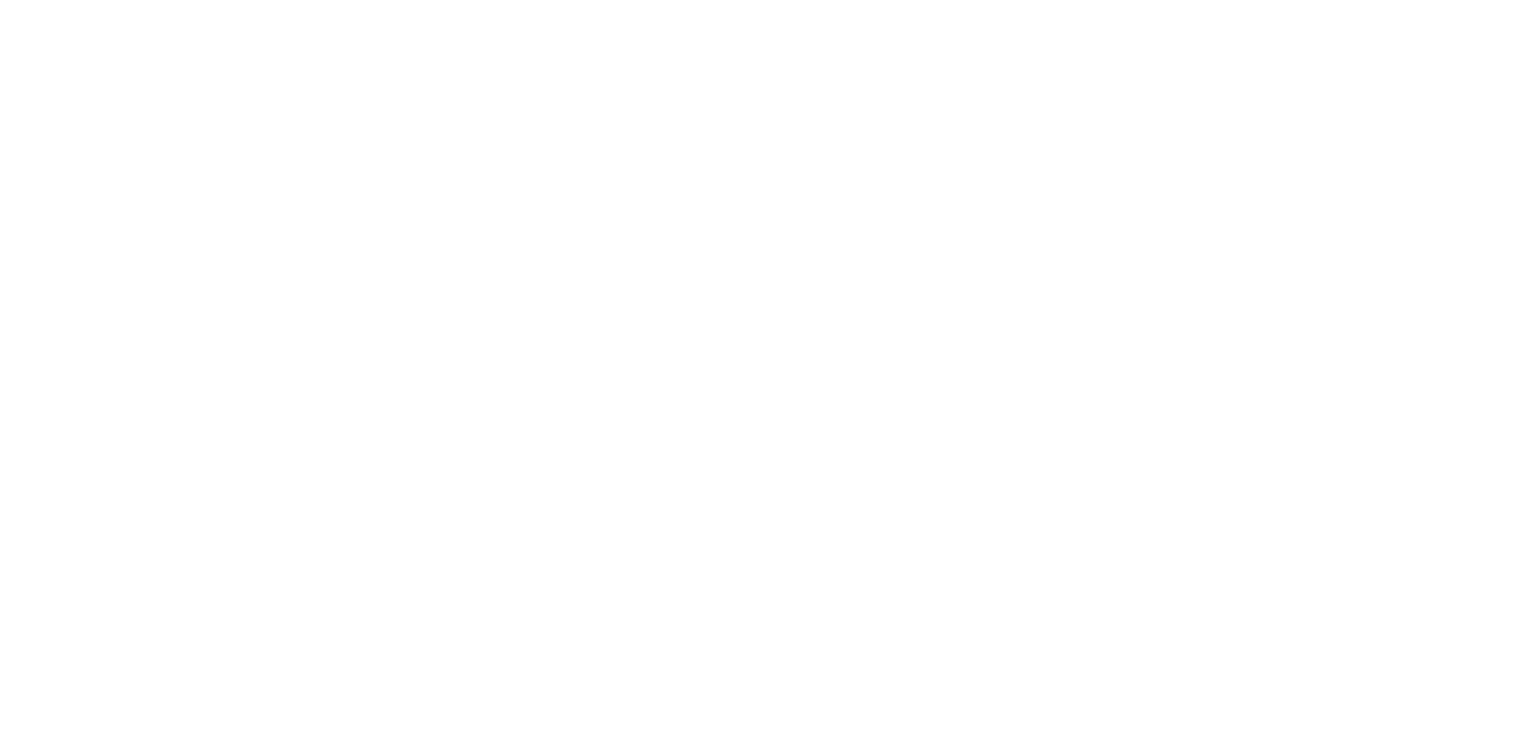 scroll, scrollTop: 0, scrollLeft: 0, axis: both 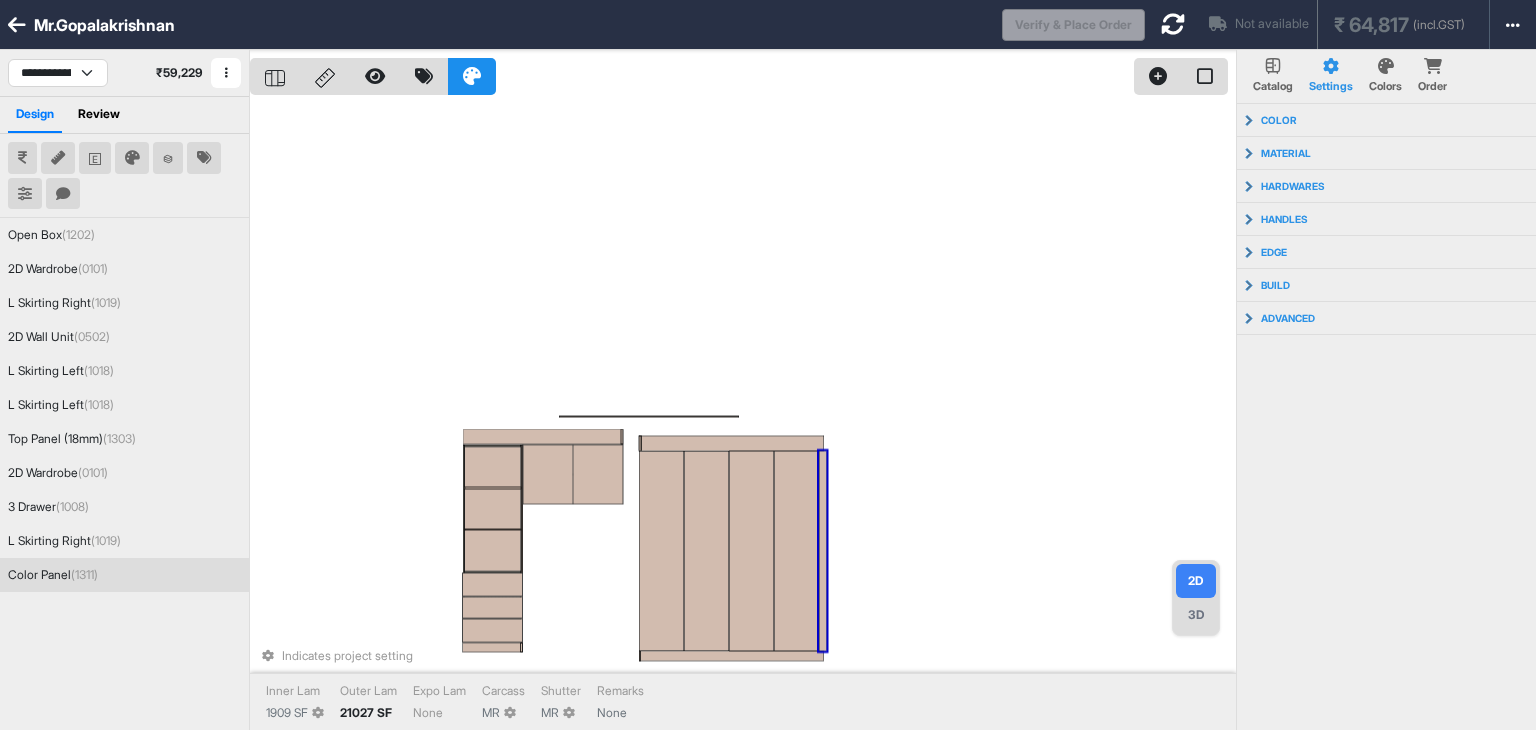click at bounding box center (17, 25) 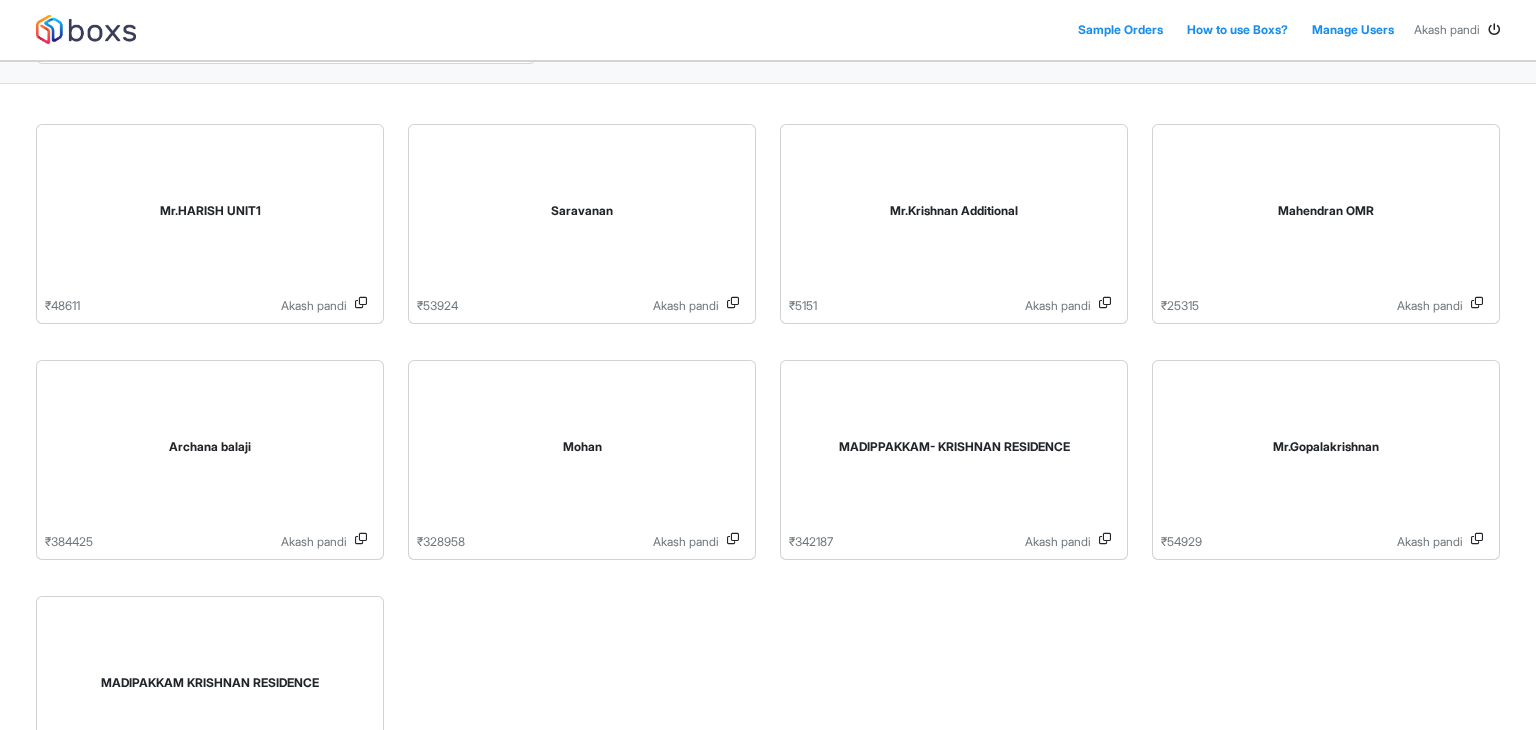 scroll, scrollTop: 24, scrollLeft: 0, axis: vertical 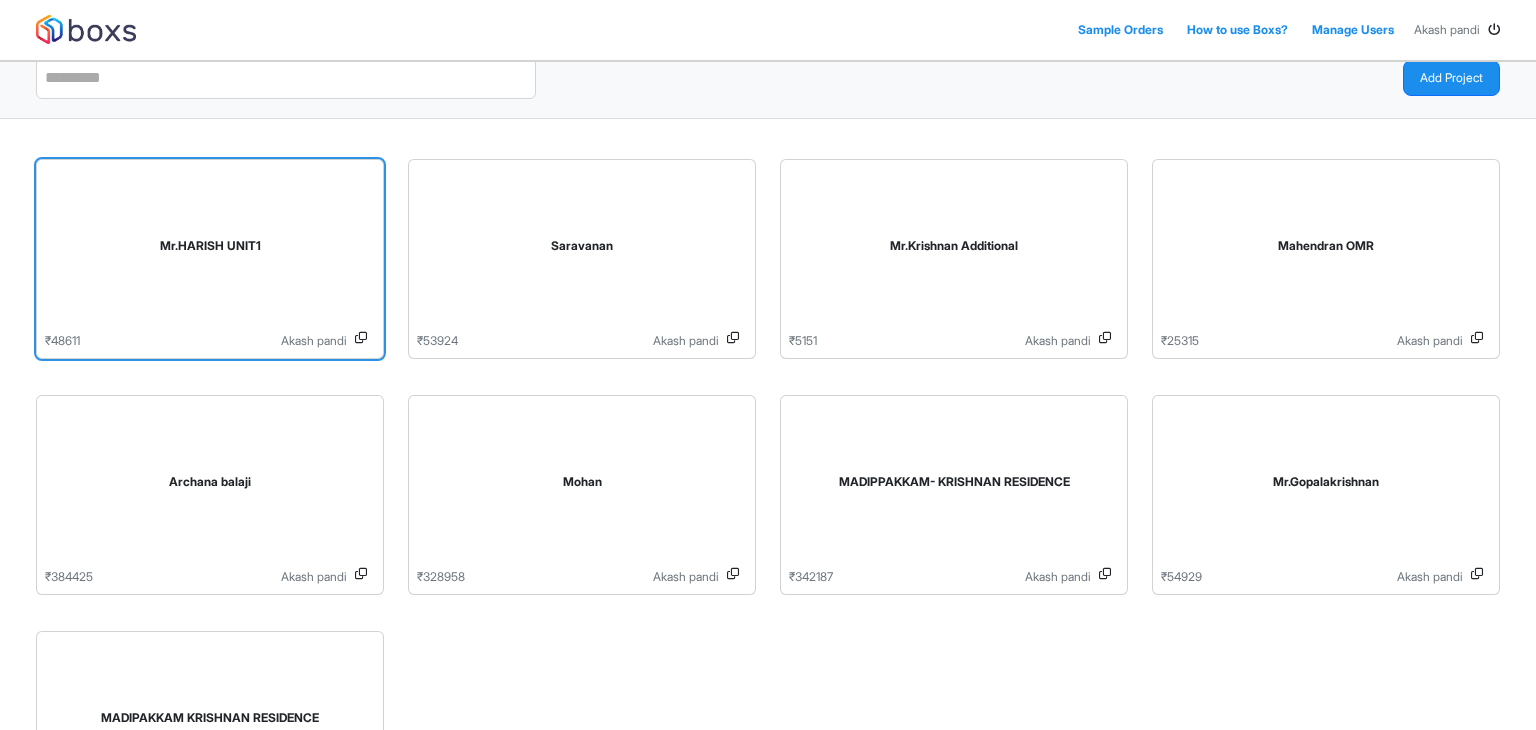 click on "Mr.HARISH UNIT1" at bounding box center [210, 250] 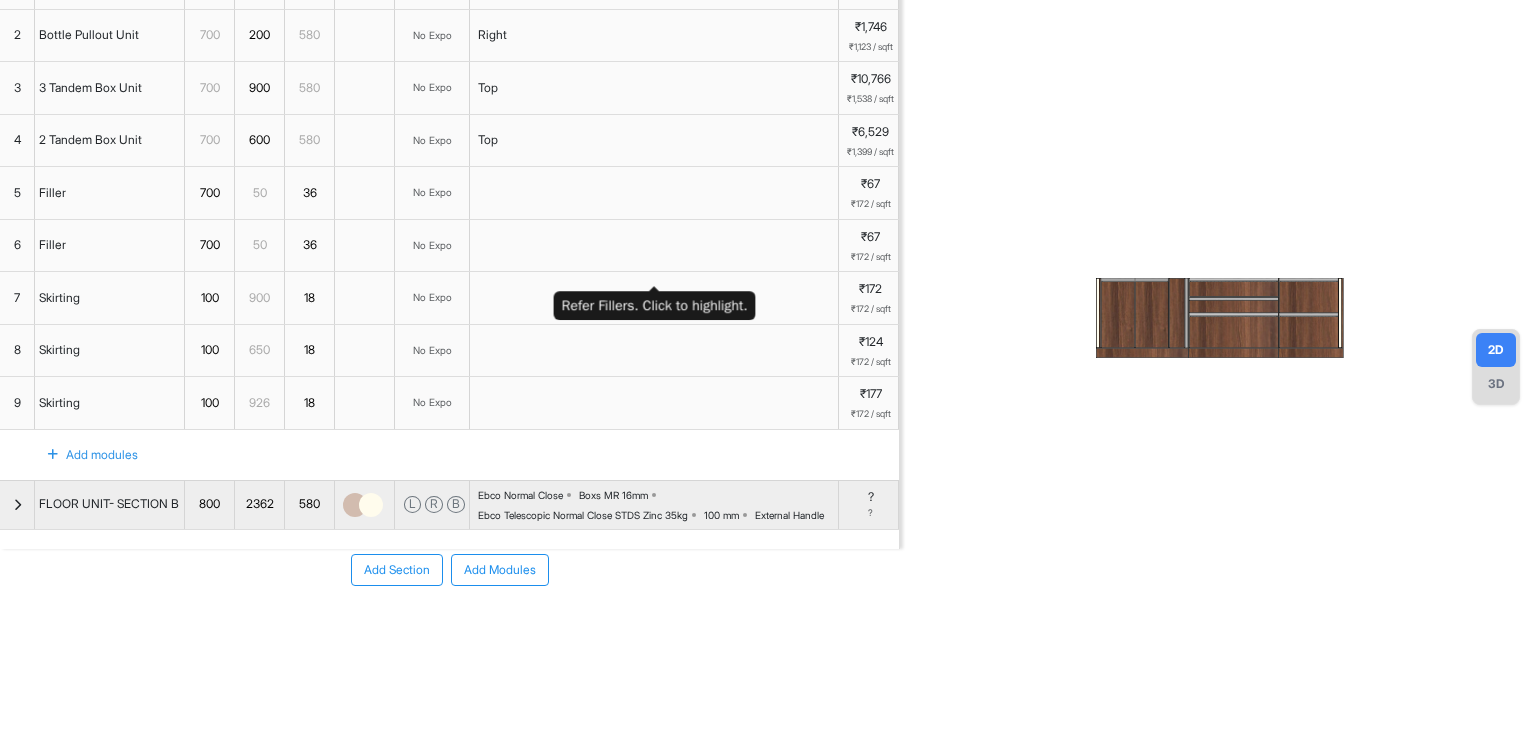 scroll, scrollTop: 308, scrollLeft: 0, axis: vertical 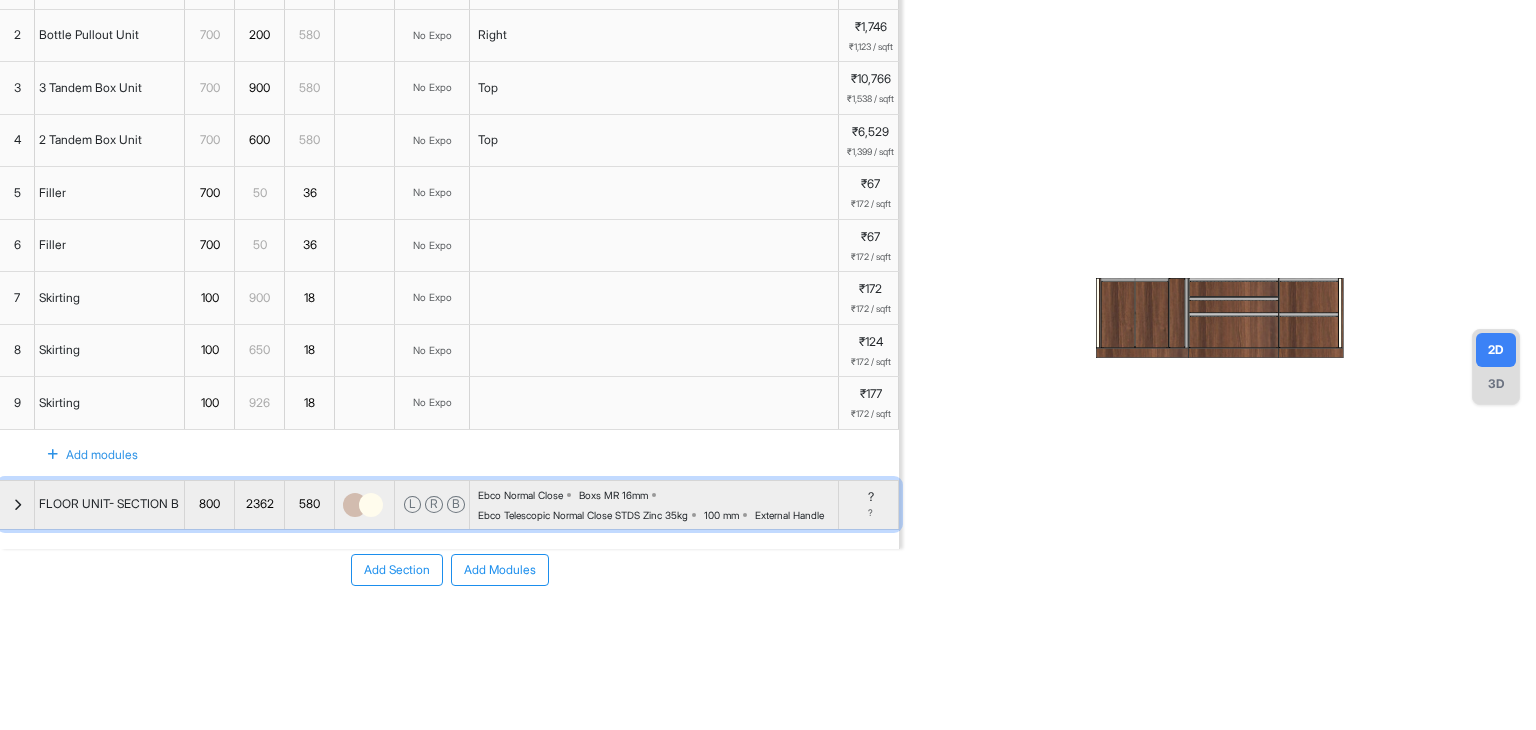 click on "Ebco Normal Close Boxs MR 16mm Ebco Telescopic Normal Close STDS Zinc 35kg 100 mm External Handle" at bounding box center (658, 505) 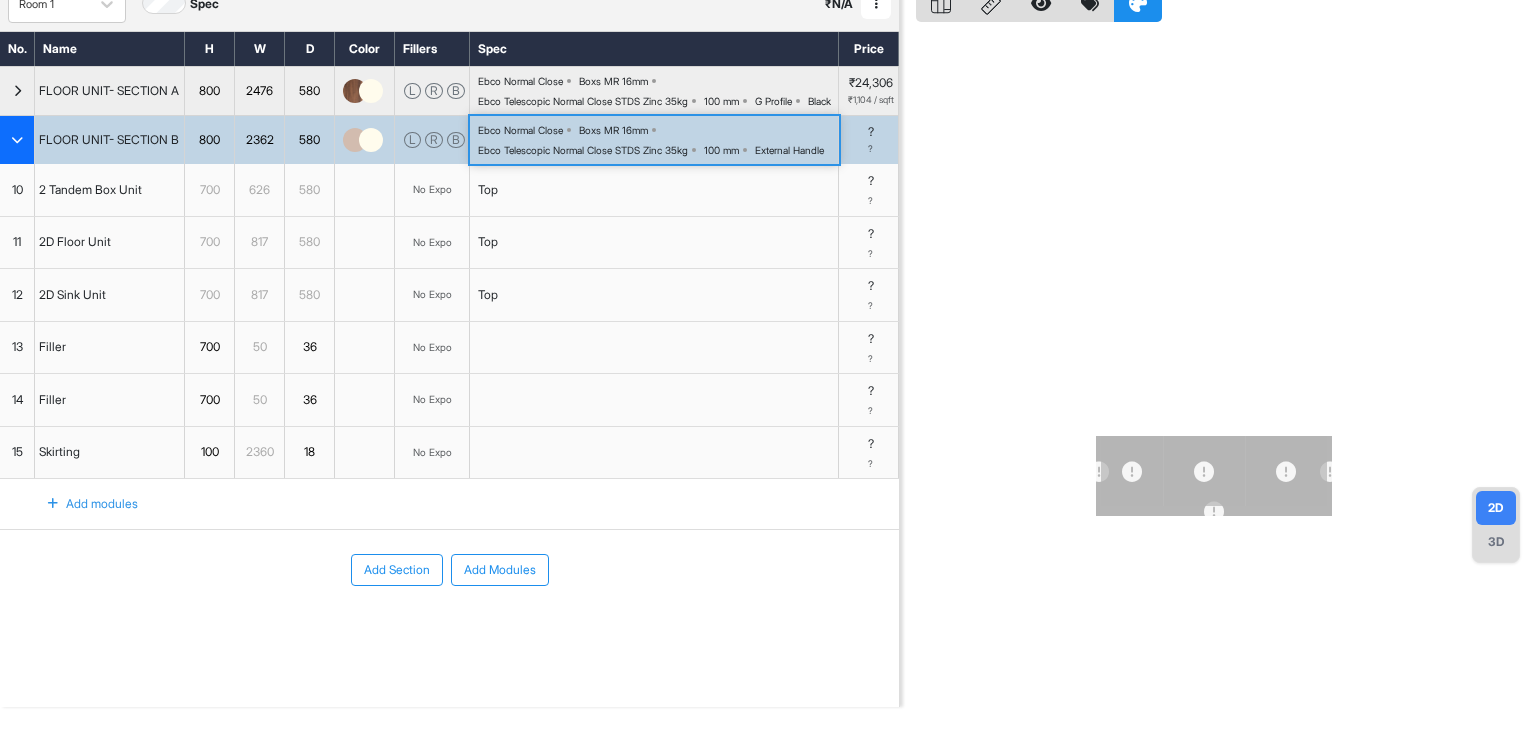 scroll, scrollTop: 111, scrollLeft: 0, axis: vertical 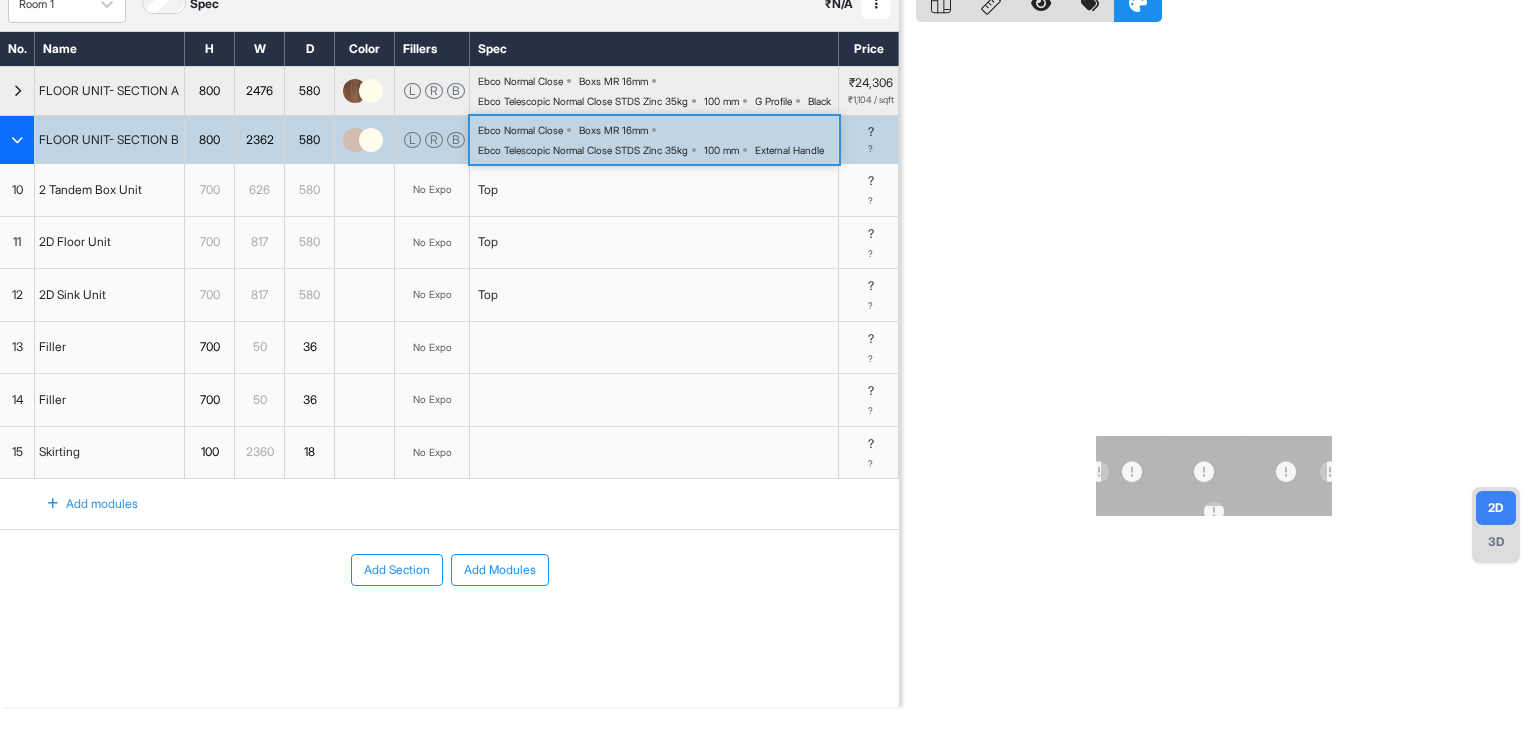 click on "2362" at bounding box center [259, 140] 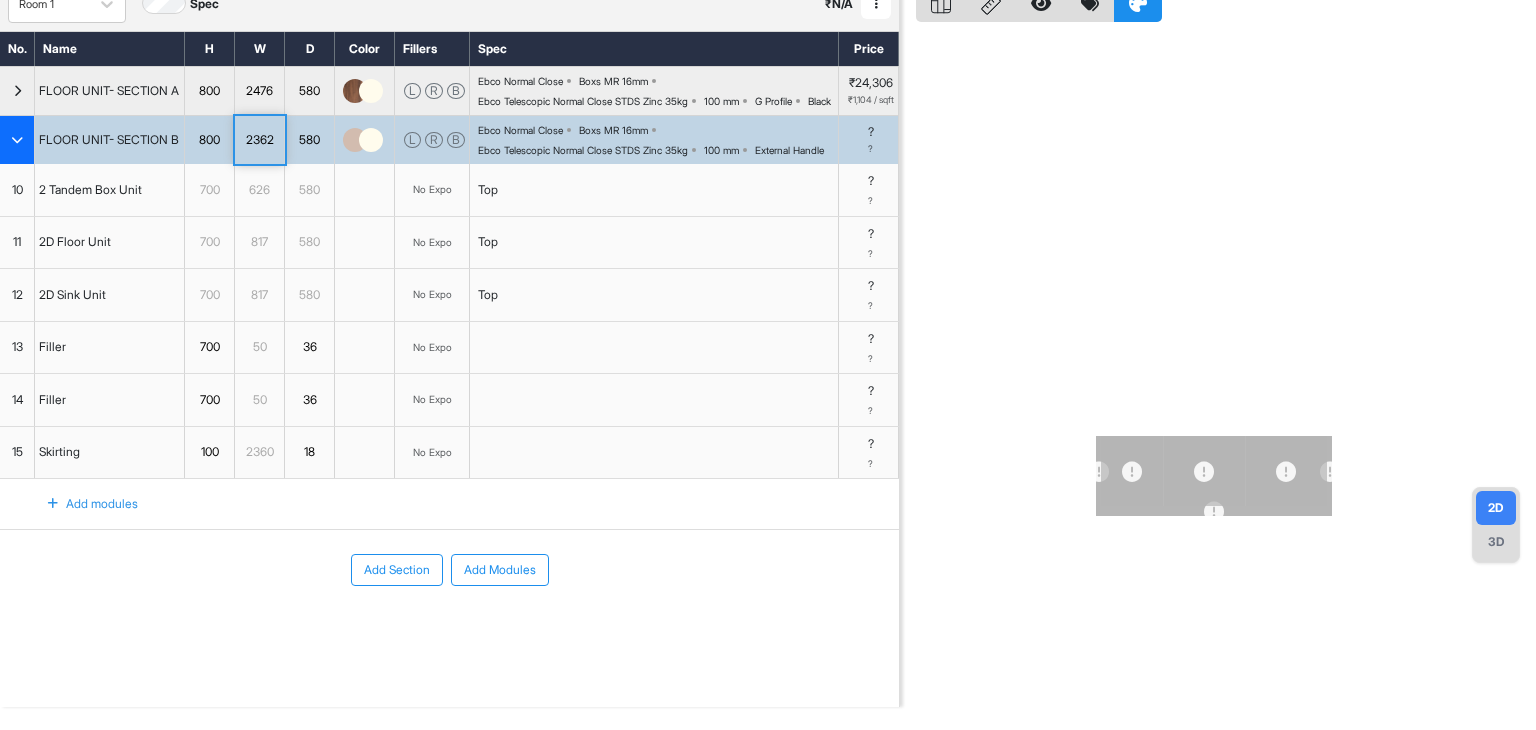 click at bounding box center [17, 140] 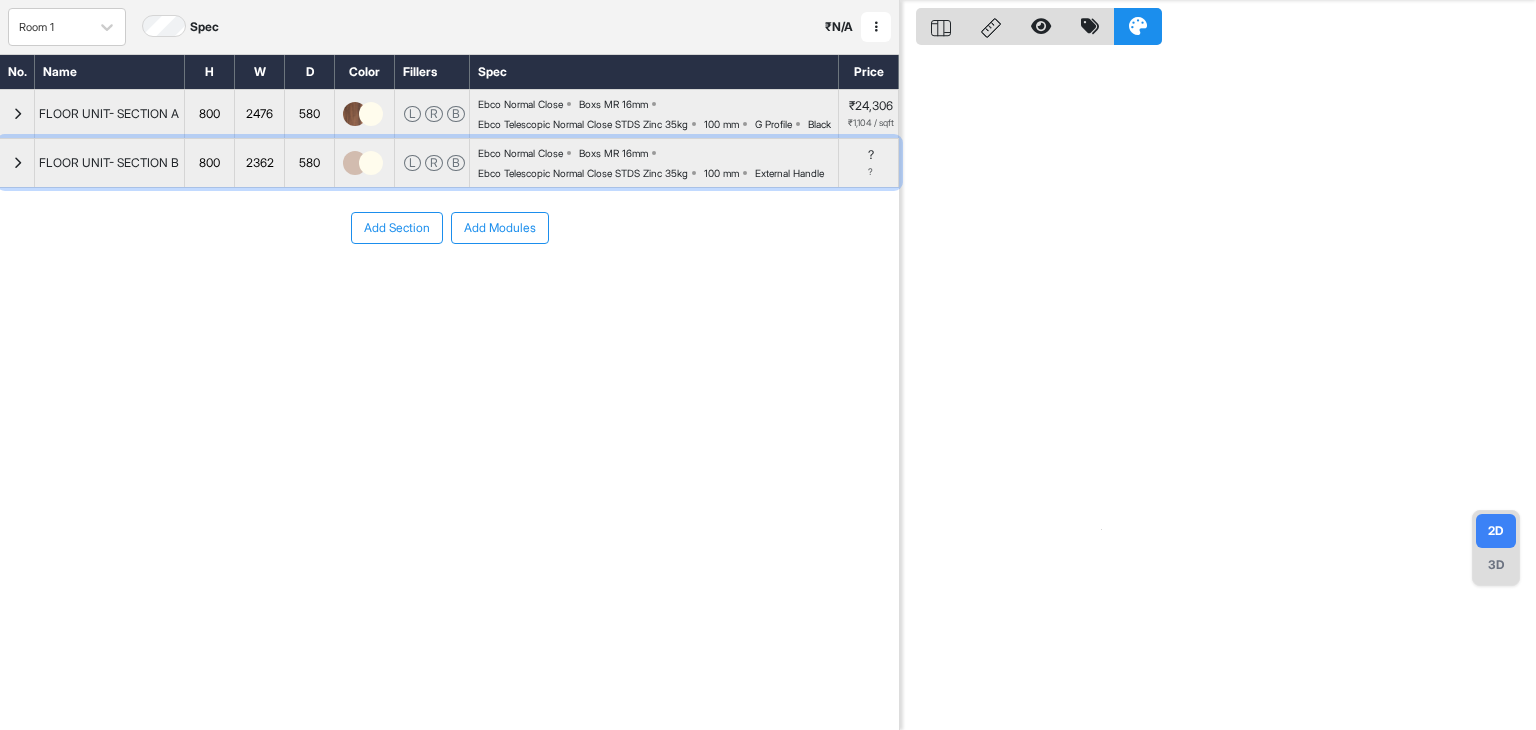 click at bounding box center [17, 163] 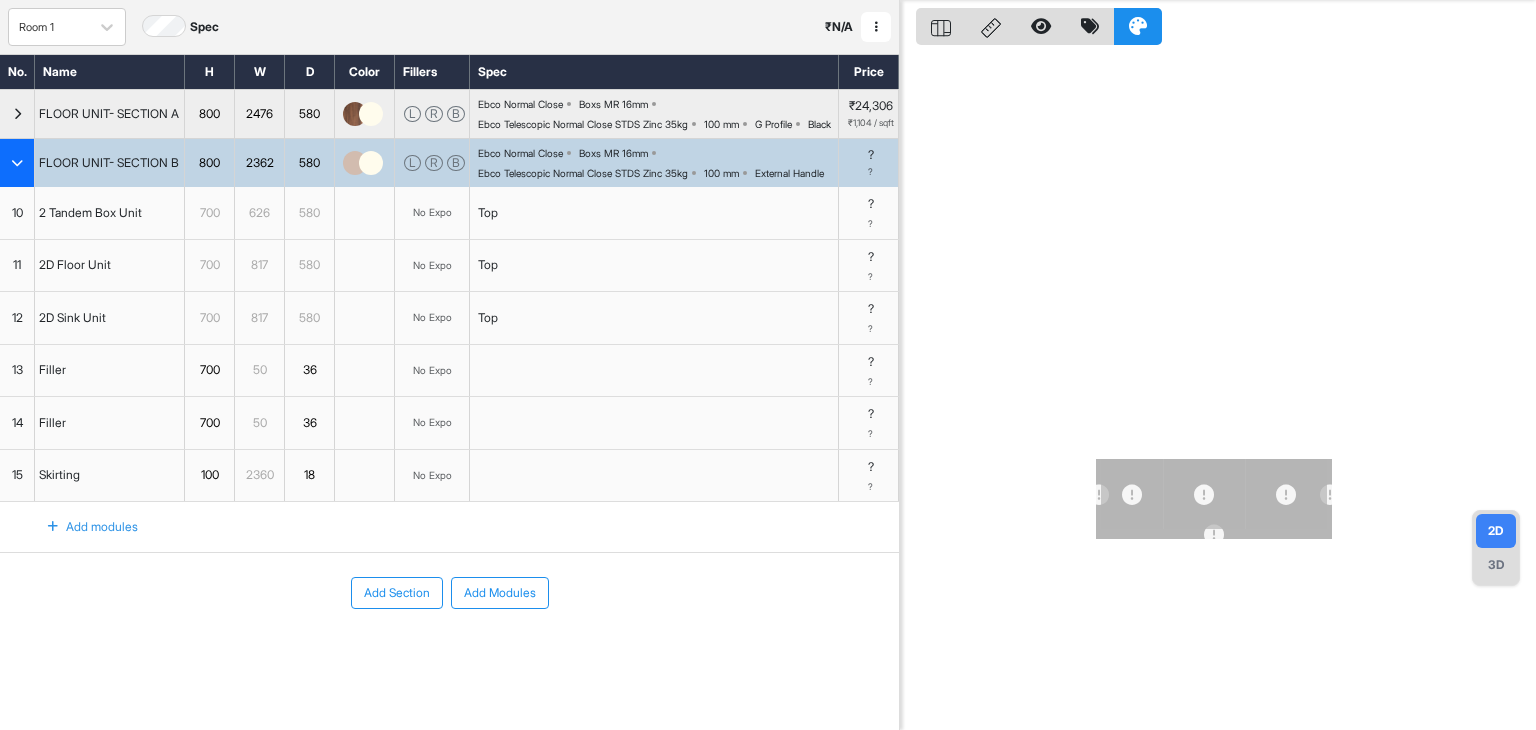 scroll, scrollTop: 111, scrollLeft: 0, axis: vertical 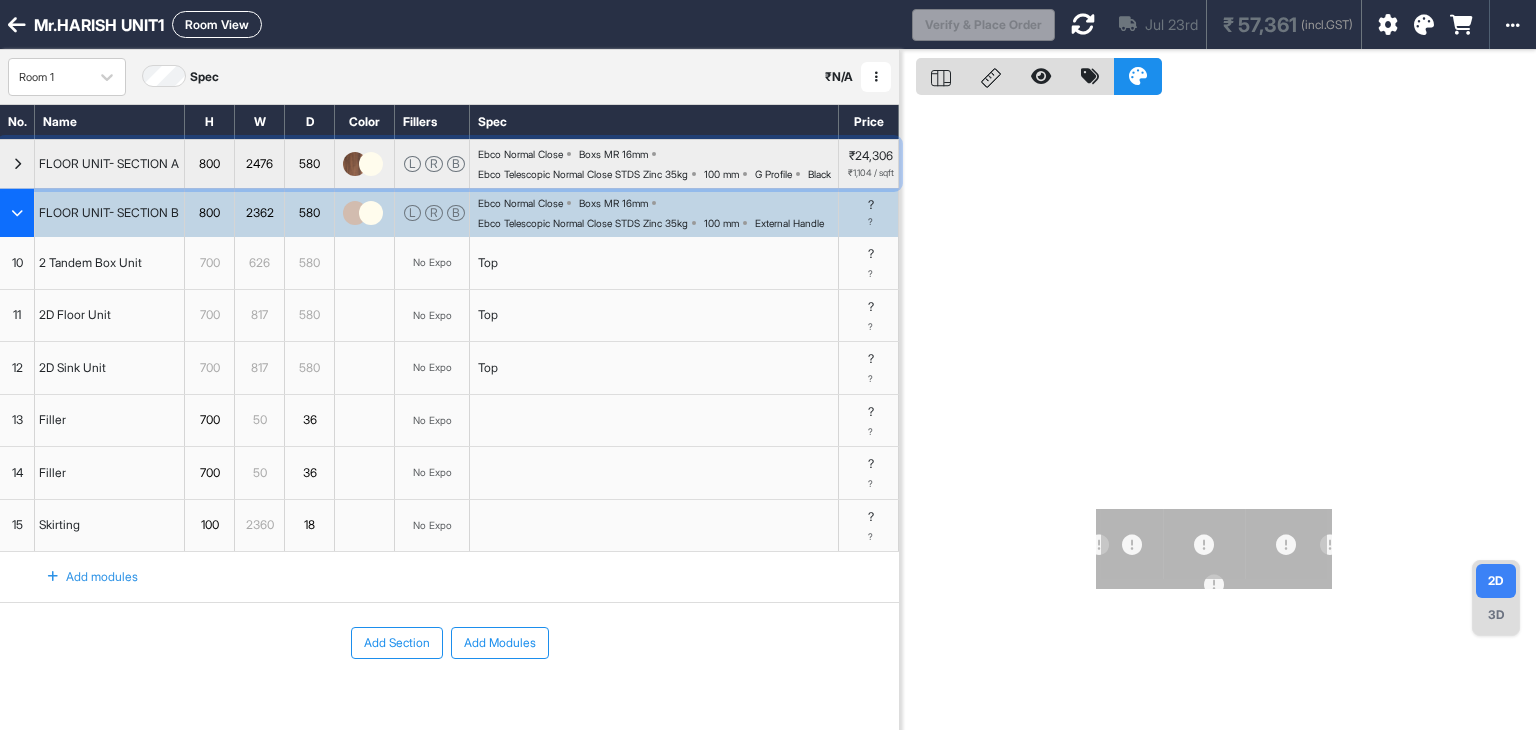click at bounding box center [17, 164] 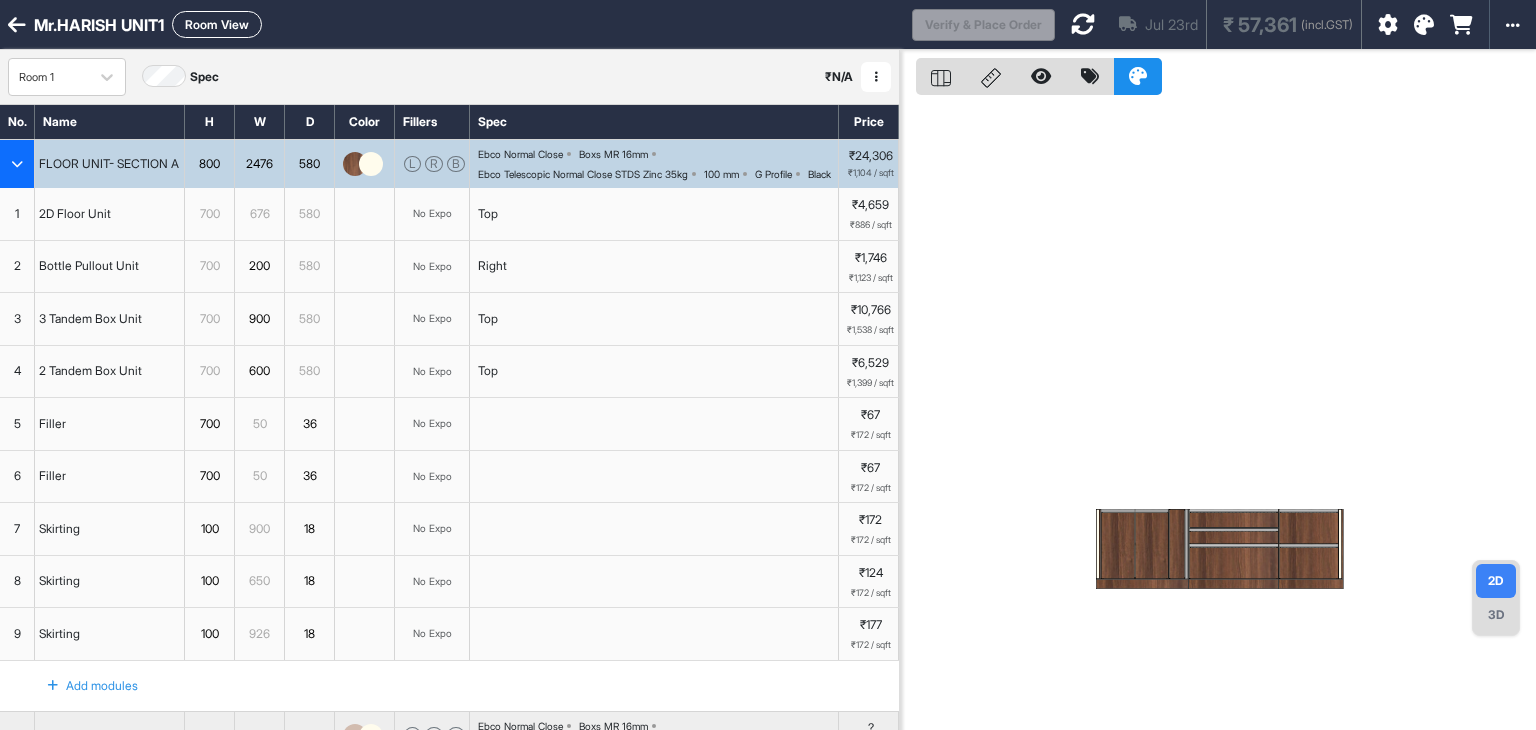click at bounding box center (17, 164) 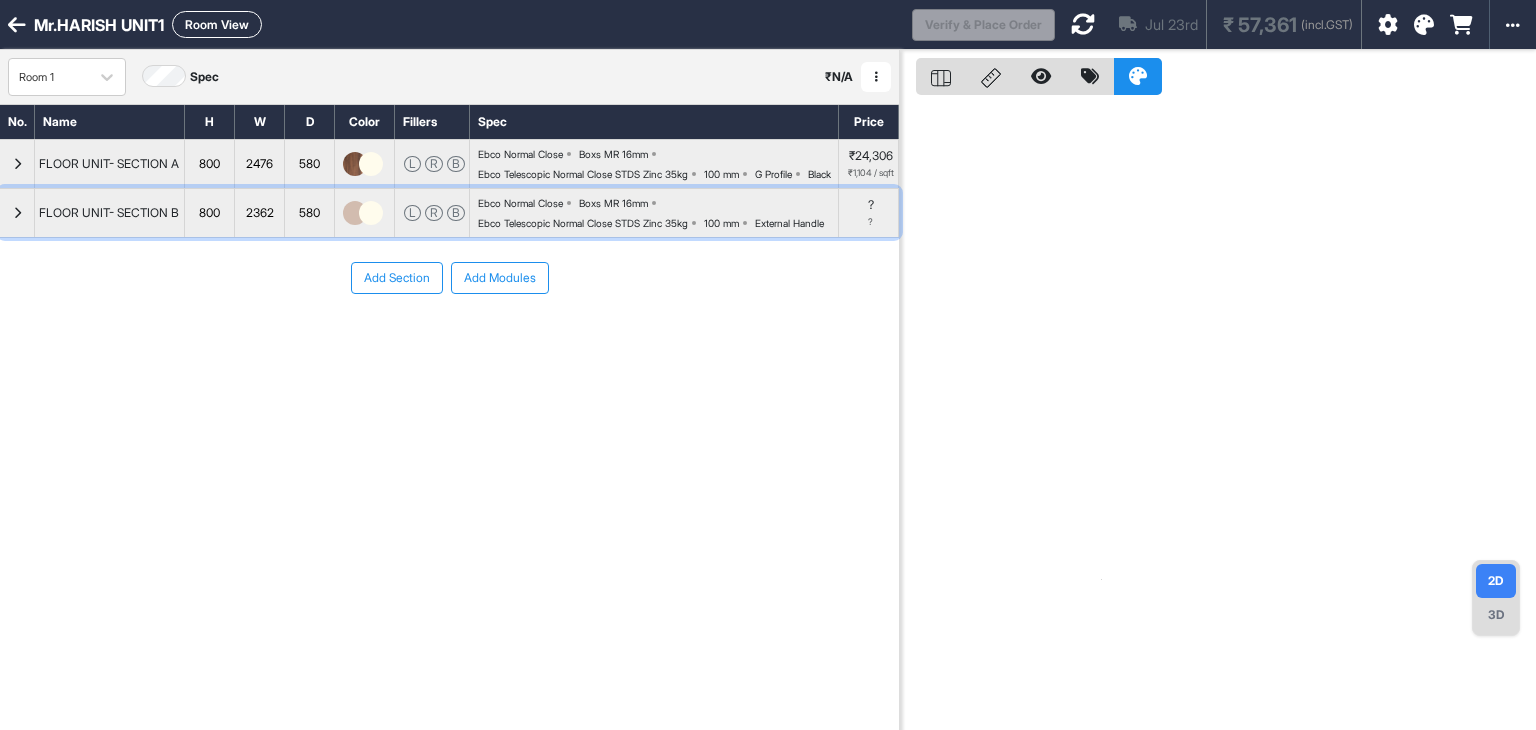 click at bounding box center (17, 213) 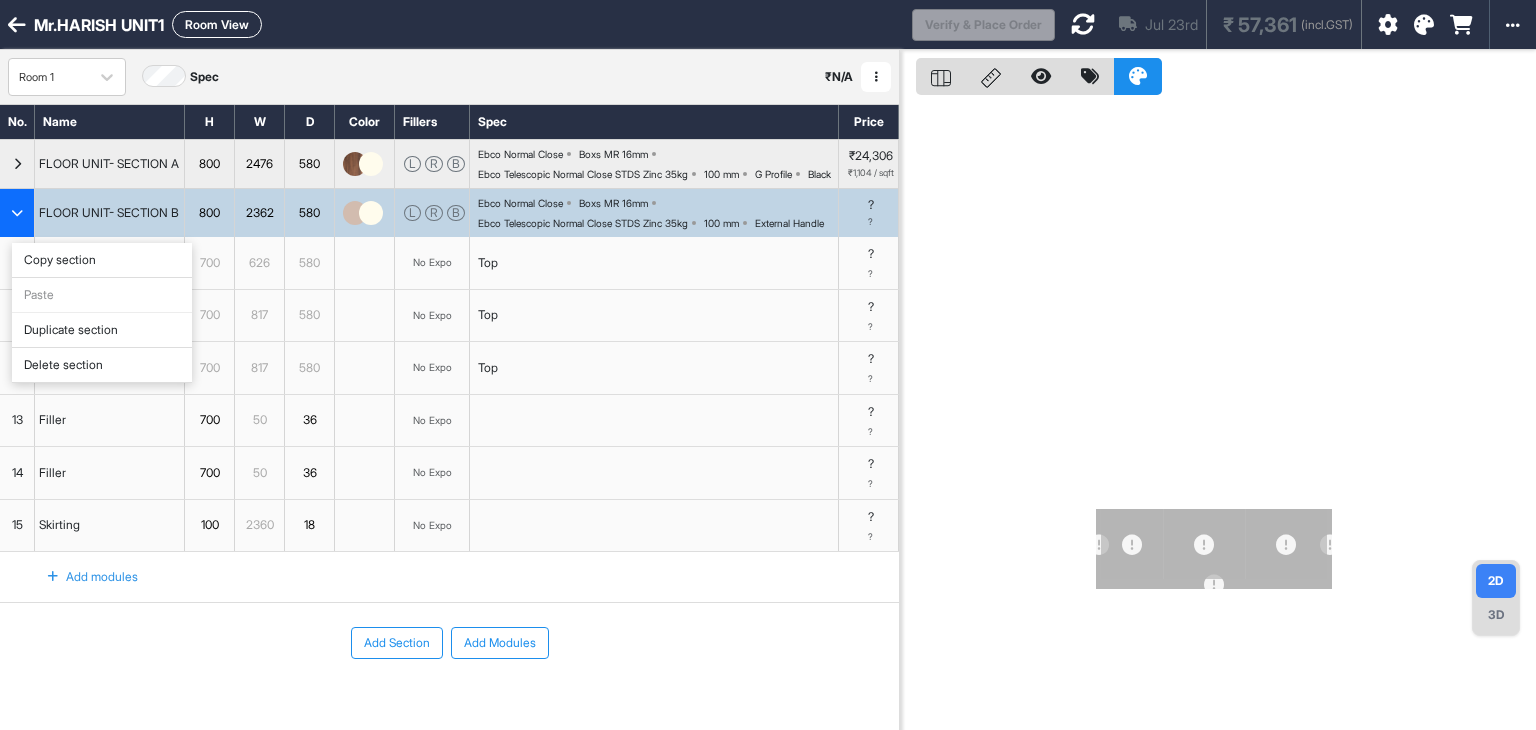 click on "Delete section" at bounding box center [102, 365] 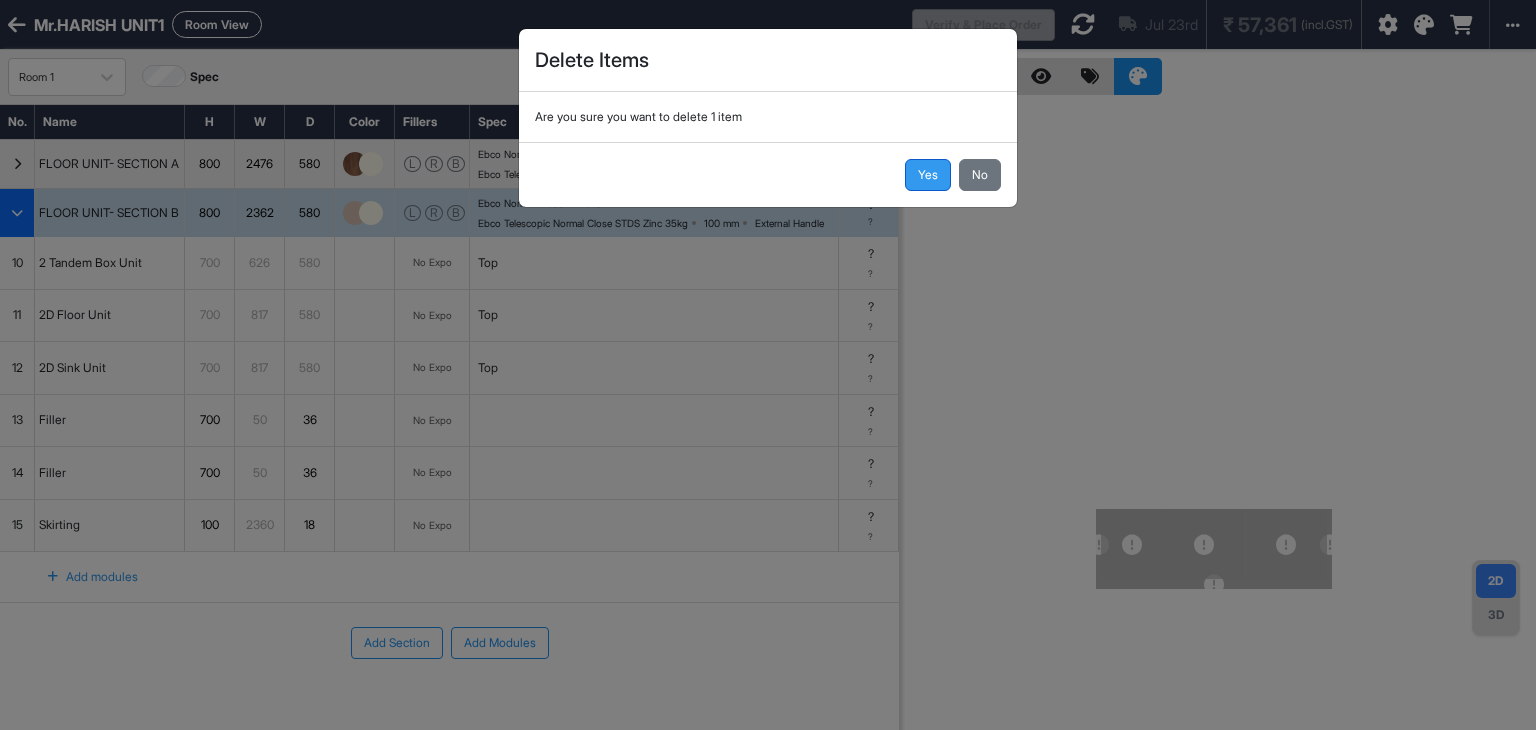 click on "Yes" at bounding box center [928, 175] 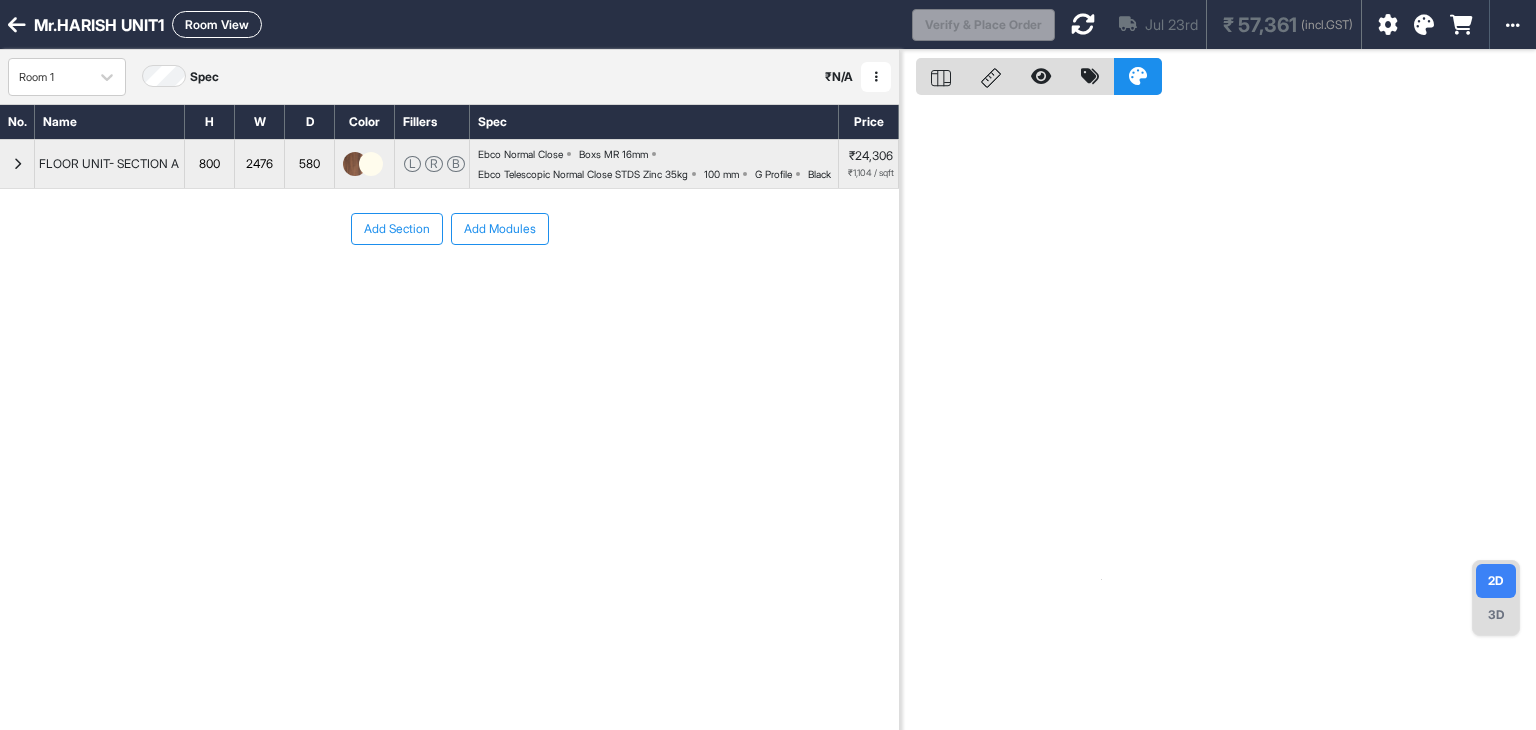 click on "Add Section" at bounding box center (397, 229) 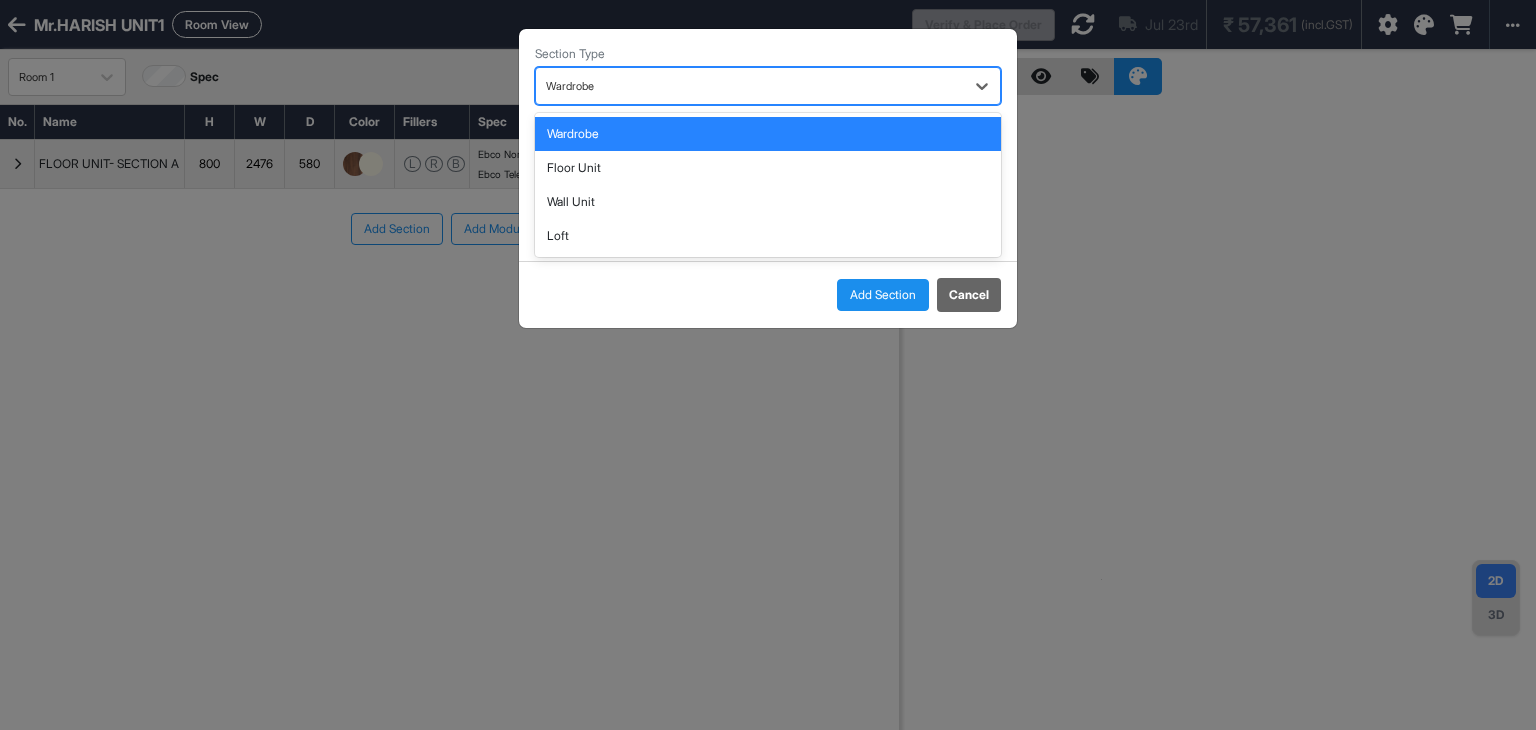 click at bounding box center (750, 86) 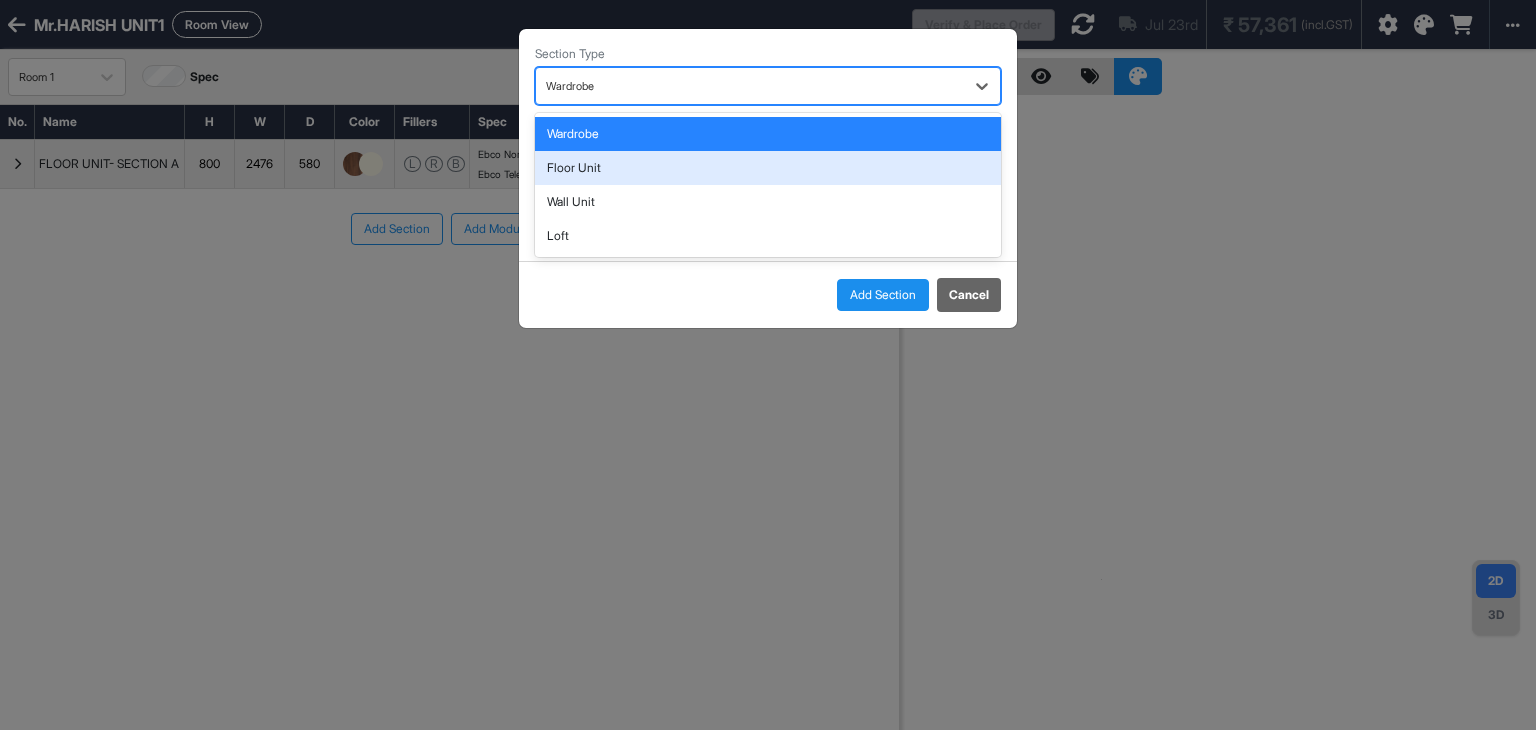 click on "Floor Unit" at bounding box center (768, 168) 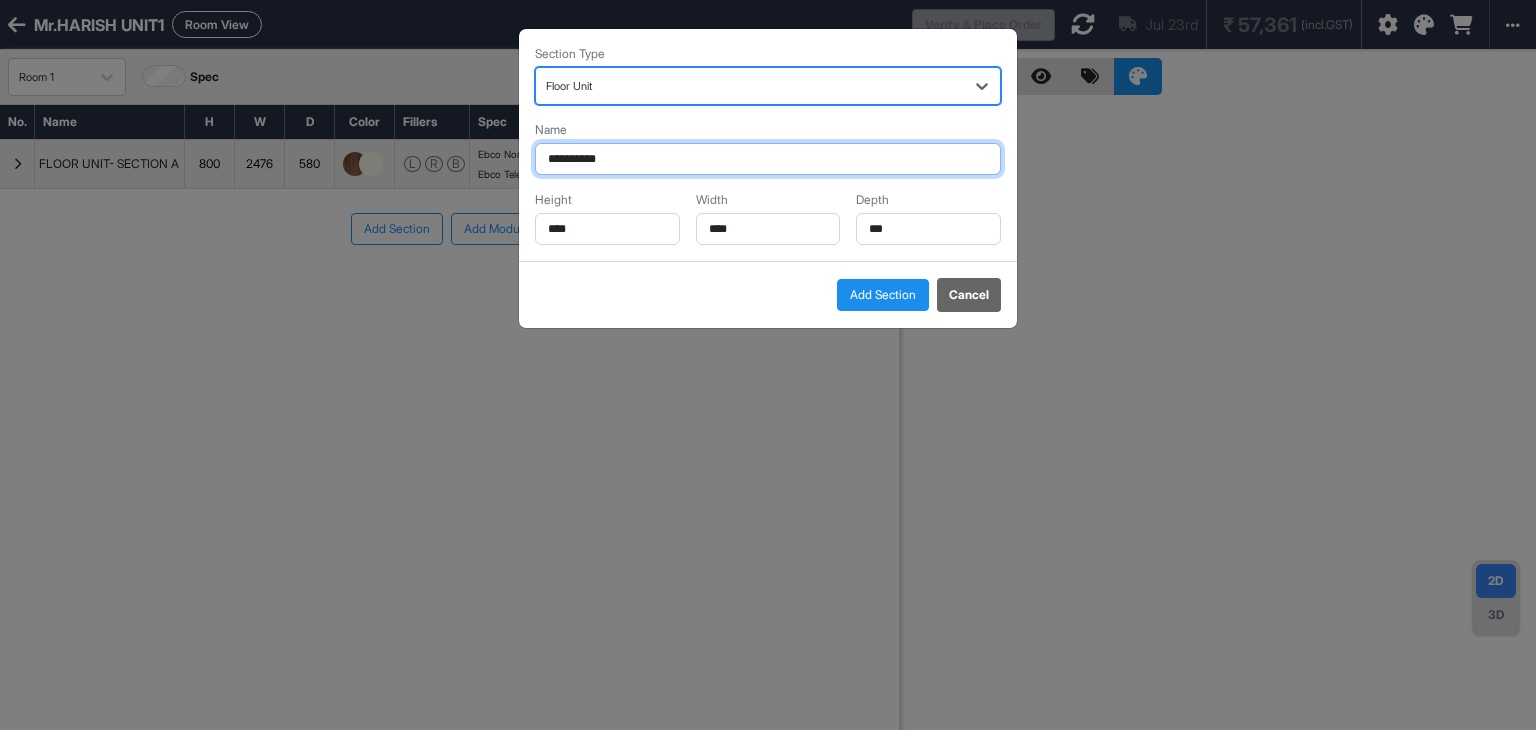click on "**********" at bounding box center [768, 159] 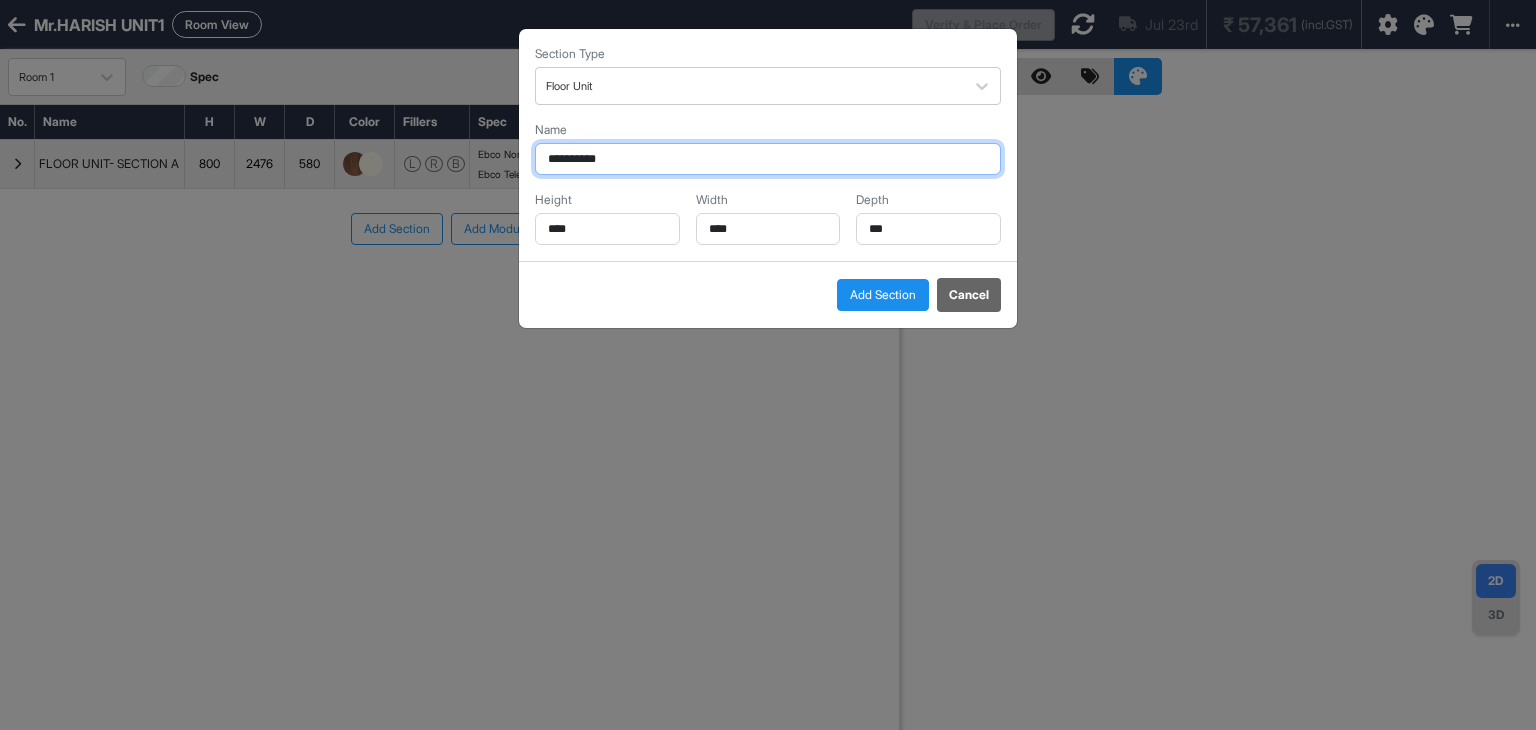 click on "**********" at bounding box center (768, 159) 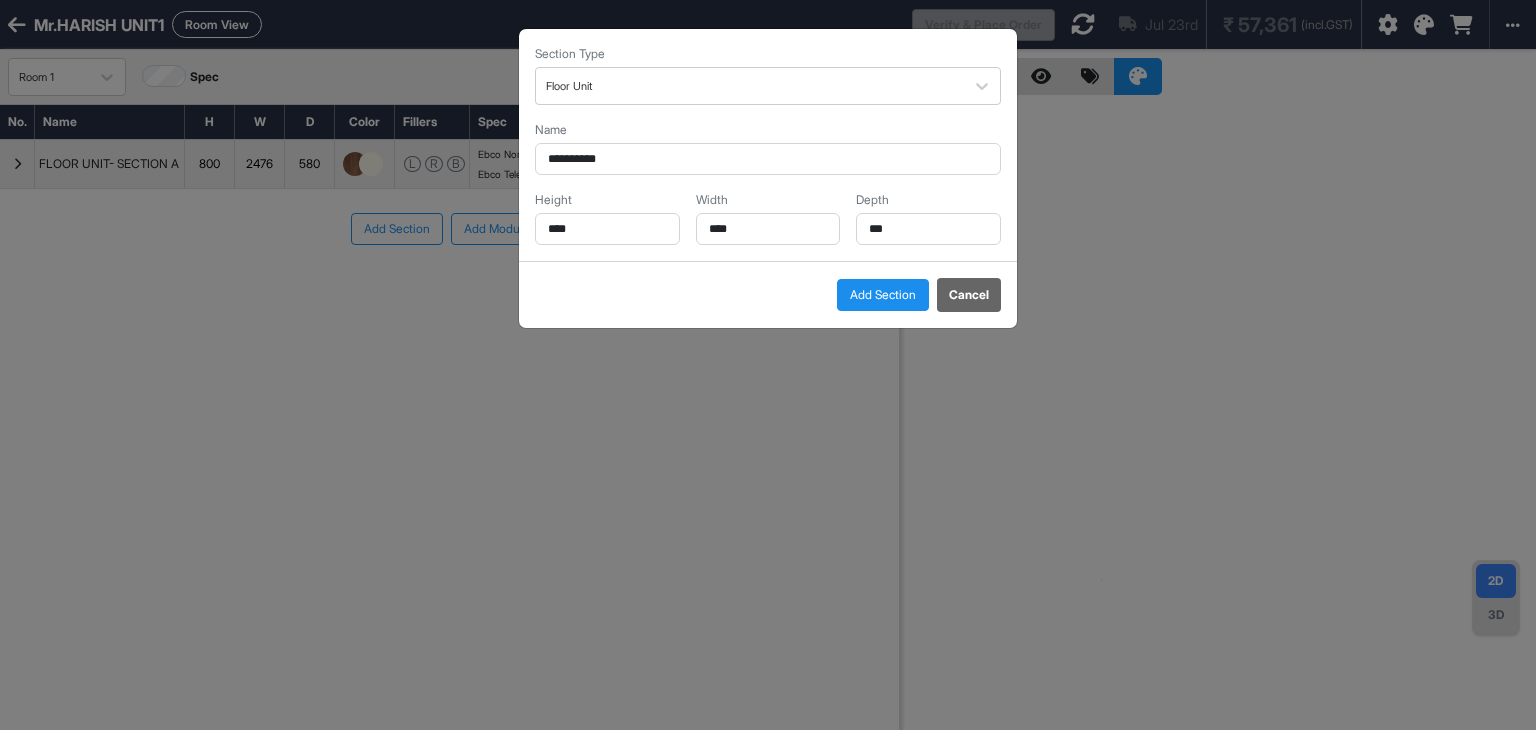 click on "Name" at bounding box center (768, 130) 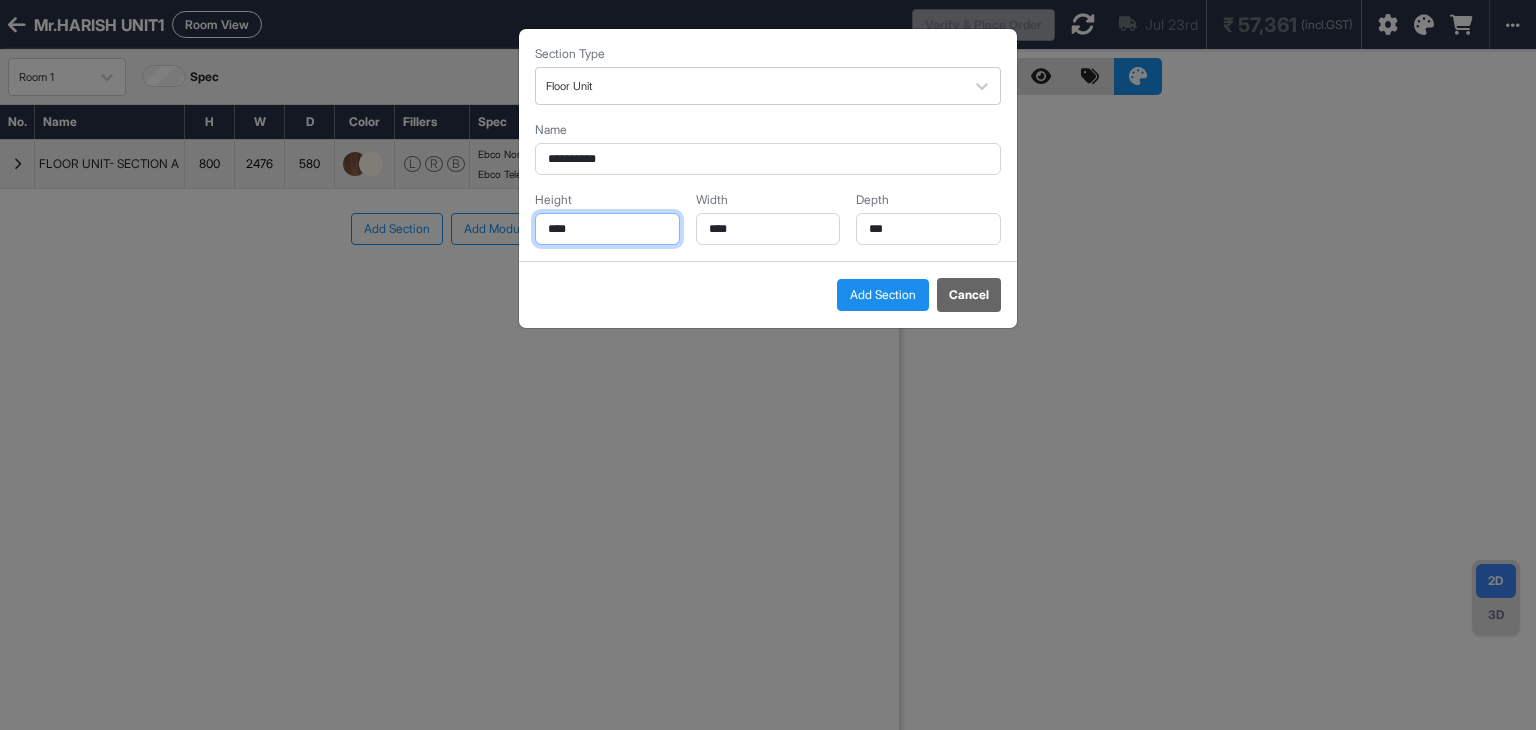 drag, startPoint x: 498, startPoint y: 229, endPoint x: 471, endPoint y: 227, distance: 27.073973 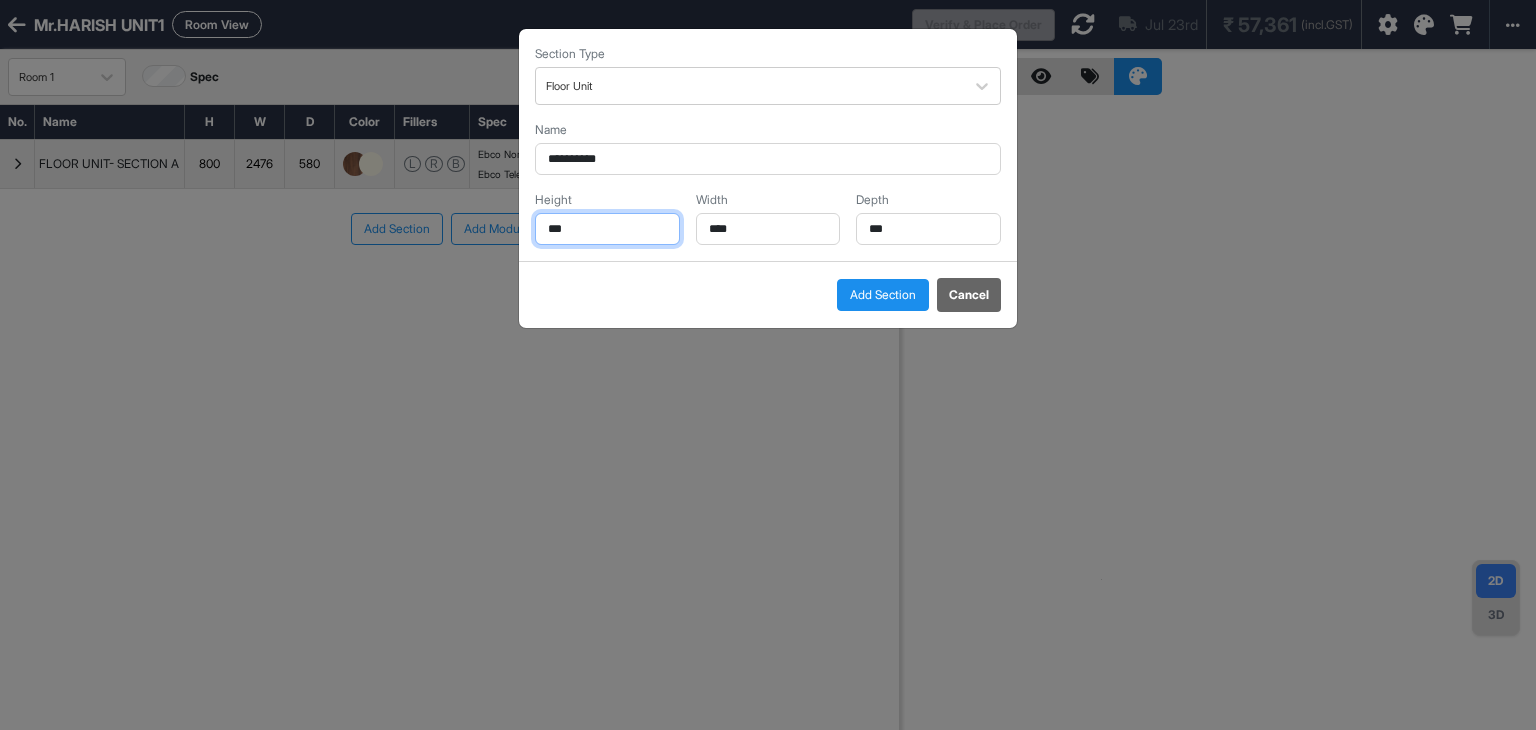 type on "***" 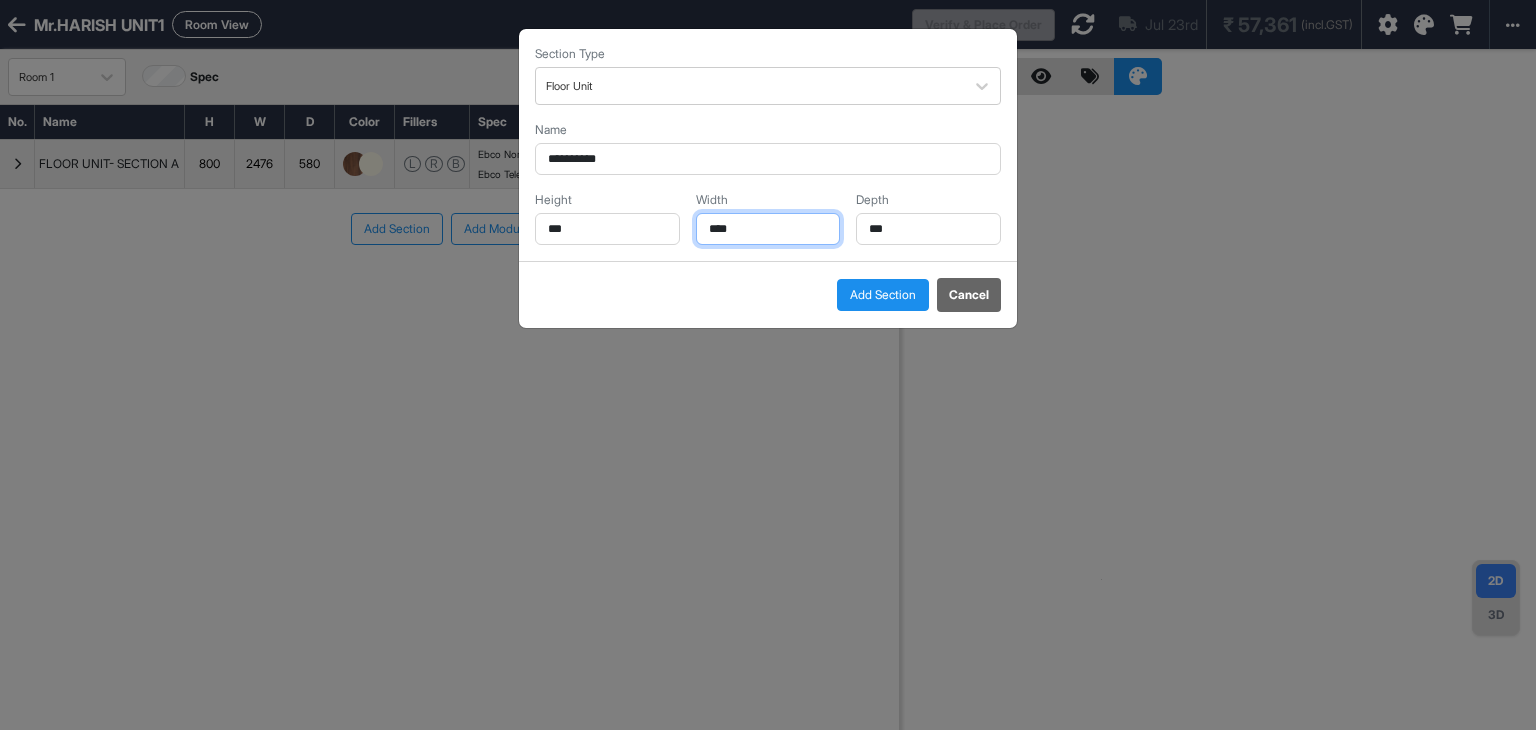 drag, startPoint x: 766, startPoint y: 236, endPoint x: 641, endPoint y: 217, distance: 126.43575 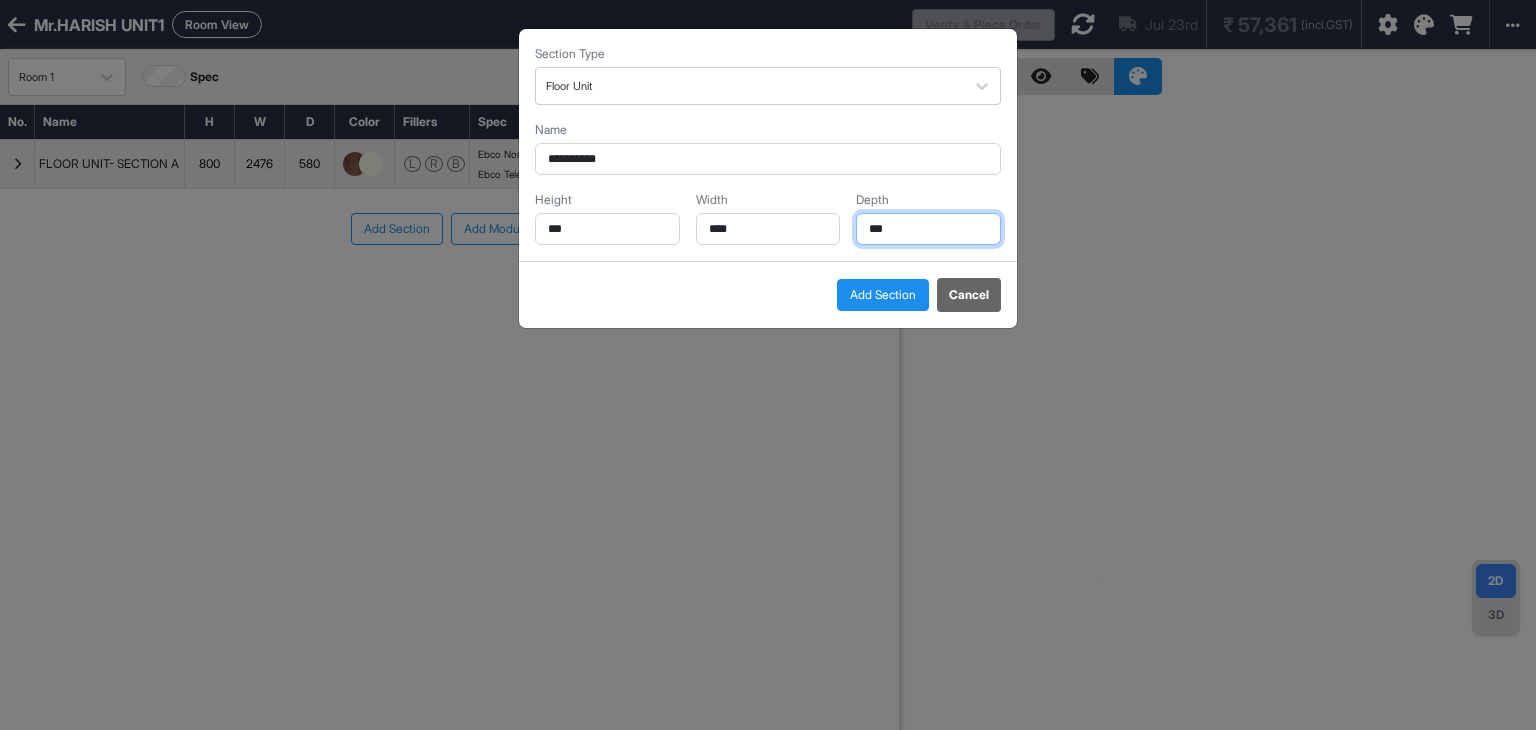 drag, startPoint x: 905, startPoint y: 221, endPoint x: 844, endPoint y: 221, distance: 61 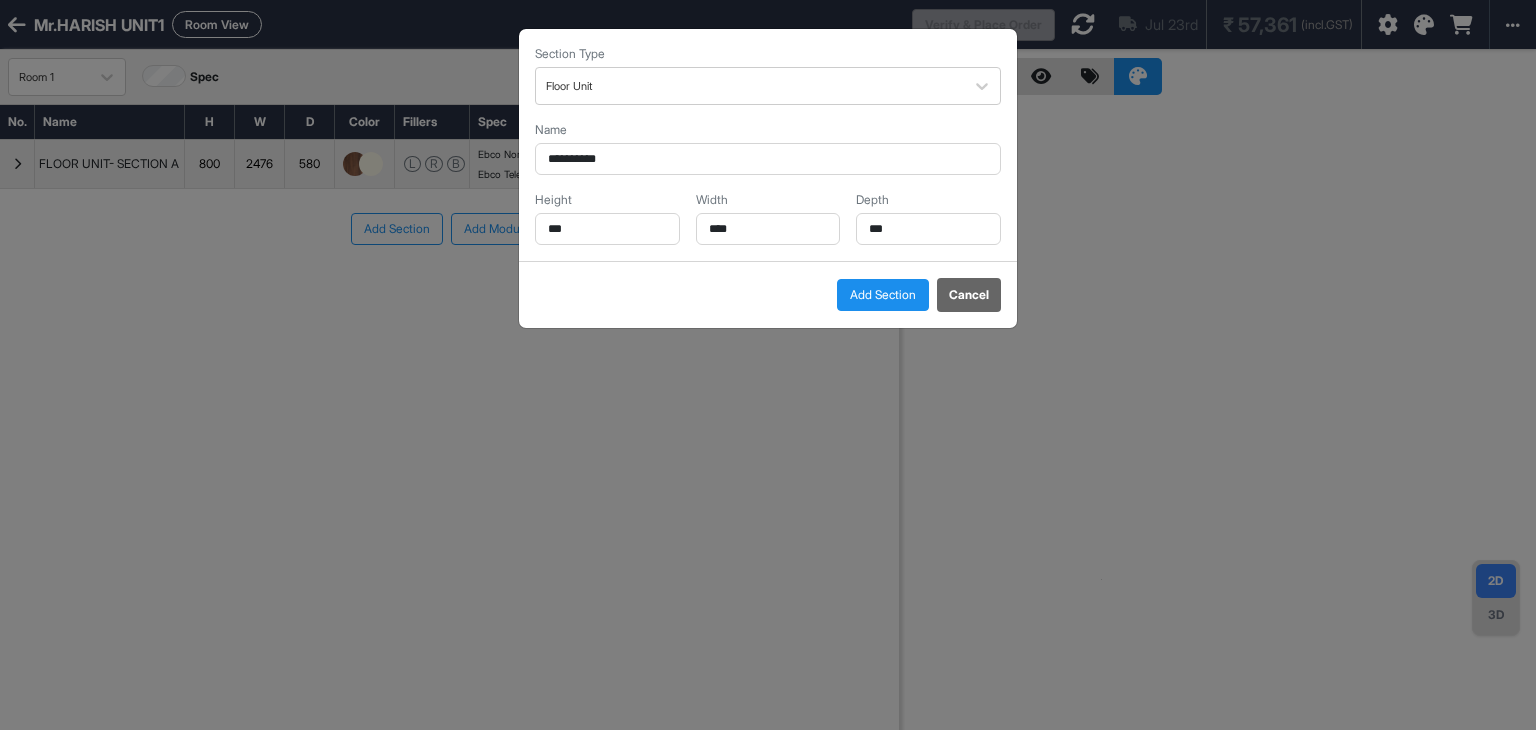 click on "Add Section" at bounding box center [883, 295] 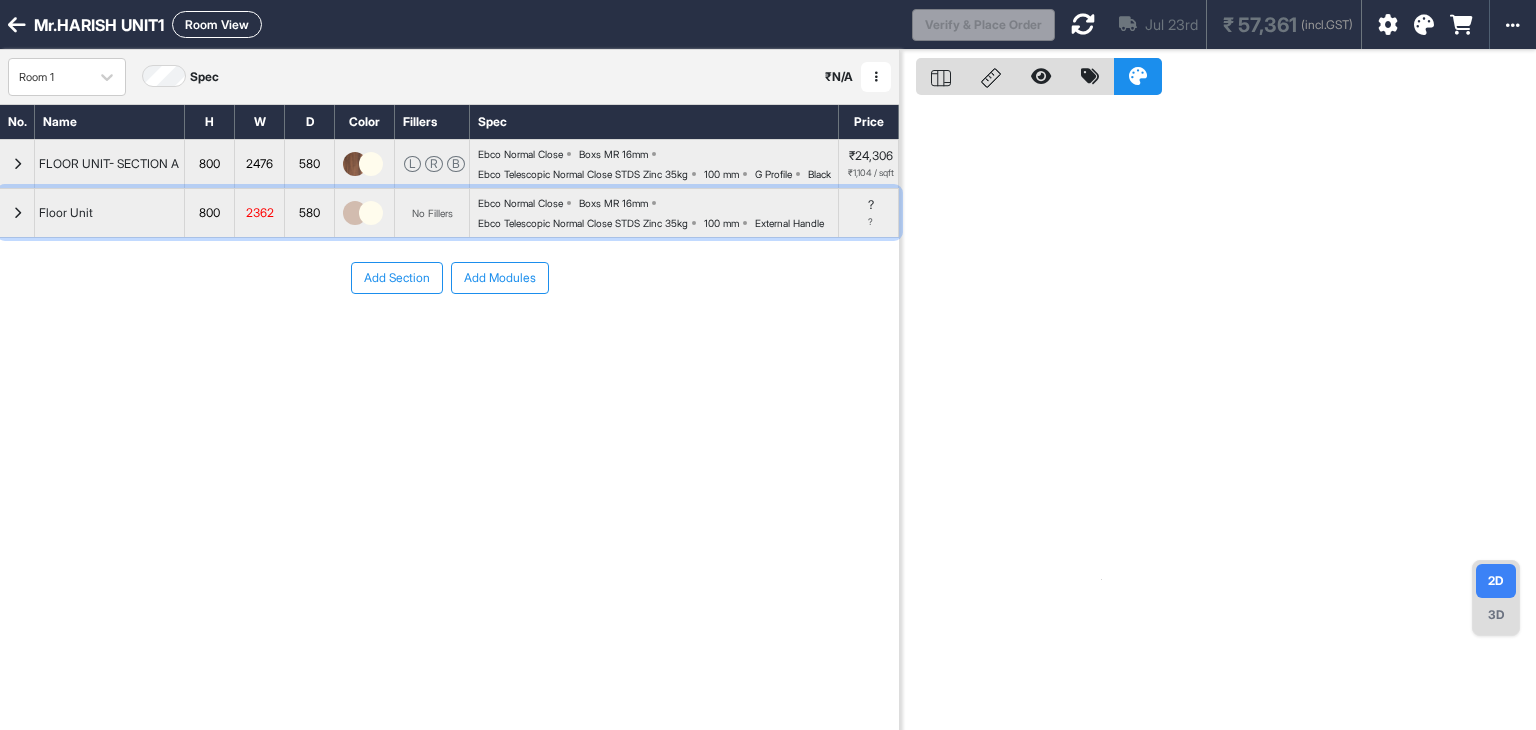 click at bounding box center (17, 213) 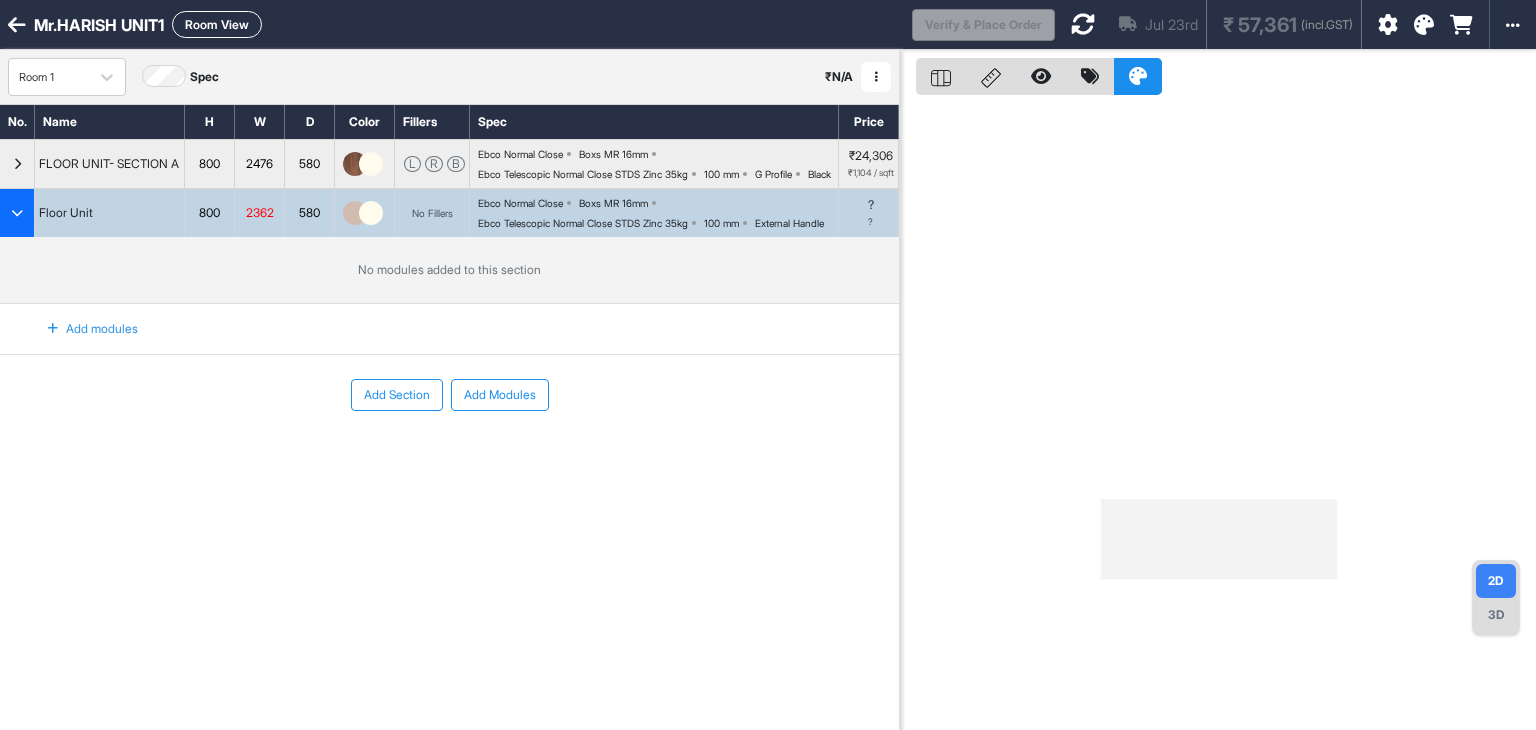 click on "Add modules" at bounding box center [81, 329] 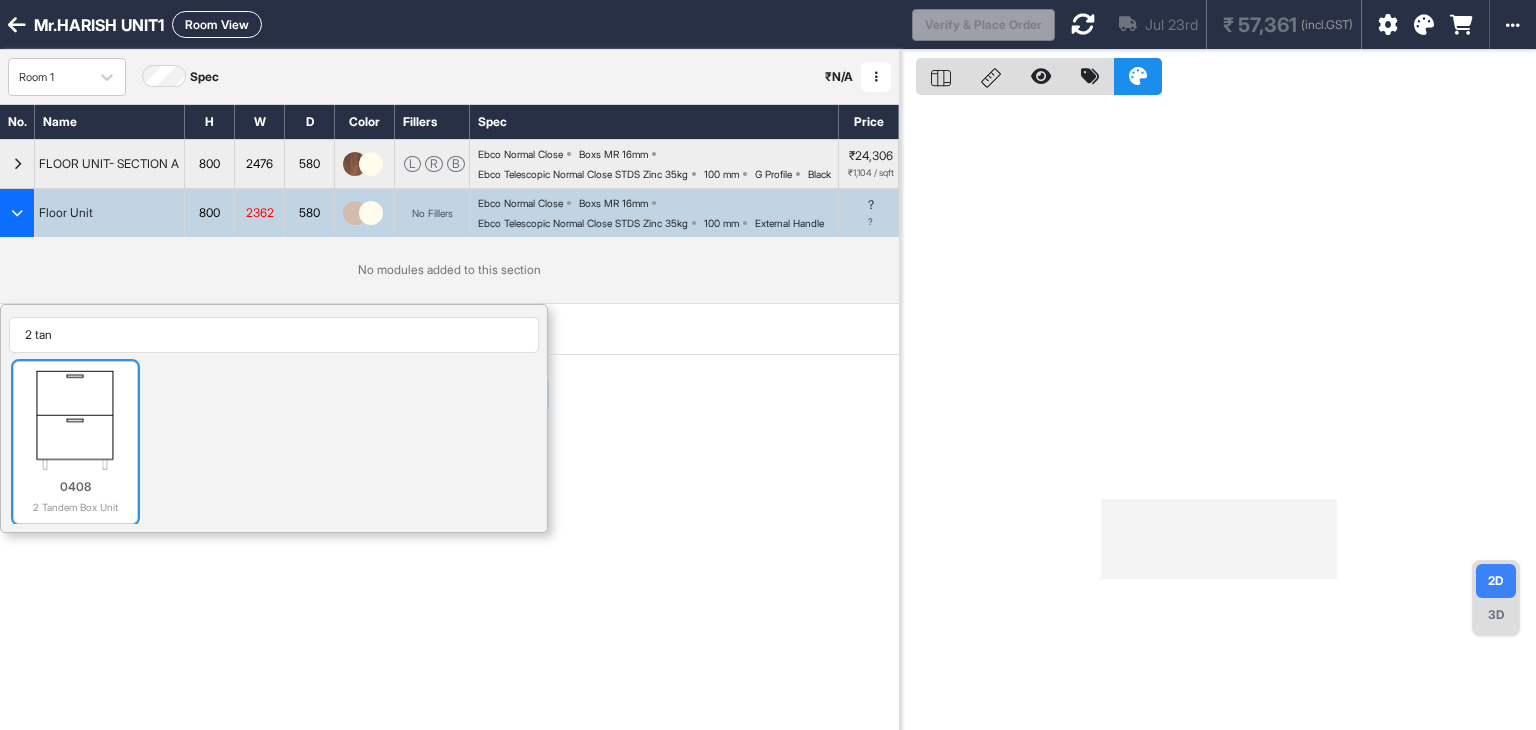 type on "2 tan" 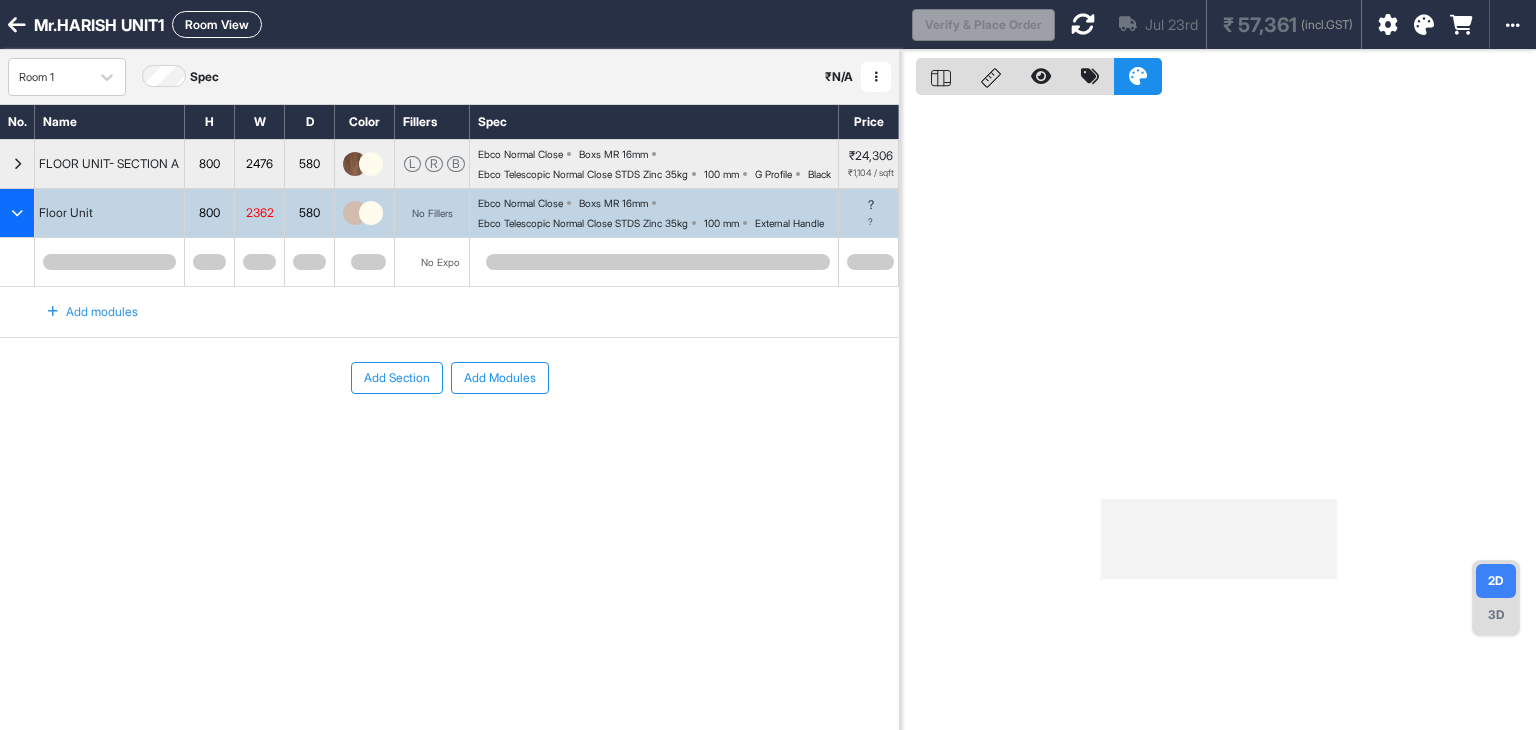 click on "Add modules" at bounding box center (81, 312) 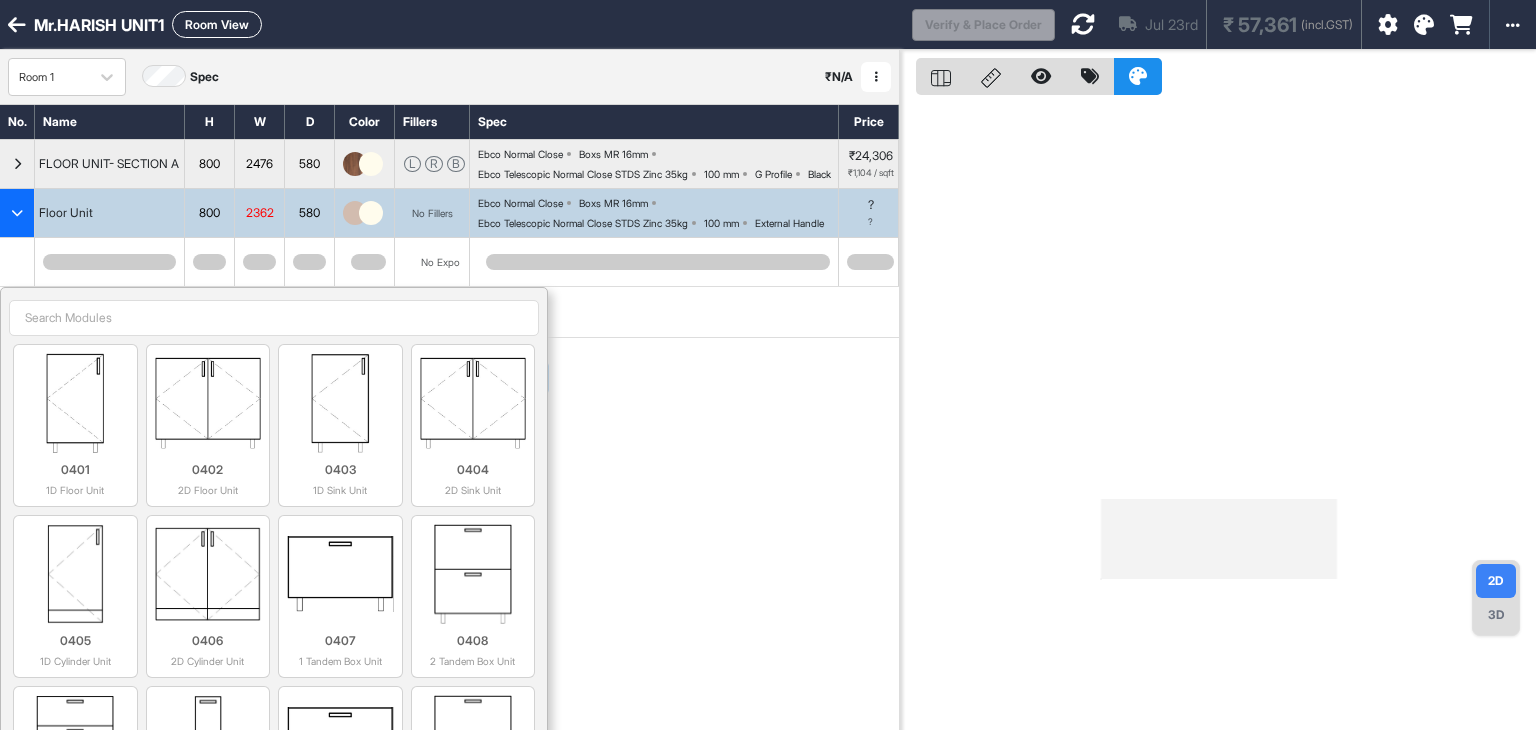 type on "s" 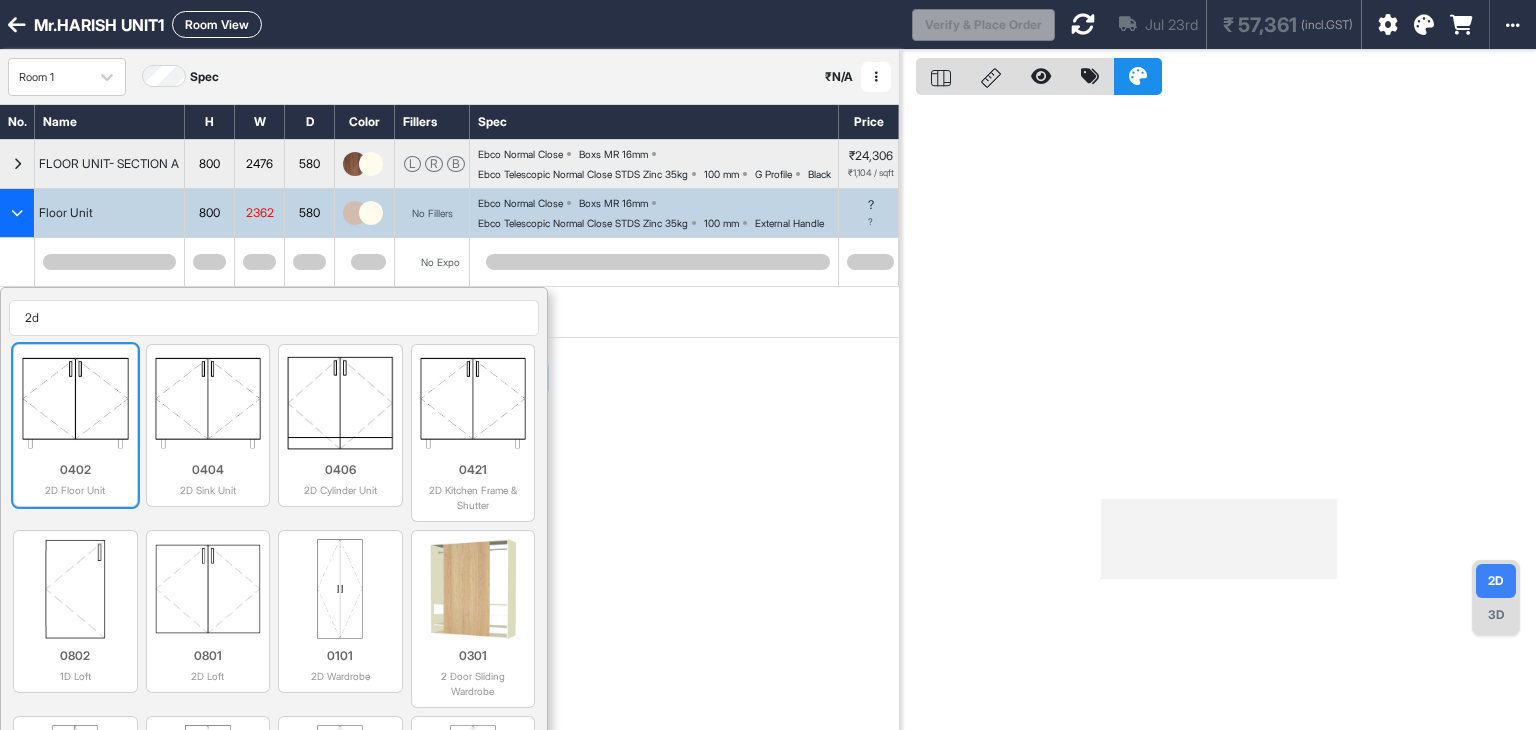 type on "2d" 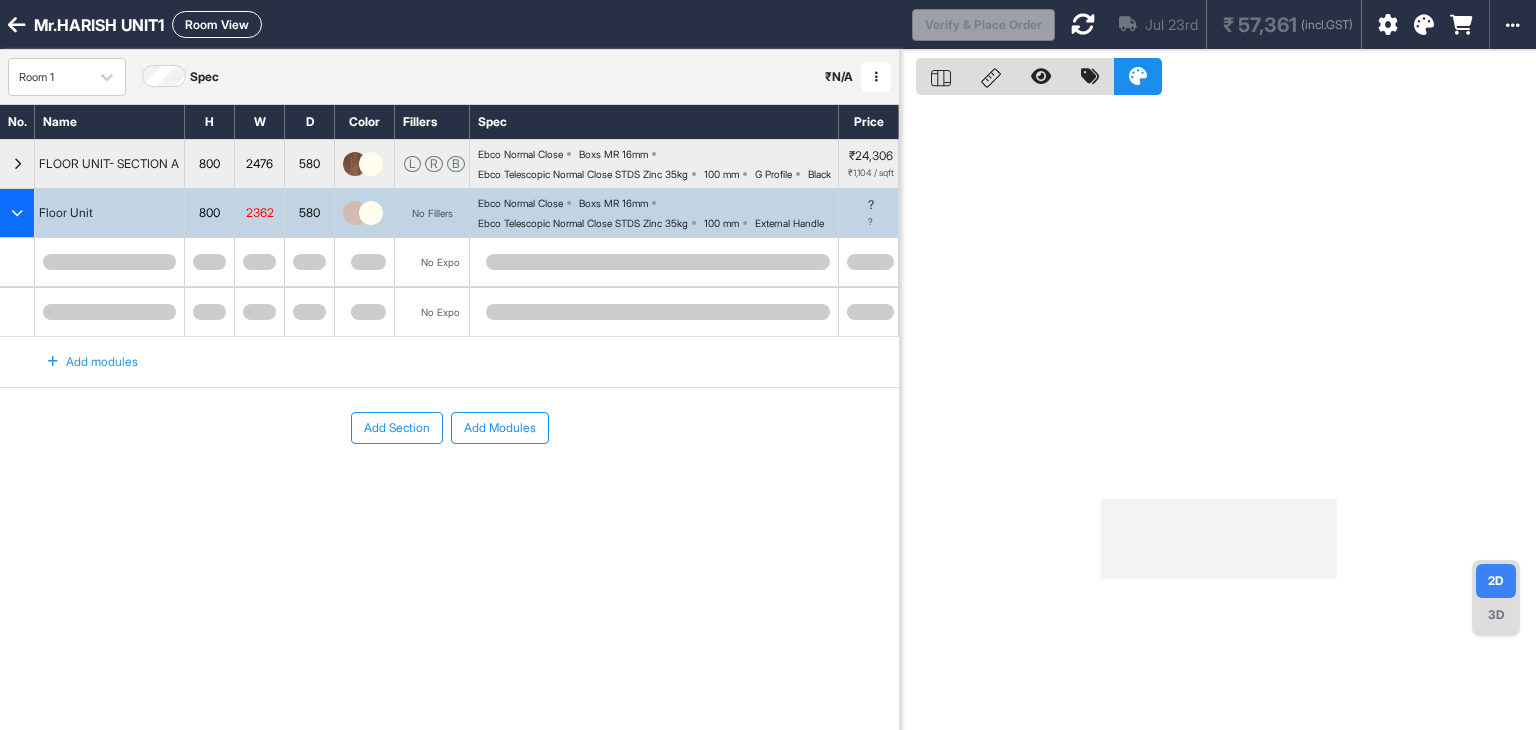 click at bounding box center (53, 362) 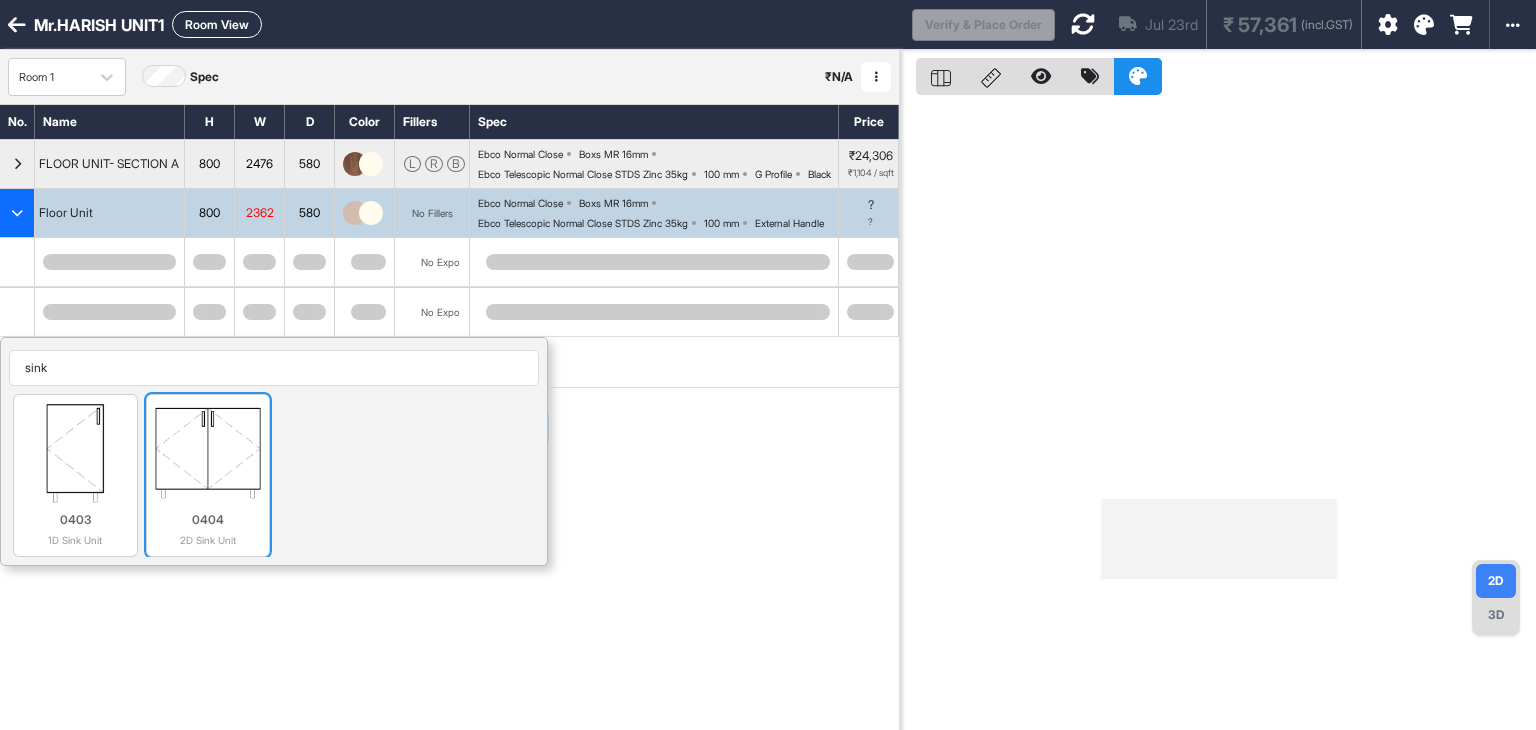 type on "sink" 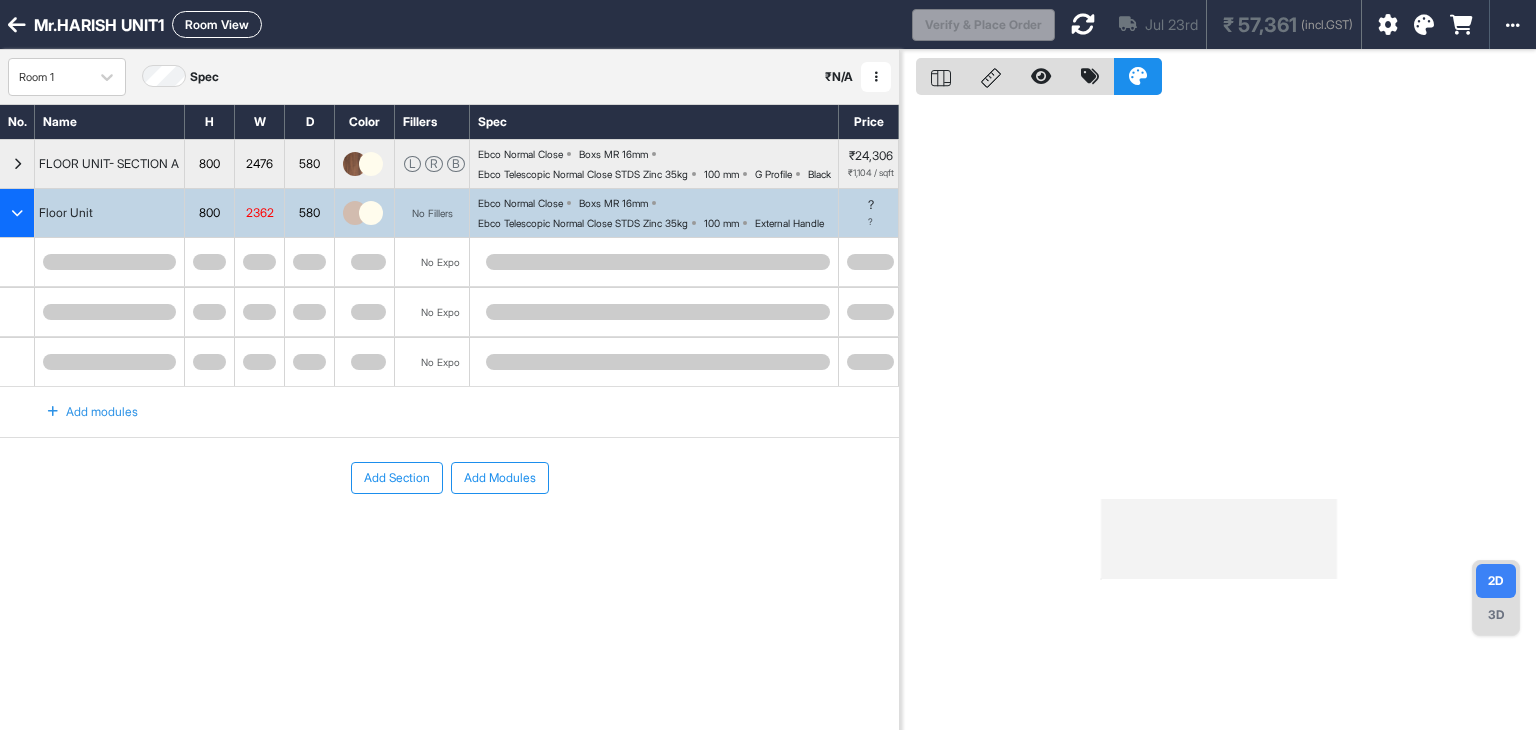 click on "Add Section Add Modules" at bounding box center (449, 538) 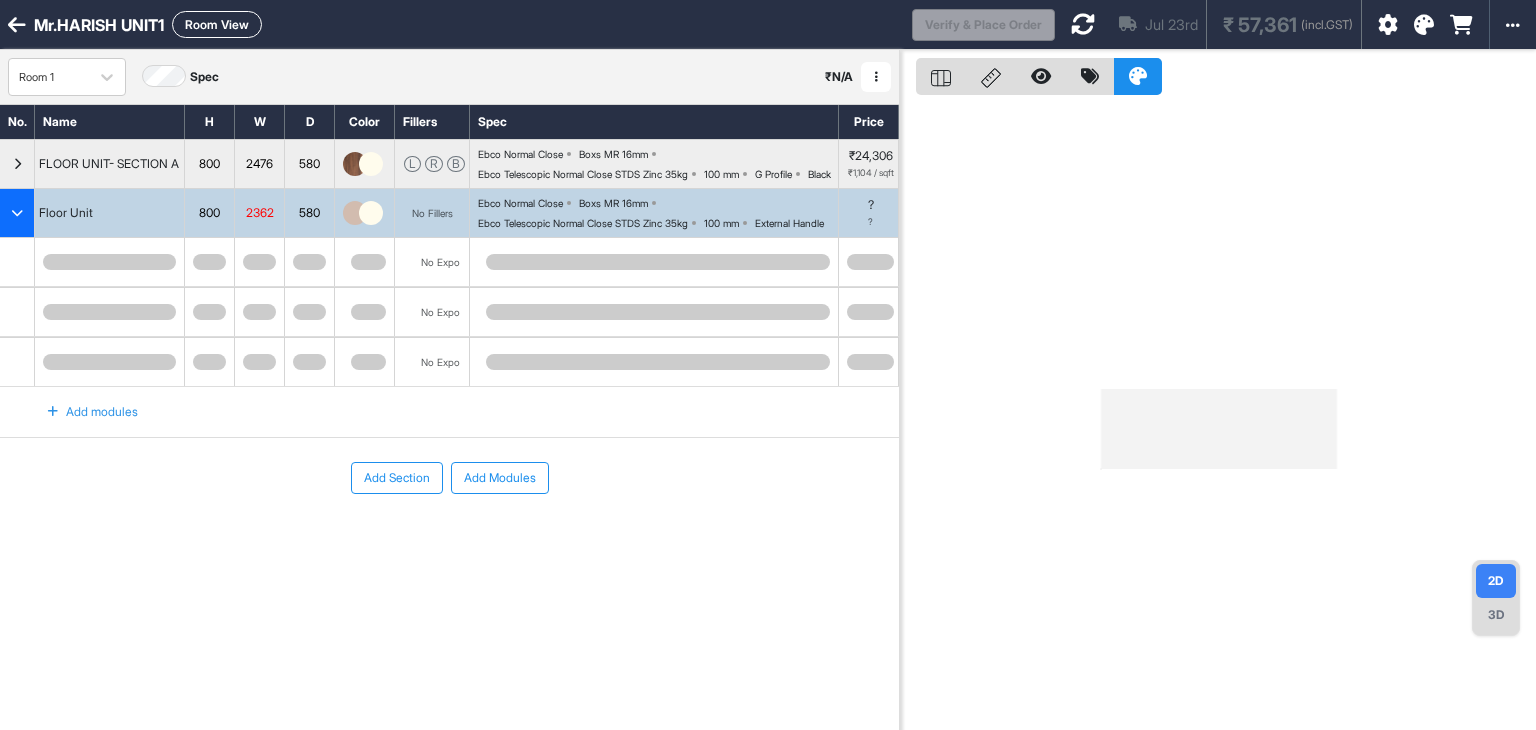 click at bounding box center [1083, 24] 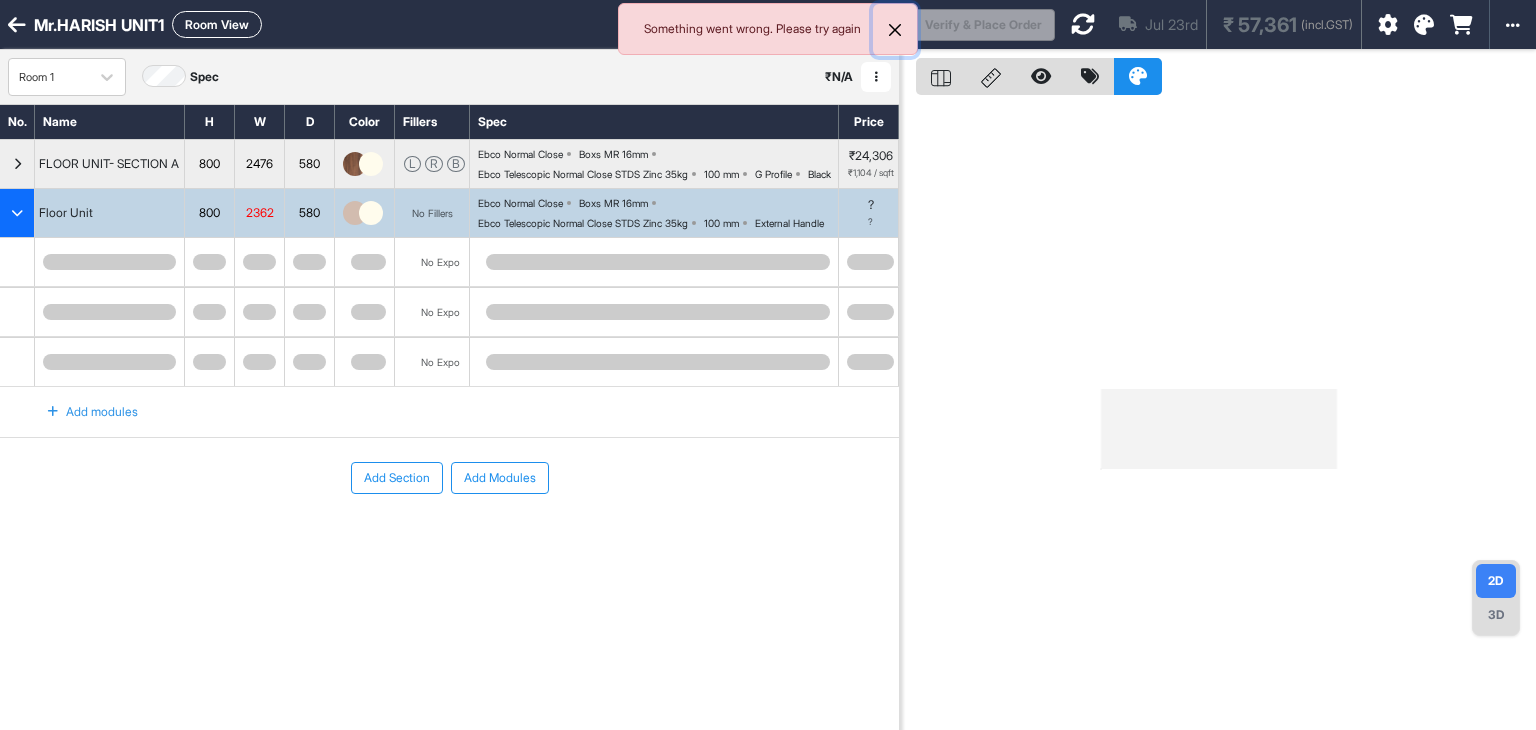 click at bounding box center [895, 30] 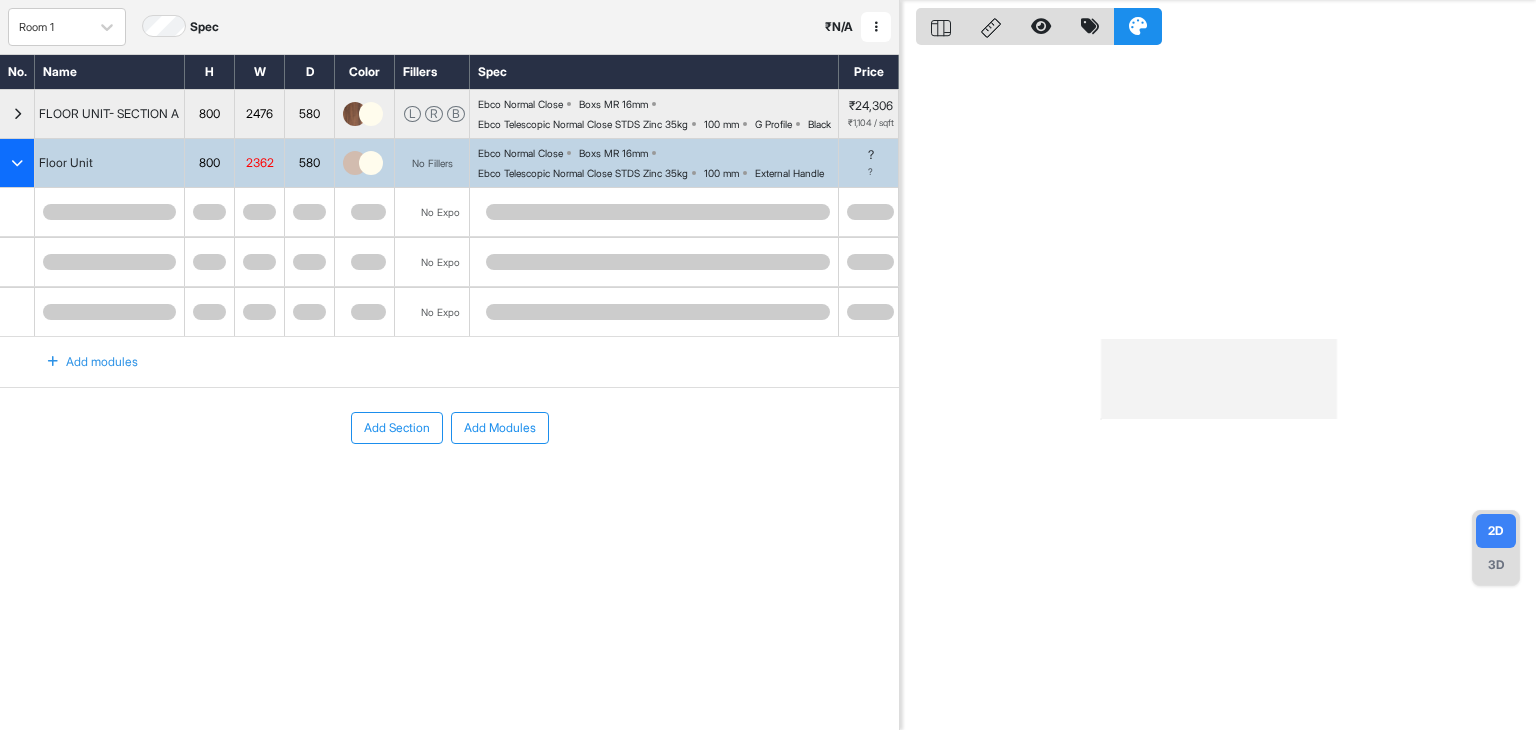 scroll, scrollTop: 0, scrollLeft: 0, axis: both 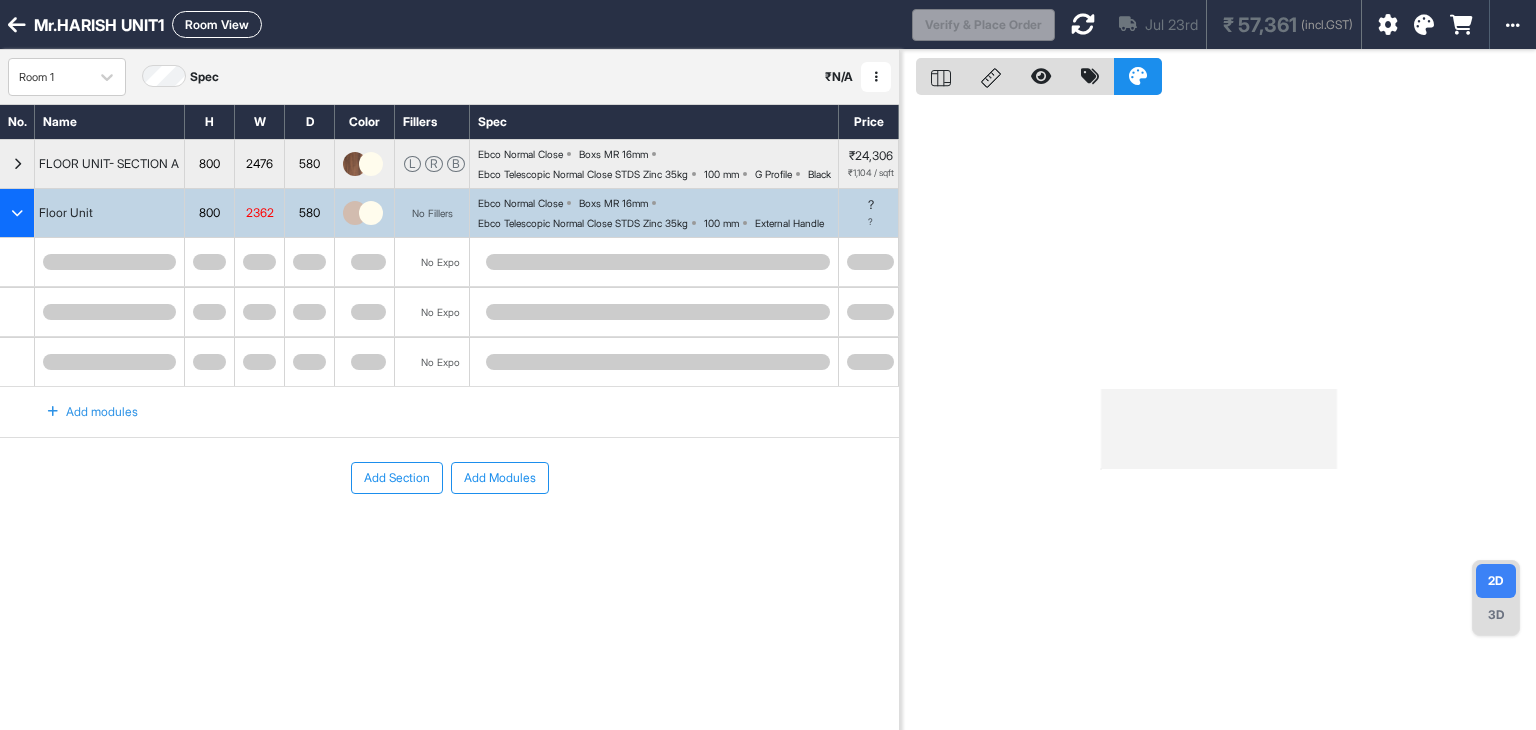 click at bounding box center (1218, 415) 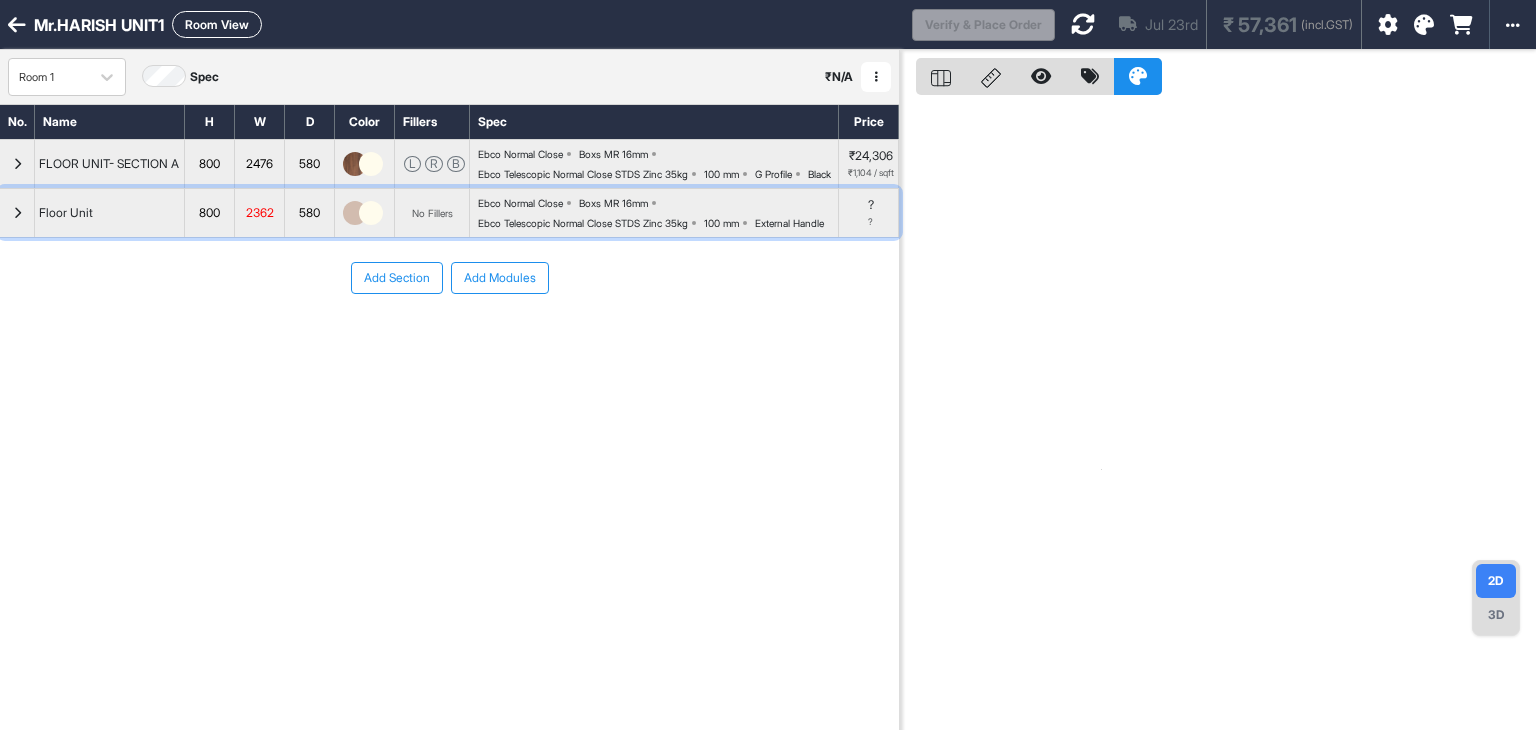 click at bounding box center (17, 213) 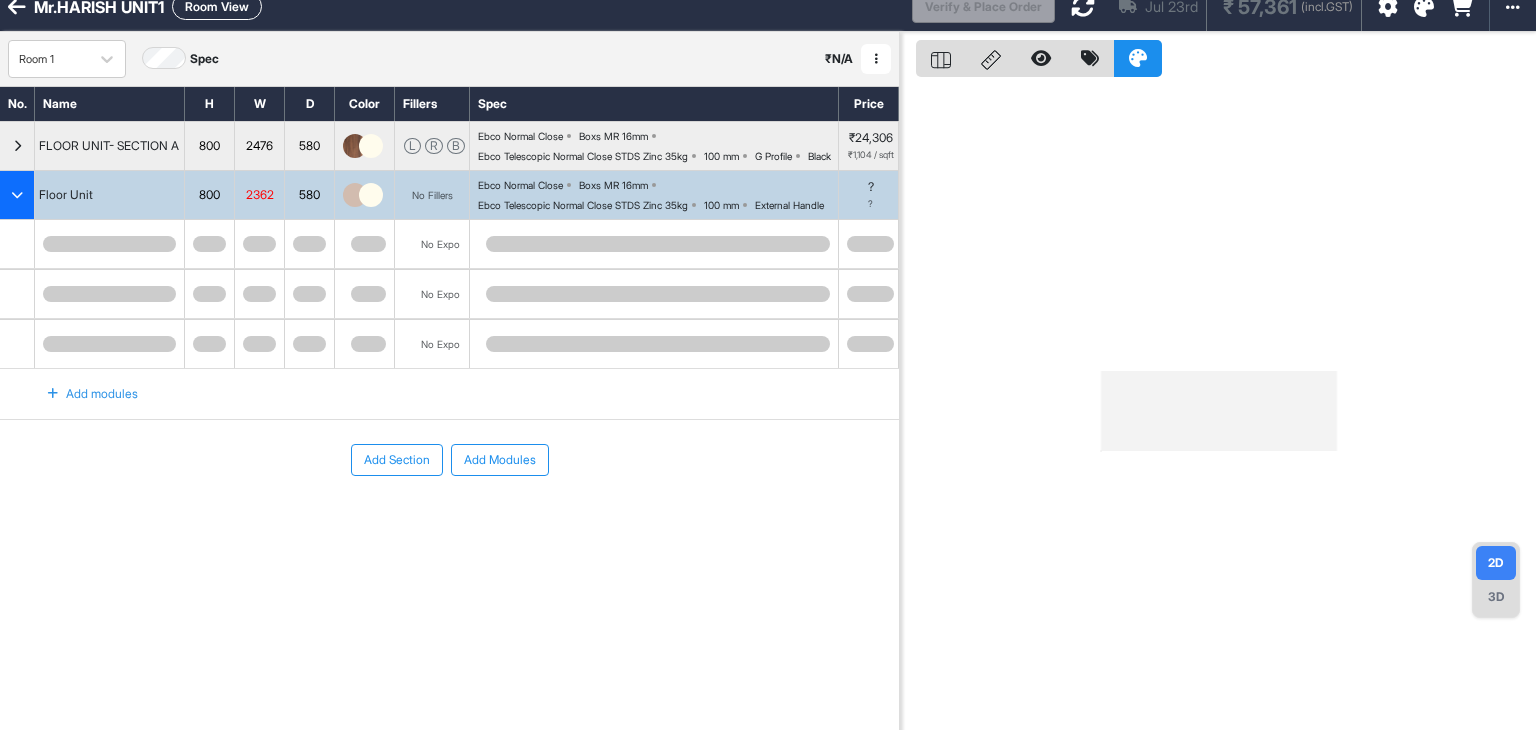 scroll, scrollTop: 0, scrollLeft: 0, axis: both 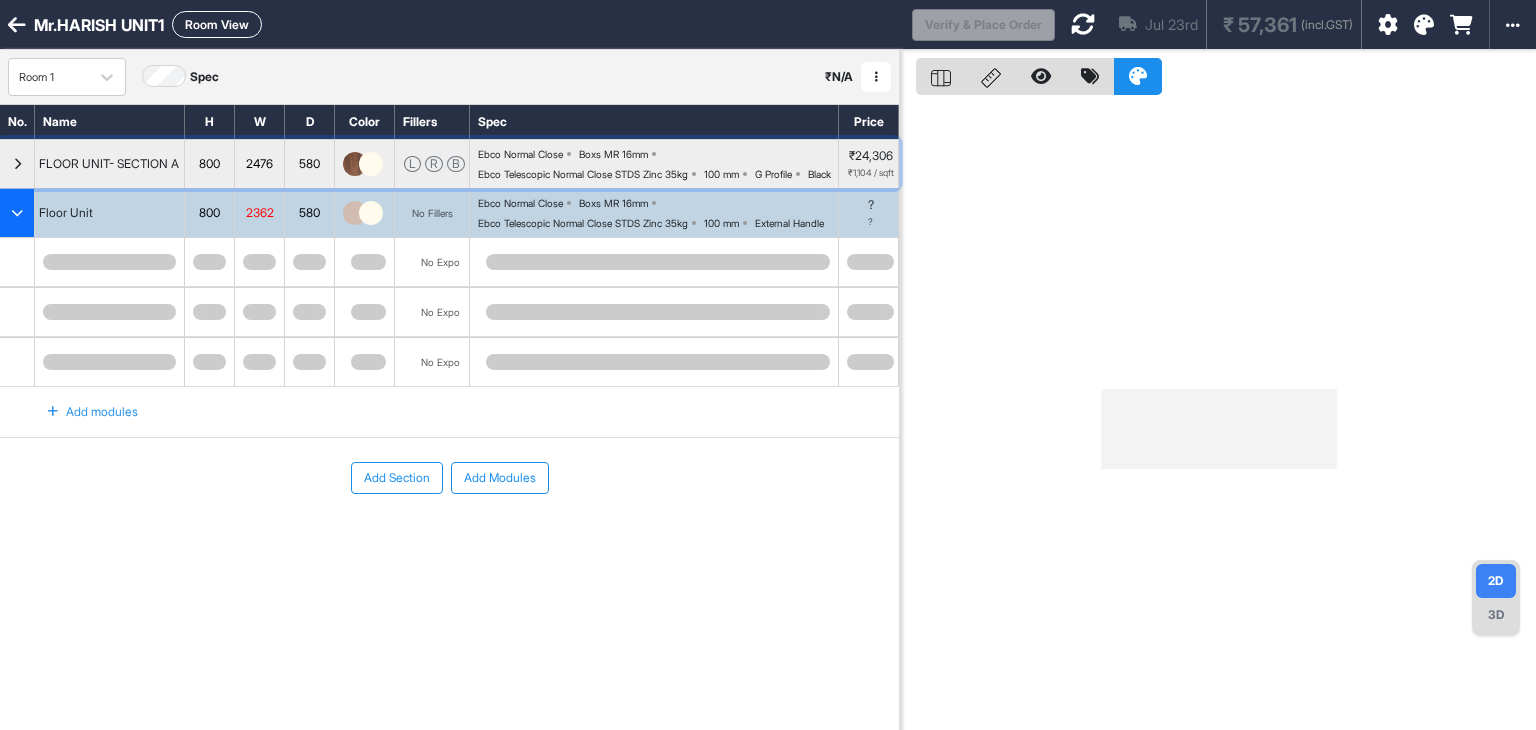 click on "Ebco Normal Close Boxs MR 16mm Ebco Telescopic Normal Close STDS Zinc 35kg 100 mm G Profile Black" at bounding box center [658, 164] 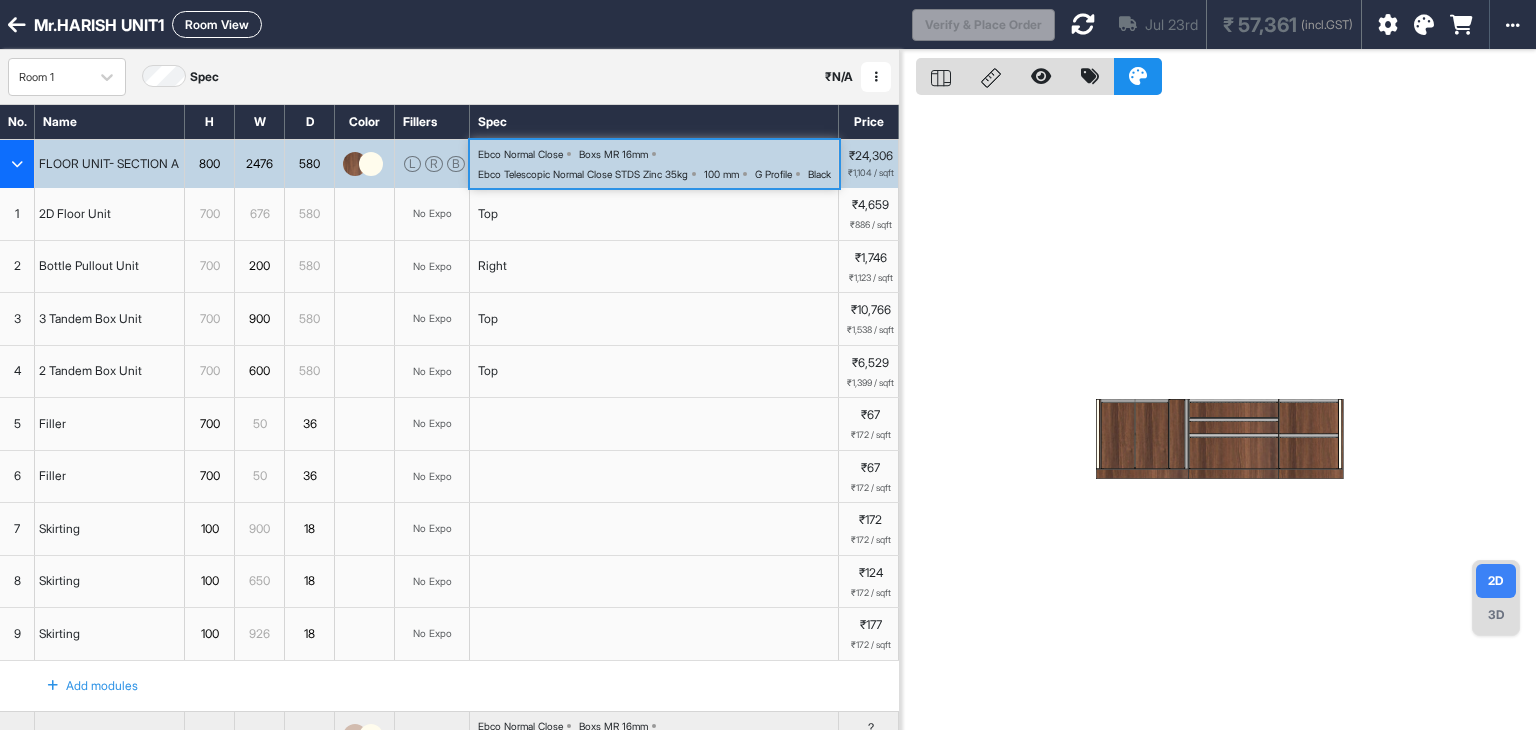 click on "Ebco Normal Close Boxs MR 16mm Ebco Telescopic Normal Close STDS Zinc 35kg 100 mm G Profile Black" at bounding box center (658, 164) 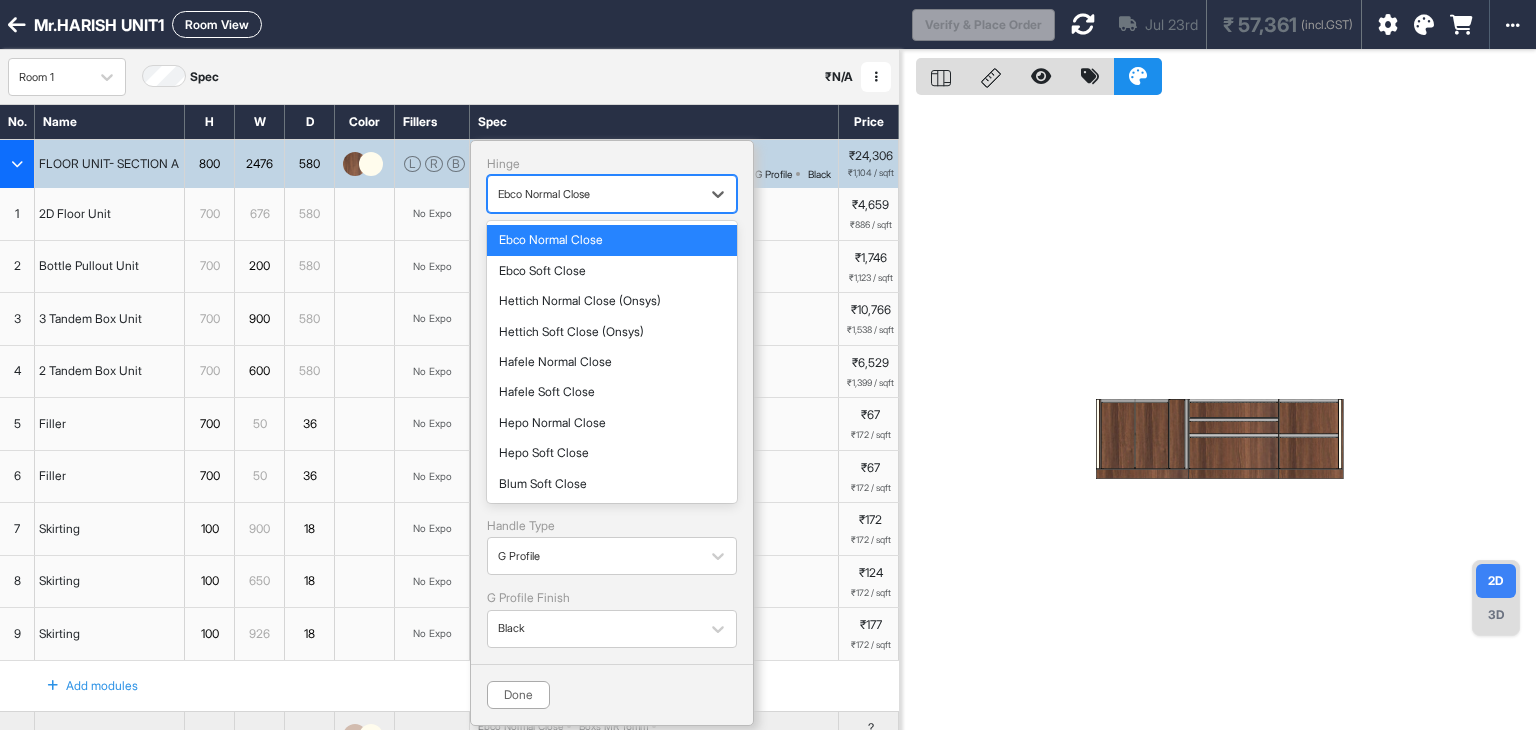 click on "Ebco Normal Close" at bounding box center (594, 194) 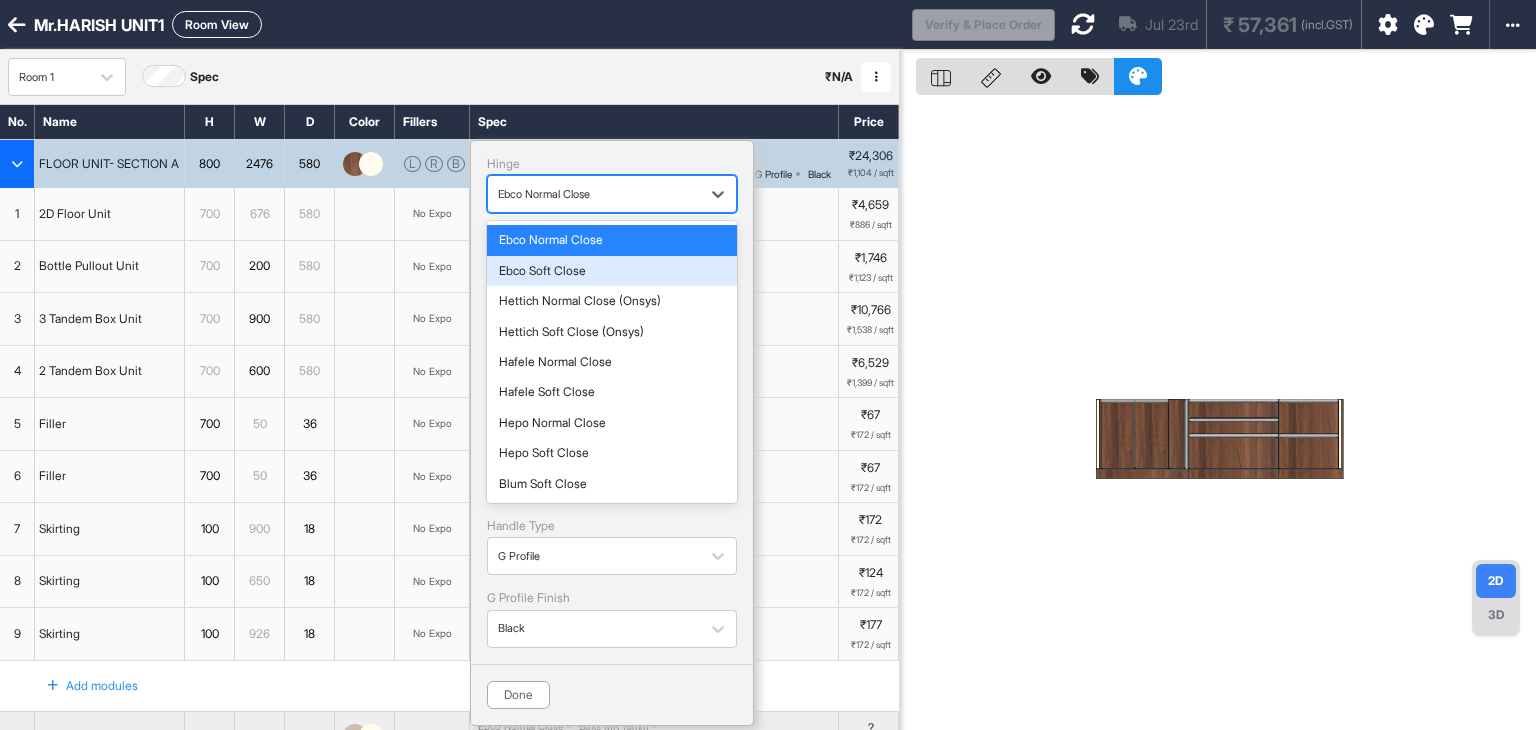 click on "Ebco Soft Close" at bounding box center (612, 271) 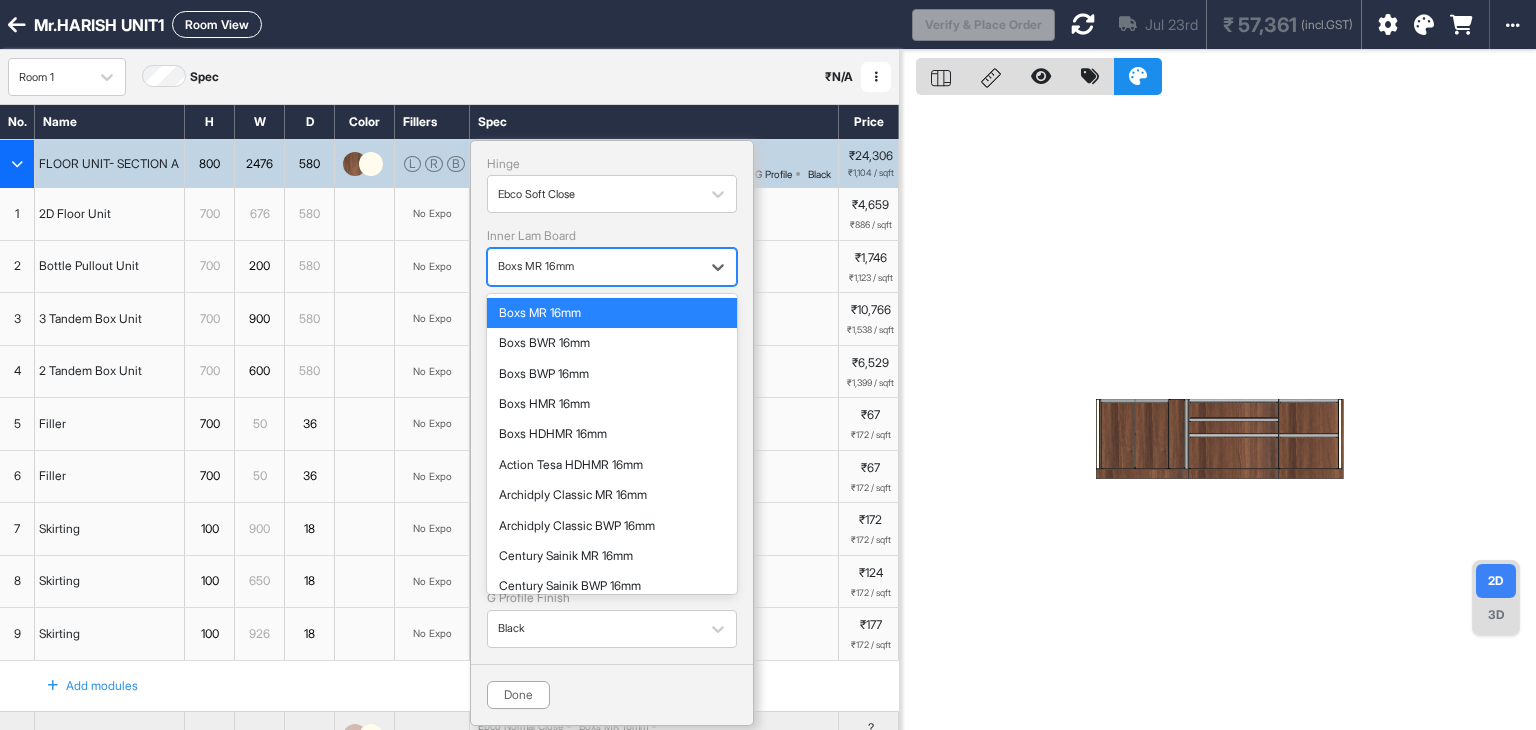 click at bounding box center [594, 267] 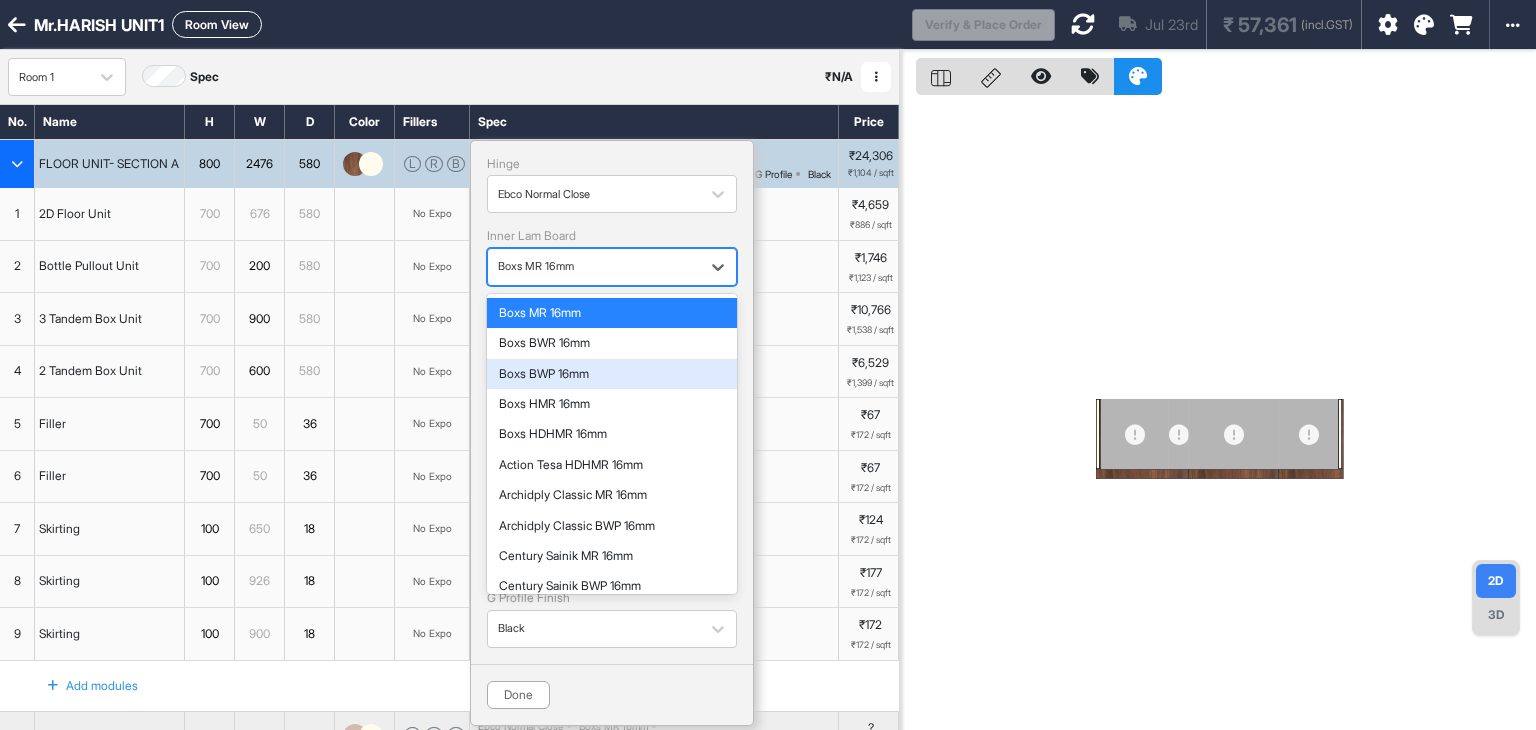 click on "Boxs BWP 16mm" at bounding box center [612, 374] 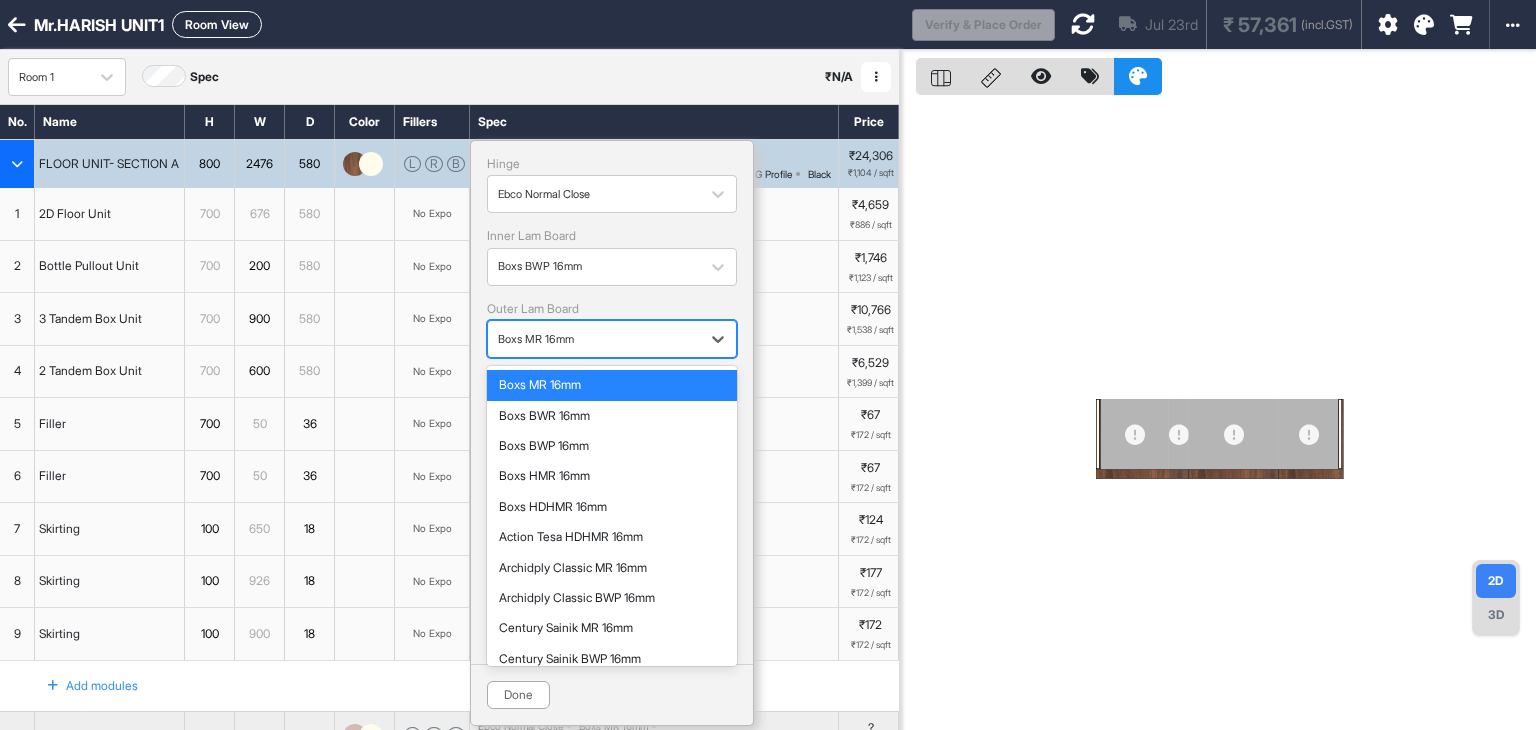 click at bounding box center (594, 339) 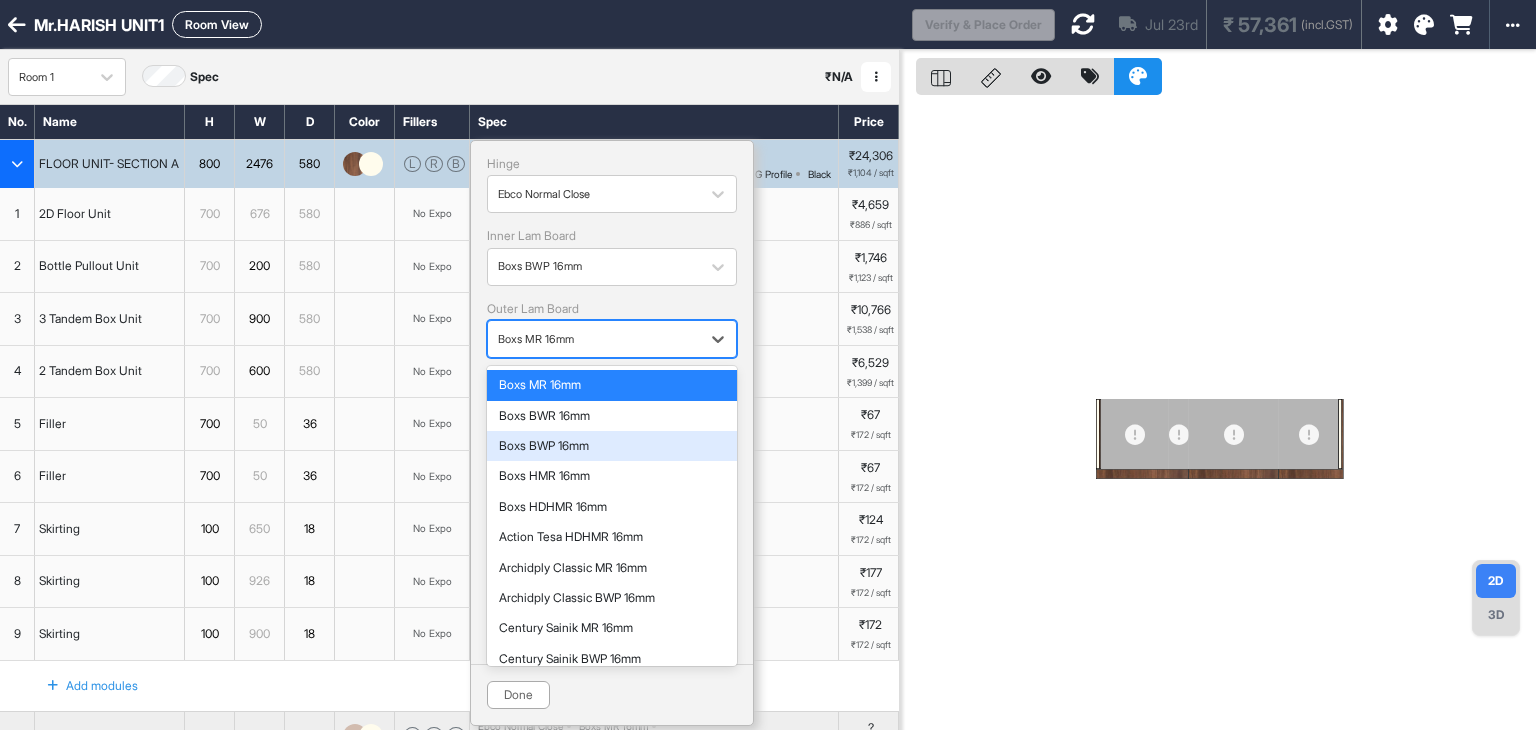 click on "Boxs BWP 16mm" at bounding box center (612, 446) 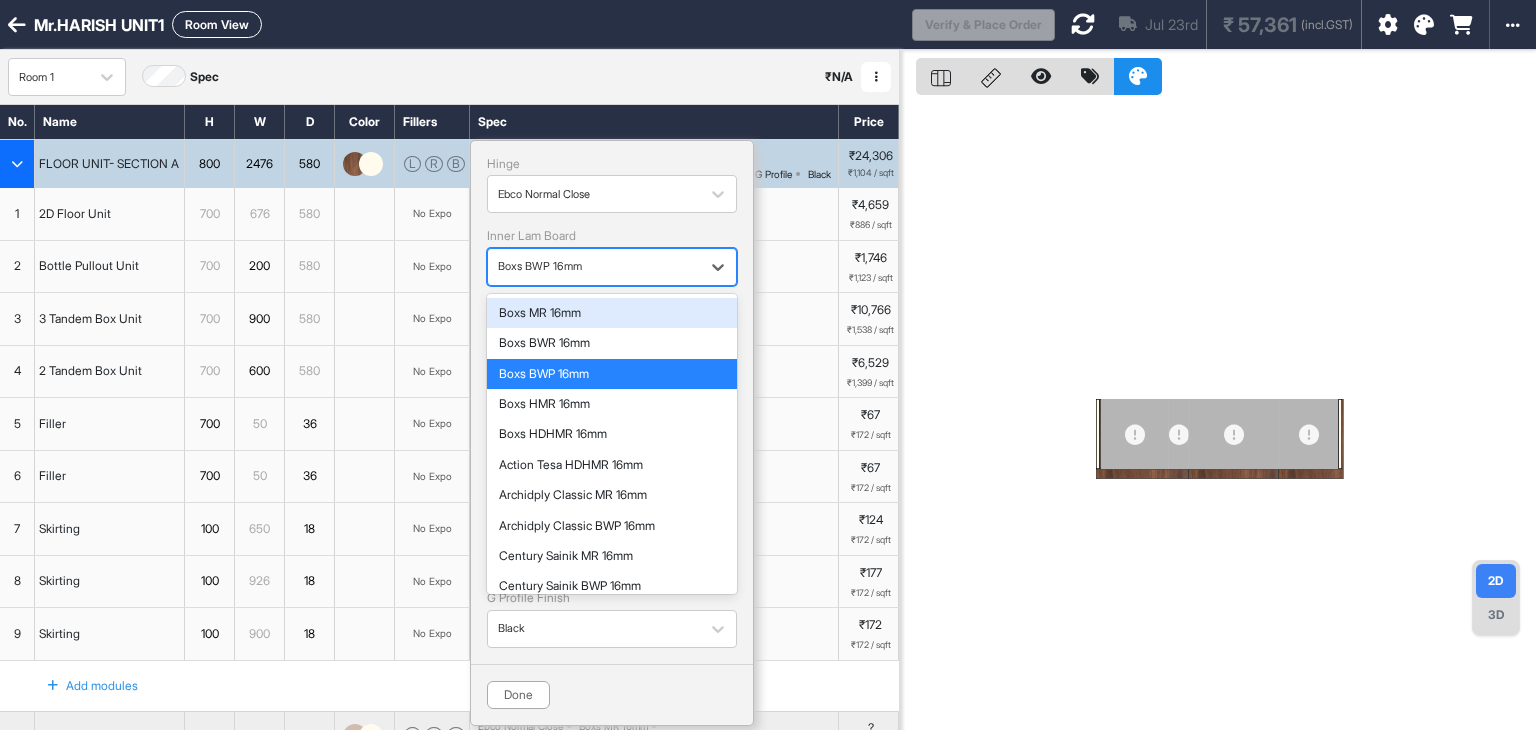 click on "Boxs BWP 16mm" at bounding box center (594, 266) 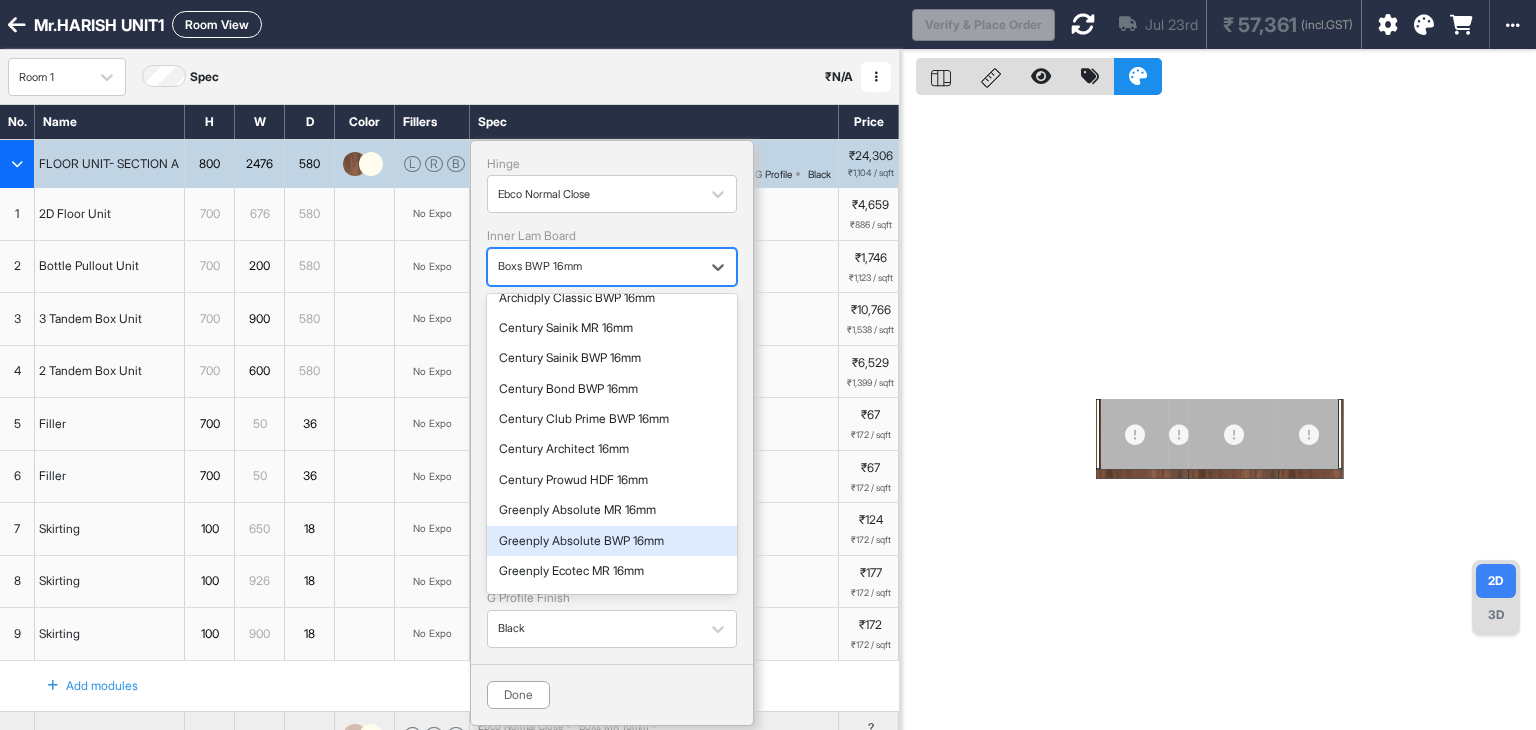 scroll, scrollTop: 195, scrollLeft: 0, axis: vertical 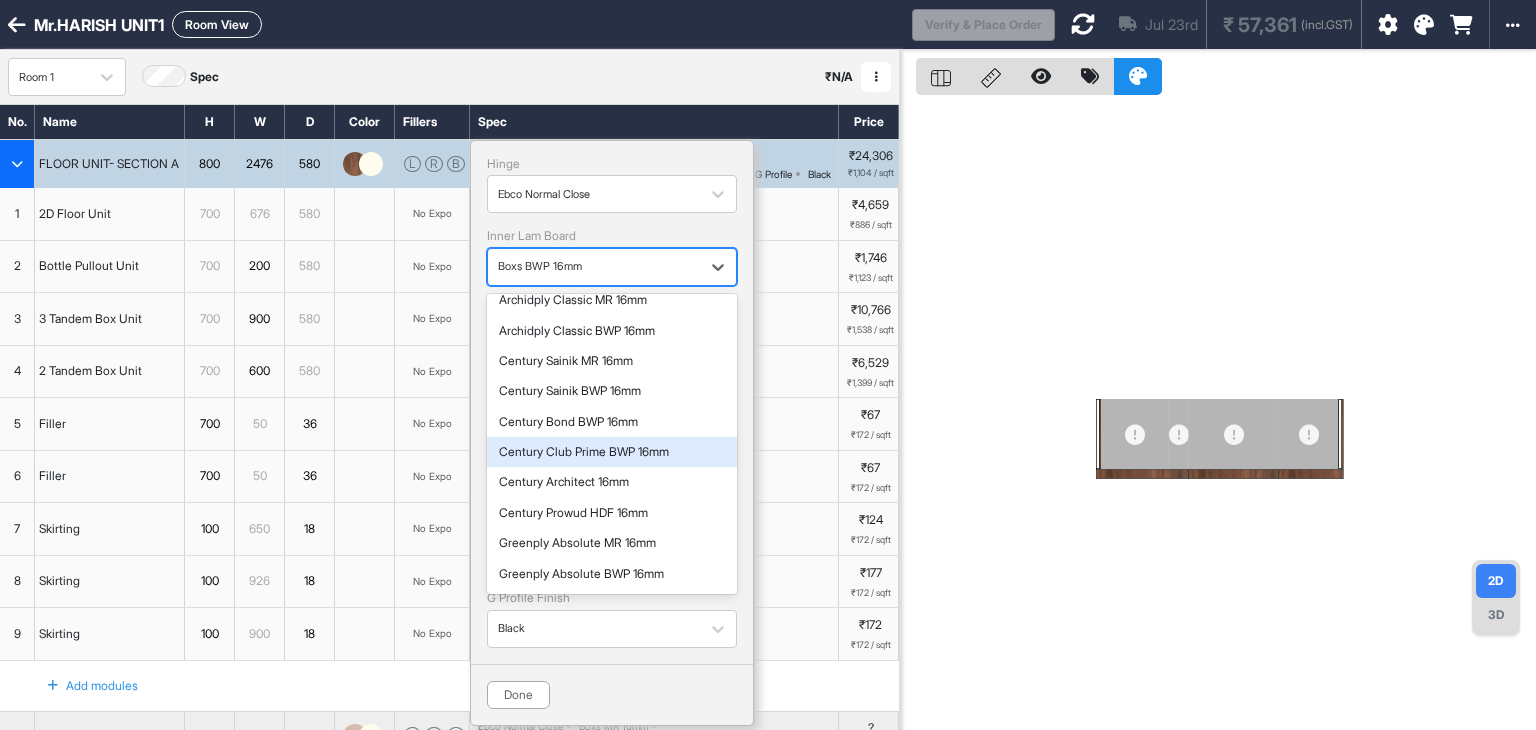 click on "Century Club Prime BWP 16mm" at bounding box center [612, 452] 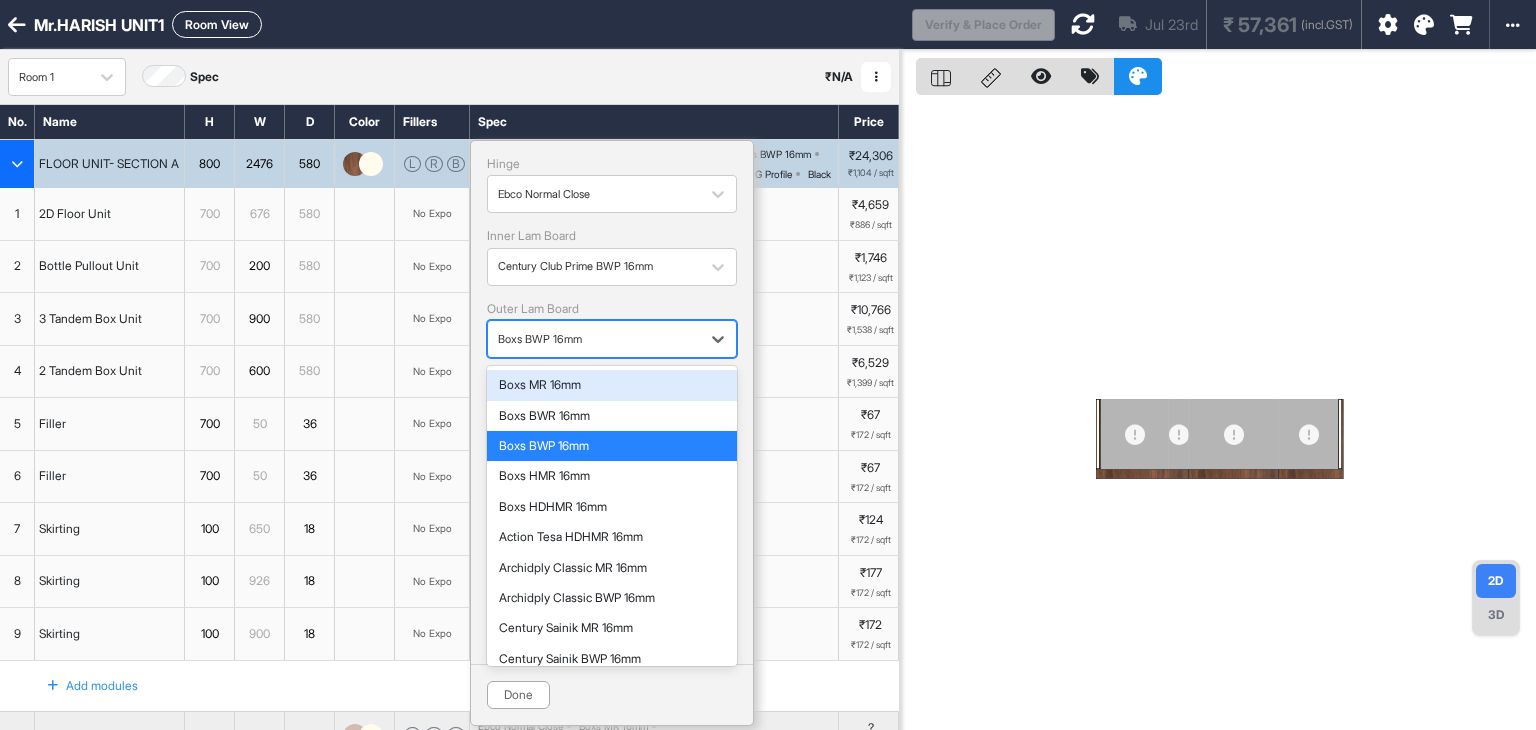 click on "Boxs BWP 16mm" at bounding box center (594, 339) 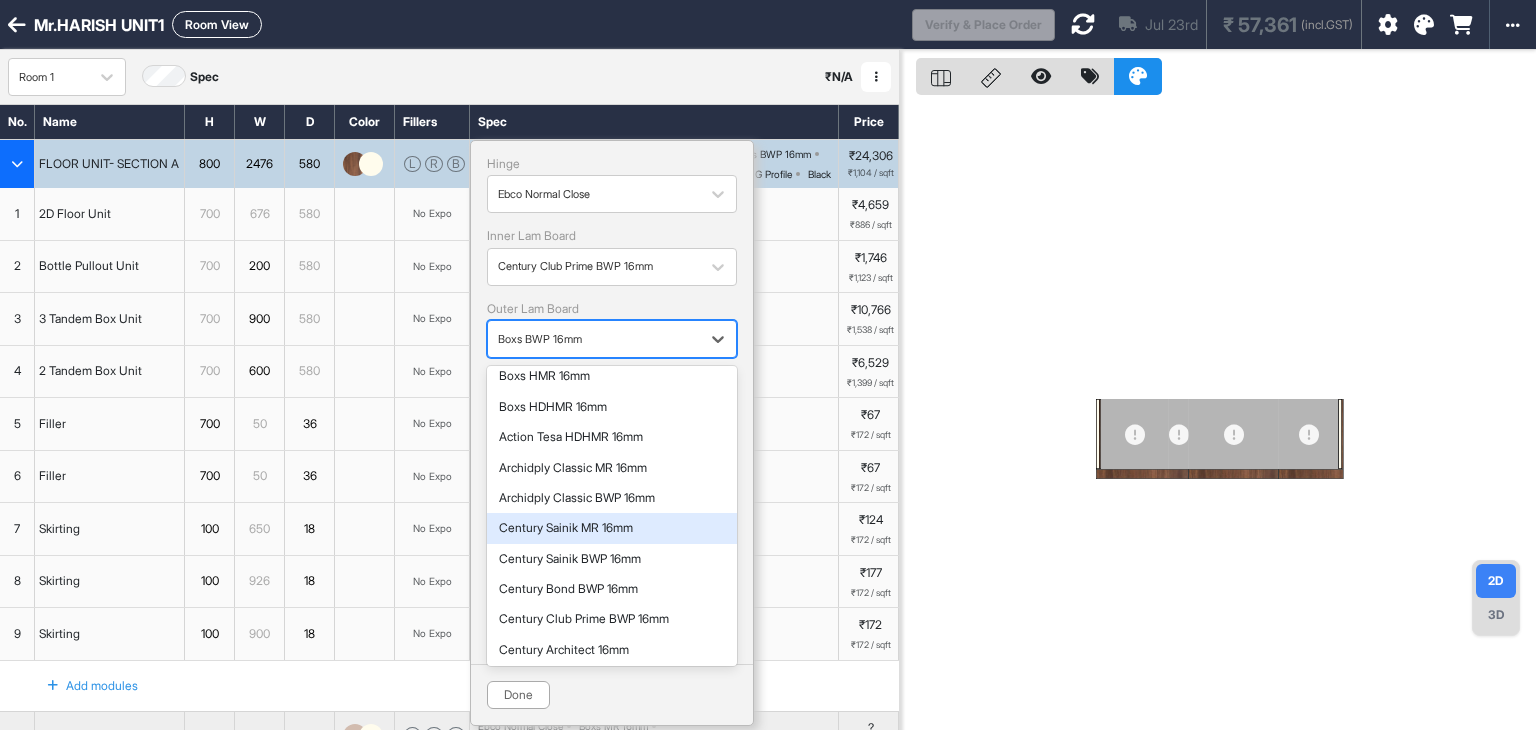 scroll, scrollTop: 200, scrollLeft: 0, axis: vertical 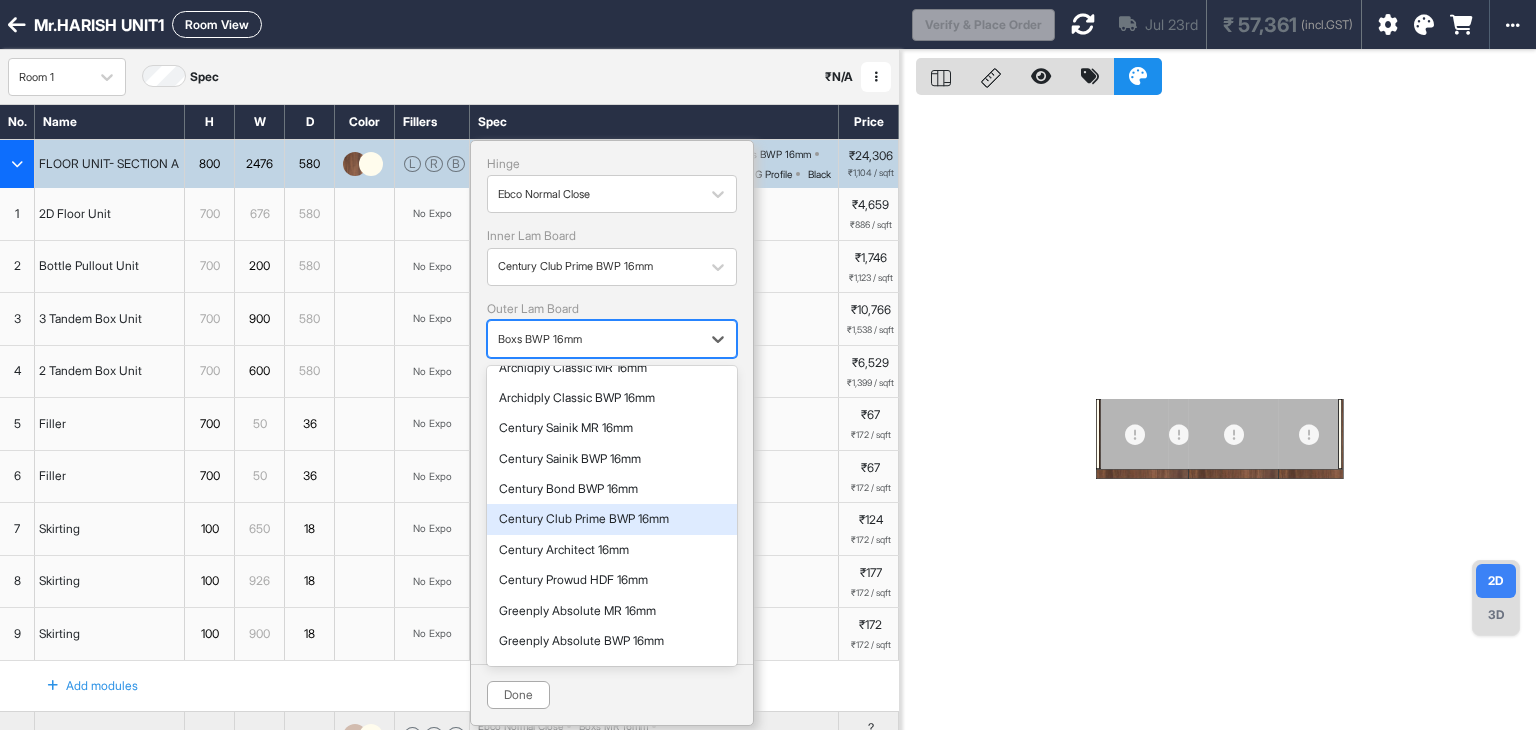 click on "Century Club Prime BWP 16mm" at bounding box center (612, 519) 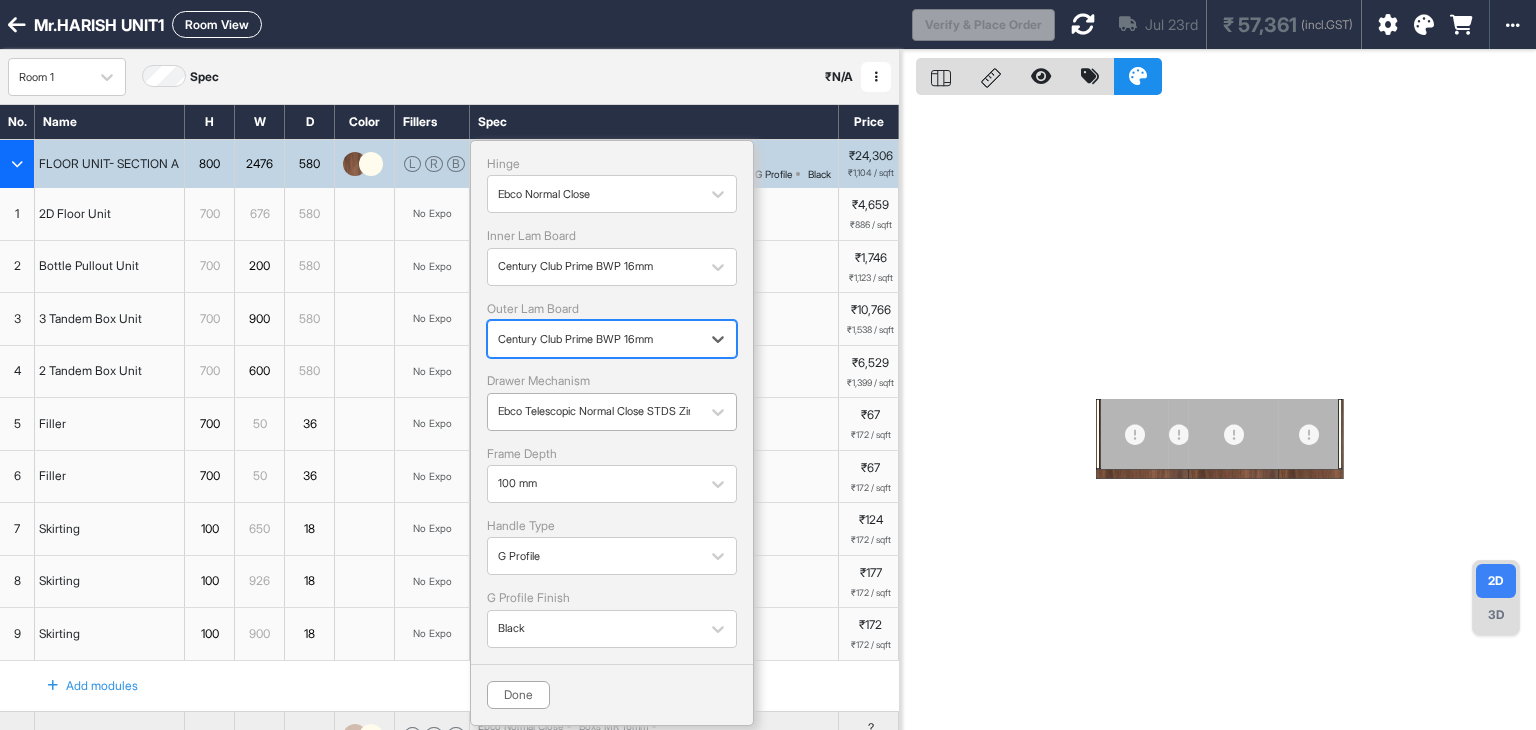 click on "Ebco Telescopic Normal Close STDS Zinc 35kg" at bounding box center [594, 411] 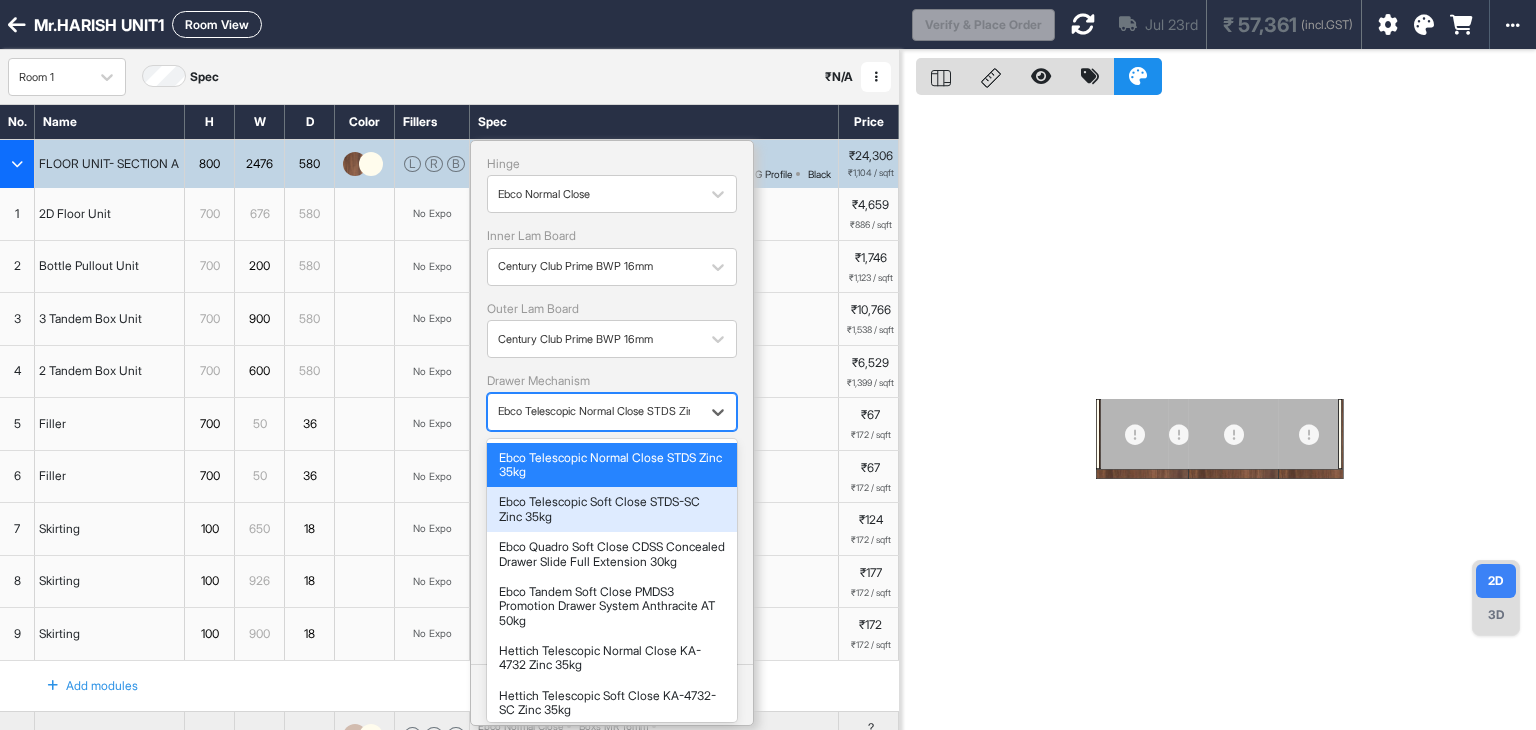 click on "Ebco Telescopic Soft Close STDS-SC Zinc 35kg" at bounding box center [612, 509] 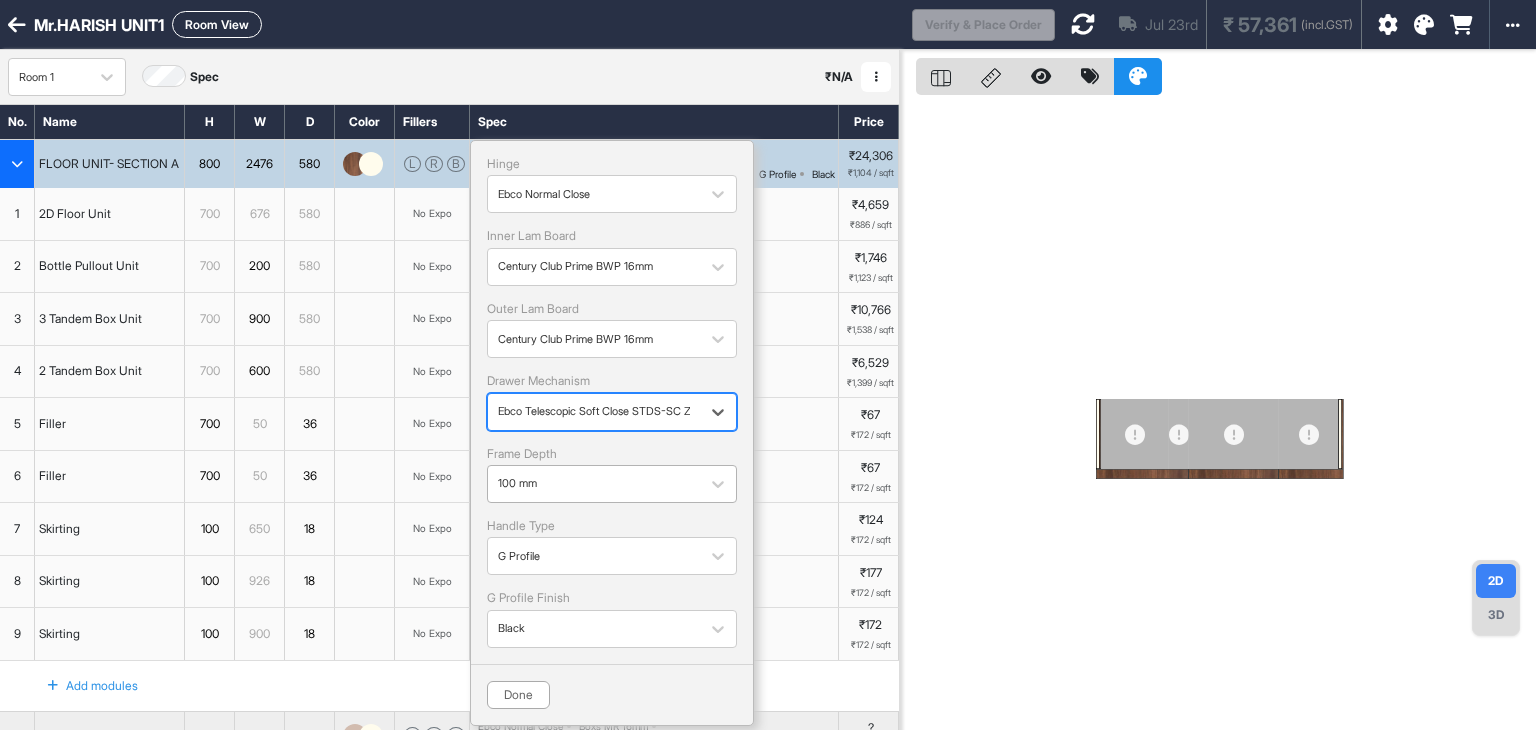 click at bounding box center [594, 484] 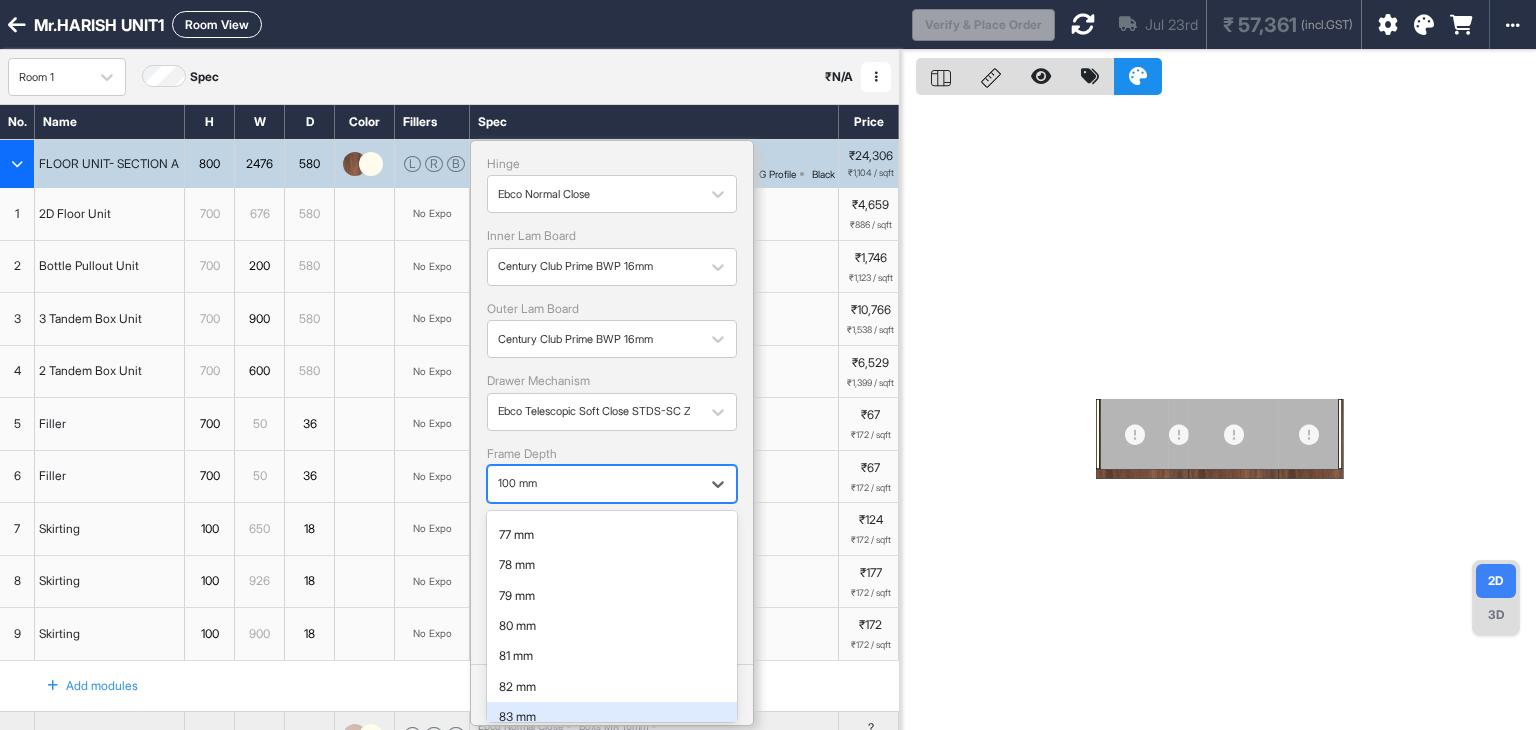 scroll, scrollTop: 0, scrollLeft: 0, axis: both 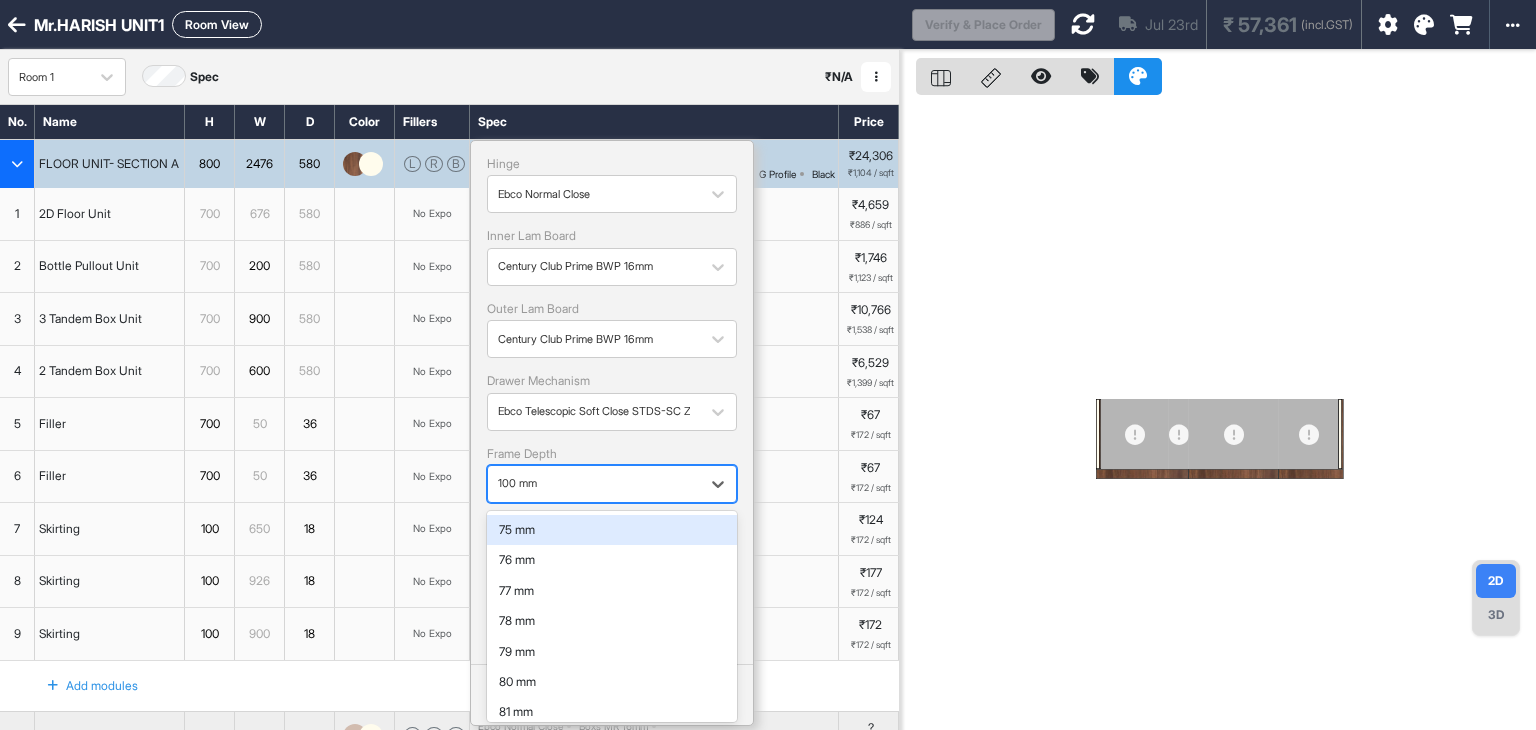 click on "100 mm" at bounding box center (594, 483) 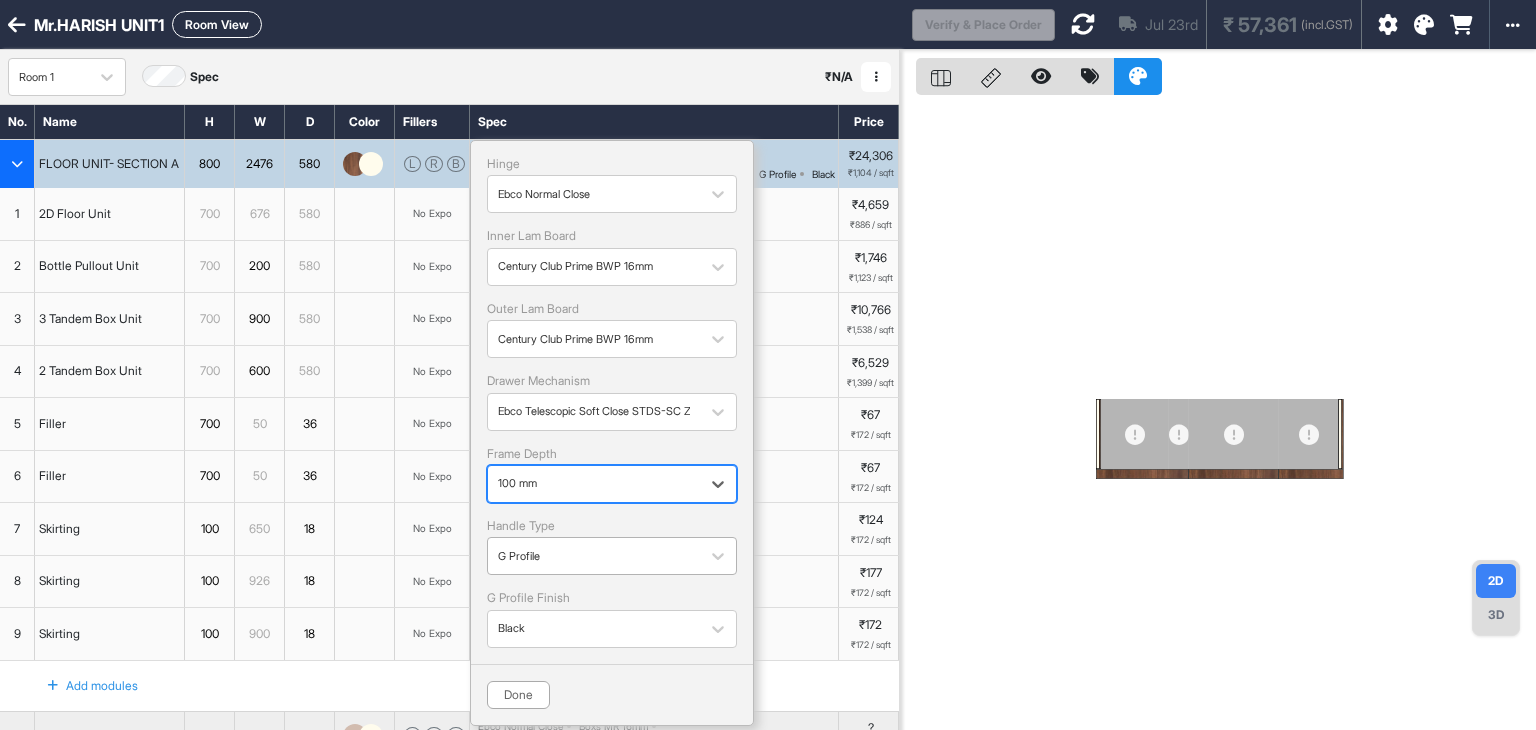 click at bounding box center [594, 556] 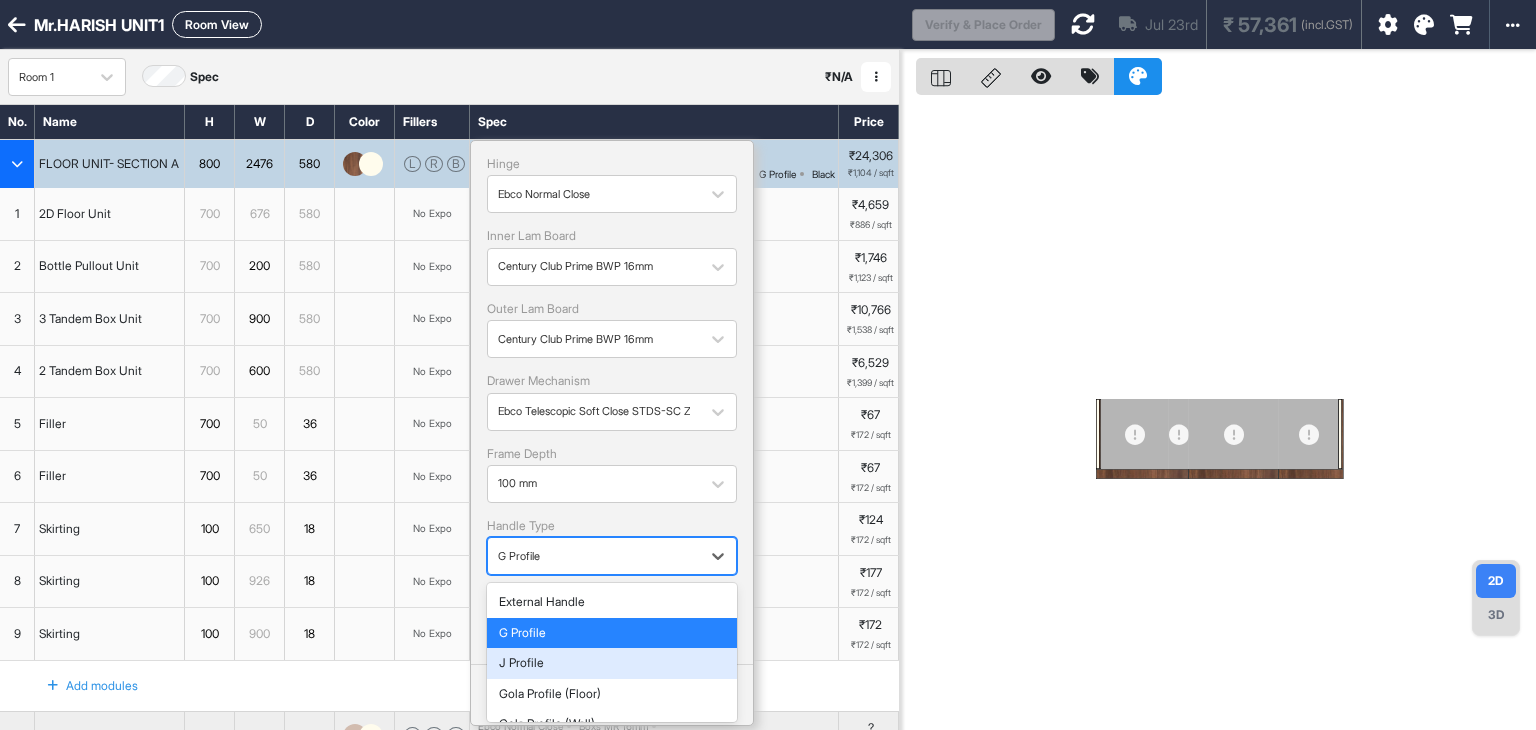 scroll, scrollTop: 81, scrollLeft: 0, axis: vertical 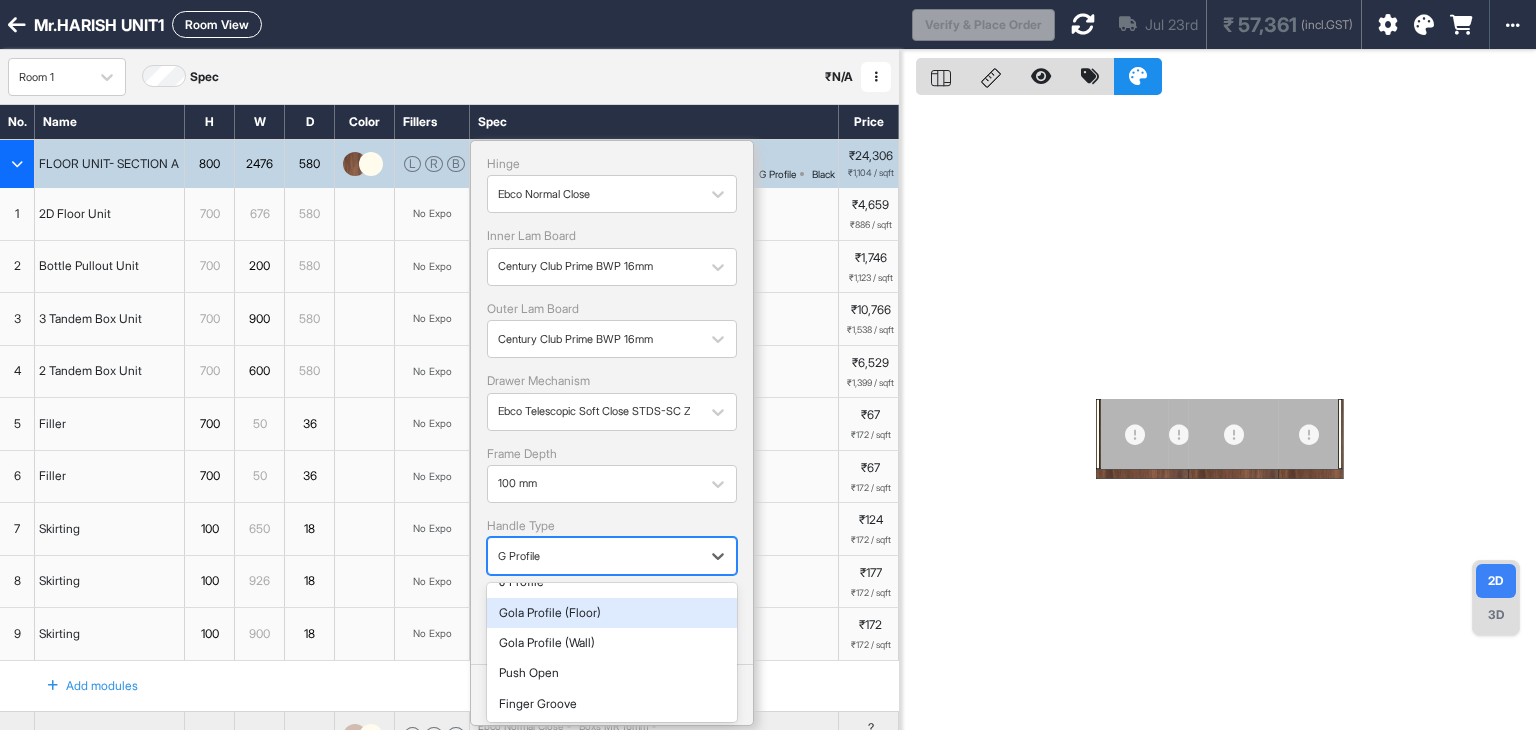 click on "Gola Profile (Floor)" at bounding box center (612, 613) 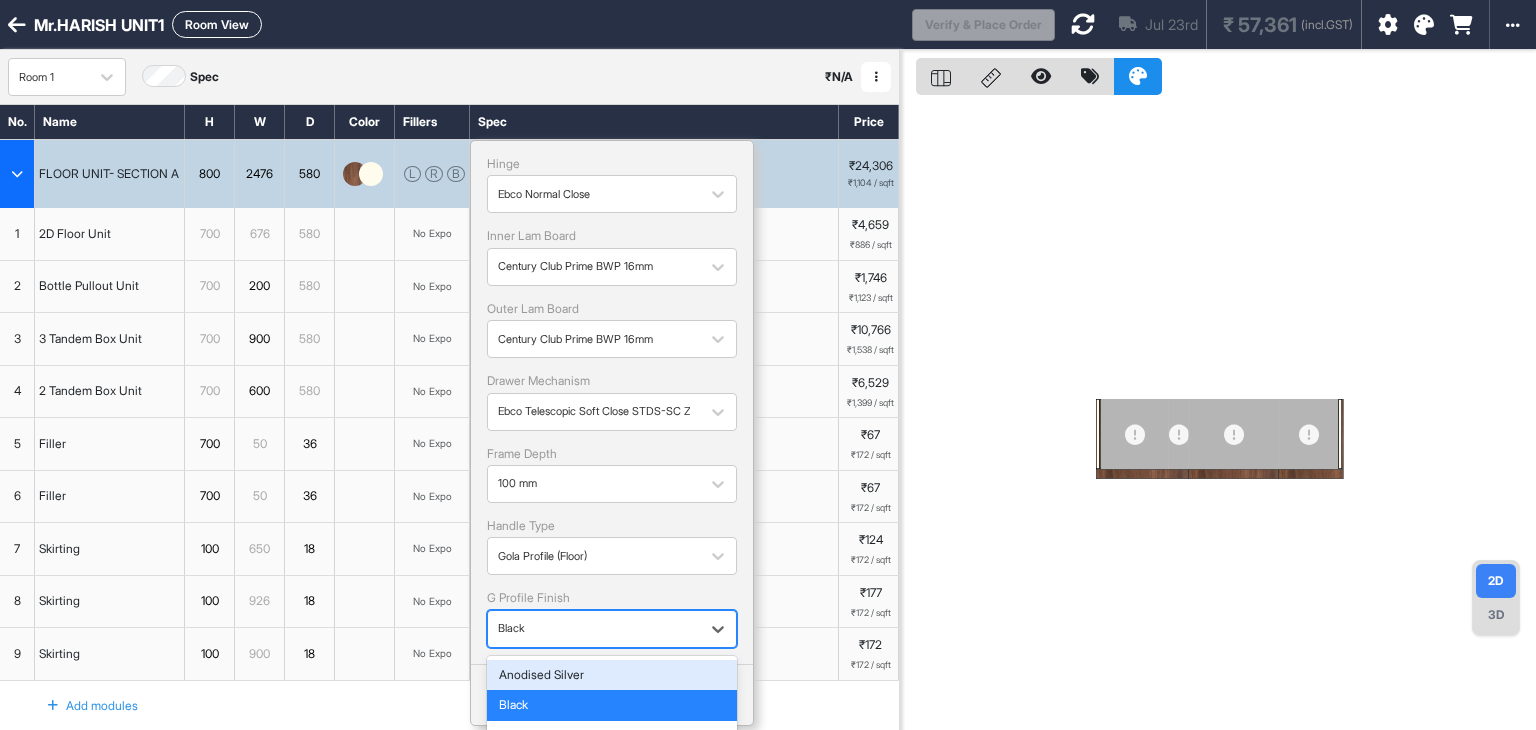 click at bounding box center [594, 629] 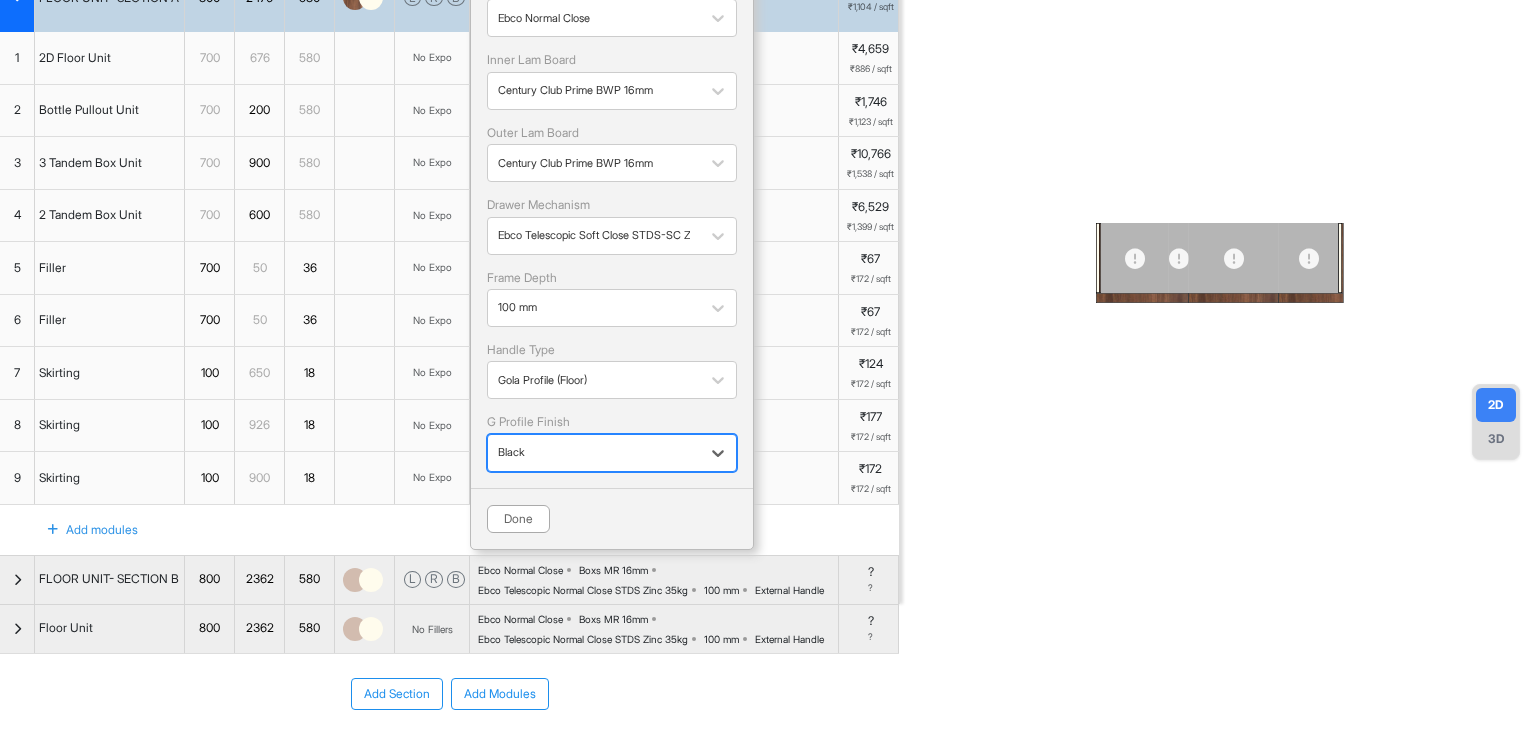 scroll, scrollTop: 200, scrollLeft: 0, axis: vertical 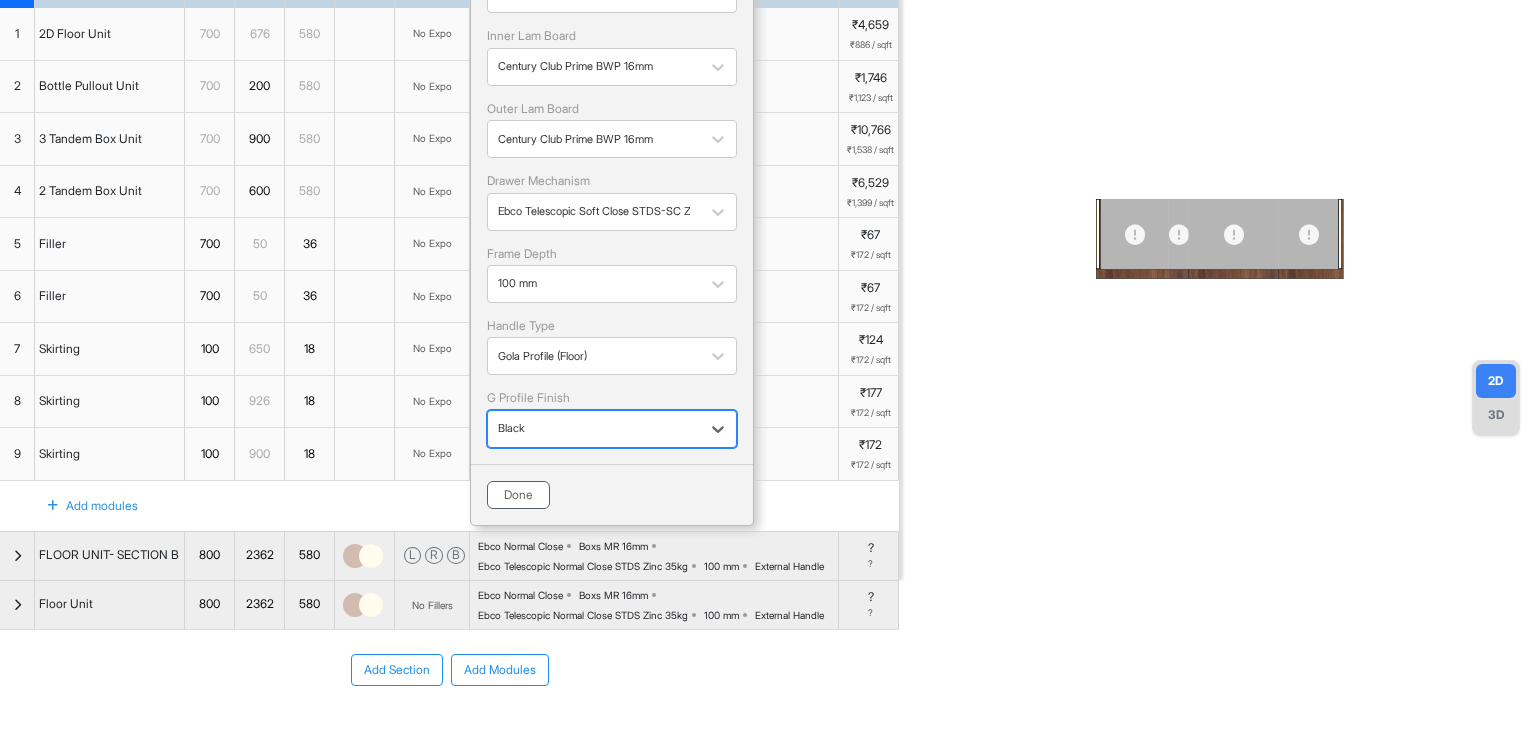 click on "Done" at bounding box center [518, 495] 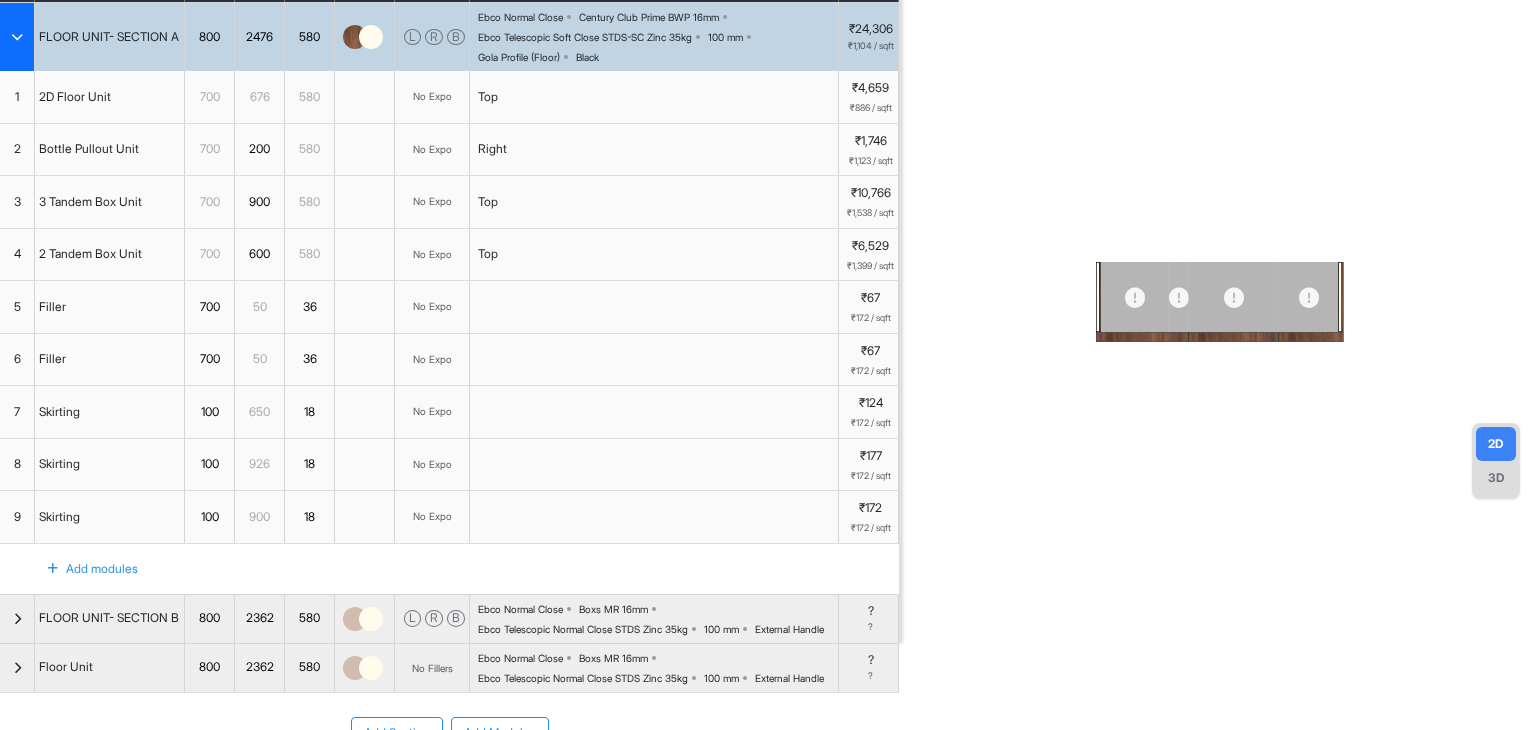 scroll, scrollTop: 0, scrollLeft: 0, axis: both 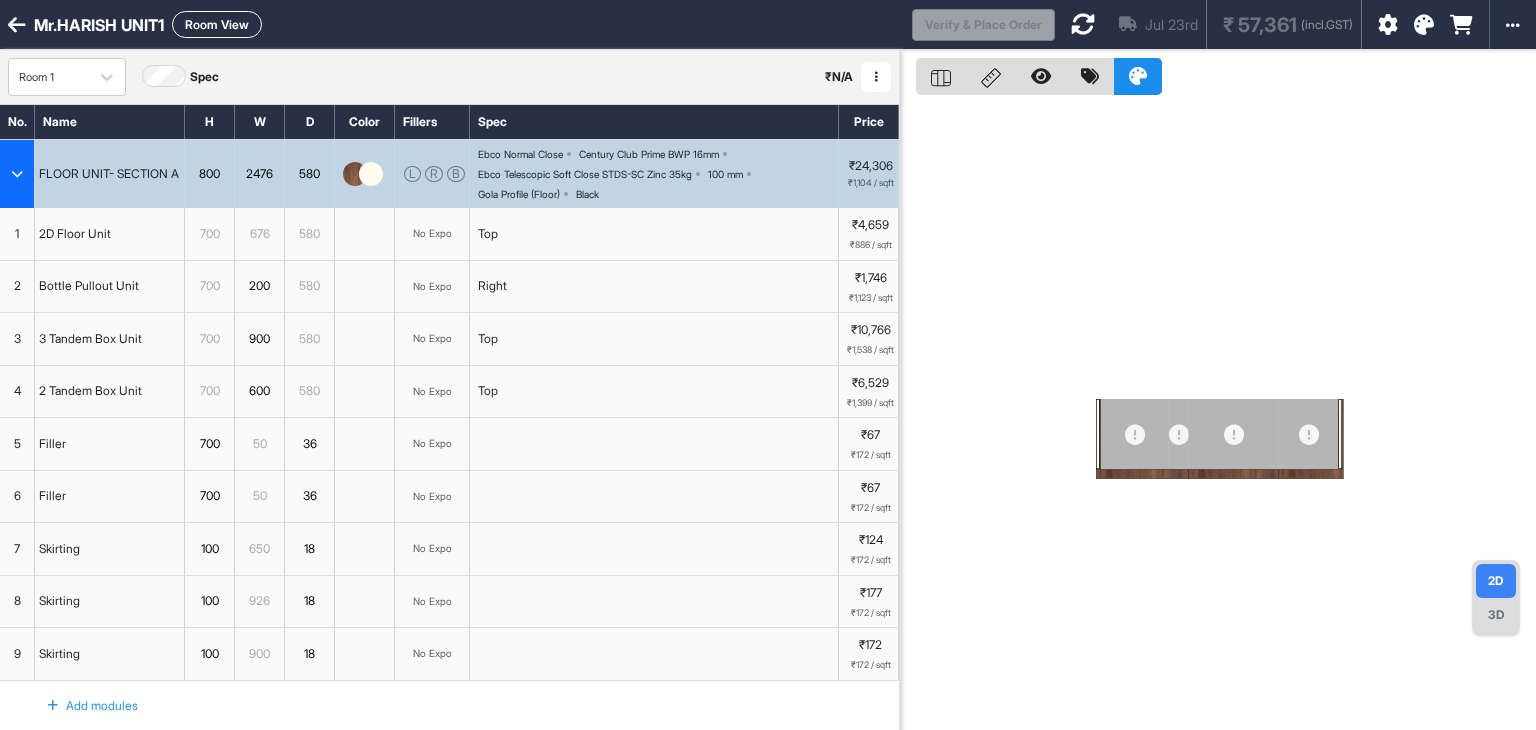 click at bounding box center [17, 174] 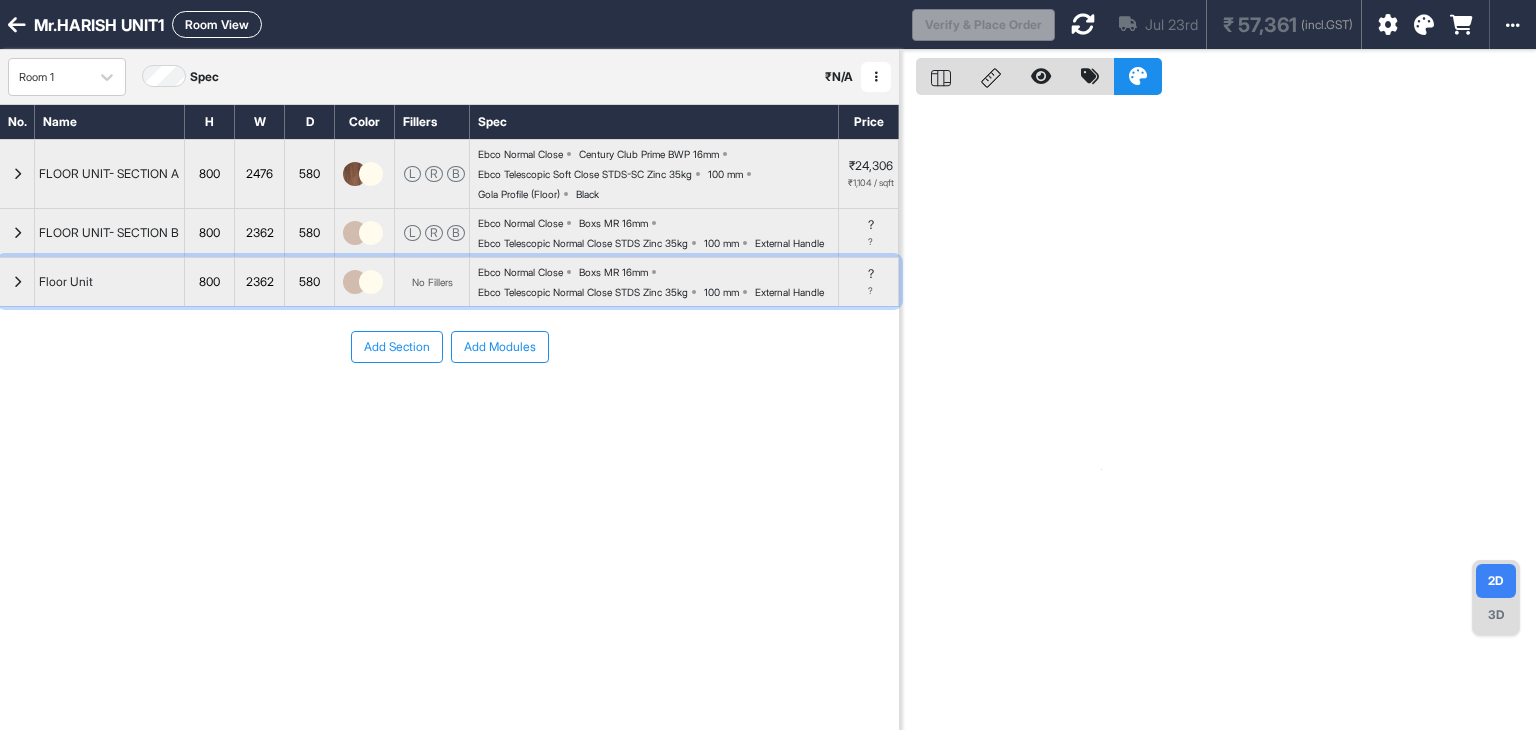 click at bounding box center (17, 282) 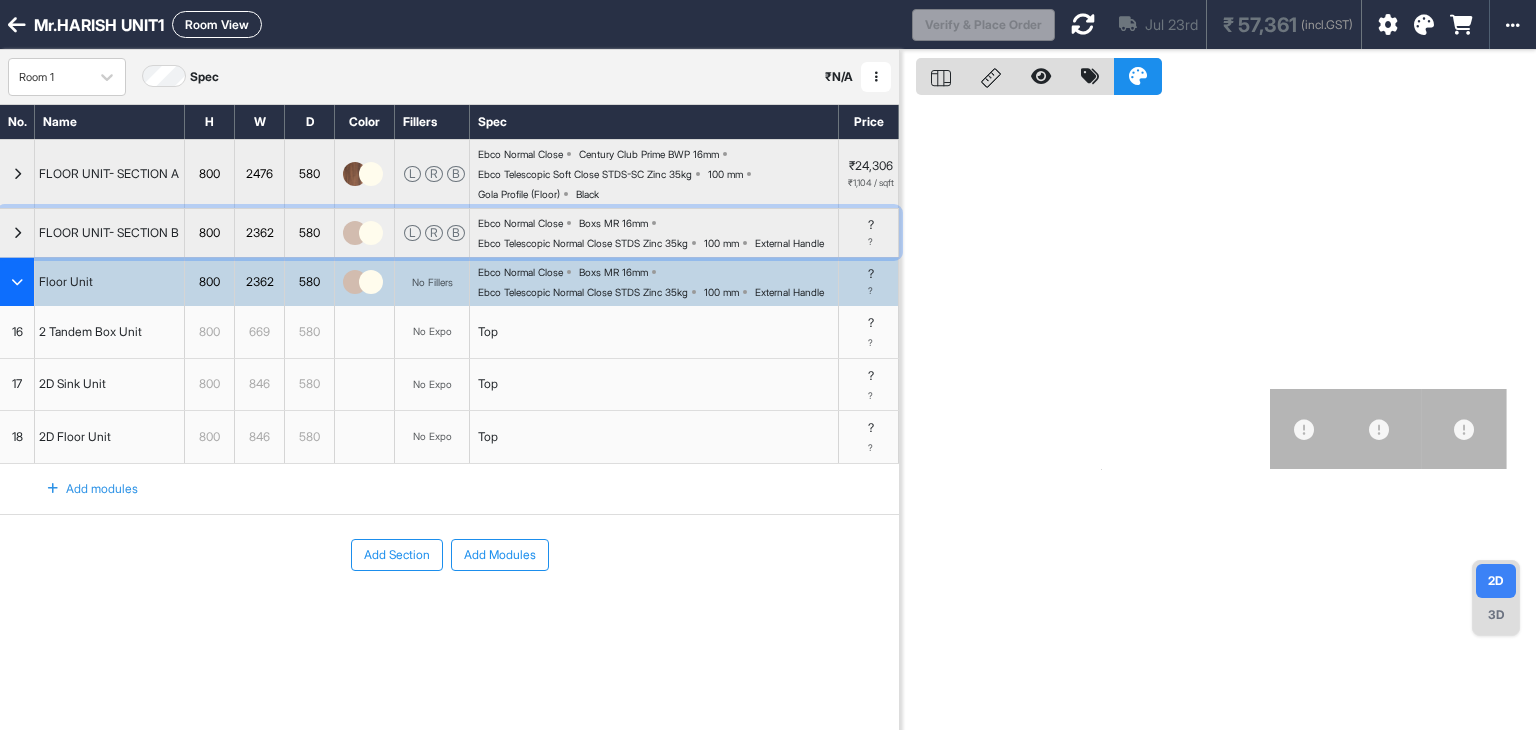 click at bounding box center (17, 233) 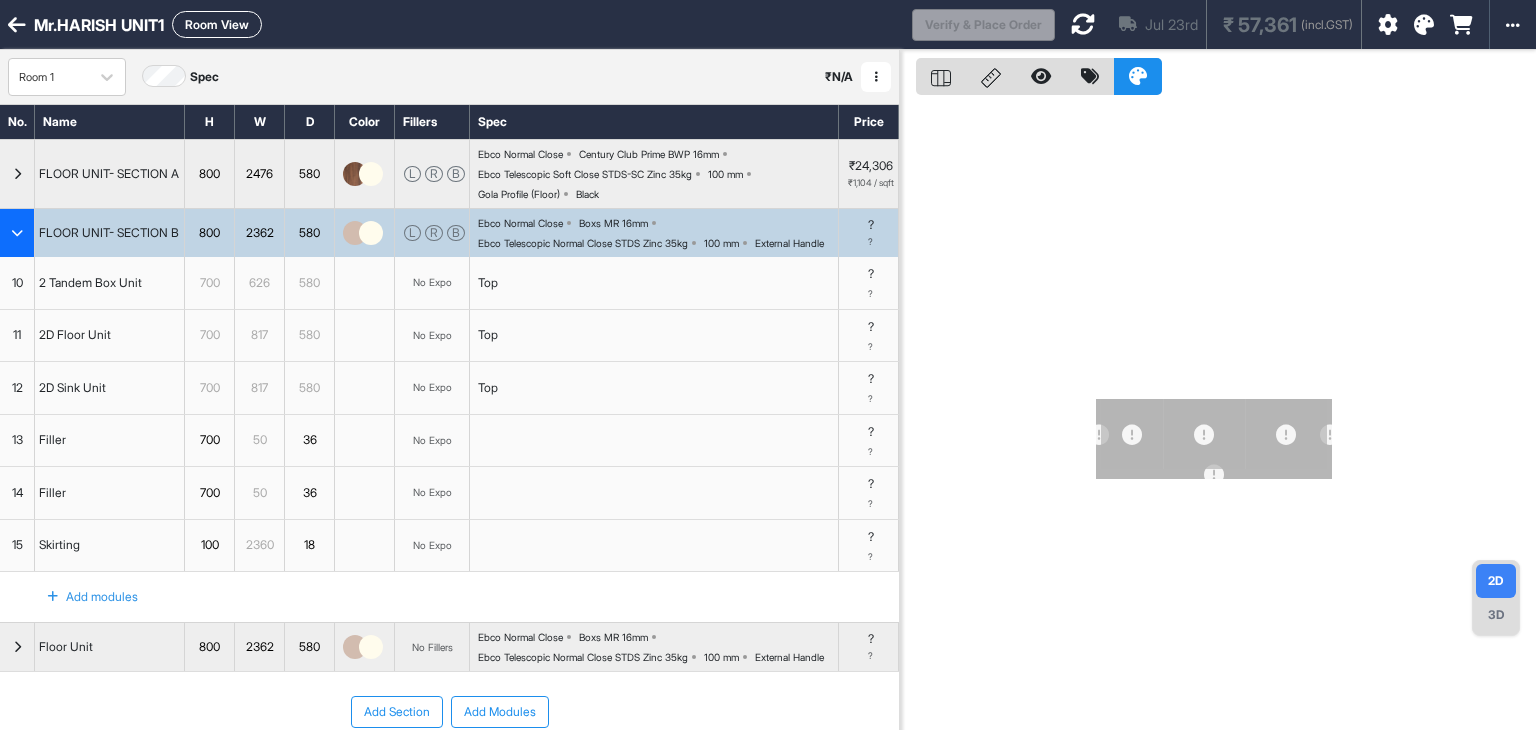 click at bounding box center (17, 233) 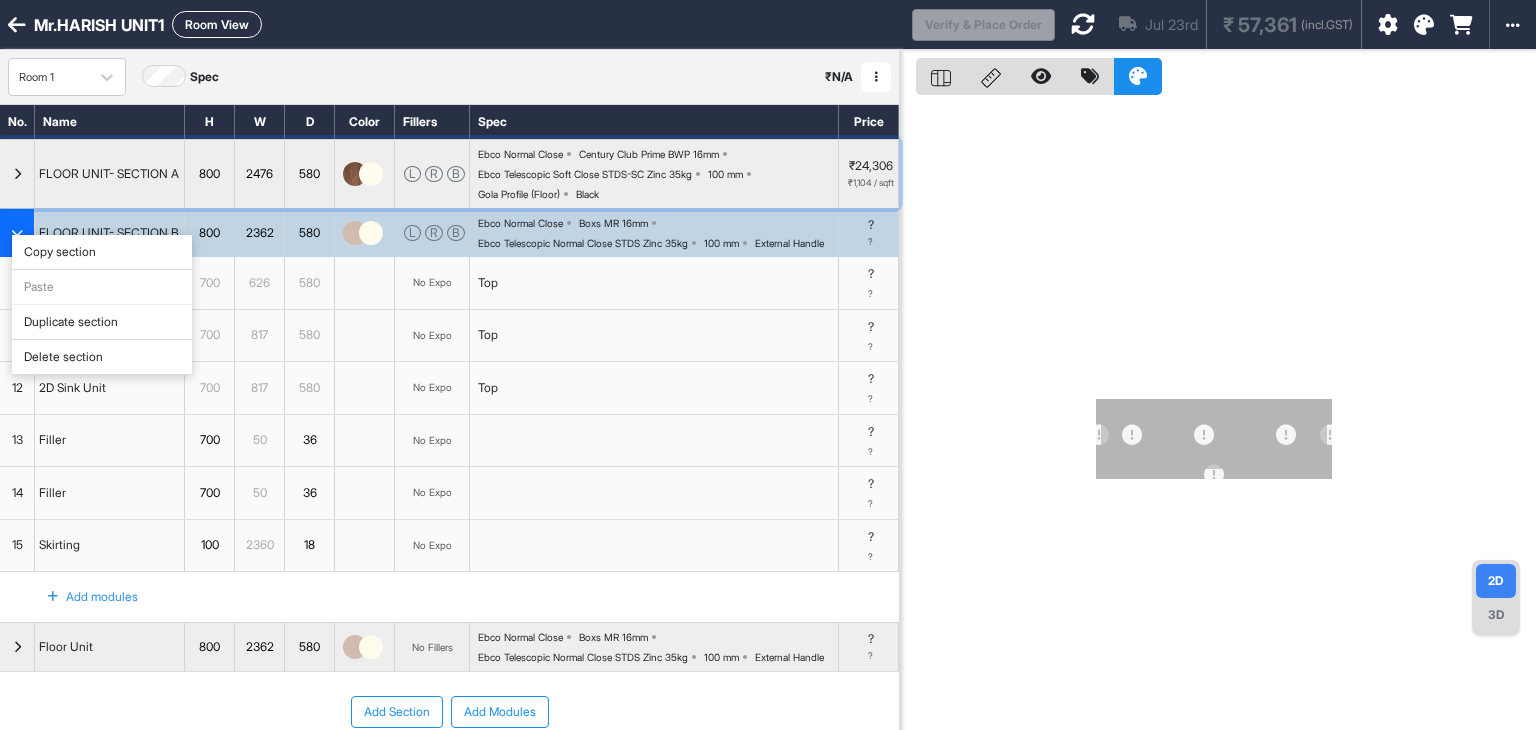 click at bounding box center (17, 174) 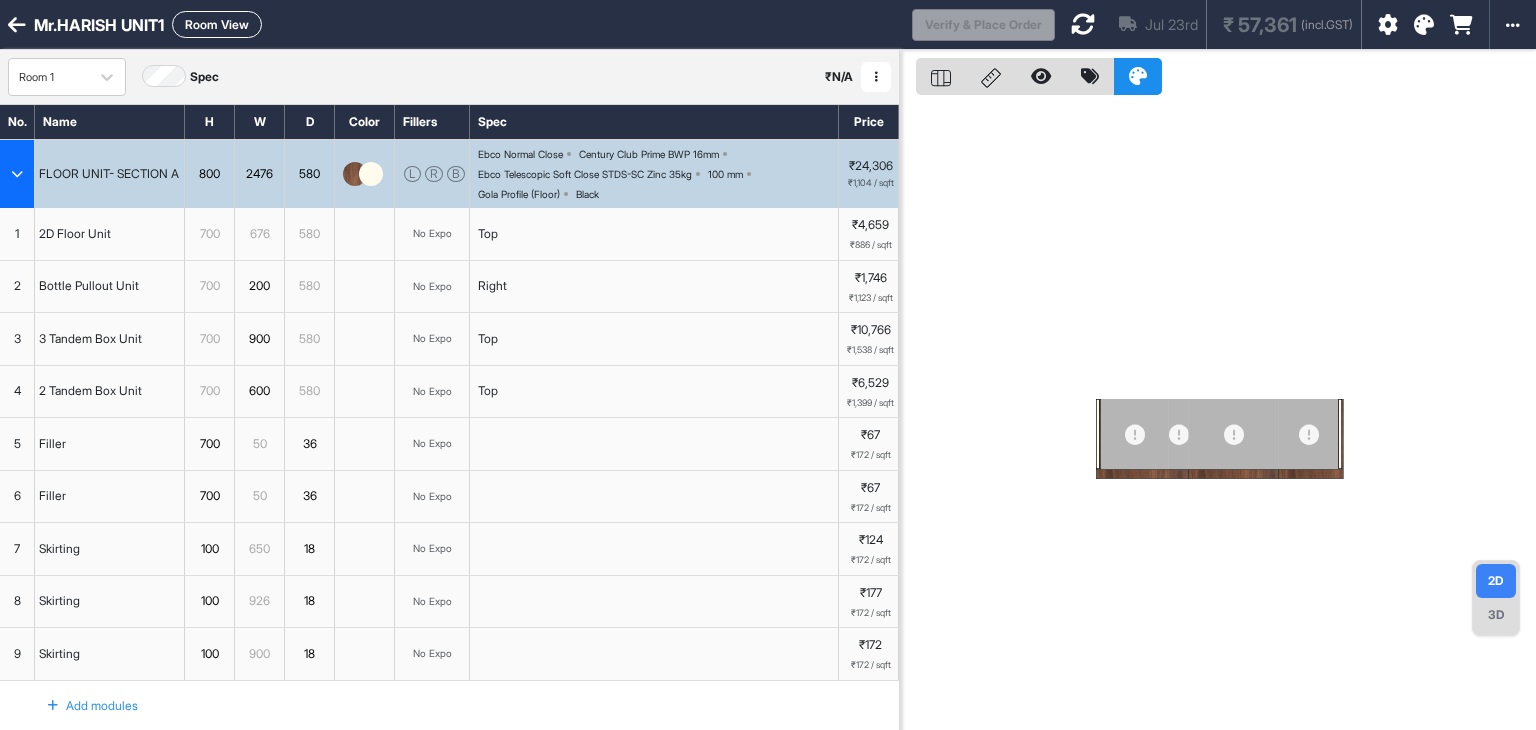 click at bounding box center [17, 174] 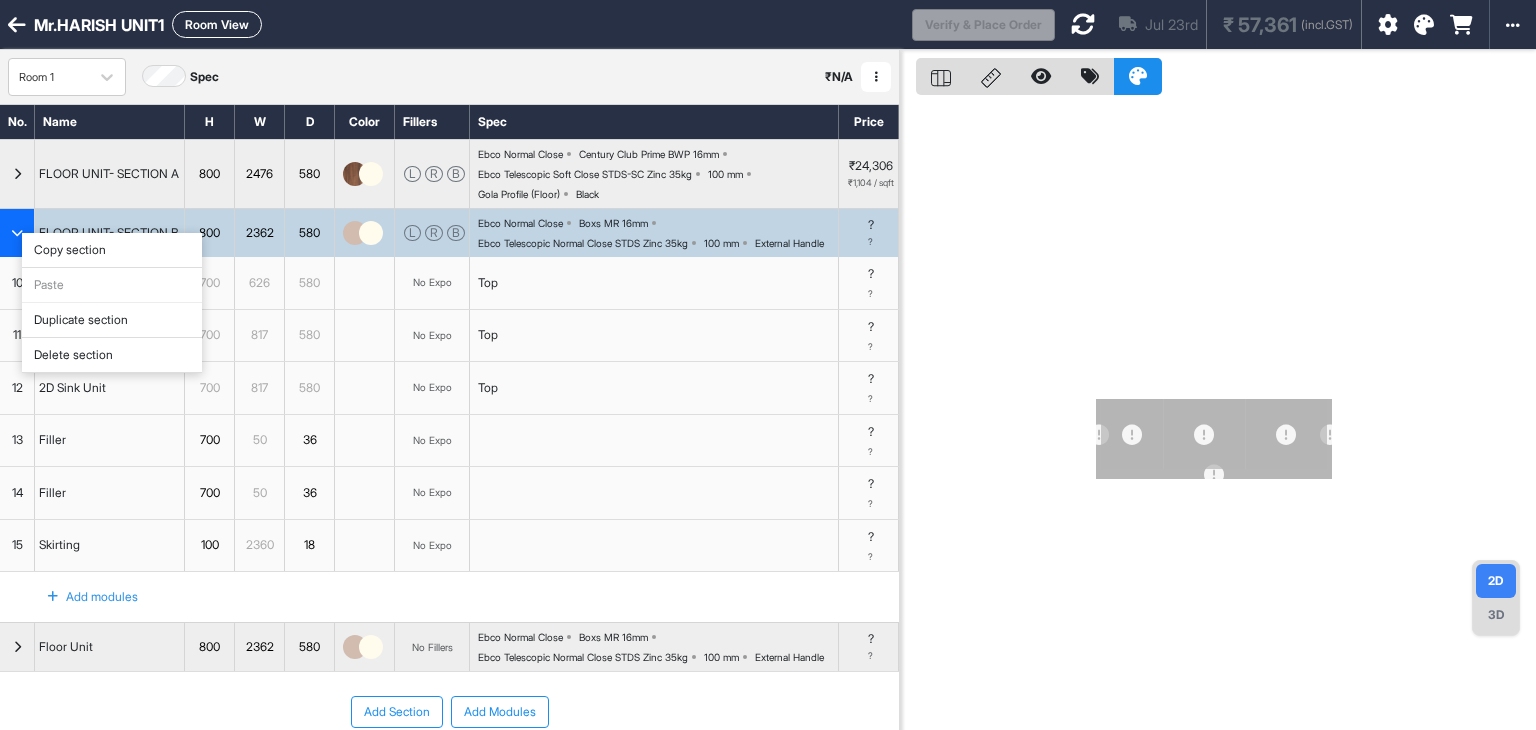 click on "Delete section" at bounding box center (112, 355) 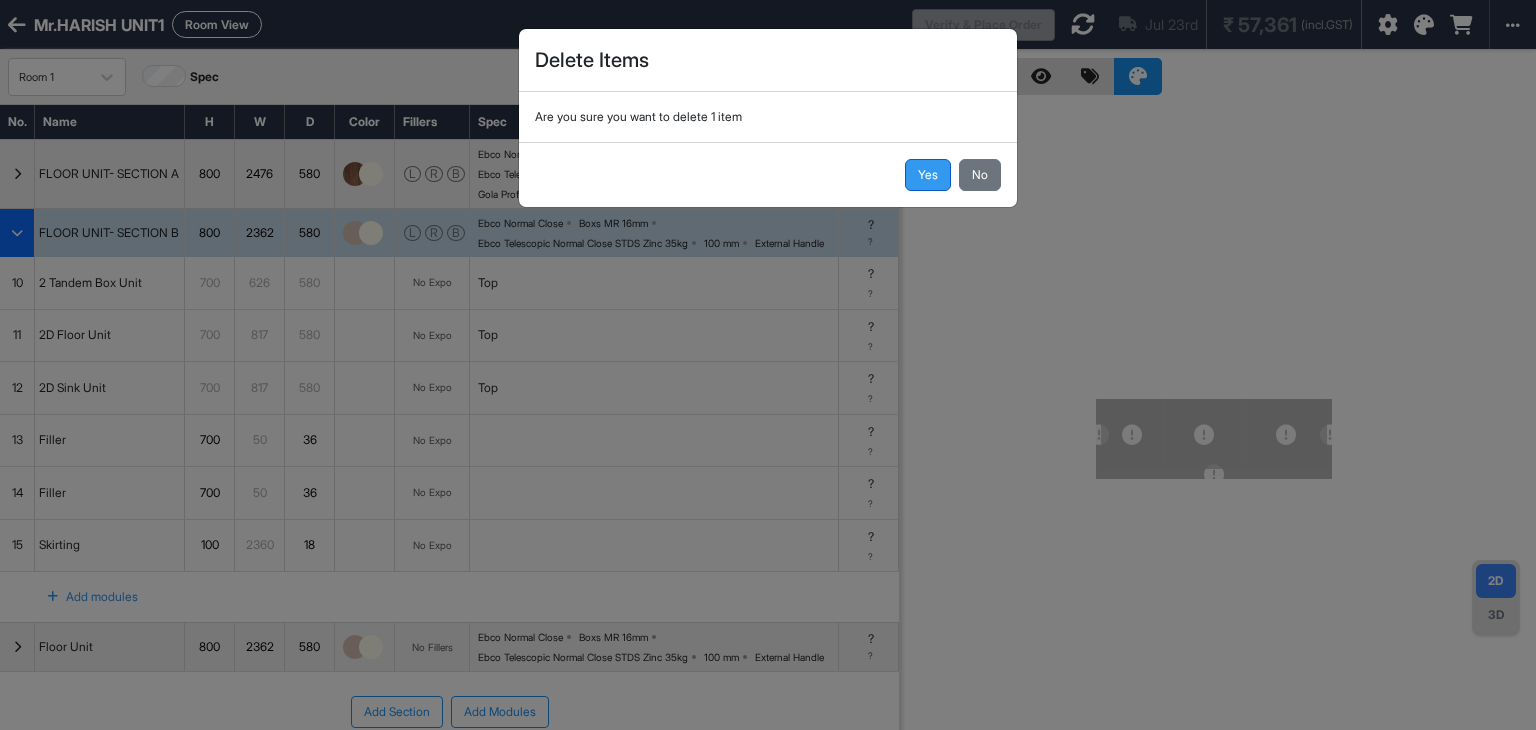 click on "Yes" at bounding box center (928, 175) 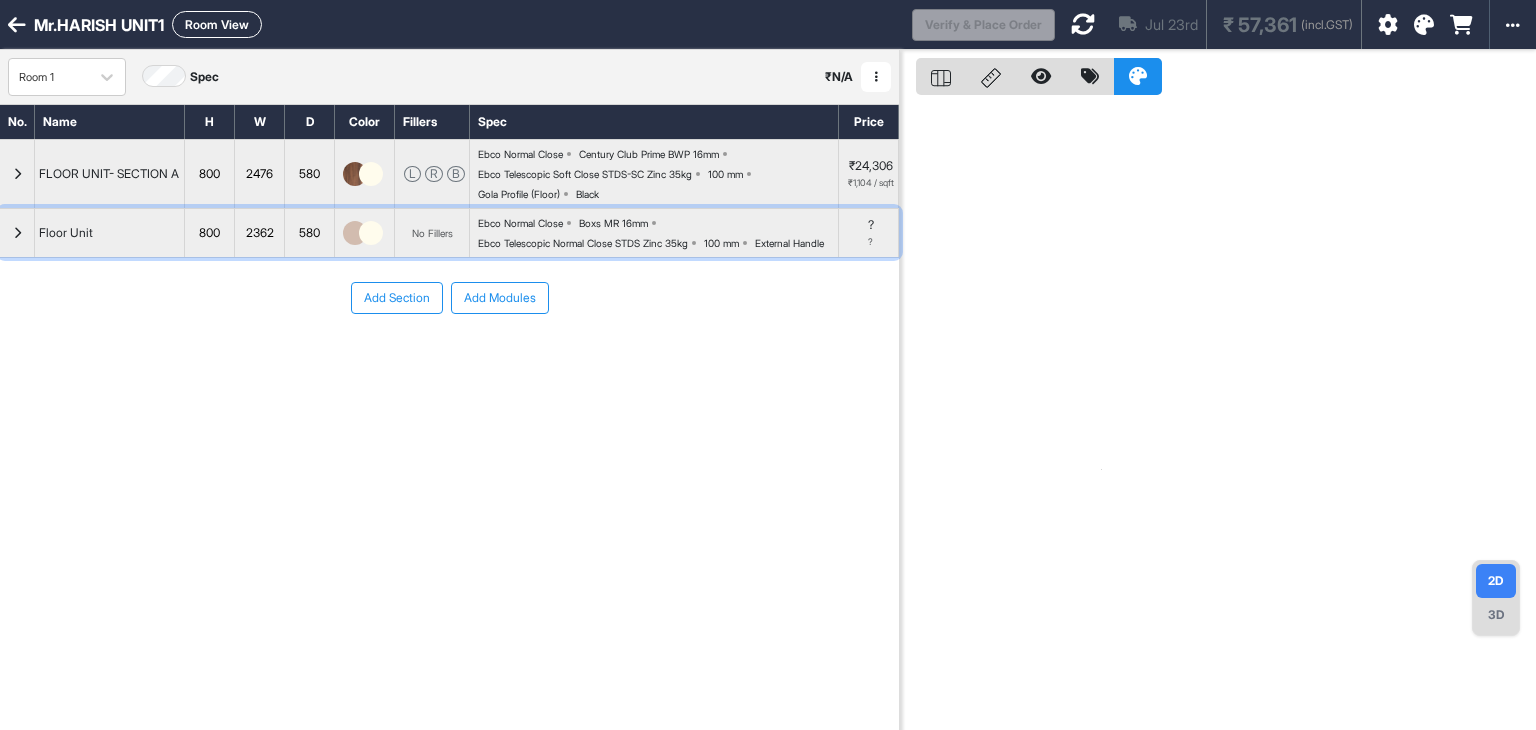 click on "Floor Unit" at bounding box center (66, 233) 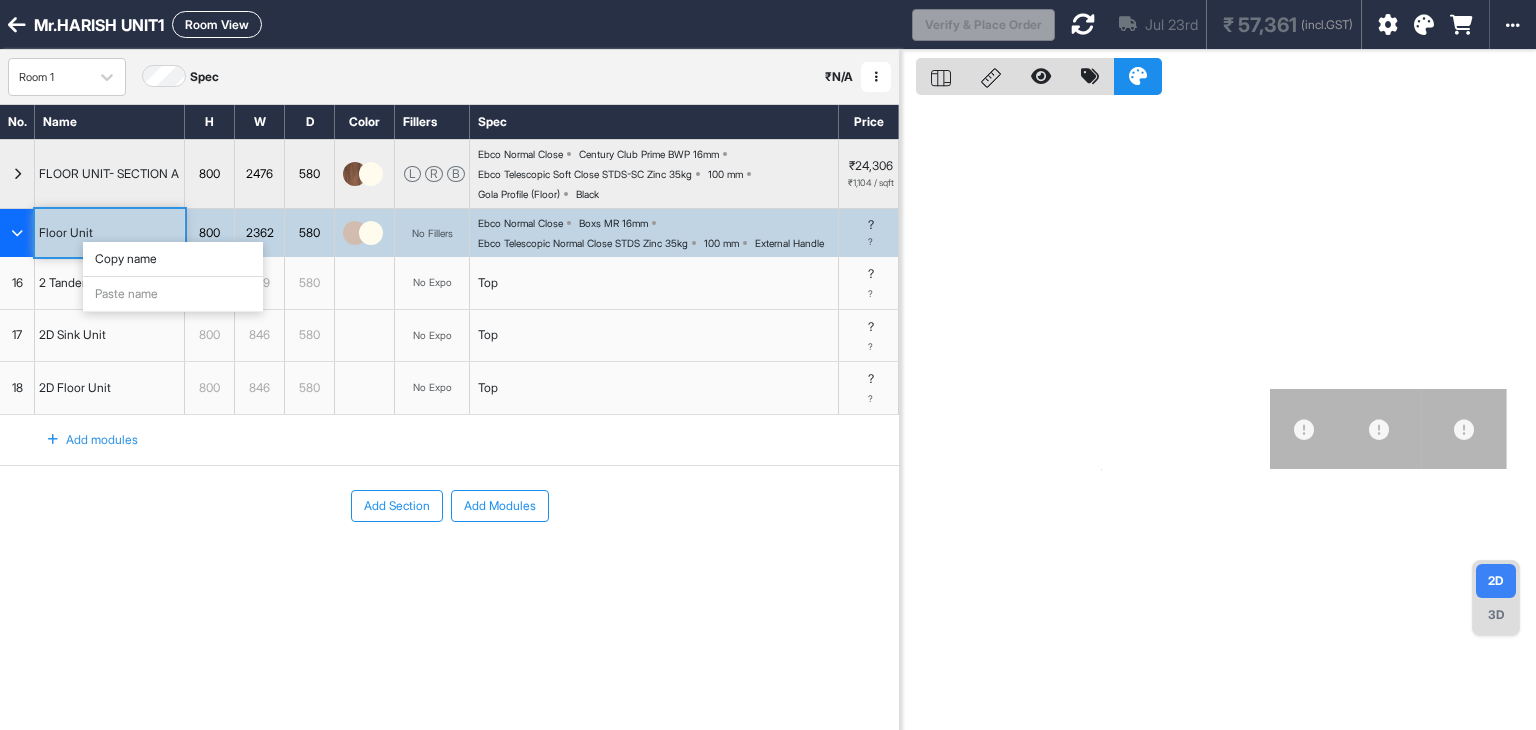 click on "Floor Unit" at bounding box center (110, 233) 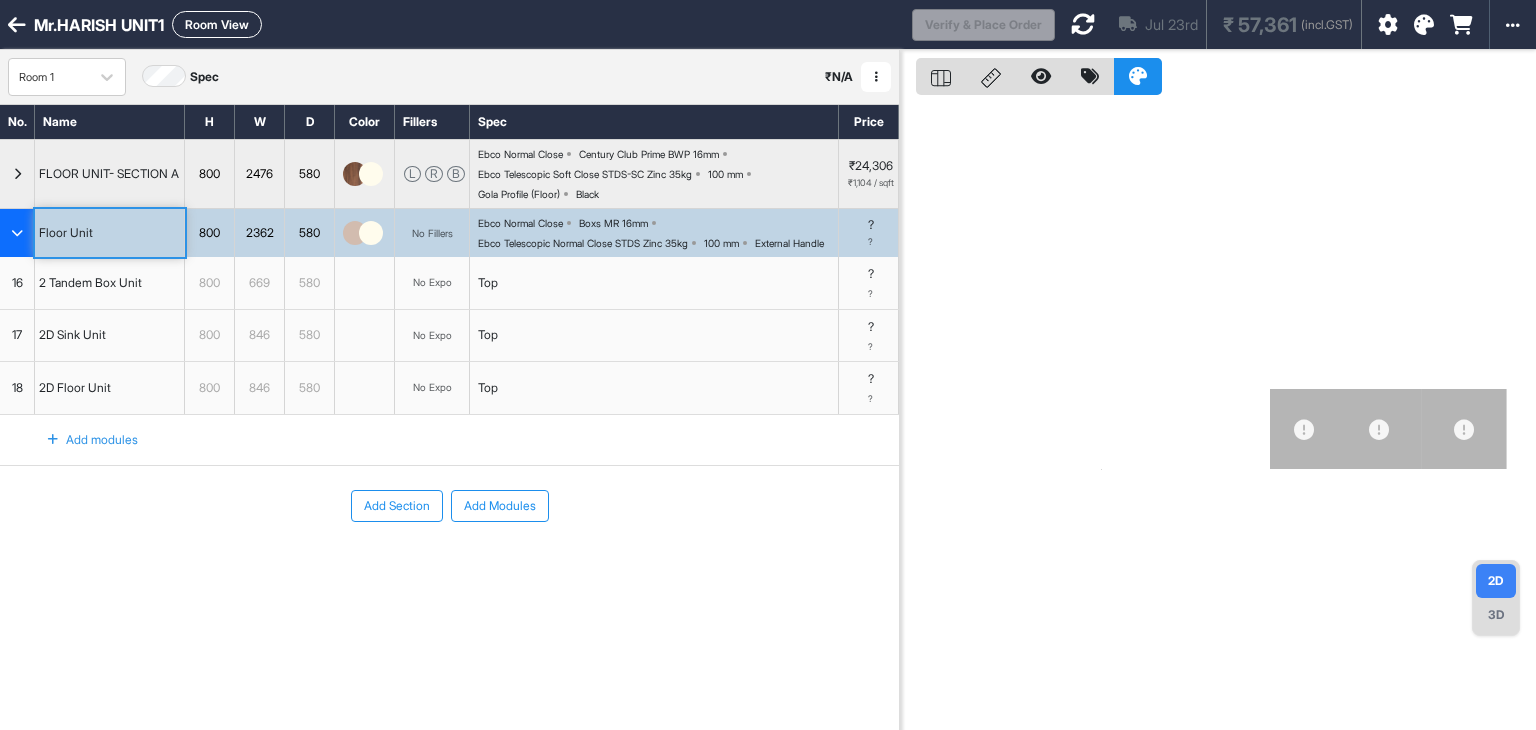 click on "Floor Unit" at bounding box center [110, 233] 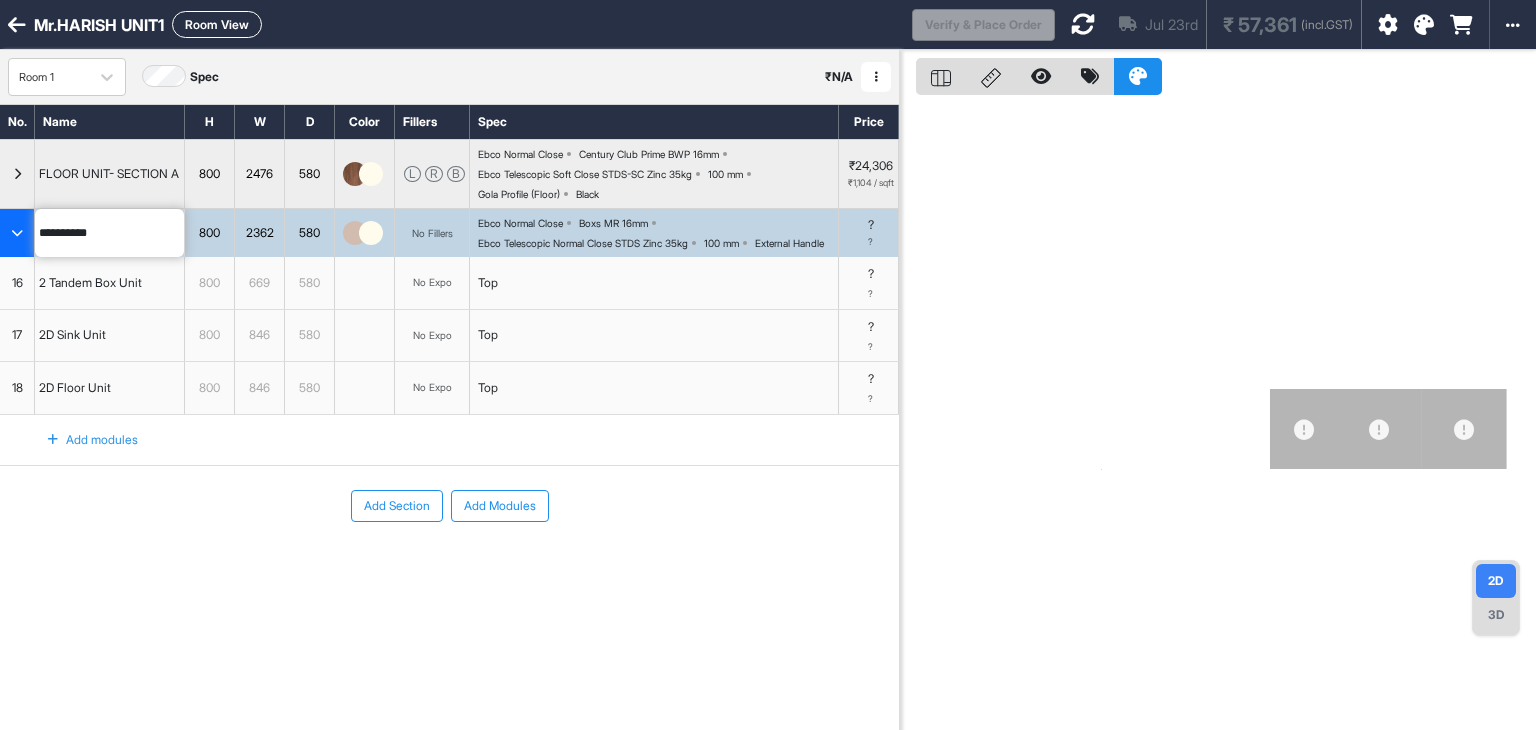 drag, startPoint x: 112, startPoint y: 241, endPoint x: 0, endPoint y: 230, distance: 112.53888 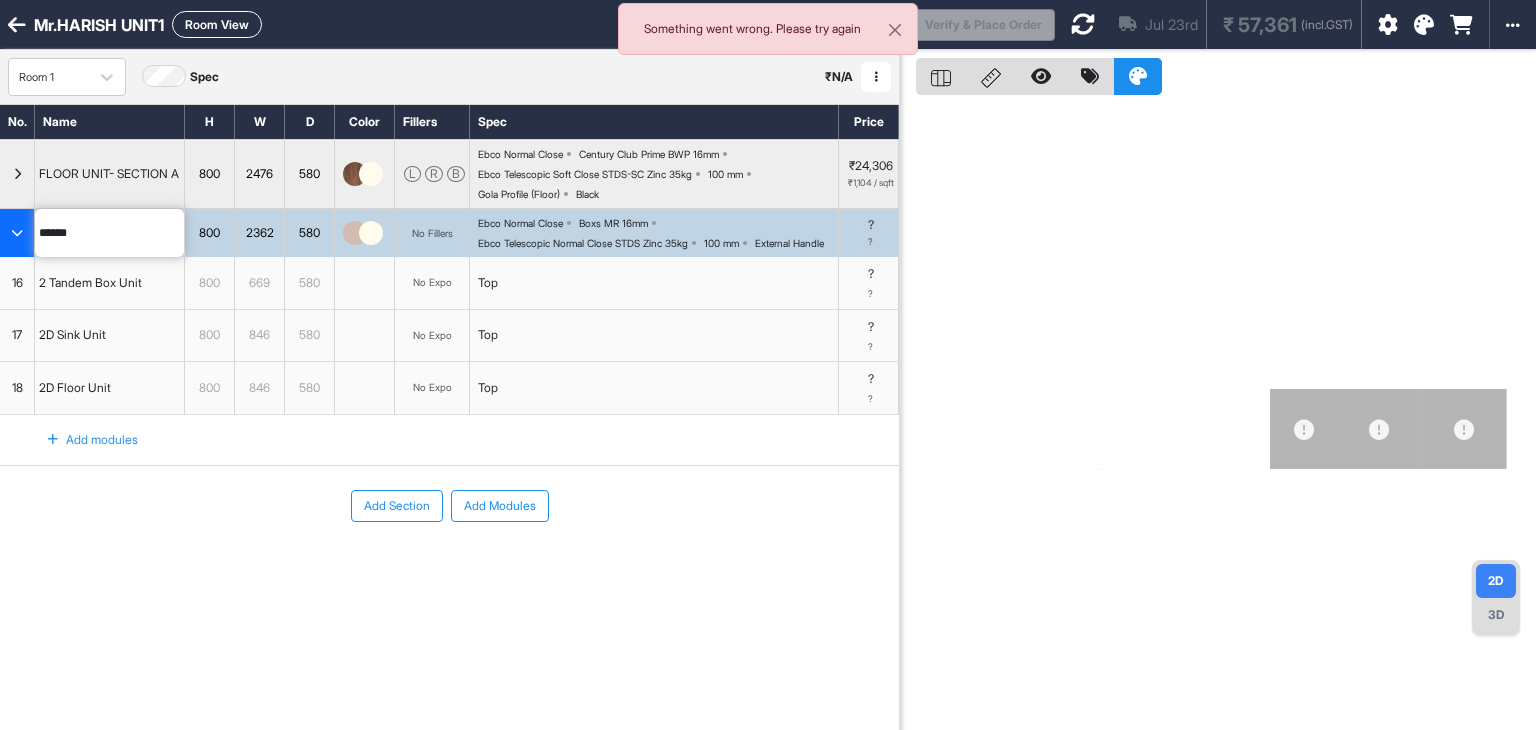 click on "***** 800 2362 580 No Fillers Ebco Normal Close Boxs MR 16mm Ebco Telescopic Normal Close STDS Zinc 35kg 100 mm External Handle ? ?" at bounding box center [449, 232] 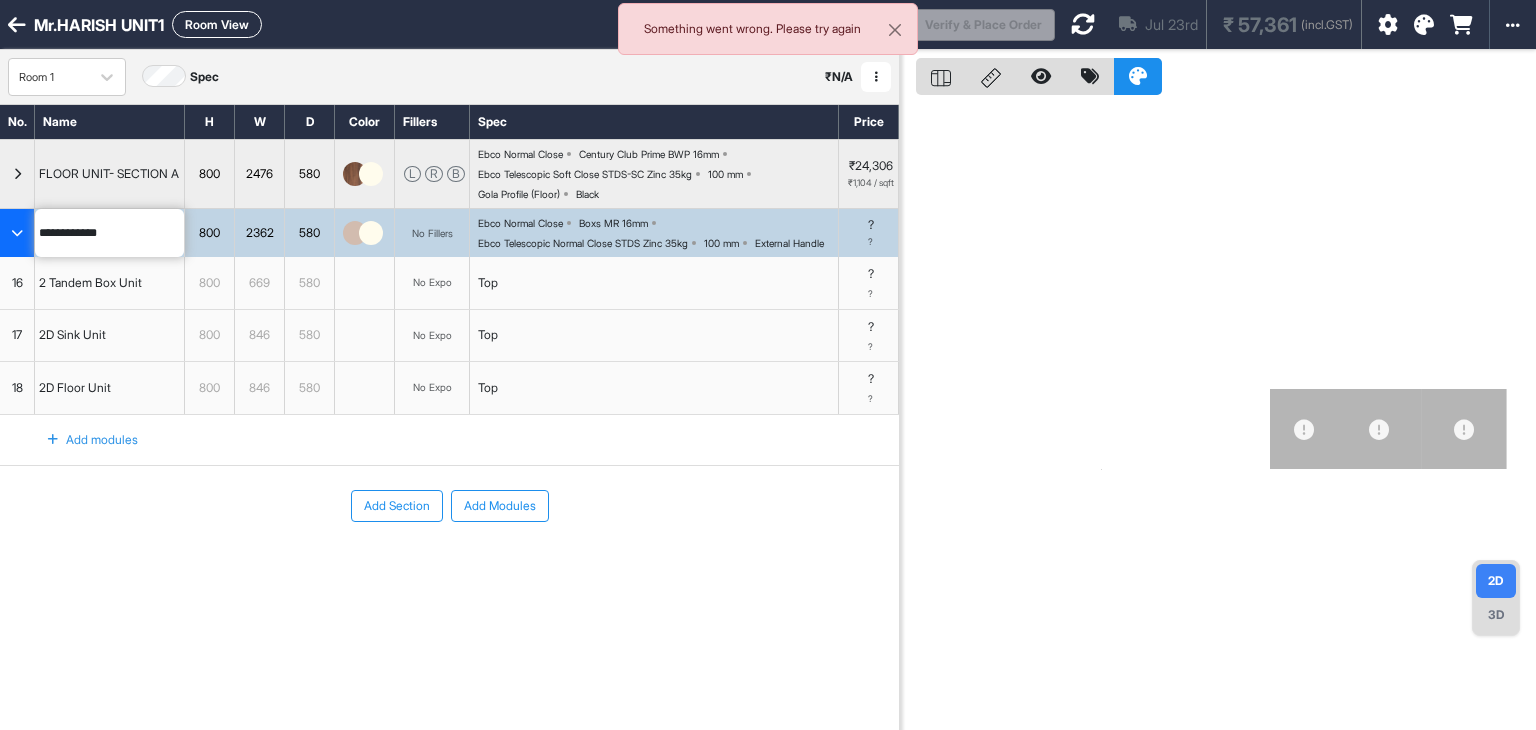 click on "**********" at bounding box center (449, 232) 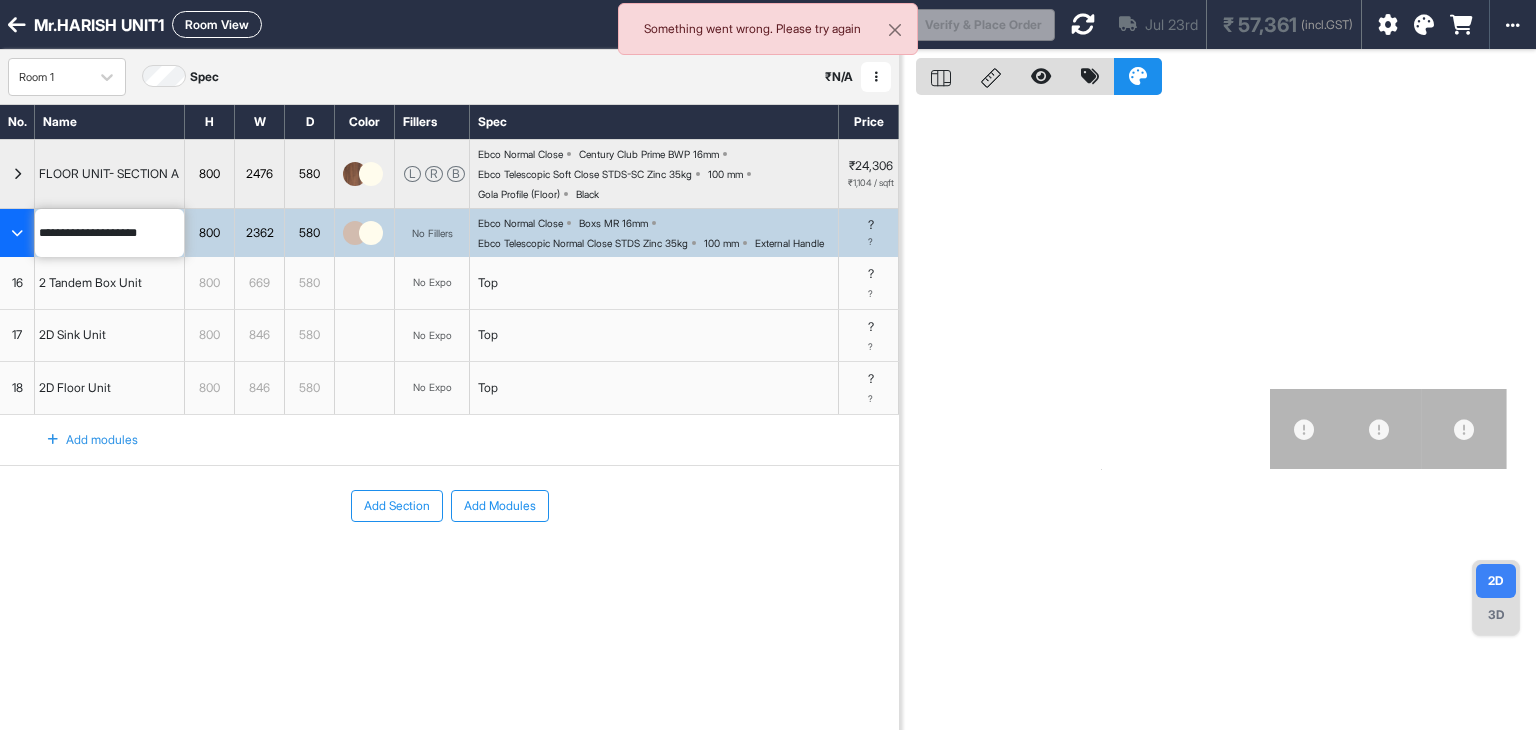 click on "**********" at bounding box center [449, 232] 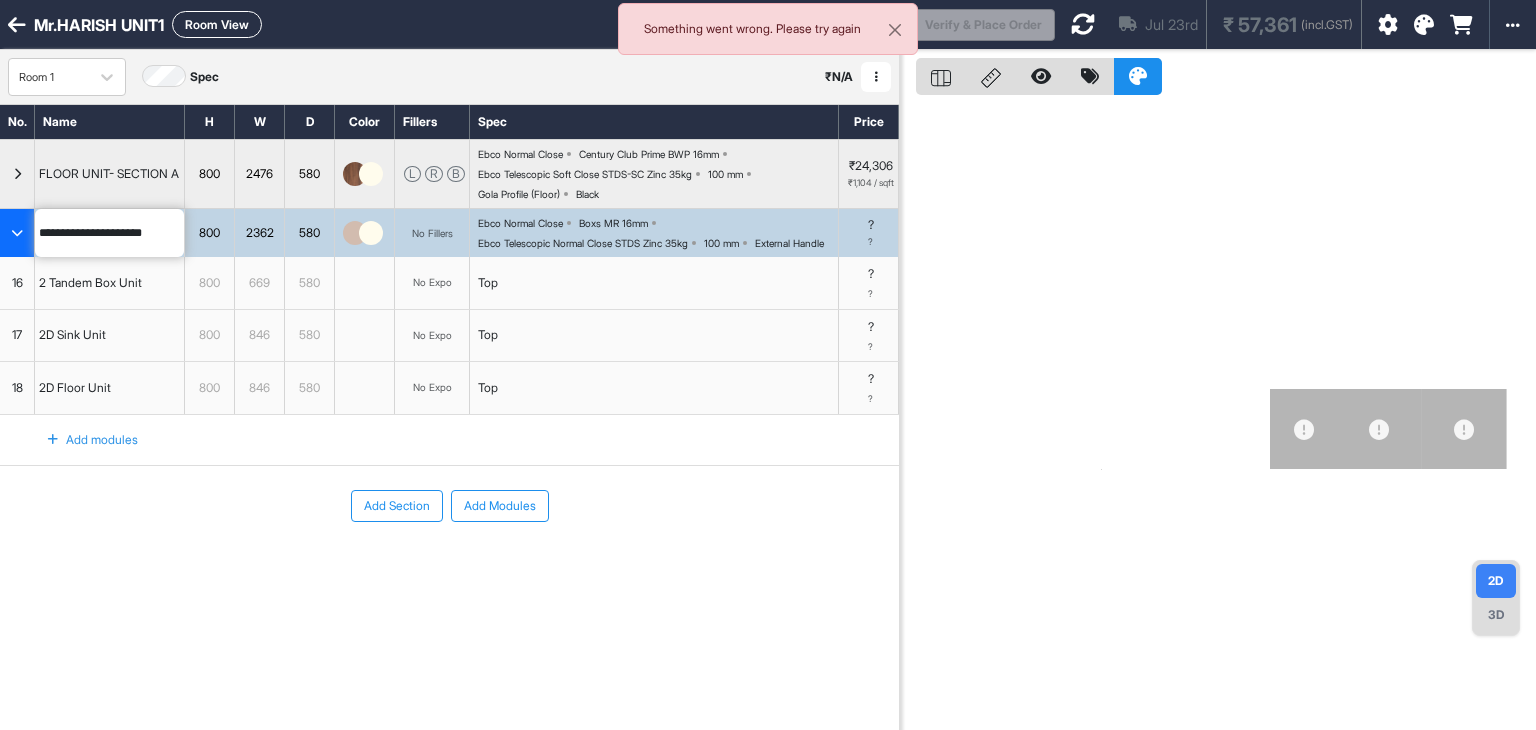 scroll, scrollTop: 0, scrollLeft: 2, axis: horizontal 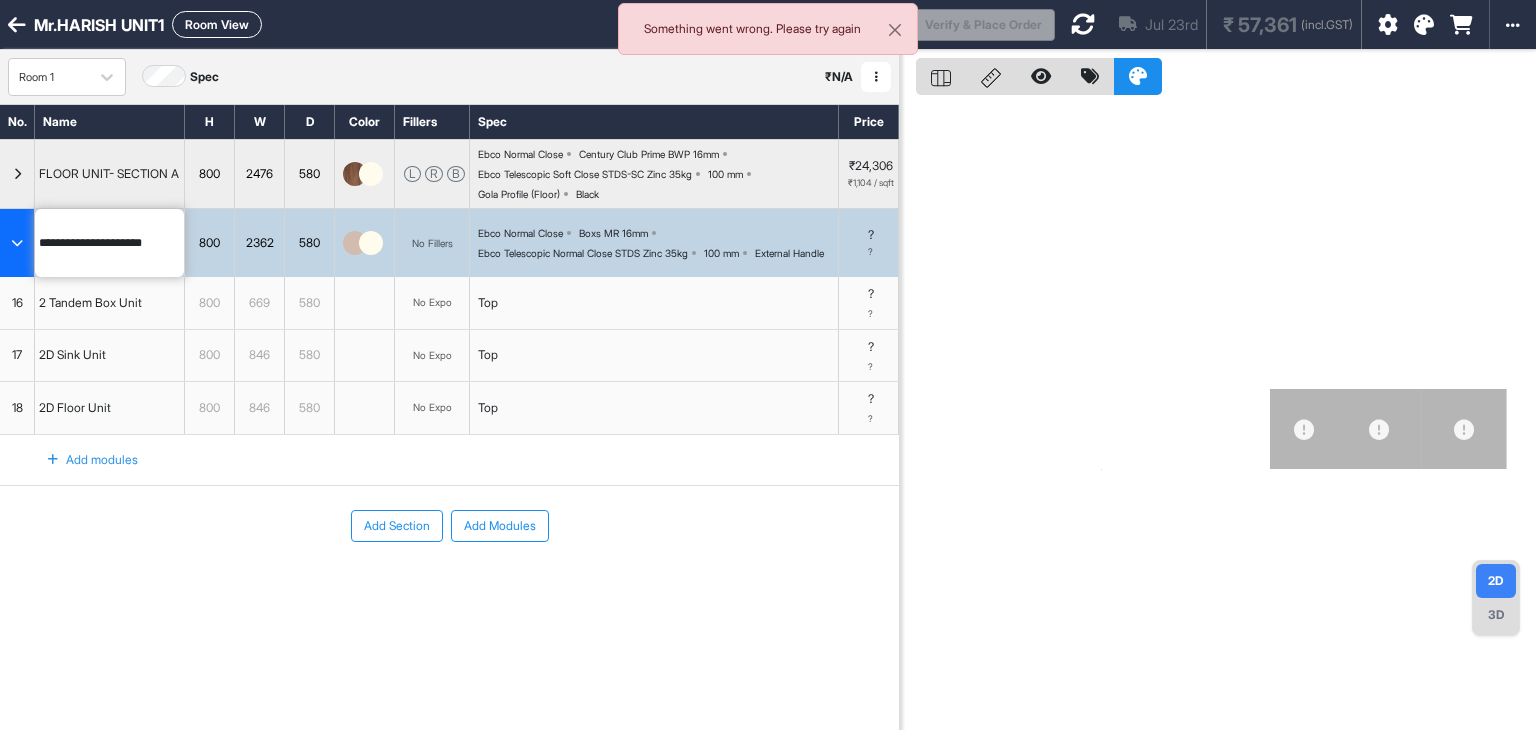 type on "**********" 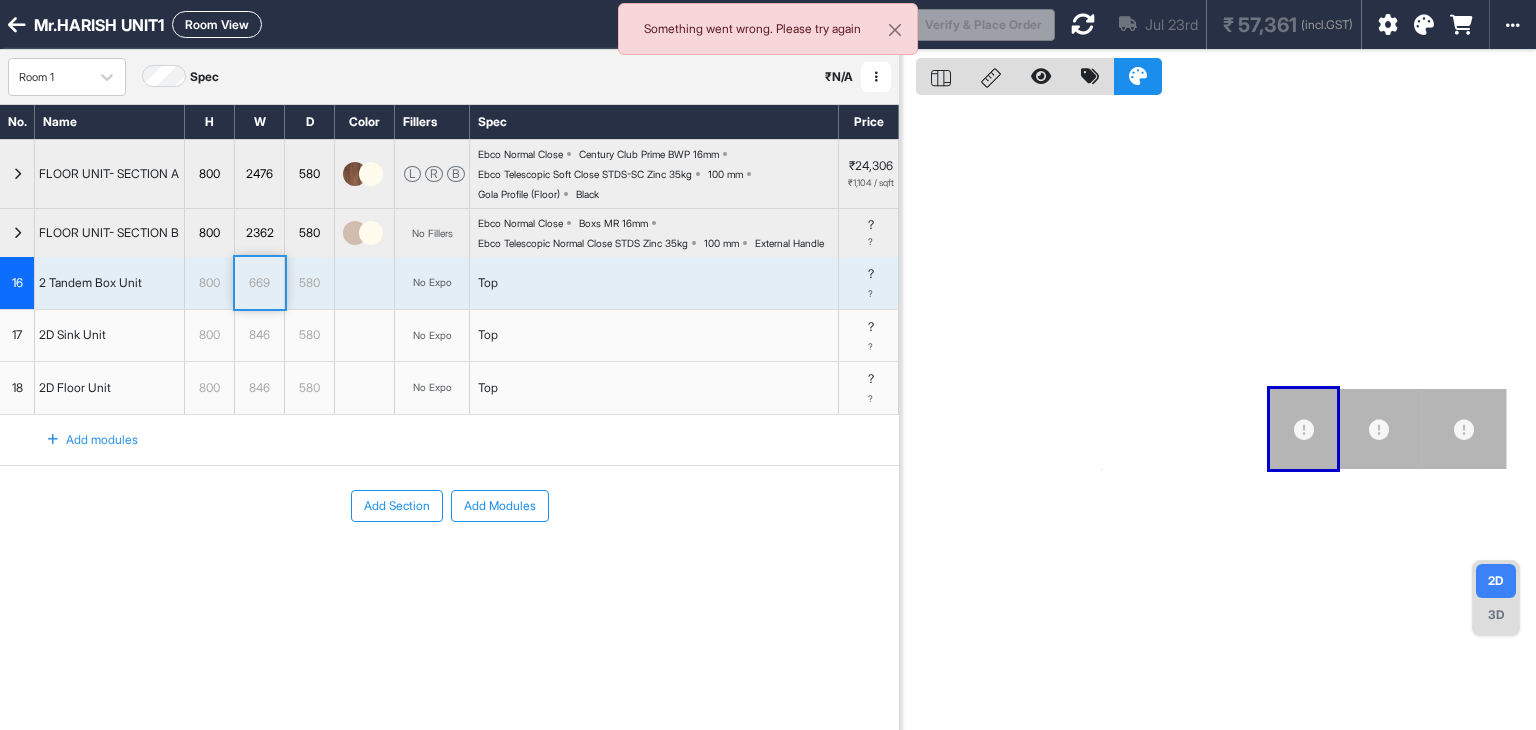 click on "2 Tandem Box Unit" at bounding box center (90, 283) 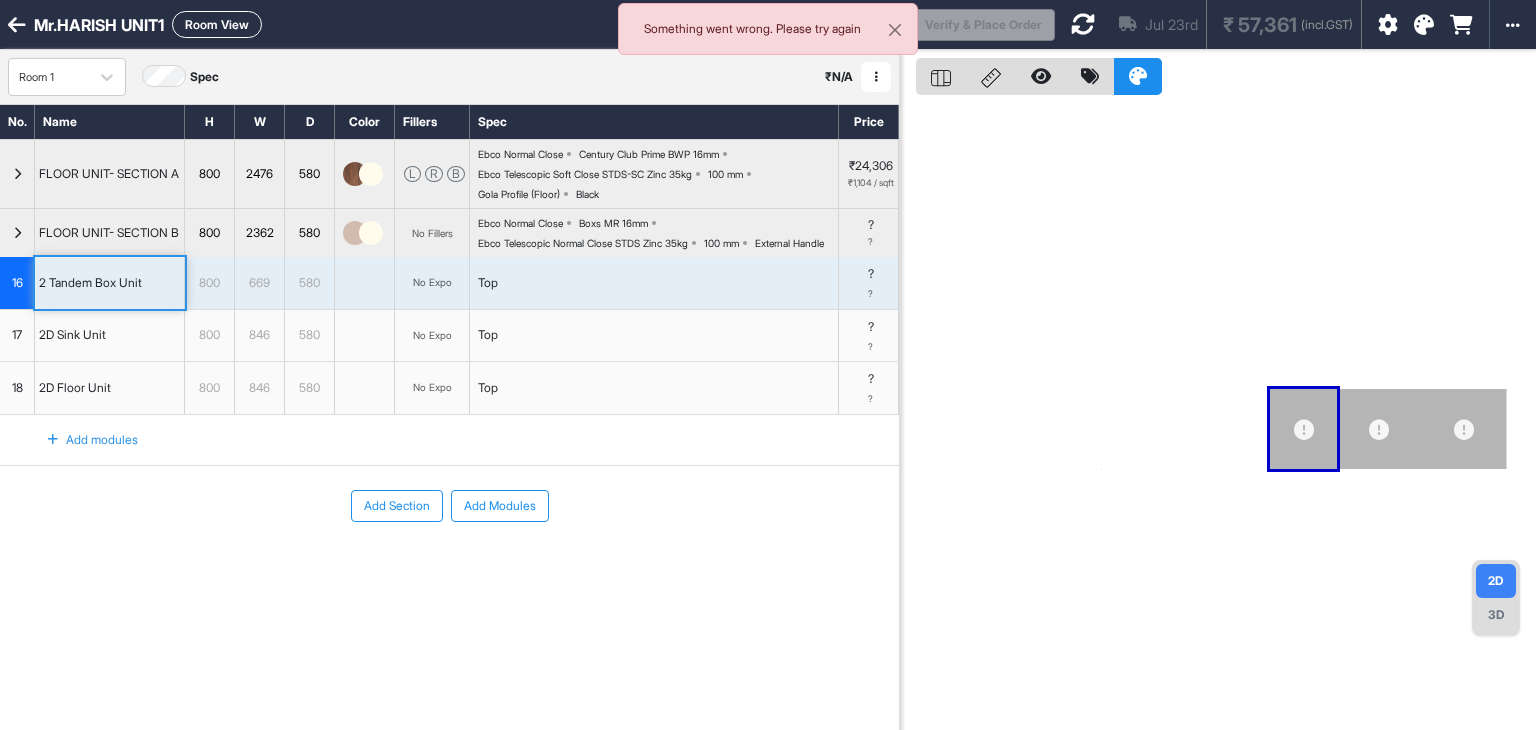 click on "669" at bounding box center [259, 283] 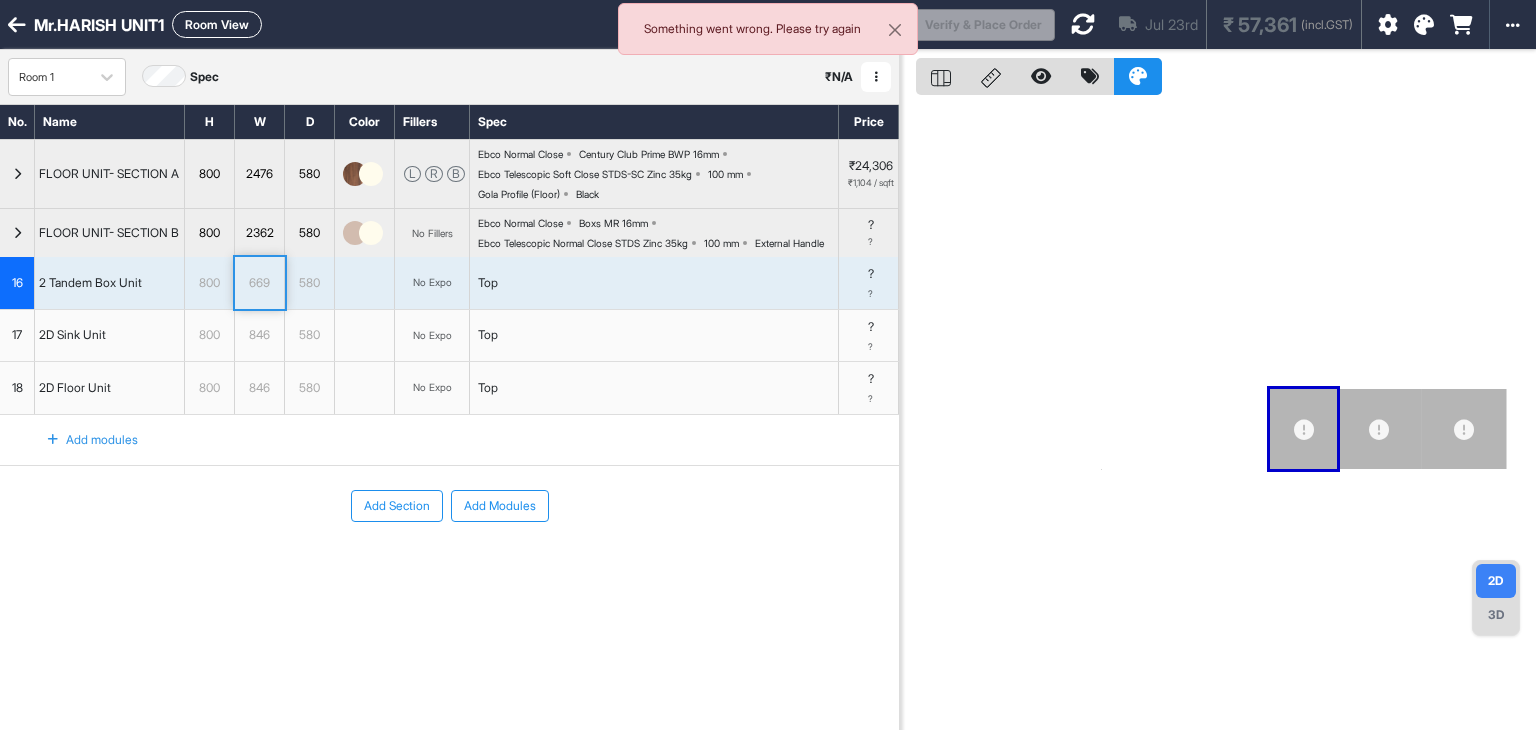click on "669" at bounding box center (259, 283) 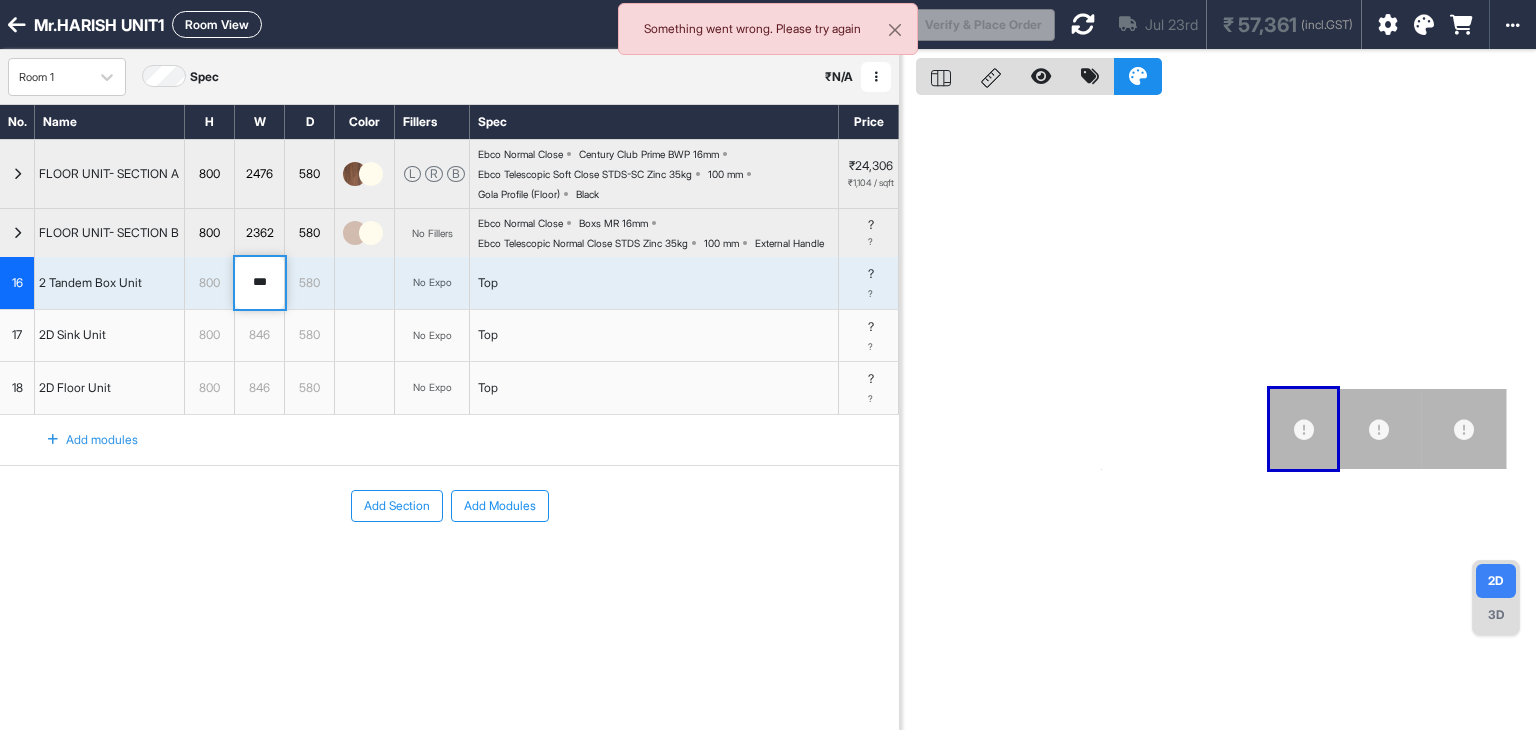 drag, startPoint x: 270, startPoint y: 301, endPoint x: 220, endPoint y: 299, distance: 50.039986 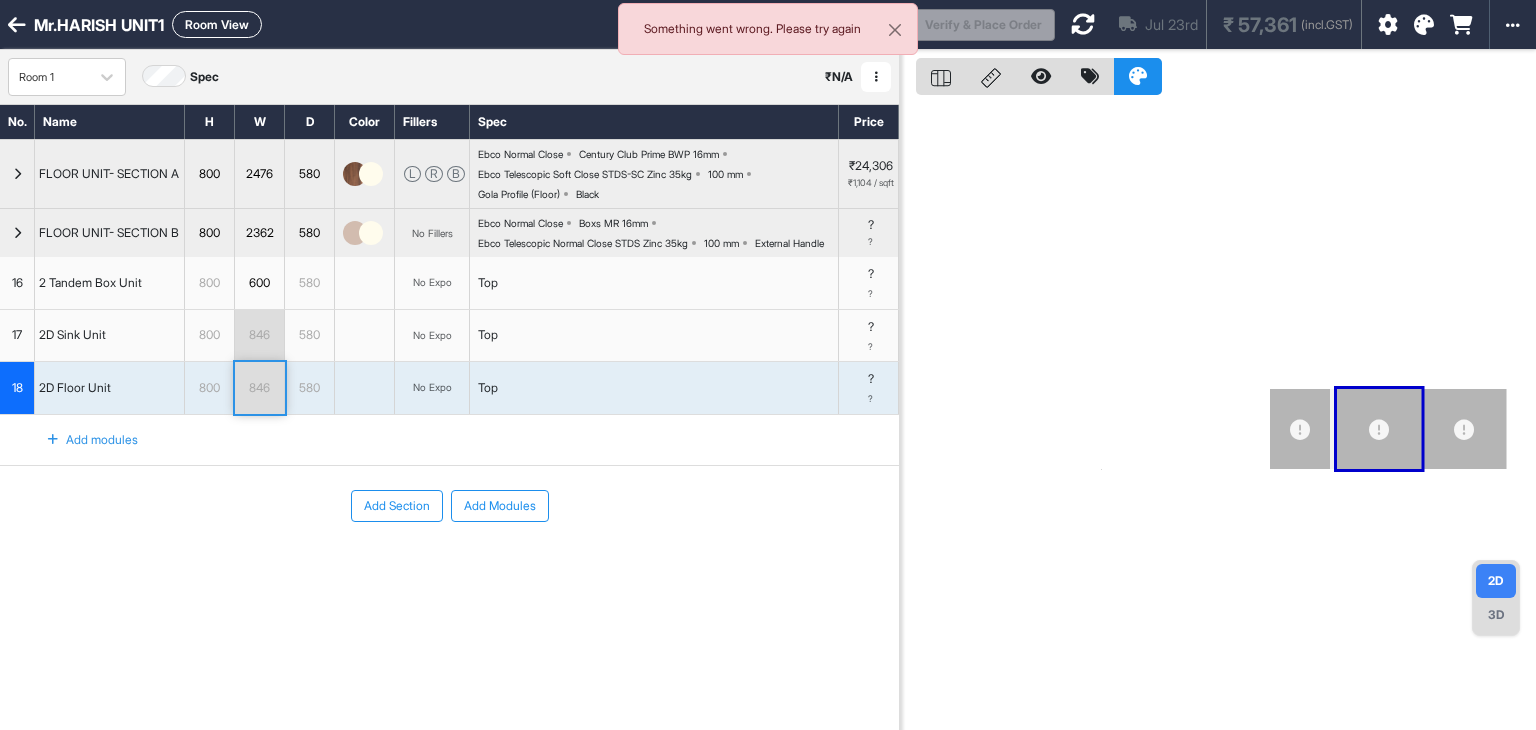 click on "846" at bounding box center (259, 388) 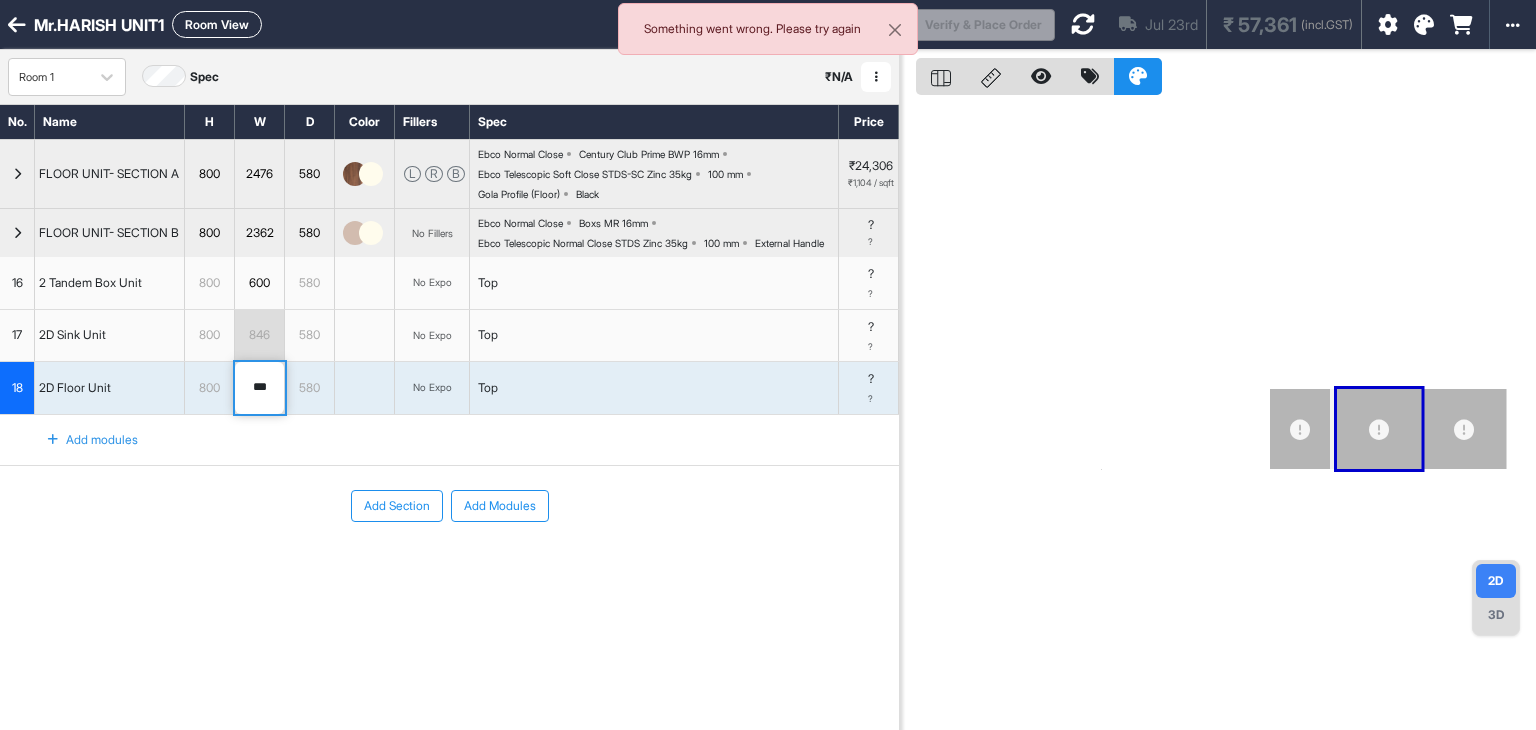 click on "***" at bounding box center [259, 388] 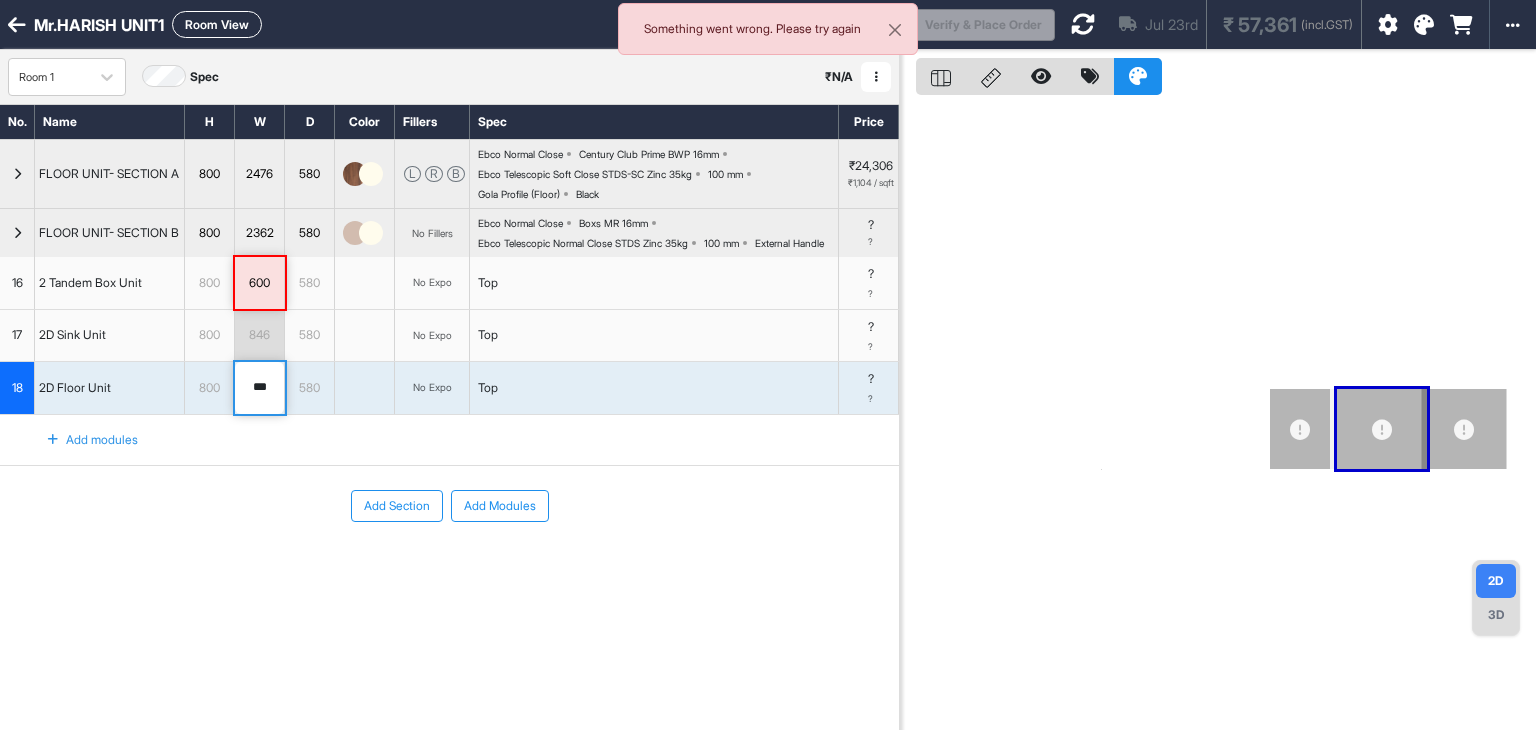 click on "846" at bounding box center [259, 335] 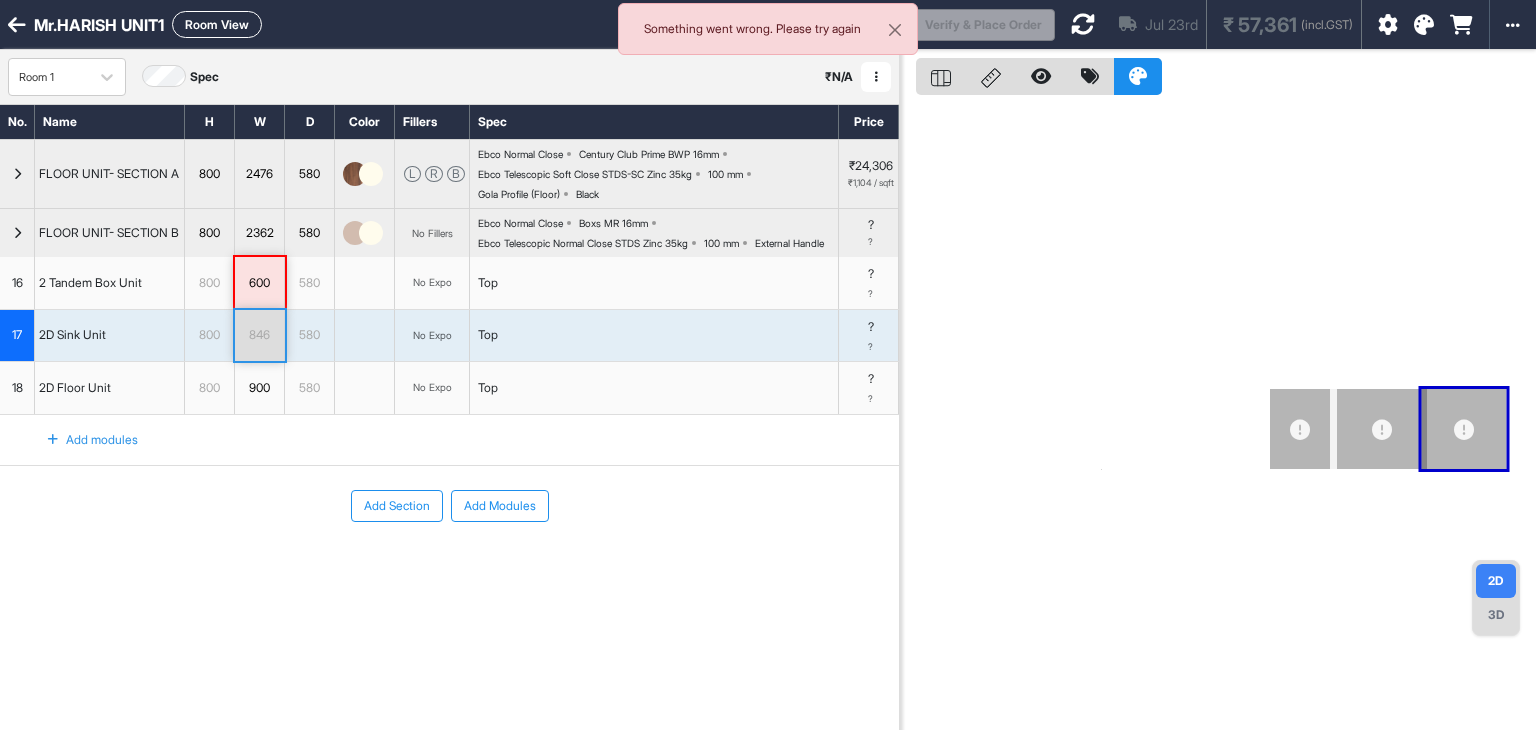 click on "846" at bounding box center (259, 335) 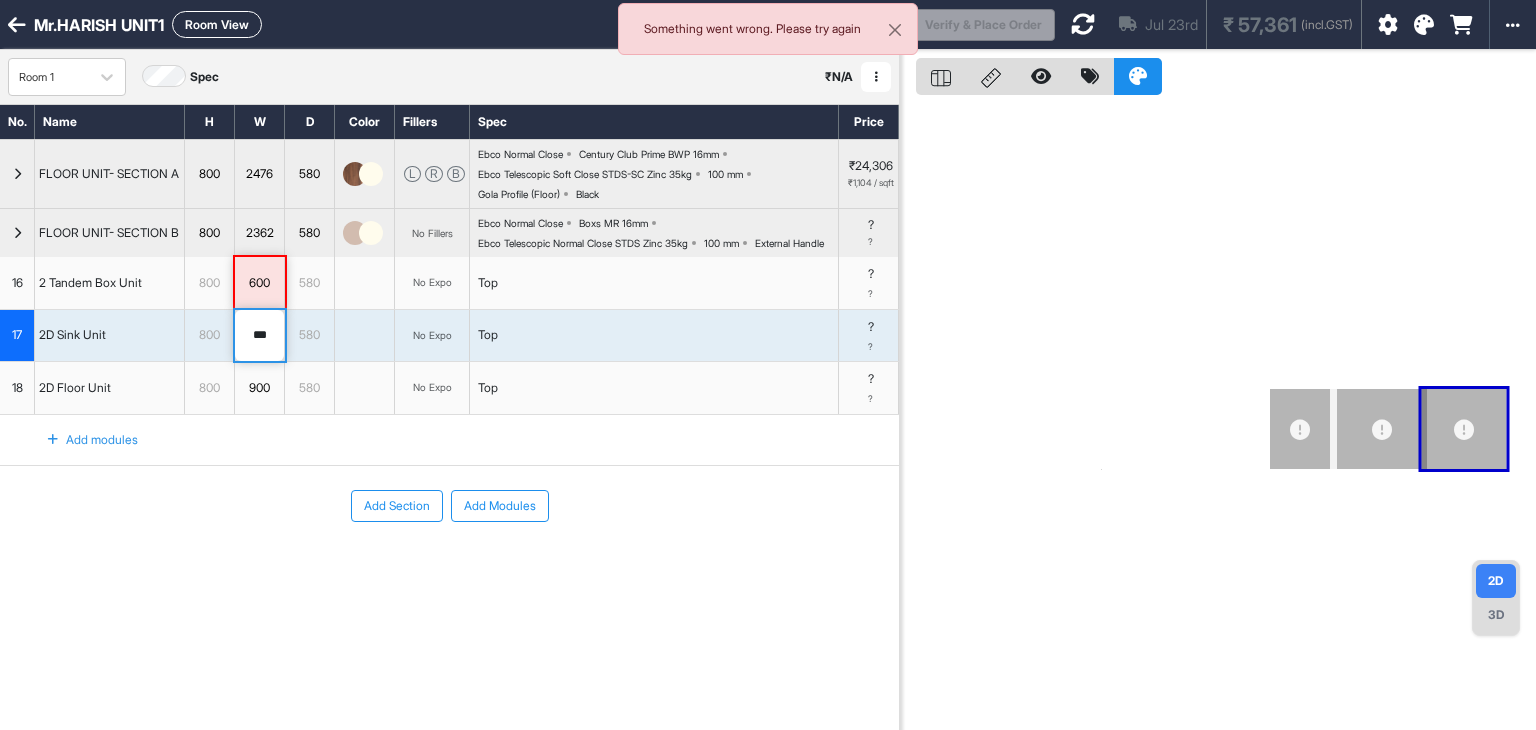 drag, startPoint x: 275, startPoint y: 357, endPoint x: 241, endPoint y: 354, distance: 34.132095 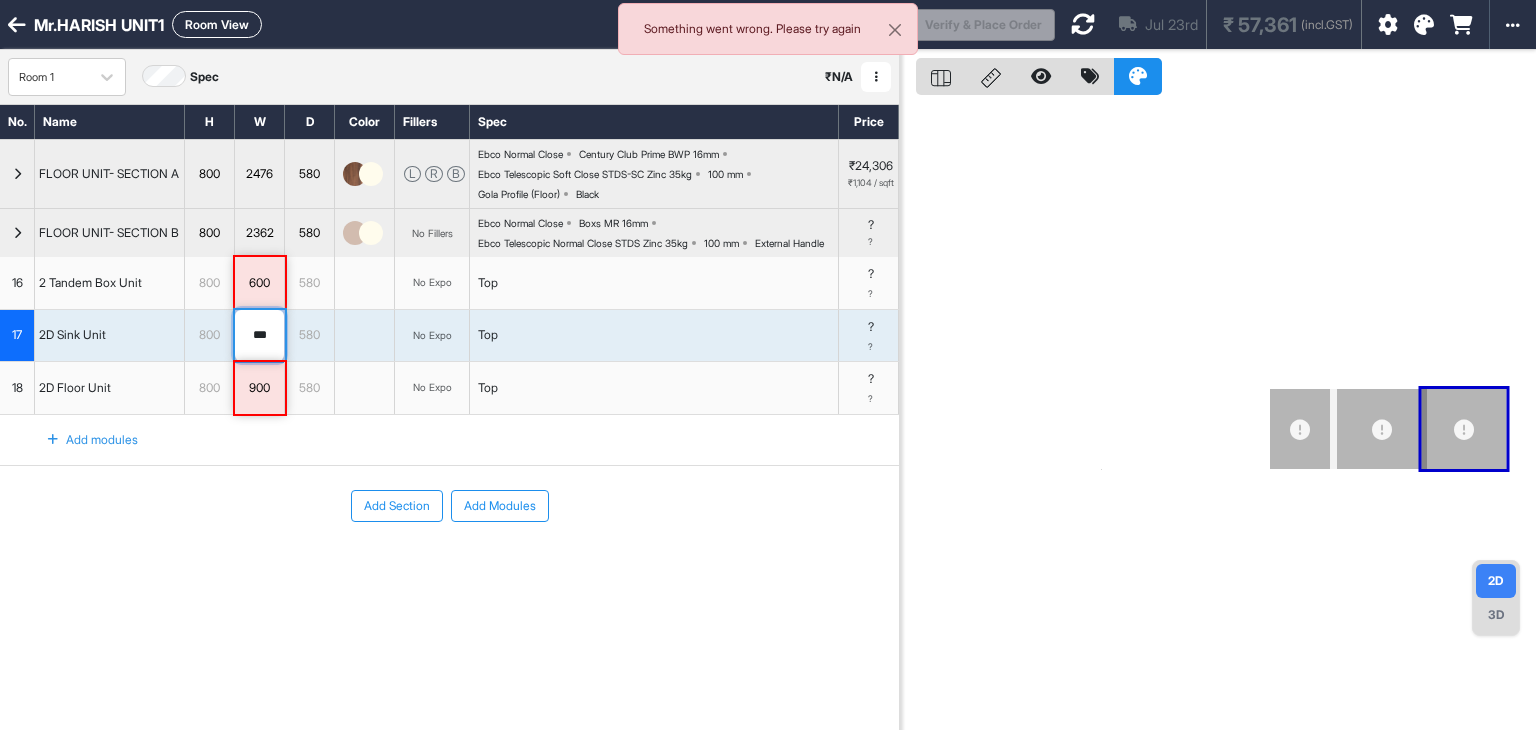 type on "***" 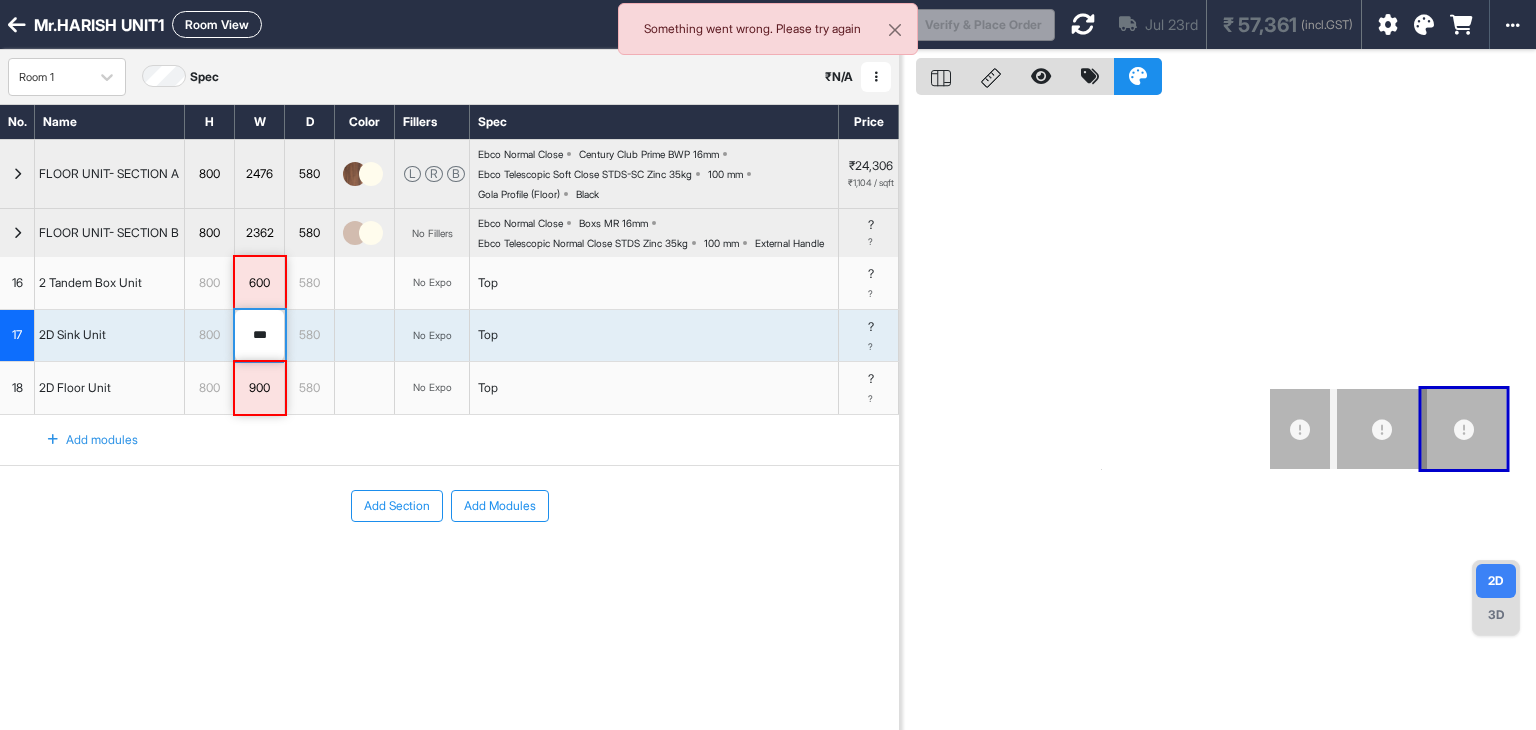 click on "Add Section Add Modules" at bounding box center [449, 506] 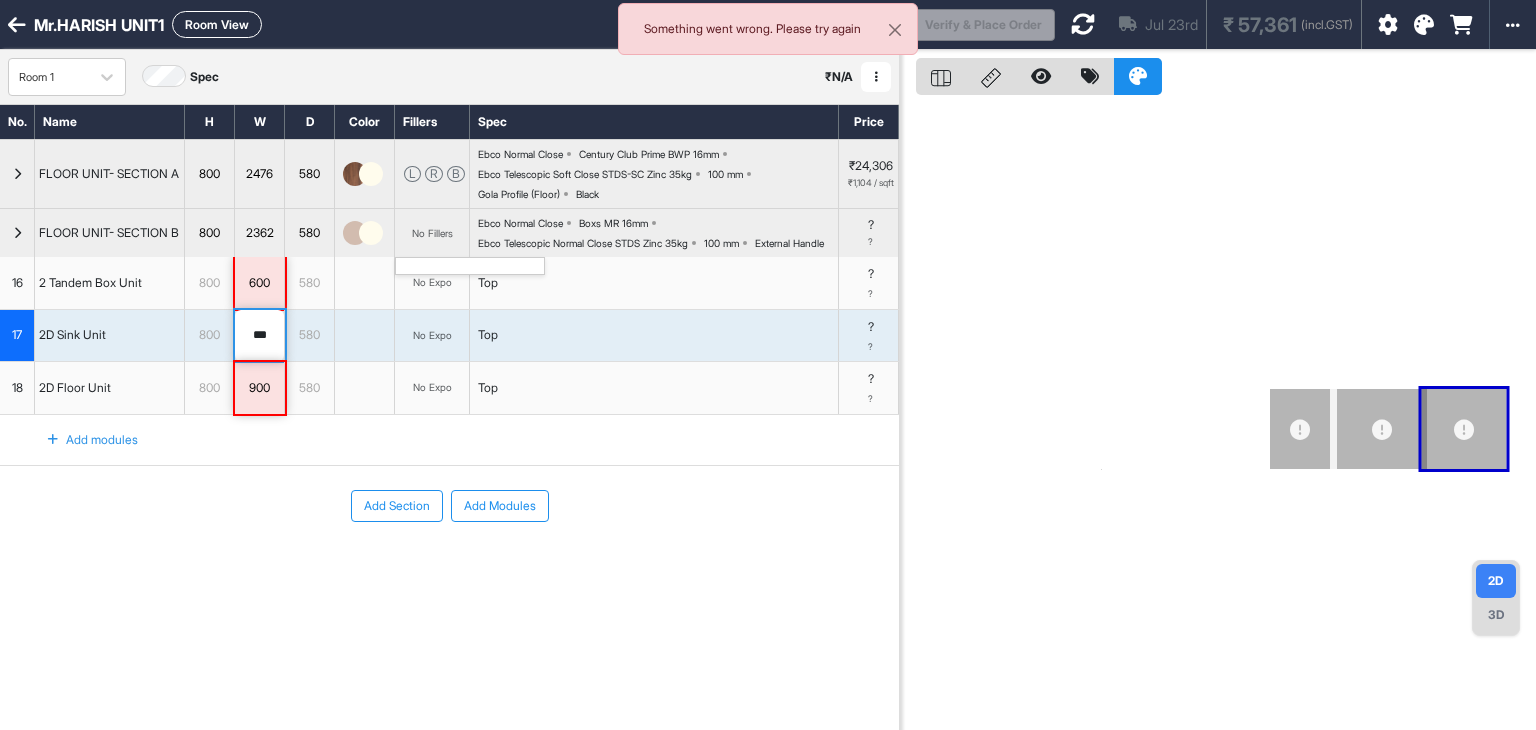 click on "No Fillers" at bounding box center [432, 233] 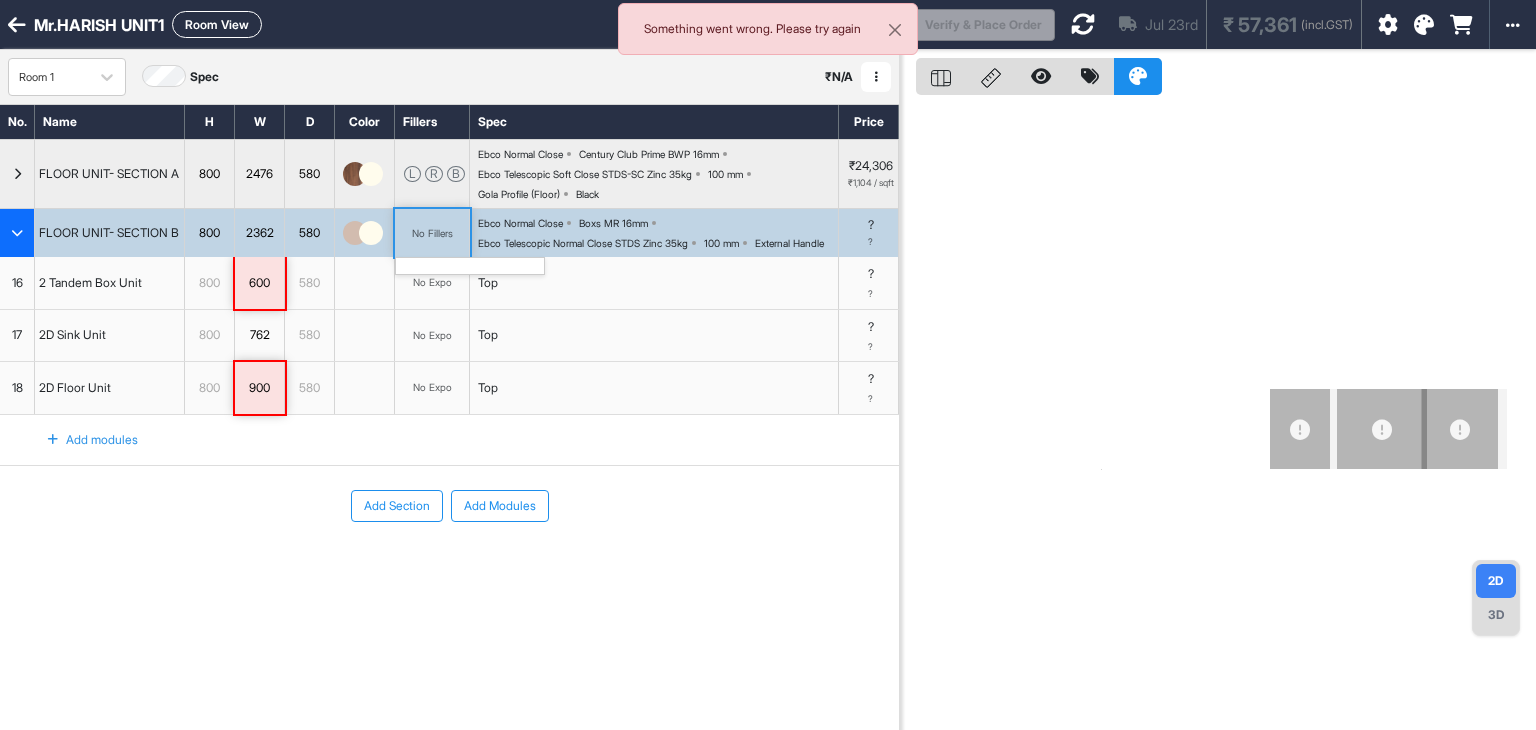click on "No Fillers" at bounding box center (432, 233) 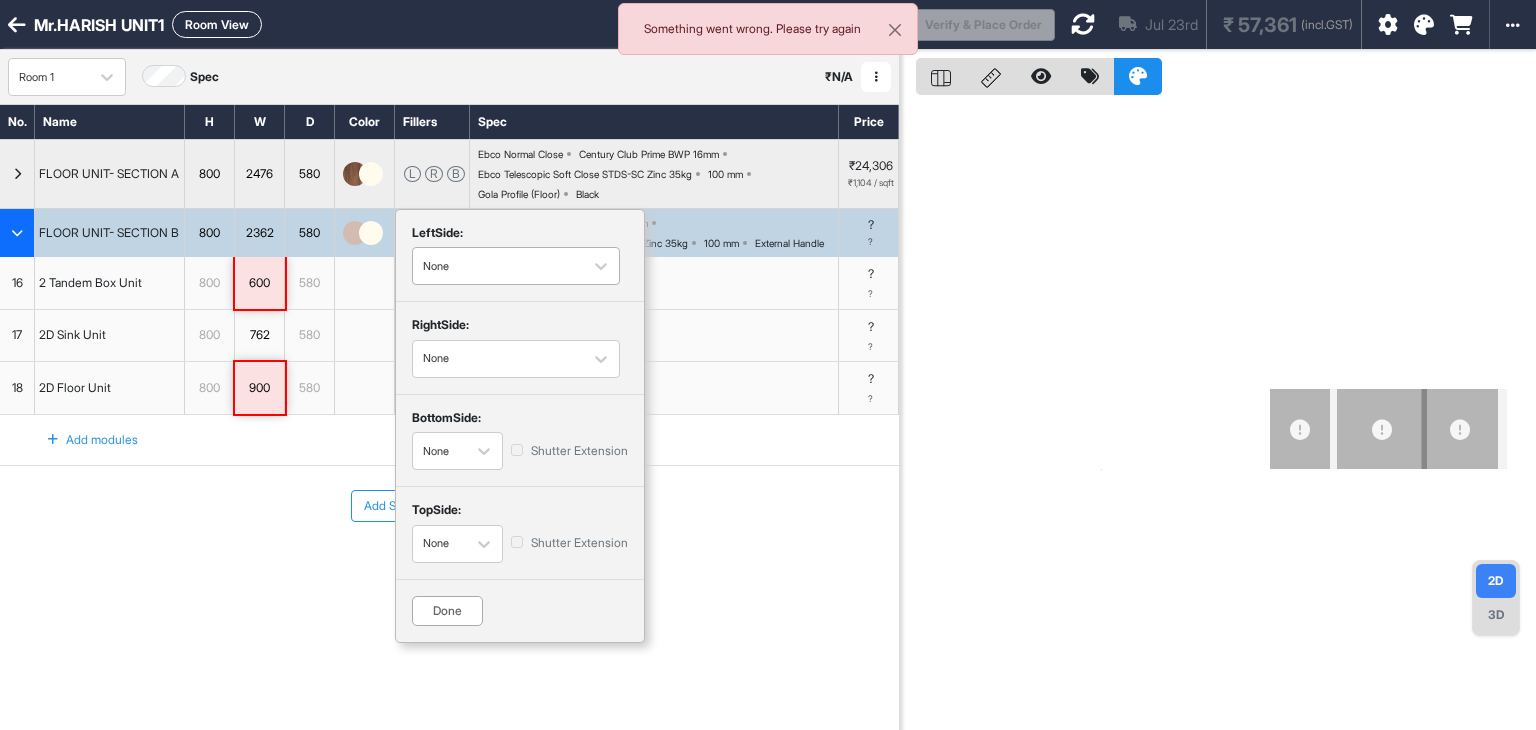 click at bounding box center (498, 266) 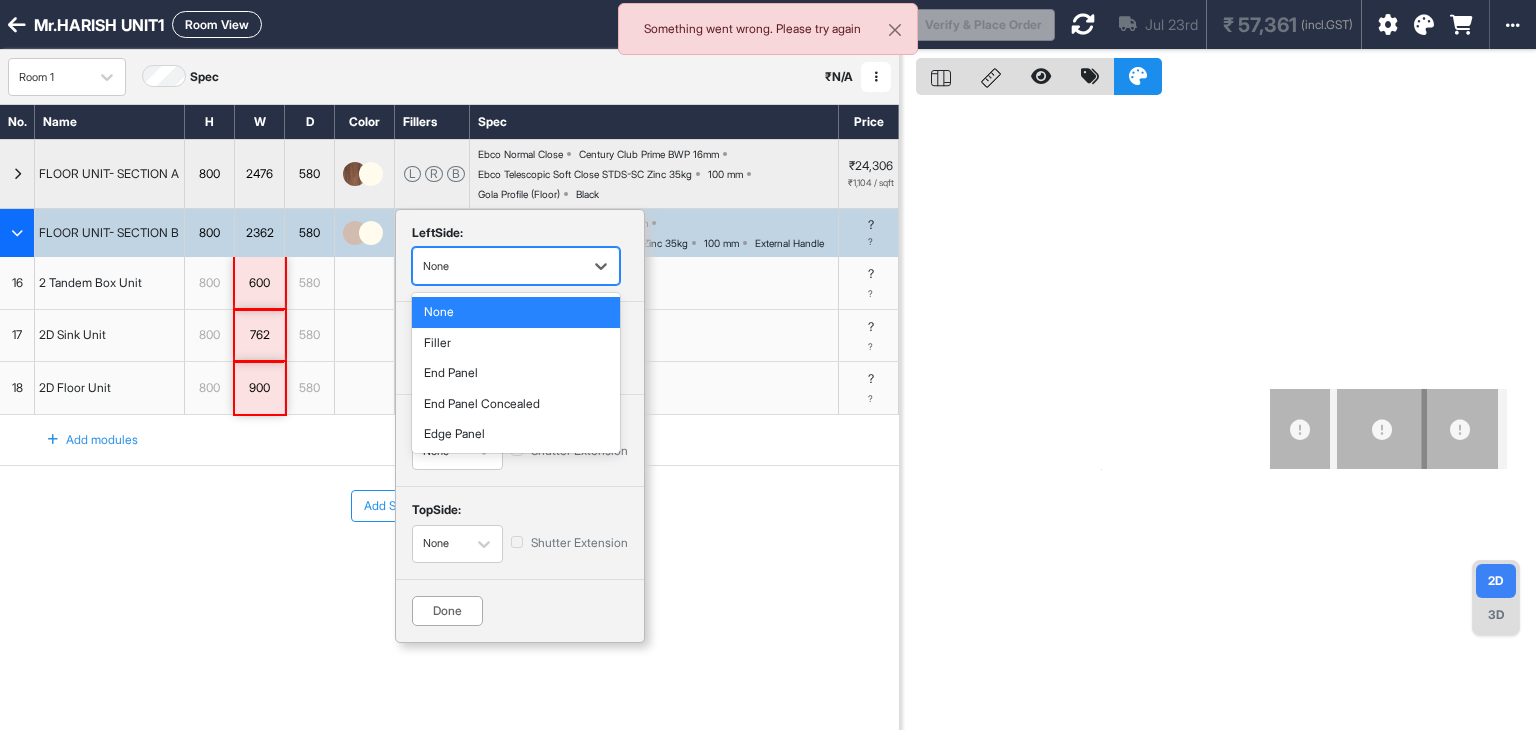 click on "Filler" at bounding box center [516, 343] 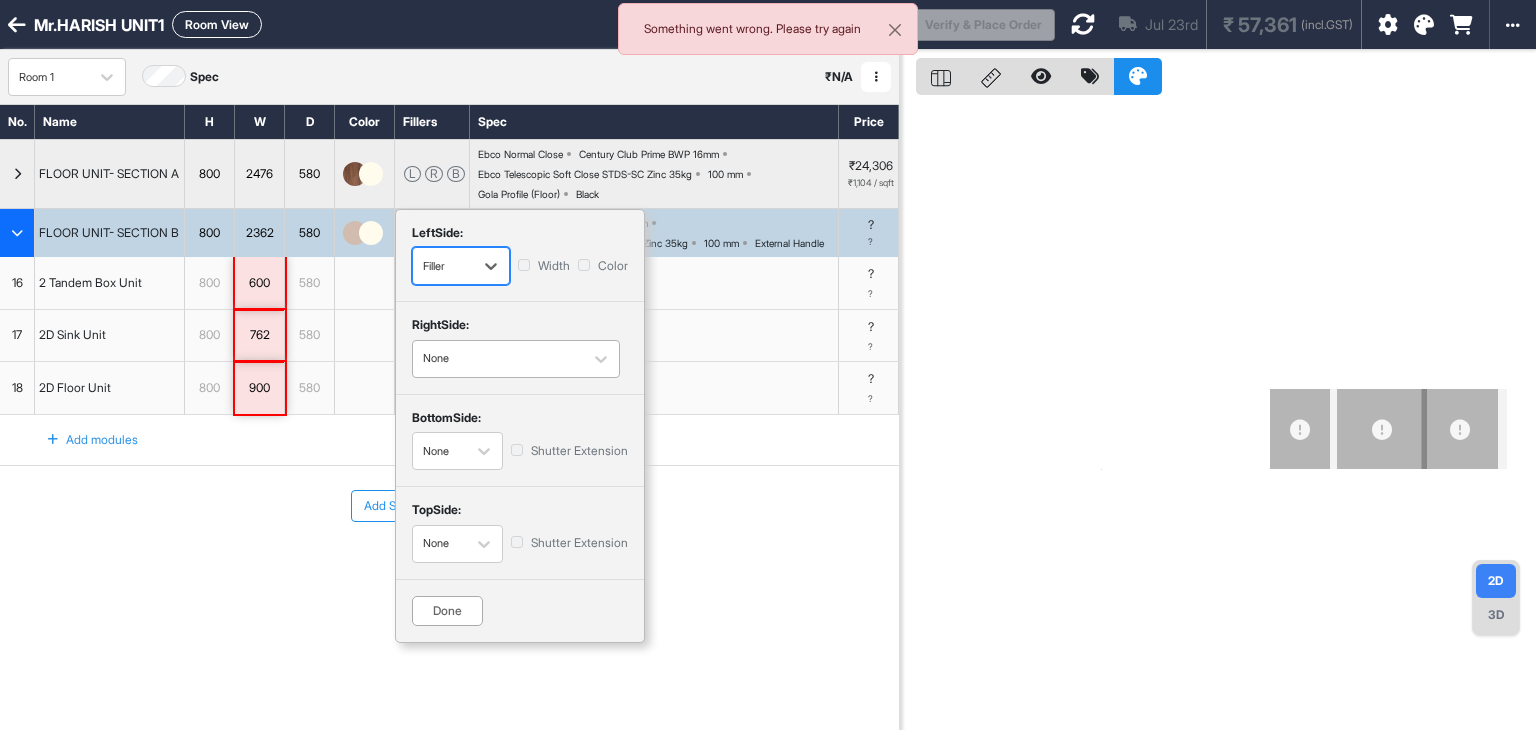 click on "None" at bounding box center [498, 358] 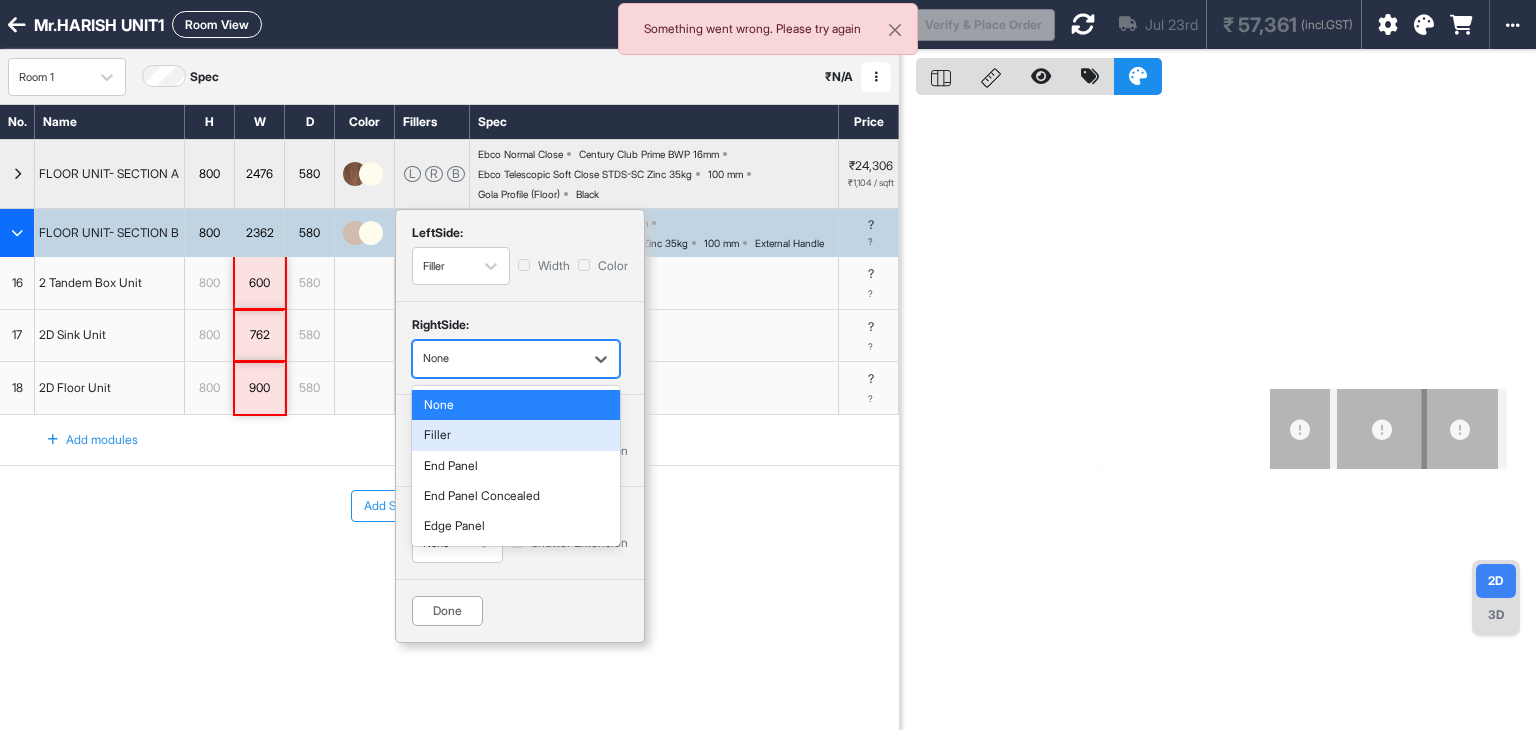 click on "Filler" at bounding box center (516, 435) 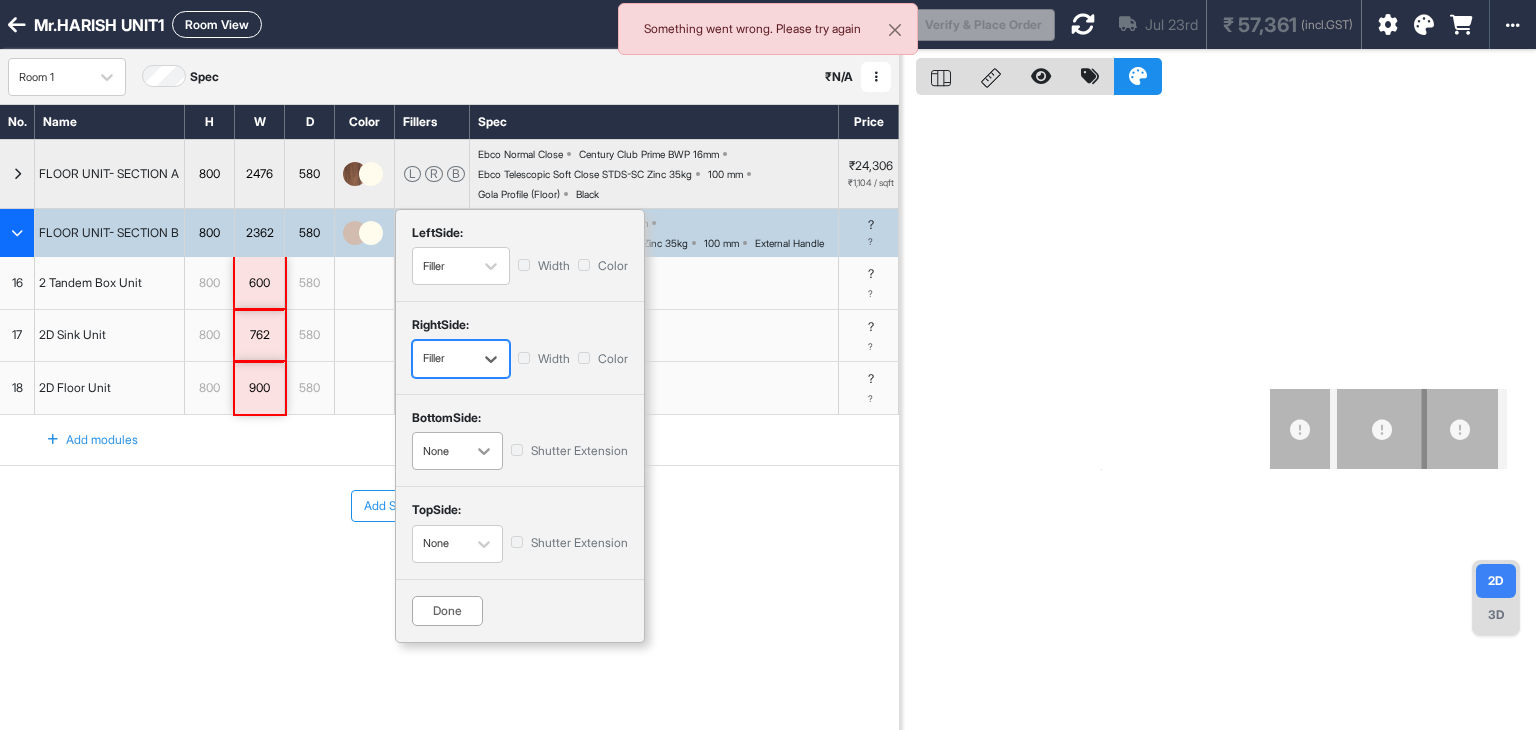 click 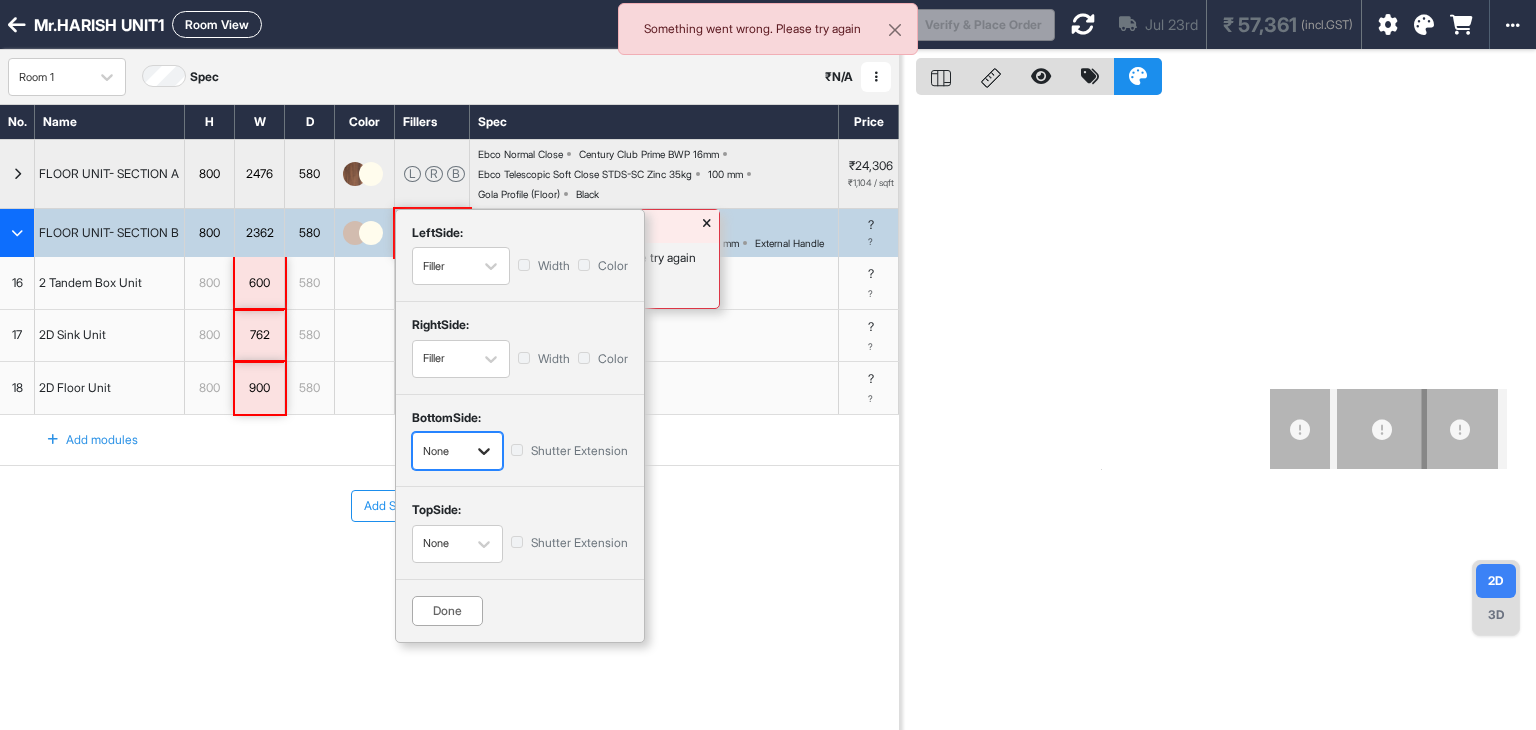 click 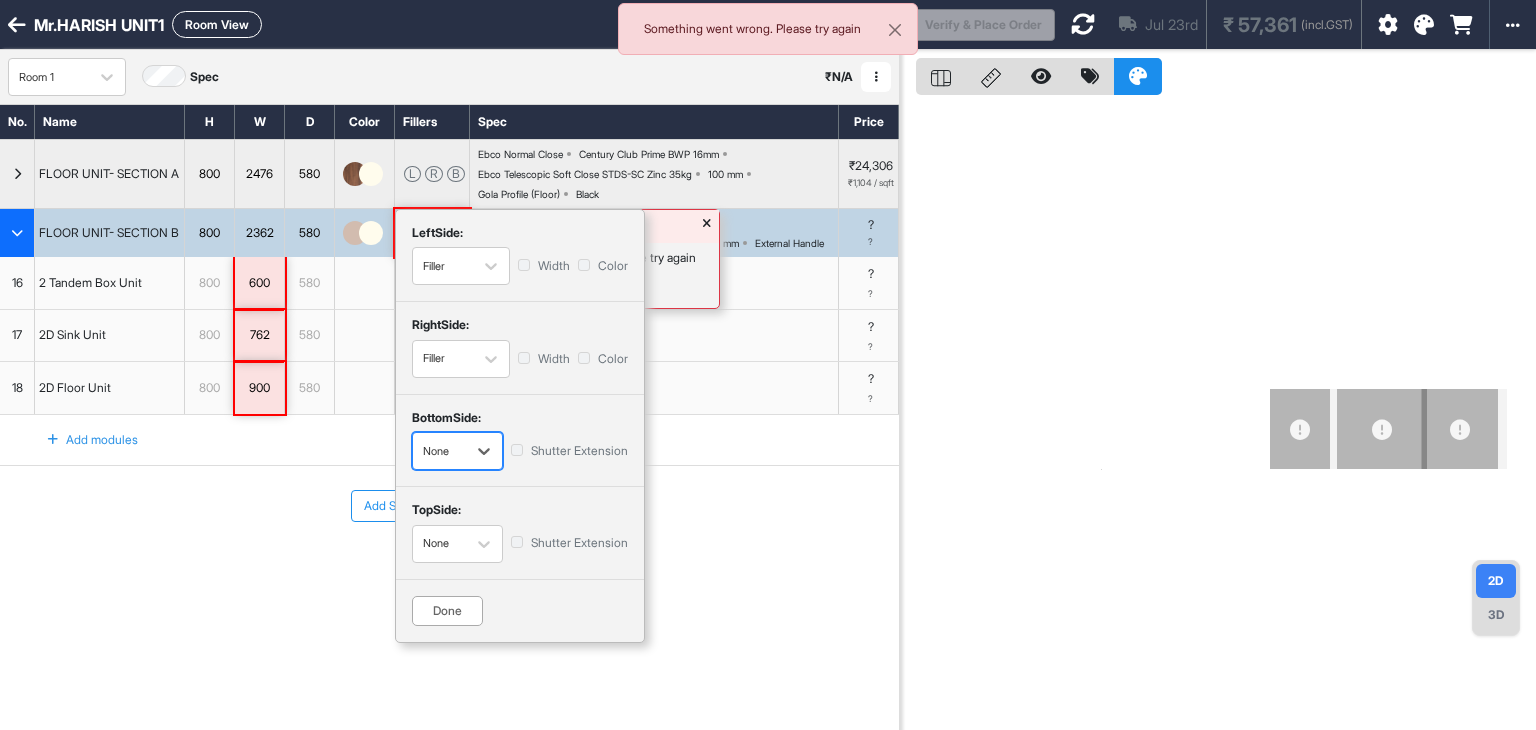 click on "Shutter Extension" at bounding box center [569, 451] 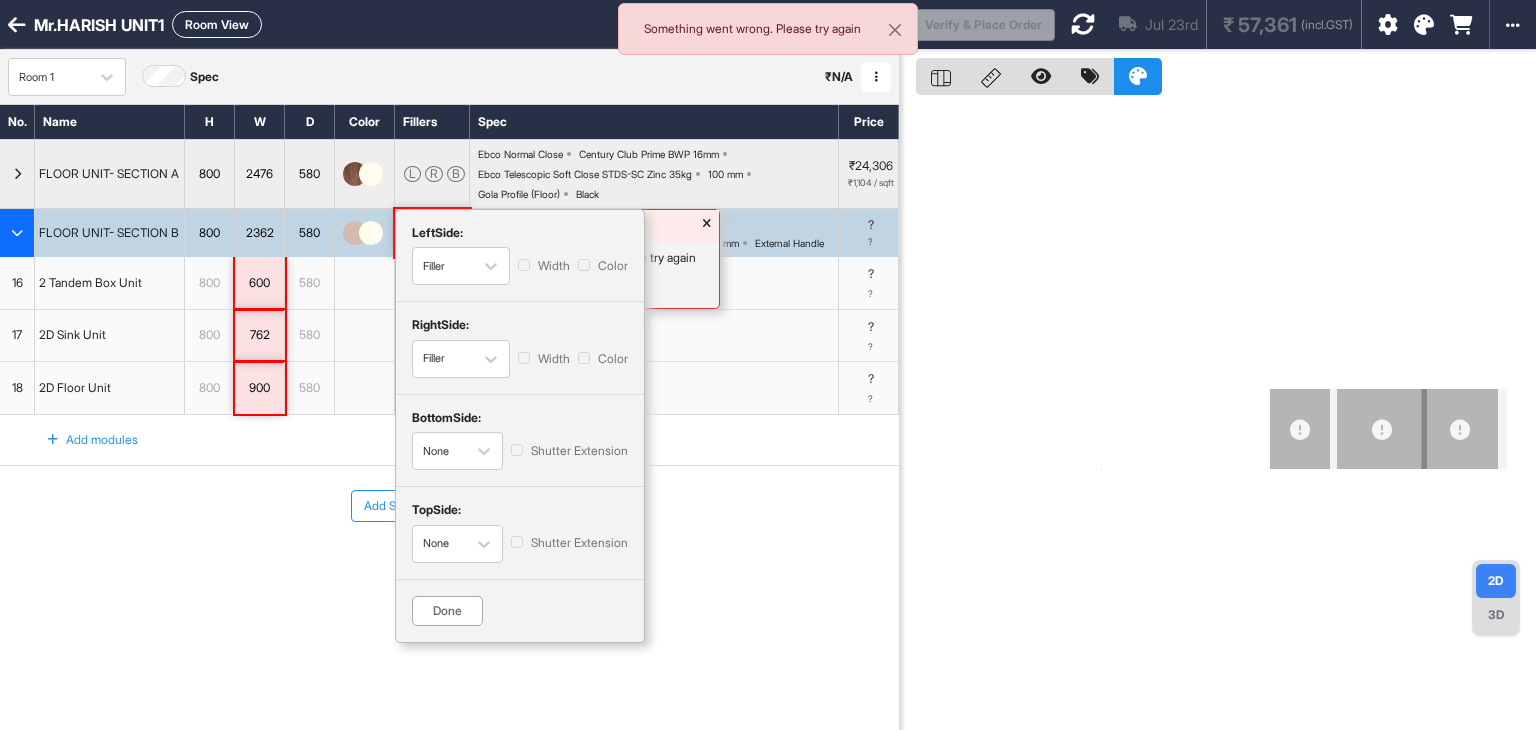 click on "Shutter Extension" at bounding box center [569, 451] 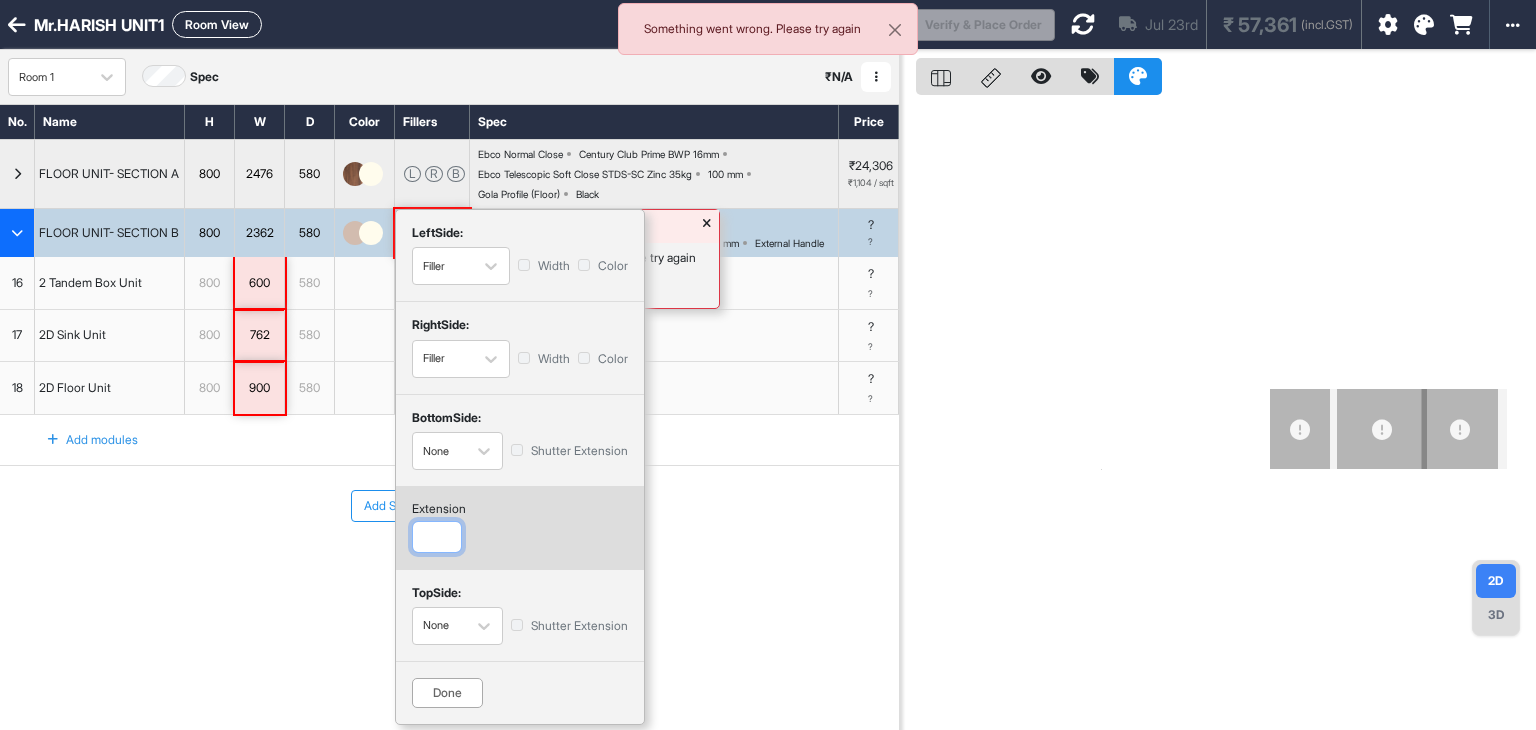 click at bounding box center [437, 537] 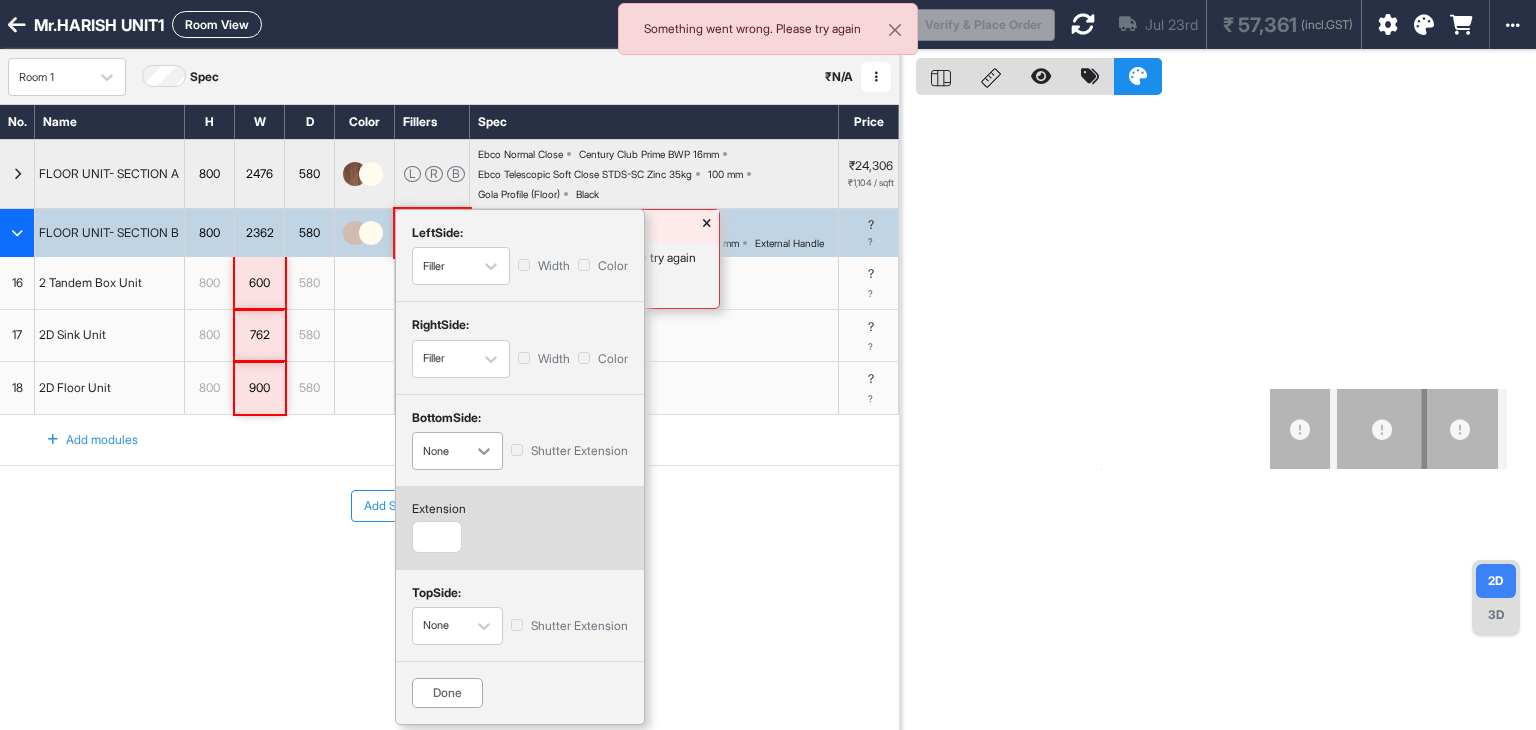 click 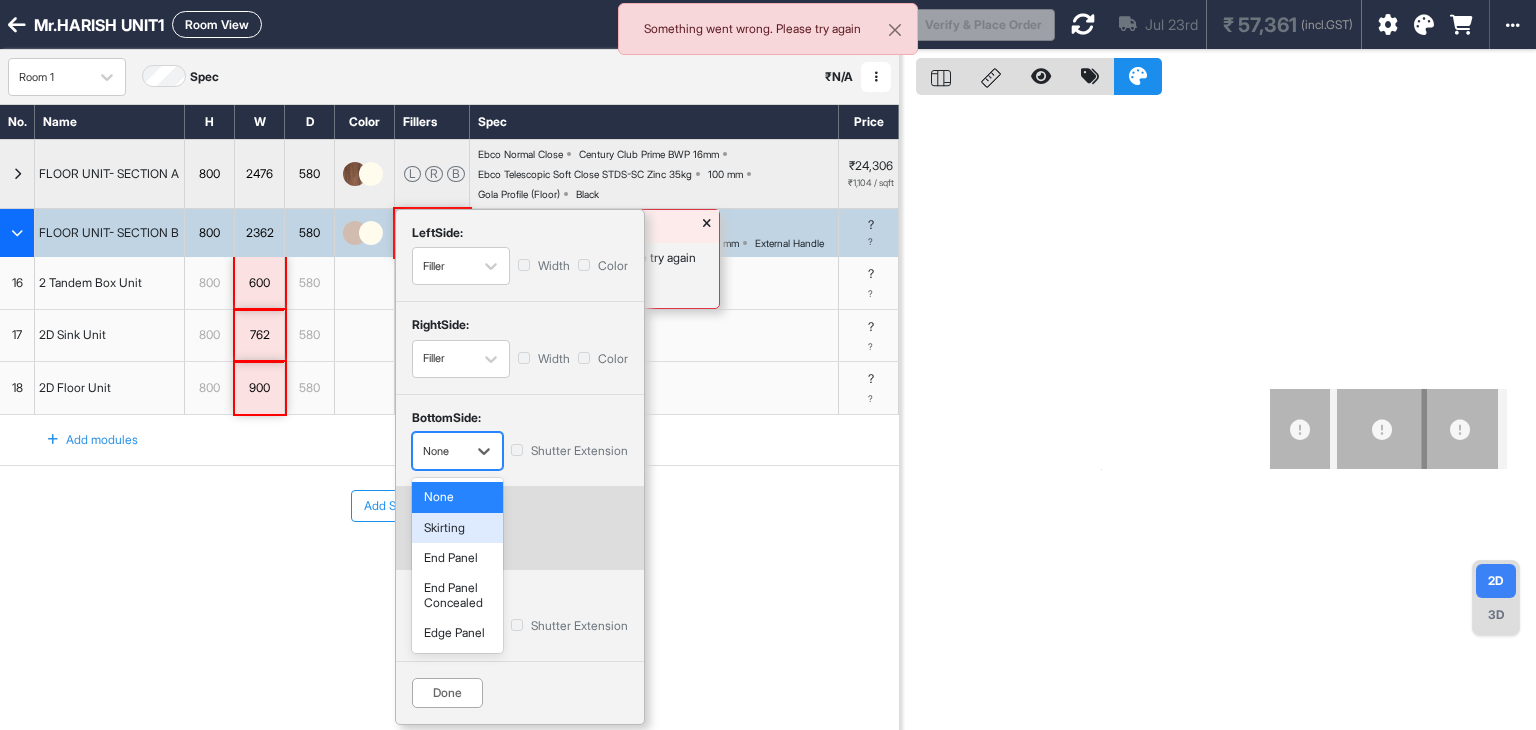 click on "Skirting" at bounding box center (457, 528) 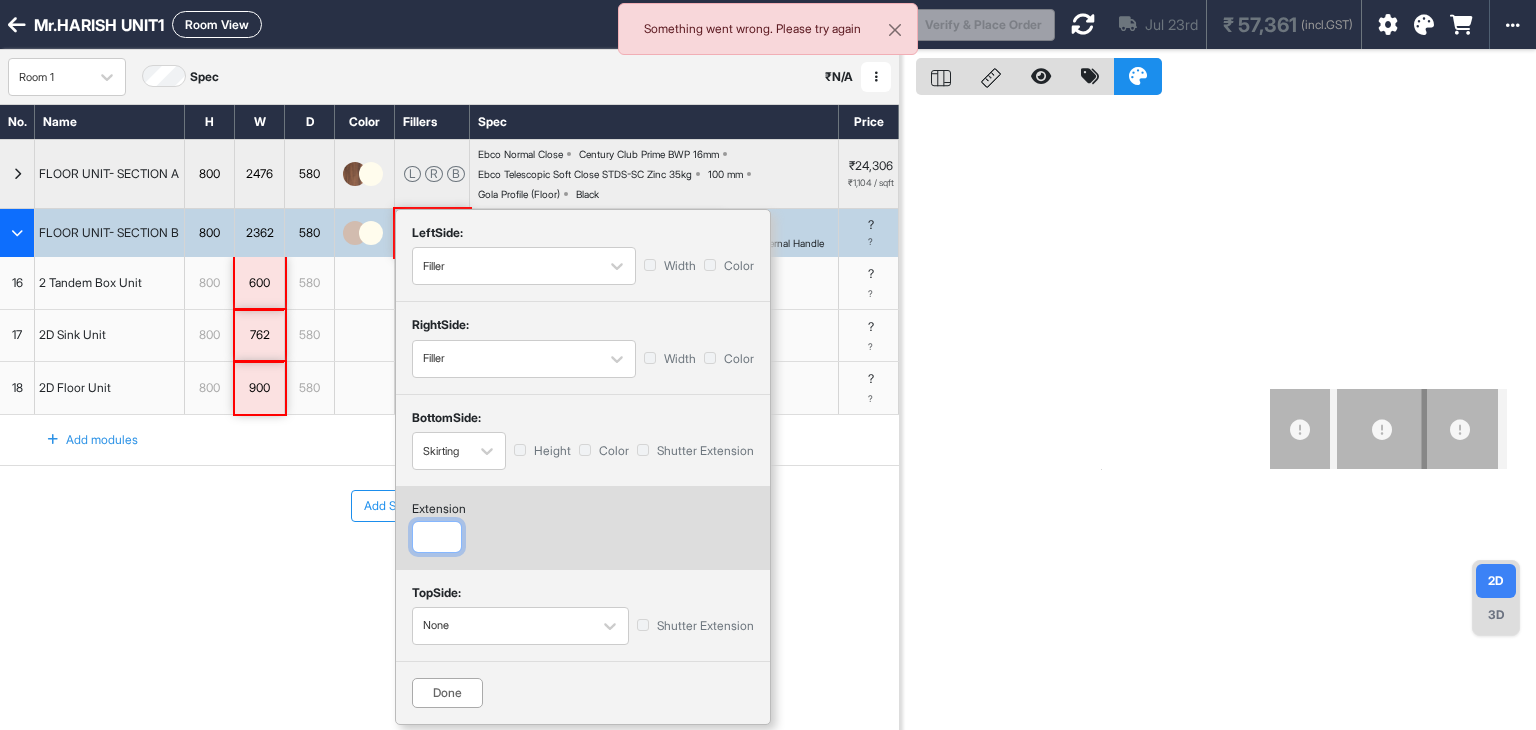 click at bounding box center (437, 537) 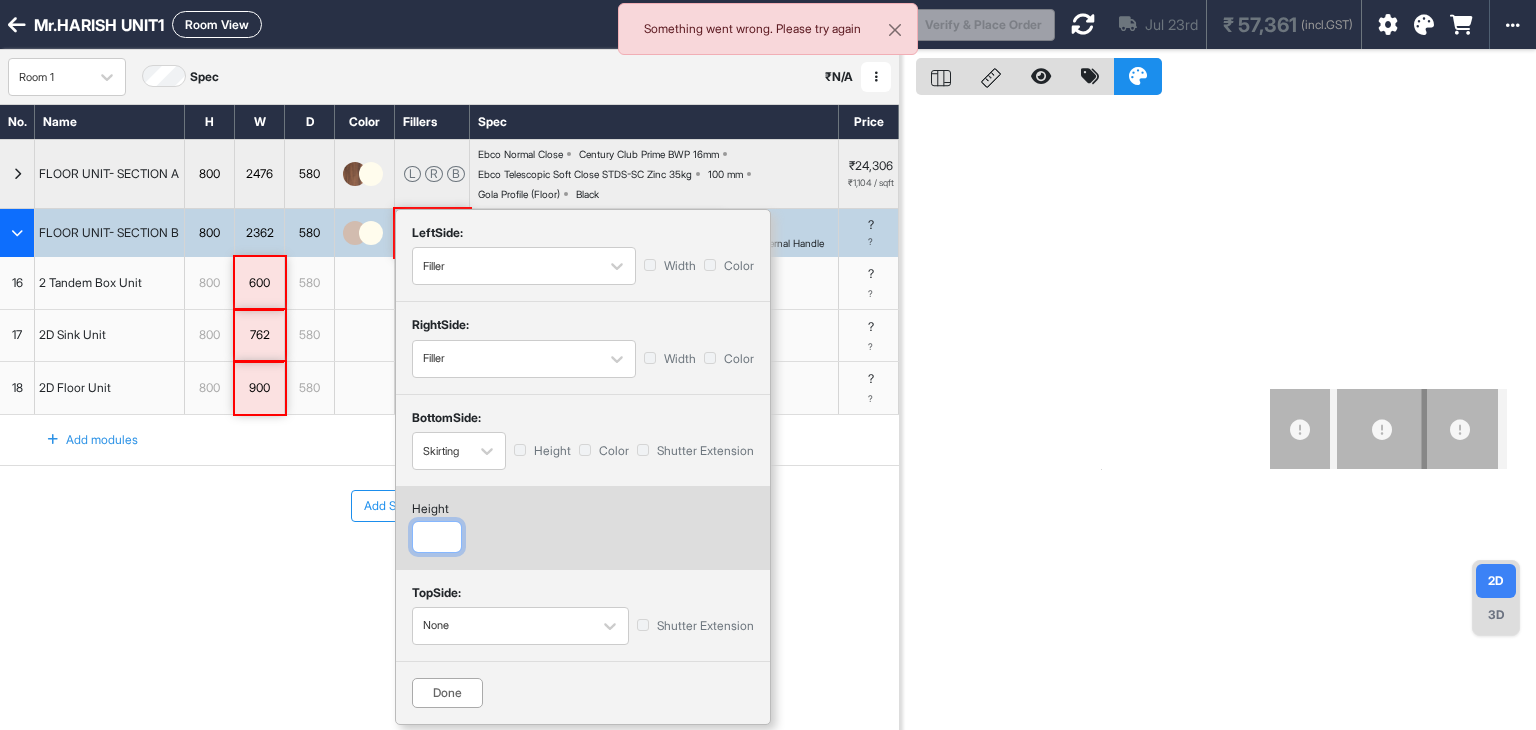 click at bounding box center (437, 537) 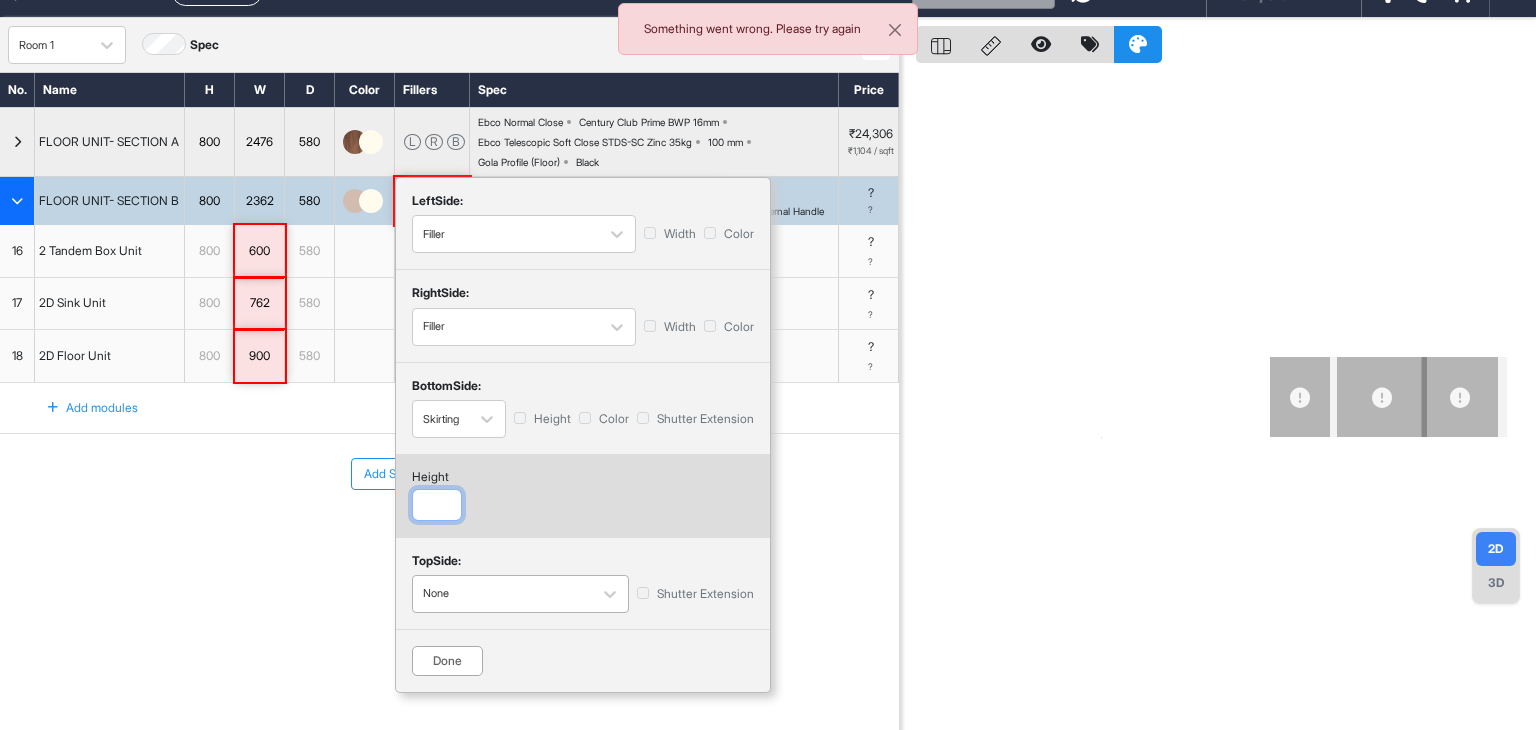 scroll, scrollTop: 50, scrollLeft: 0, axis: vertical 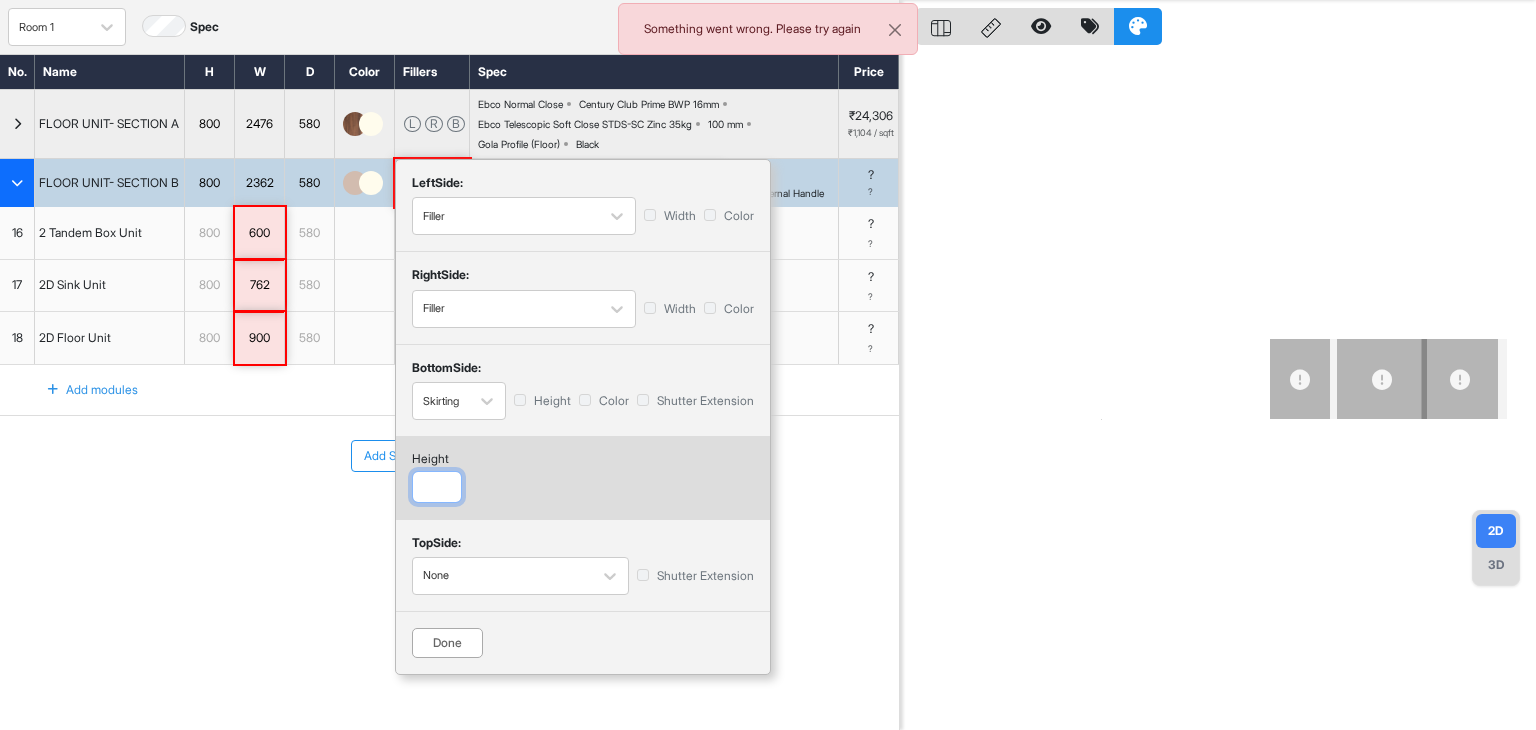 type on "***" 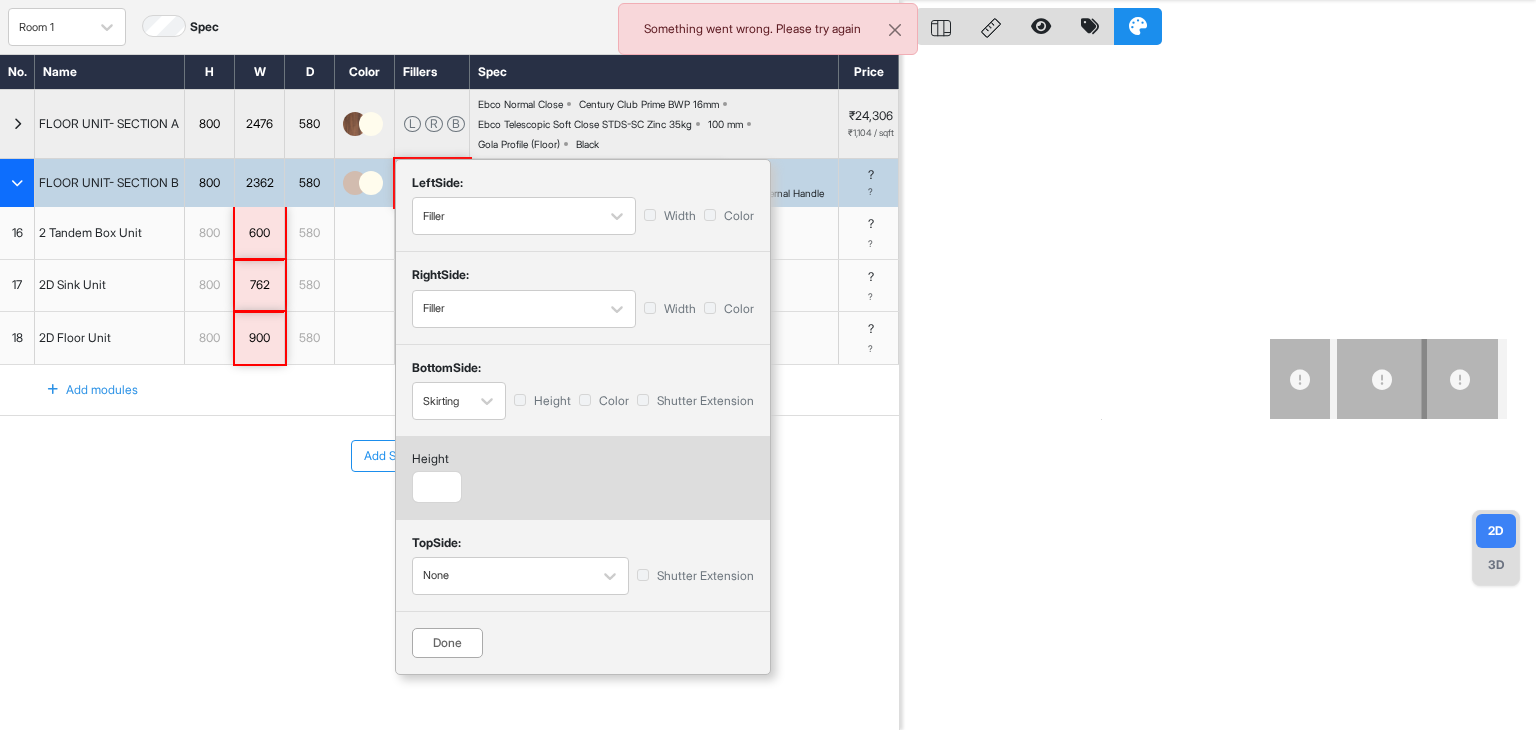 click on "Done" at bounding box center [447, 643] 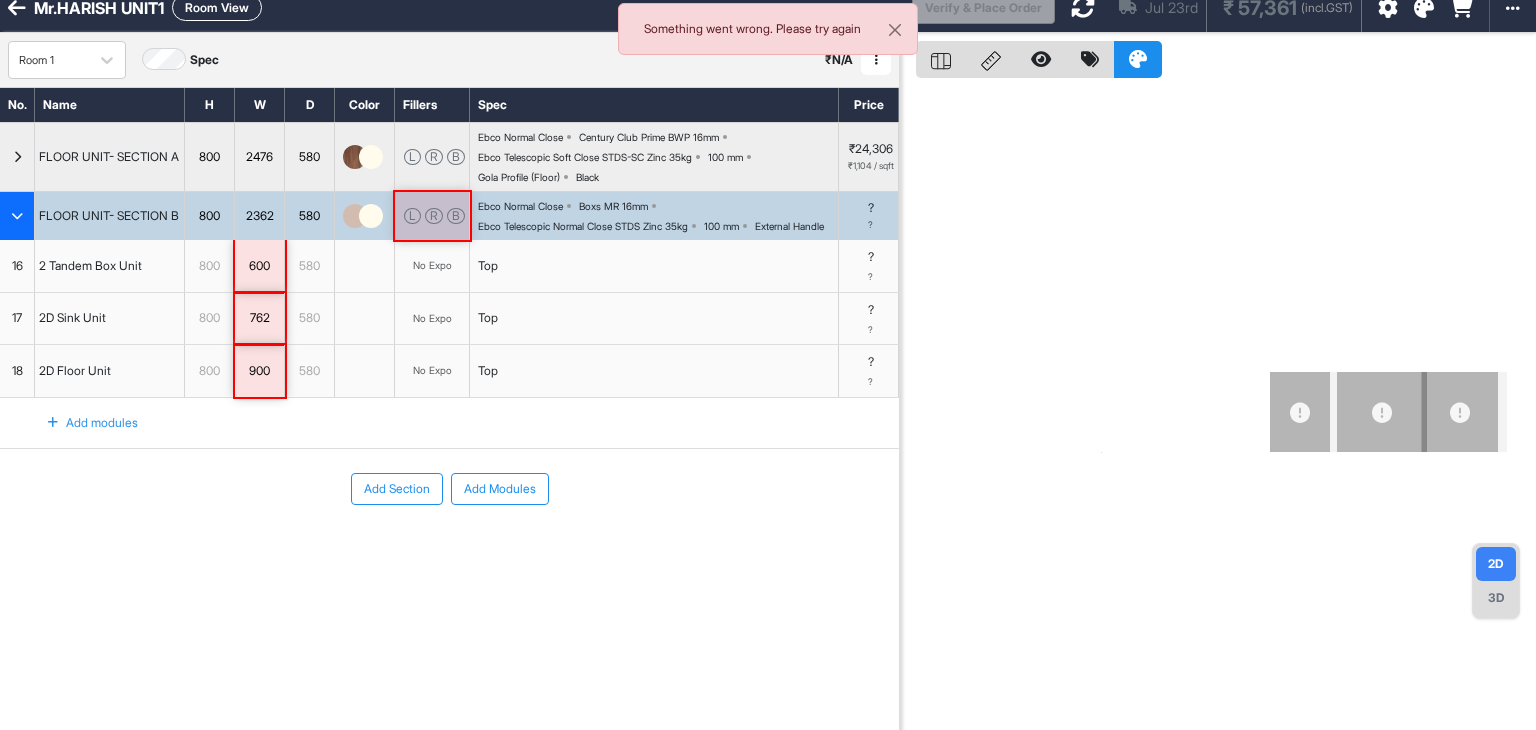 scroll, scrollTop: 0, scrollLeft: 0, axis: both 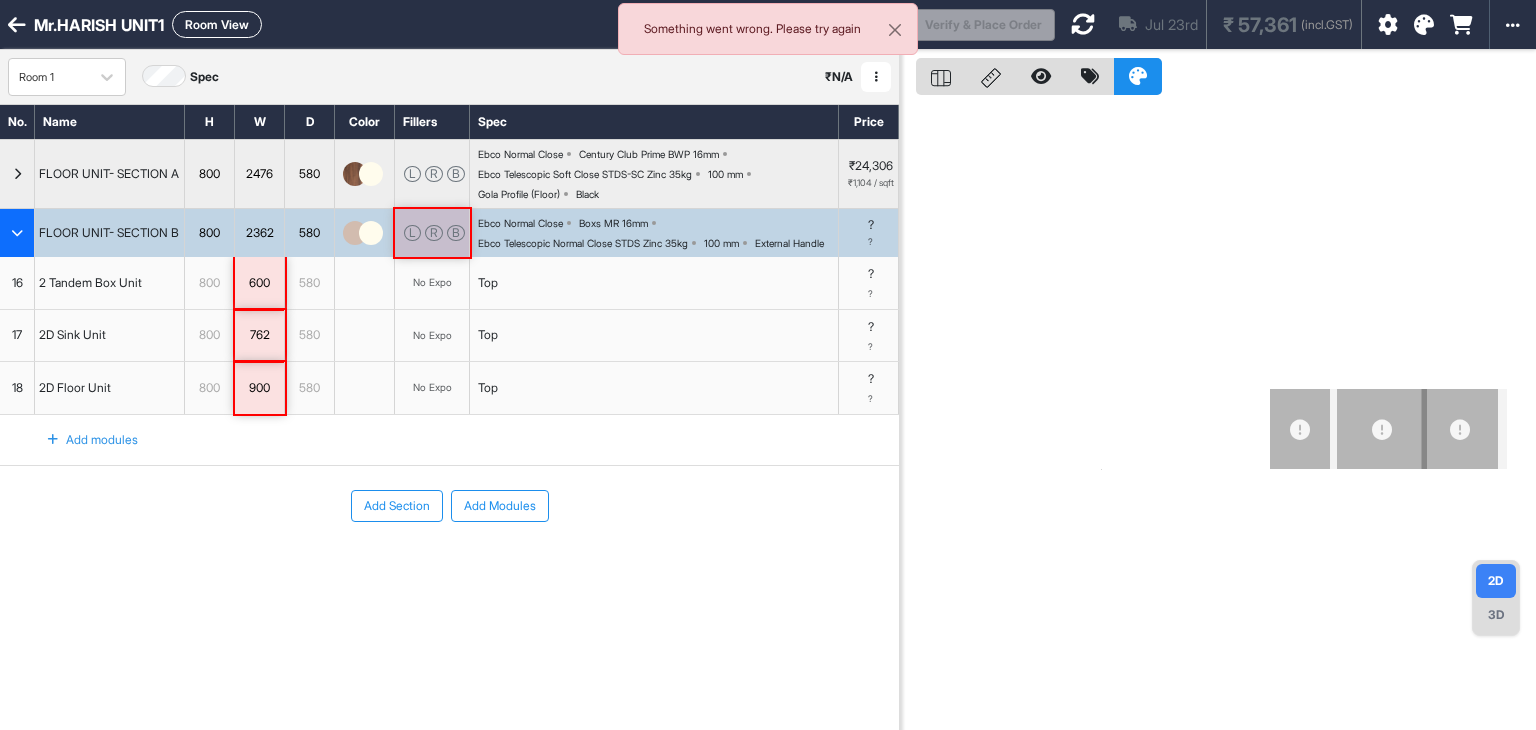 type 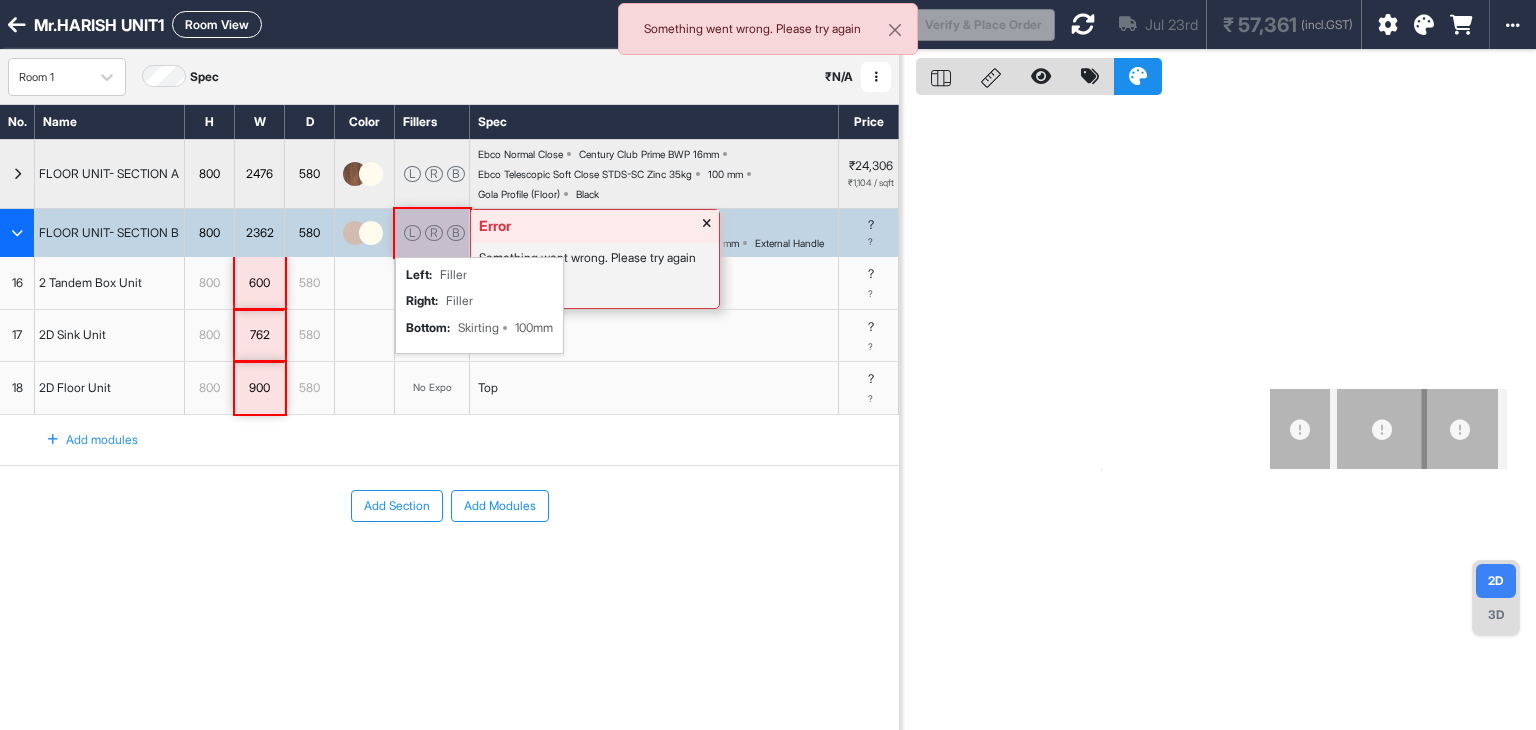click on "R" at bounding box center [434, 233] 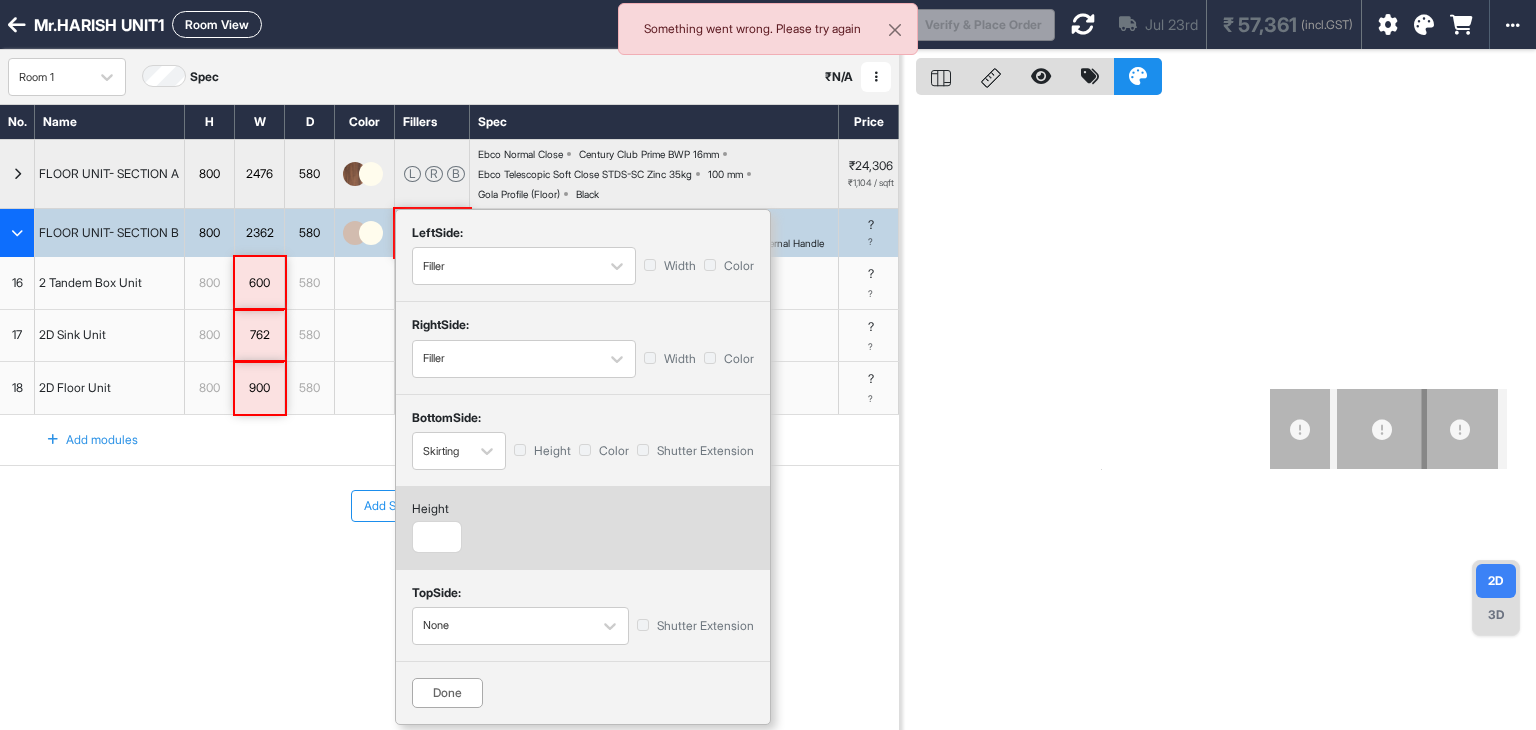 click on "Top" at bounding box center [654, 336] 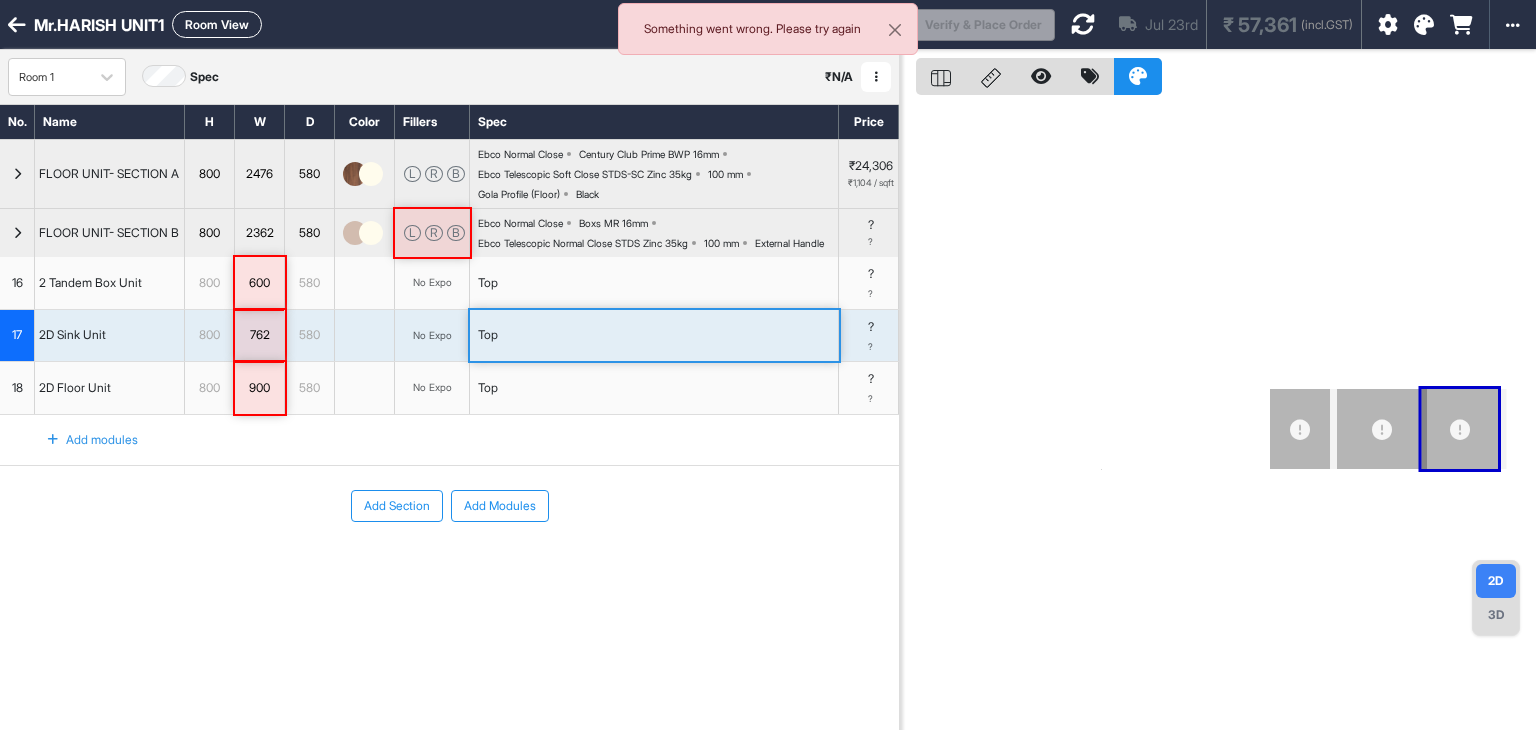 click at bounding box center (365, 283) 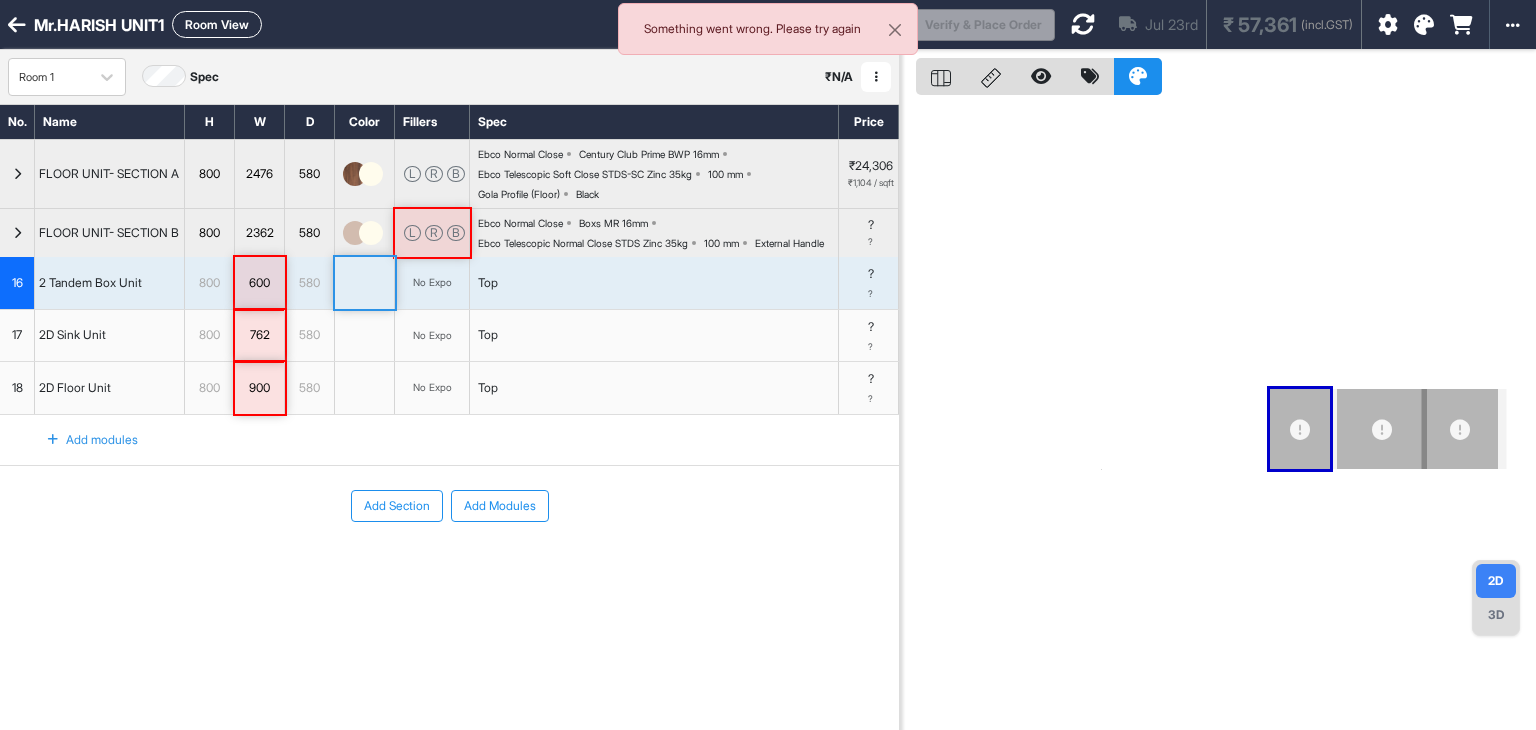 click on "No Expo" at bounding box center [432, 387] 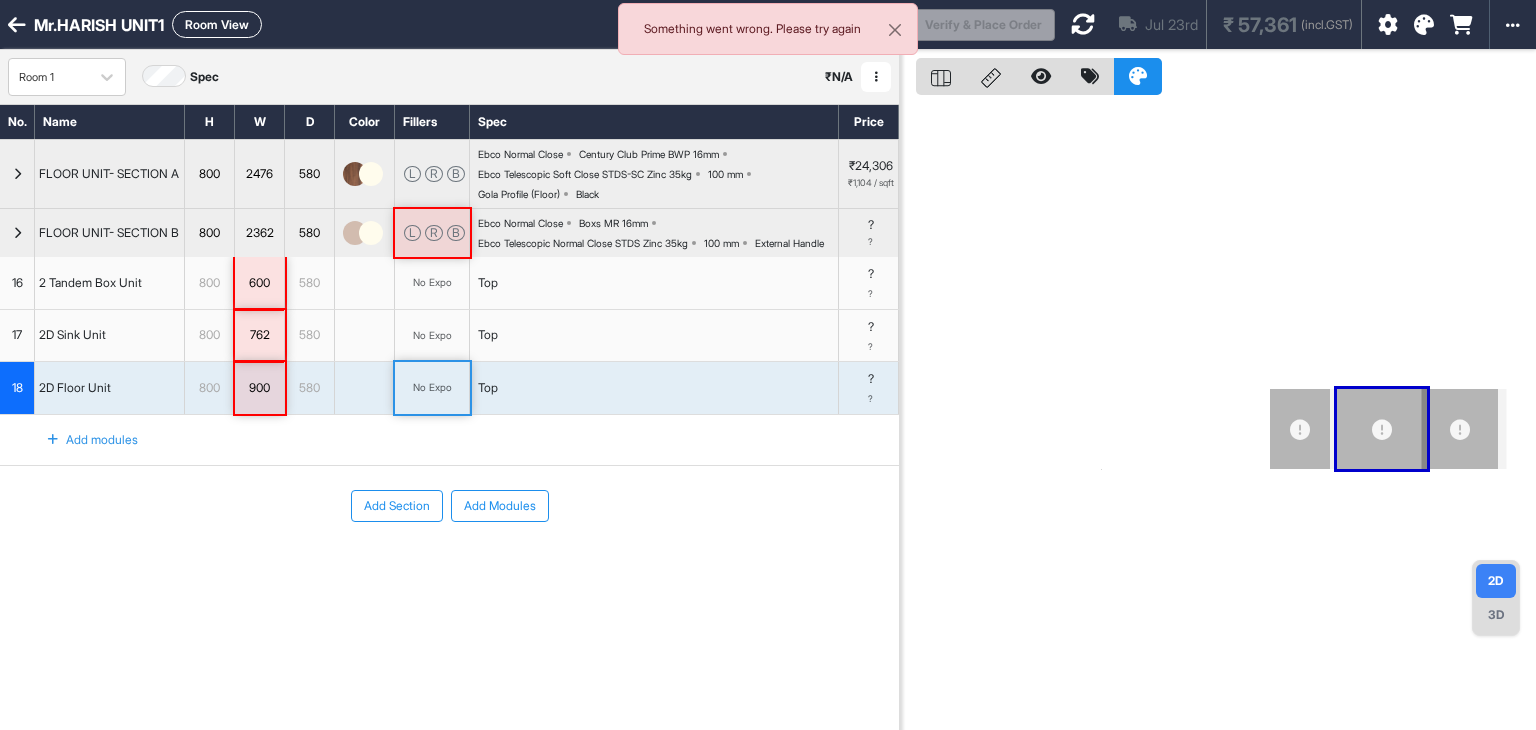 click on "Ebco Normal Close Boxs MR 16mm Ebco Telescopic Normal Close STDS Zinc 35kg 100 mm External Handle" at bounding box center [658, 233] 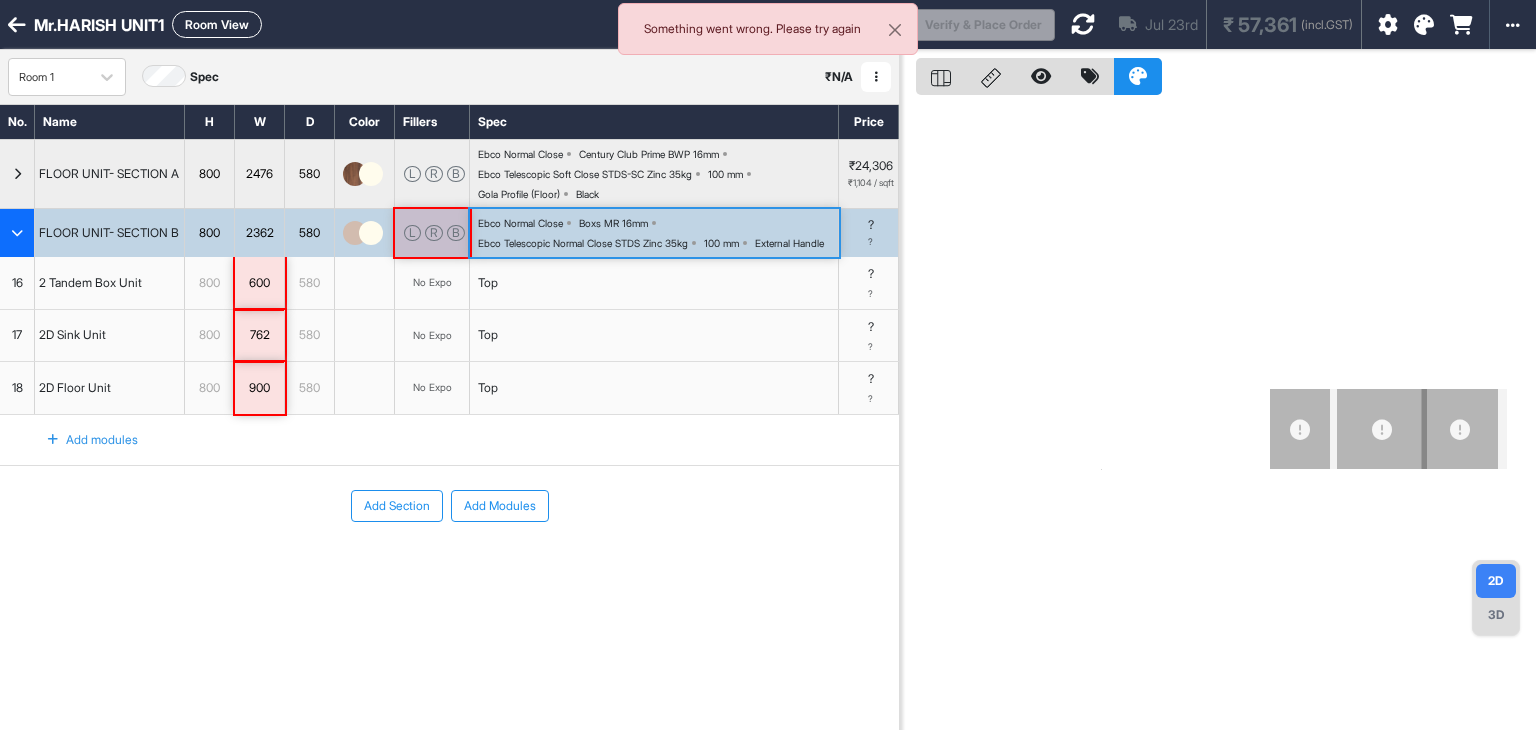 click on "580" at bounding box center (309, 233) 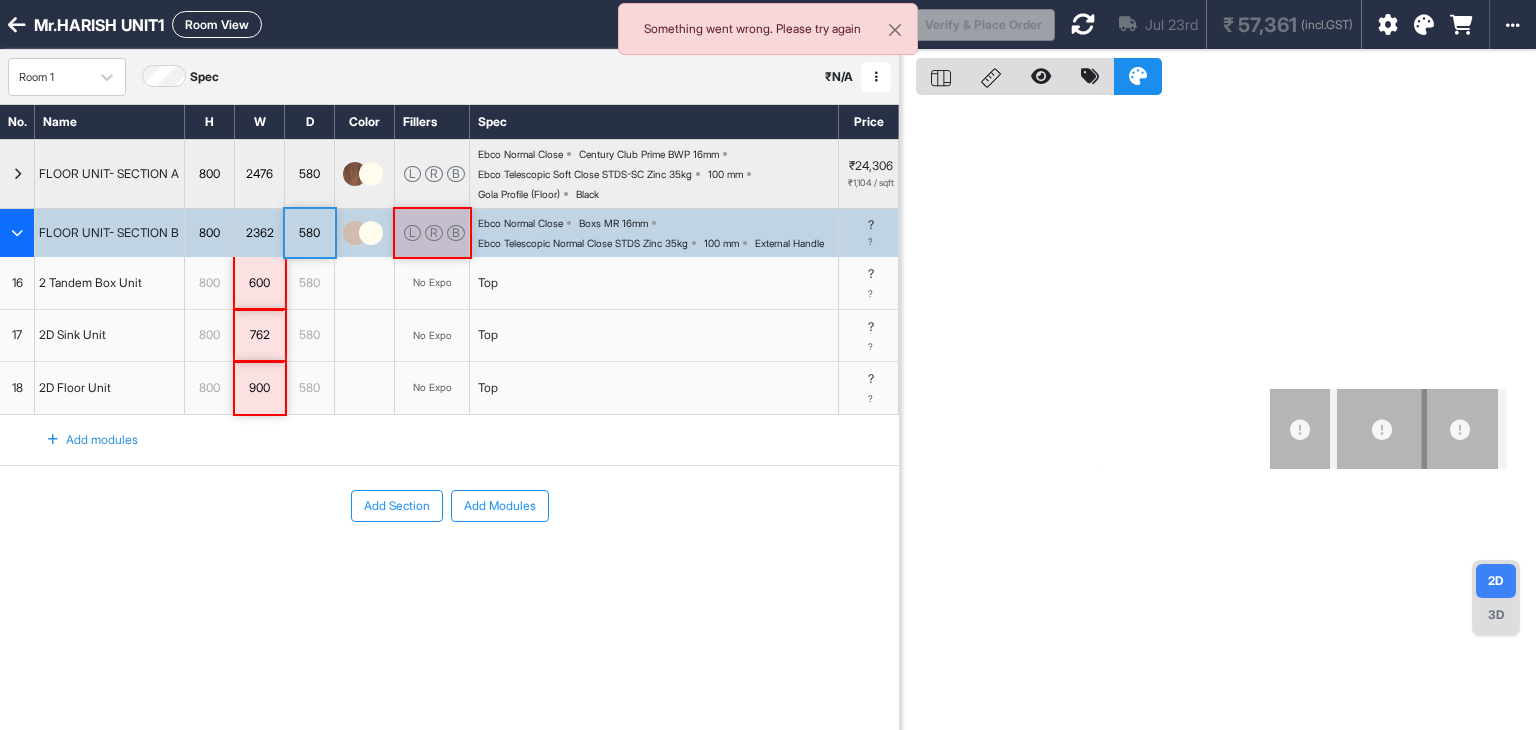 click at bounding box center [371, 233] 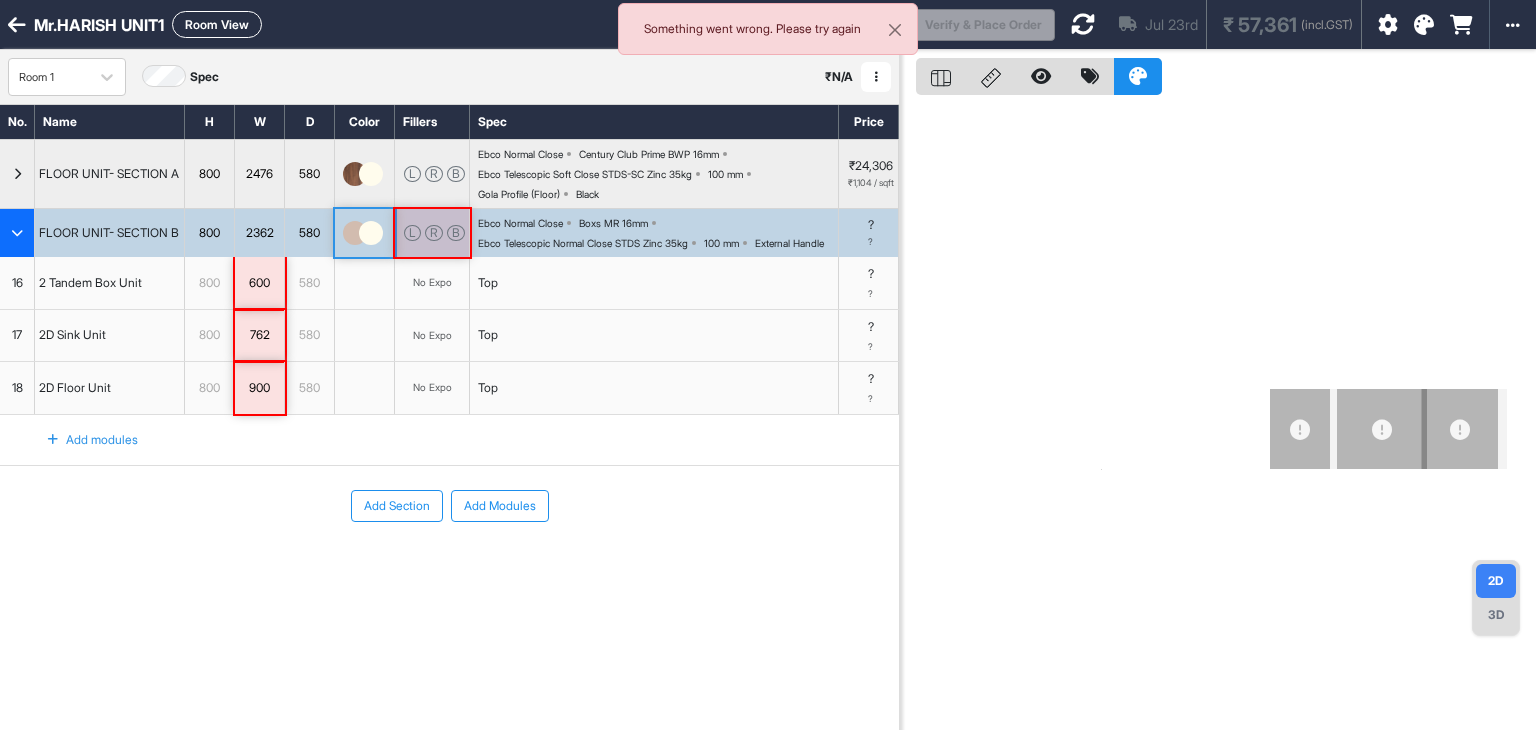click at bounding box center [355, 233] 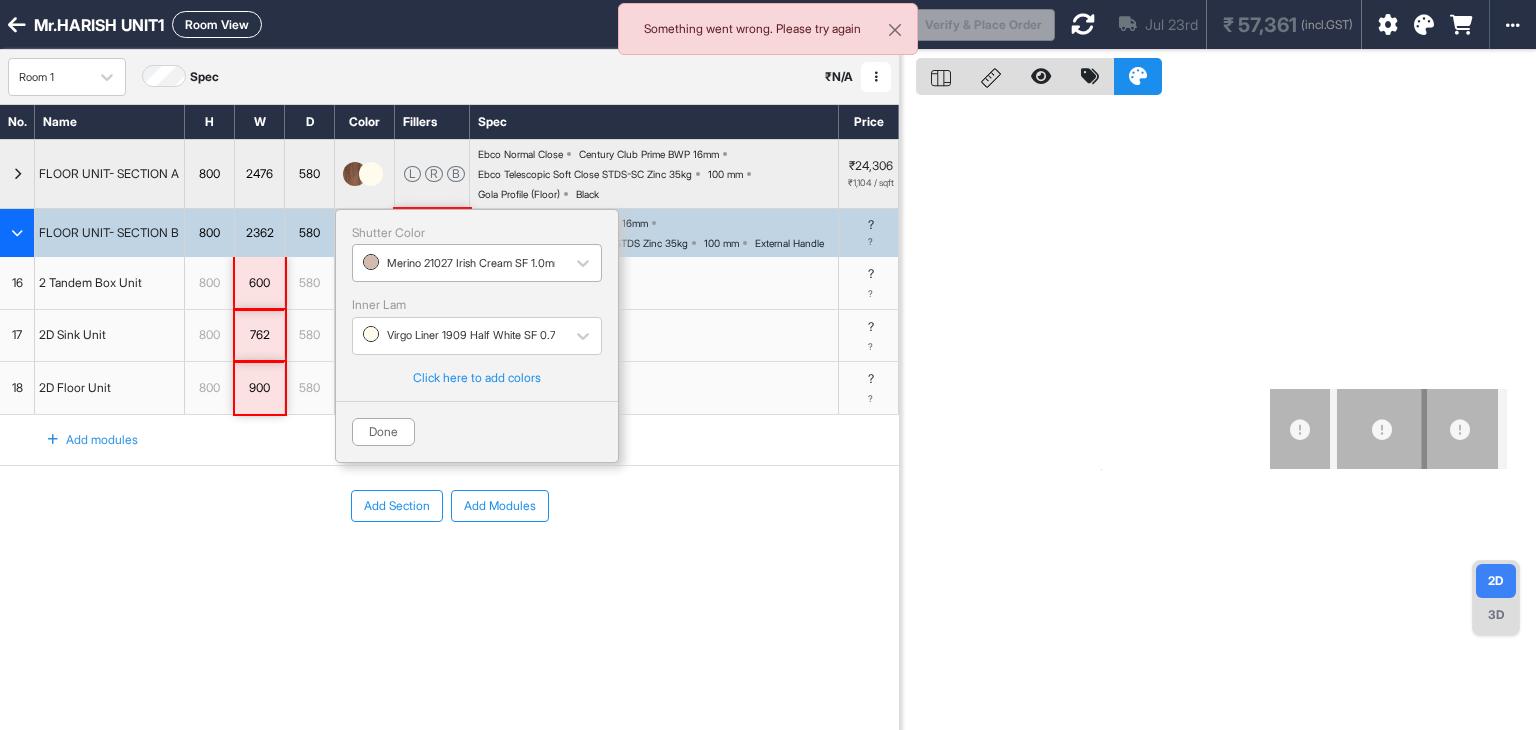 click at bounding box center (459, 263) 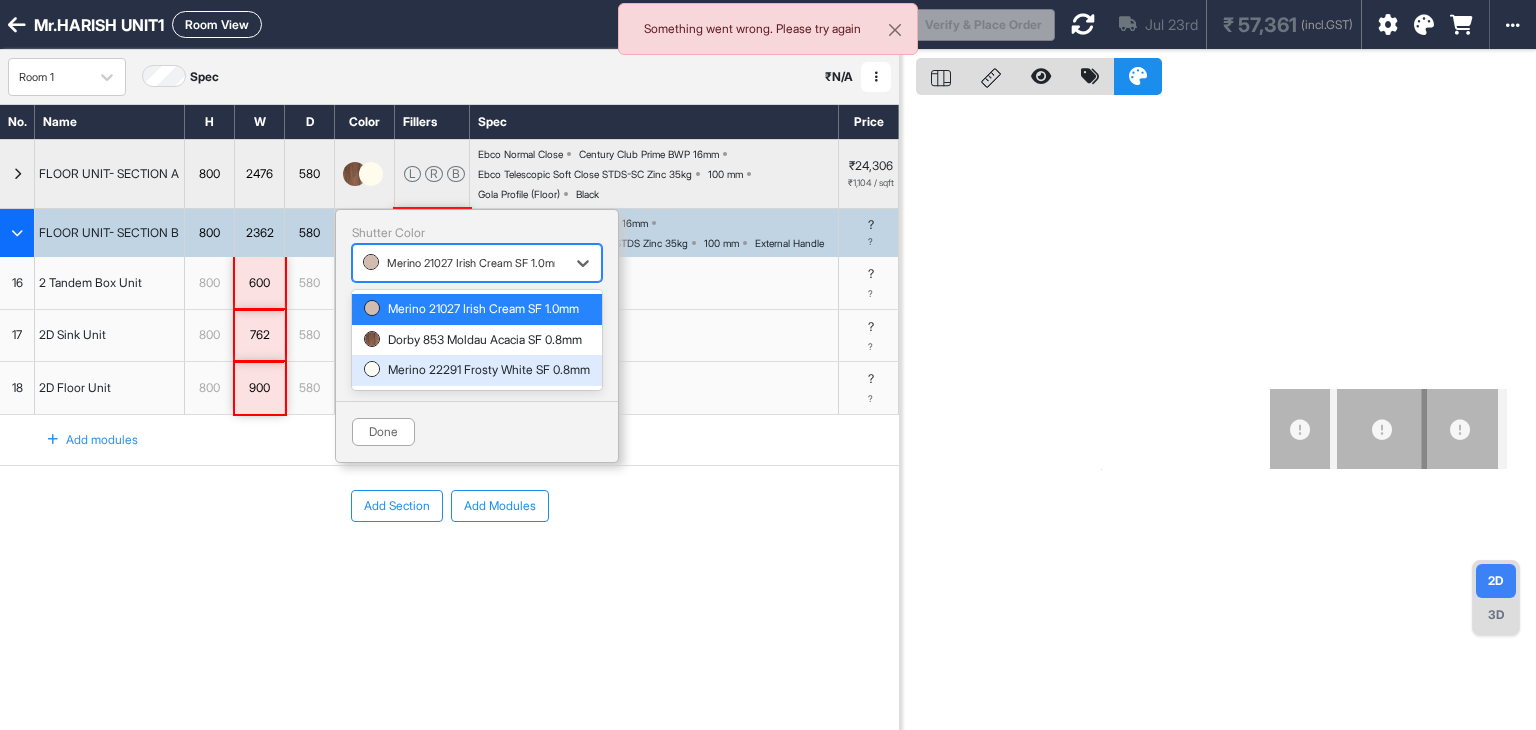 click on "Merino 22291 Frosty White SF 0.8mm" at bounding box center [477, 370] 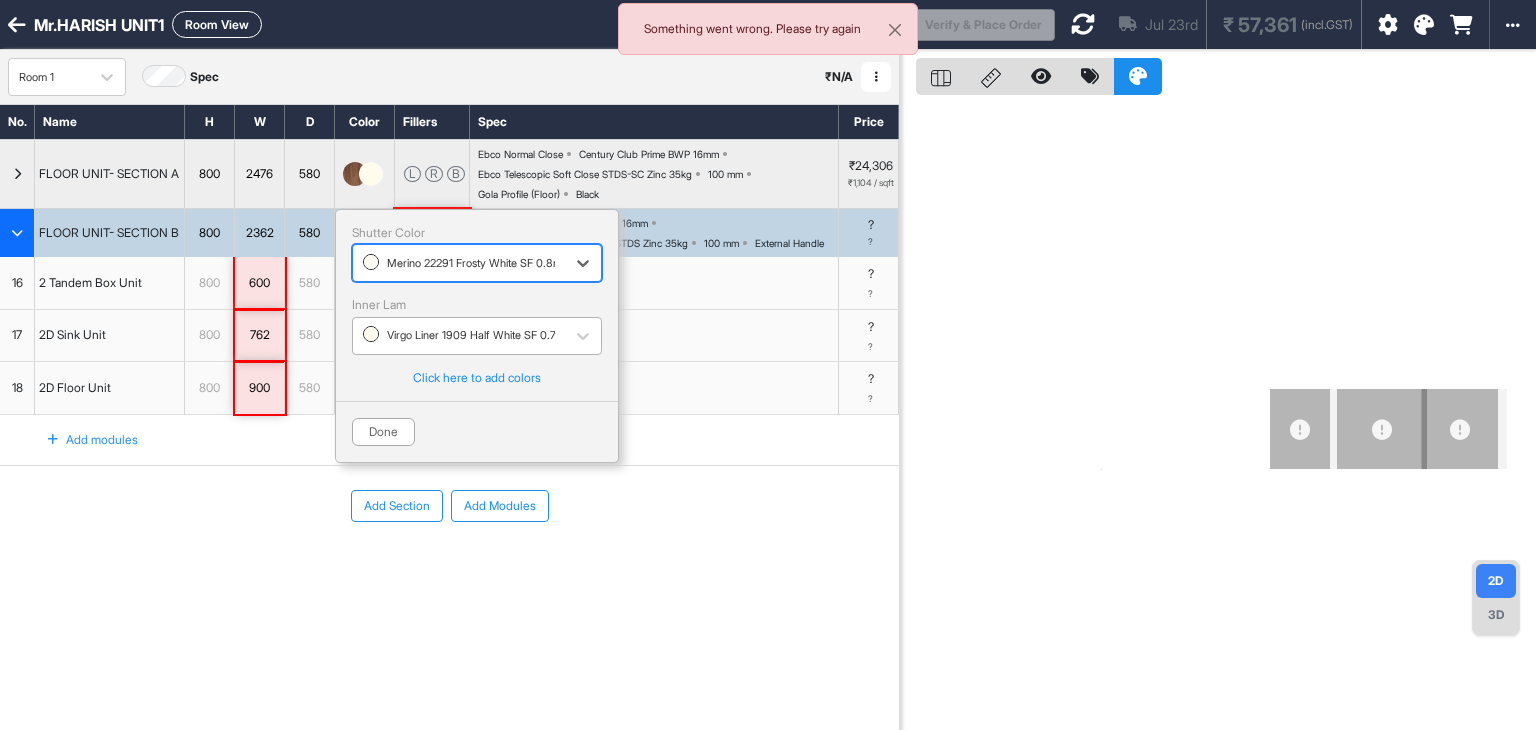 click at bounding box center [459, 336] 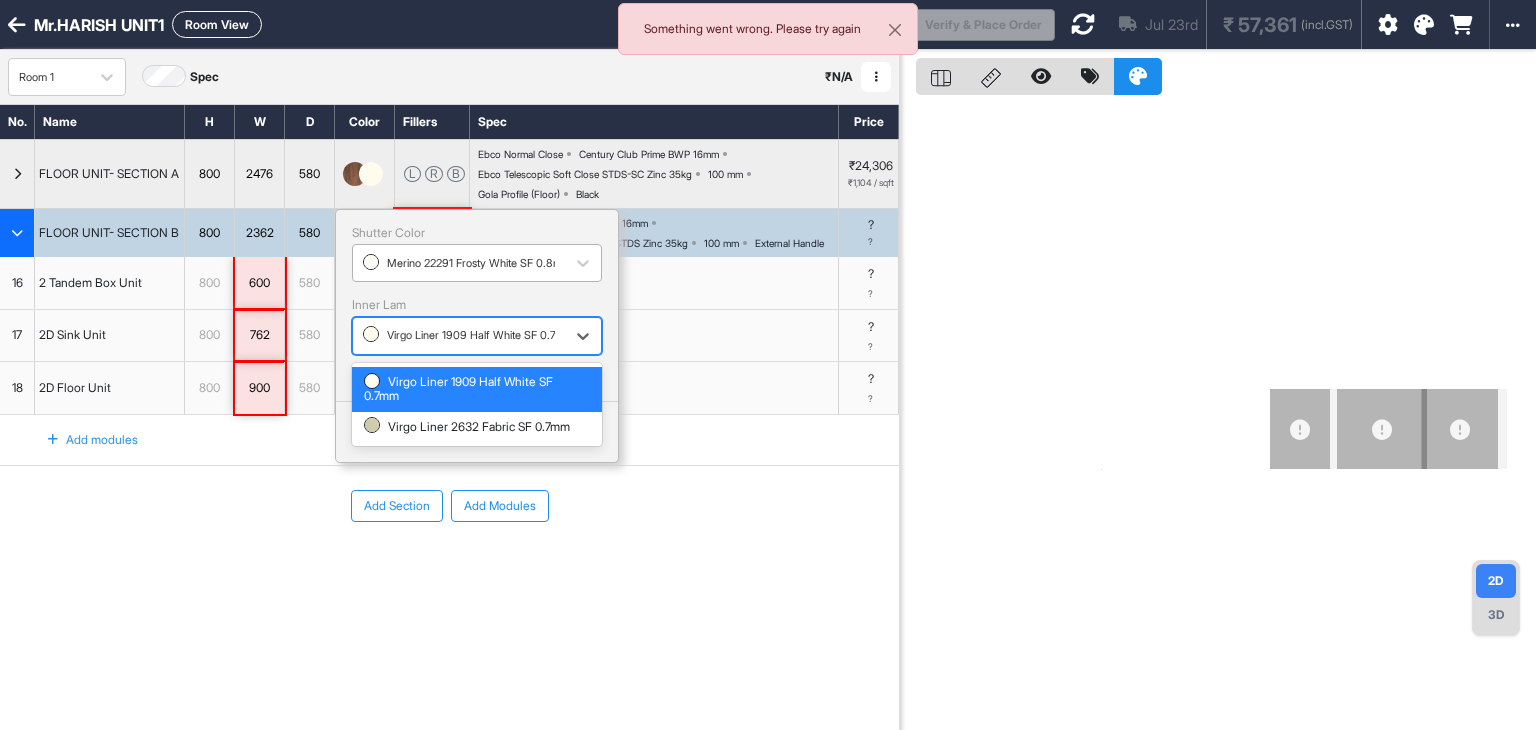 click at bounding box center (459, 263) 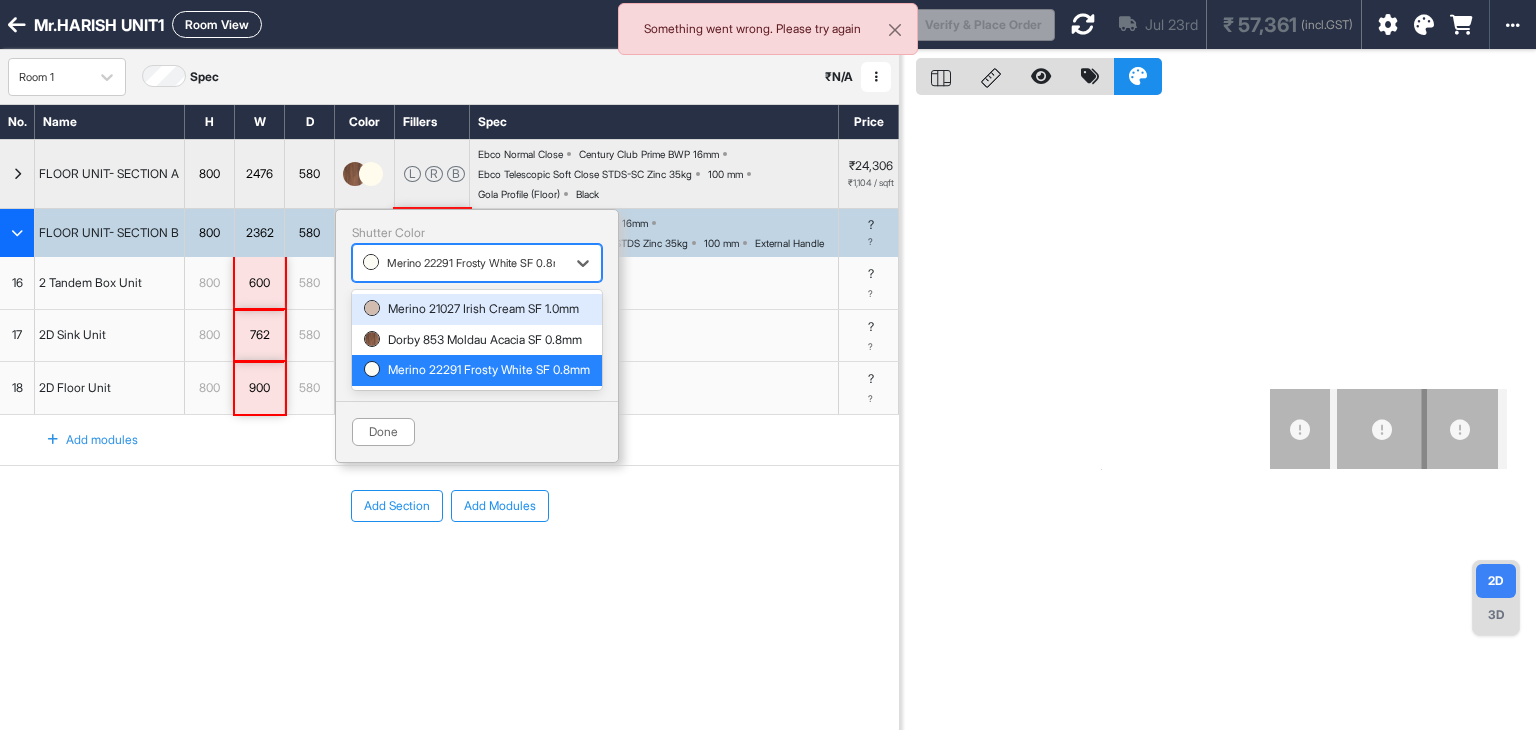 click on "Merino 21027 Irish Cream SF 1.0mm" at bounding box center (477, 309) 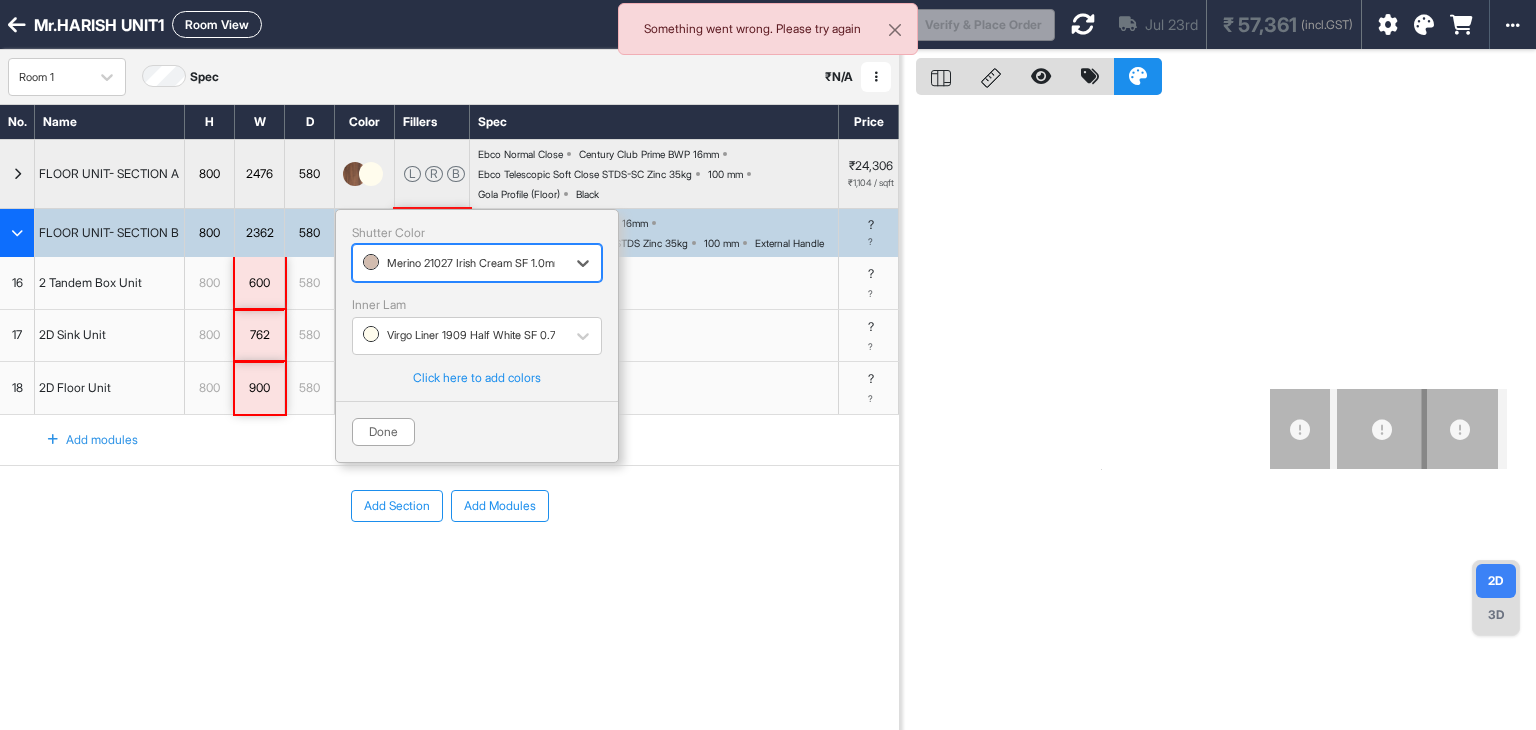 click at bounding box center (459, 263) 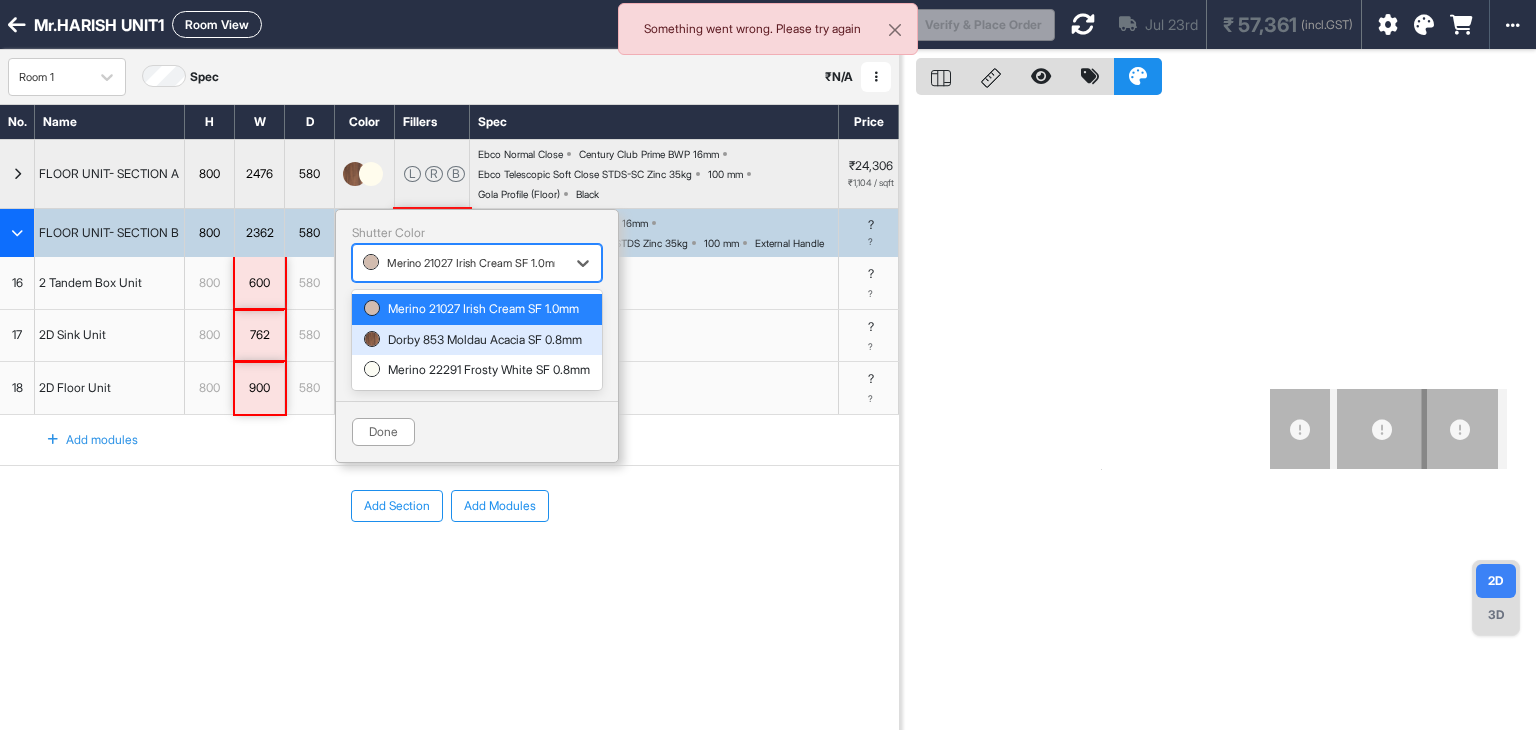 drag, startPoint x: 468, startPoint y: 360, endPoint x: 468, endPoint y: 346, distance: 14 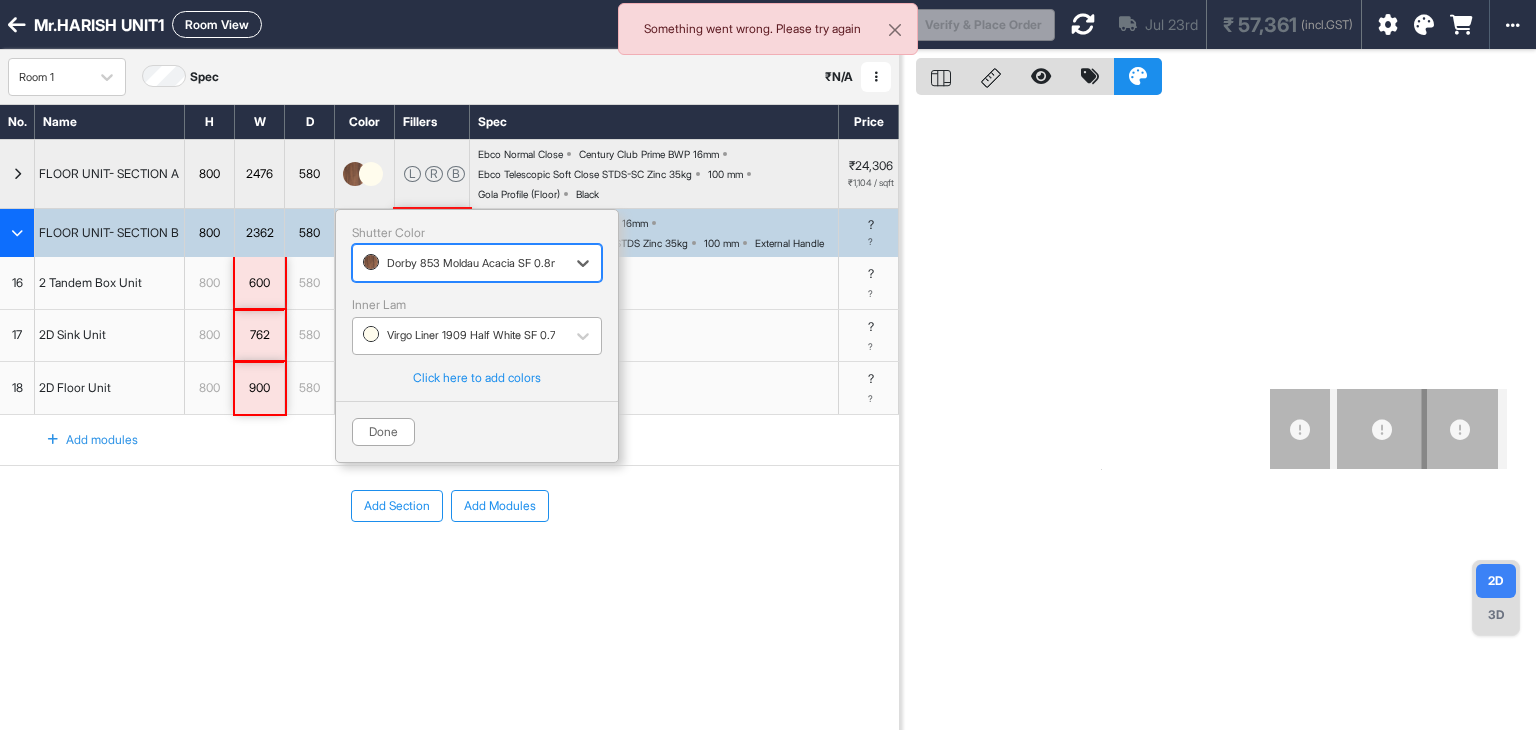 click at bounding box center [459, 336] 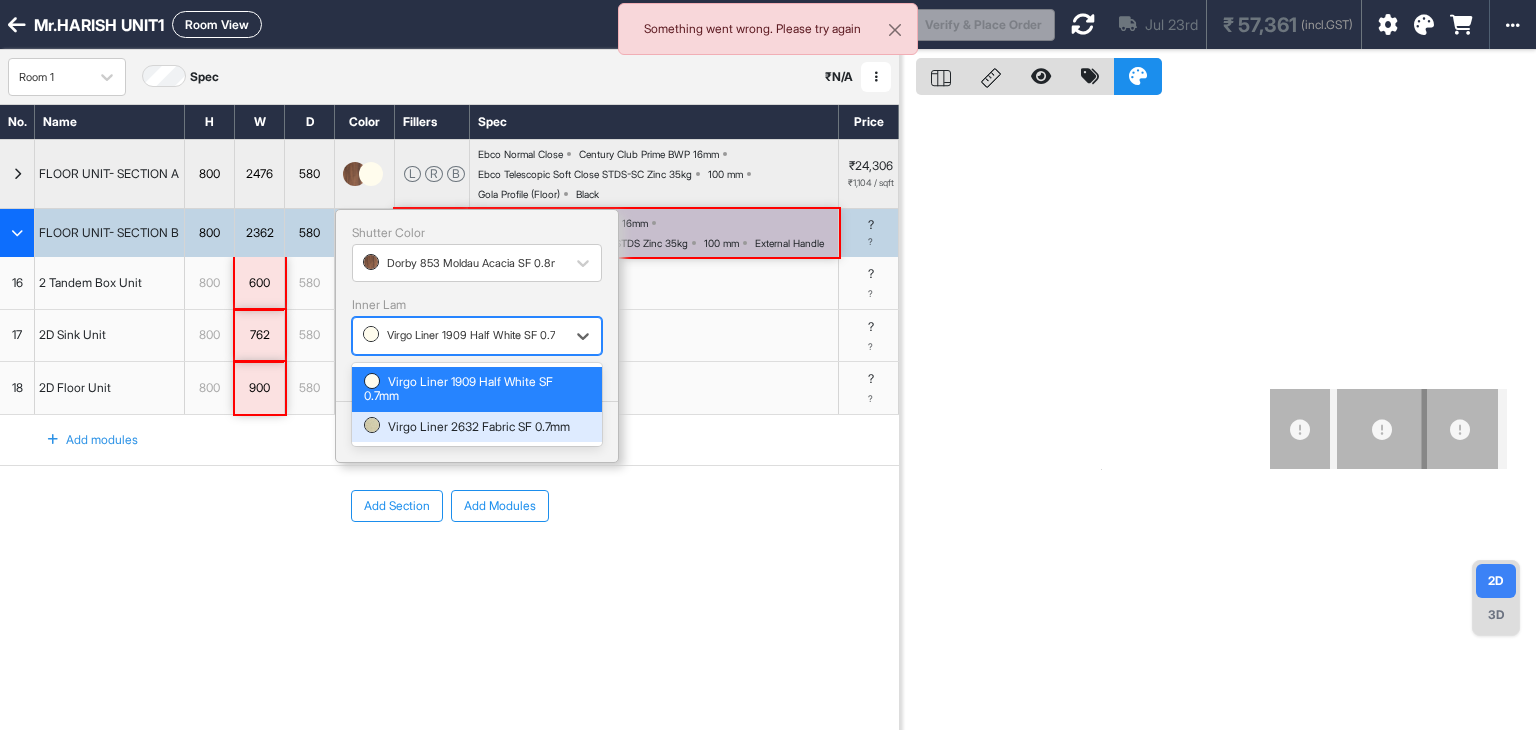 click on "Virgo Liner 2632 Fabric SF 0.7mm" at bounding box center (477, 427) 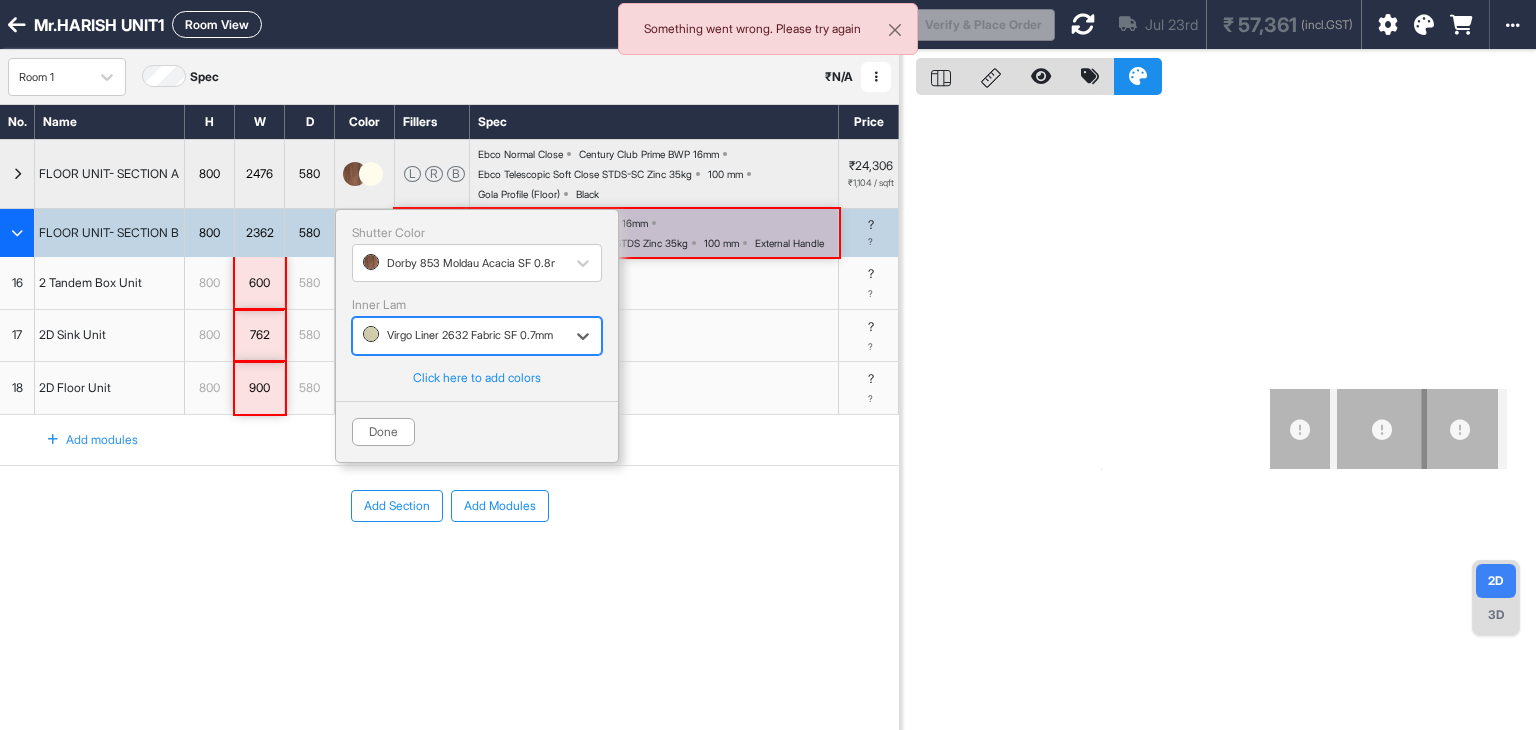 click on "Add modules" at bounding box center [449, 440] 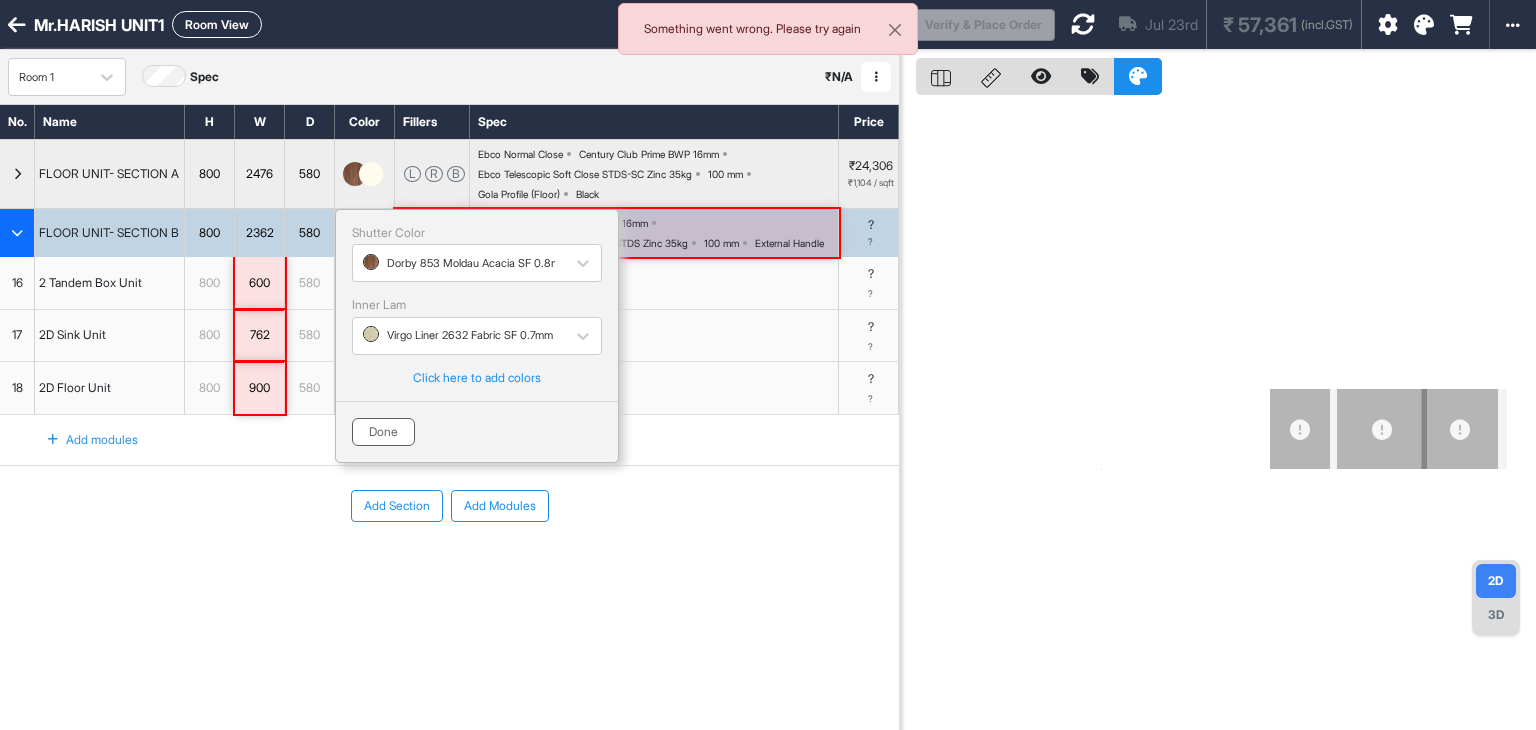 click on "Done" at bounding box center [383, 432] 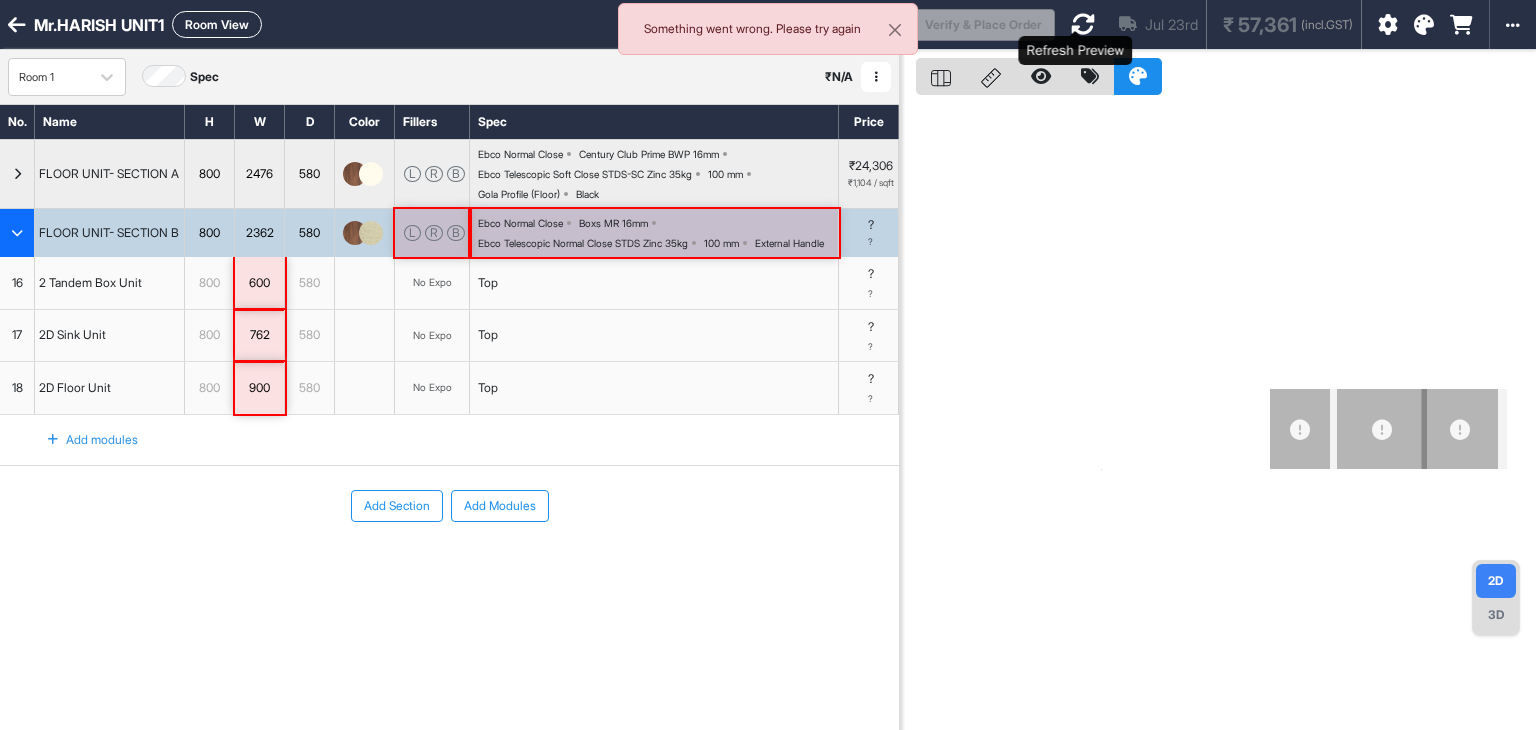 click at bounding box center [1083, 24] 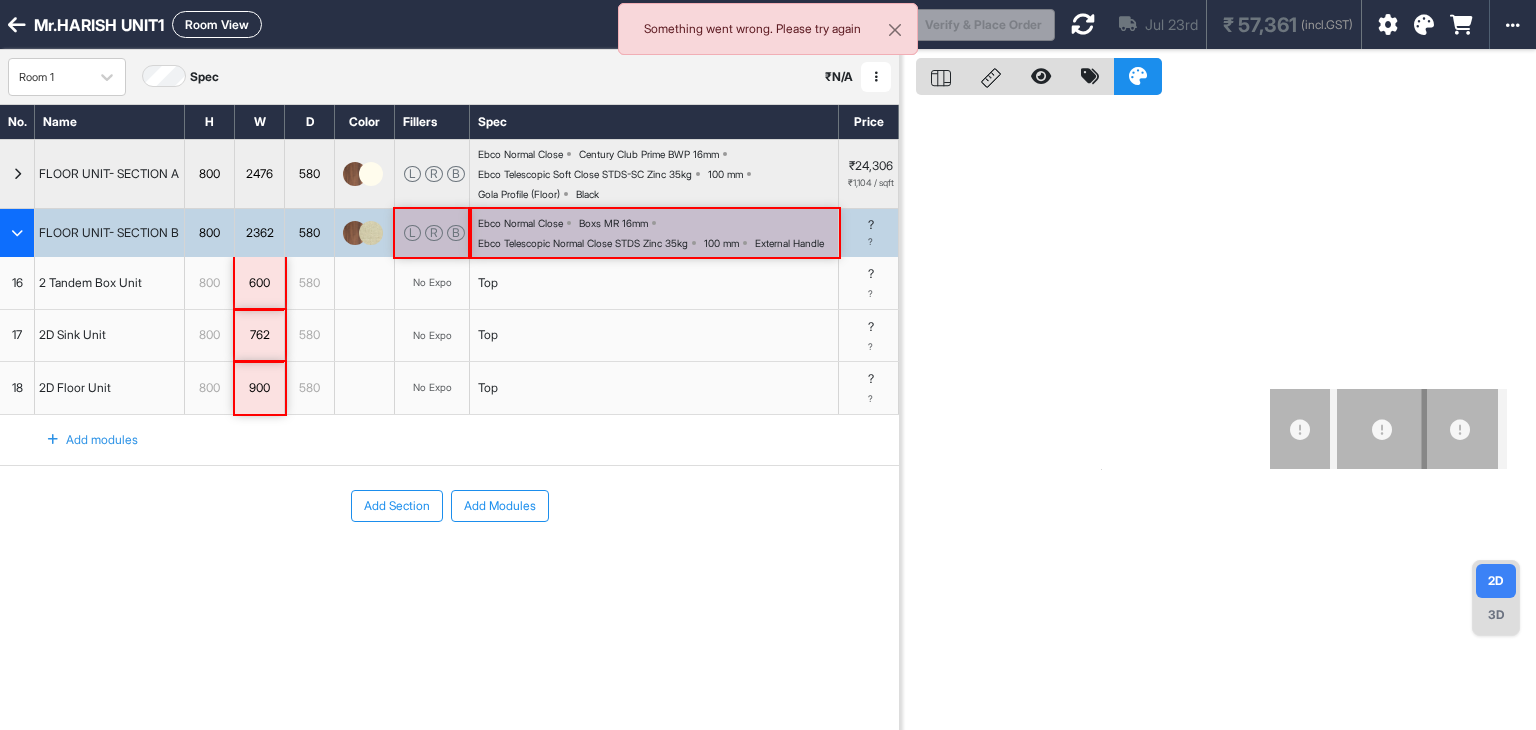 drag, startPoint x: 752, startPoint y: 410, endPoint x: 684, endPoint y: 326, distance: 108.07405 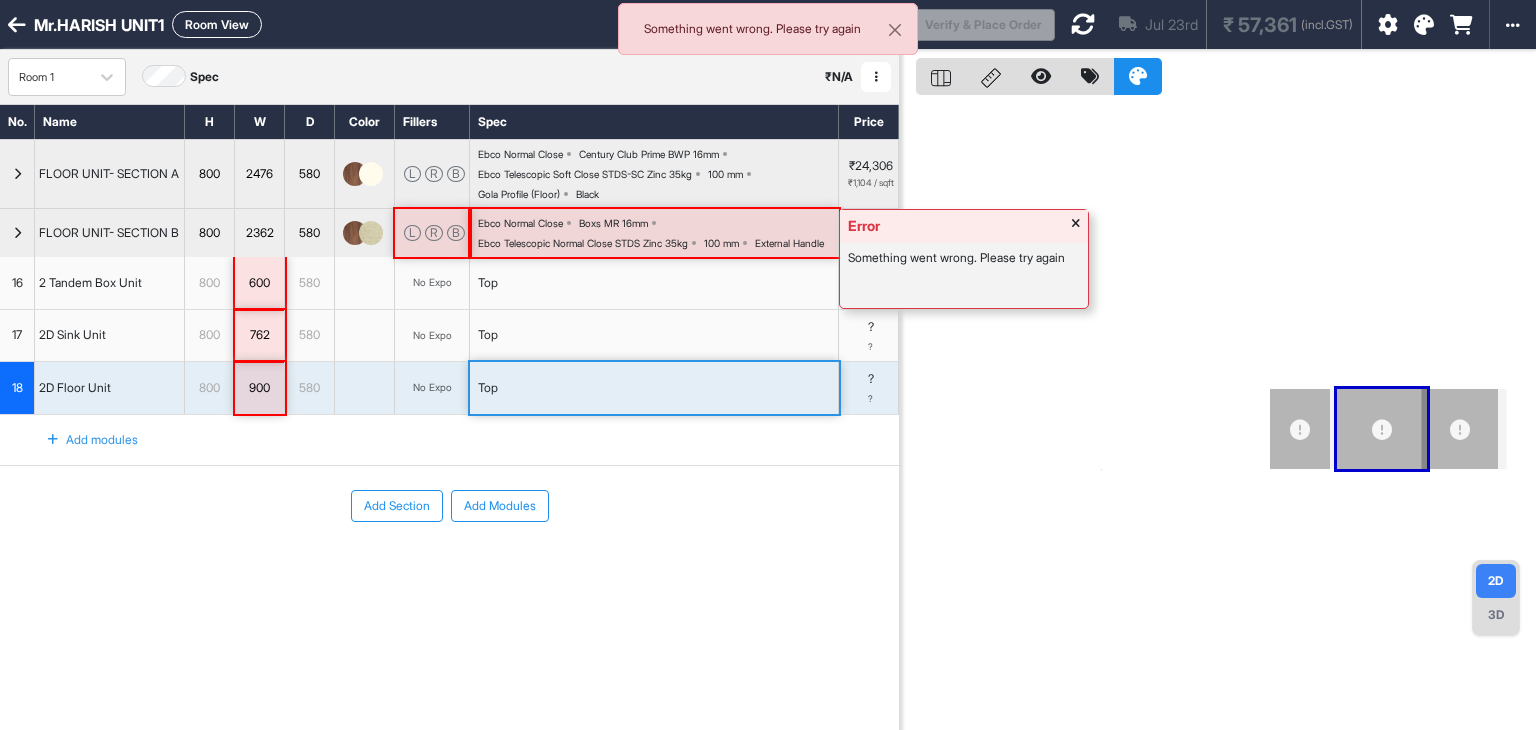click on "Ebco Normal Close Boxs MR 16mm Ebco Telescopic Normal Close STDS Zinc 35kg 100 mm External Handle" at bounding box center [658, 233] 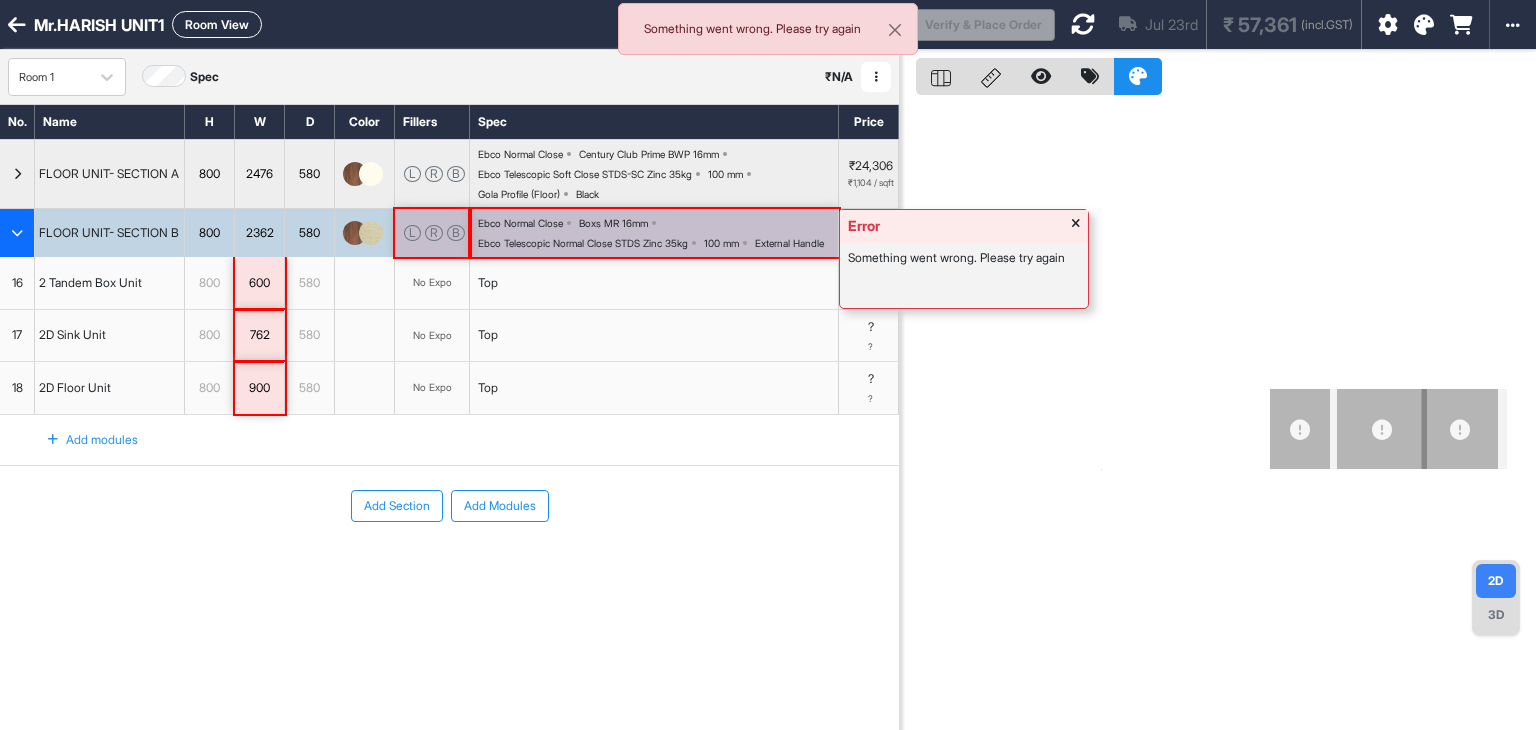 click on "Ebco Telescopic Normal Close STDS Zinc 35kg" at bounding box center (583, 243) 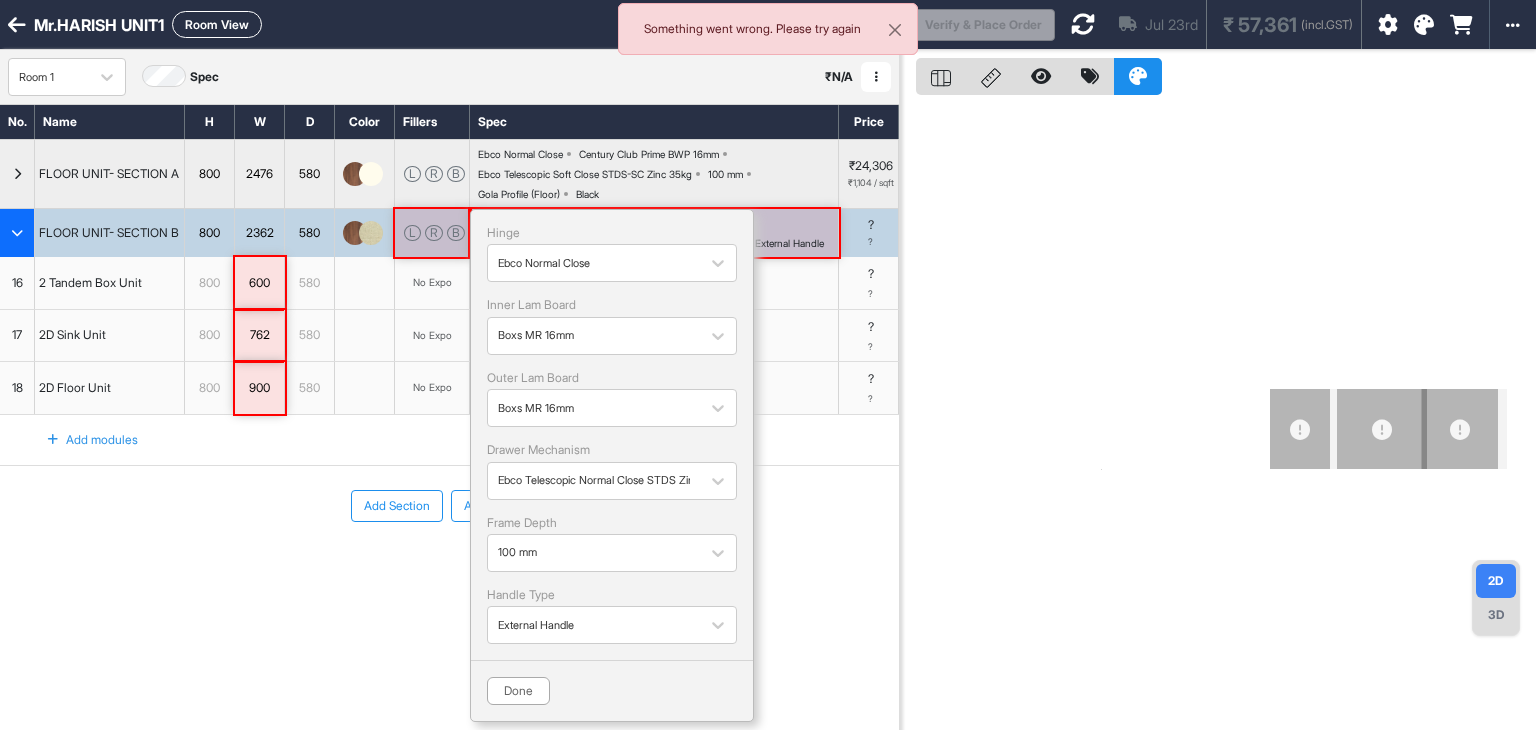 click on "Top" at bounding box center [654, 336] 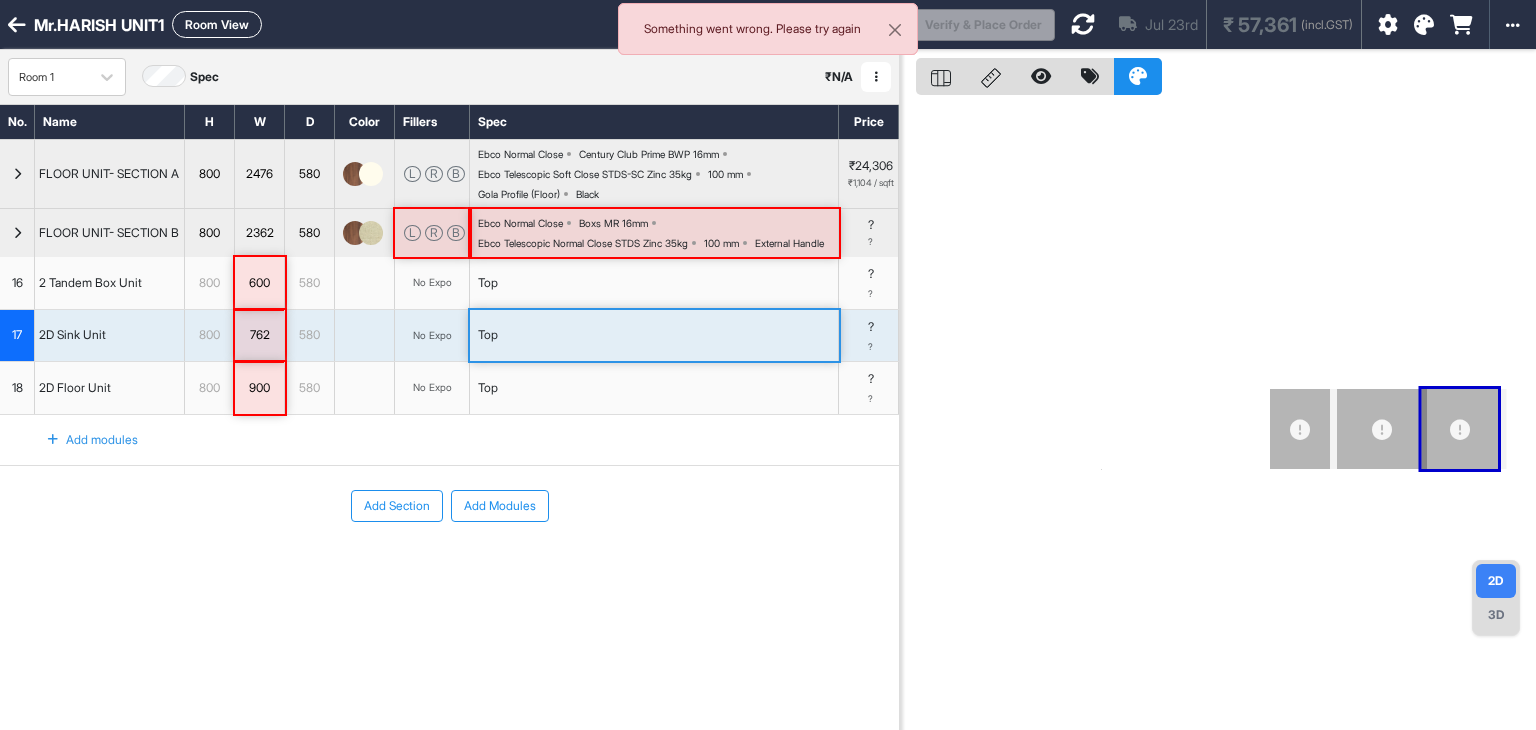 click at bounding box center [1083, 24] 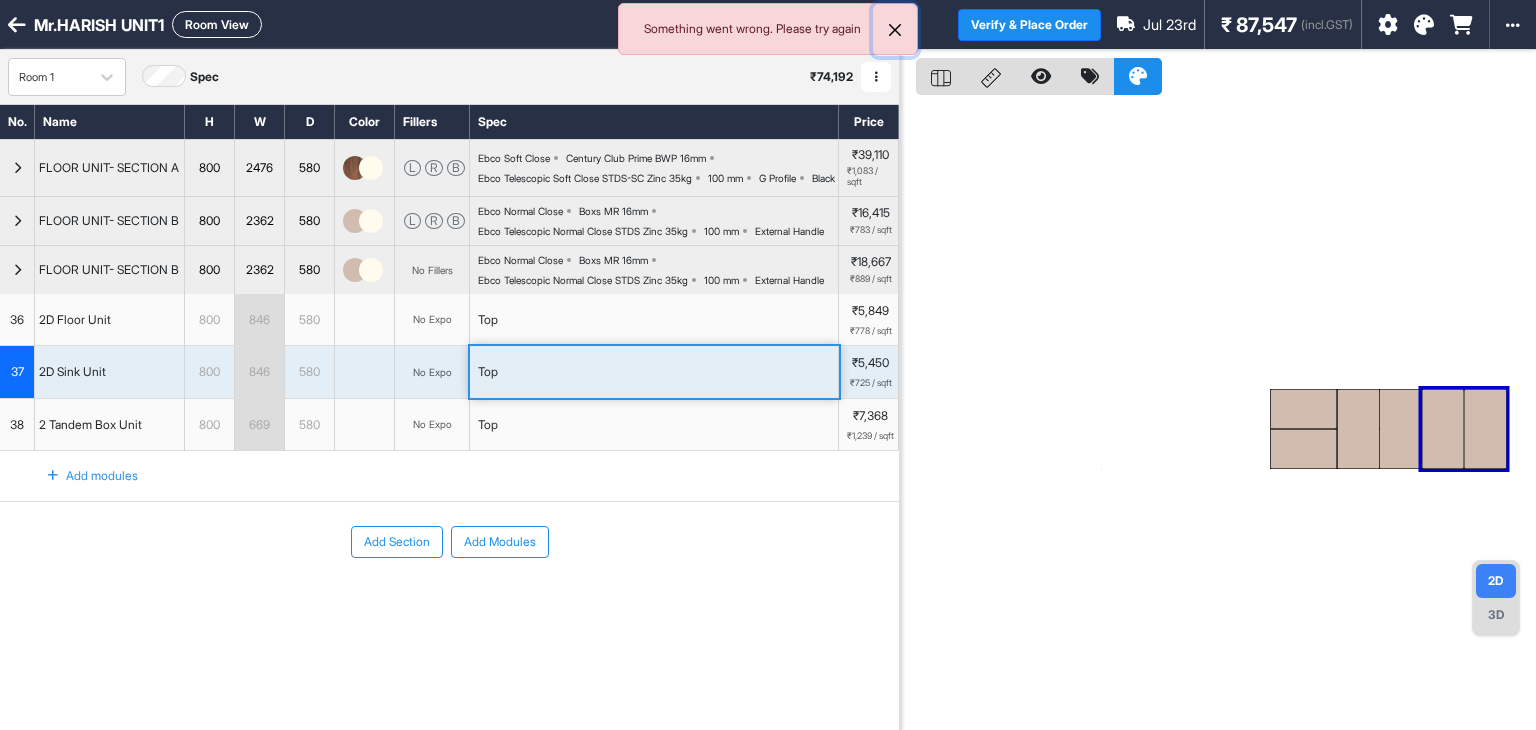click at bounding box center (895, 30) 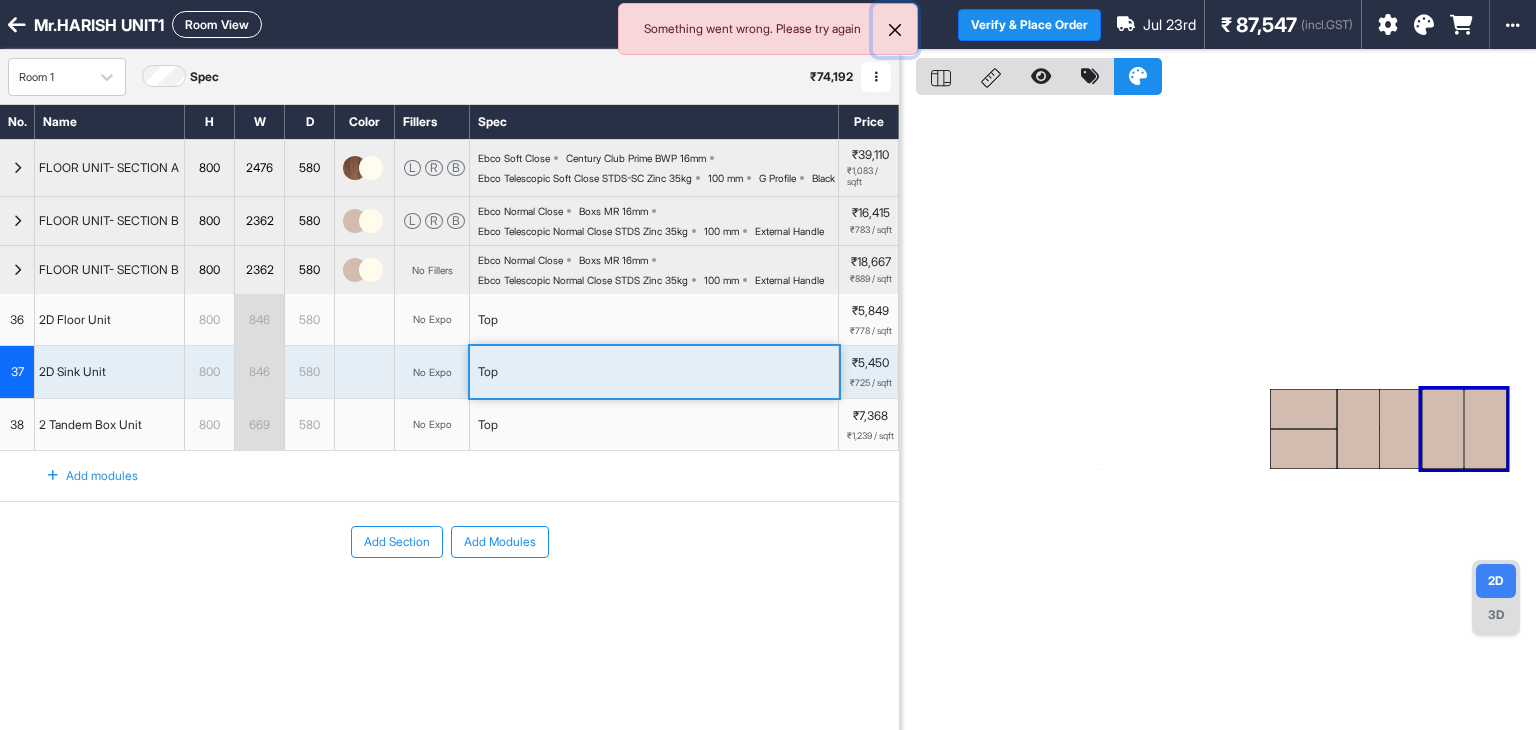click at bounding box center [895, 30] 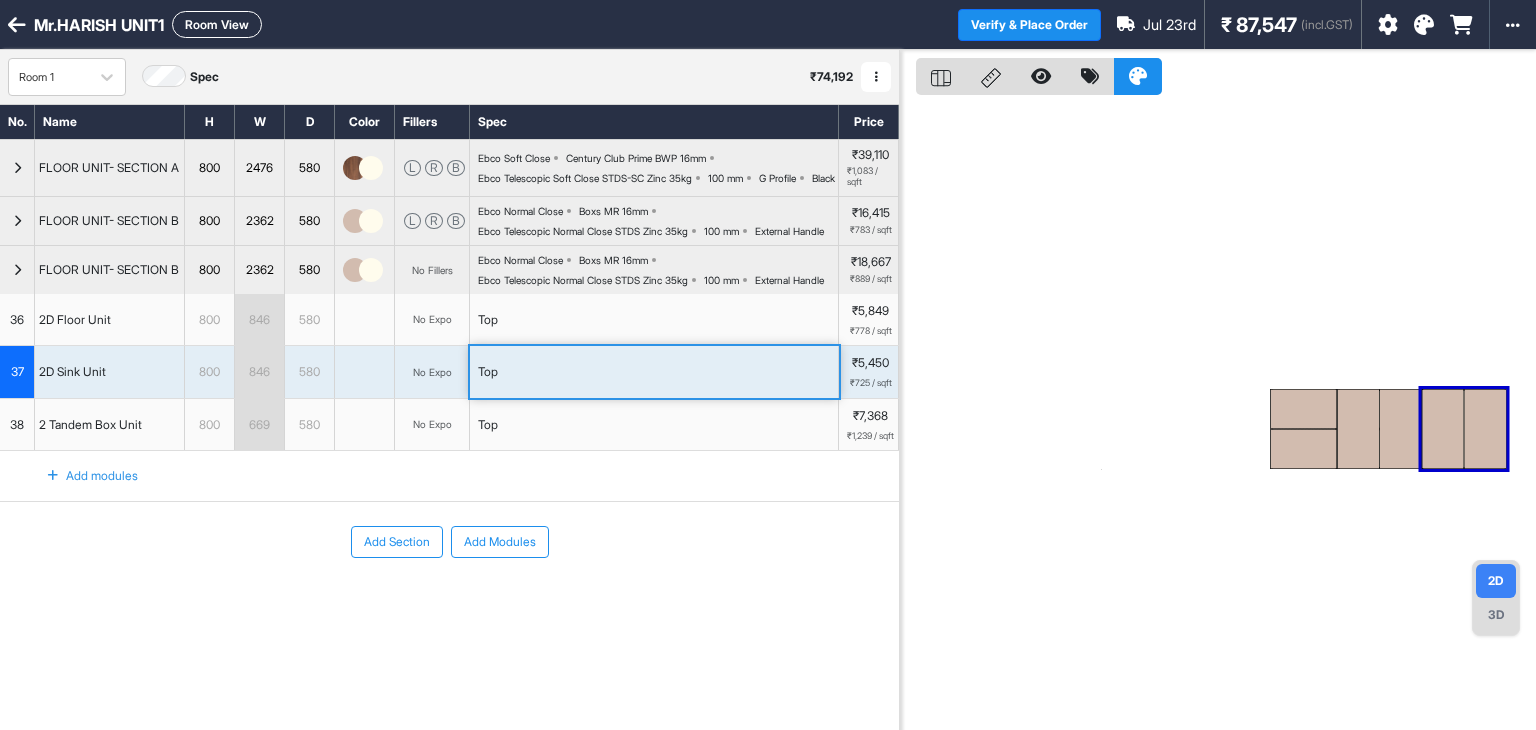 click on "580" at bounding box center [310, 372] 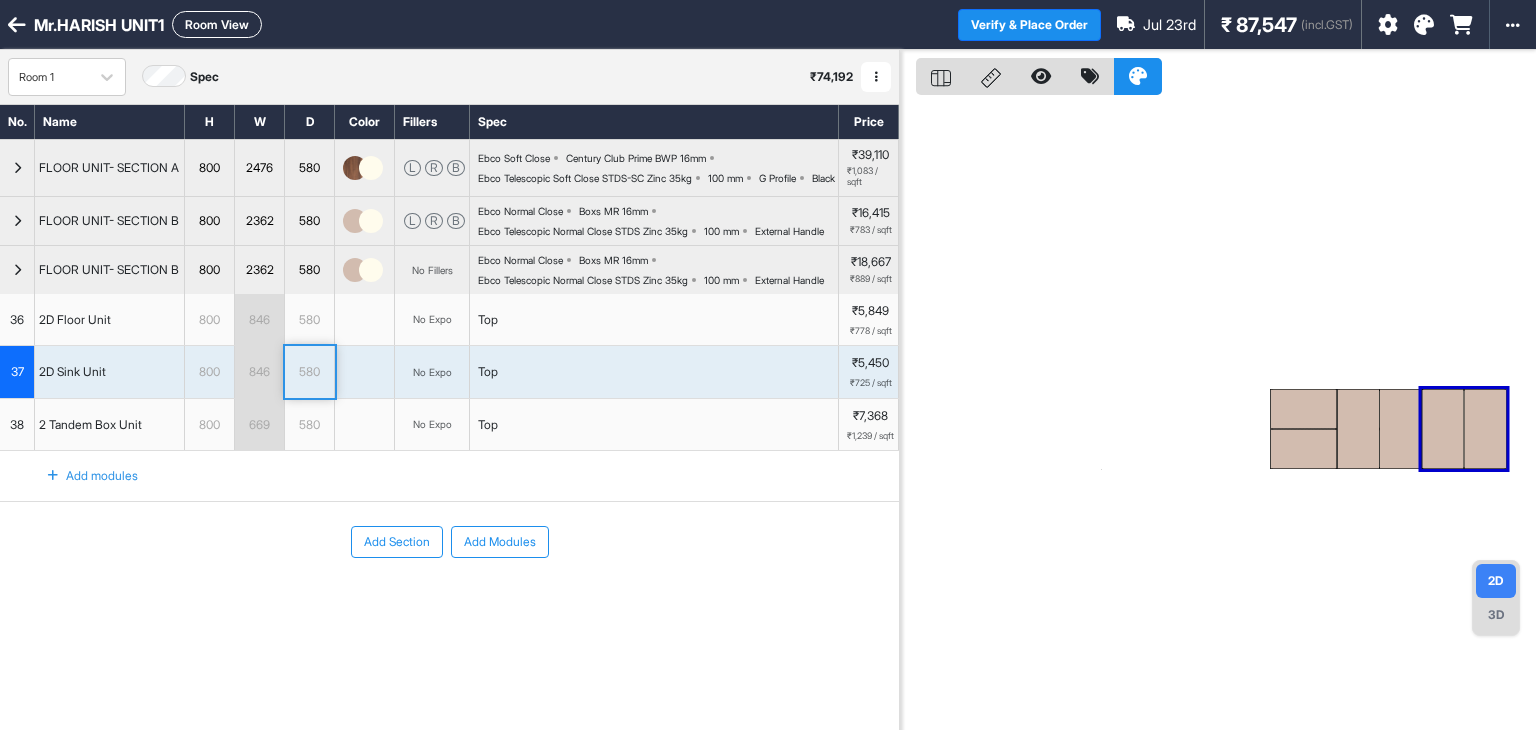 click on "846" at bounding box center [259, 320] 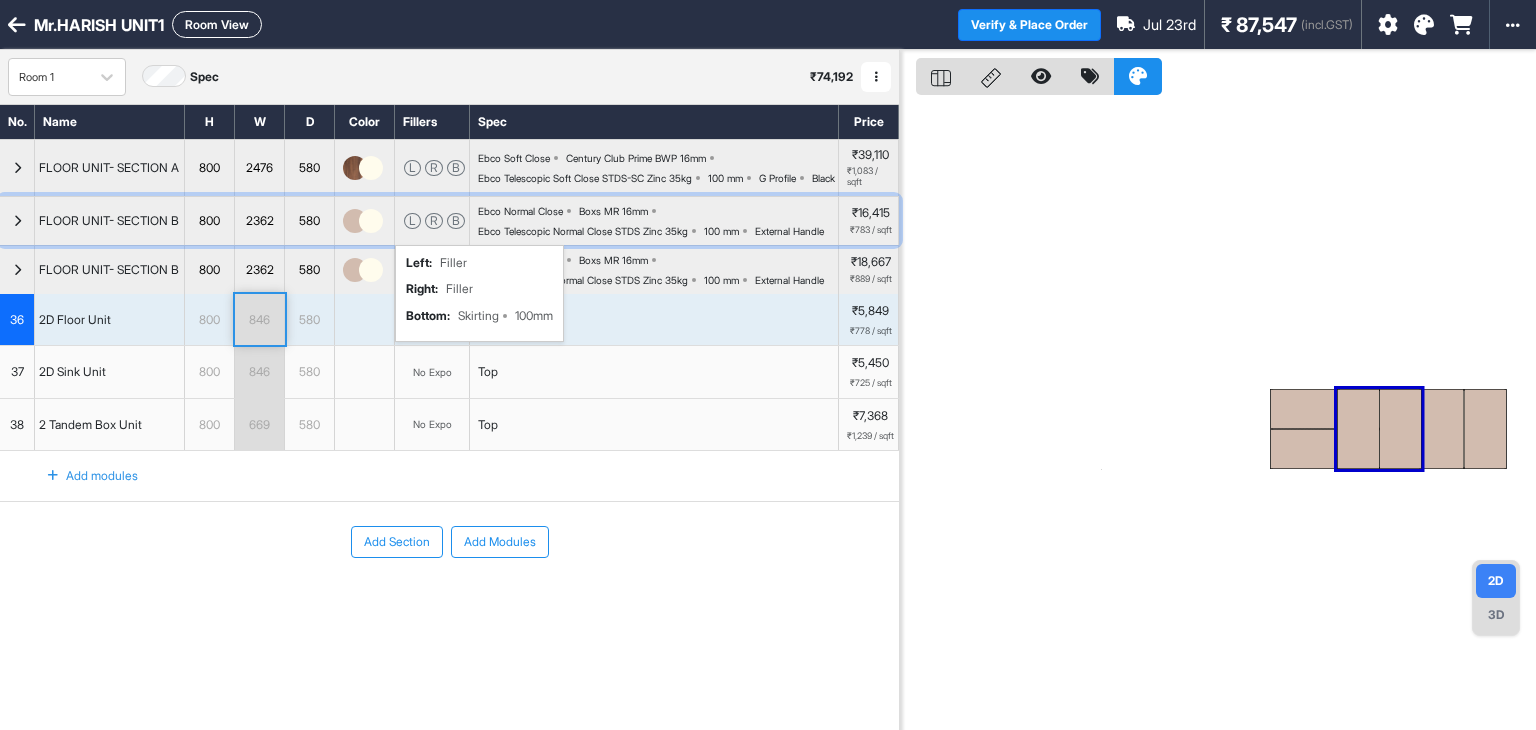 click on "L R B" at bounding box center (432, 221) 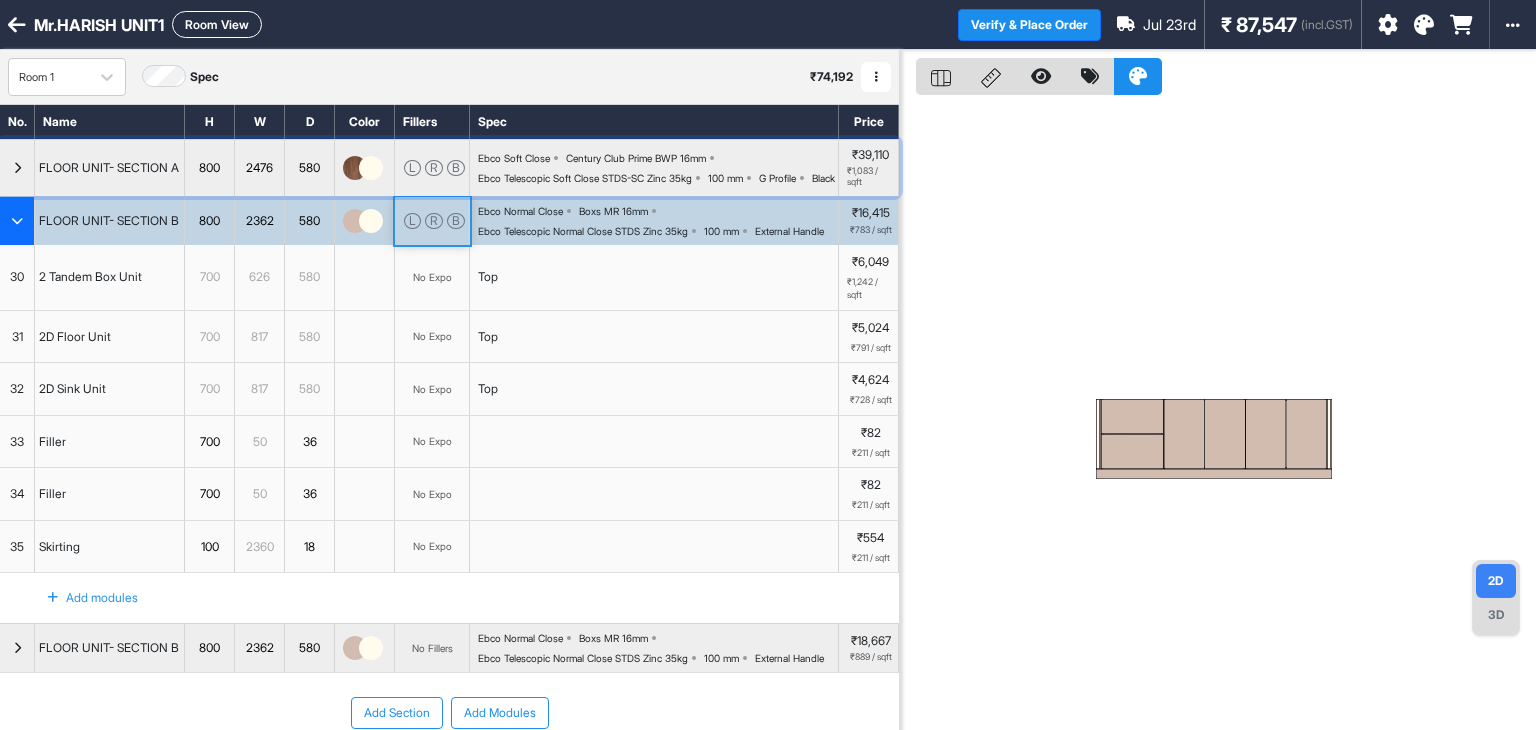 click on "FLOOR UNIT- SECTION A" at bounding box center (109, 168) 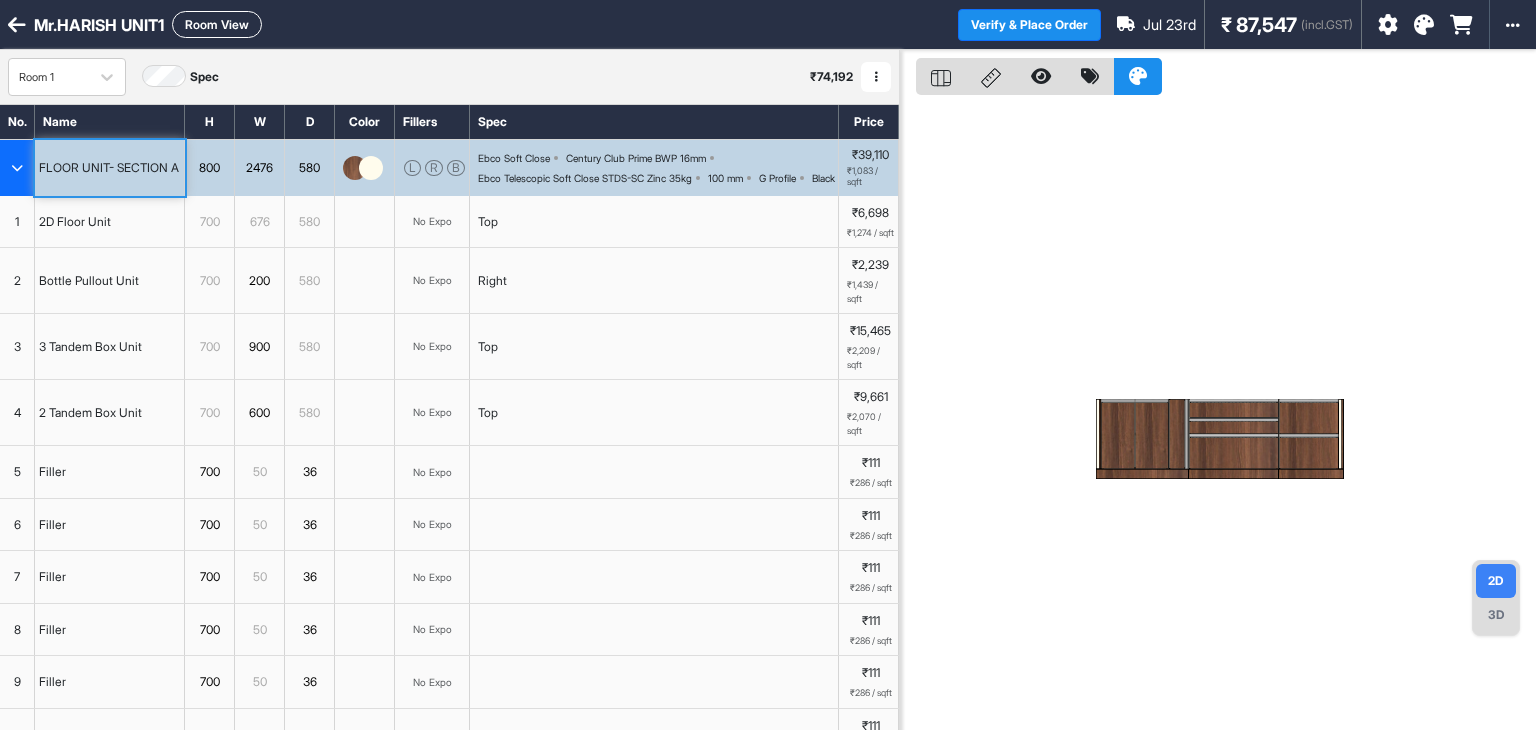 click on "2D Floor Unit" at bounding box center [75, 222] 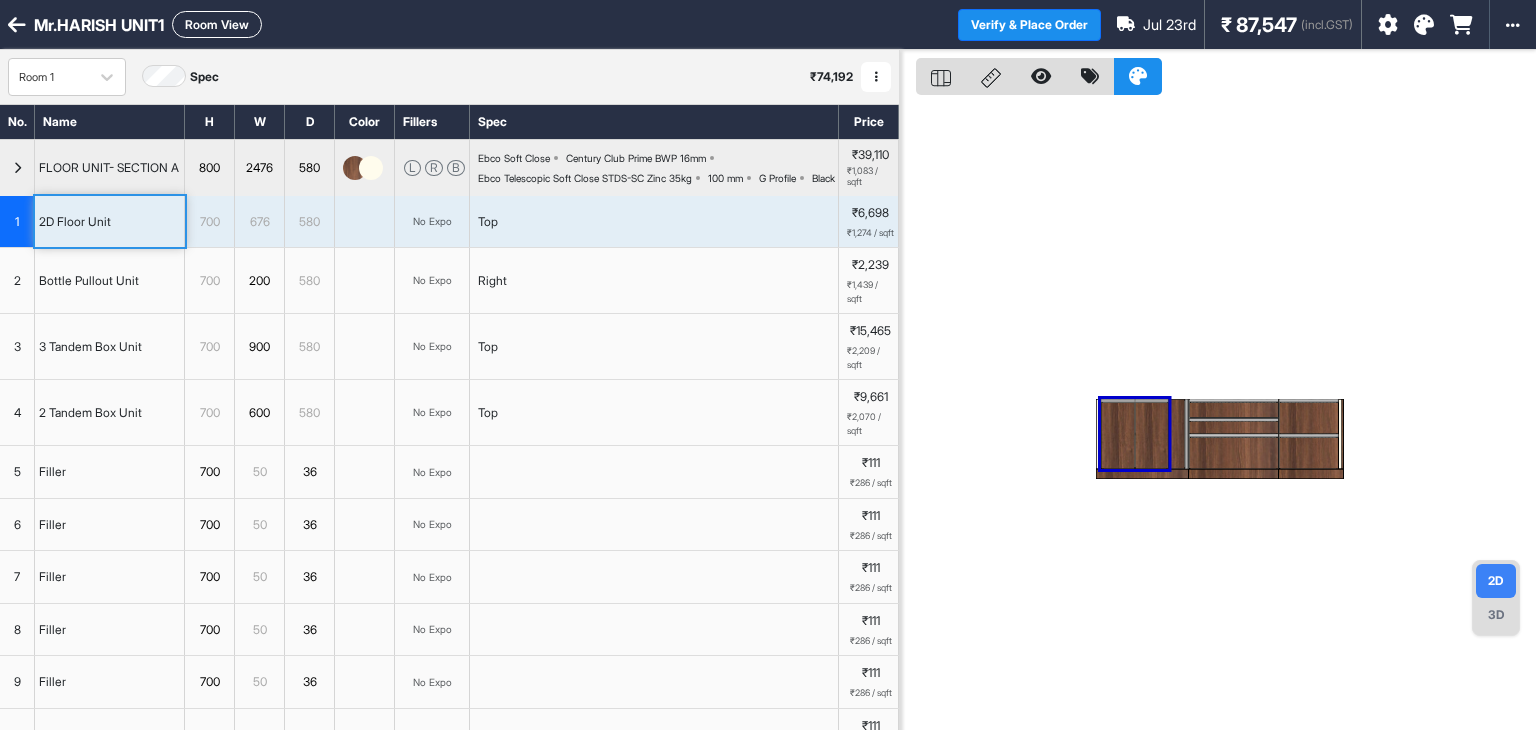 click on "3 Tandem Box Unit" at bounding box center [110, 346] 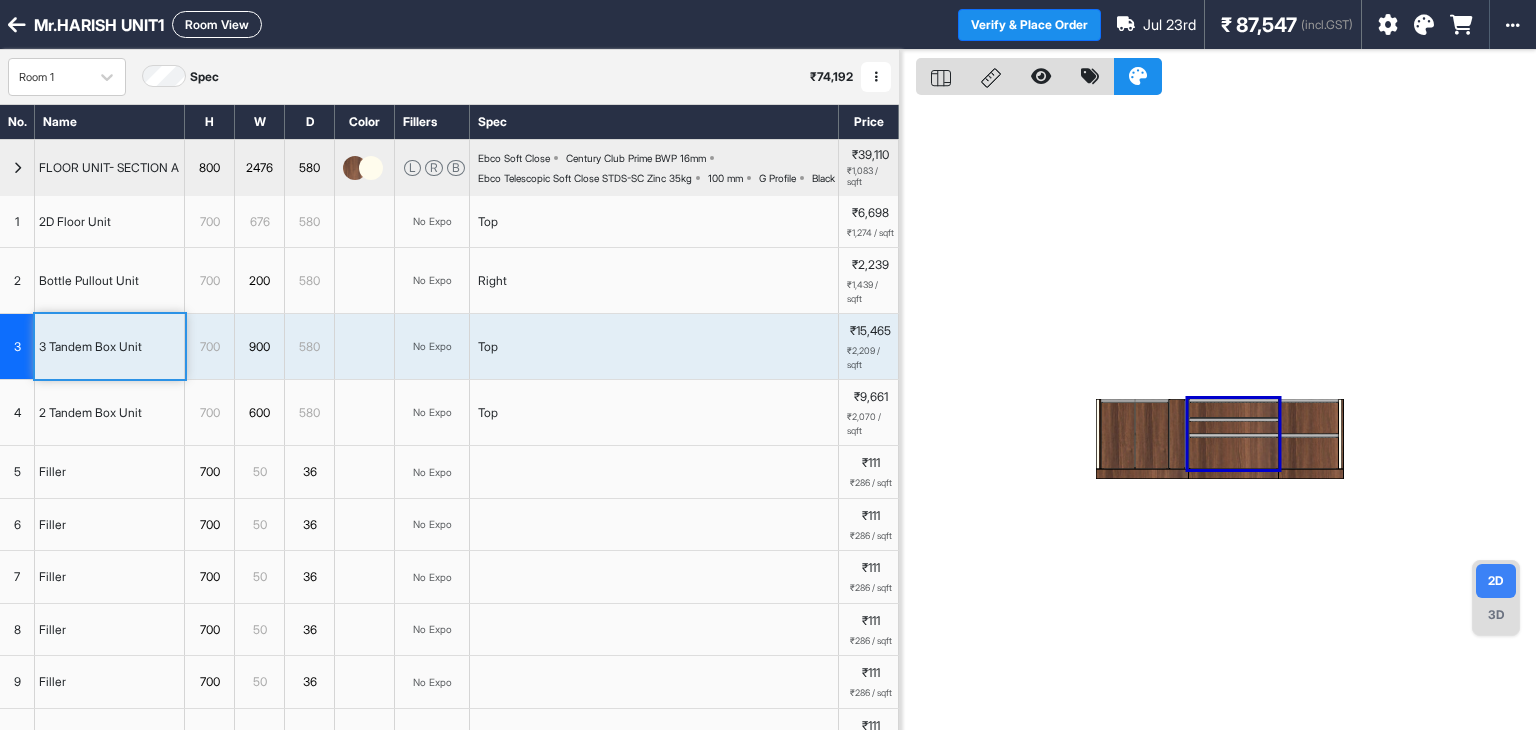 click at bounding box center [17, 168] 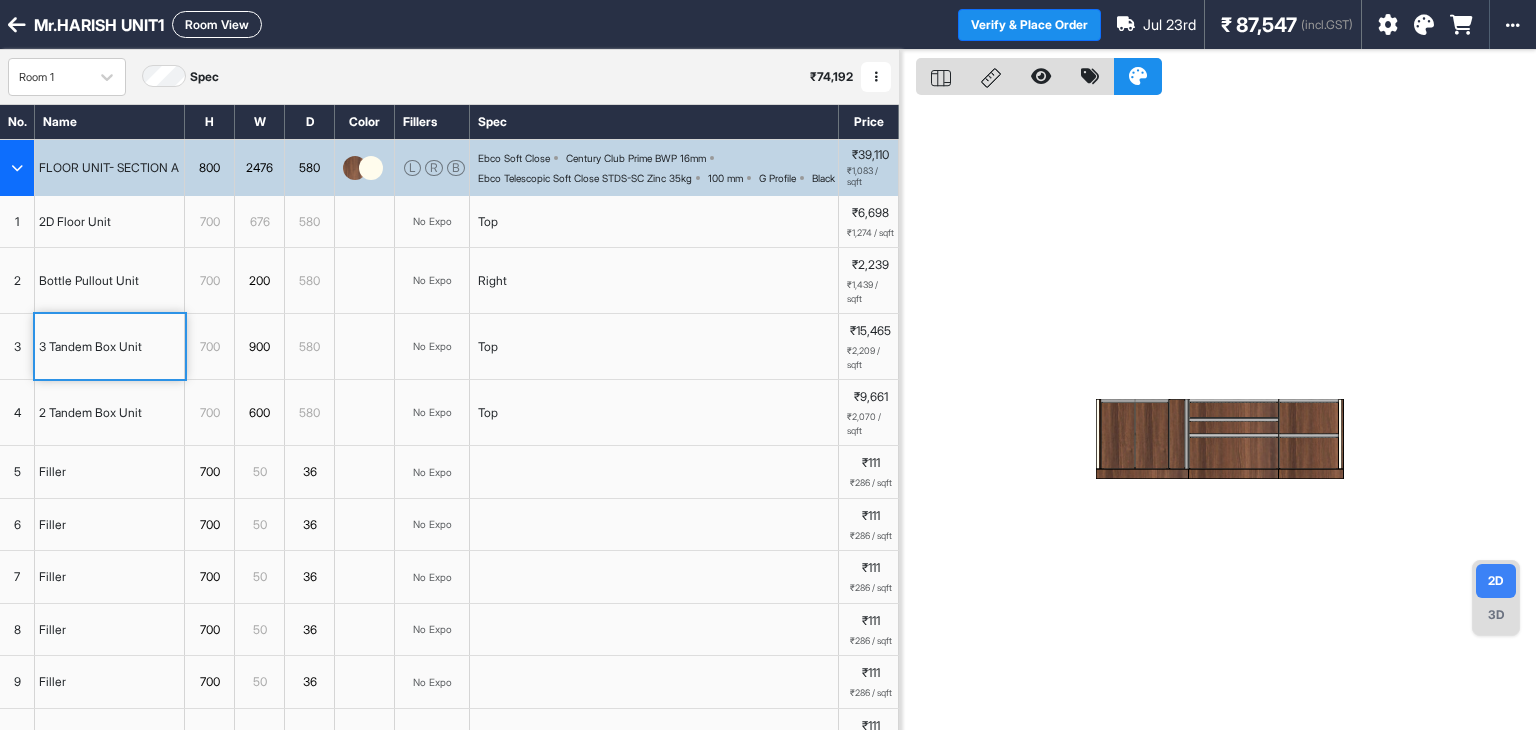 click at bounding box center [17, 168] 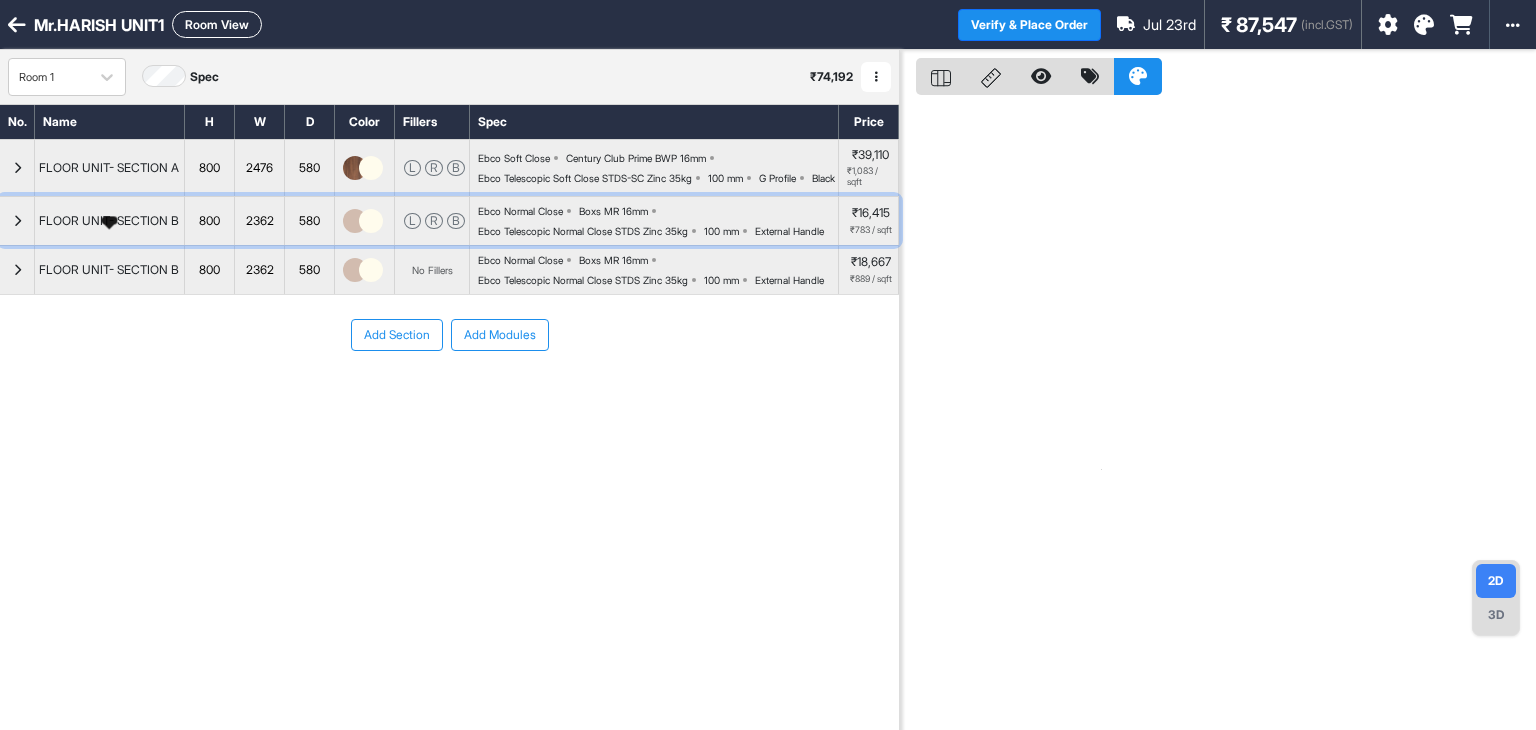 click on "FLOOR UNIT- SECTION B" at bounding box center [109, 221] 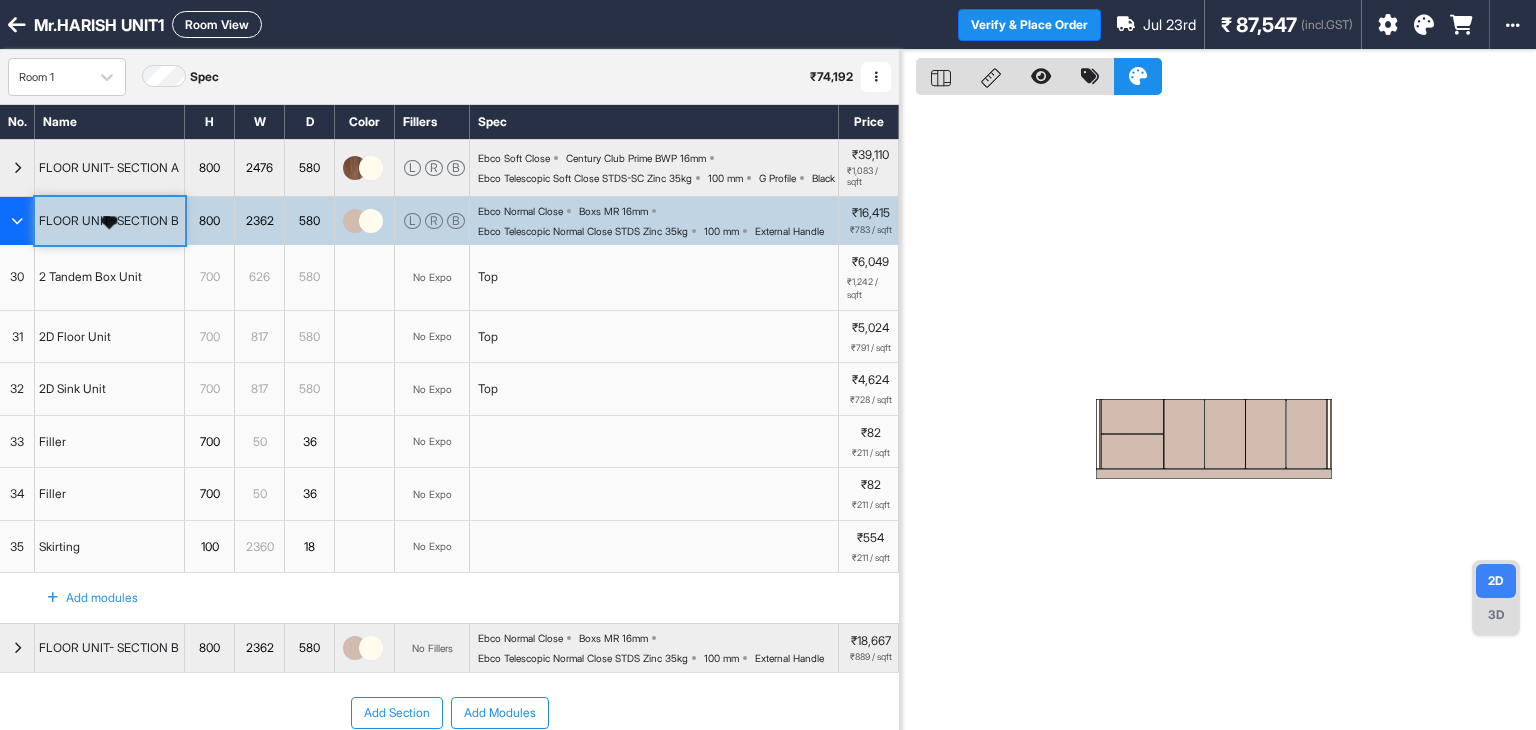 click on "FLOOR UNIT- SECTION B" at bounding box center (109, 221) 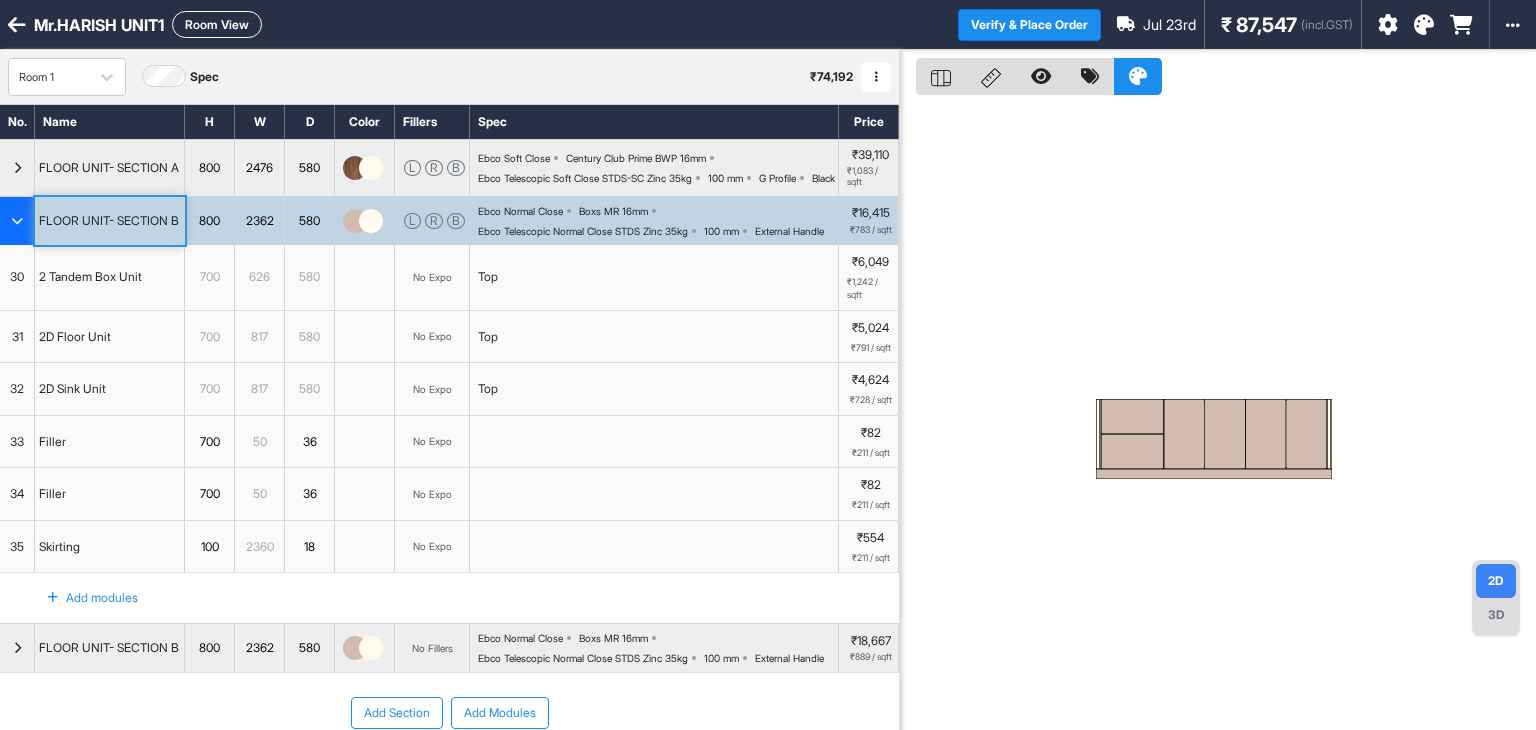 click at bounding box center [17, 221] 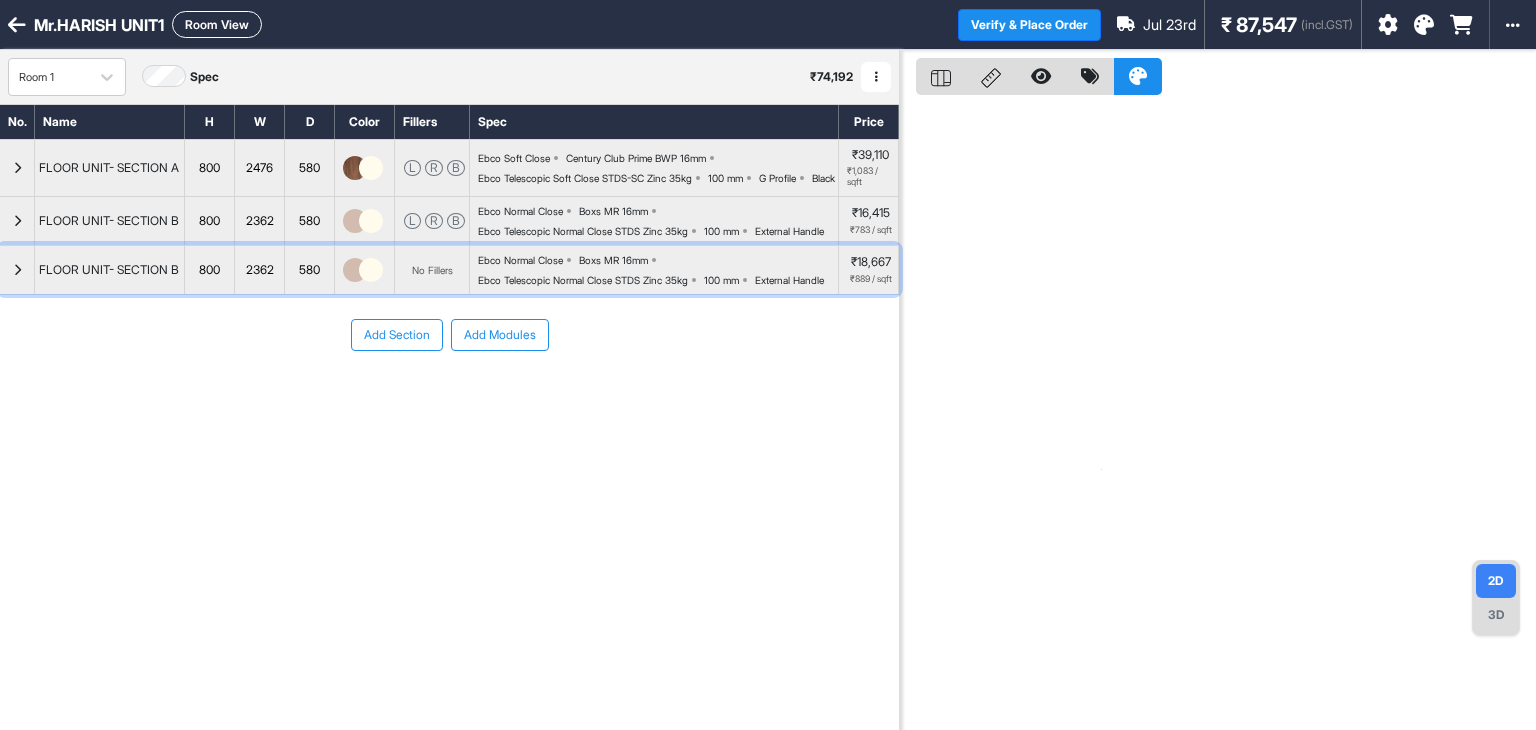 click at bounding box center (17, 270) 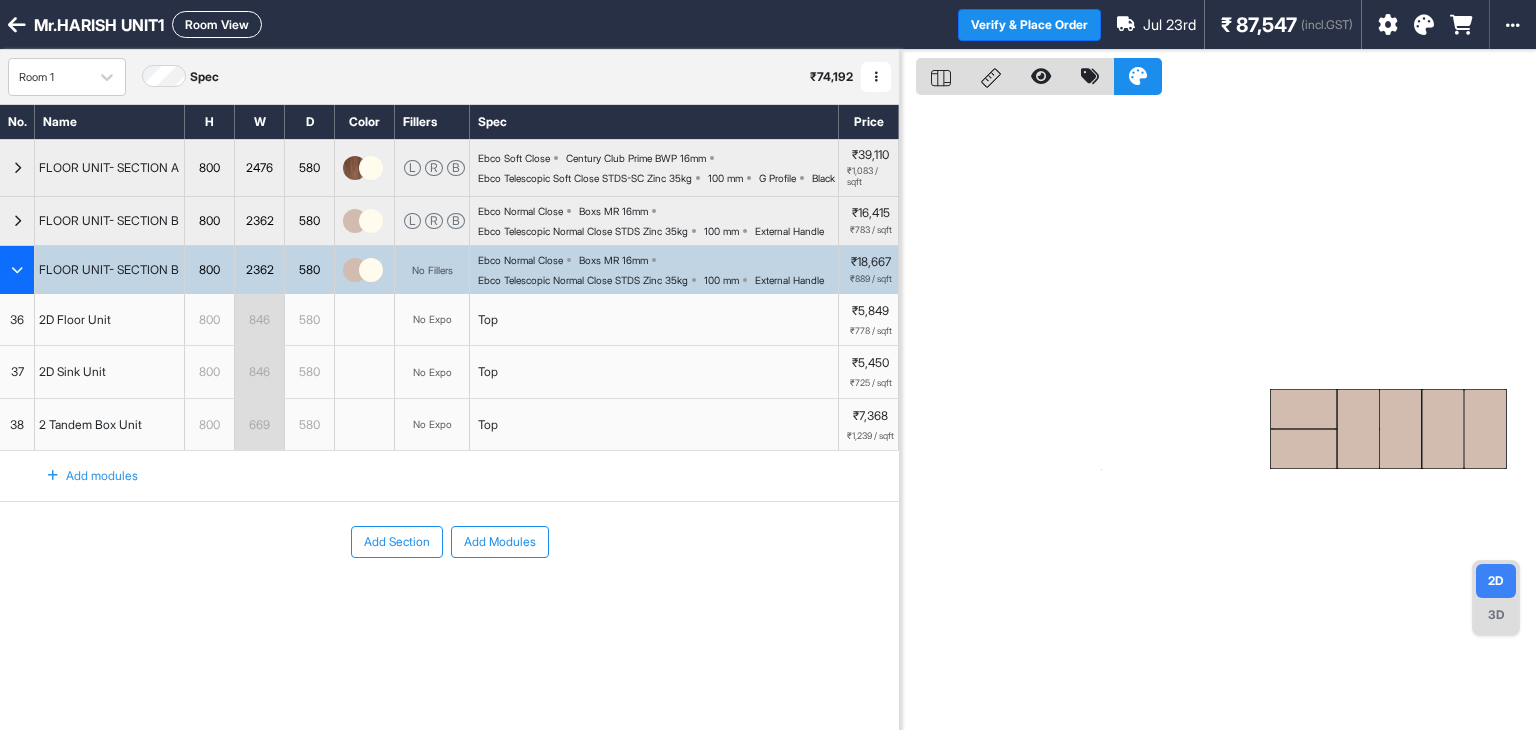 click at bounding box center (17, 270) 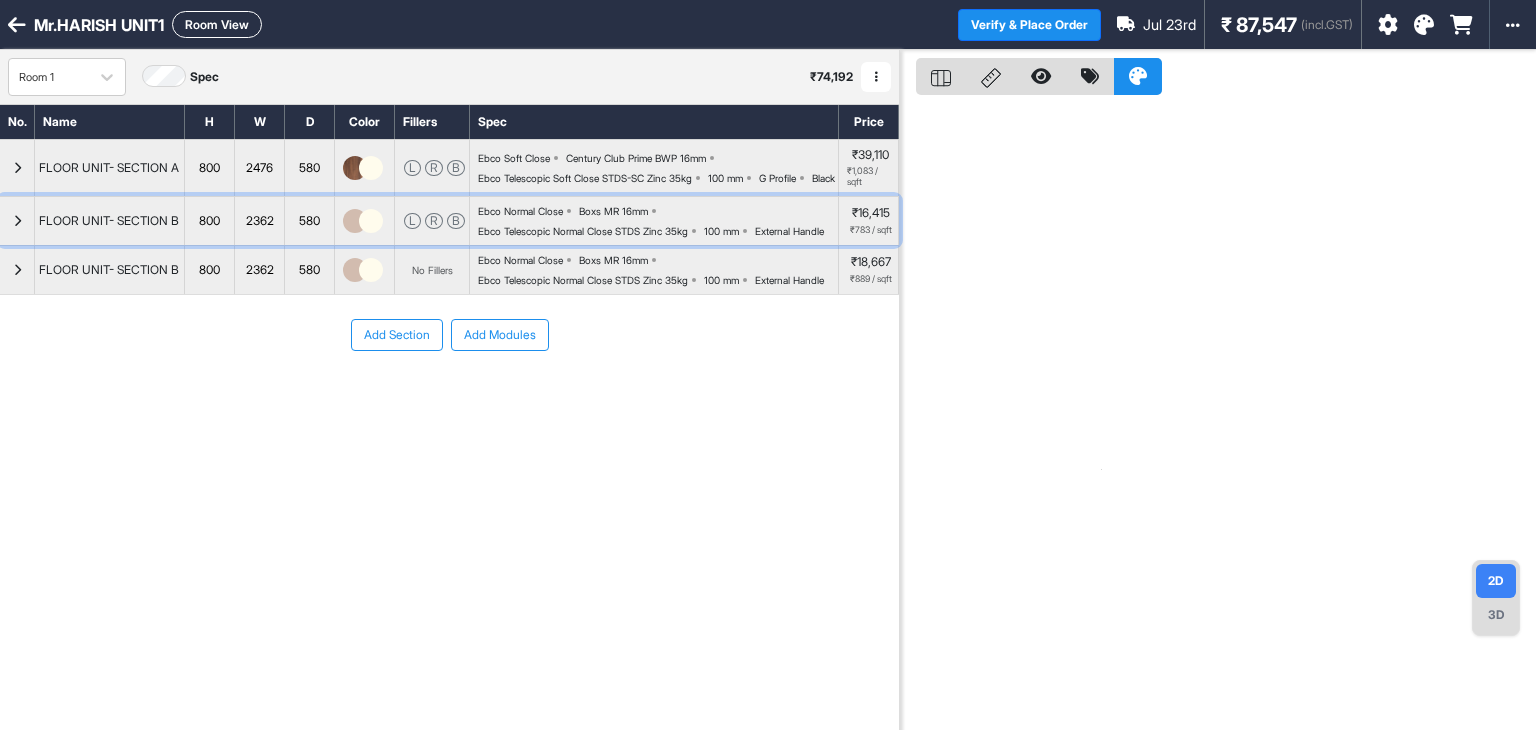 click at bounding box center (17, 221) 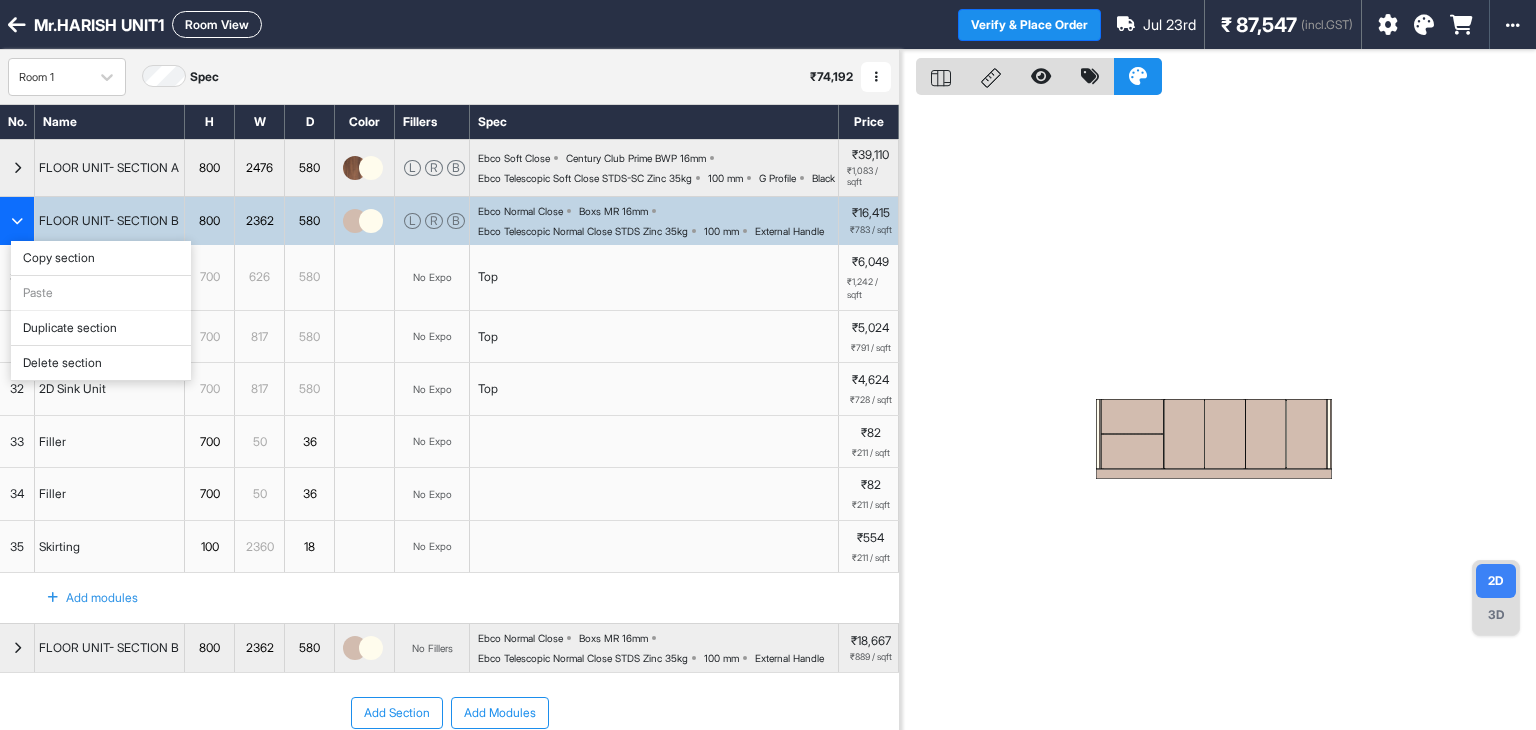 click on "Delete section" at bounding box center [101, 363] 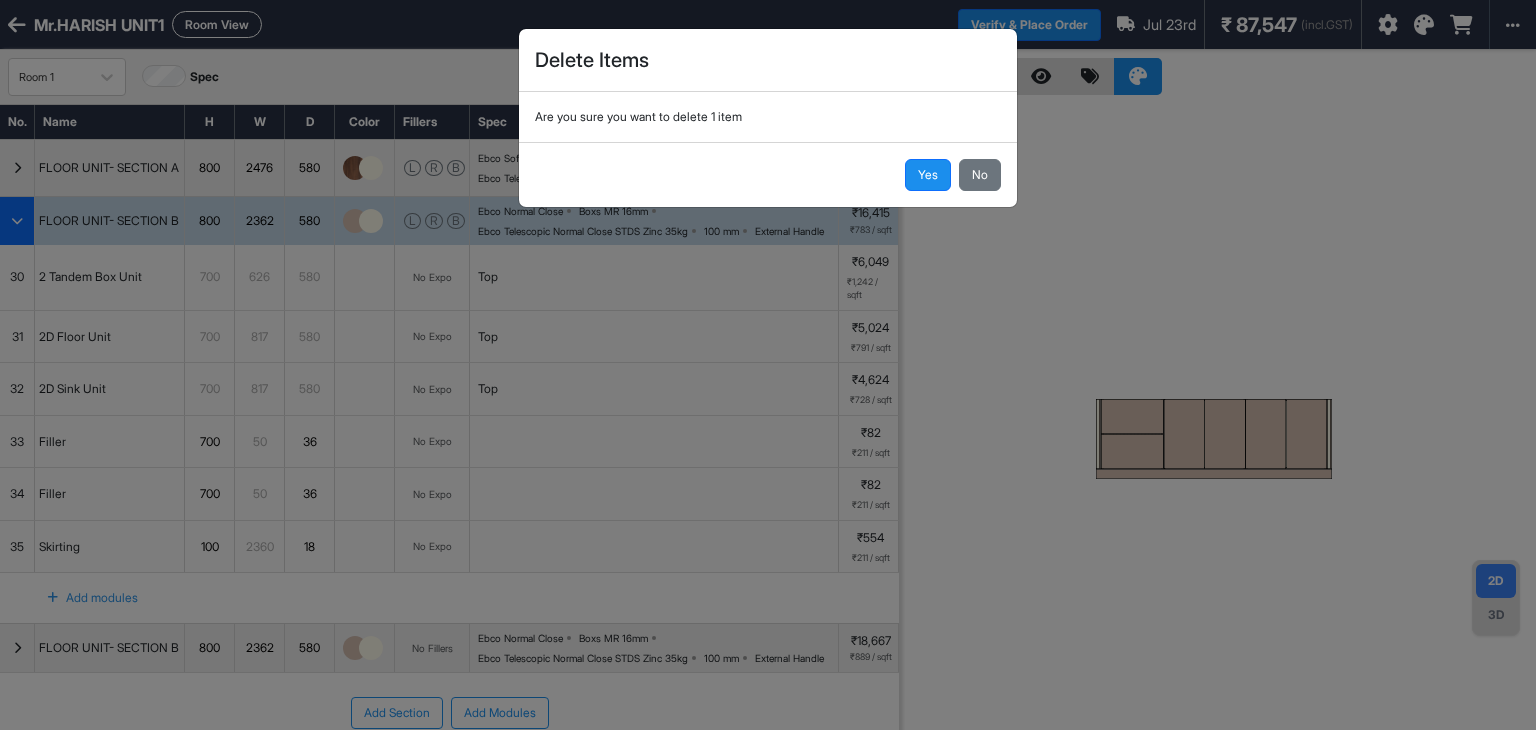 click on "Yes   No" at bounding box center [768, 174] 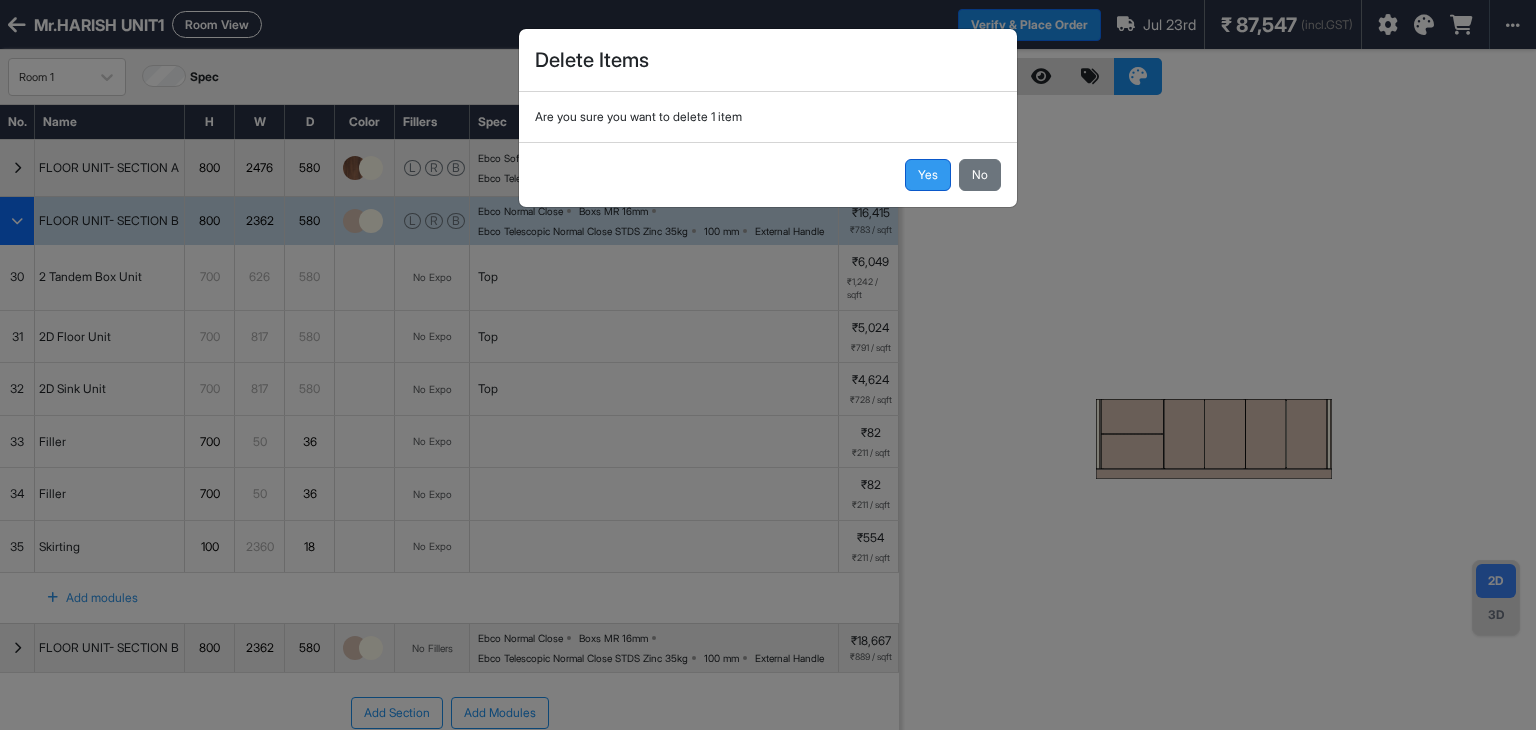 click on "Yes" at bounding box center [928, 175] 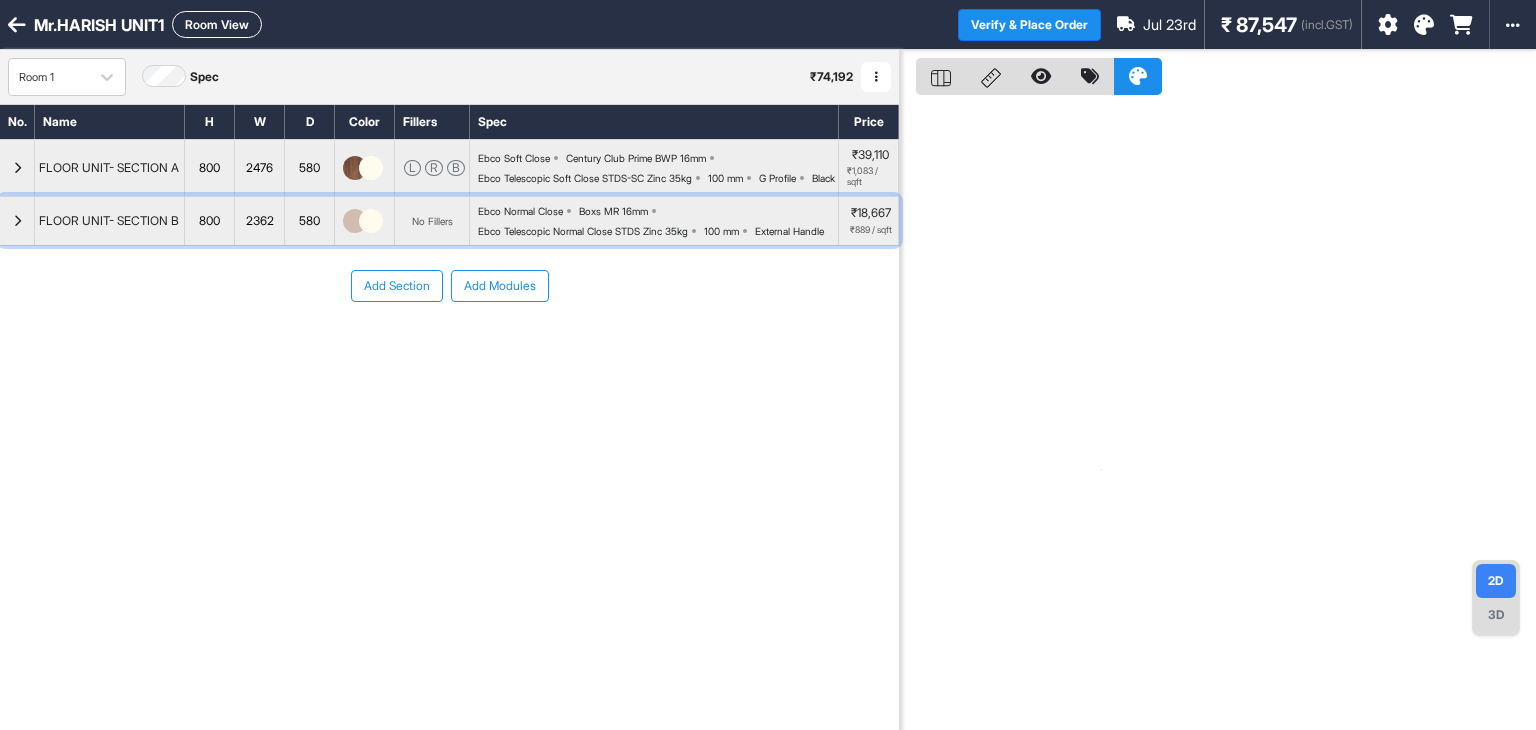 click at bounding box center [17, 221] 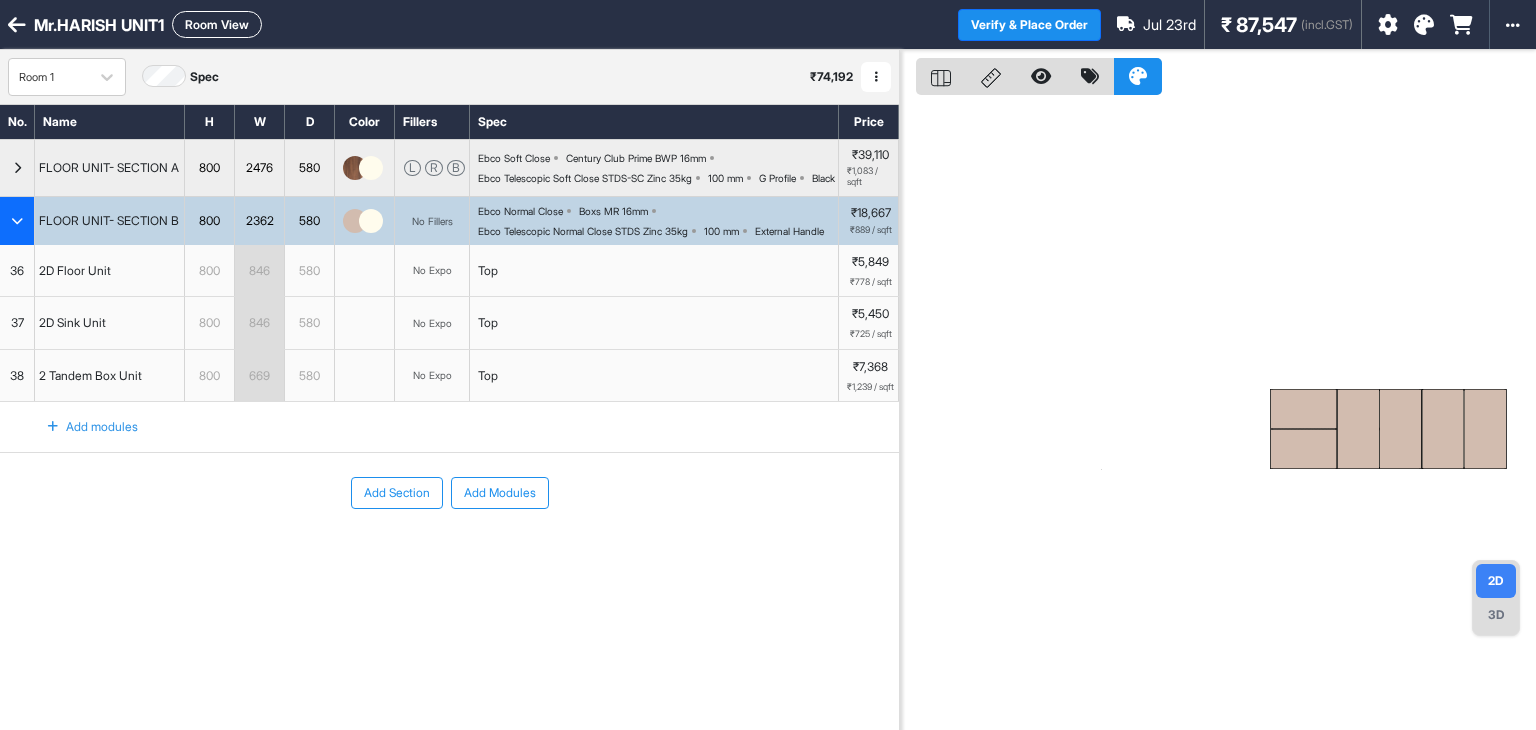 click on "580" at bounding box center (309, 271) 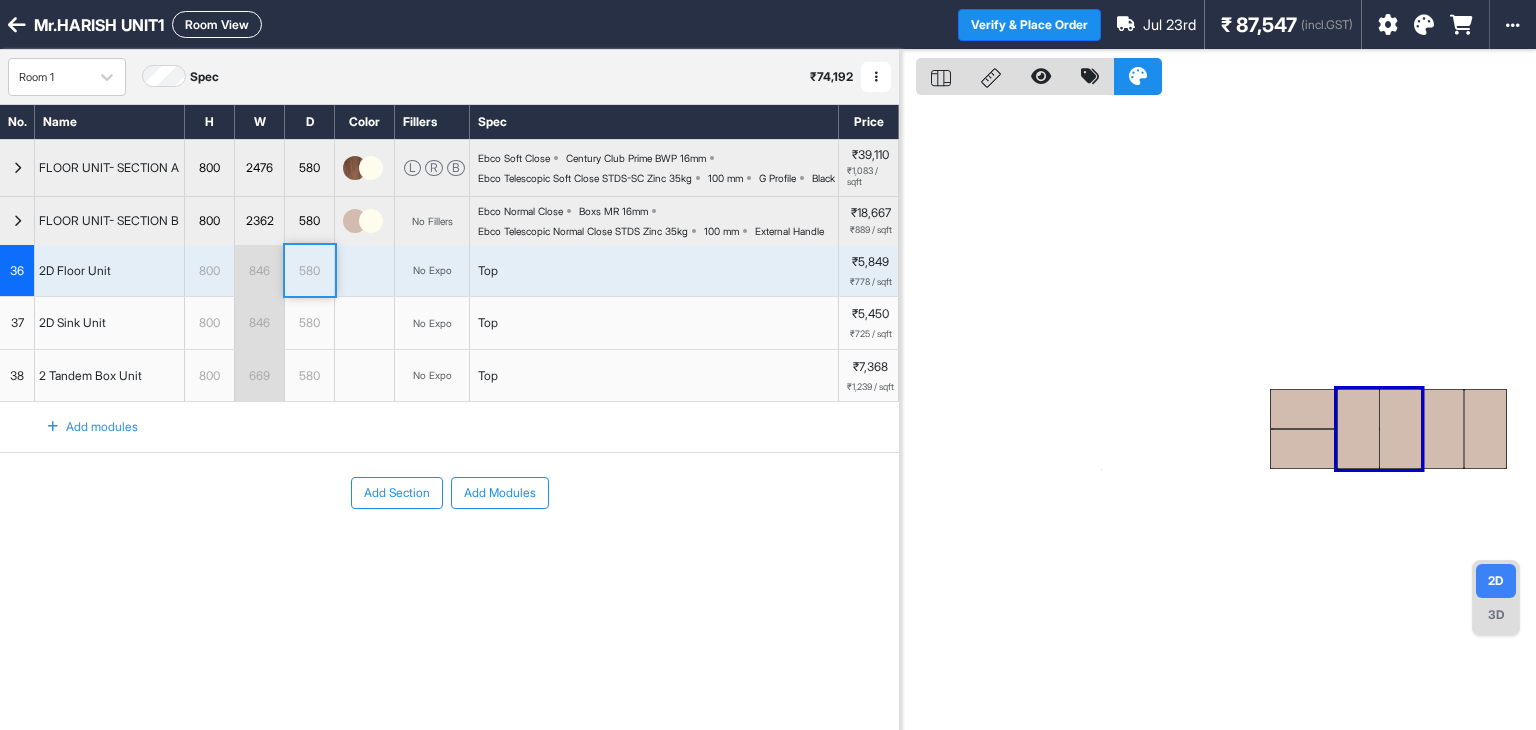 click on "846" at bounding box center [260, 271] 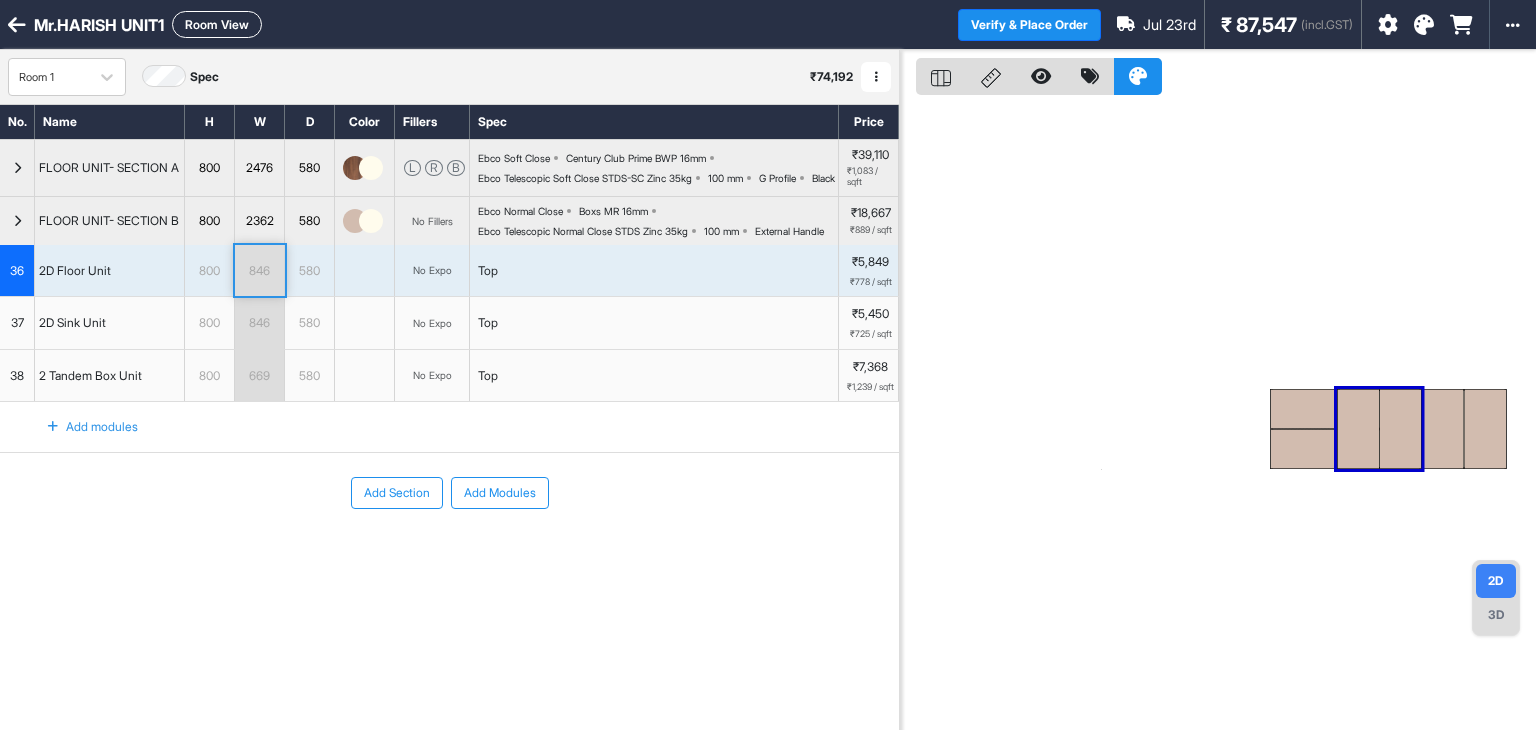 click on "669" at bounding box center (259, 376) 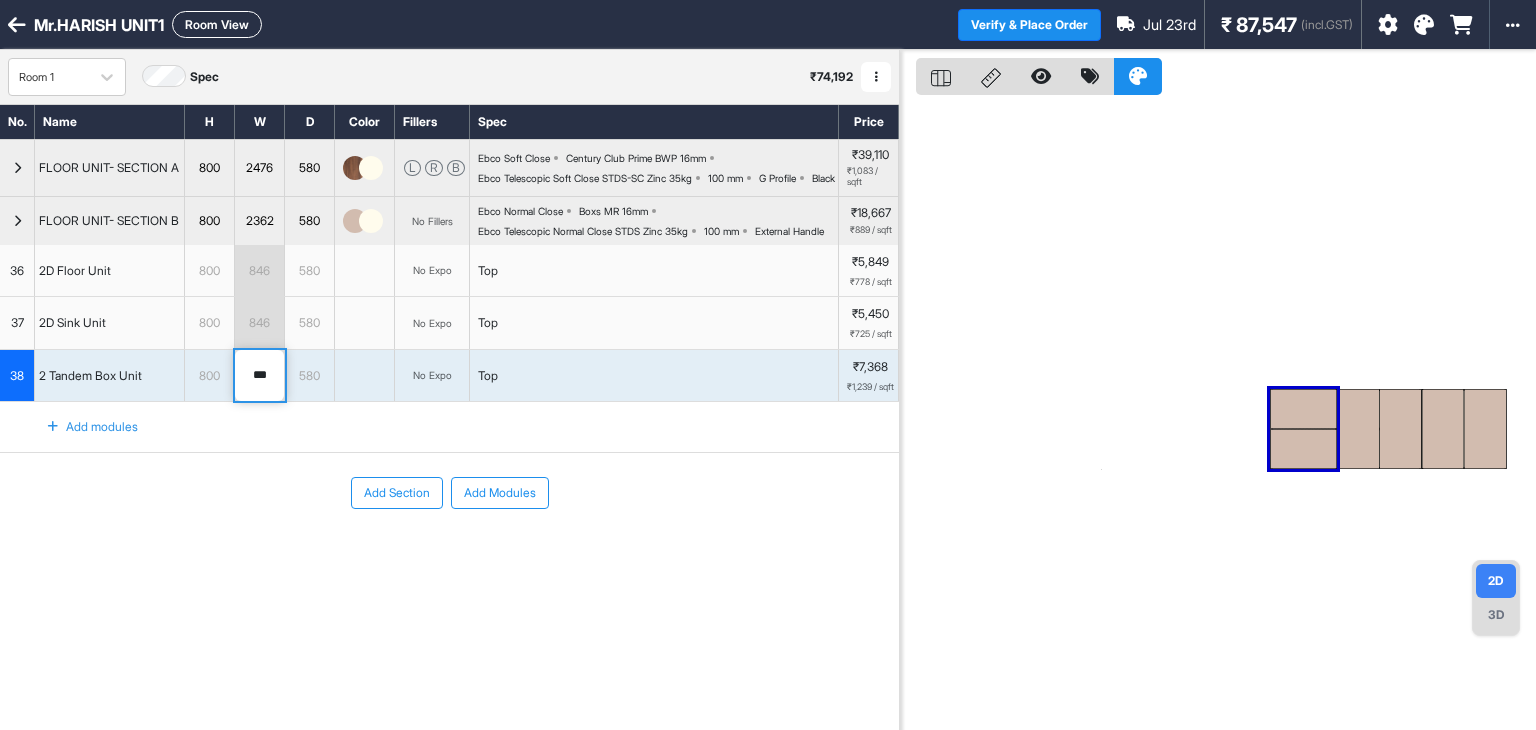 type on "***" 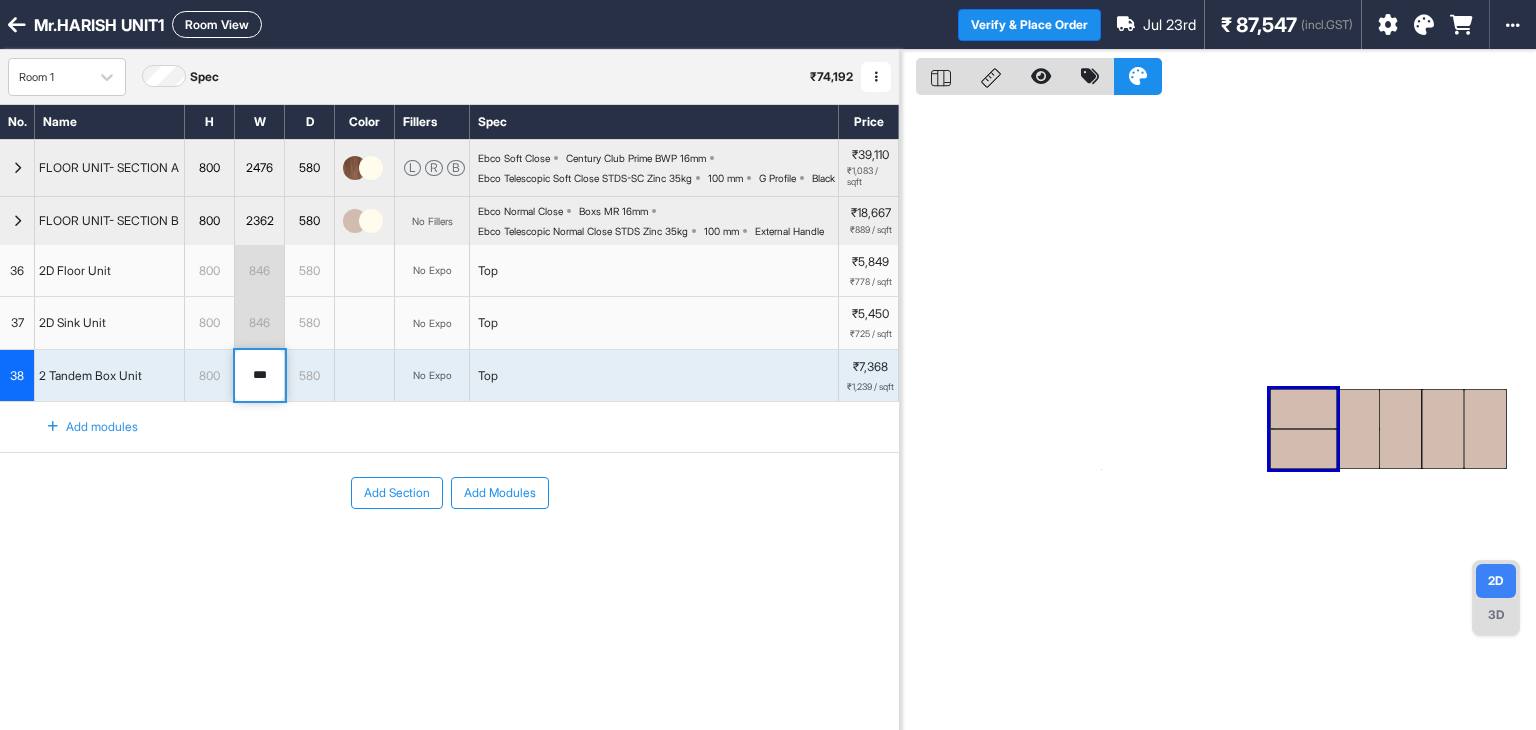 click on "846" at bounding box center [259, 323] 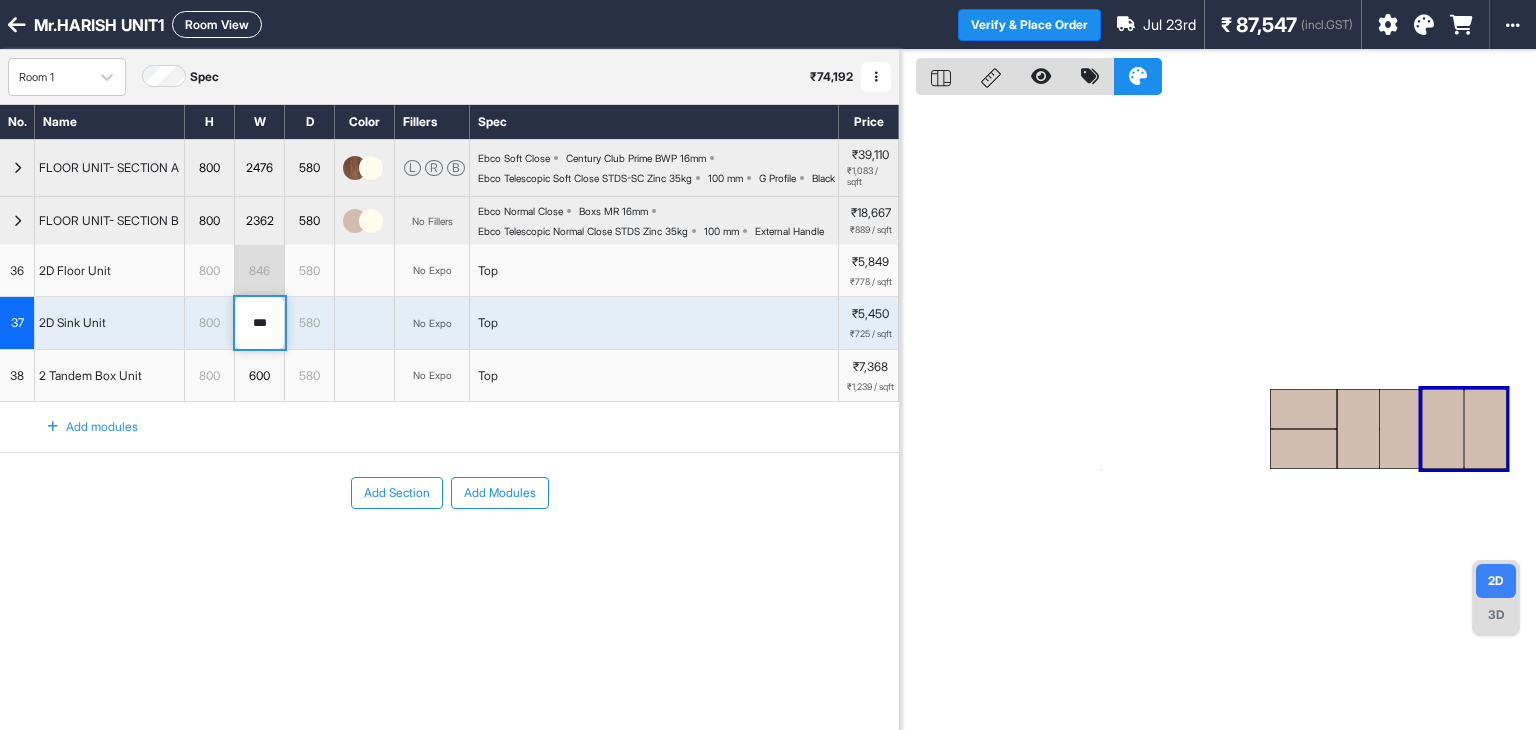 type on "***" 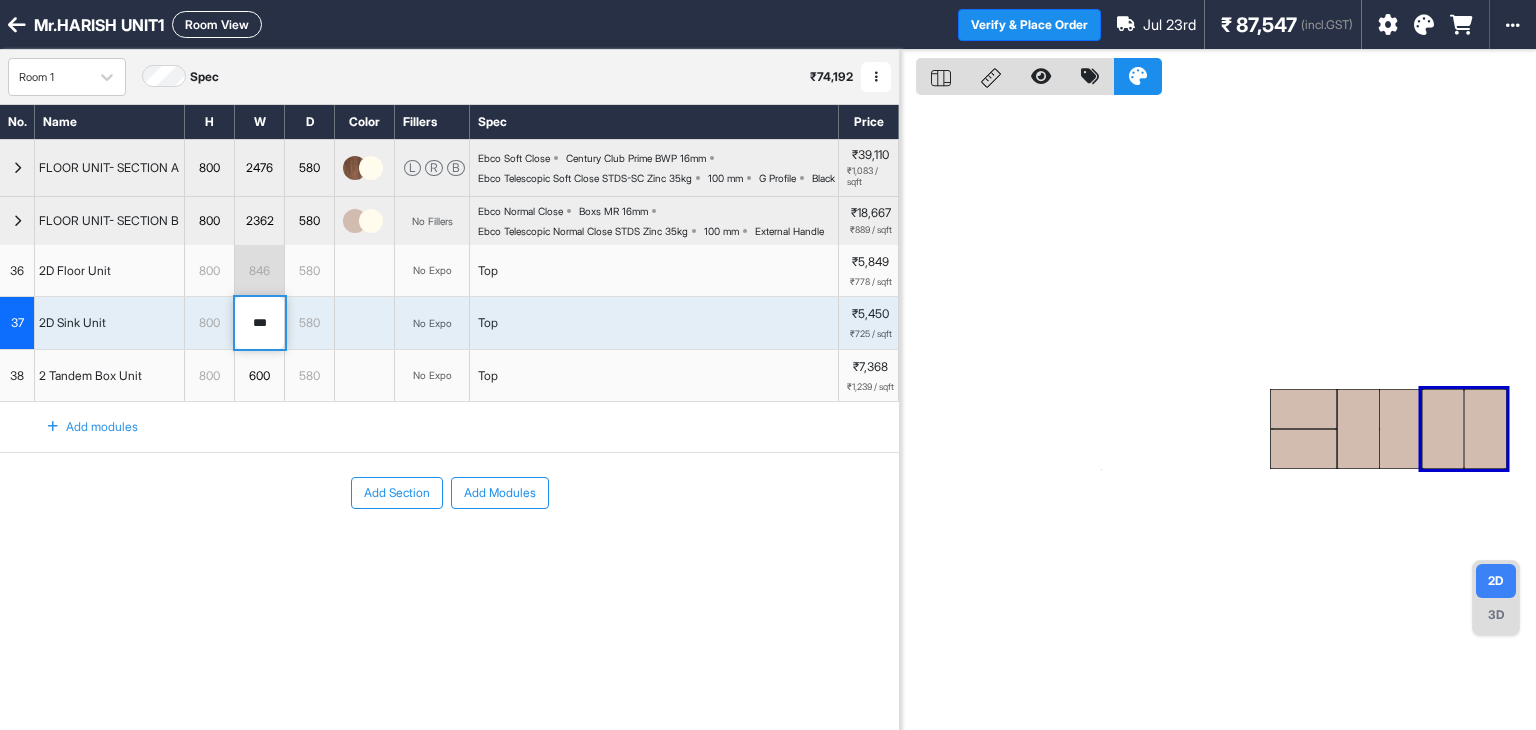 click on "Add Section Add Modules" at bounding box center [449, 493] 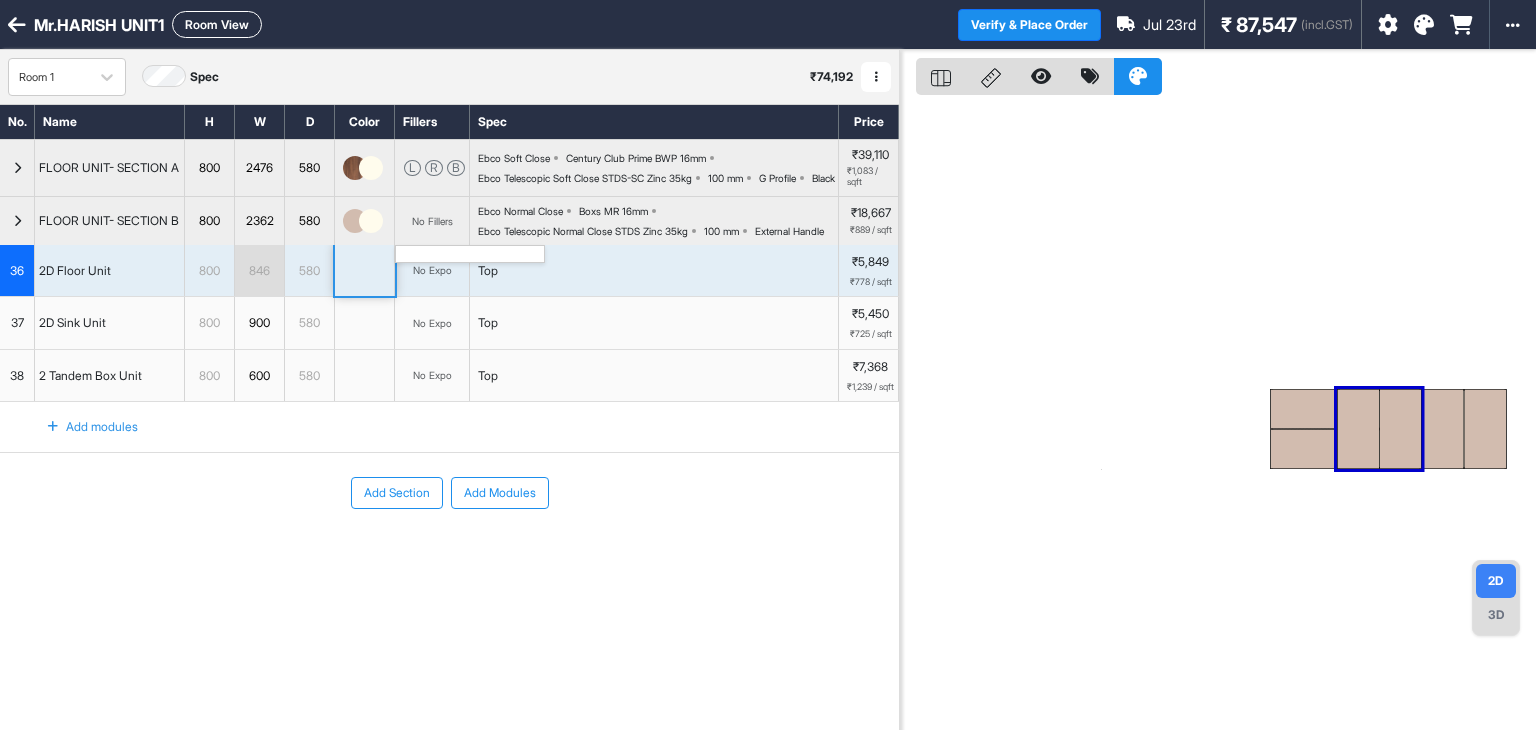 click on "No Fillers" at bounding box center (432, 221) 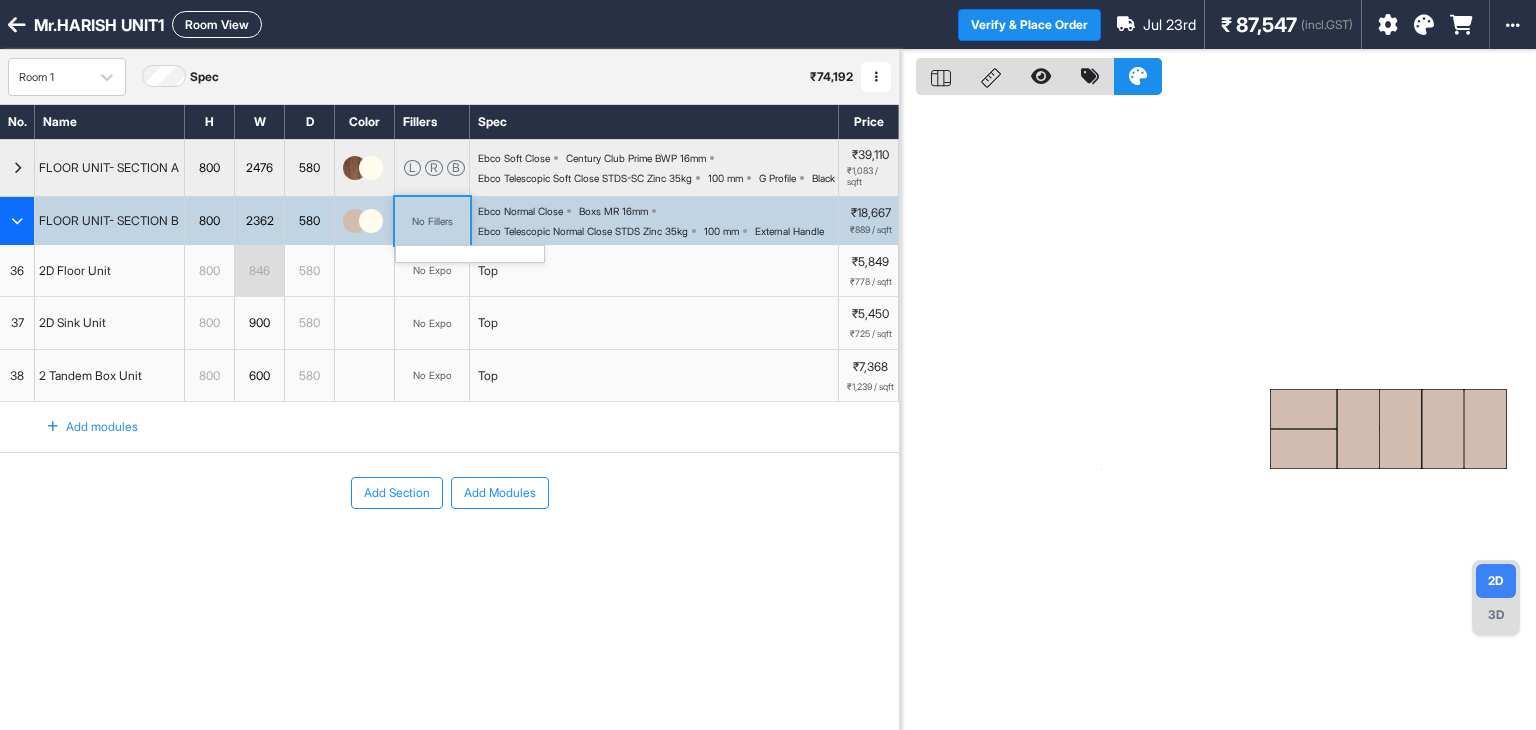 click on "No Fillers" at bounding box center (432, 221) 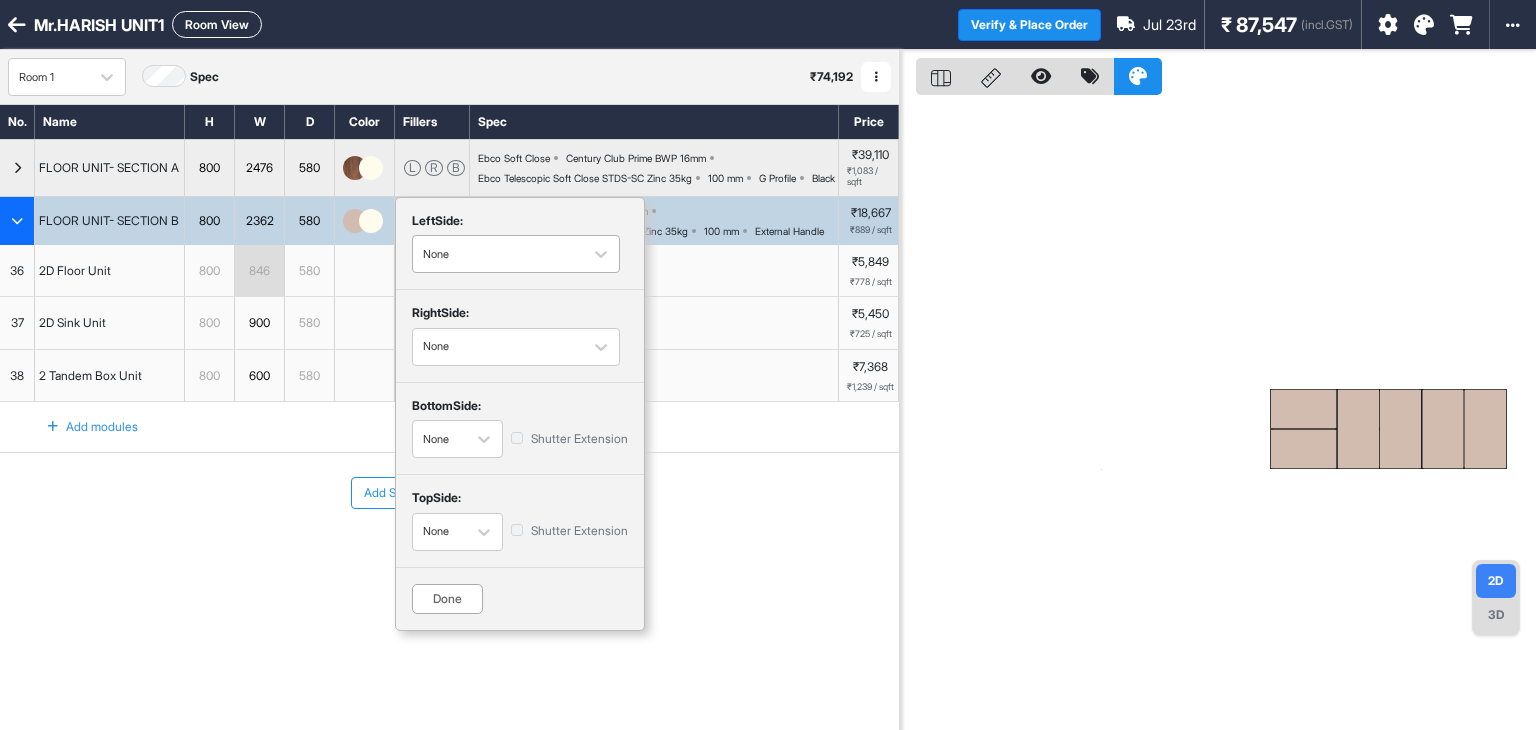click at bounding box center (498, 254) 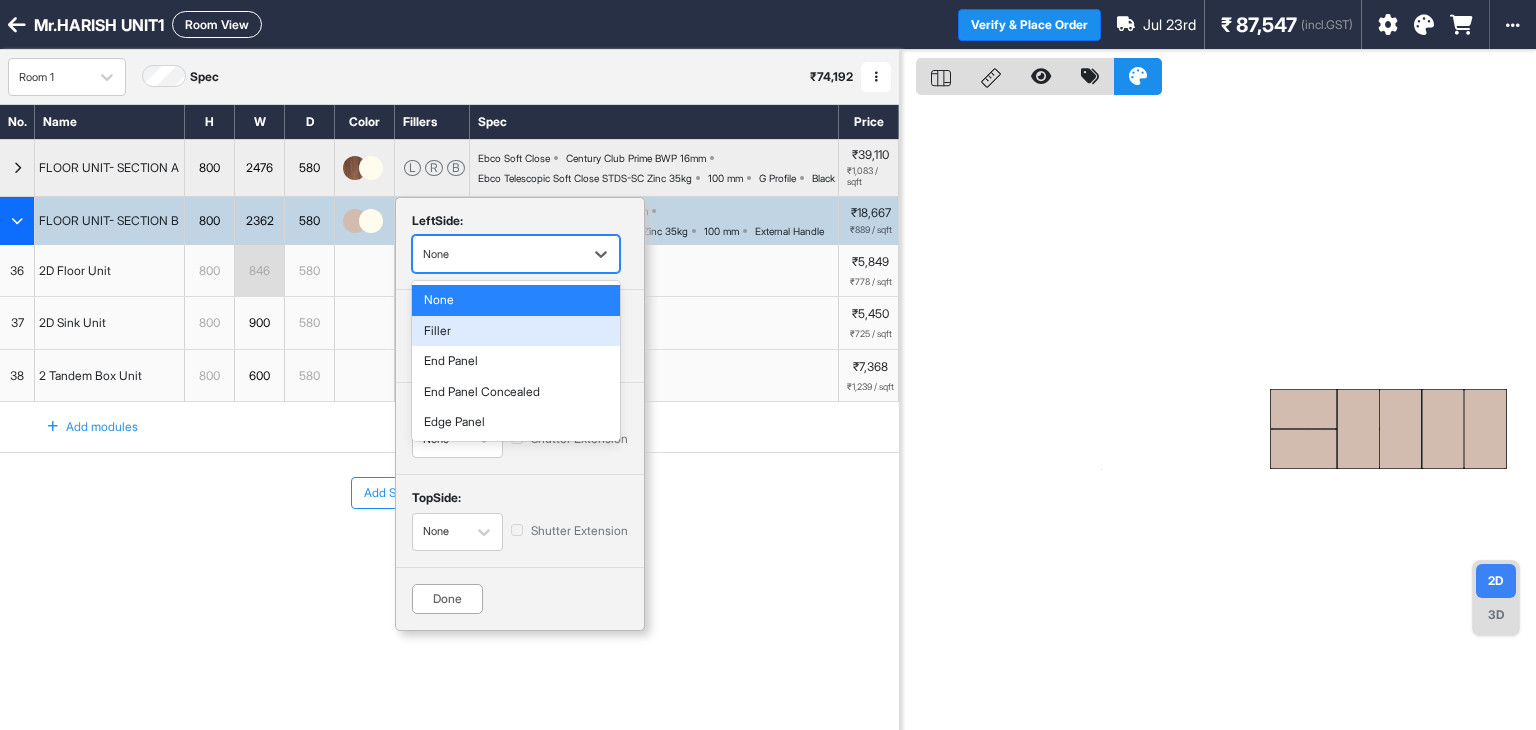 drag, startPoint x: 473, startPoint y: 343, endPoint x: 454, endPoint y: 344, distance: 19.026299 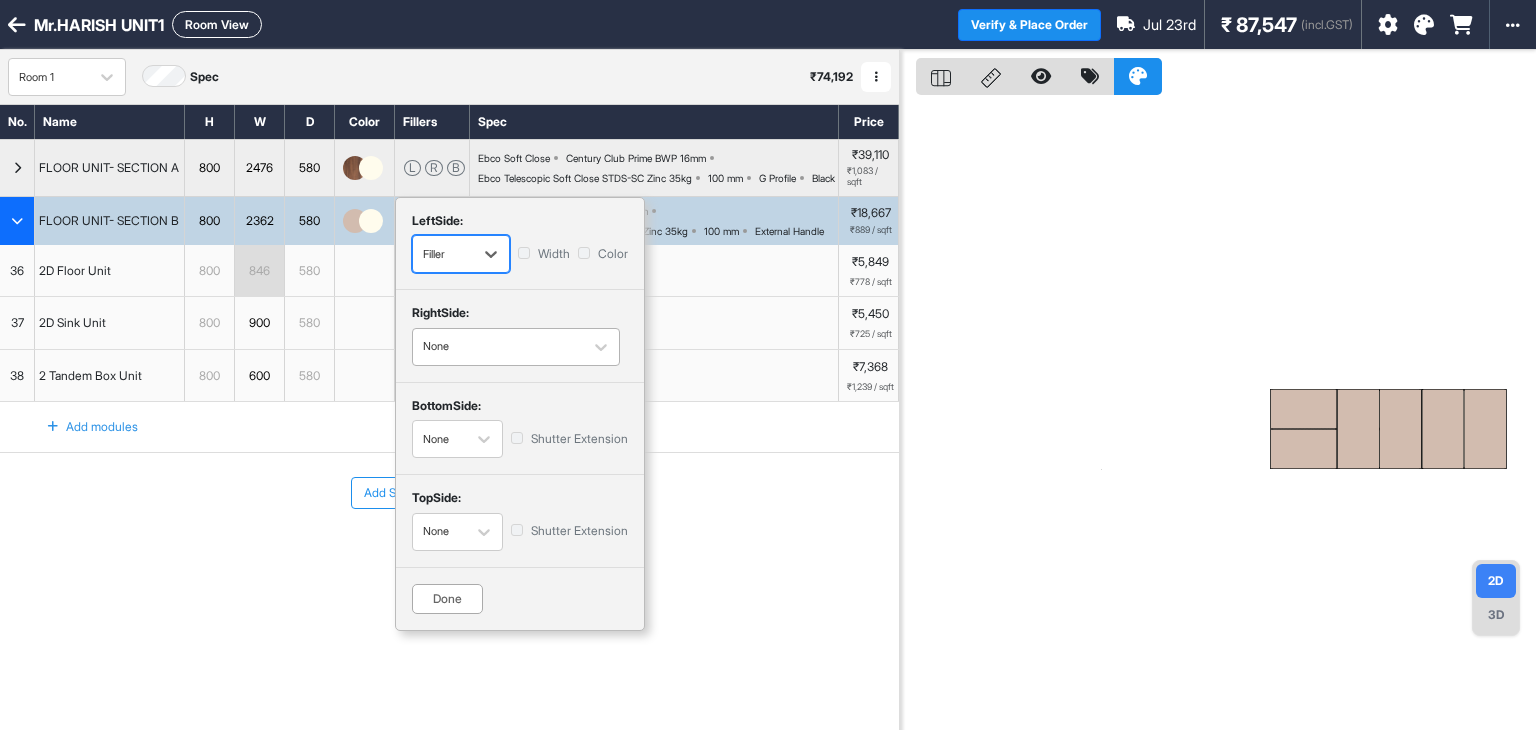 click at bounding box center [498, 347] 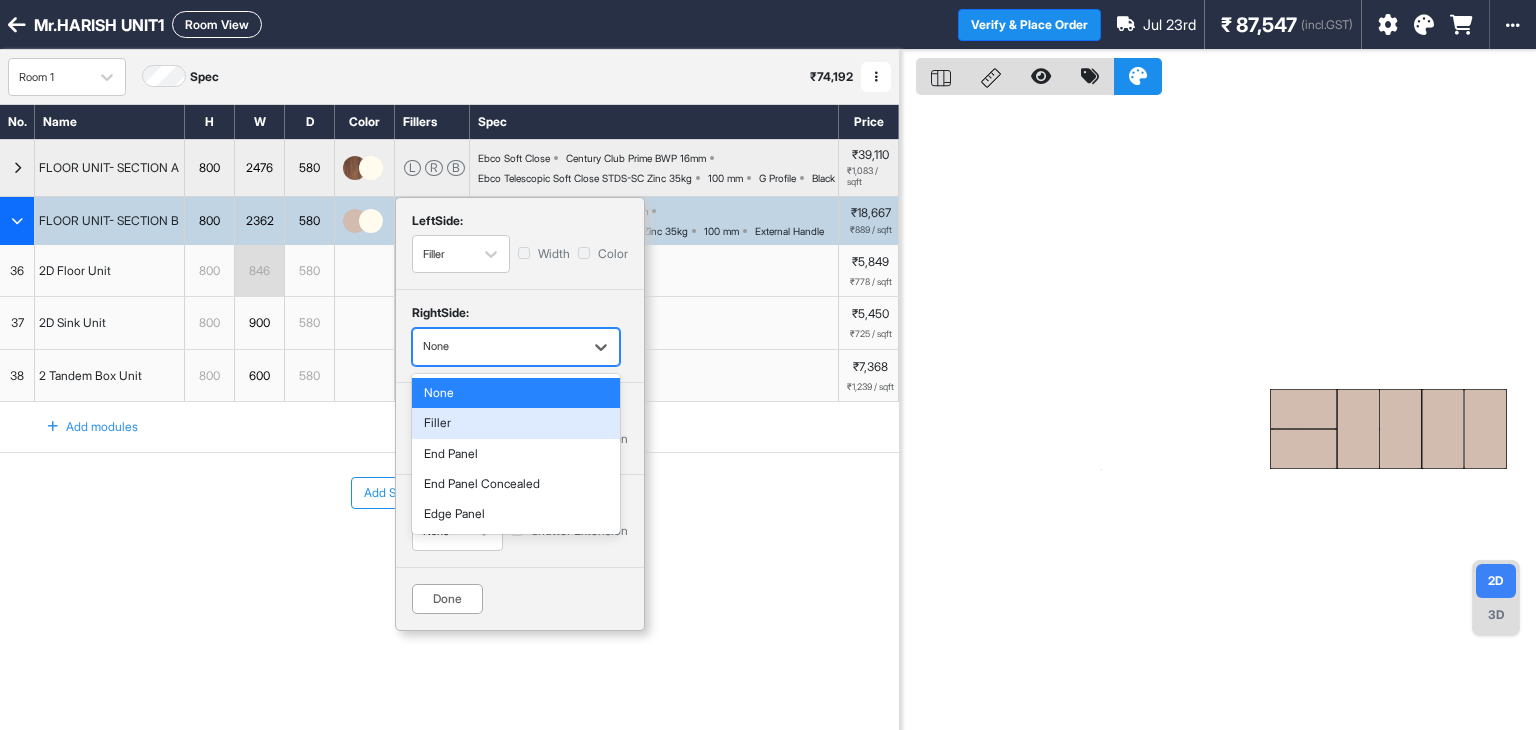 click on "Filler" at bounding box center [516, 423] 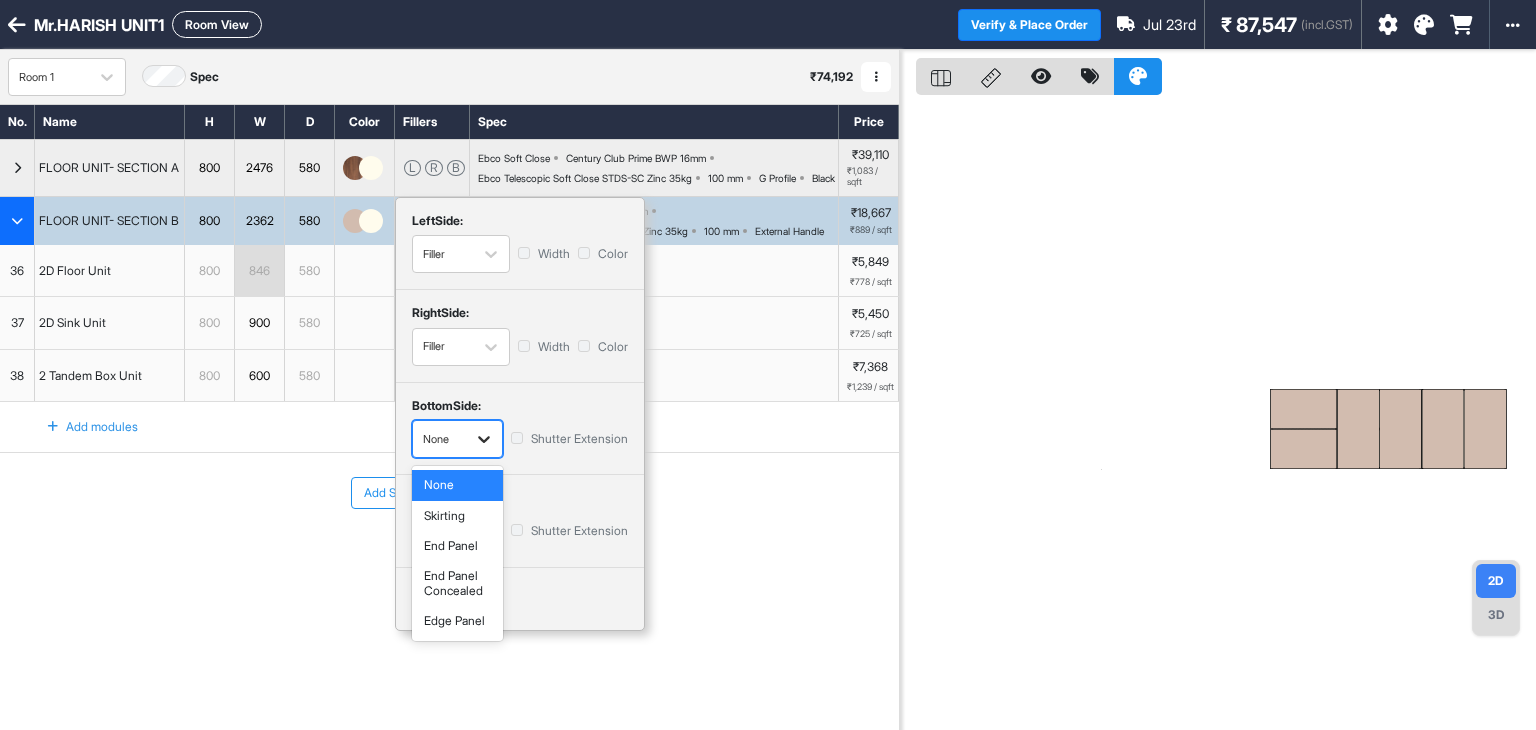 click at bounding box center [484, 439] 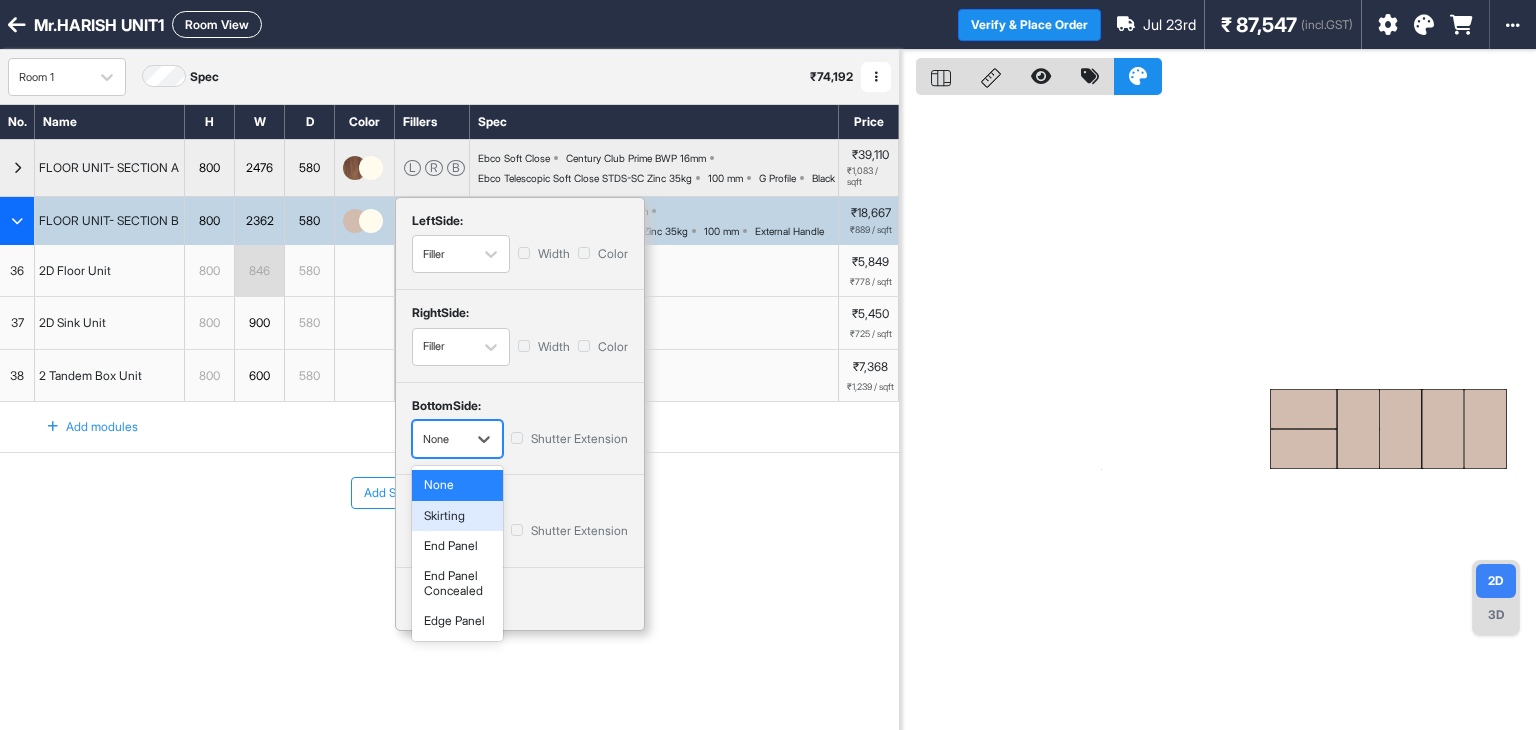click on "Skirting" at bounding box center (457, 516) 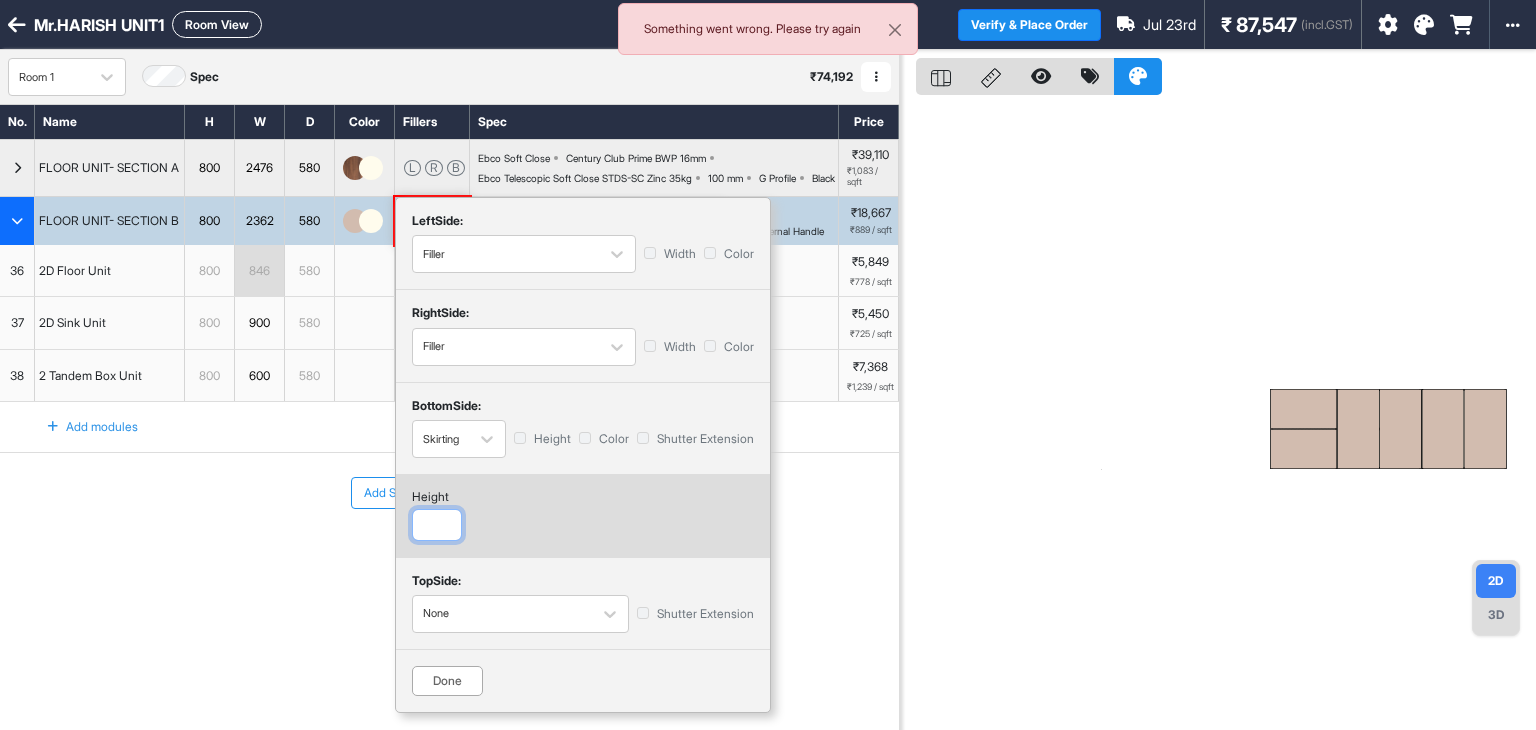 click at bounding box center (437, 525) 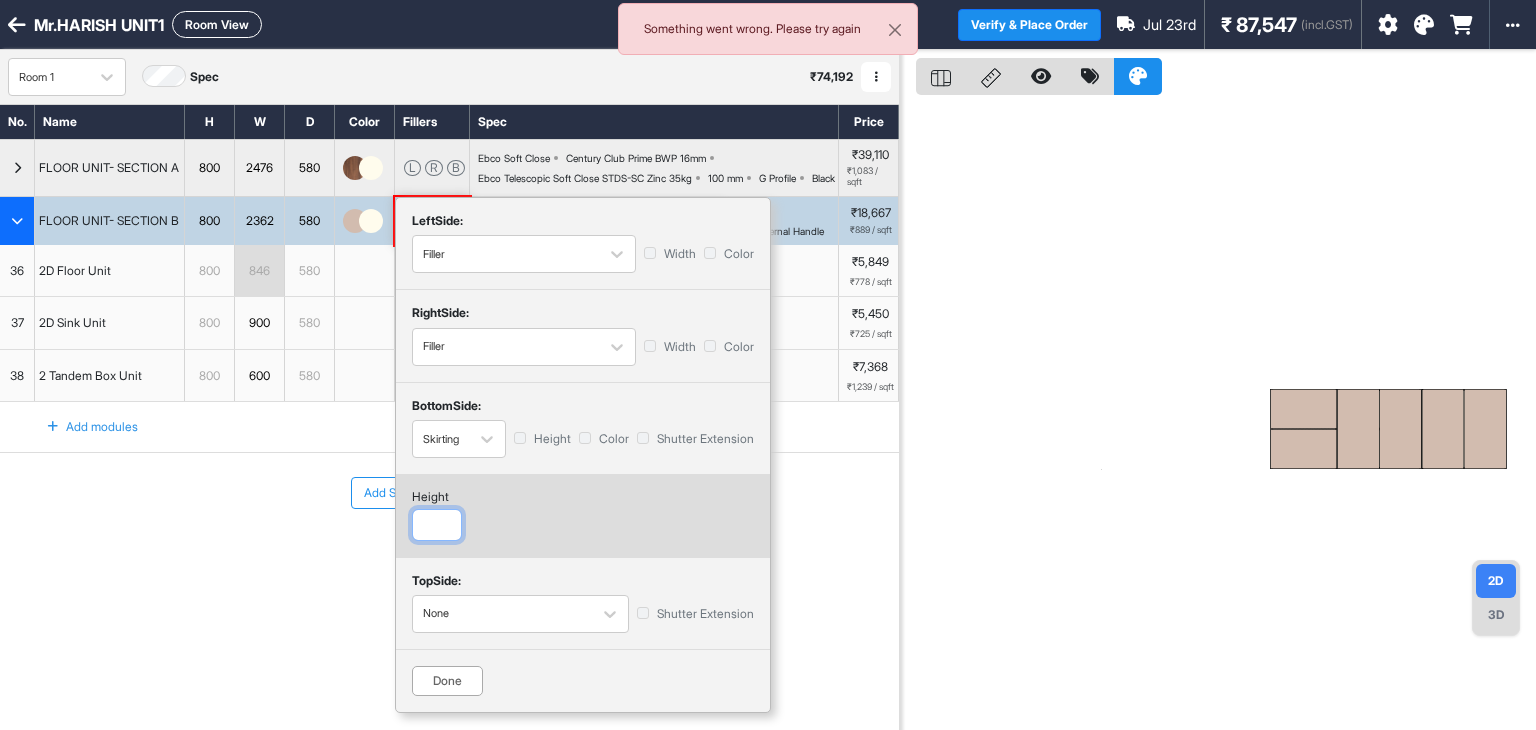 type on "***" 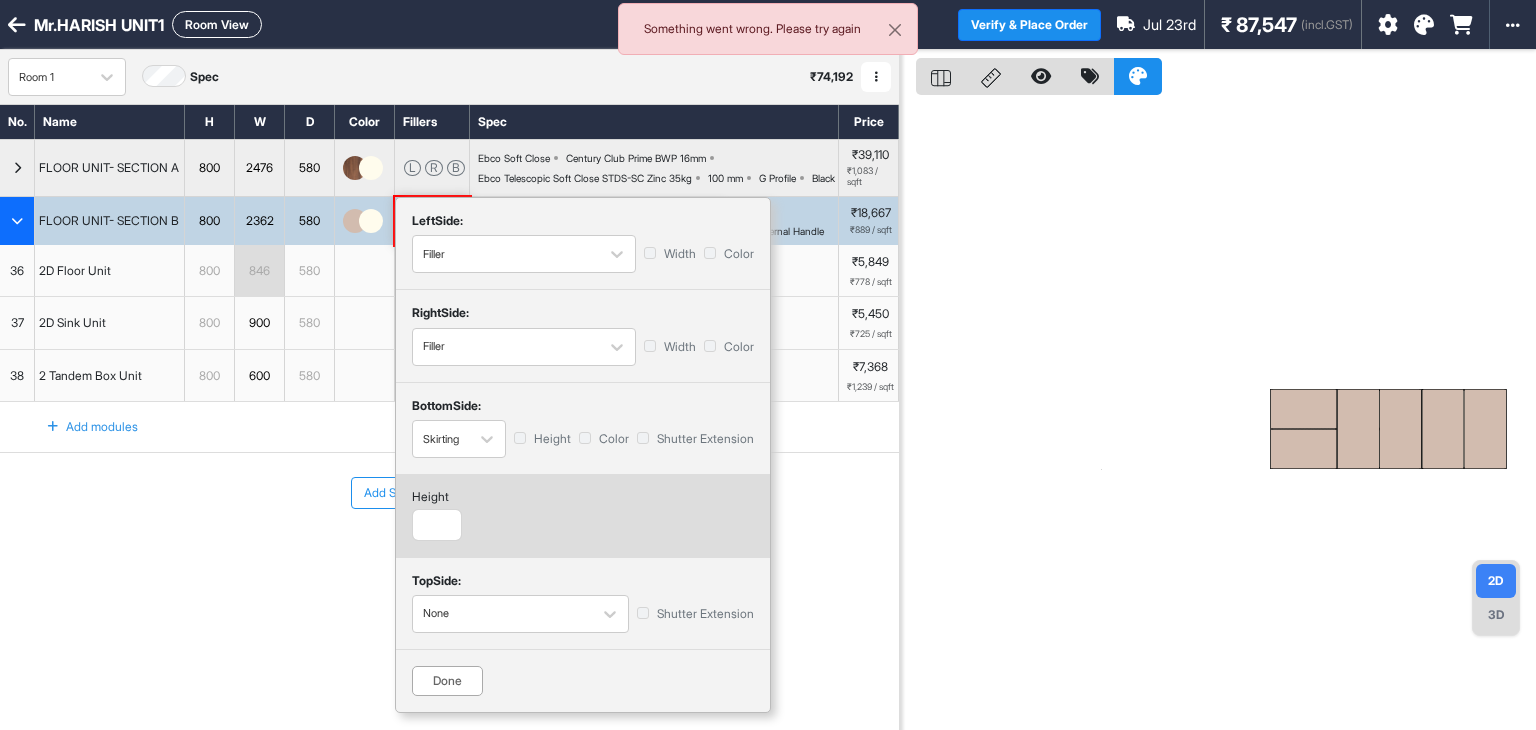 click on "Done" at bounding box center [447, 681] 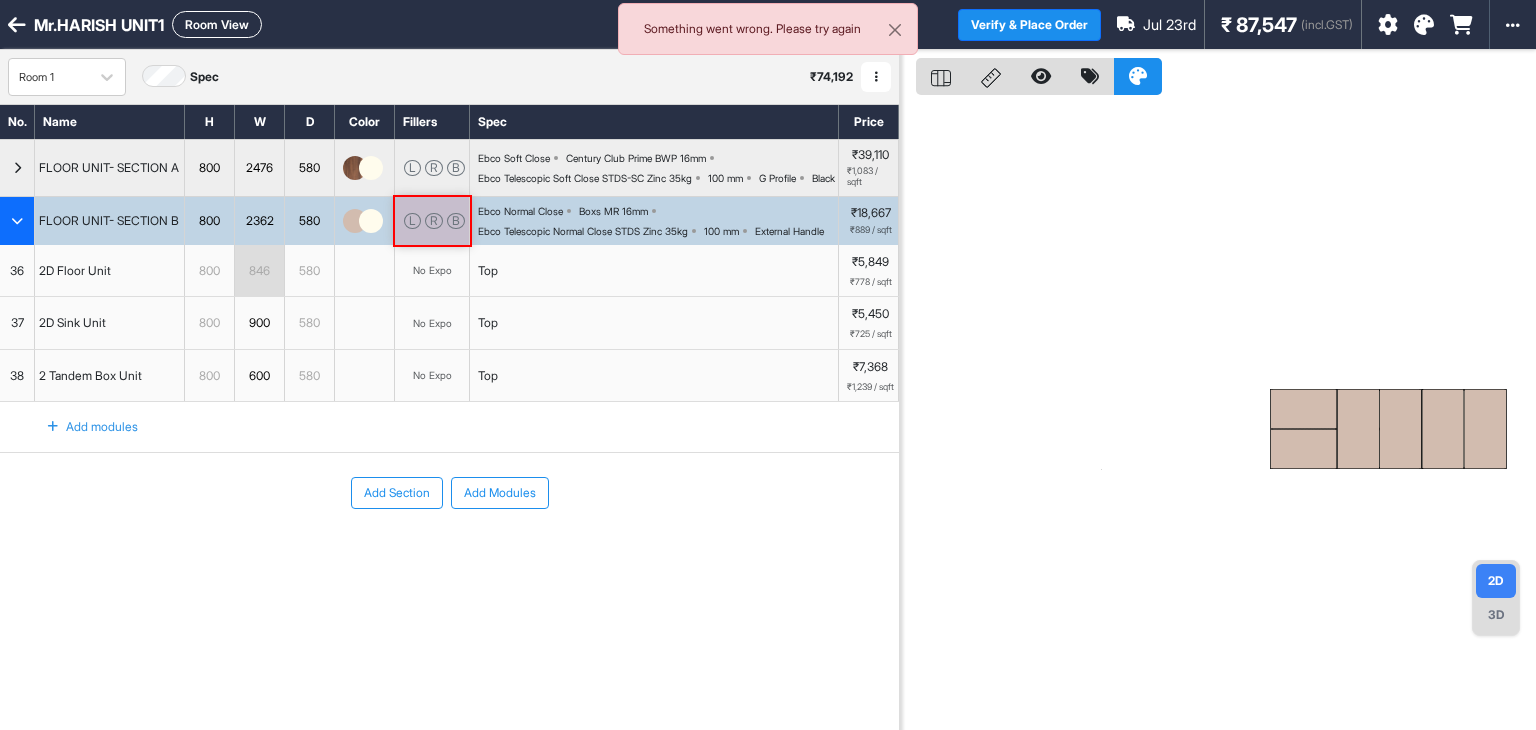 click on "846" at bounding box center (259, 271) 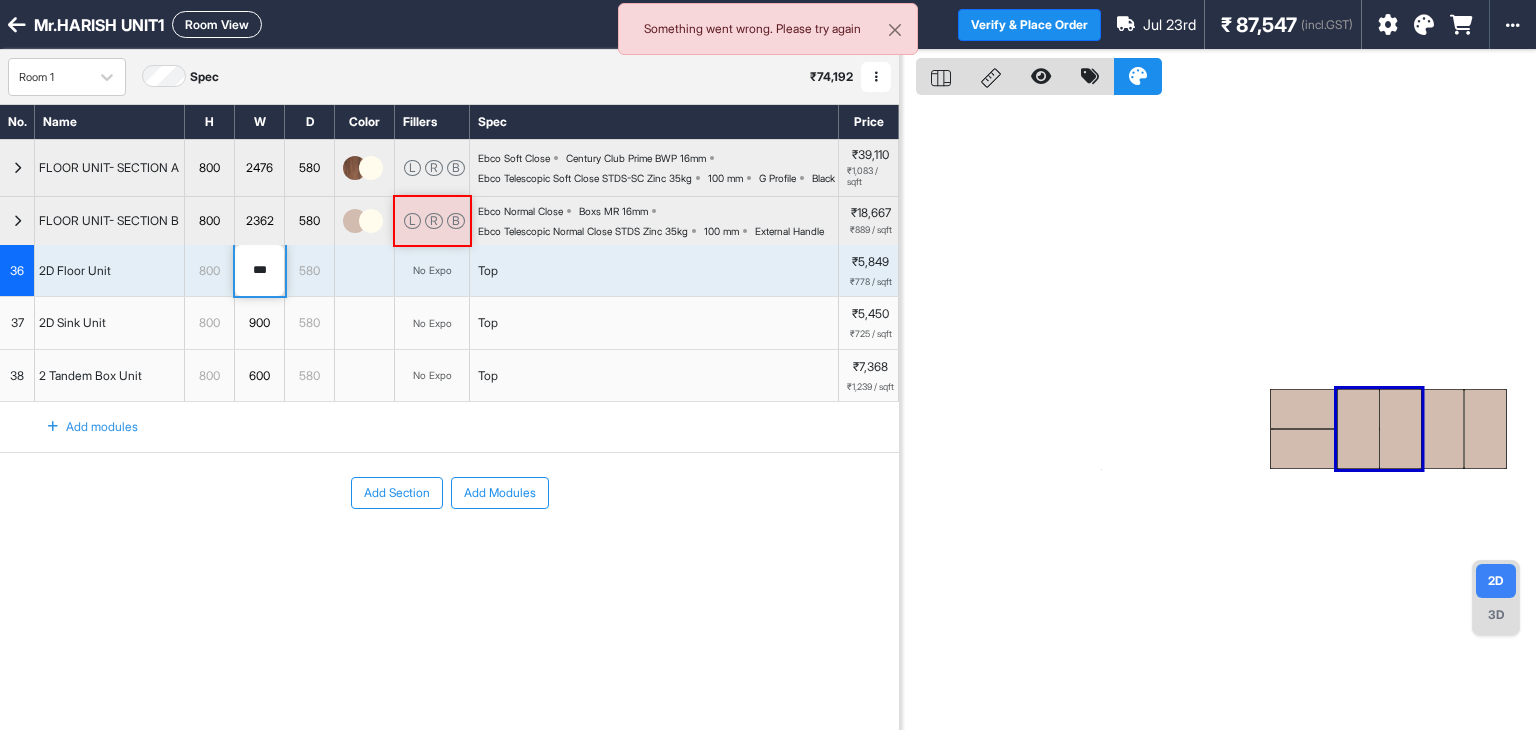 drag, startPoint x: 273, startPoint y: 310, endPoint x: 229, endPoint y: 310, distance: 44 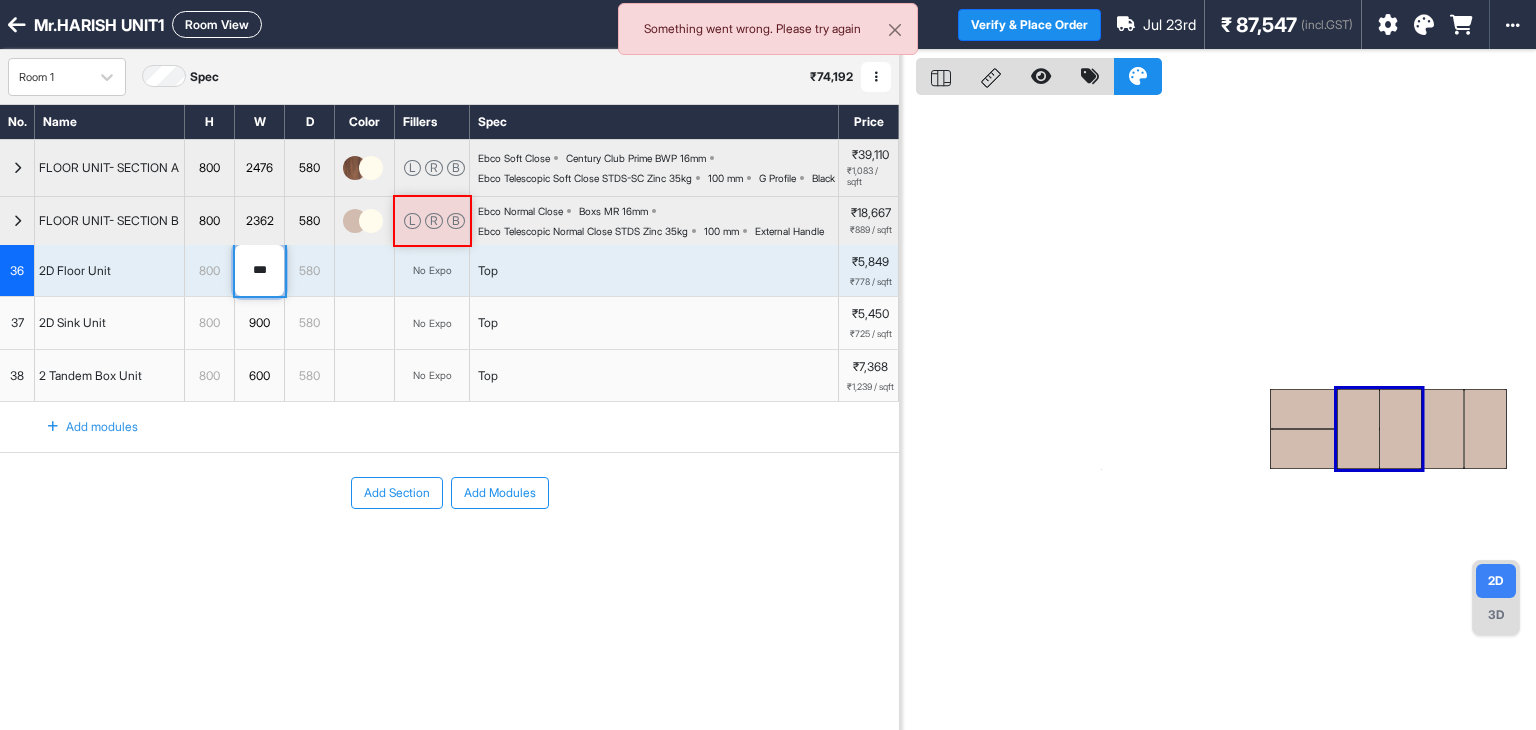 type on "***" 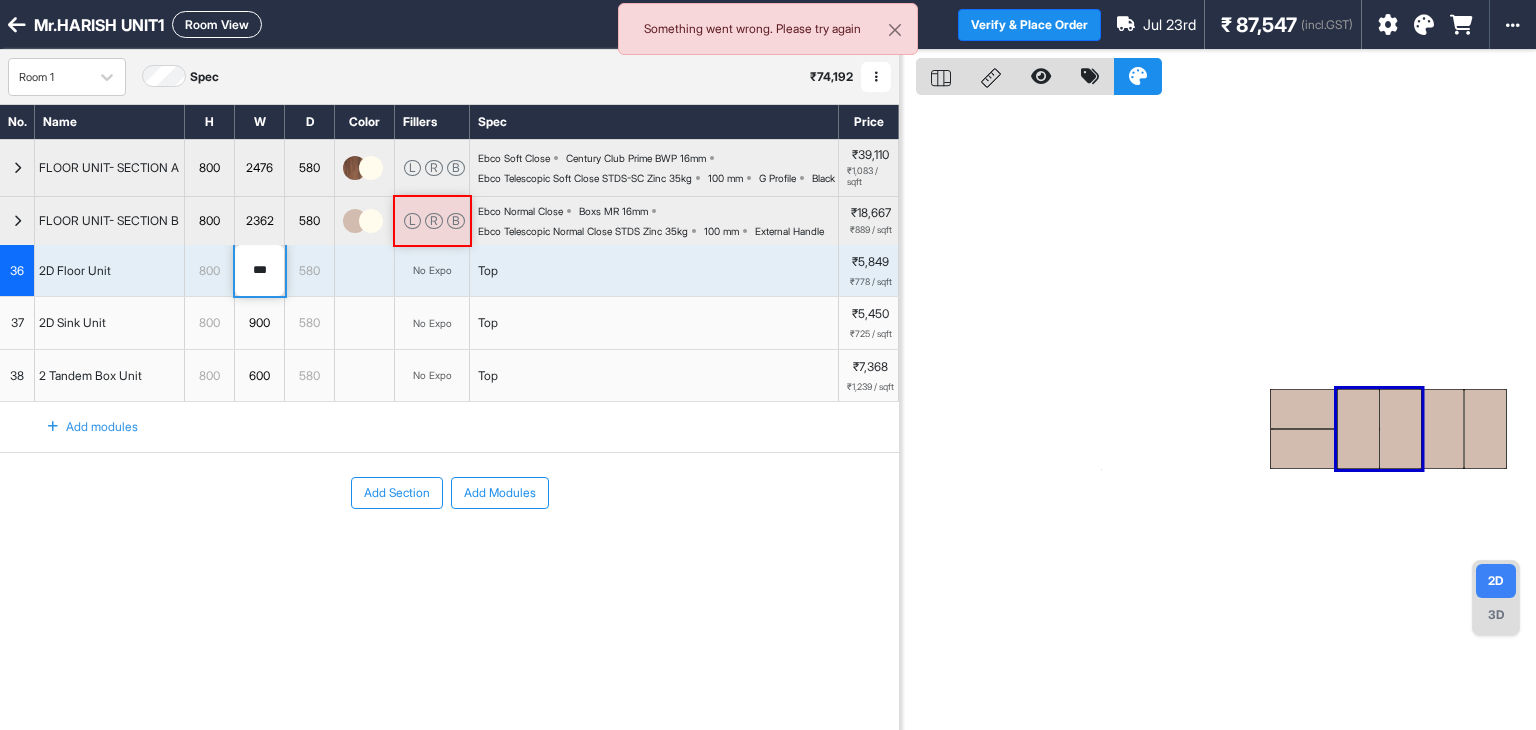 click on "Add Section Add Modules" at bounding box center [449, 553] 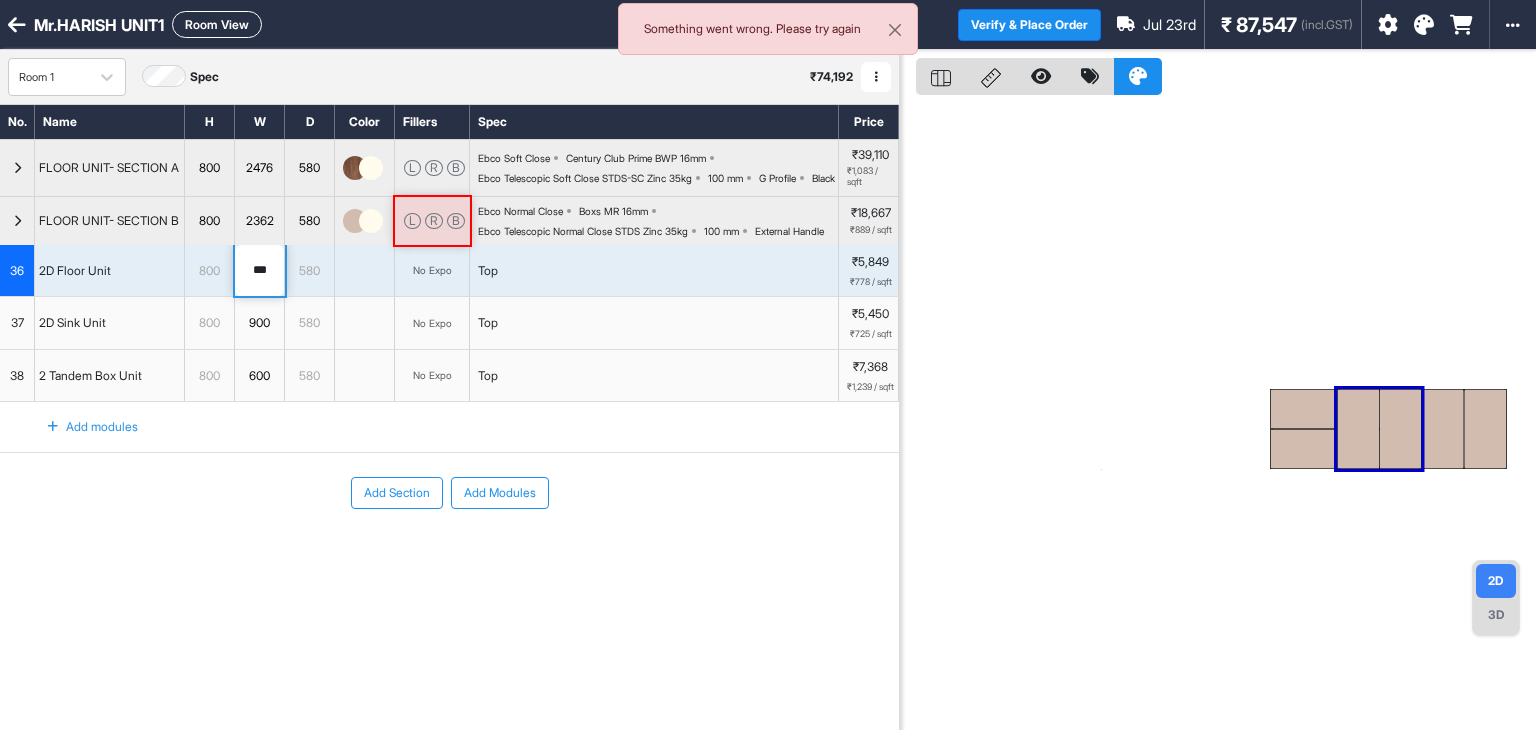 click on "Add Section Add Modules" at bounding box center (449, 493) 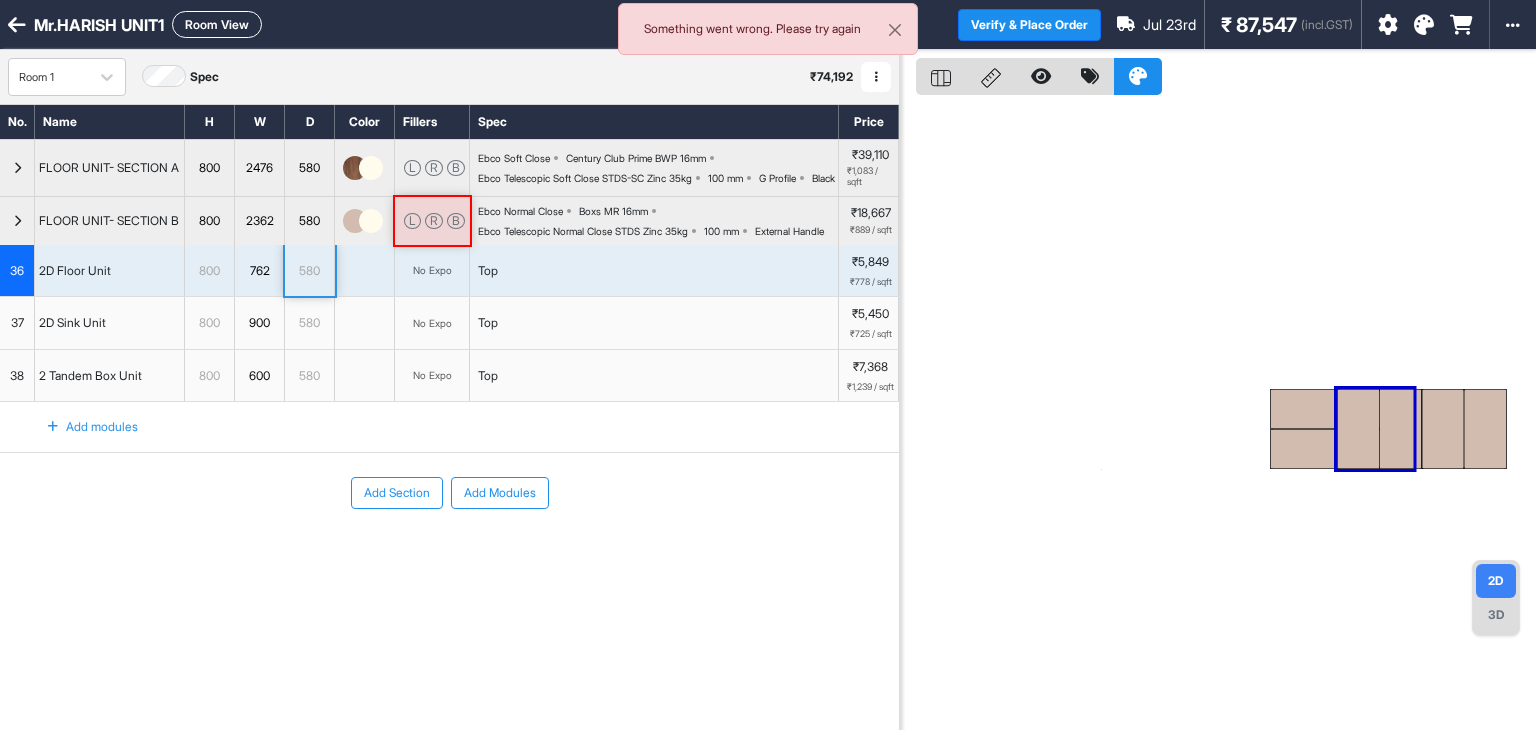 click on "762" at bounding box center (259, 271) 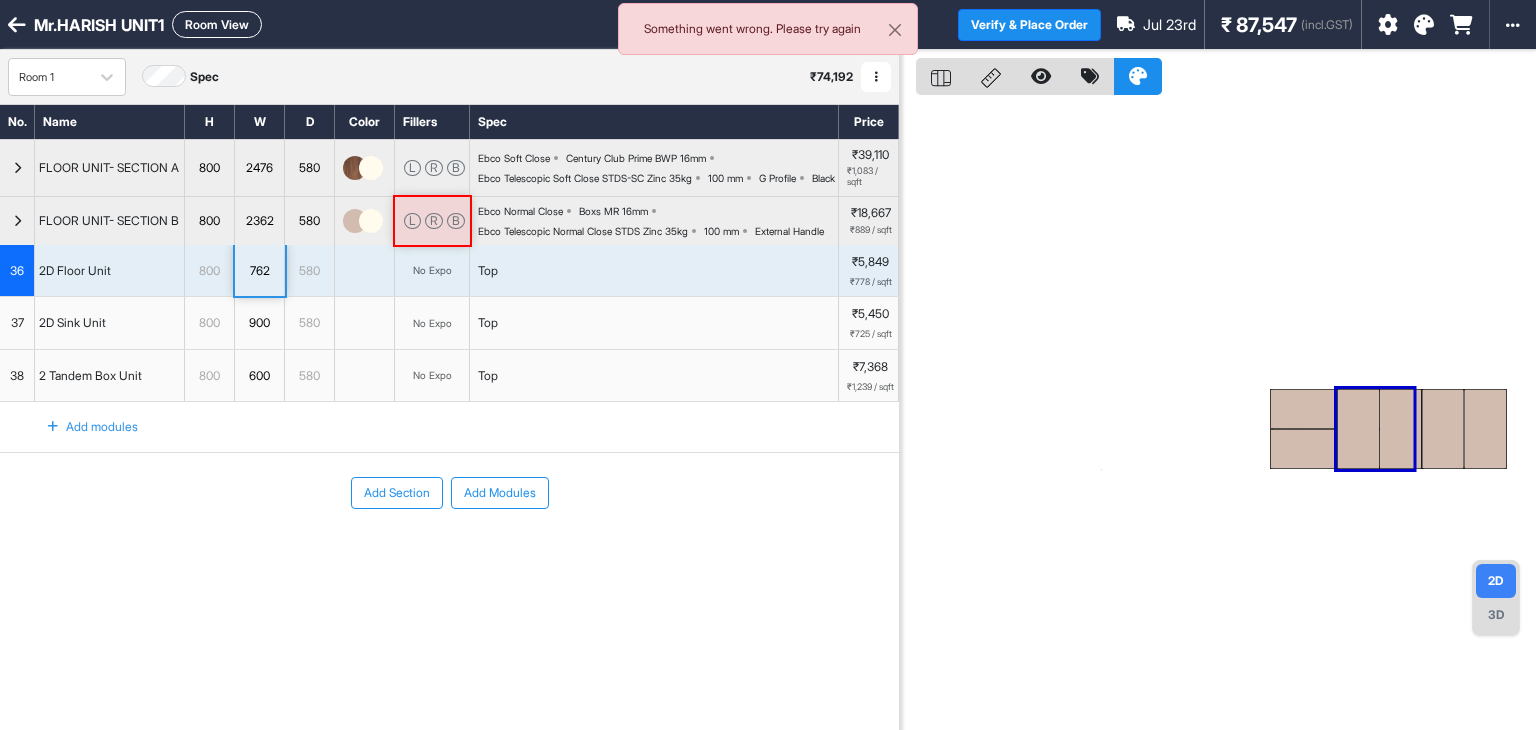 click at bounding box center [1218, 415] 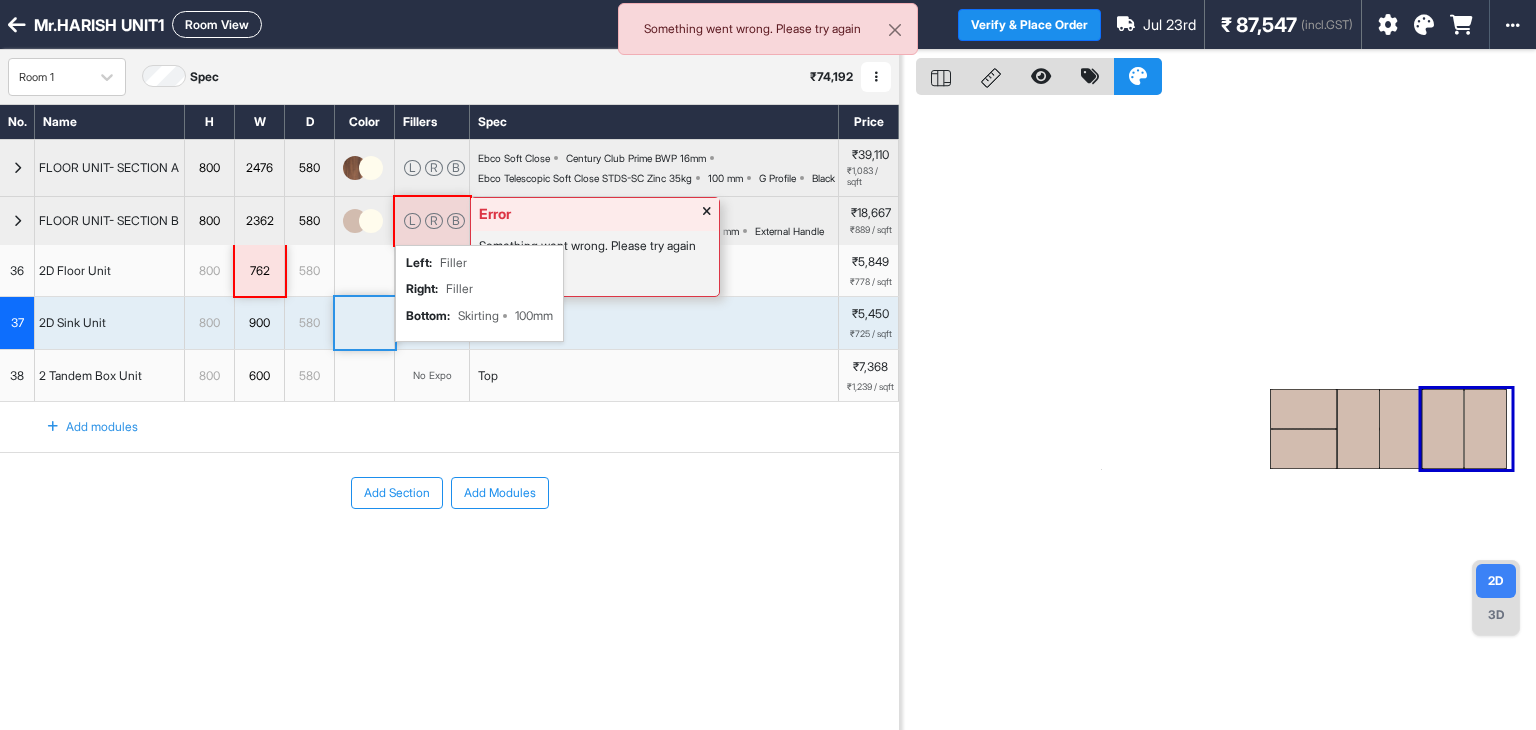 click on "Error Something went wrong. Please try again L R B left : Filler right : Filler bottom : Skirting 100mm" at bounding box center (432, 221) 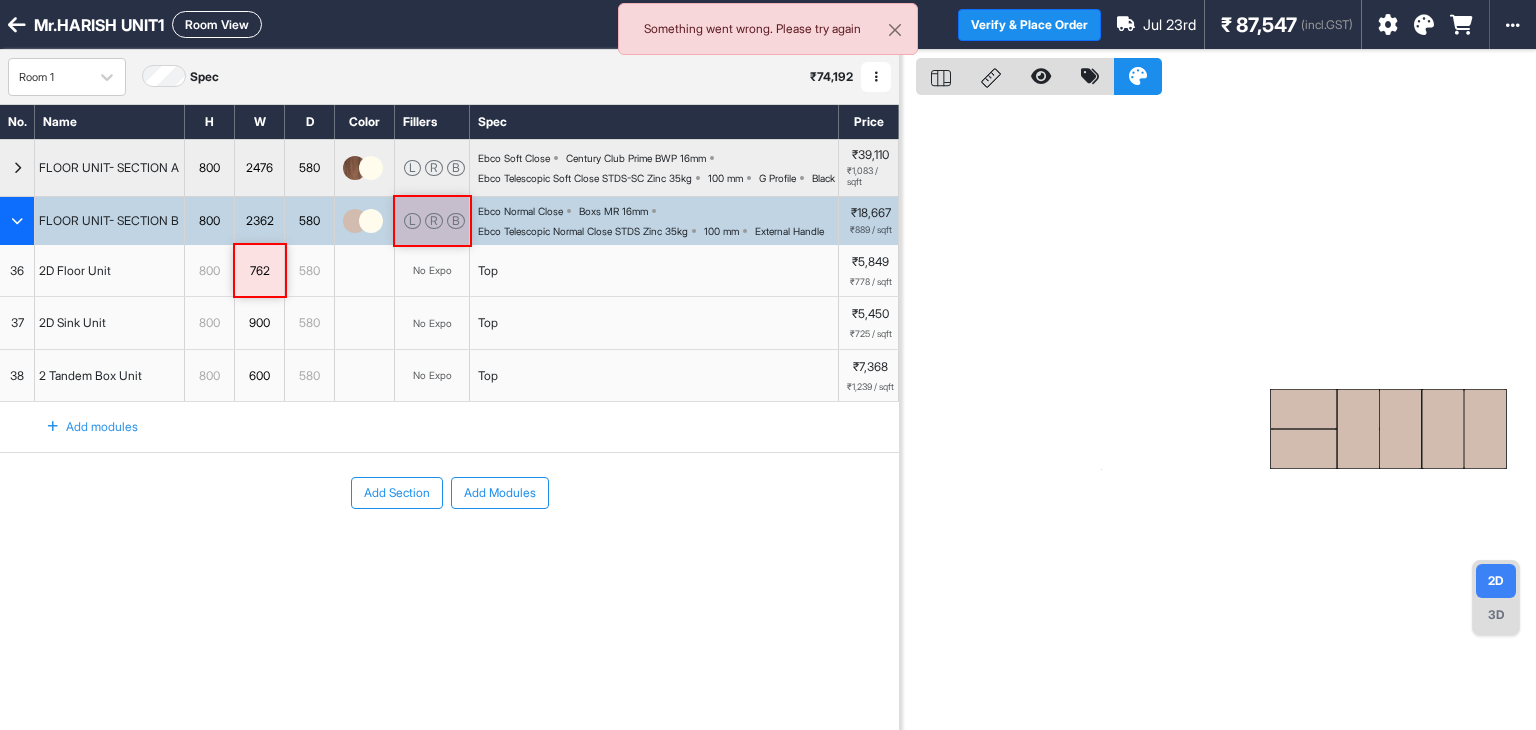 click on "37 2D Sink Unit 800 900 580 No Expo Top ₹5,450 ₹725 / sqft" at bounding box center (449, 323) 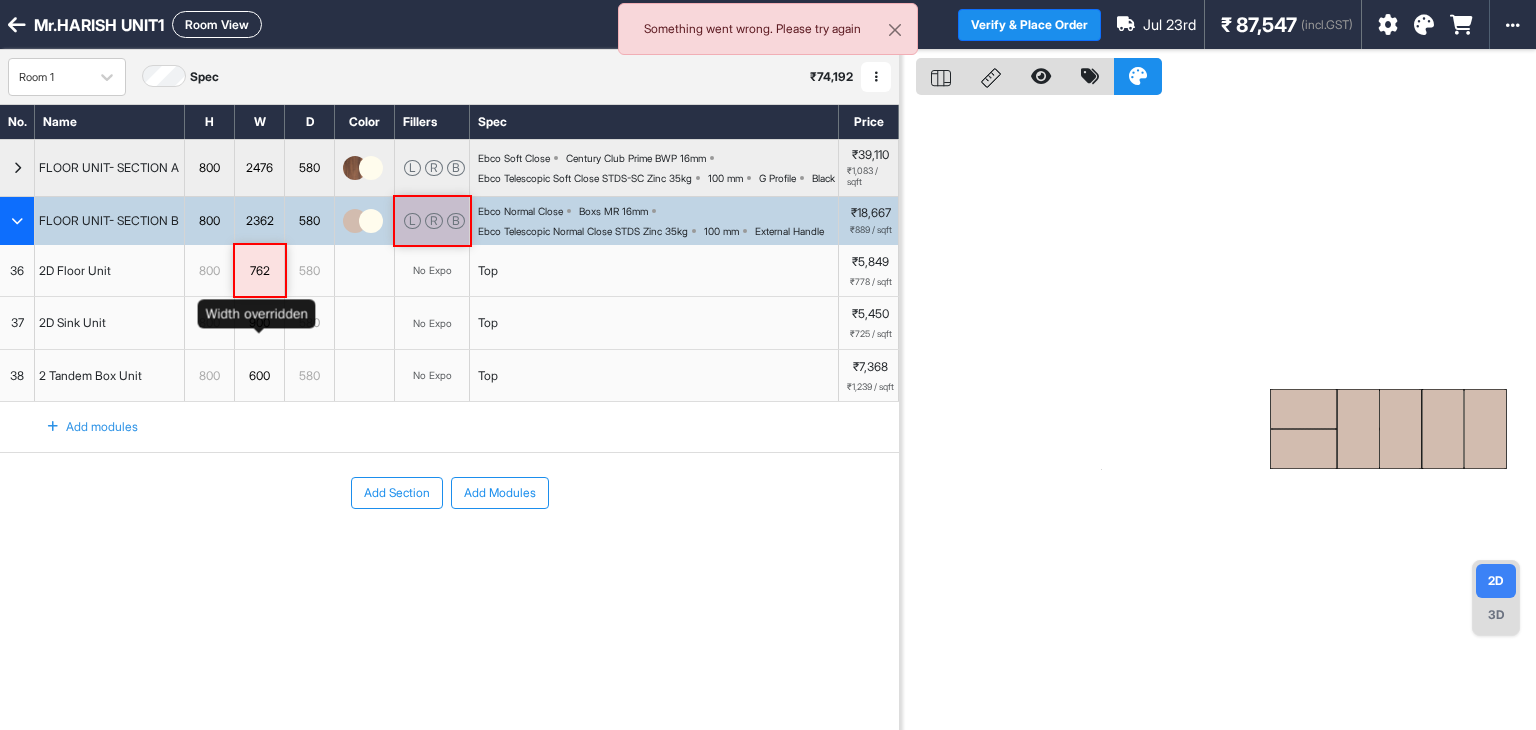 click on "900" at bounding box center [259, 323] 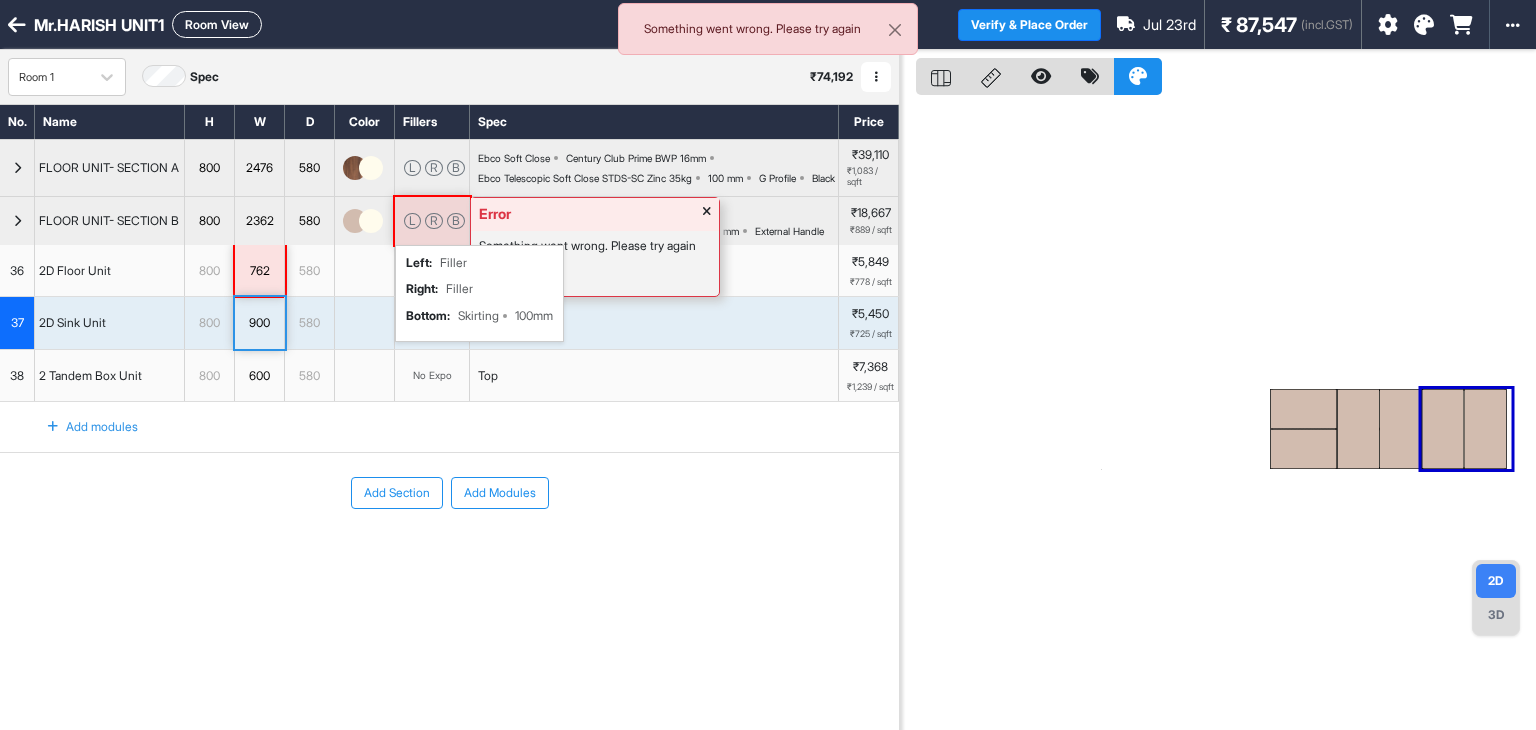 click on "Error Something went wrong. Please try again L R B left : Filler right : Filler bottom : Skirting 100mm" at bounding box center (432, 221) 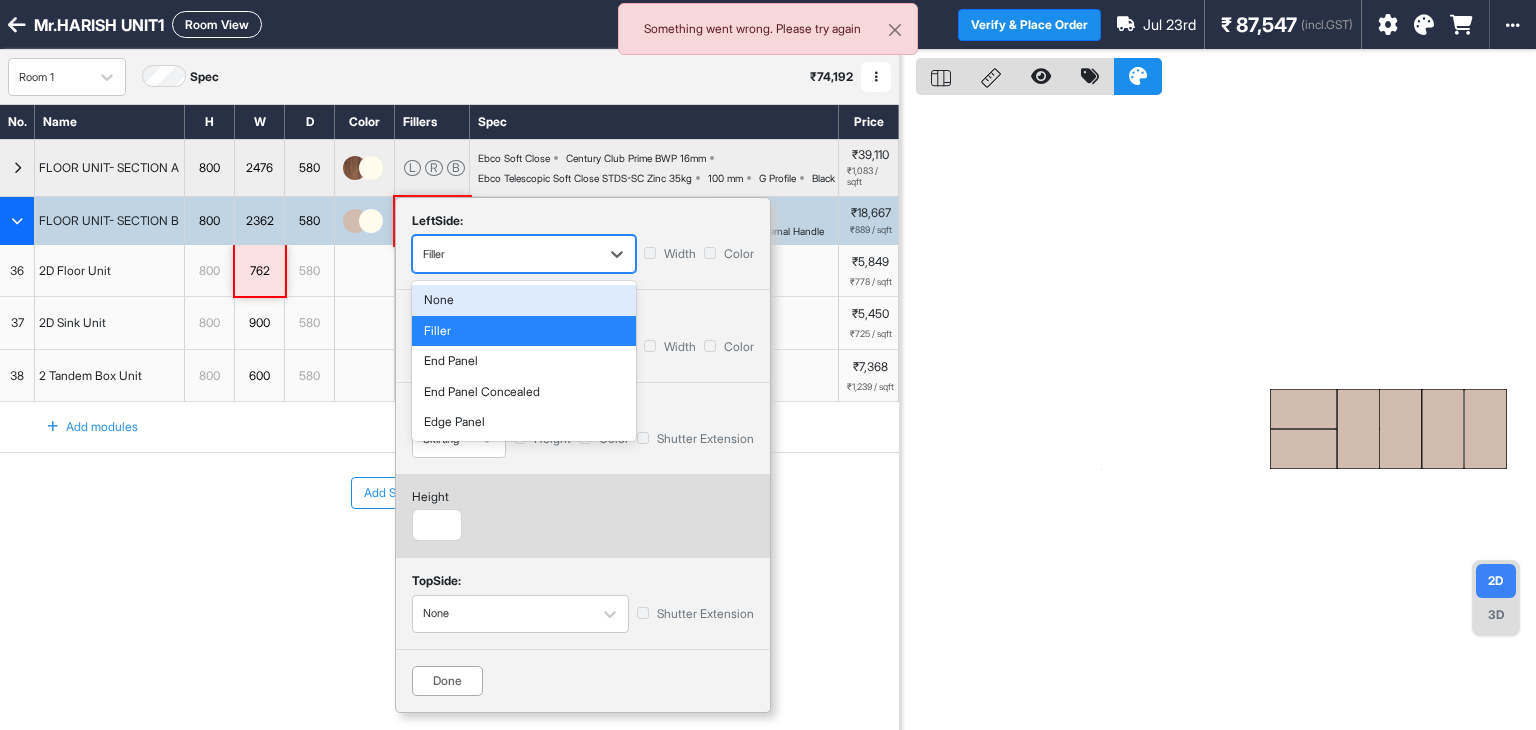 click at bounding box center [506, 254] 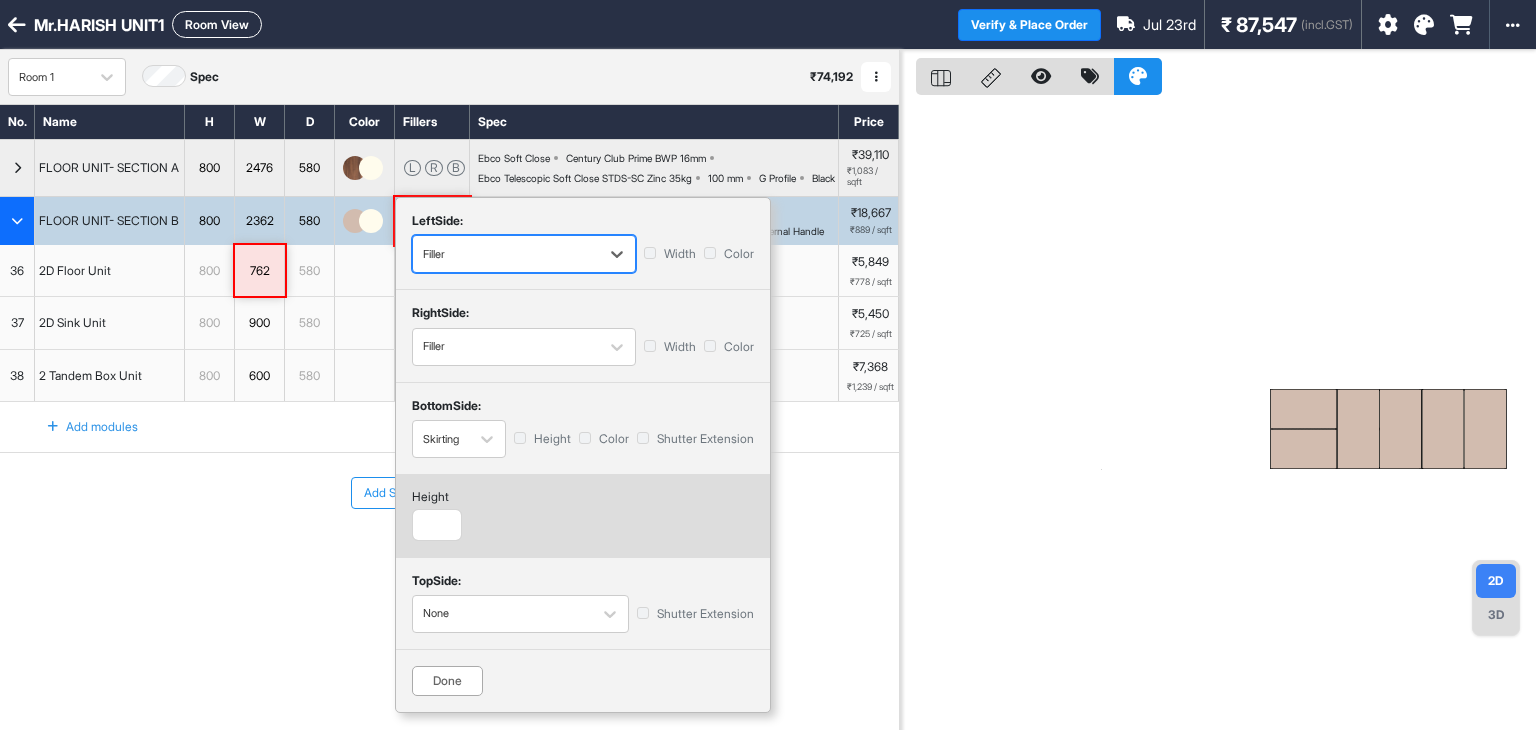 drag, startPoint x: 348, startPoint y: 371, endPoint x: 336, endPoint y: 376, distance: 13 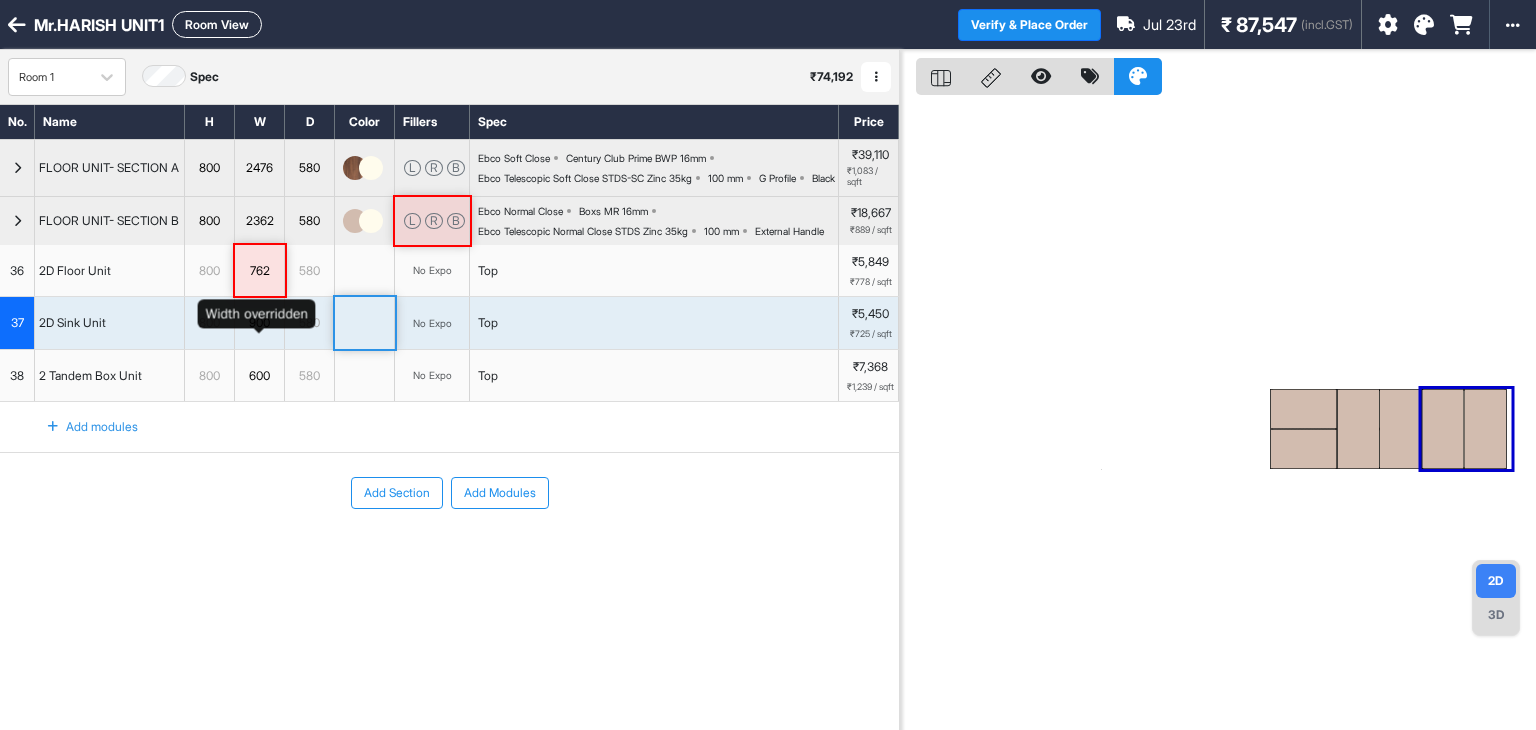 click on "900" at bounding box center [259, 323] 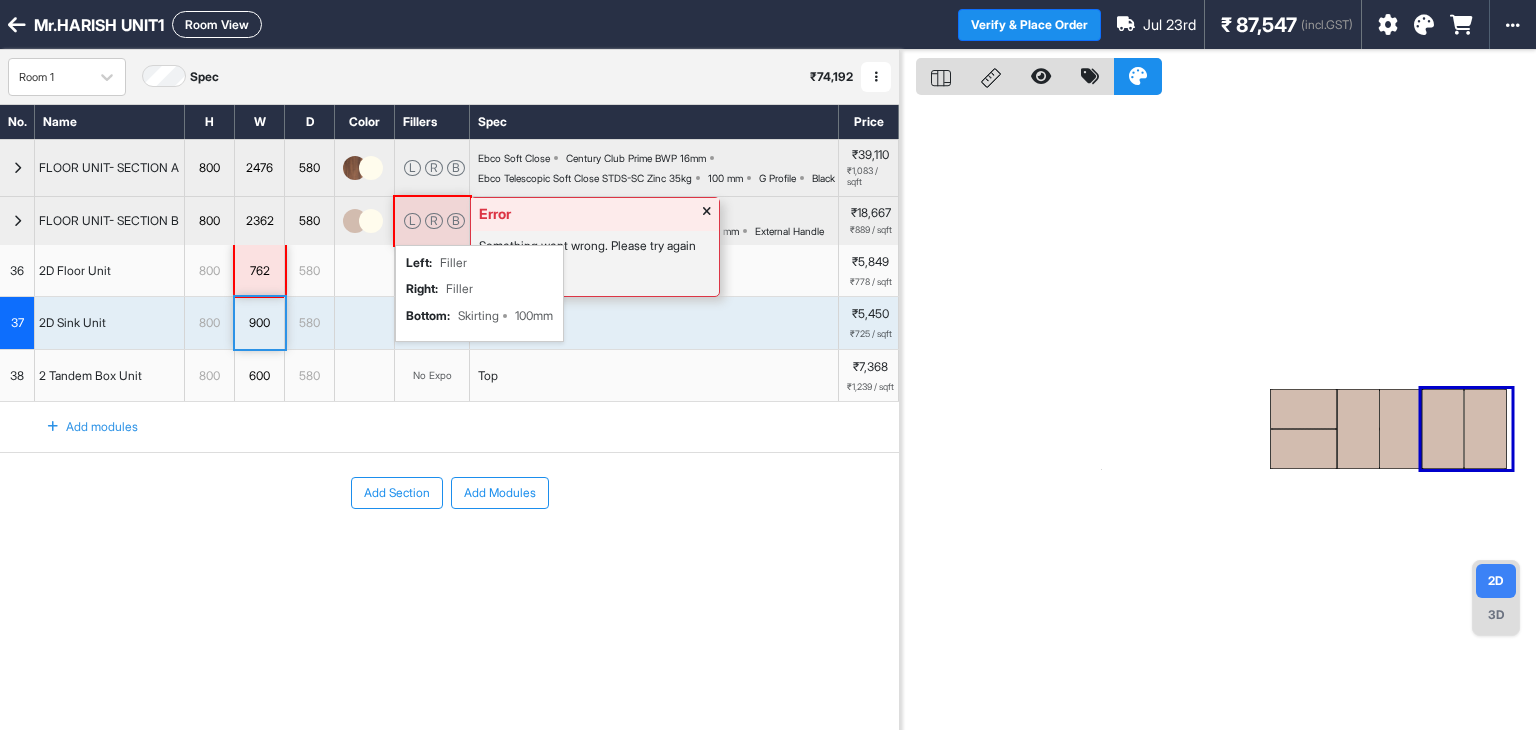 click on "R" at bounding box center (434, 221) 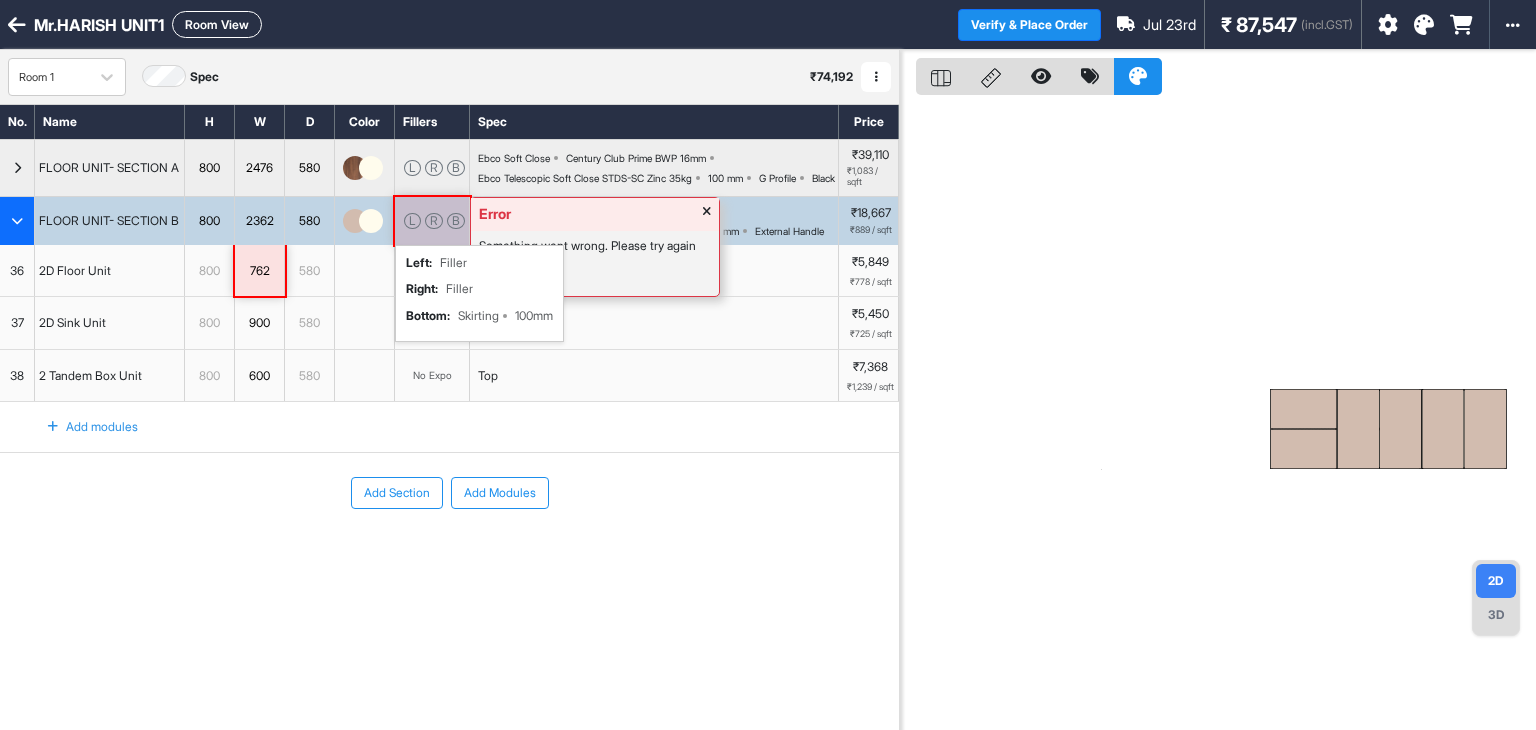 click on "R" at bounding box center (434, 221) 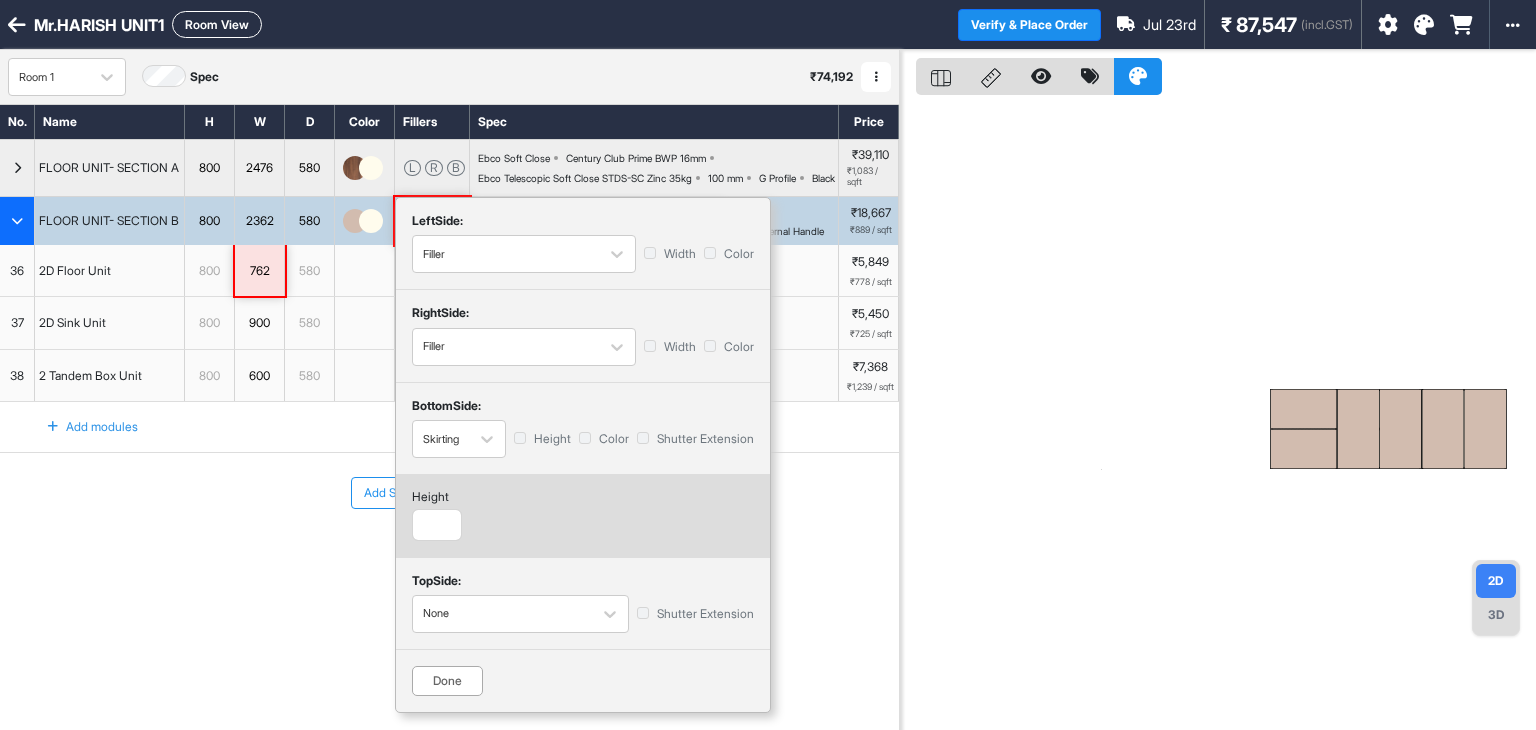 click on "left  Side:" at bounding box center (583, 224) 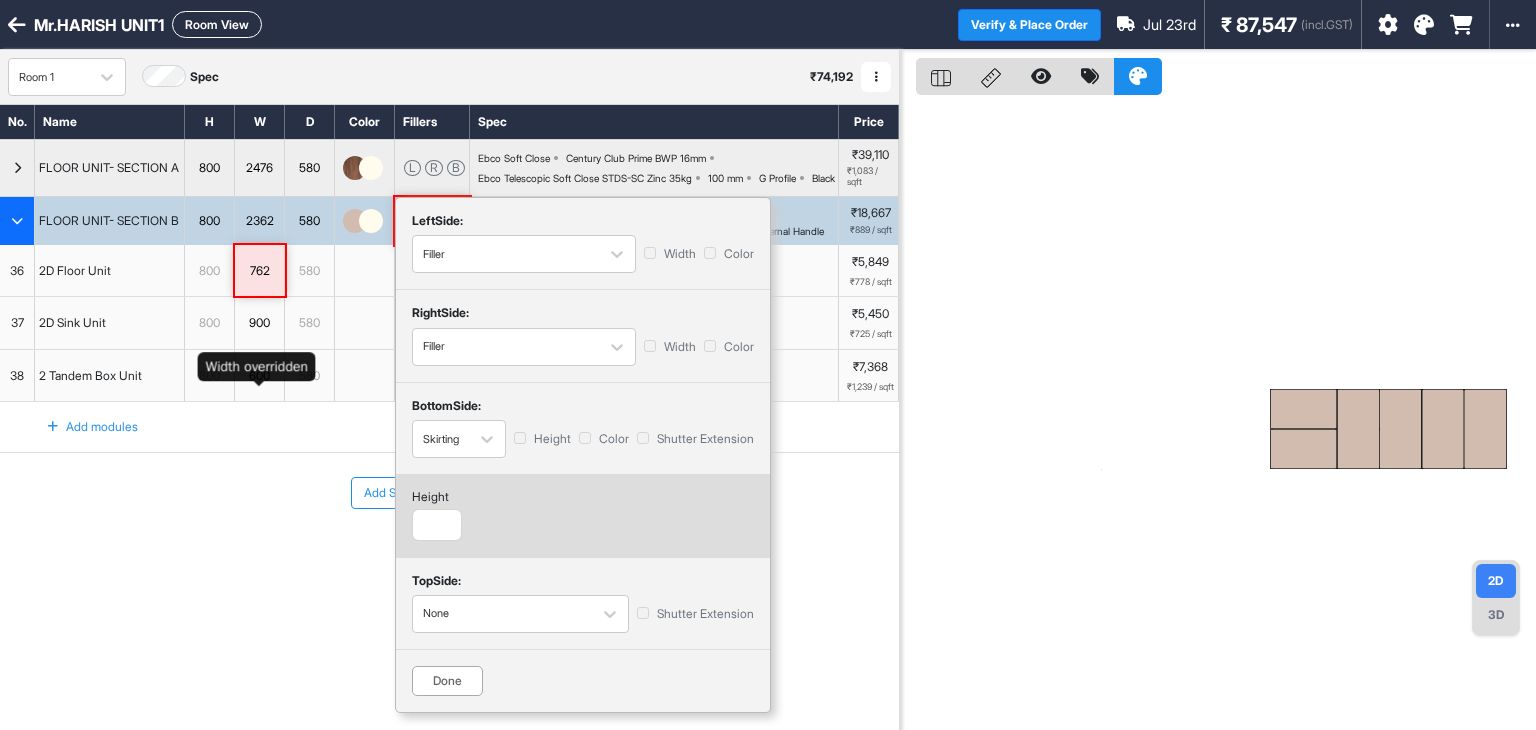 click on "600" at bounding box center [259, 376] 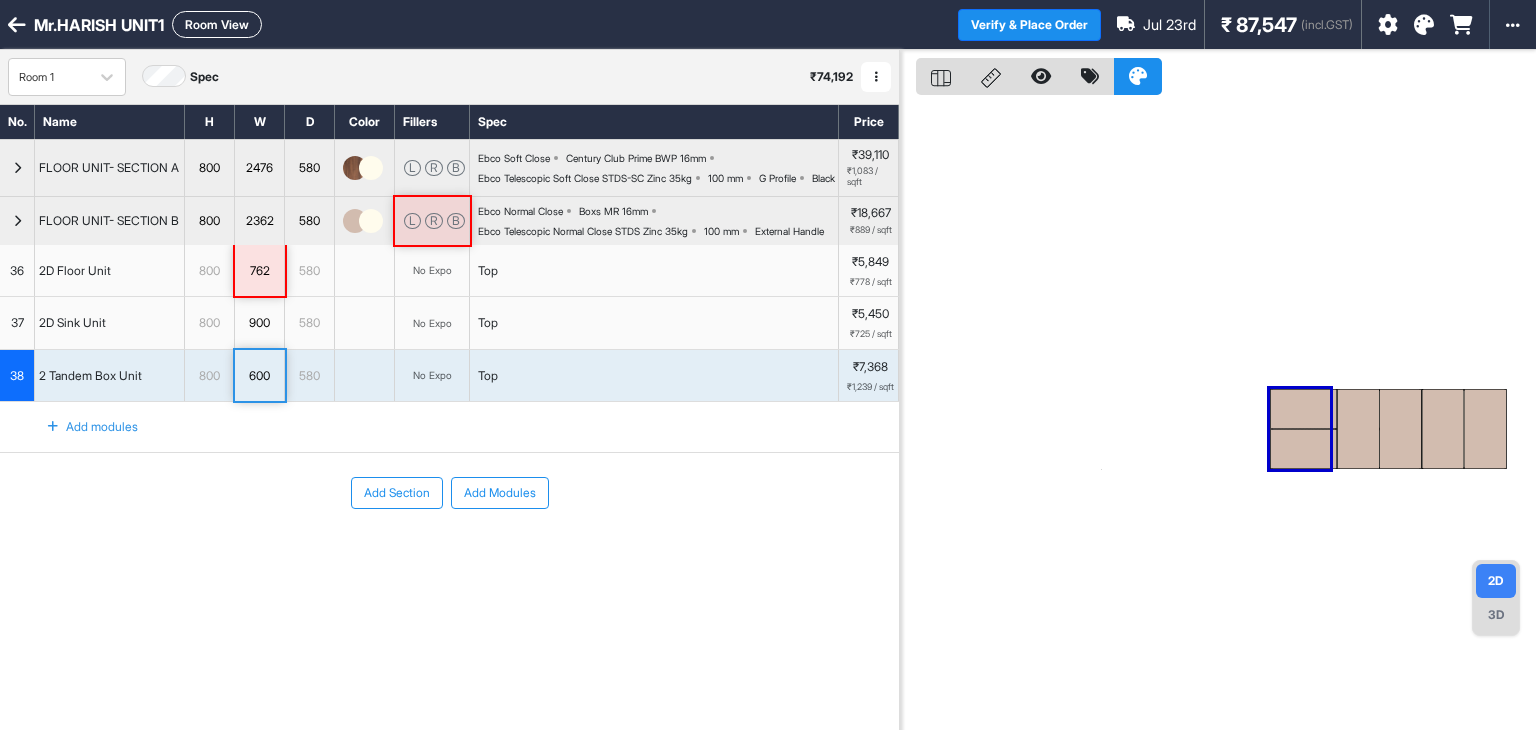 click on "L R B" at bounding box center (432, 221) 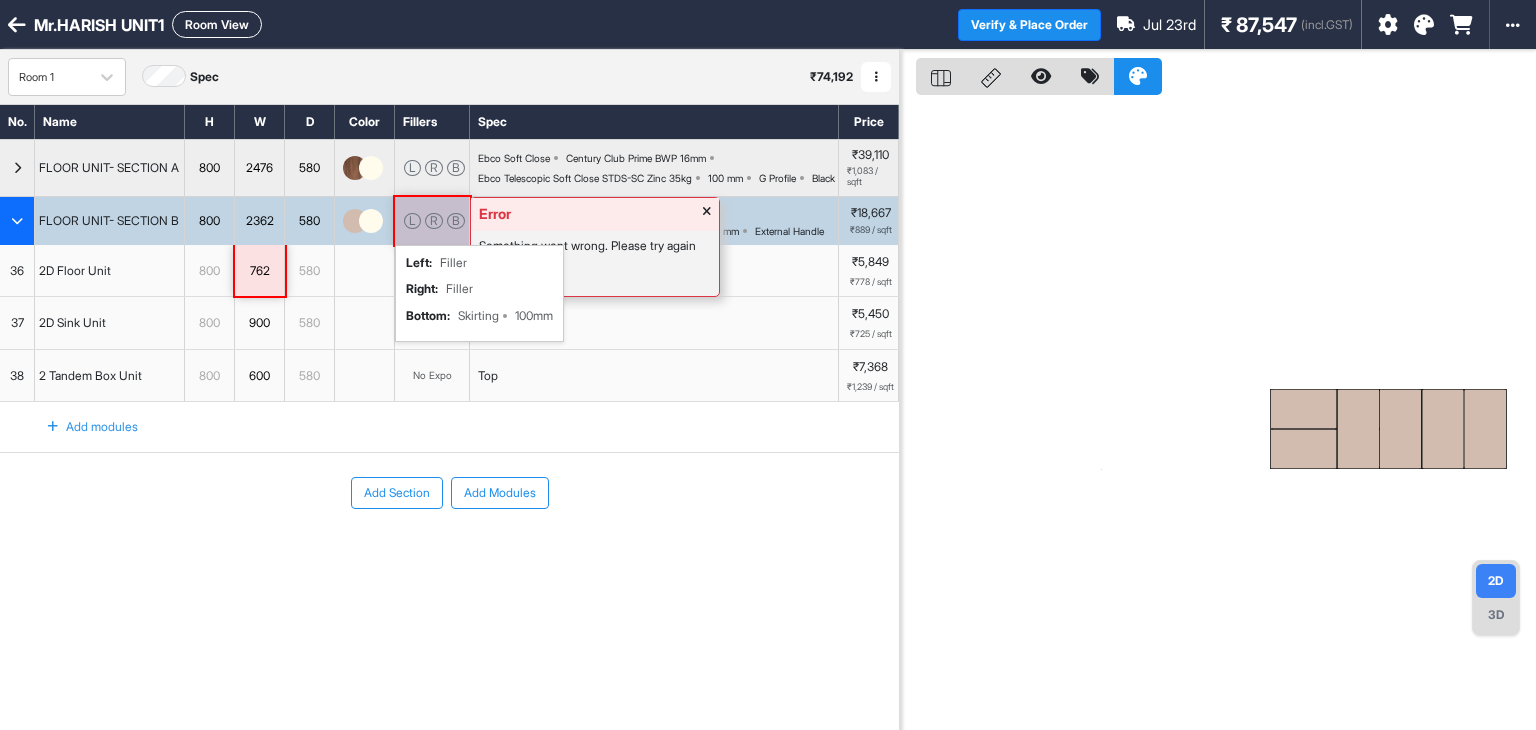 click on "Error Something went wrong. Please try again L R B left : Filler right : Filler bottom : Skirting 100mm" at bounding box center [432, 221] 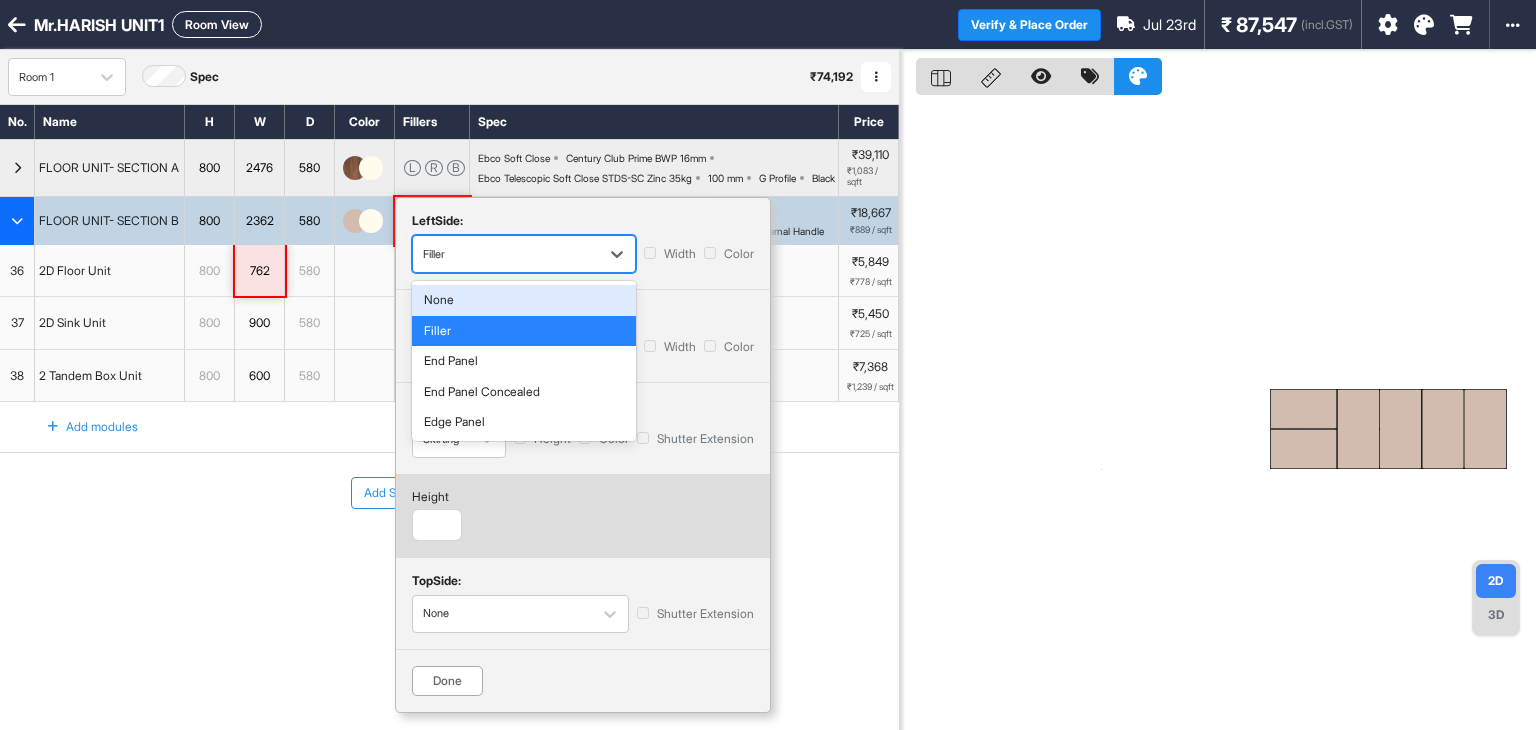 click at bounding box center [506, 254] 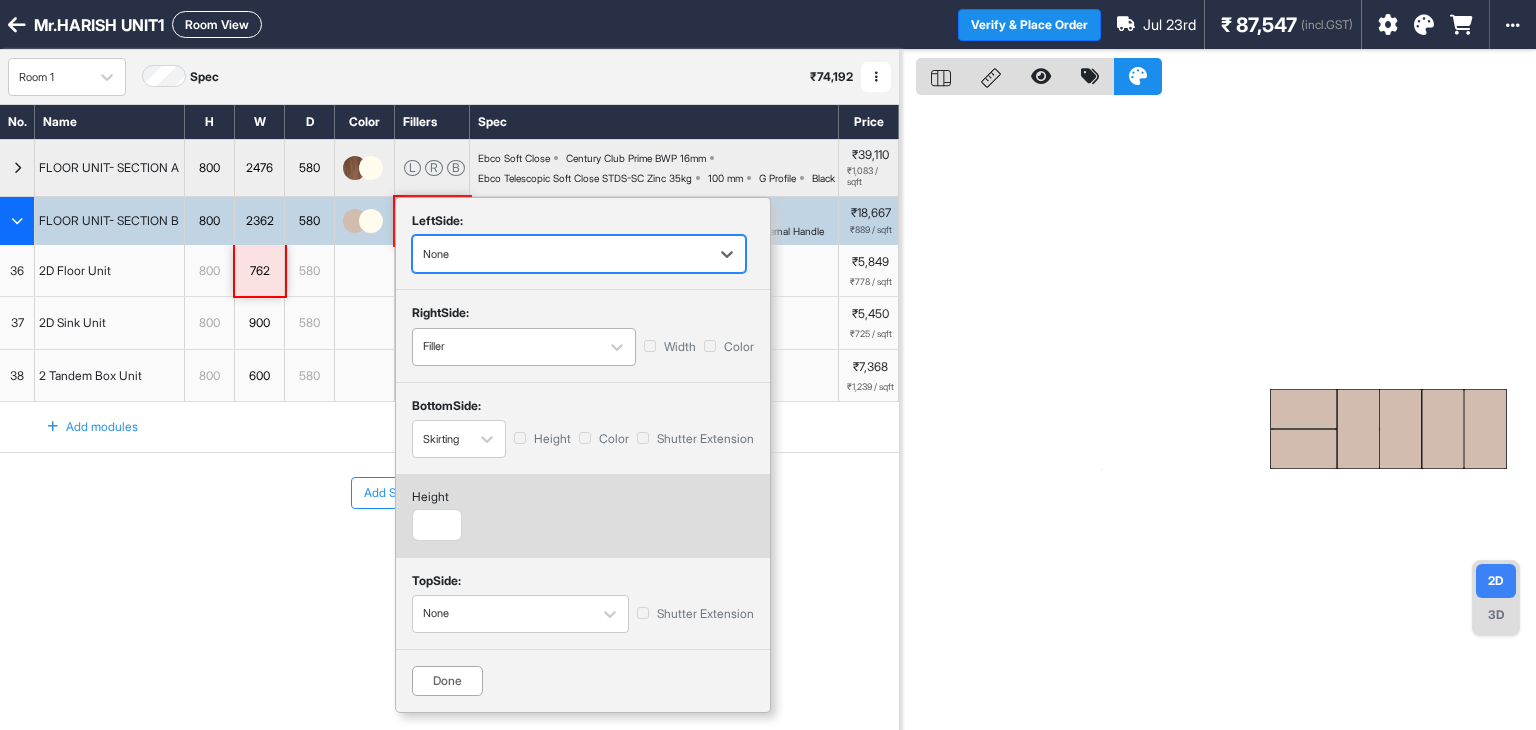 click at bounding box center (506, 347) 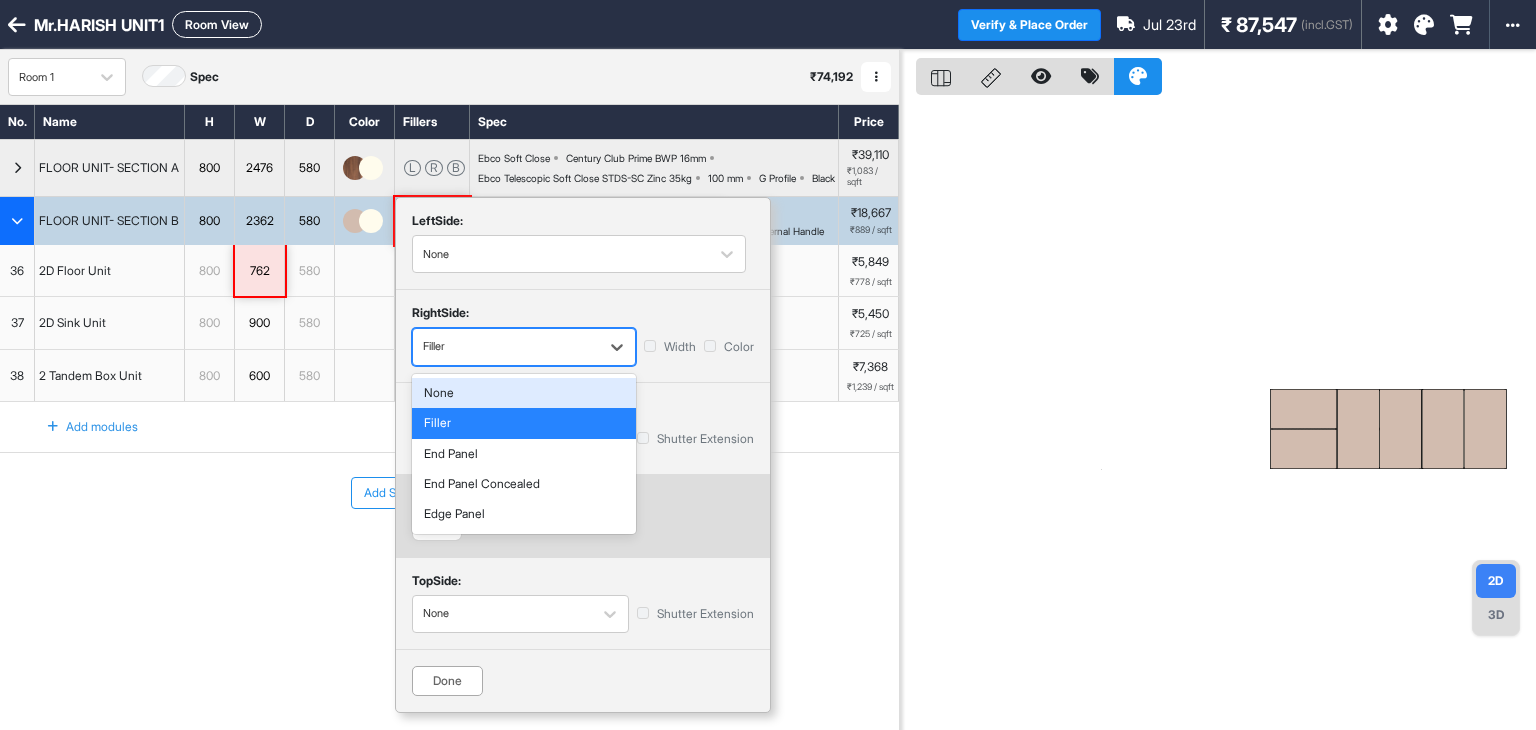 click on "None" at bounding box center (524, 393) 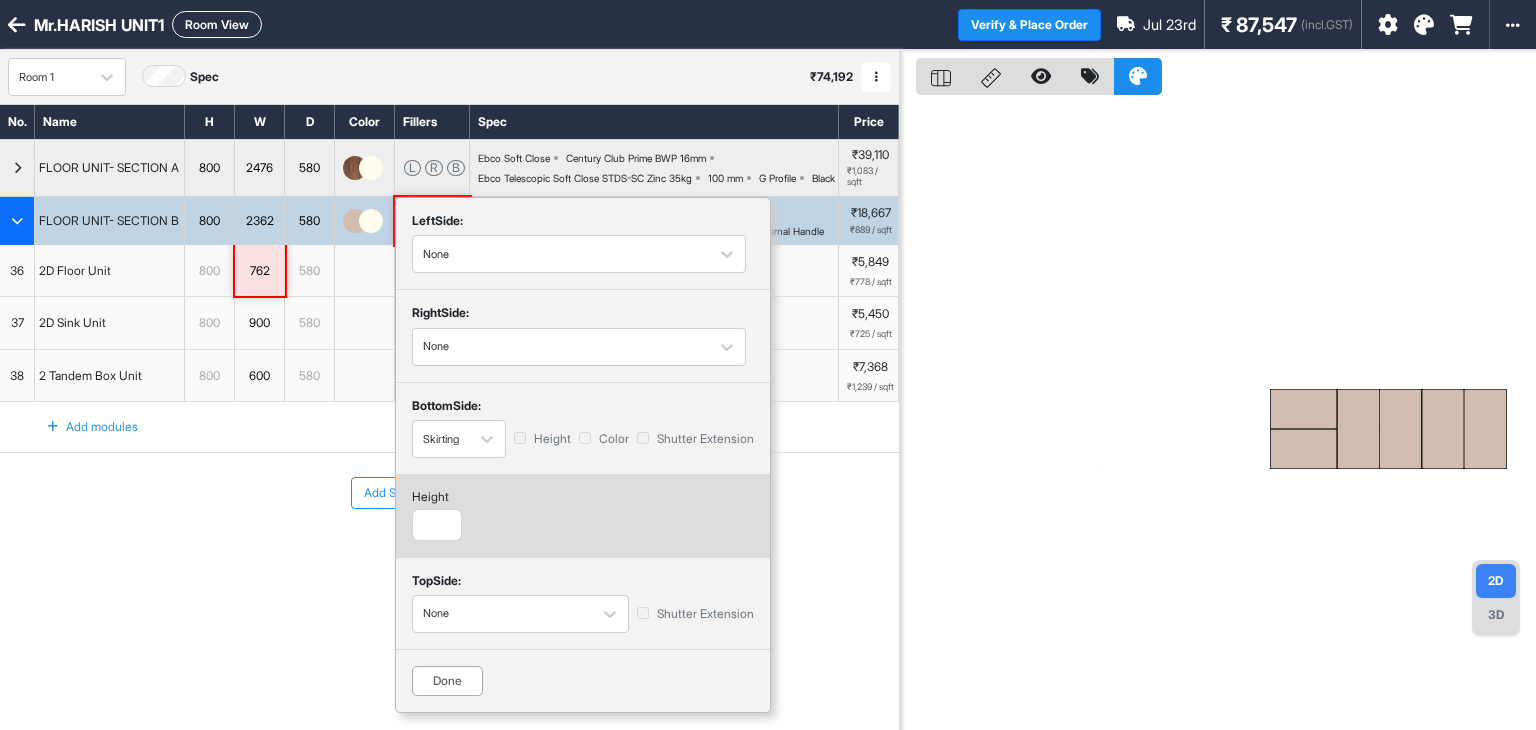 click on "Done" at bounding box center (447, 681) 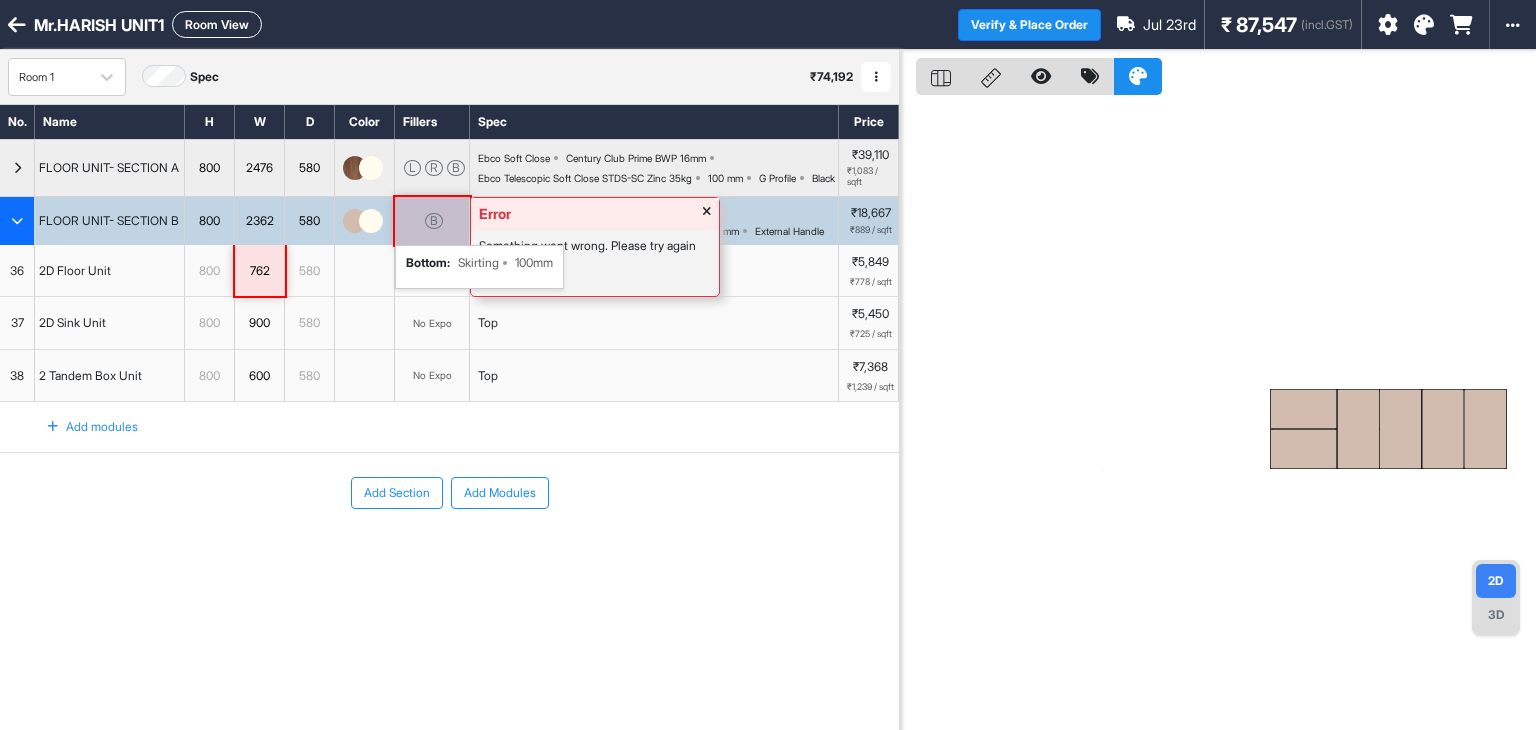 click on "Top" at bounding box center [654, 271] 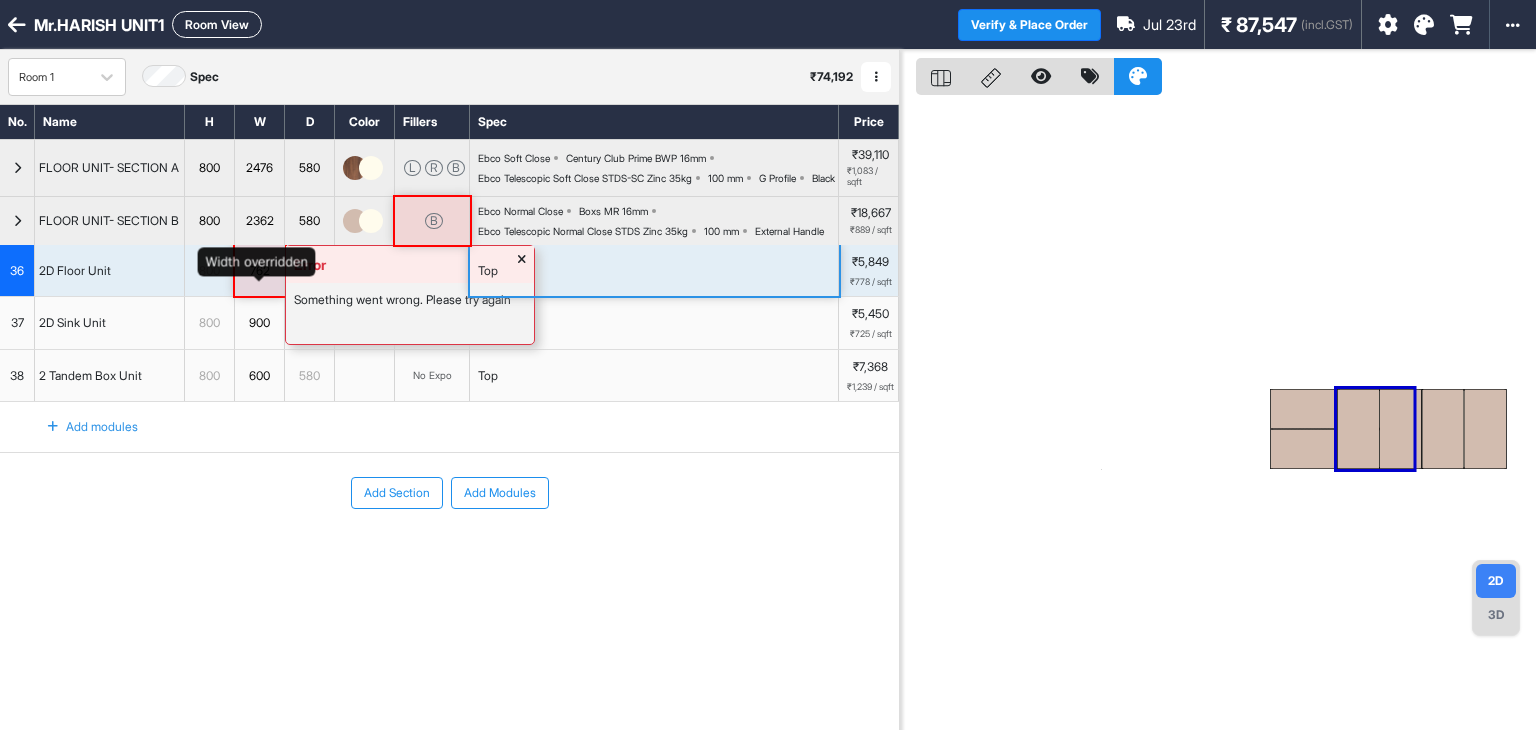 click on "762" at bounding box center (259, 271) 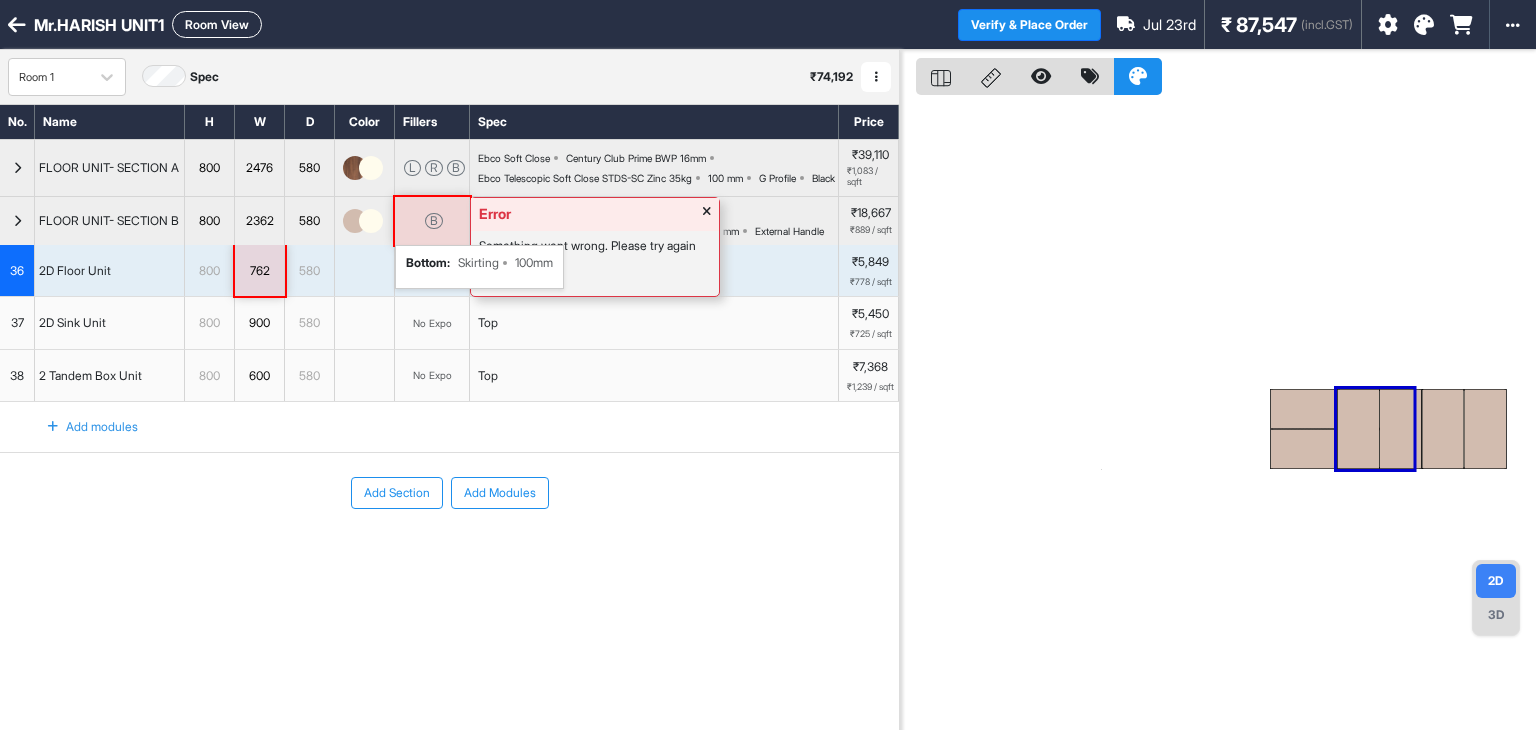 click on "B" at bounding box center [432, 221] 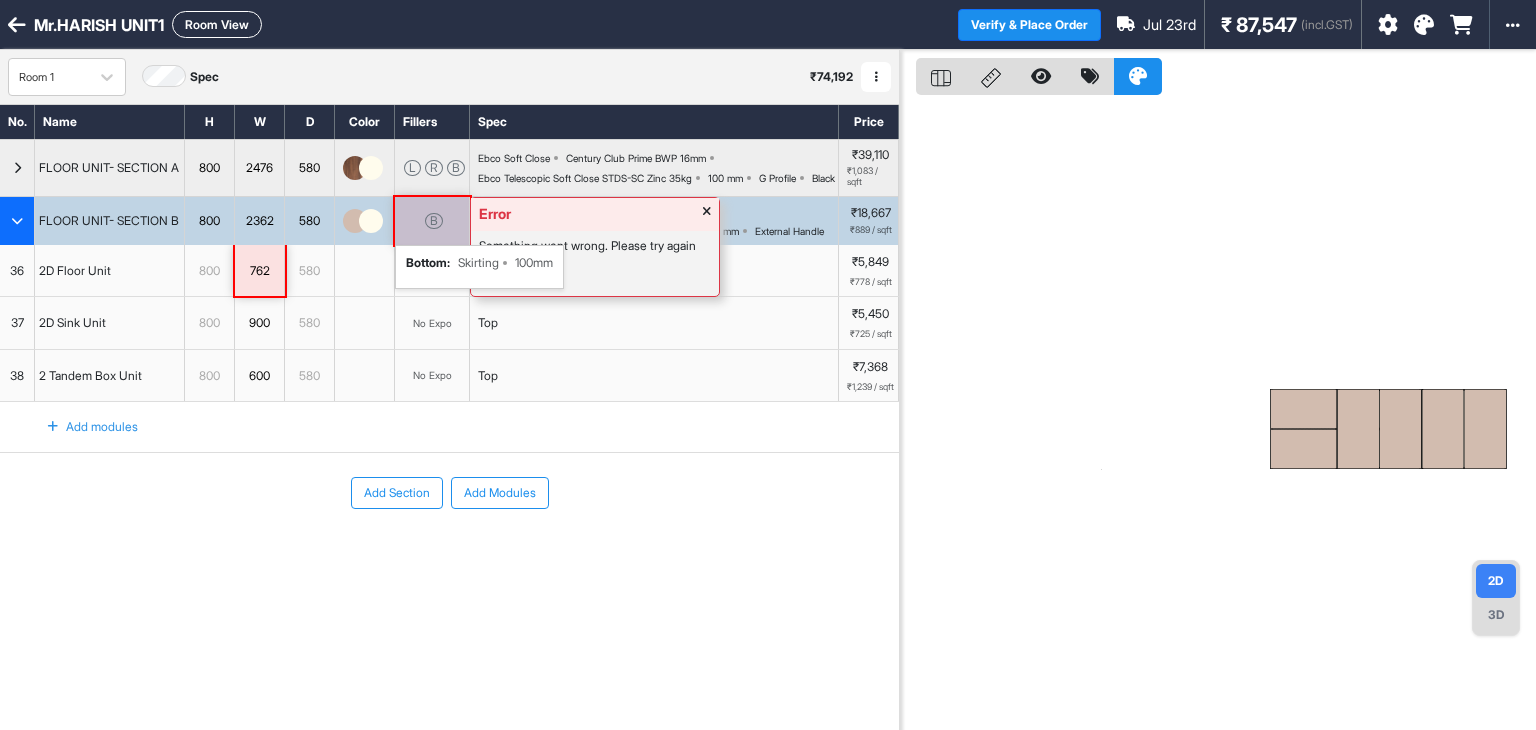 click on "B" at bounding box center [432, 221] 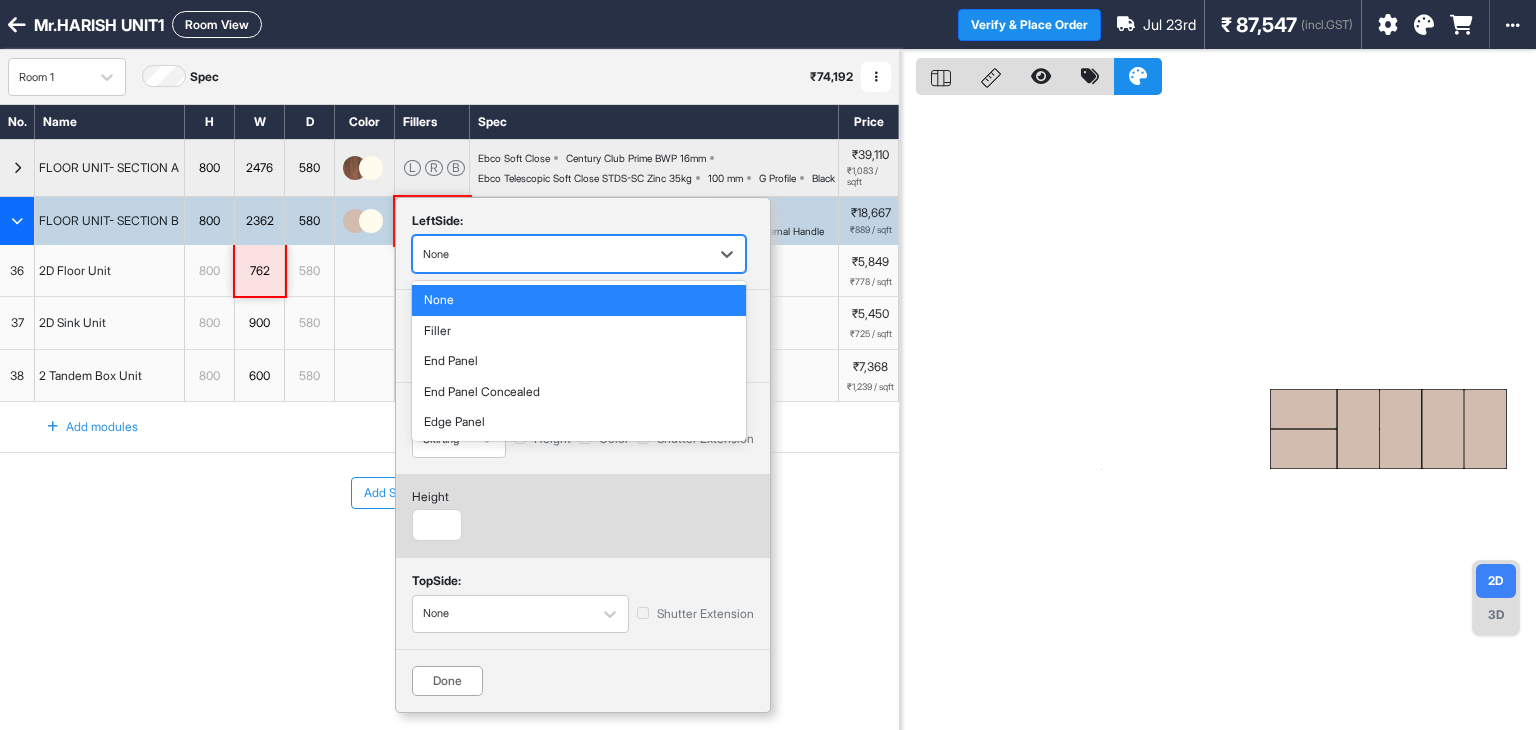 click on "None" at bounding box center [579, 254] 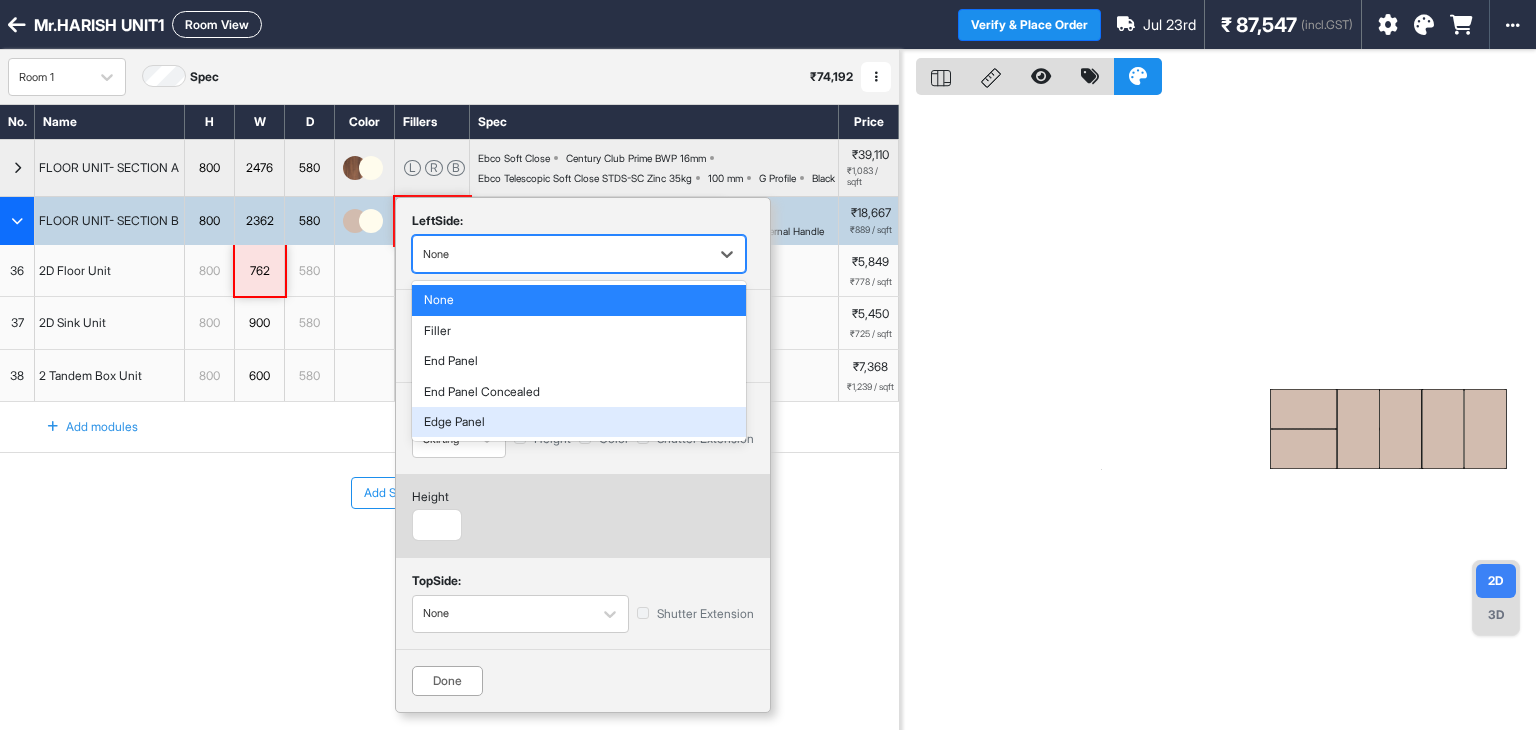 click on "height ***" at bounding box center [583, 515] 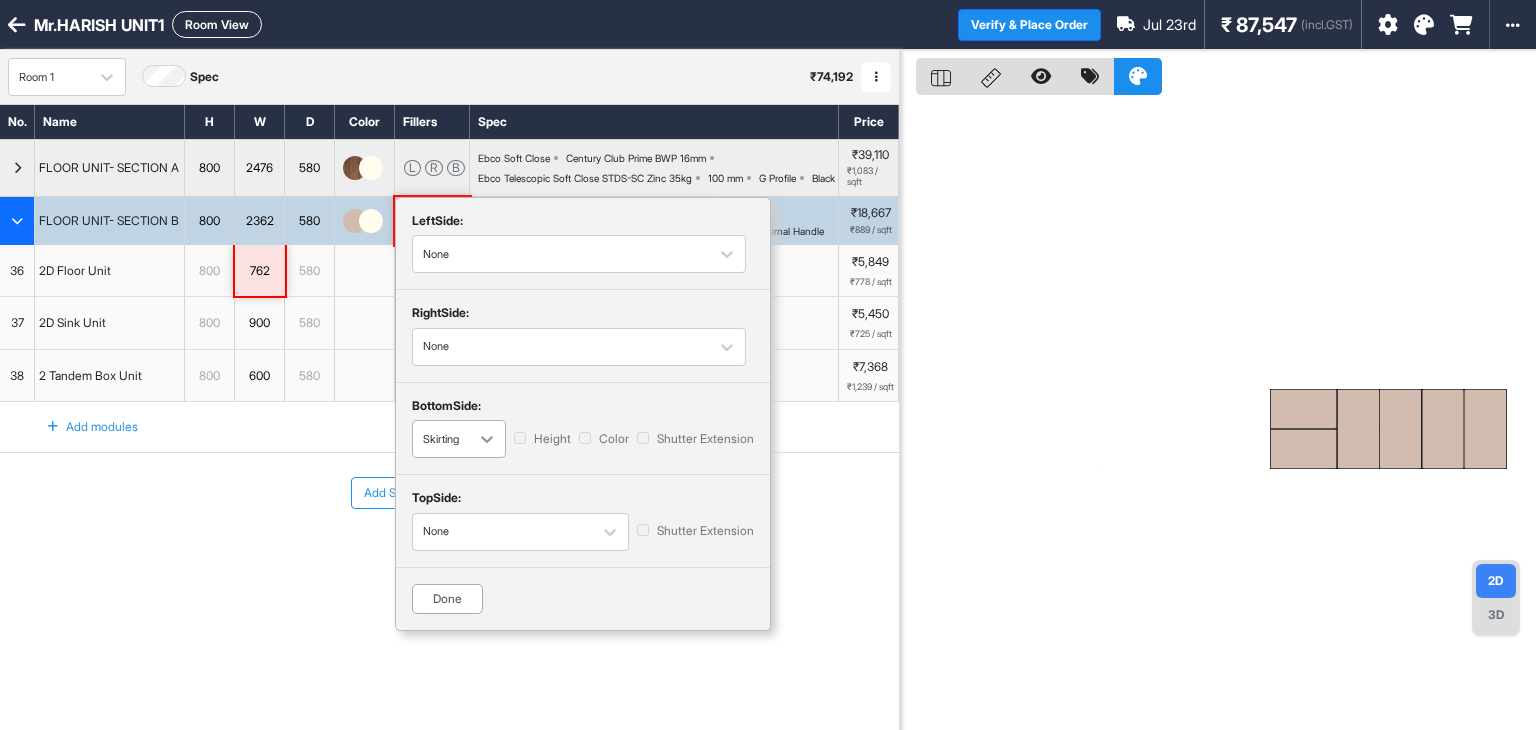 click 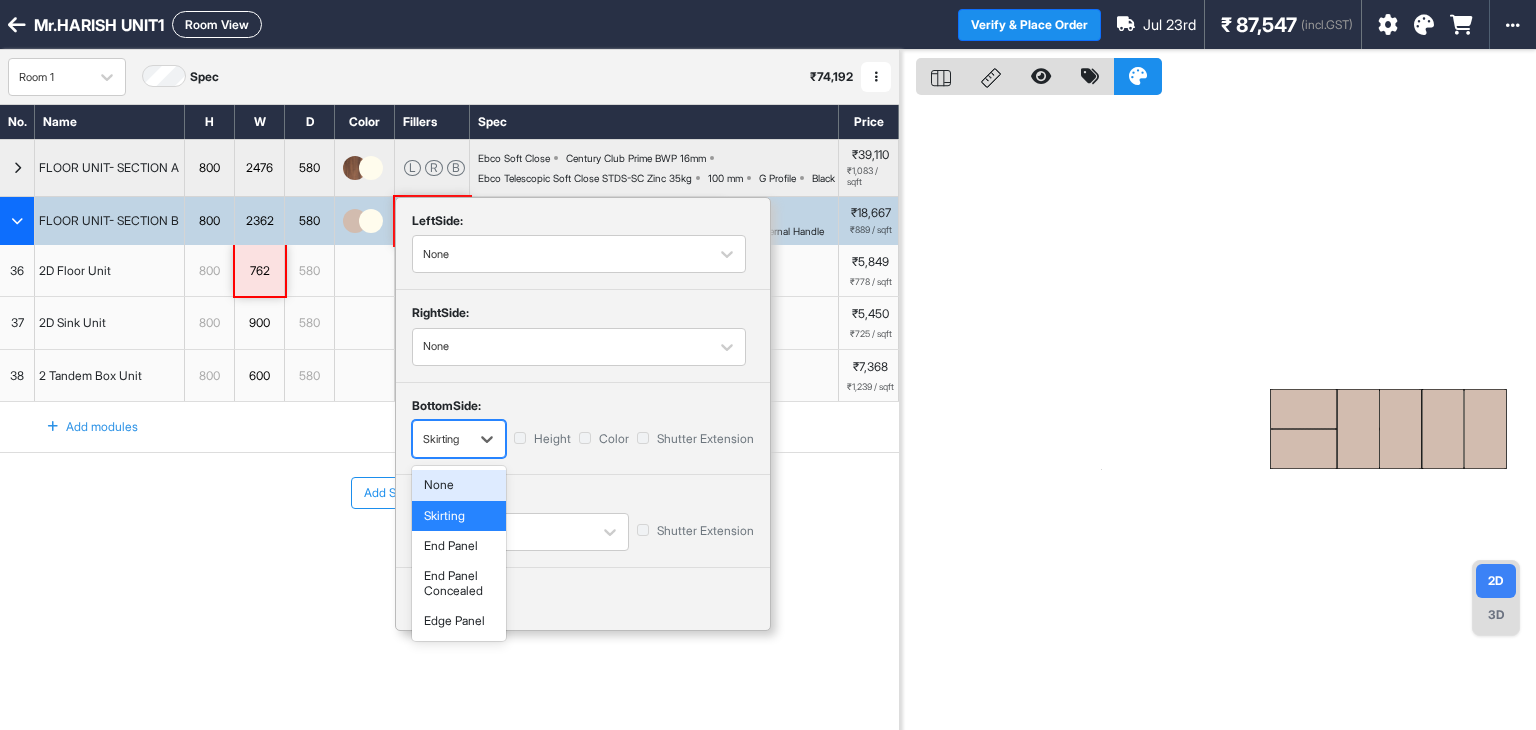 click on "None" at bounding box center (459, 485) 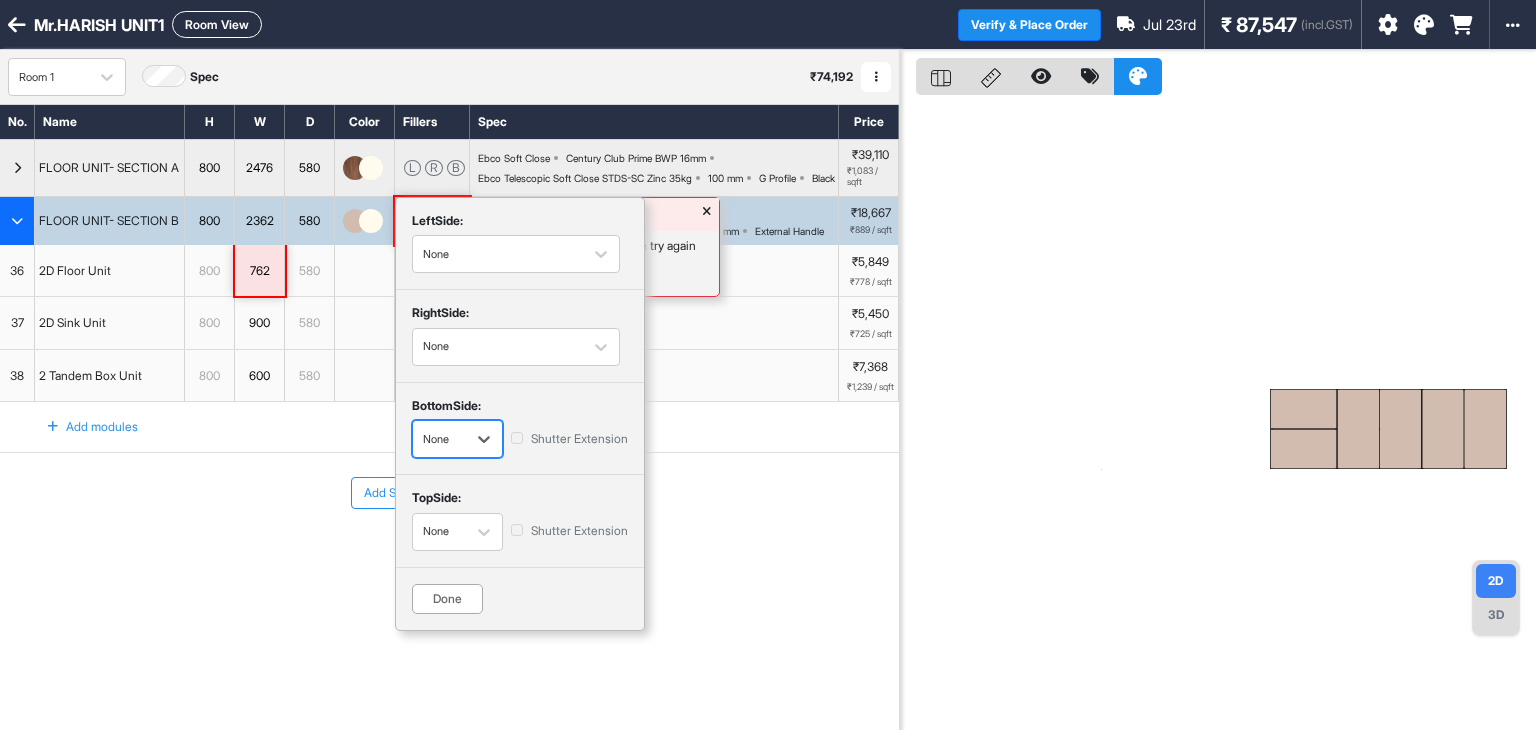 click on "Done" at bounding box center [447, 599] 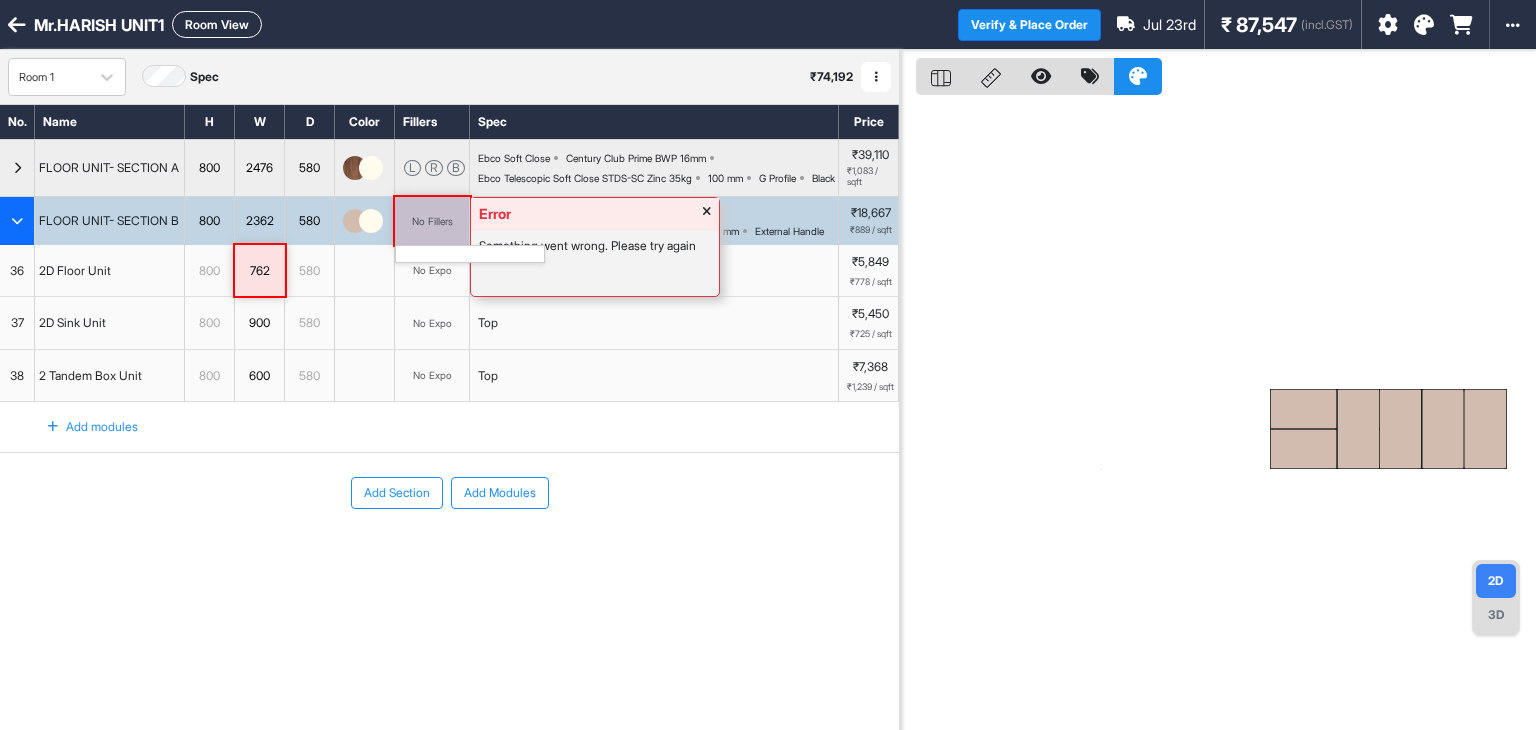 click on "Add Section Add Modules" at bounding box center (449, 553) 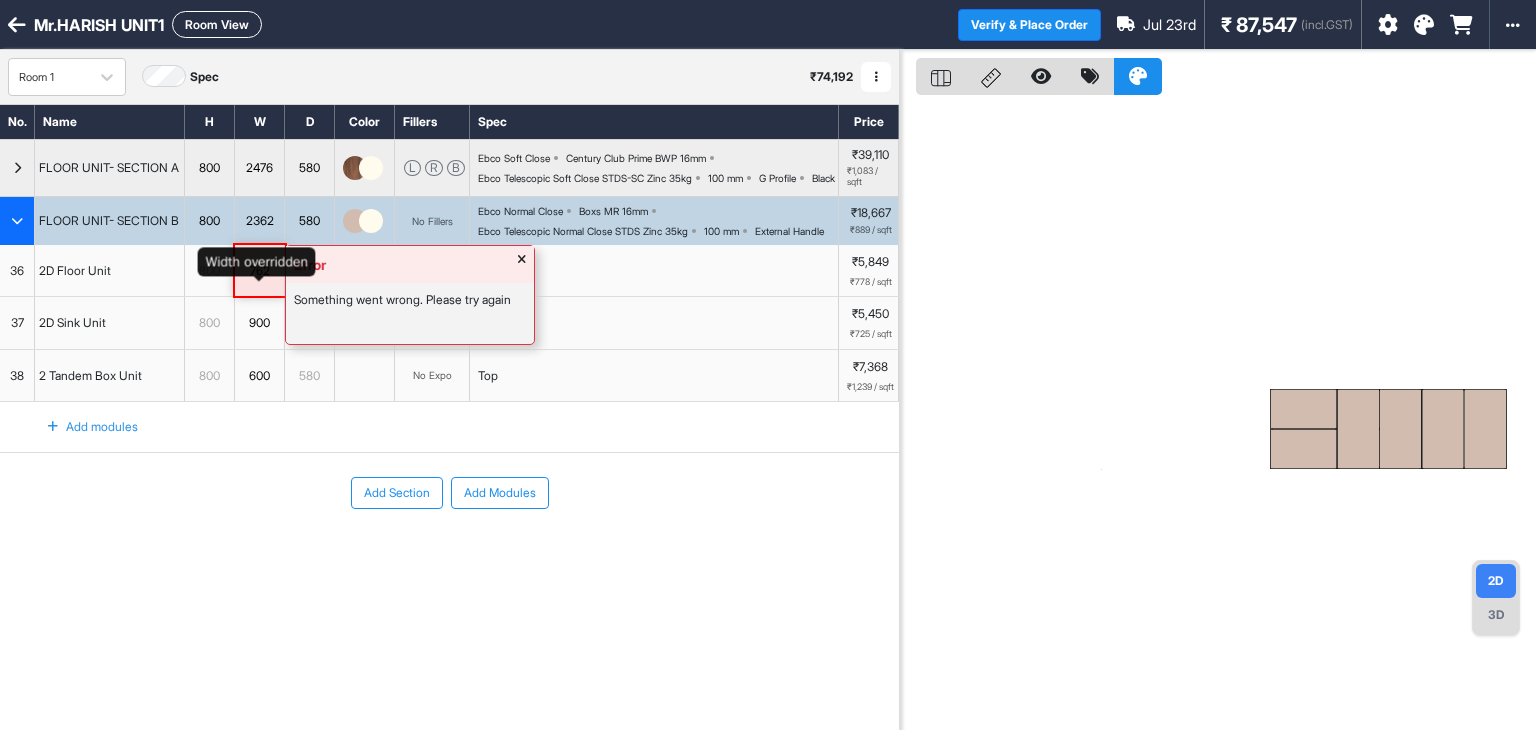 click on "762" at bounding box center (259, 271) 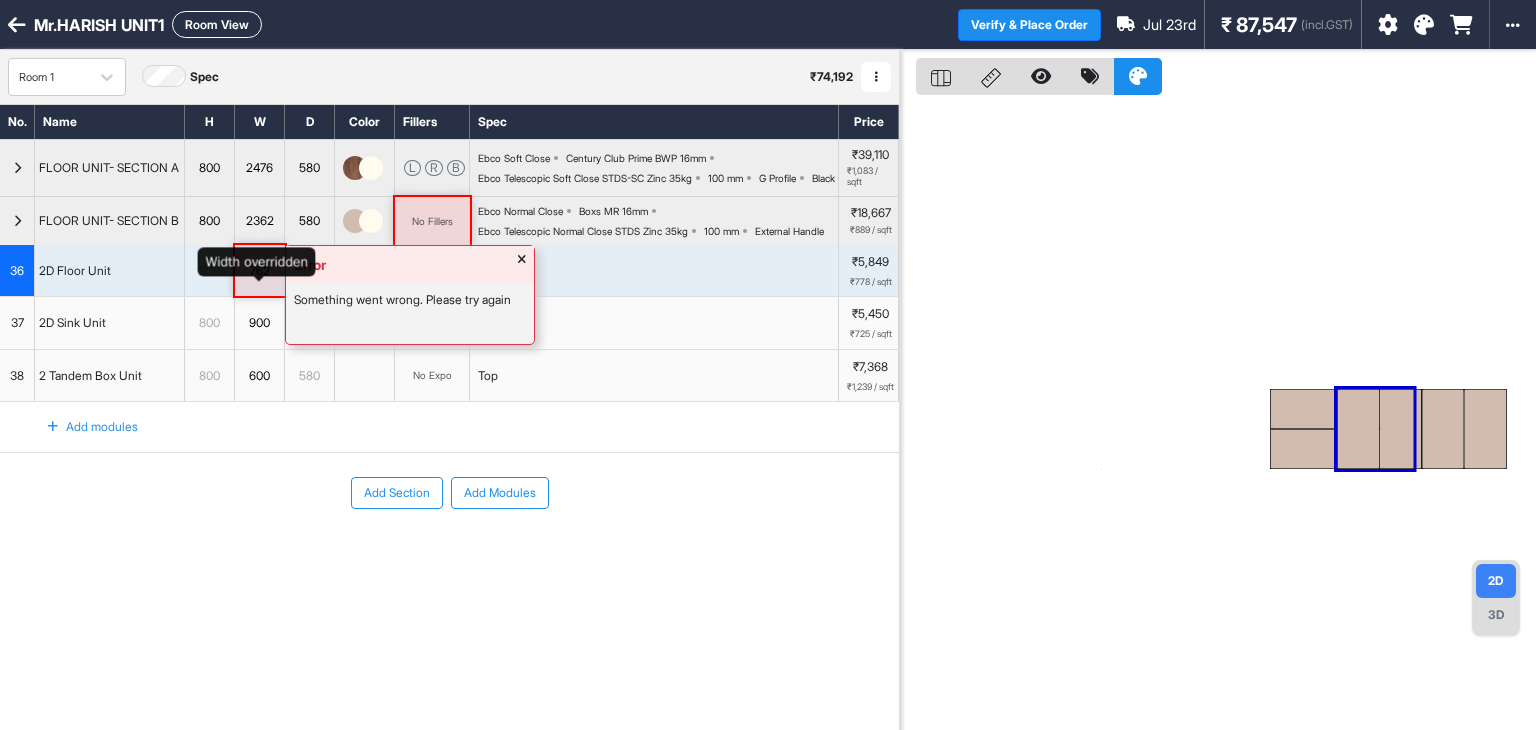 click on "762" at bounding box center (259, 271) 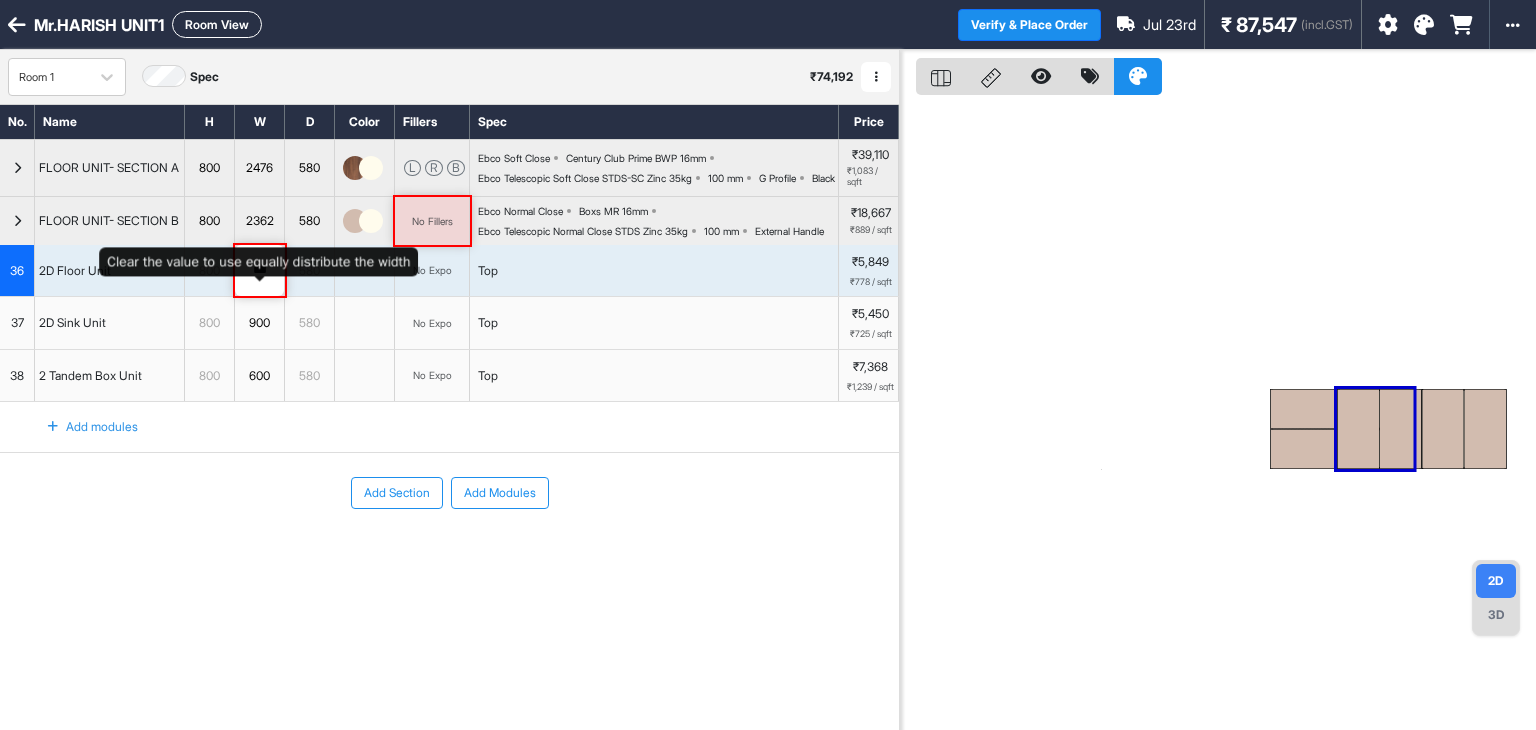 drag, startPoint x: 272, startPoint y: 304, endPoint x: 221, endPoint y: 305, distance: 51.009804 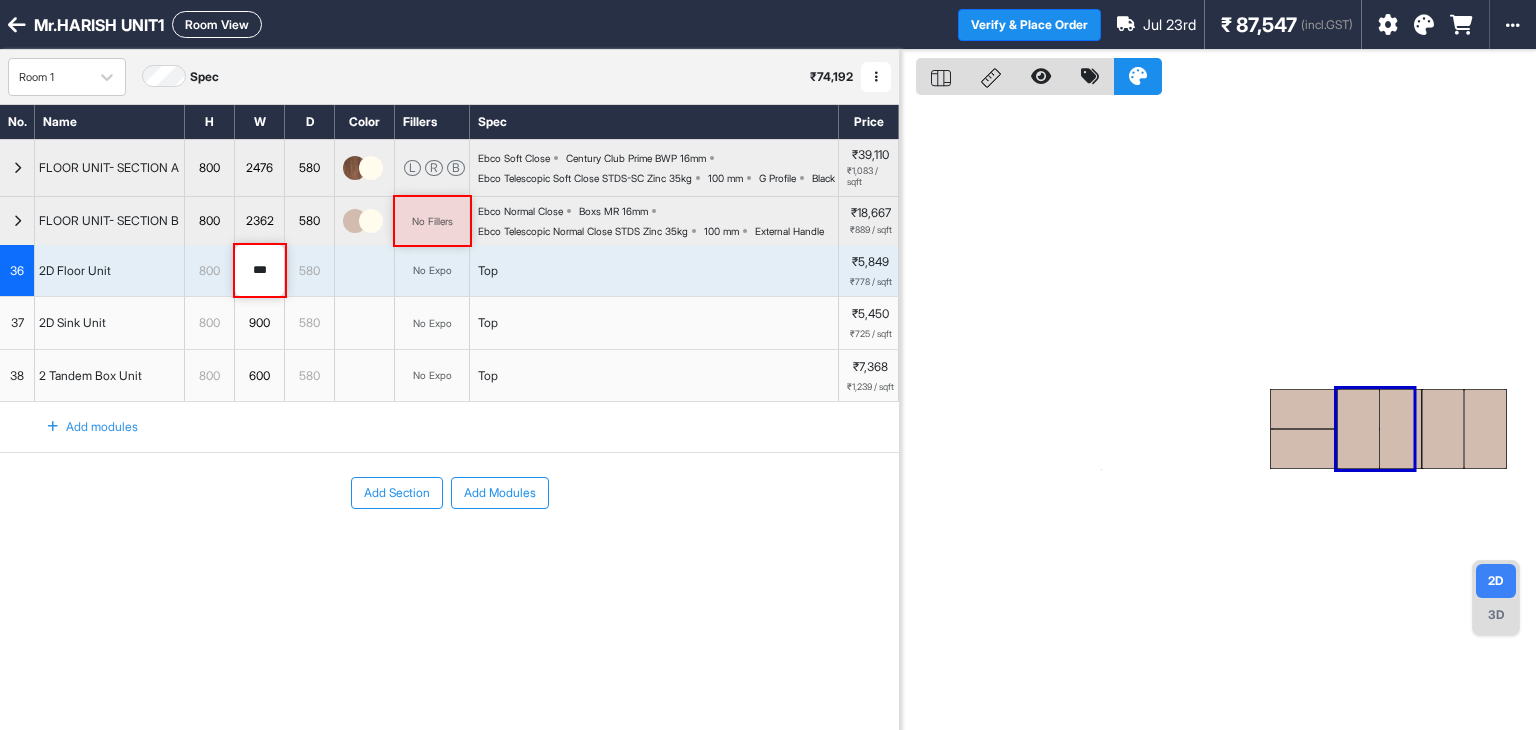 type on "***" 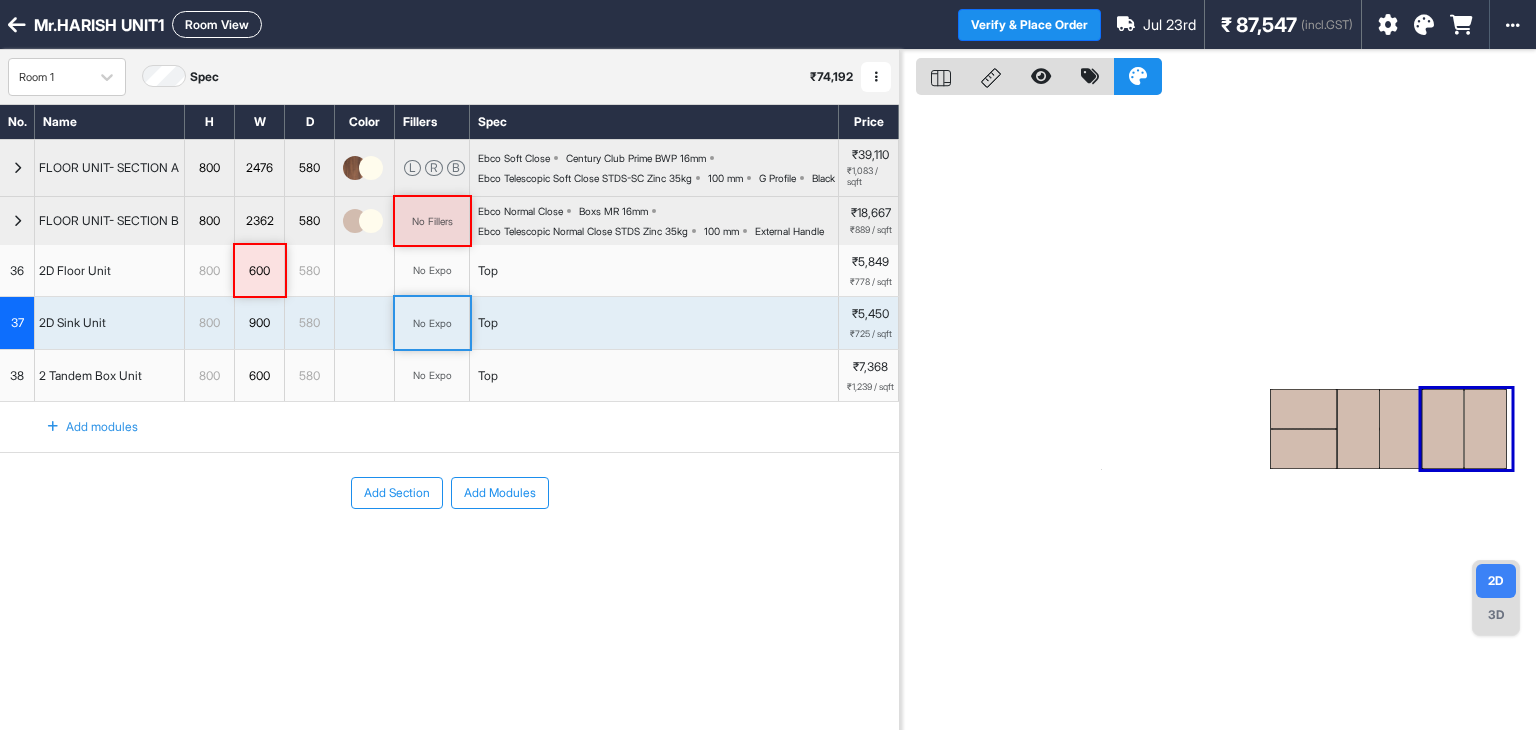click on "No Expo" at bounding box center (432, 323) 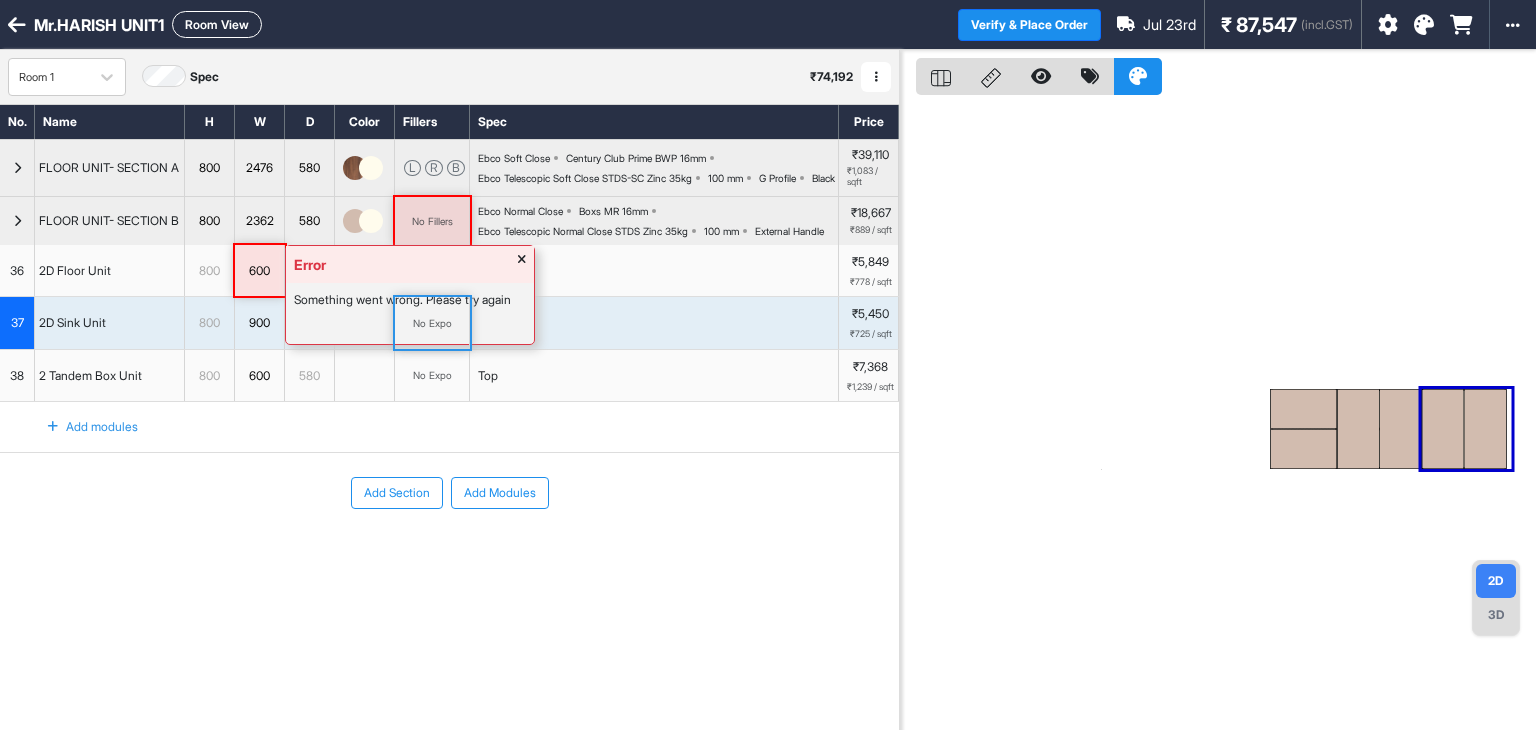 click on "Error Something went wrong. Please try again 600" at bounding box center [260, 271] 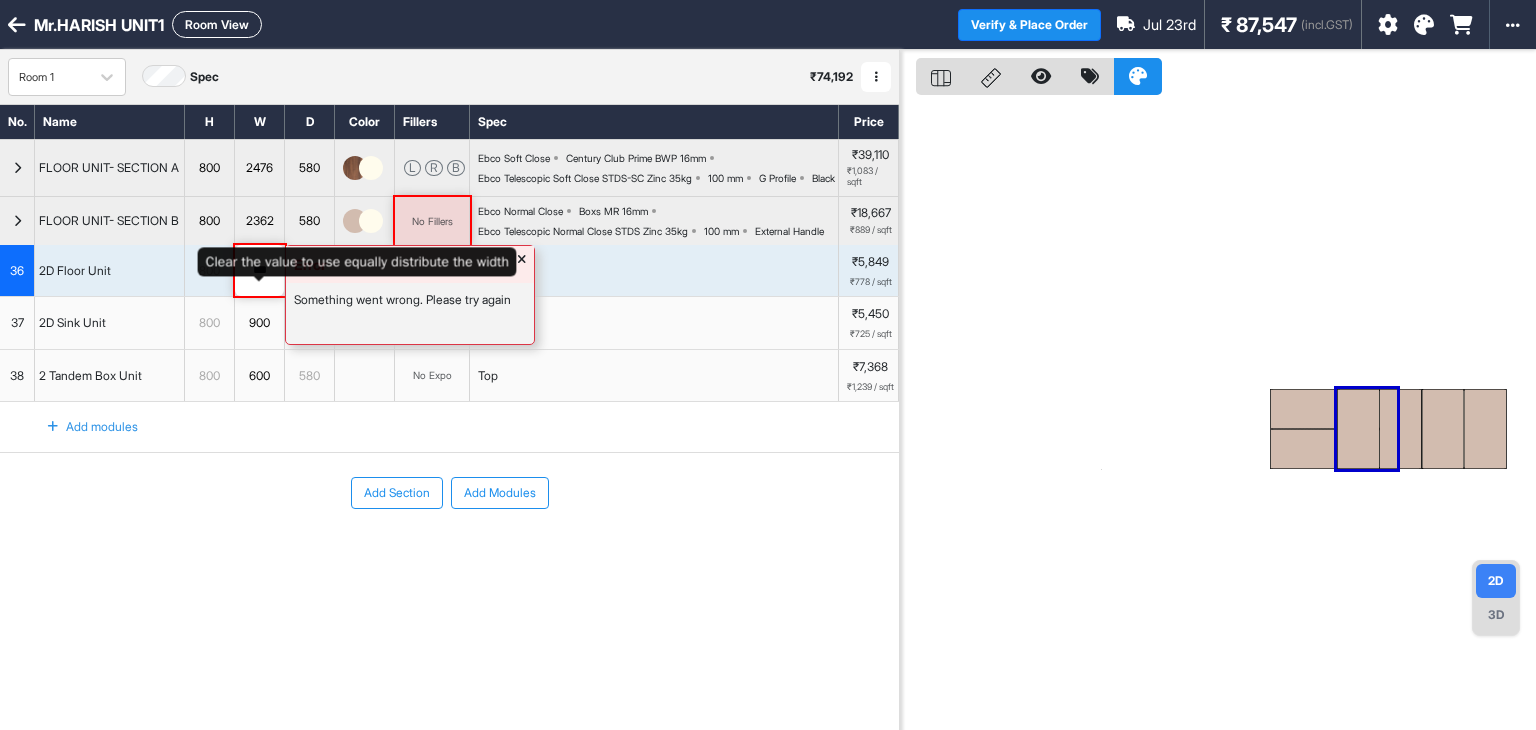click on "***" at bounding box center (259, 271) 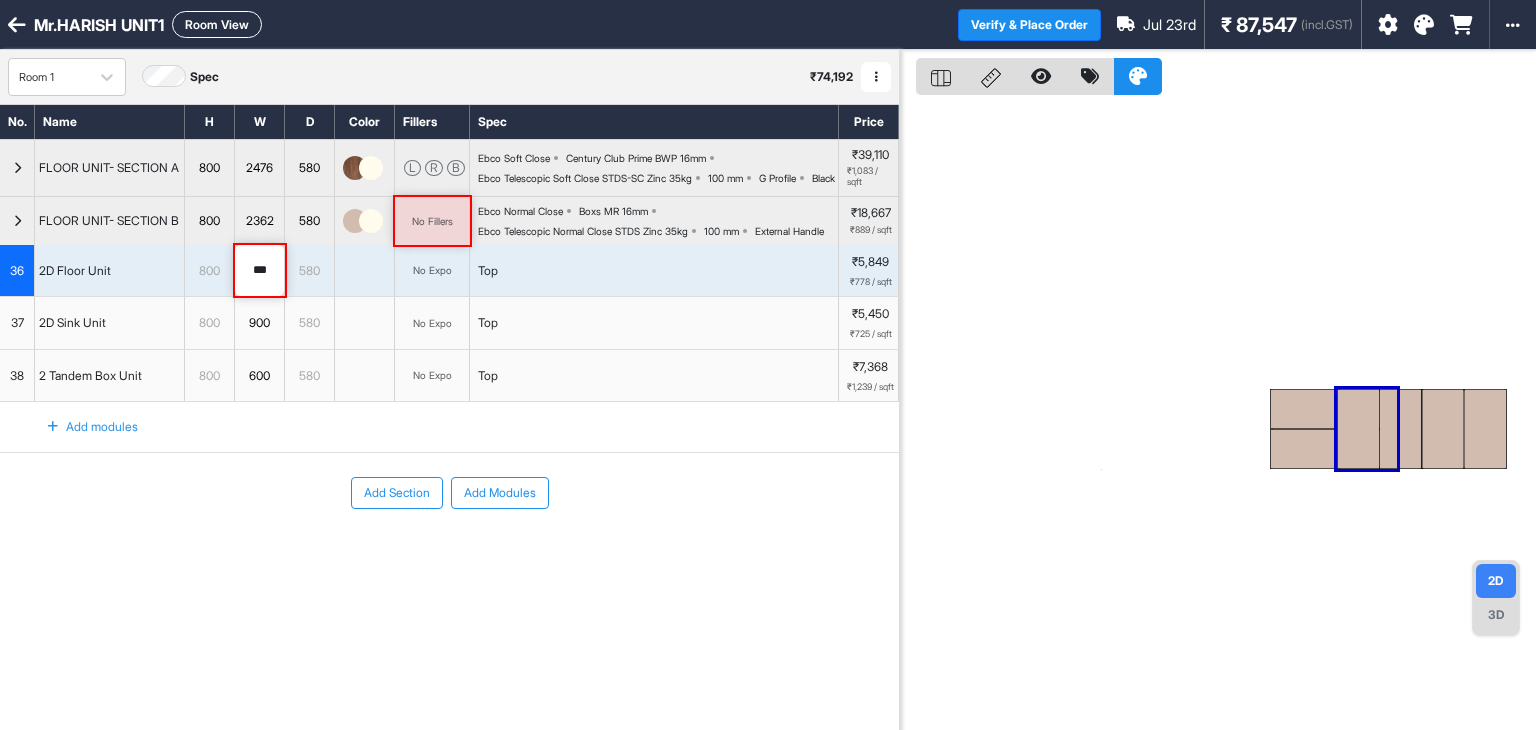 click on "Top" at bounding box center (654, 376) 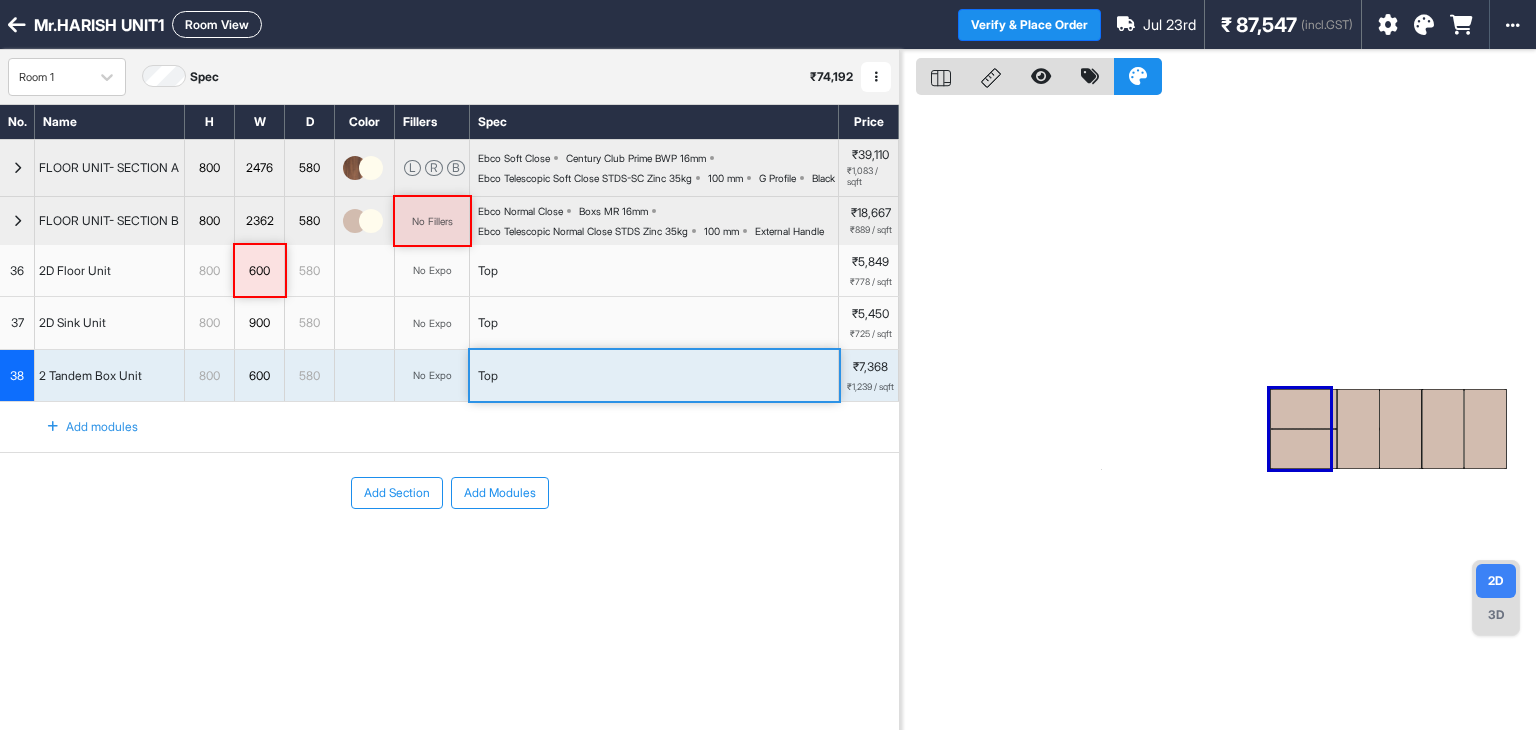 click on "800" at bounding box center (210, 271) 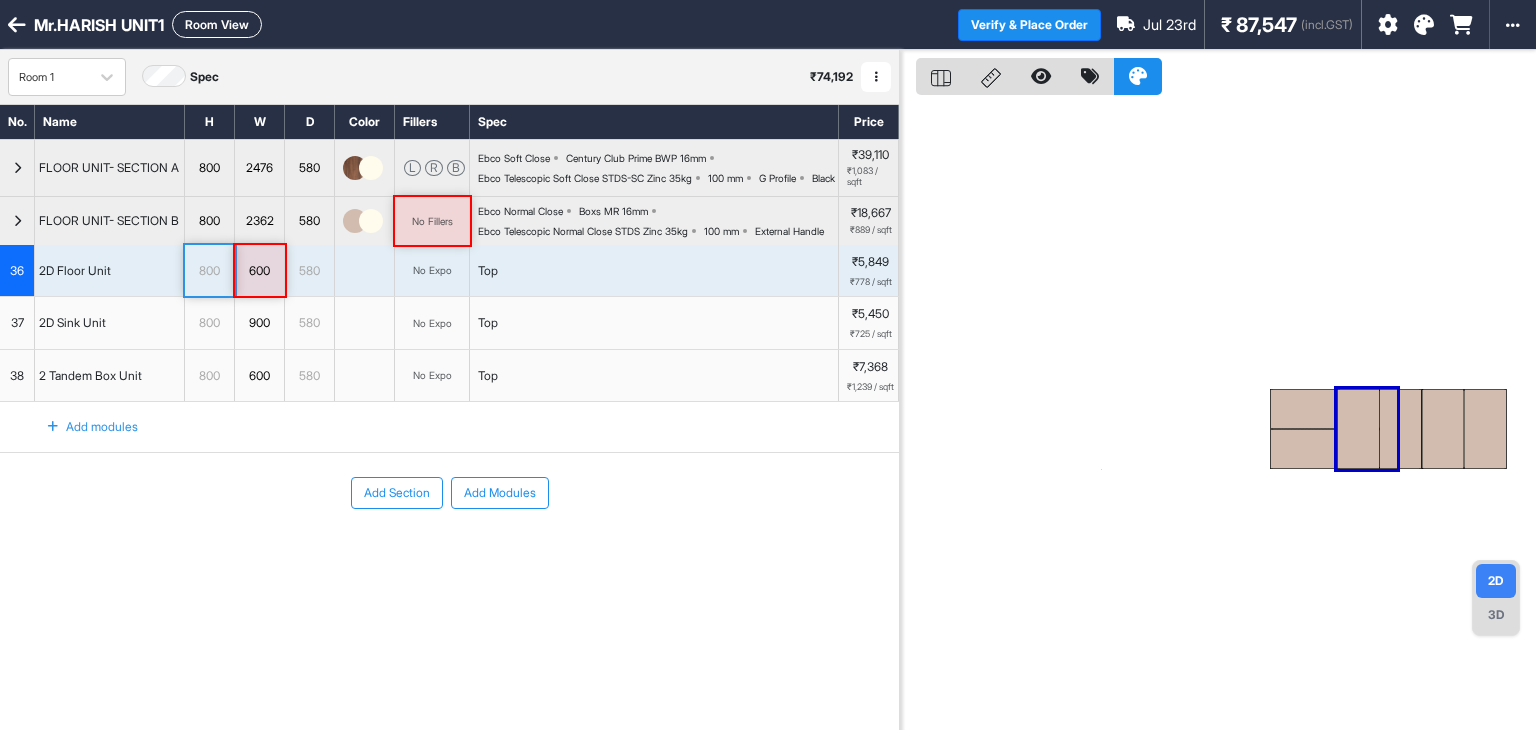 click on "2D Floor Unit" at bounding box center (110, 271) 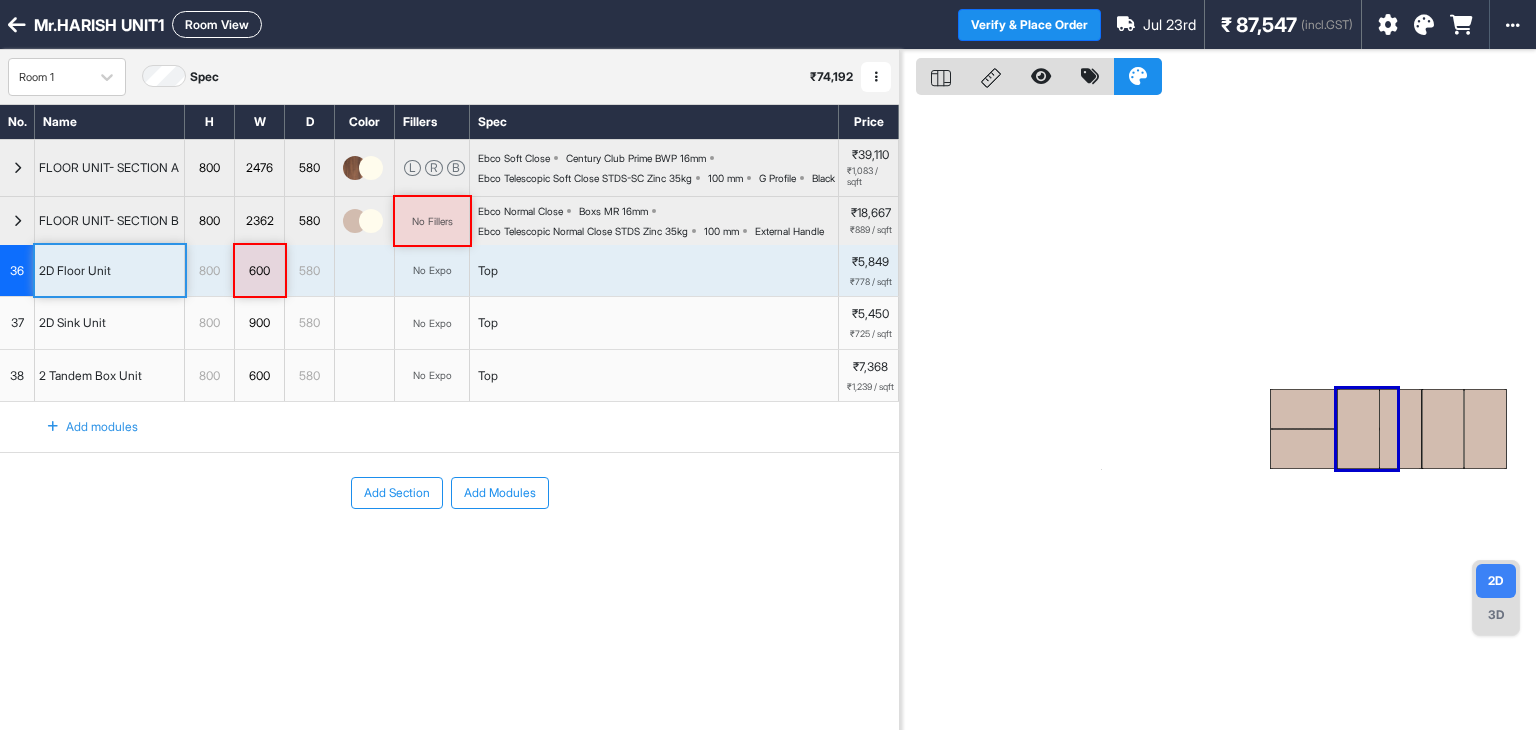 click on "2D Floor Unit" at bounding box center (110, 271) 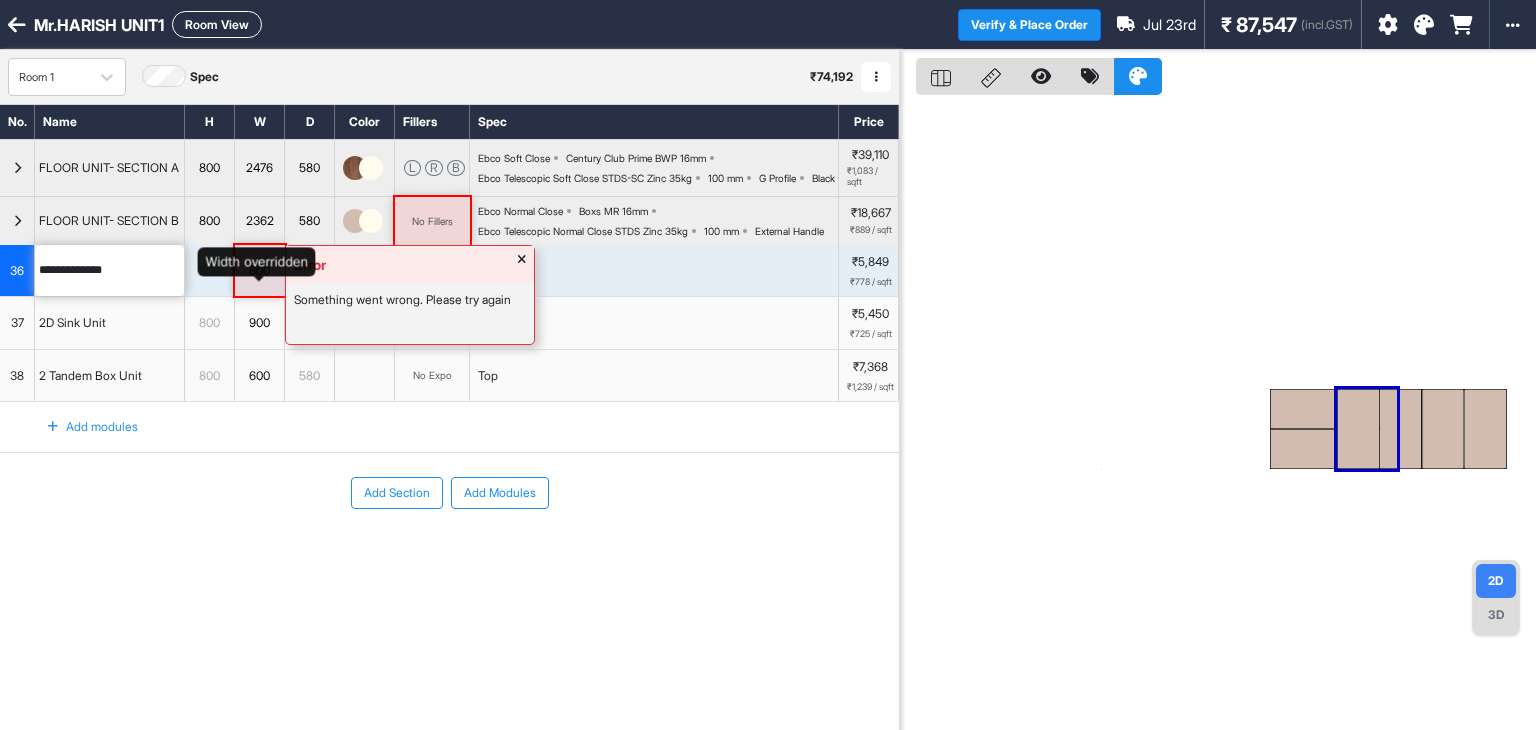 click on "600" at bounding box center (259, 271) 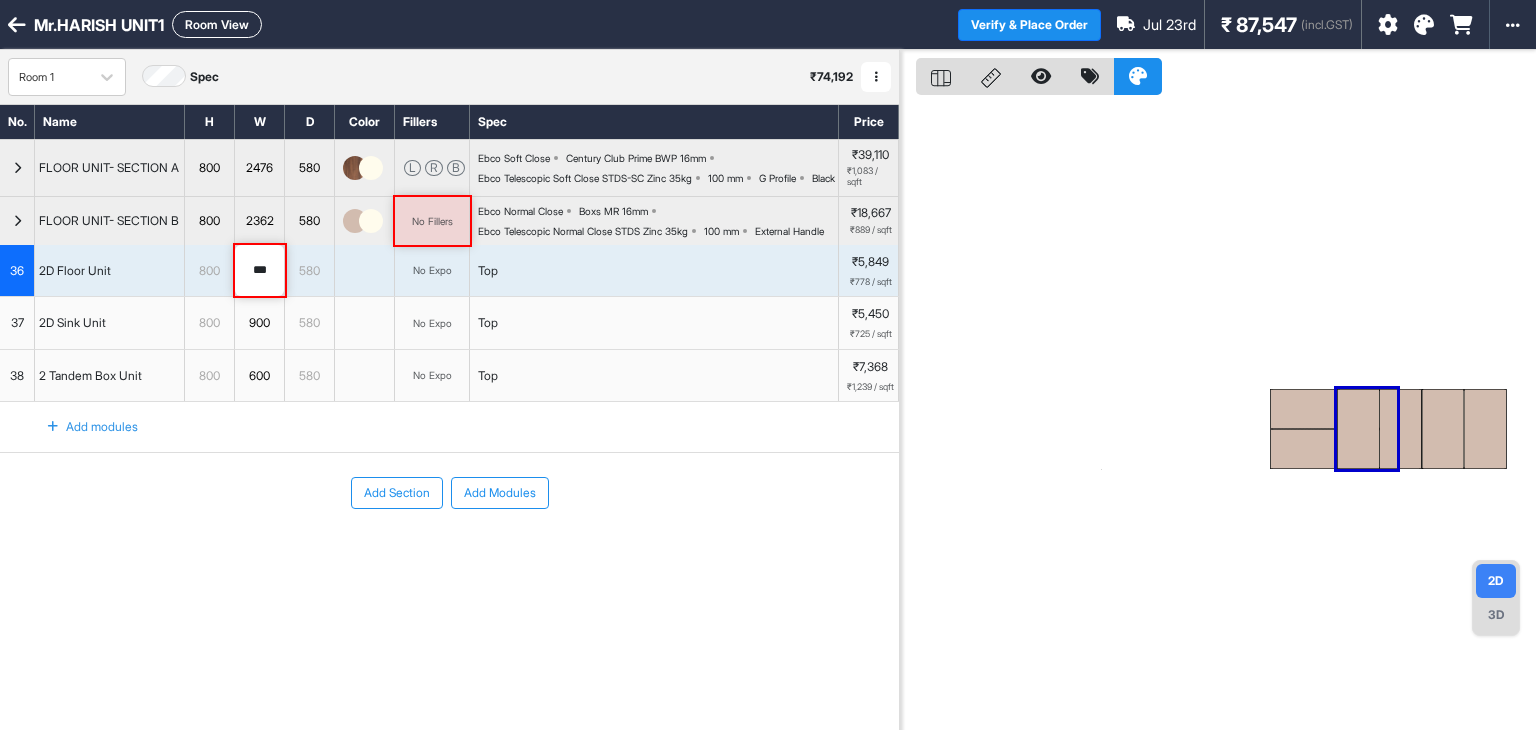 drag, startPoint x: 636, startPoint y: 319, endPoint x: 562, endPoint y: 306, distance: 75.13322 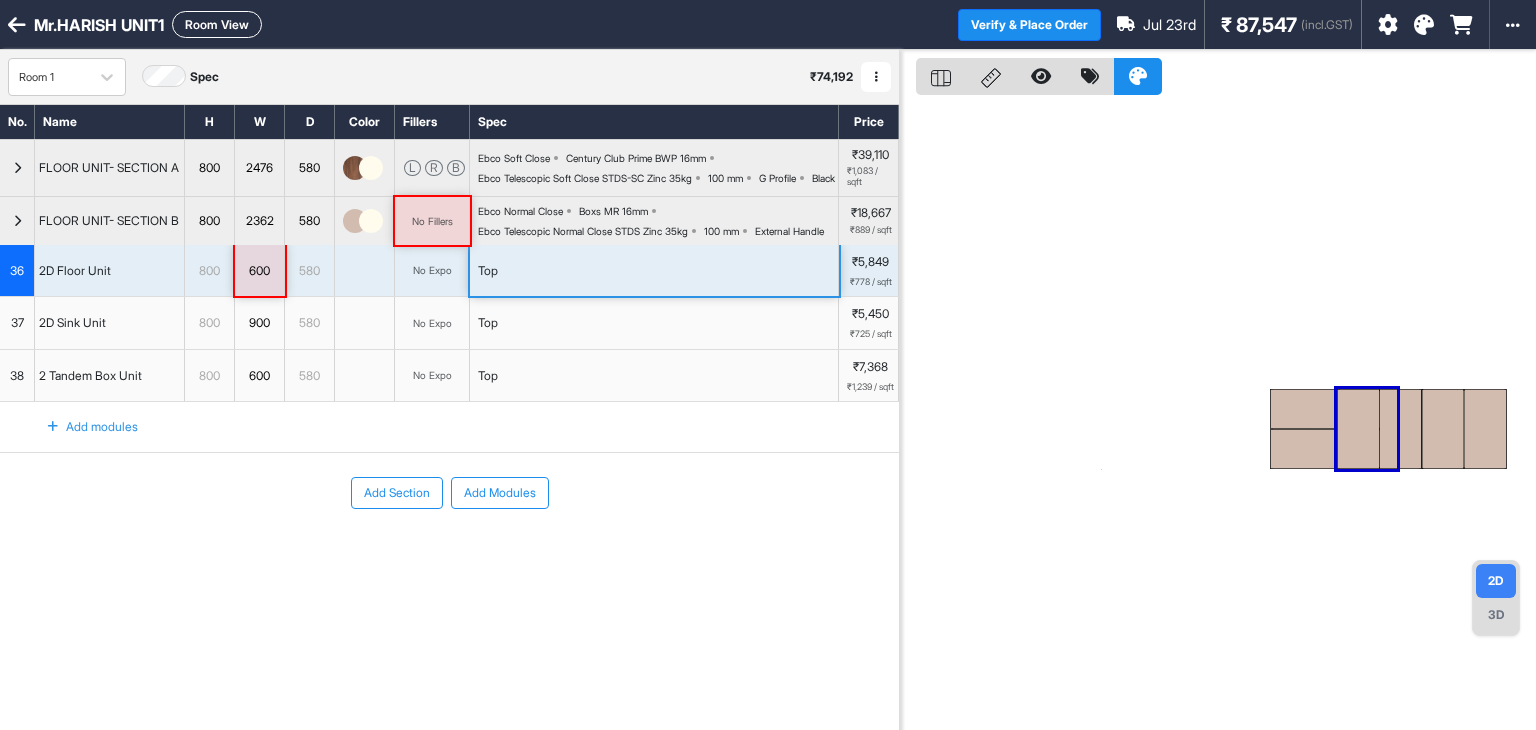 click on "₹18,667 ₹889 / sqft" at bounding box center (869, 221) 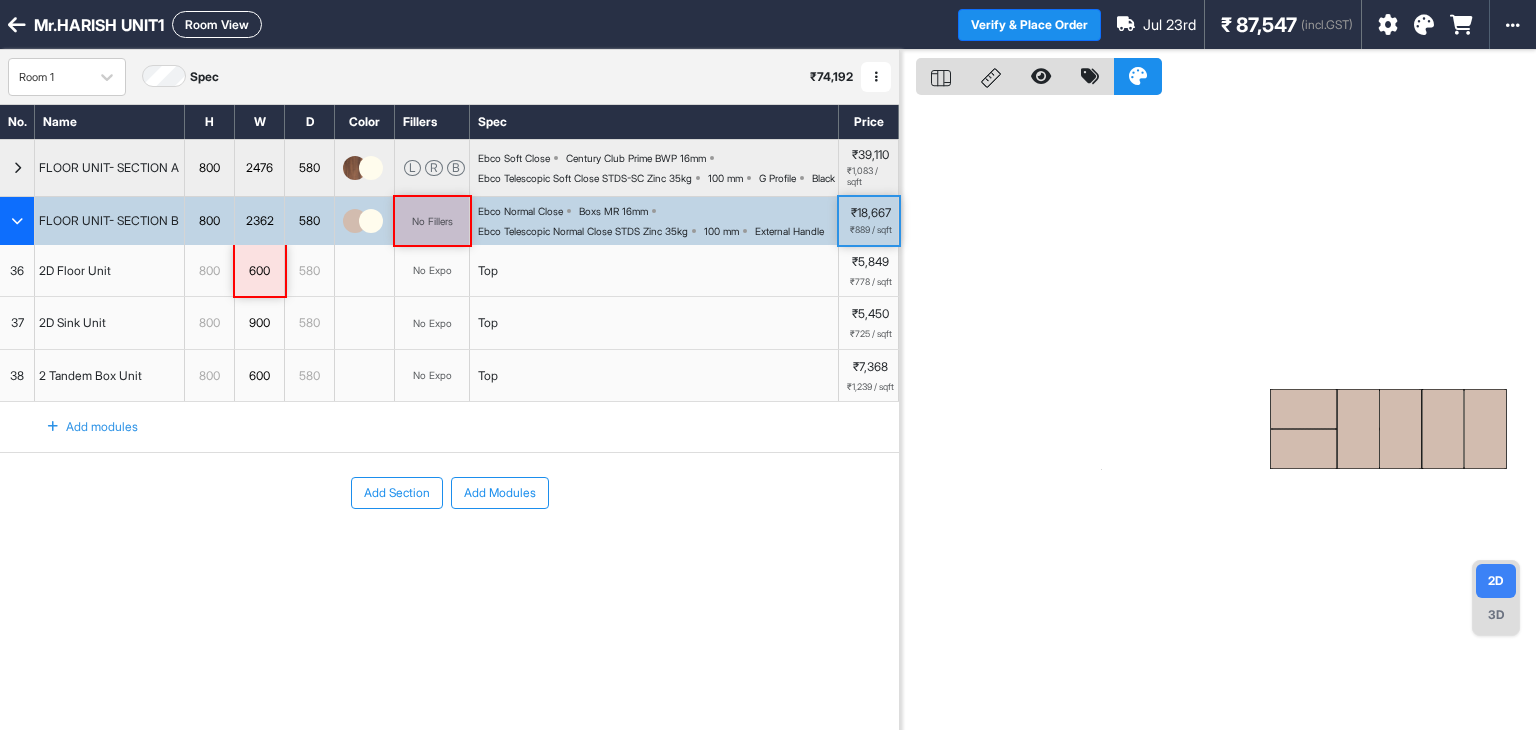 drag, startPoint x: 664, startPoint y: 285, endPoint x: 556, endPoint y: 269, distance: 109.17875 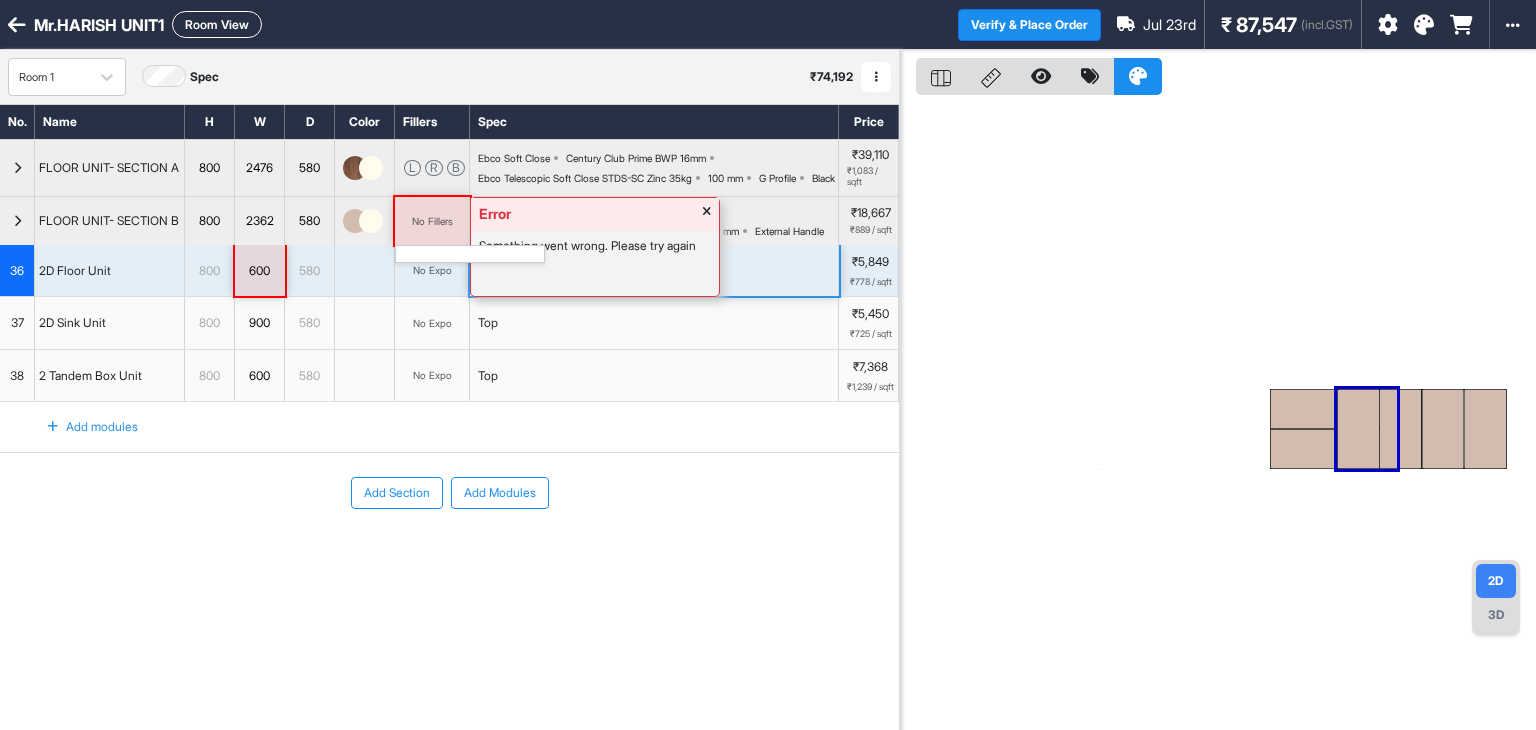 click on "No Fillers" at bounding box center (432, 221) 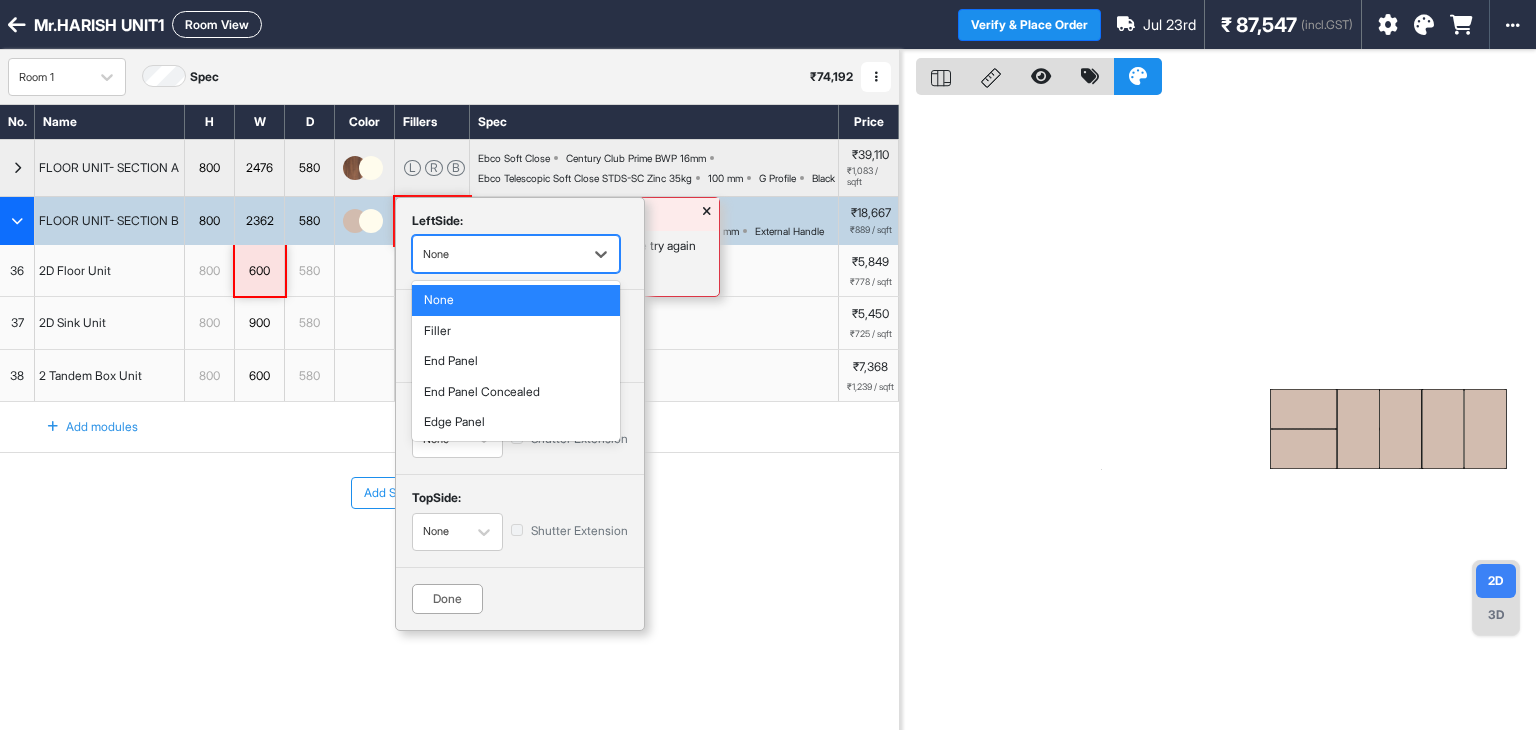 click at bounding box center [498, 254] 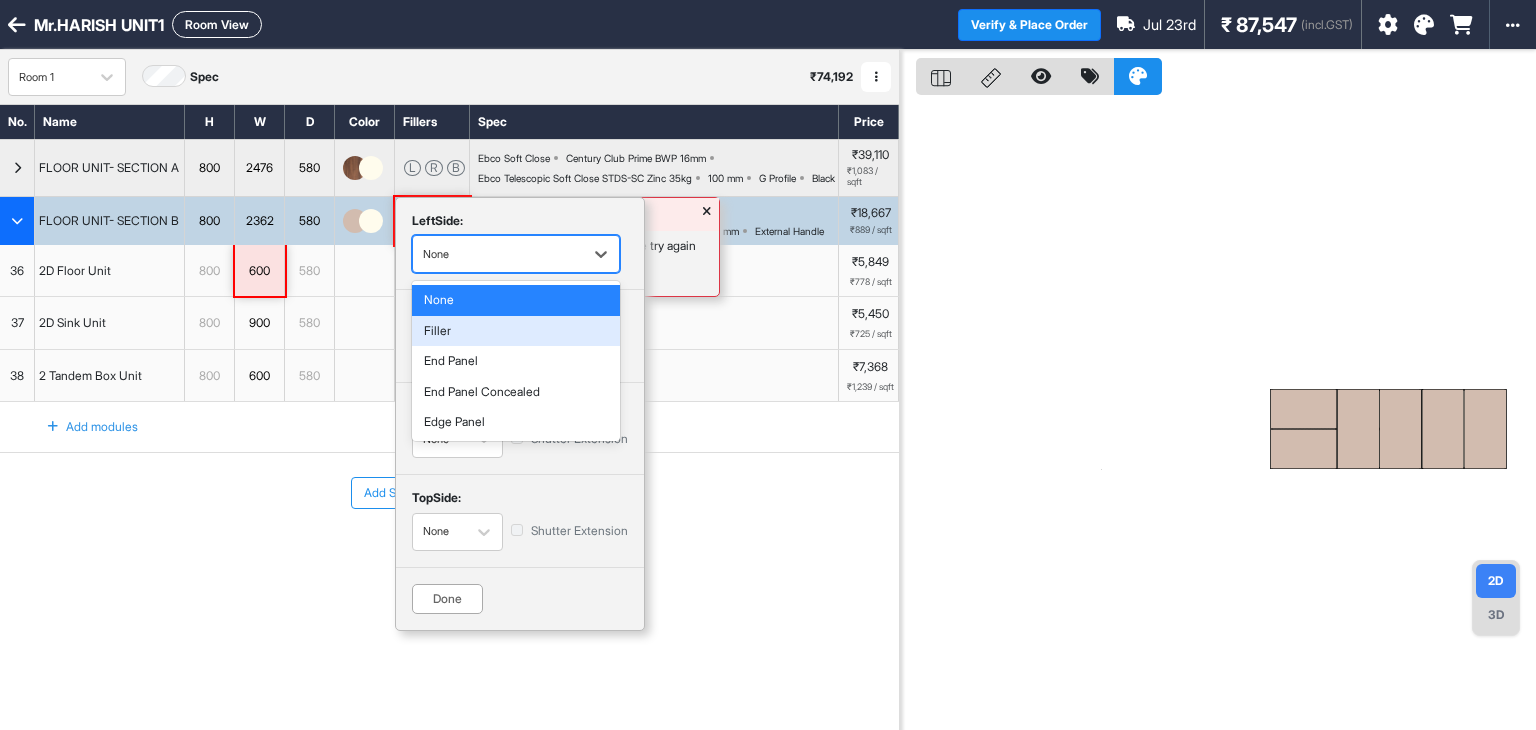 click on "Filler" at bounding box center [516, 331] 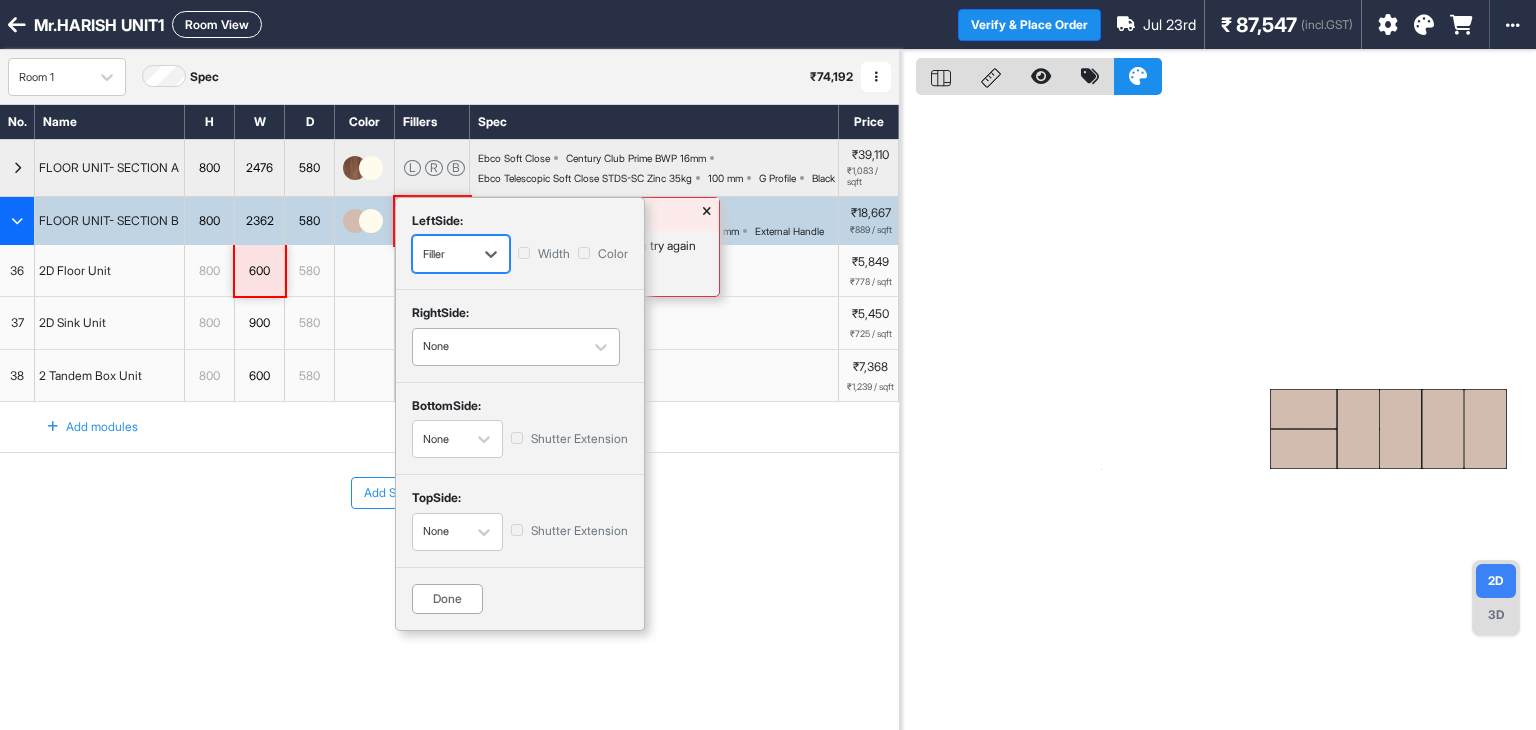 drag, startPoint x: 480, startPoint y: 326, endPoint x: 478, endPoint y: 340, distance: 14.142136 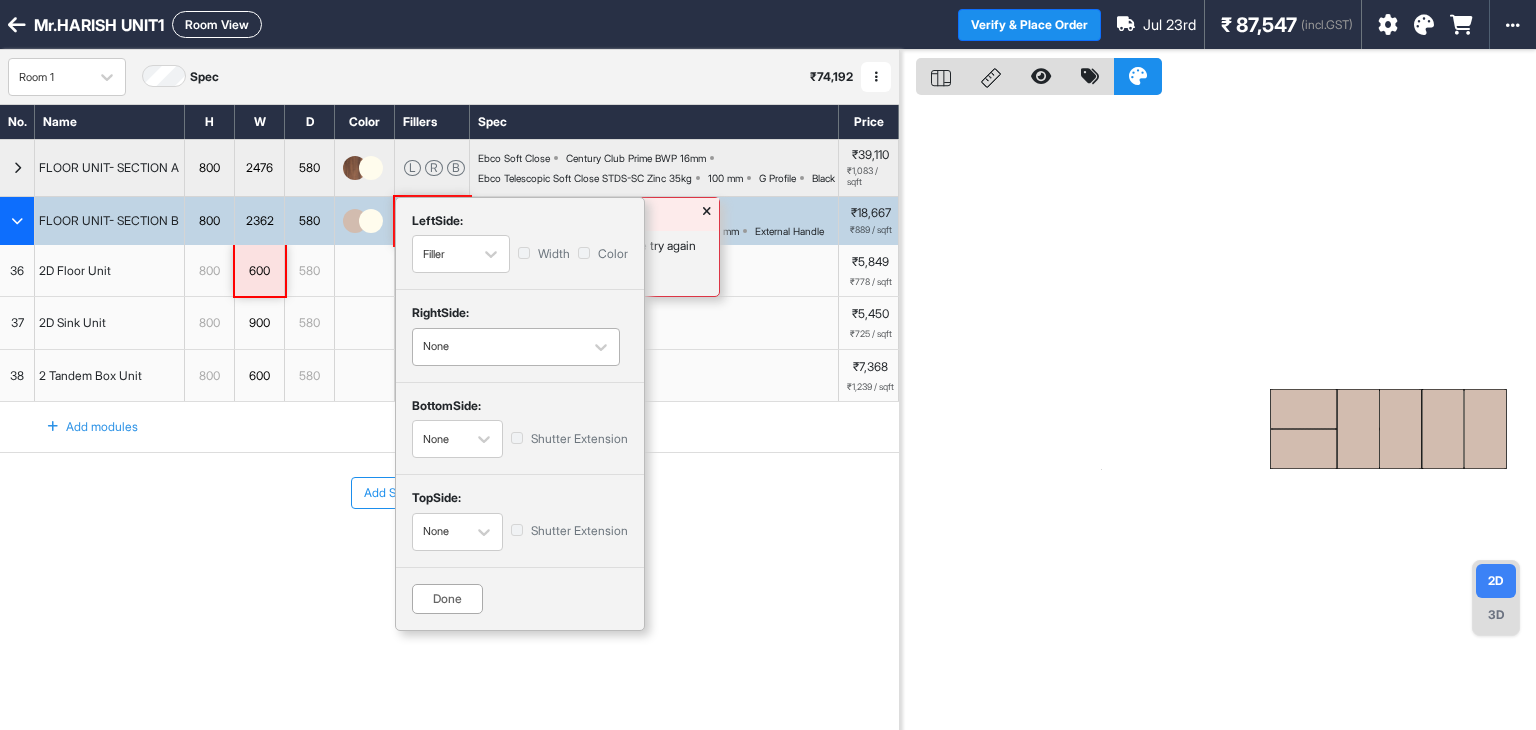 click at bounding box center (498, 347) 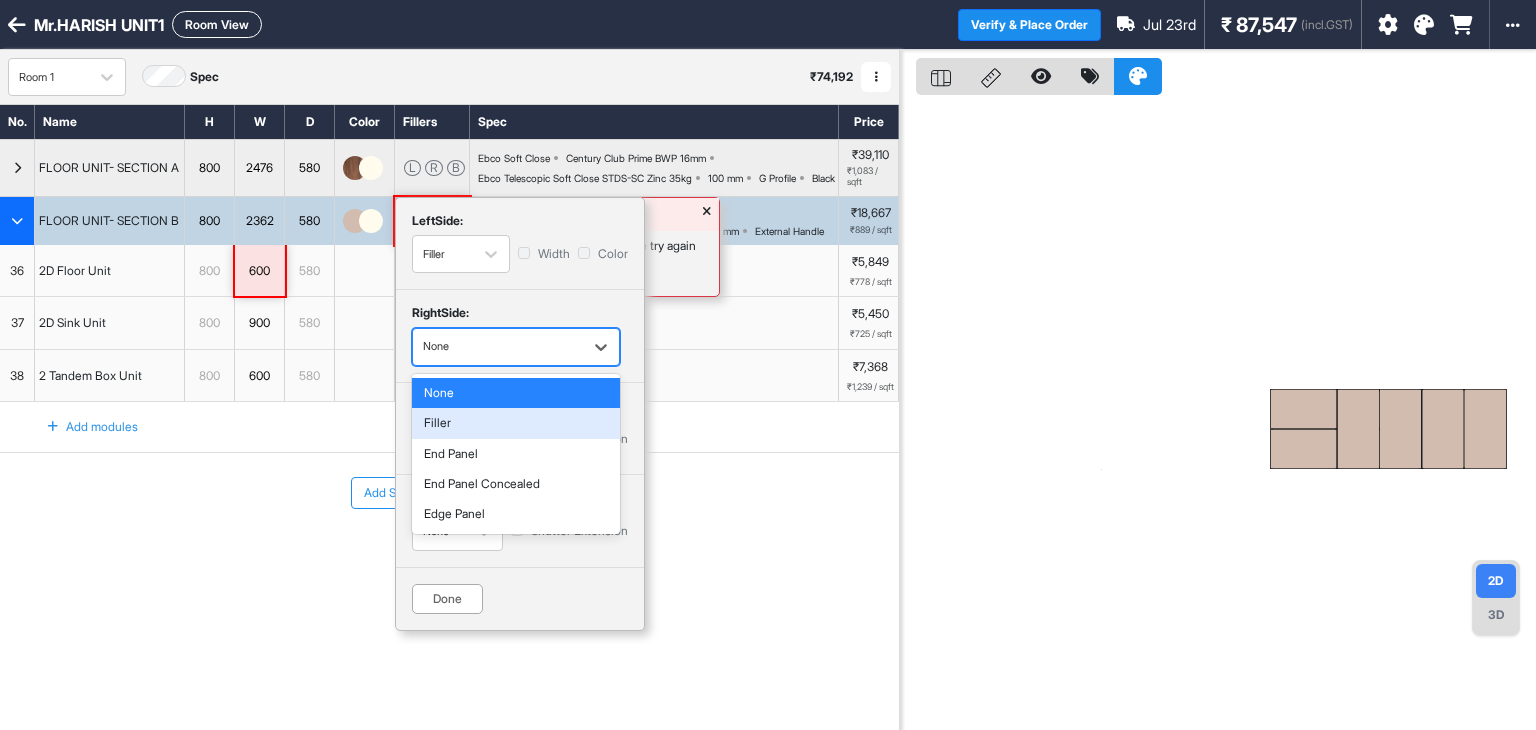 click on "Filler" at bounding box center [516, 423] 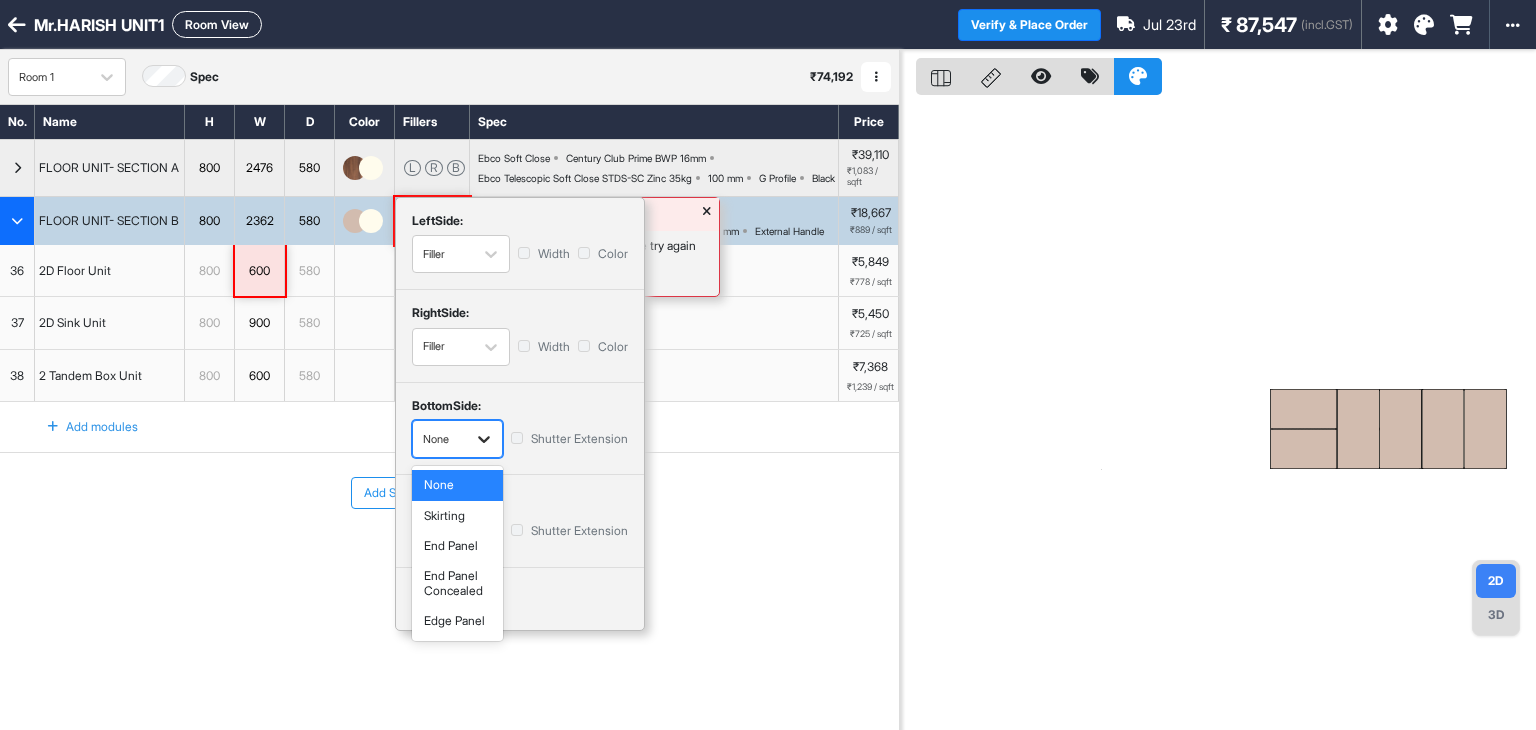 click 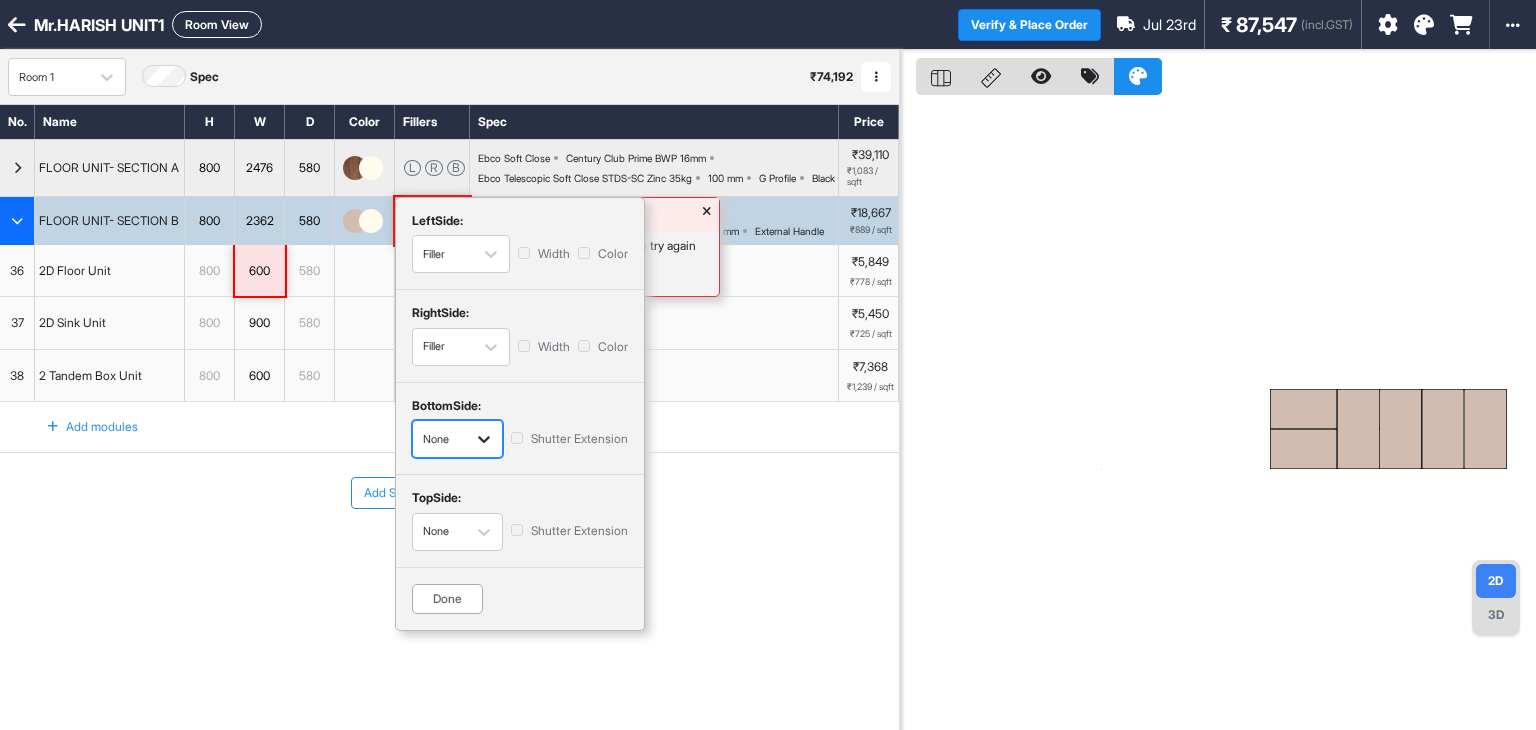 click at bounding box center [484, 439] 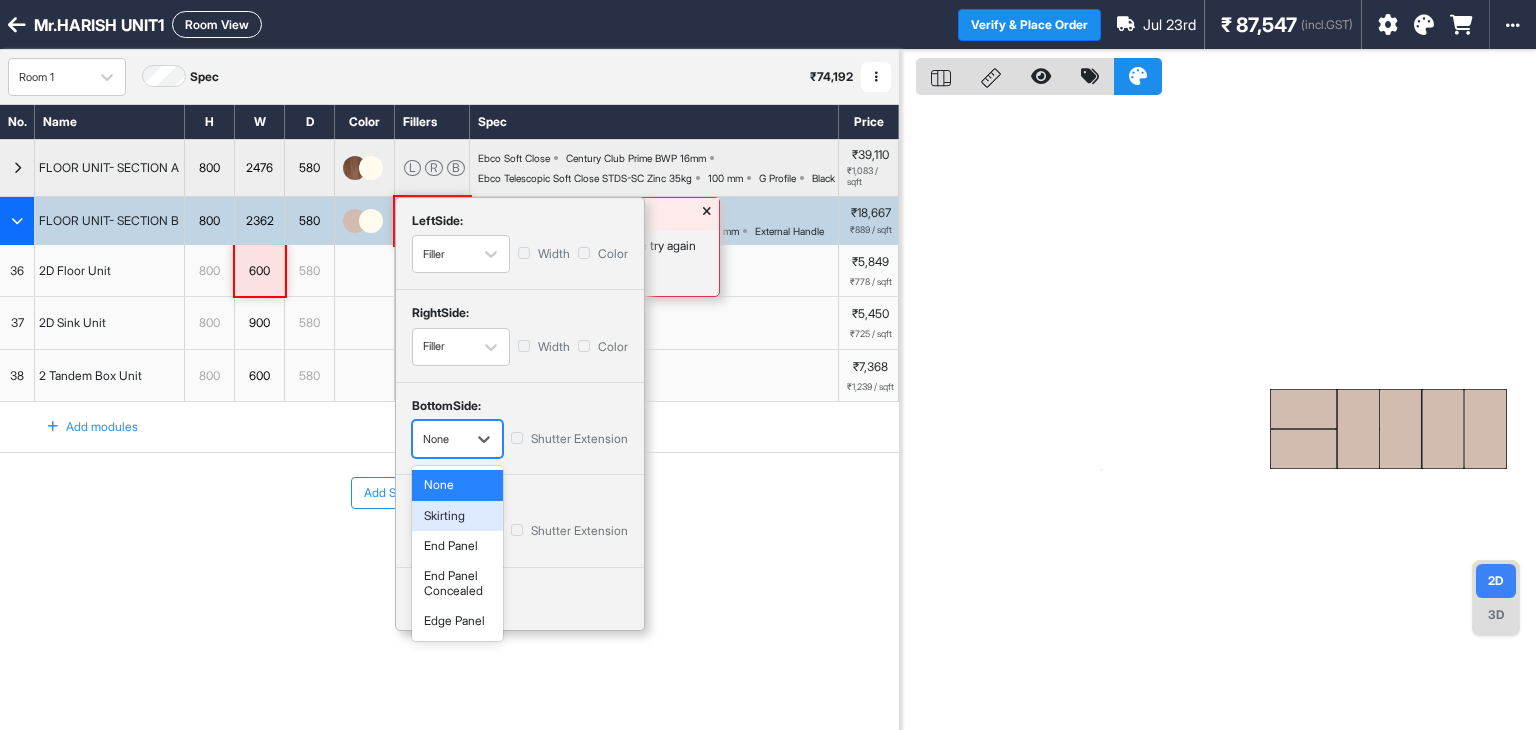 click on "Skirting" at bounding box center [457, 516] 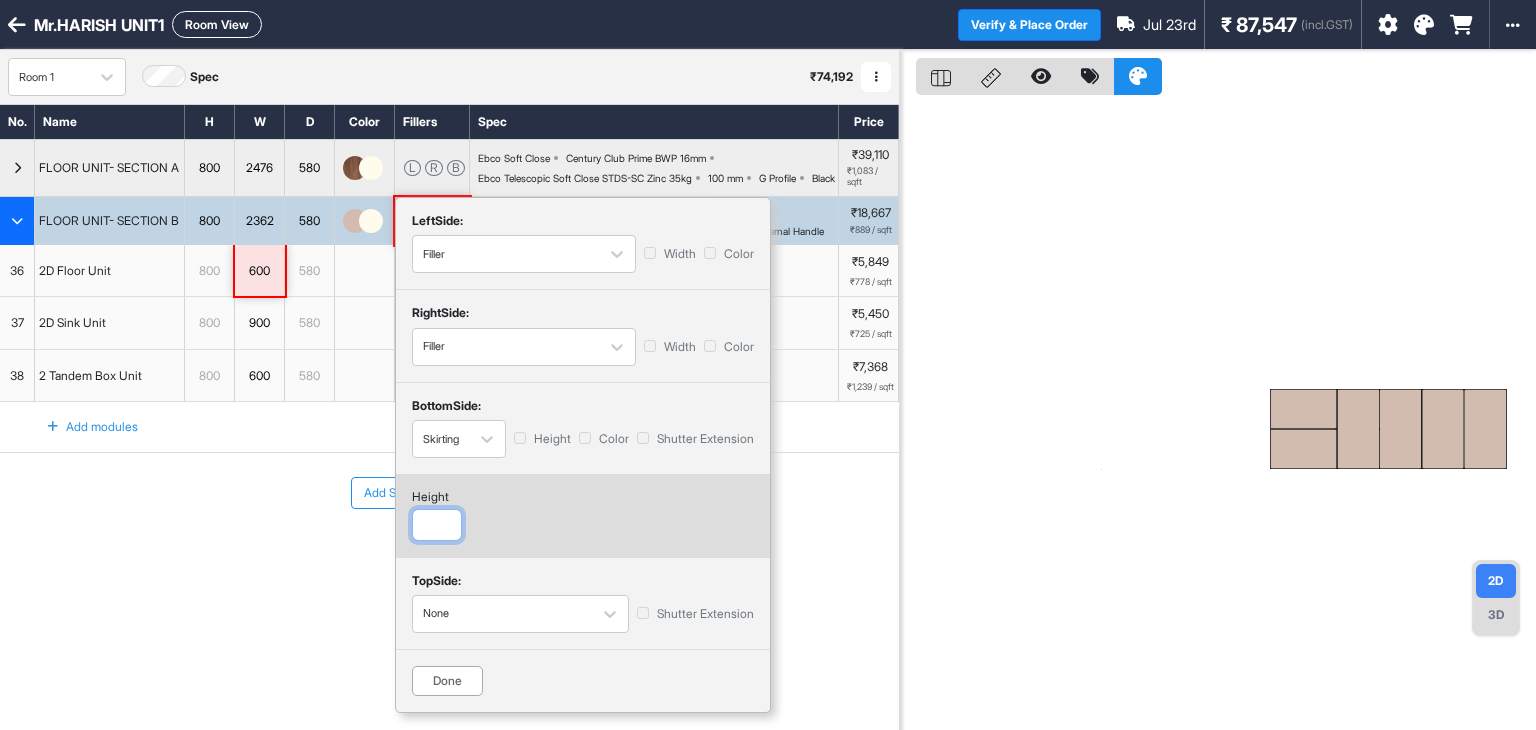 click at bounding box center (437, 525) 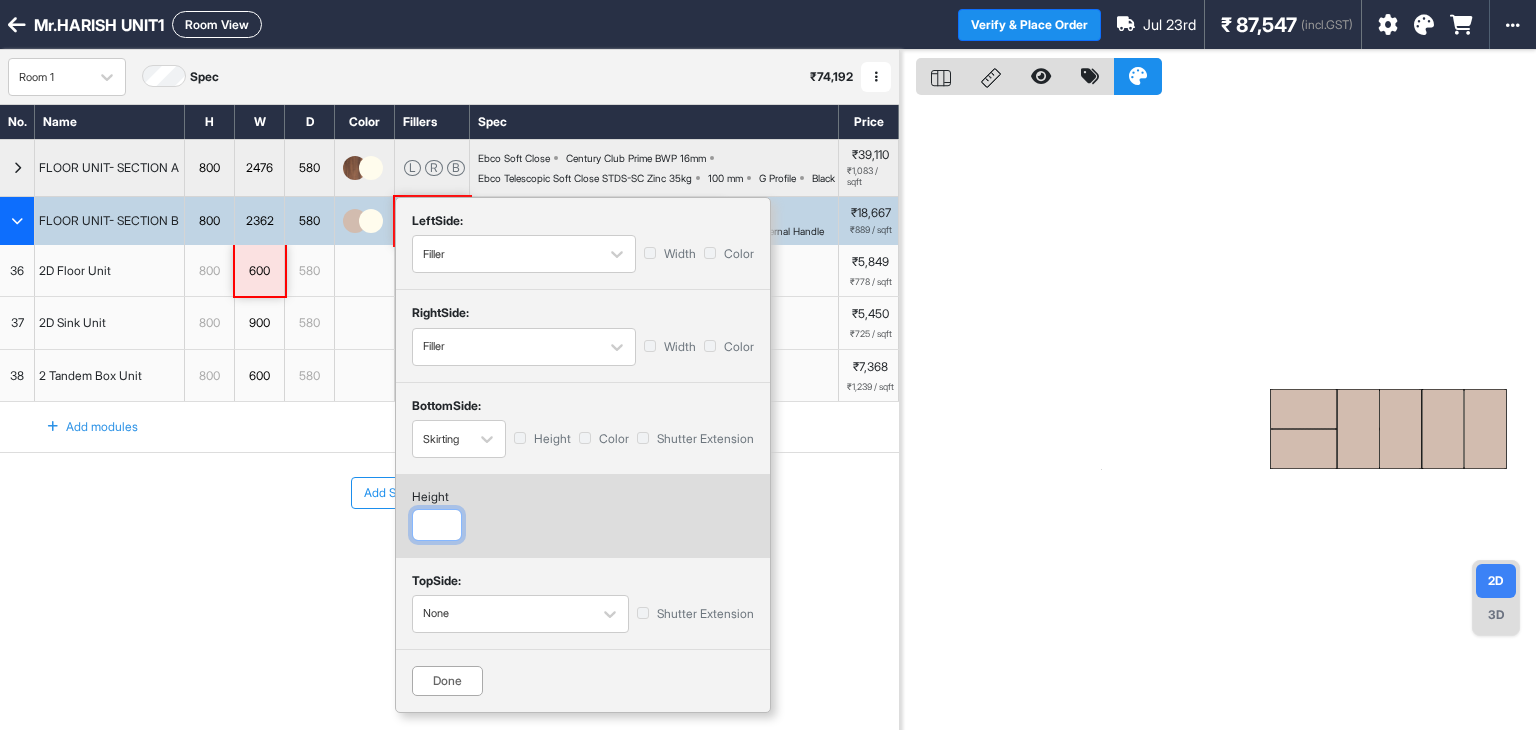 type on "***" 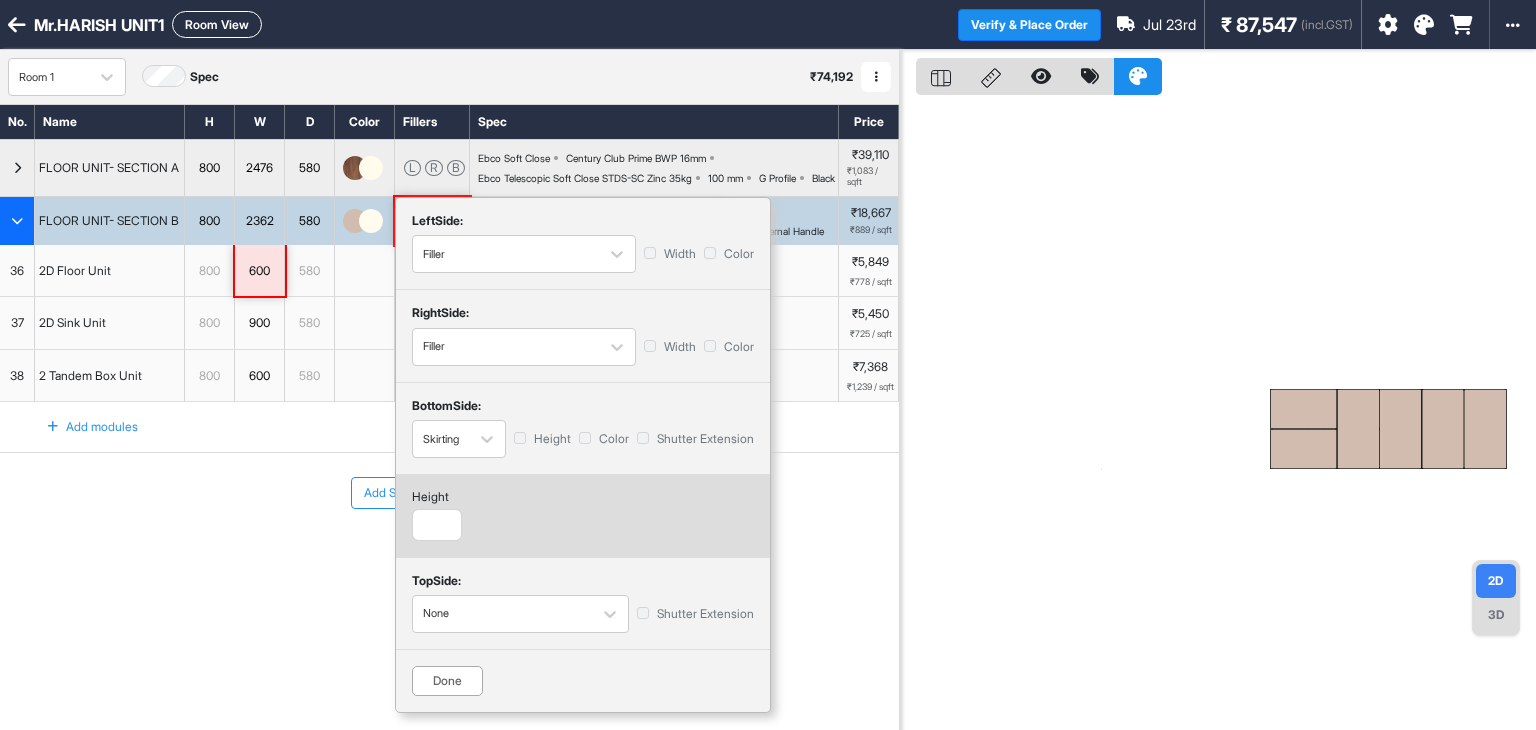 click on "Done" at bounding box center [447, 681] 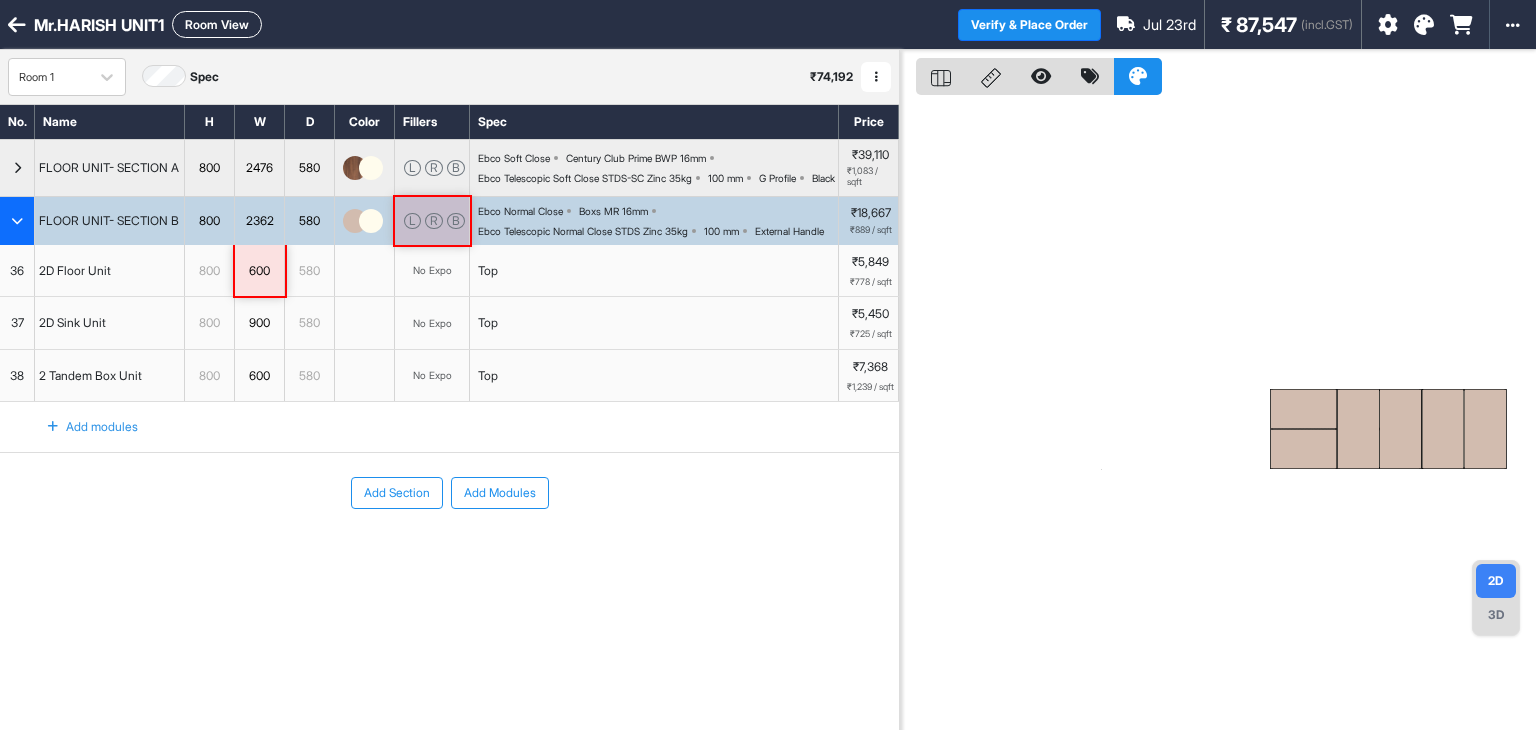 click on "36 2D Floor Unit 800 600 580 No Expo Top ₹5,849 ₹778 / sqft 37 2D Sink Unit 800 900 580 No Expo Top ₹5,450 ₹725 / sqft 38 2 Tandem Box Unit 800 600 580 No Expo Top ₹7,368 ₹1,239 / sqft
To pick up a draggable item, press the space bar.
While dragging, use the arrow keys to move the item.
Press space again to drop the item in its new position, or press escape to cancel.
Add modules" at bounding box center [449, 349] 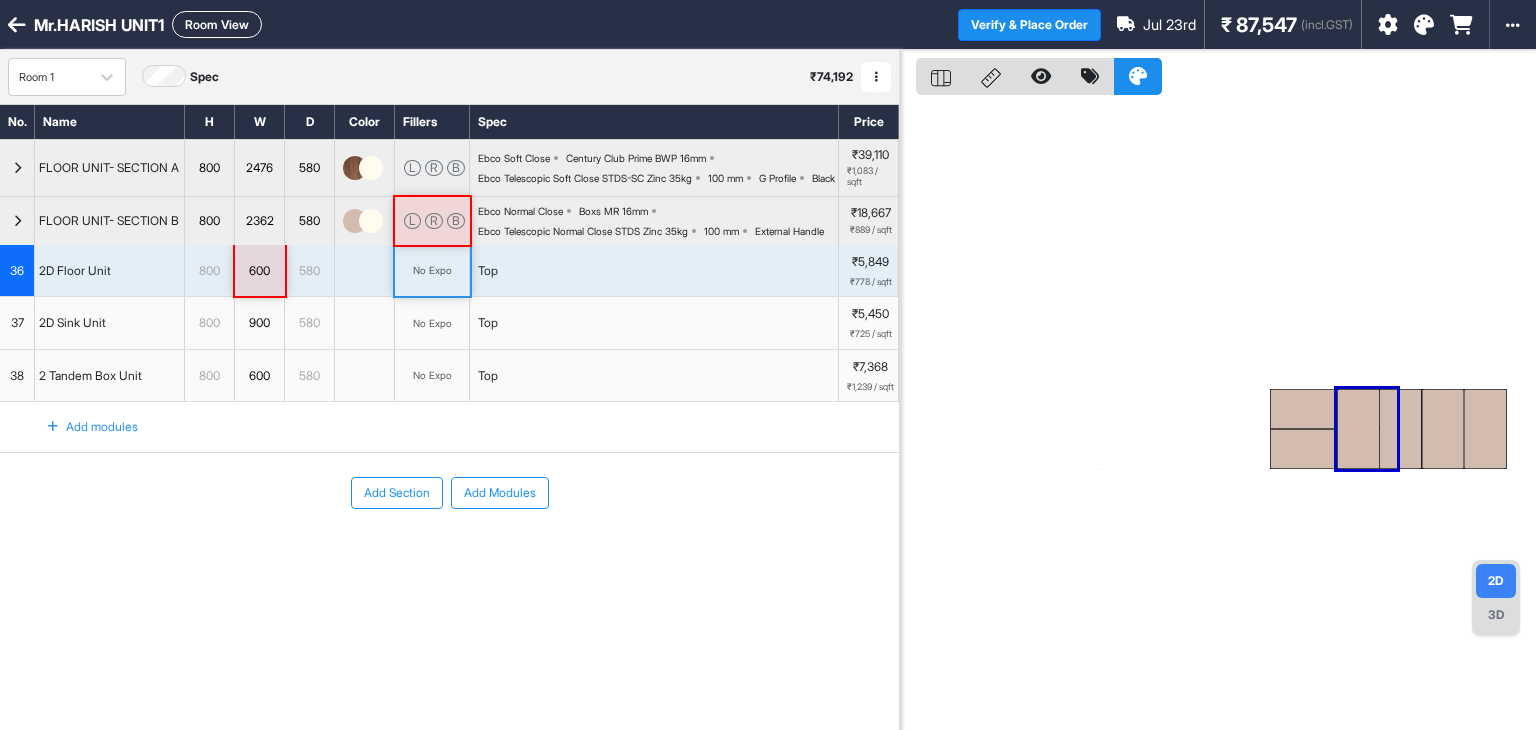 click on "Ebco Telescopic Normal Close STDS Zinc 35kg" at bounding box center [583, 231] 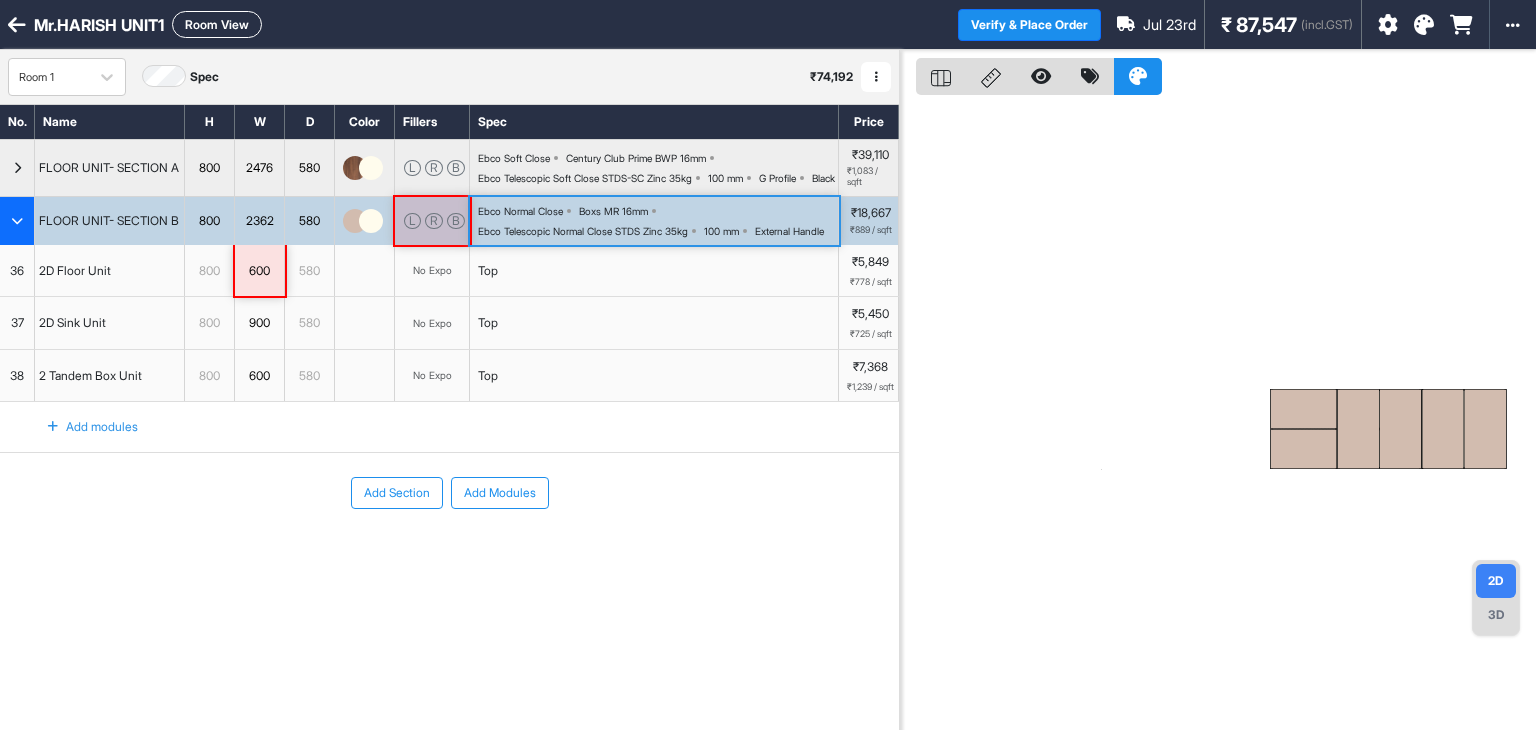 click on "Ebco Telescopic Normal Close STDS Zinc 35kg" at bounding box center (583, 231) 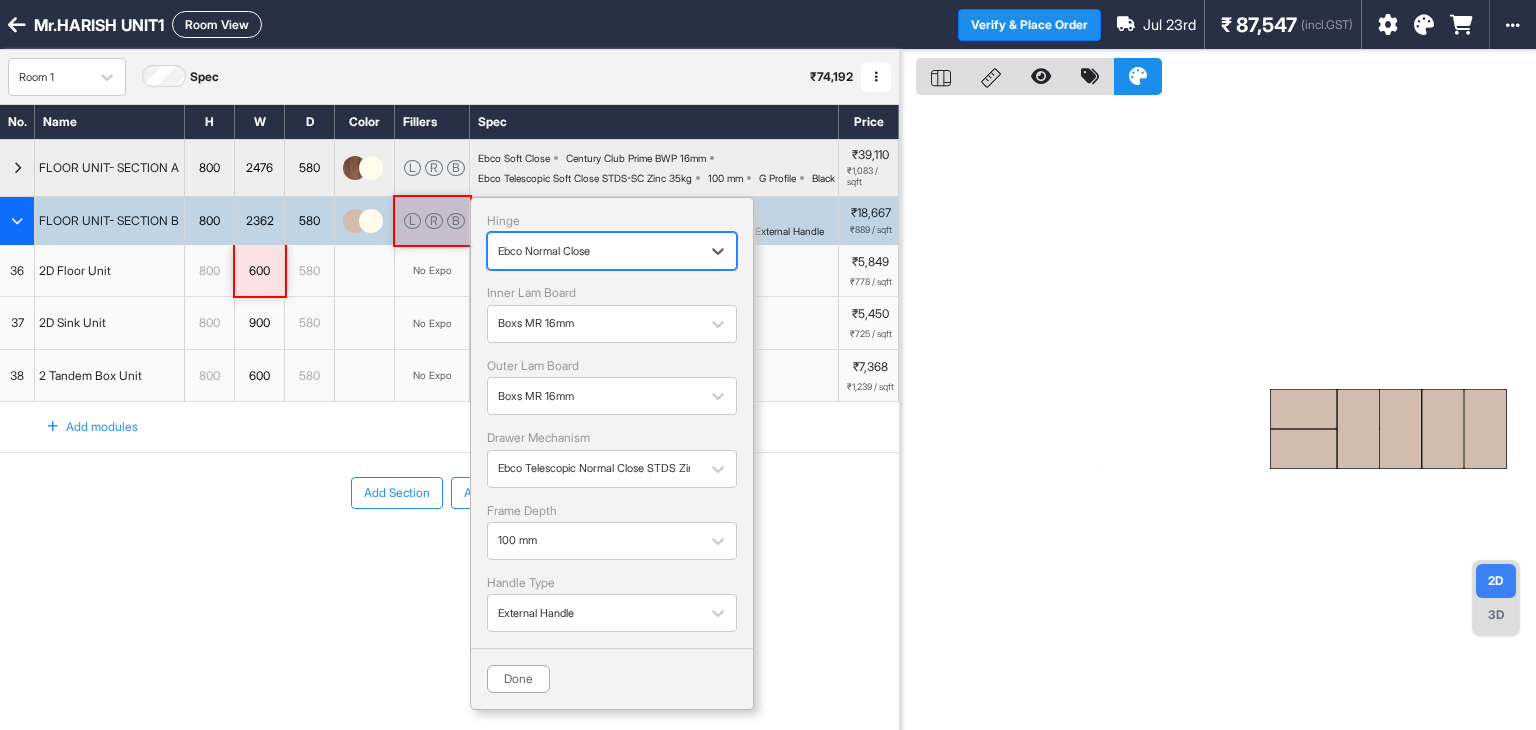 click at bounding box center (594, 251) 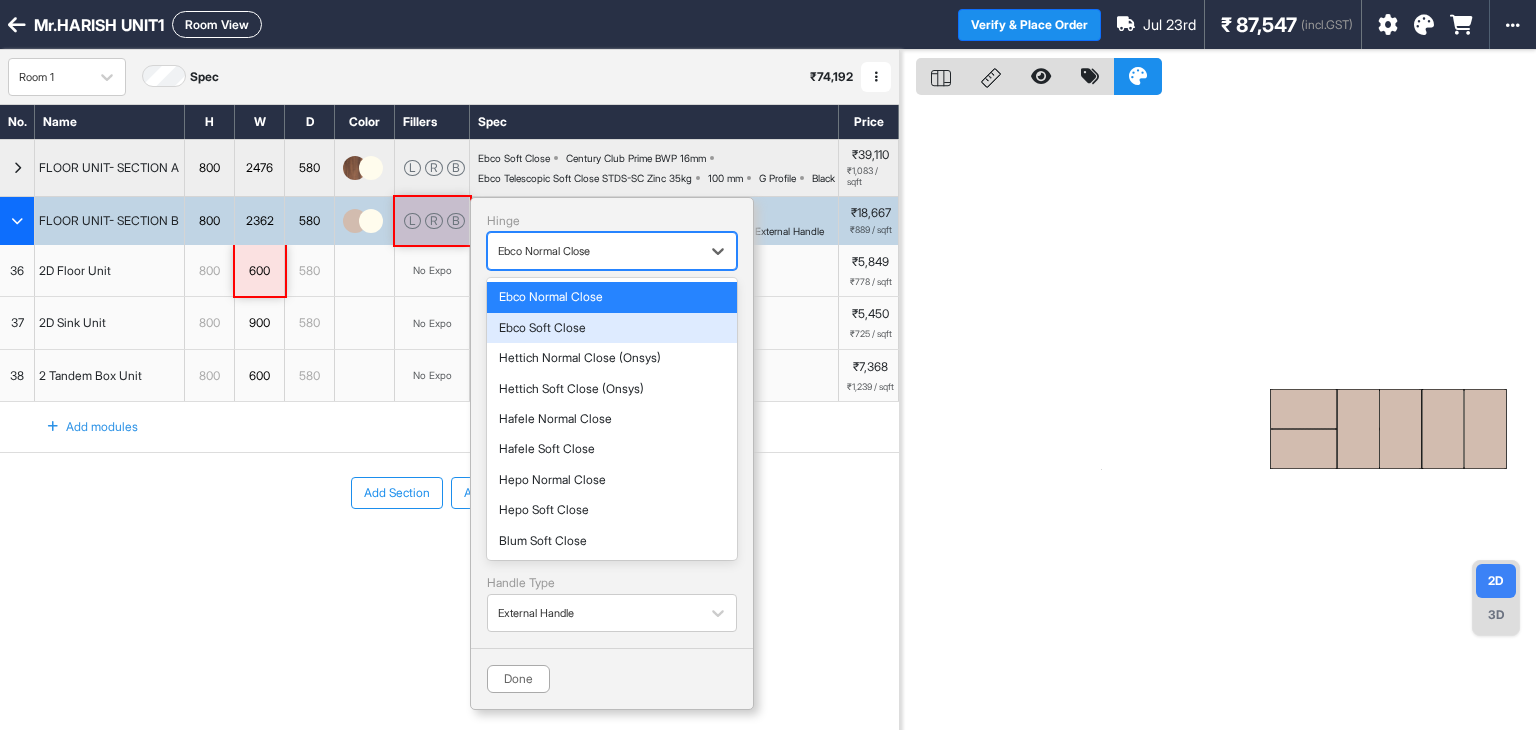 click on "Ebco Soft Close" at bounding box center [612, 328] 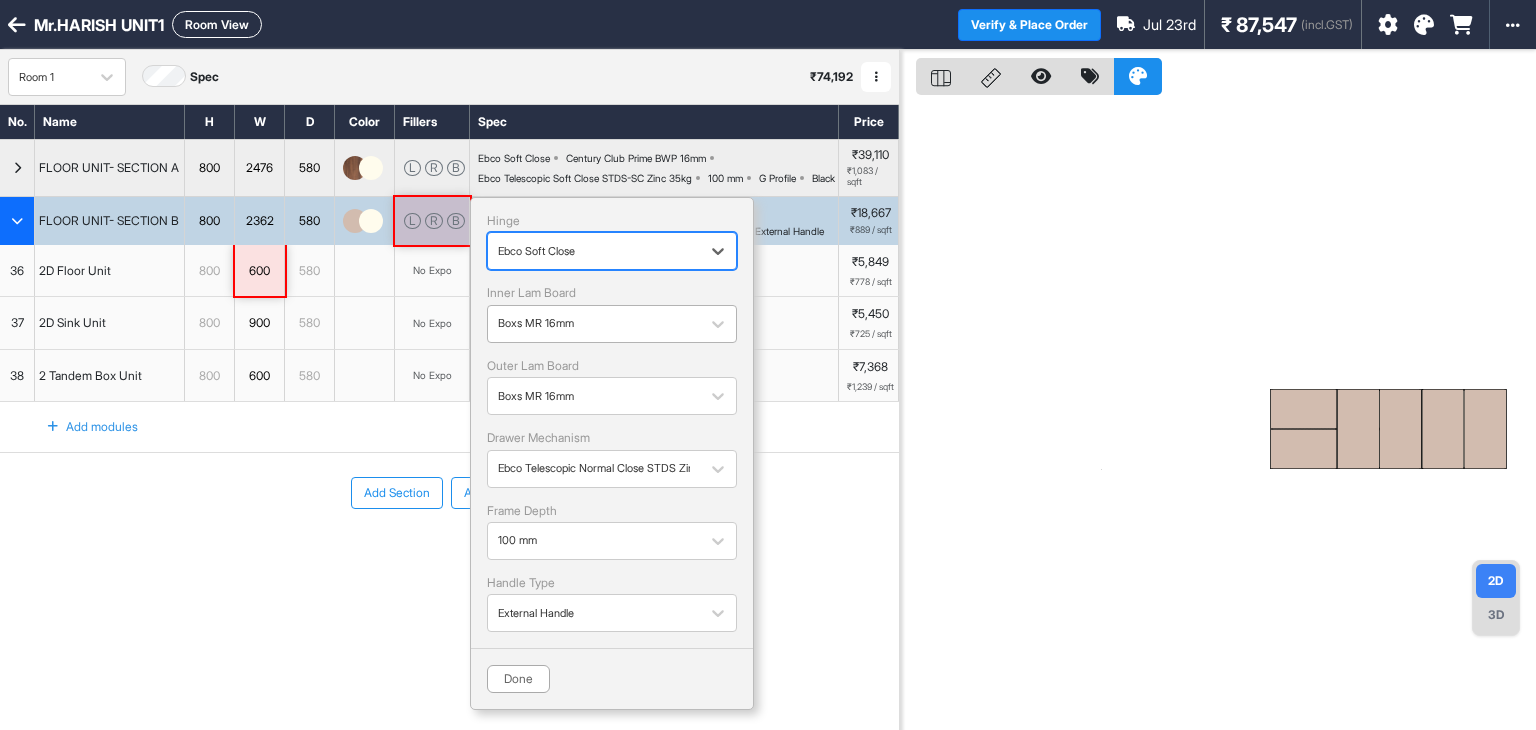 click on "Boxs MR 16mm" at bounding box center (594, 323) 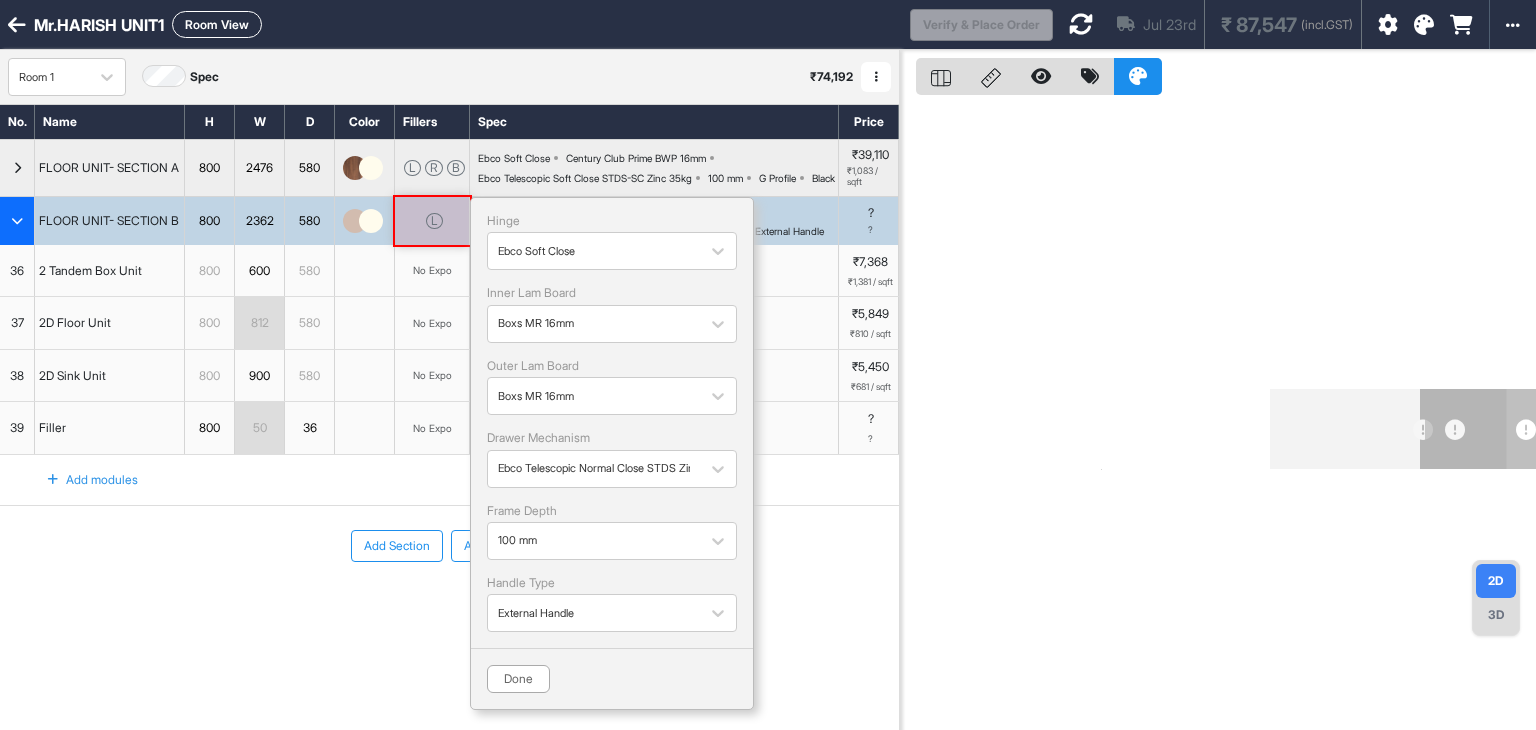 click on "Top" at bounding box center (654, 271) 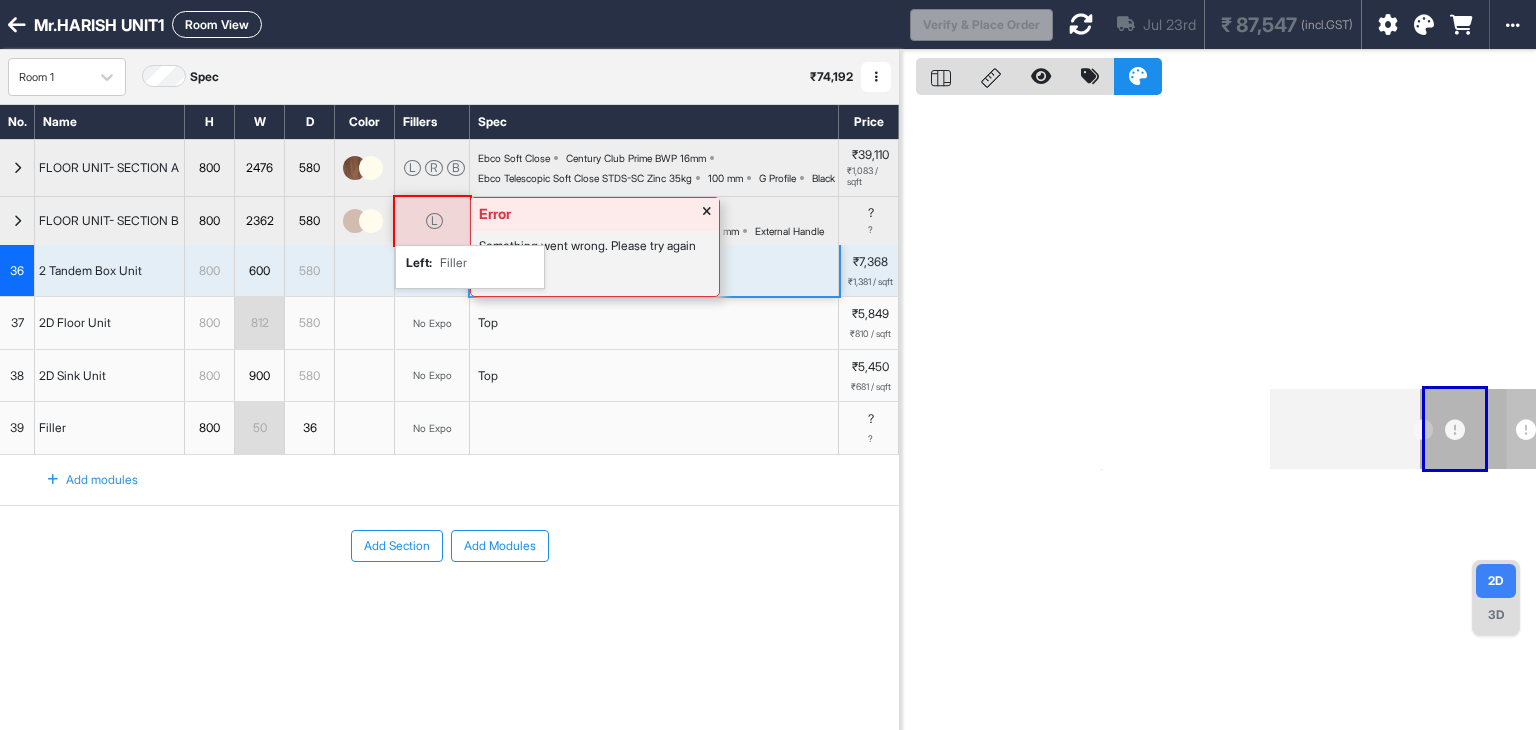 click on "L" at bounding box center [434, 221] 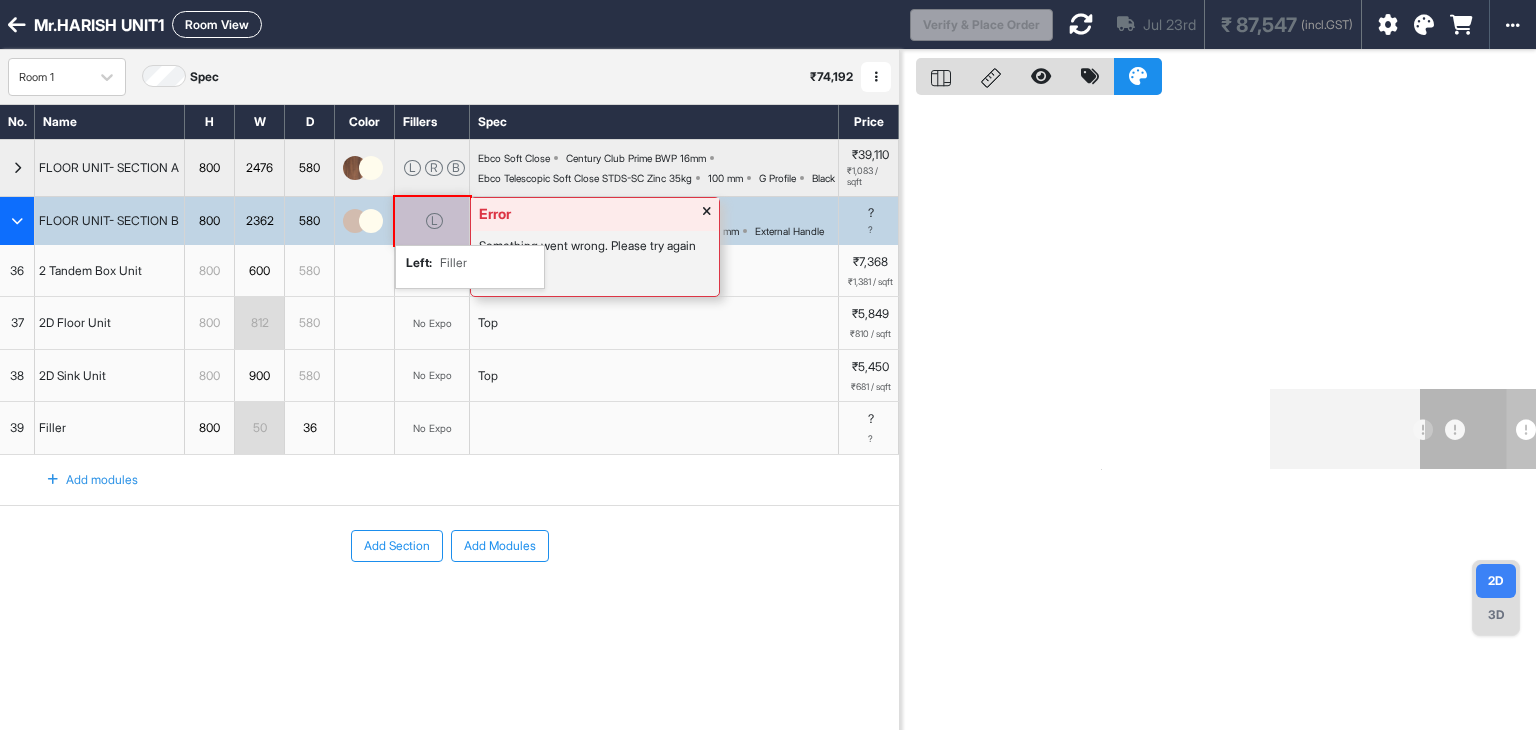 click on "L" at bounding box center [434, 221] 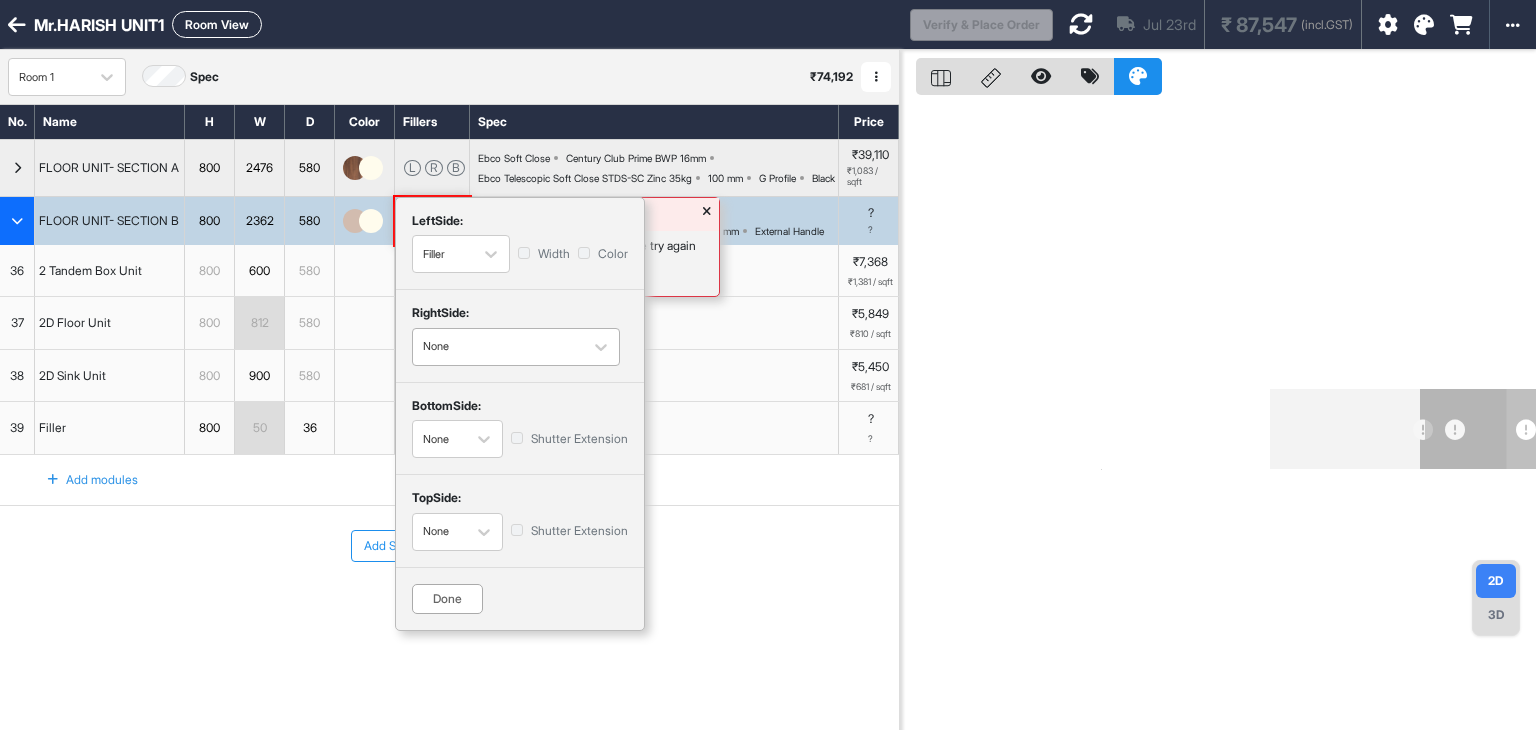 click at bounding box center (498, 347) 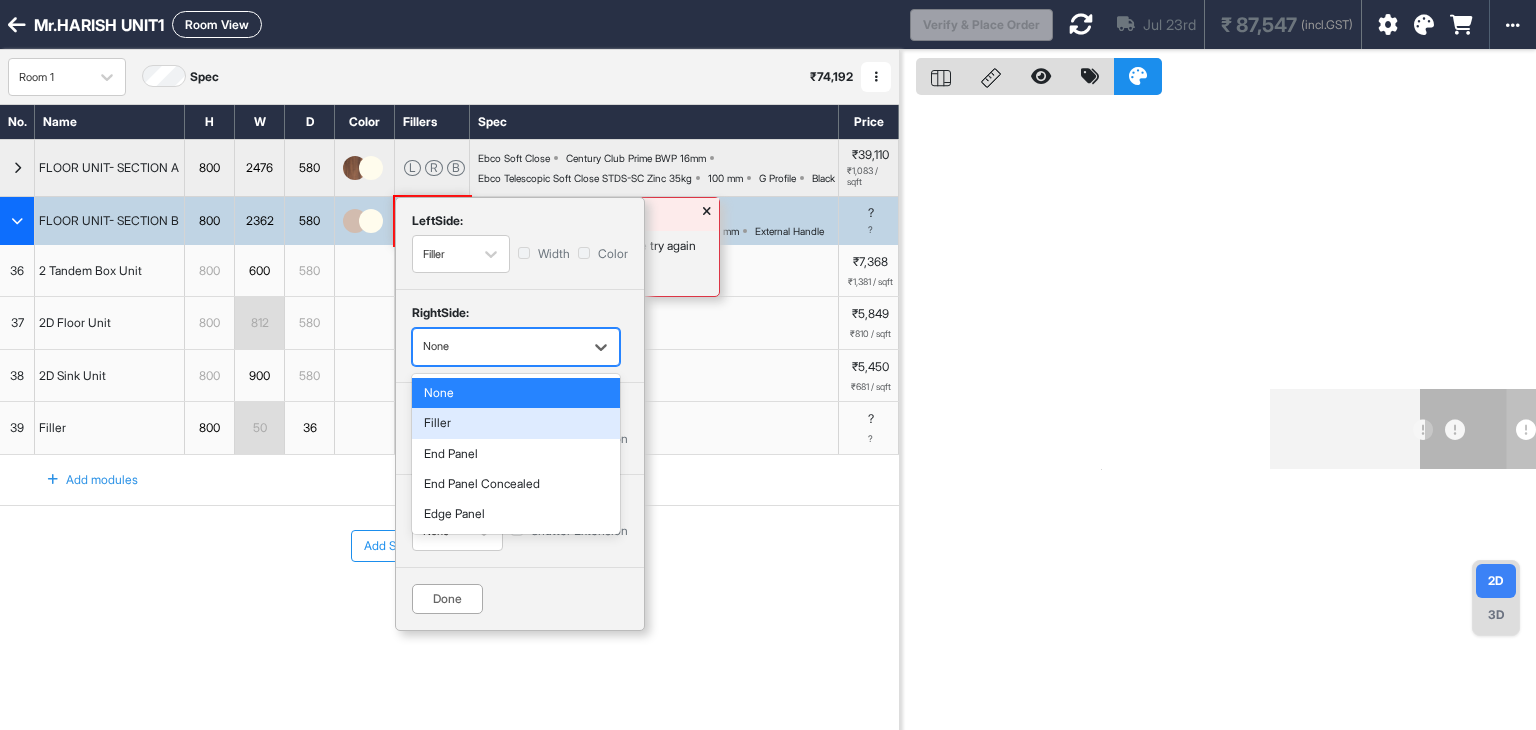 click on "Filler" at bounding box center (516, 423) 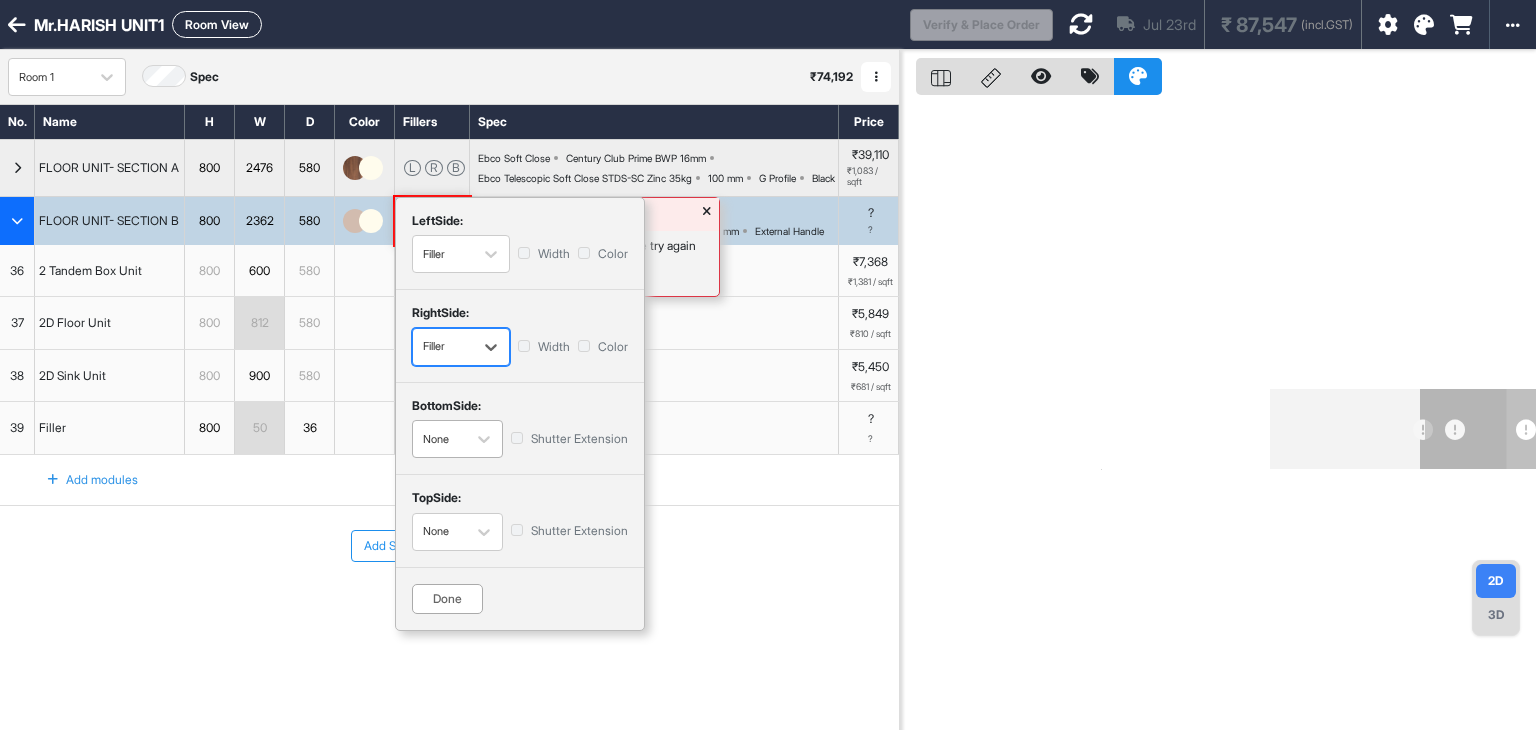 click on "None" at bounding box center (439, 439) 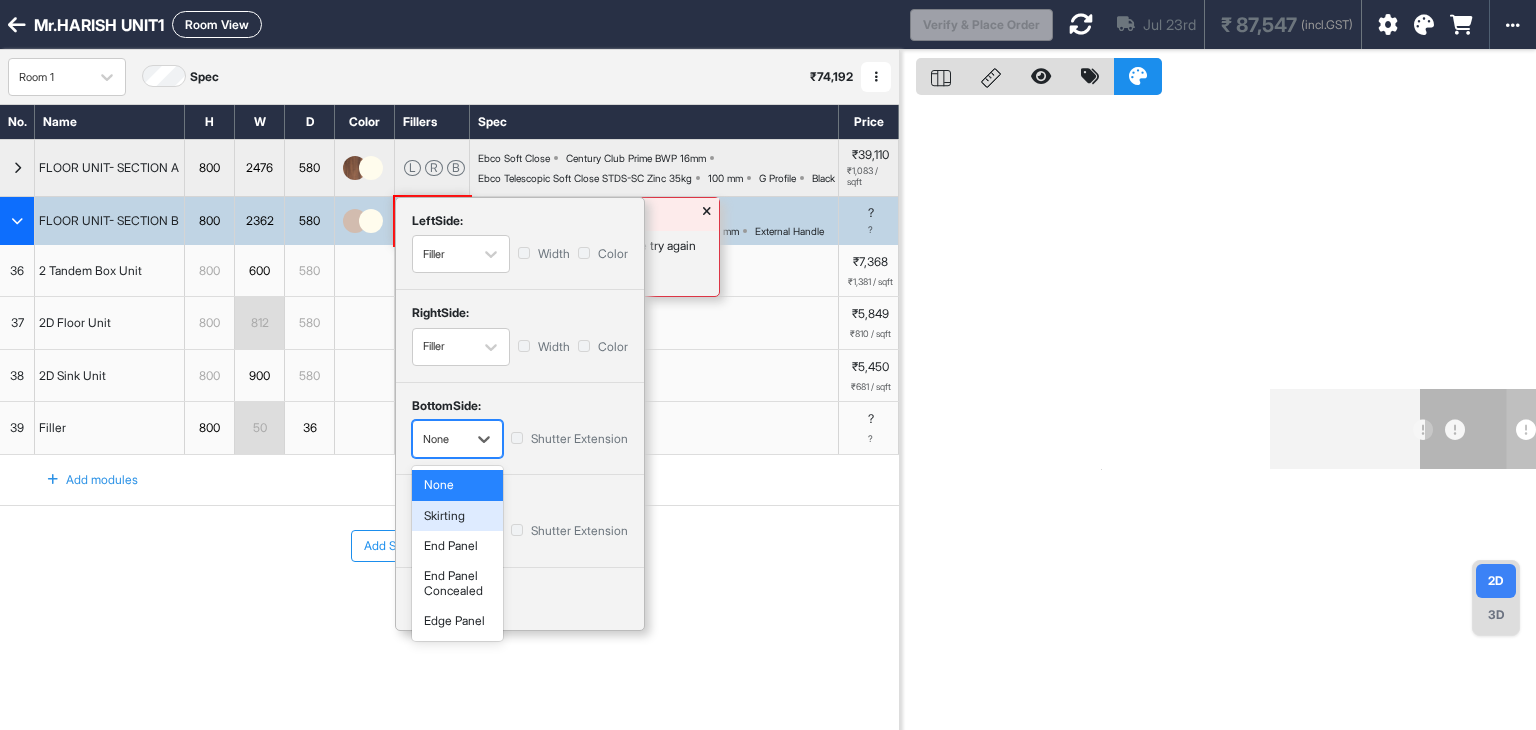 click on "Skirting" at bounding box center [457, 516] 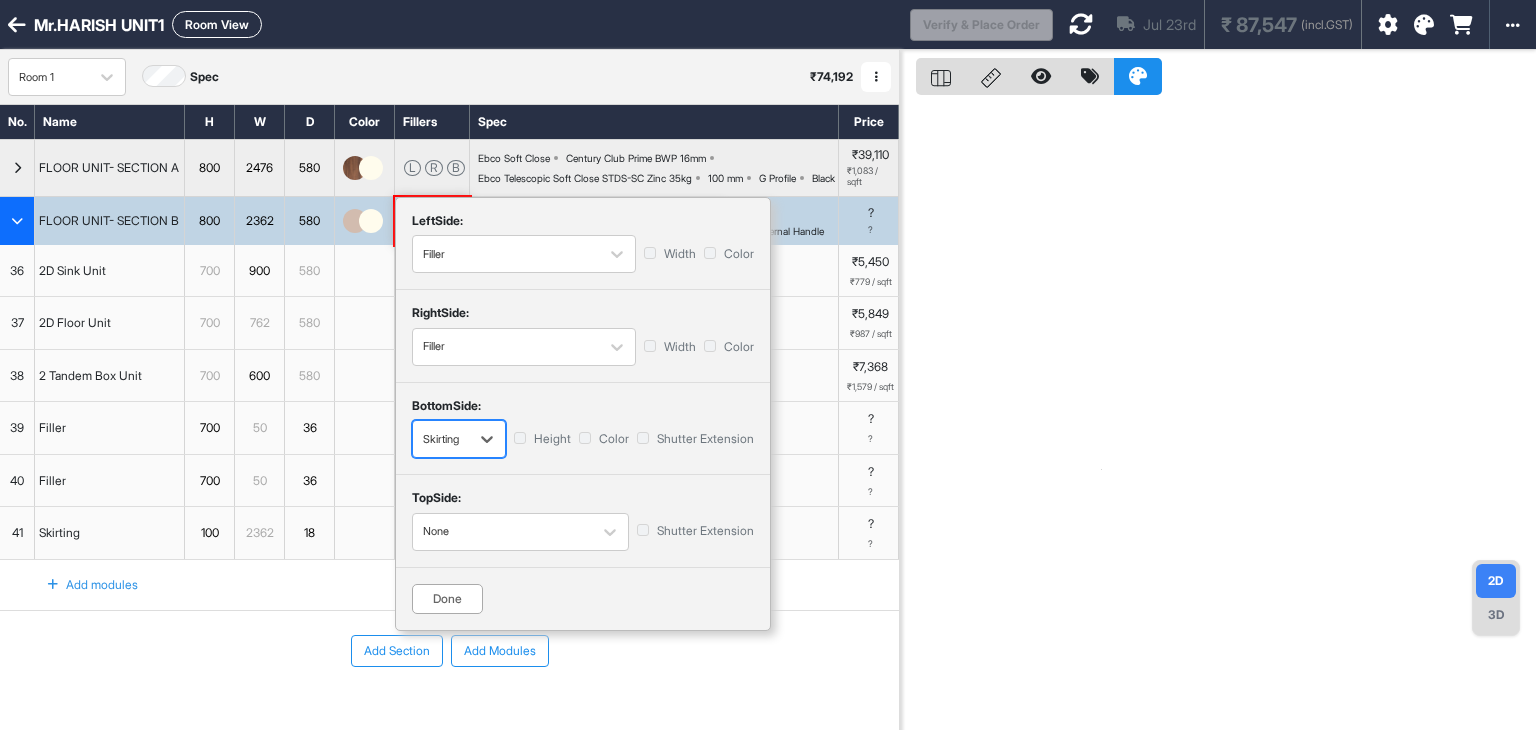 click on "Height" at bounding box center (542, 439) 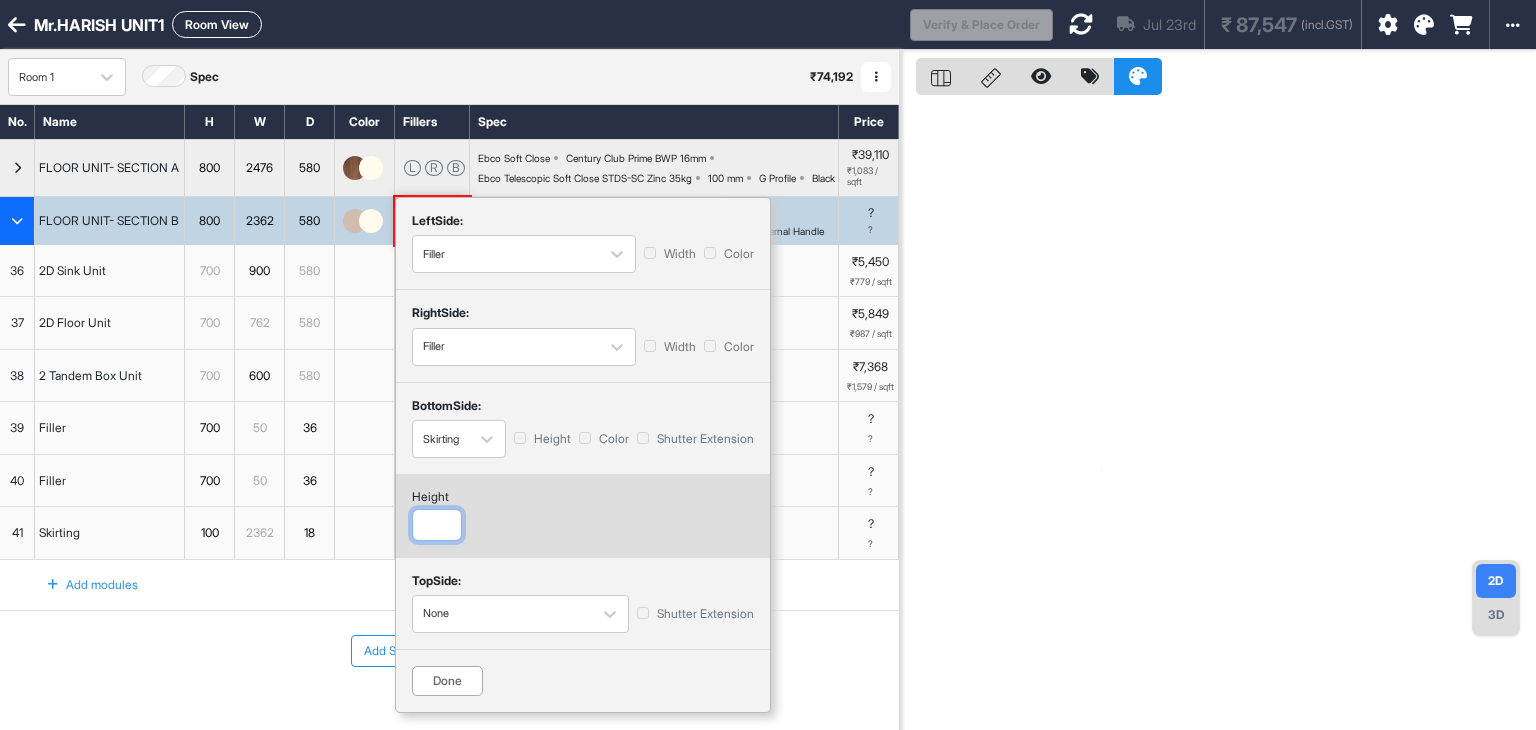 click at bounding box center [437, 525] 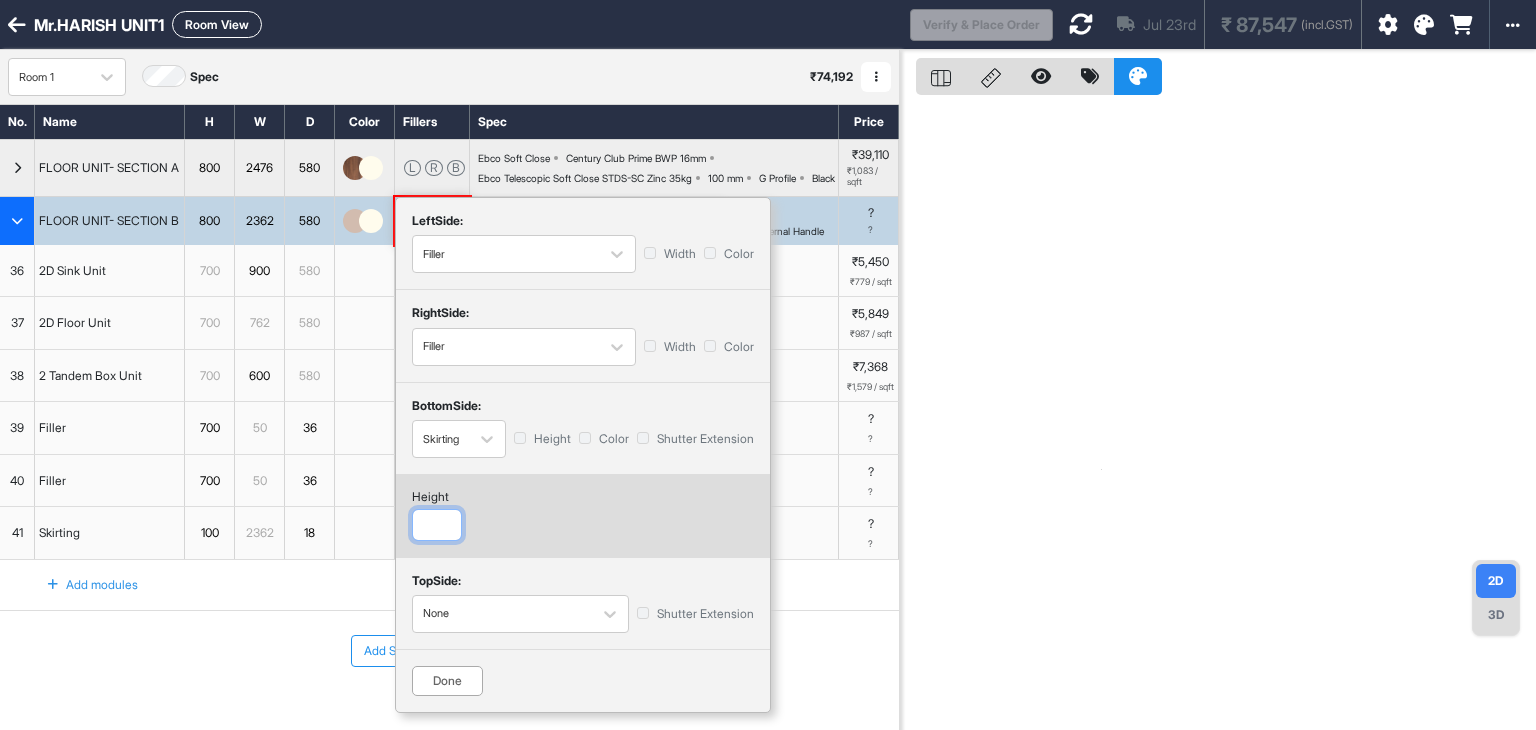 type on "***" 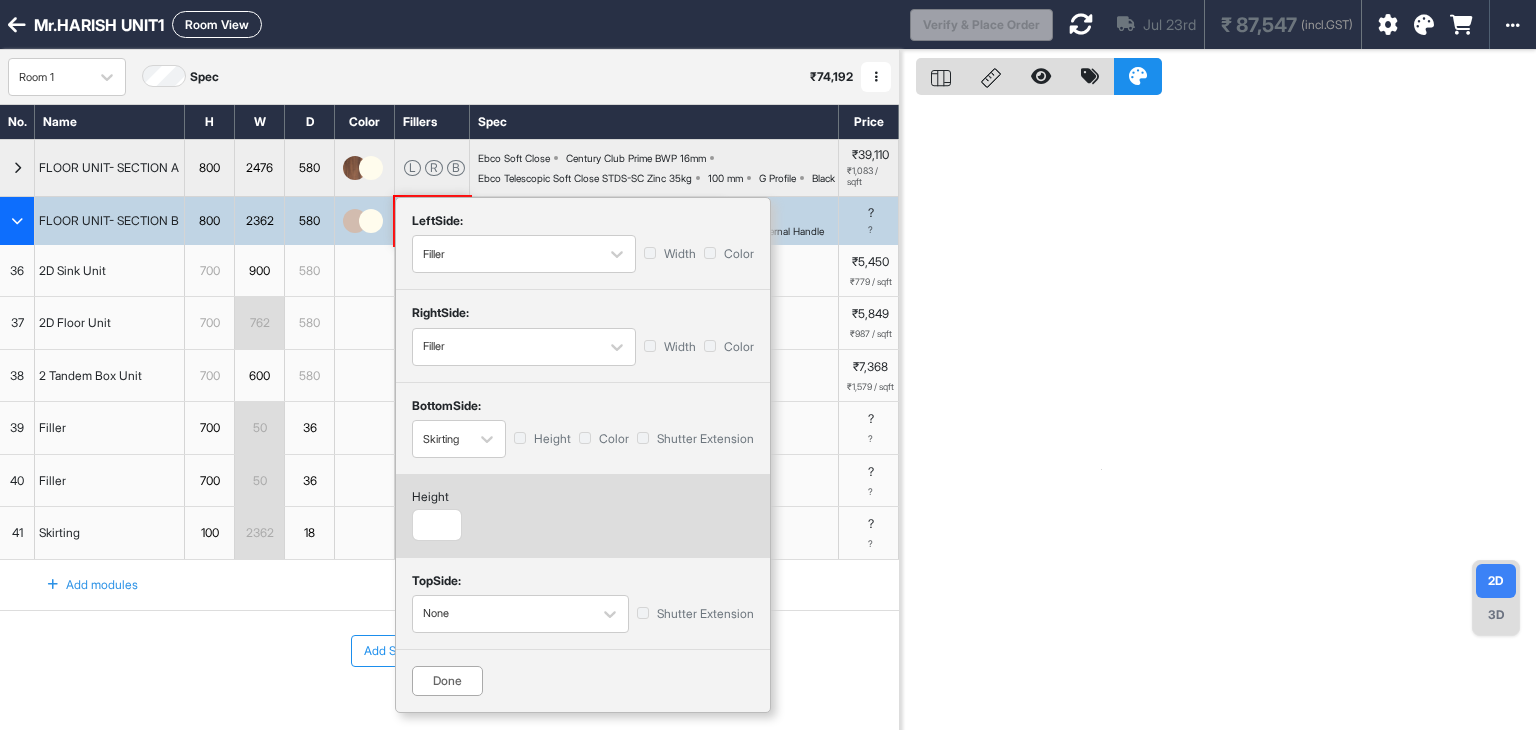 click on "Done" at bounding box center (447, 681) 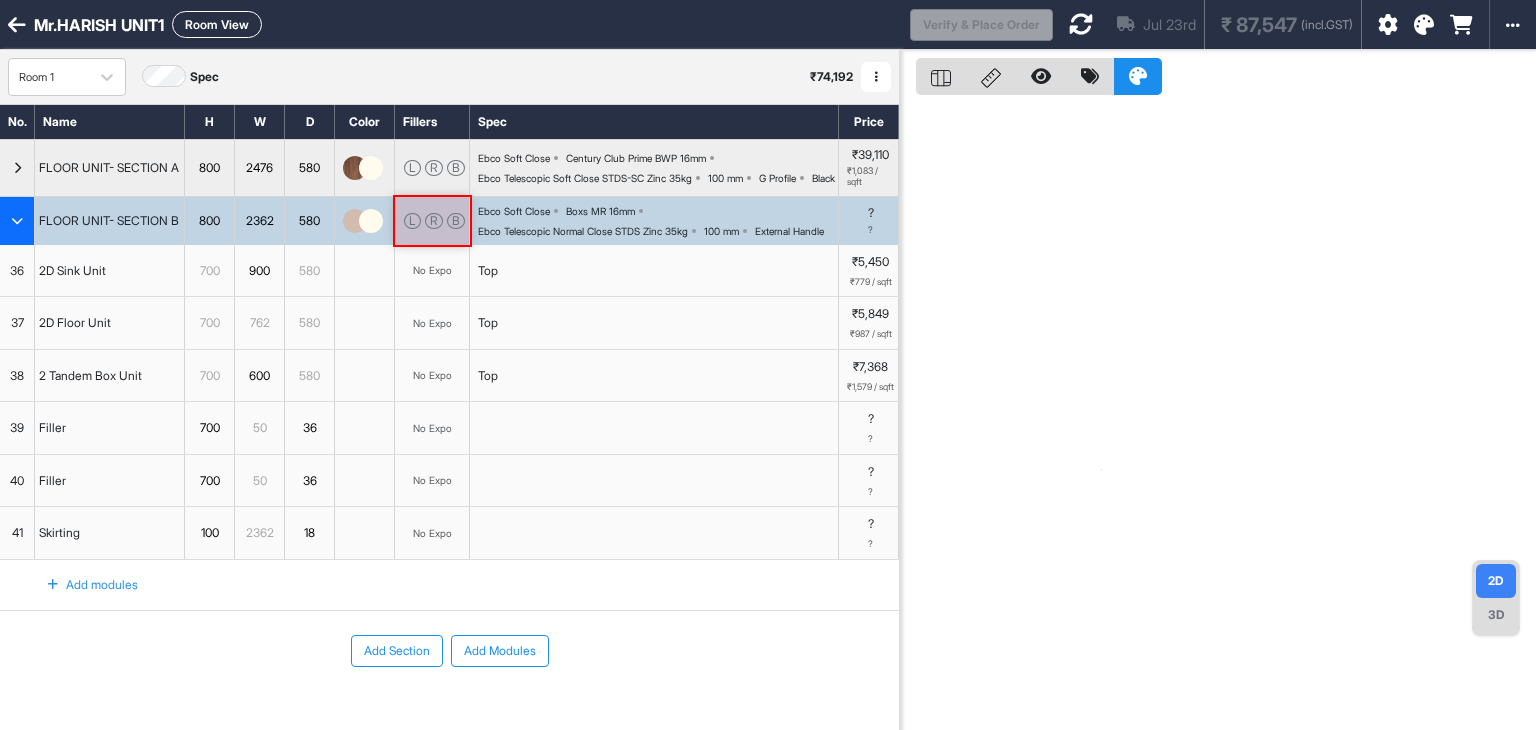 click on "Top" at bounding box center (654, 376) 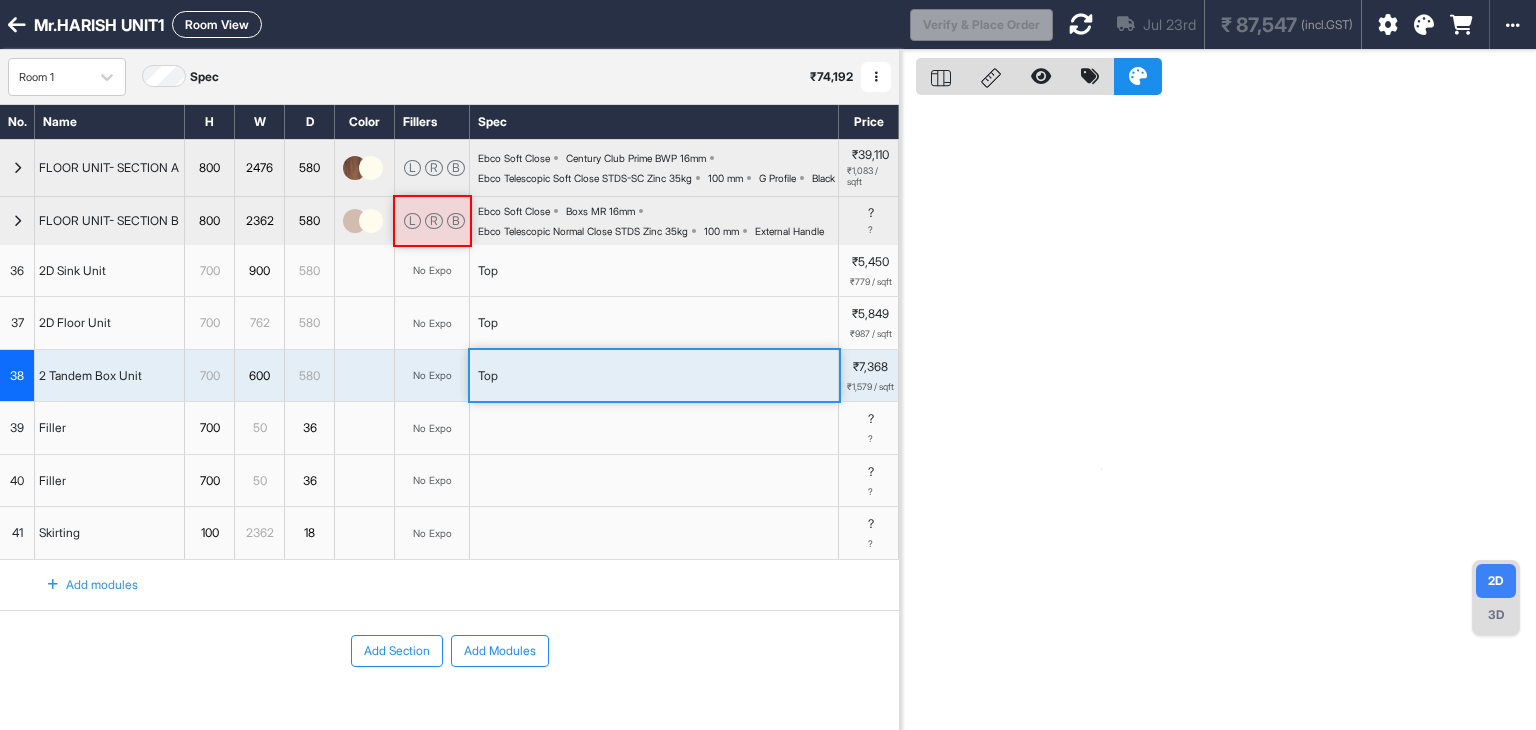 click on "Ebco Soft Close Boxs MR 16mm Ebco Telescopic Normal Close STDS Zinc 35kg 100 mm External Handle" at bounding box center [654, 221] 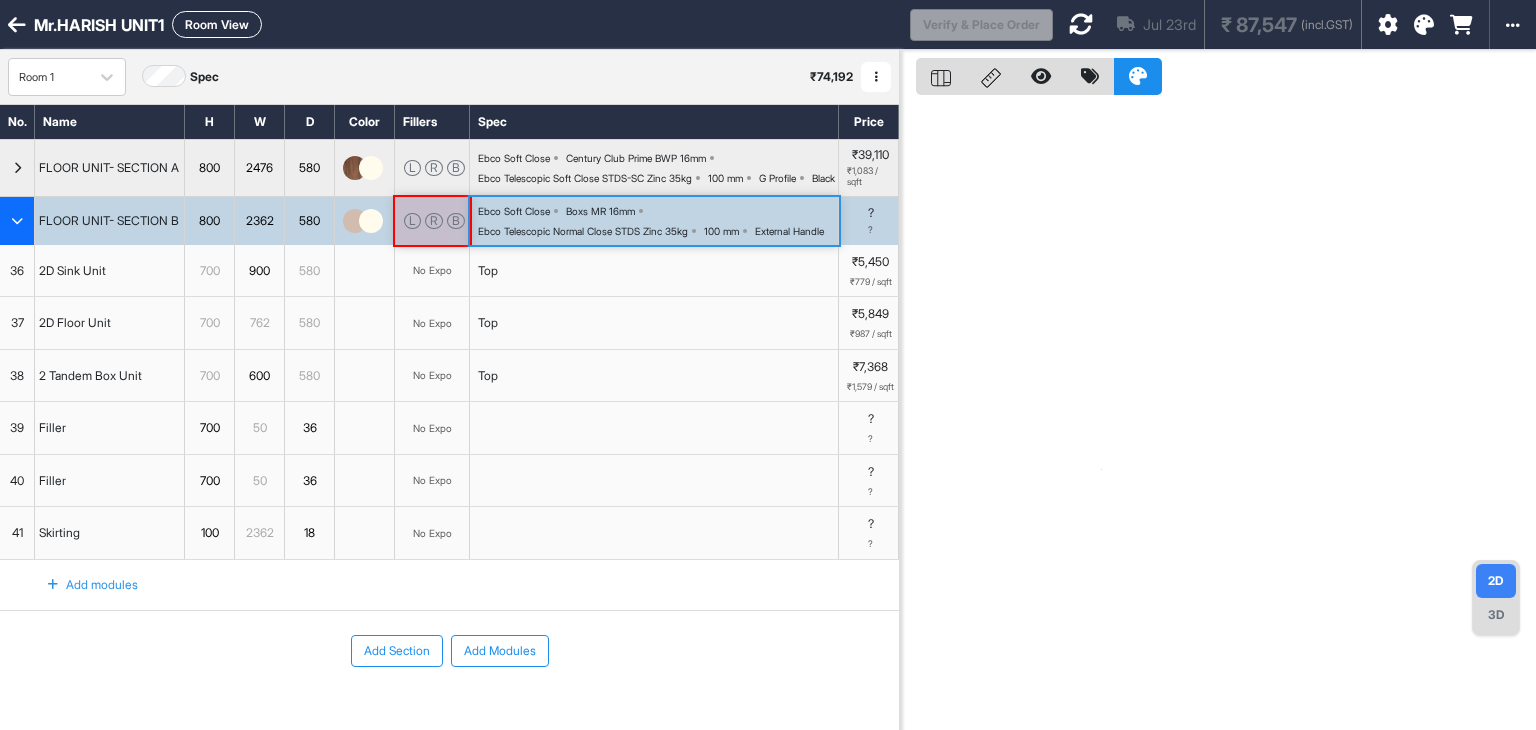 click on "600" at bounding box center [259, 376] 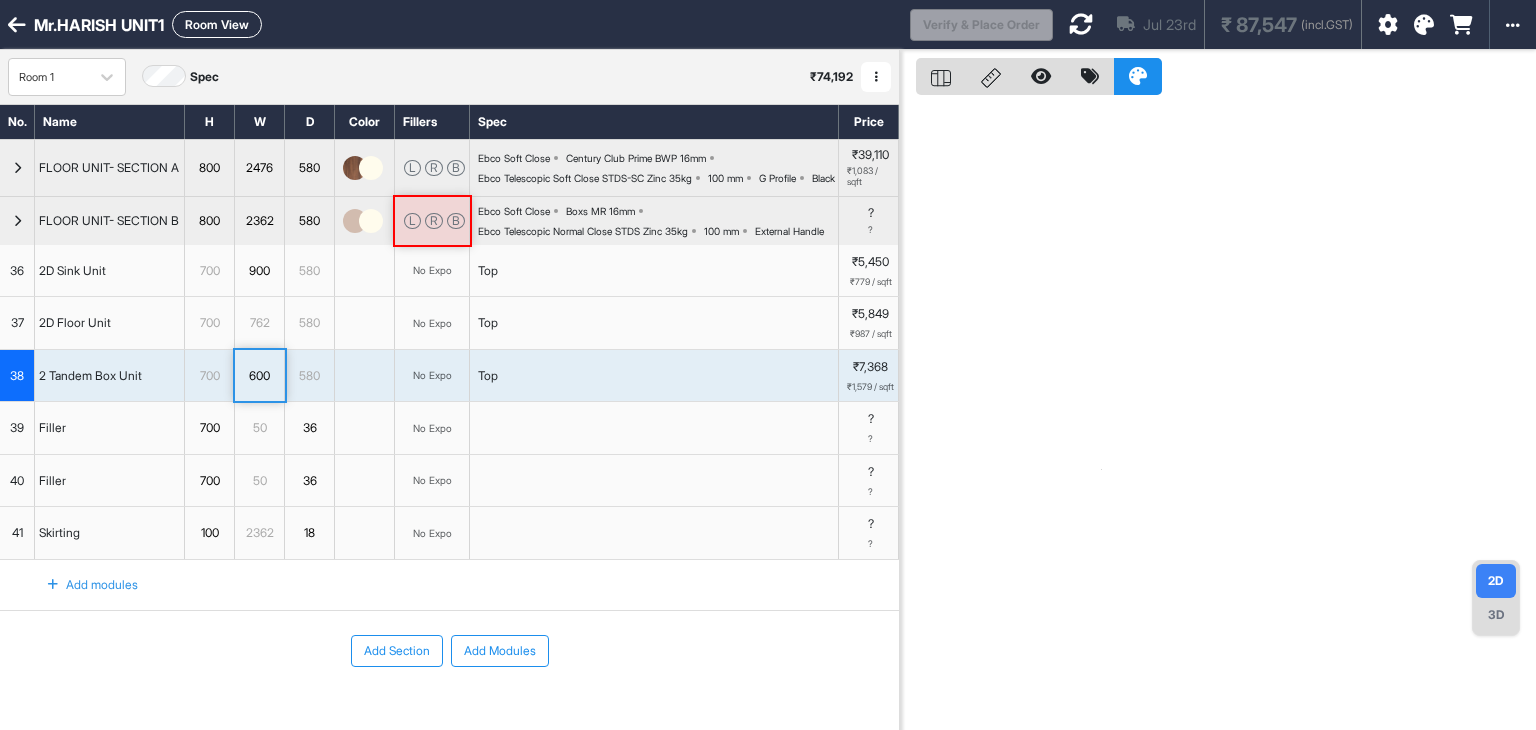 click on "No Expo" at bounding box center [432, 323] 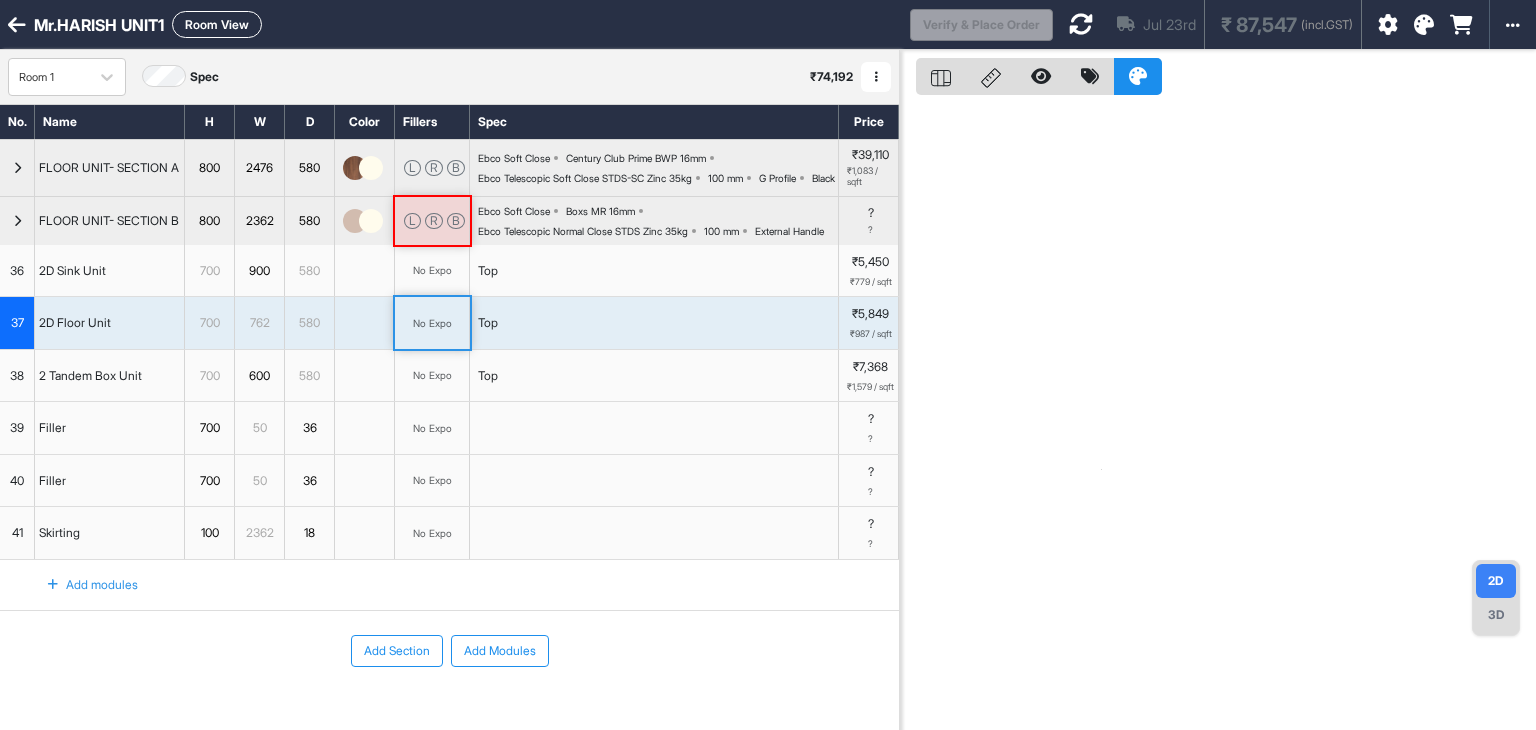 click on "Ebco Telescopic Normal Close STDS Zinc 35kg" at bounding box center [583, 231] 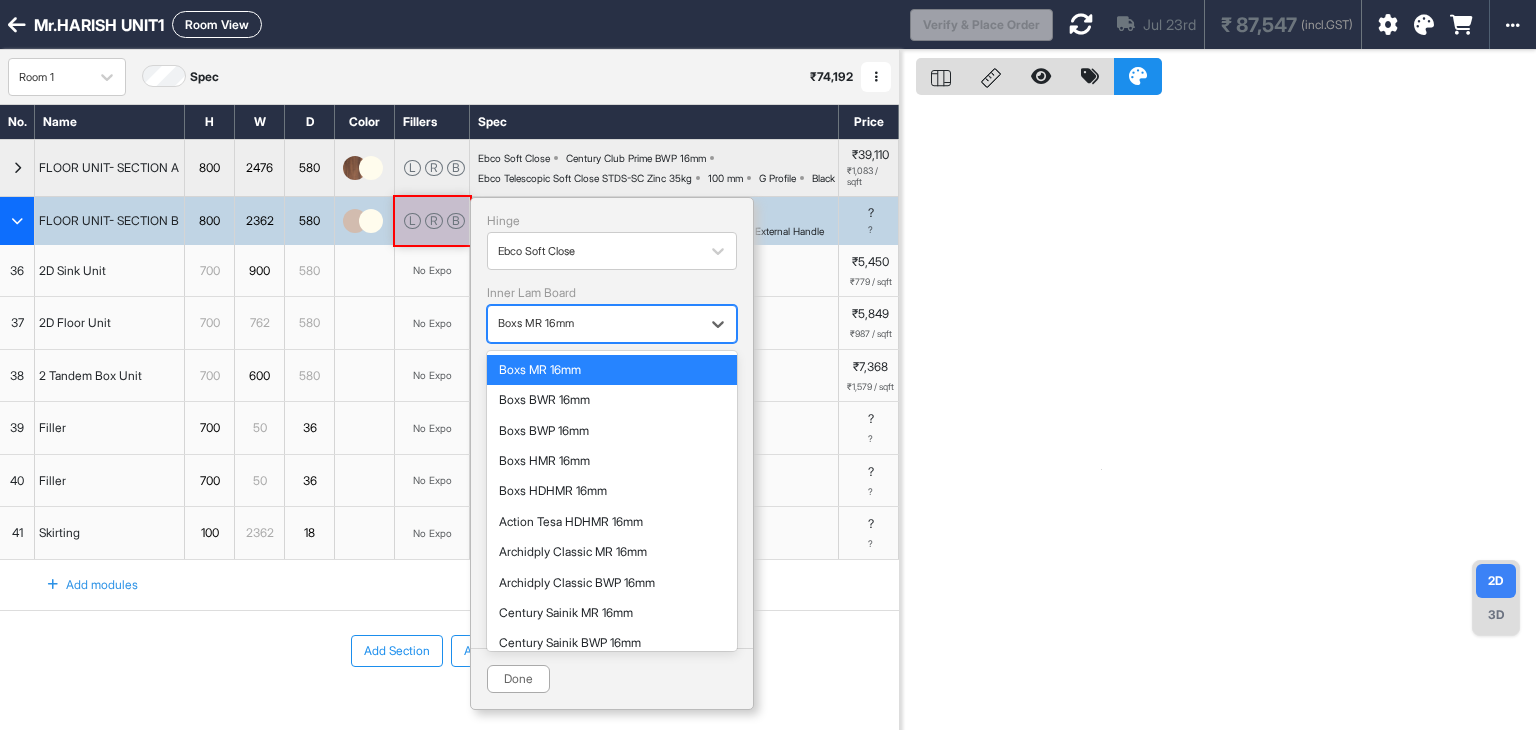 click at bounding box center (594, 324) 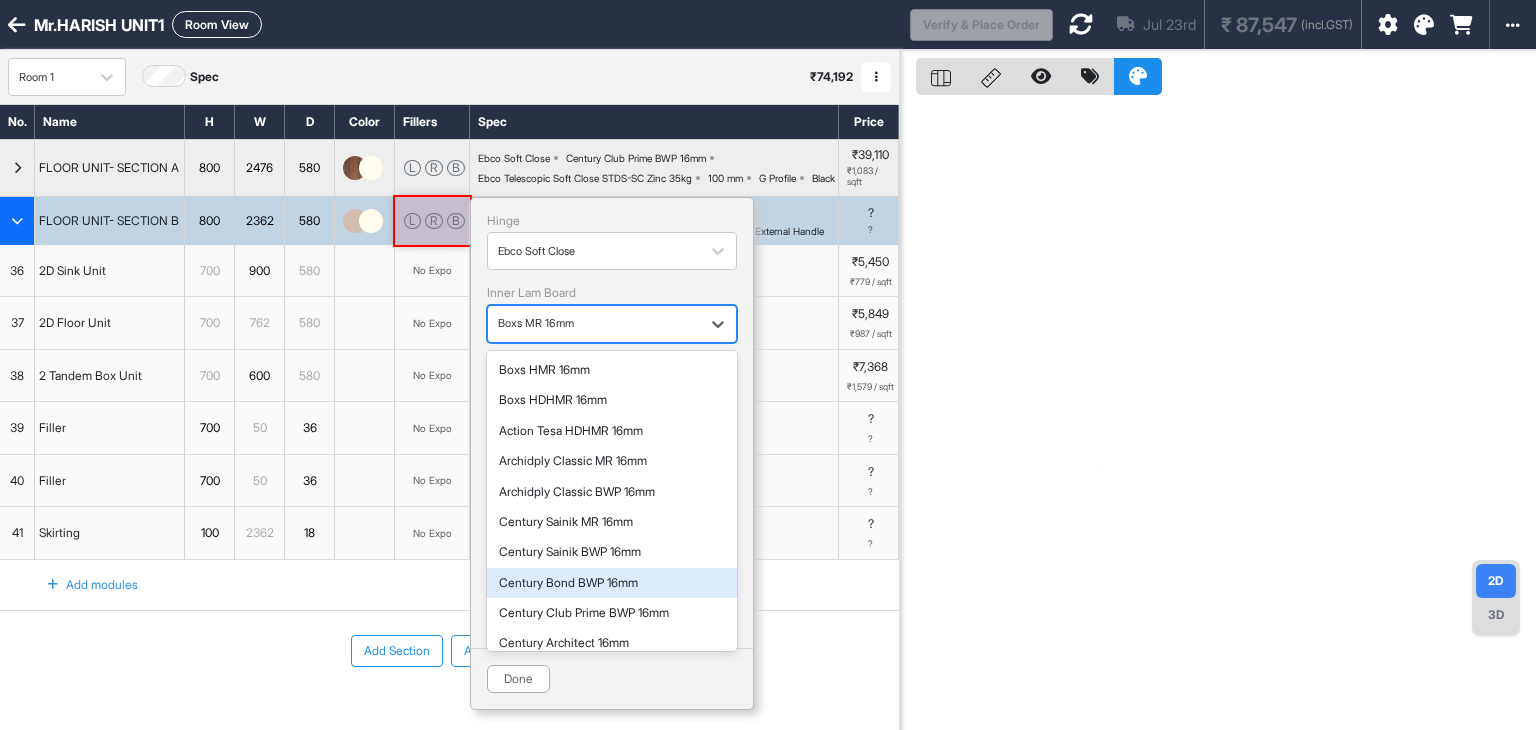 scroll, scrollTop: 200, scrollLeft: 0, axis: vertical 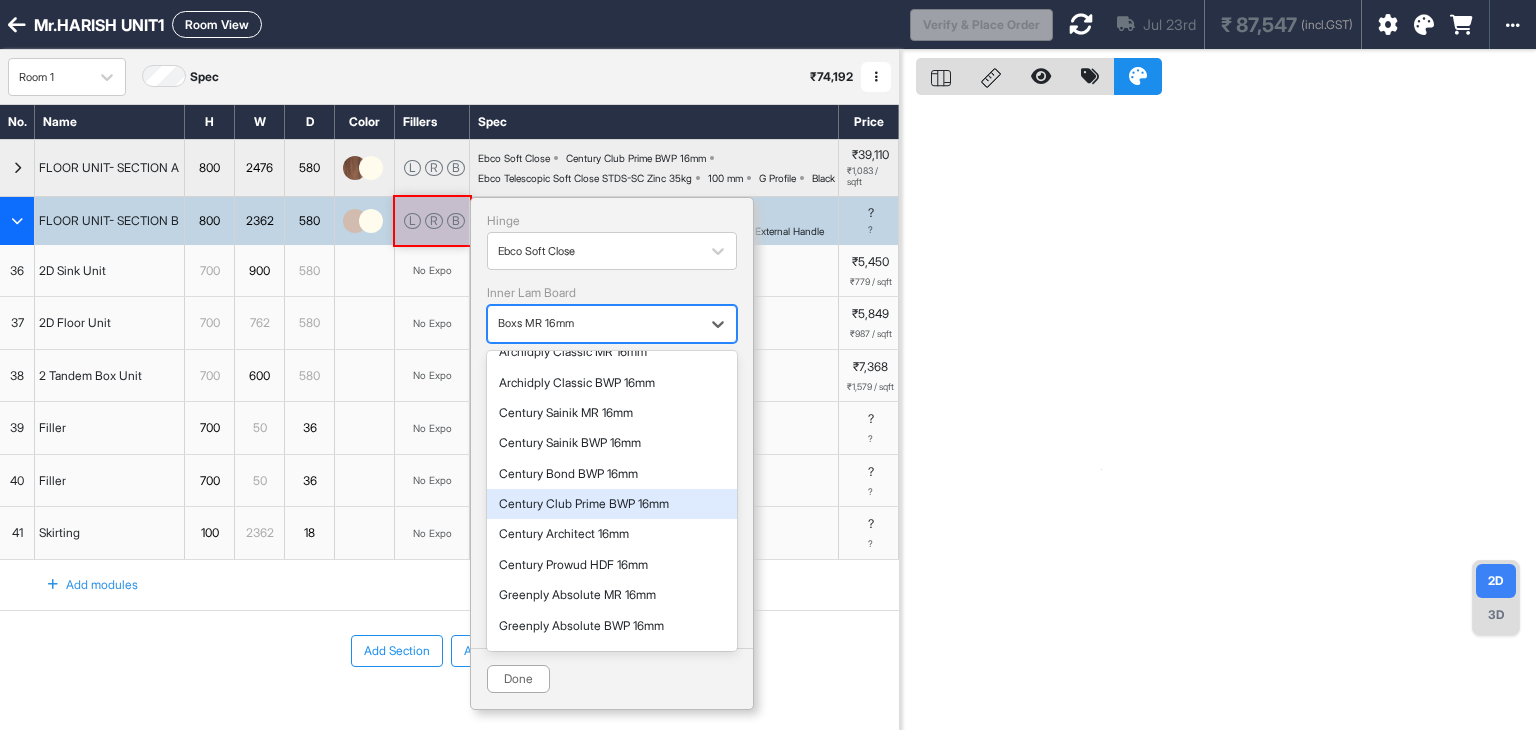click on "Century Club Prime BWP 16mm" at bounding box center (612, 504) 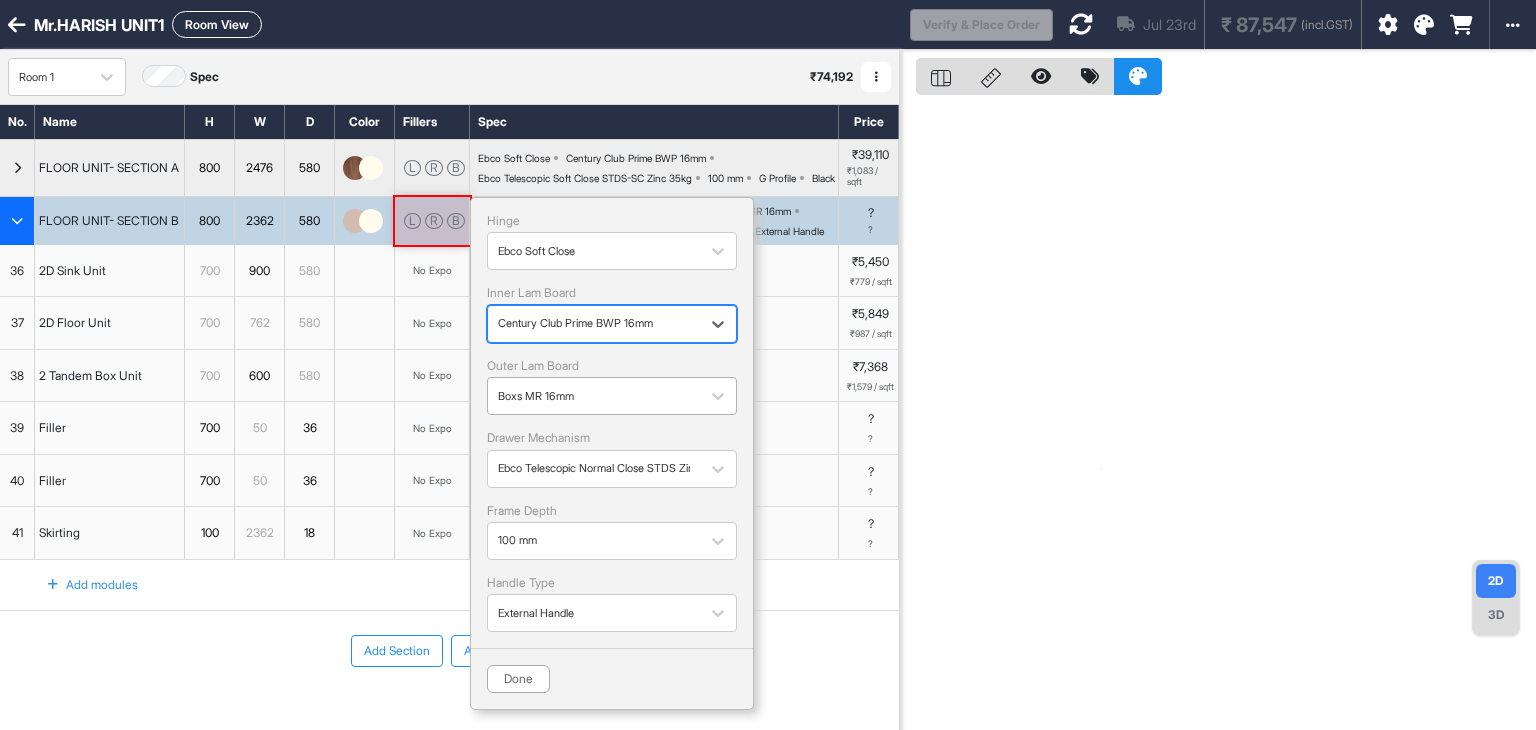 click at bounding box center [594, 396] 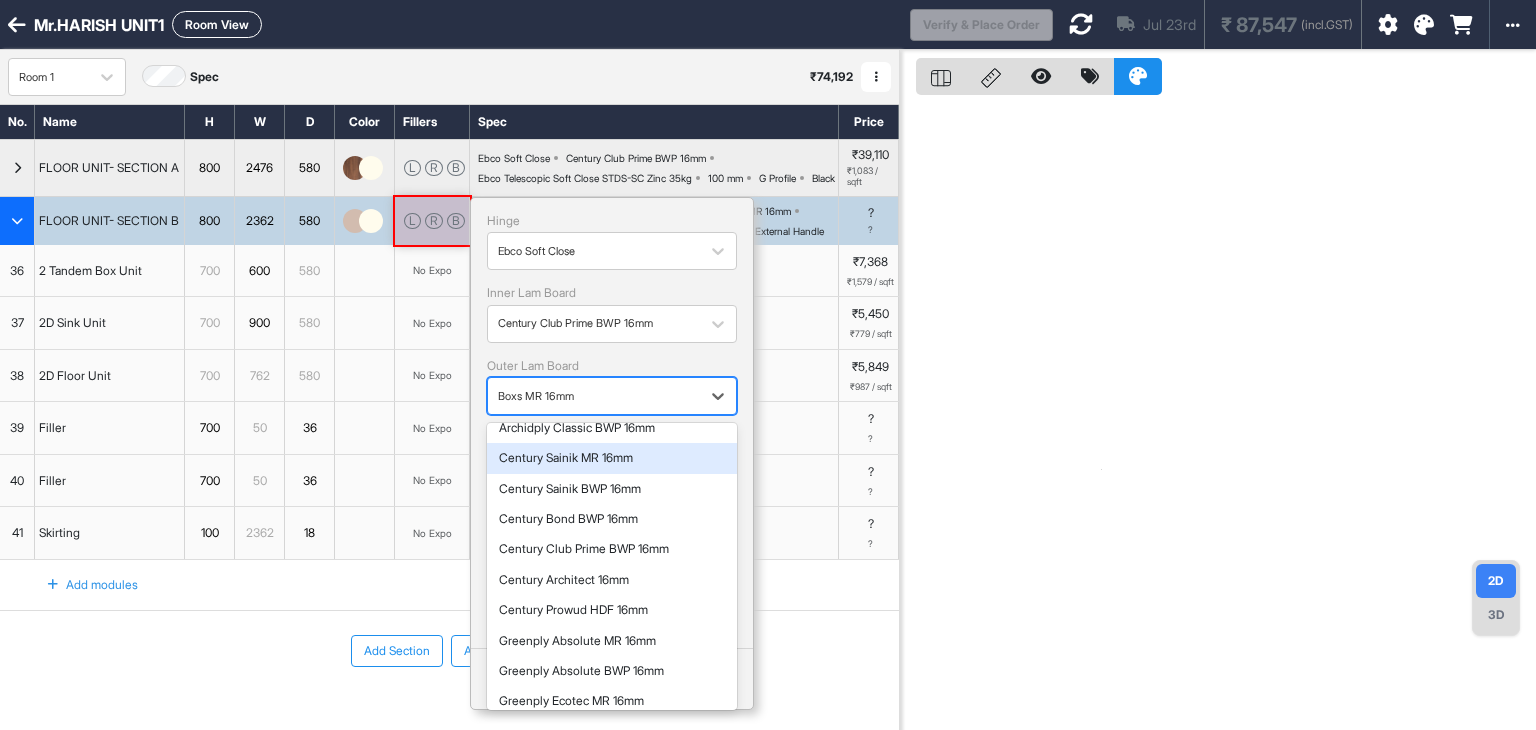 scroll, scrollTop: 300, scrollLeft: 0, axis: vertical 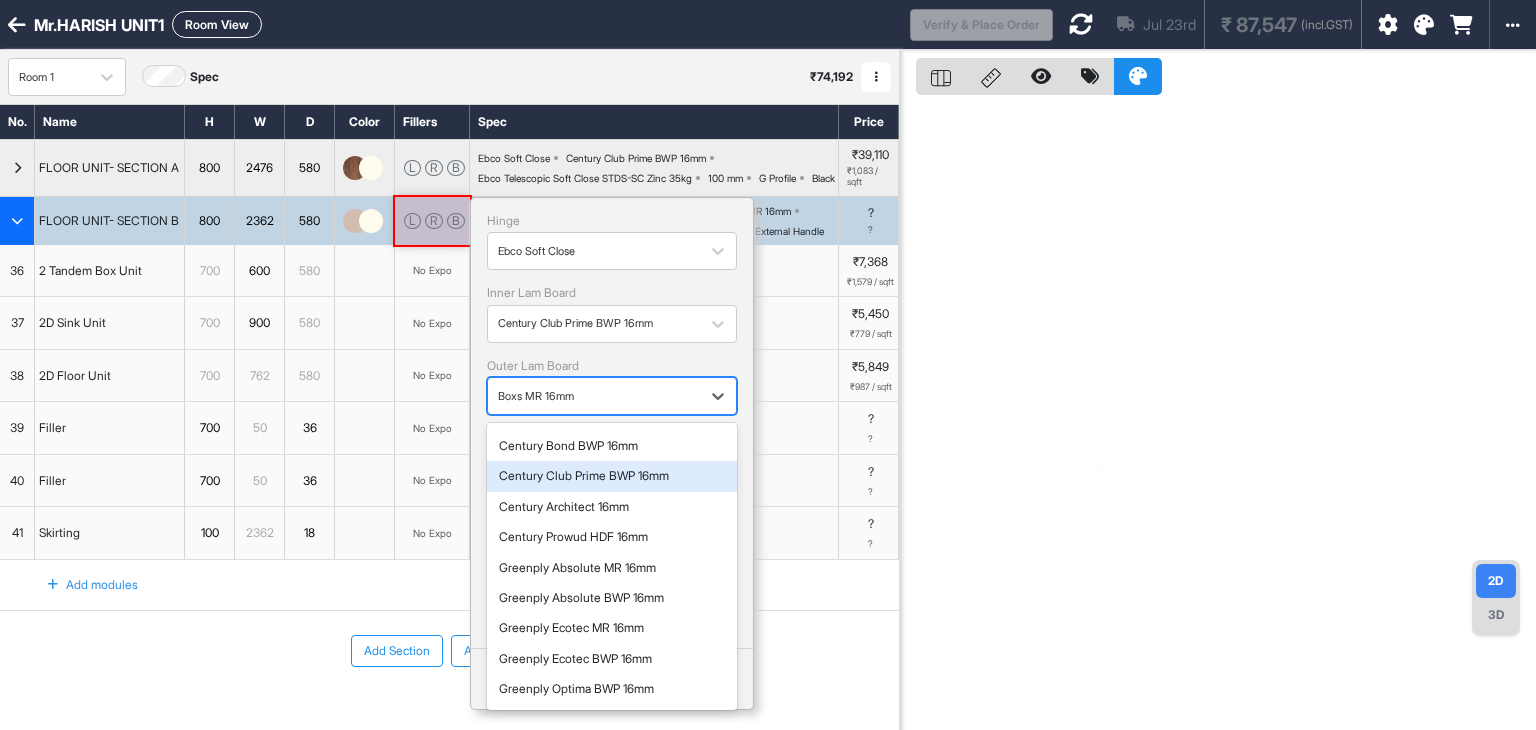 click on "Century Club Prime BWP 16mm" at bounding box center (612, 476) 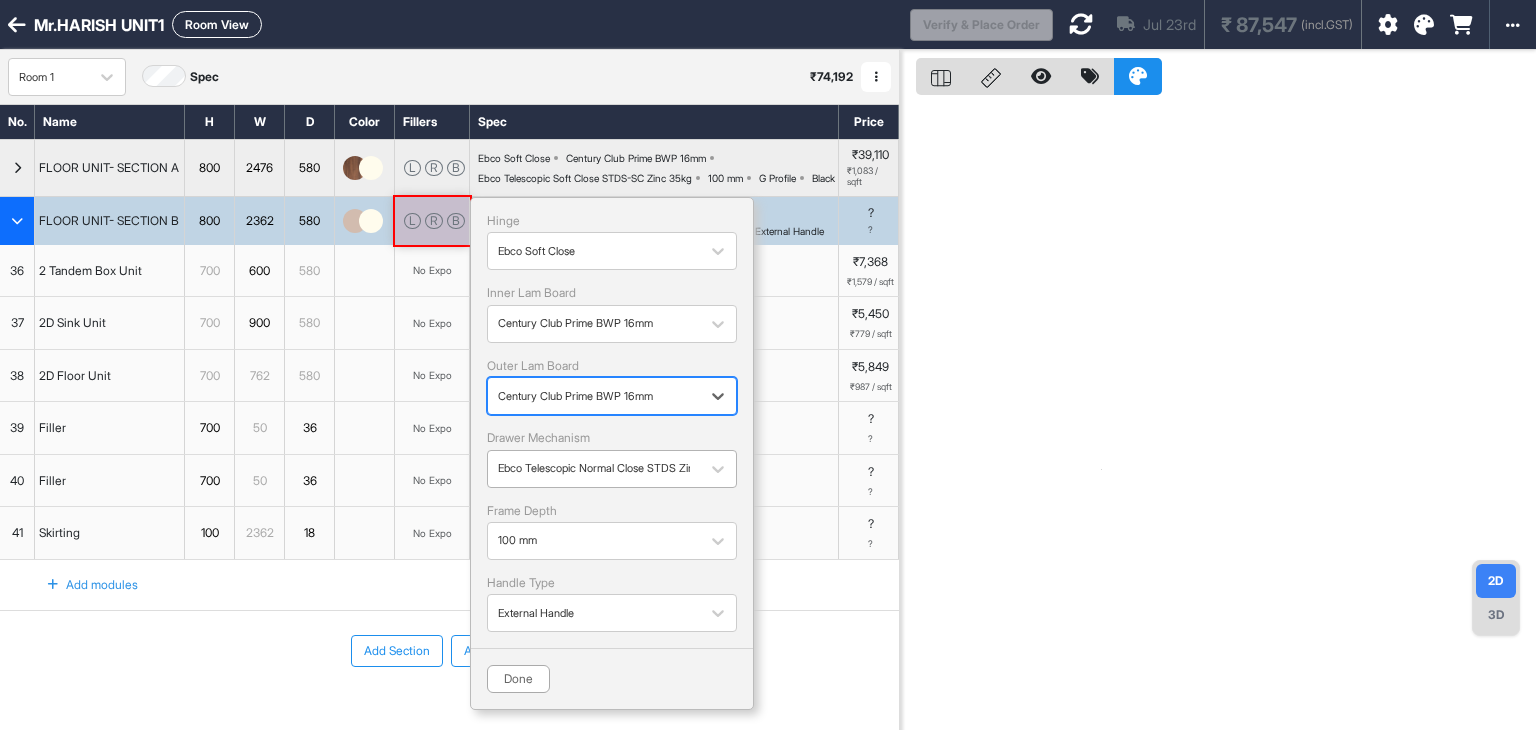 click at bounding box center (594, 468) 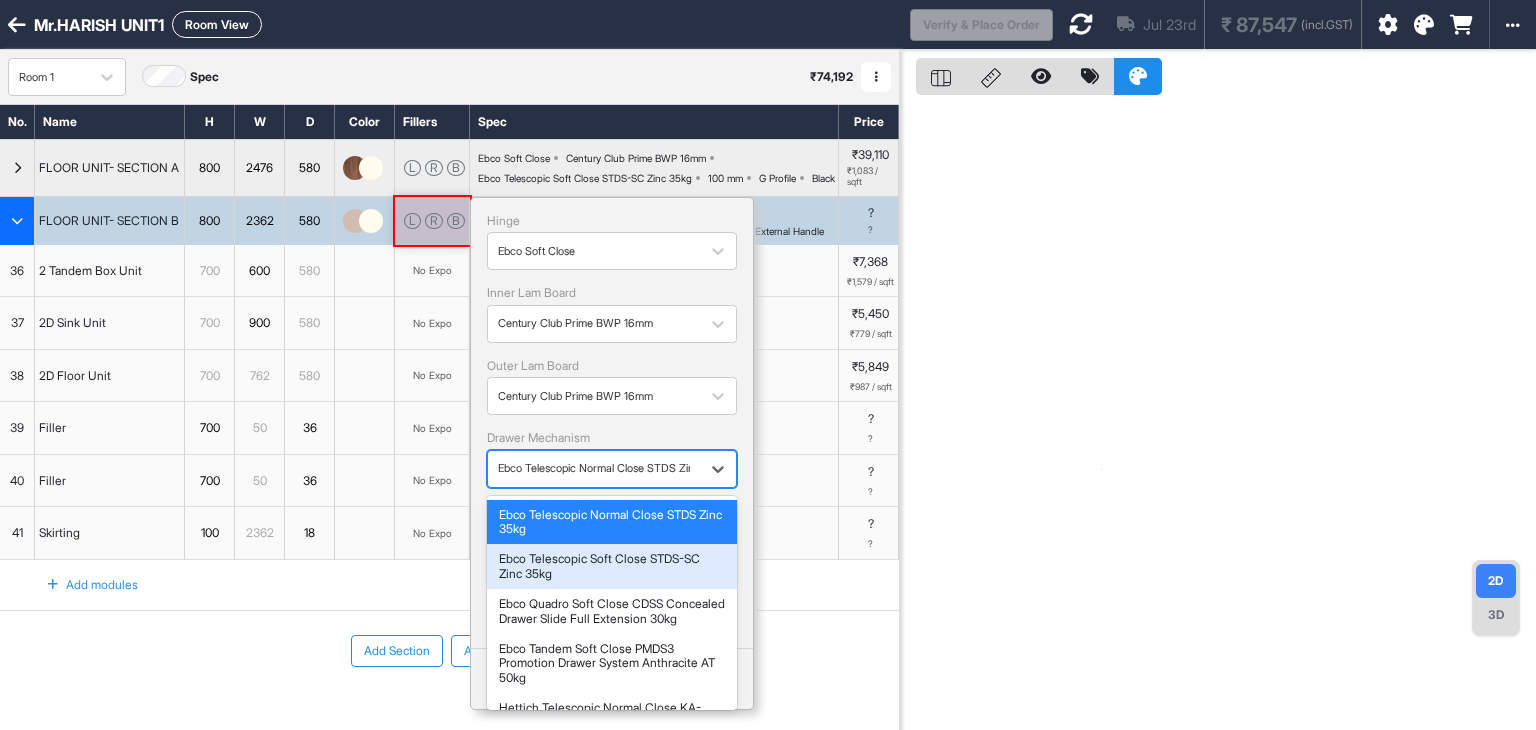 click on "Ebco Telescopic Soft Close STDS-SC Zinc 35kg" at bounding box center [612, 566] 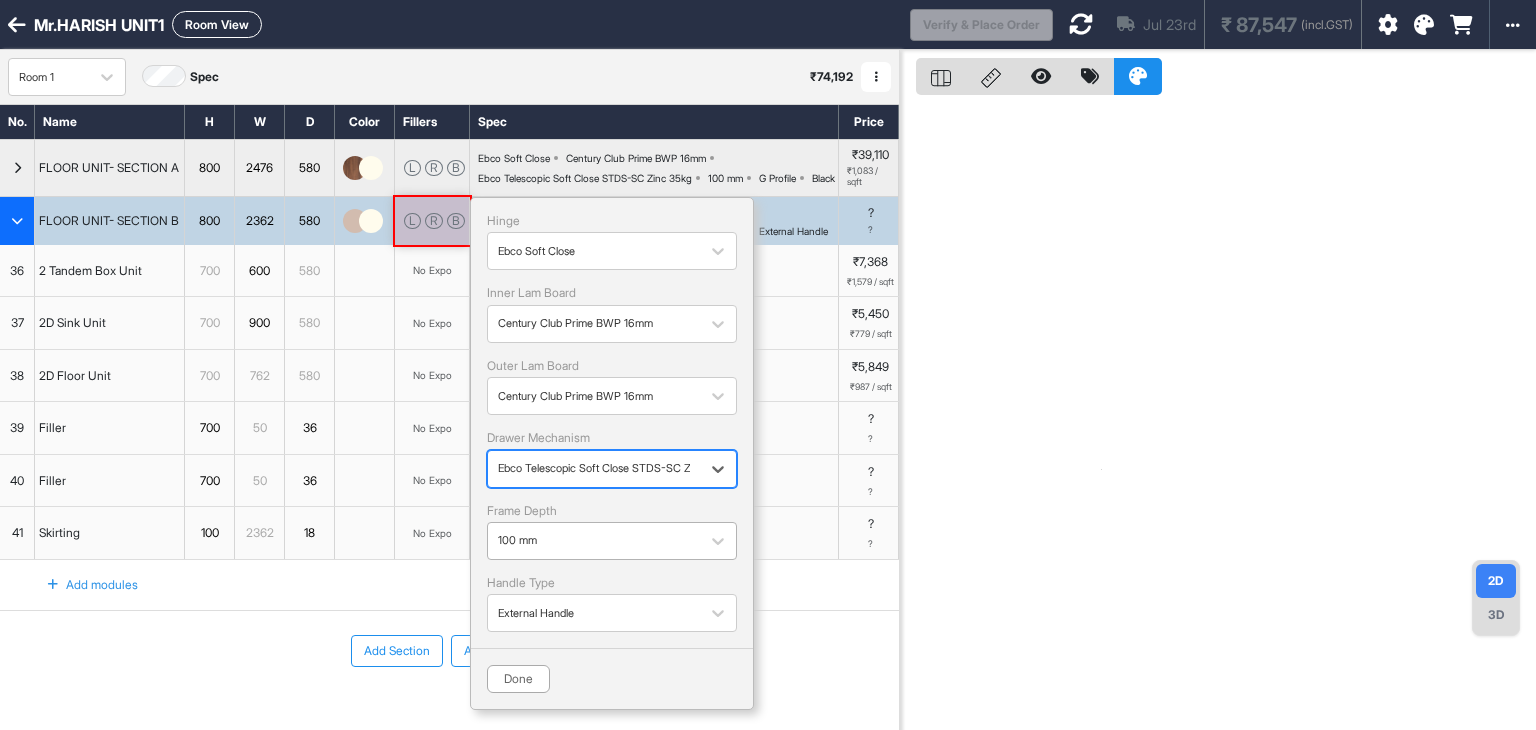 click at bounding box center [594, 541] 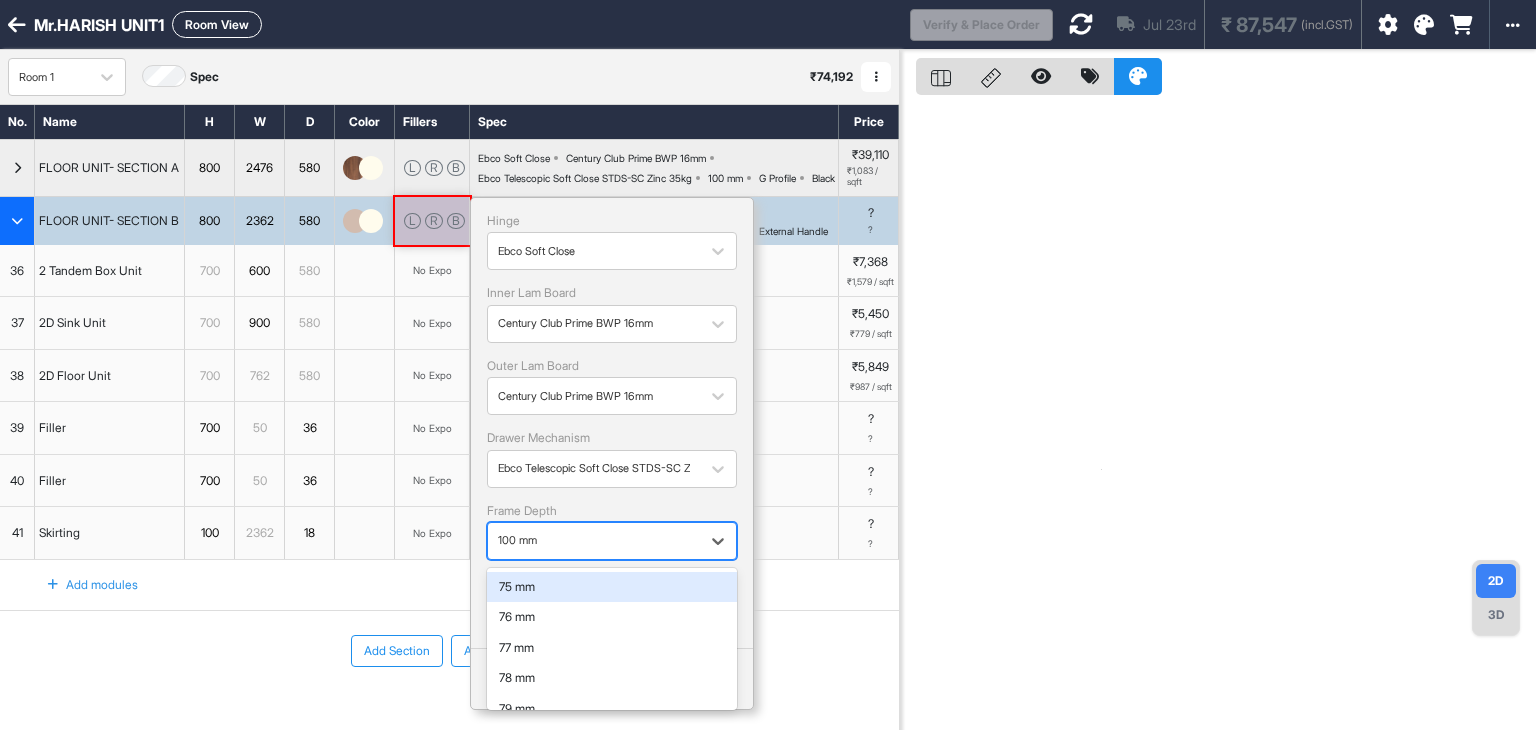 click at bounding box center [594, 541] 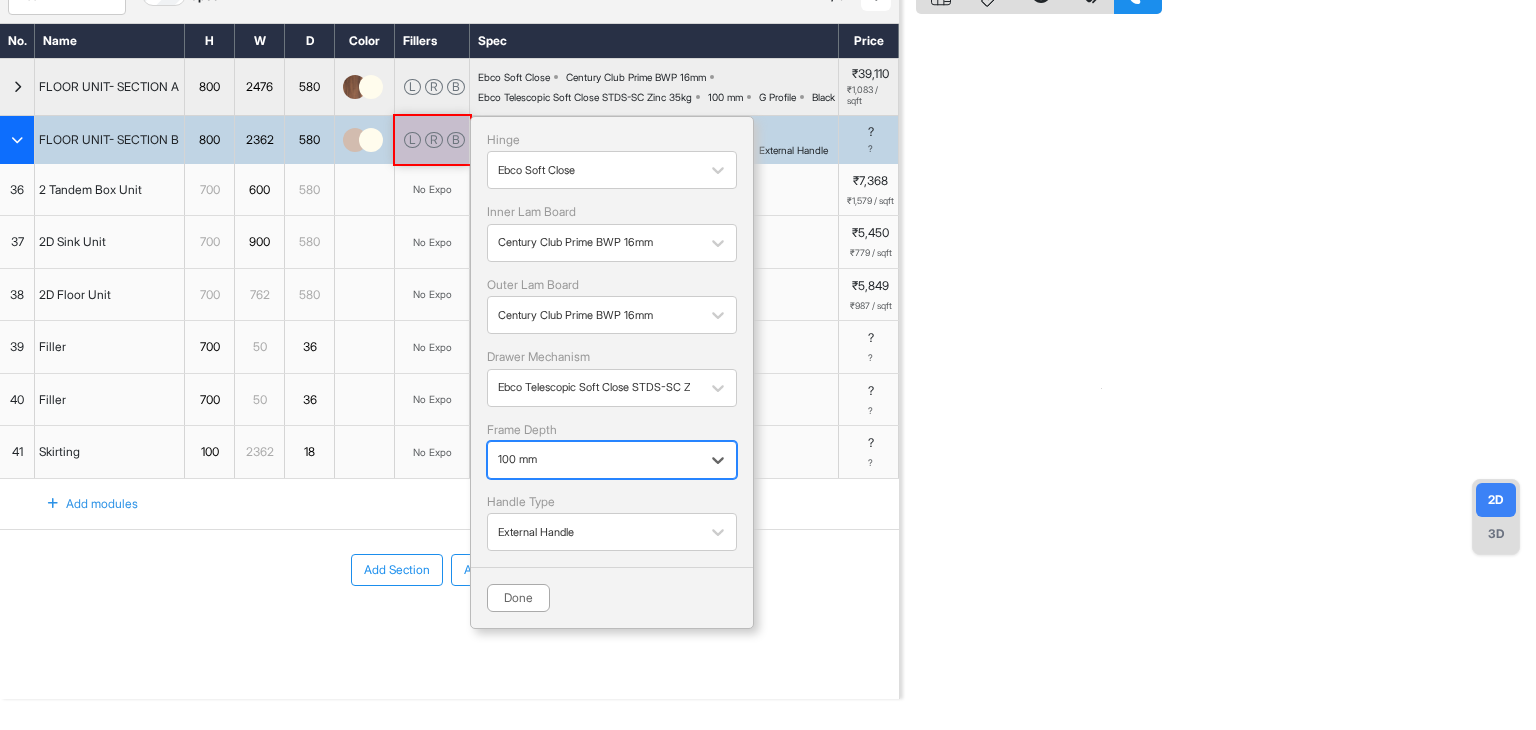 scroll, scrollTop: 124, scrollLeft: 0, axis: vertical 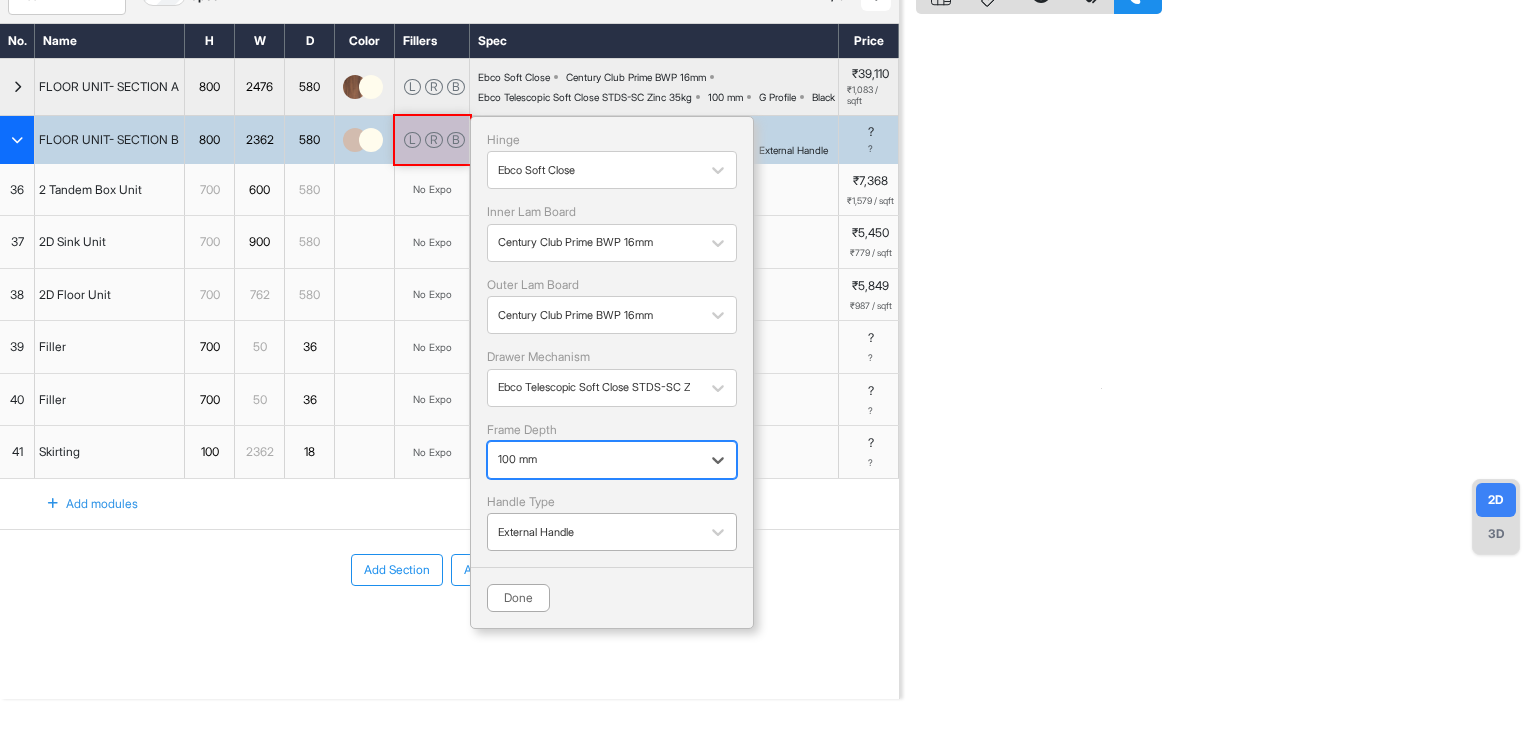 click at bounding box center (594, 532) 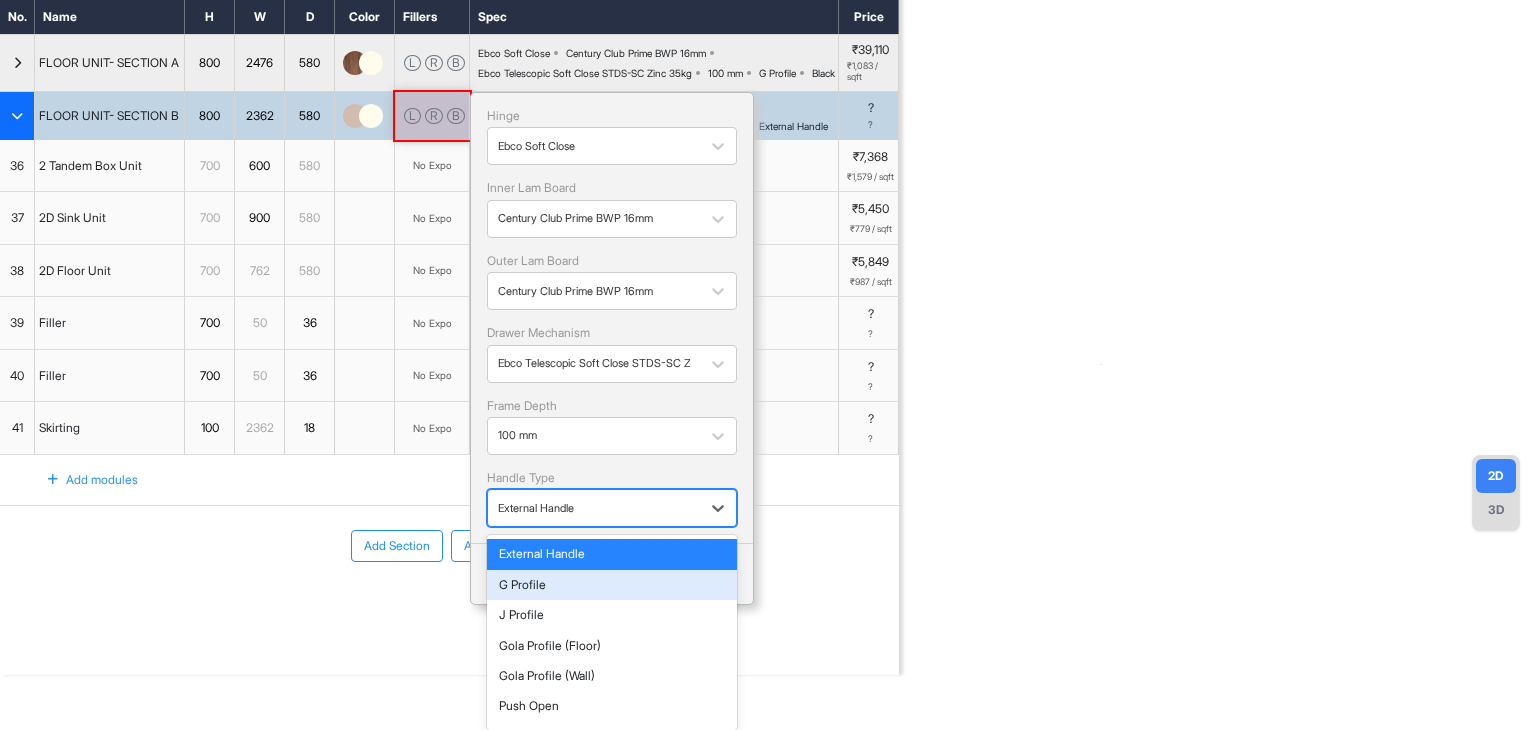click on "G Profile" at bounding box center [612, 585] 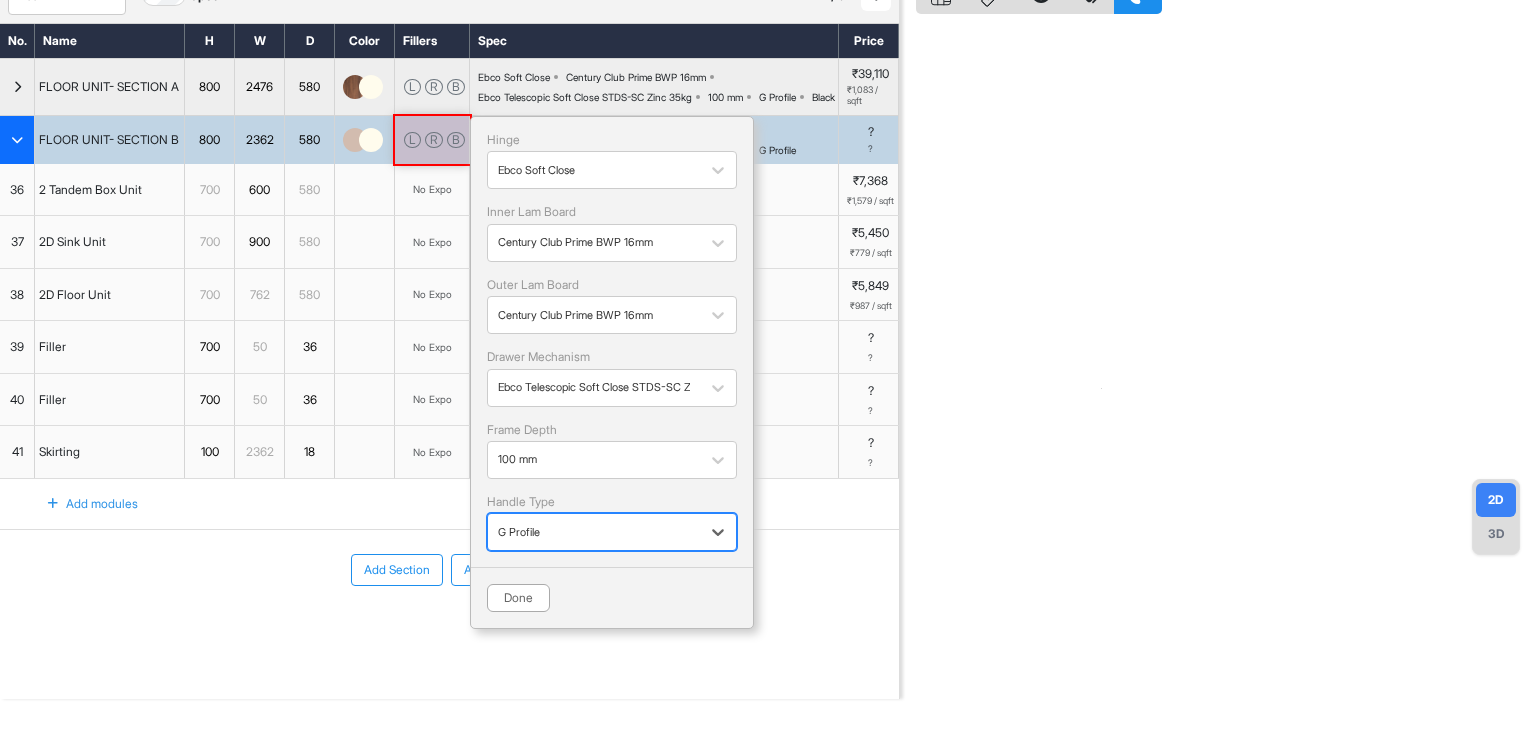 scroll, scrollTop: 104, scrollLeft: 0, axis: vertical 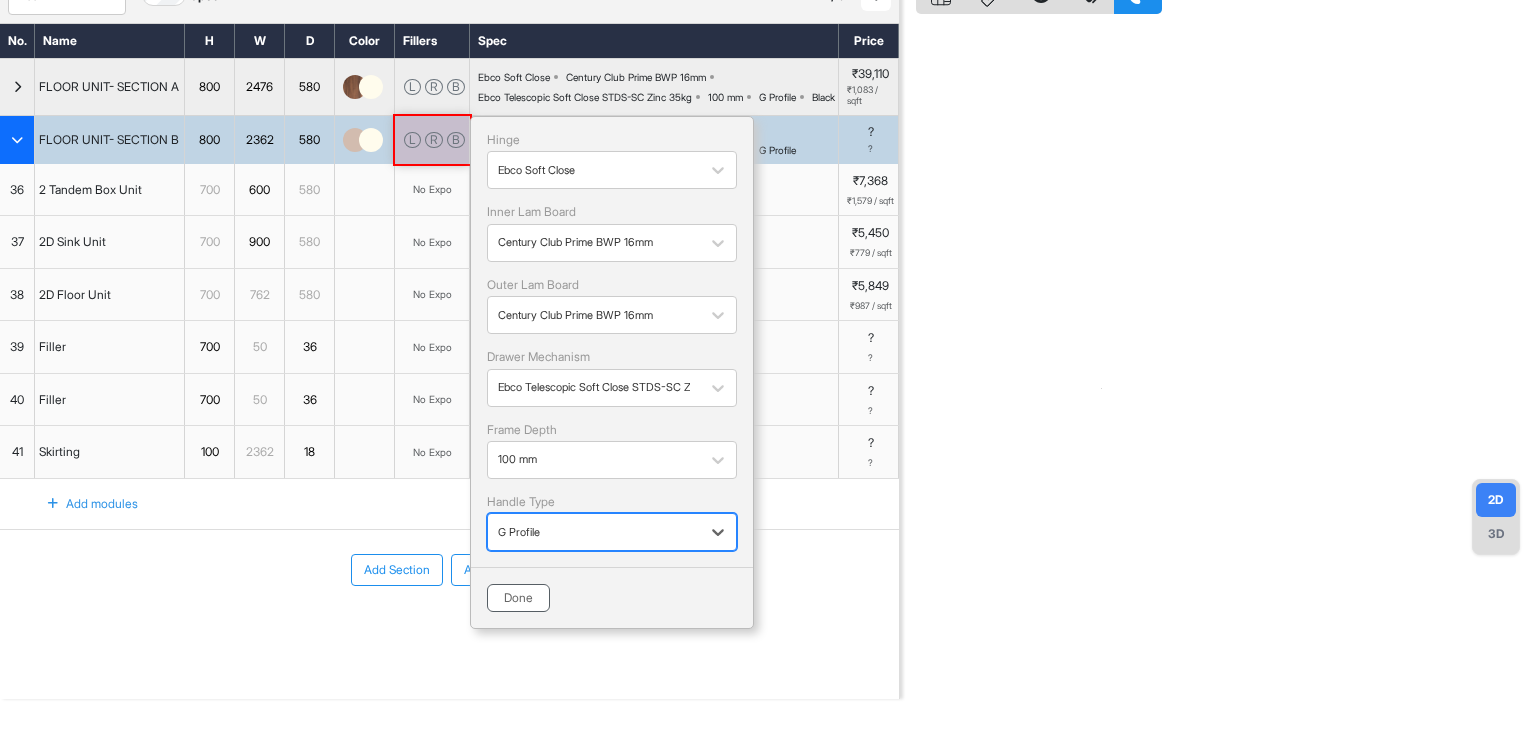 click on "Done" at bounding box center (518, 598) 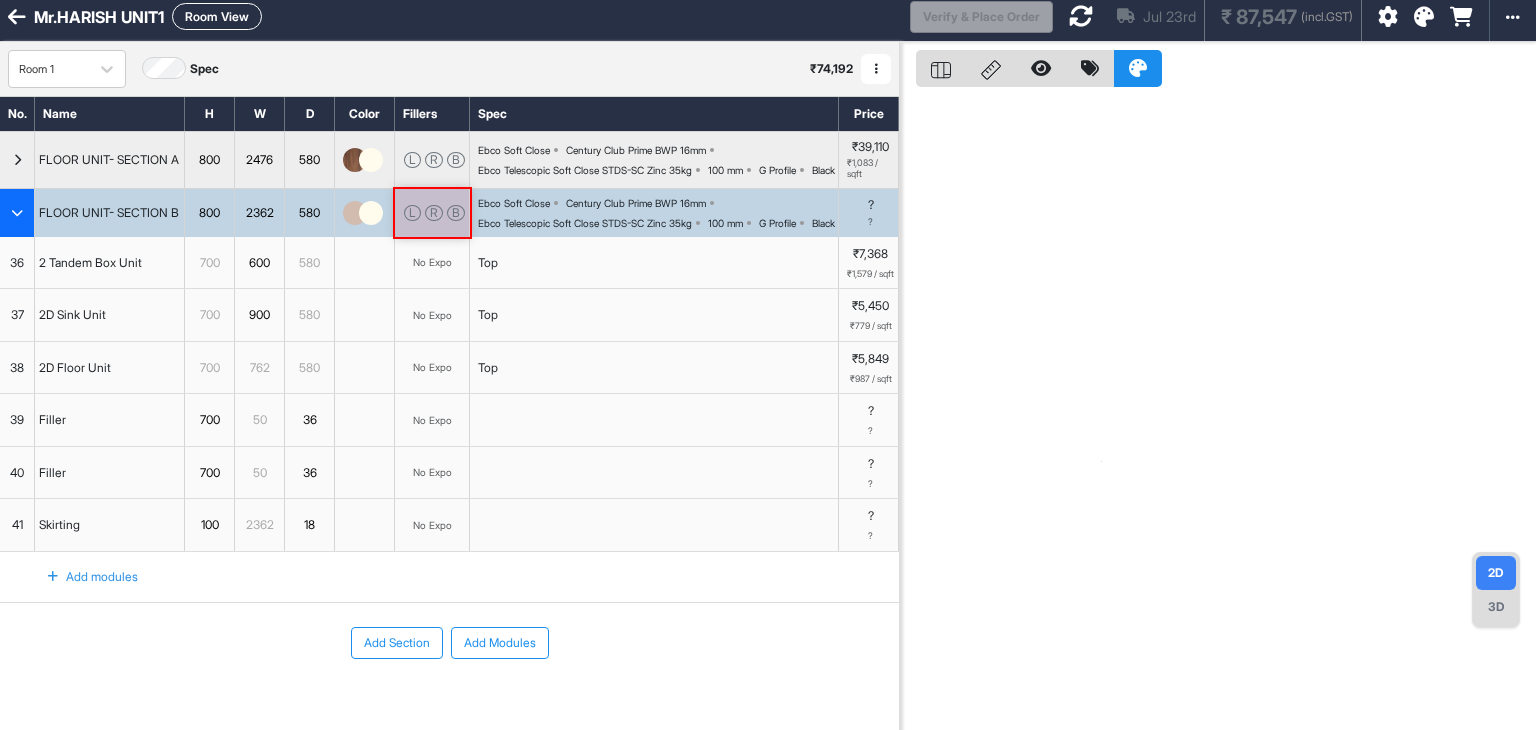 scroll, scrollTop: 0, scrollLeft: 0, axis: both 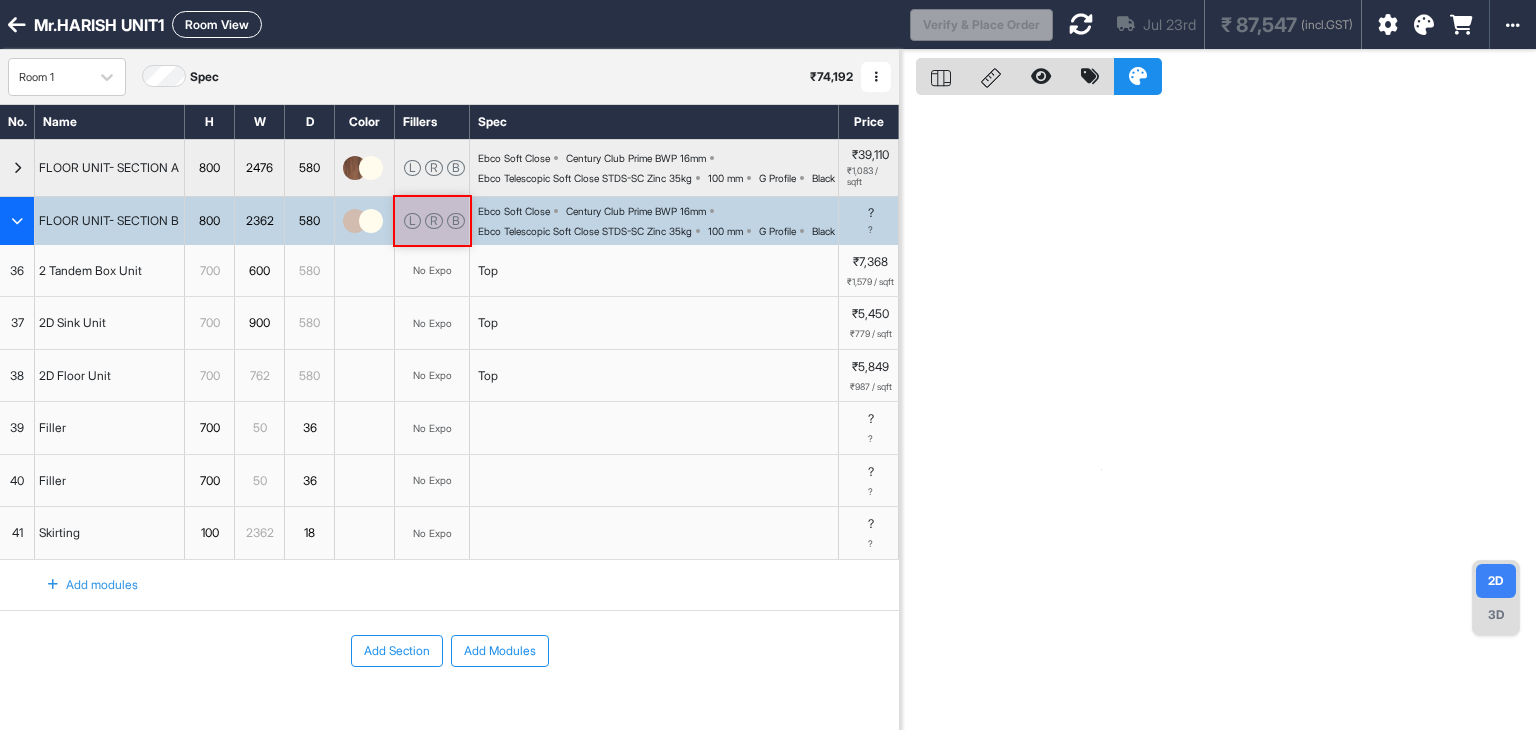 drag, startPoint x: 596, startPoint y: 409, endPoint x: 529, endPoint y: 377, distance: 74.24958 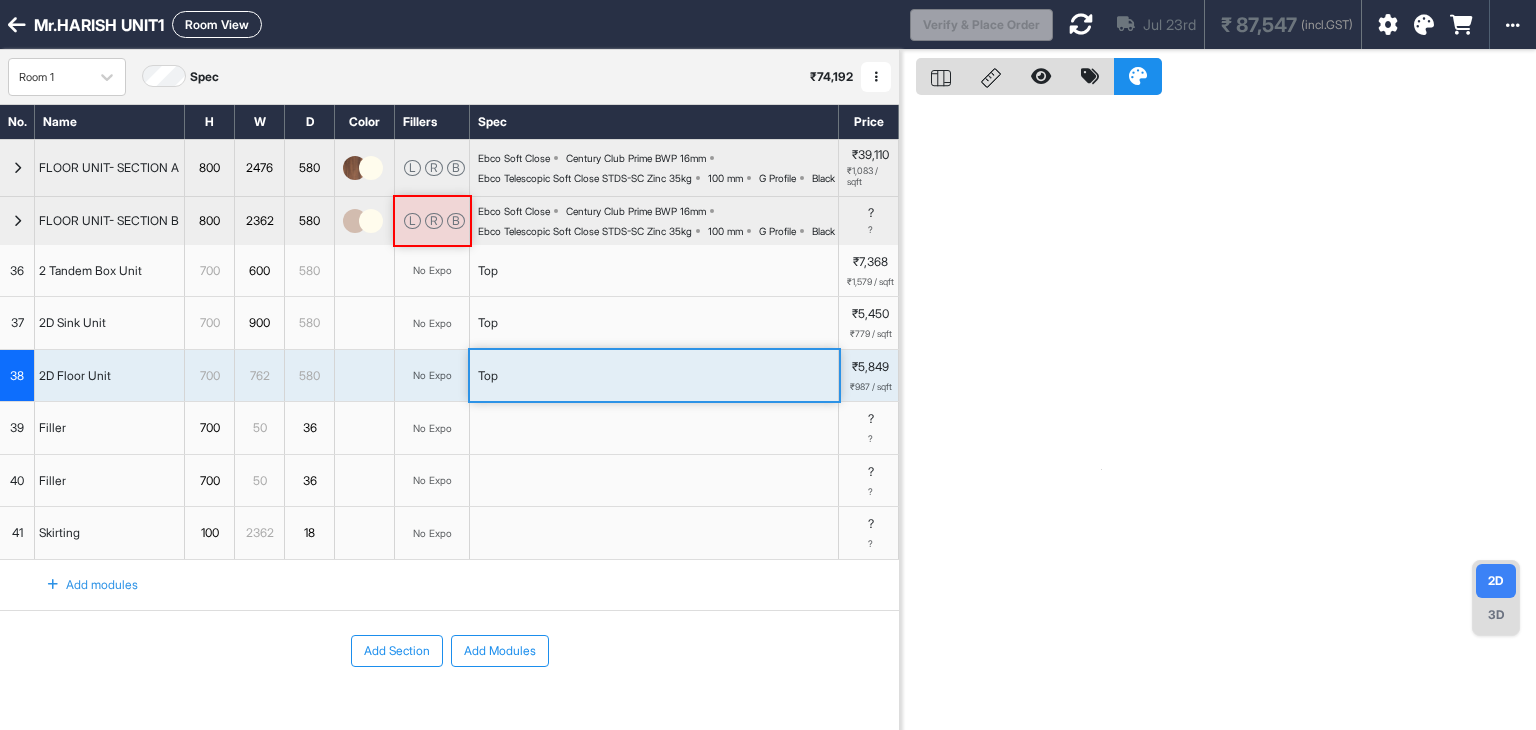 click on "No Expo" at bounding box center (432, 271) 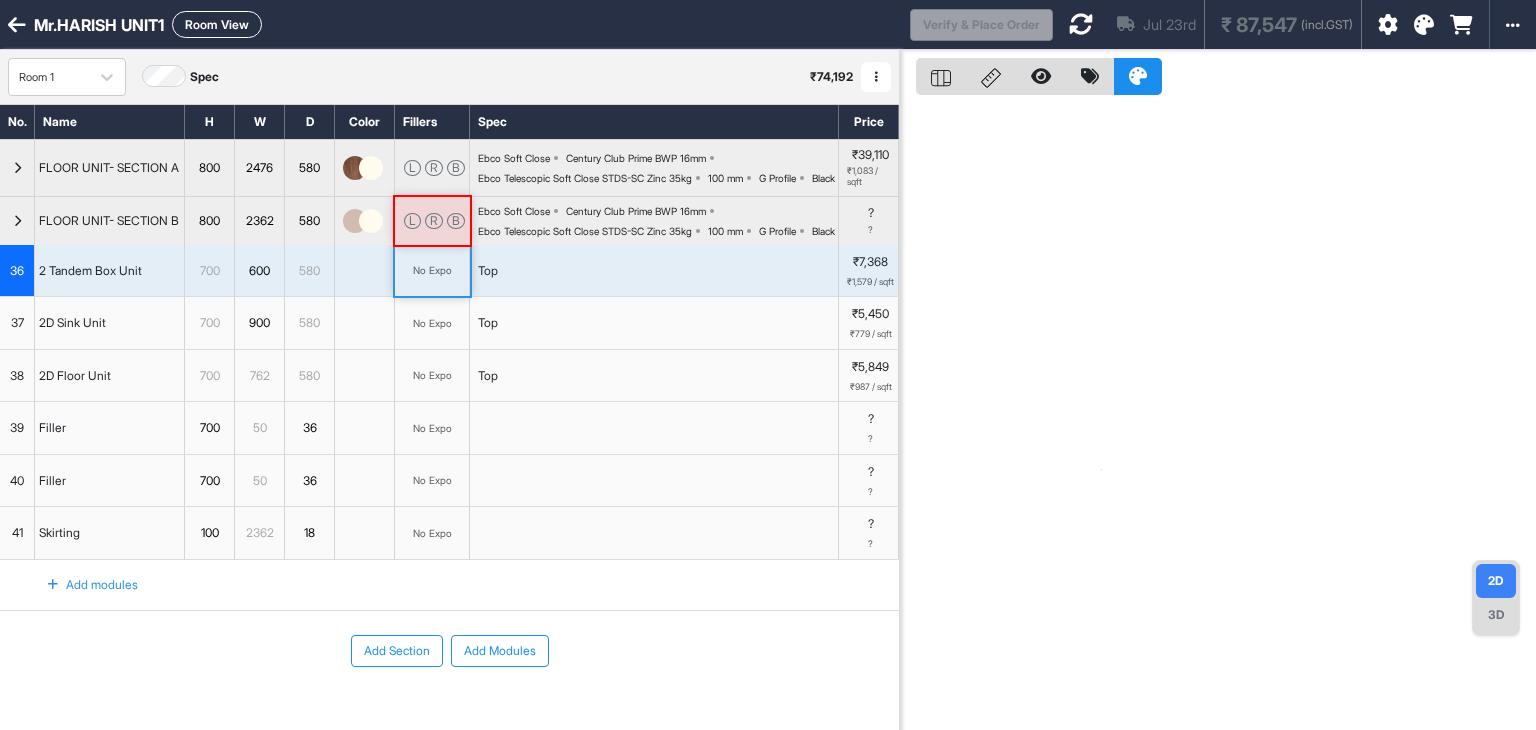 click on "2 Tandem Box Unit" at bounding box center (110, 271) 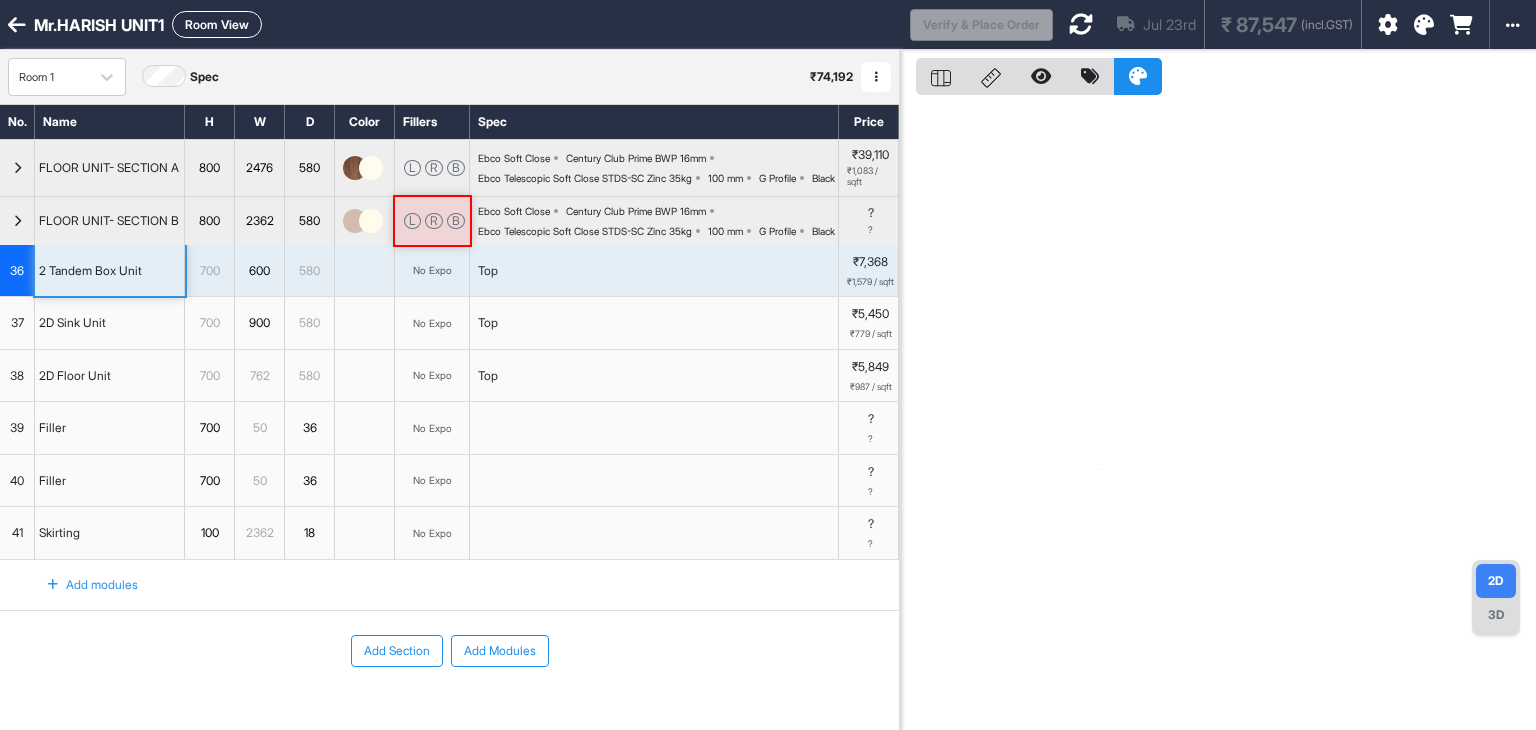 click on "2D Sink Unit" at bounding box center (72, 323) 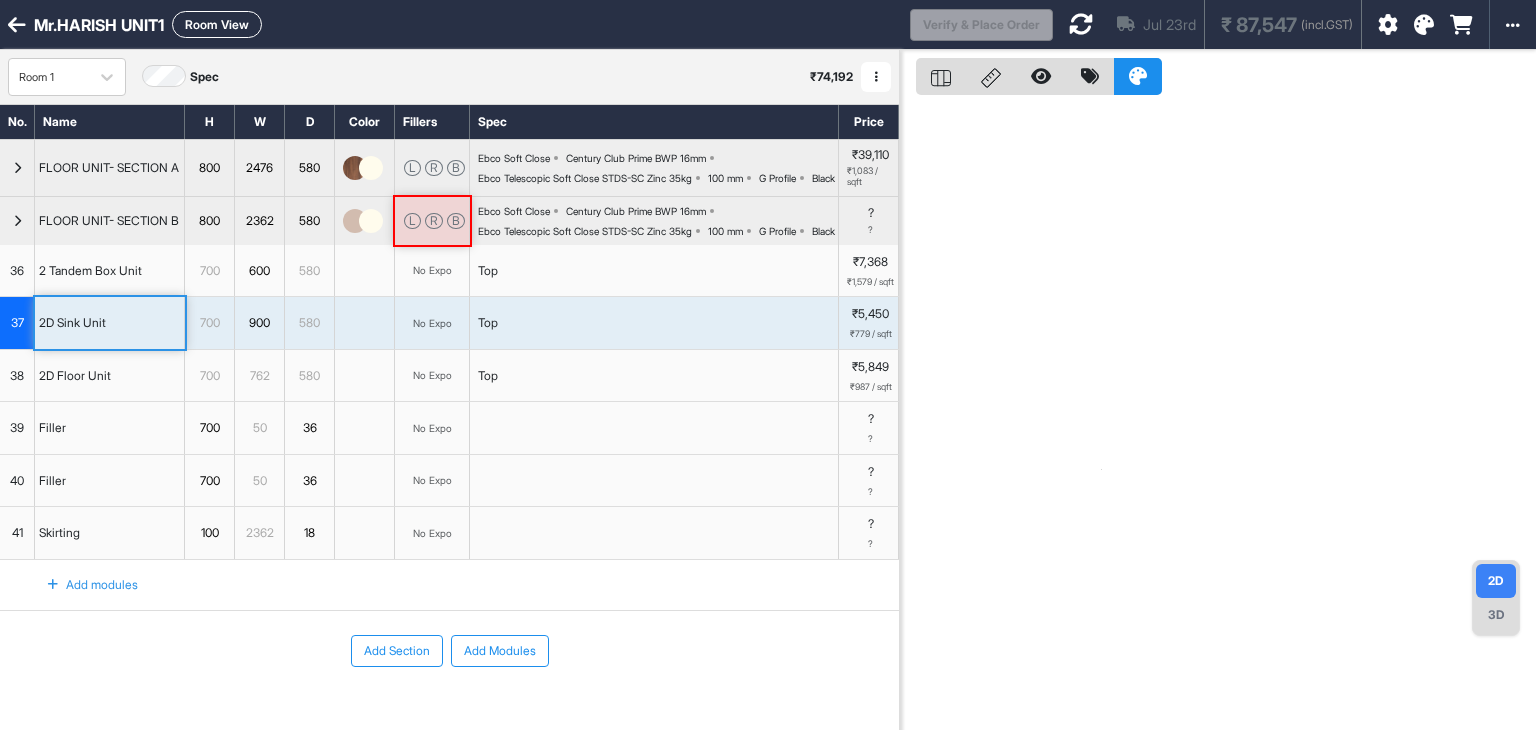 click on "2 Tandem Box Unit" at bounding box center (90, 271) 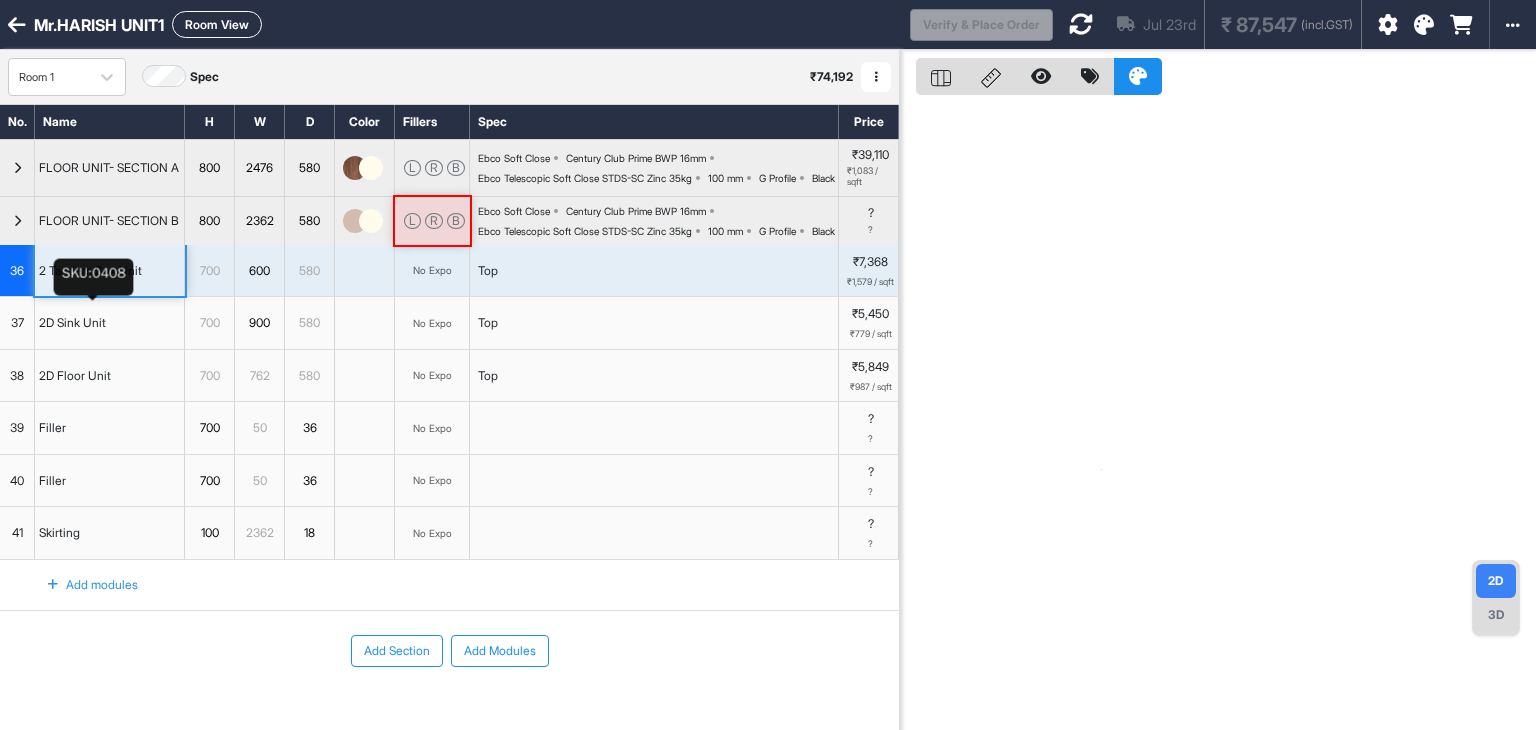click on "2 Tandem Box Unit" at bounding box center [90, 271] 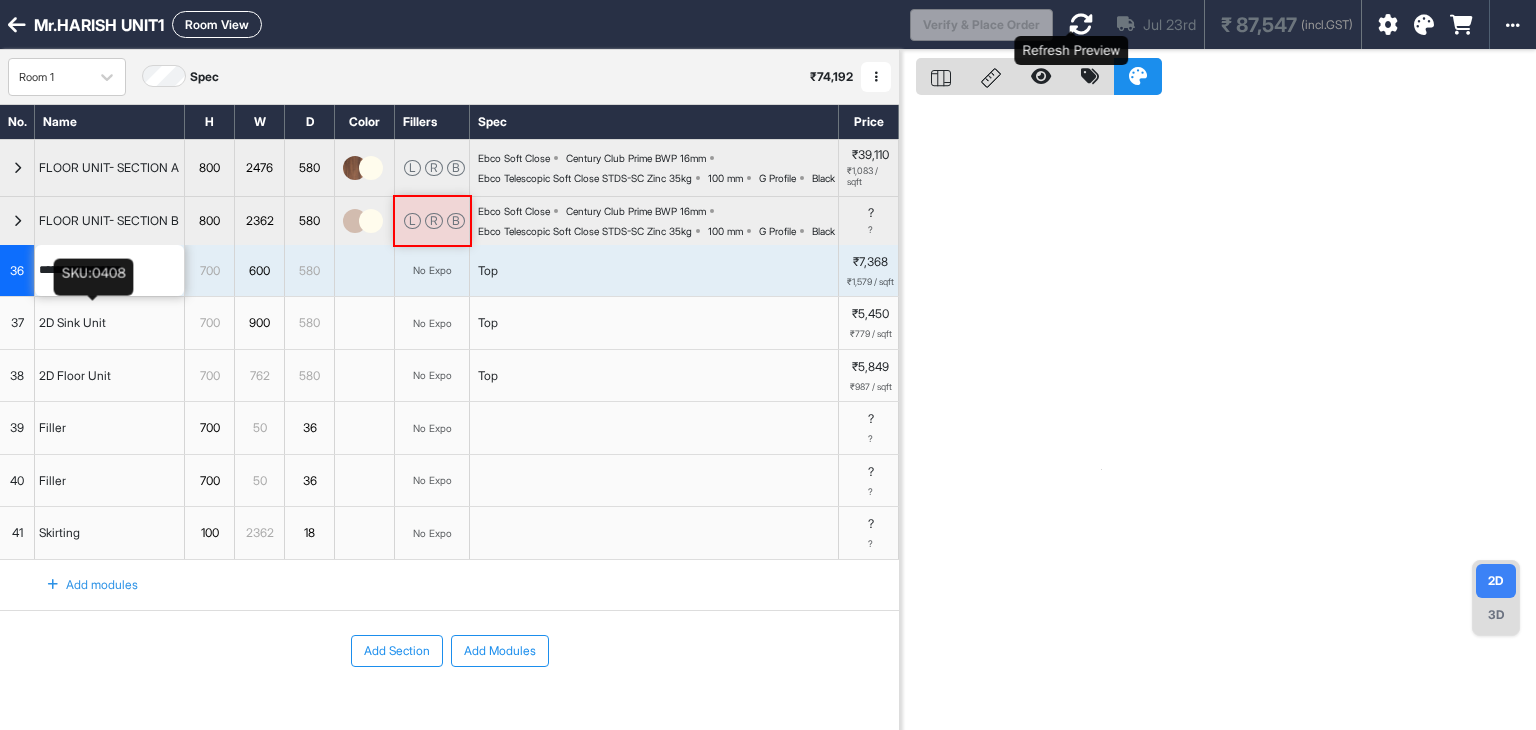 click at bounding box center [1081, 24] 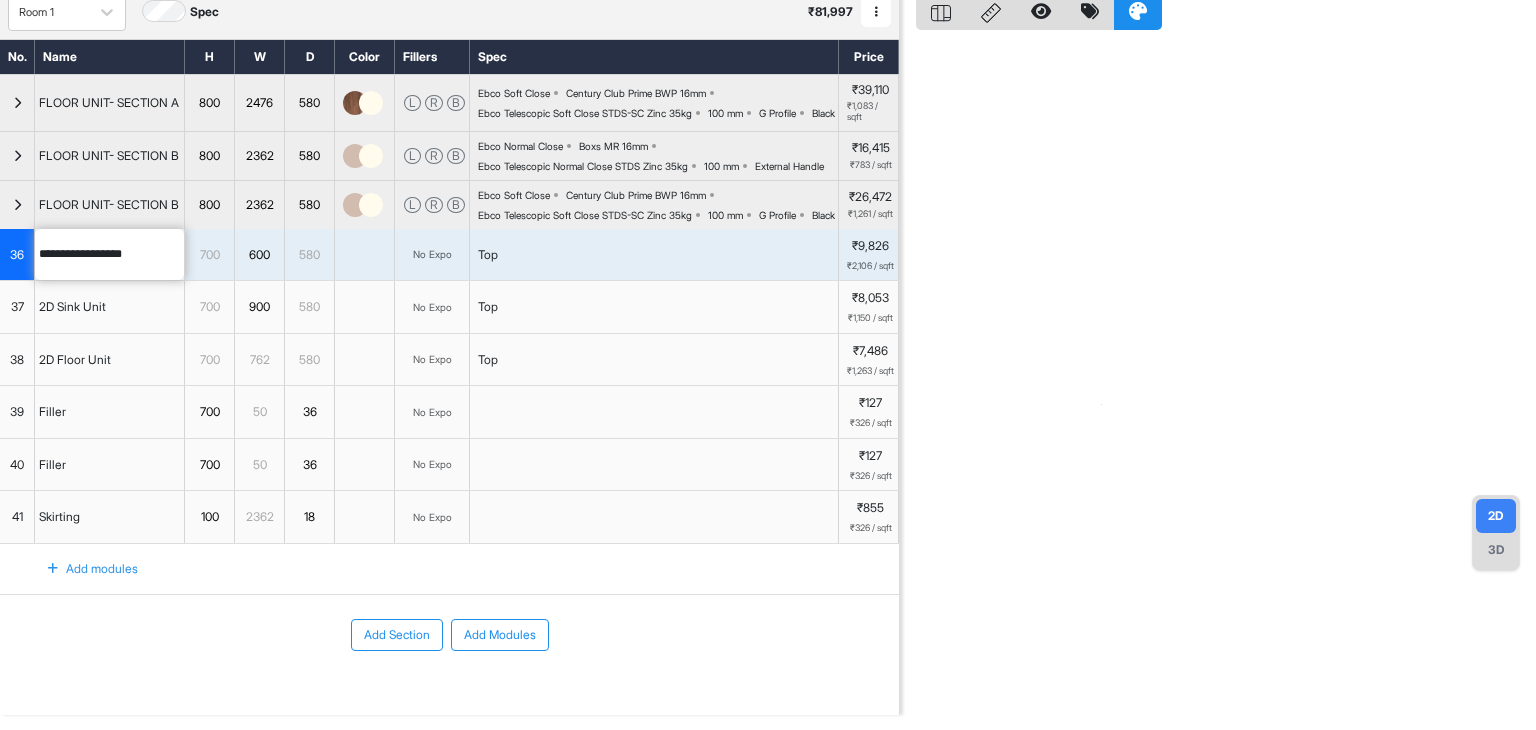 scroll, scrollTop: 100, scrollLeft: 0, axis: vertical 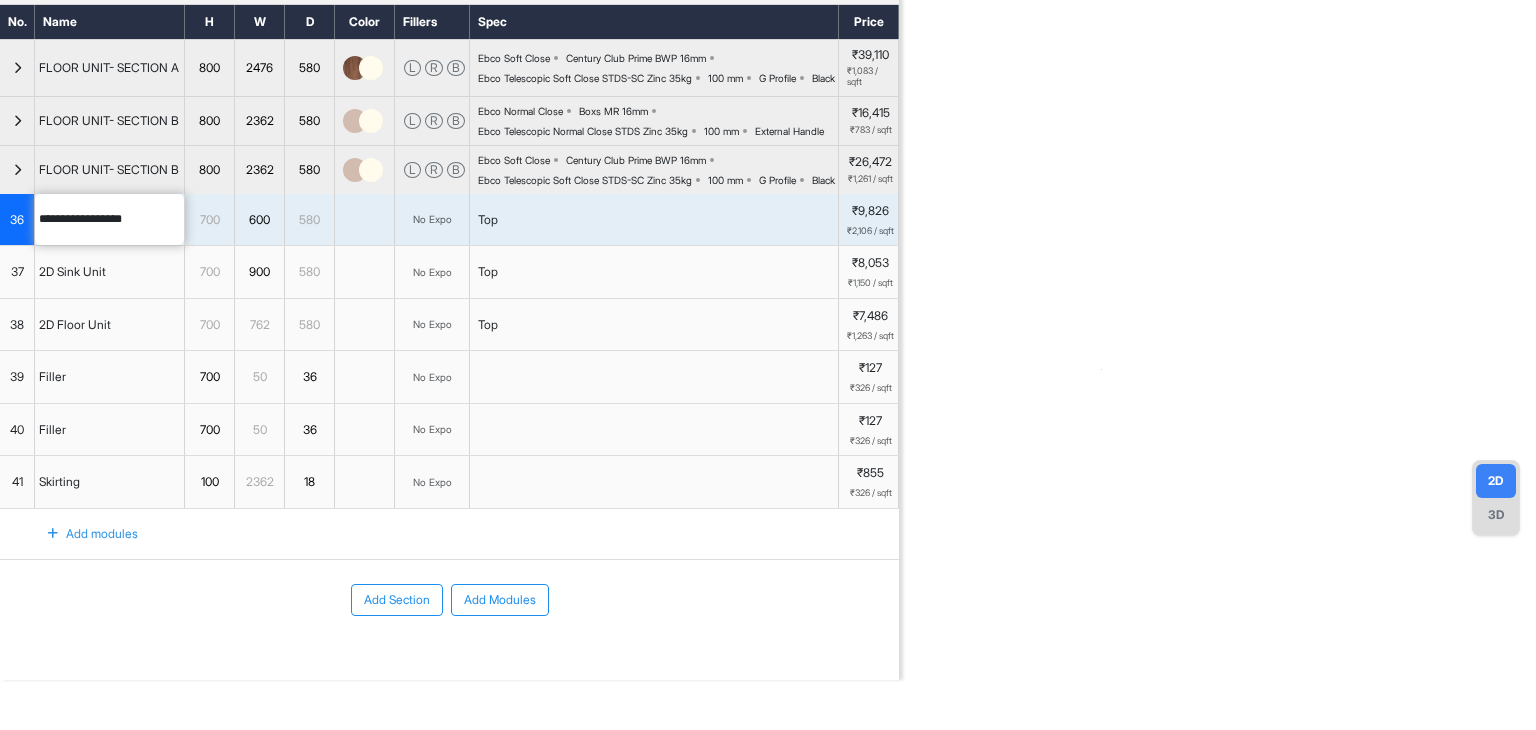 click on "580" at bounding box center (310, 220) 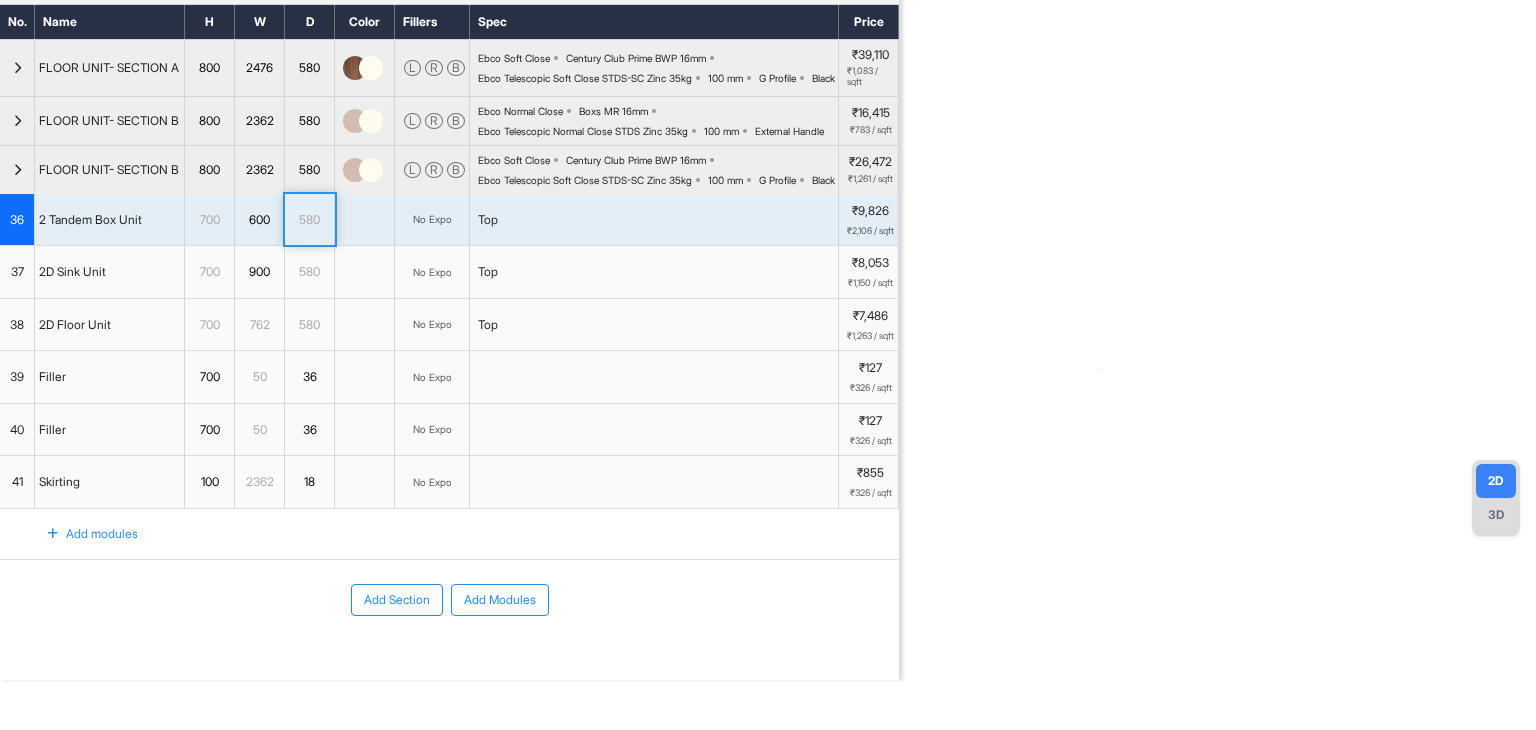 drag, startPoint x: 128, startPoint y: 283, endPoint x: 132, endPoint y: 300, distance: 17.464249 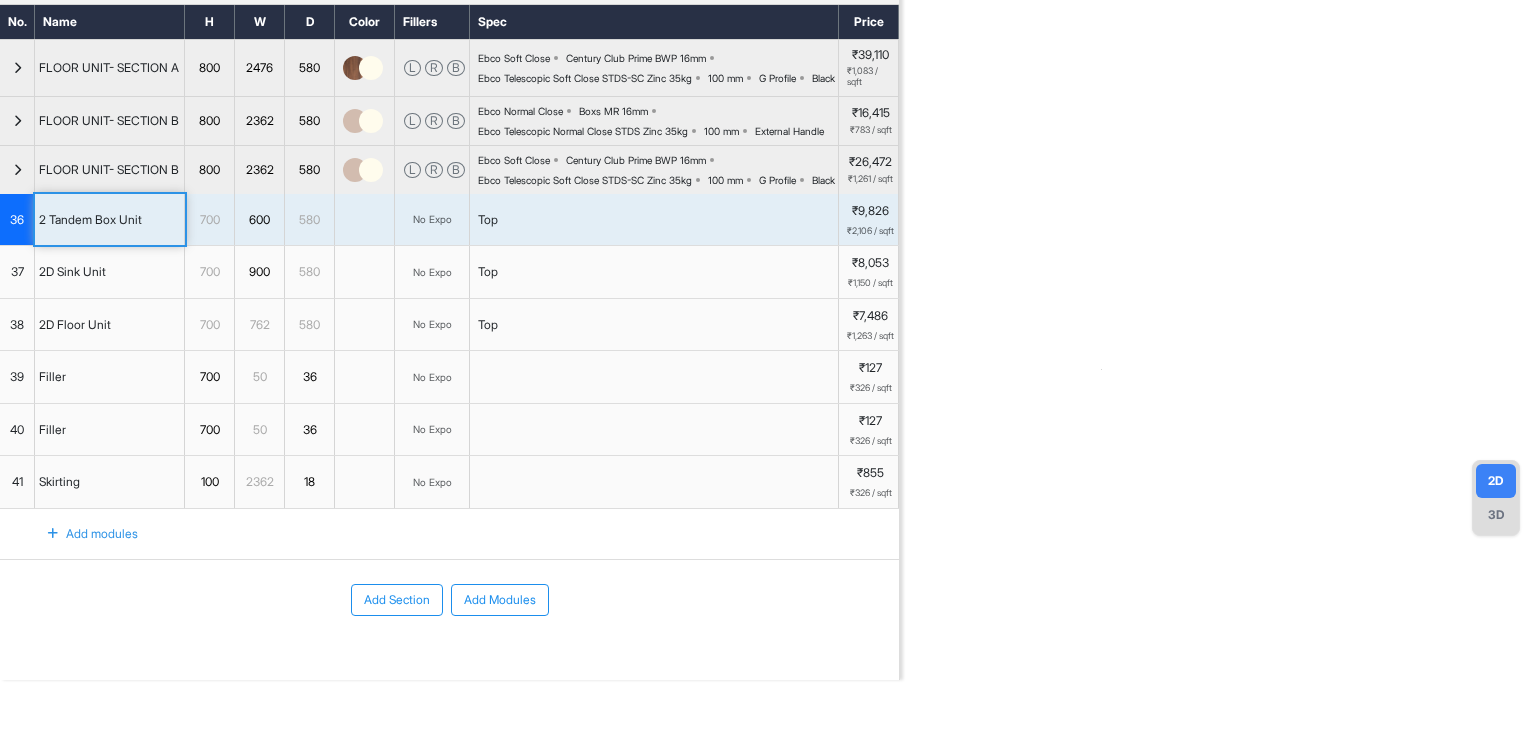 click on "3D" at bounding box center [1496, 515] 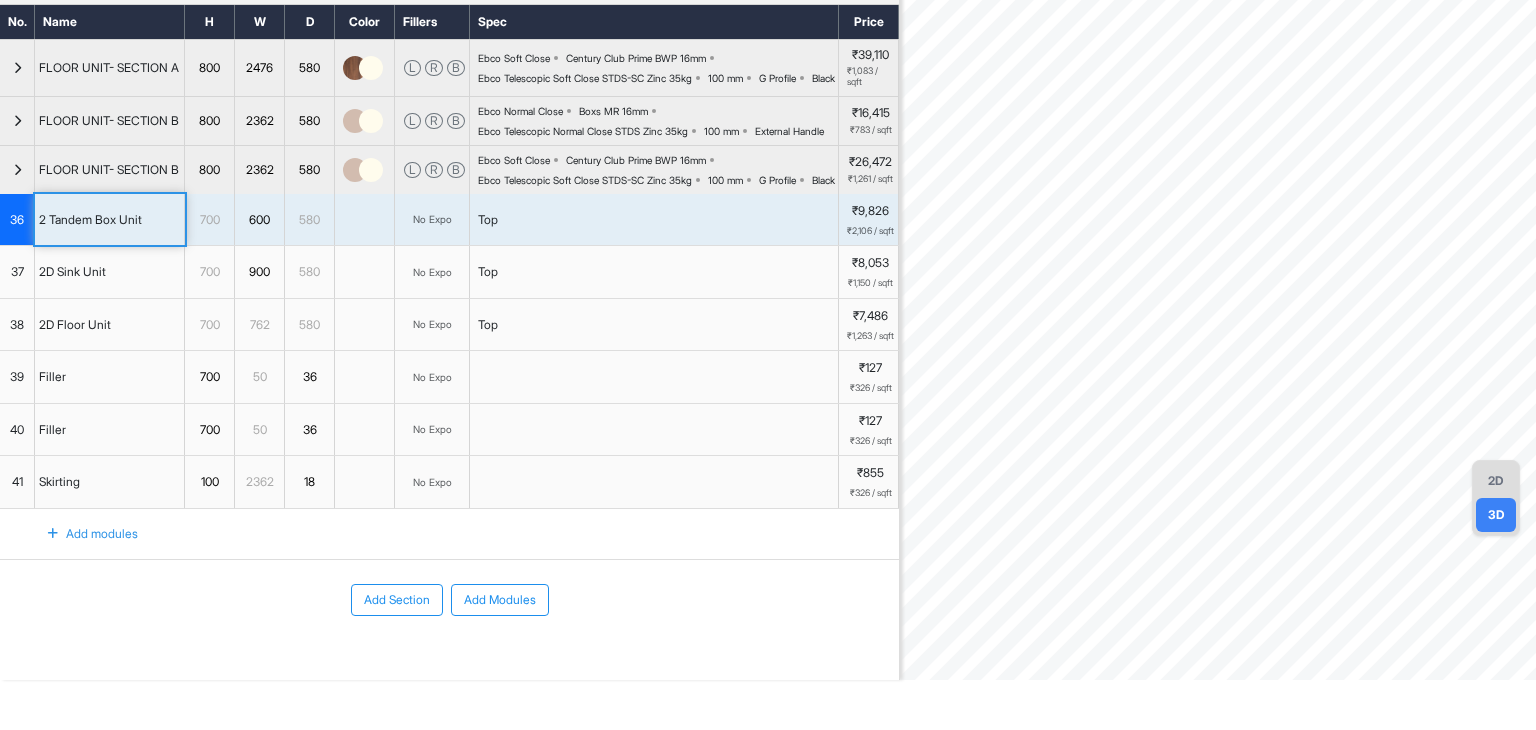 click on "2D" at bounding box center (1496, 481) 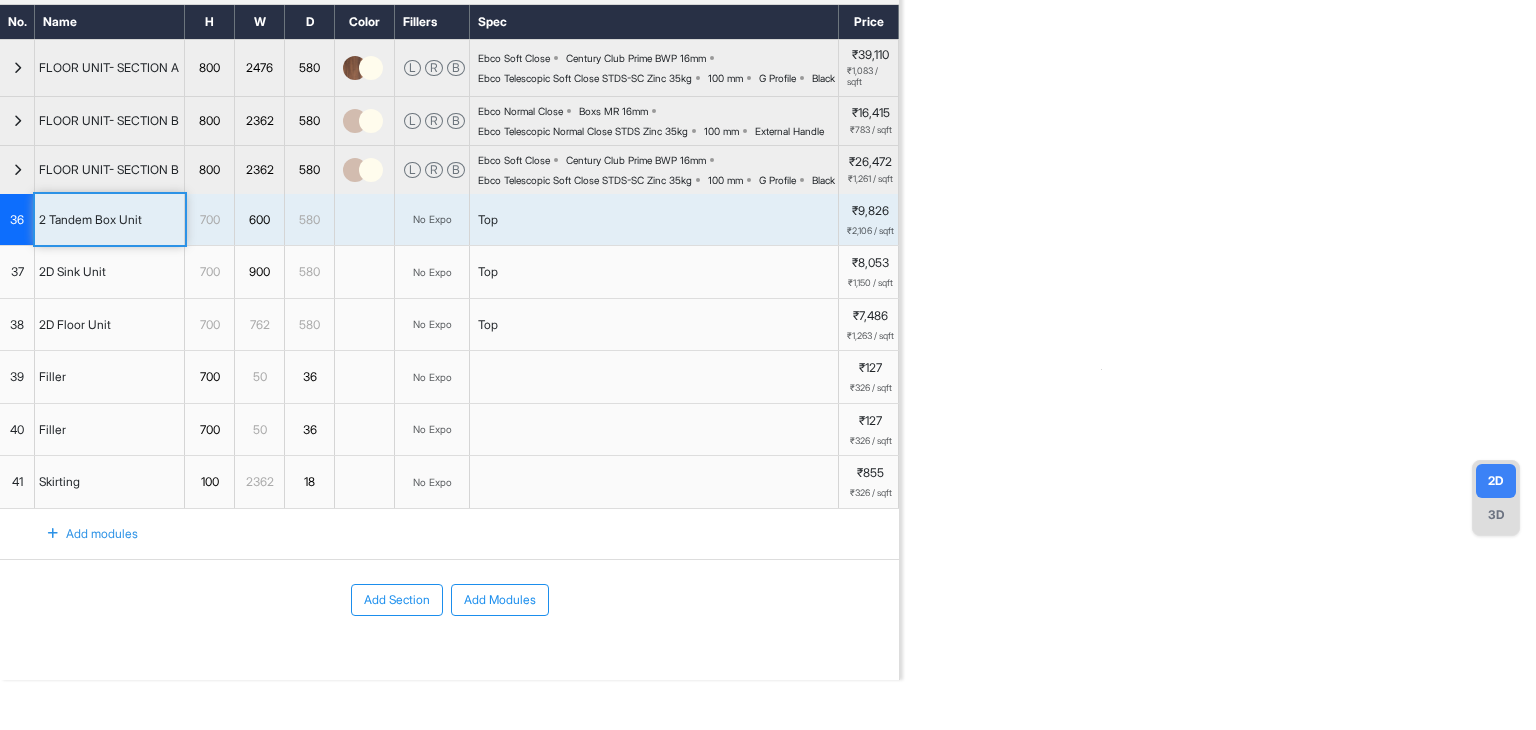 click on "3D" at bounding box center [1496, 515] 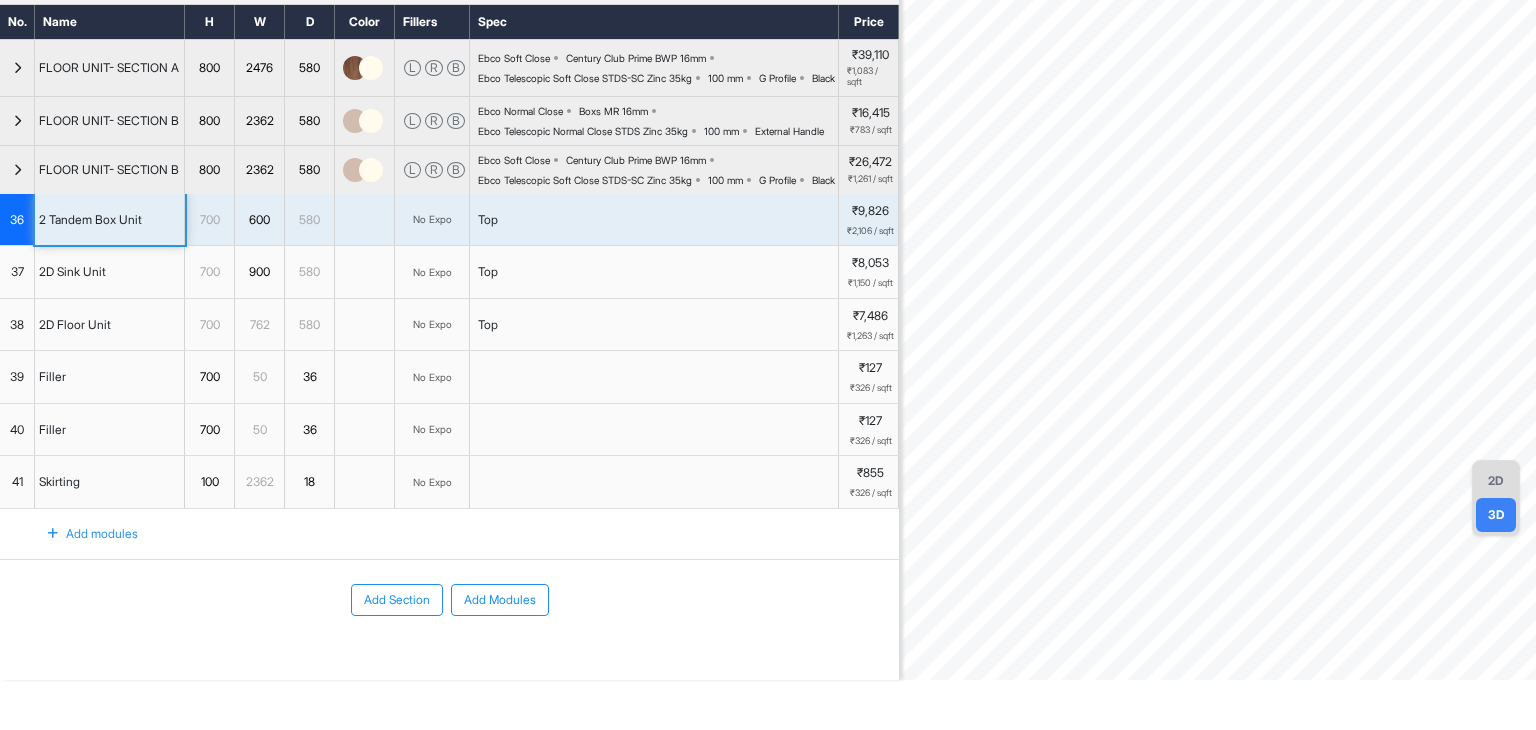 click at bounding box center (17, 170) 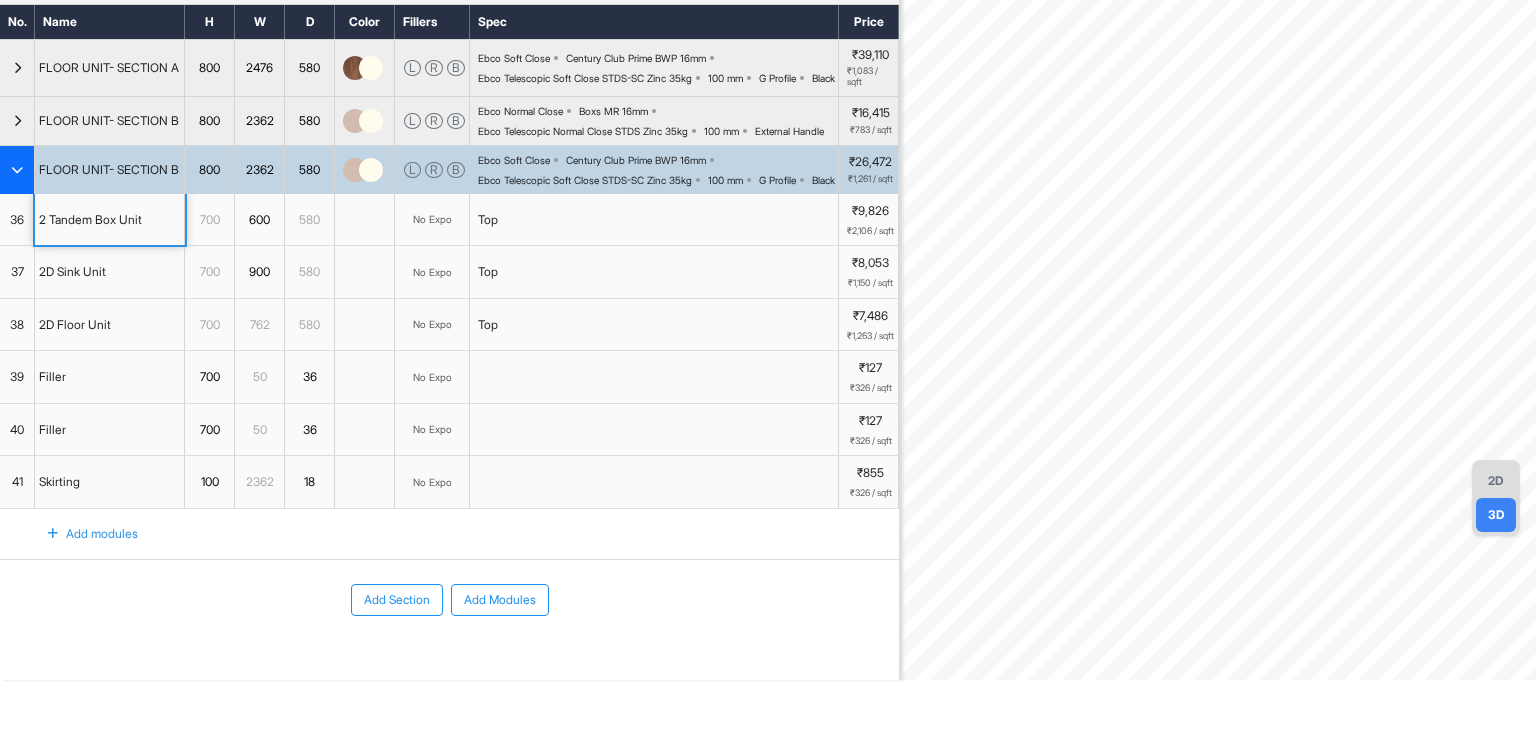 click at bounding box center [17, 170] 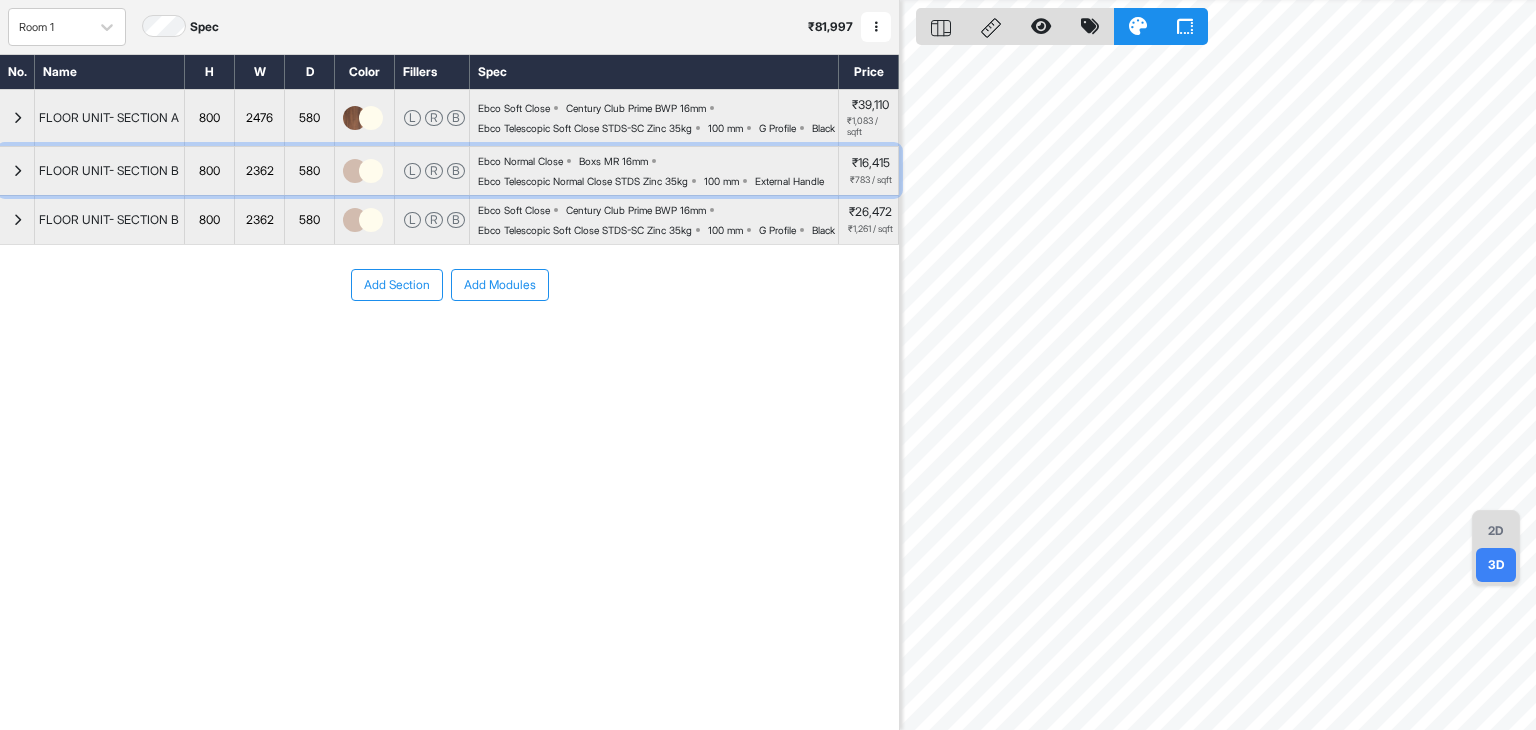 click at bounding box center [17, 171] 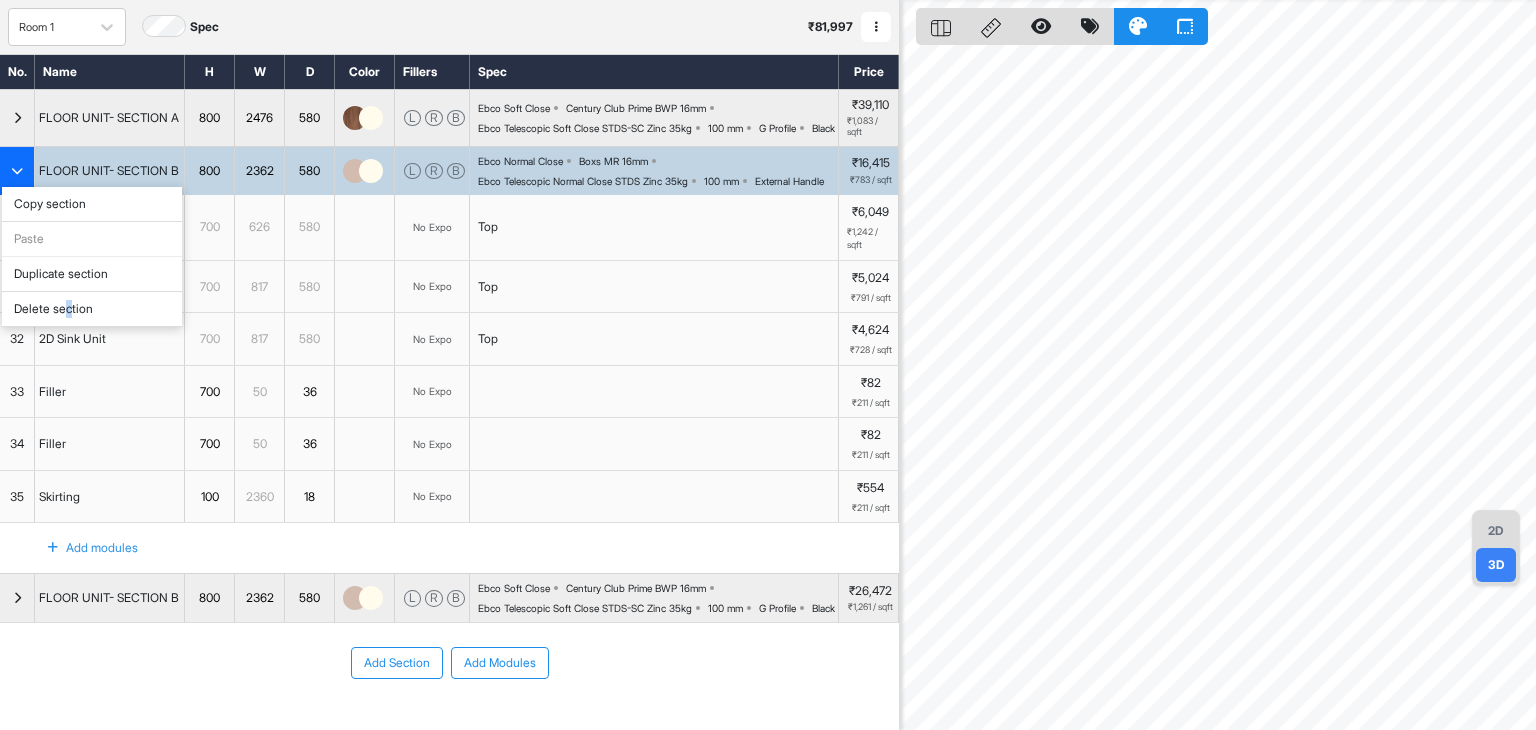 click on "Delete section" at bounding box center [92, 309] 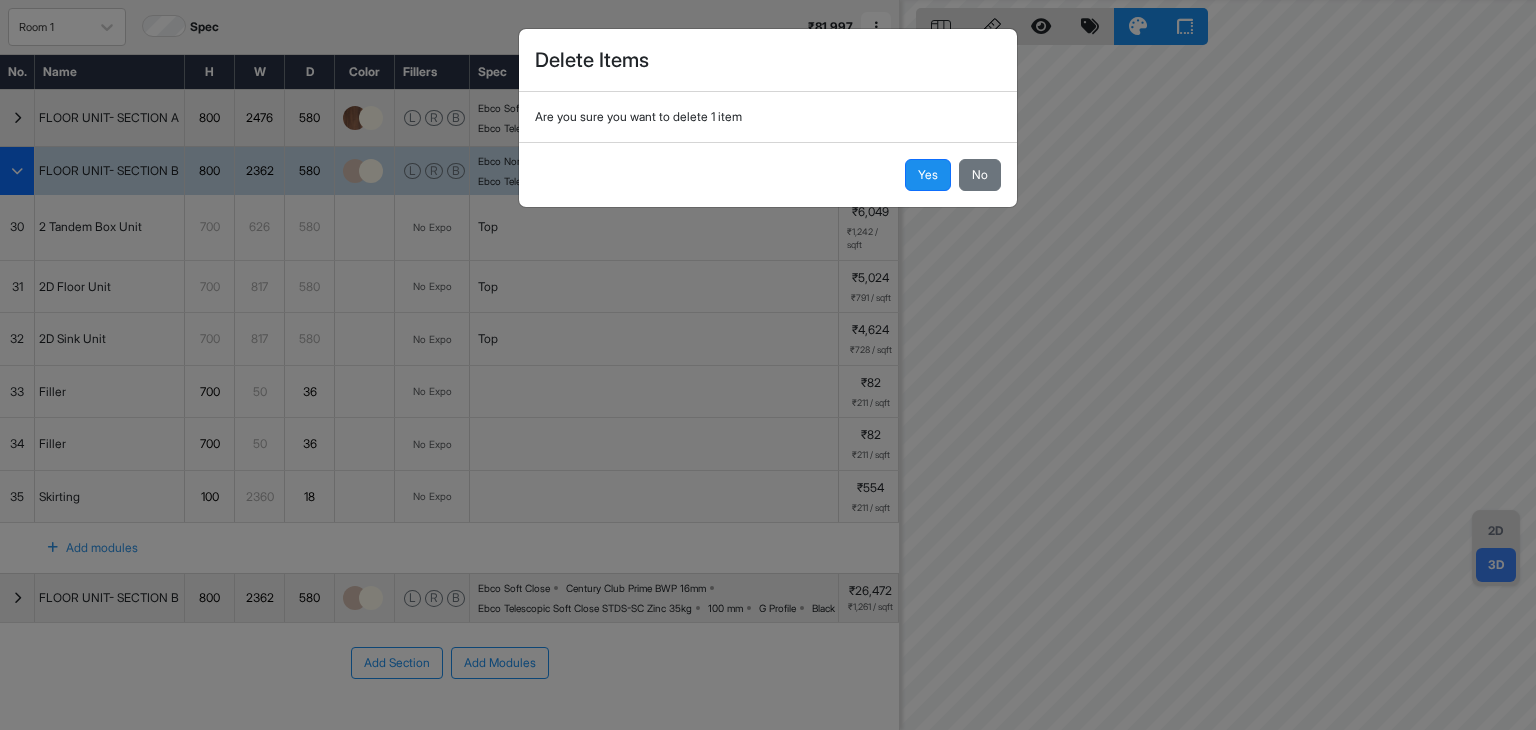 click on "Delete Items Are you sure you want to delete 1 item Yes   No" at bounding box center [768, 365] 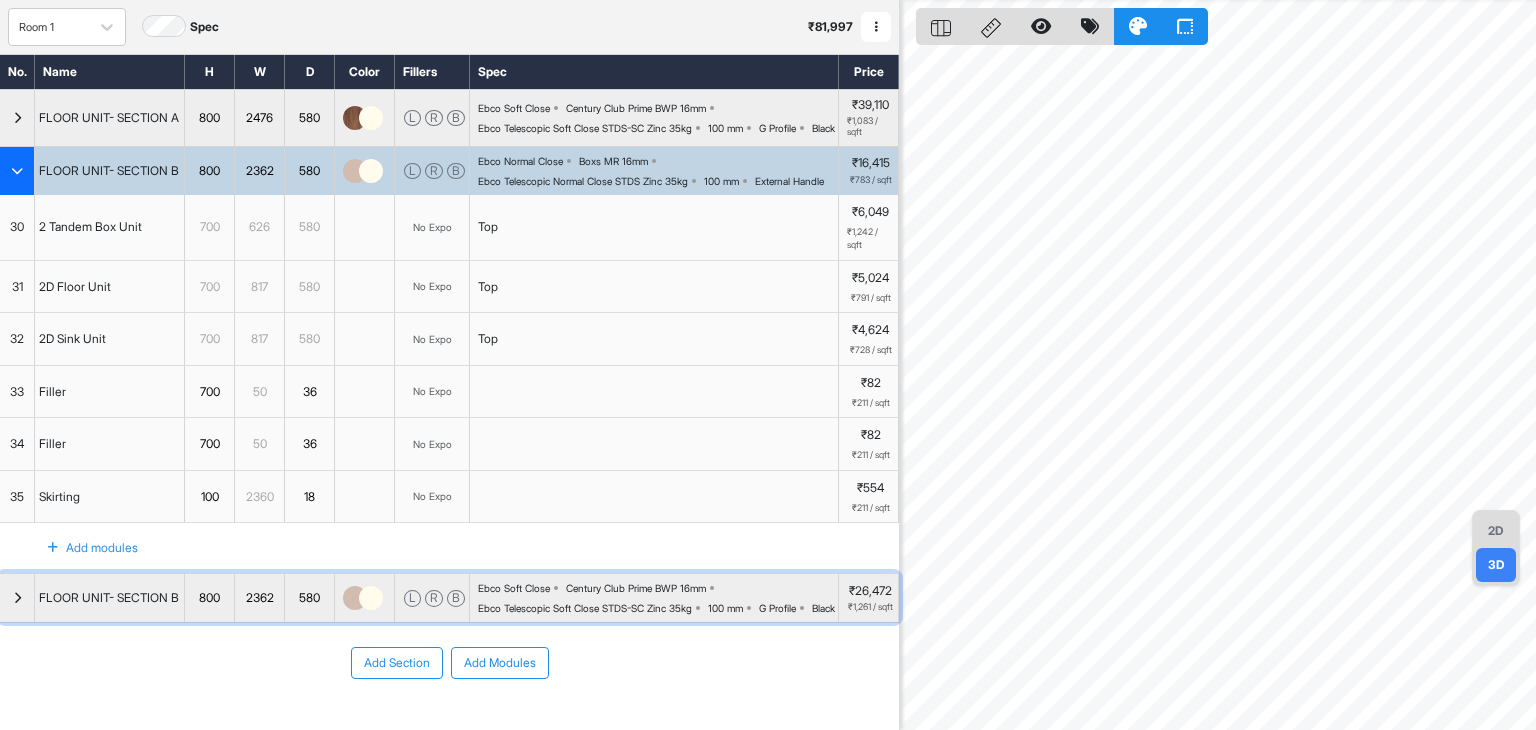 click at bounding box center [17, 598] 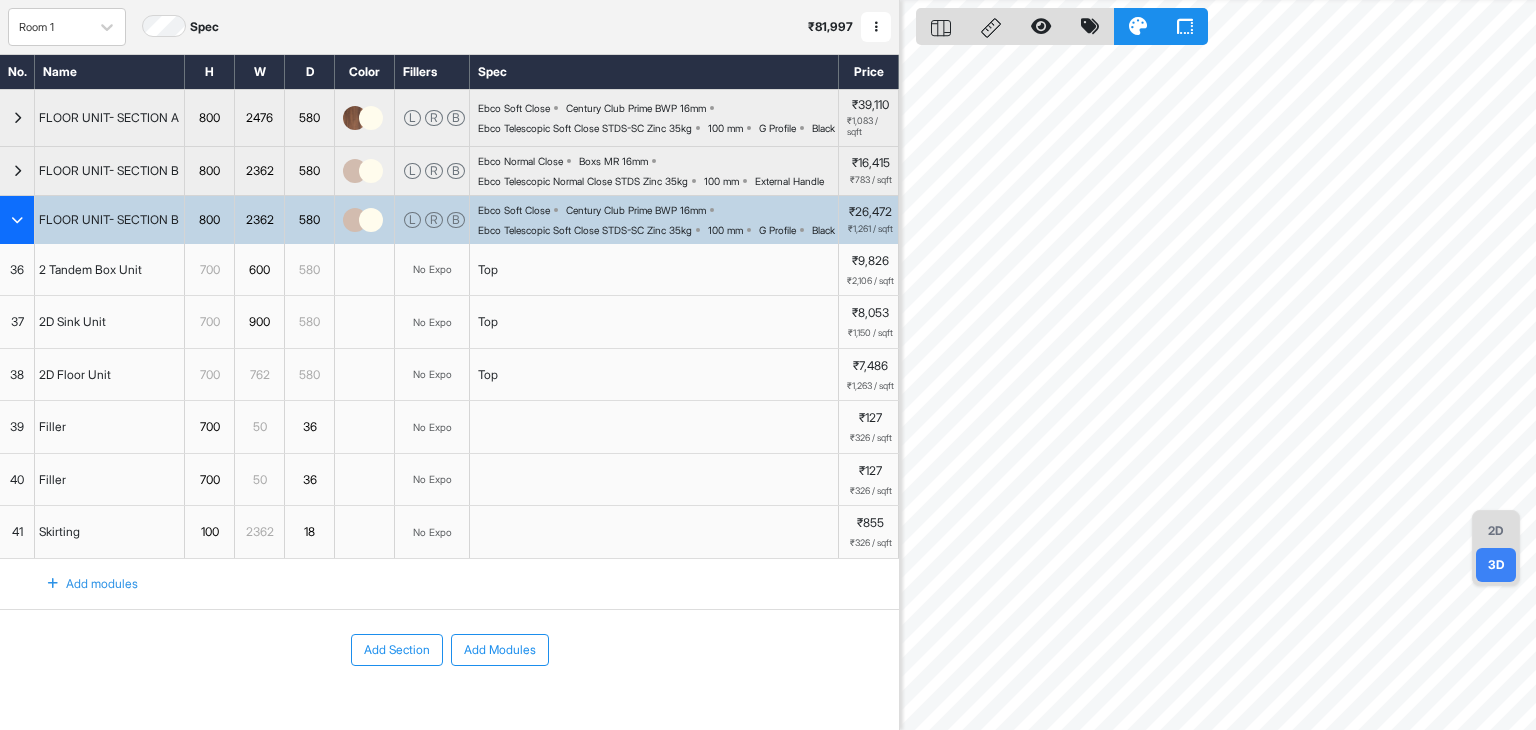 click at bounding box center [17, 220] 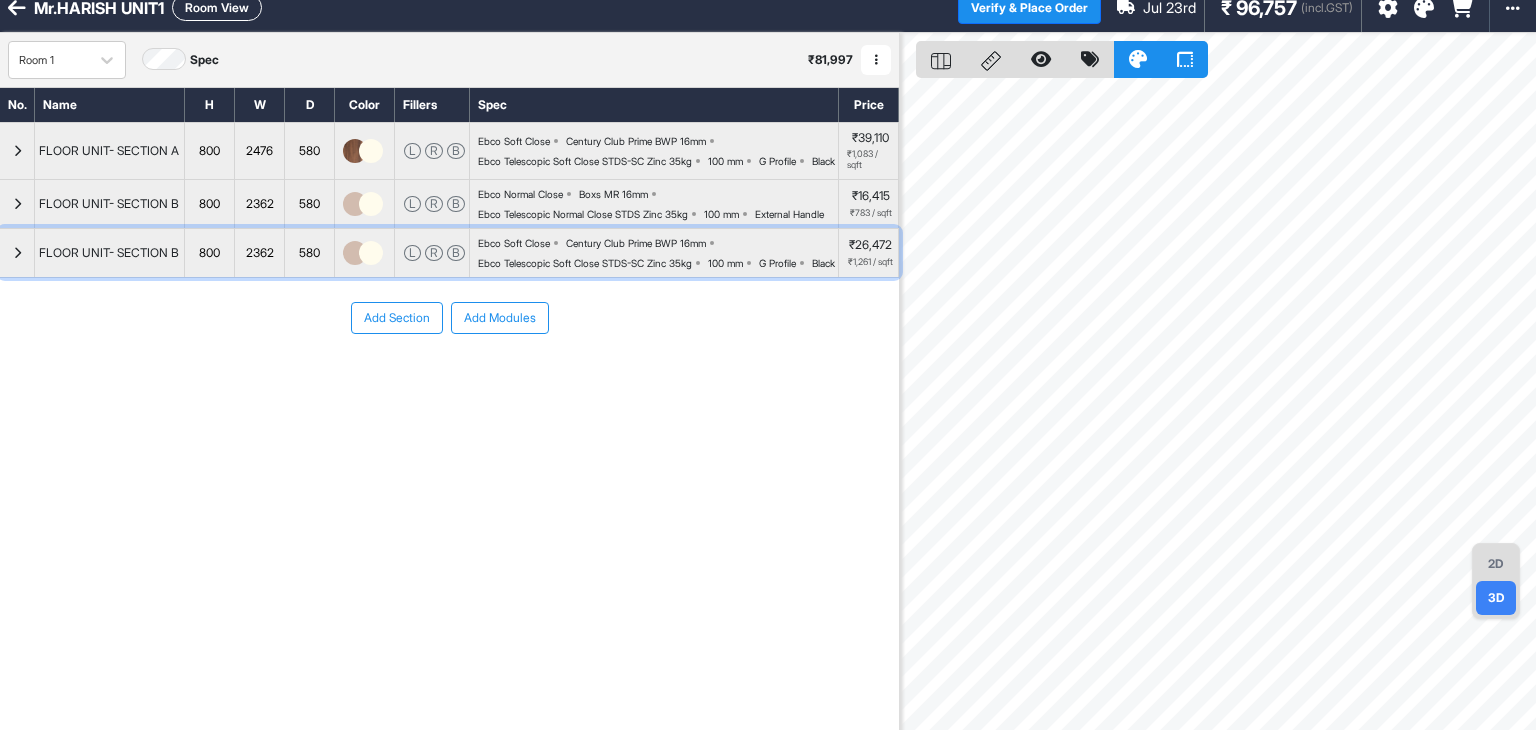 scroll, scrollTop: 0, scrollLeft: 0, axis: both 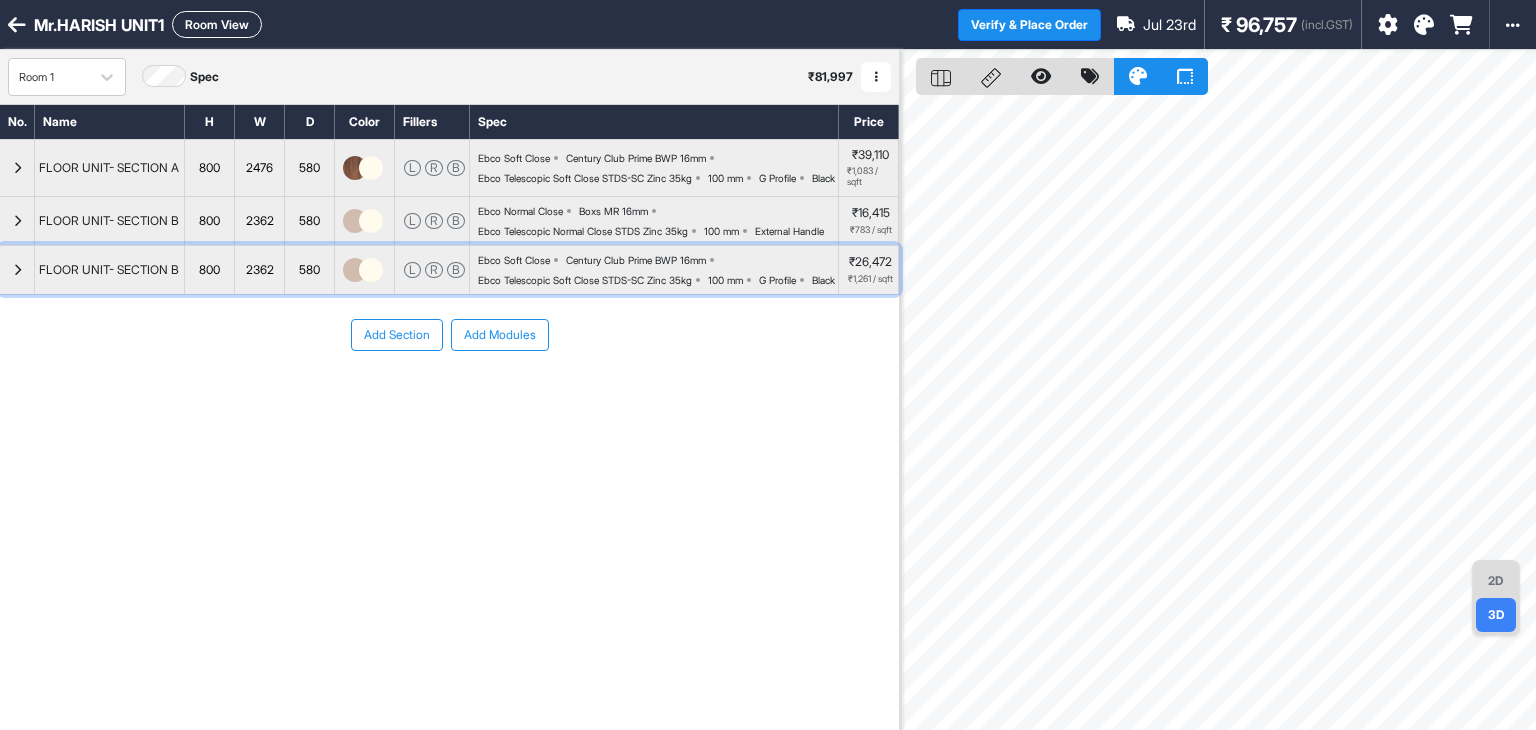 click on "Ebco Soft Close Century Club Prime BWP 16mm Ebco Telescopic Soft Close STDS-SC Zinc 35kg 100 mm G Profile Black" at bounding box center [658, 270] 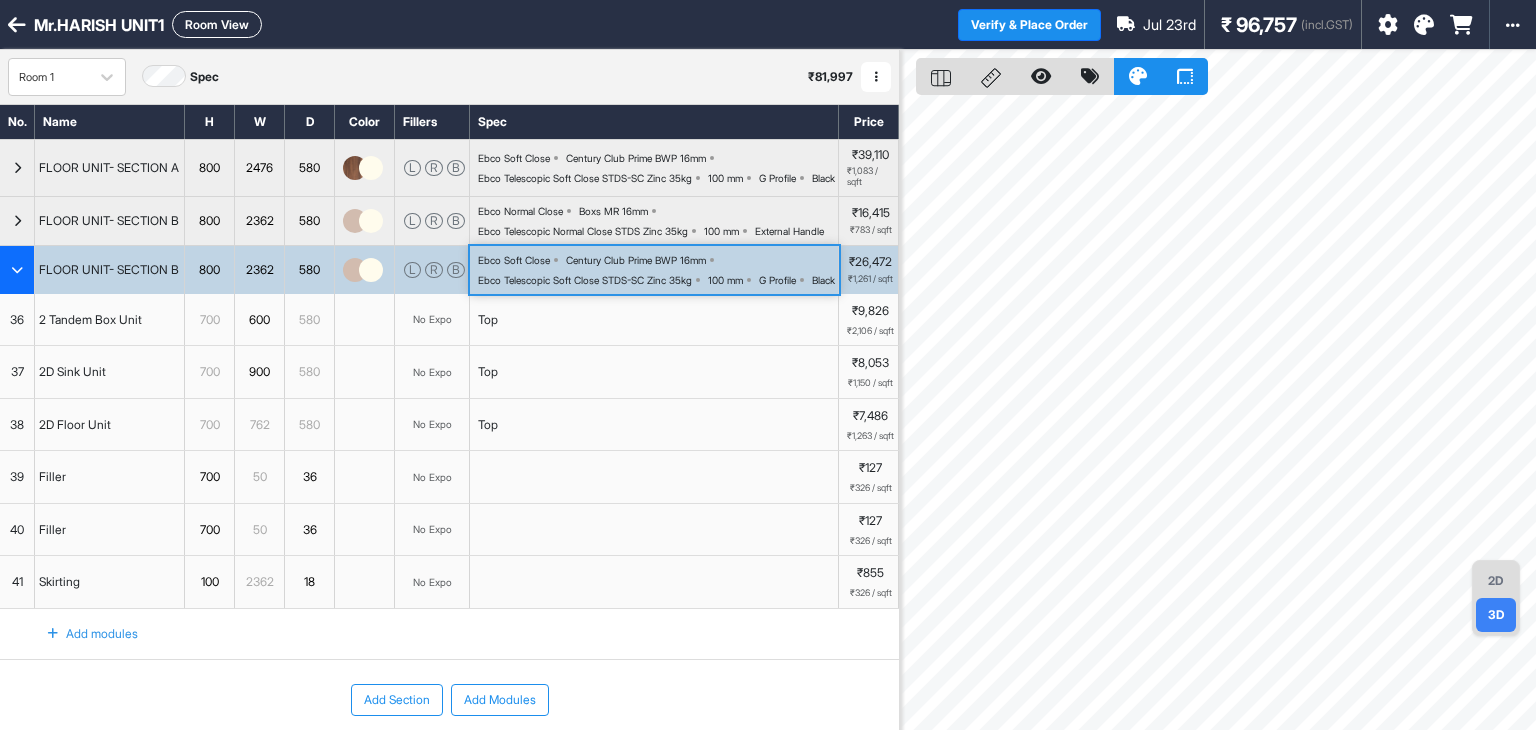 click on "Ebco Telescopic Soft Close STDS-SC Zinc 35kg" at bounding box center (585, 280) 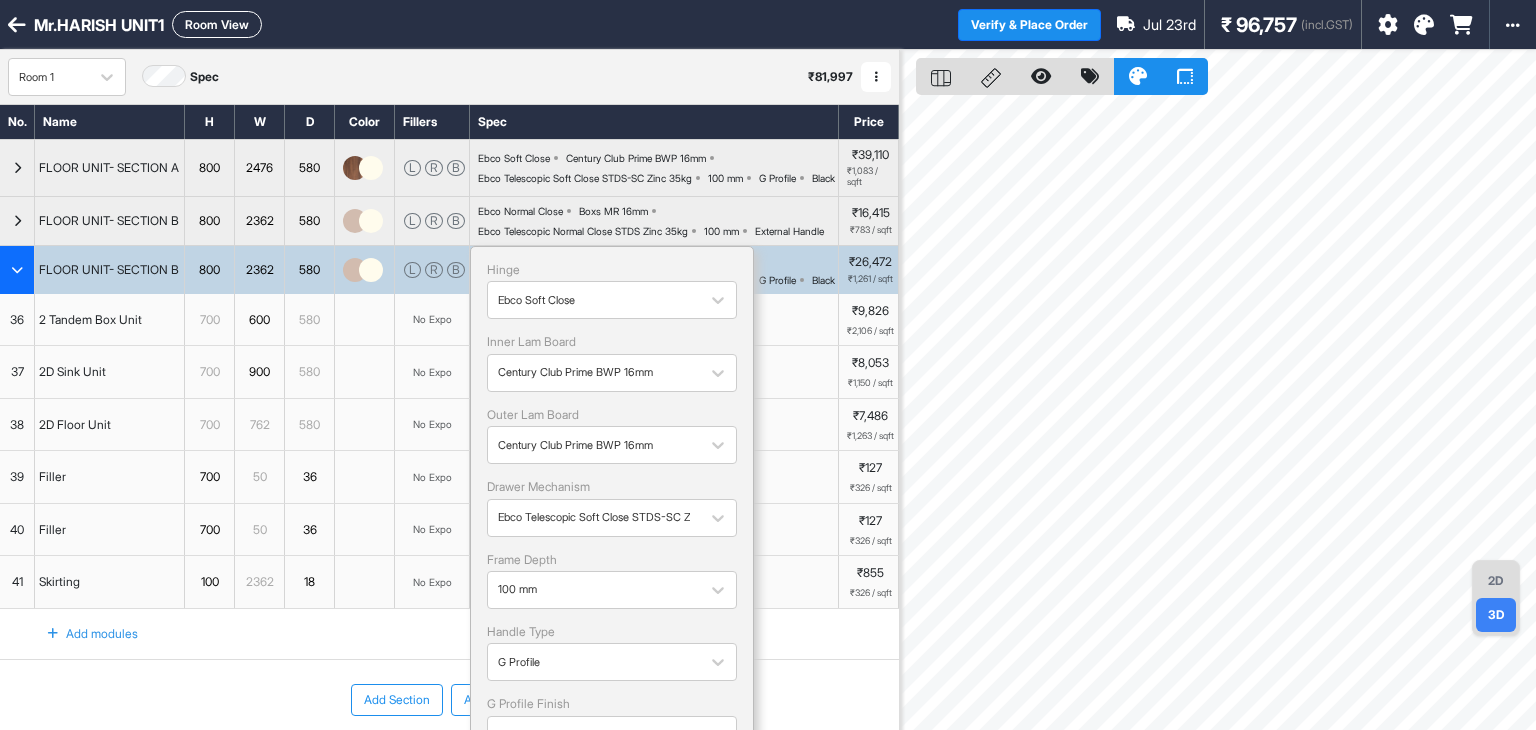 click on "Hinge Ebco Soft Close" at bounding box center [612, 291] 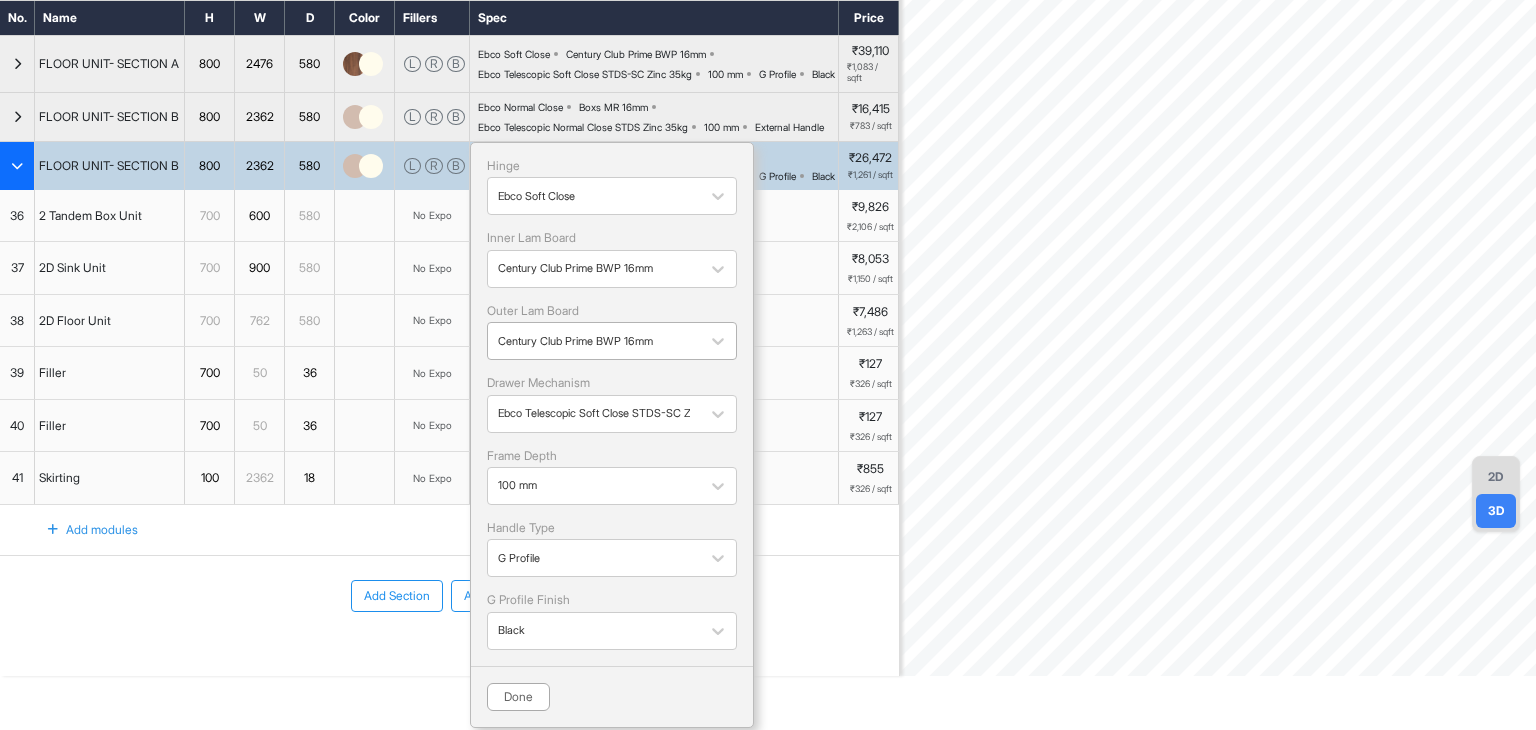 scroll, scrollTop: 220, scrollLeft: 0, axis: vertical 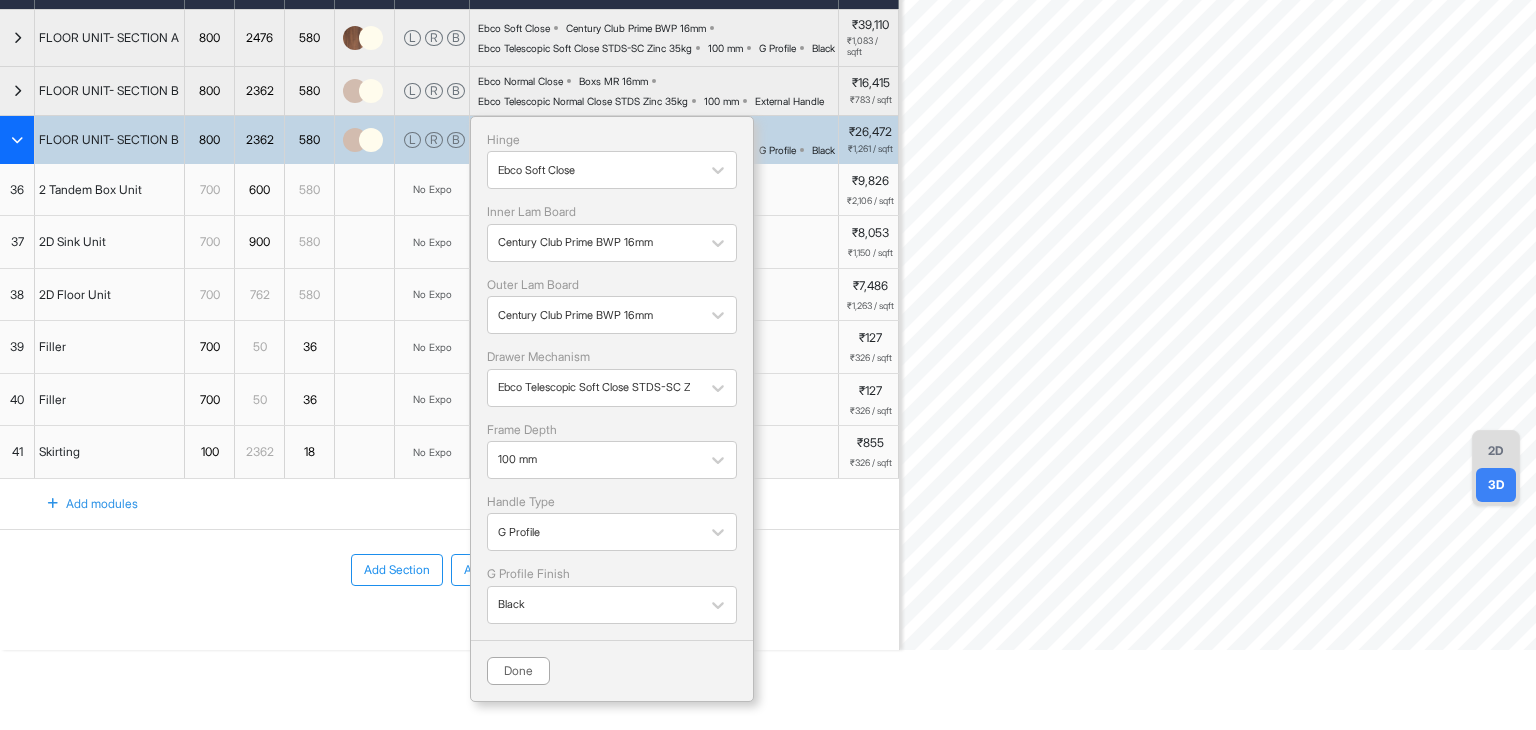 click on "Add Section Add Modules" at bounding box center (449, 570) 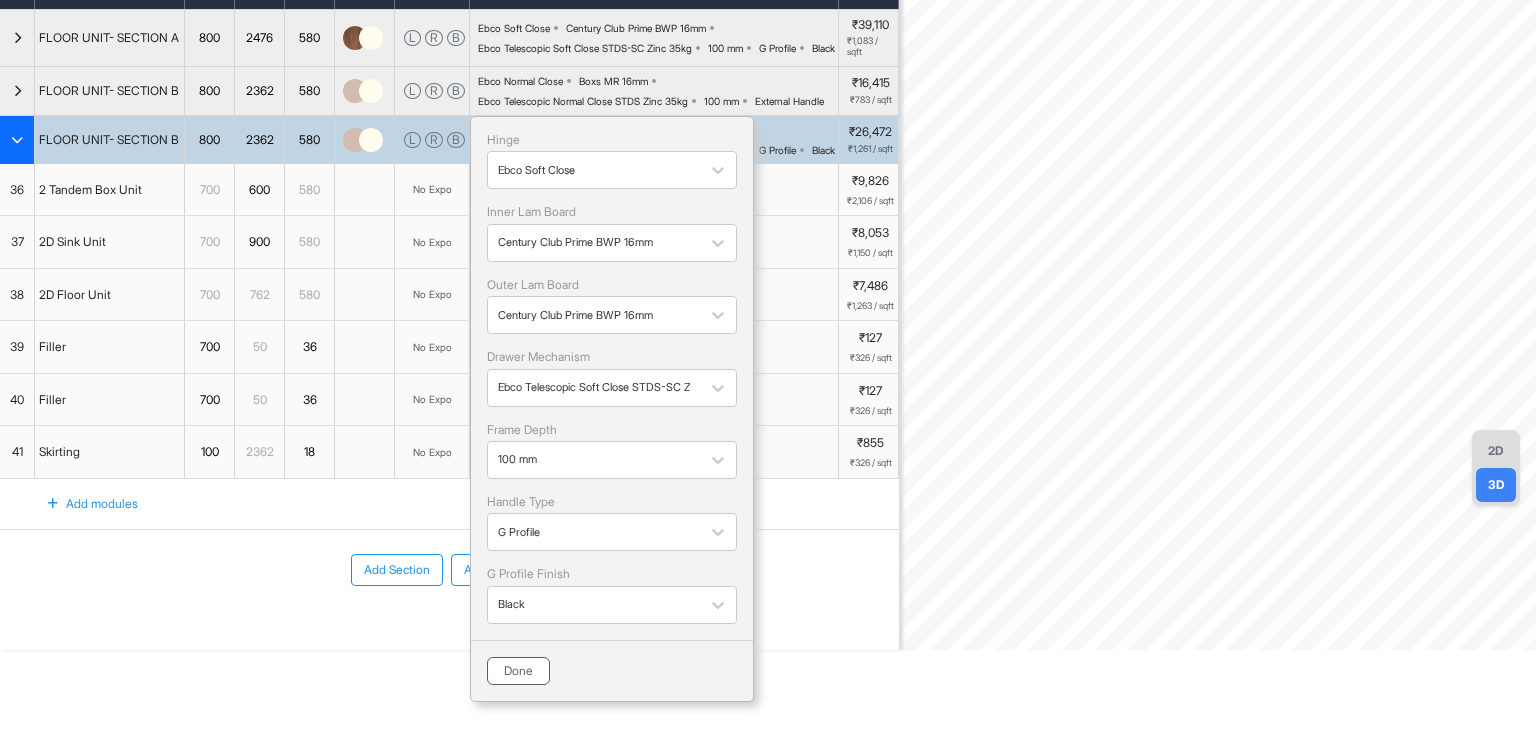 click on "Done" at bounding box center (518, 671) 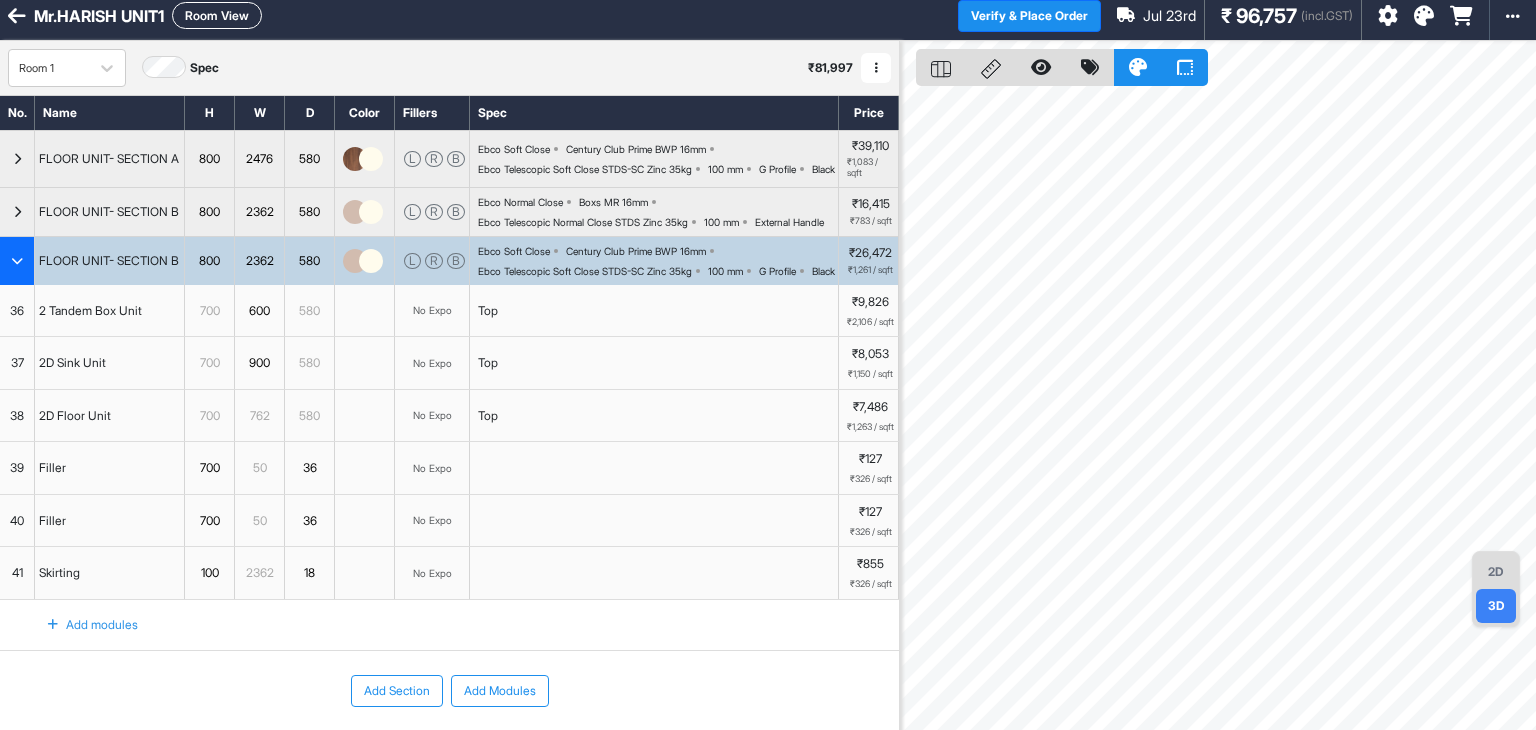 scroll, scrollTop: 0, scrollLeft: 0, axis: both 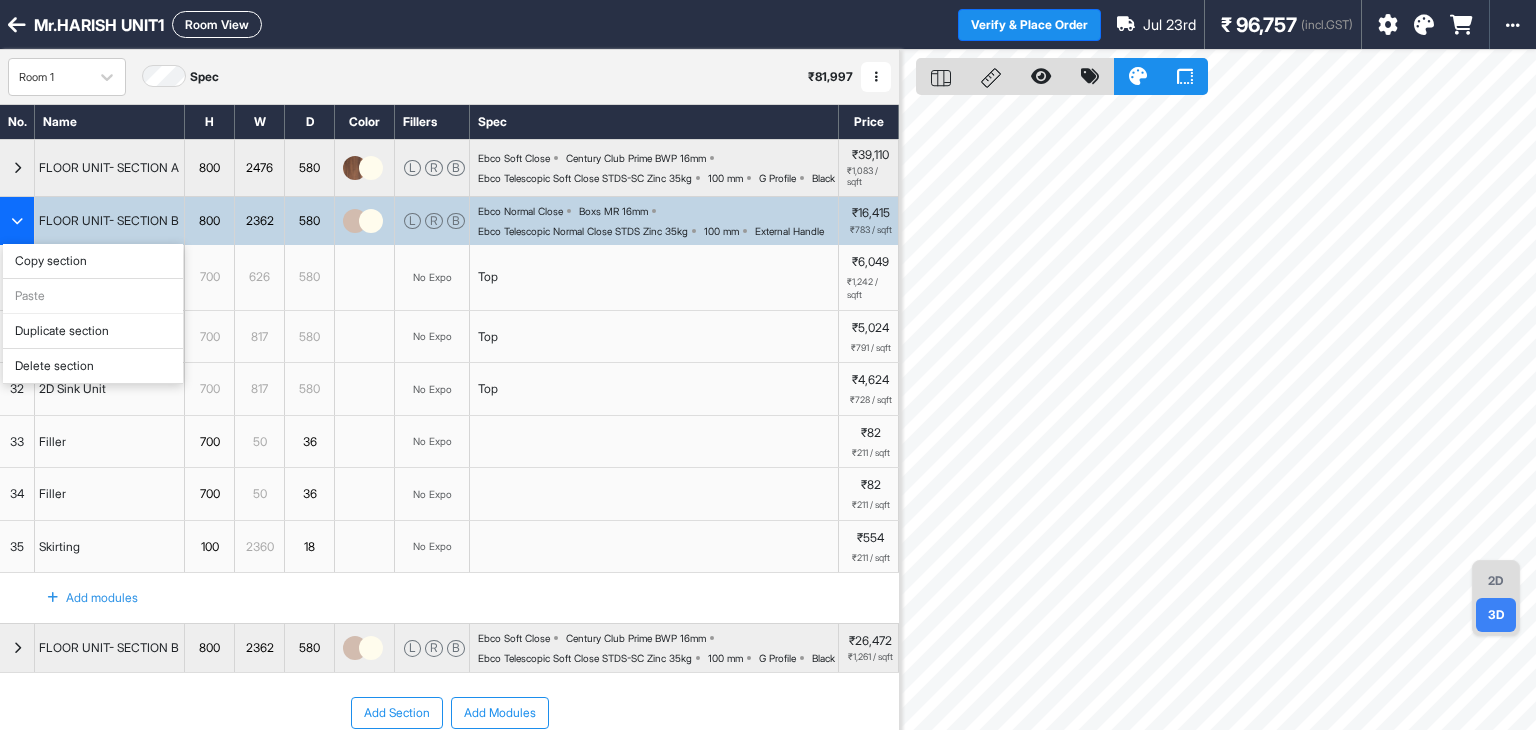 click on "Delete section" at bounding box center [93, 366] 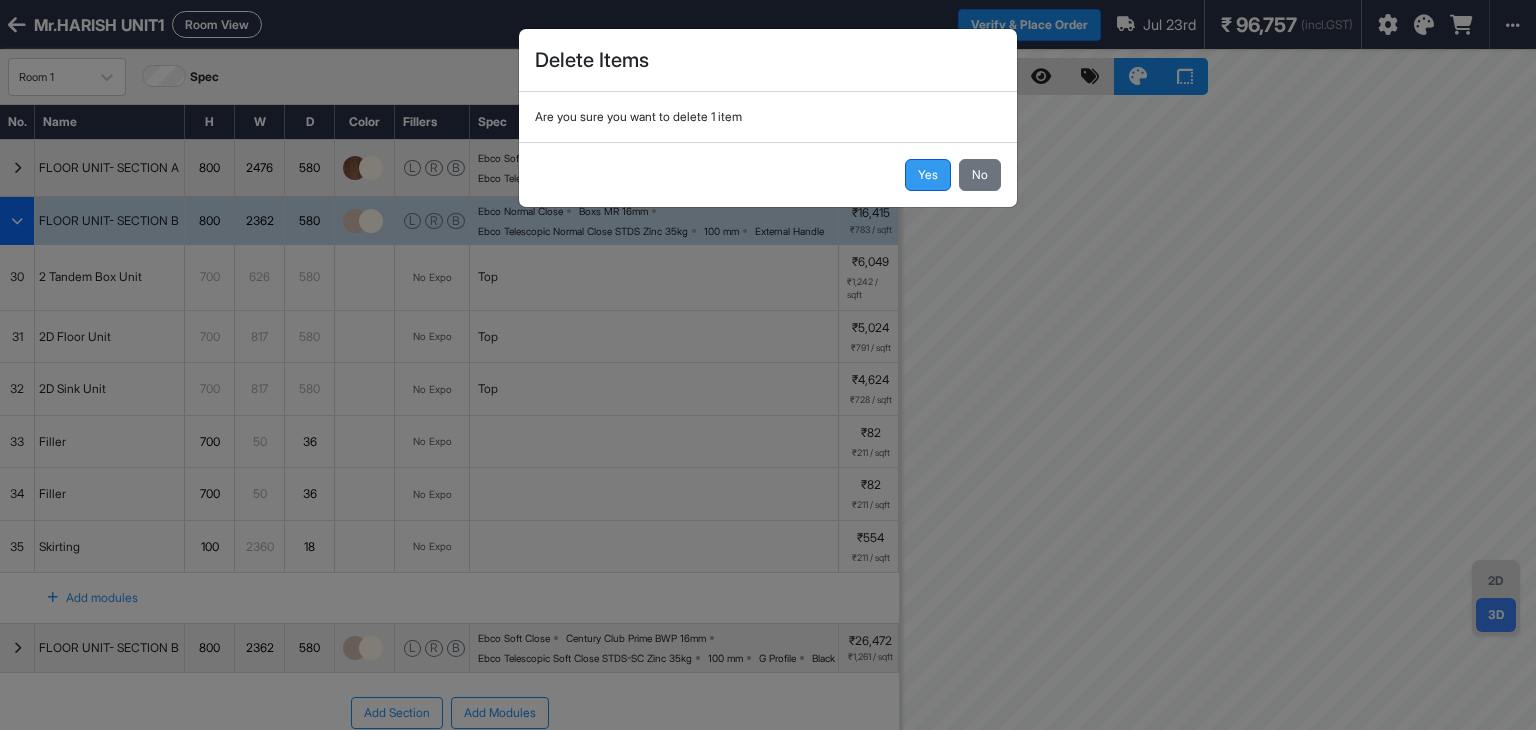 click on "Yes" at bounding box center (928, 175) 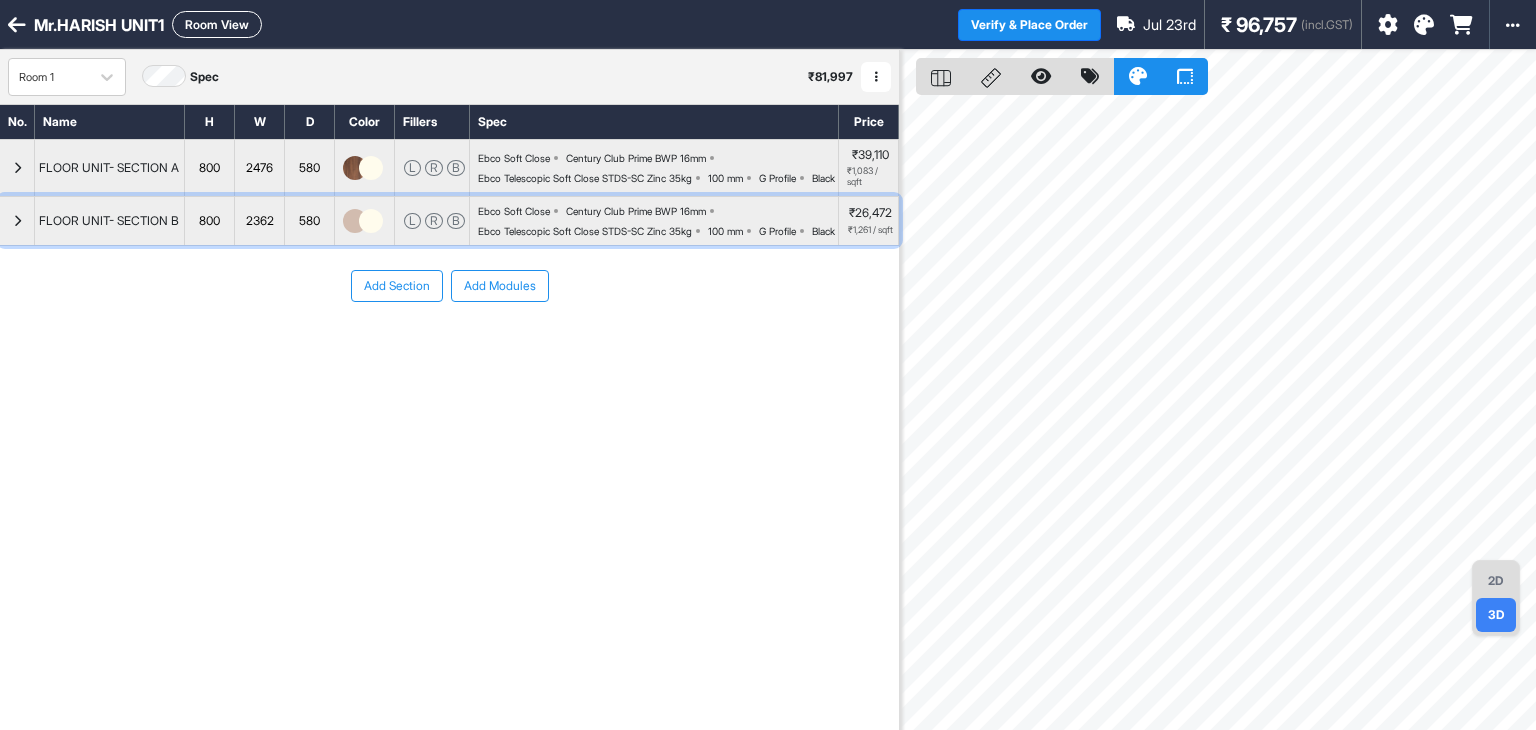 click at bounding box center (17, 221) 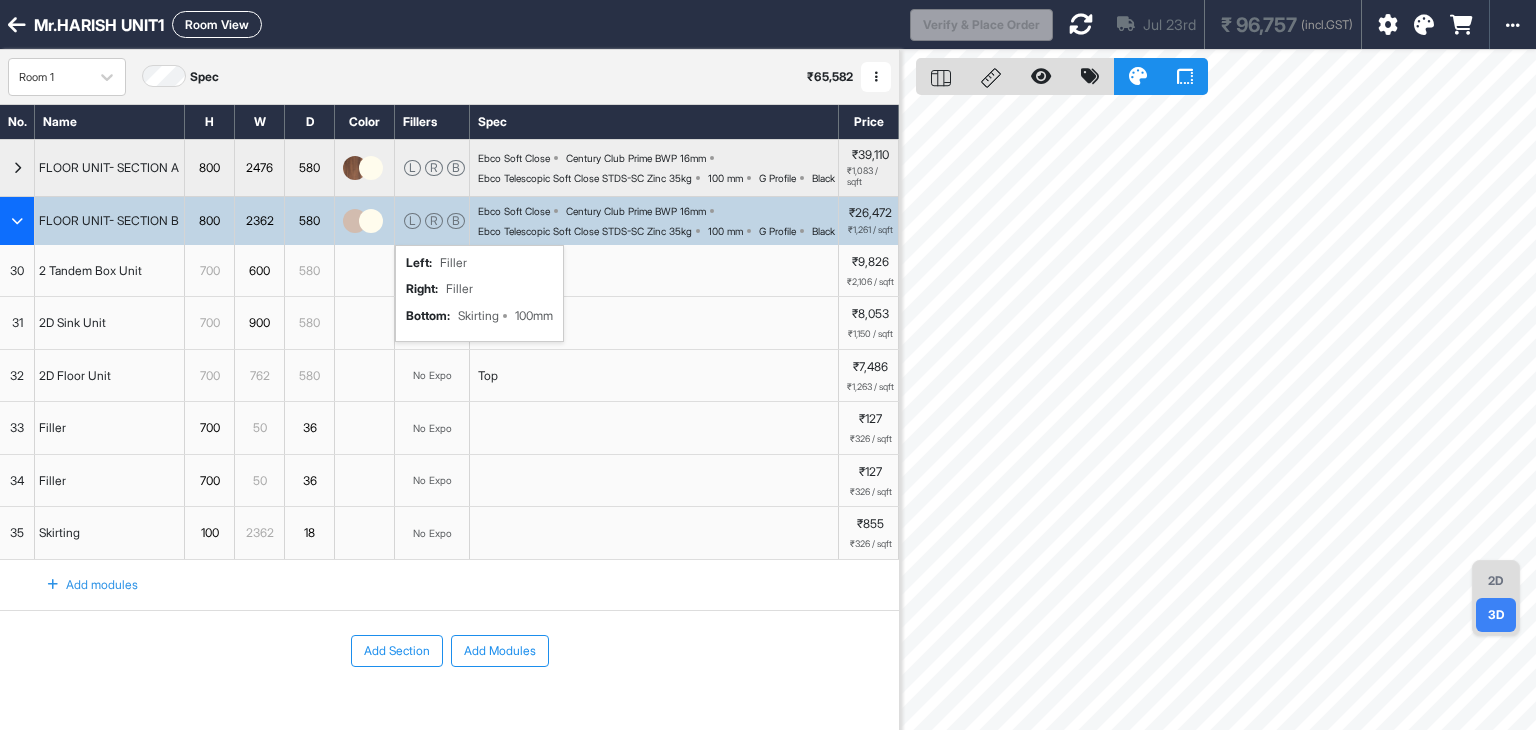 click on "L R B left : Filler right : Filler bottom : Skirting 100mm" at bounding box center (432, 221) 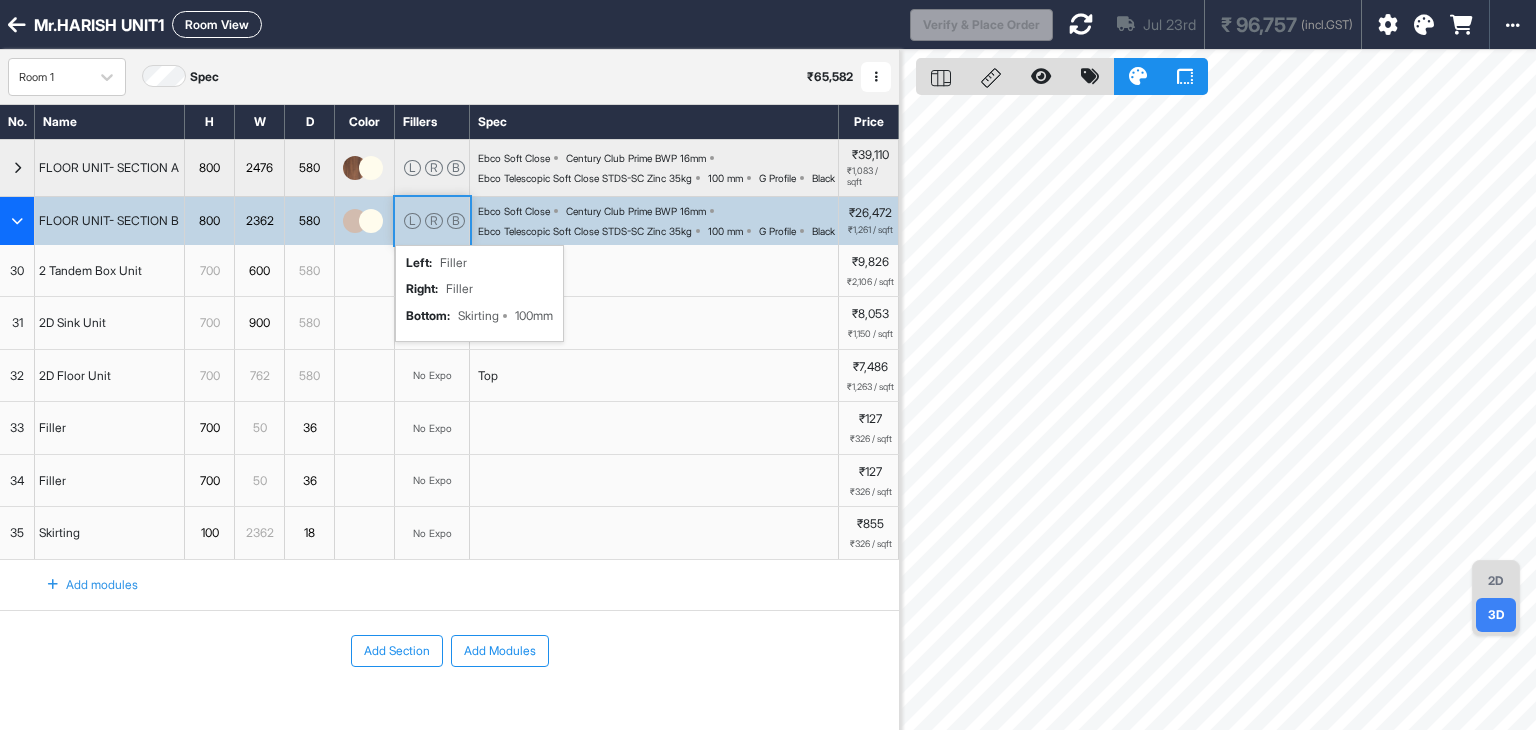 click on "L R B left : Filler right : Filler bottom : Skirting 100mm" at bounding box center (432, 221) 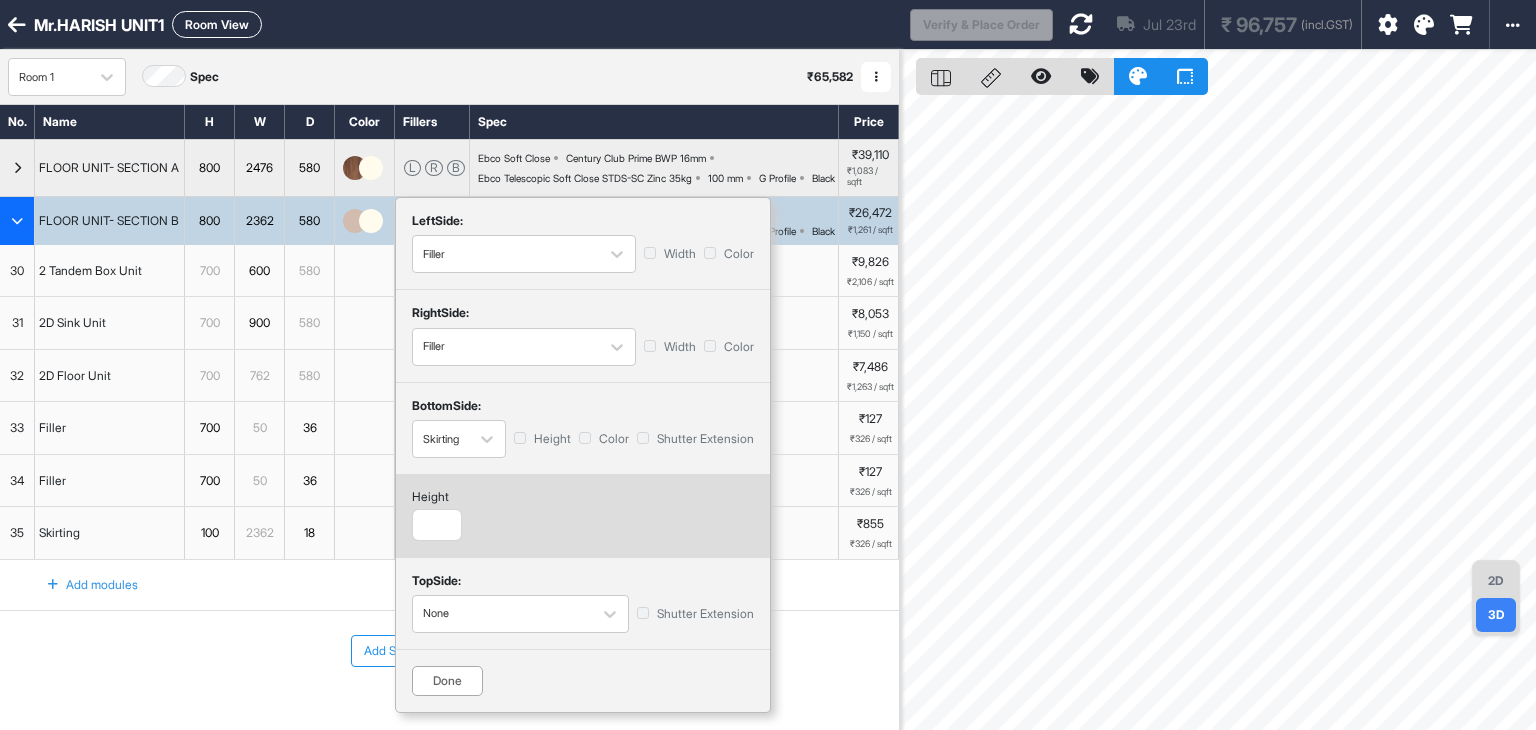 click on "Done" at bounding box center (447, 681) 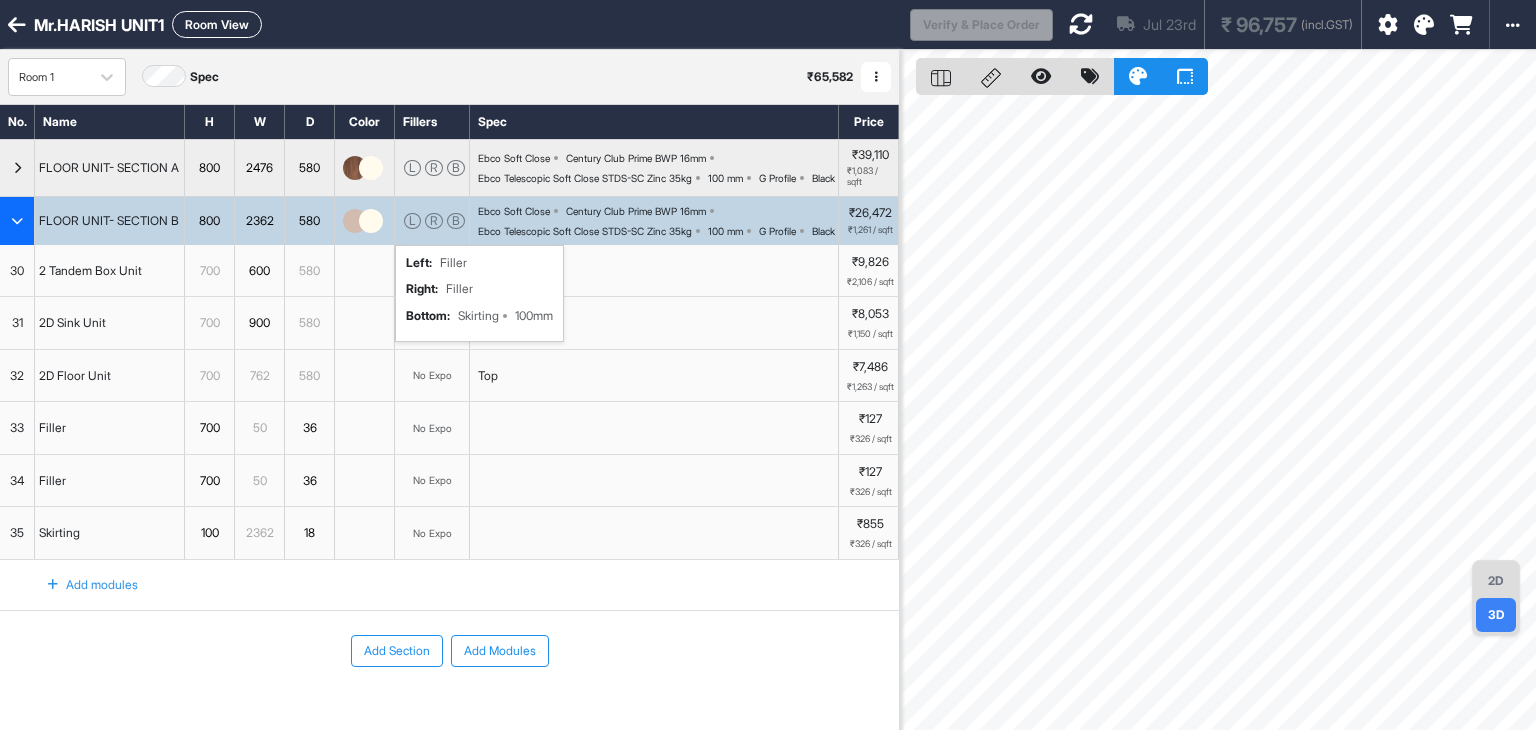 click on "No Expo" at bounding box center [432, 376] 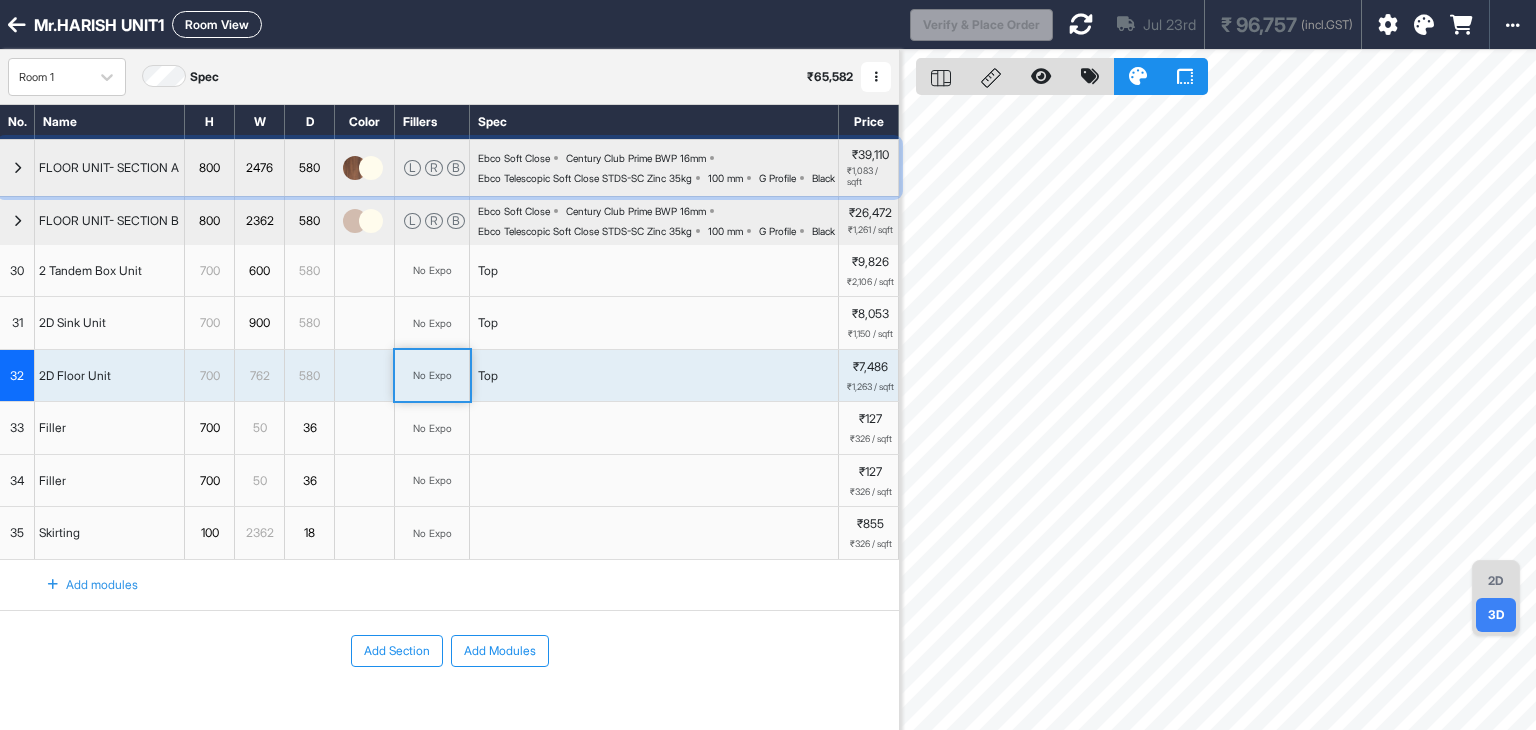 click at bounding box center [17, 168] 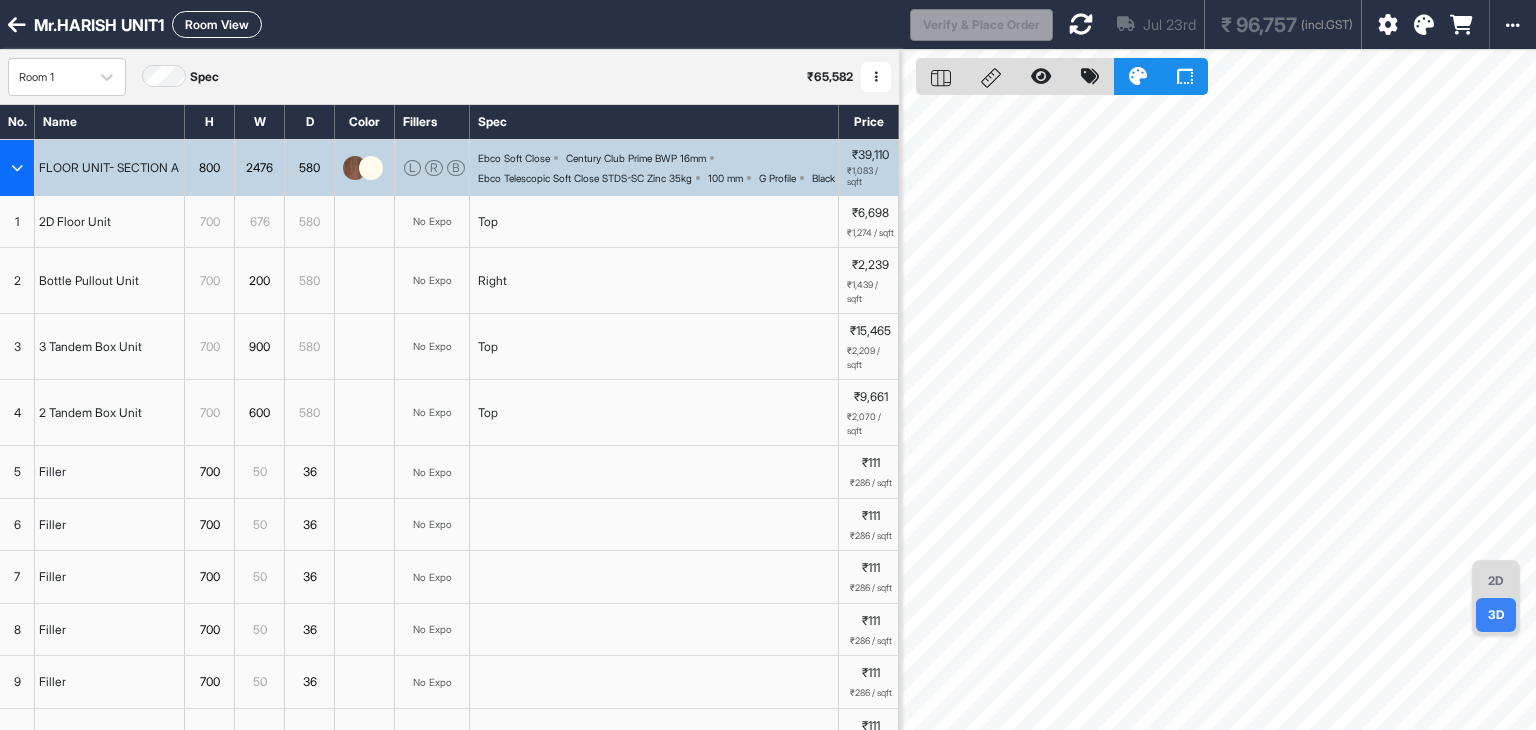 click at bounding box center (17, 168) 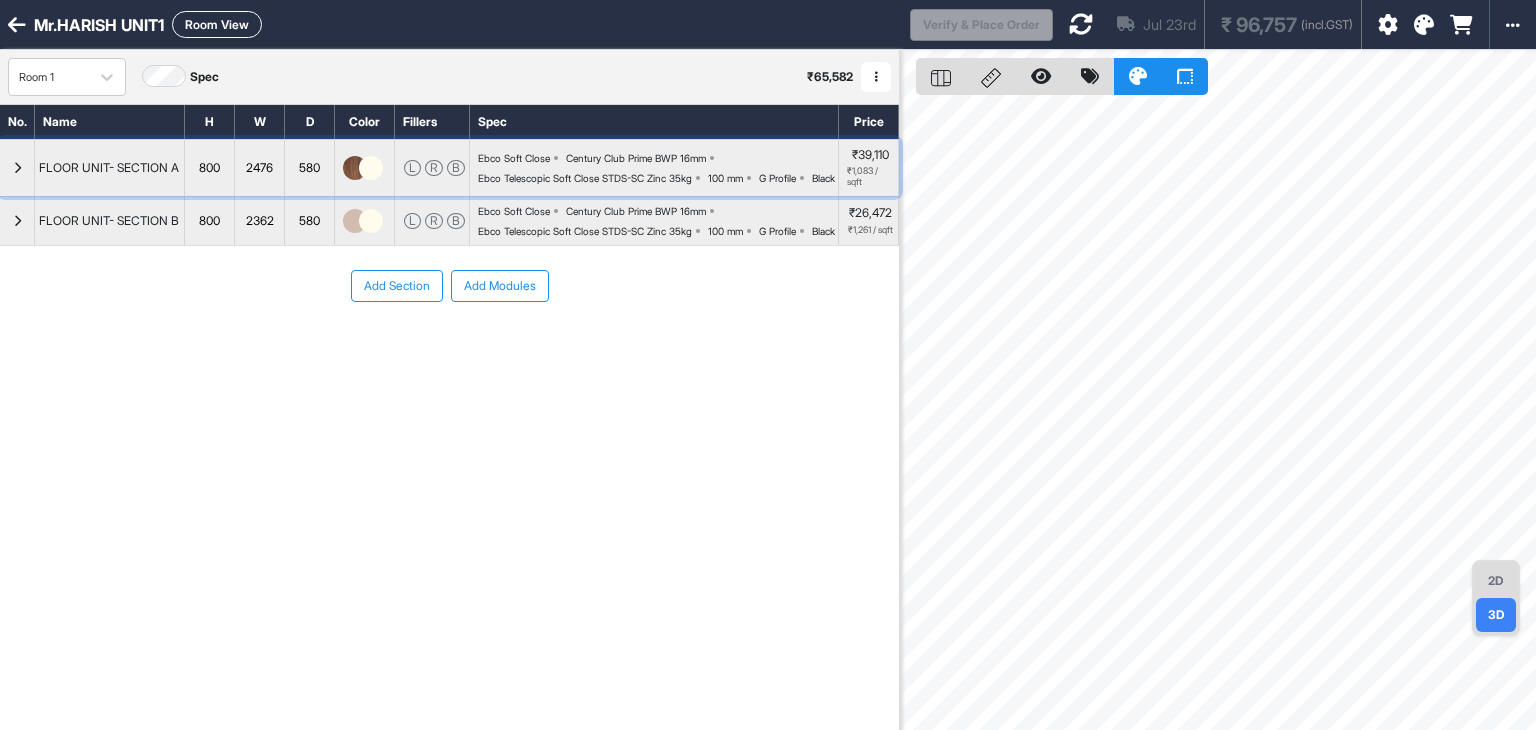 click at bounding box center [17, 168] 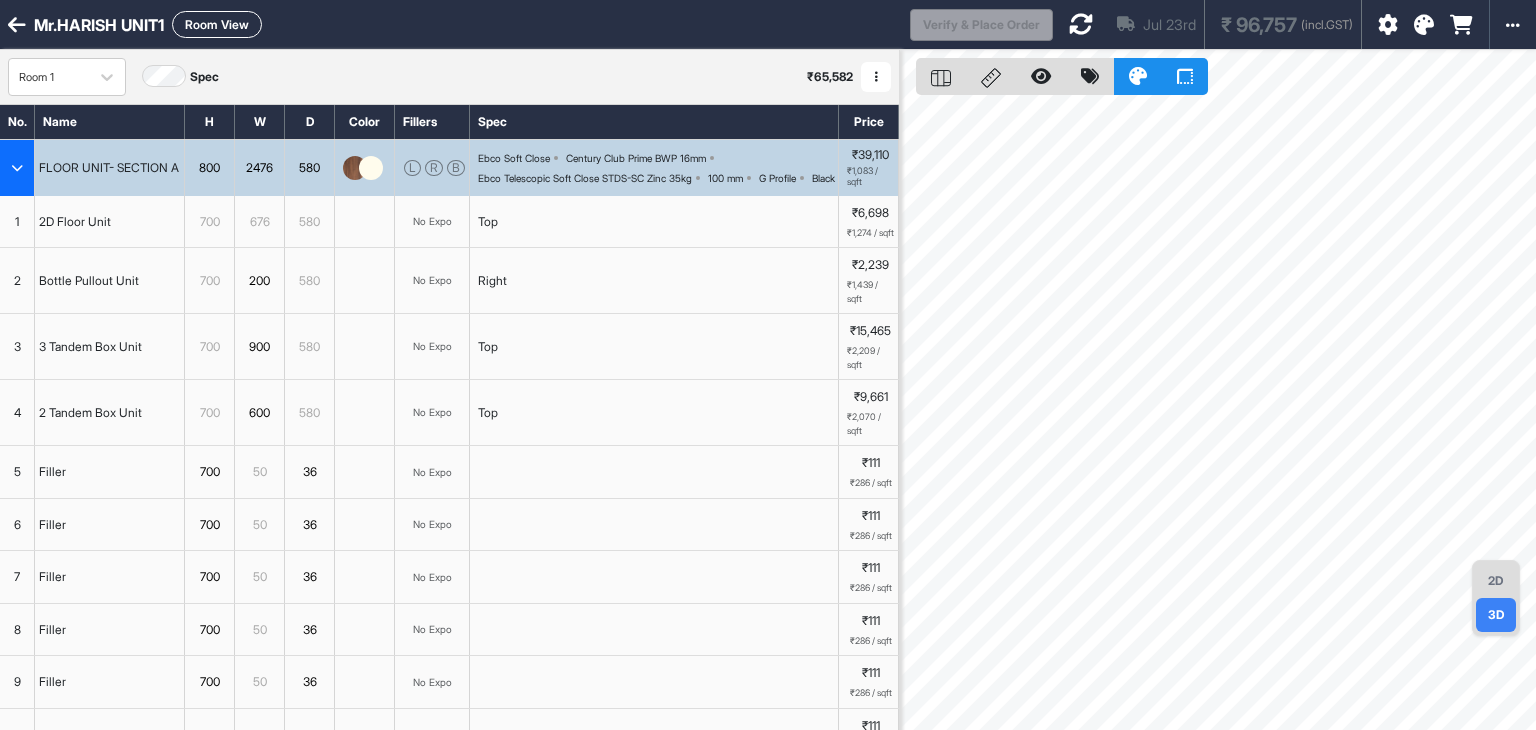 click on "Top" at bounding box center (654, 222) 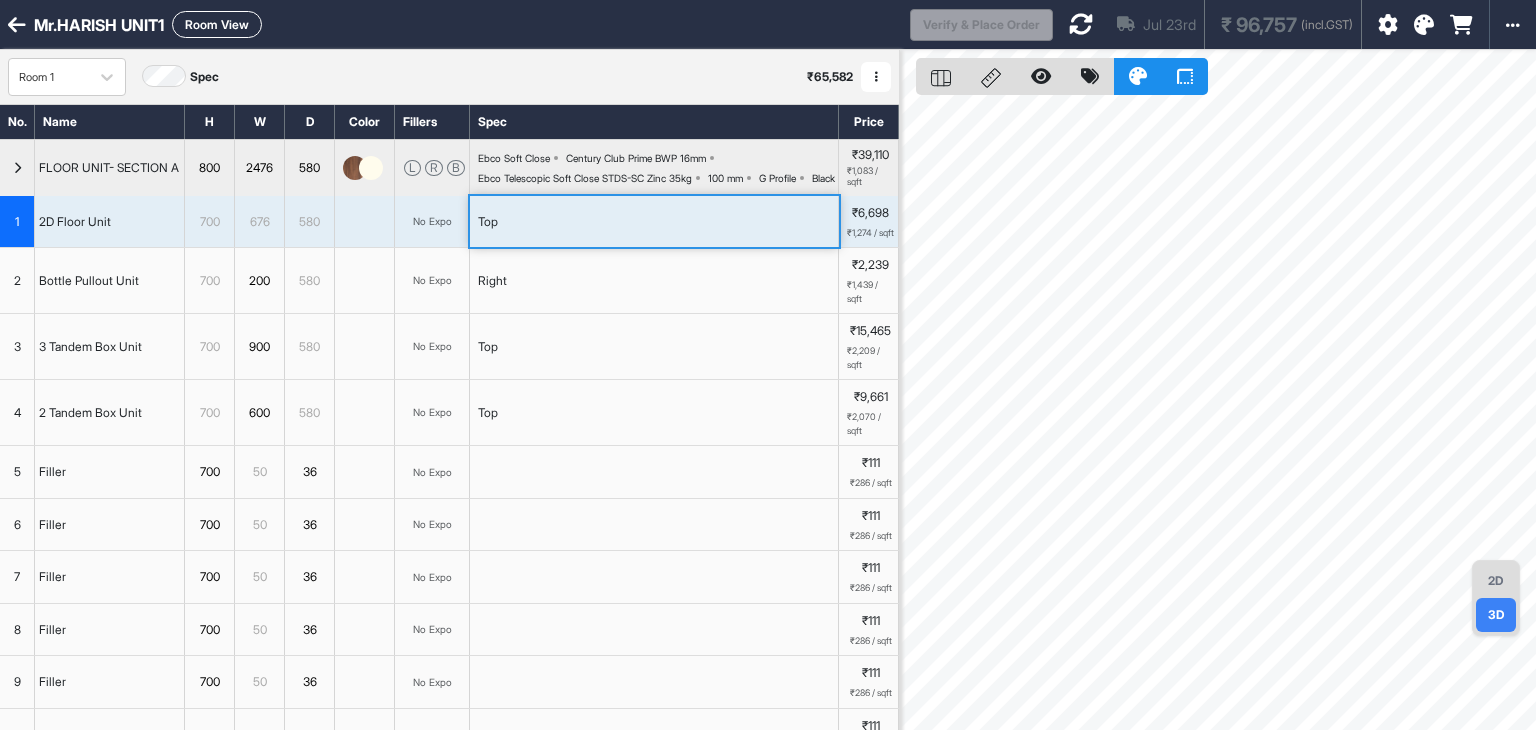 click on "Top" at bounding box center [654, 222] 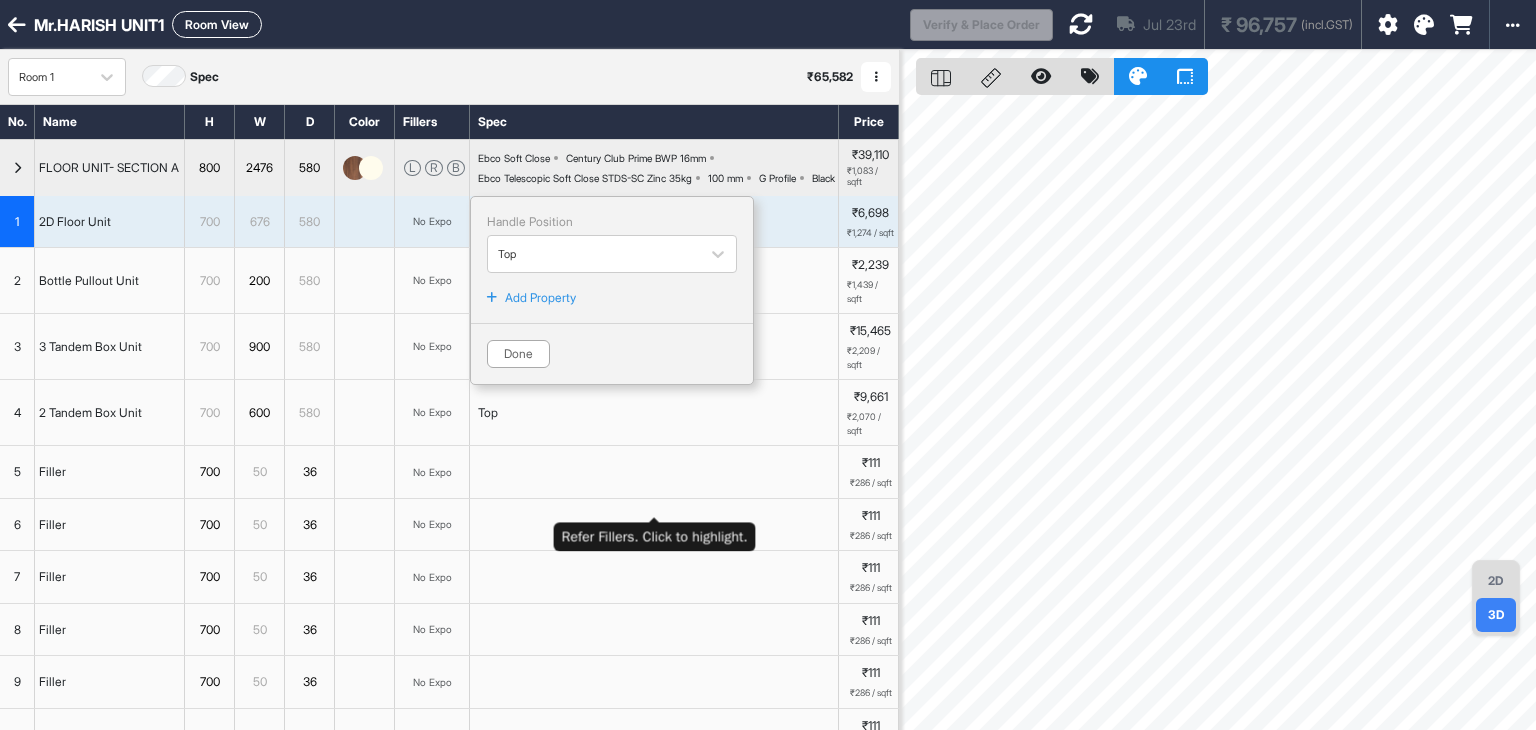 click at bounding box center [654, 472] 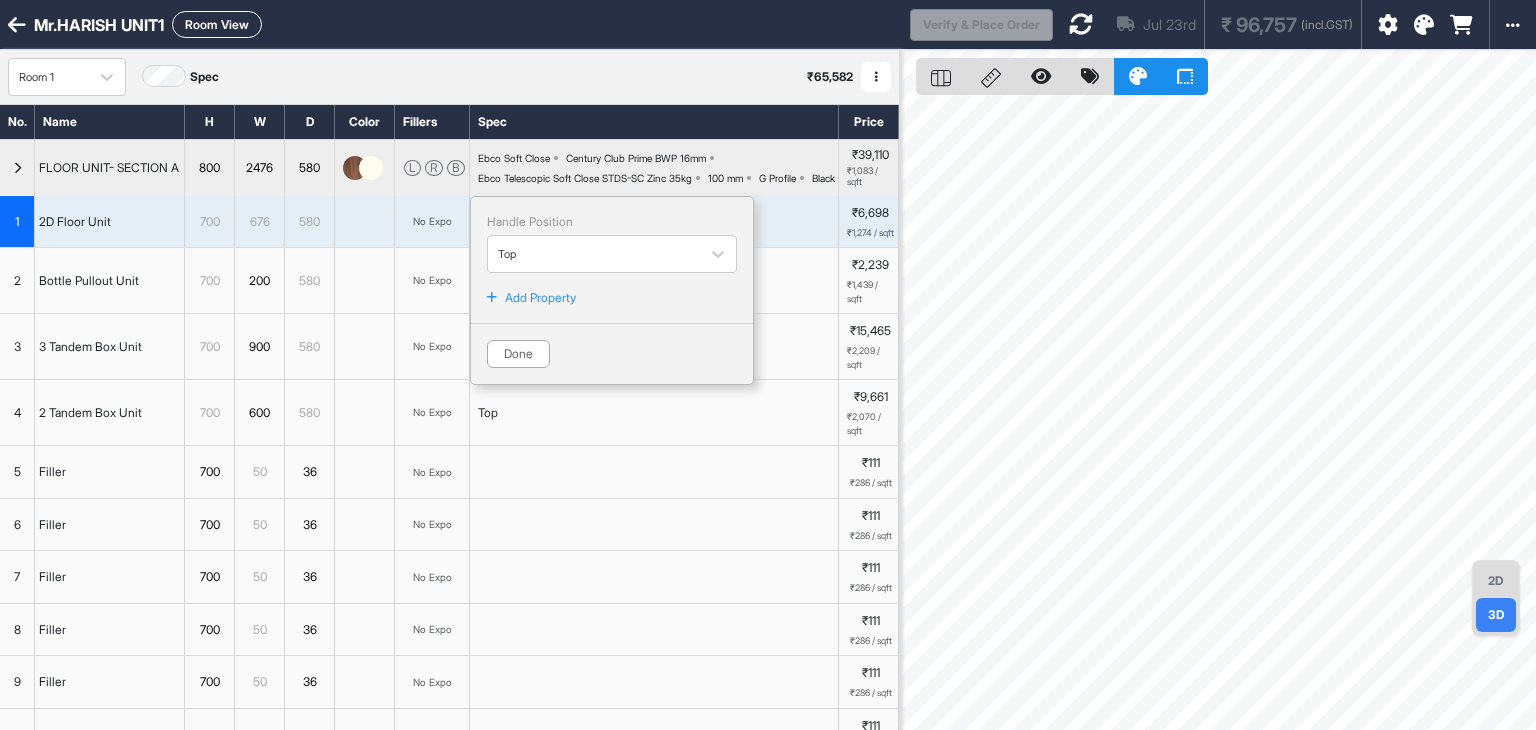 click on "Ebco Soft Close Century Club Prime BWP 16mm Ebco Telescopic Soft Close STDS-SC Zinc 35kg 100 mm G Profile Black" at bounding box center [658, 168] 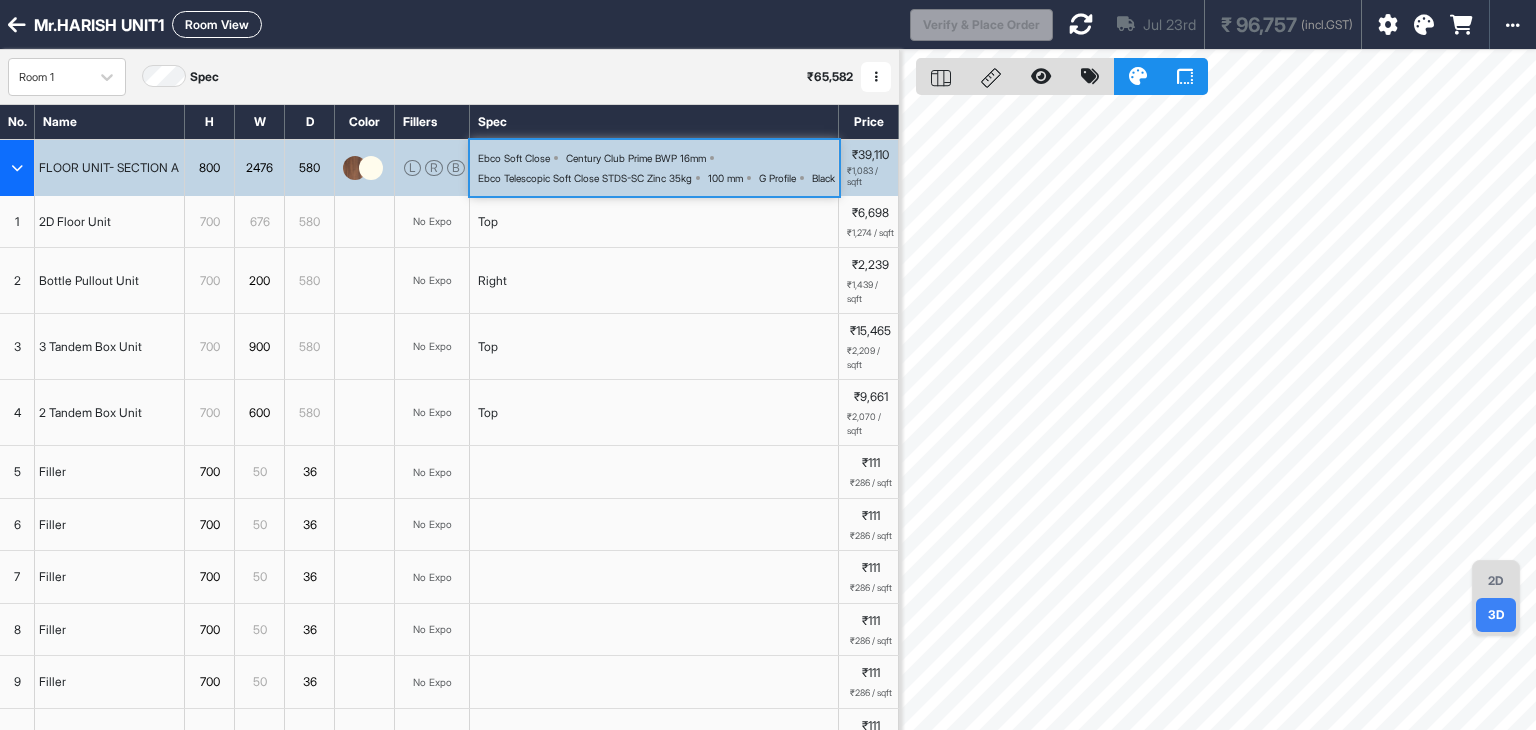 click on "Right" at bounding box center [654, 280] 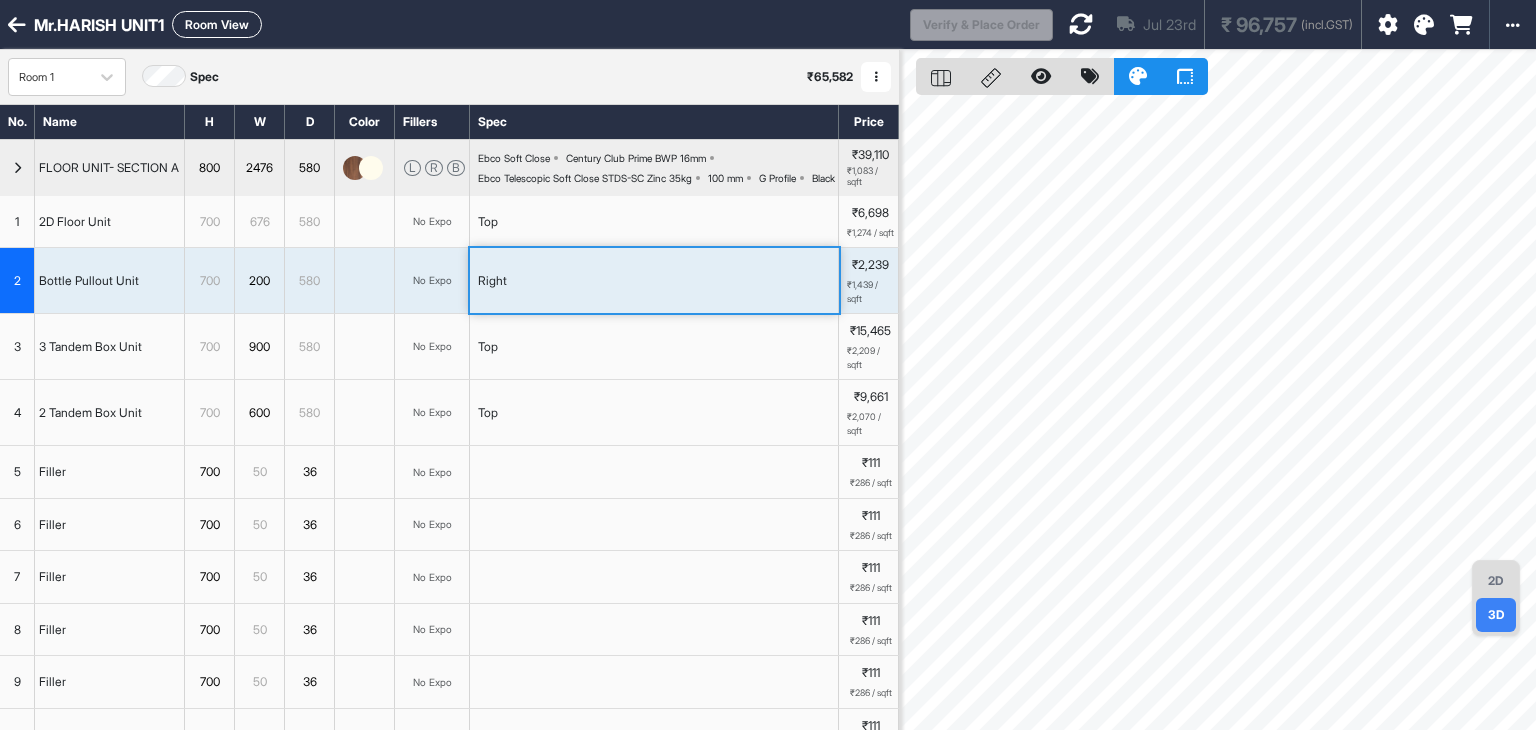 click on "Right" at bounding box center [654, 280] 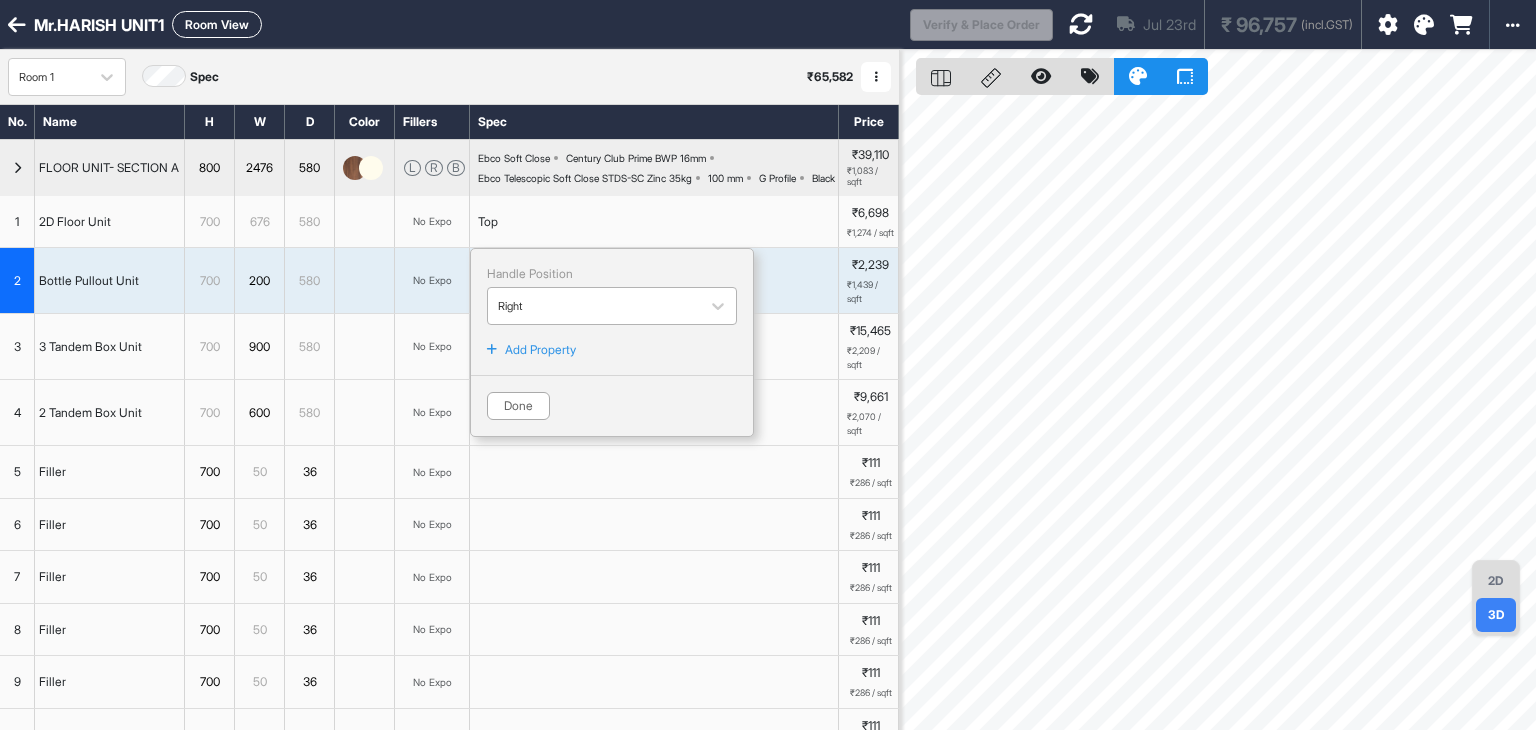 click at bounding box center (594, 306) 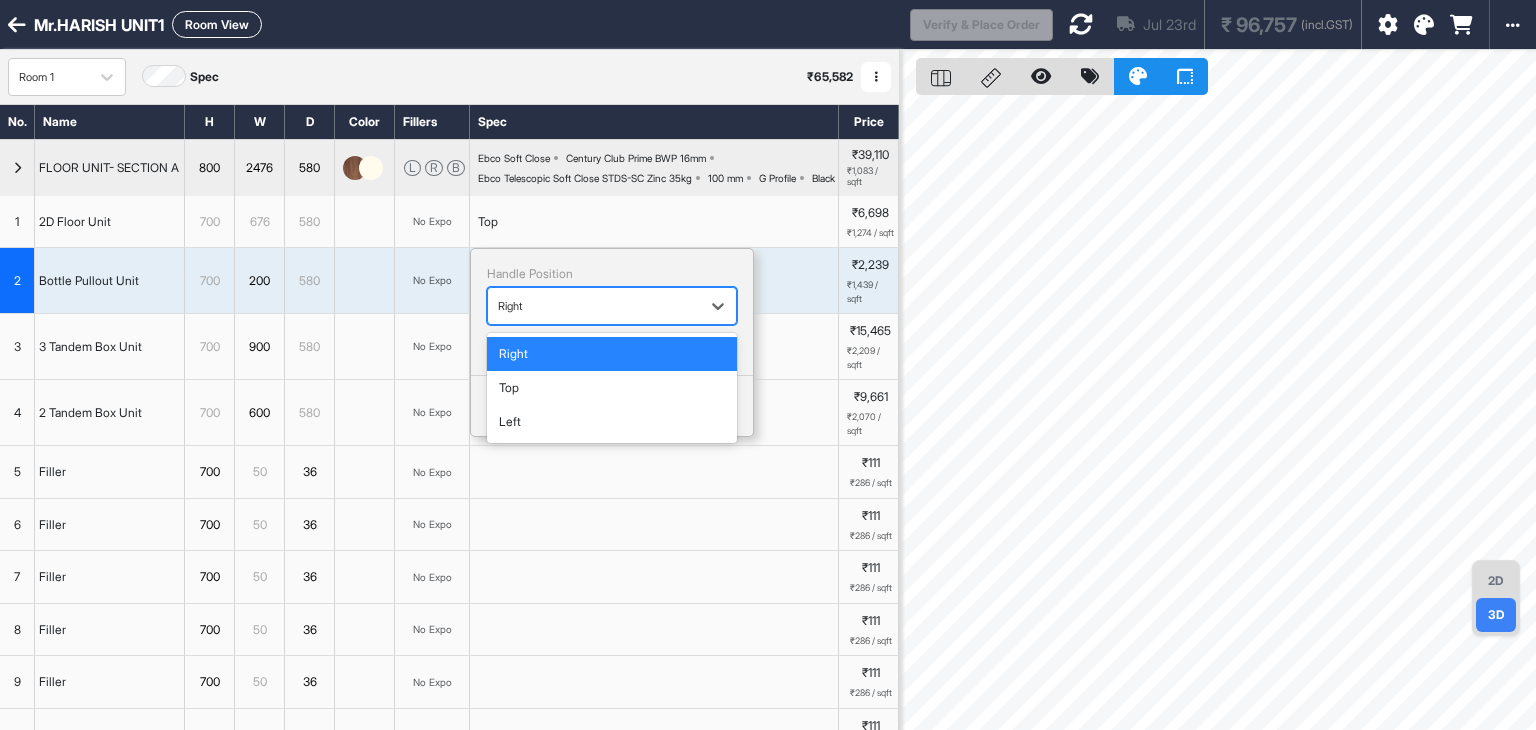 click at bounding box center [594, 306] 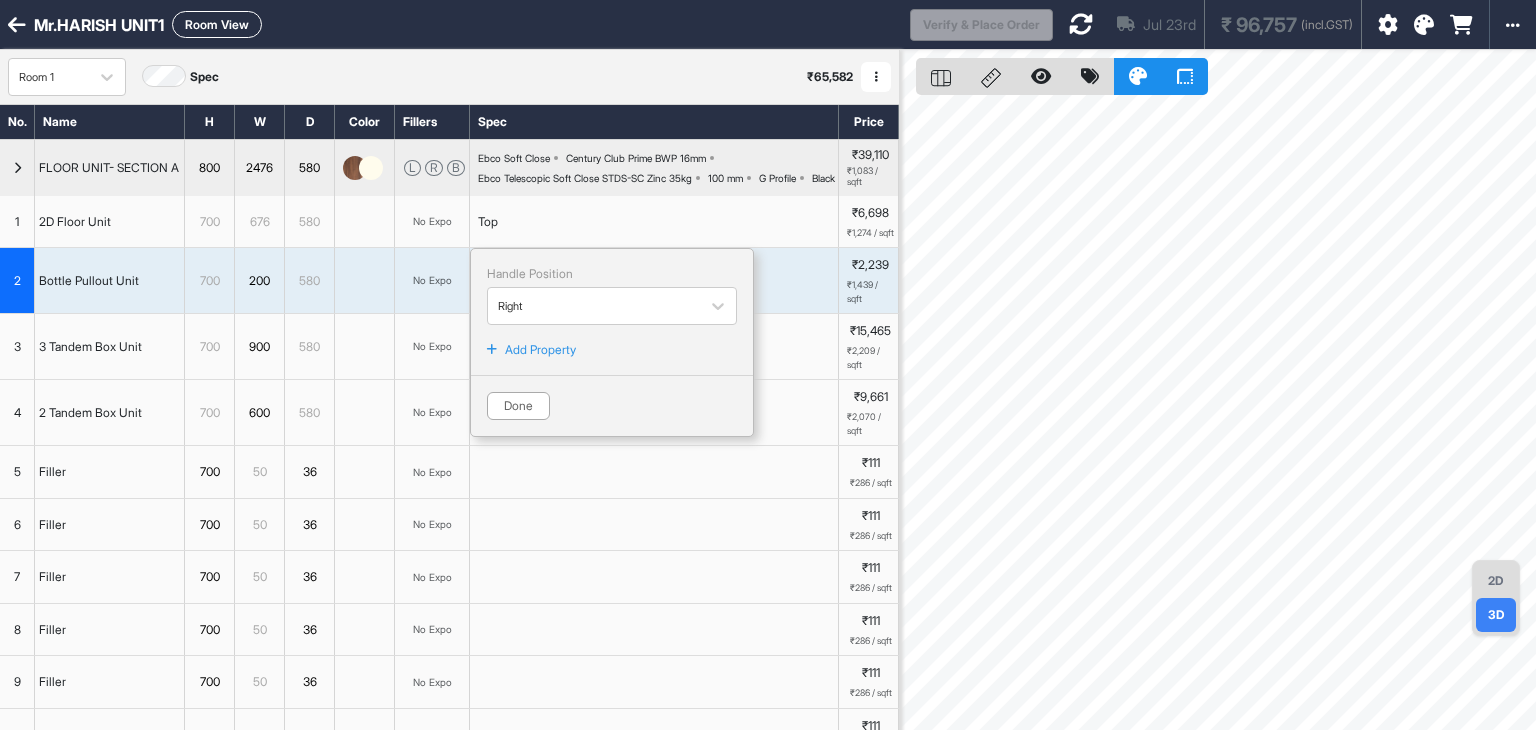 click on "Top" at bounding box center (654, 222) 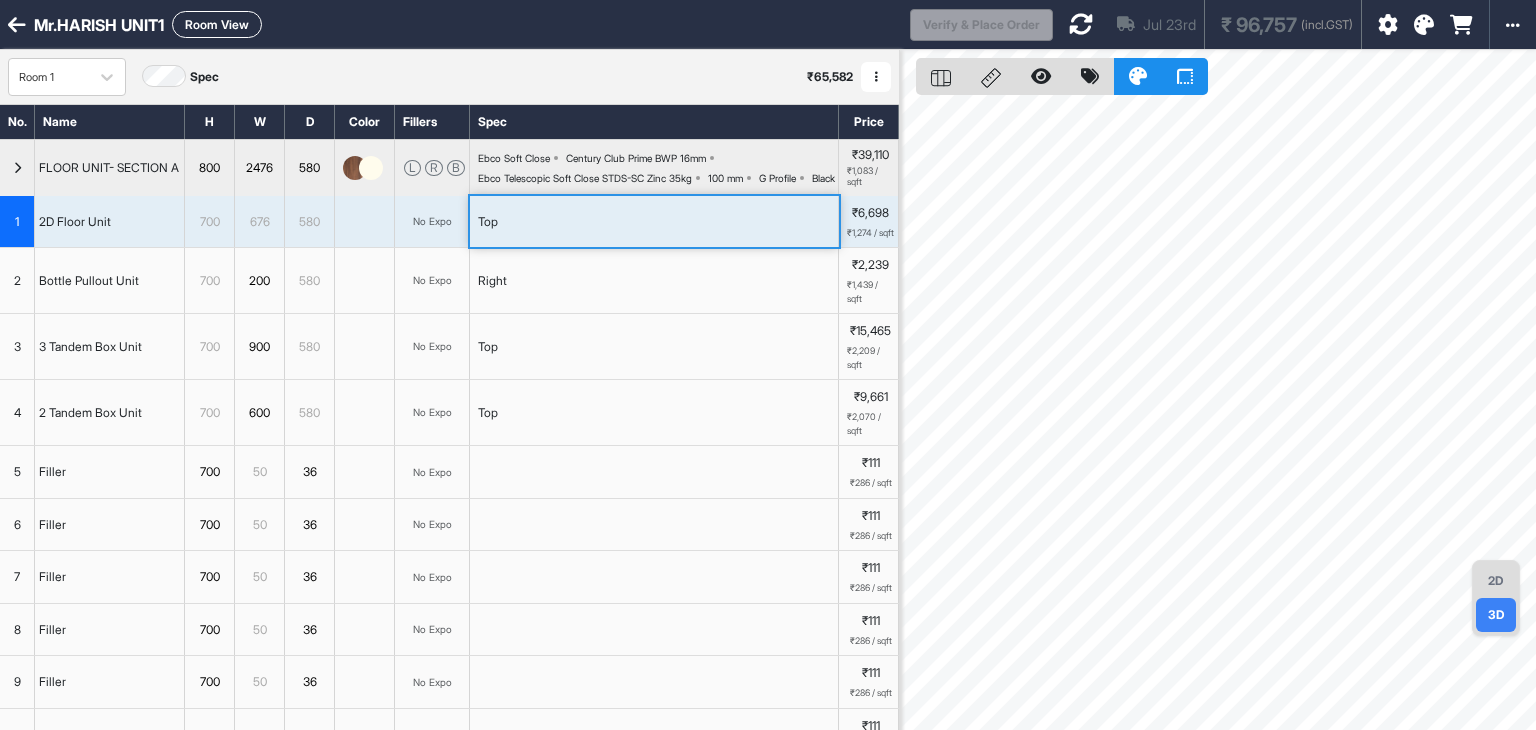 click on "Right" at bounding box center (654, 280) 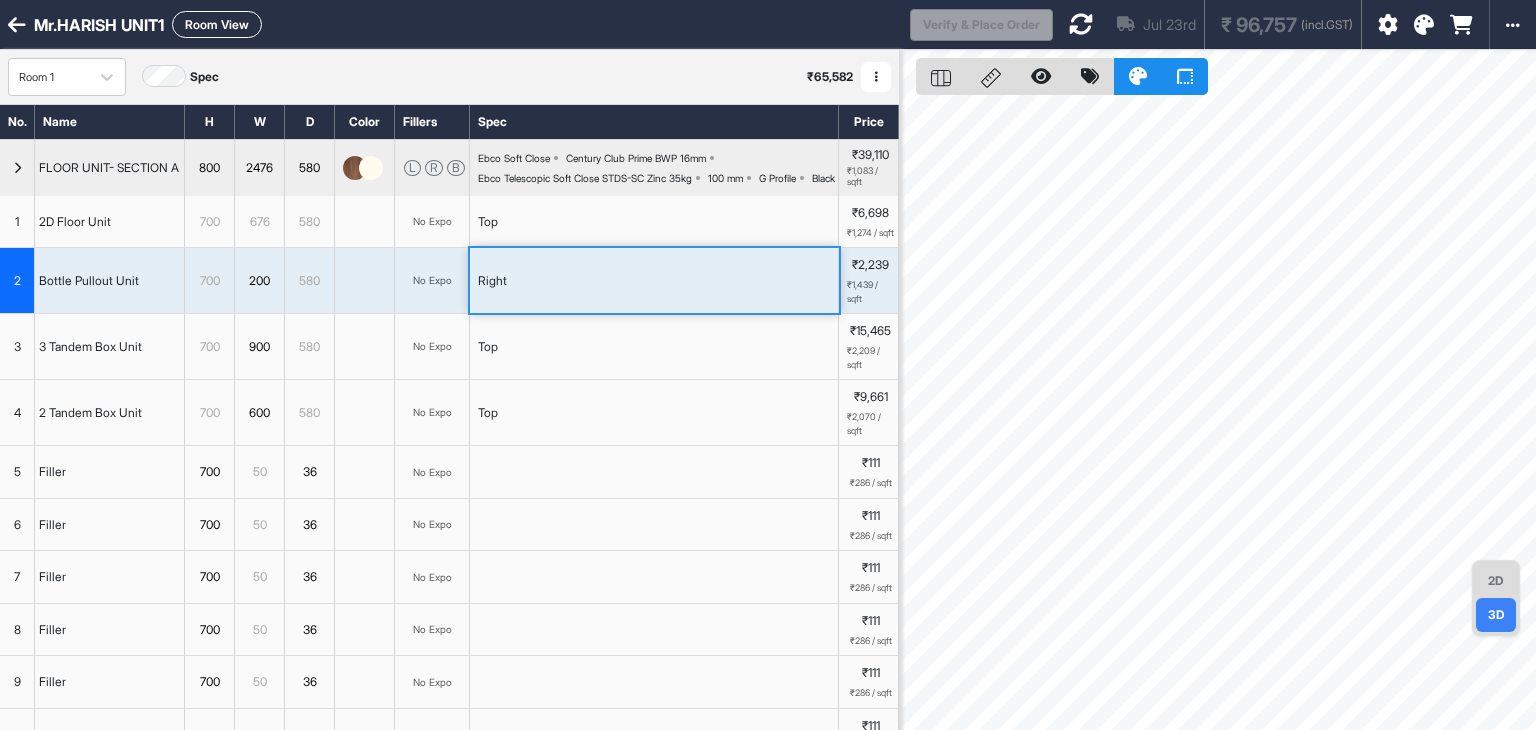click on "Right" at bounding box center [654, 280] 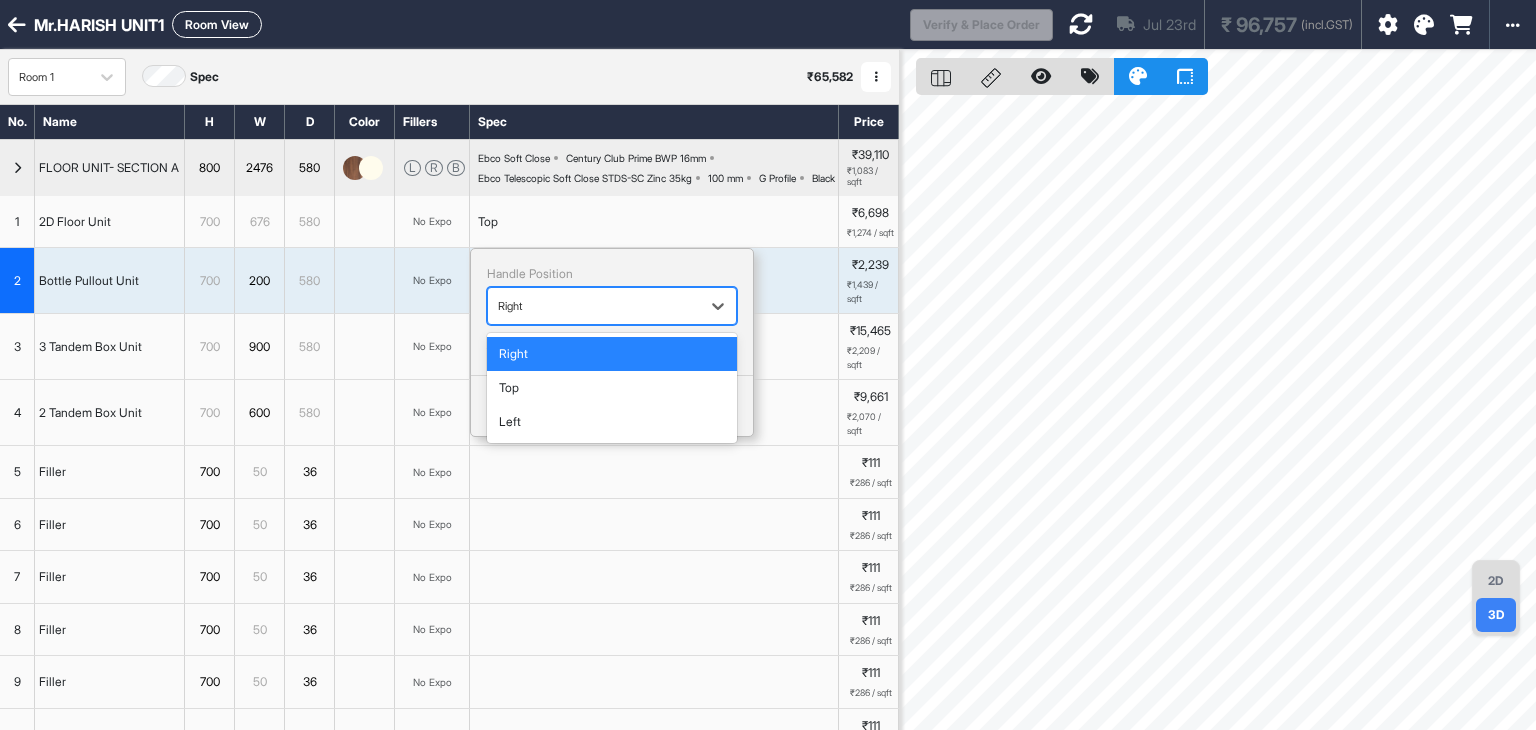 click on "Right" at bounding box center [594, 306] 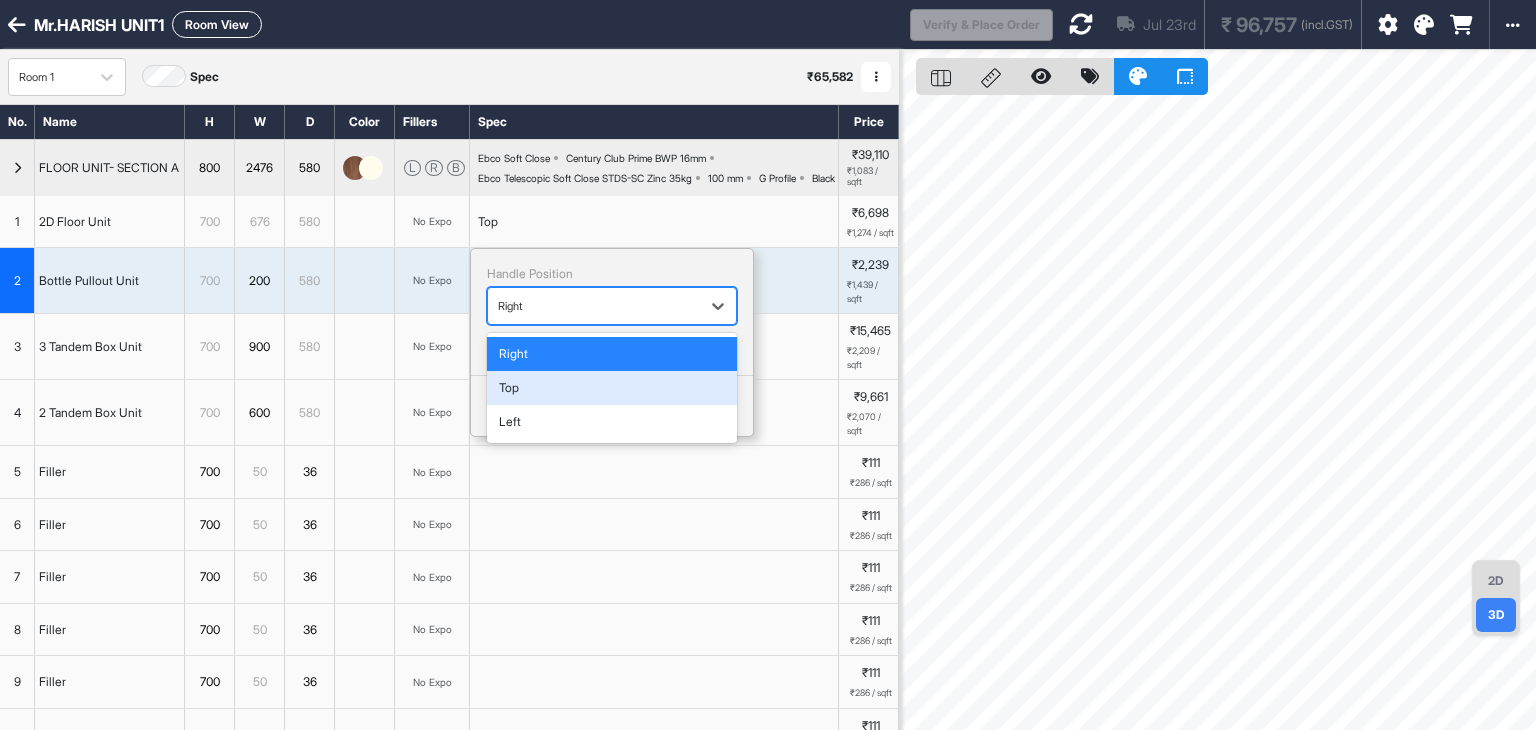click on "Top" at bounding box center (612, 388) 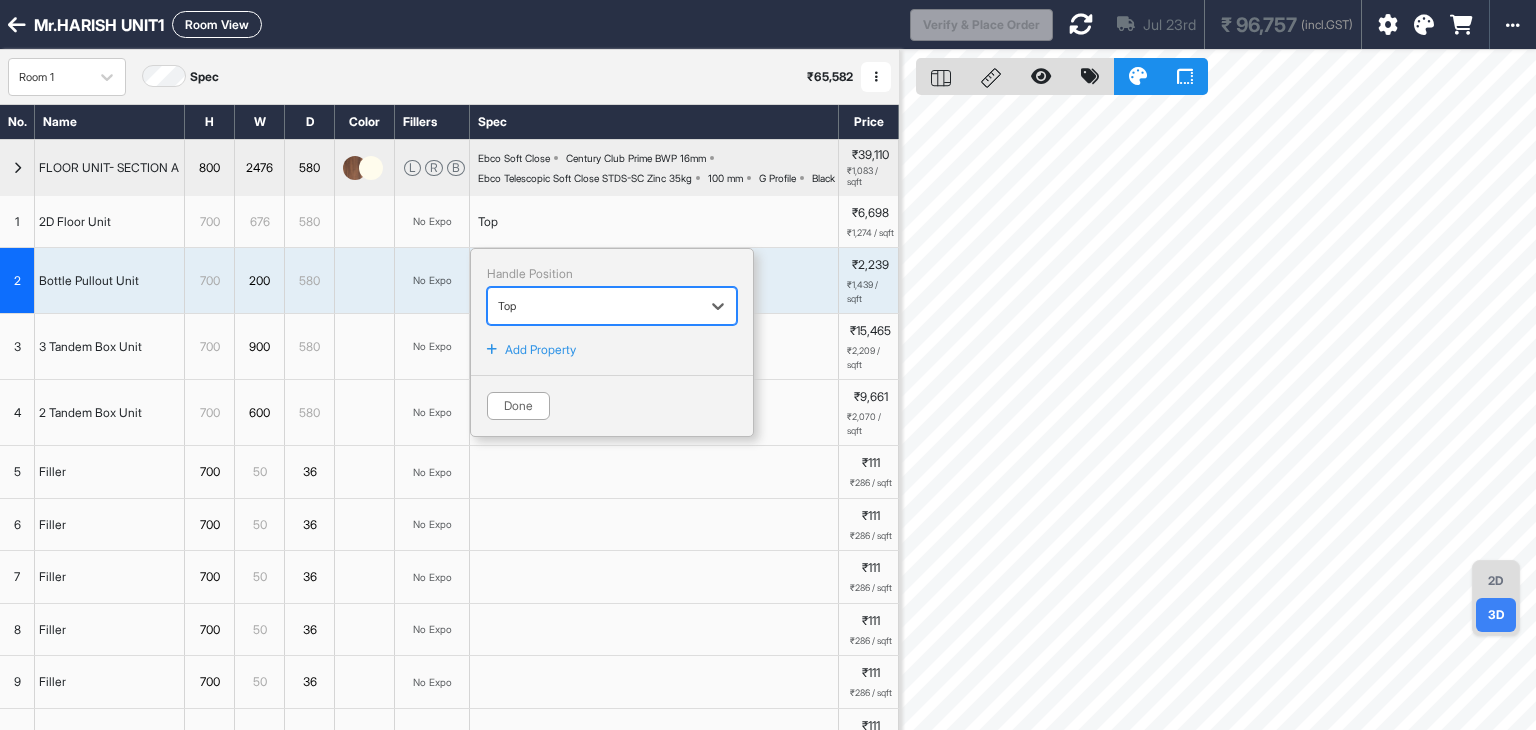 click at bounding box center (654, 472) 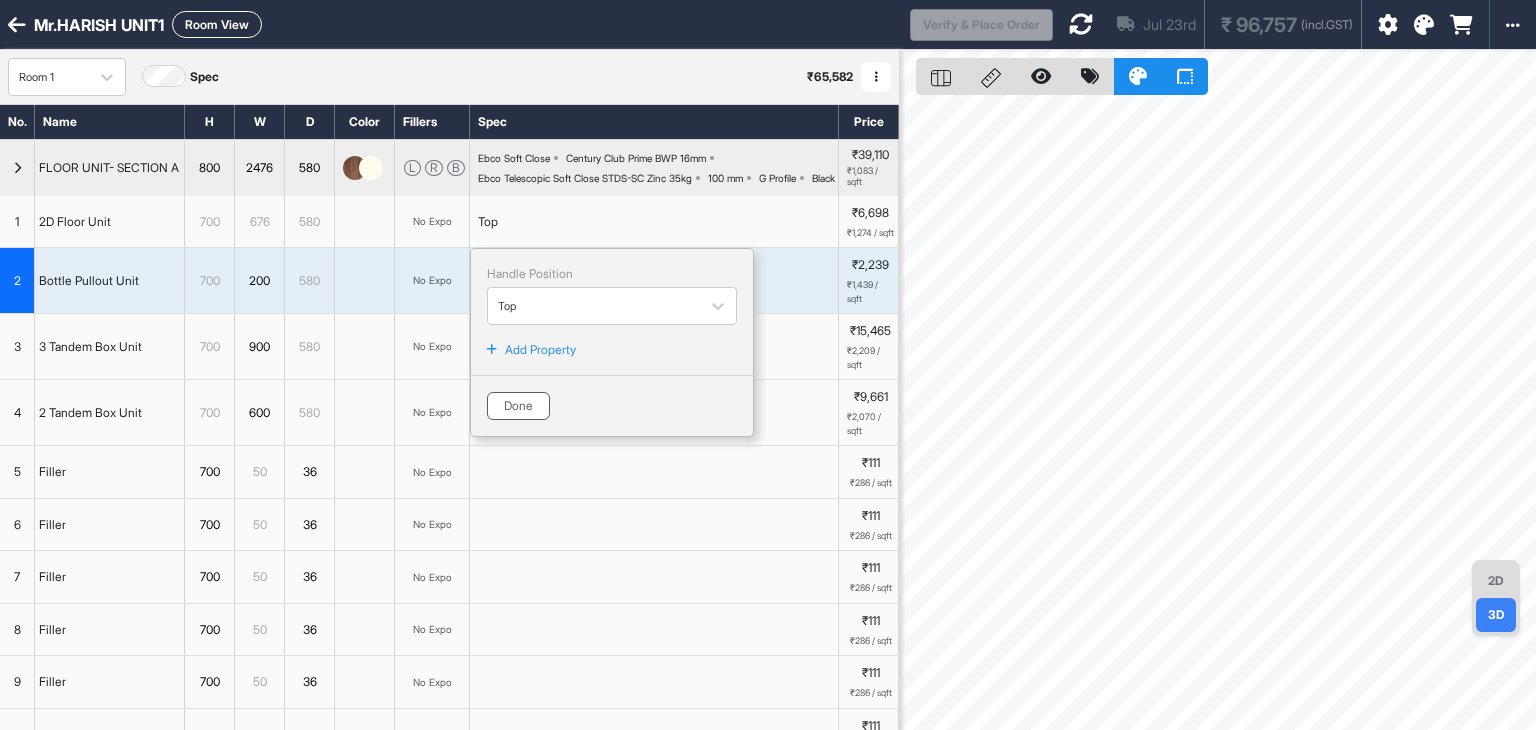 click on "Done" at bounding box center (518, 406) 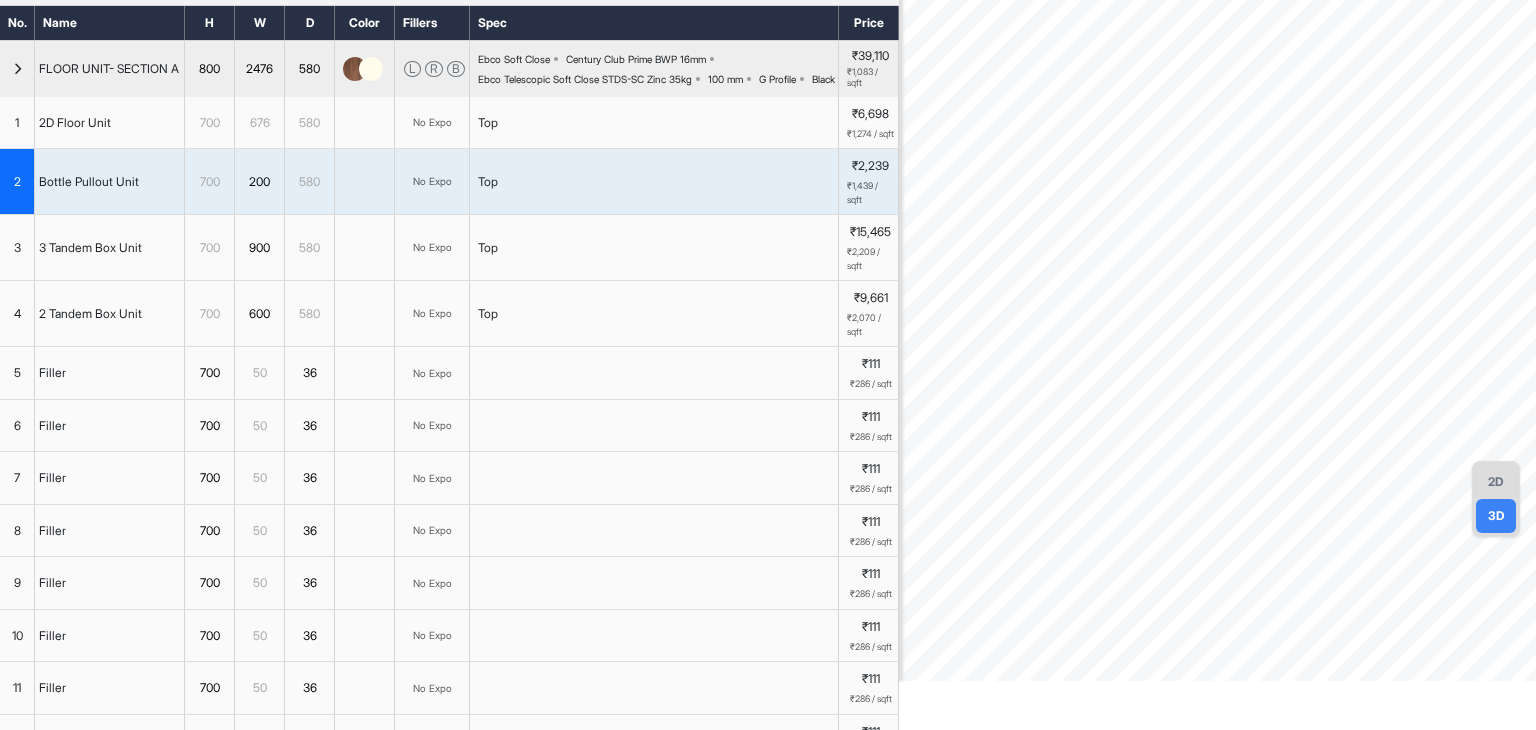 scroll, scrollTop: 100, scrollLeft: 0, axis: vertical 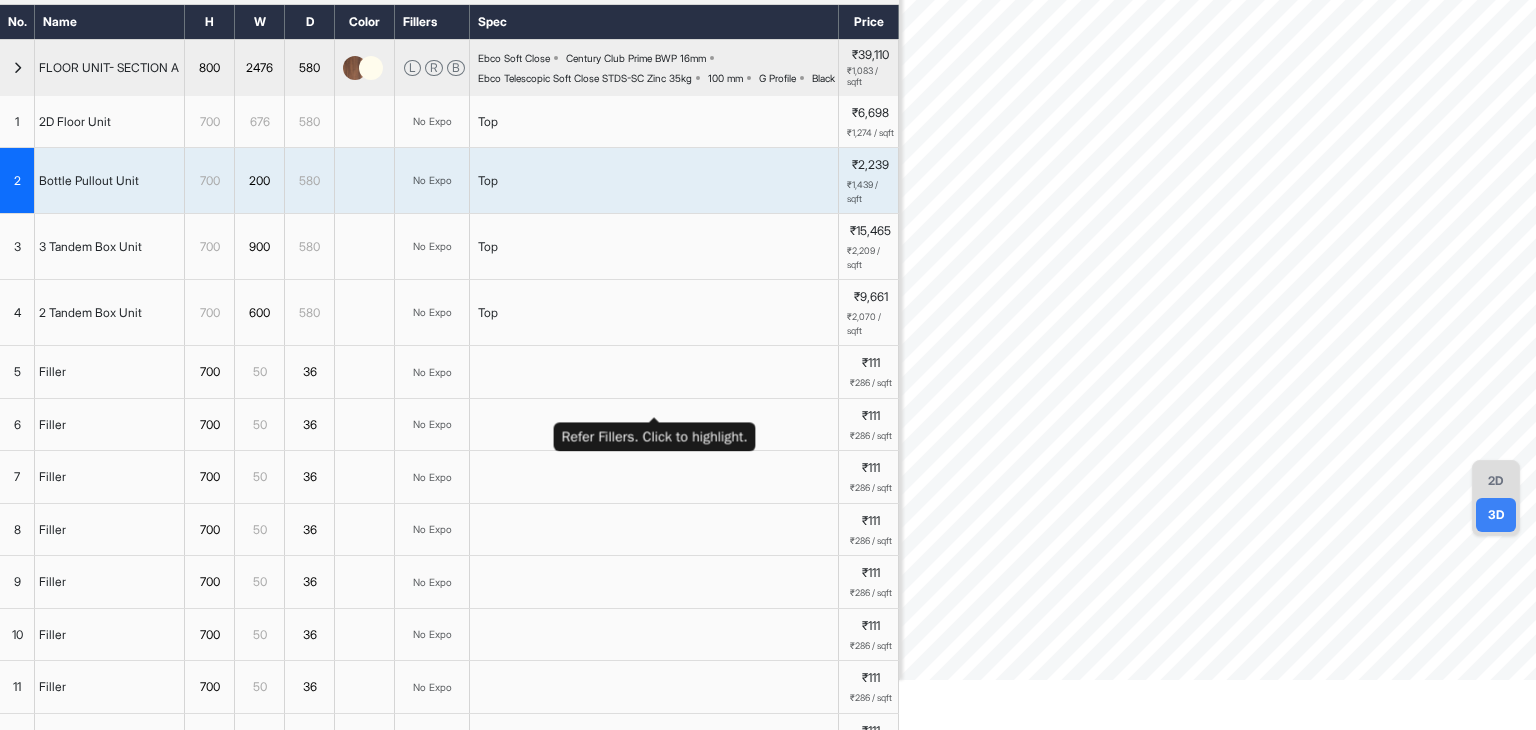 click at bounding box center (654, 372) 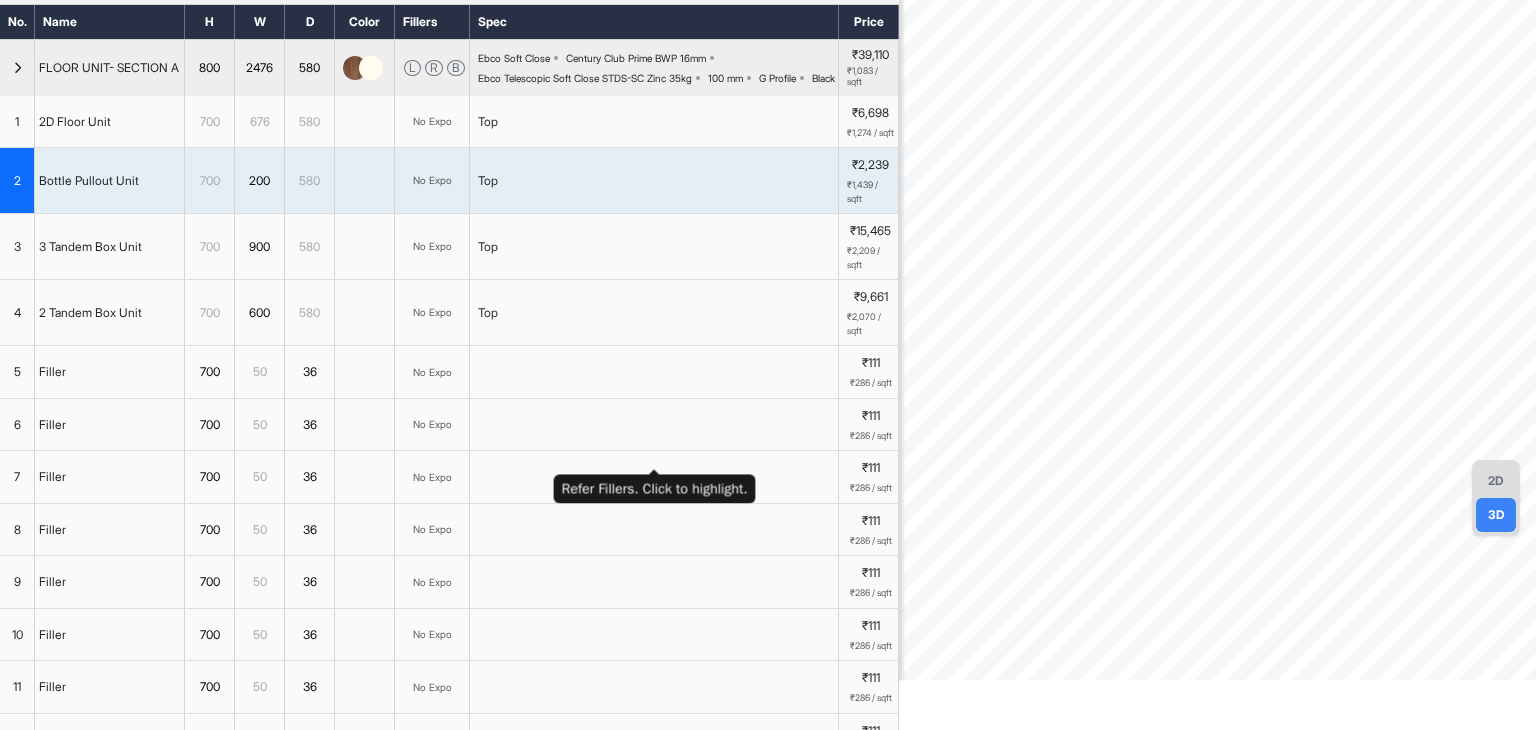 click at bounding box center [654, 425] 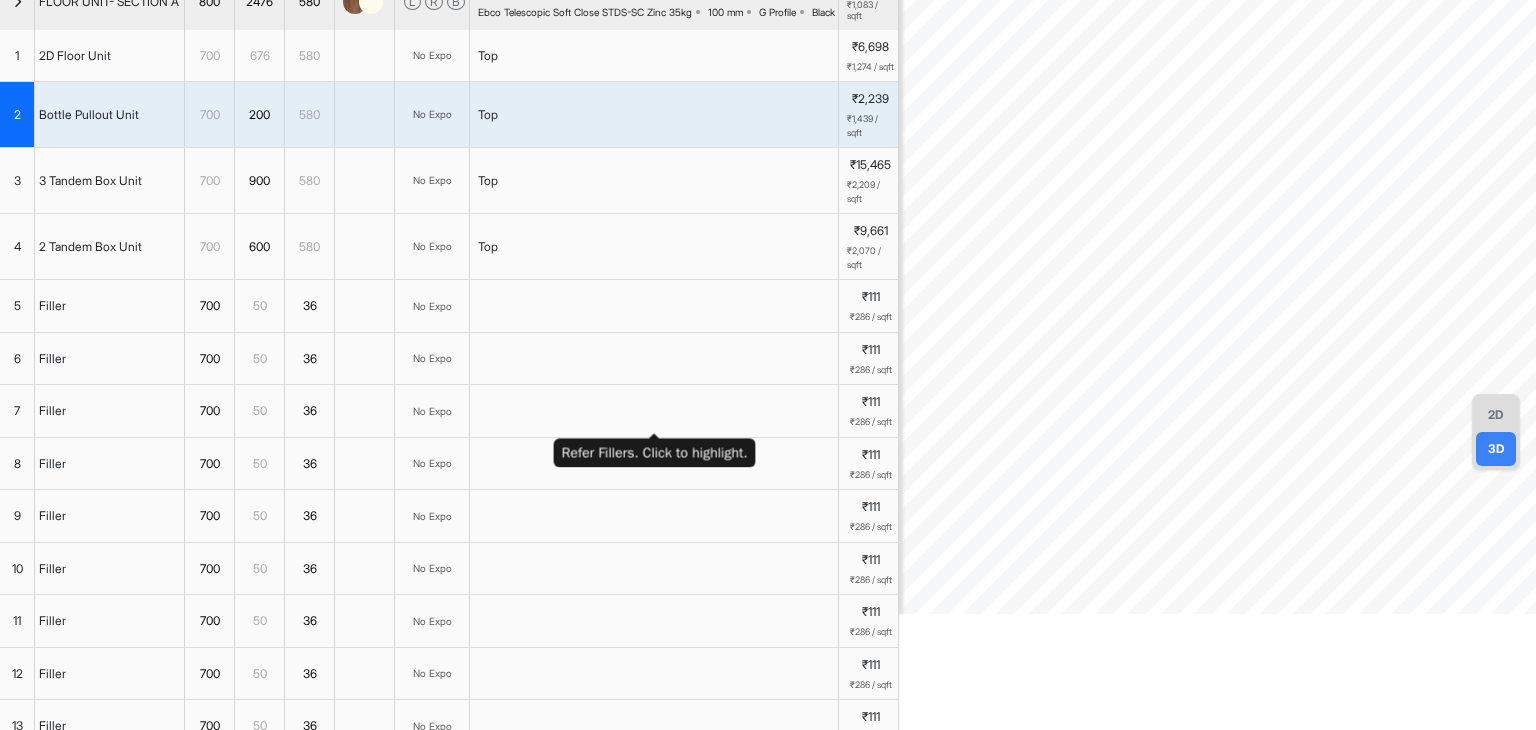 scroll, scrollTop: 200, scrollLeft: 0, axis: vertical 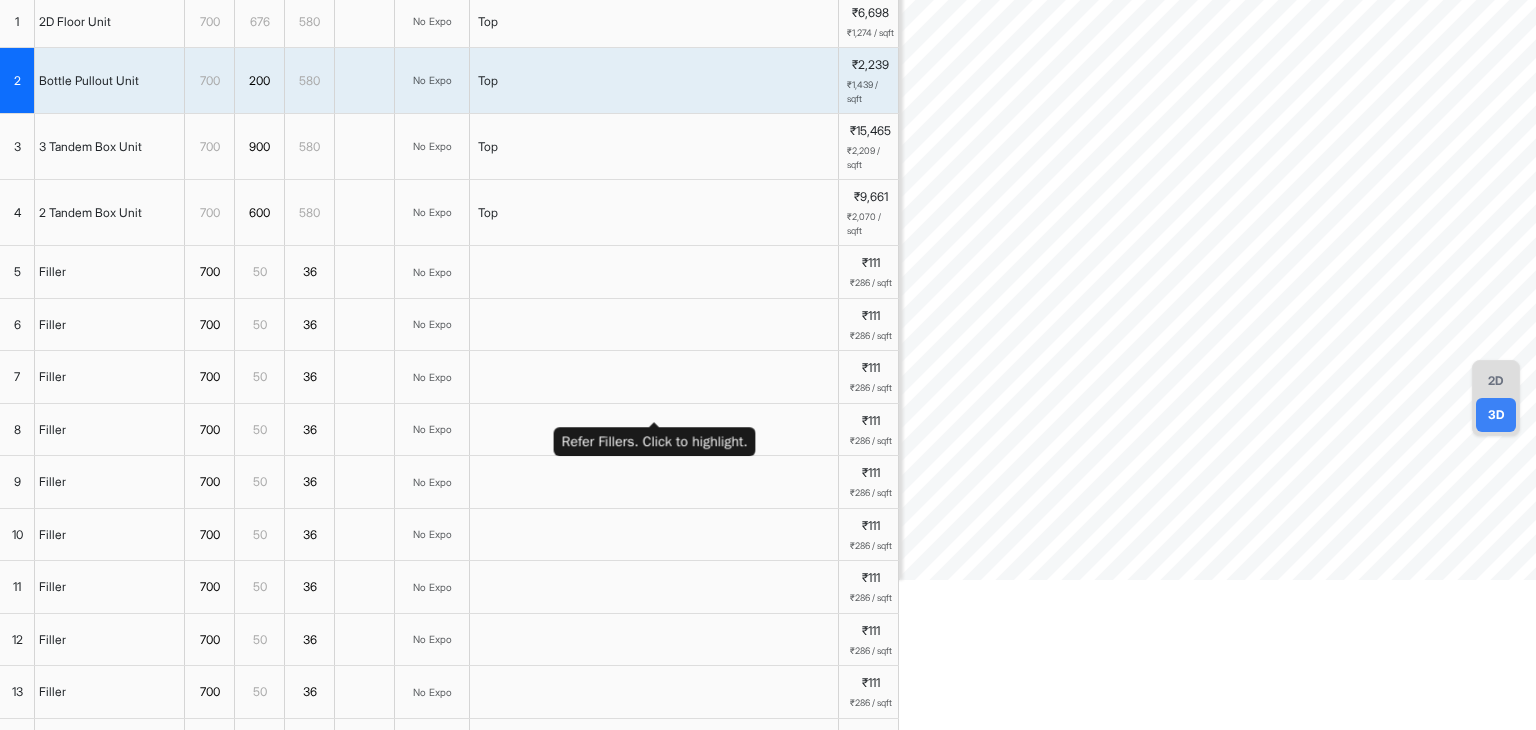 click at bounding box center (654, 377) 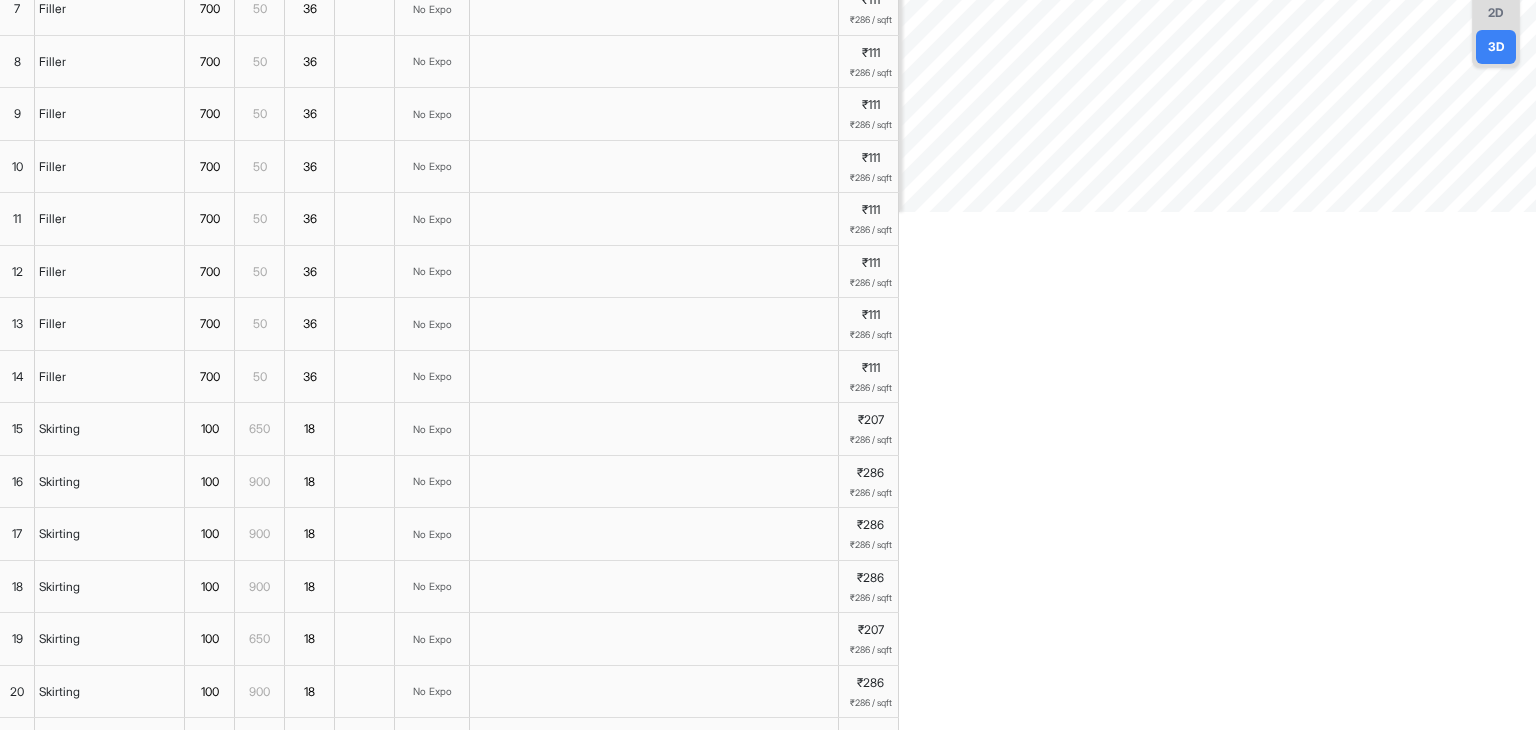 scroll, scrollTop: 0, scrollLeft: 0, axis: both 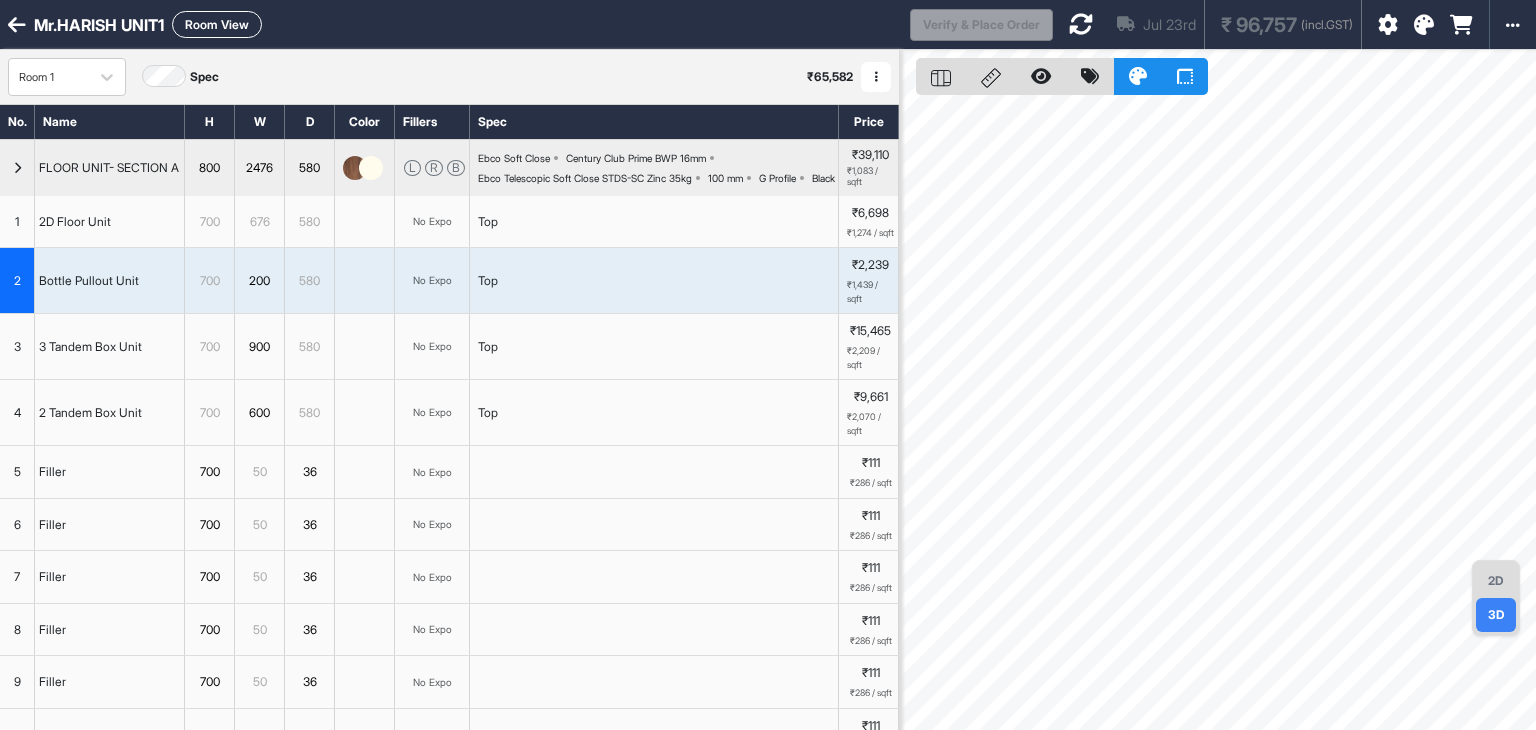 click at bounding box center (17, 168) 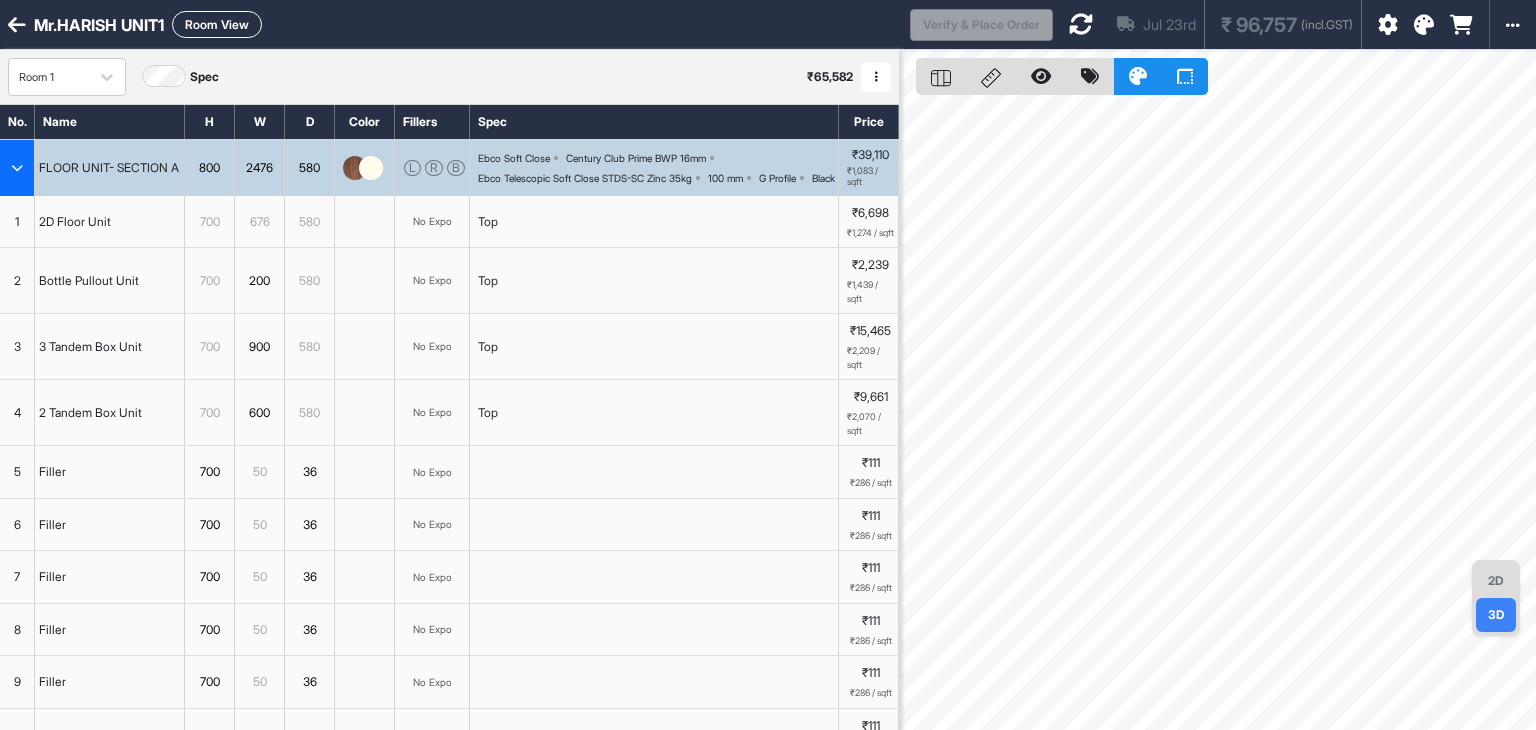click at bounding box center (17, 168) 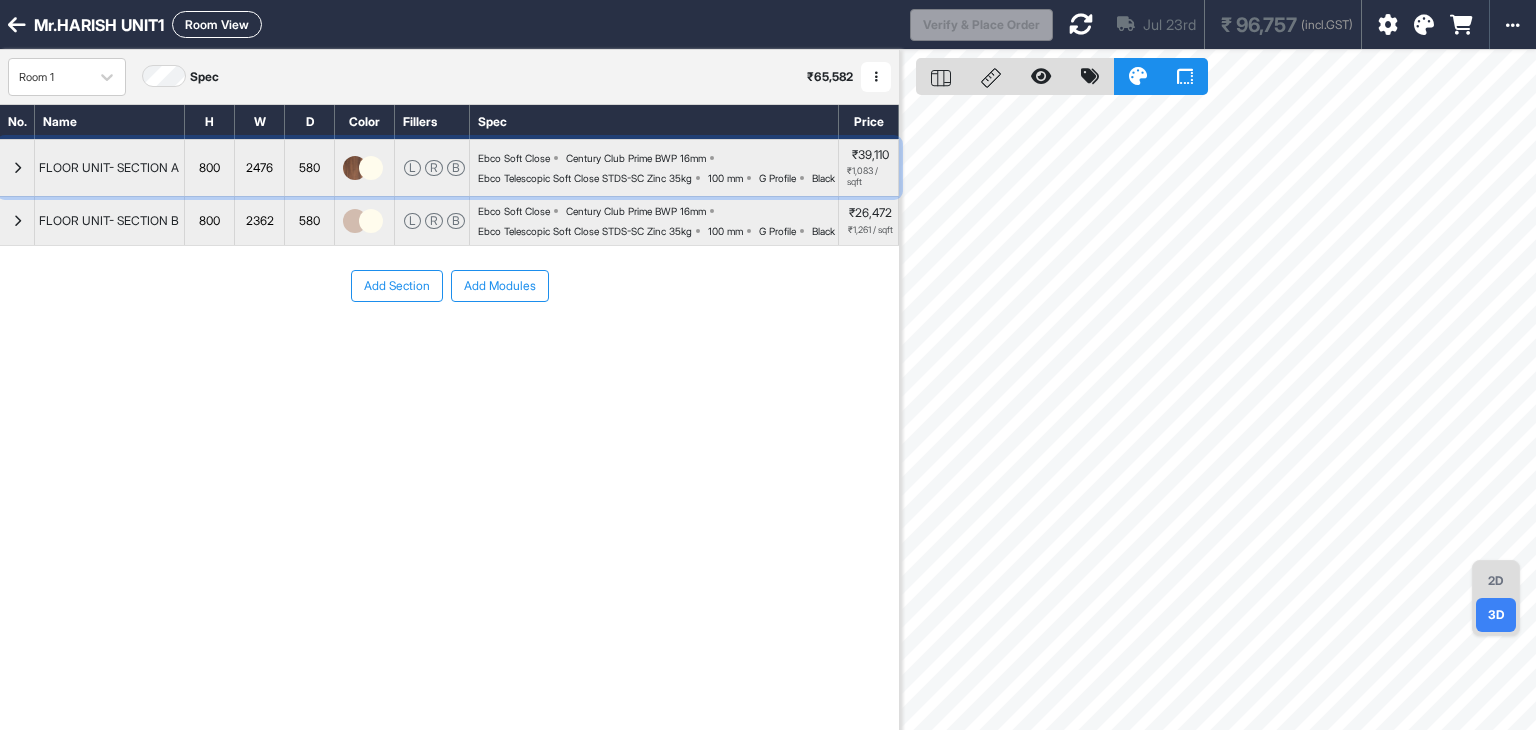 click at bounding box center [17, 168] 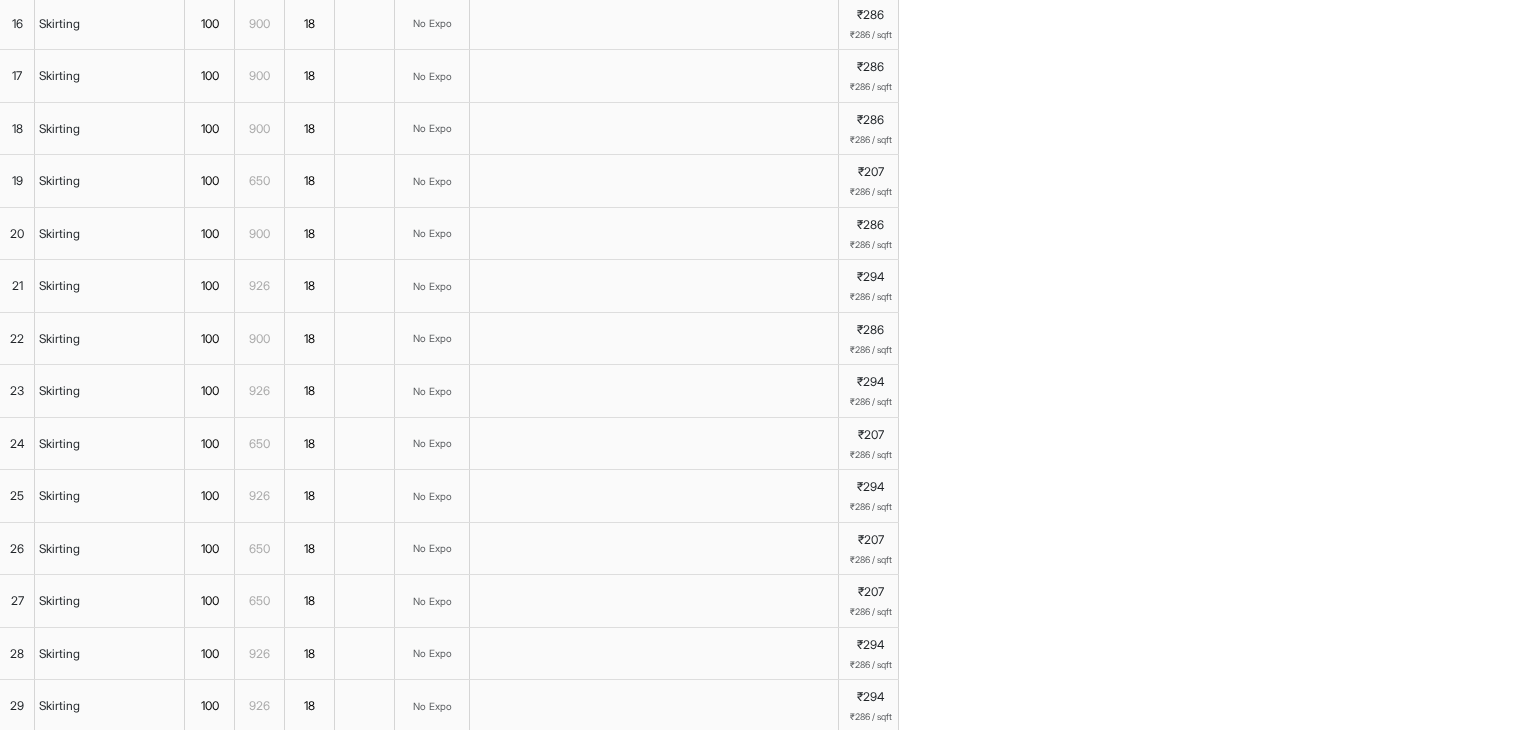 scroll, scrollTop: 1300, scrollLeft: 0, axis: vertical 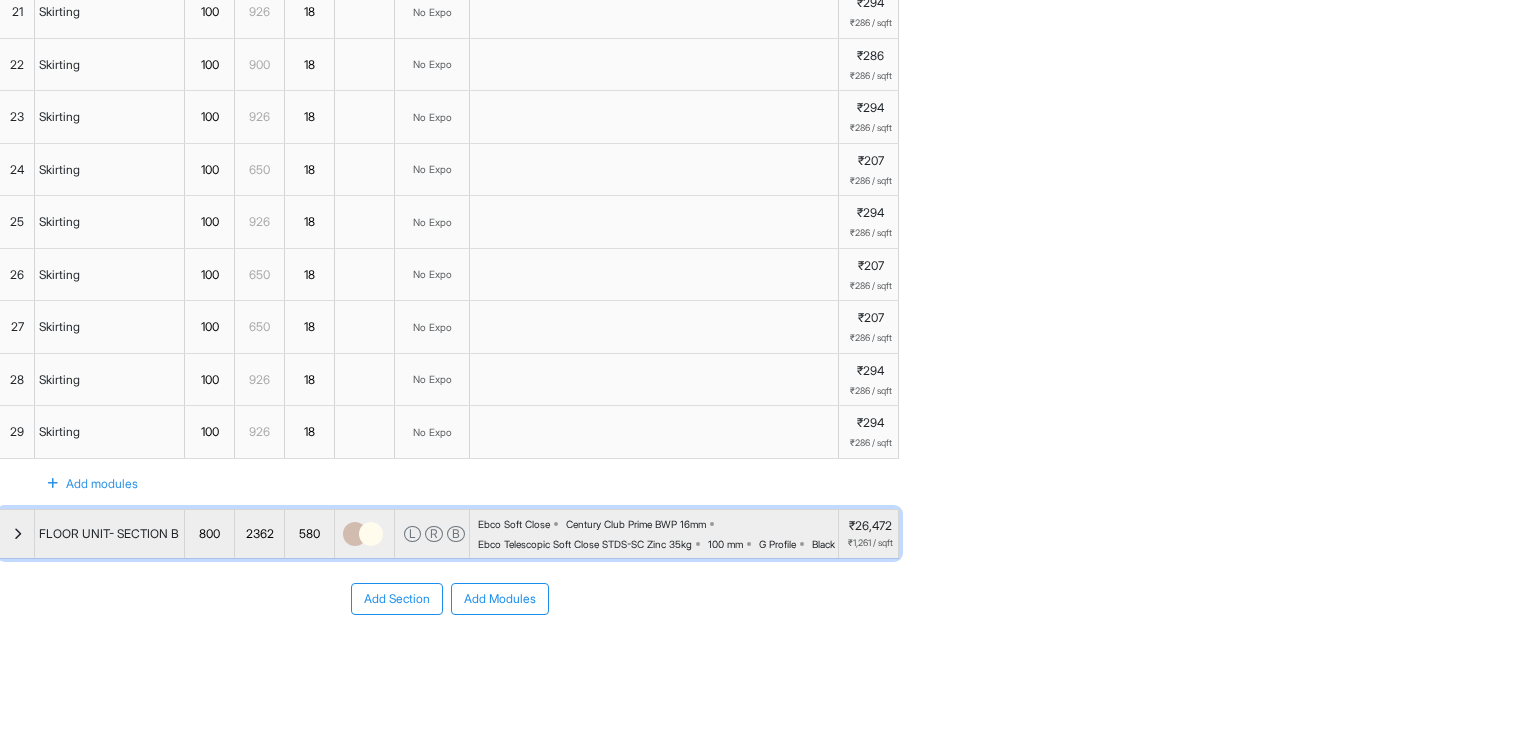 click at bounding box center [17, 534] 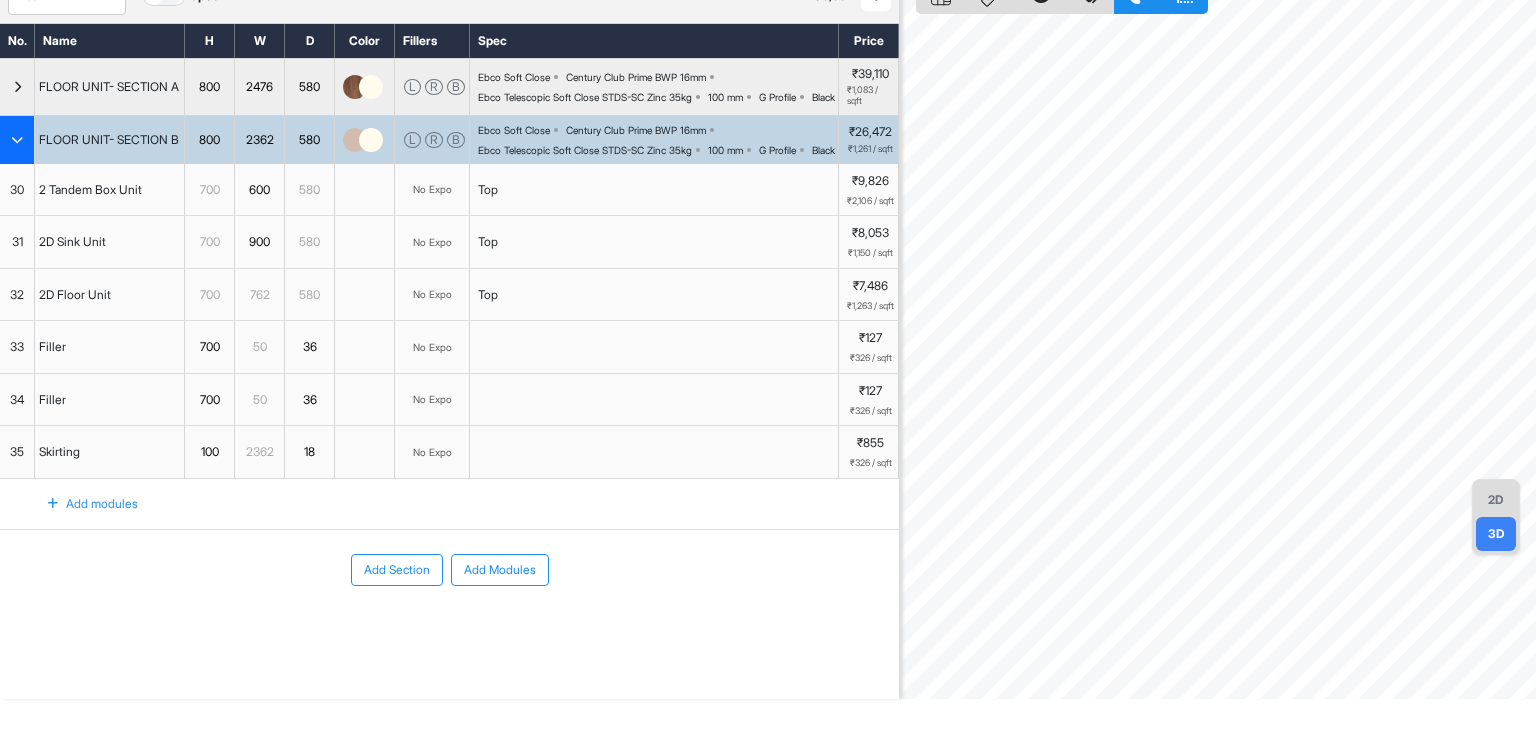 scroll, scrollTop: 0, scrollLeft: 0, axis: both 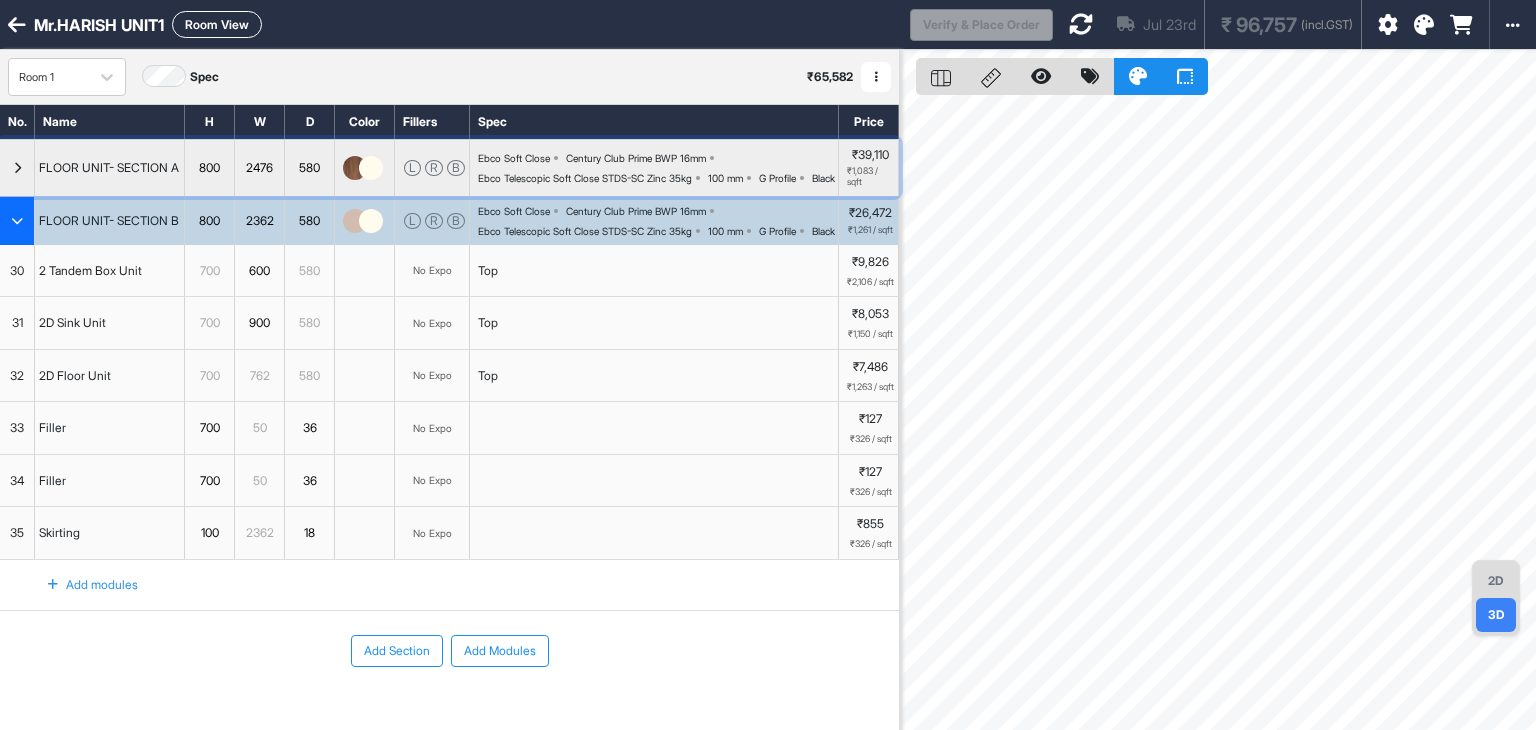 click at bounding box center [17, 168] 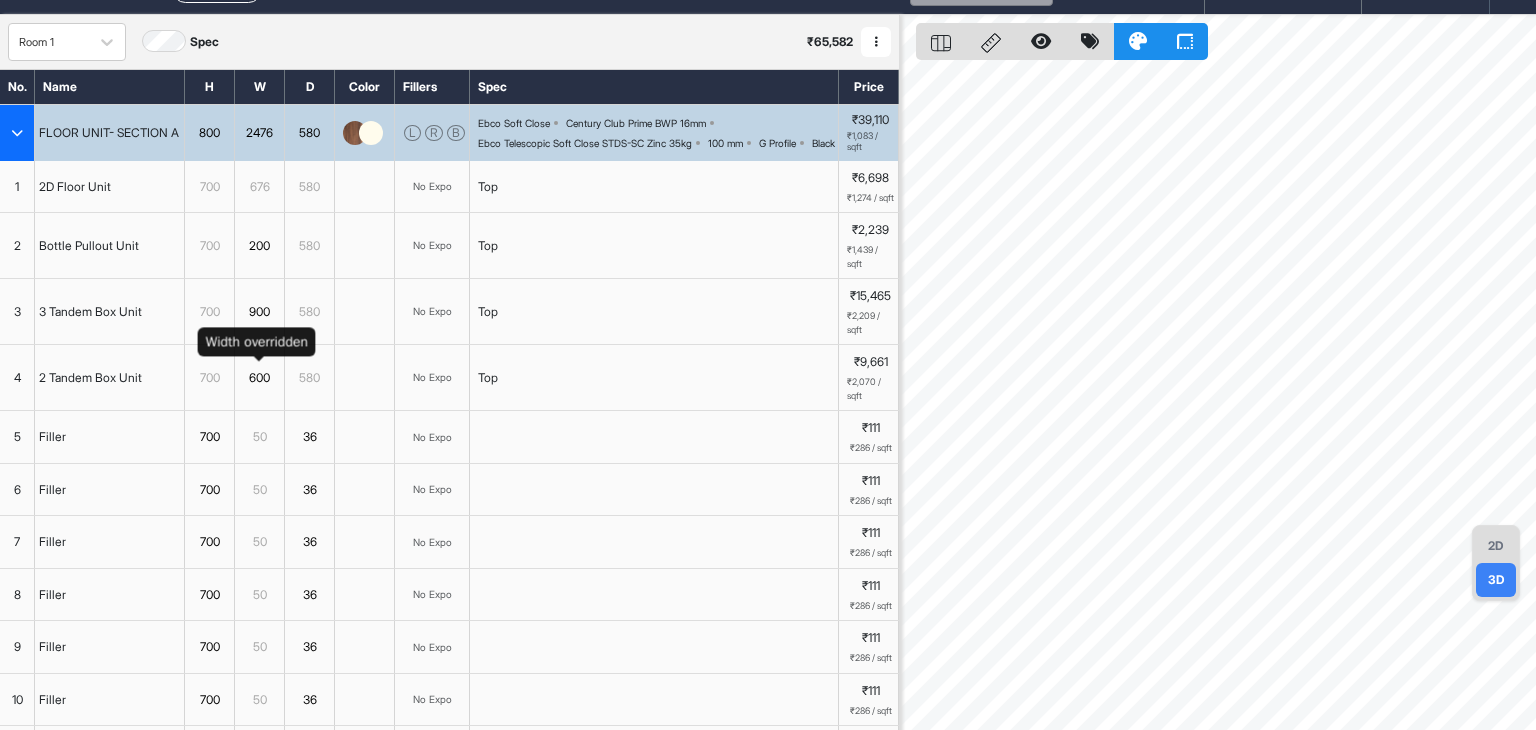 scroll, scrollTop: 0, scrollLeft: 0, axis: both 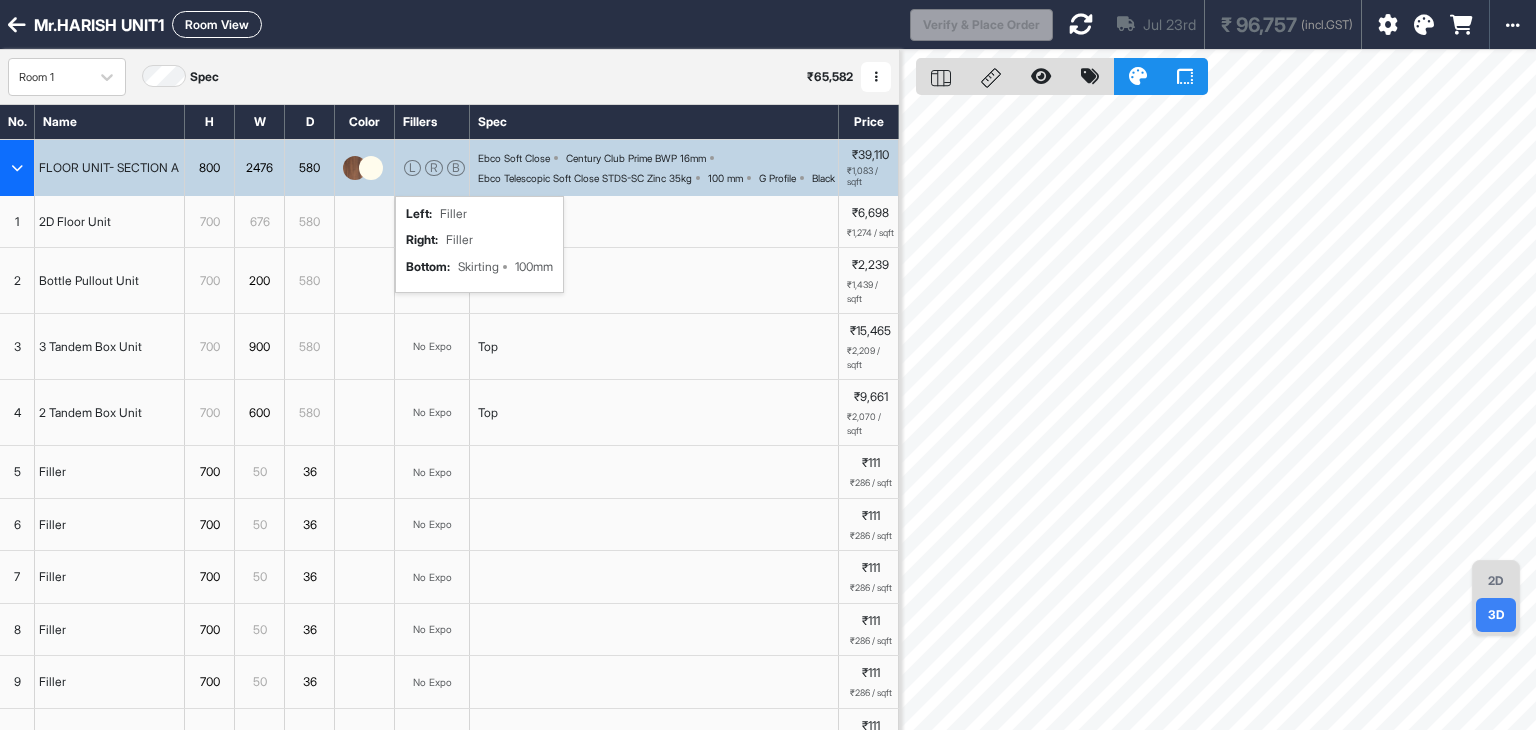 click on "L R B" at bounding box center (432, 168) 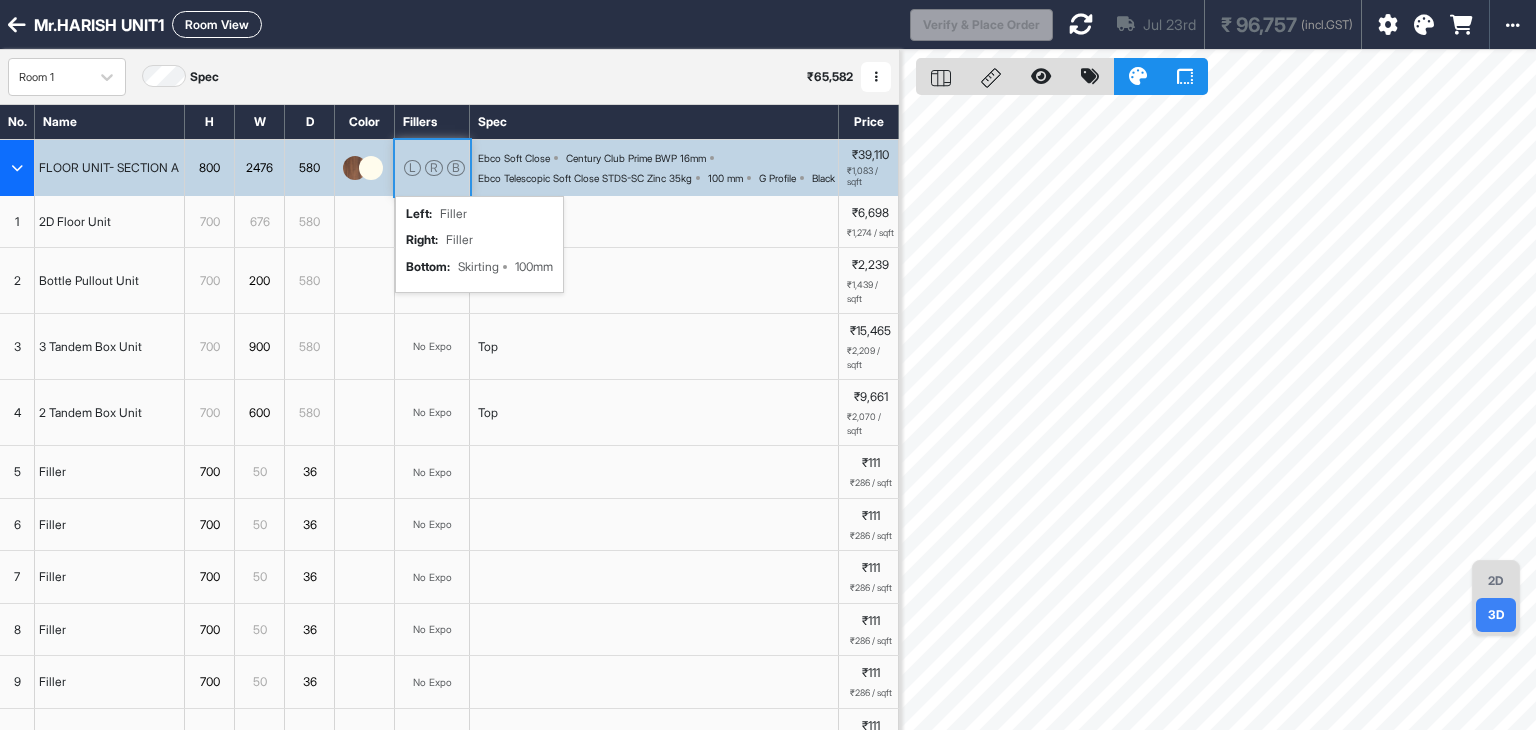 click on "L R B" at bounding box center (432, 168) 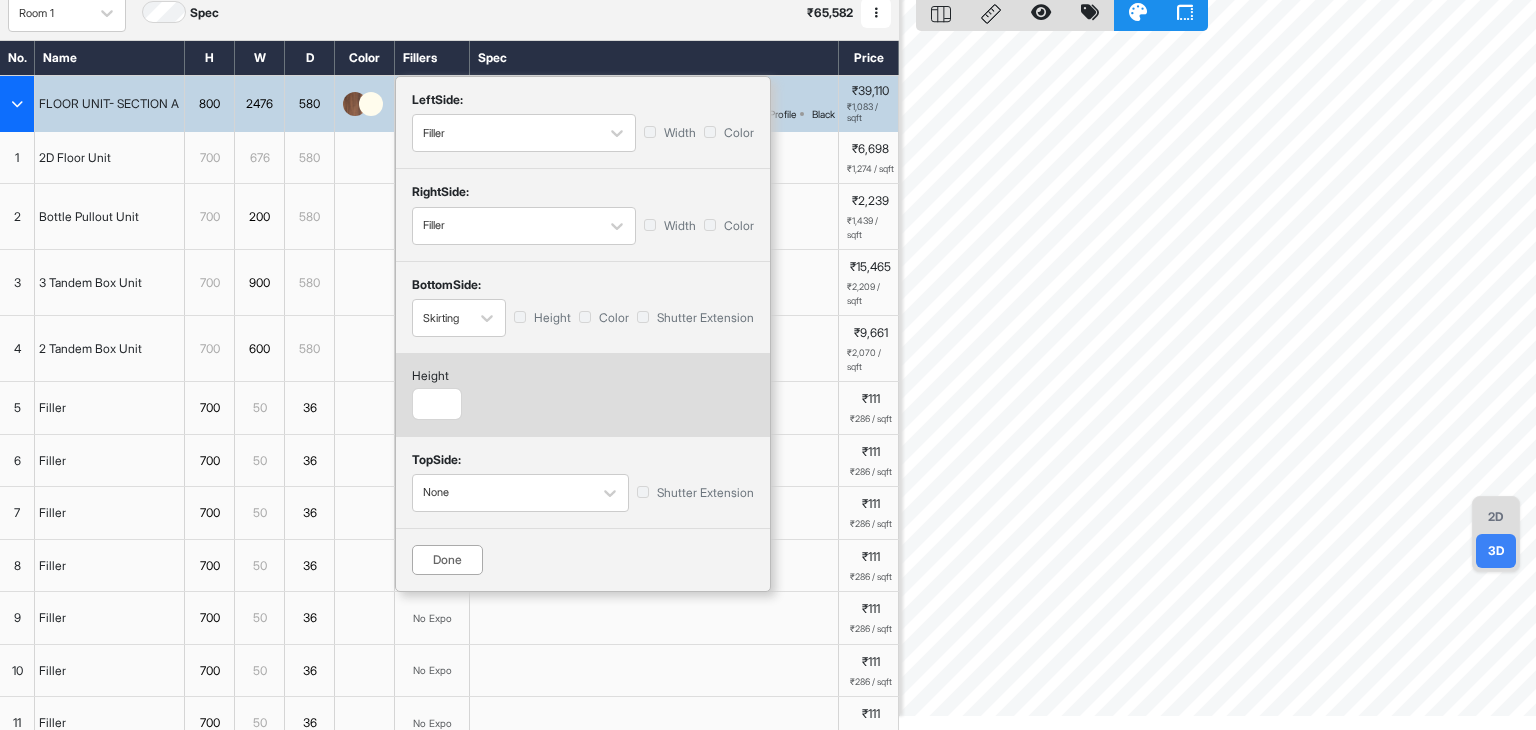 scroll, scrollTop: 100, scrollLeft: 0, axis: vertical 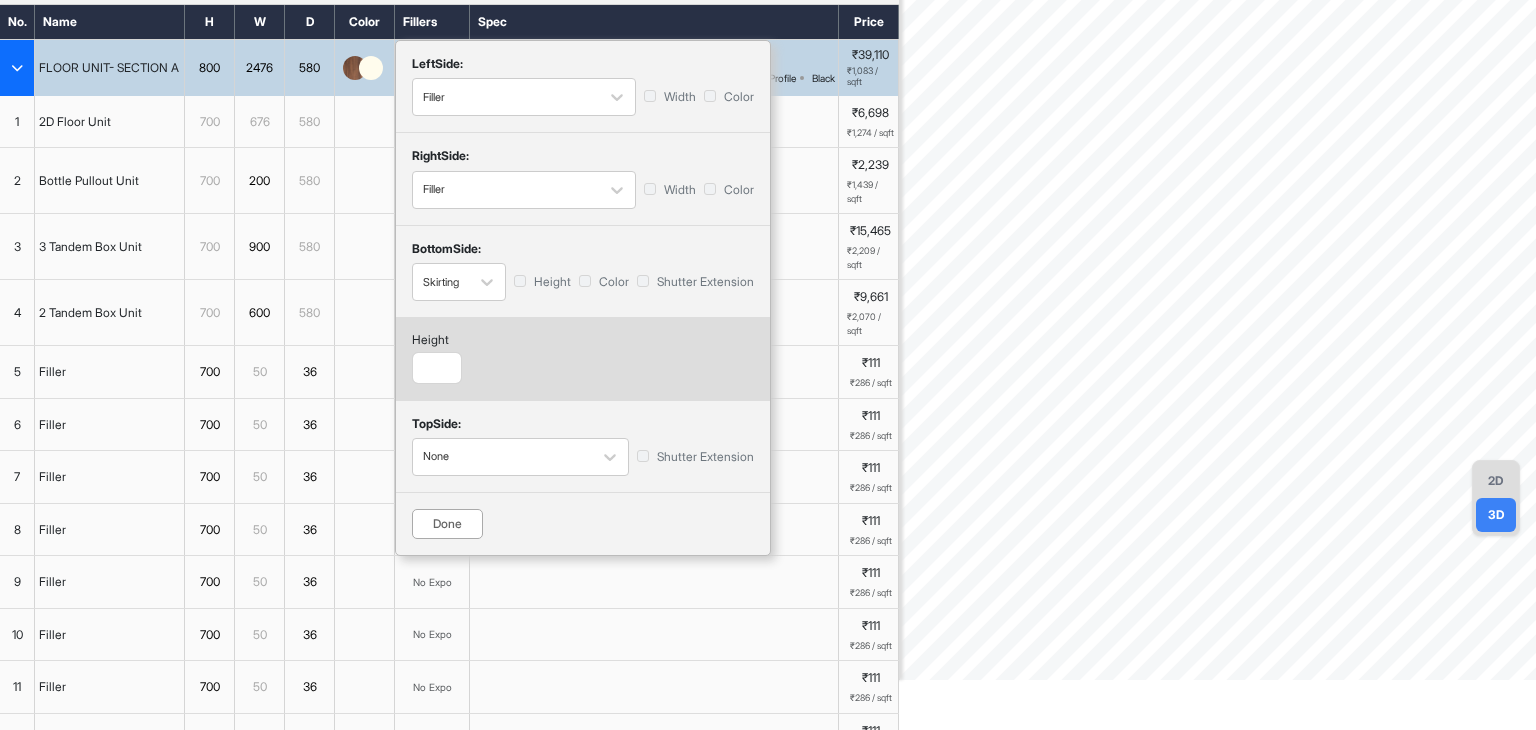 click on "Done" at bounding box center [447, 524] 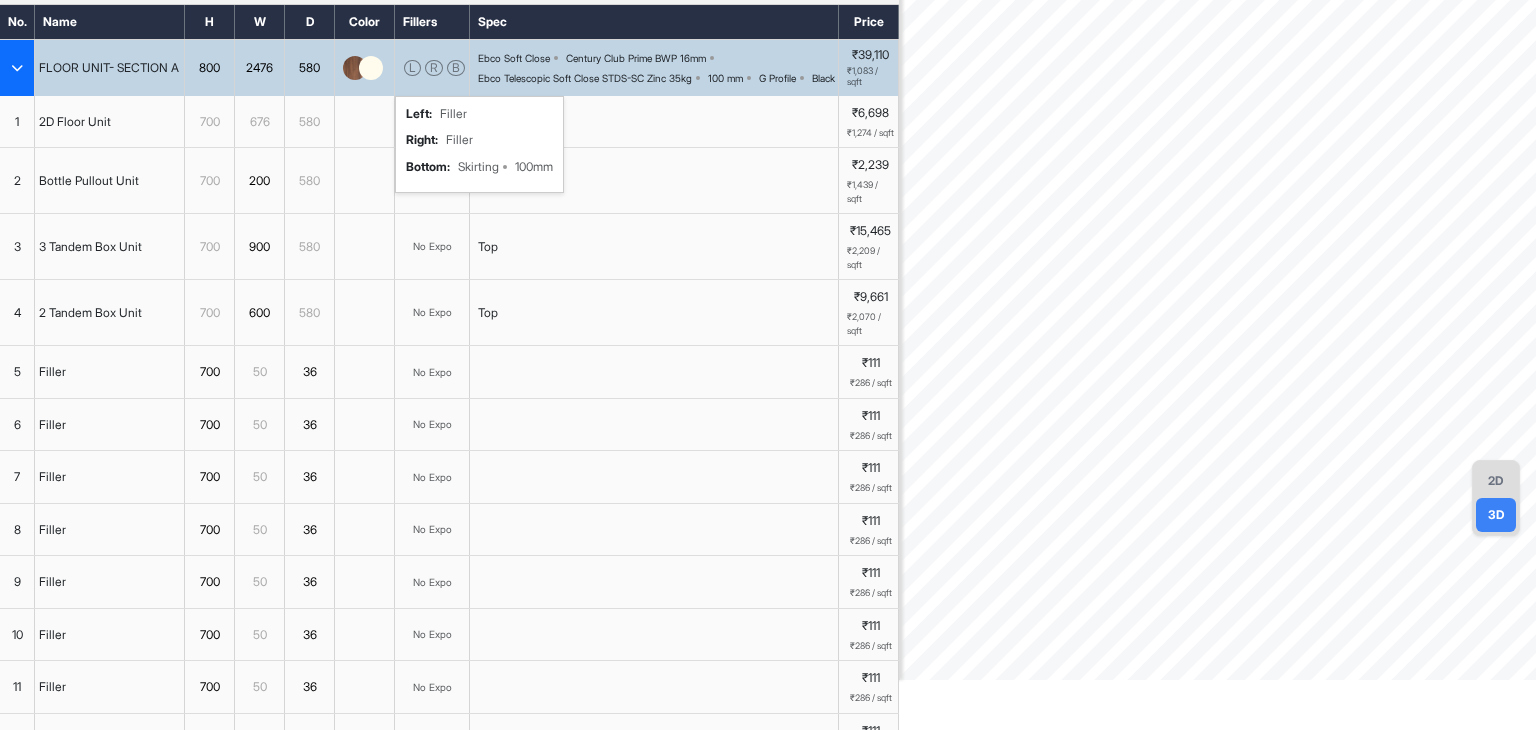 scroll, scrollTop: 0, scrollLeft: 0, axis: both 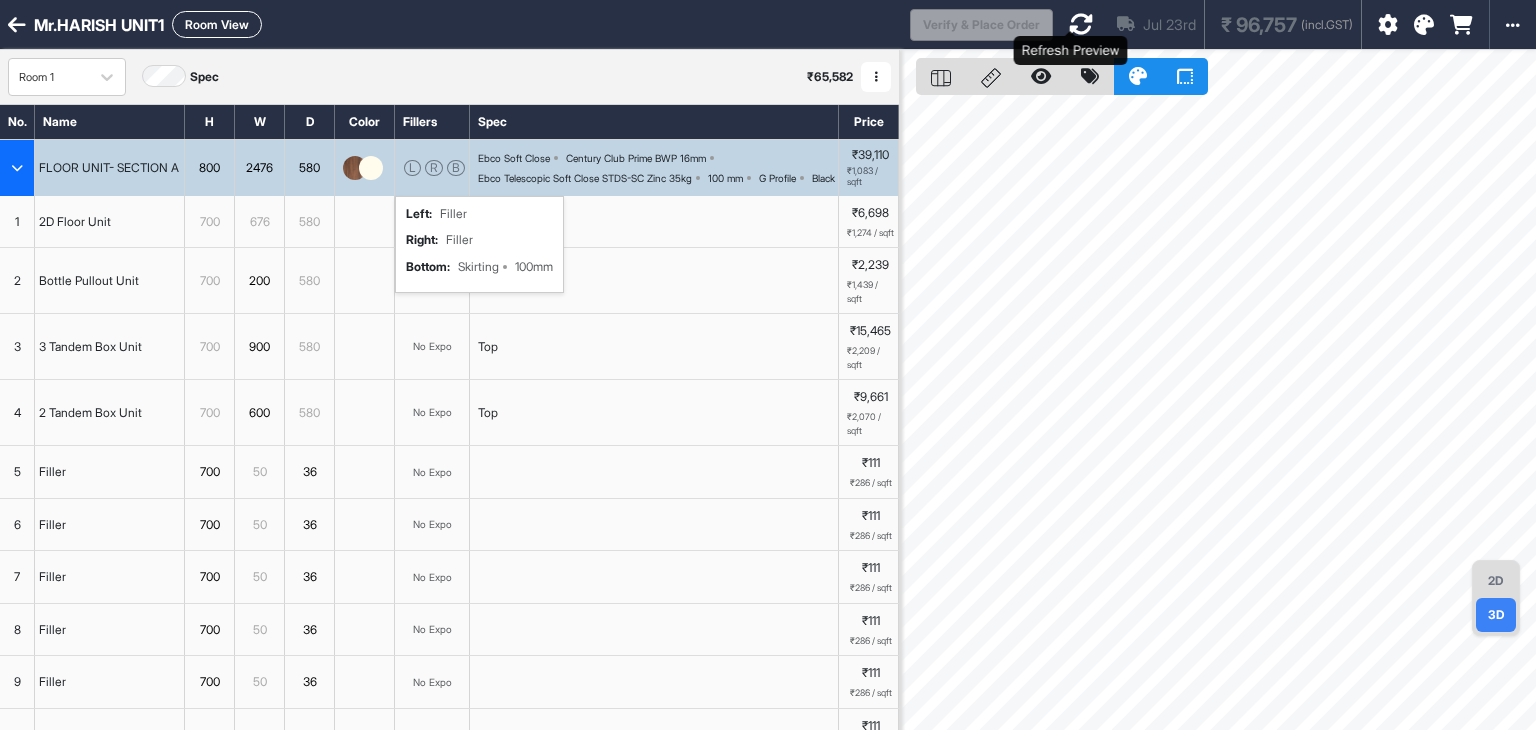 click at bounding box center [1081, 24] 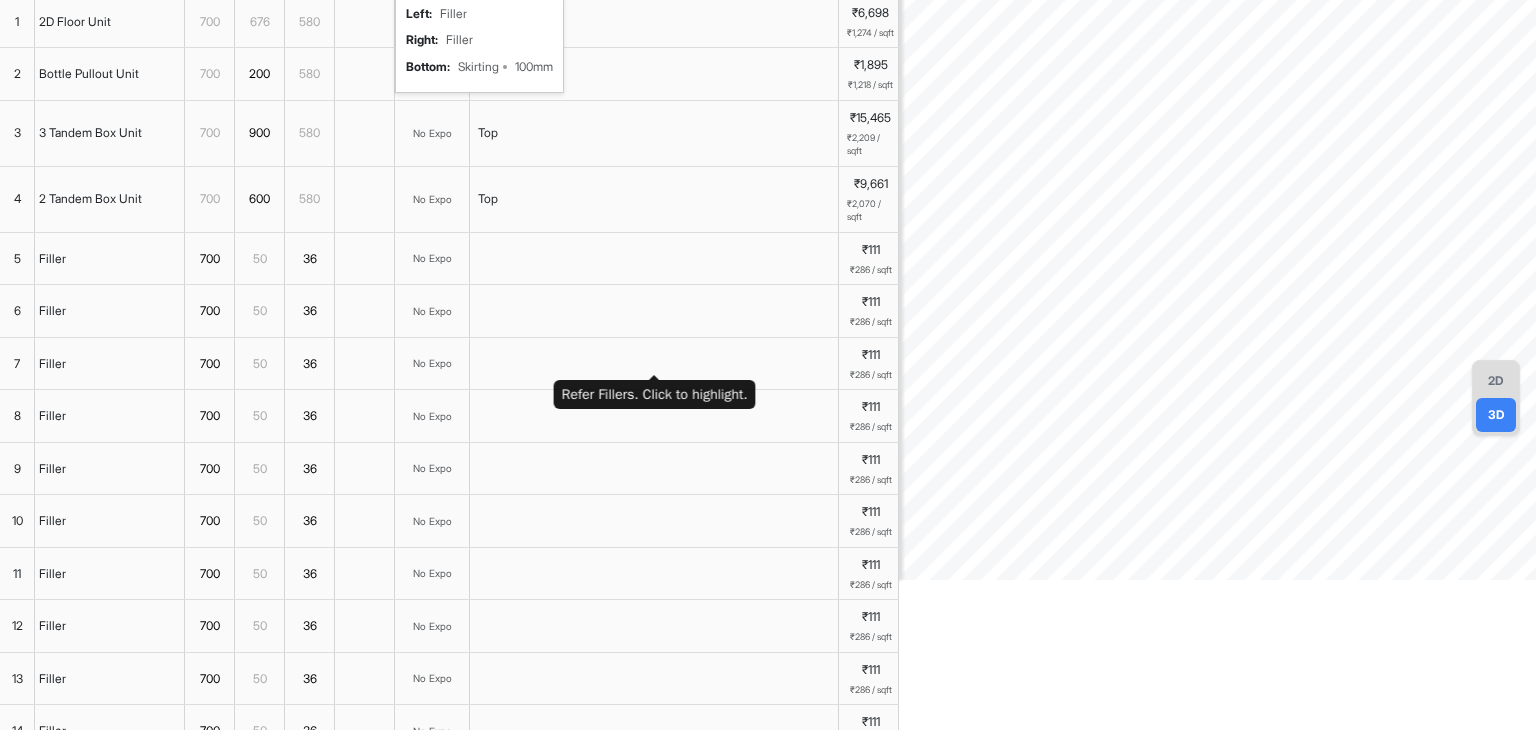 scroll, scrollTop: 0, scrollLeft: 0, axis: both 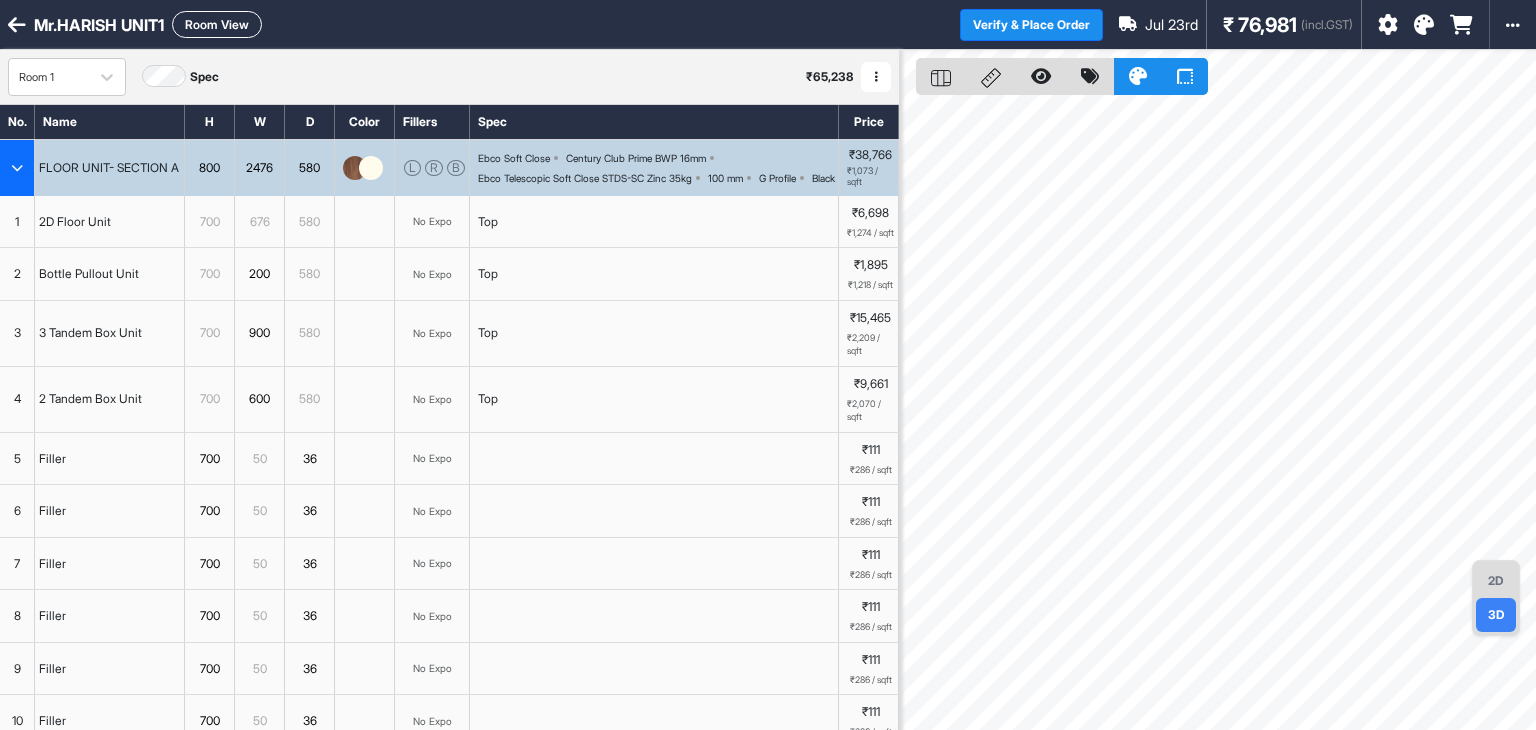 click on "Top" at bounding box center (654, 222) 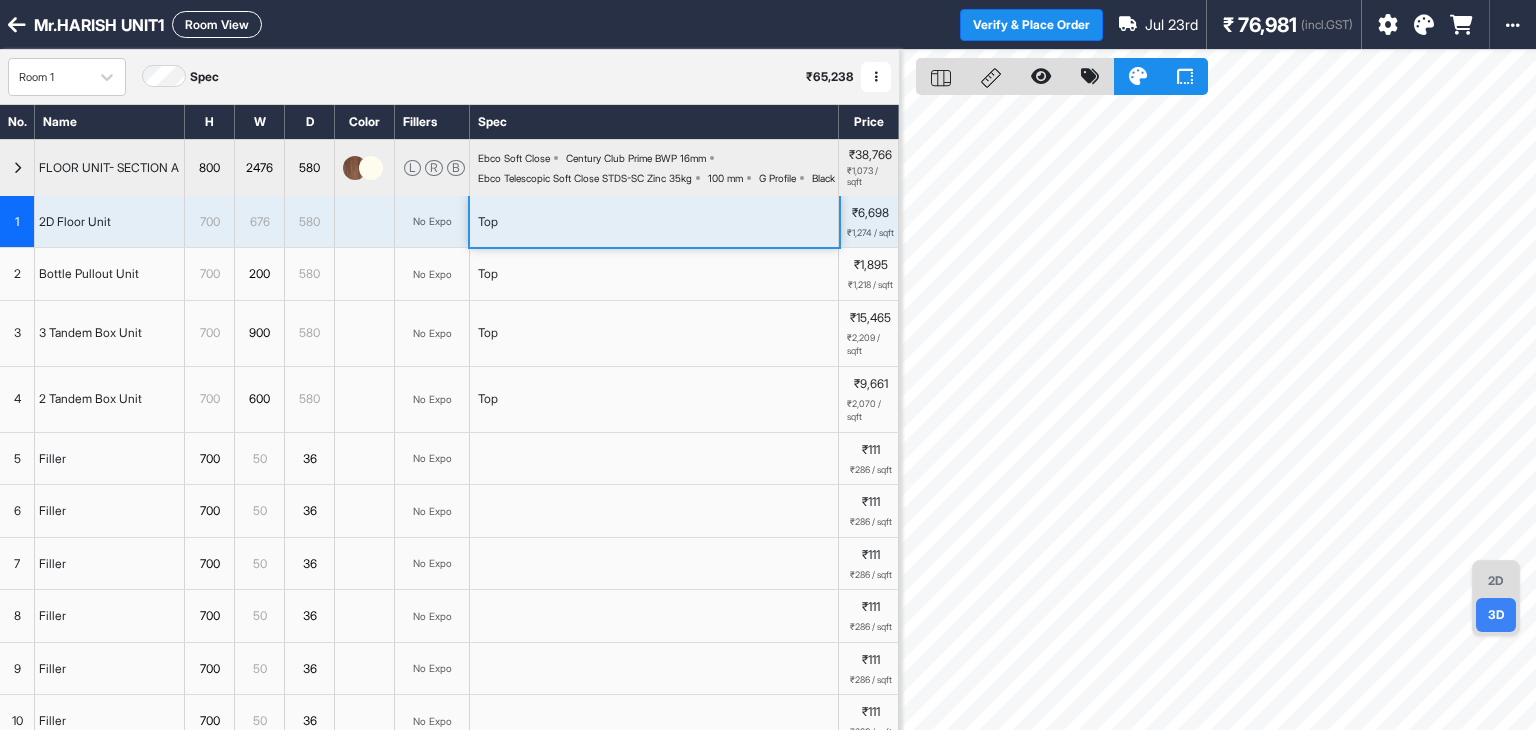 click on "Top" at bounding box center (654, 399) 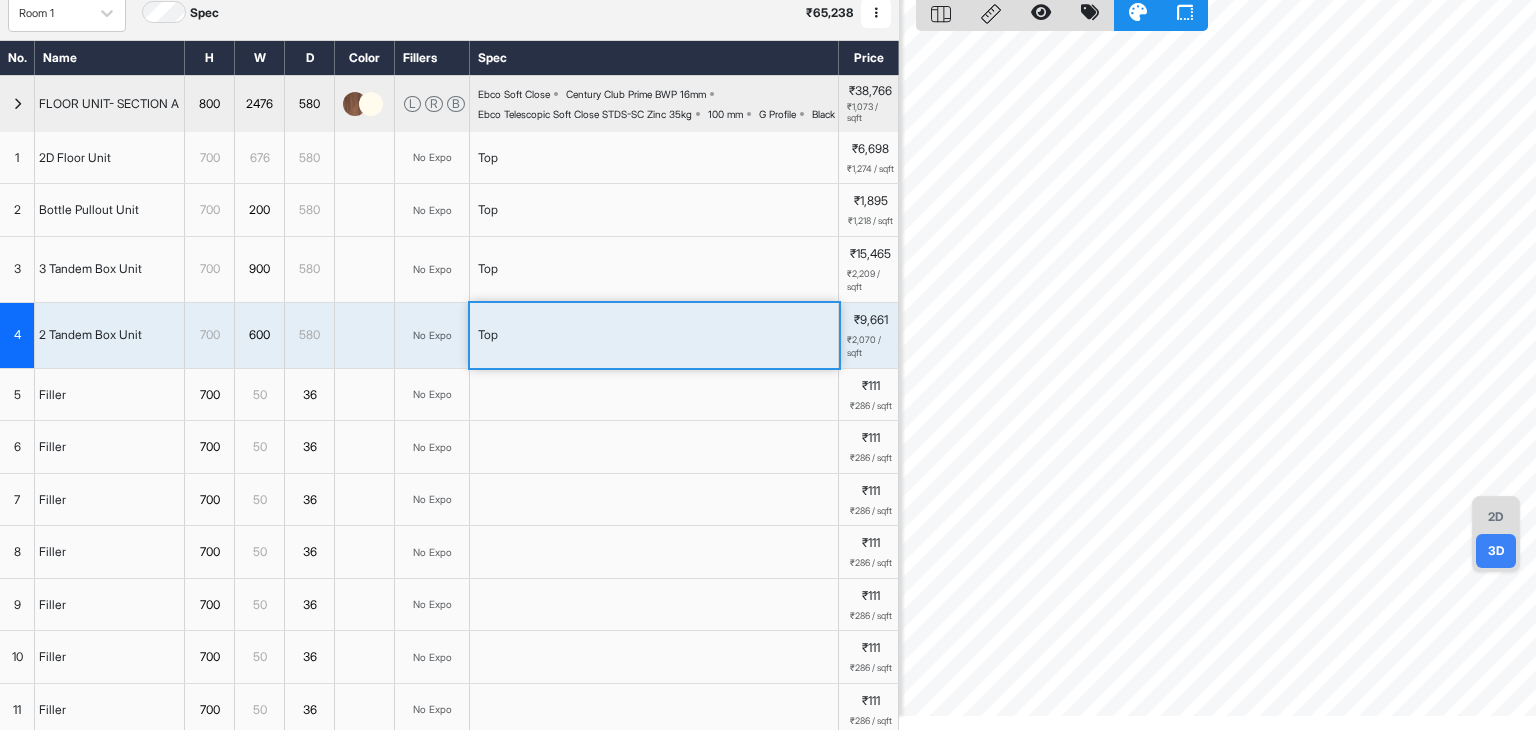 scroll, scrollTop: 100, scrollLeft: 0, axis: vertical 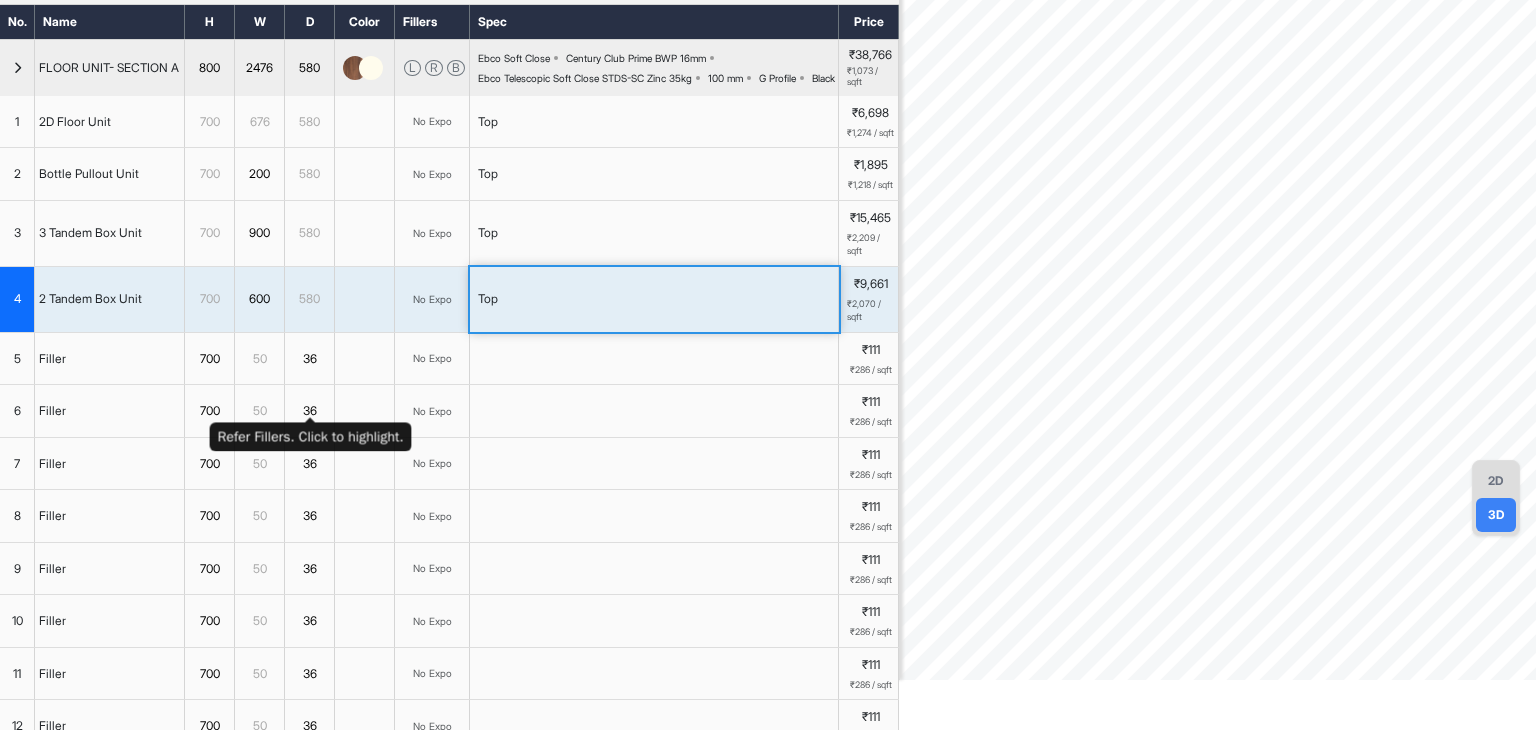 click on "36" at bounding box center (309, 359) 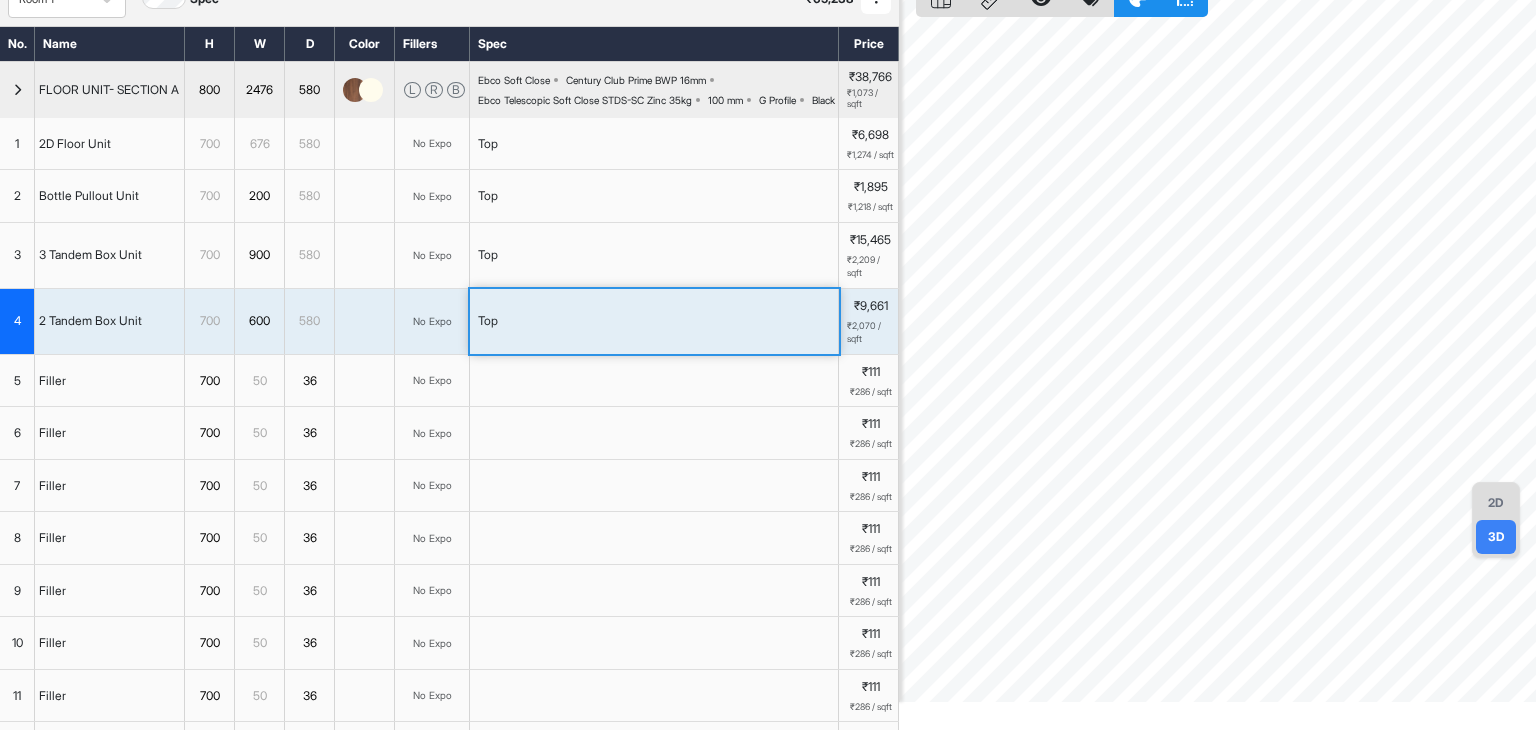 scroll, scrollTop: 0, scrollLeft: 0, axis: both 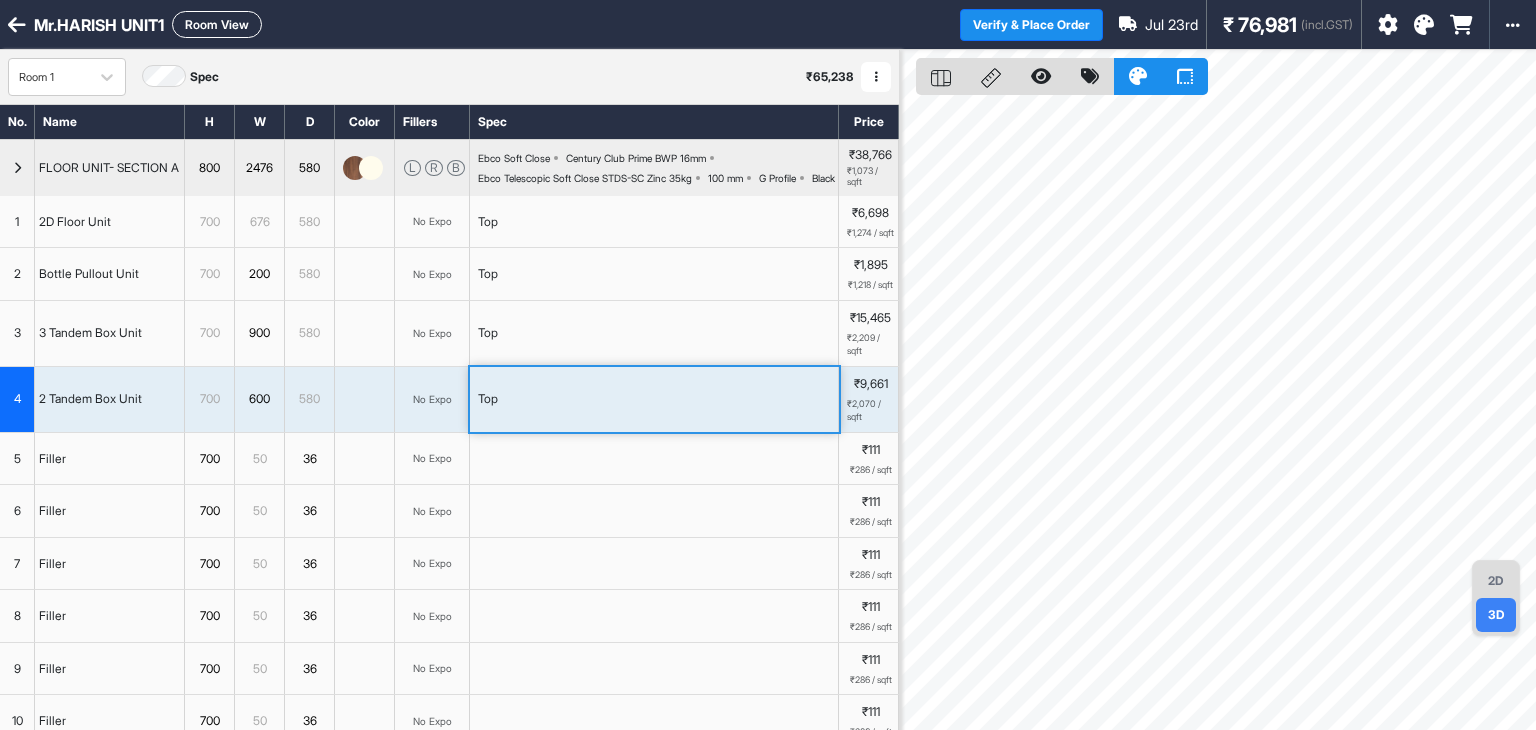 click at bounding box center [17, 168] 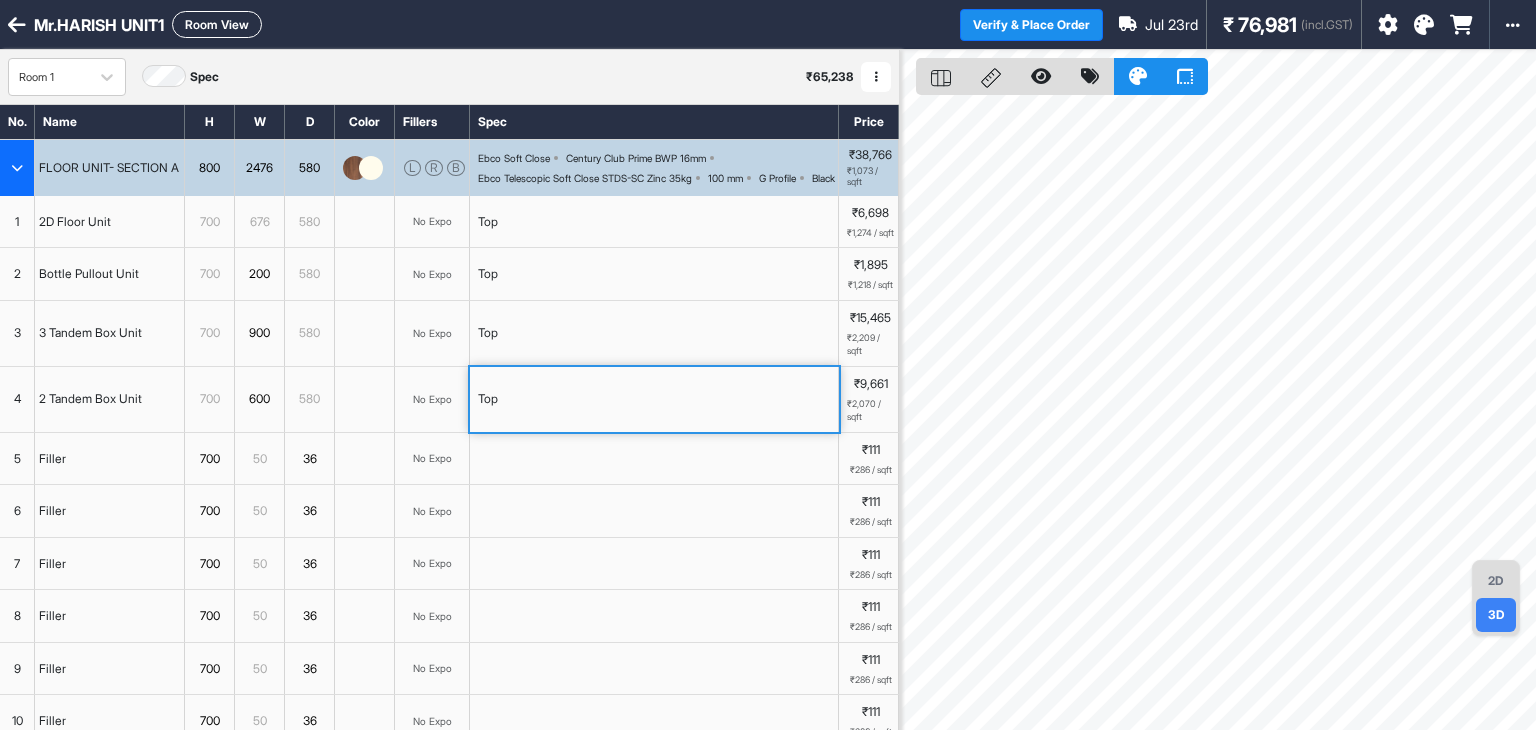 click at bounding box center (17, 168) 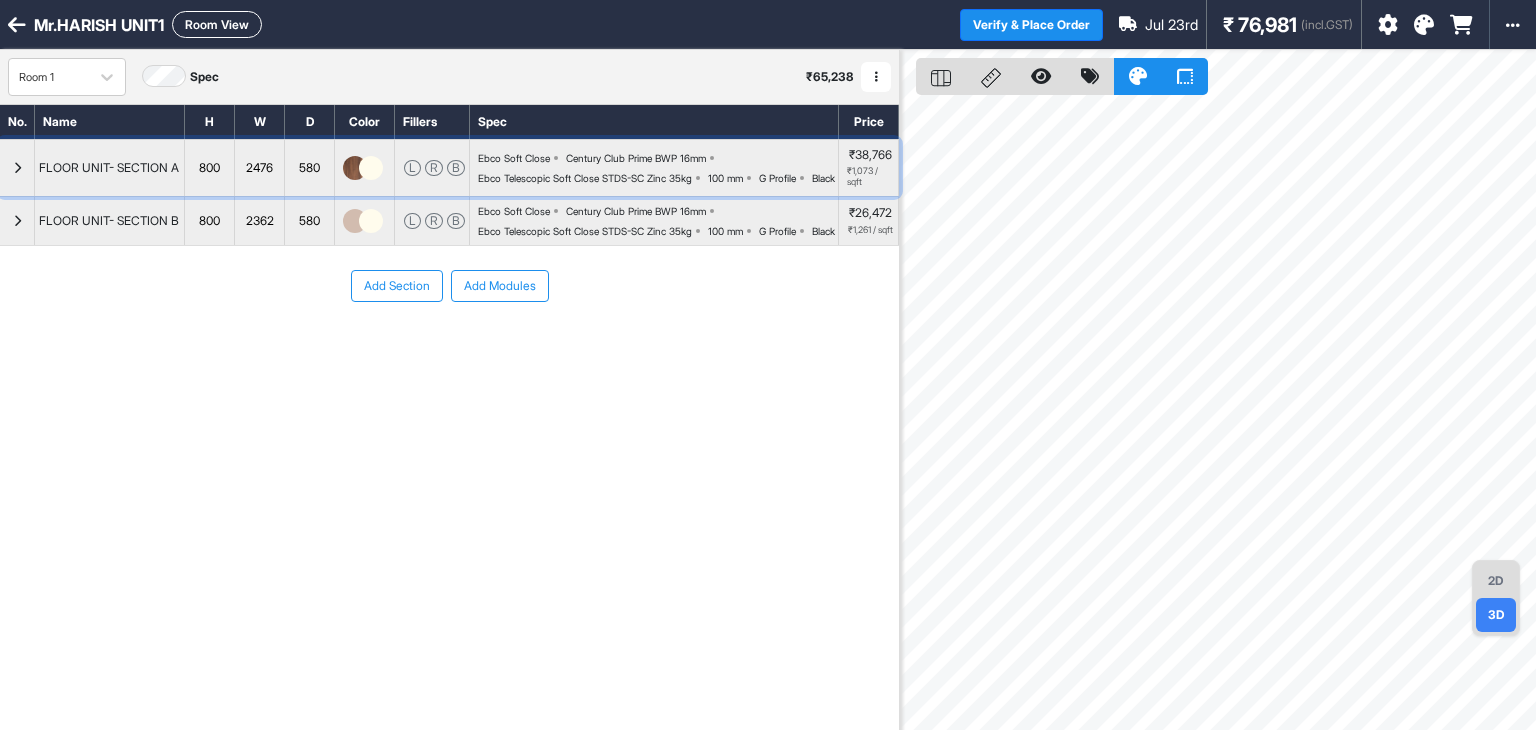 click at bounding box center [17, 168] 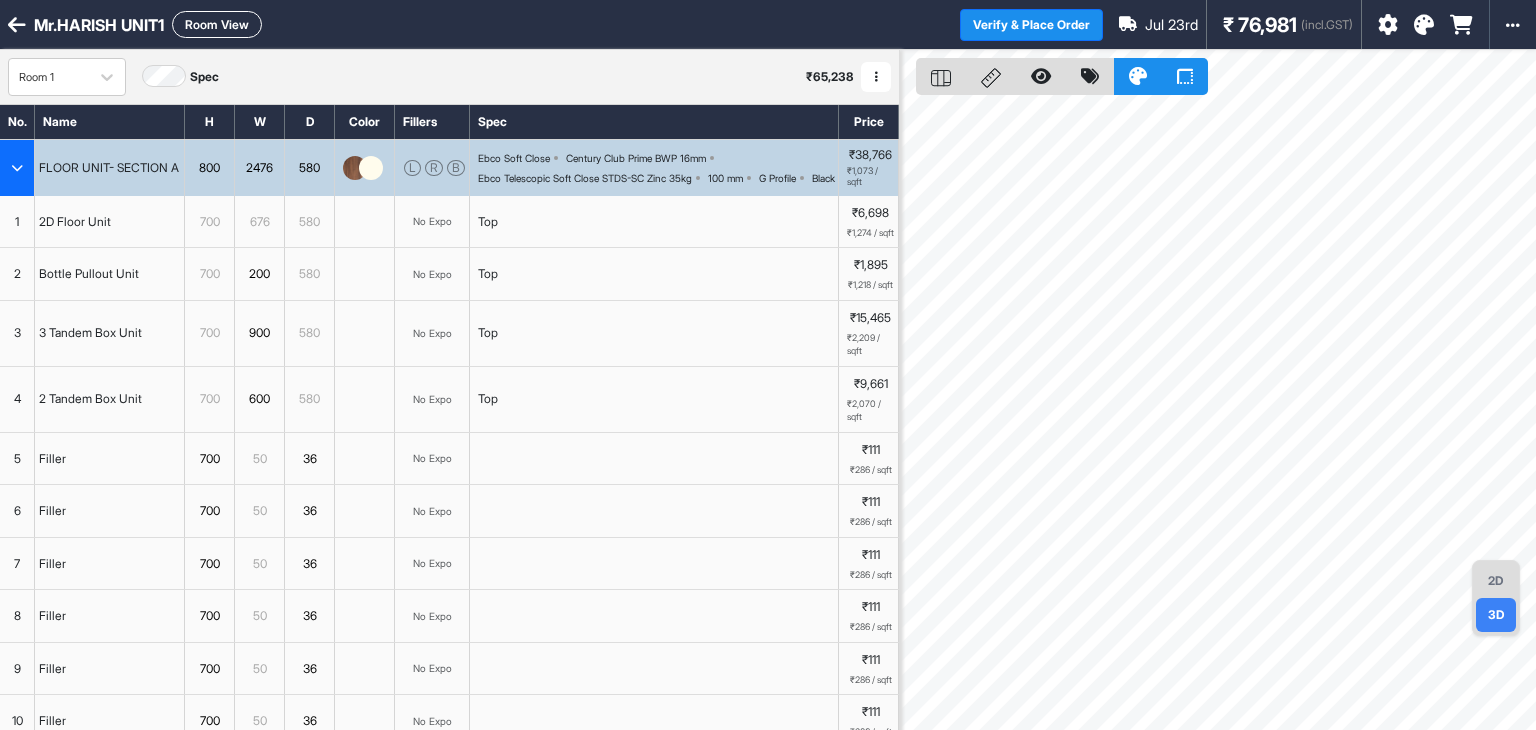 click on "2D" at bounding box center (1496, 581) 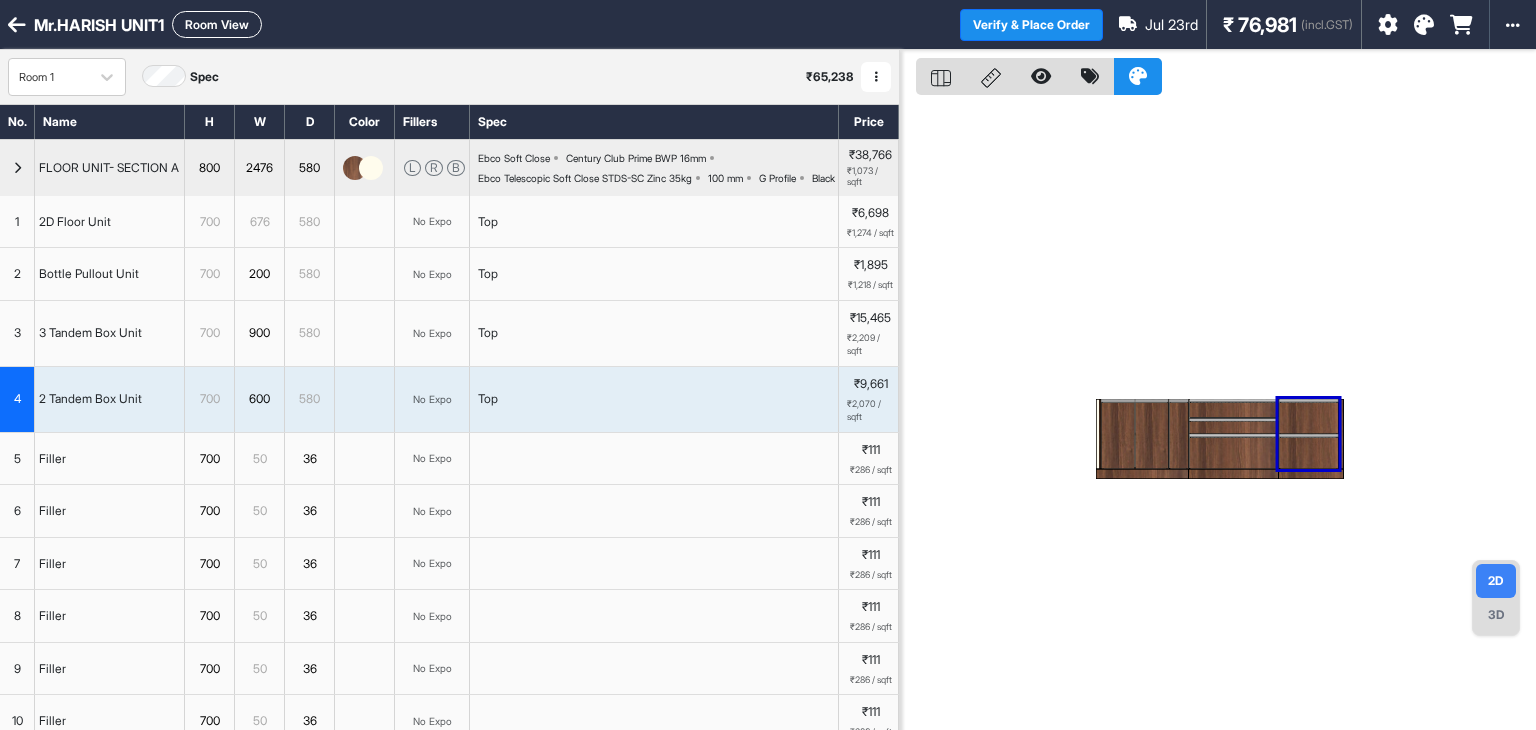 drag, startPoint x: 1328, startPoint y: 425, endPoint x: 1316, endPoint y: 449, distance: 26.832815 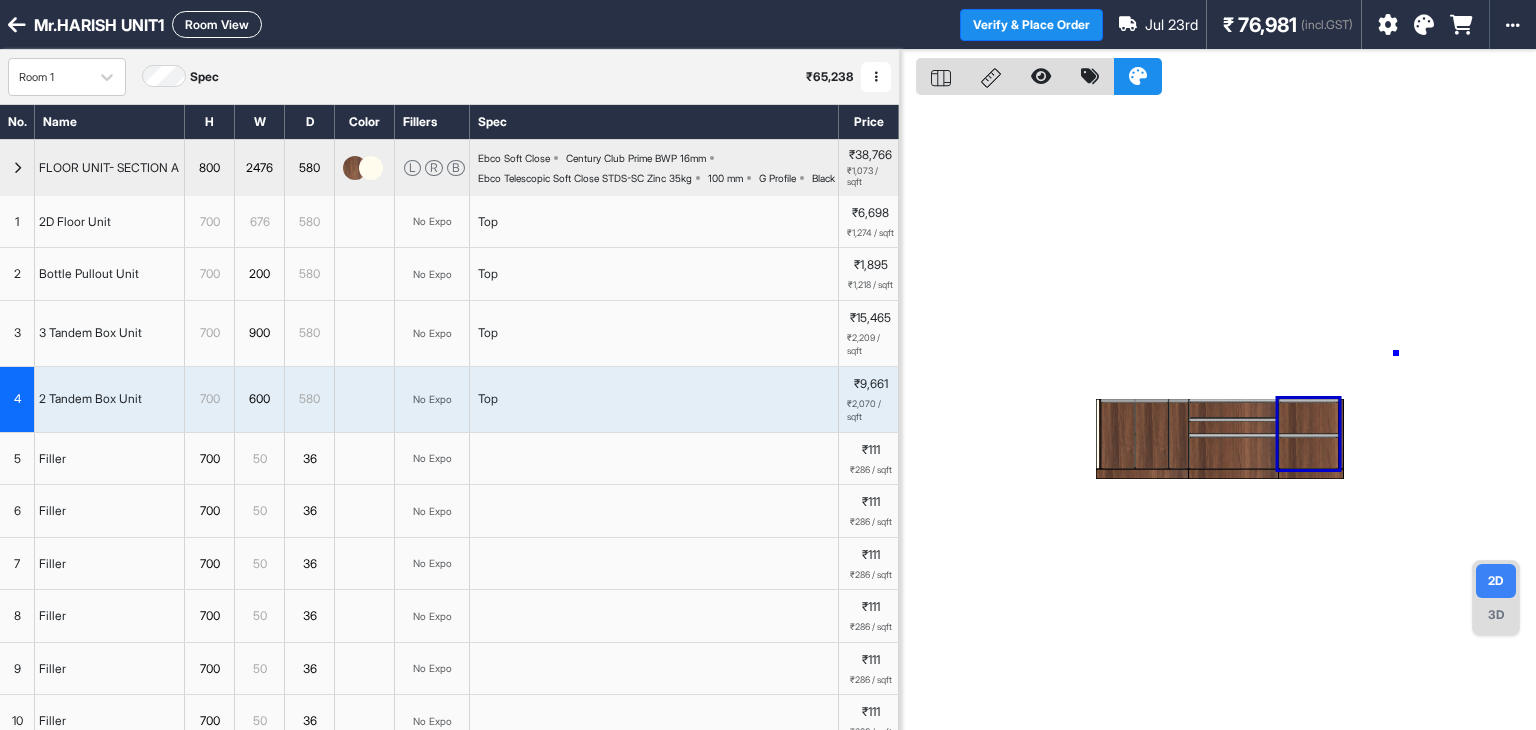 click at bounding box center [1218, 415] 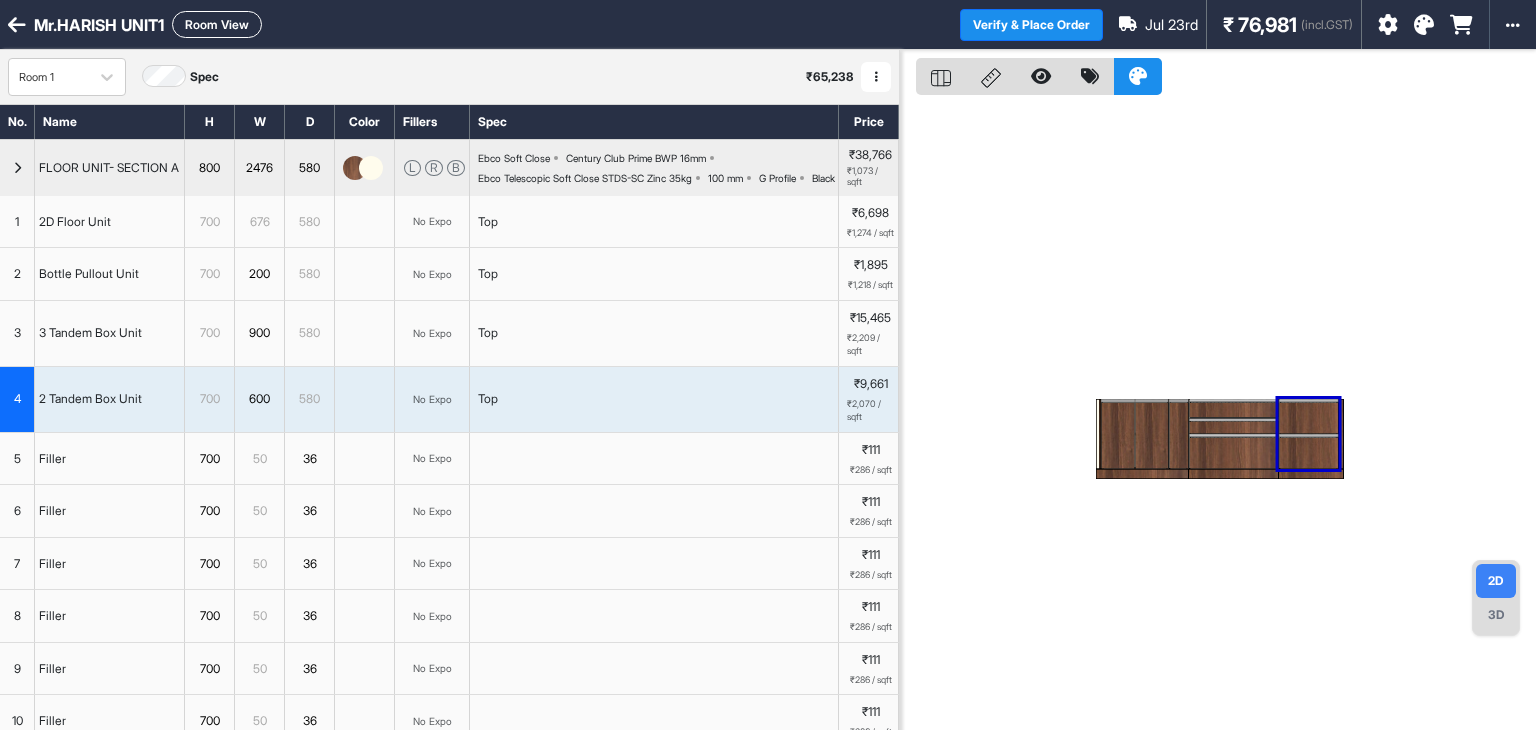 click on "3D" at bounding box center [1496, 615] 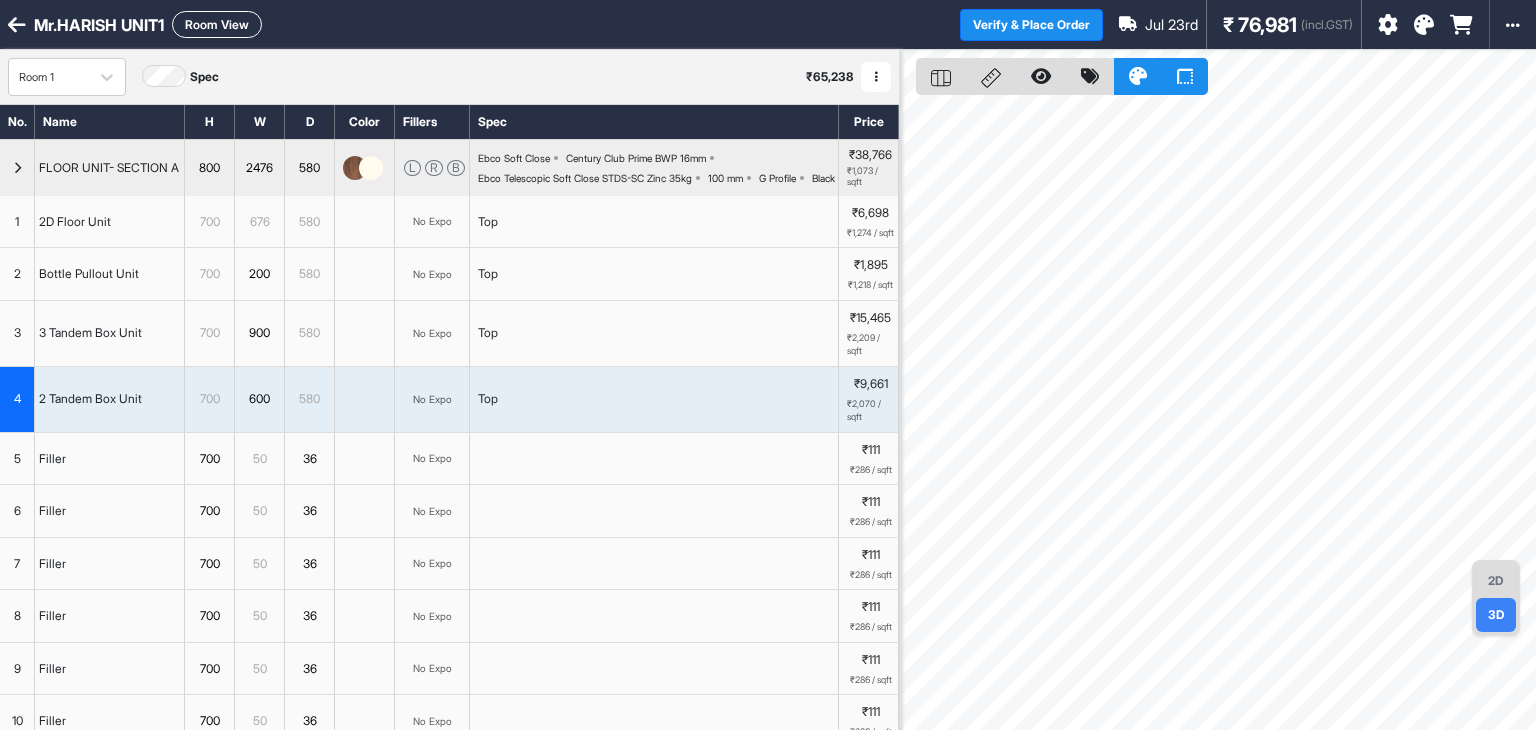 click on "2D" at bounding box center (1496, 581) 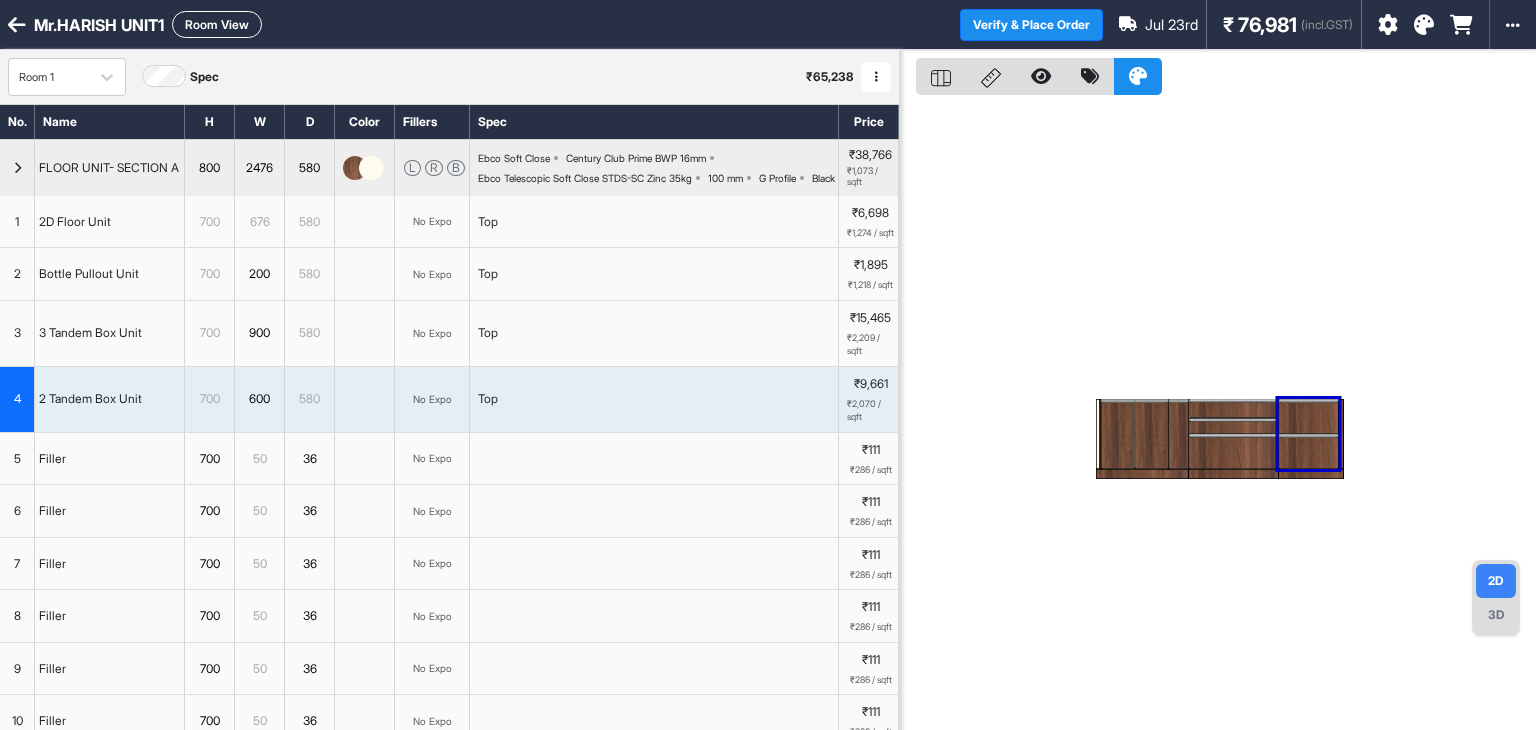 click at bounding box center (1234, 453) 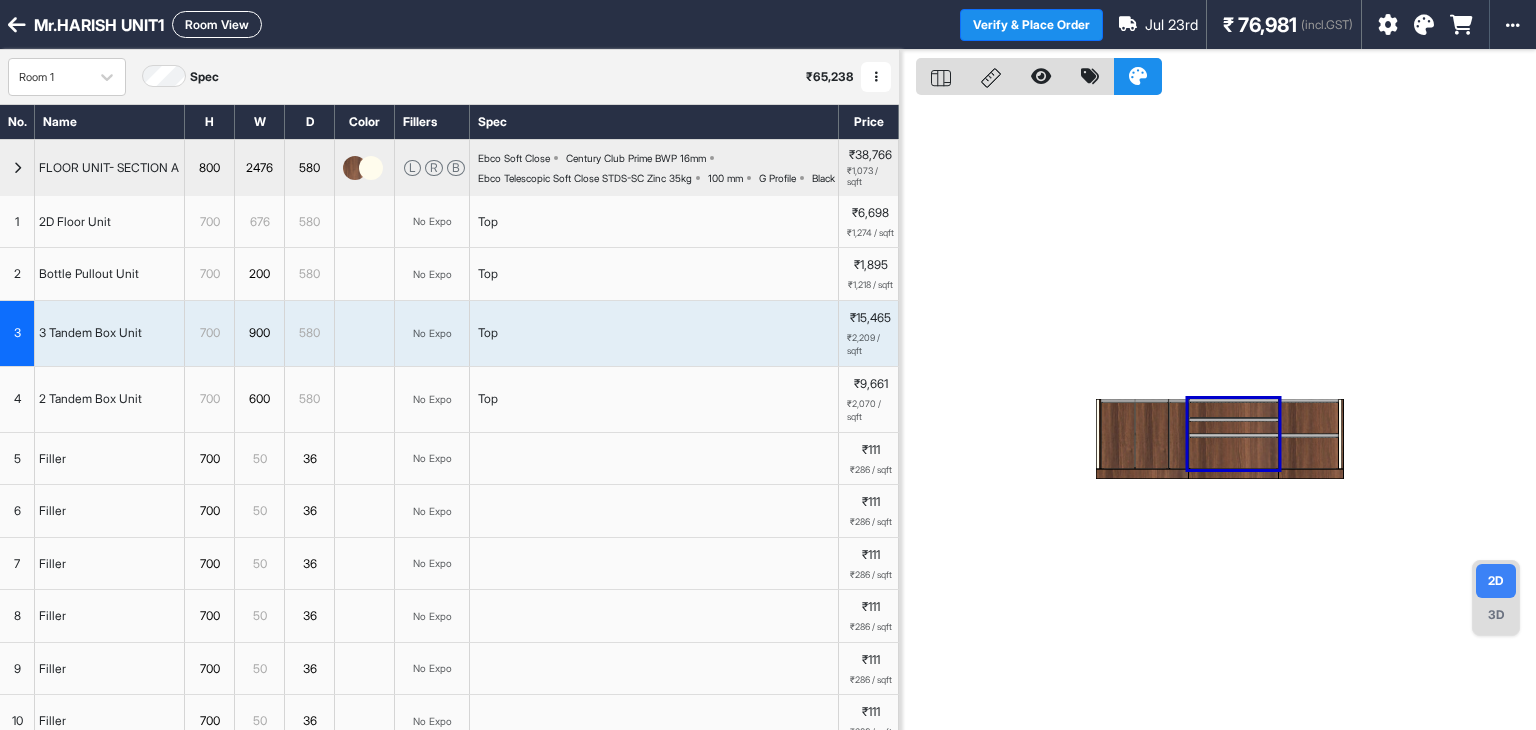 click at bounding box center [1152, 436] 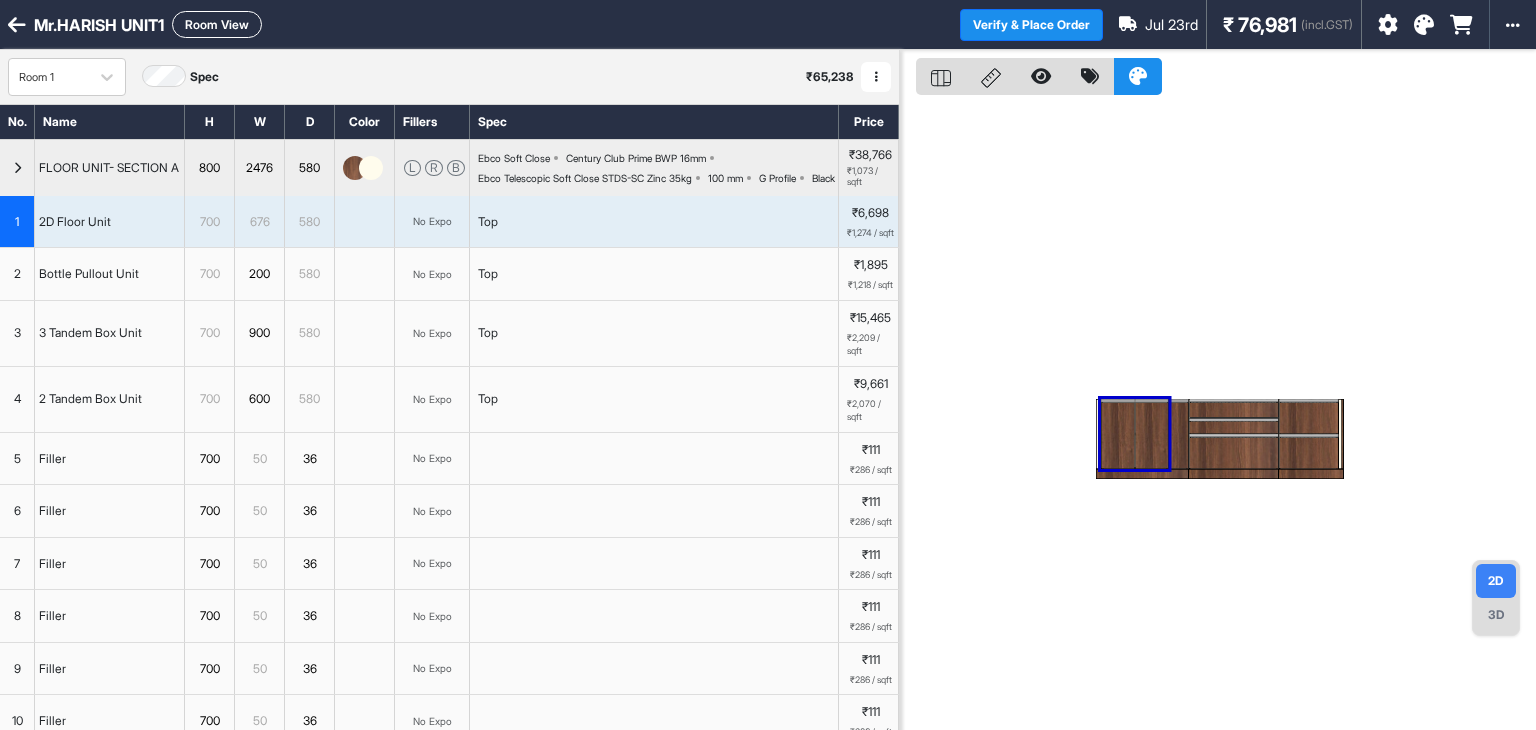 click at bounding box center (1179, 436) 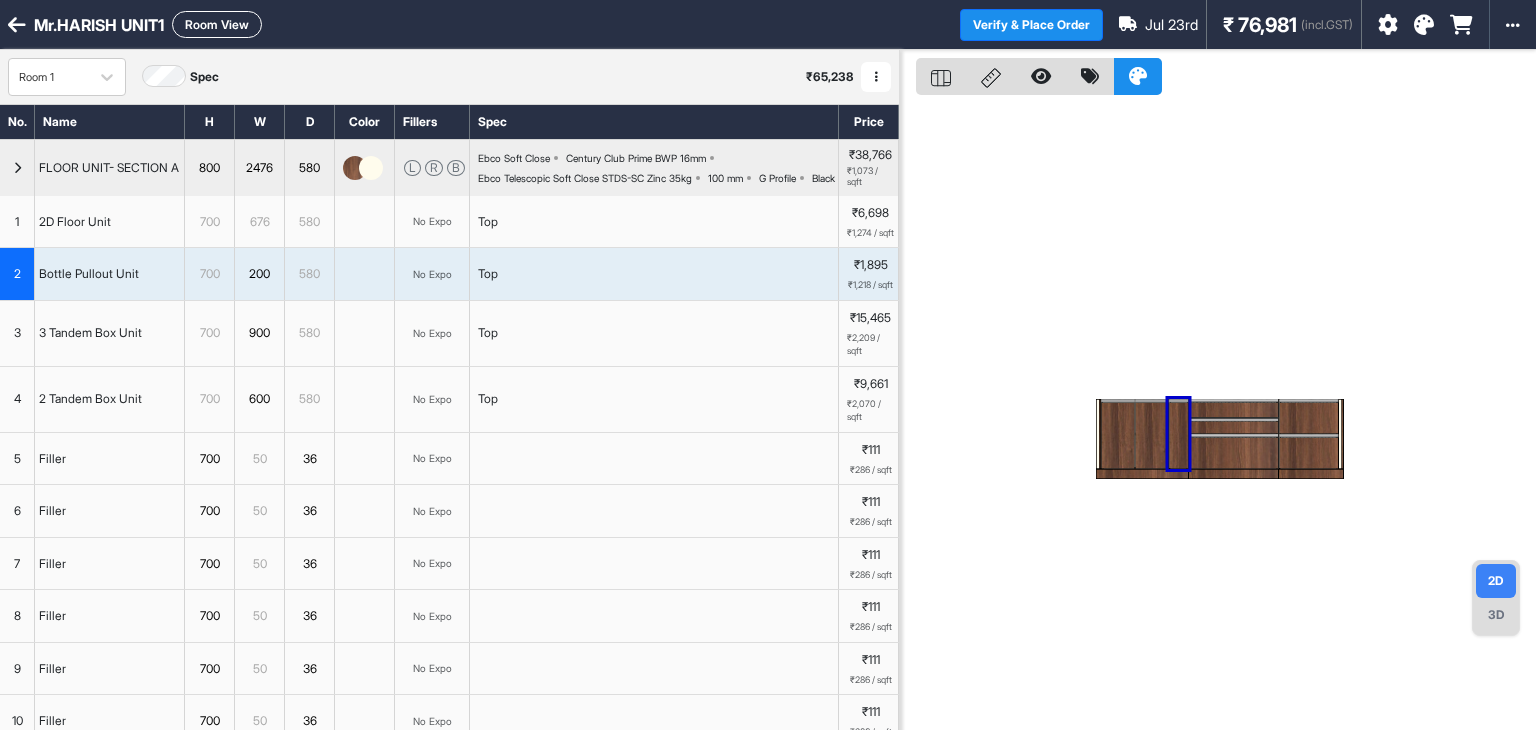 click at bounding box center (1152, 436) 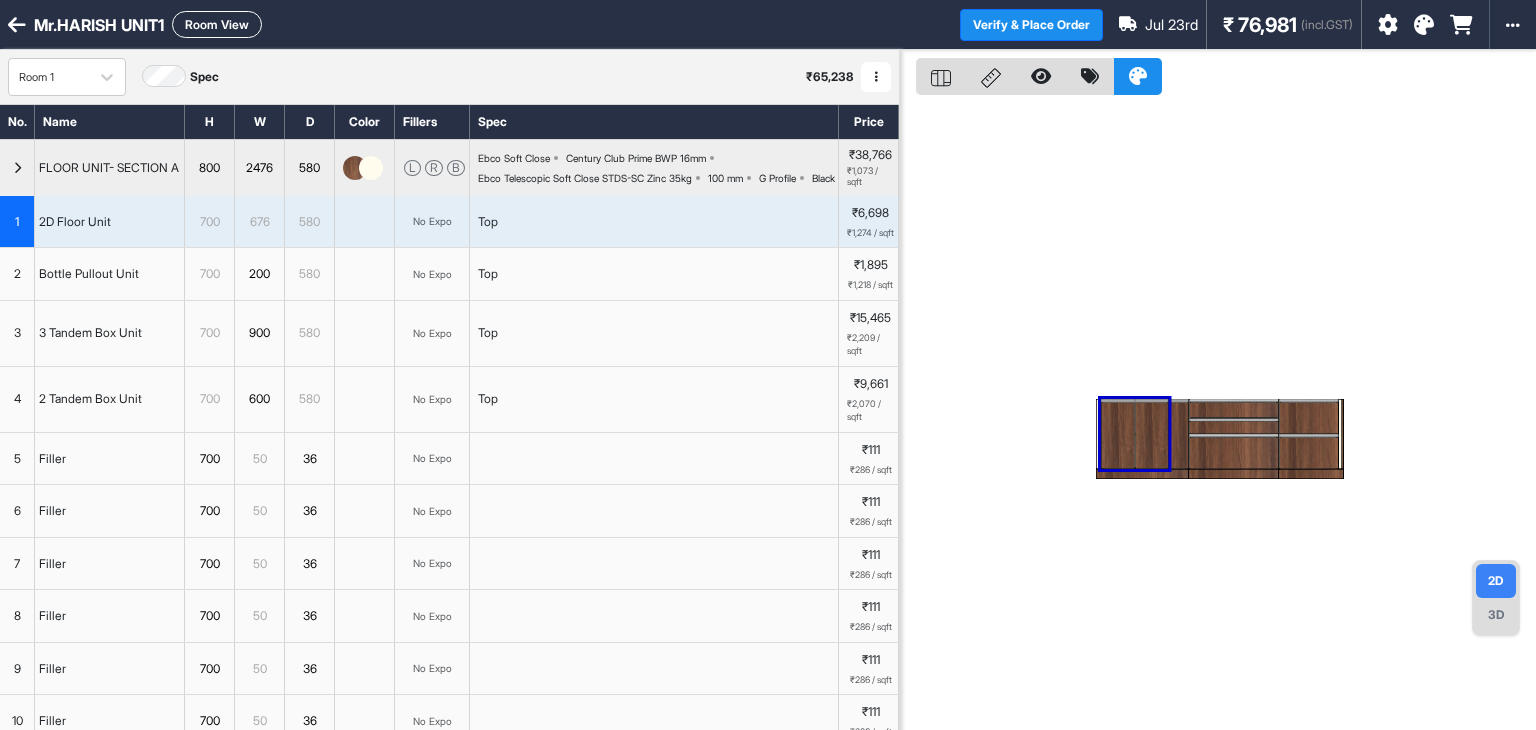click at bounding box center (1234, 474) 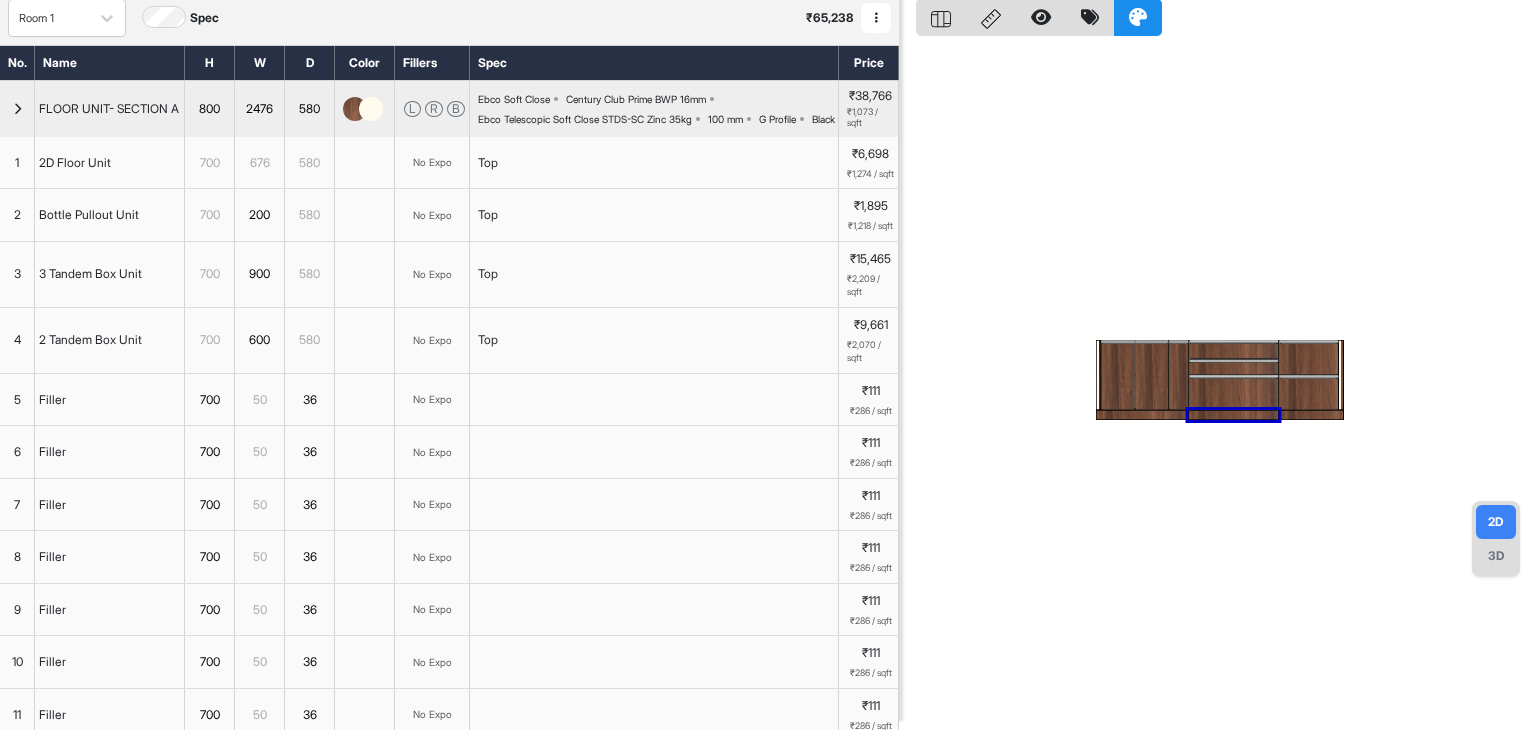 scroll, scrollTop: 0, scrollLeft: 0, axis: both 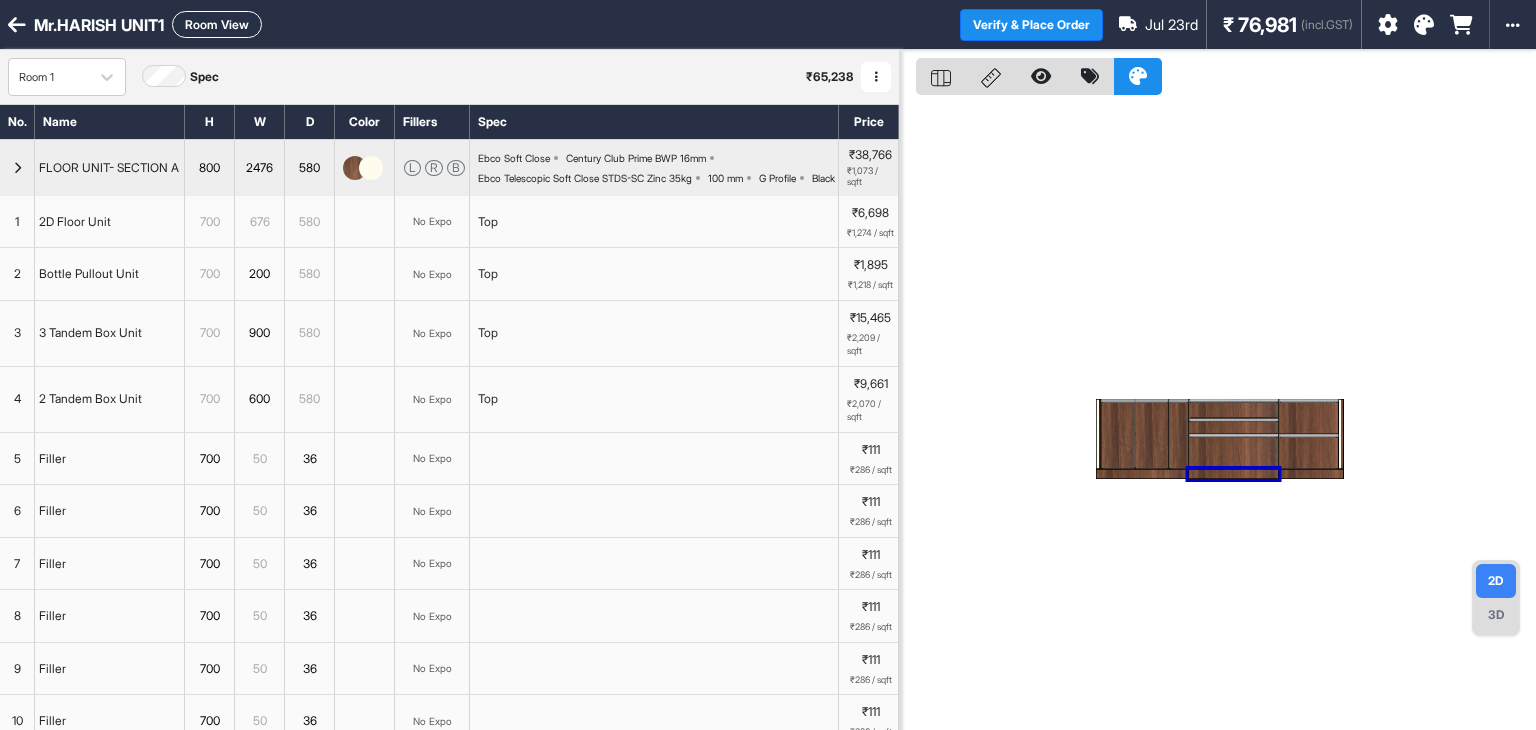 click at bounding box center [1142, 474] 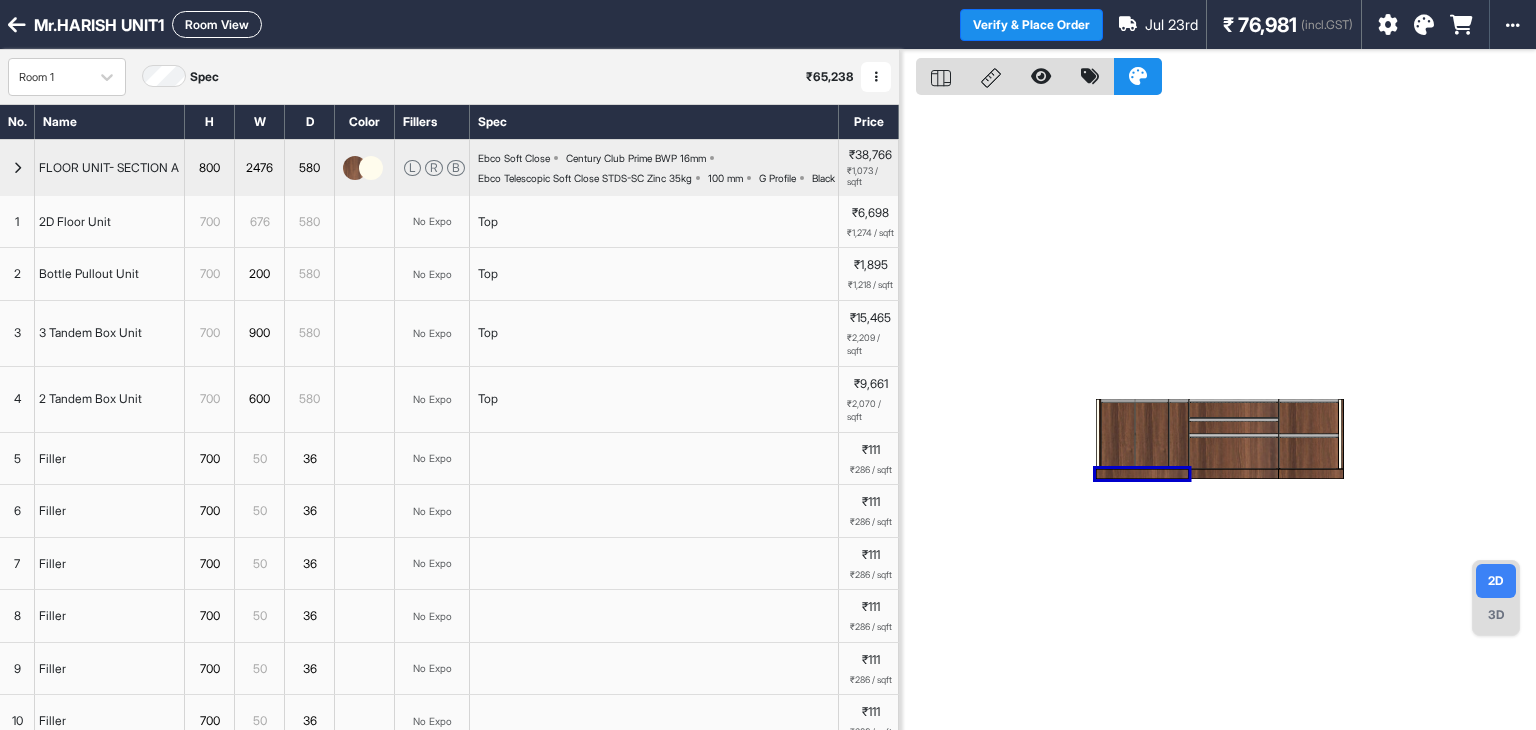 click at bounding box center [1311, 474] 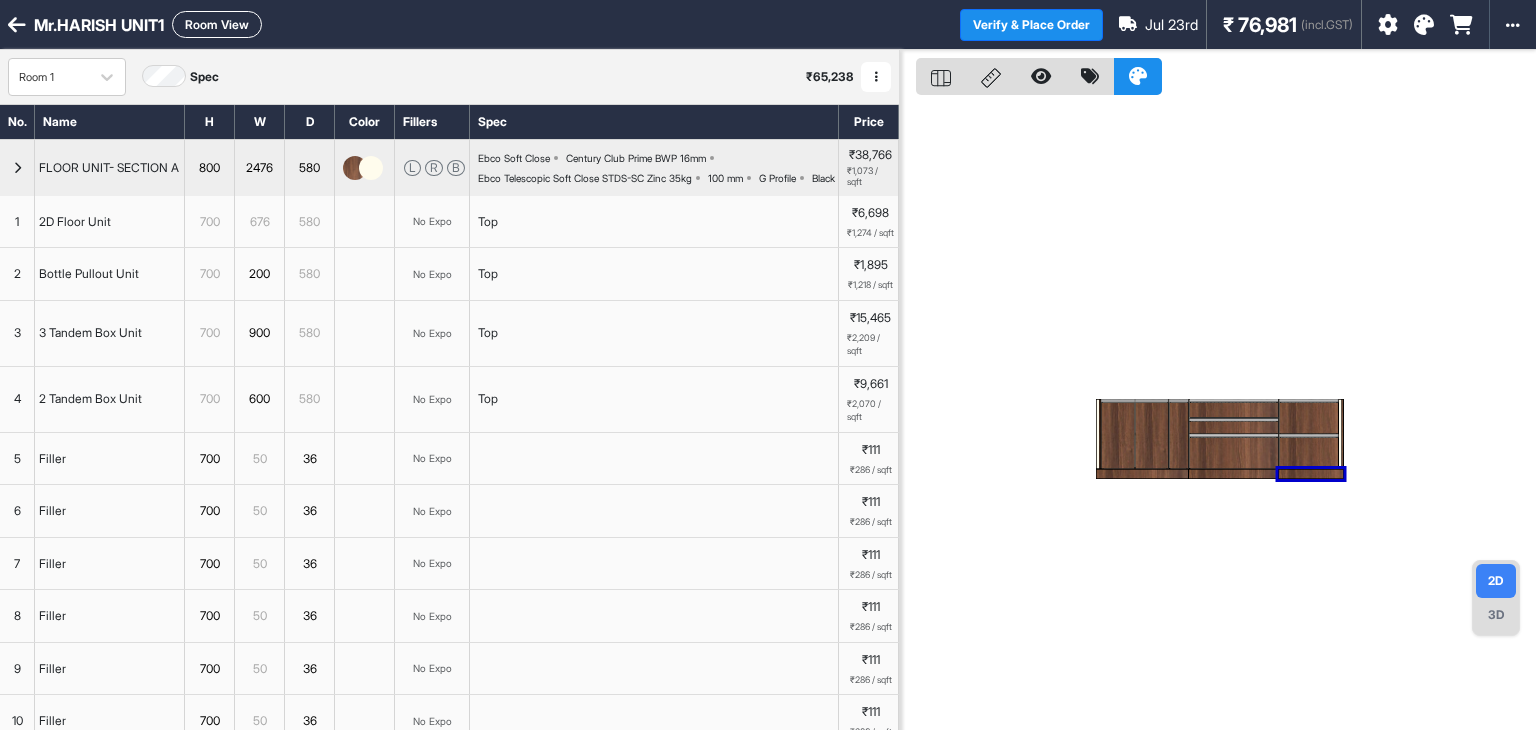 click at bounding box center [17, 168] 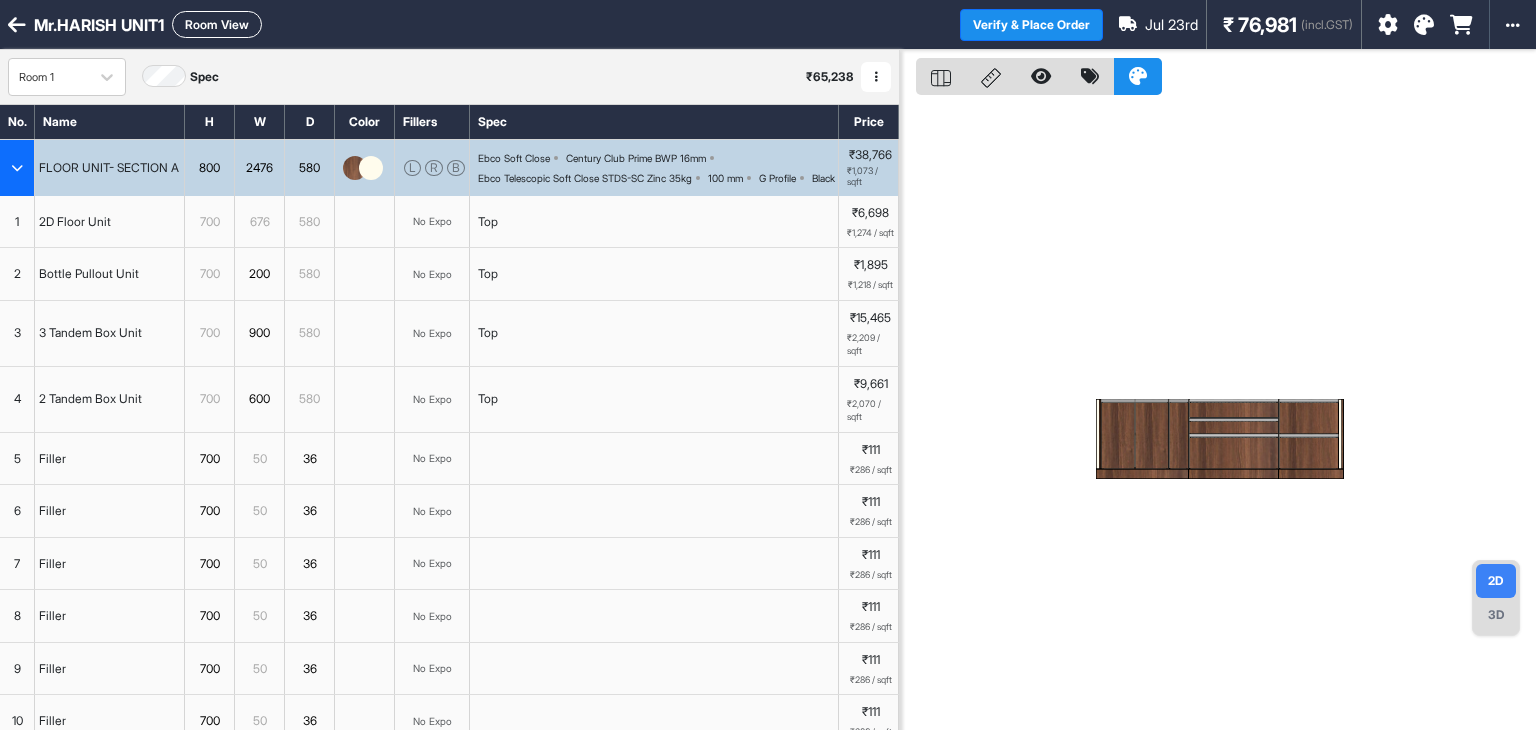 click at bounding box center [17, 168] 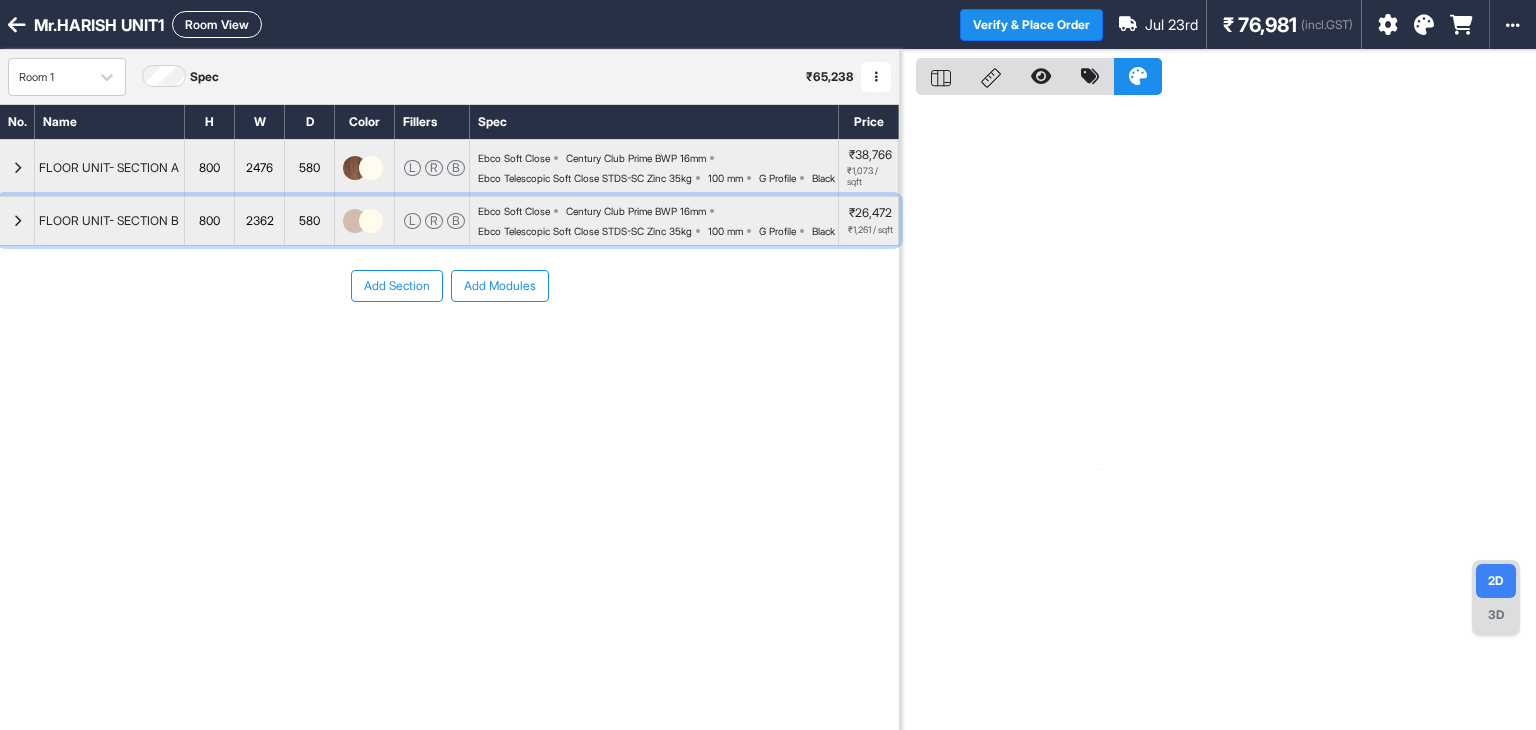 click at bounding box center (355, 221) 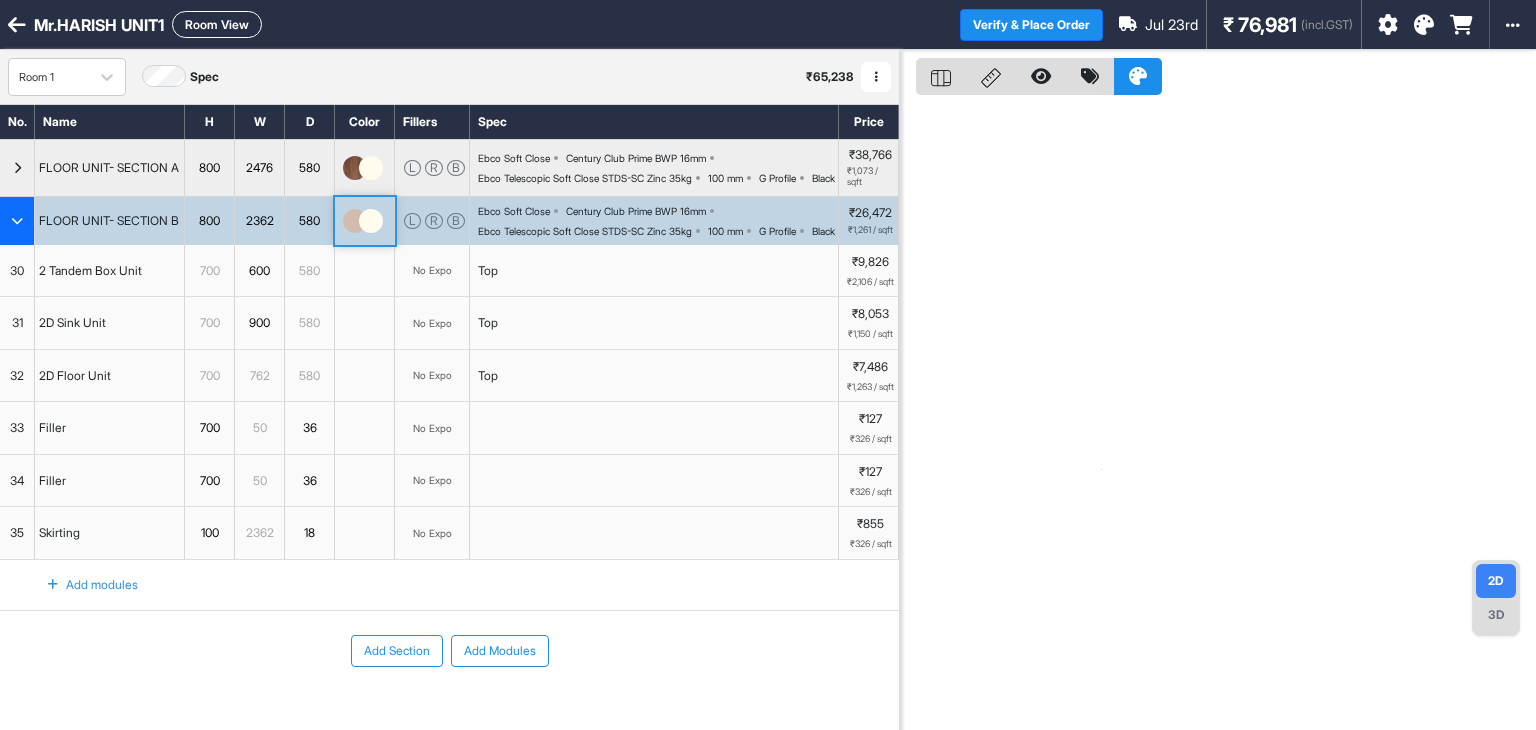 click at bounding box center [355, 221] 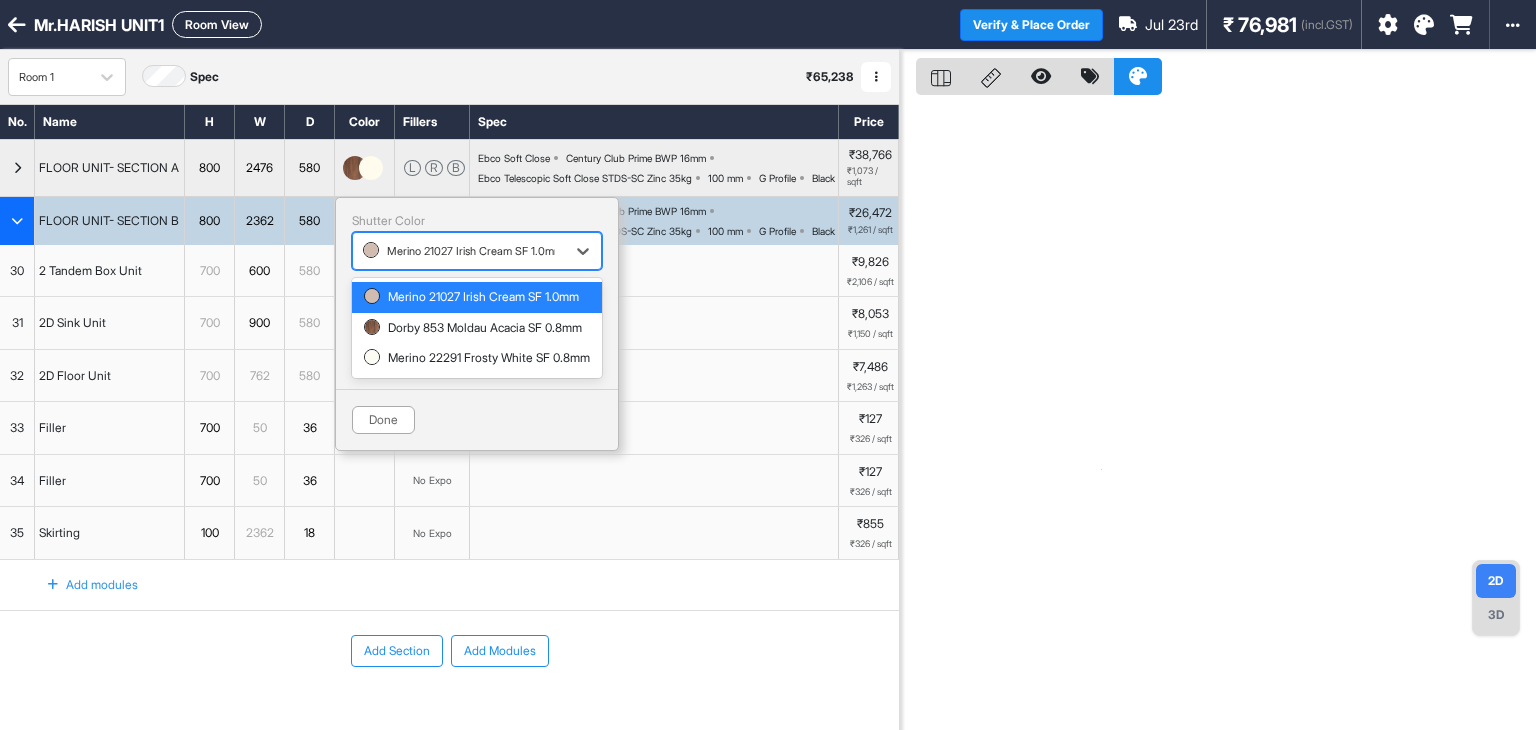 click at bounding box center (459, 251) 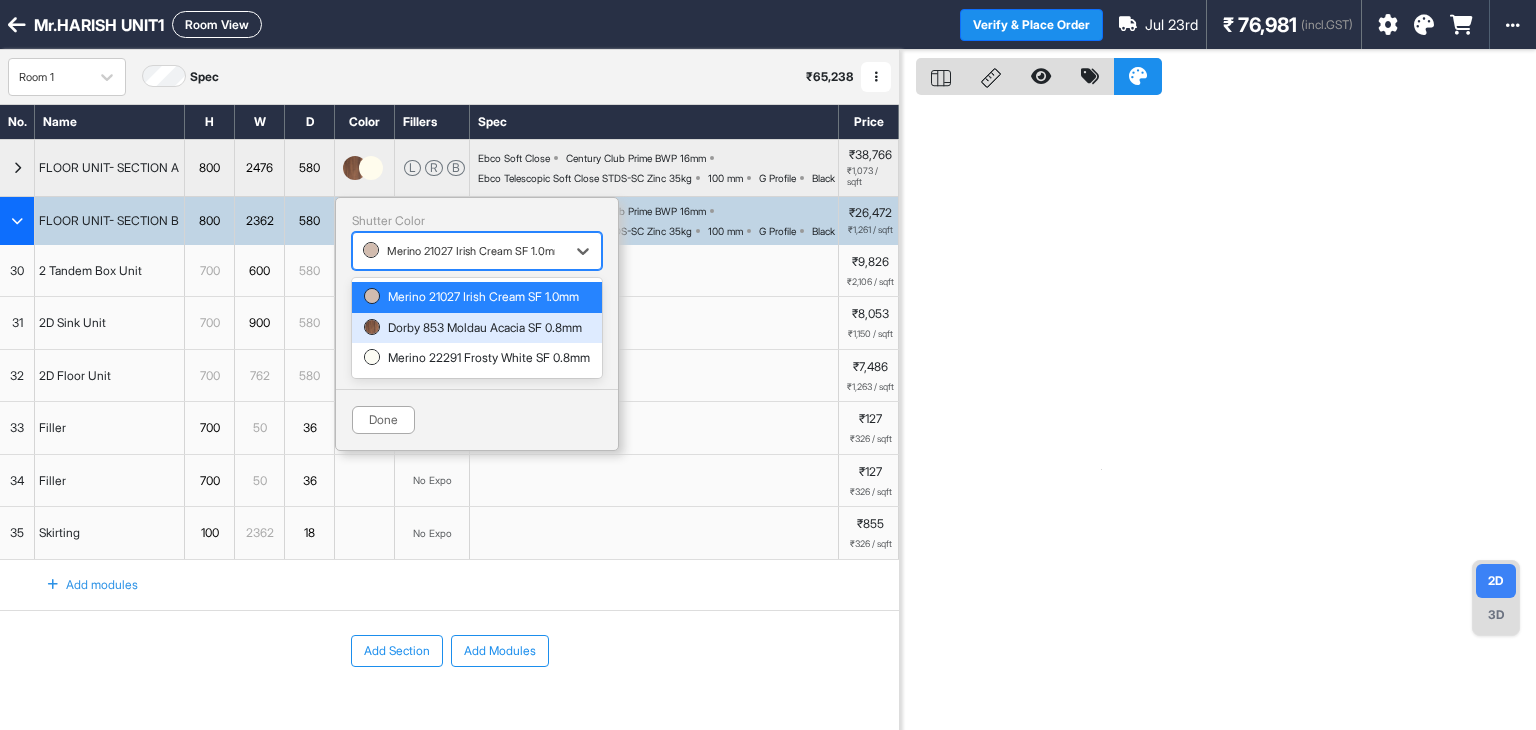 click on "Dorby 853 Moldau Acacia SF 0.8mm" at bounding box center [477, 328] 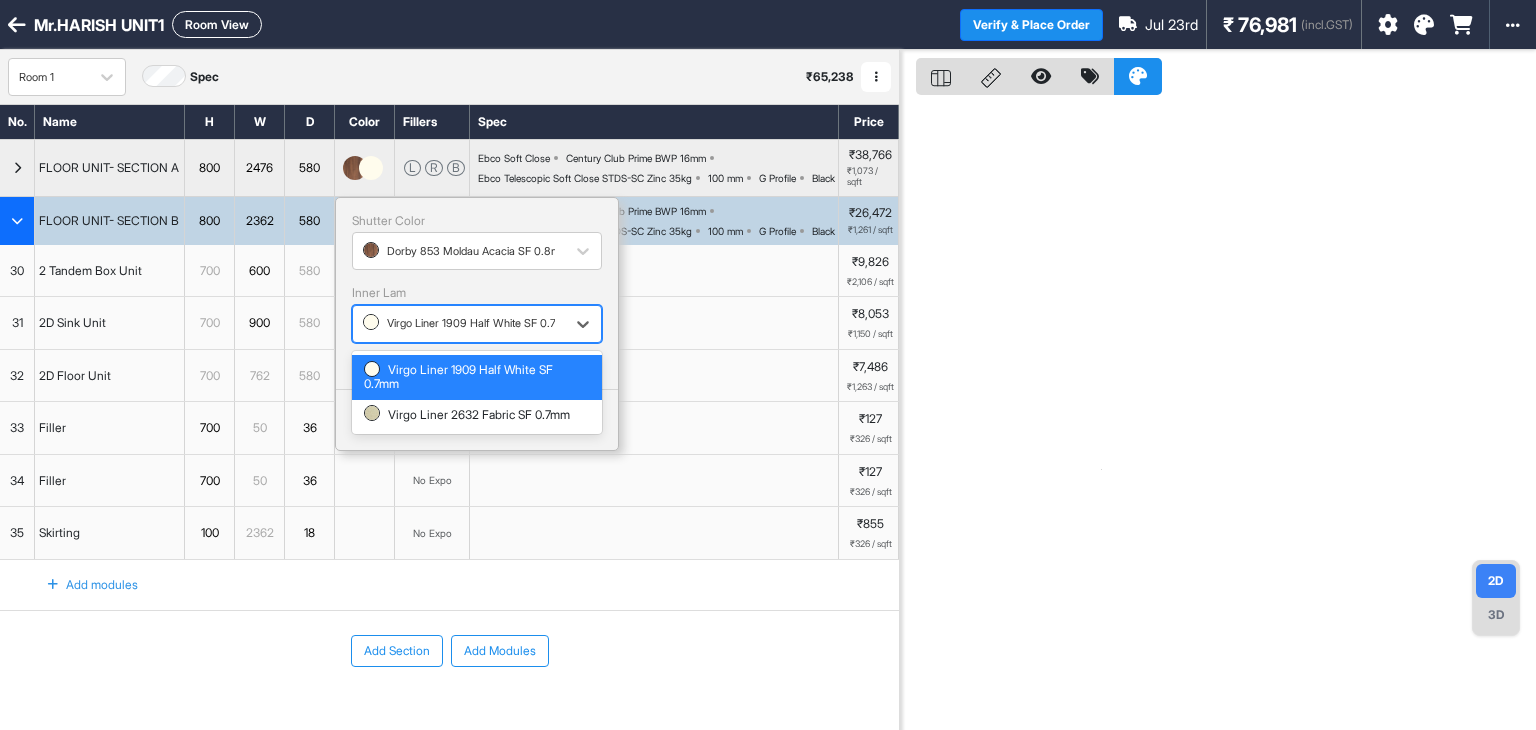 click at bounding box center (459, 324) 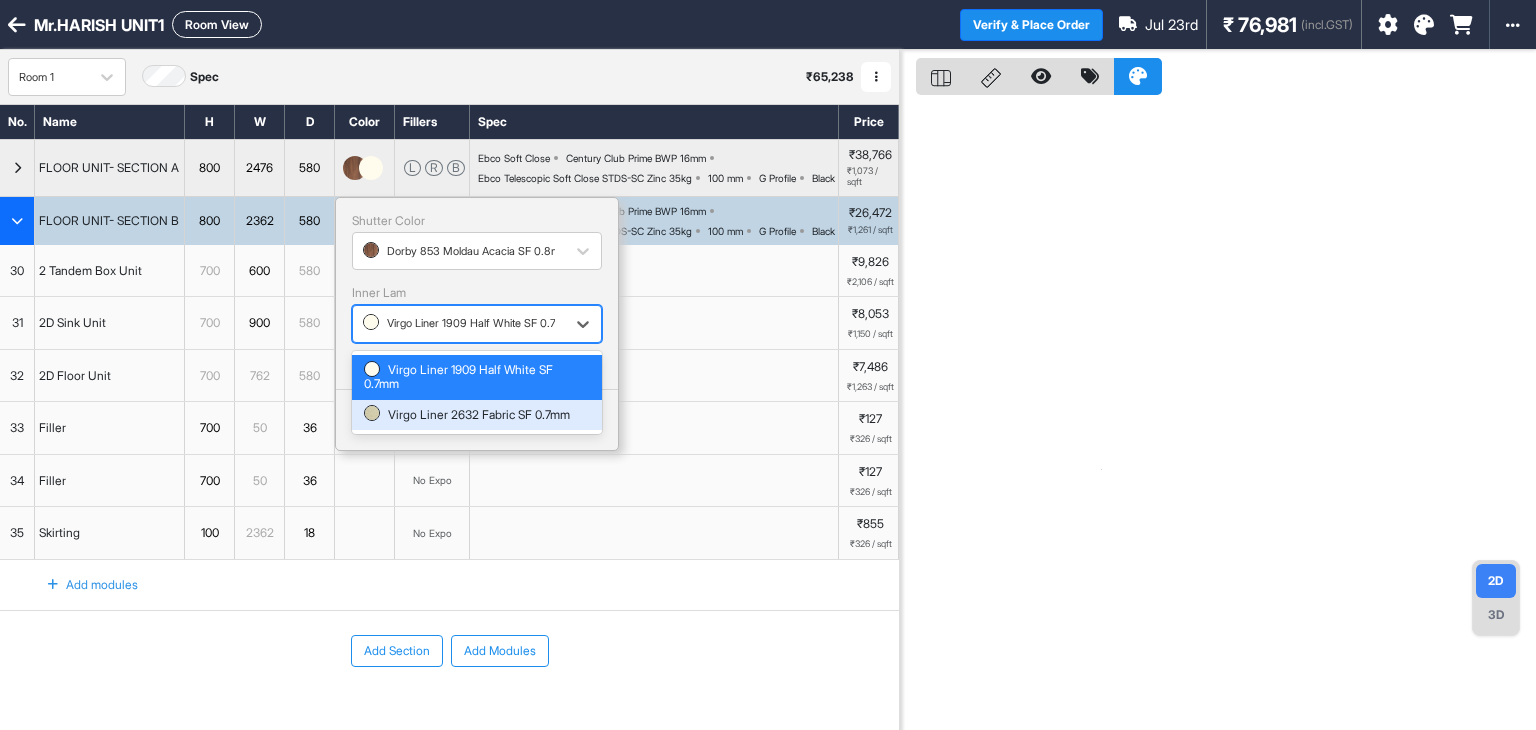 click on "Virgo Liner 2632 Fabric SF 0.7mm" at bounding box center (477, 415) 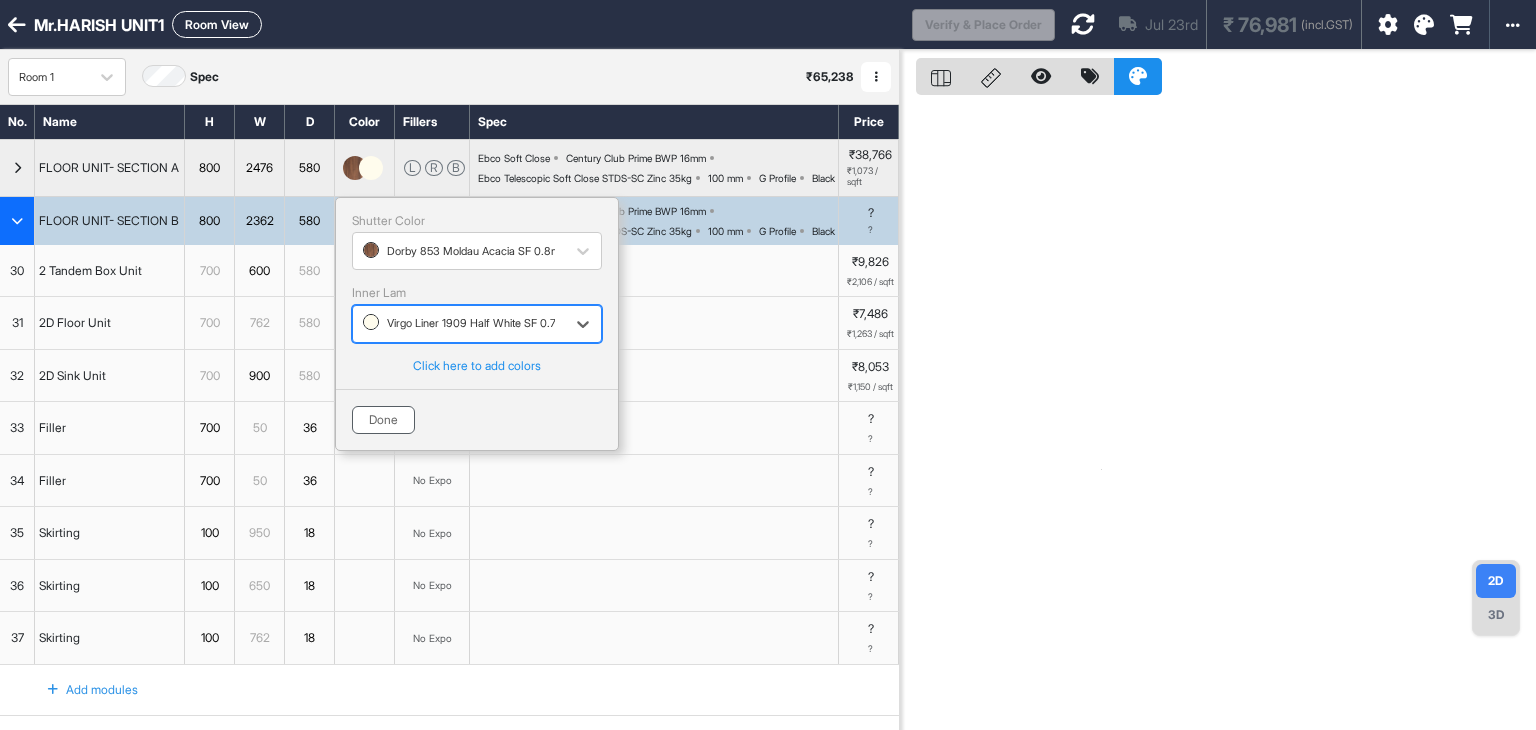 click on "Done" at bounding box center (383, 420) 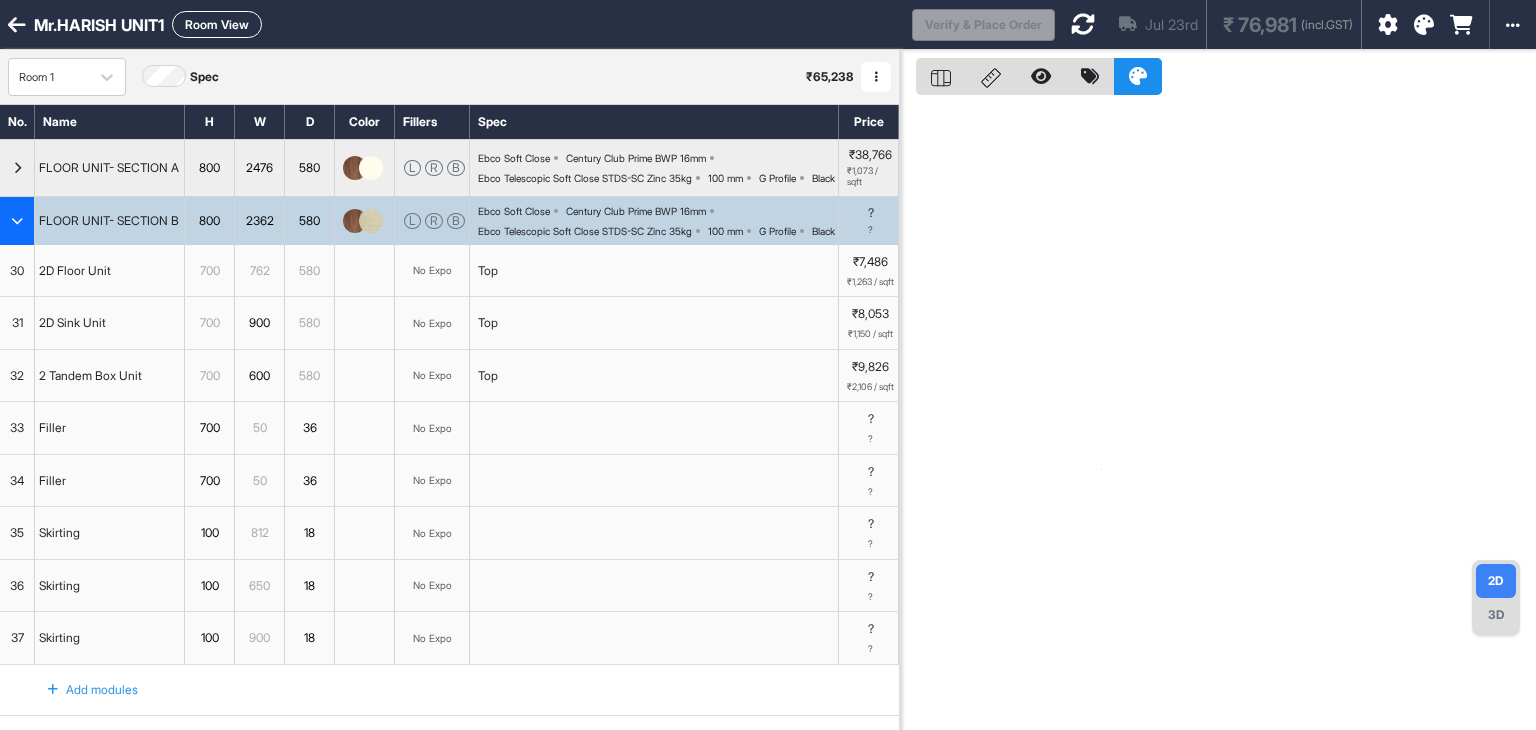 click on "2D Floor Unit" at bounding box center [75, 271] 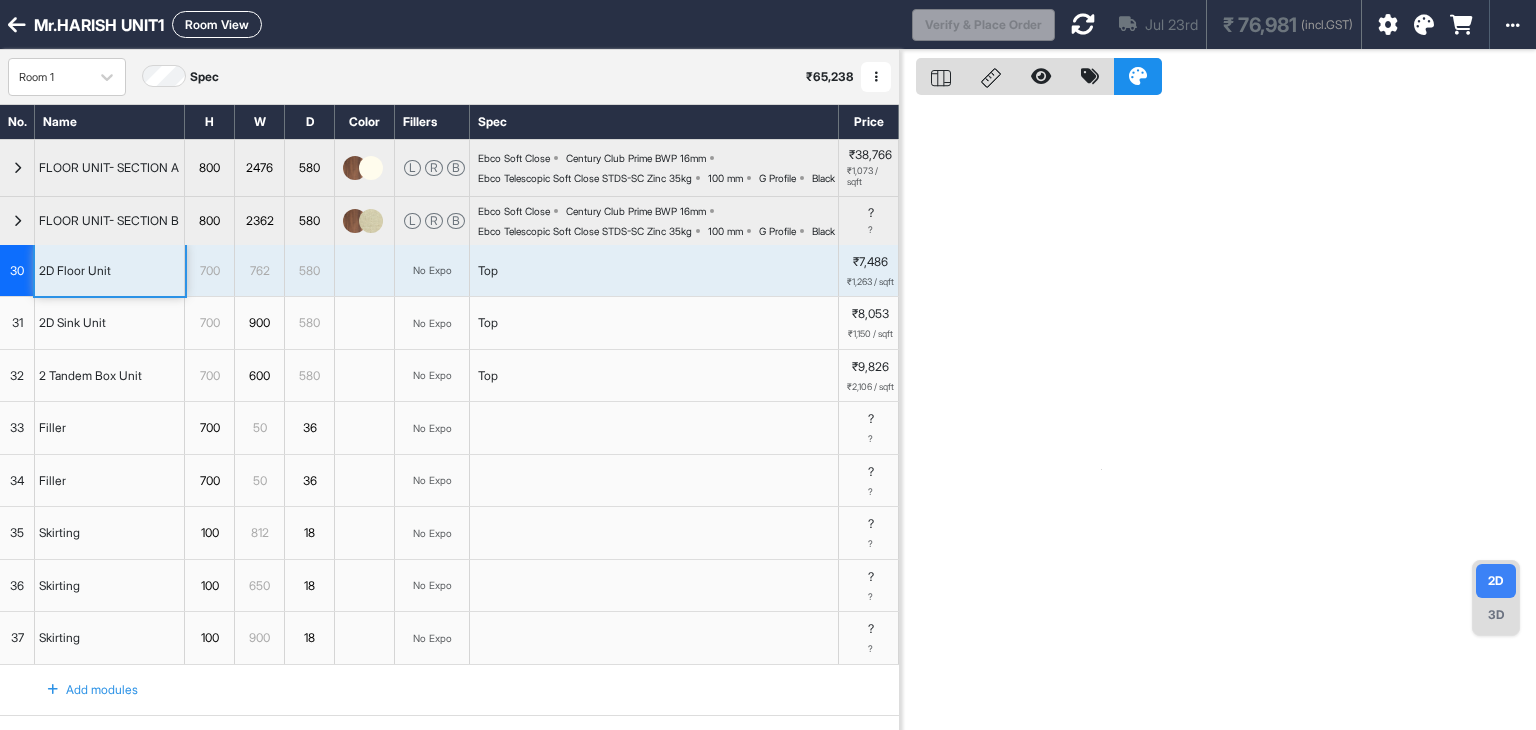 click on "3D" at bounding box center [1496, 615] 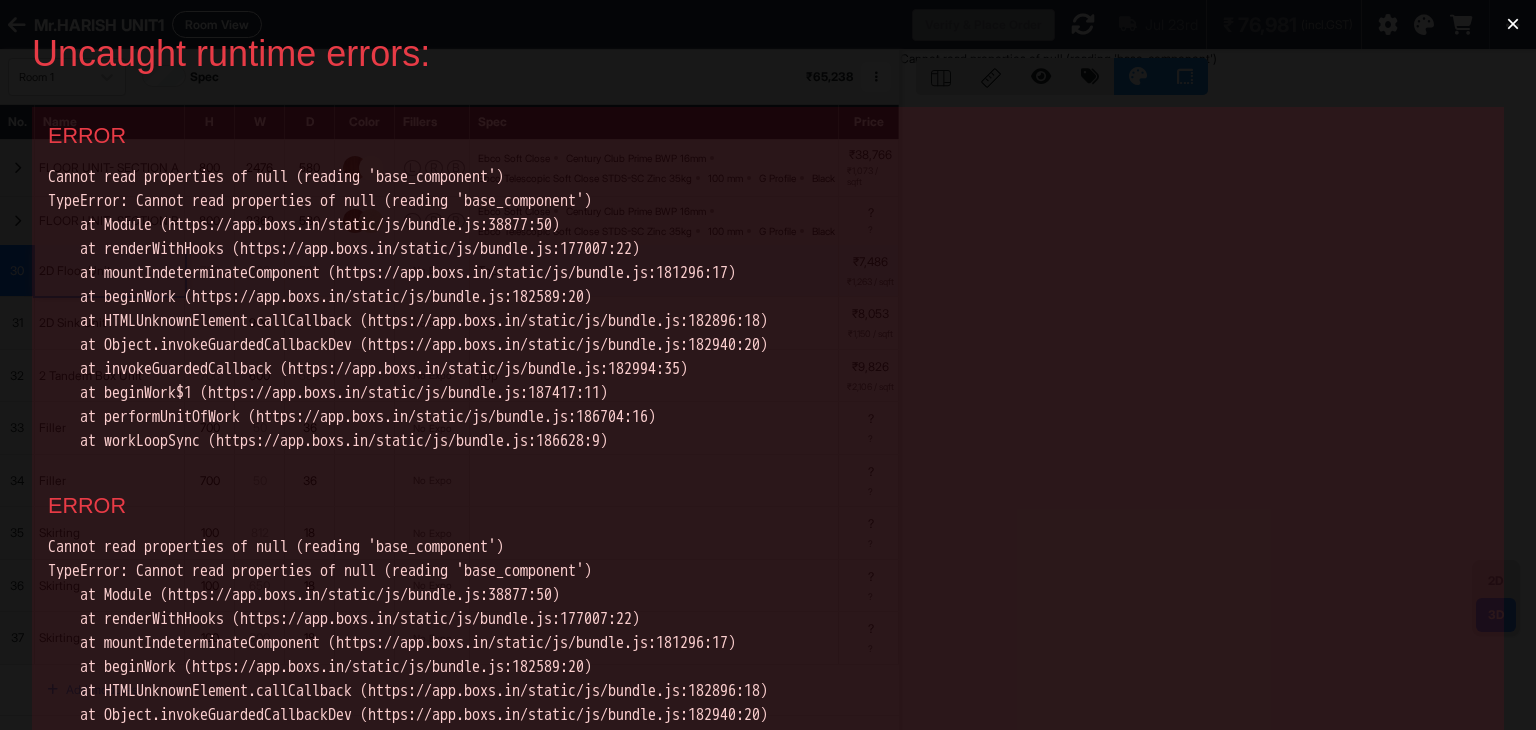 scroll, scrollTop: 0, scrollLeft: 0, axis: both 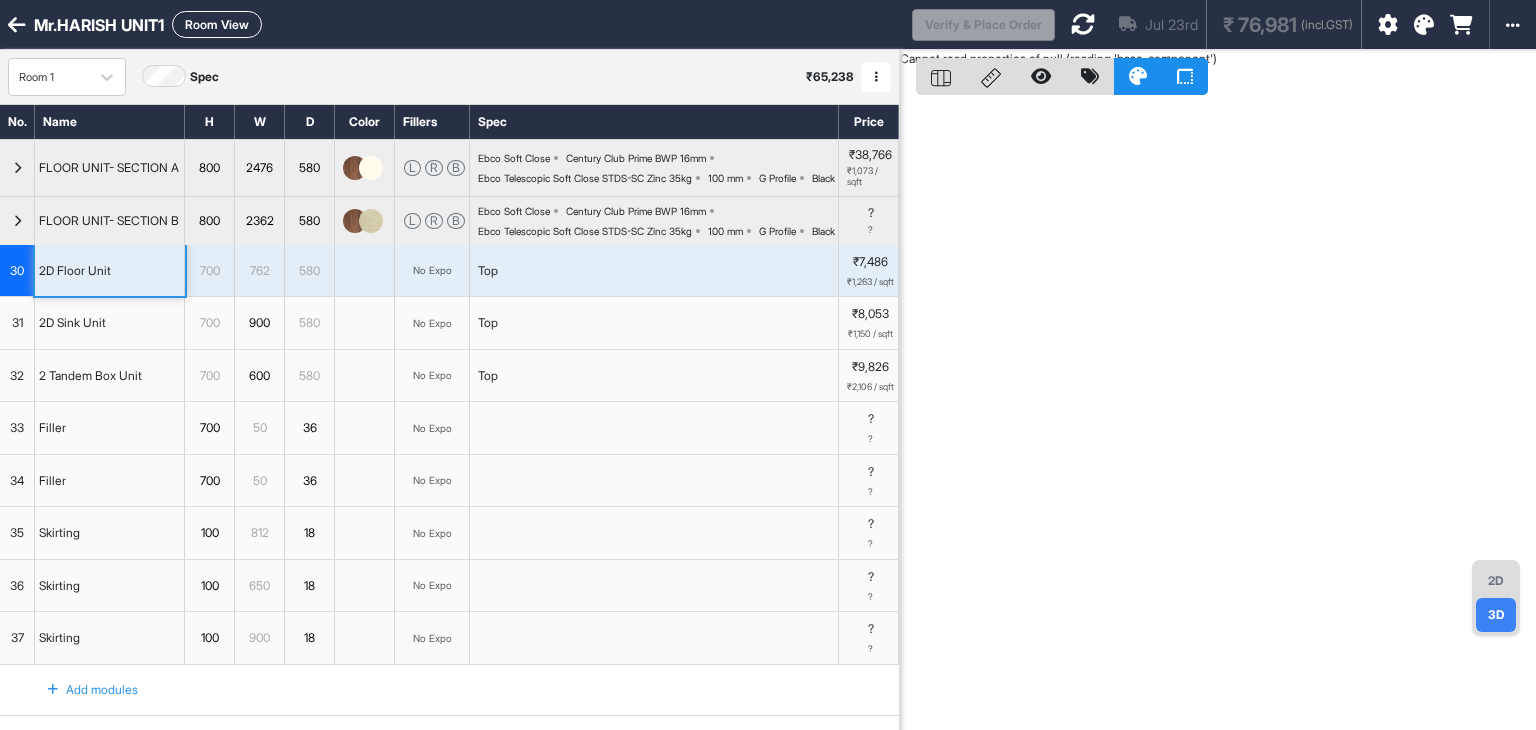 click on "2D Floor Unit" at bounding box center [110, 271] 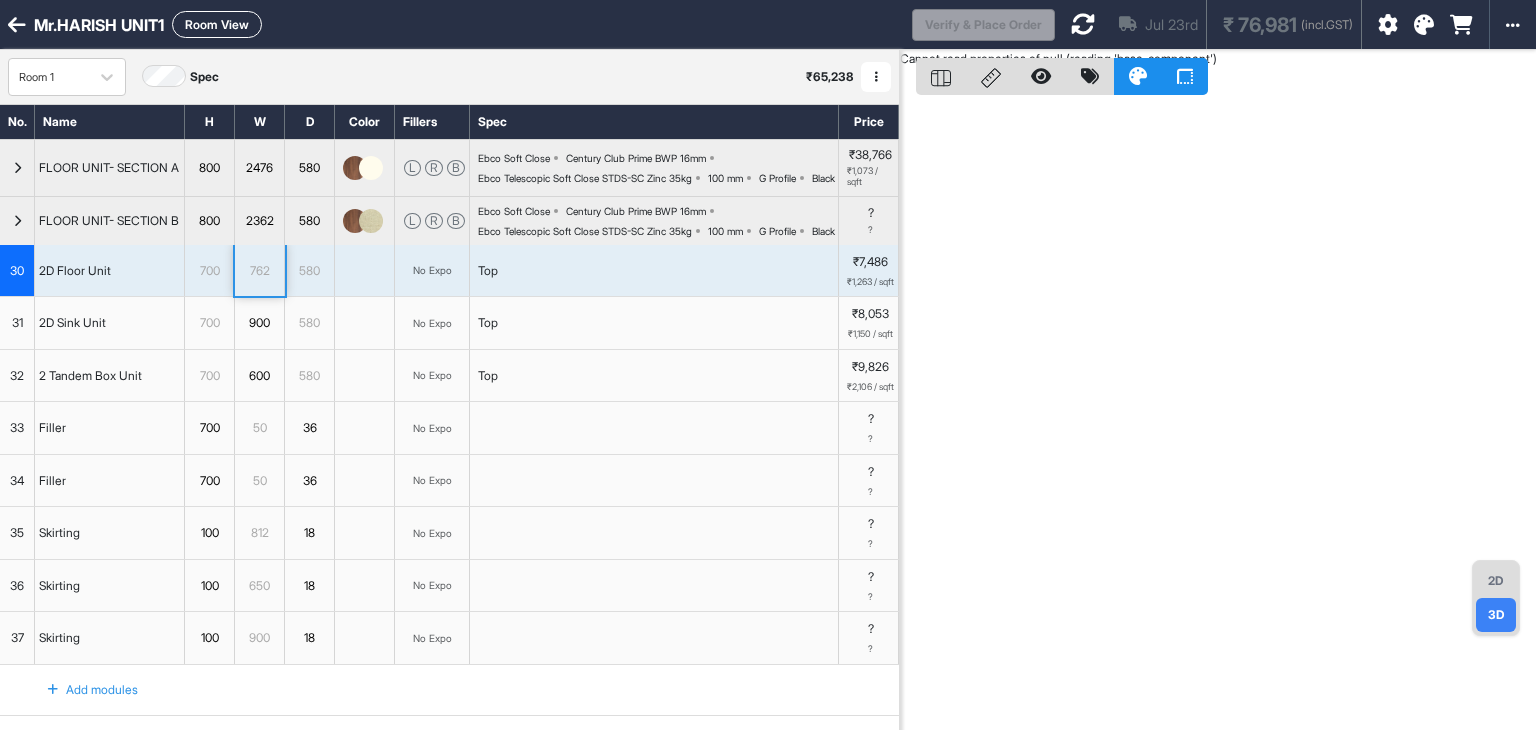 click on "700" at bounding box center (209, 271) 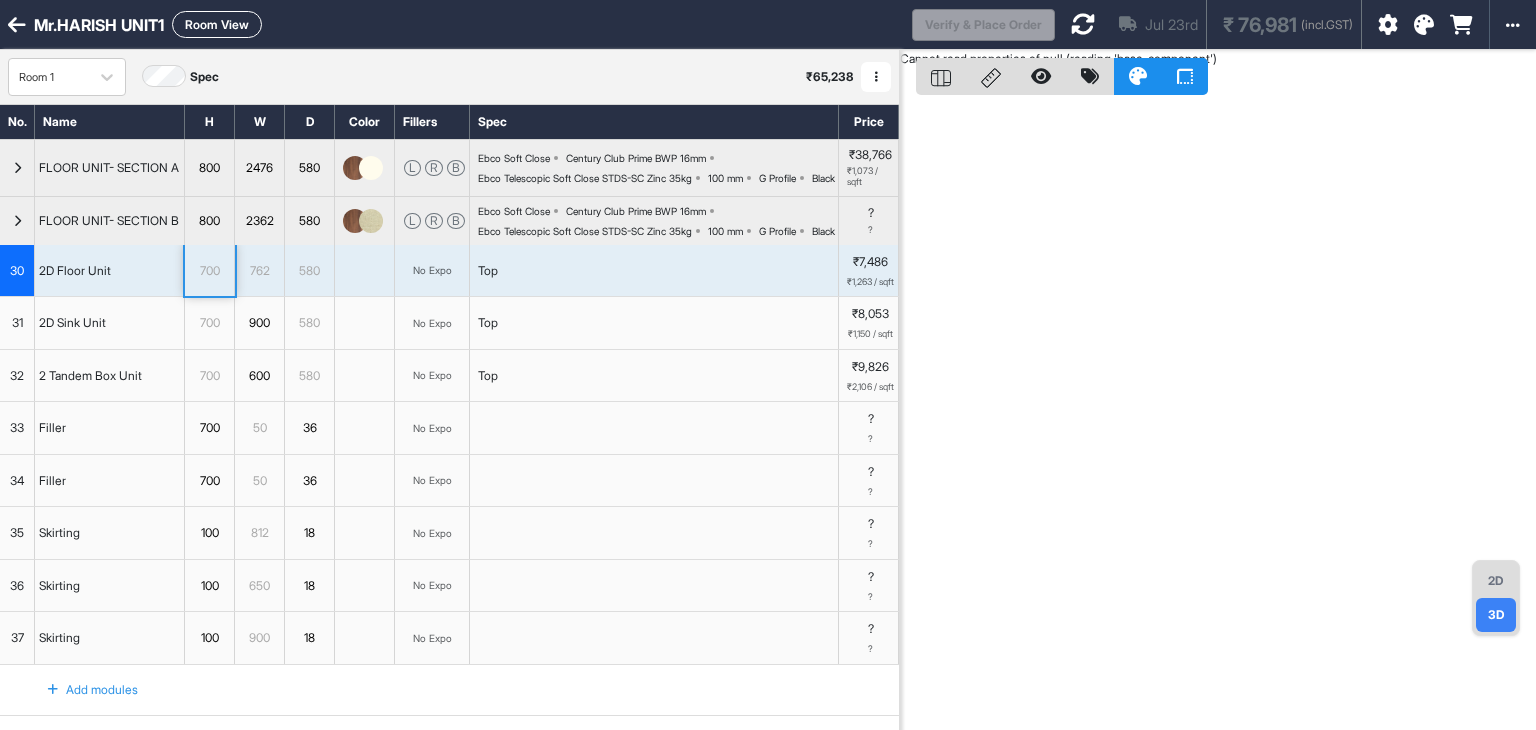 click on "2D Floor Unit" at bounding box center (110, 271) 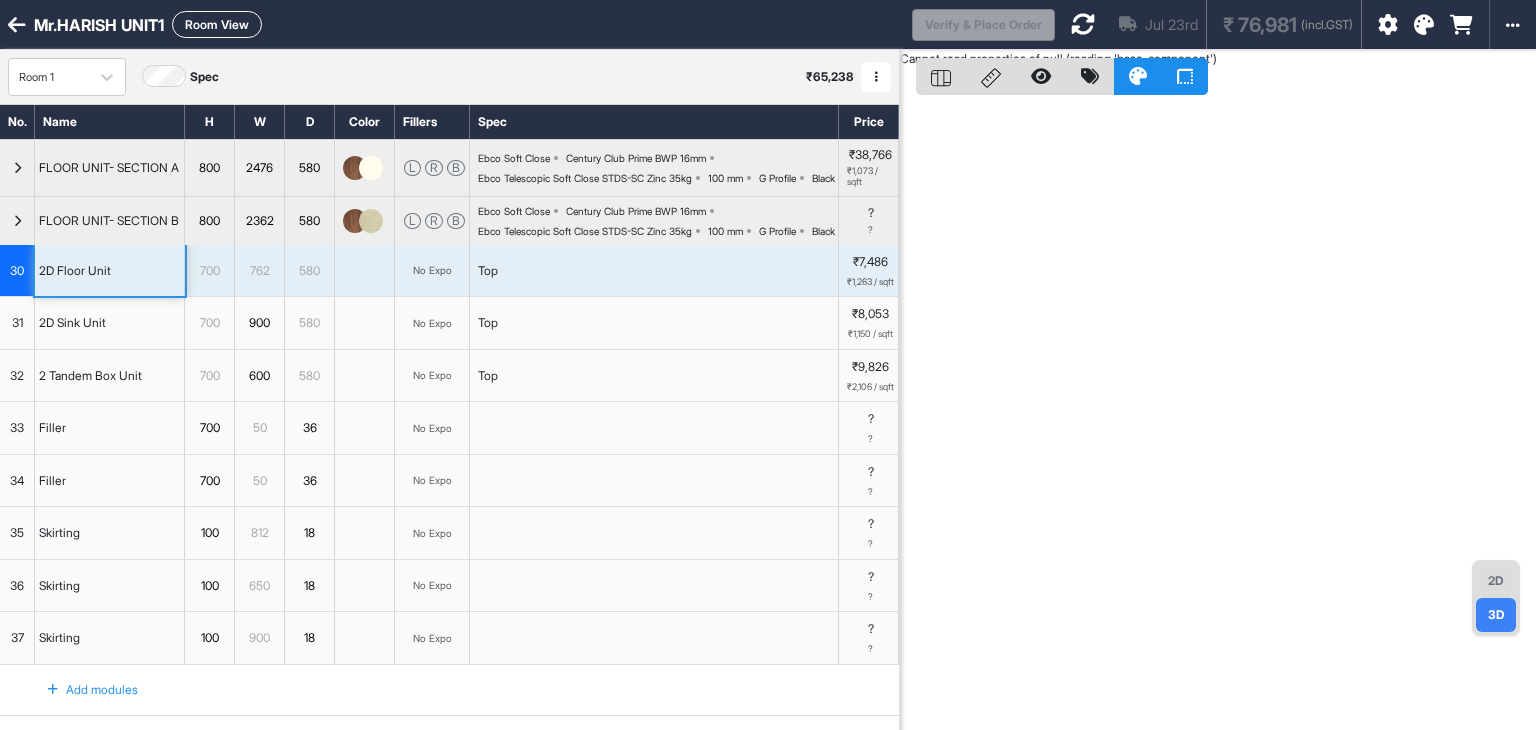 click on "2D" at bounding box center (1496, 581) 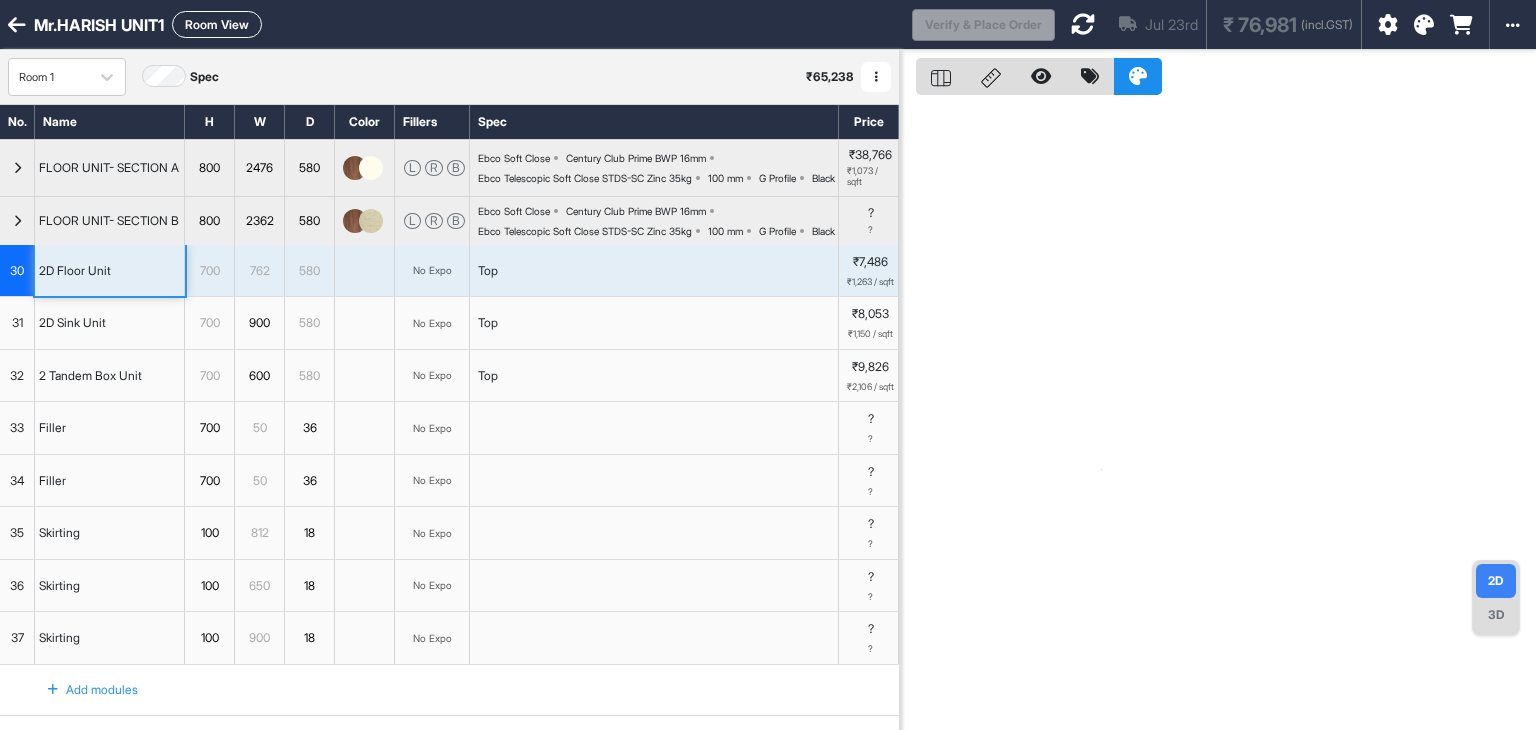 click on "2D Sink Unit" at bounding box center (110, 323) 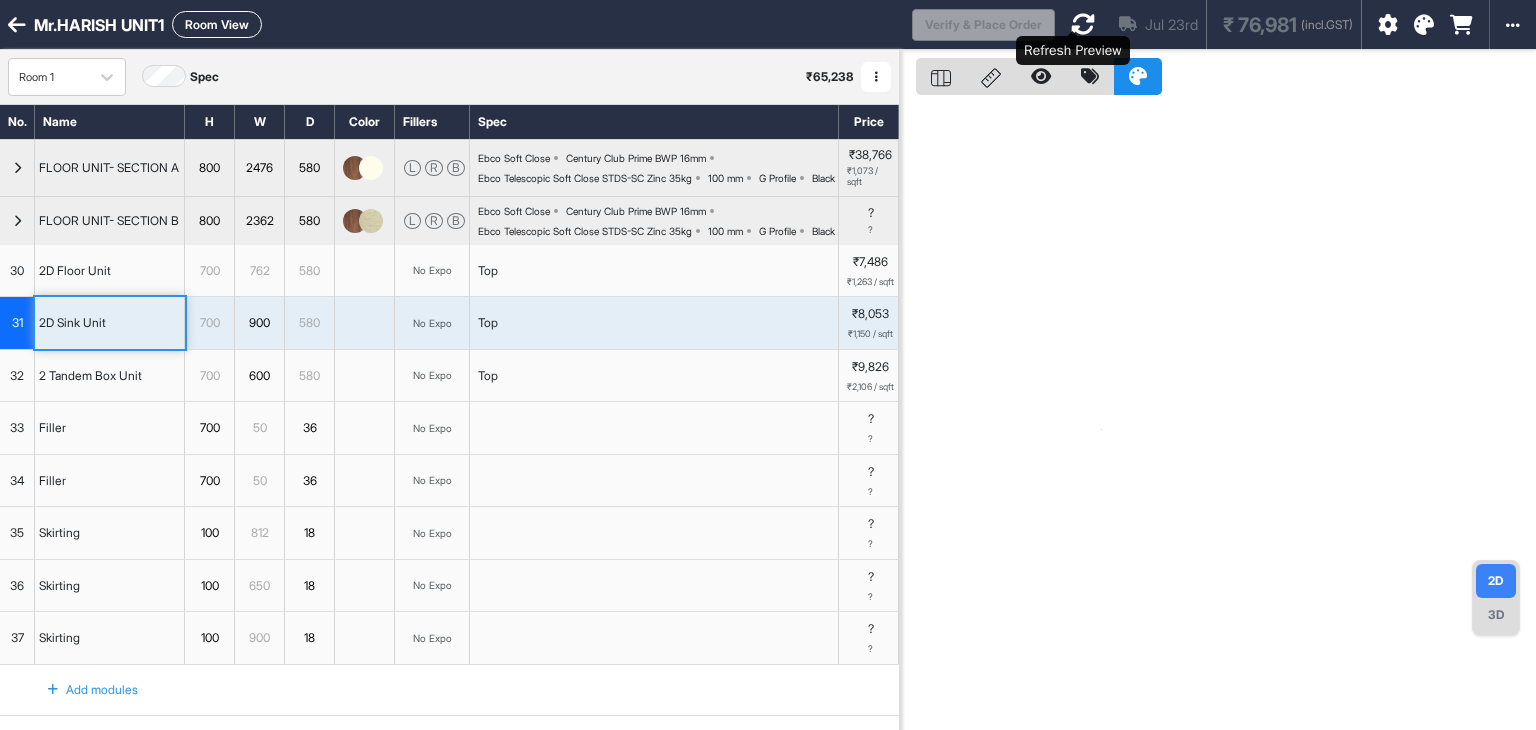 click at bounding box center (1083, 24) 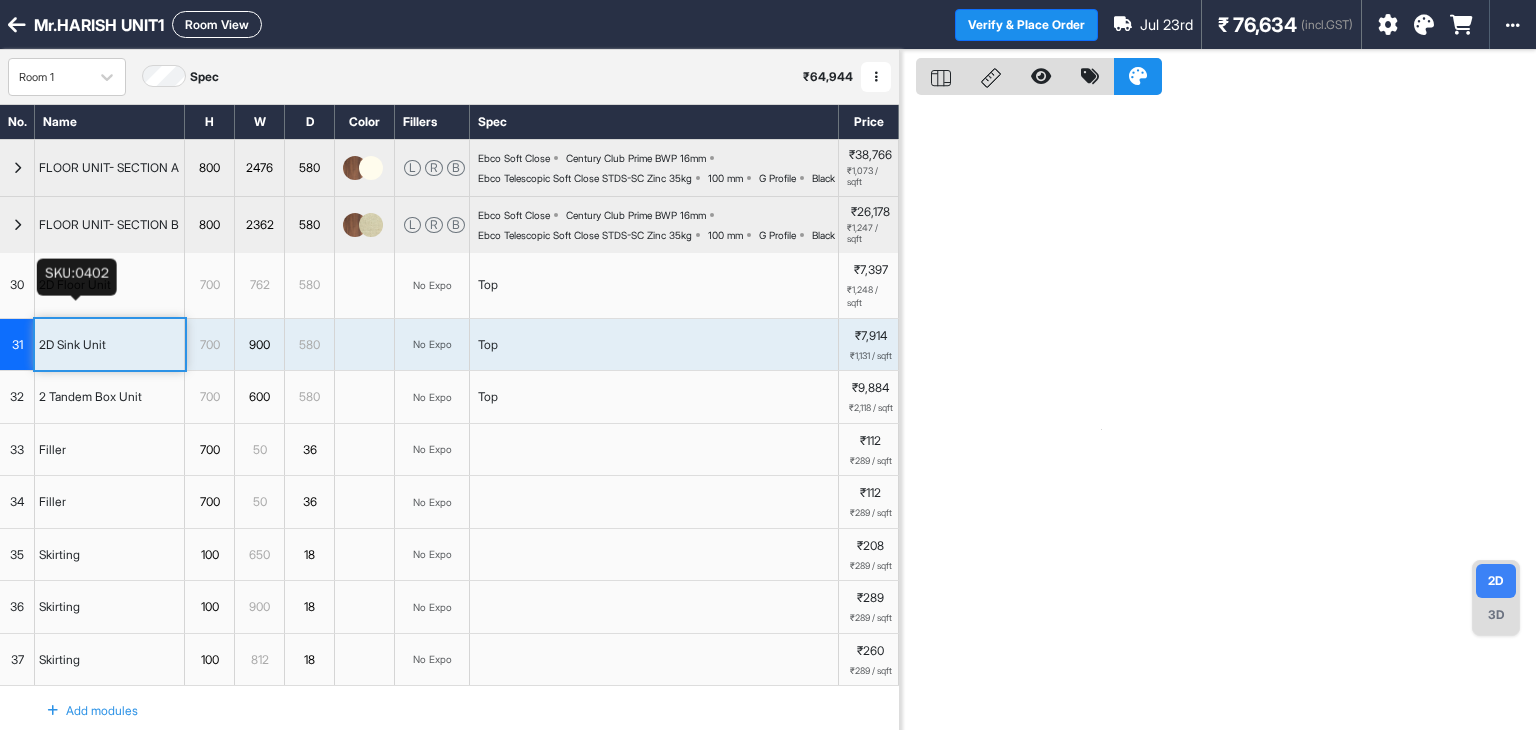 click on "2D Floor Unit" at bounding box center (75, 285) 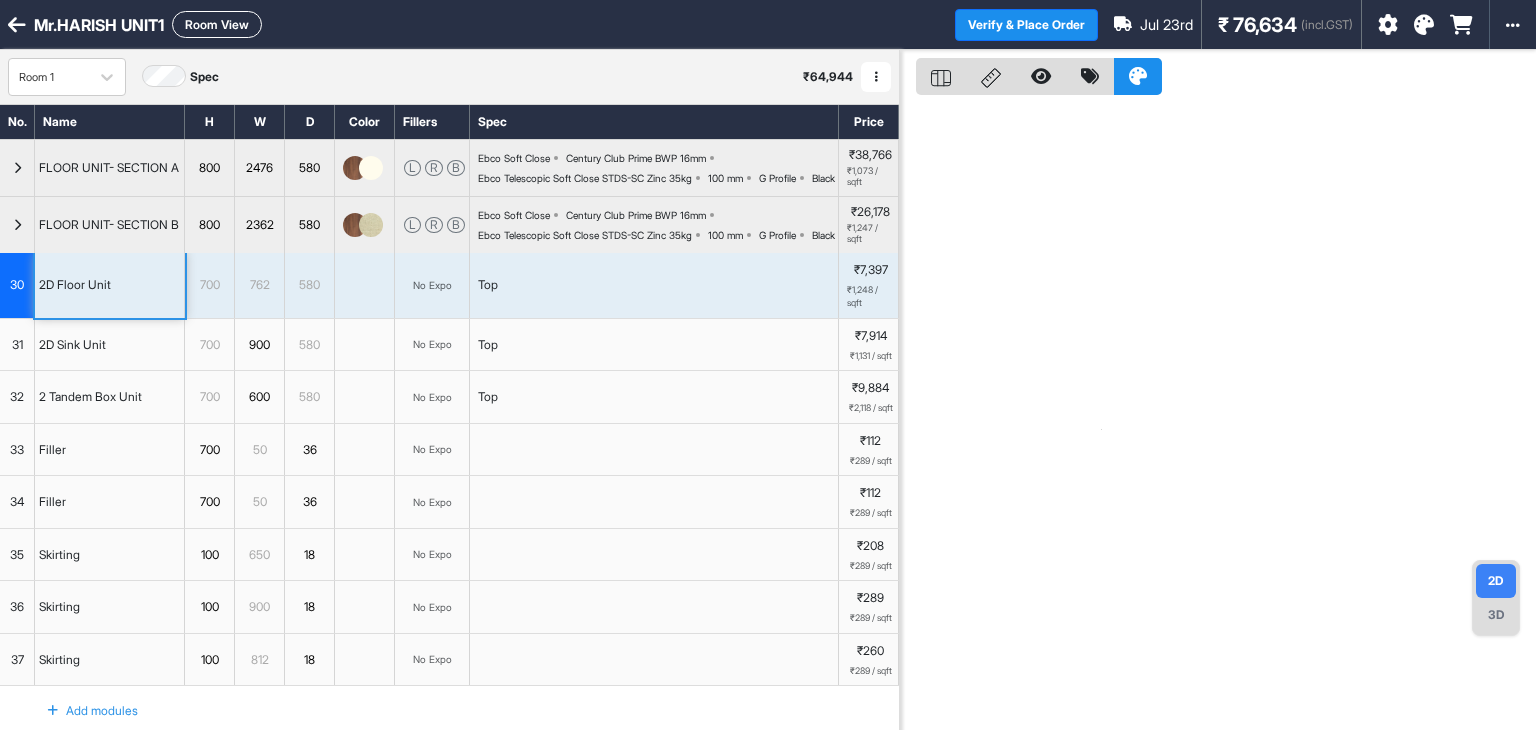 click on "3D" at bounding box center [1496, 615] 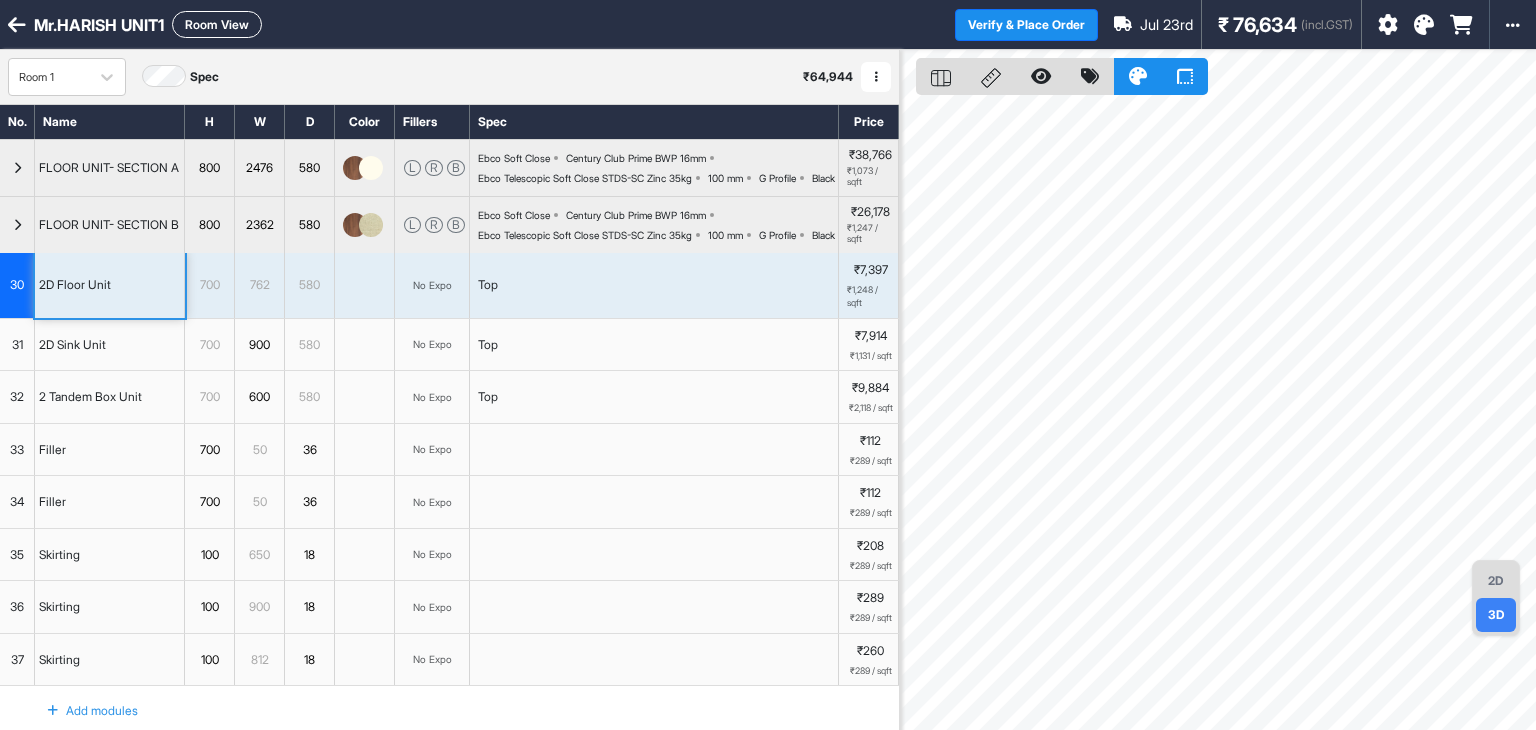 click on "2D Floor Unit" at bounding box center (110, 285) 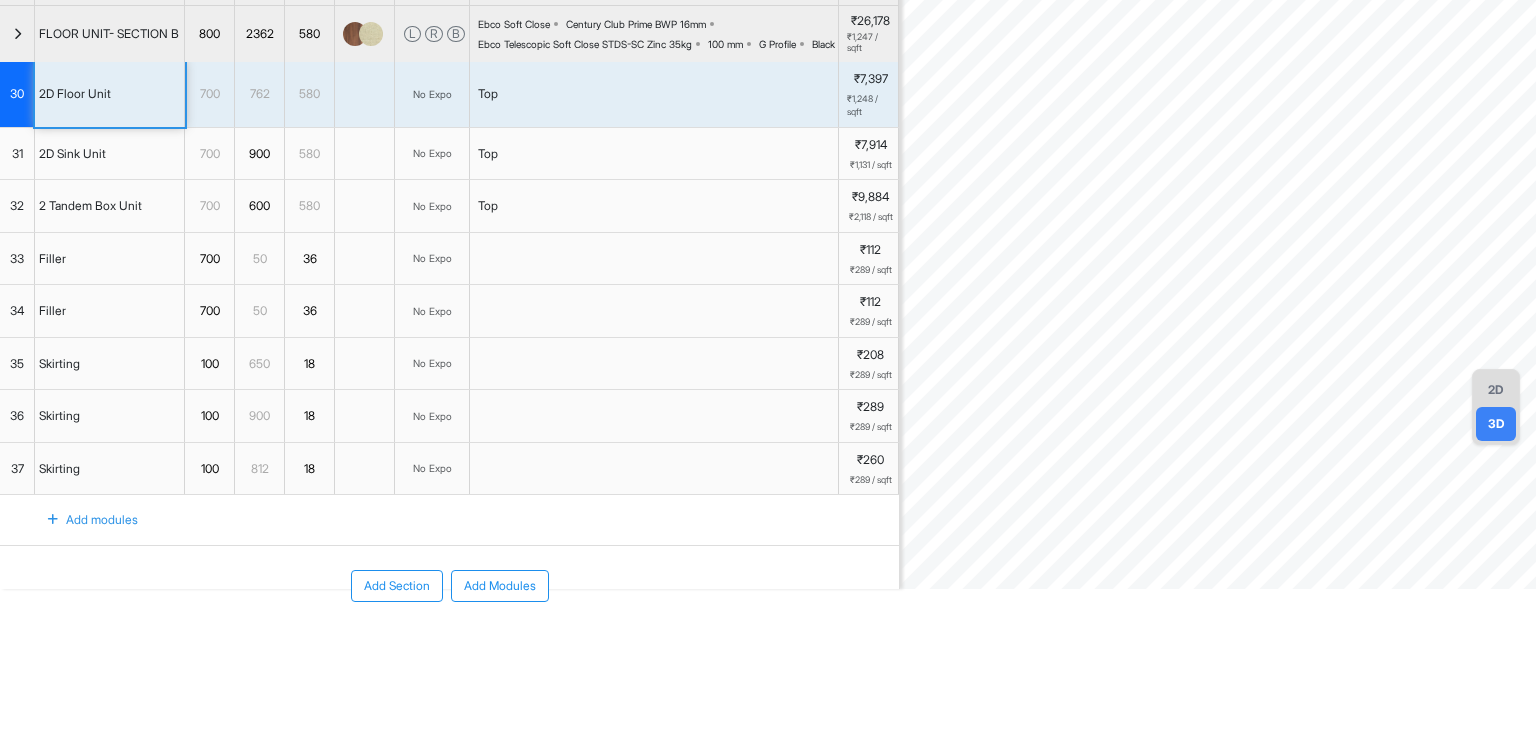 scroll, scrollTop: 200, scrollLeft: 0, axis: vertical 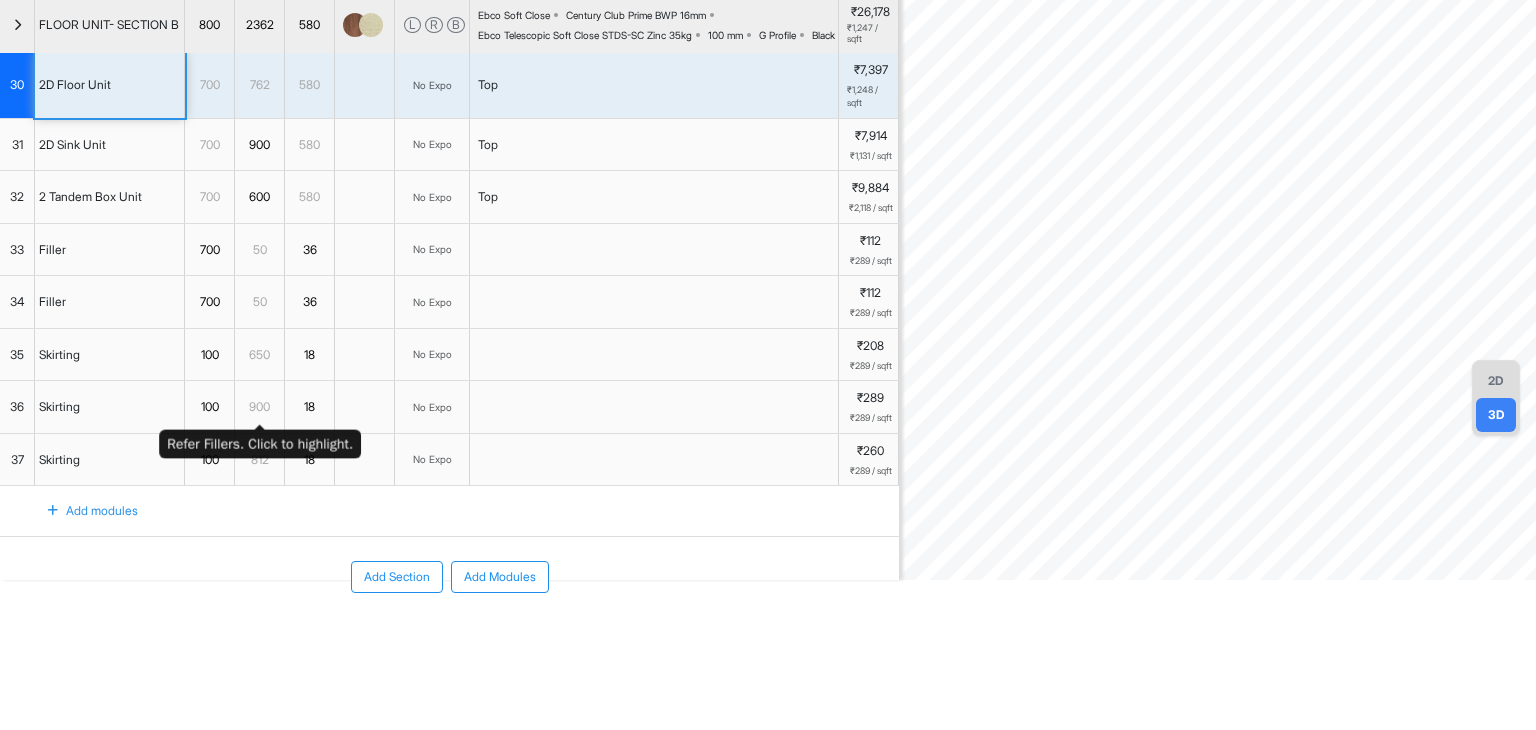 click on "650" at bounding box center (260, 355) 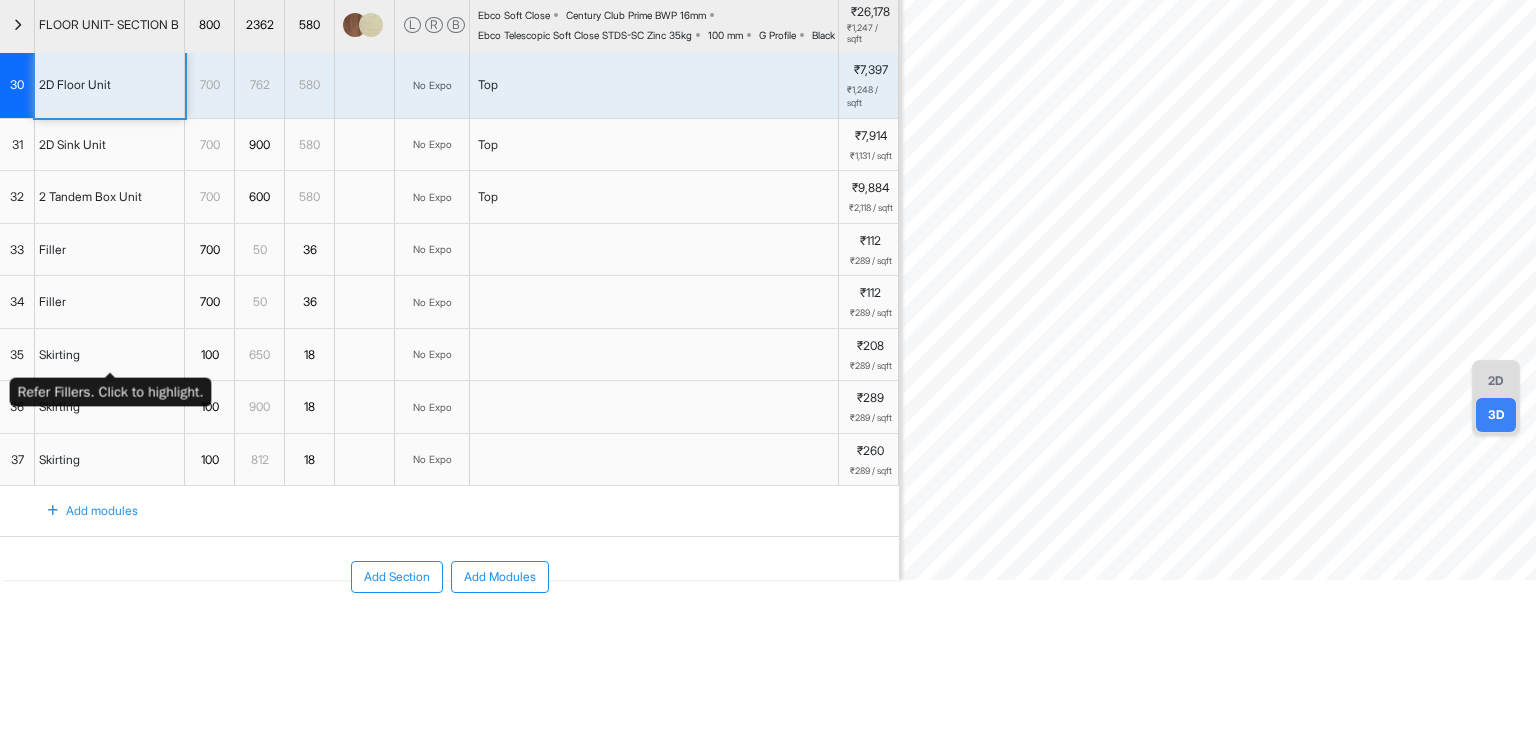 click on "Filler" at bounding box center (110, 302) 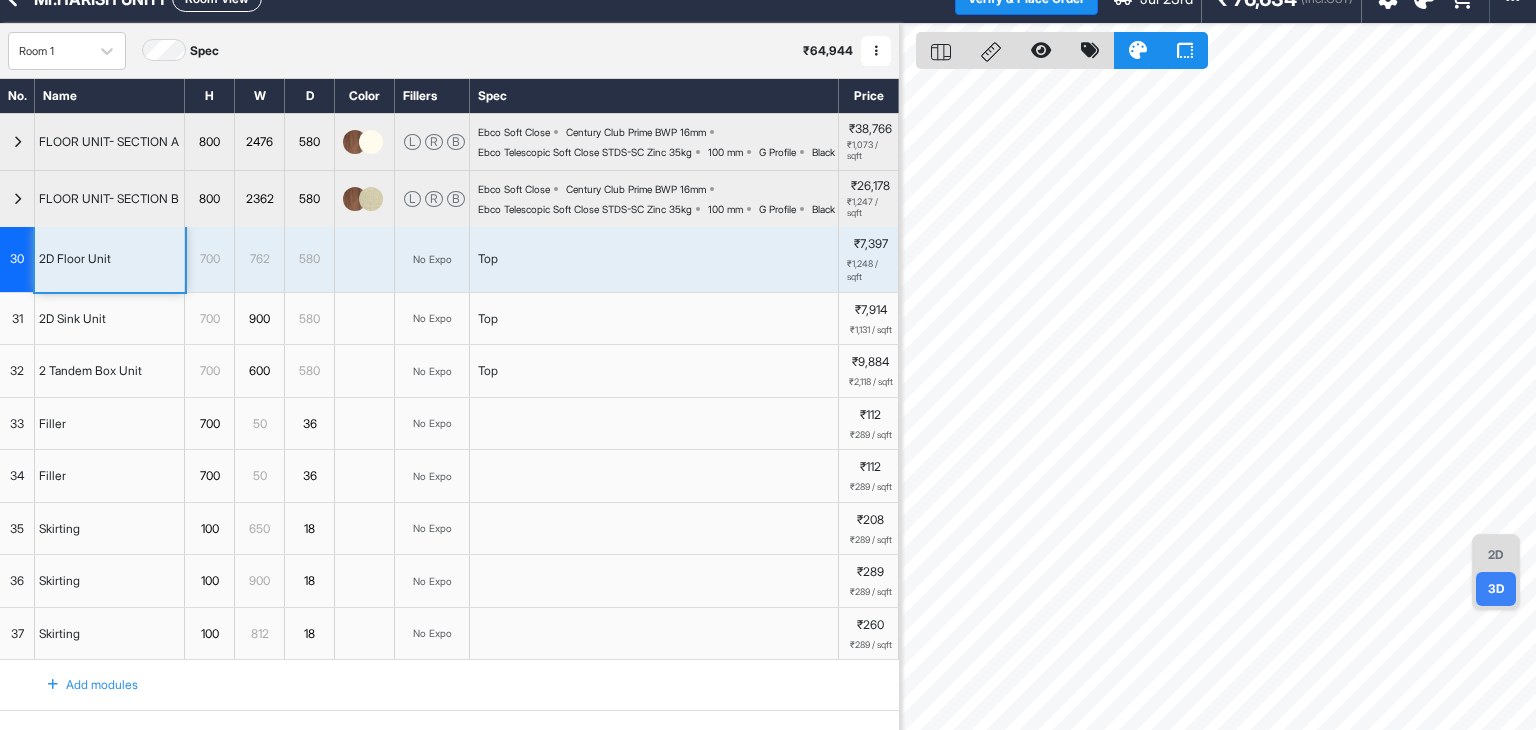 scroll, scrollTop: 0, scrollLeft: 0, axis: both 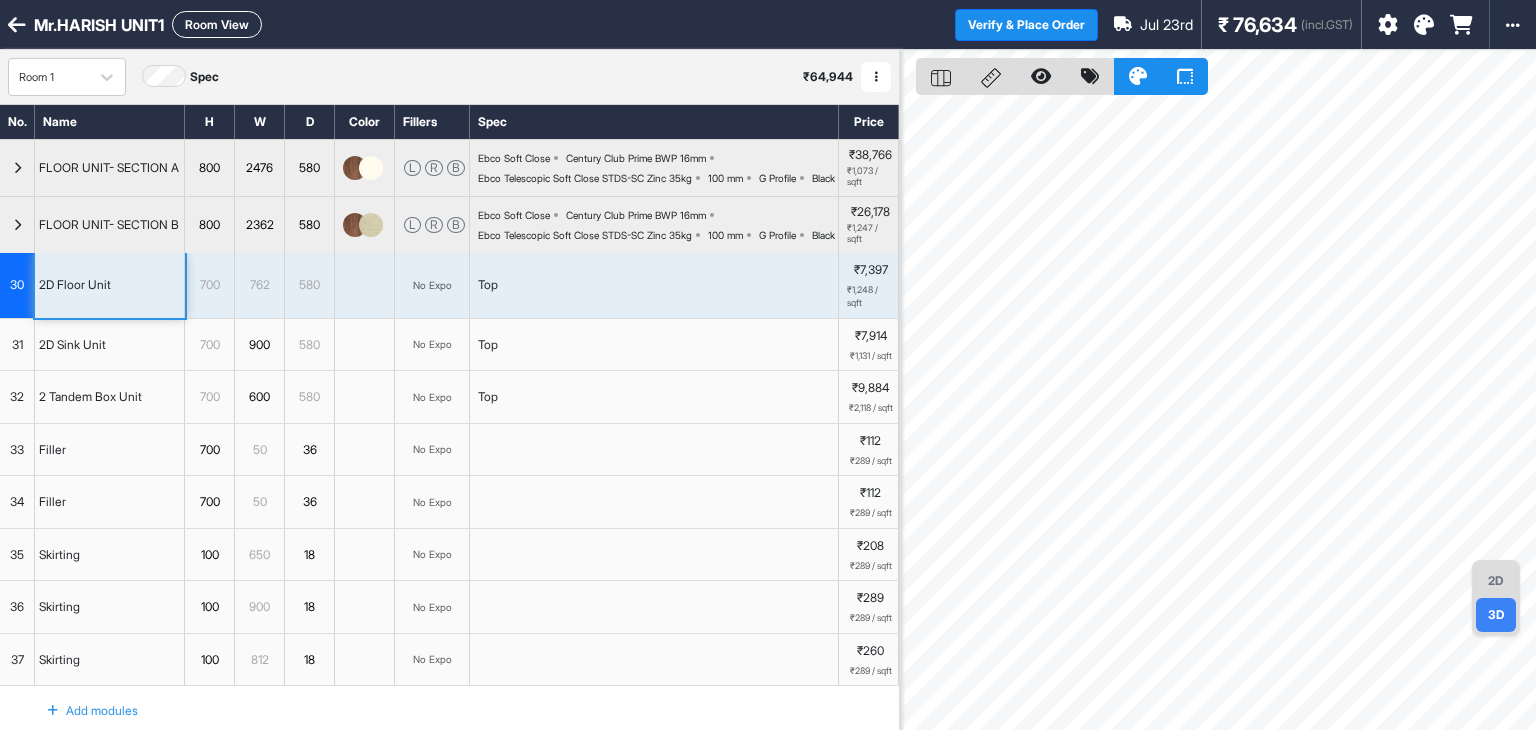 click at bounding box center [17, 225] 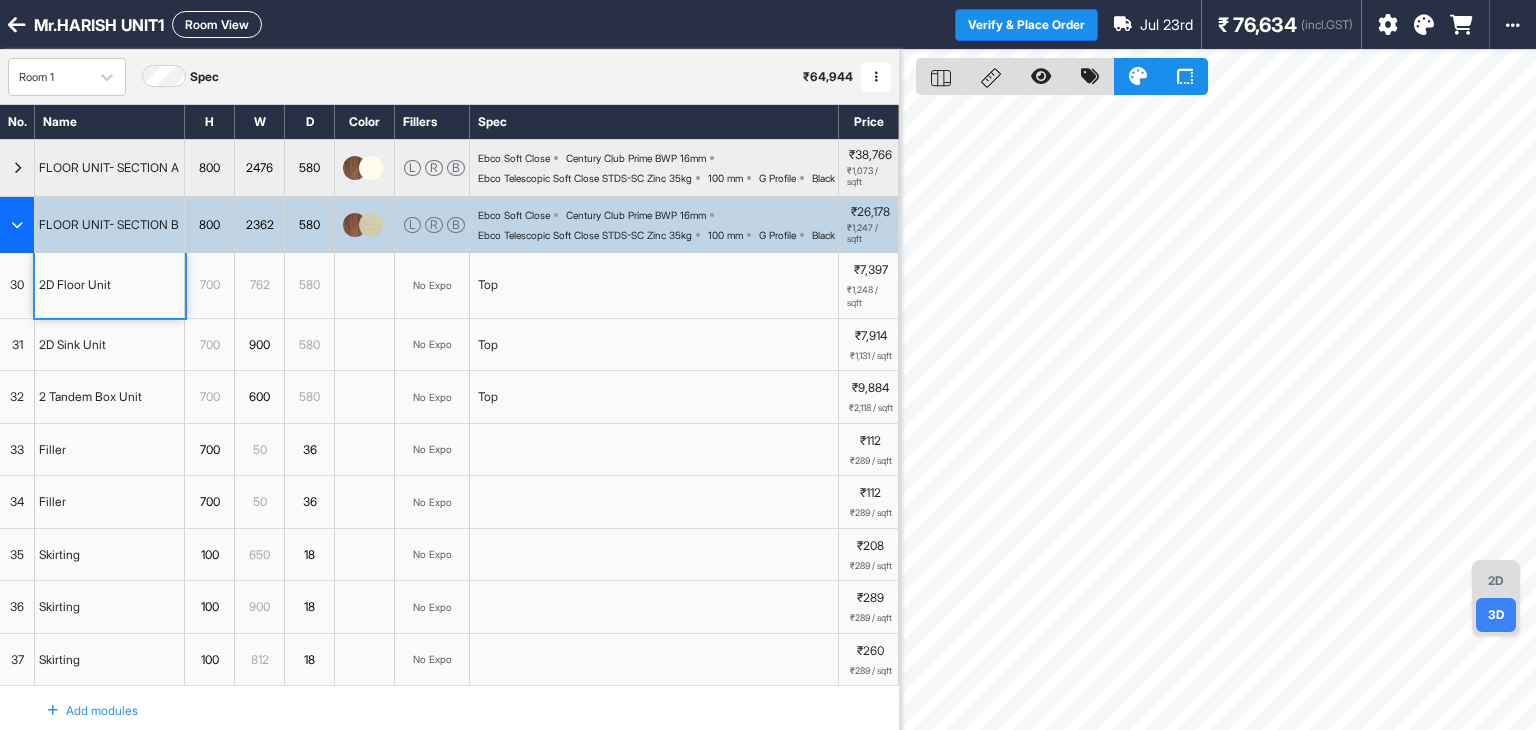 click at bounding box center (17, 225) 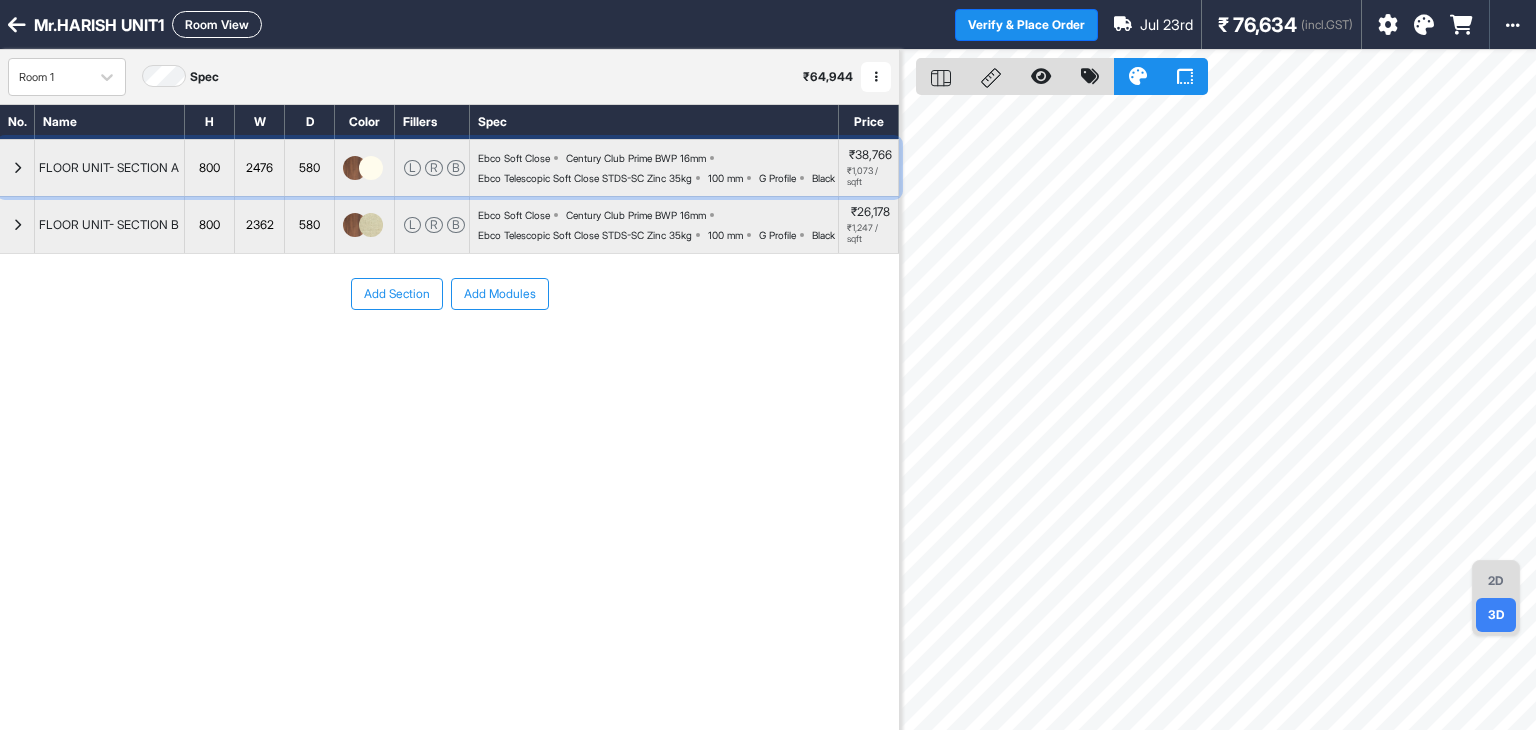 click at bounding box center [17, 168] 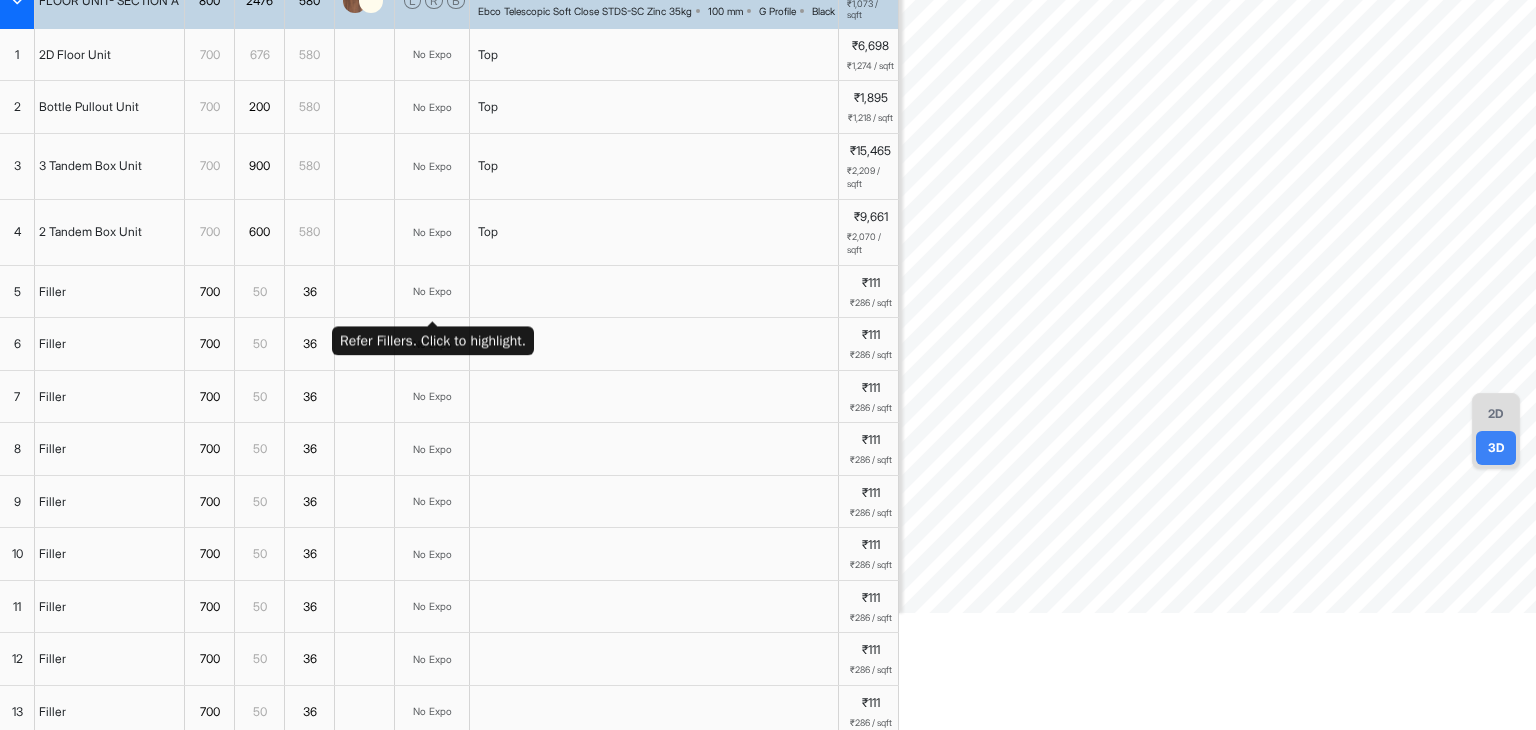 scroll, scrollTop: 200, scrollLeft: 0, axis: vertical 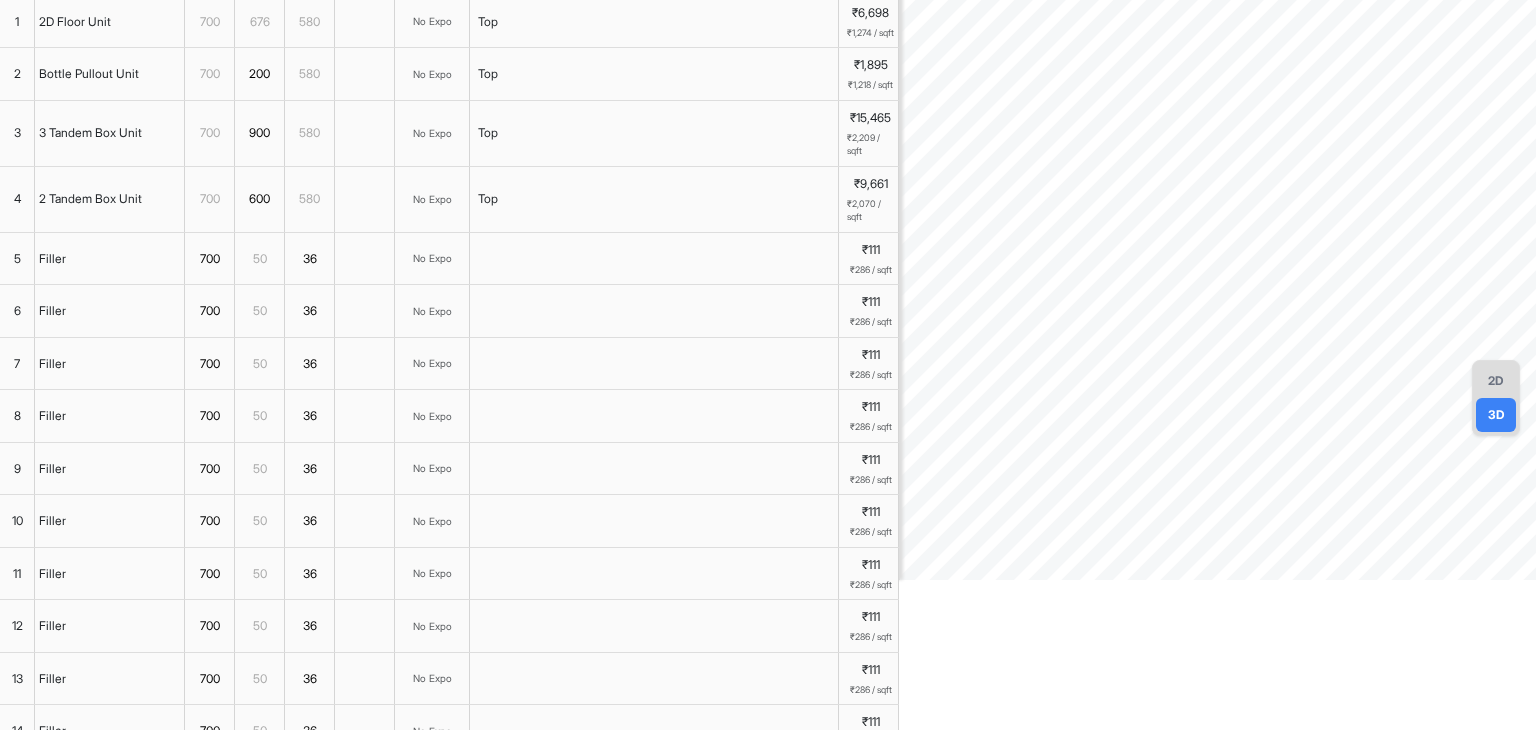 click on "Filler" at bounding box center [110, 259] 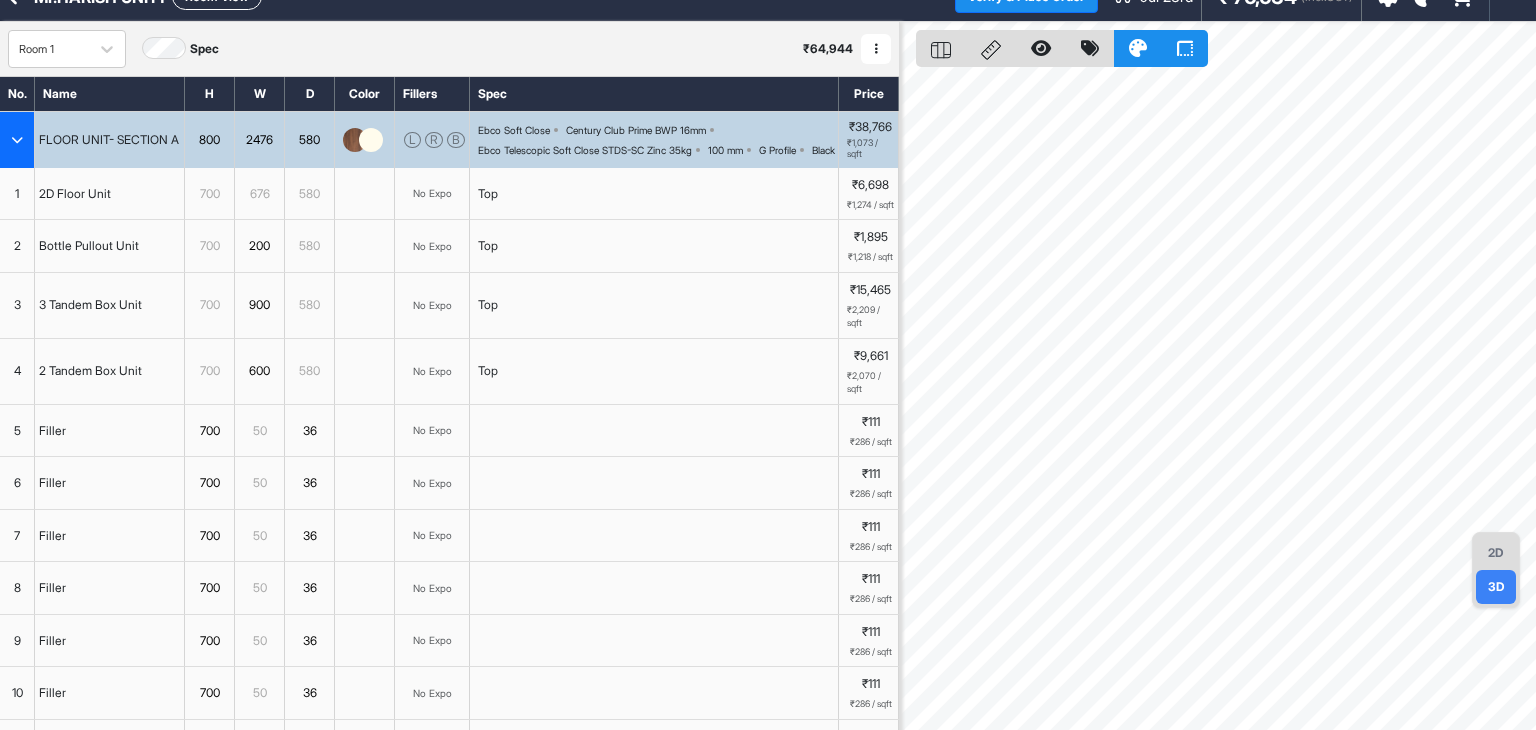 scroll, scrollTop: 0, scrollLeft: 0, axis: both 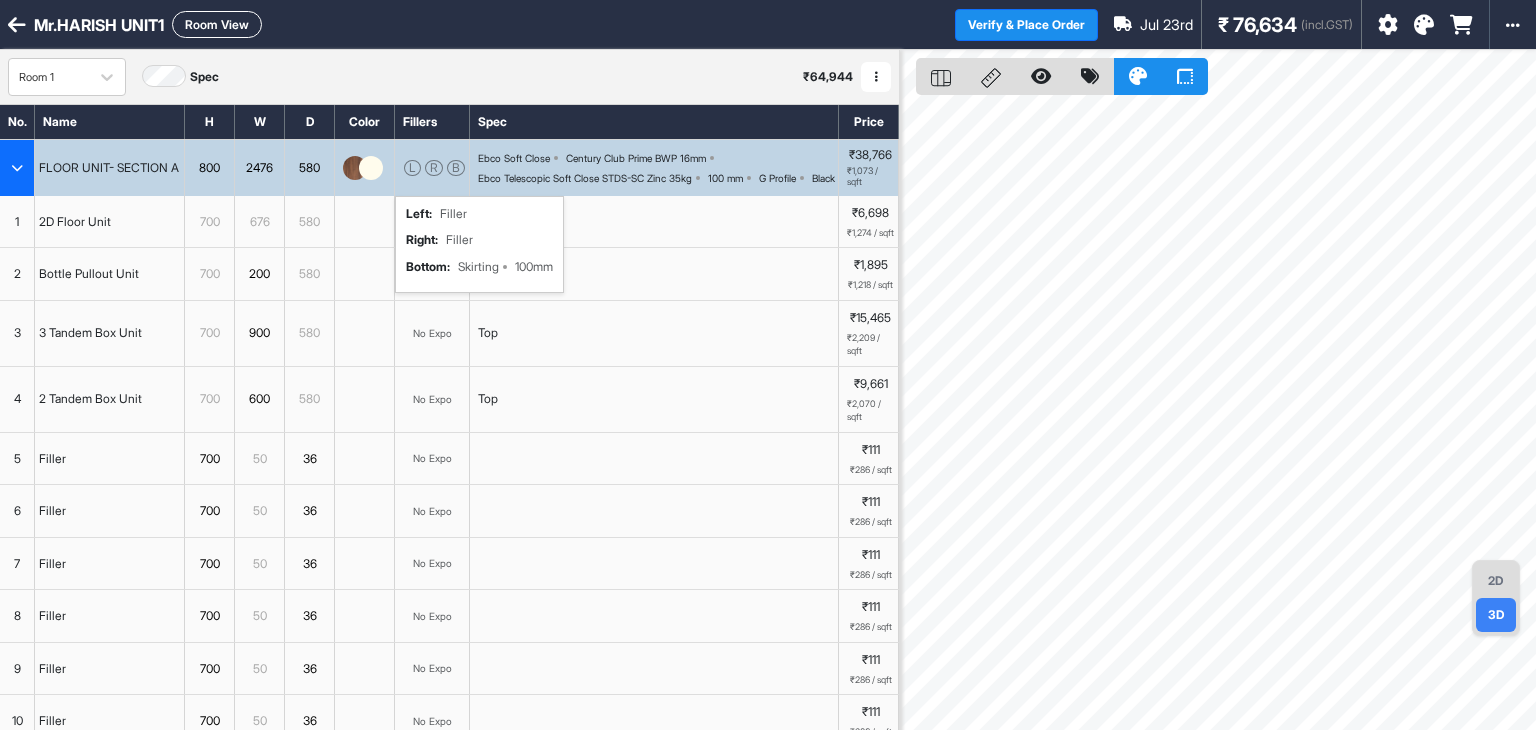 click on "L" at bounding box center (412, 168) 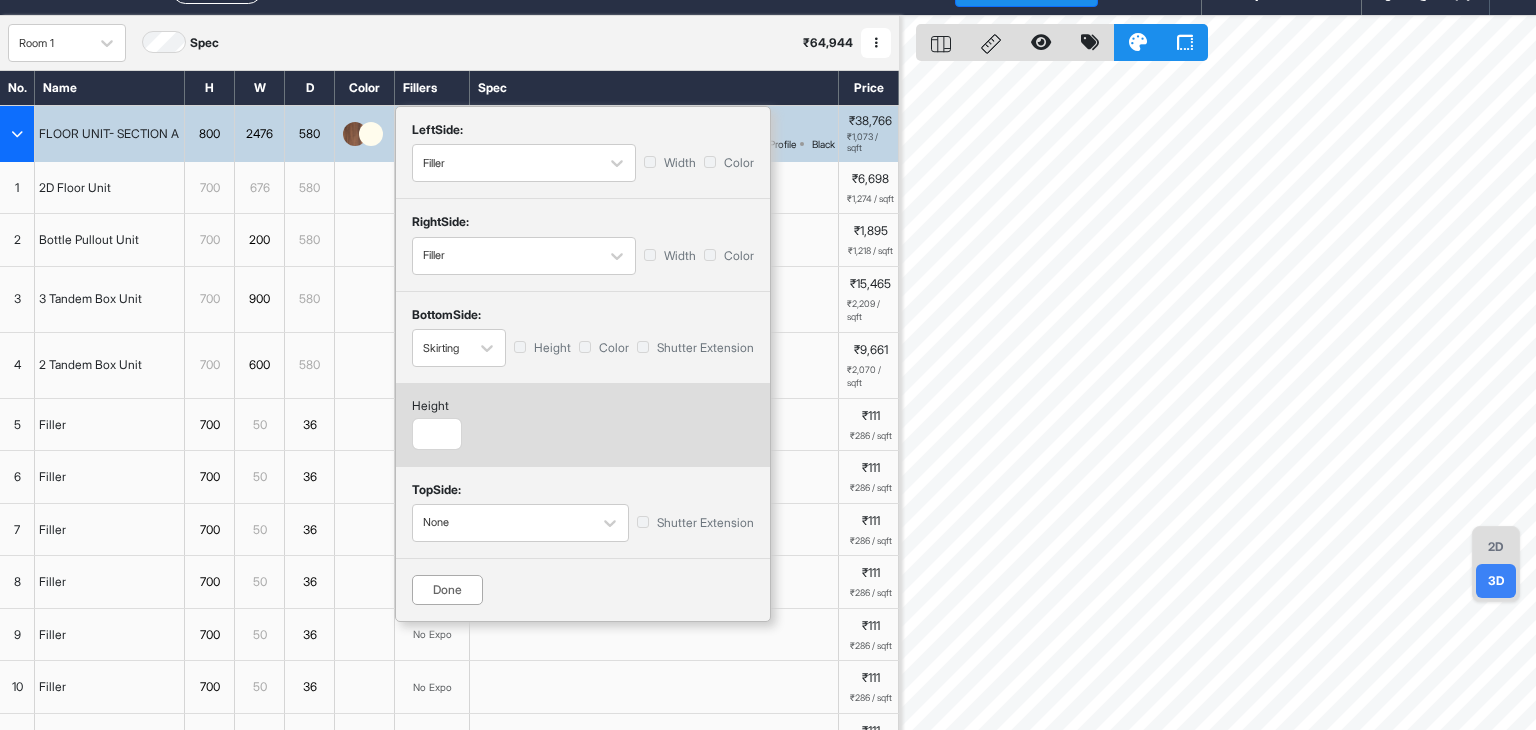 scroll, scrollTop: 0, scrollLeft: 0, axis: both 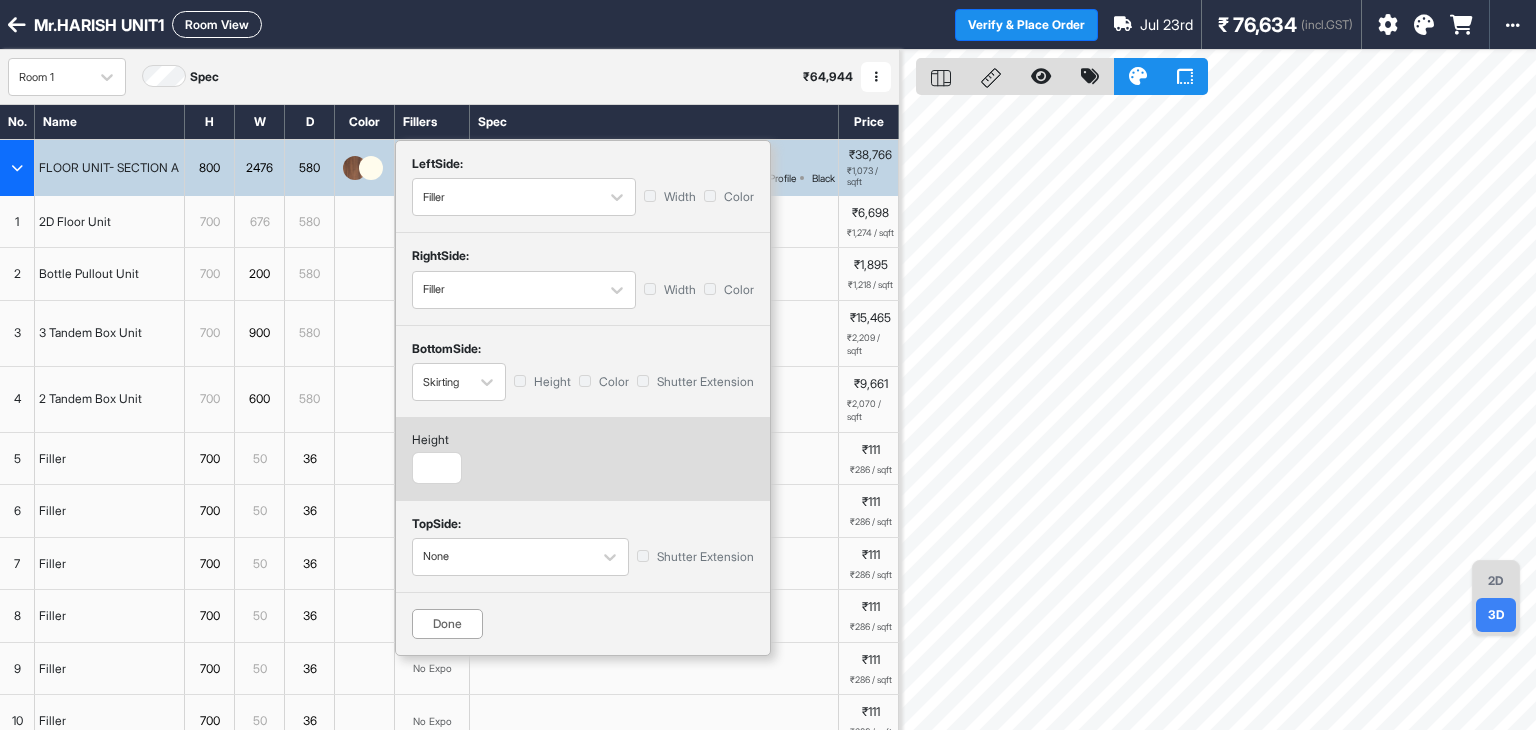 click at bounding box center [17, 168] 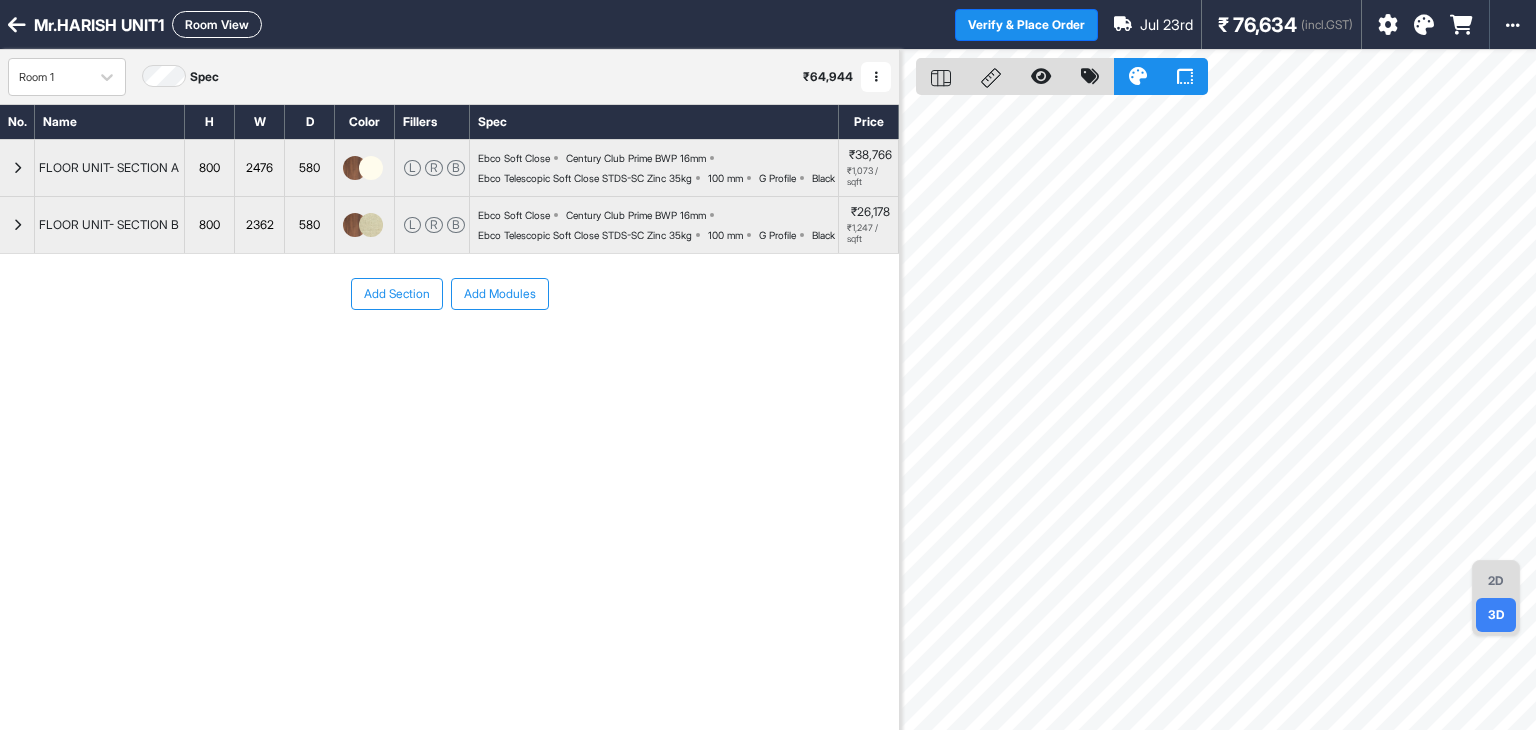 click on "800" at bounding box center [209, 225] 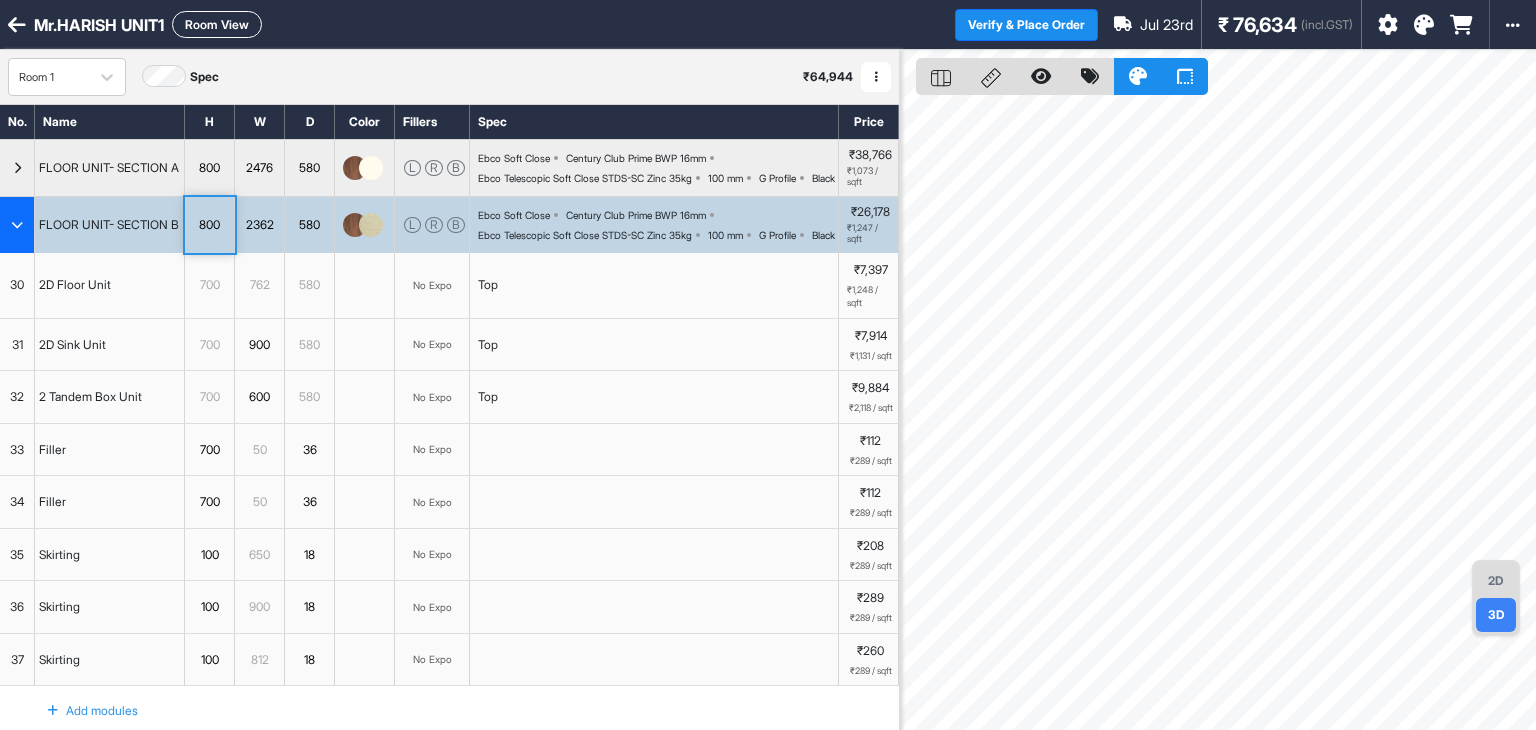 click at bounding box center (355, 225) 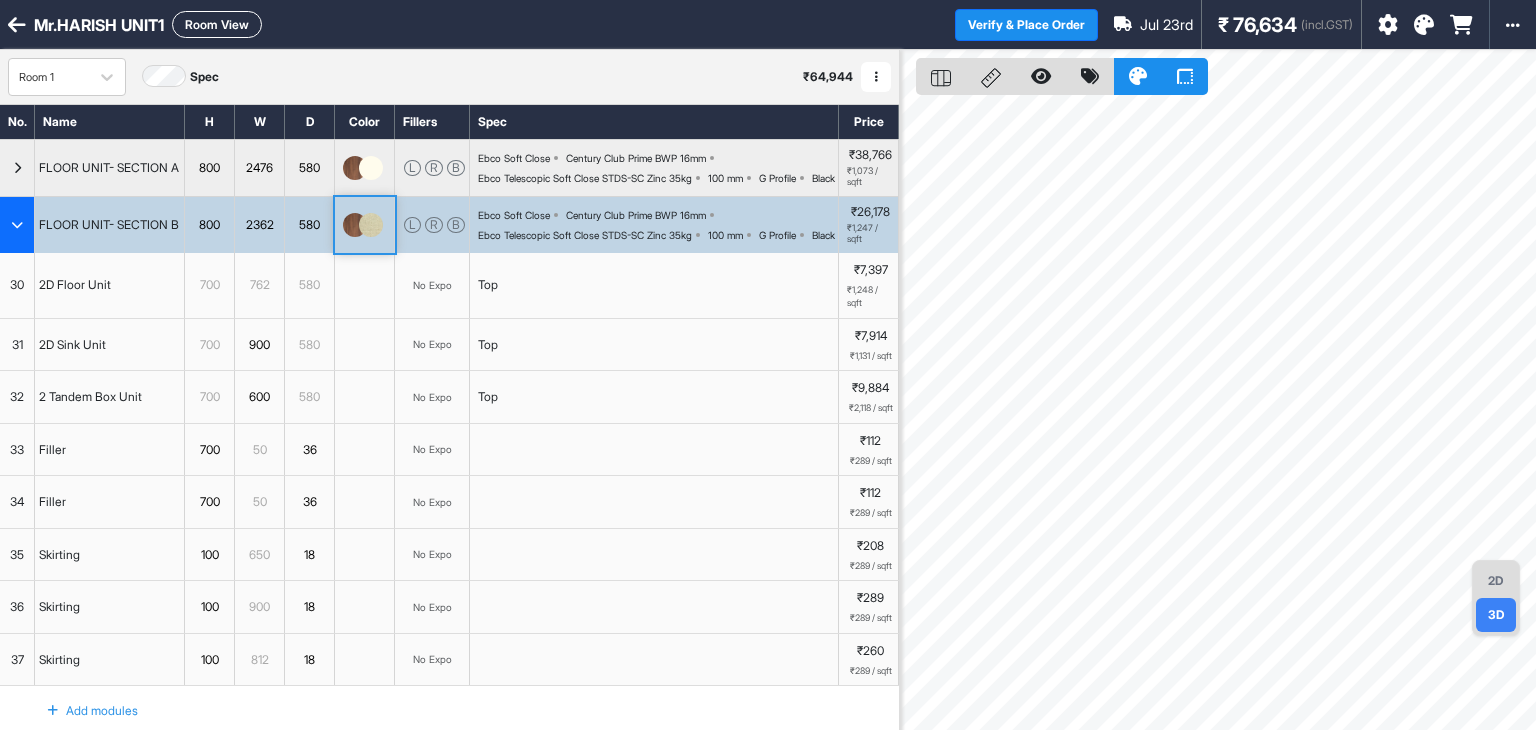 click at bounding box center [17, 225] 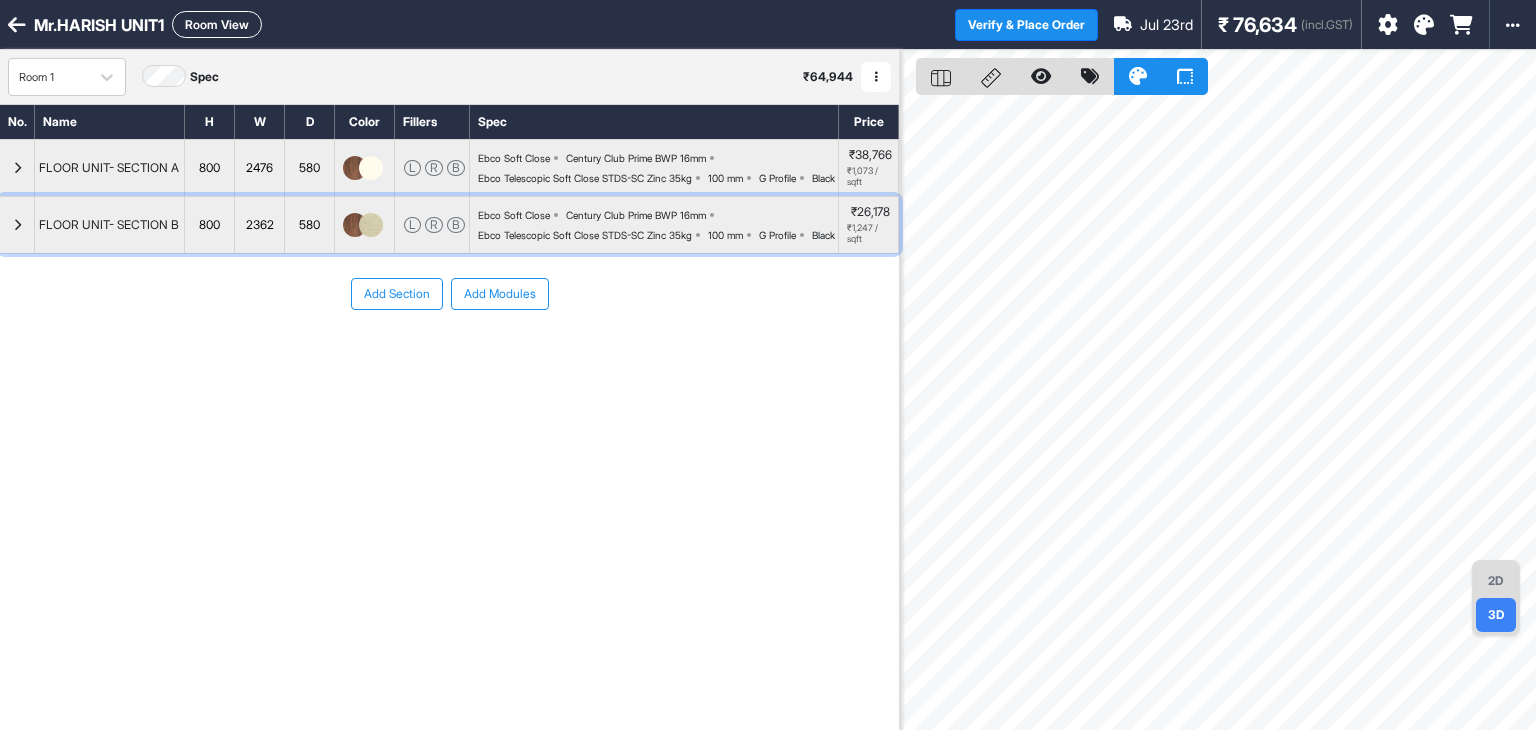 click at bounding box center [371, 225] 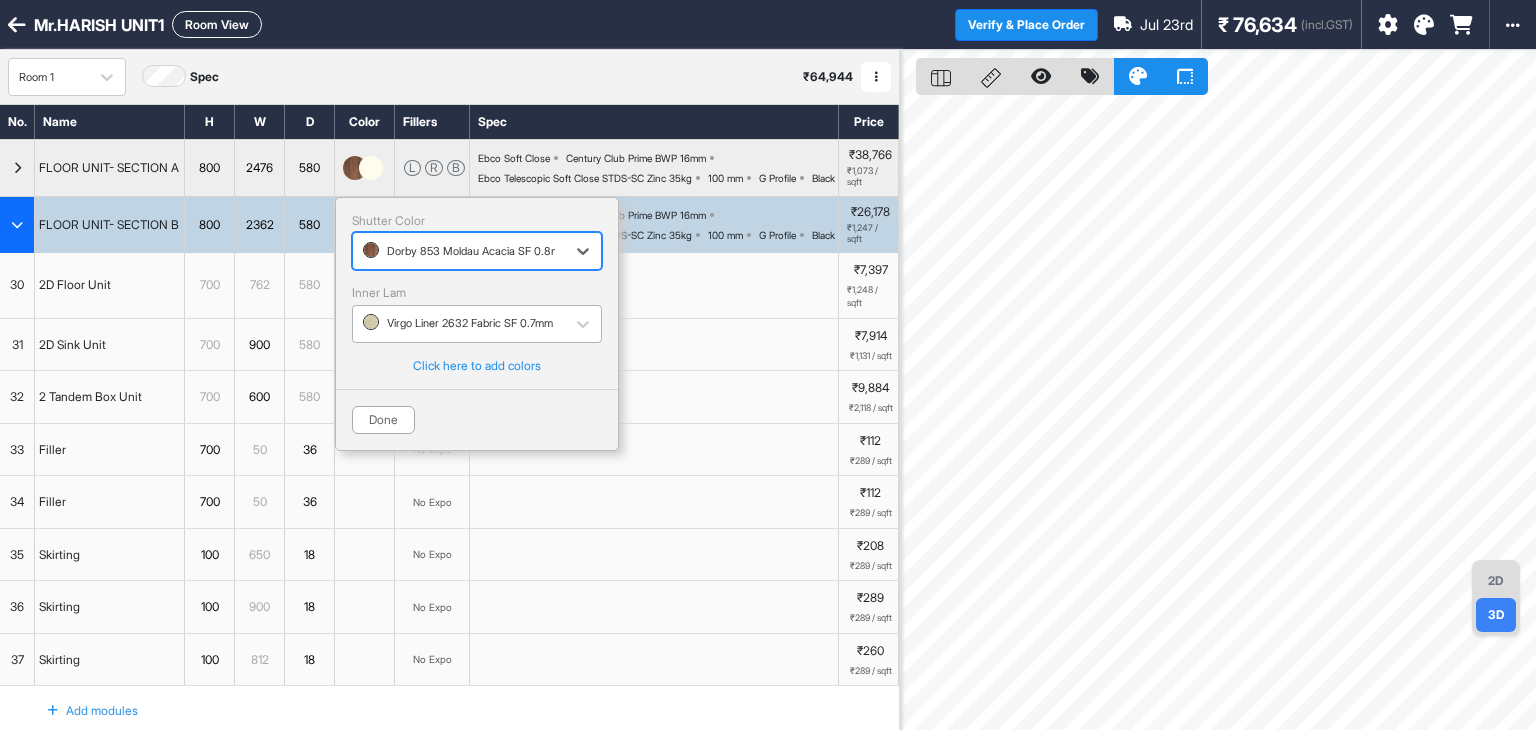 click at bounding box center [459, 324] 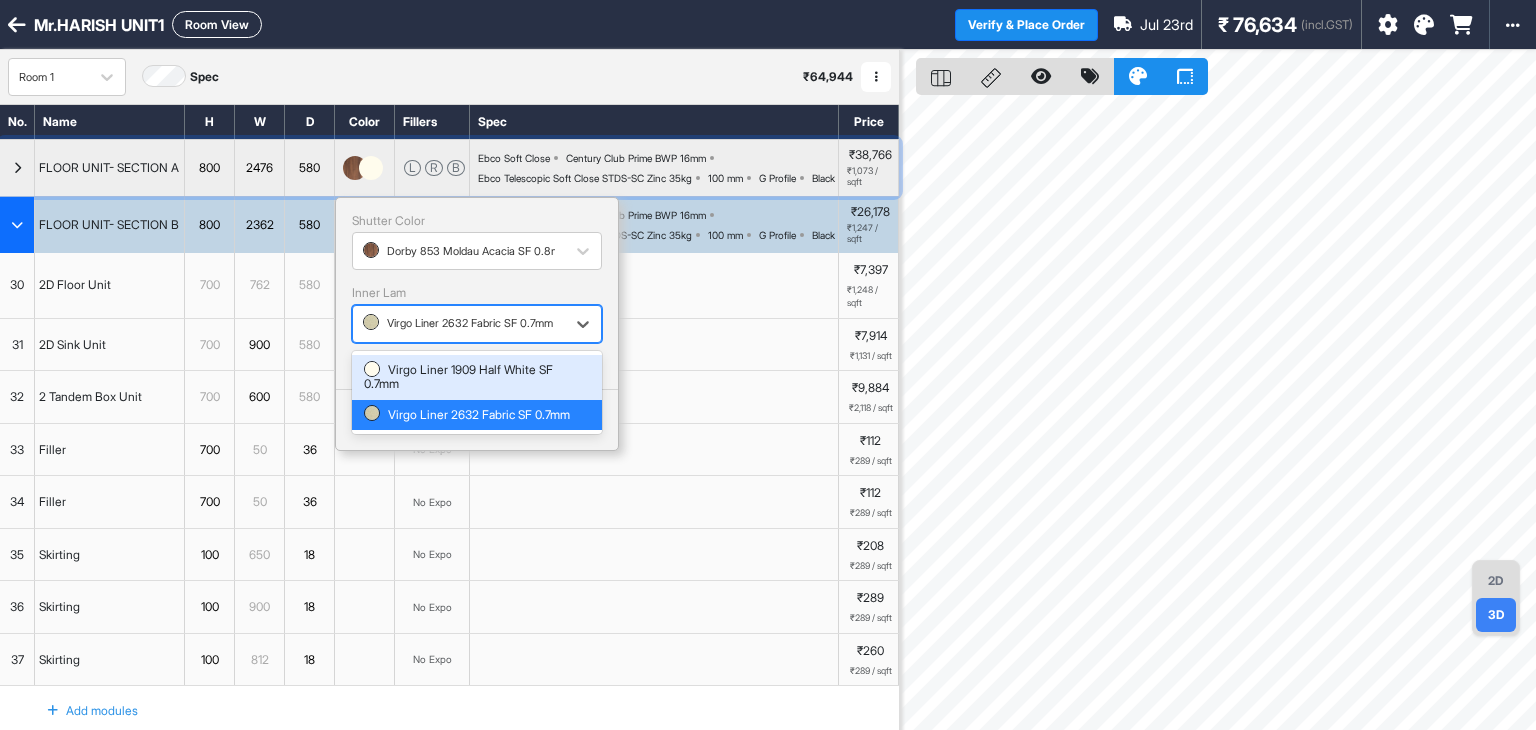 click on "Ebco Soft Close Century Club Prime BWP 16mm Ebco Telescopic Soft Close STDS-SC Zinc 35kg 100 mm G Profile Black" at bounding box center [658, 168] 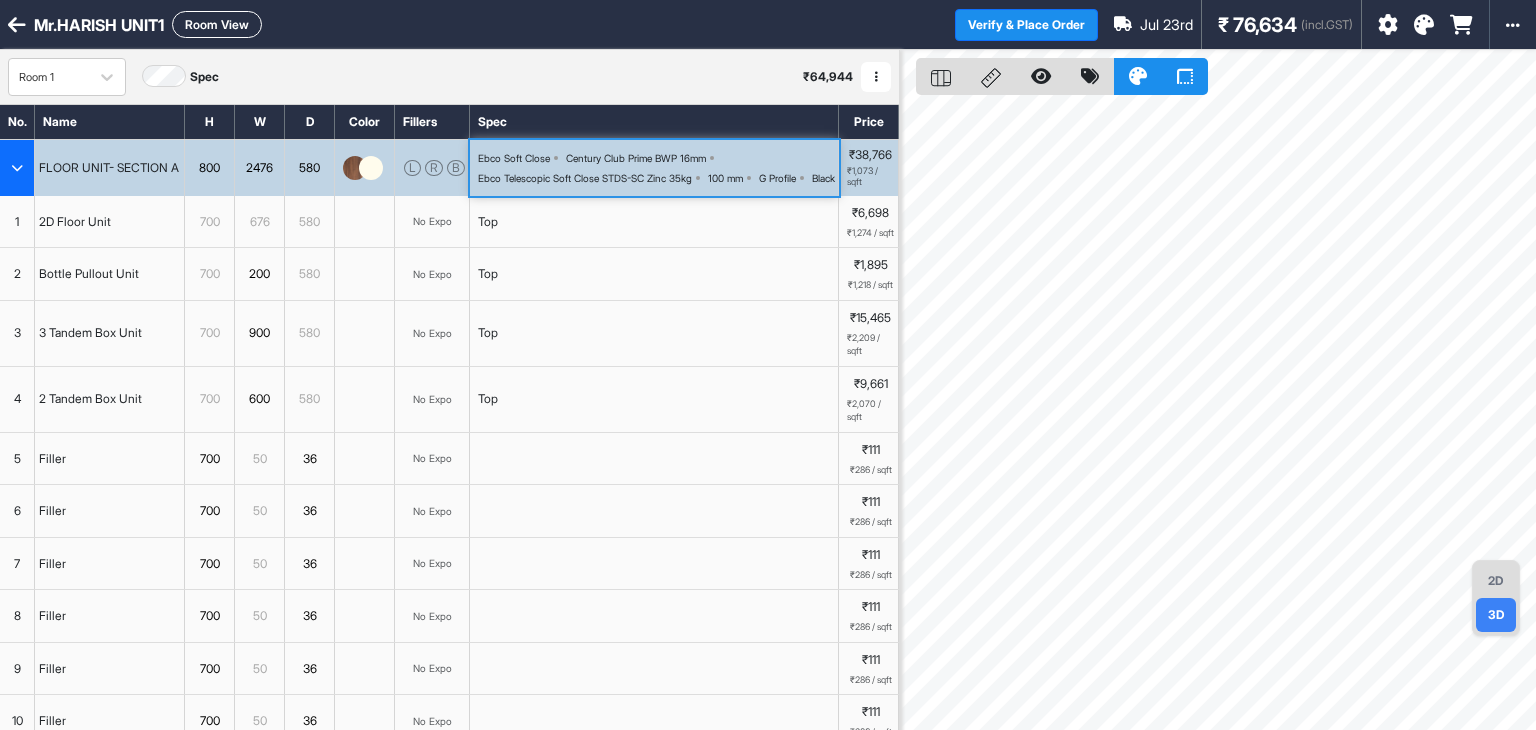 click at bounding box center [371, 168] 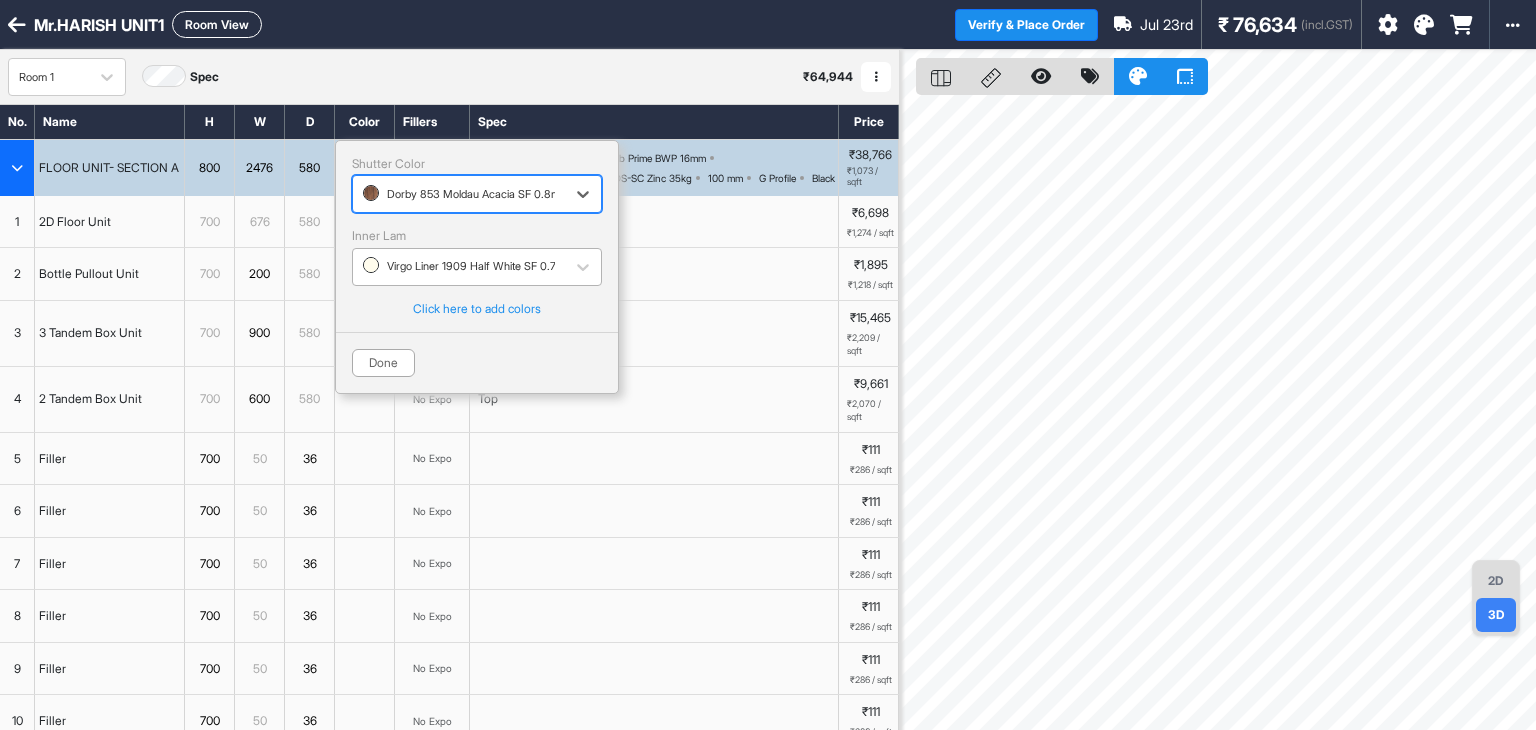 click at bounding box center [459, 267] 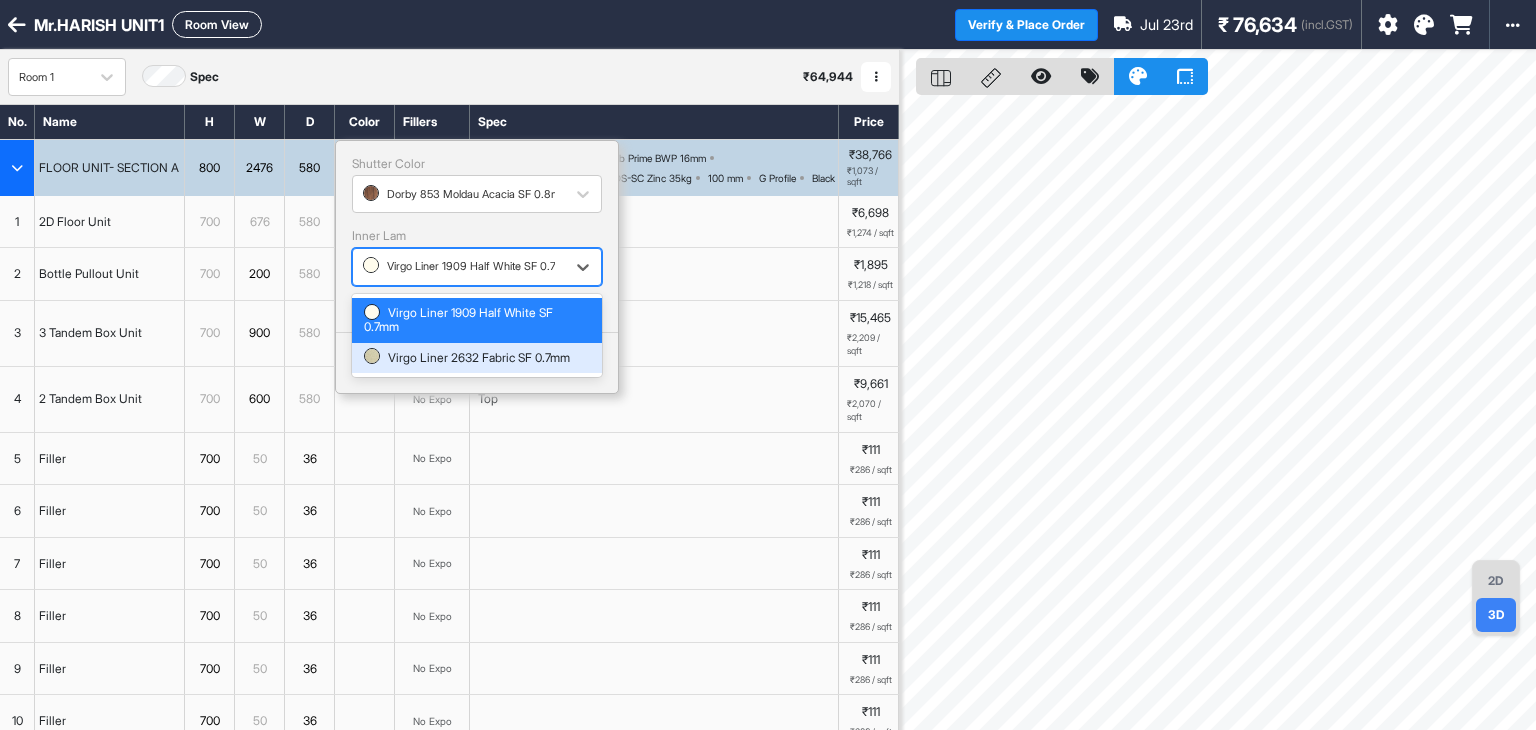 click on "Virgo Liner 2632 Fabric SF 0.7mm" at bounding box center [477, 358] 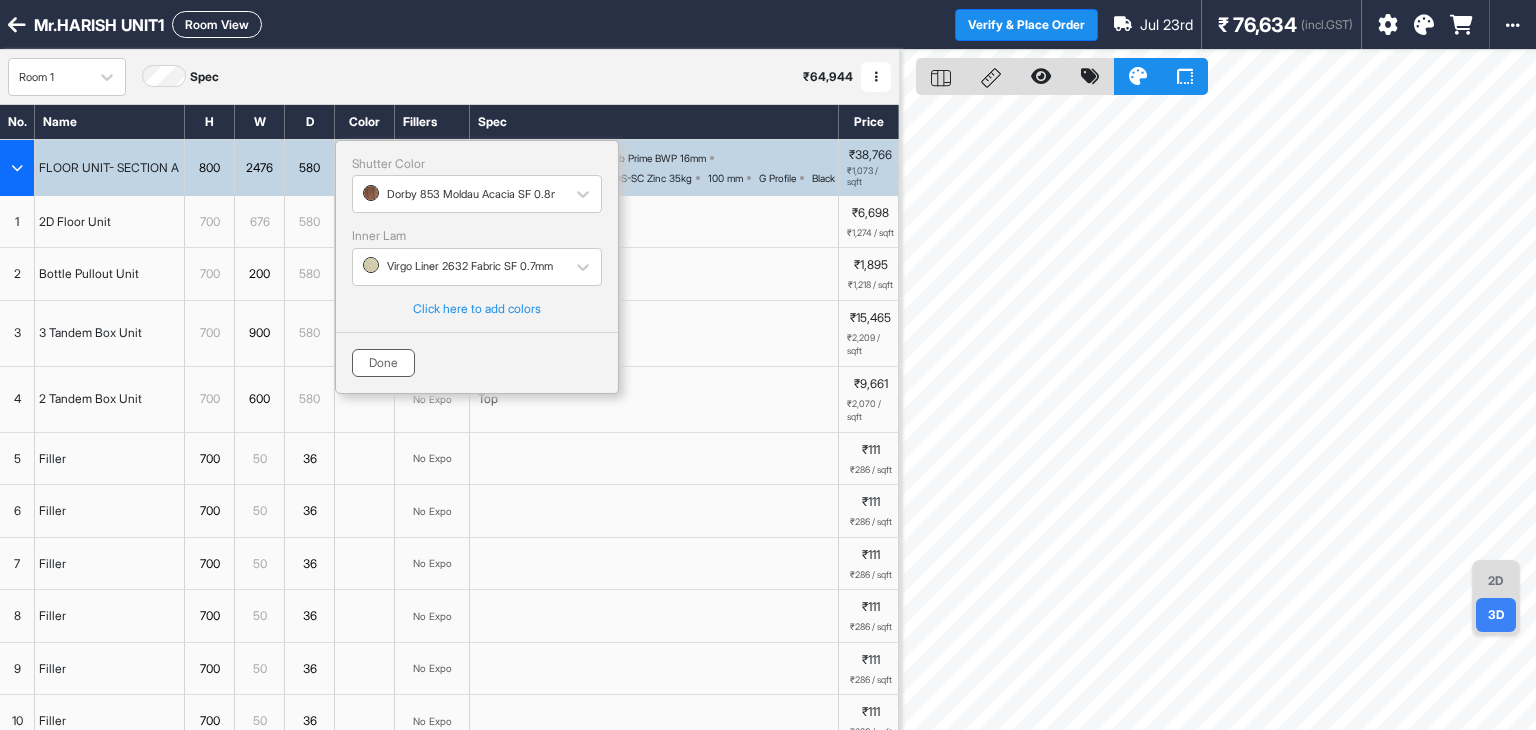click on "Done" at bounding box center [383, 363] 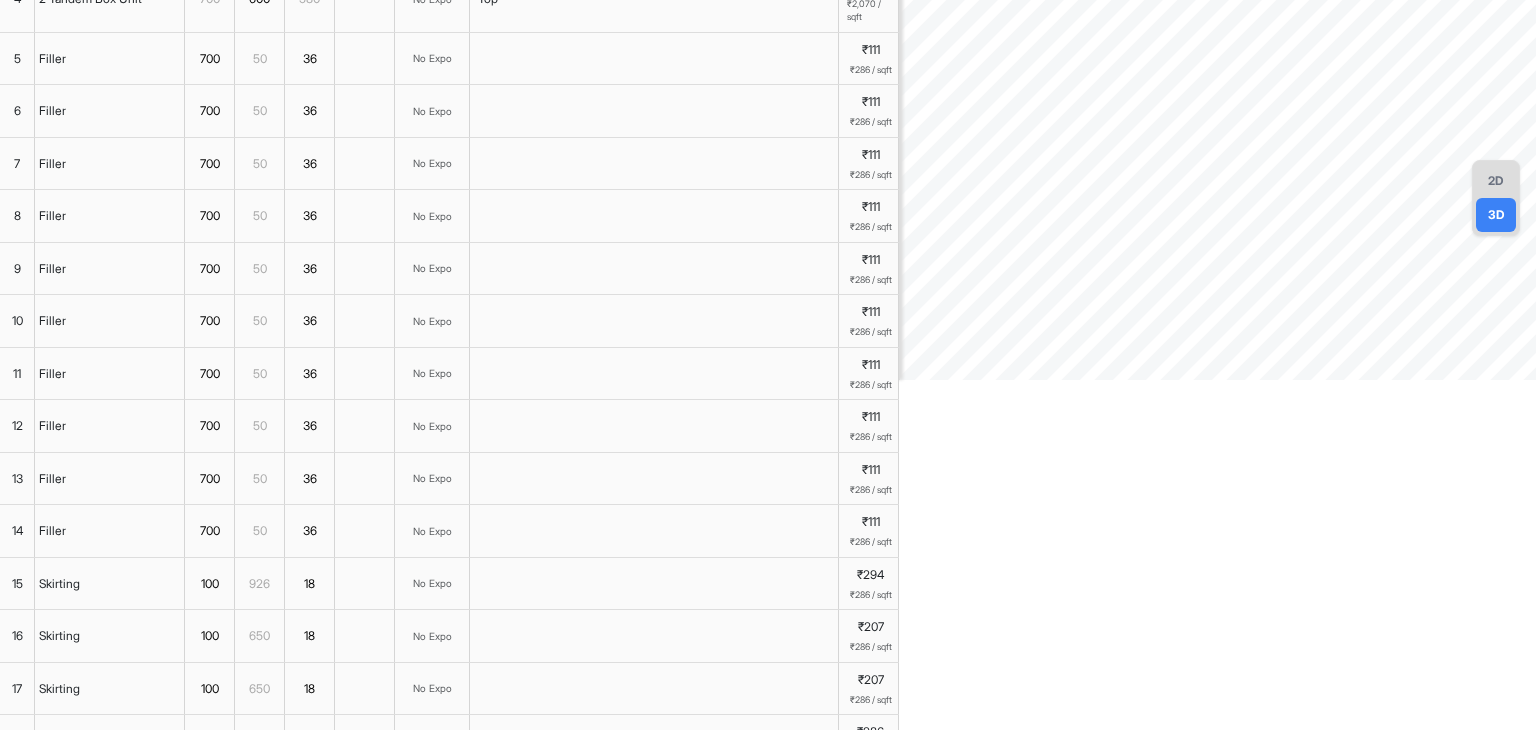 scroll, scrollTop: 0, scrollLeft: 0, axis: both 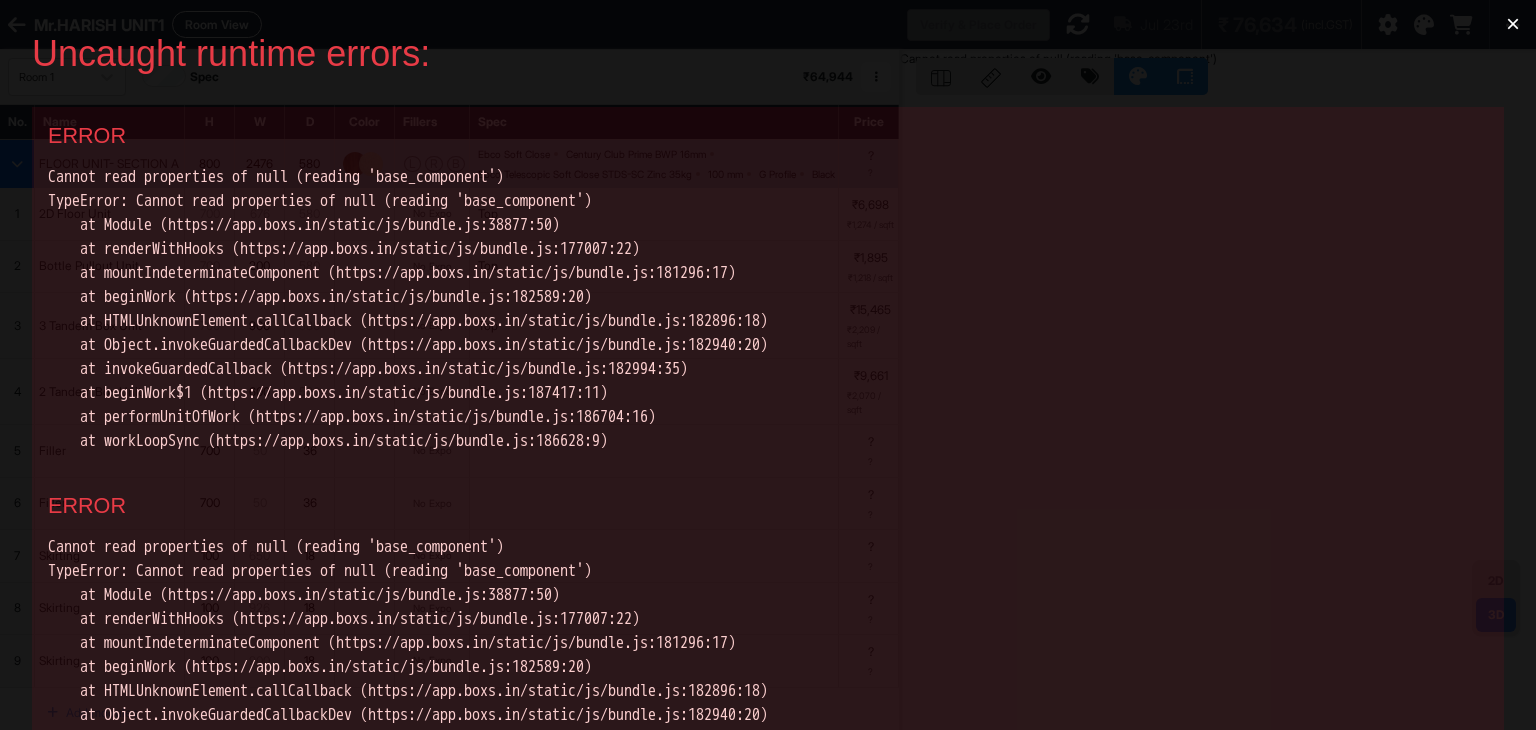 click on "×" at bounding box center [1513, 24] 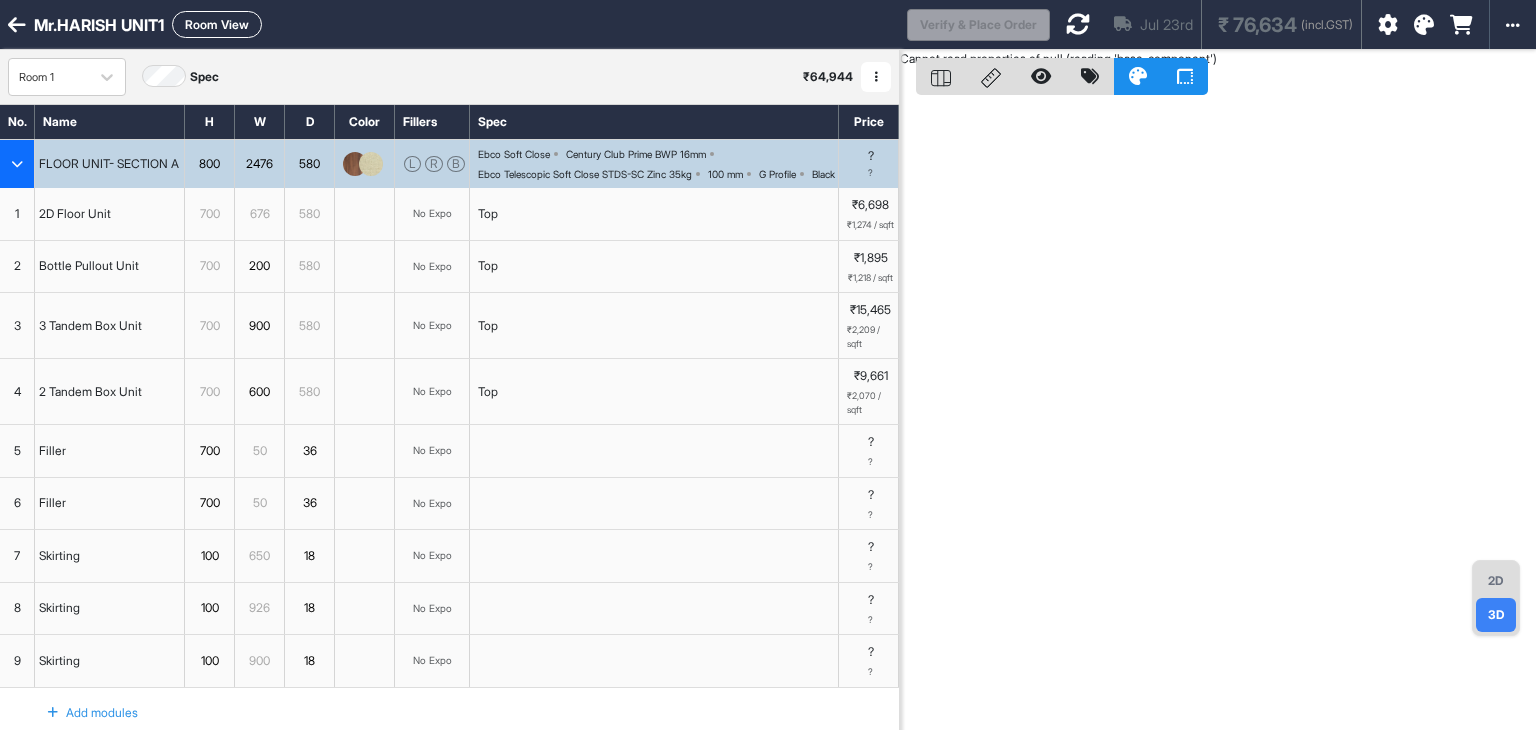 click at bounding box center [17, 164] 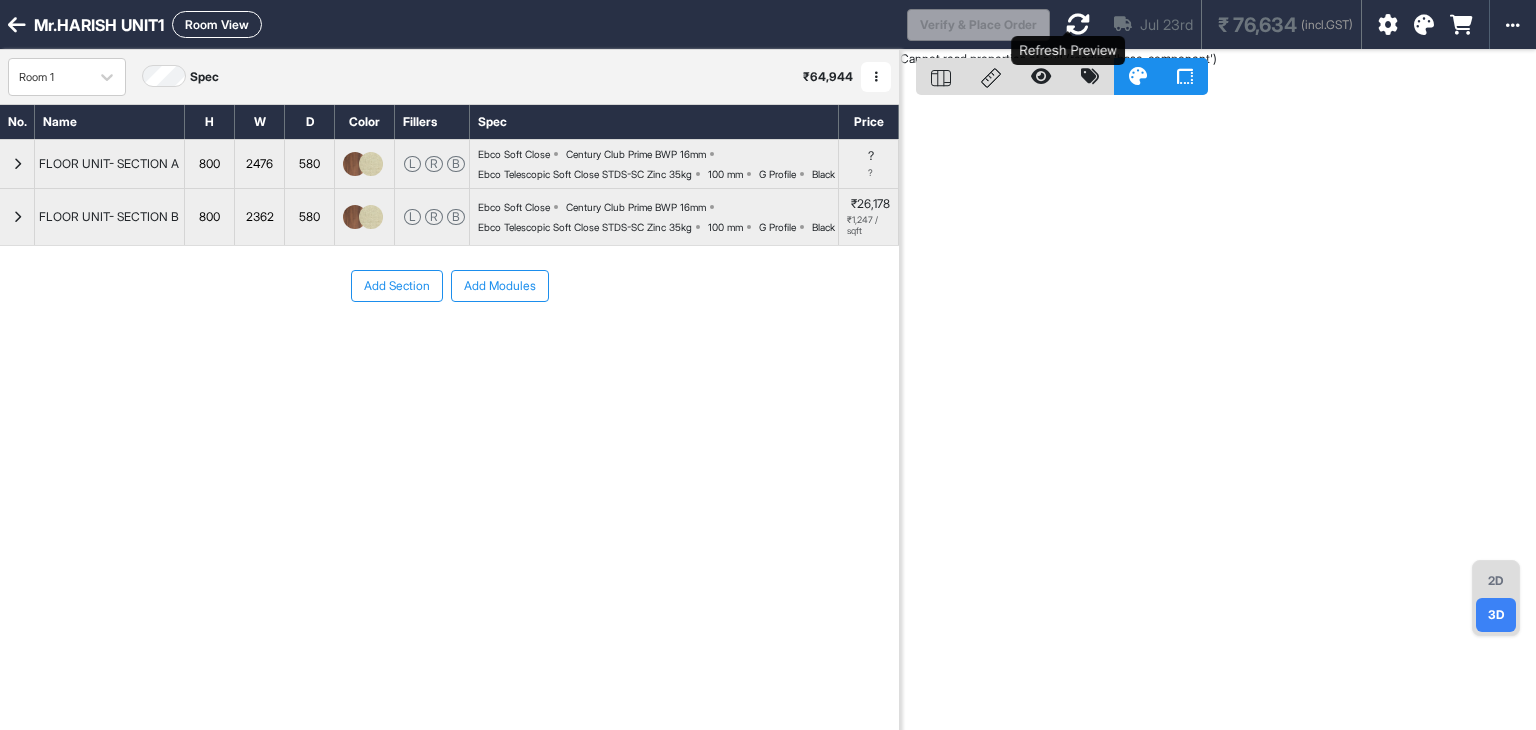 click at bounding box center (1078, 24) 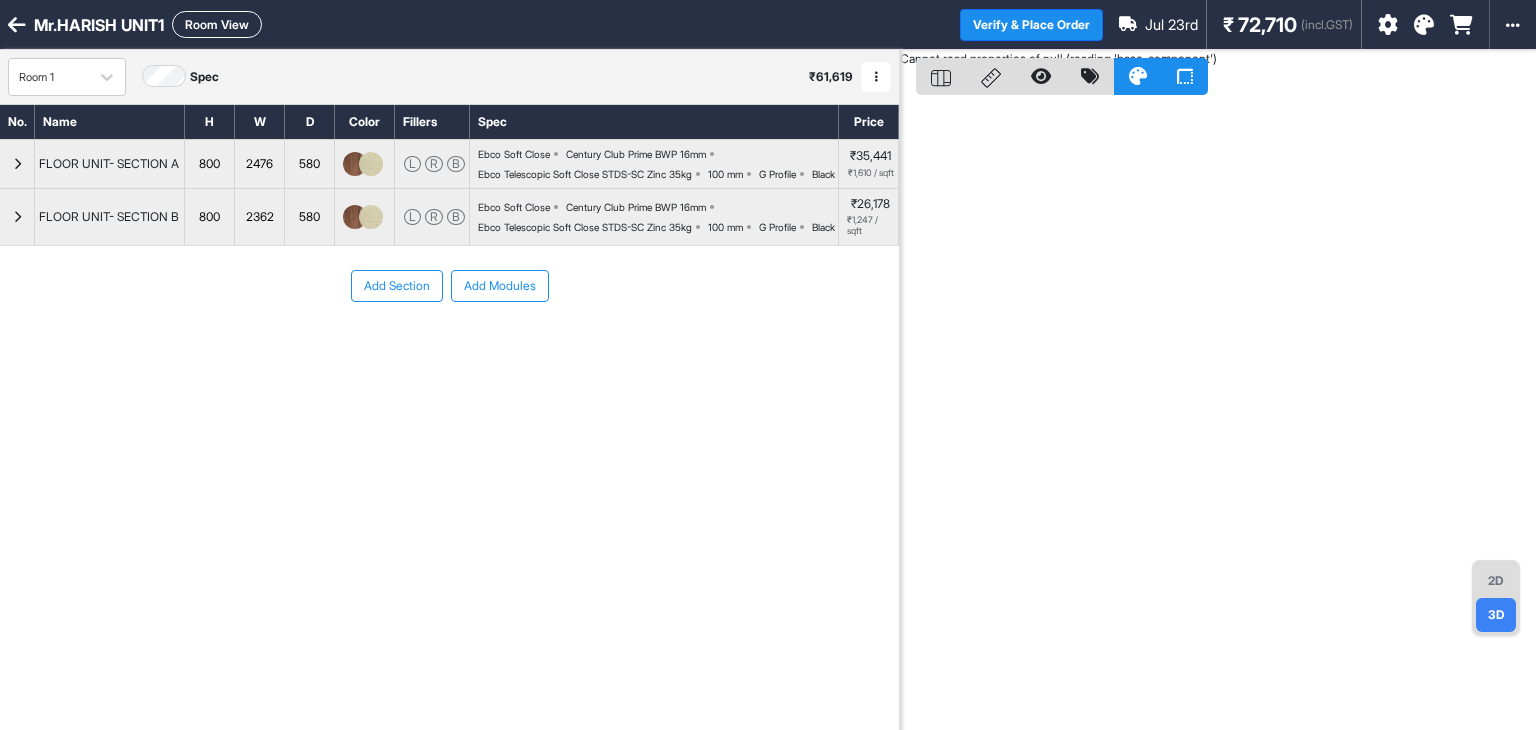 scroll, scrollTop: 50, scrollLeft: 0, axis: vertical 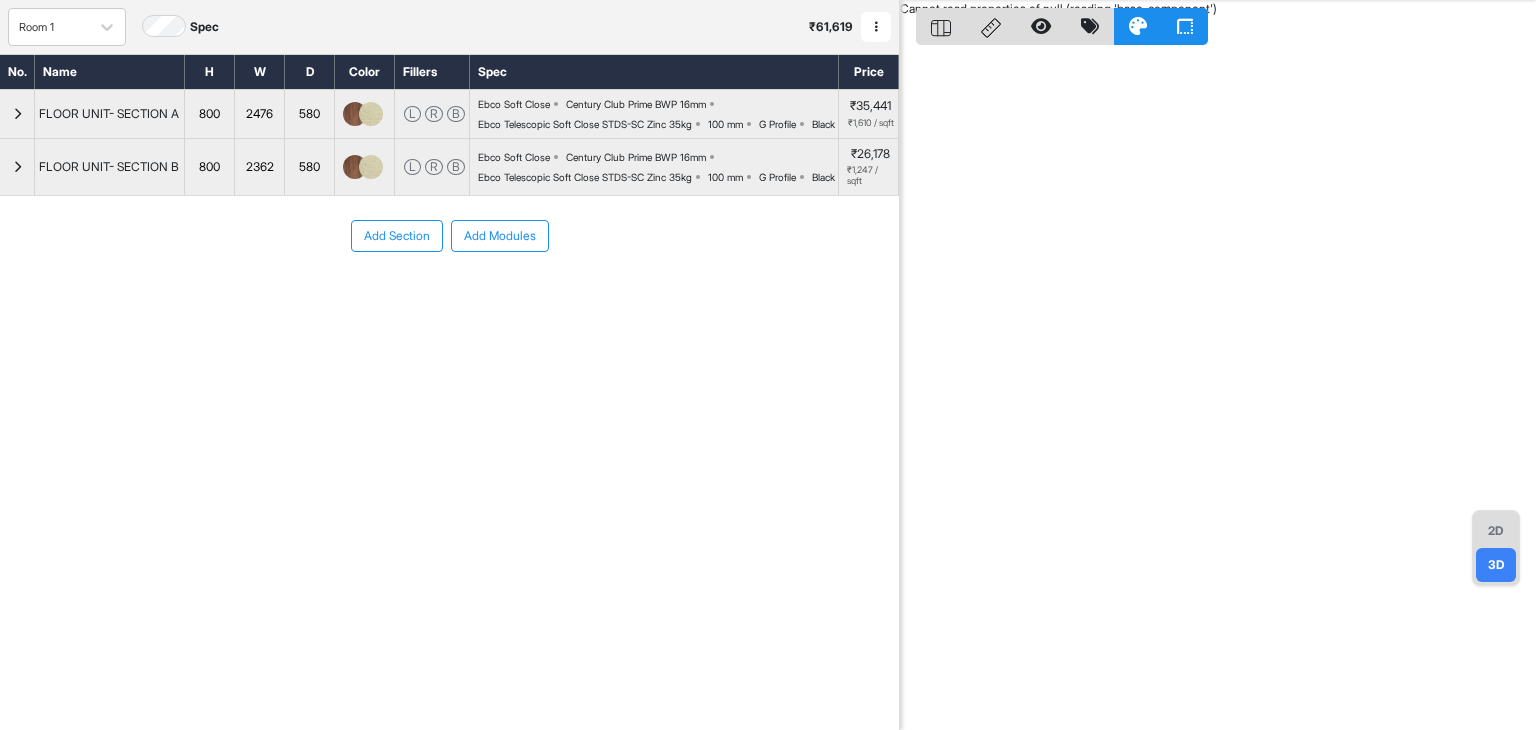 click on "Add Section" at bounding box center [397, 236] 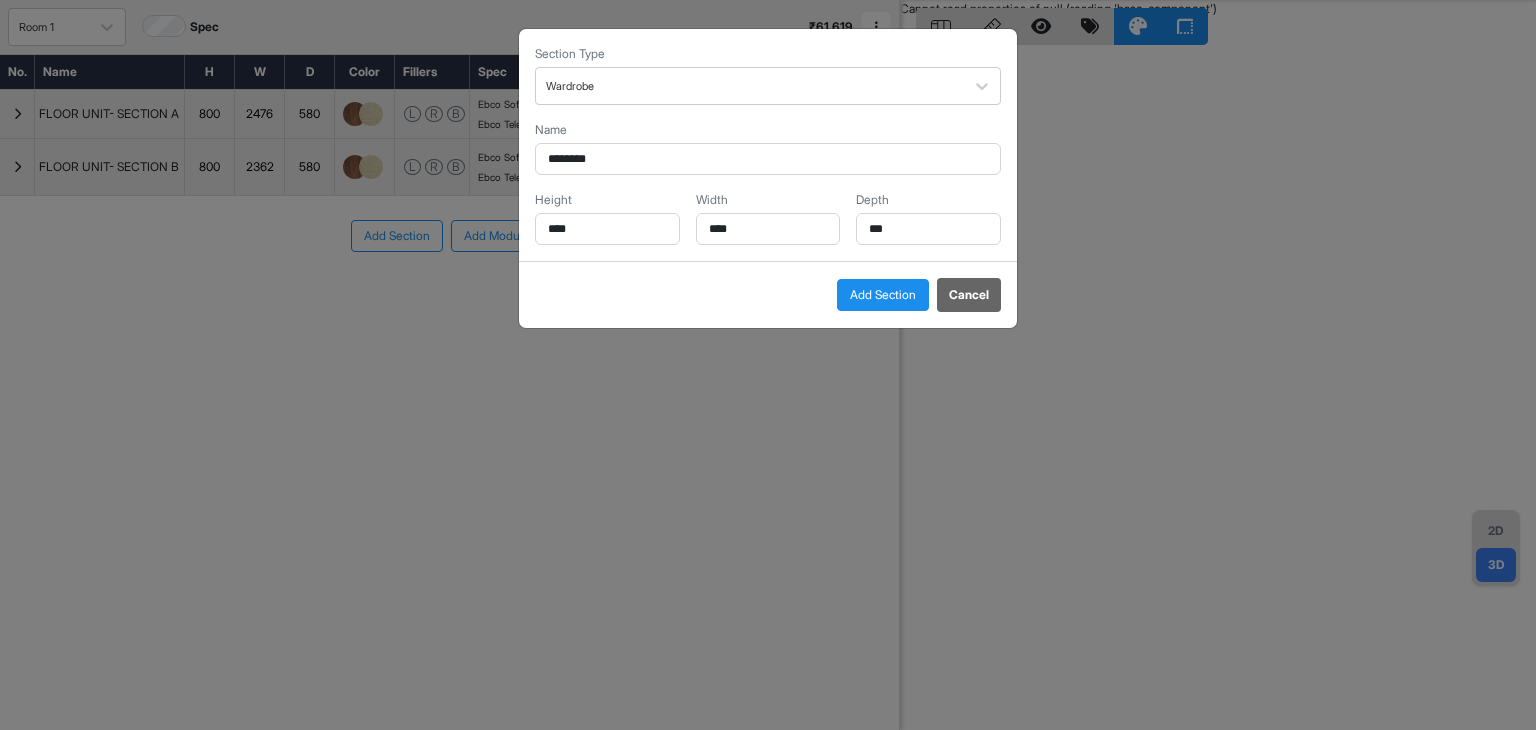 click on "Section Type Wardrobe Name ******** Height **** Width **** Depth *** Add Section Cancel" at bounding box center [768, 365] 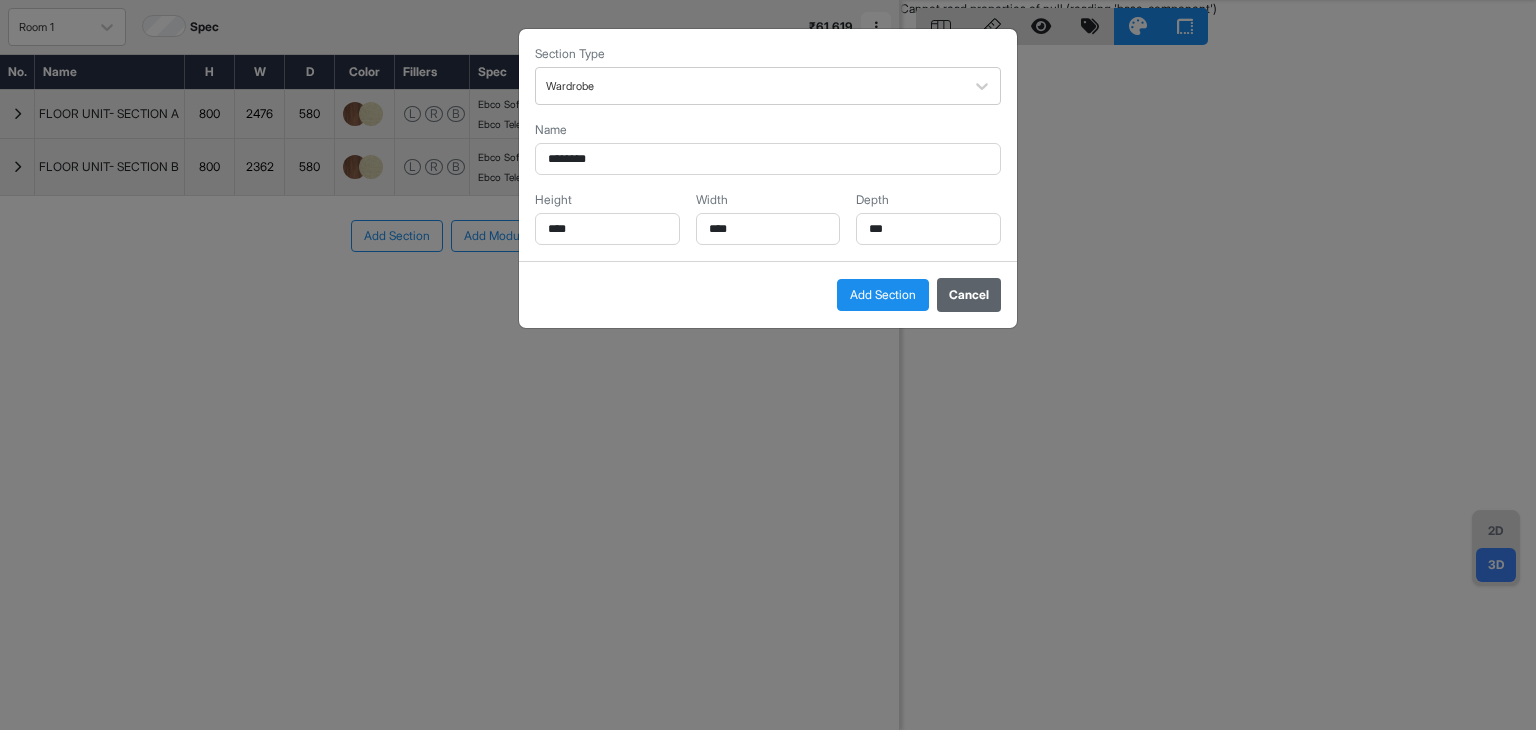 click on "Cancel" at bounding box center (969, 295) 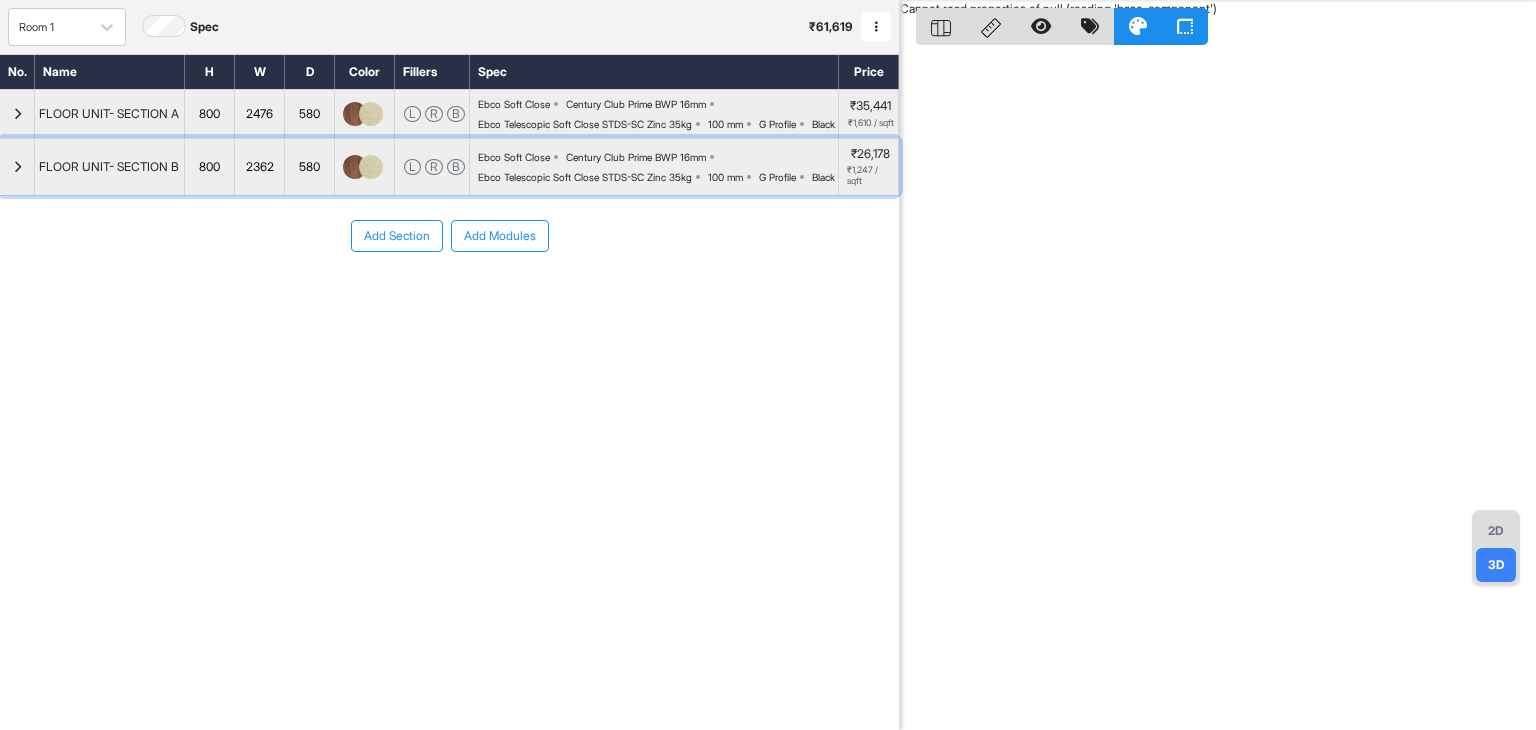 click at bounding box center [17, 167] 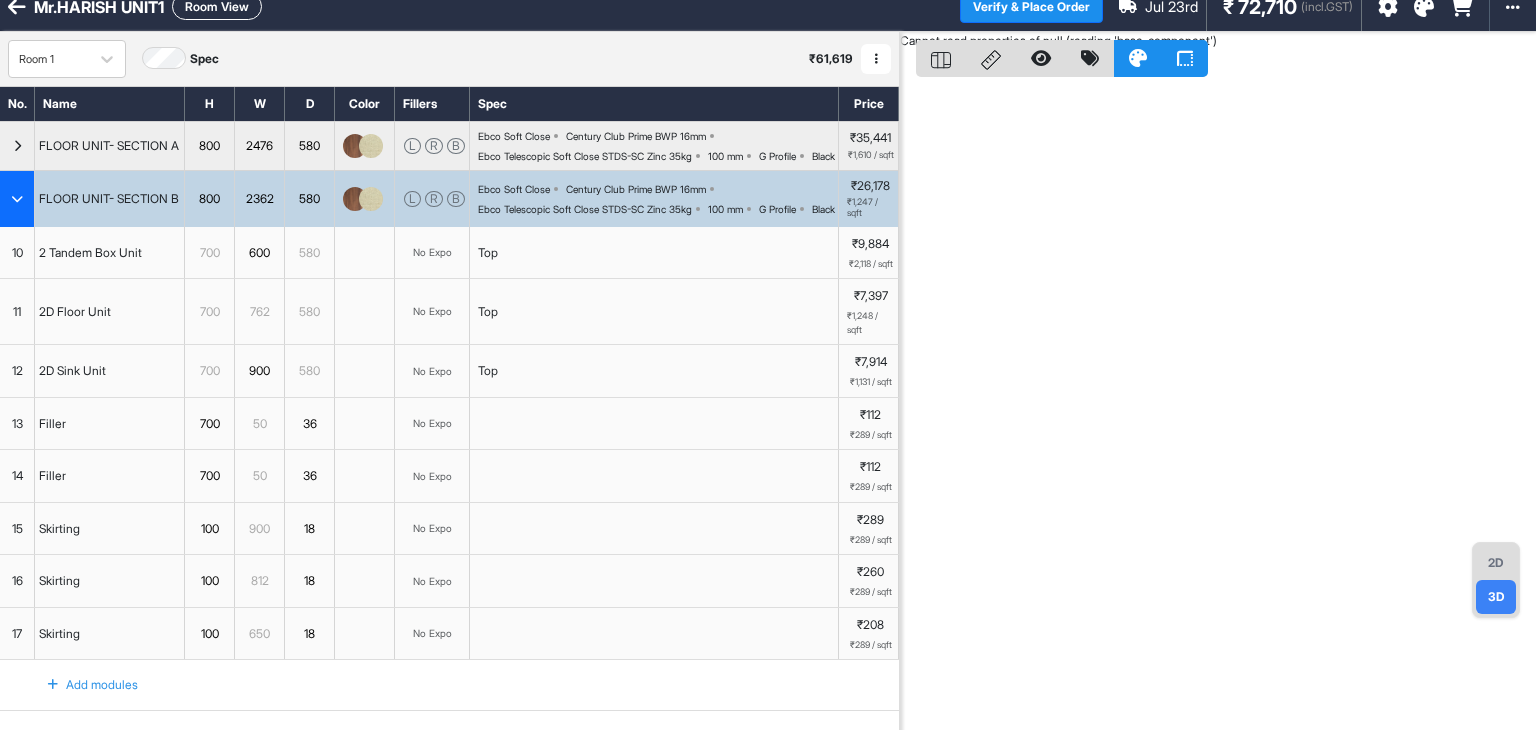 scroll, scrollTop: 0, scrollLeft: 0, axis: both 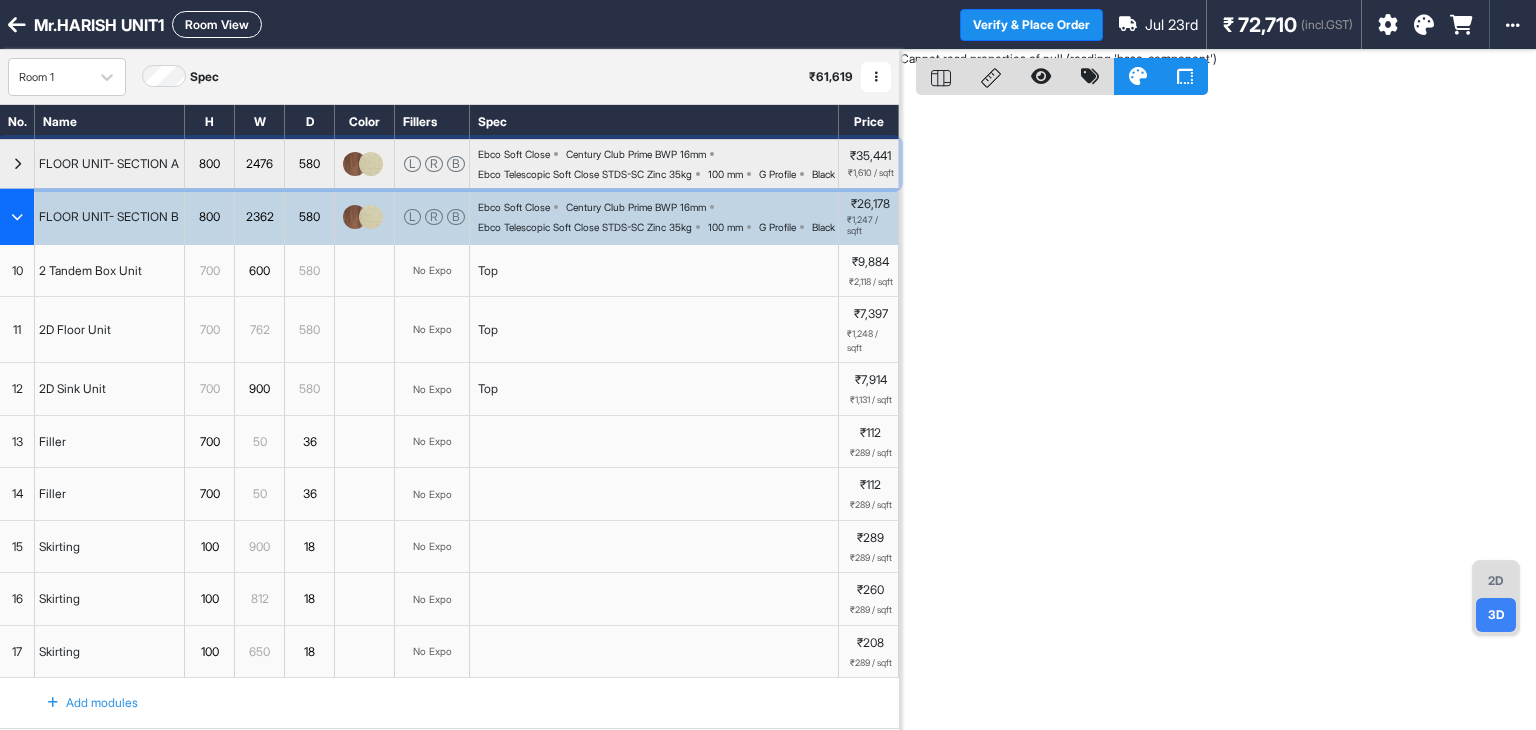 click at bounding box center (17, 164) 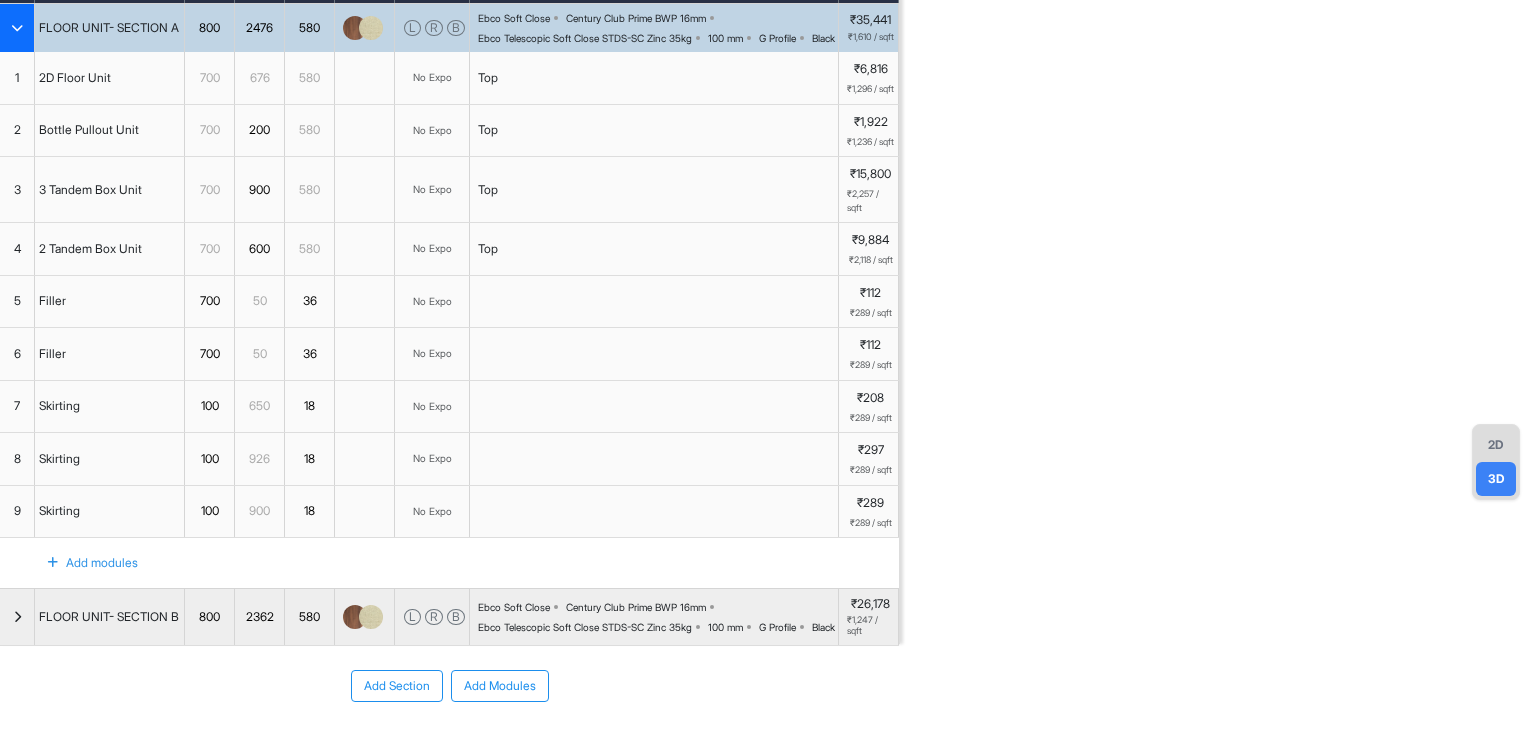 scroll, scrollTop: 0, scrollLeft: 0, axis: both 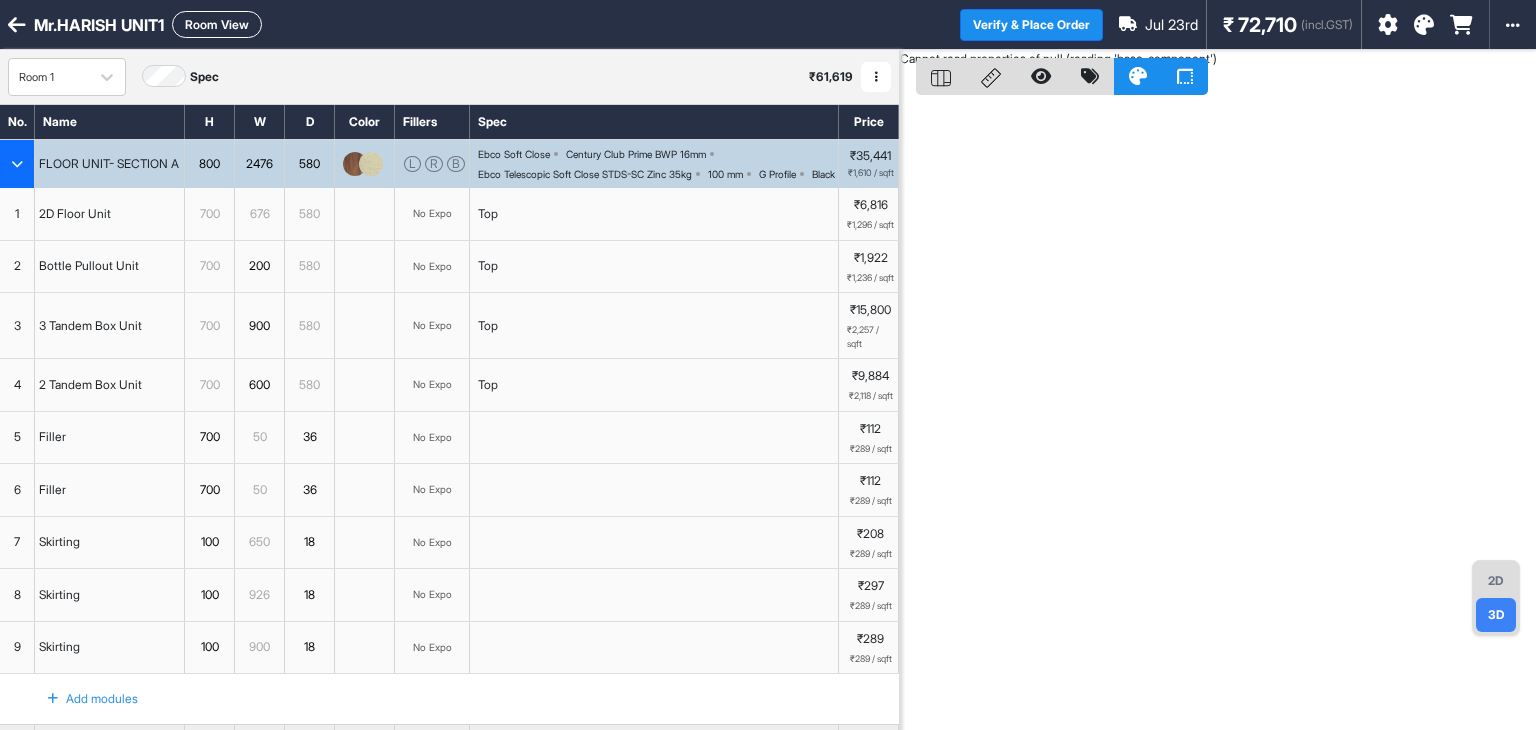 click at bounding box center (17, 164) 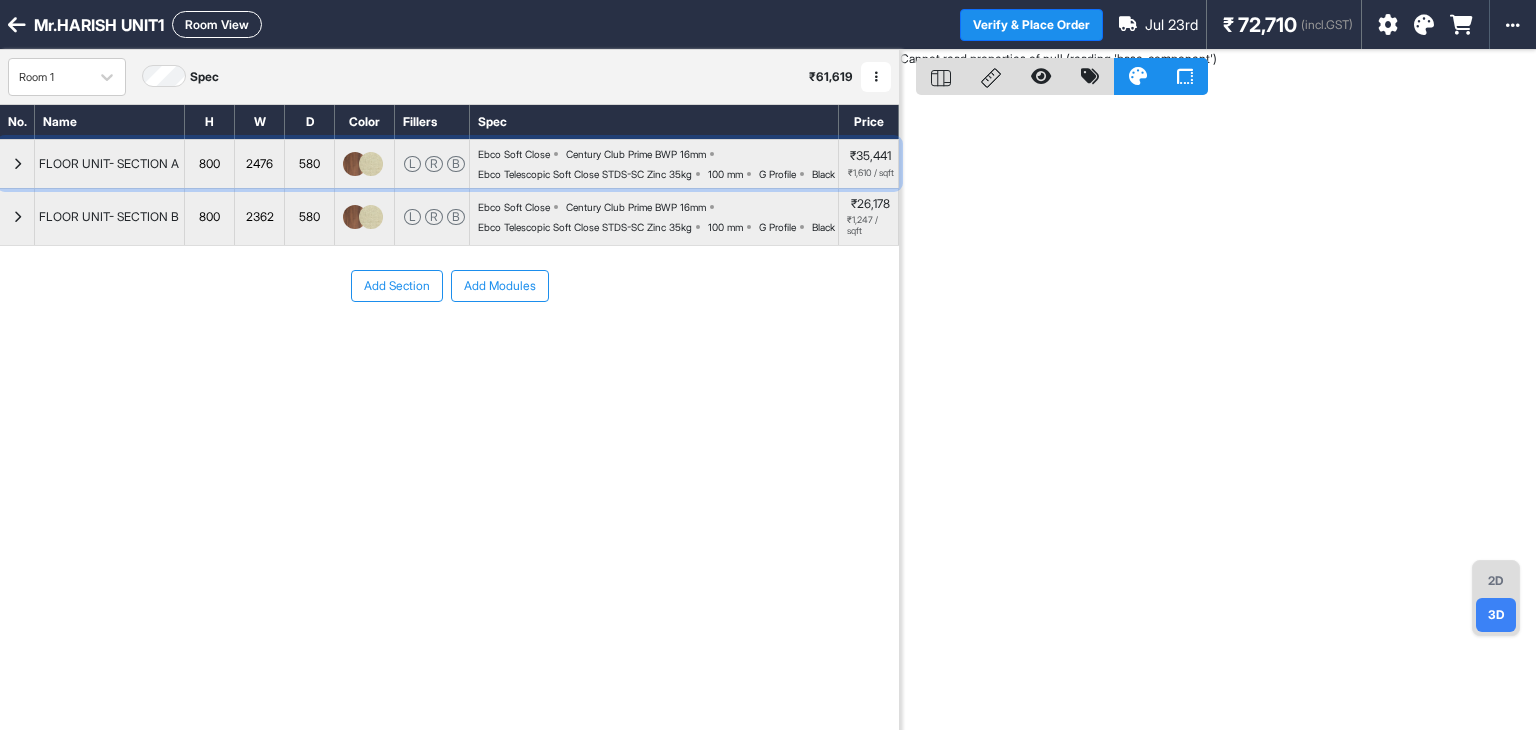 click at bounding box center [17, 164] 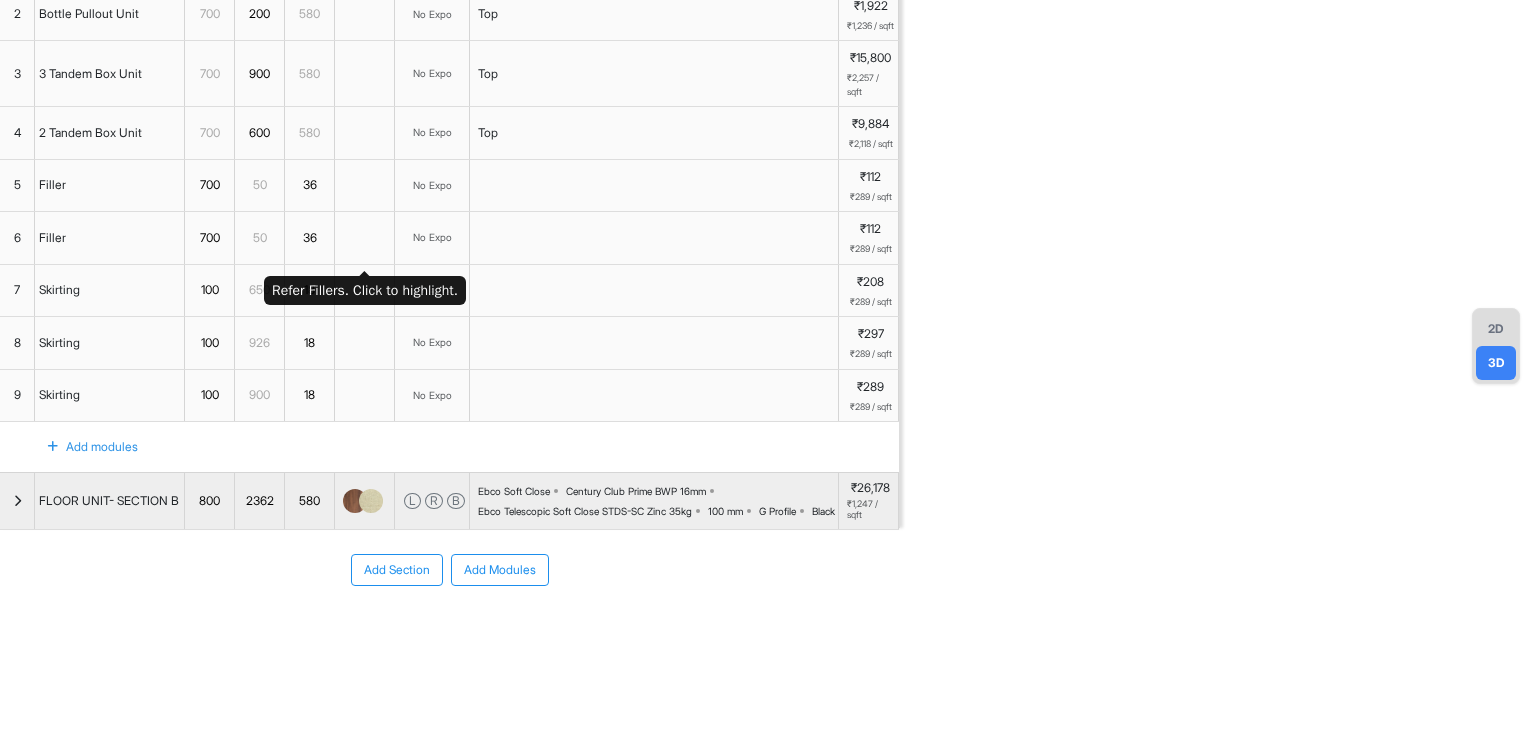 scroll, scrollTop: 322, scrollLeft: 0, axis: vertical 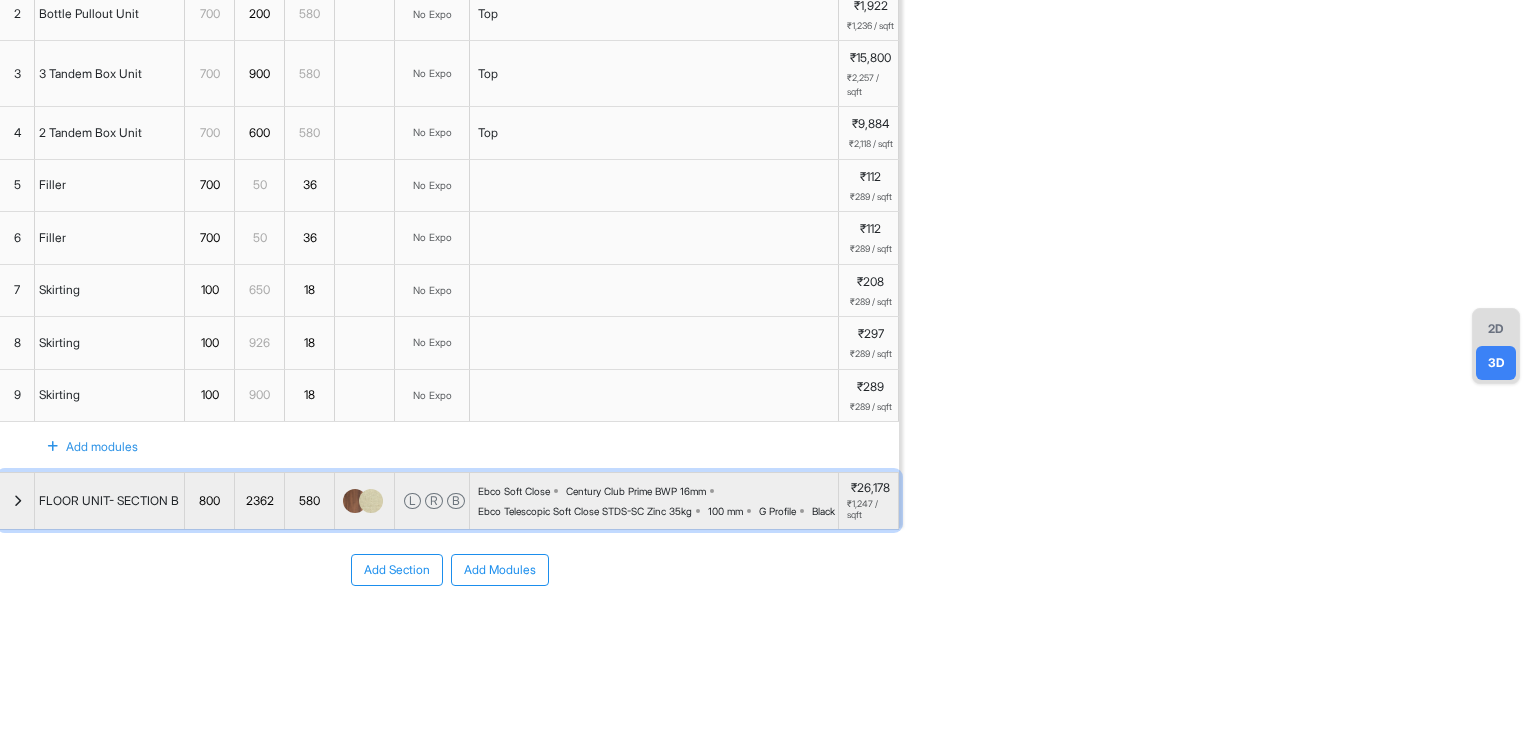 click at bounding box center (17, 501) 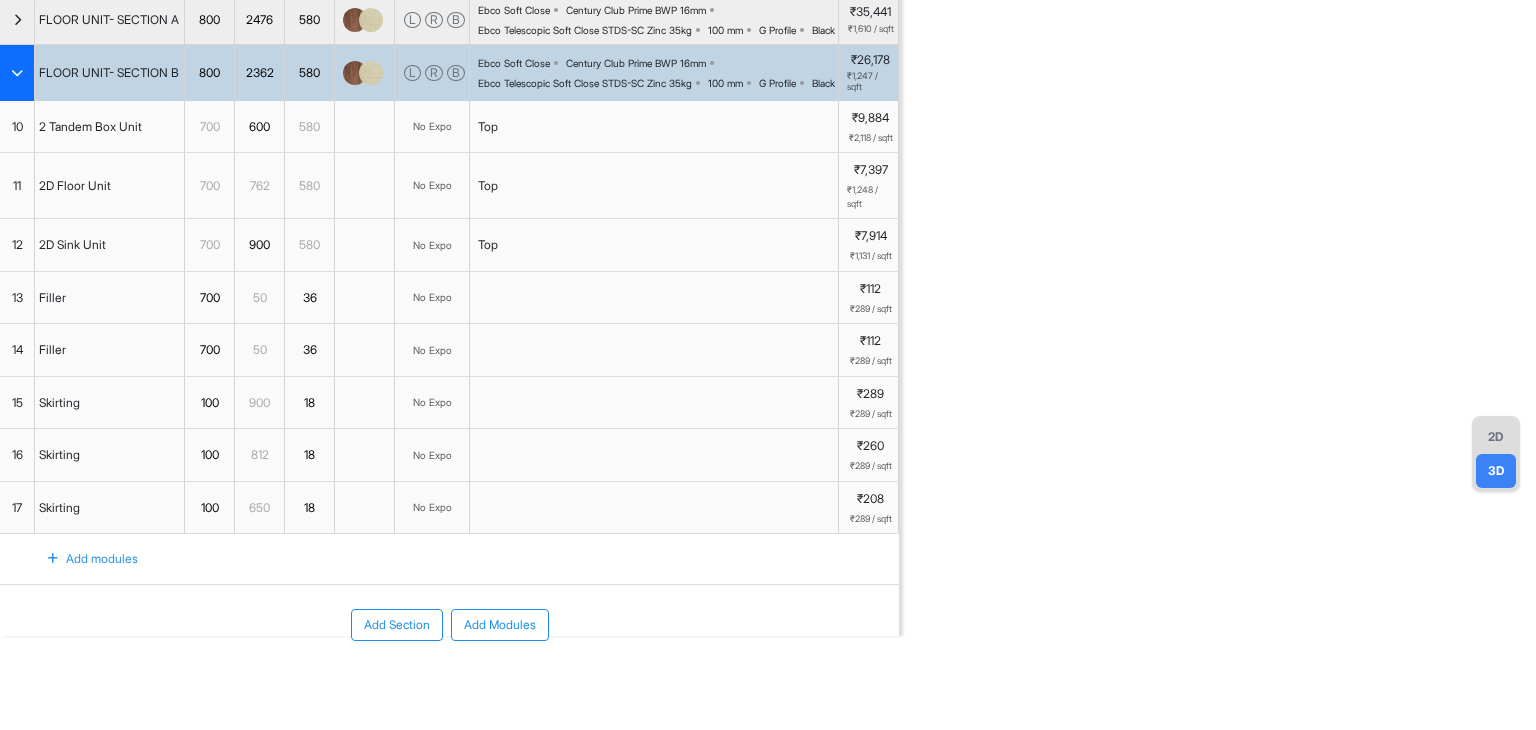 scroll, scrollTop: 56, scrollLeft: 0, axis: vertical 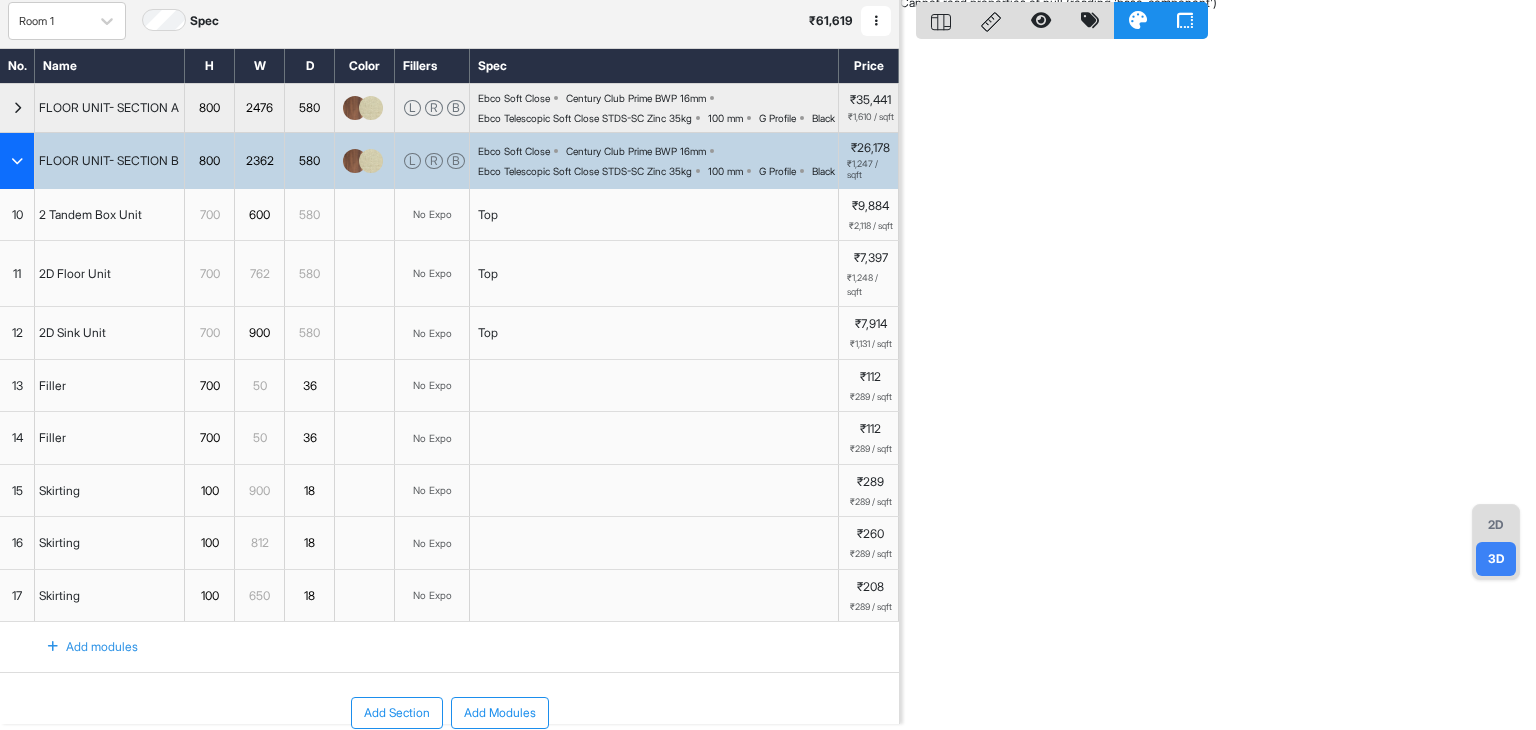 click at bounding box center [17, 161] 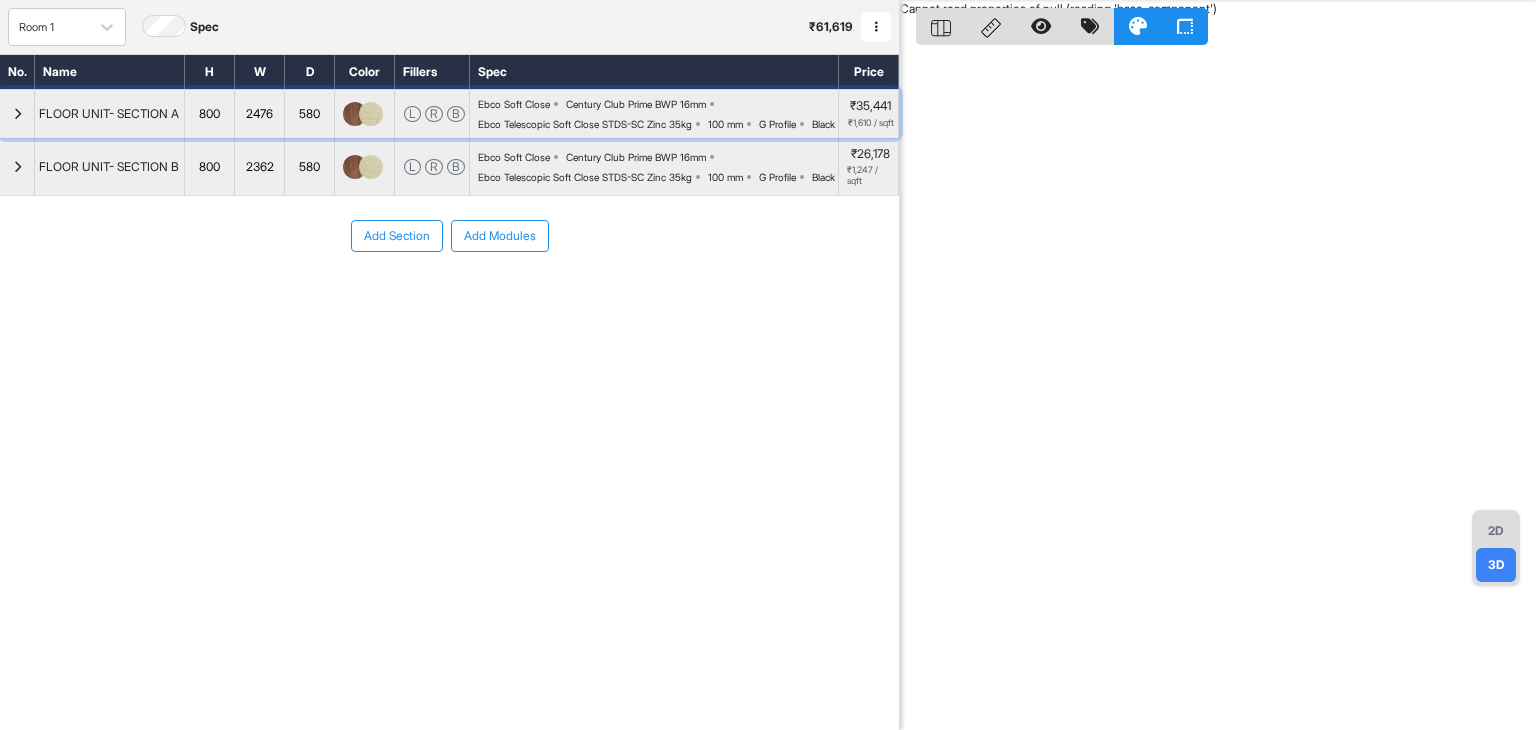 click at bounding box center [17, 114] 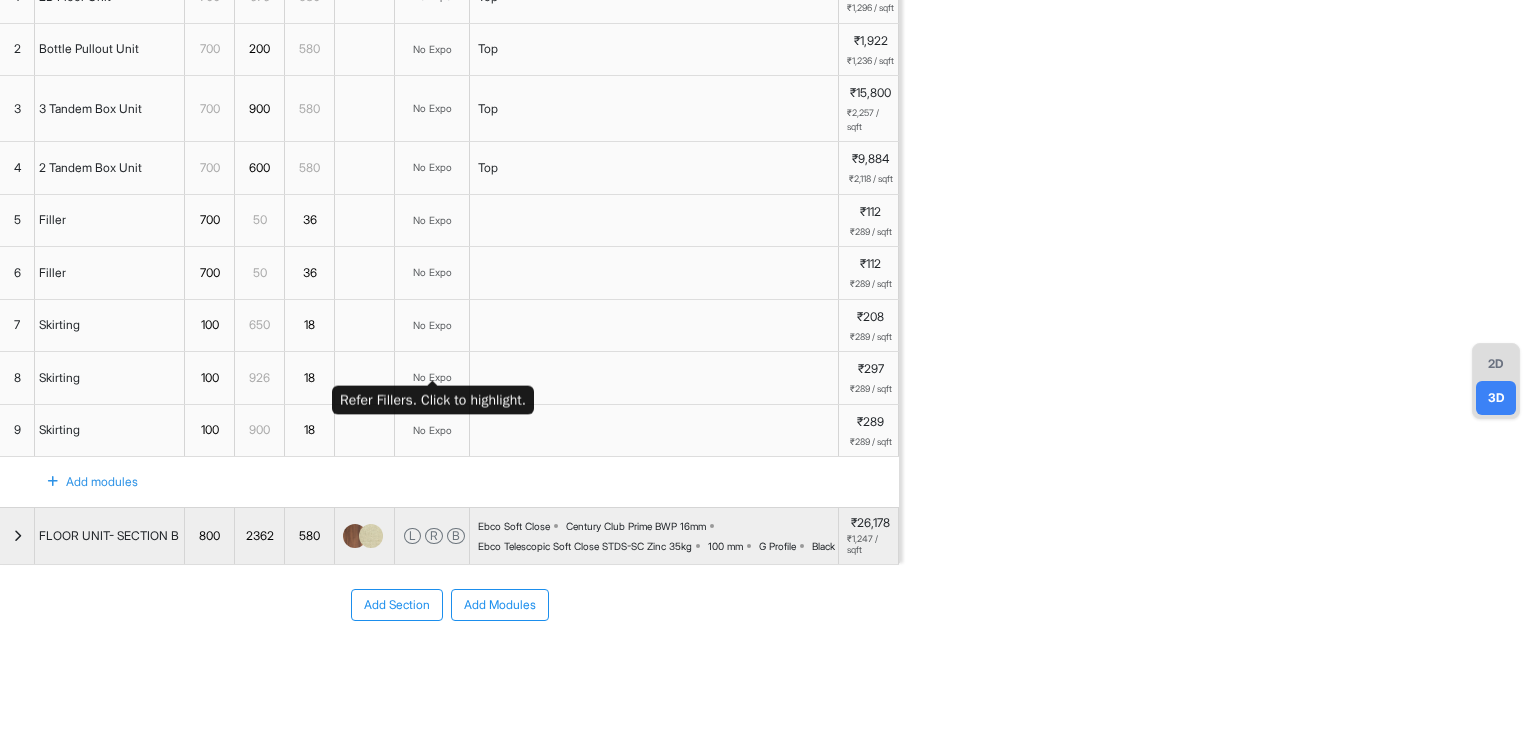 scroll, scrollTop: 122, scrollLeft: 0, axis: vertical 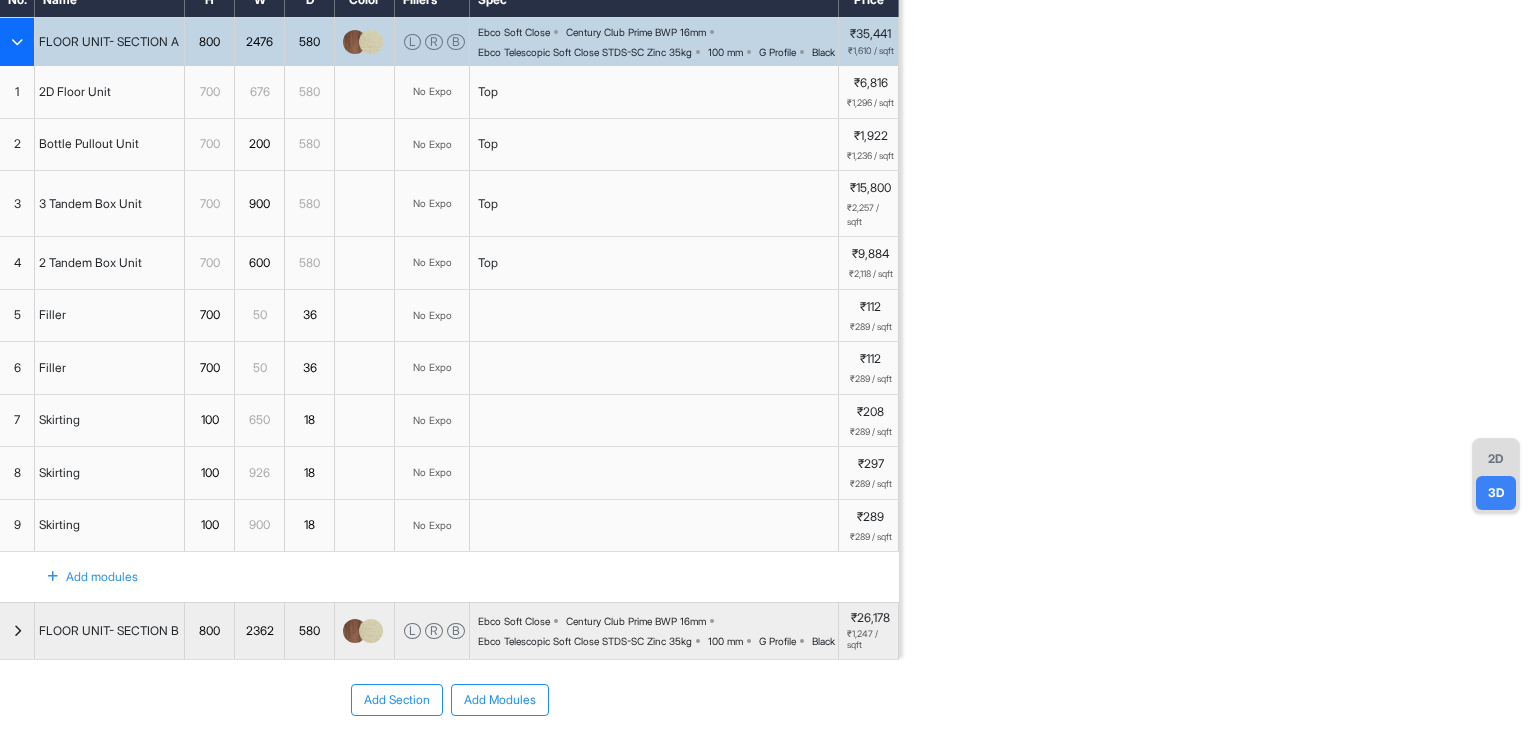 click at bounding box center [17, 42] 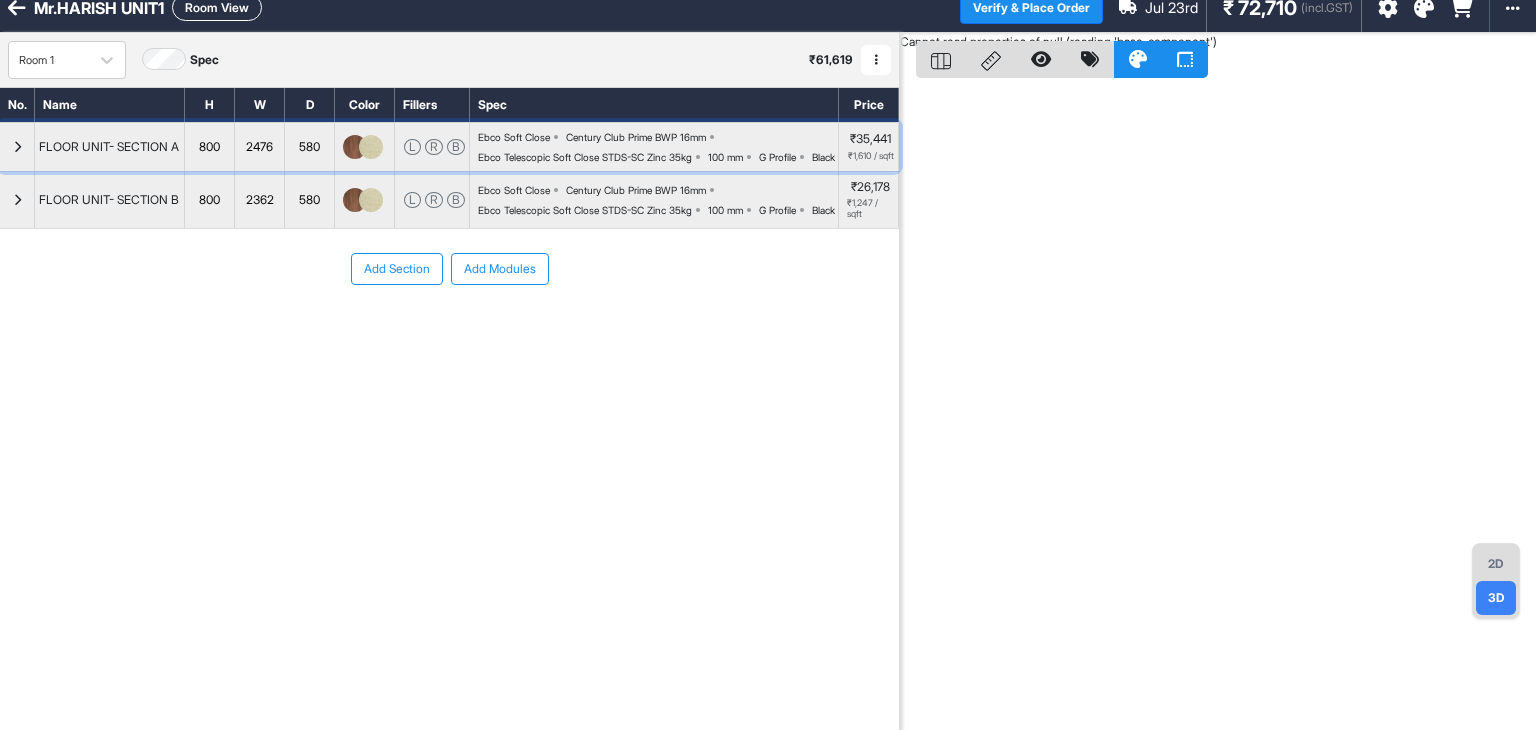 scroll, scrollTop: 0, scrollLeft: 0, axis: both 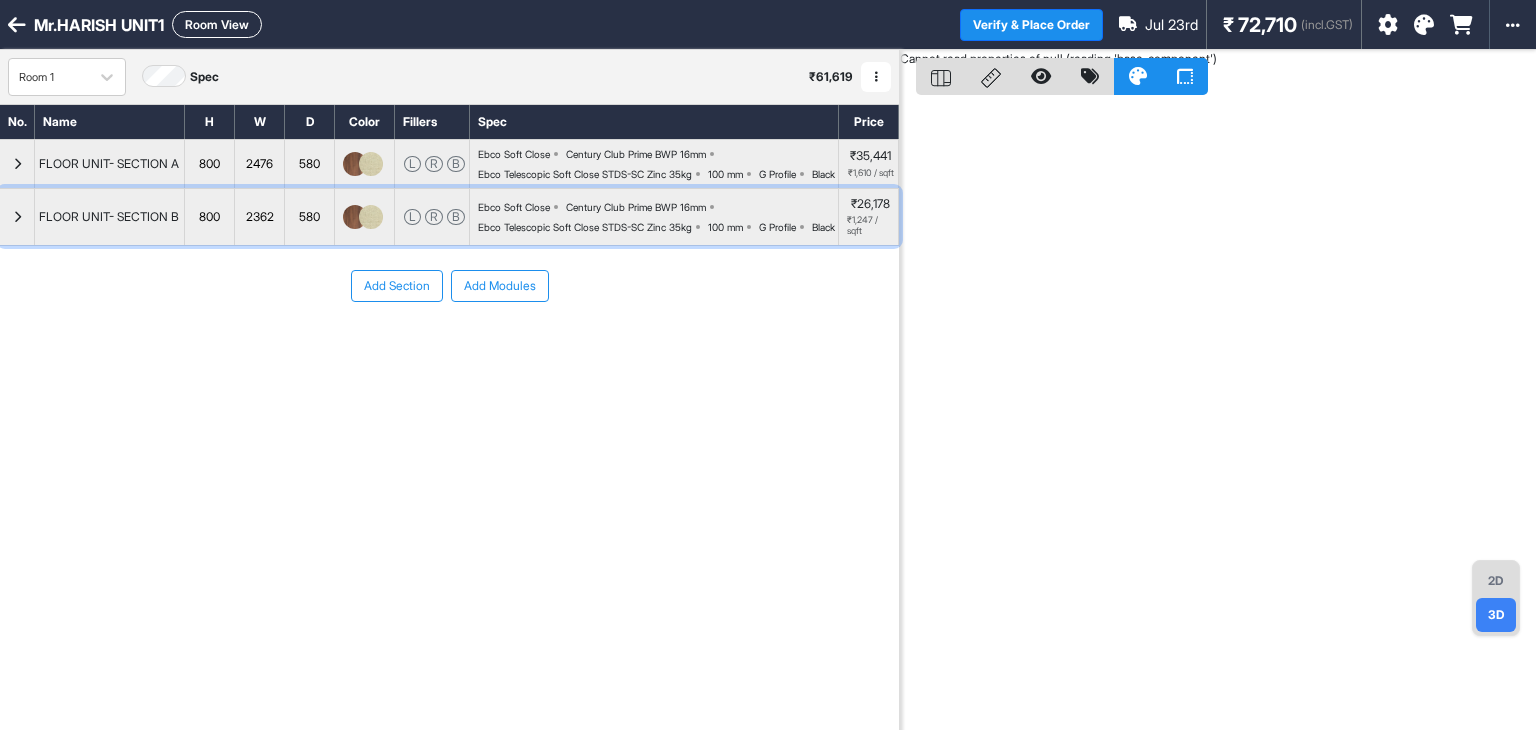 click at bounding box center [17, 217] 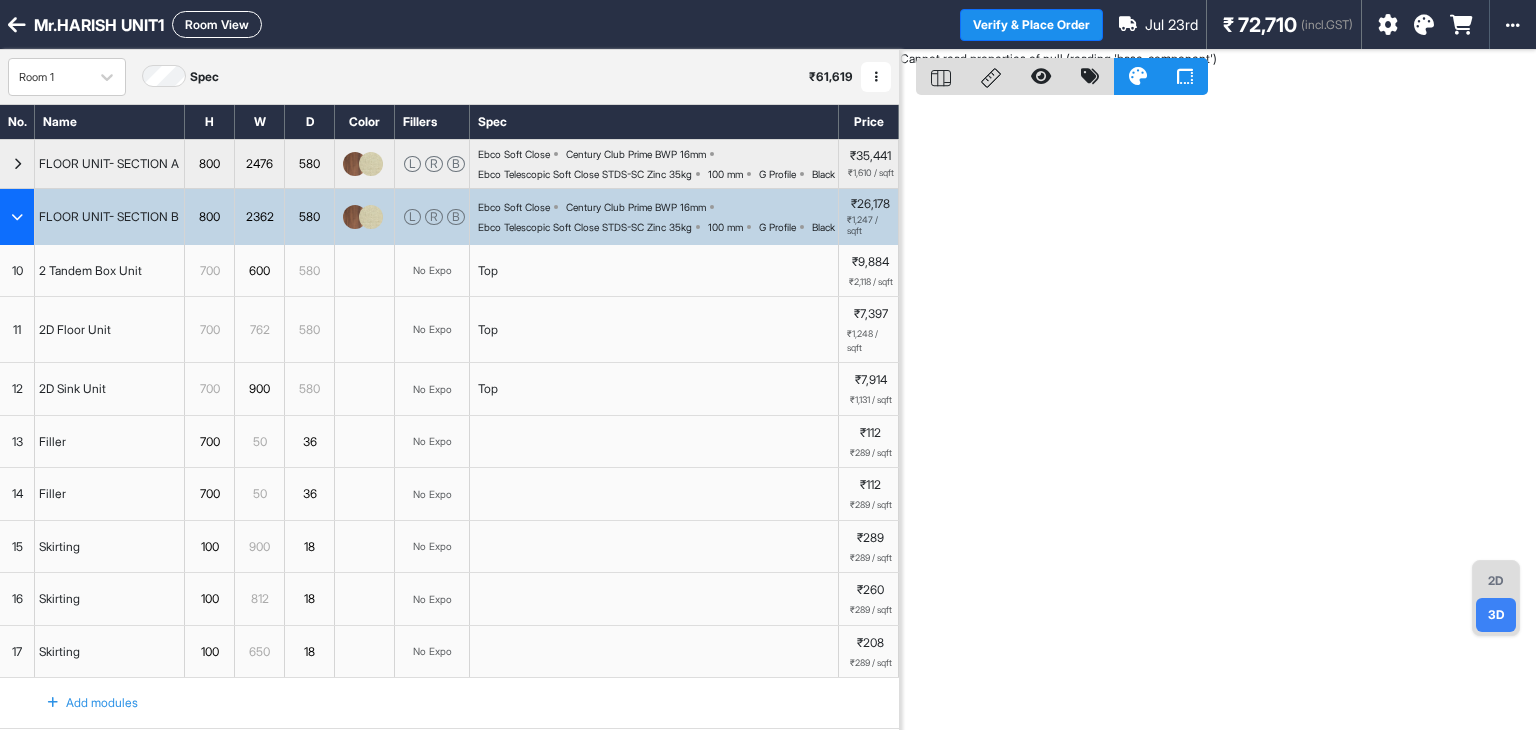 click on "2 Tandem Box Unit" at bounding box center [90, 271] 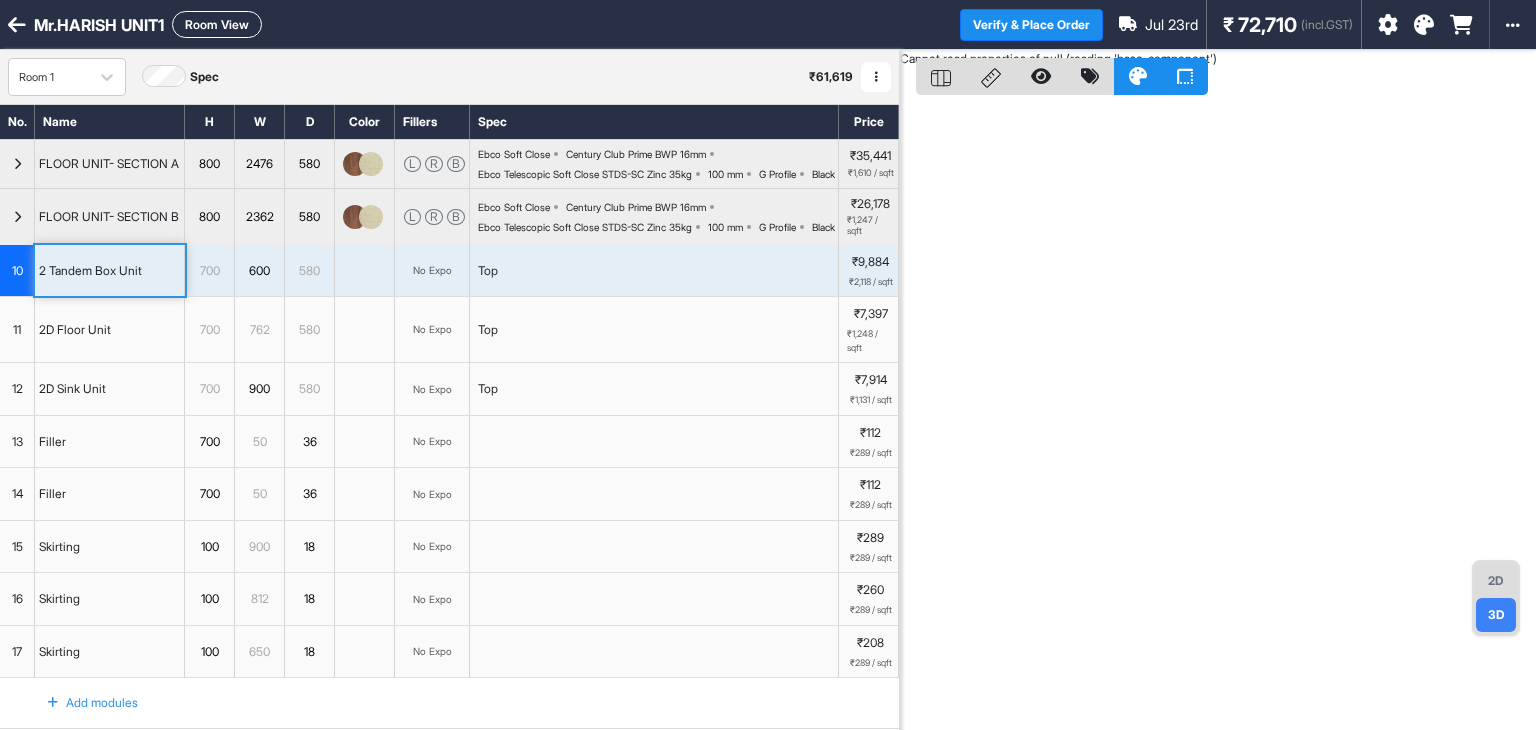 click on "2D" at bounding box center [1496, 581] 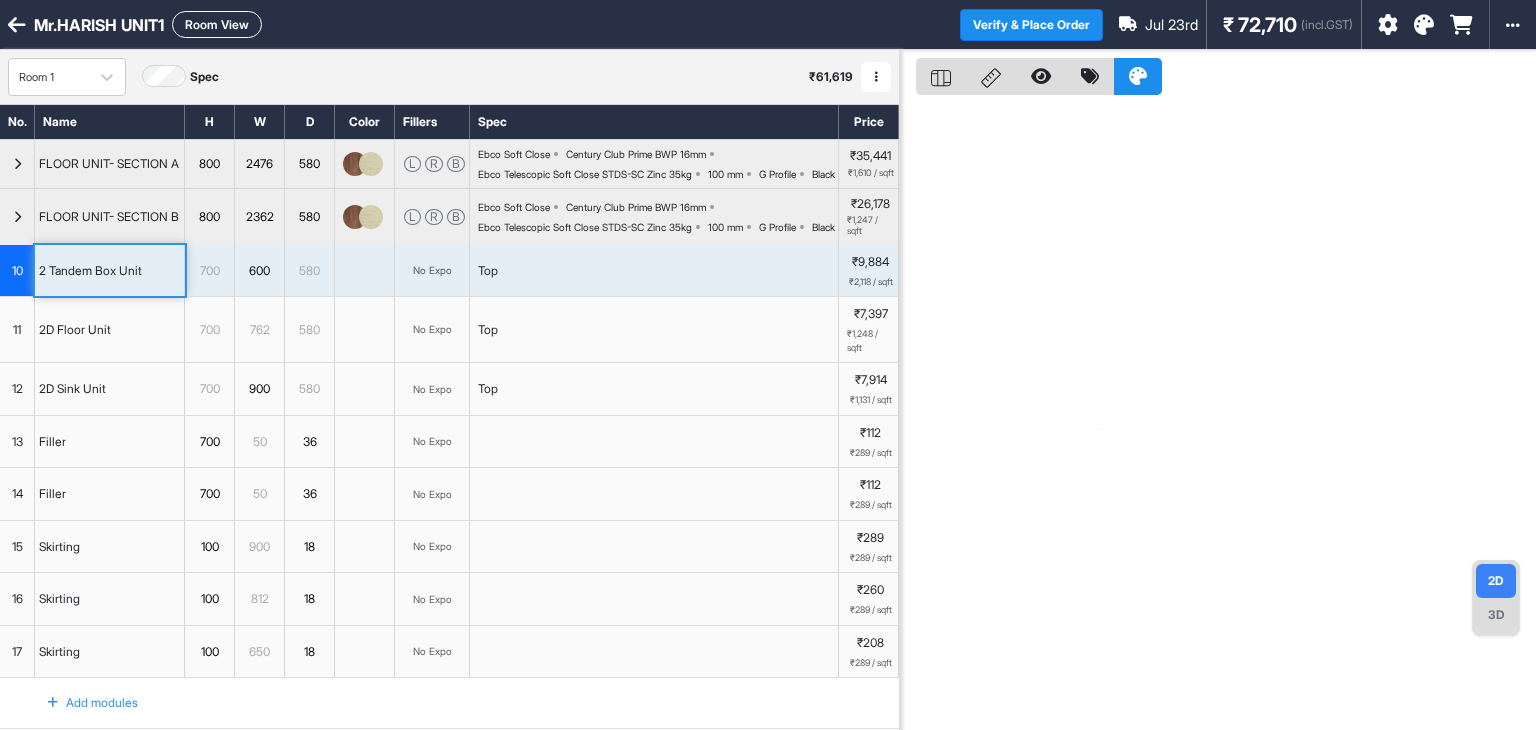 click on "2 Tandem Box Unit" at bounding box center (90, 271) 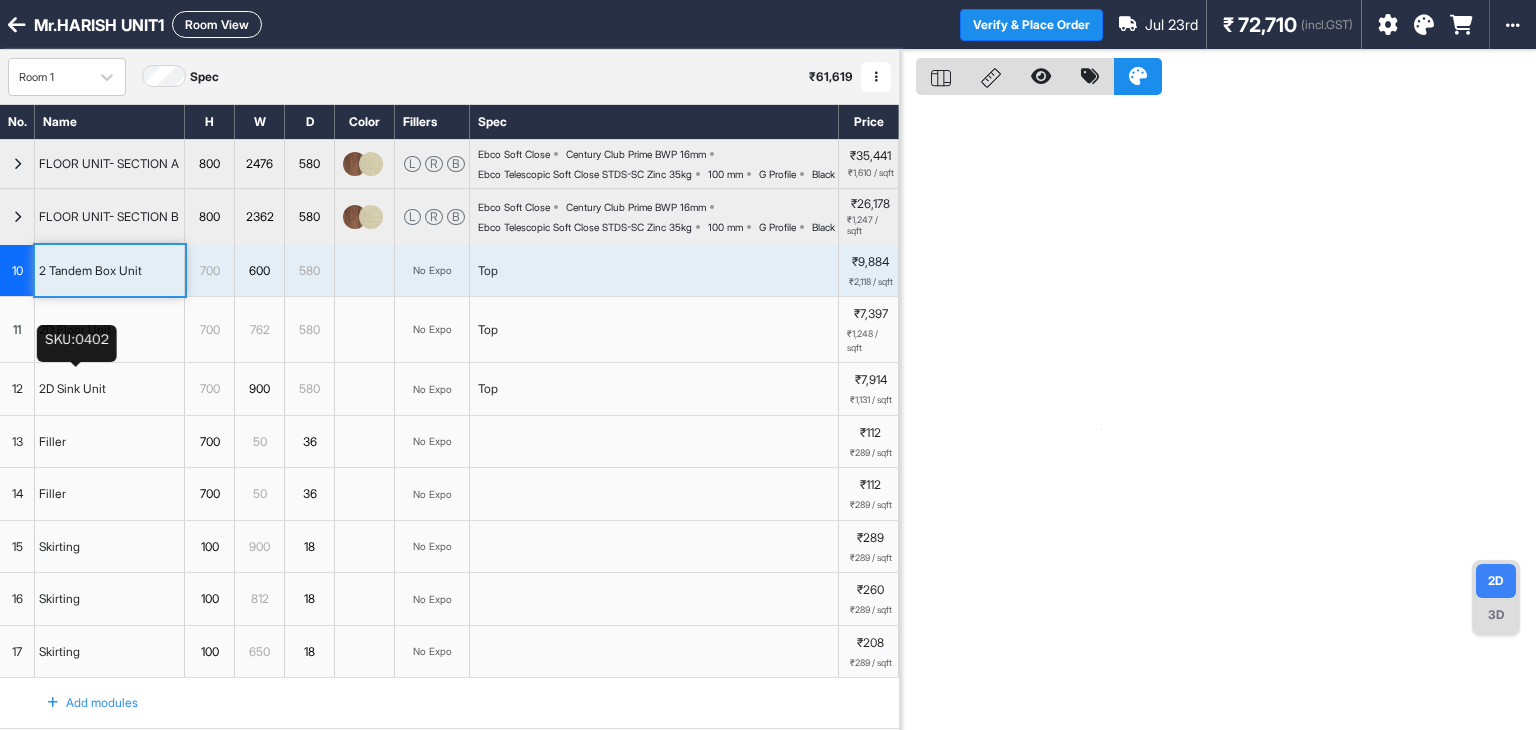 click on "2D Floor Unit" at bounding box center [75, 330] 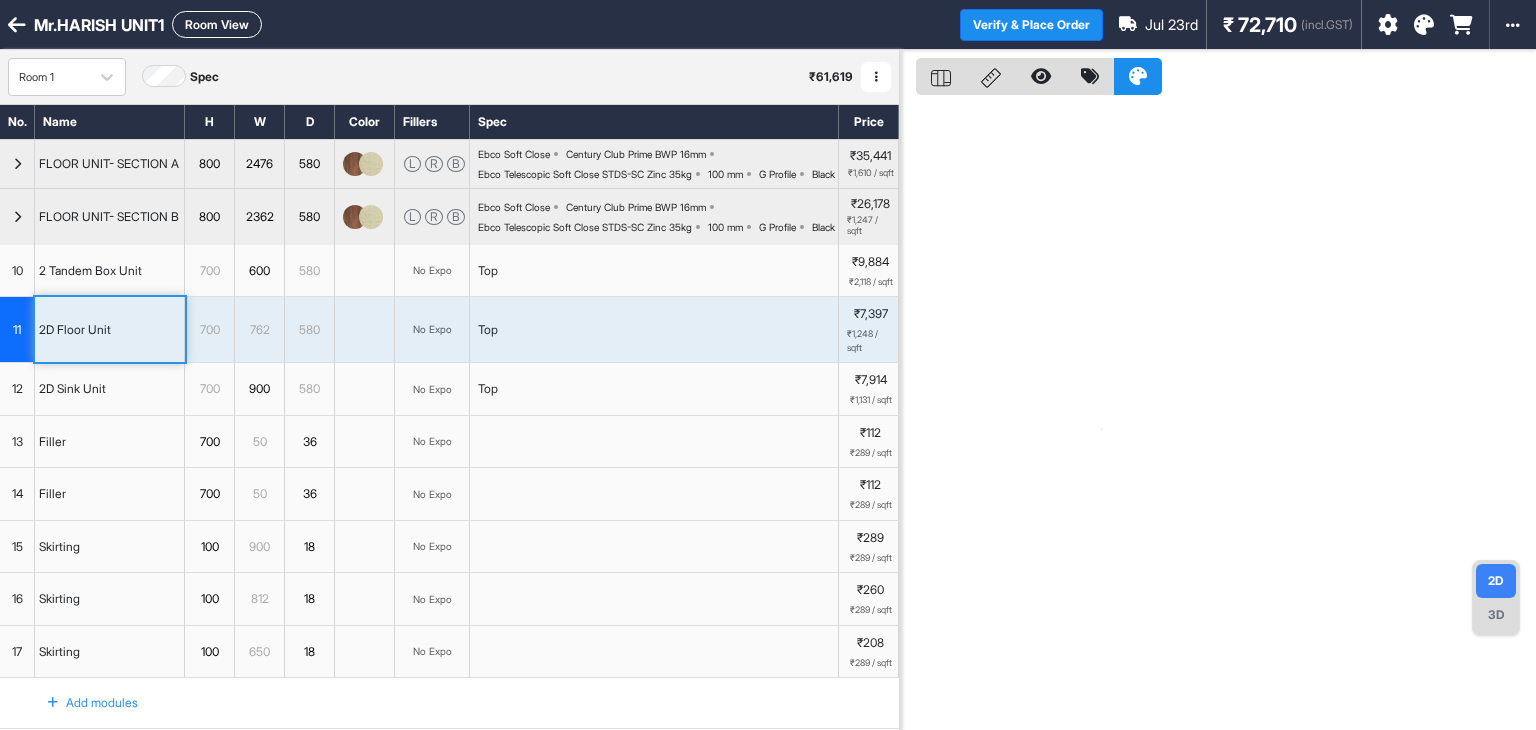 click on "3D" at bounding box center (1496, 615) 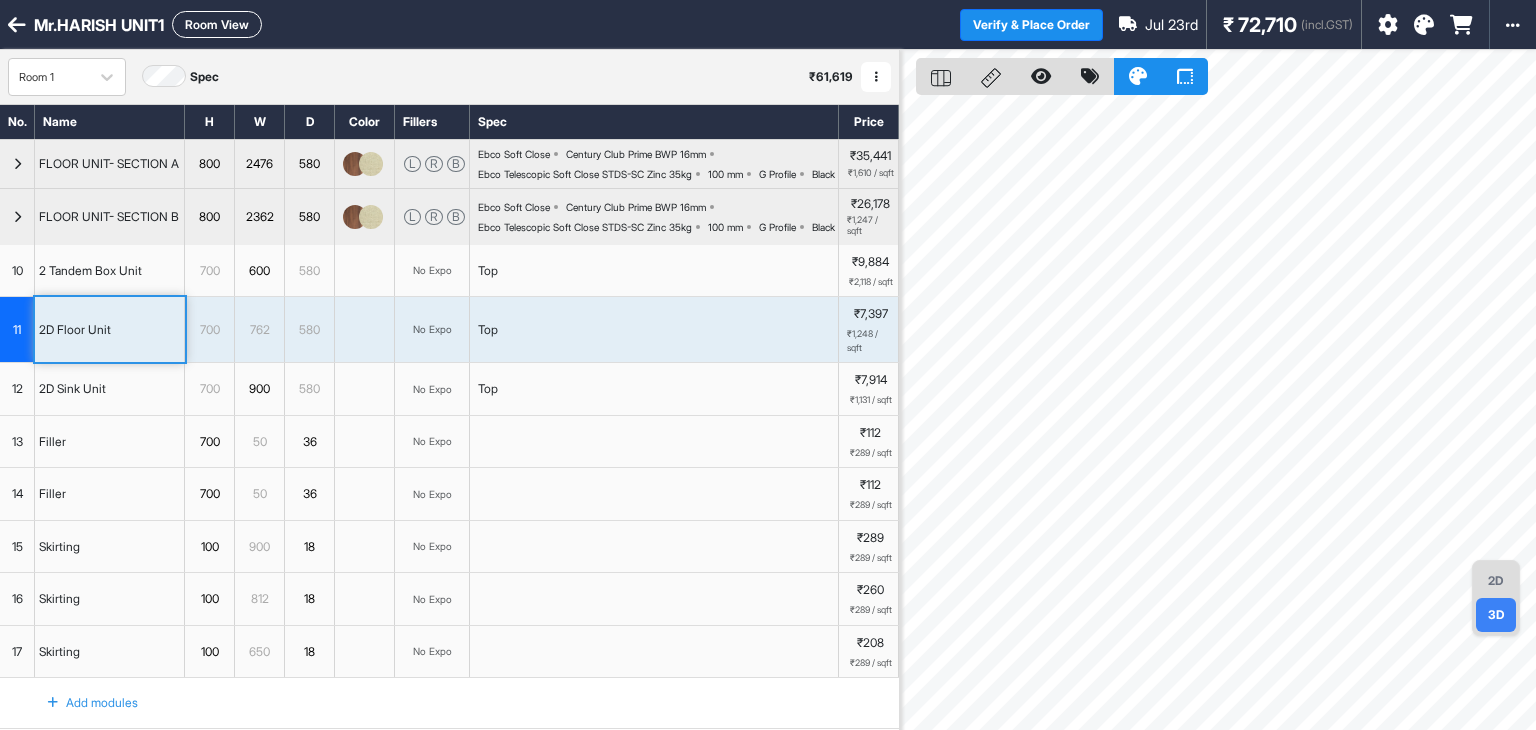 click on "2 Tandem Box Unit" at bounding box center (90, 271) 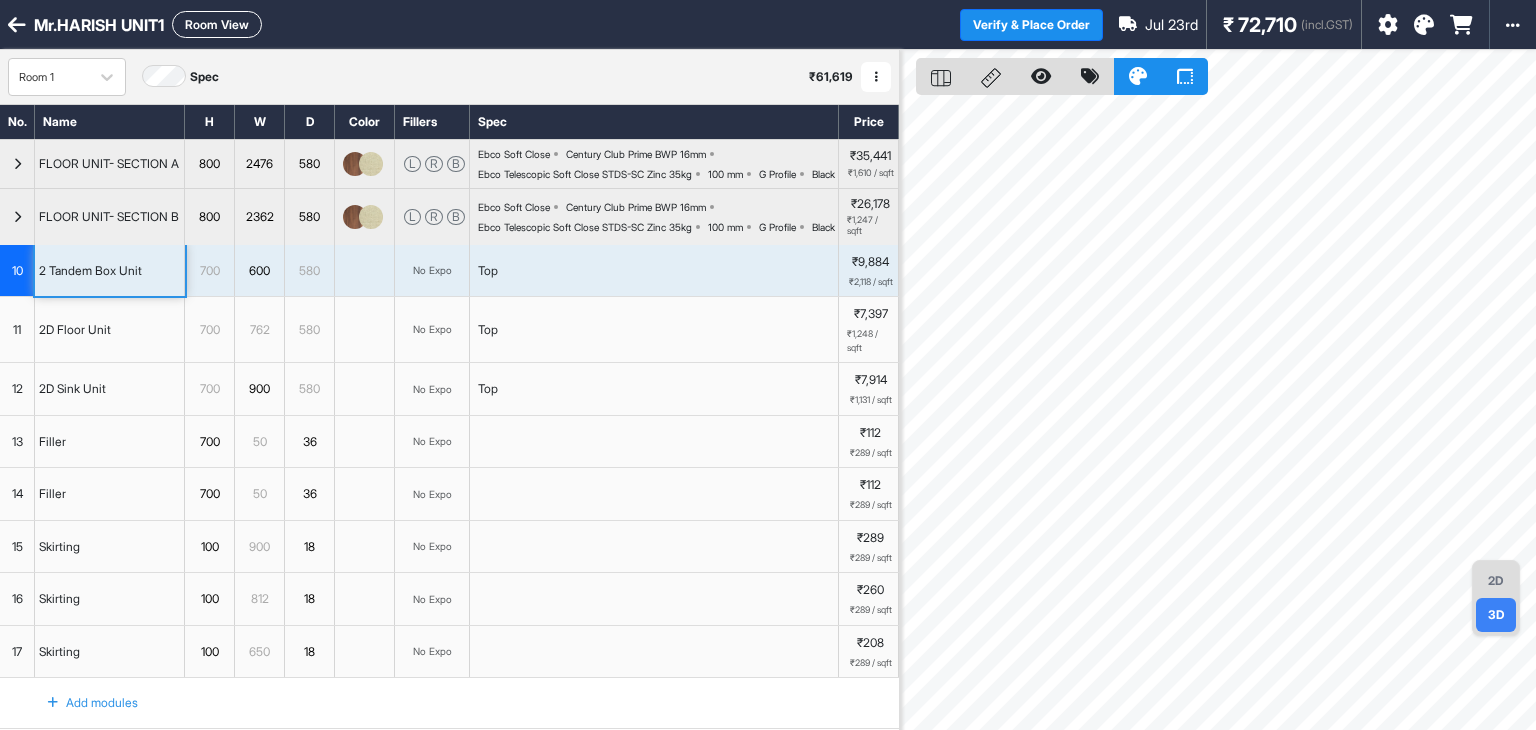 click at bounding box center (17, 217) 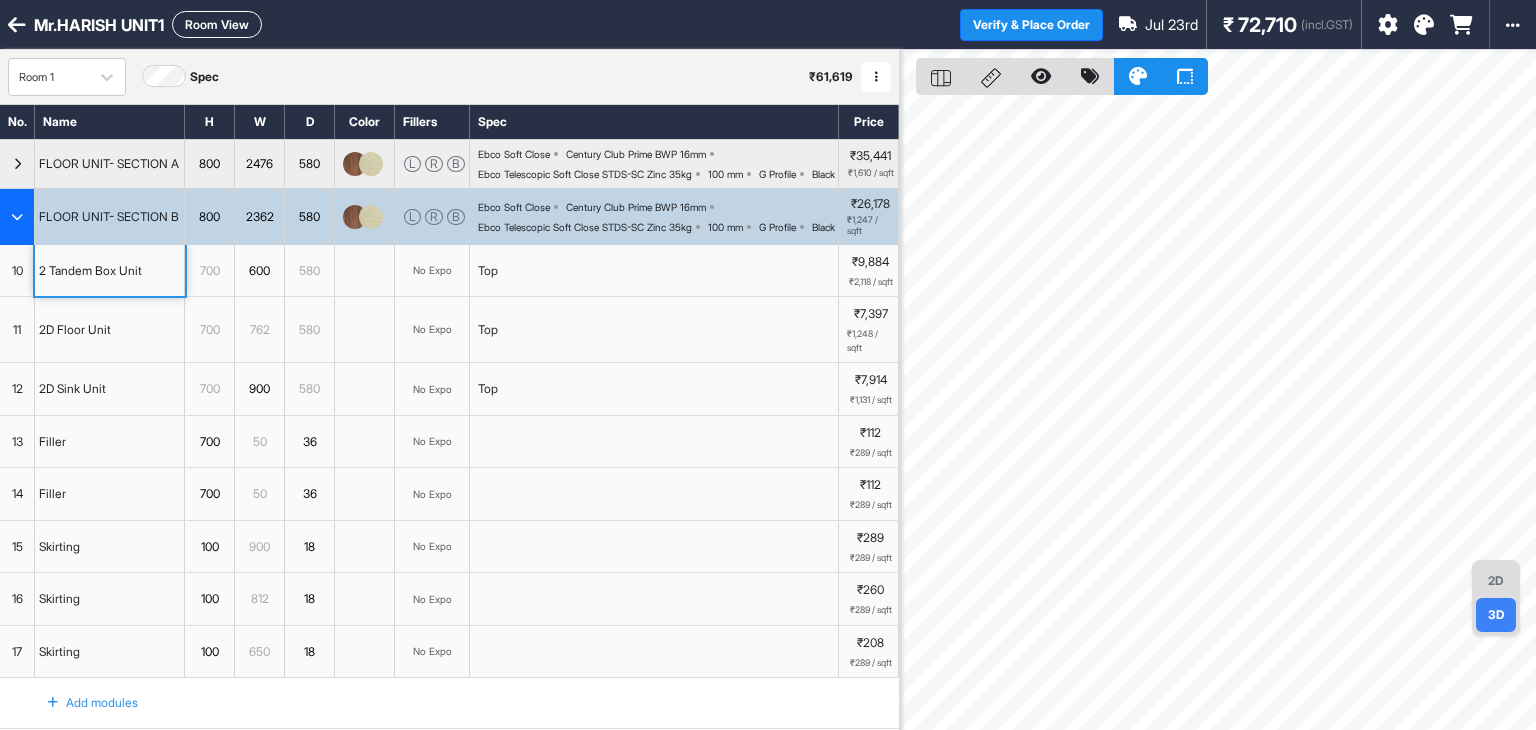 click at bounding box center [17, 217] 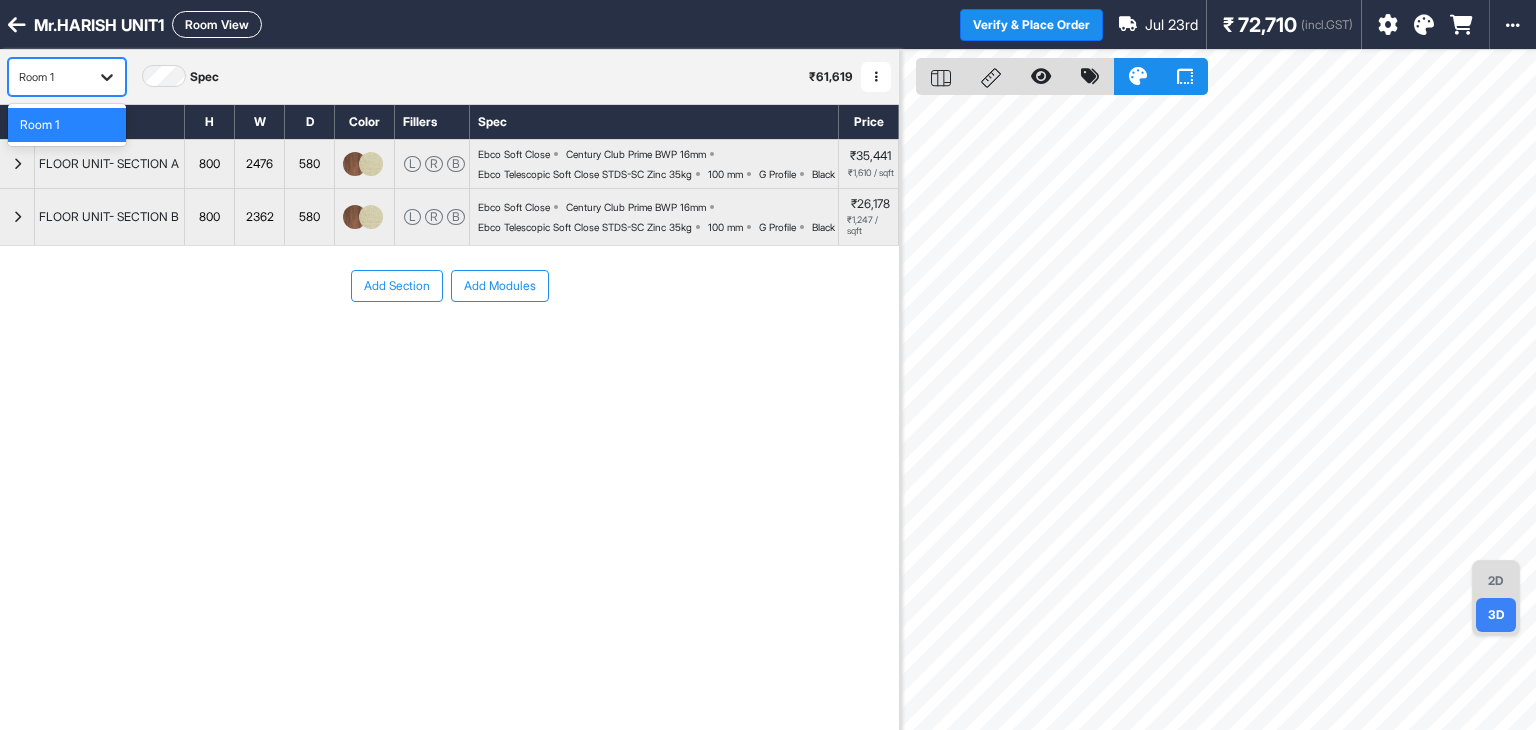 click 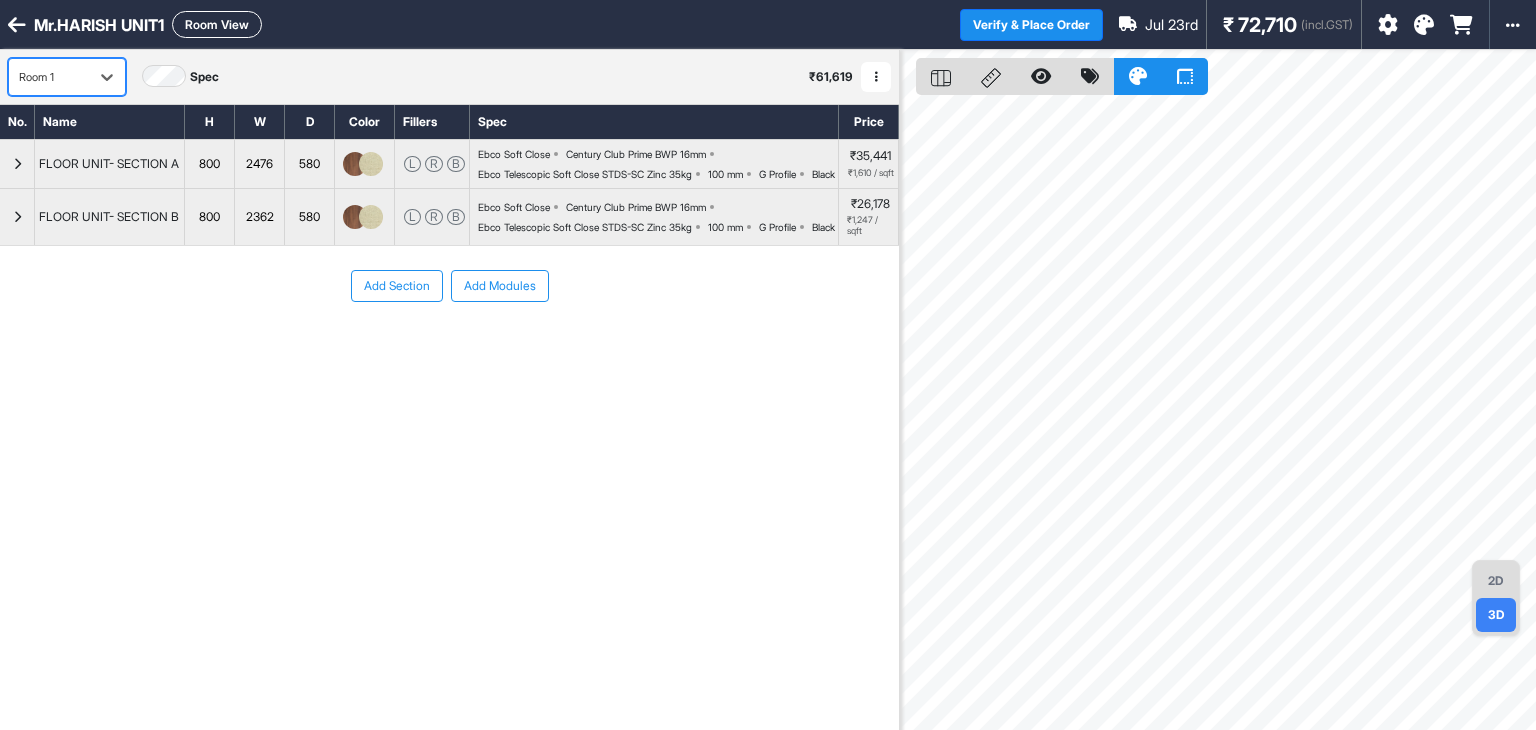 click at bounding box center [876, 77] 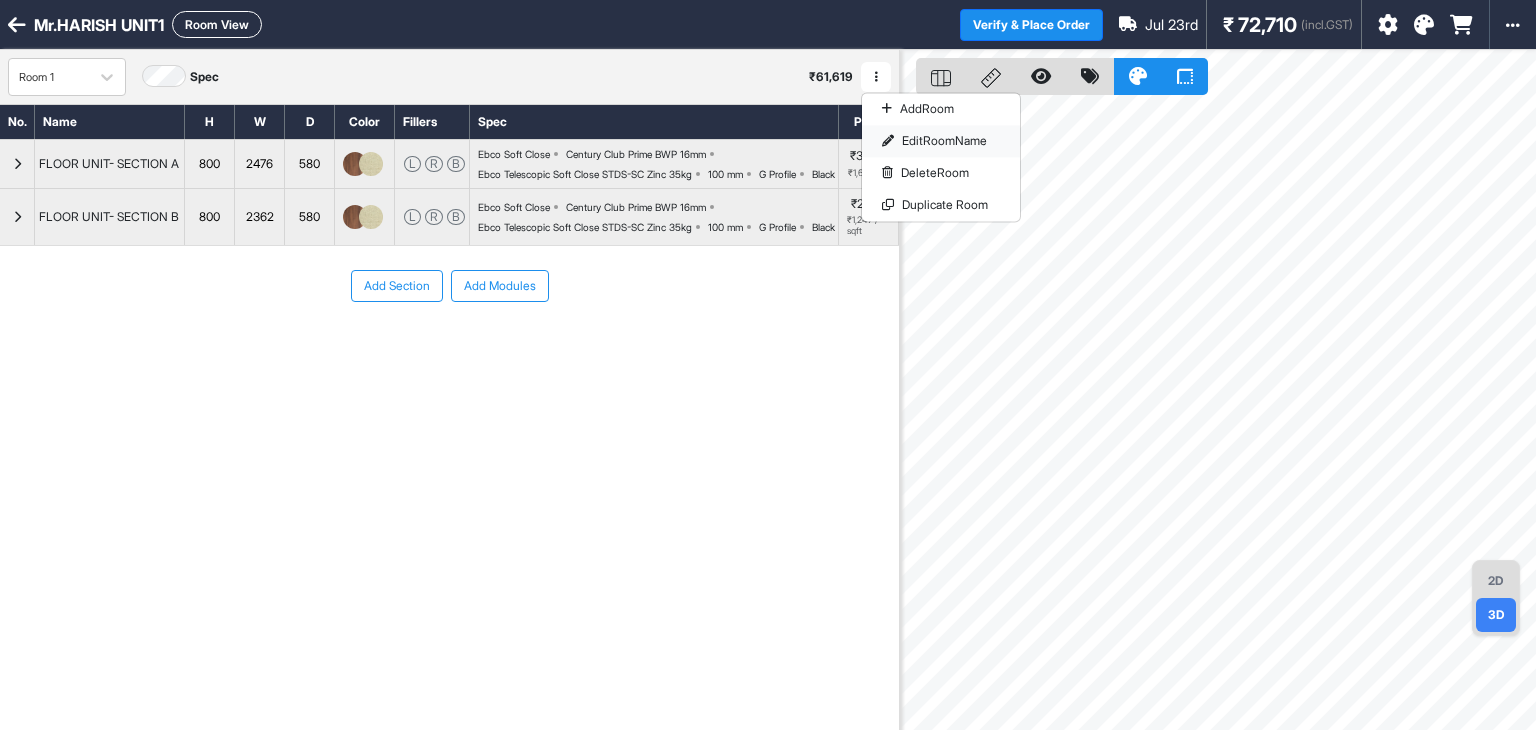 click on "Edit  Room  Name" at bounding box center [941, 141] 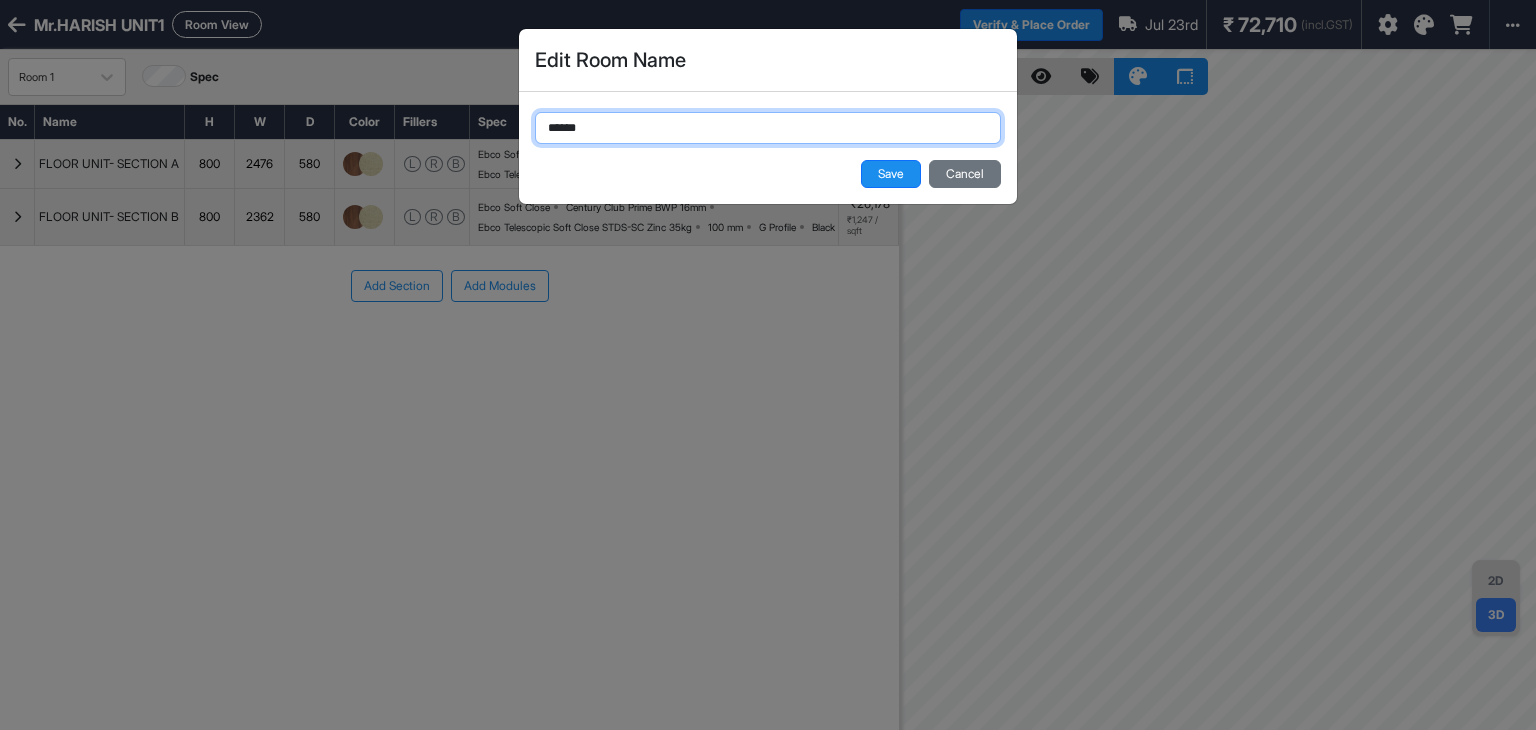 drag, startPoint x: 692, startPoint y: 129, endPoint x: 402, endPoint y: 131, distance: 290.0069 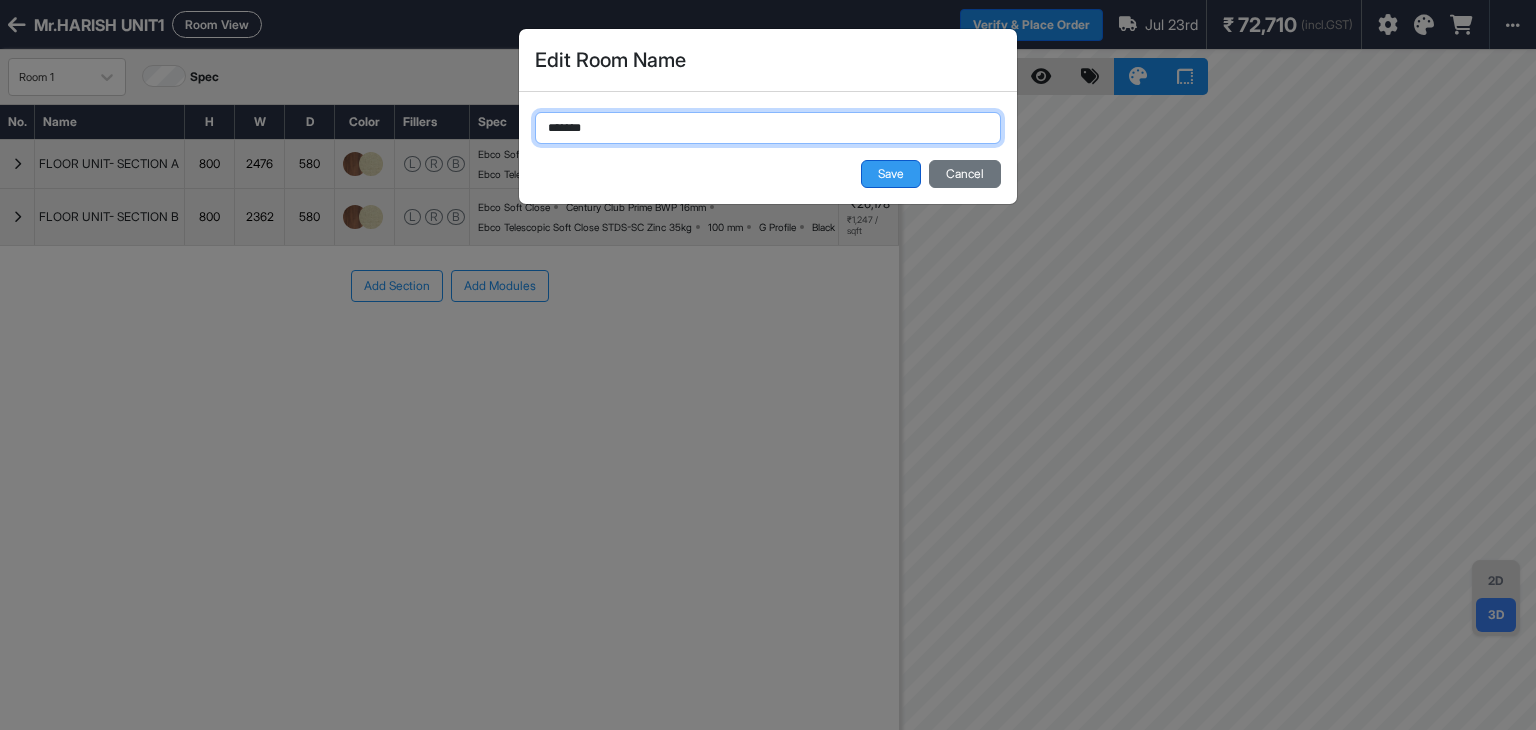 type on "*******" 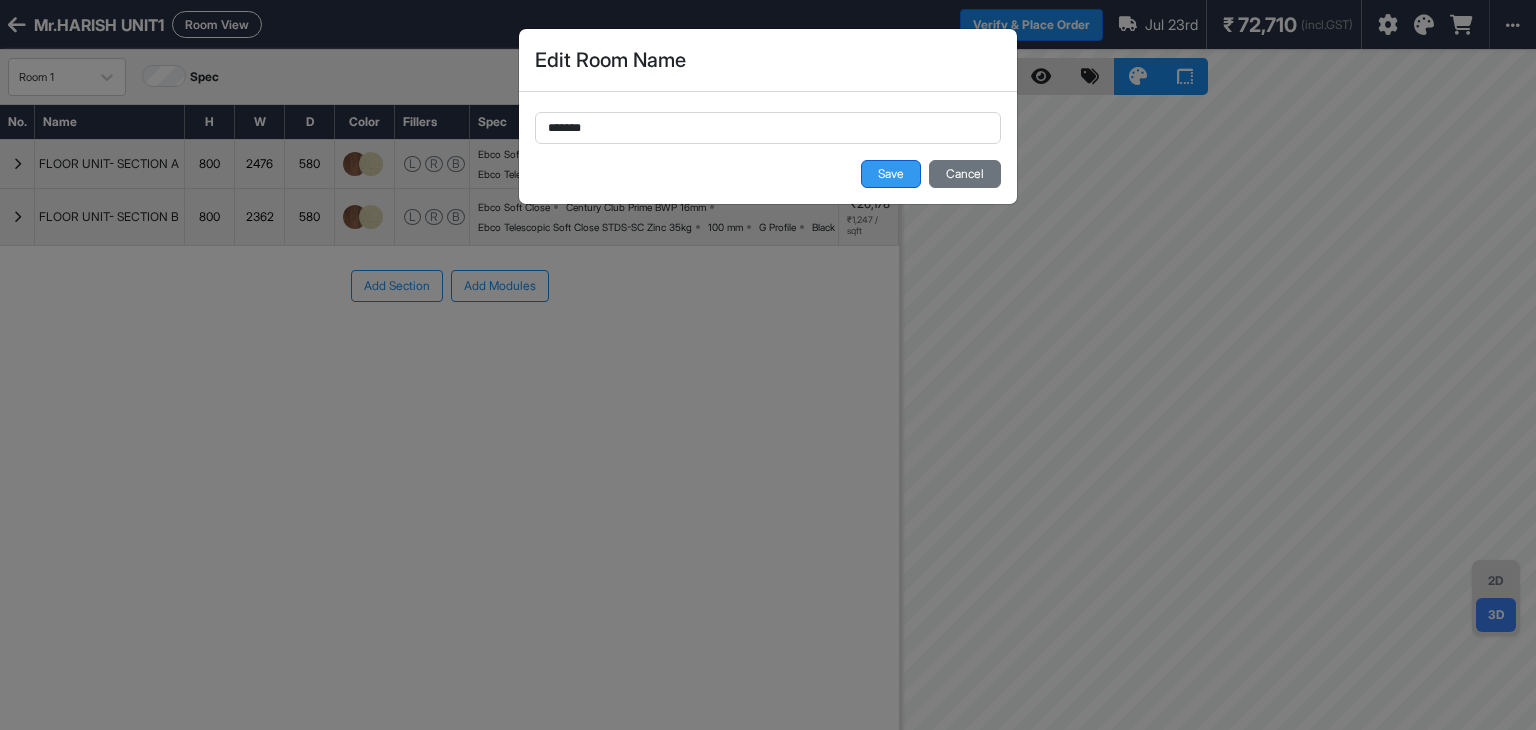click on "Save" at bounding box center (891, 174) 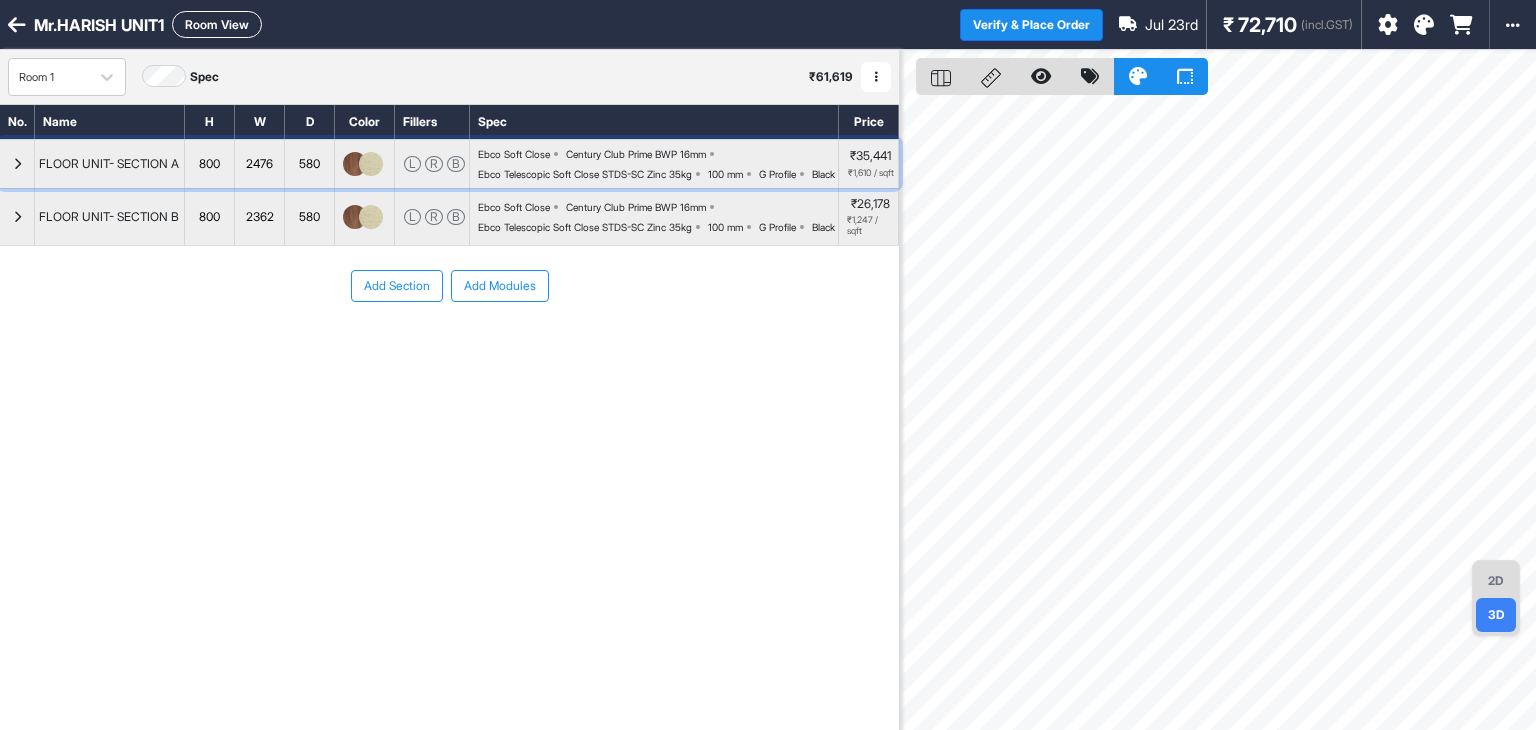 click on "Century Club Prime BWP 16mm" at bounding box center [636, 154] 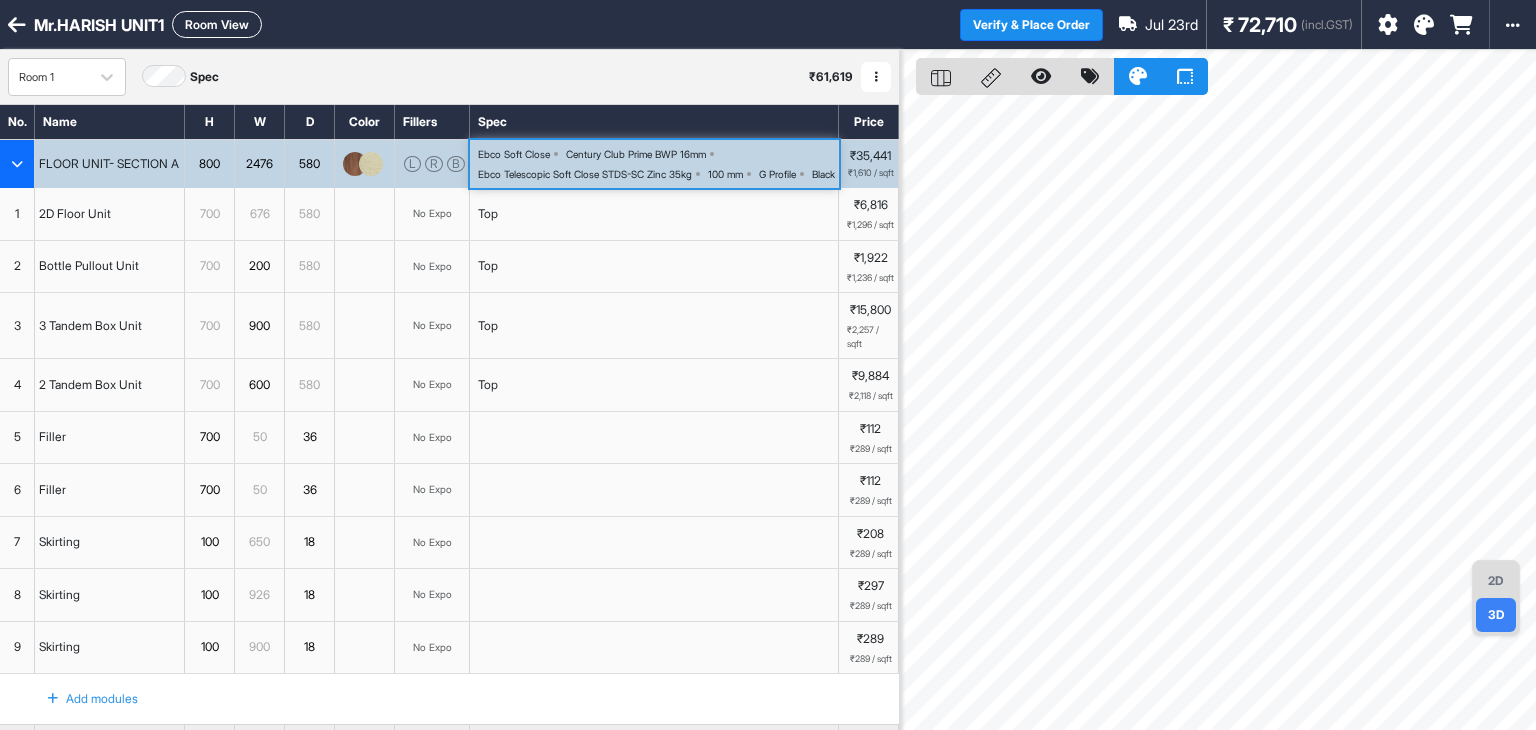 click on "Century Club Prime BWP 16mm" at bounding box center [636, 154] 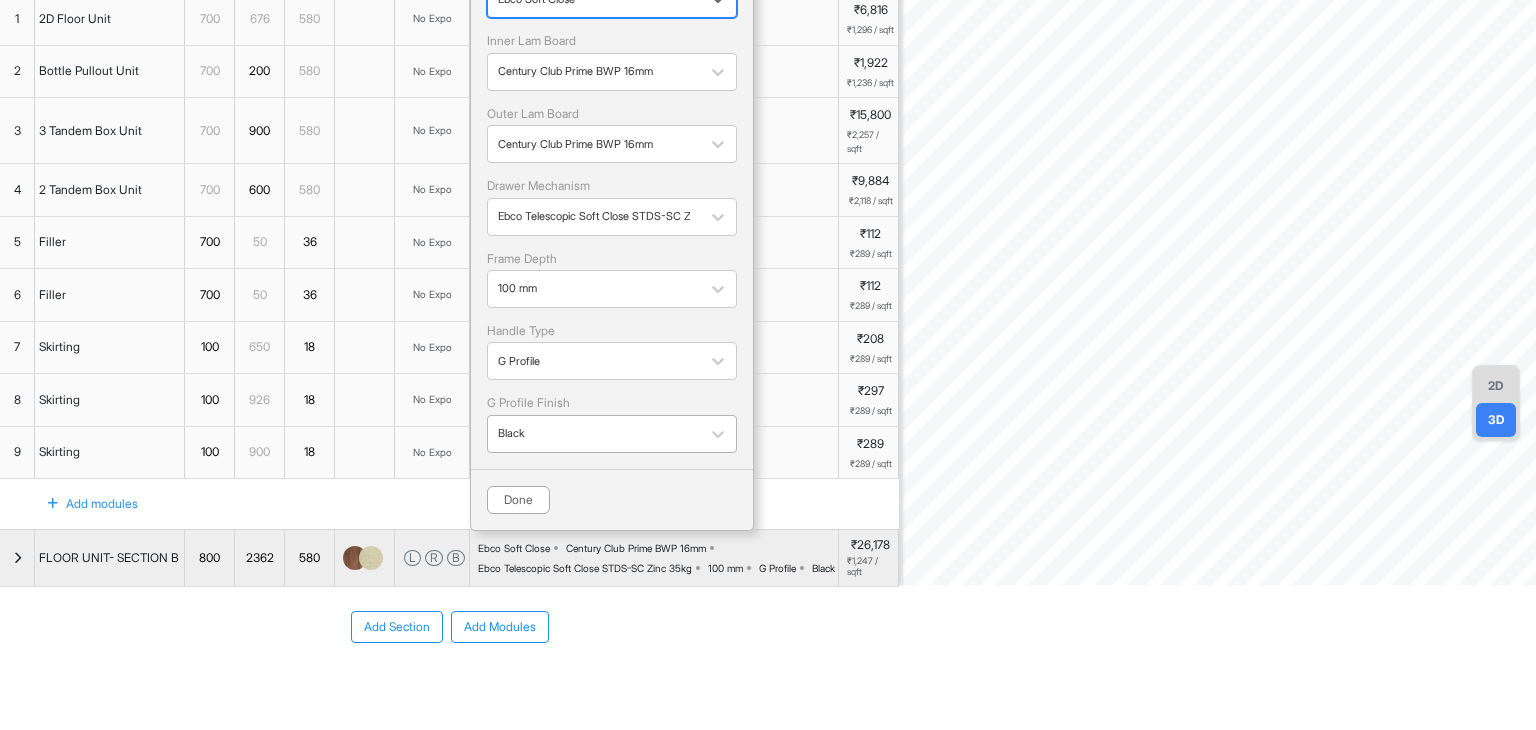 scroll, scrollTop: 200, scrollLeft: 0, axis: vertical 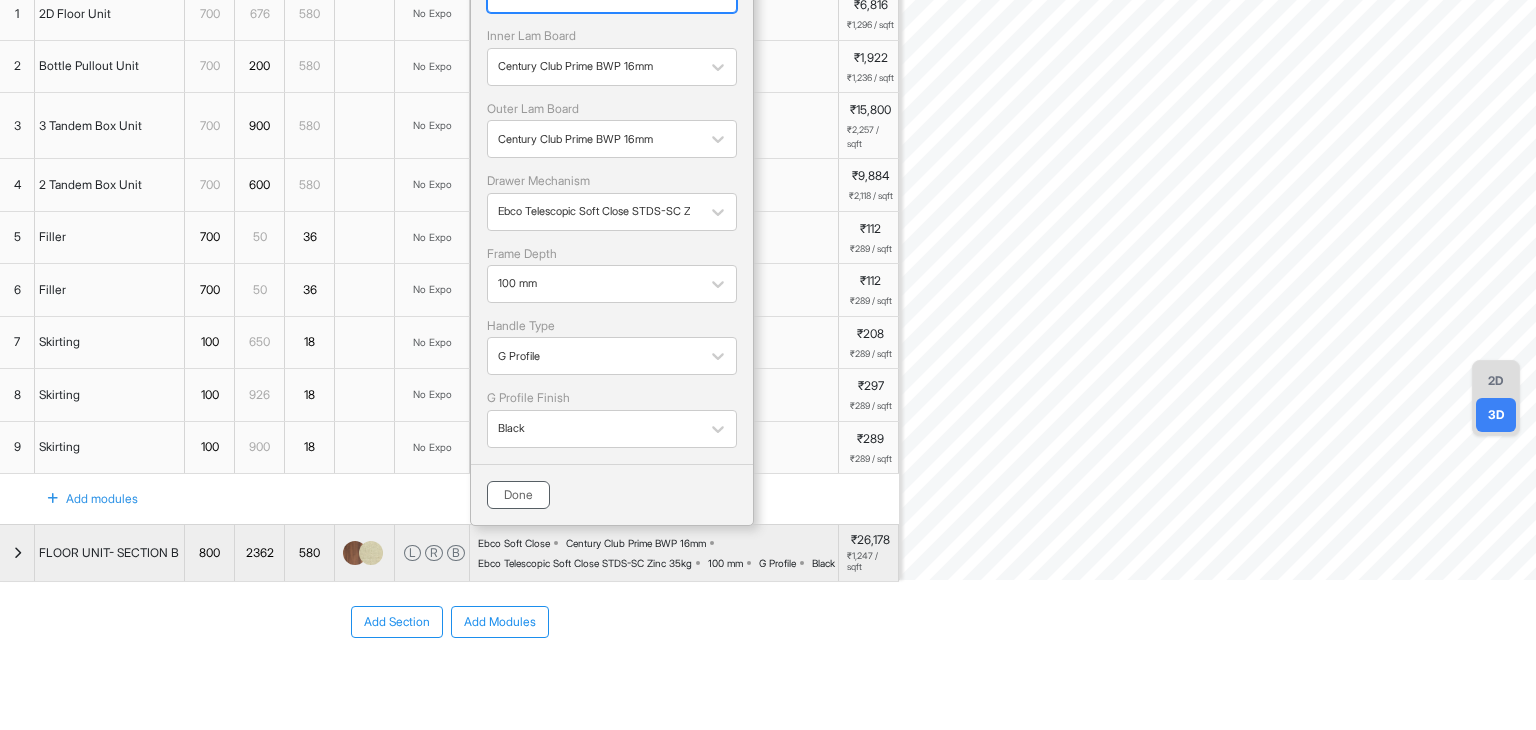 click on "Done" at bounding box center [518, 495] 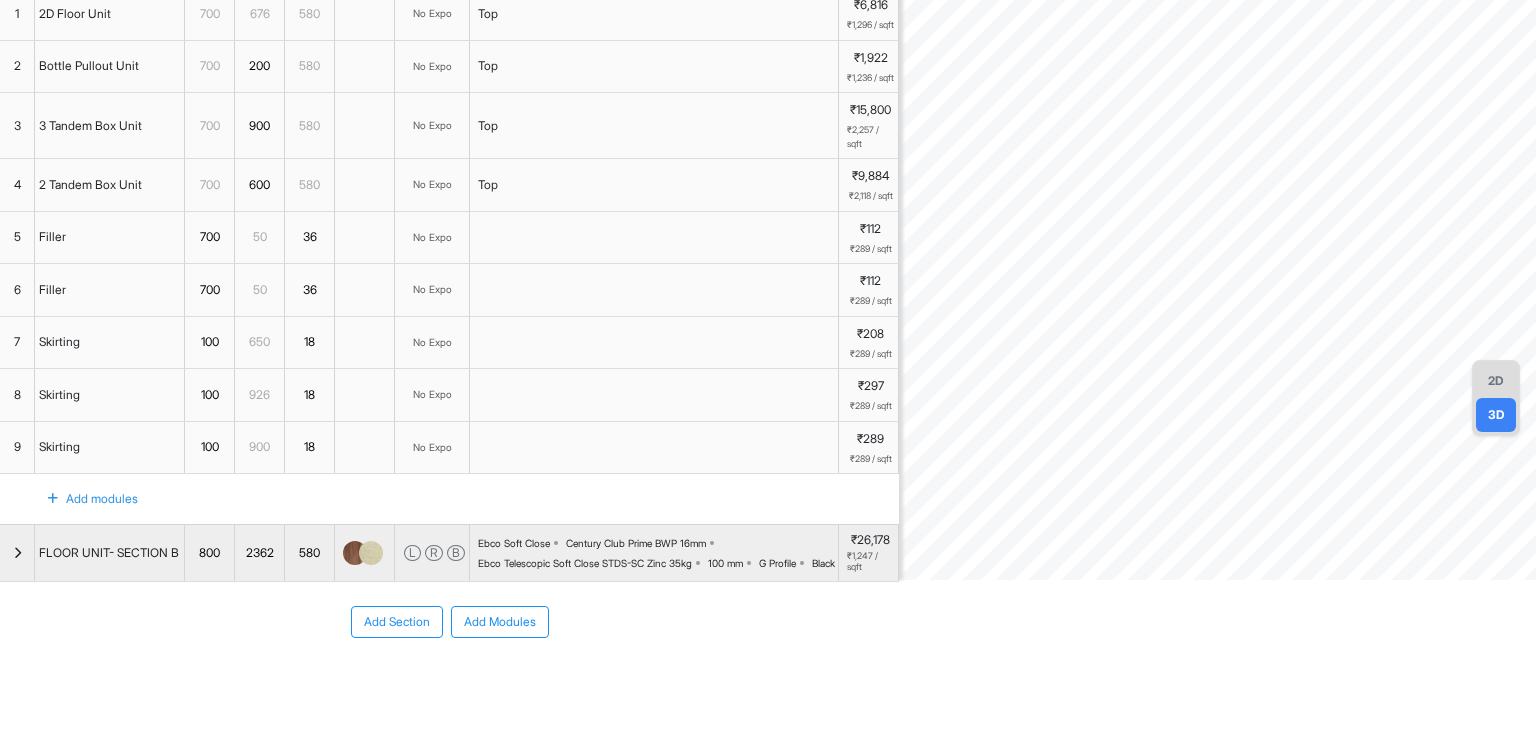 scroll, scrollTop: 0, scrollLeft: 0, axis: both 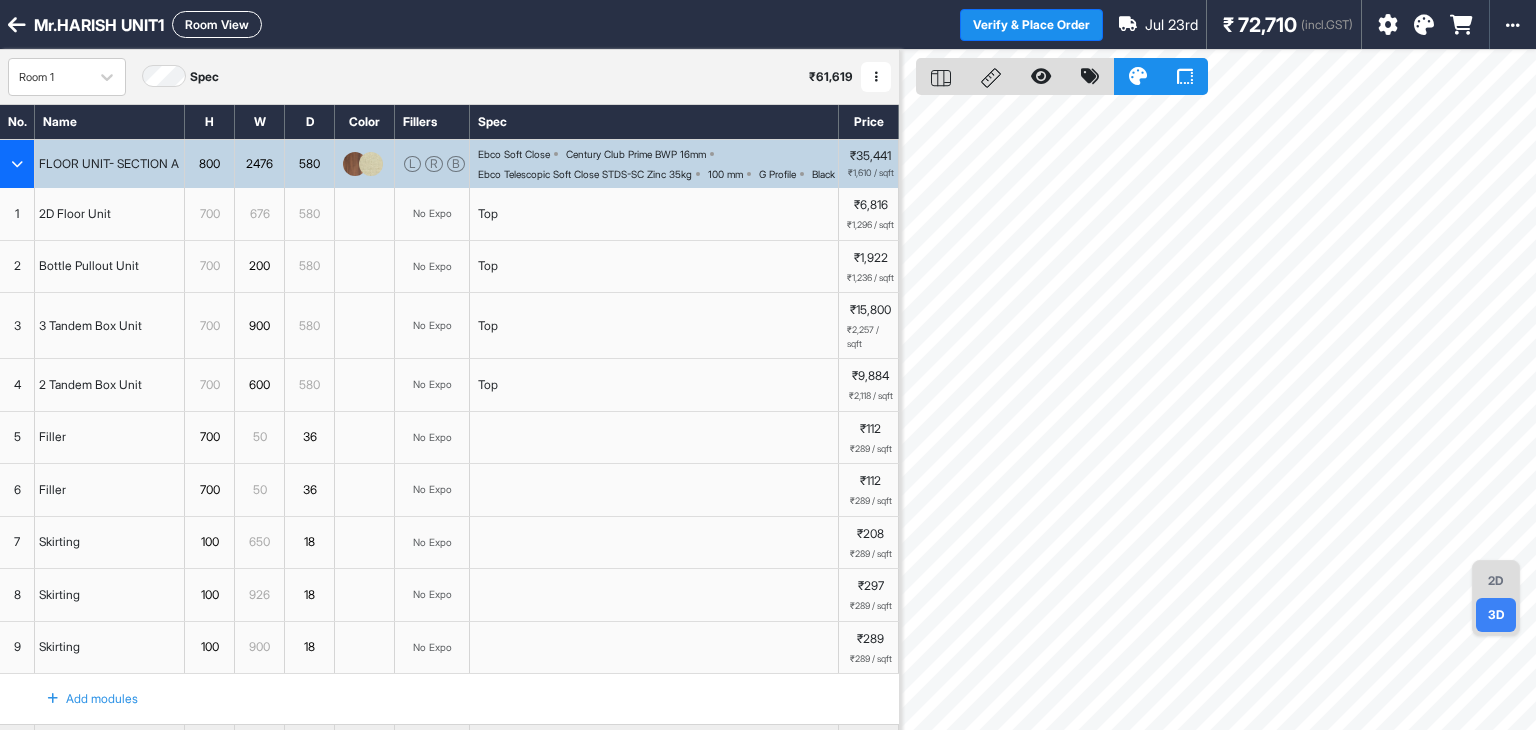 click at bounding box center (17, 164) 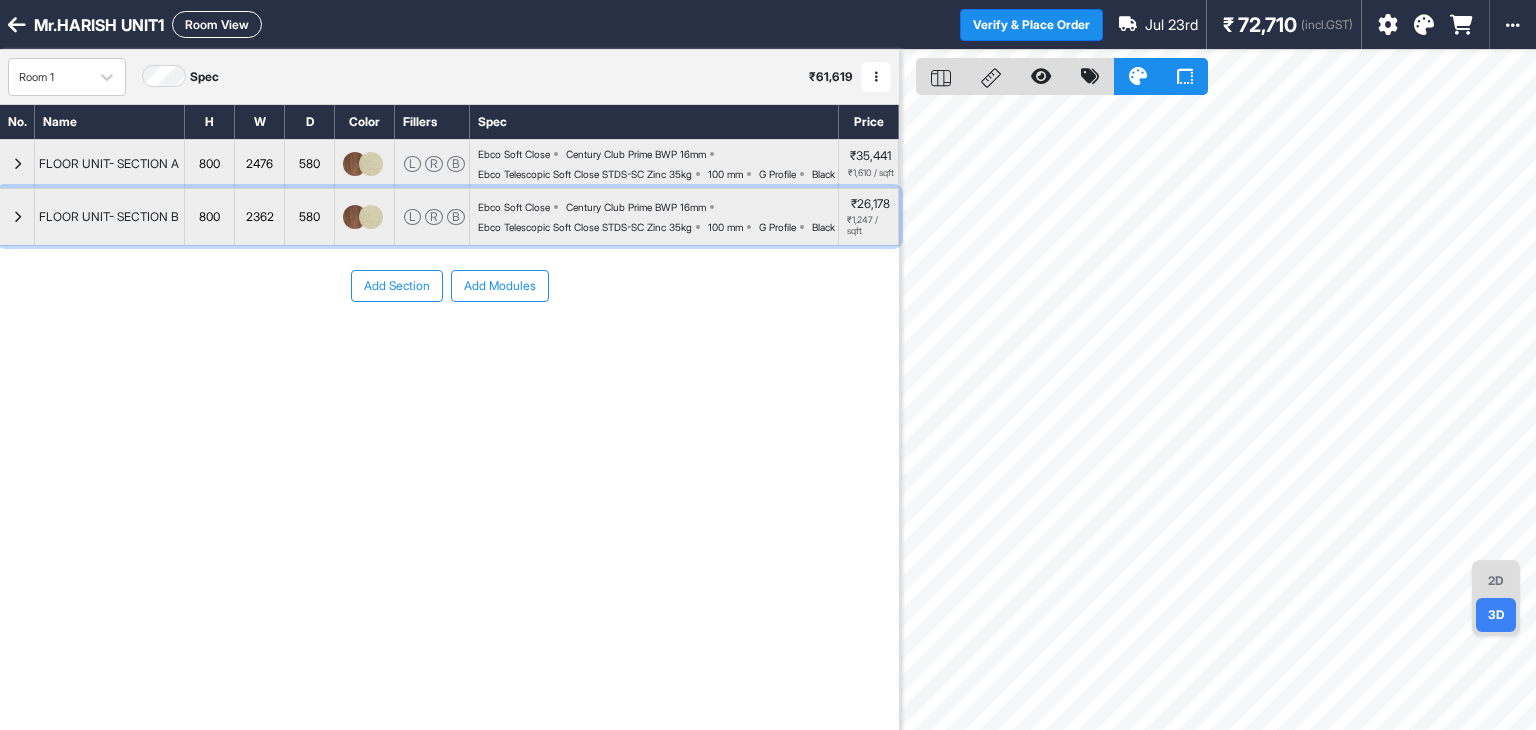 click on "Ebco Telescopic Soft Close STDS-SC Zinc 35kg" at bounding box center [585, 227] 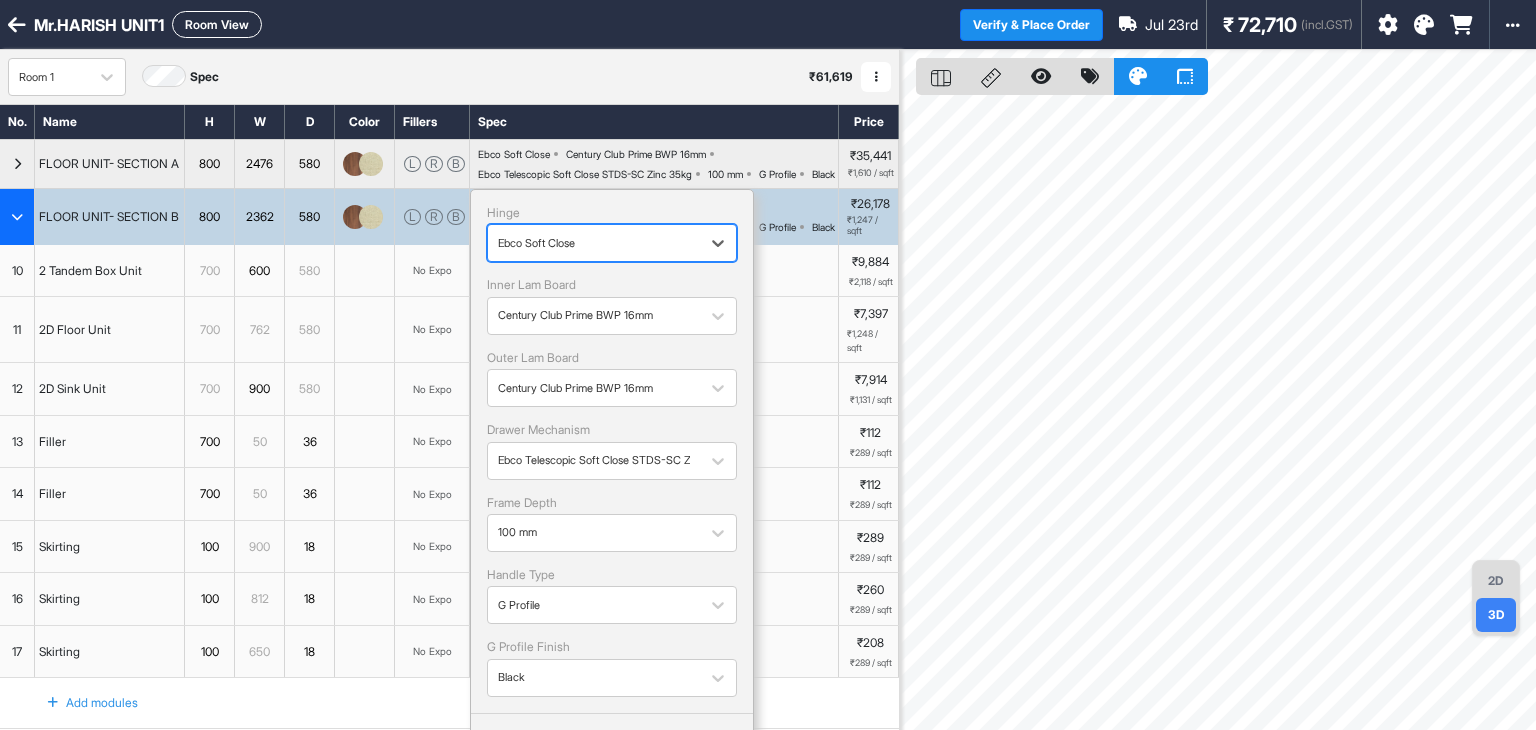 scroll, scrollTop: 100, scrollLeft: 0, axis: vertical 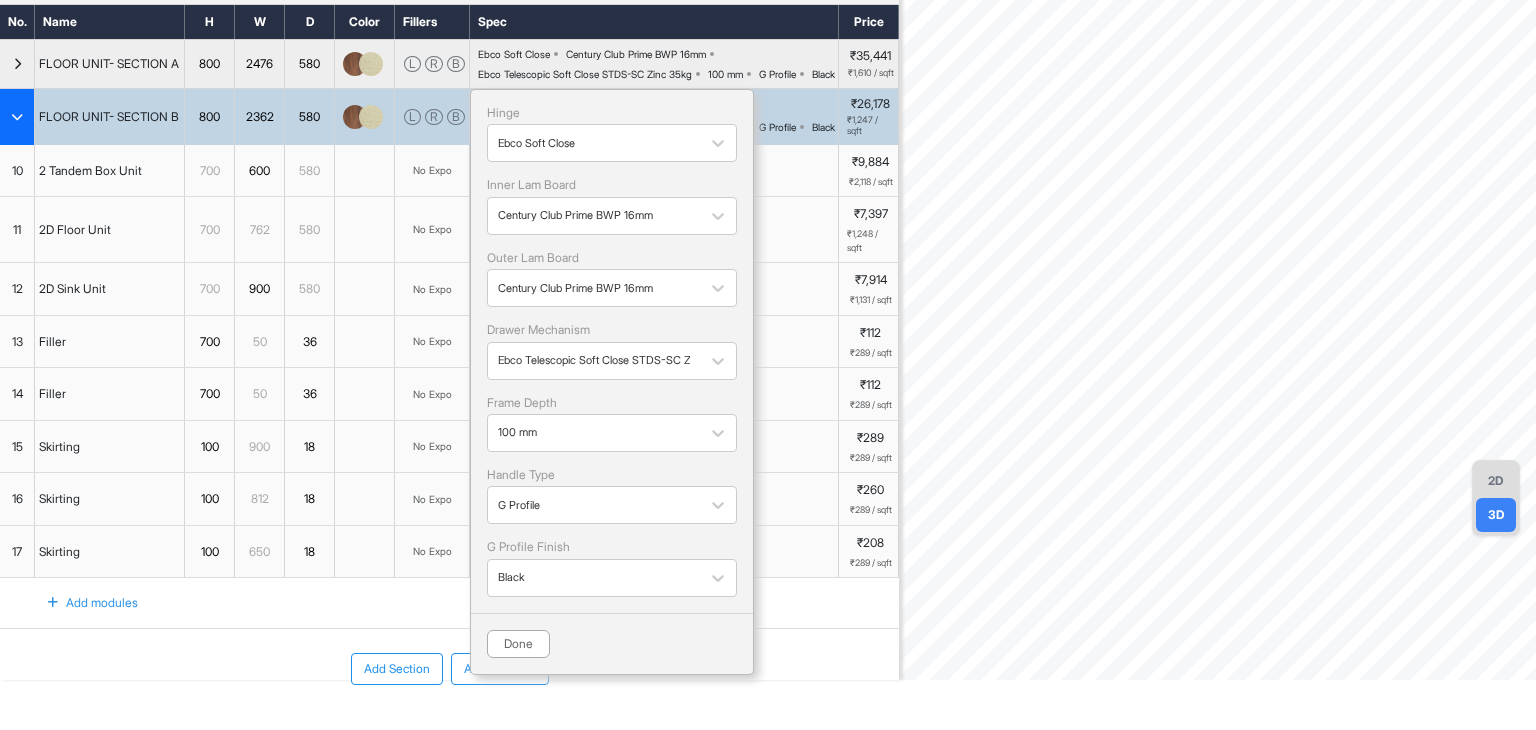 click at bounding box center [17, 117] 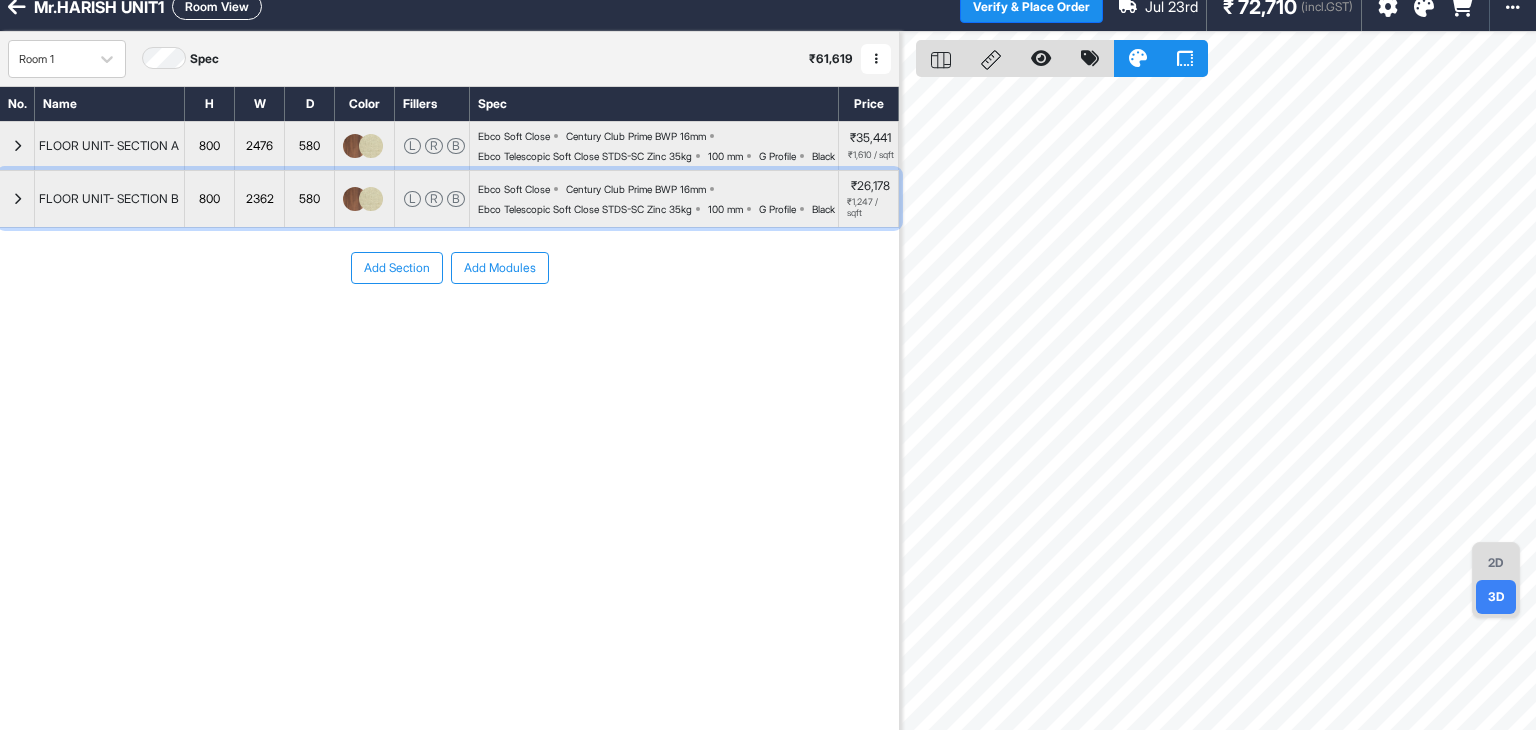 scroll, scrollTop: 0, scrollLeft: 0, axis: both 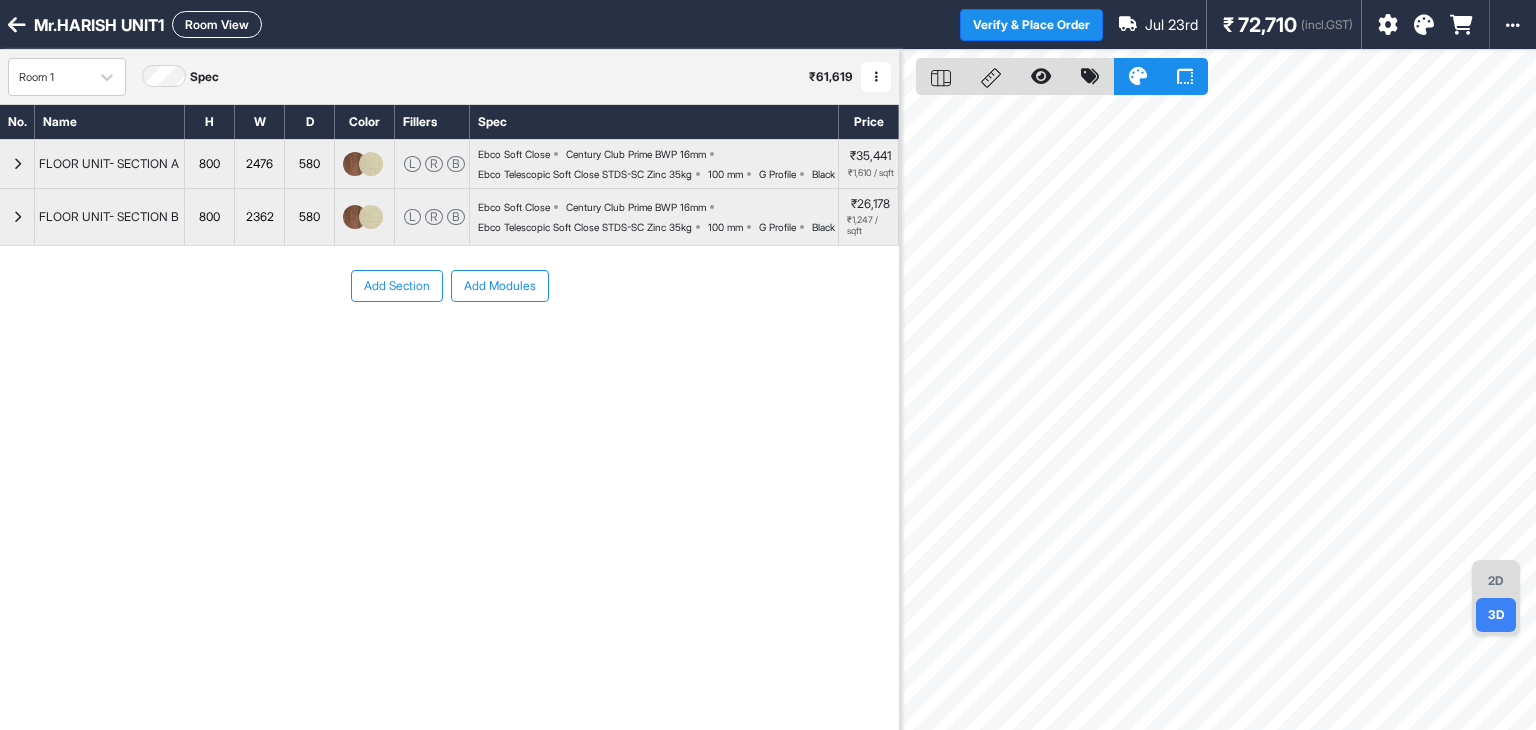 click on "Add Section" at bounding box center [397, 286] 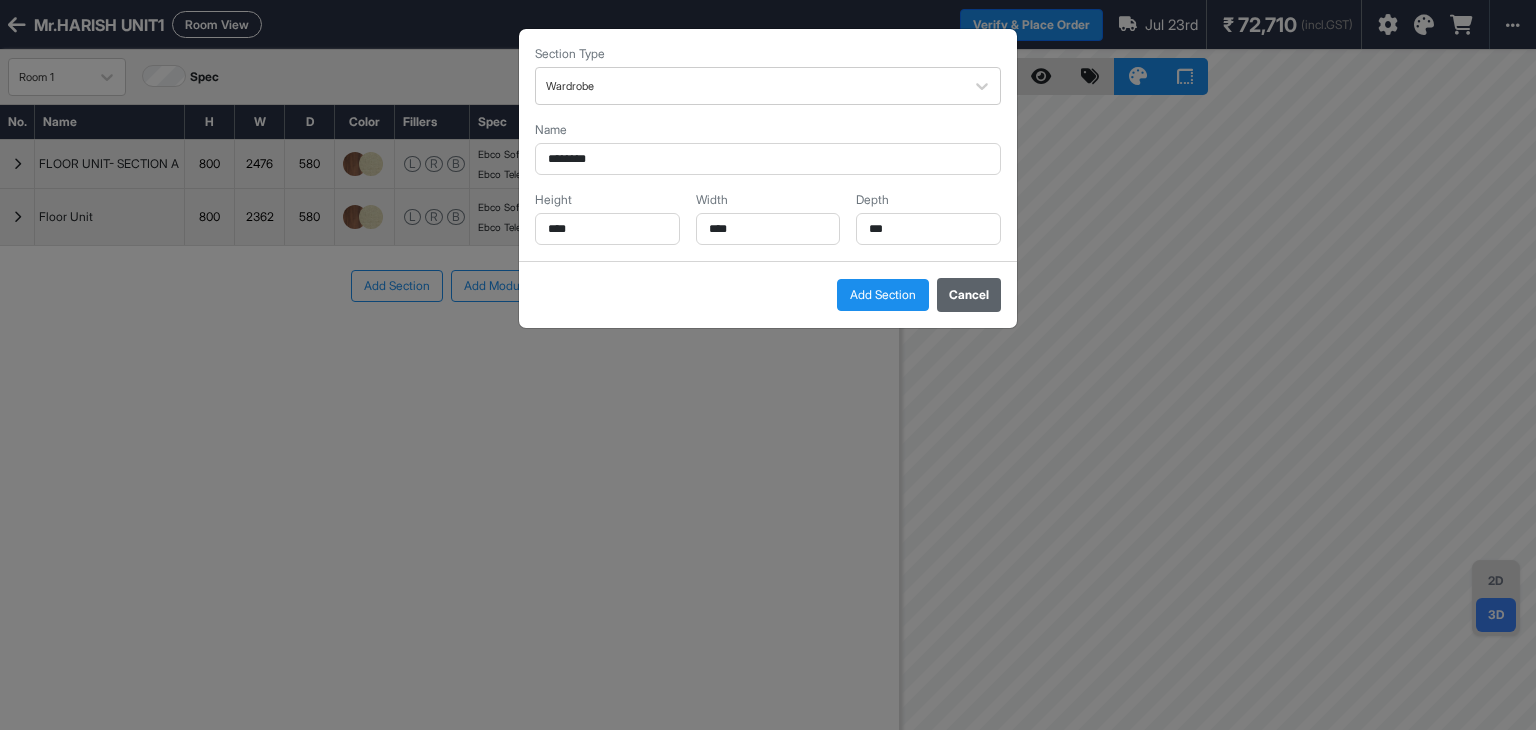click on "Add Section Cancel" at bounding box center [768, 294] 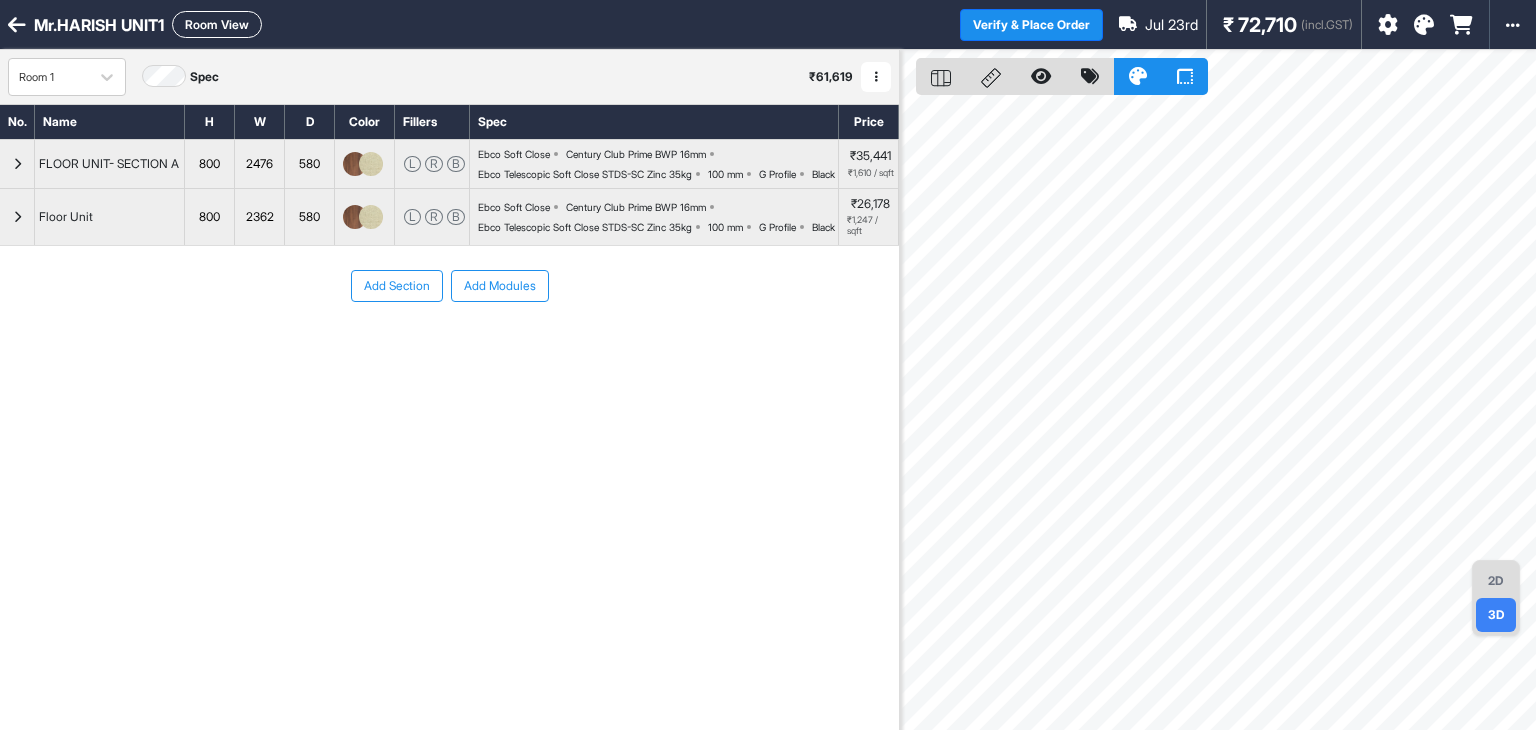 type 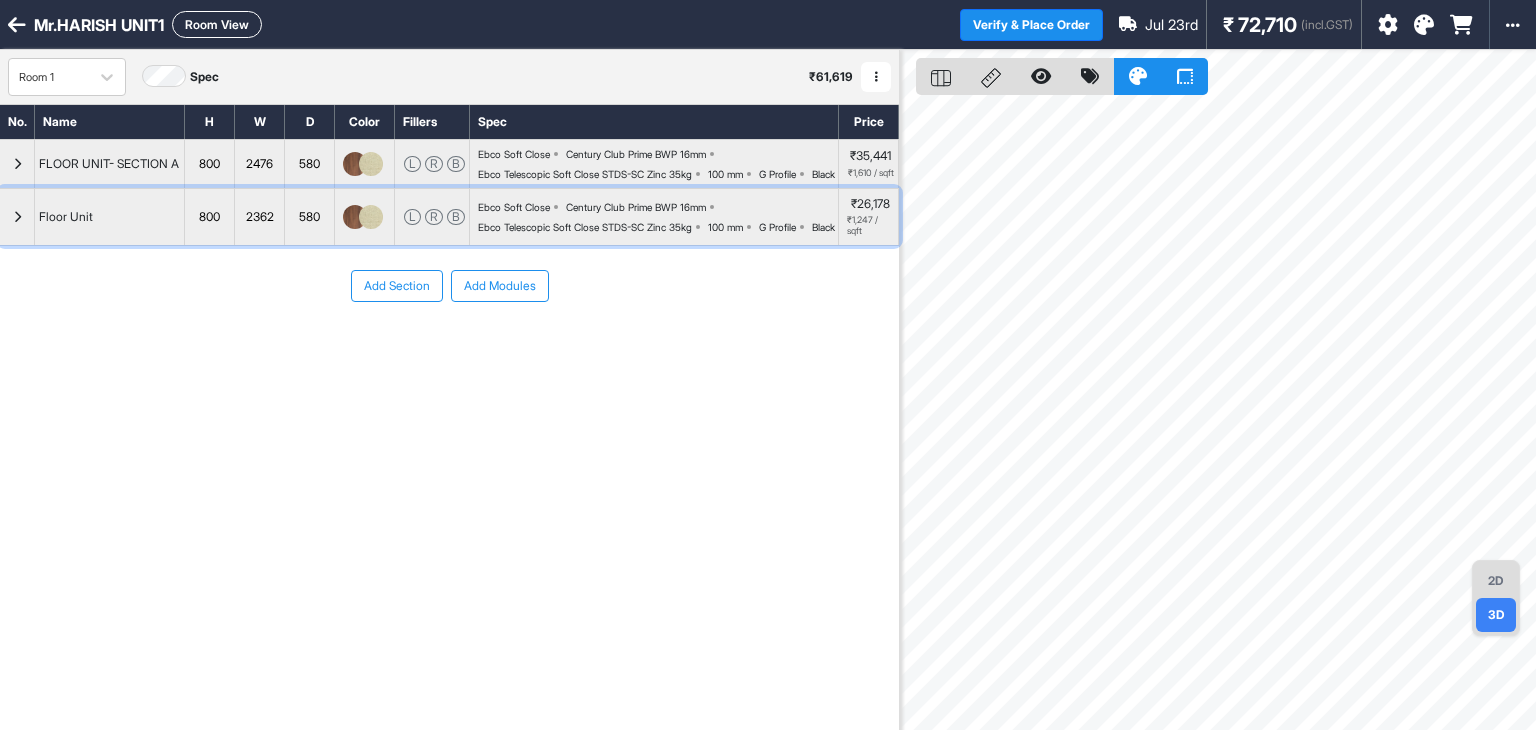 click on "Floor Unit" at bounding box center (110, 217) 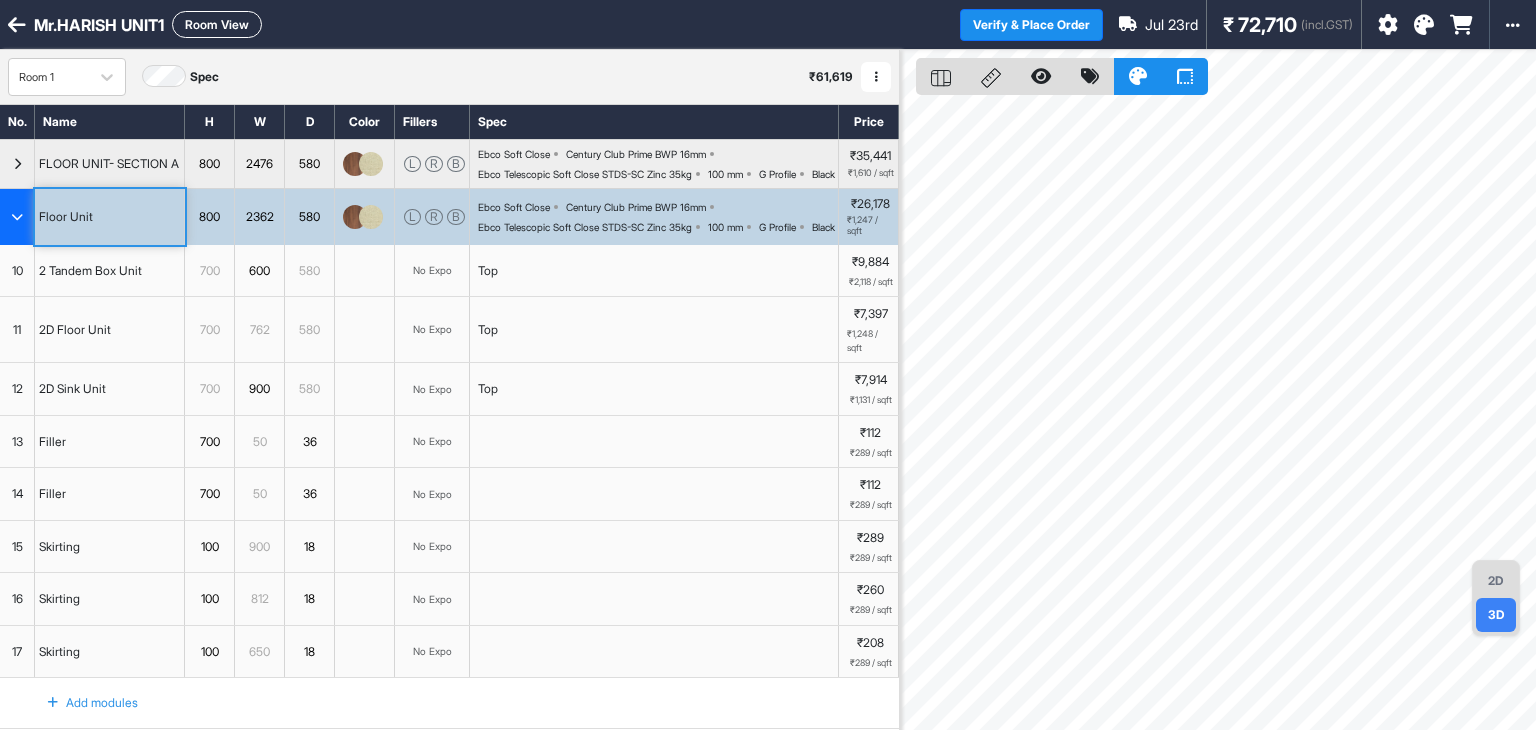 click on "Floor Unit" at bounding box center [110, 217] 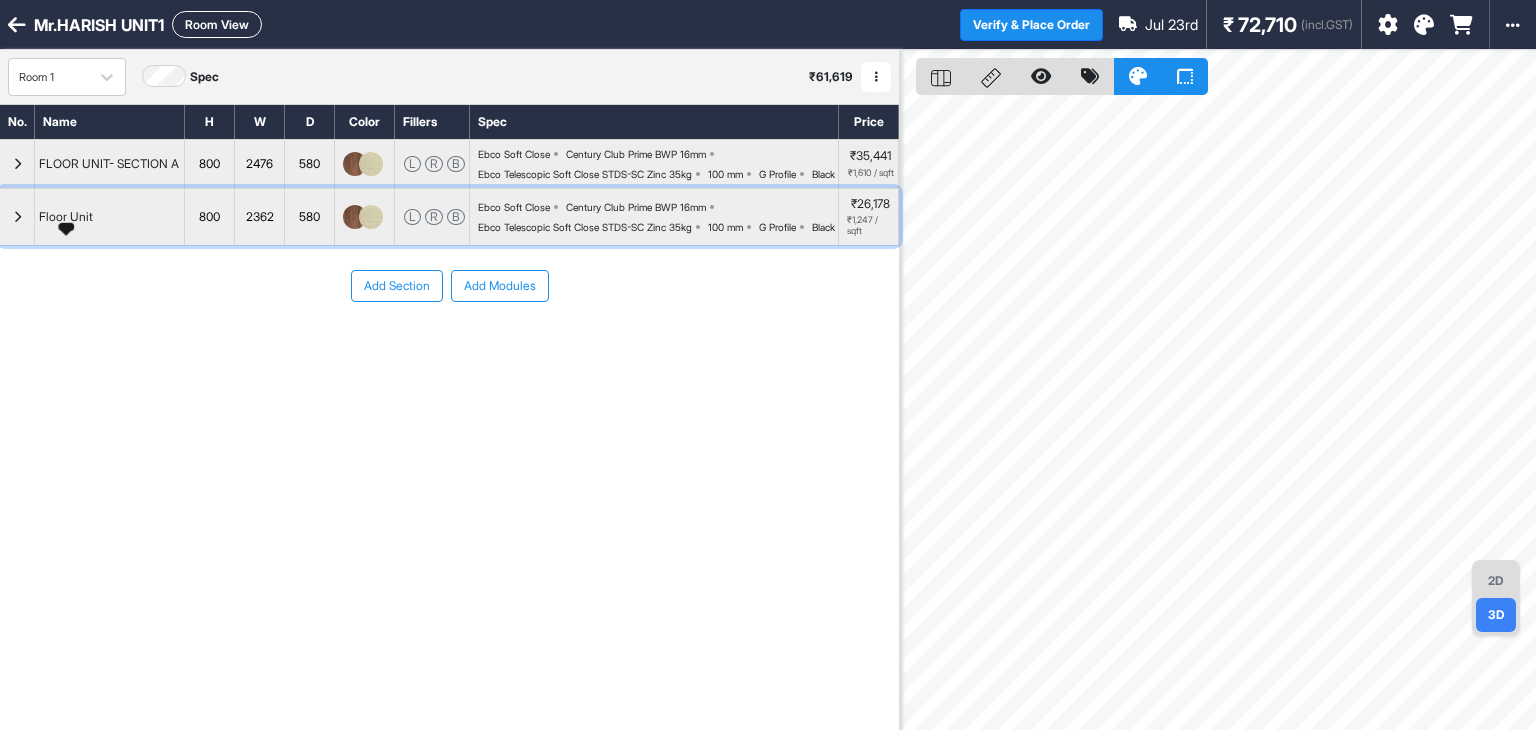 click at bounding box center [17, 217] 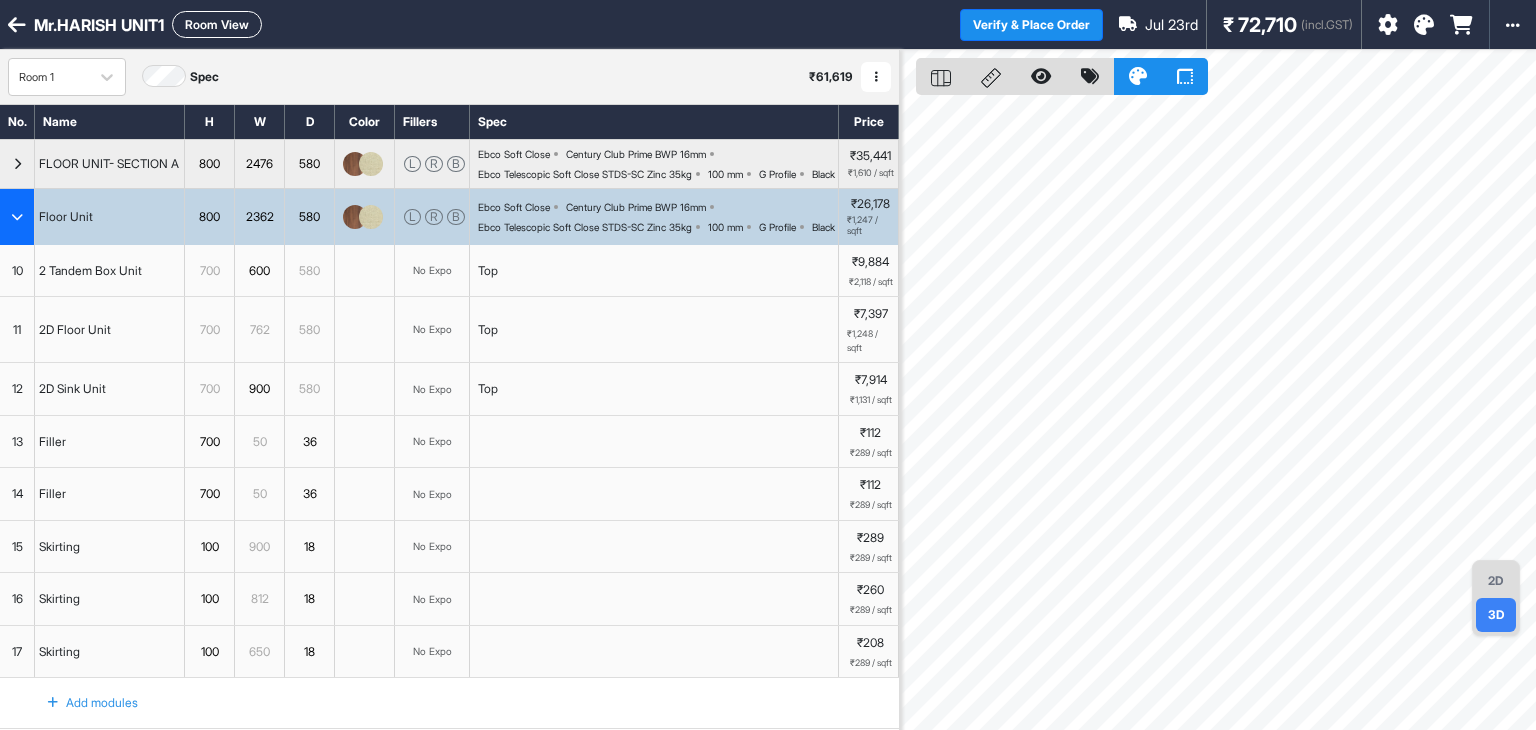 click on "2D" at bounding box center [1496, 581] 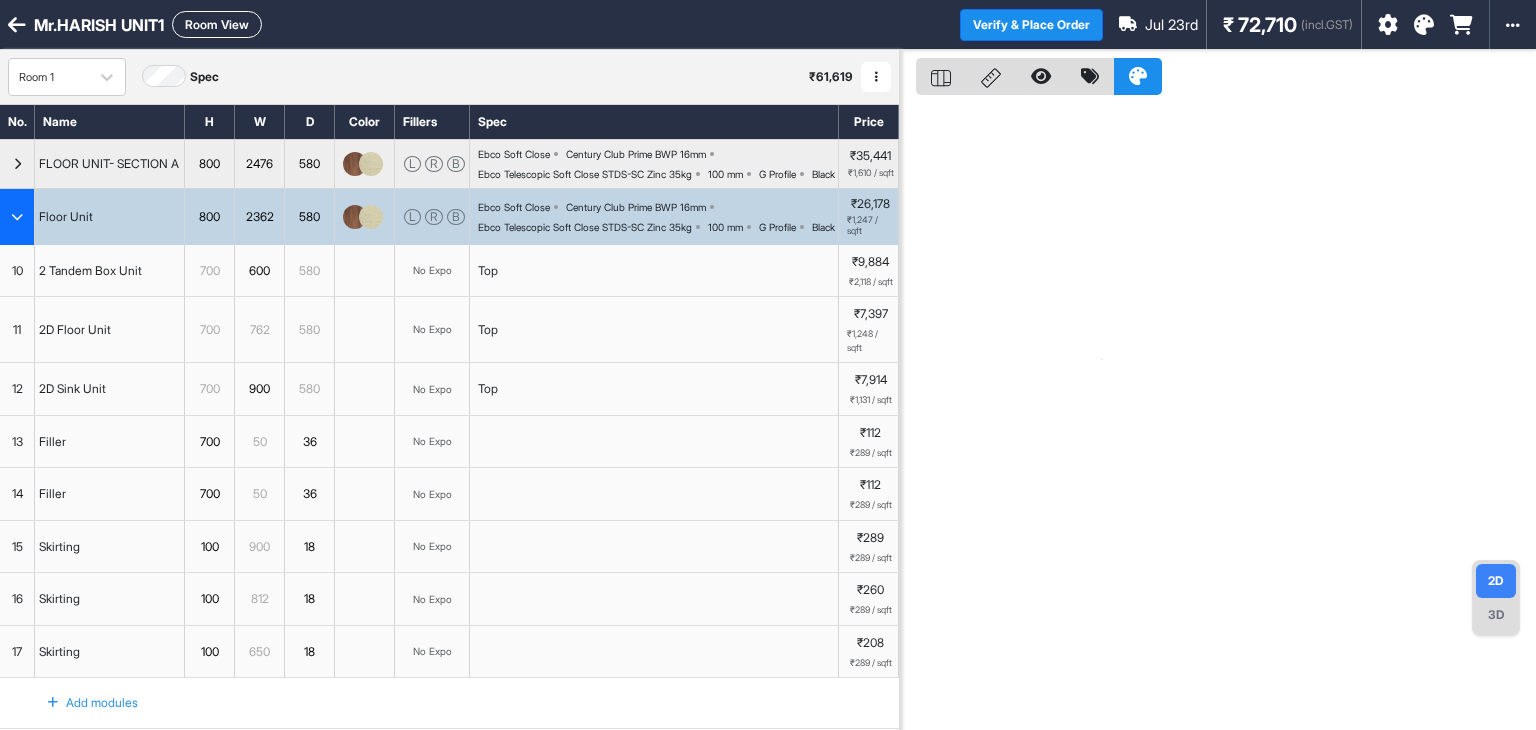 click on "3D" at bounding box center [1496, 615] 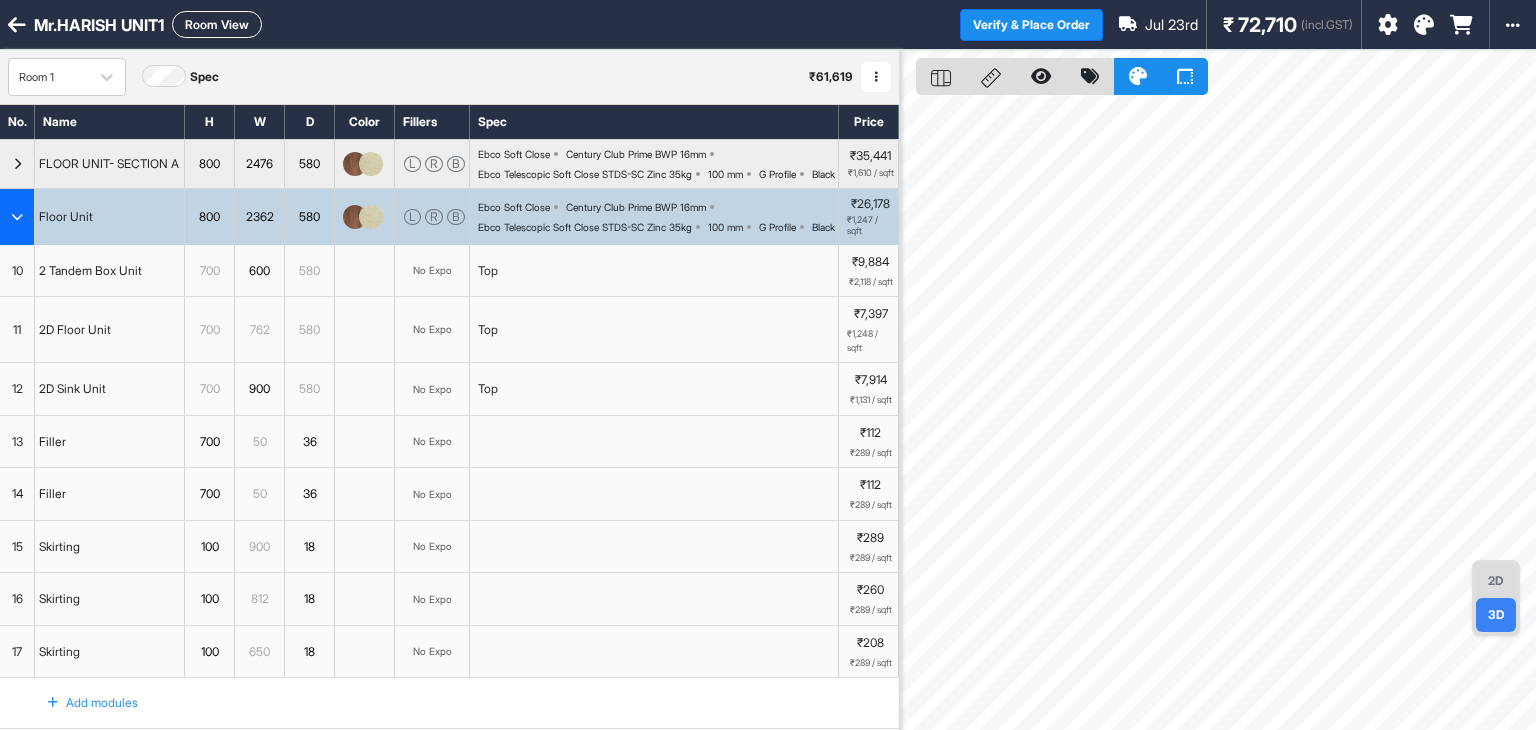 click on "700" at bounding box center [209, 271] 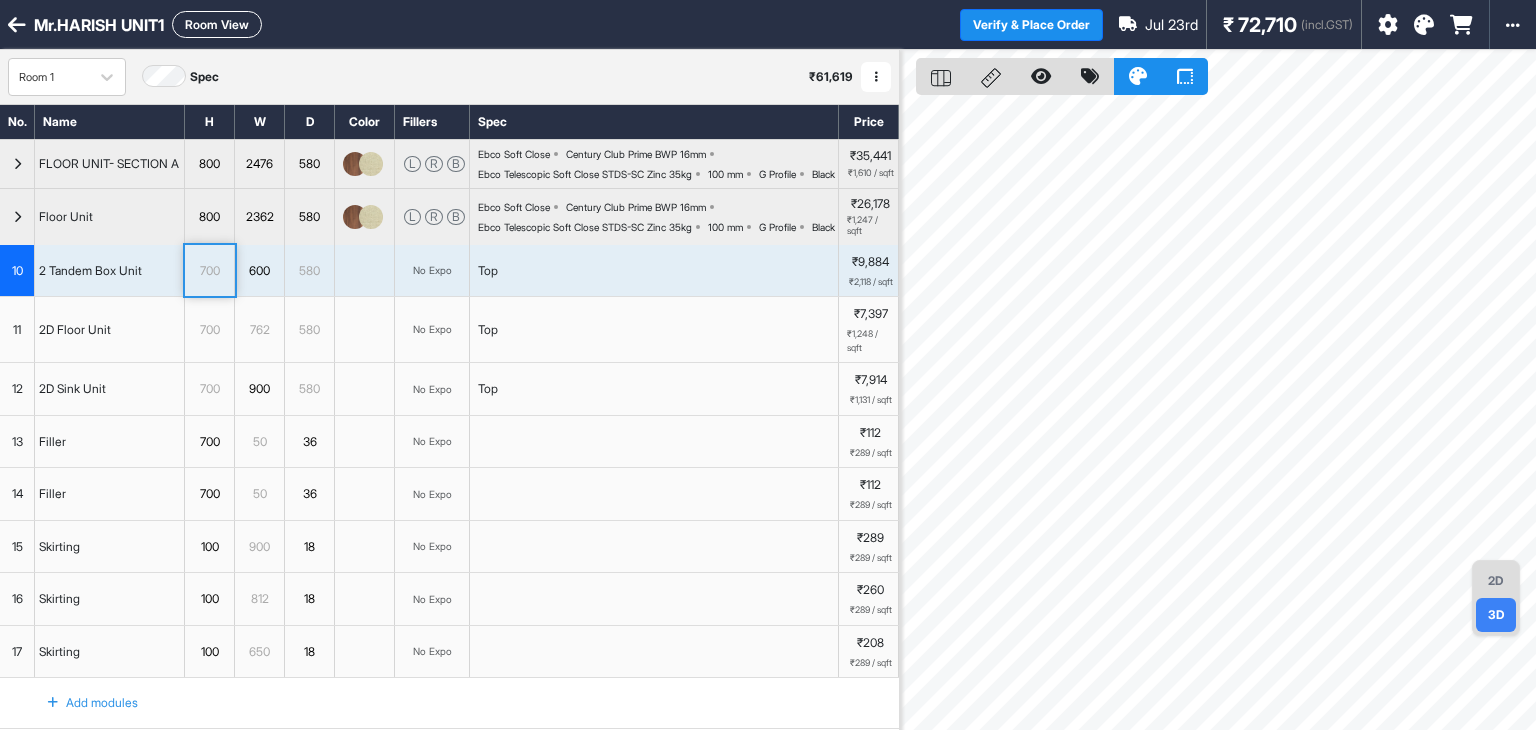 click on "2D Floor Unit" at bounding box center (110, 329) 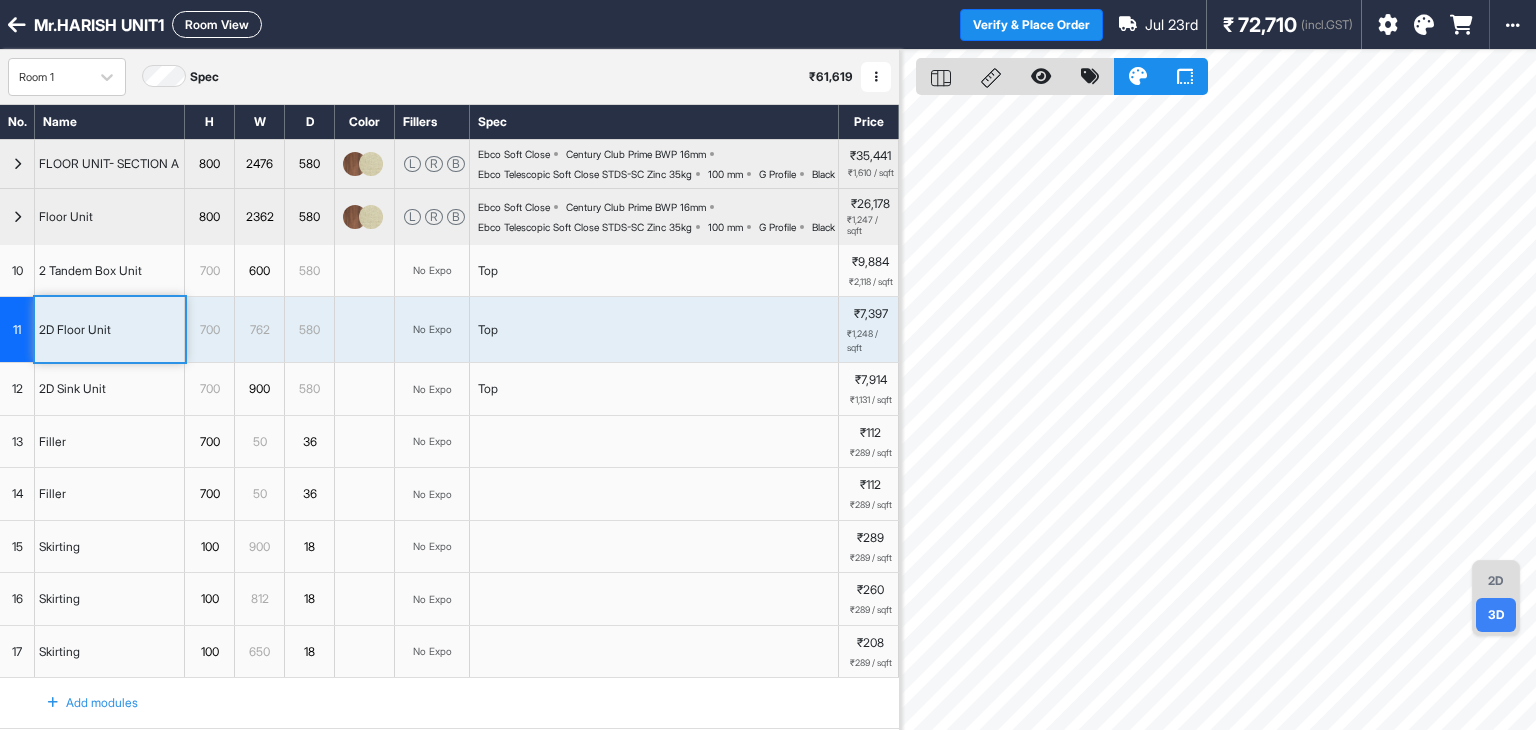 click at bounding box center [17, 217] 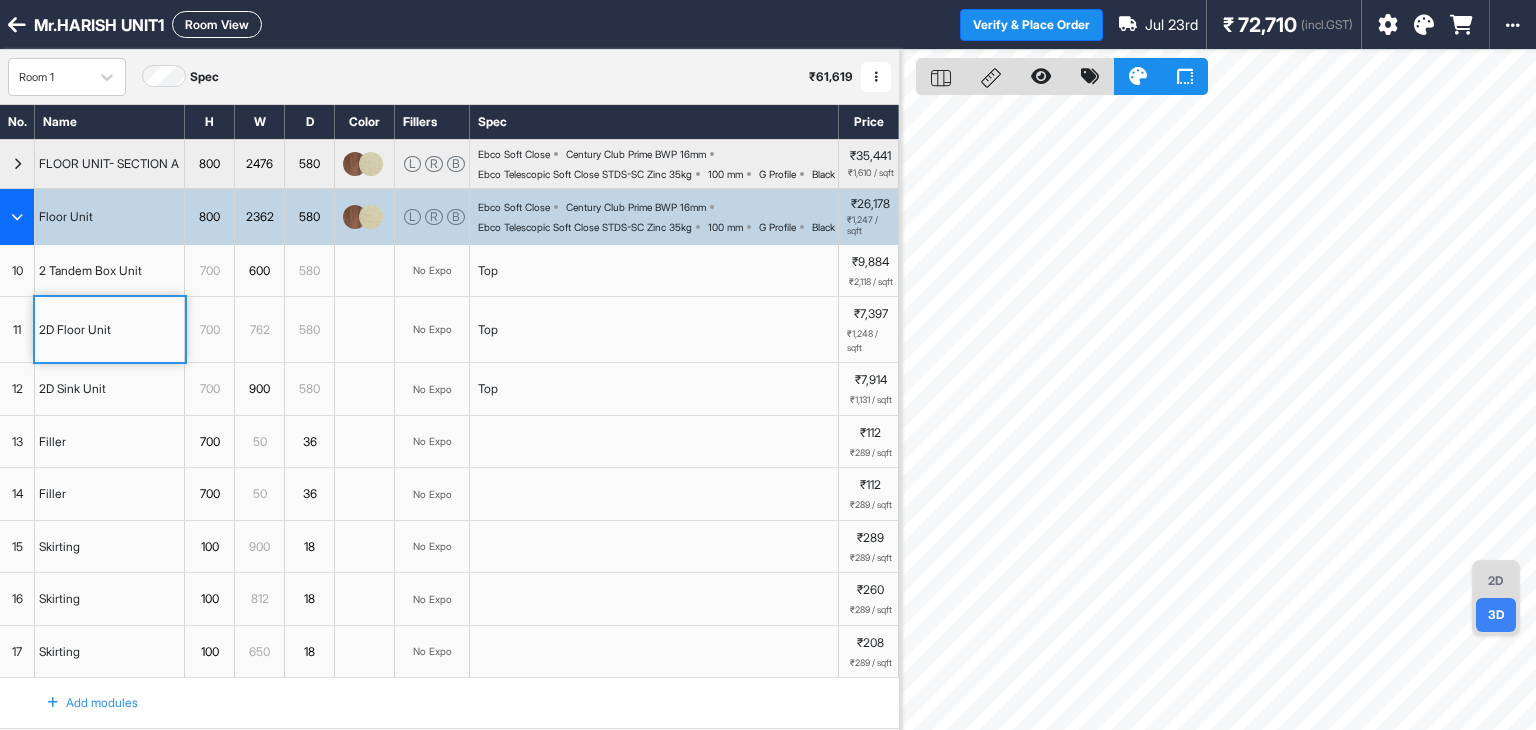 click at bounding box center (17, 217) 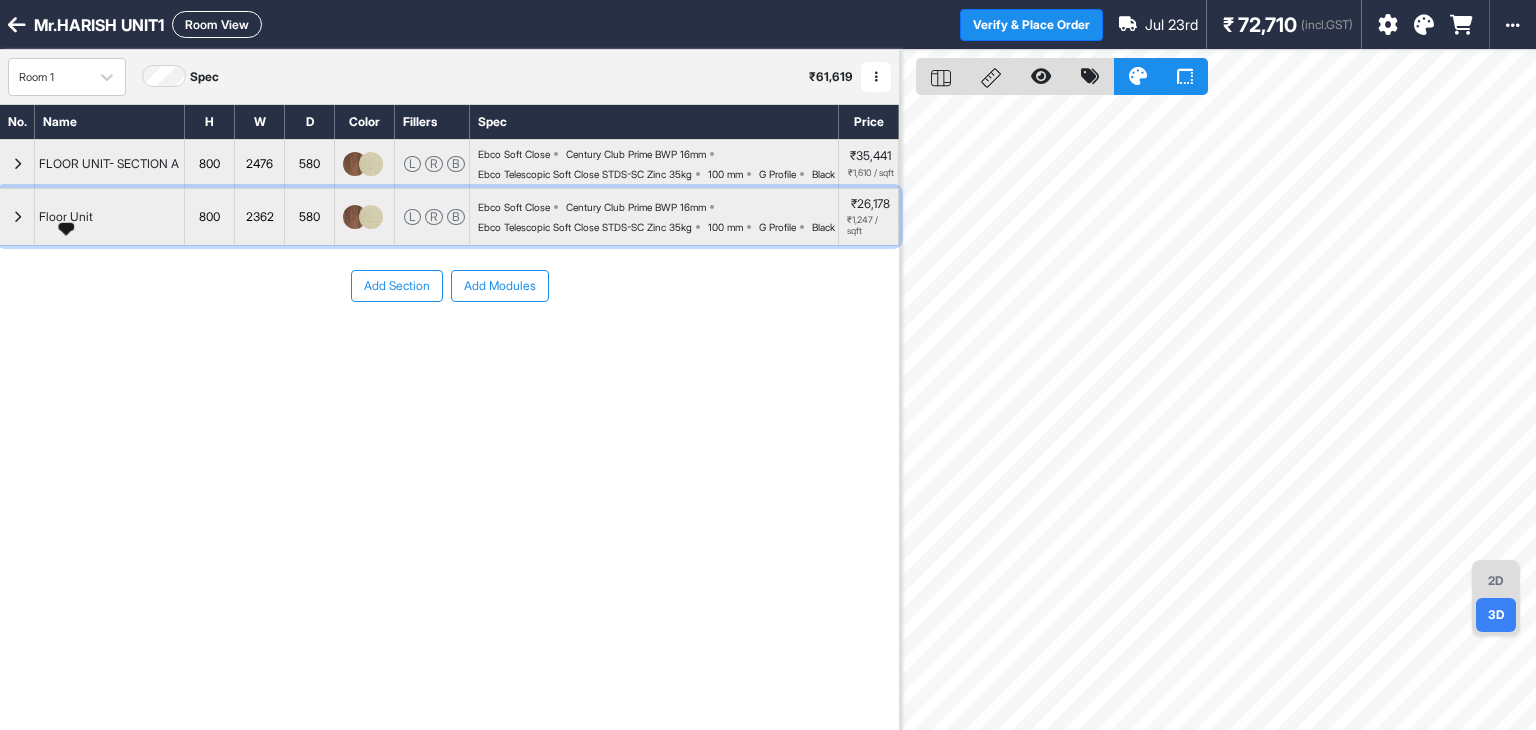 click on "Floor Unit" at bounding box center (66, 217) 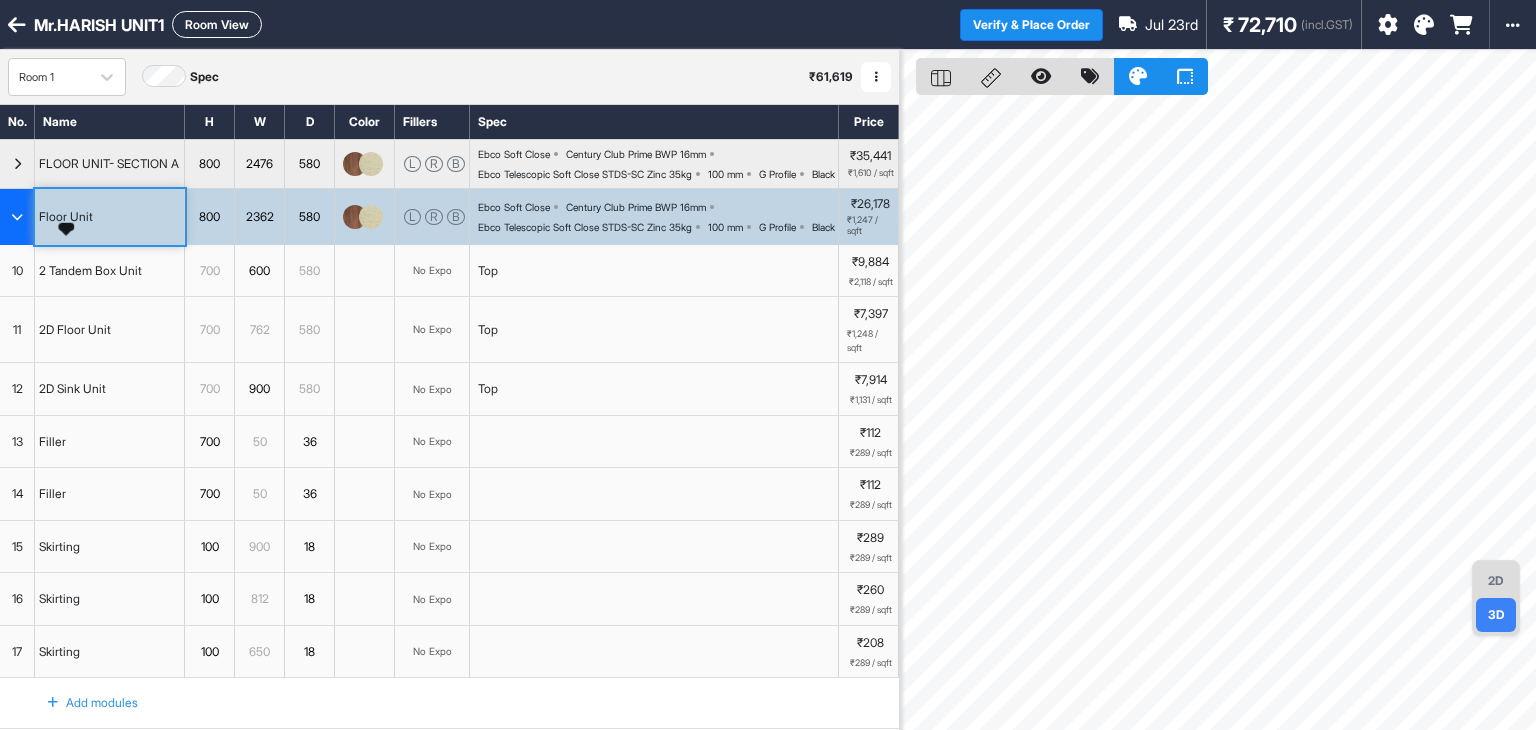 click on "Floor Unit" at bounding box center (66, 217) 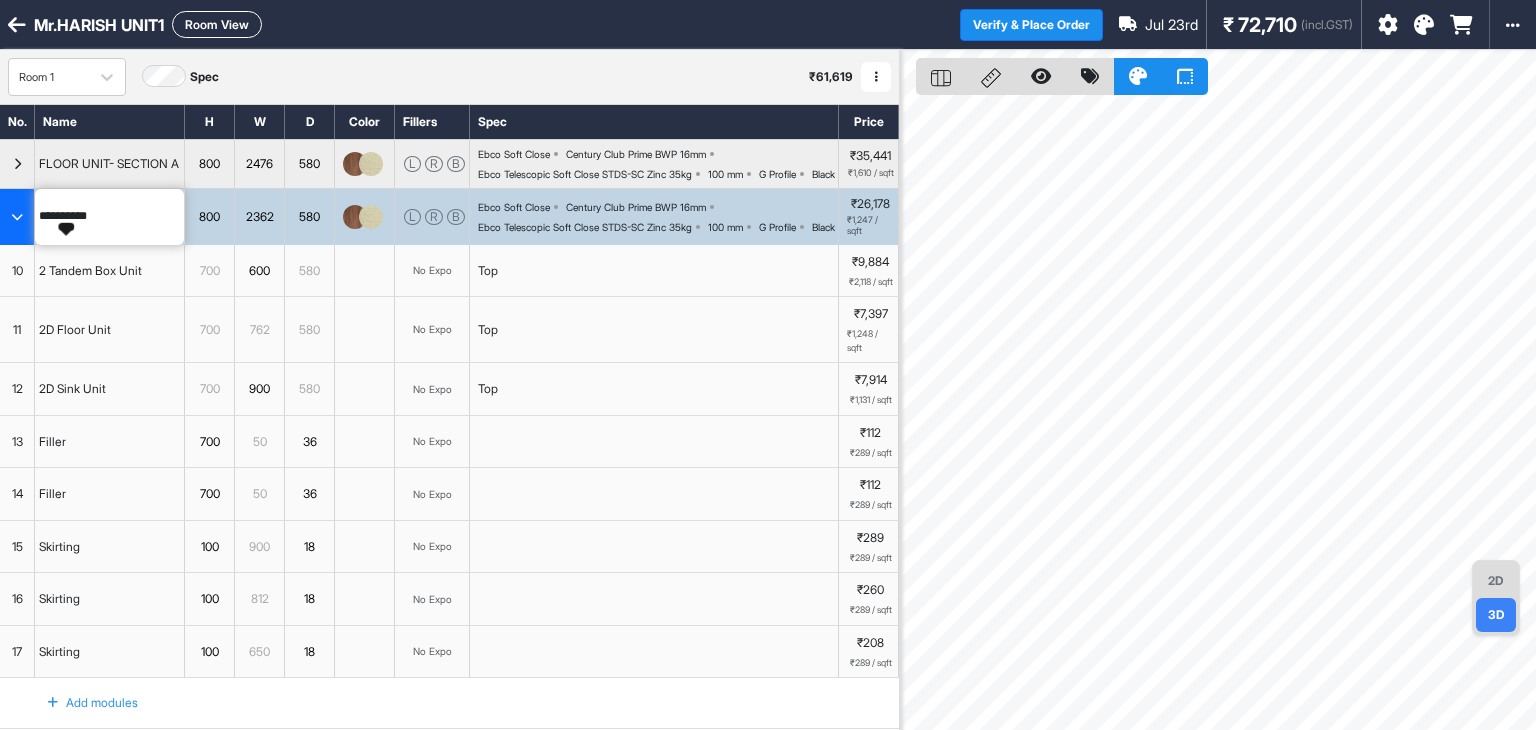 drag, startPoint x: 139, startPoint y: 241, endPoint x: 0, endPoint y: 233, distance: 139.23003 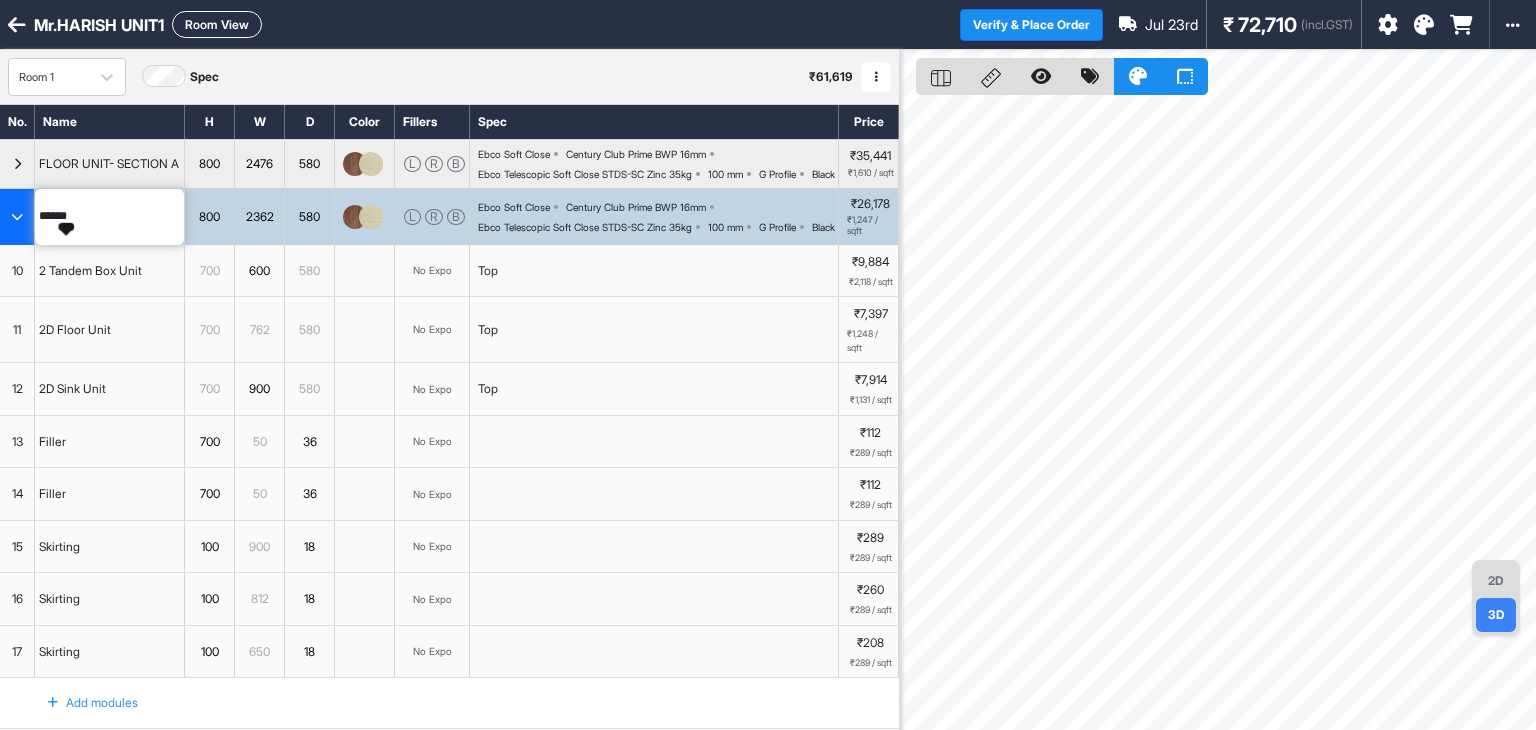 click on "***** 800 2362 580 L R B Ebco Soft Close Century Club Prime BWP 16mm Ebco Telescopic Soft Close STDS-SC Zinc 35kg 100 mm G Profile Black ₹26,178 ₹1,247 / sqft" at bounding box center [449, 216] 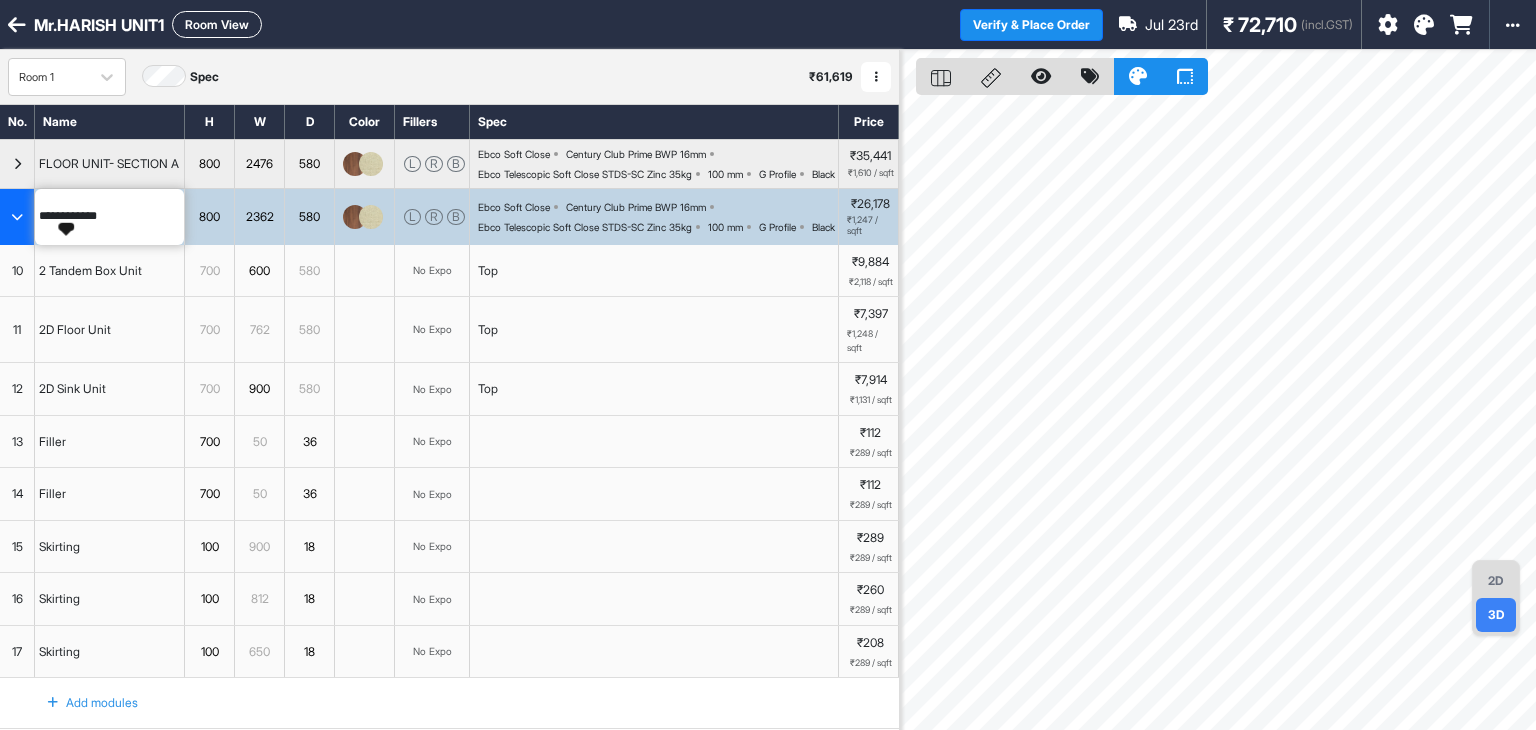 click on "**********" at bounding box center [449, 216] 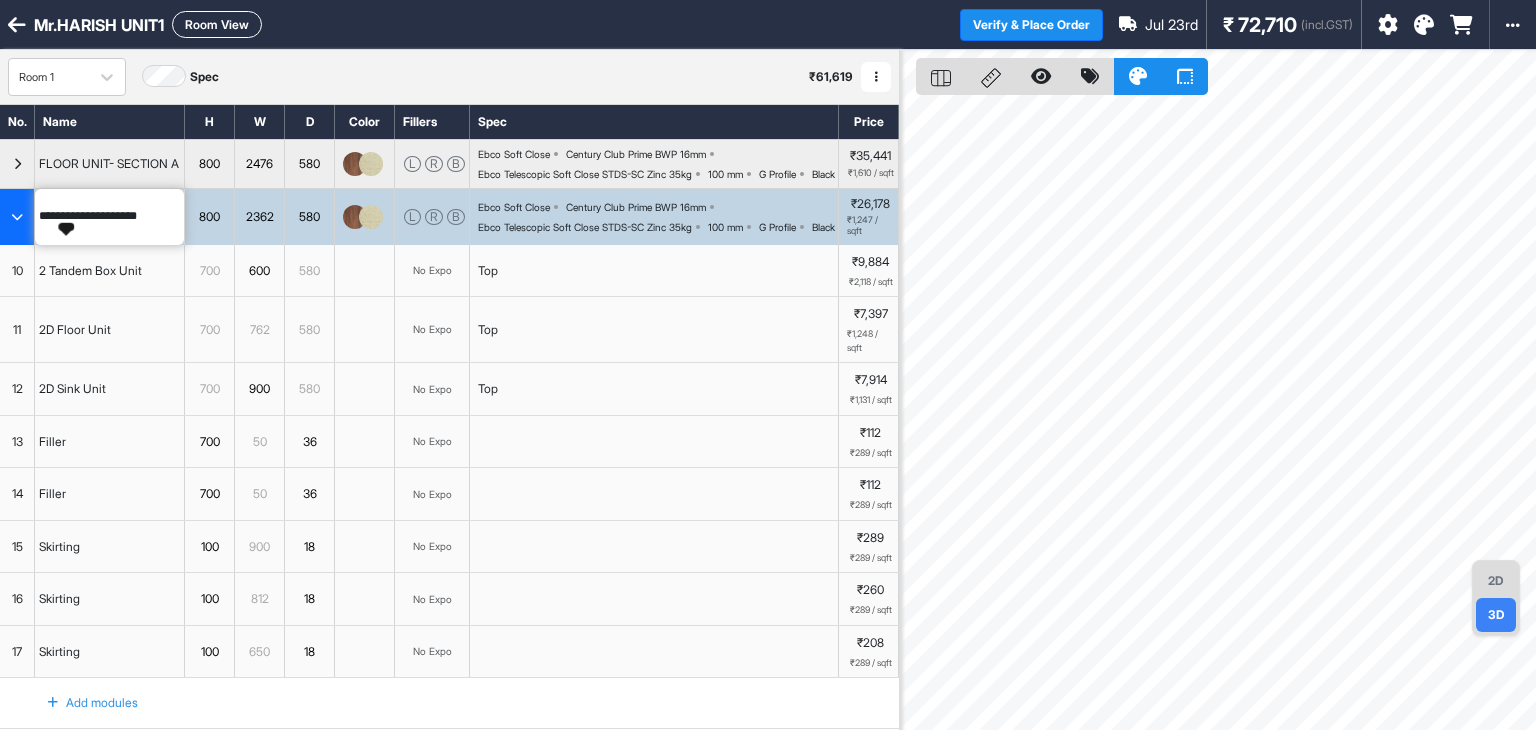 click on "**********" at bounding box center (449, 216) 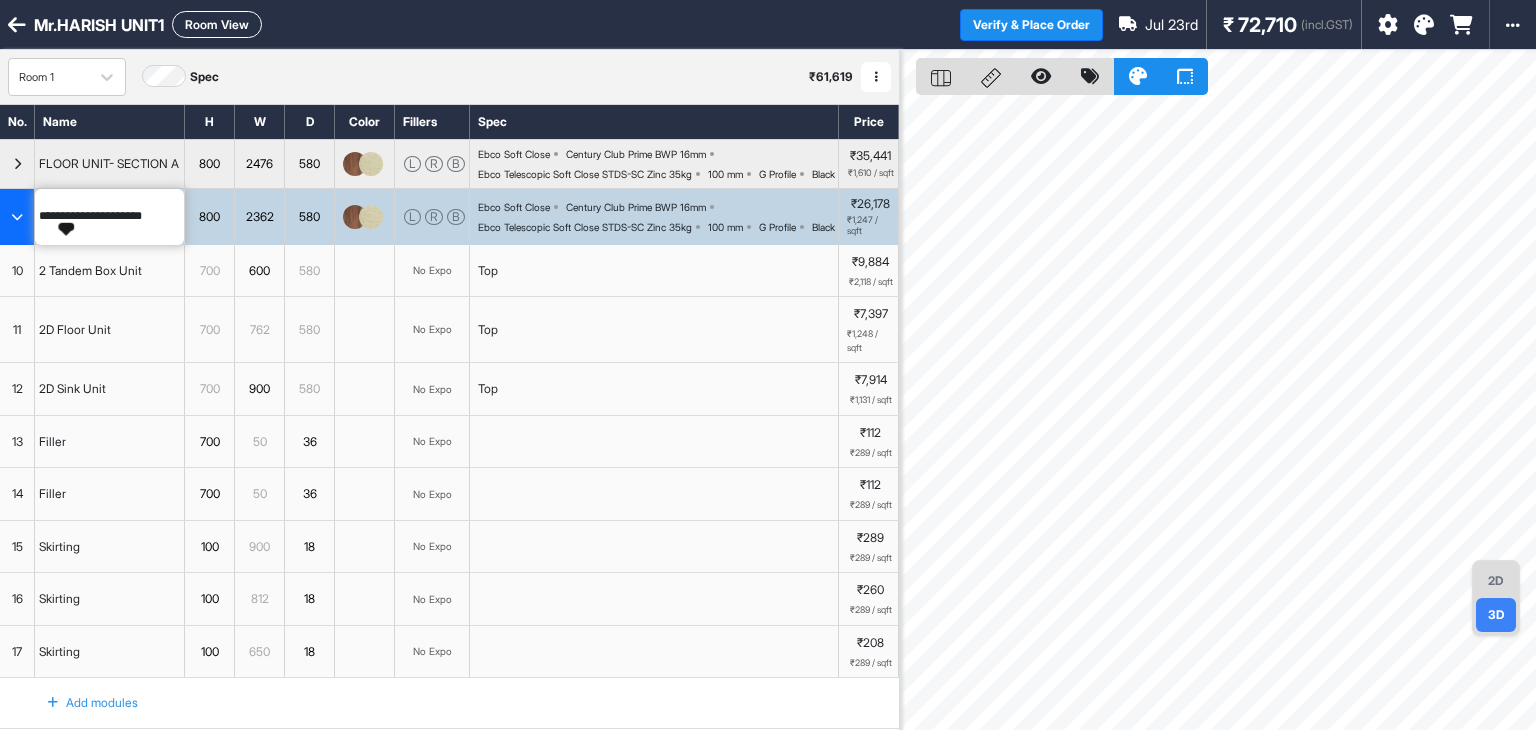 scroll, scrollTop: 0, scrollLeft: 2, axis: horizontal 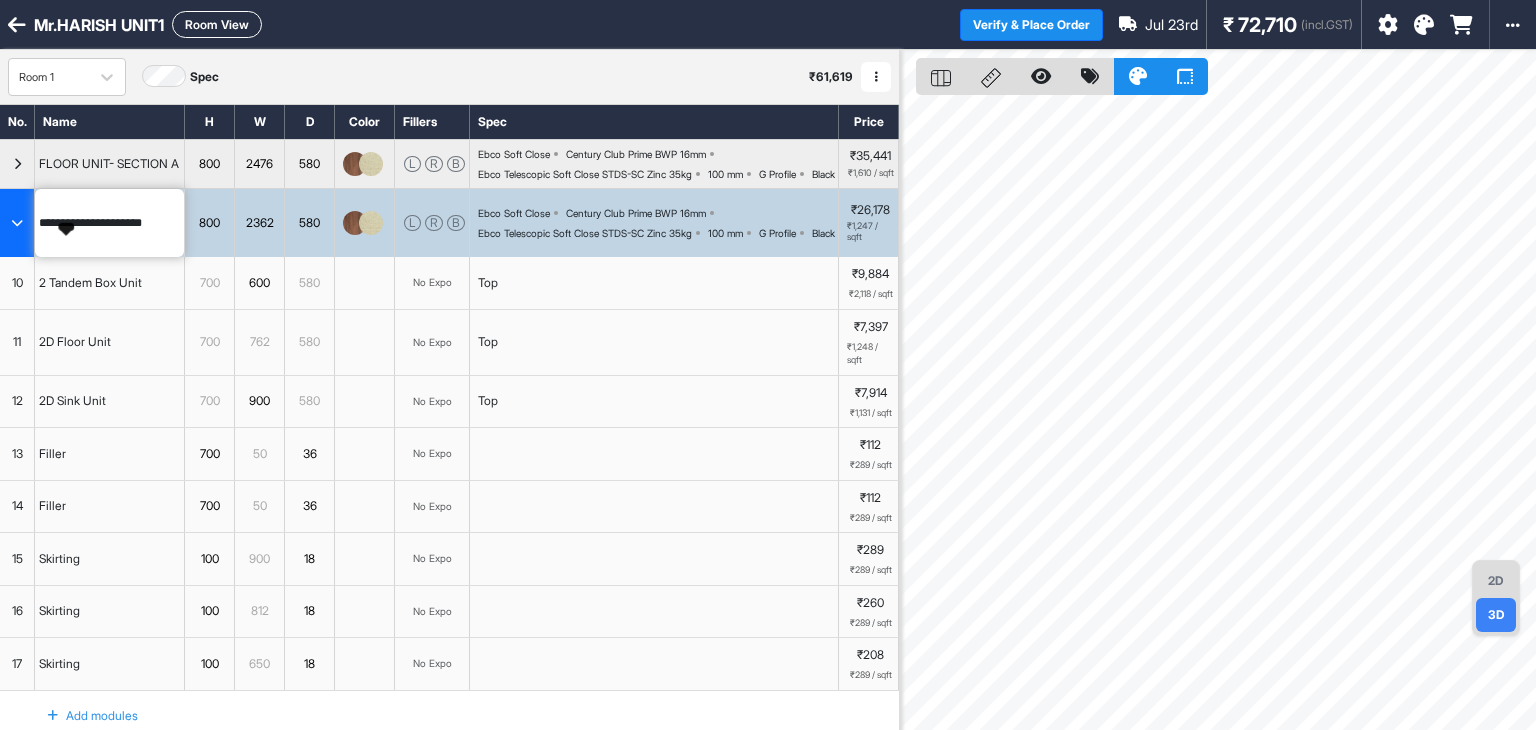 type on "**********" 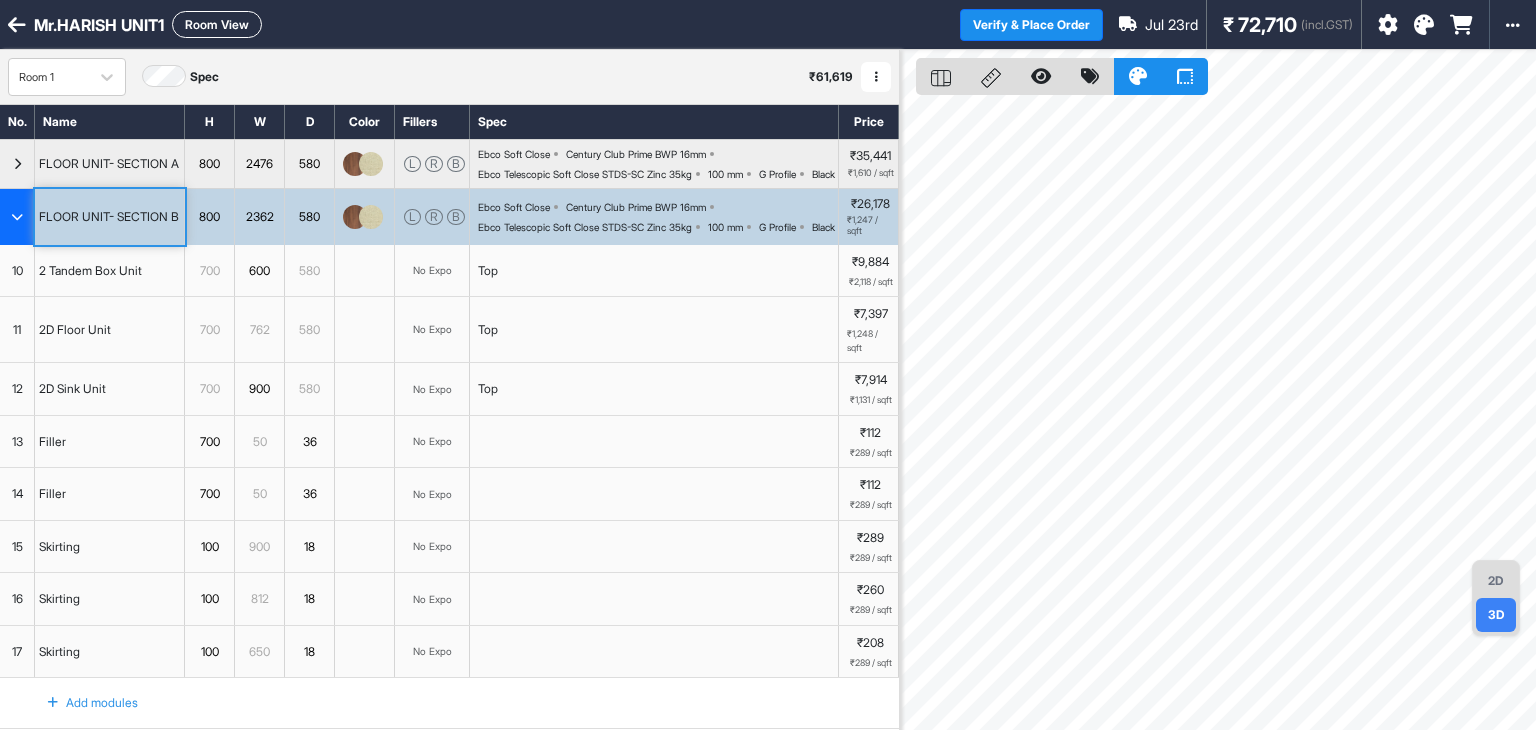 click at bounding box center (17, 217) 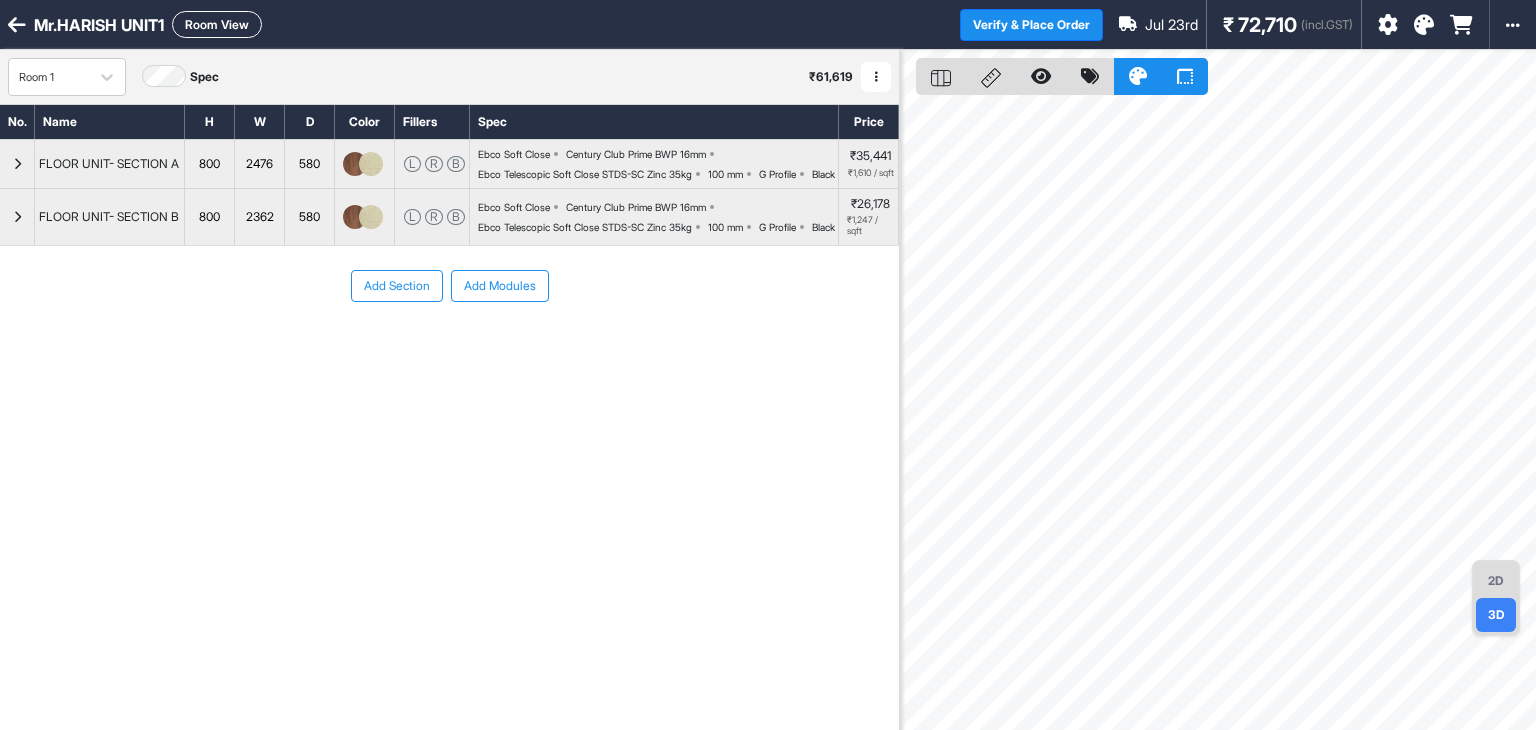 click on "Add Section" at bounding box center (397, 286) 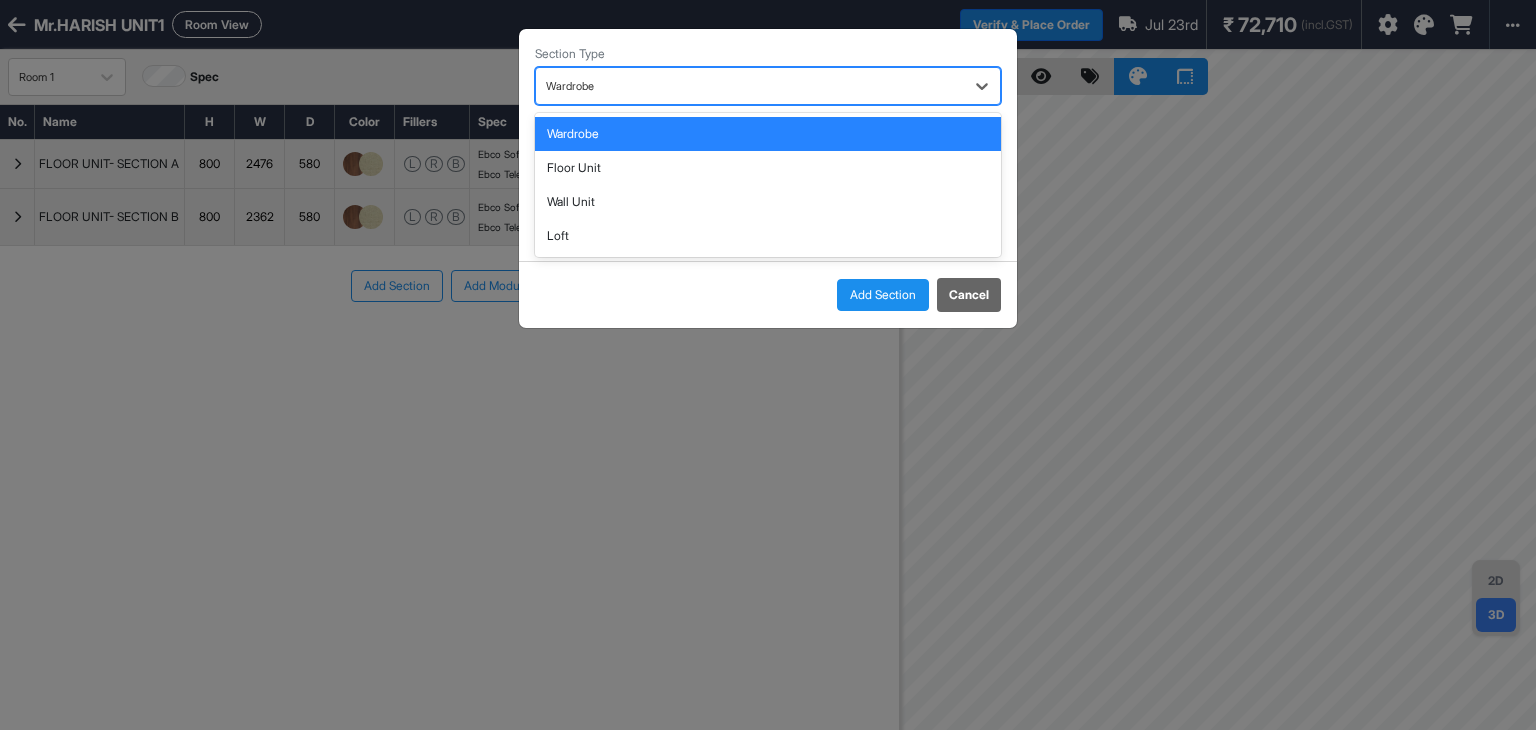 click at bounding box center [750, 86] 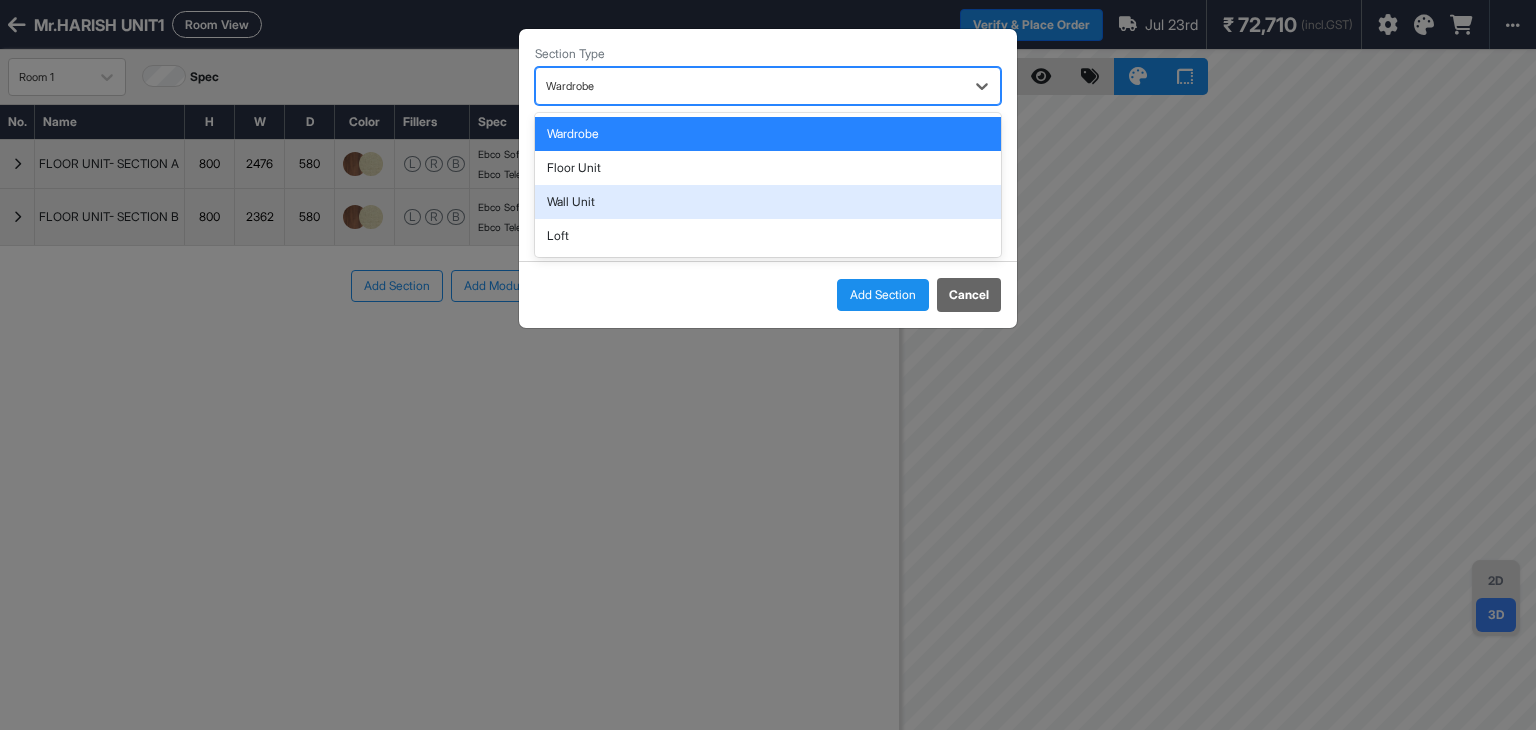 click on "Wall Unit" at bounding box center (768, 202) 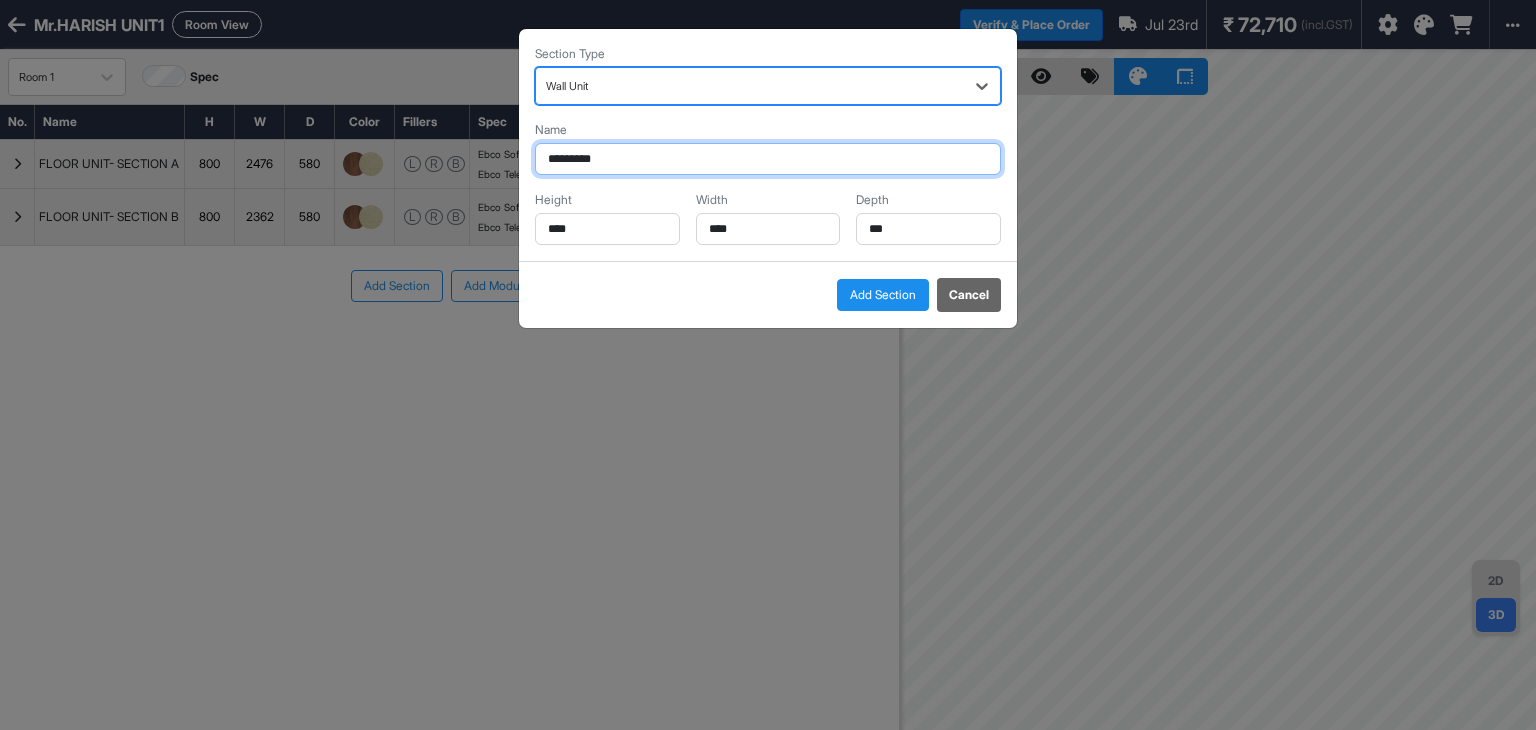 click on "*********" at bounding box center [768, 159] 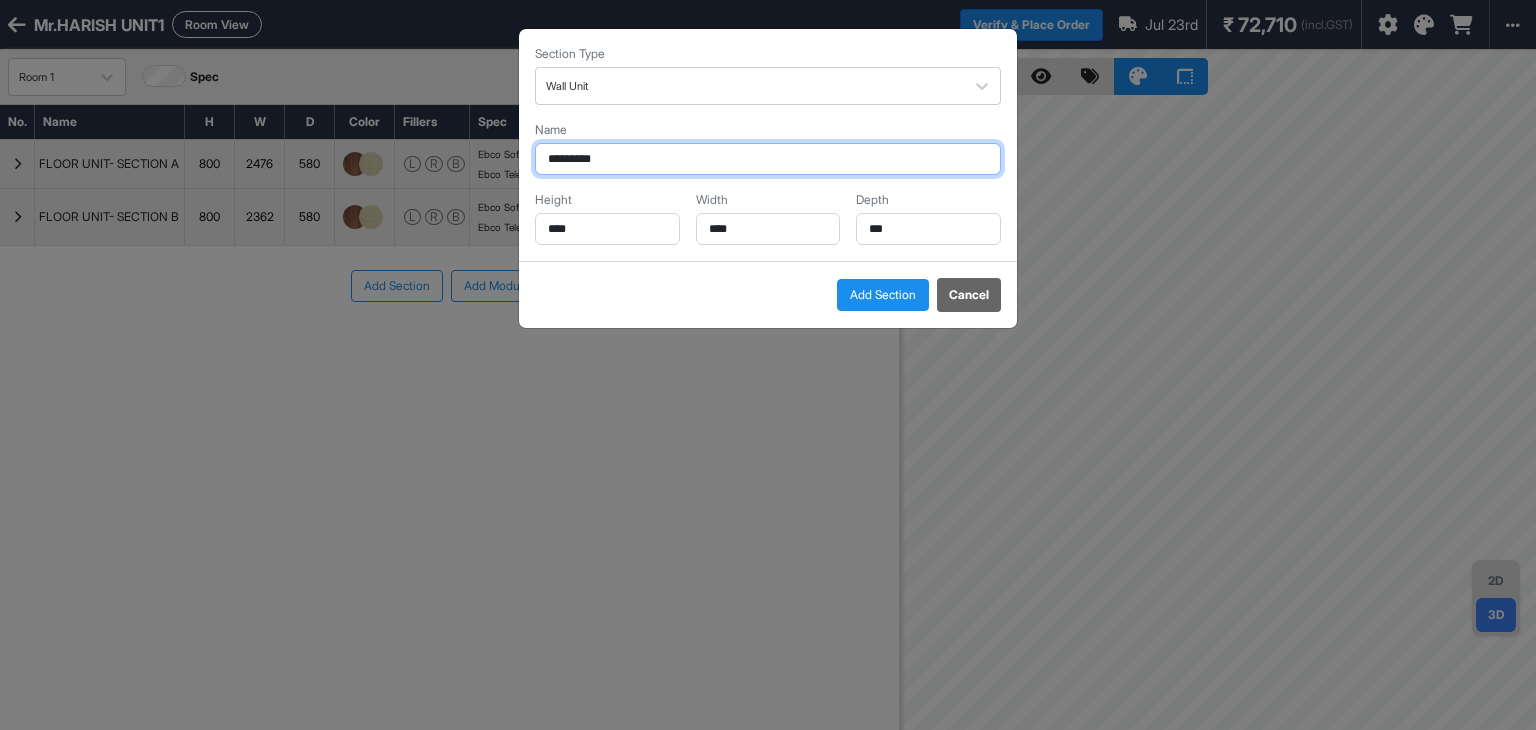 click on "*********" at bounding box center [768, 159] 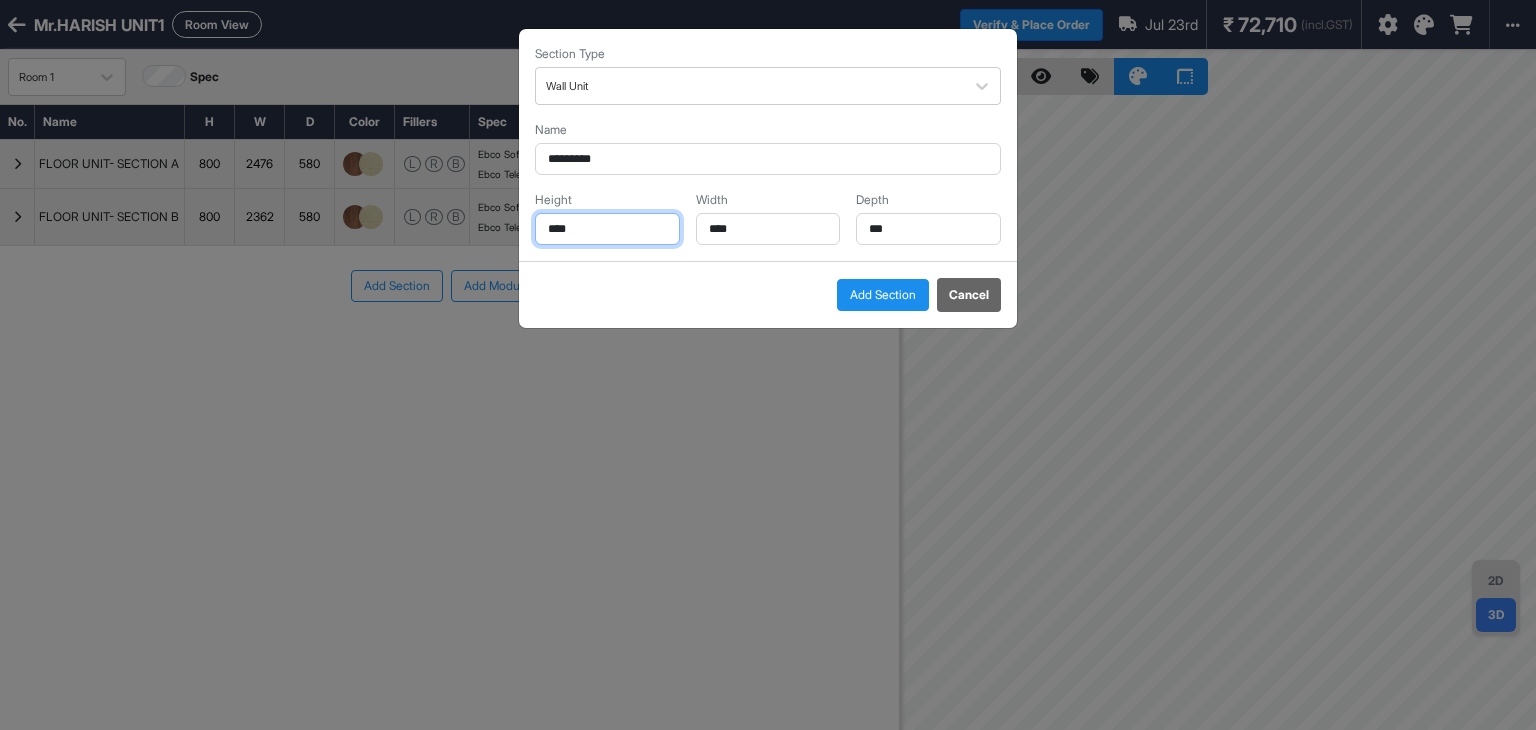 click on "****" at bounding box center (607, 229) 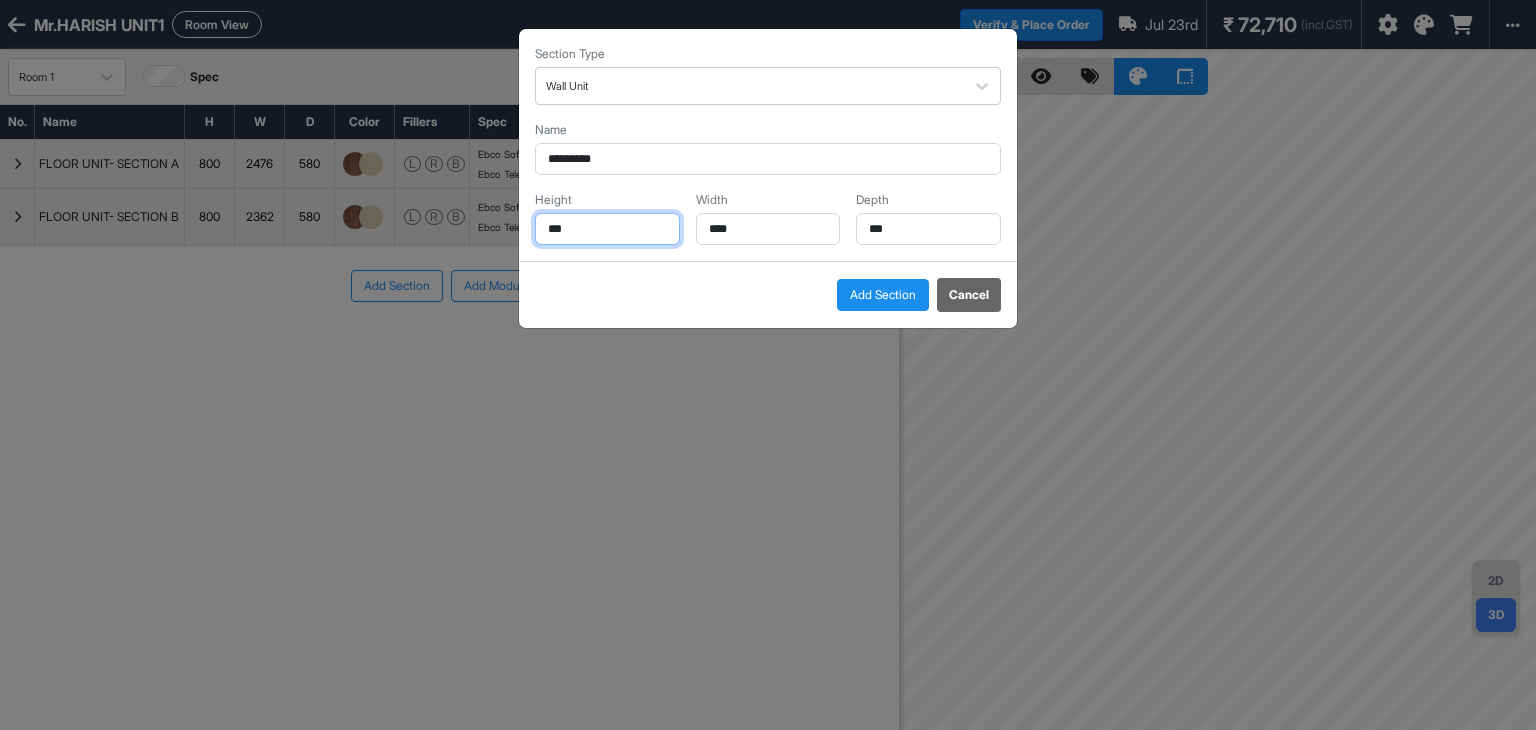 type on "***" 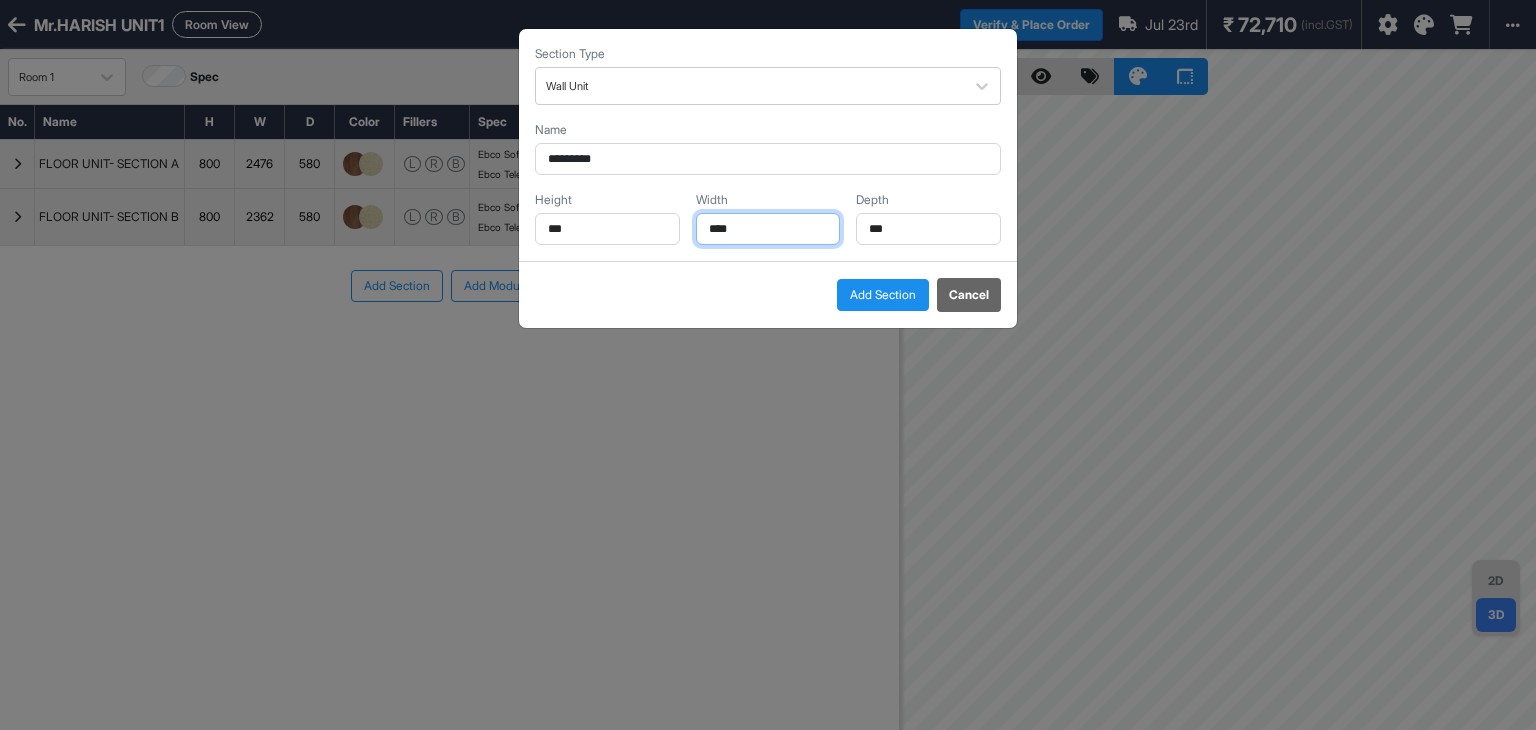 drag, startPoint x: 768, startPoint y: 229, endPoint x: 641, endPoint y: 237, distance: 127.25172 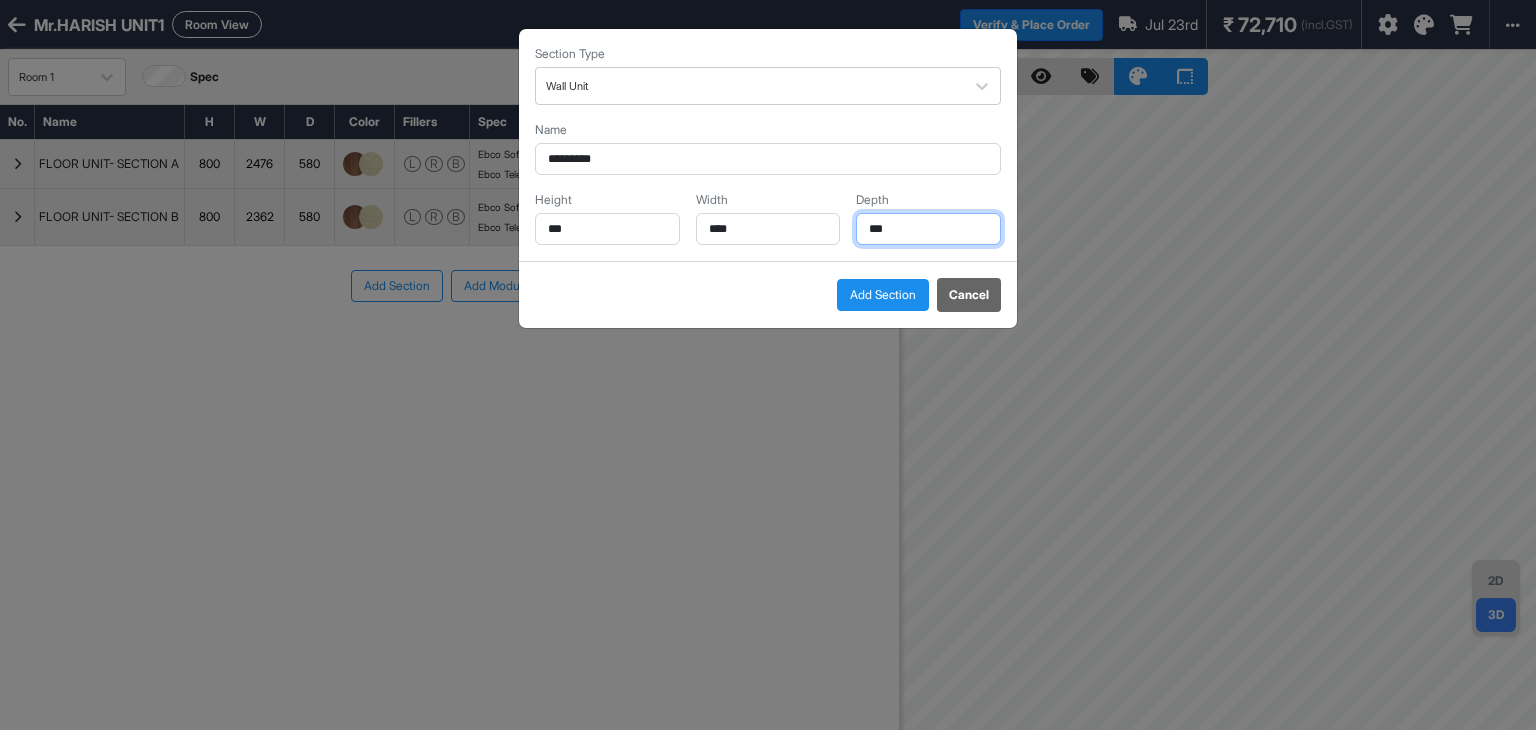 click on "***" at bounding box center [928, 229] 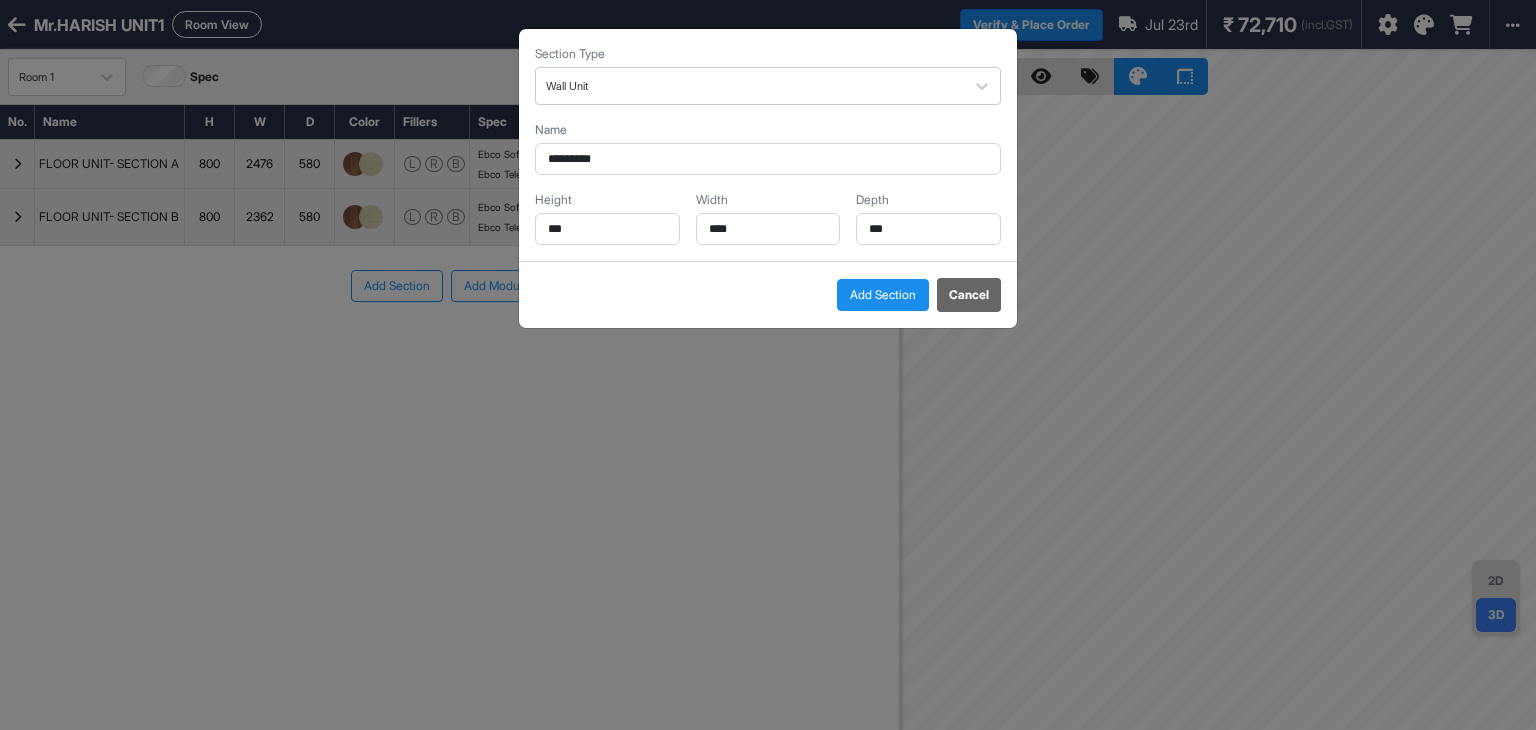 click on "Add Section" at bounding box center [883, 295] 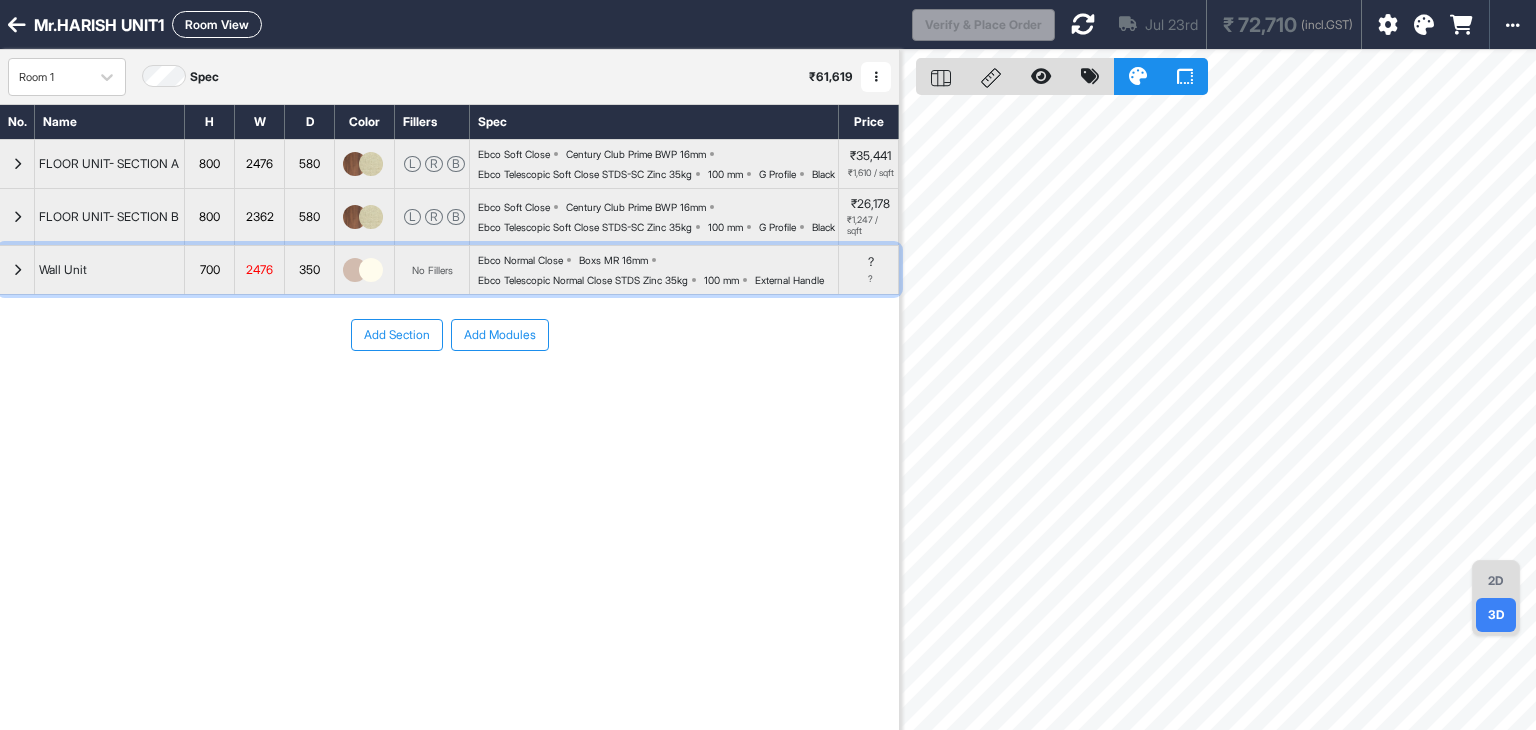 click at bounding box center [17, 270] 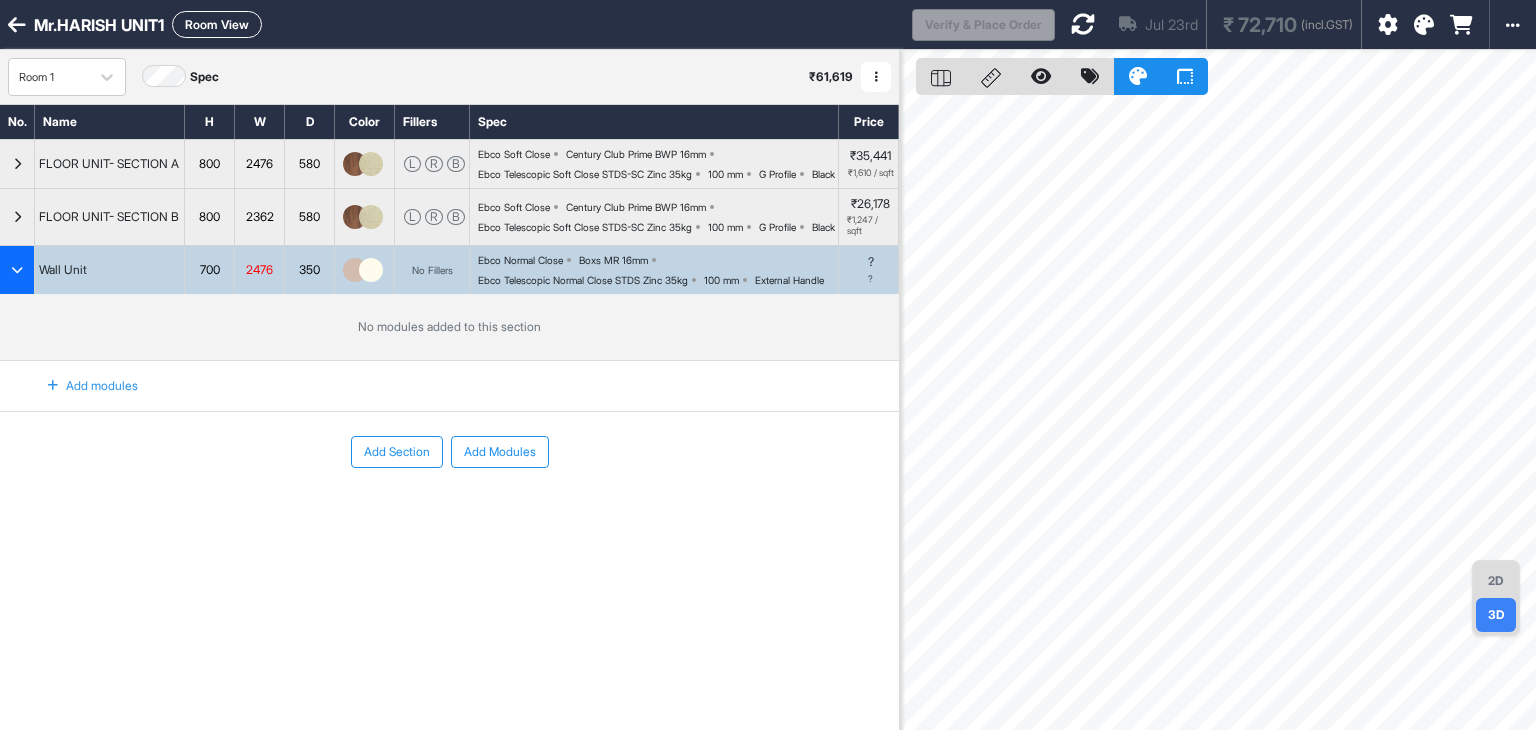 click at bounding box center [17, 270] 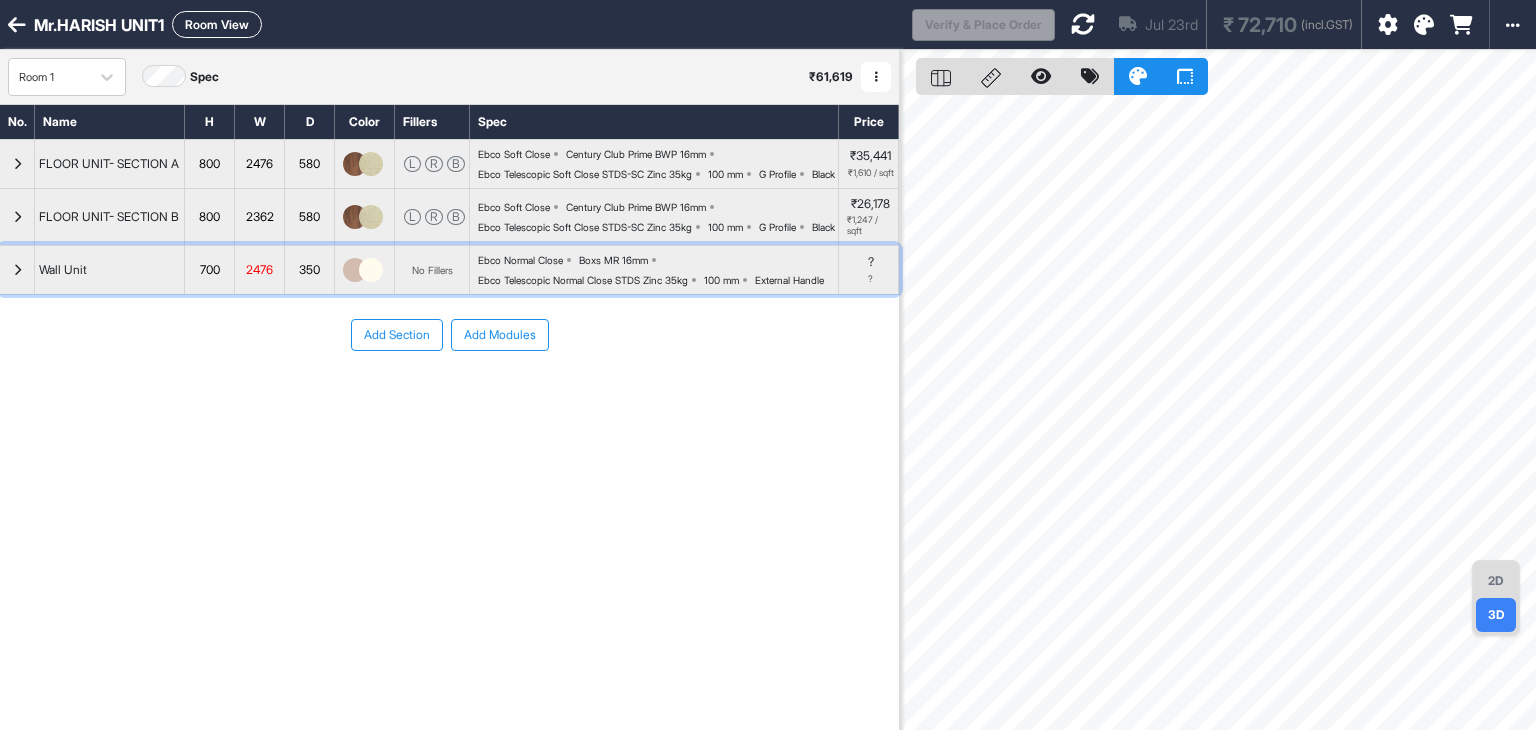 click at bounding box center (17, 270) 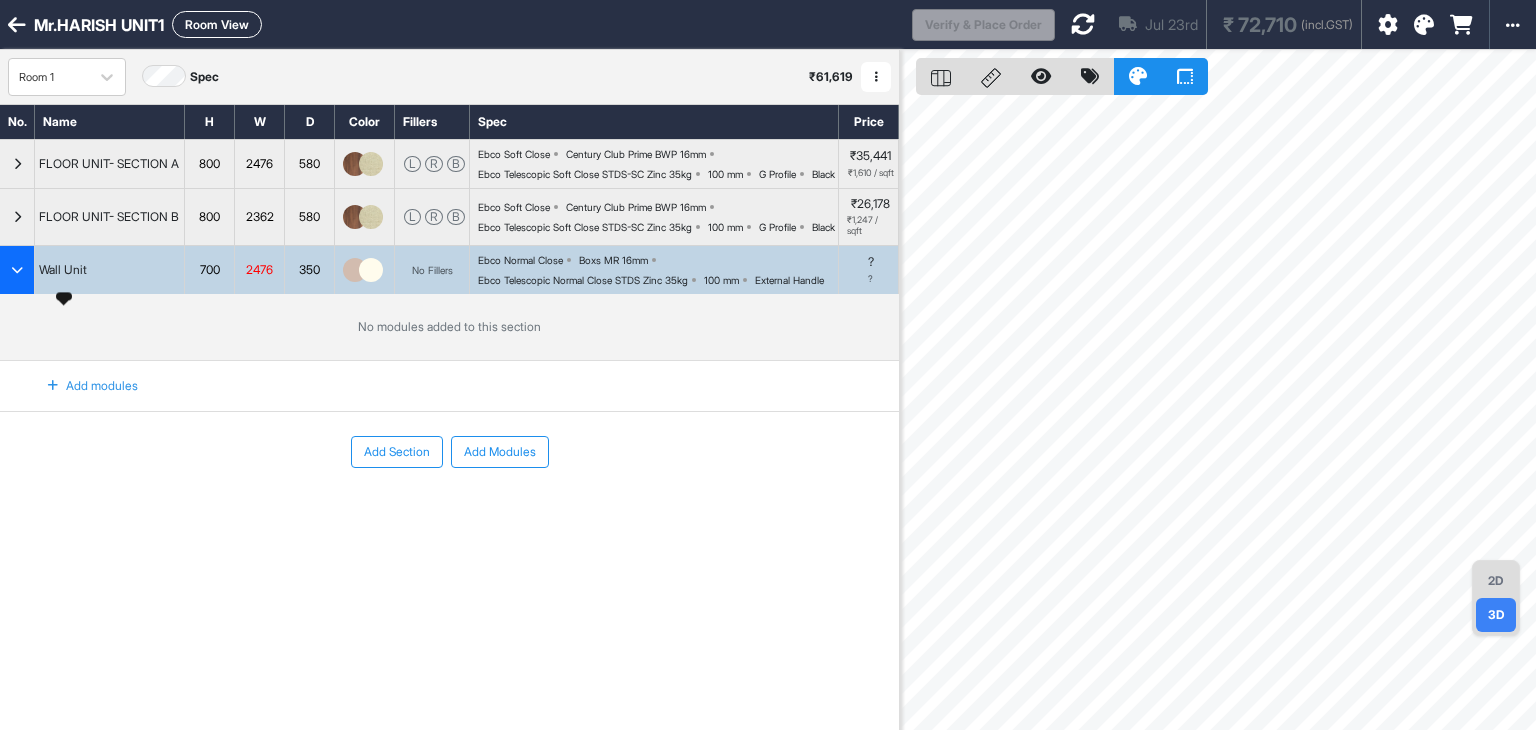 click on "Wall Unit" at bounding box center [63, 270] 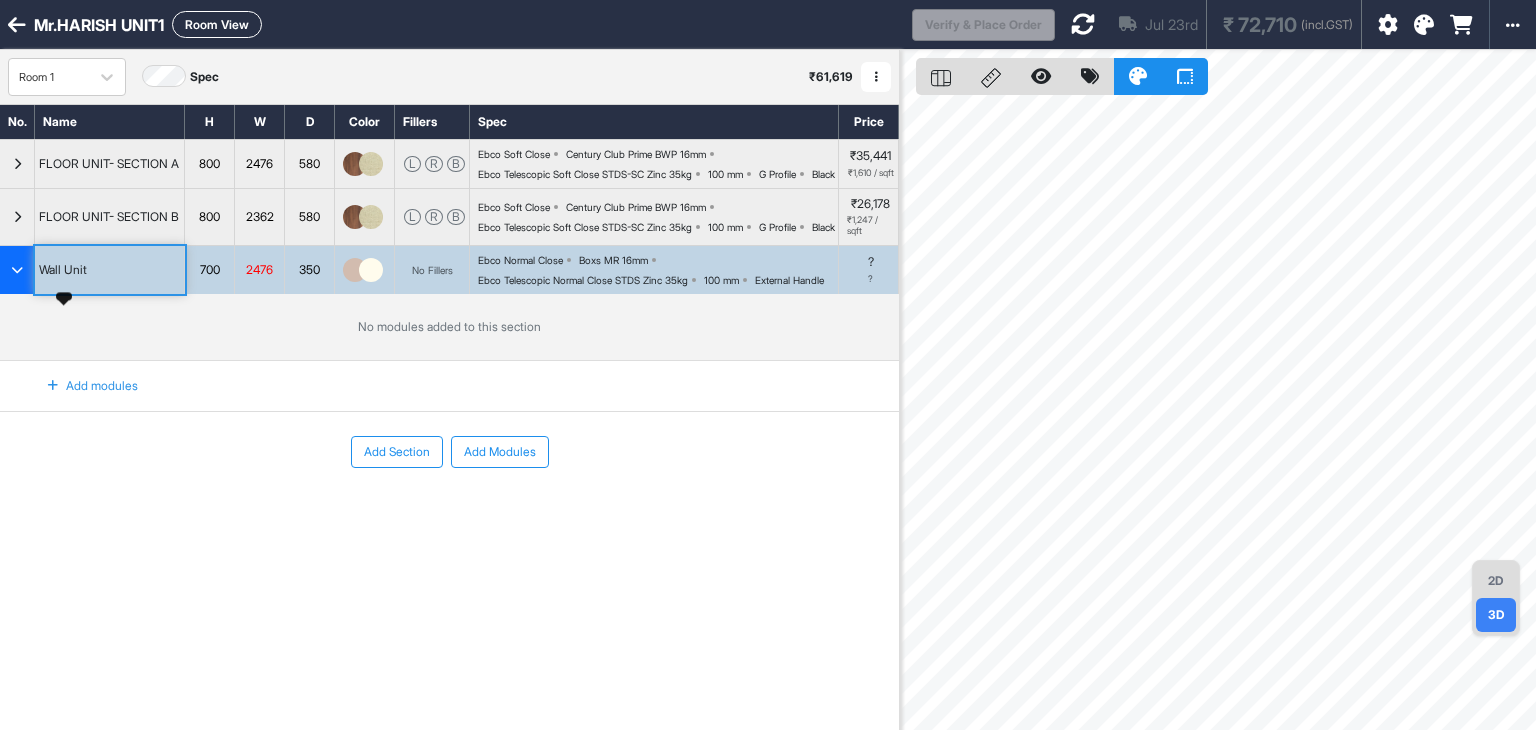 click on "Wall Unit" at bounding box center (110, 270) 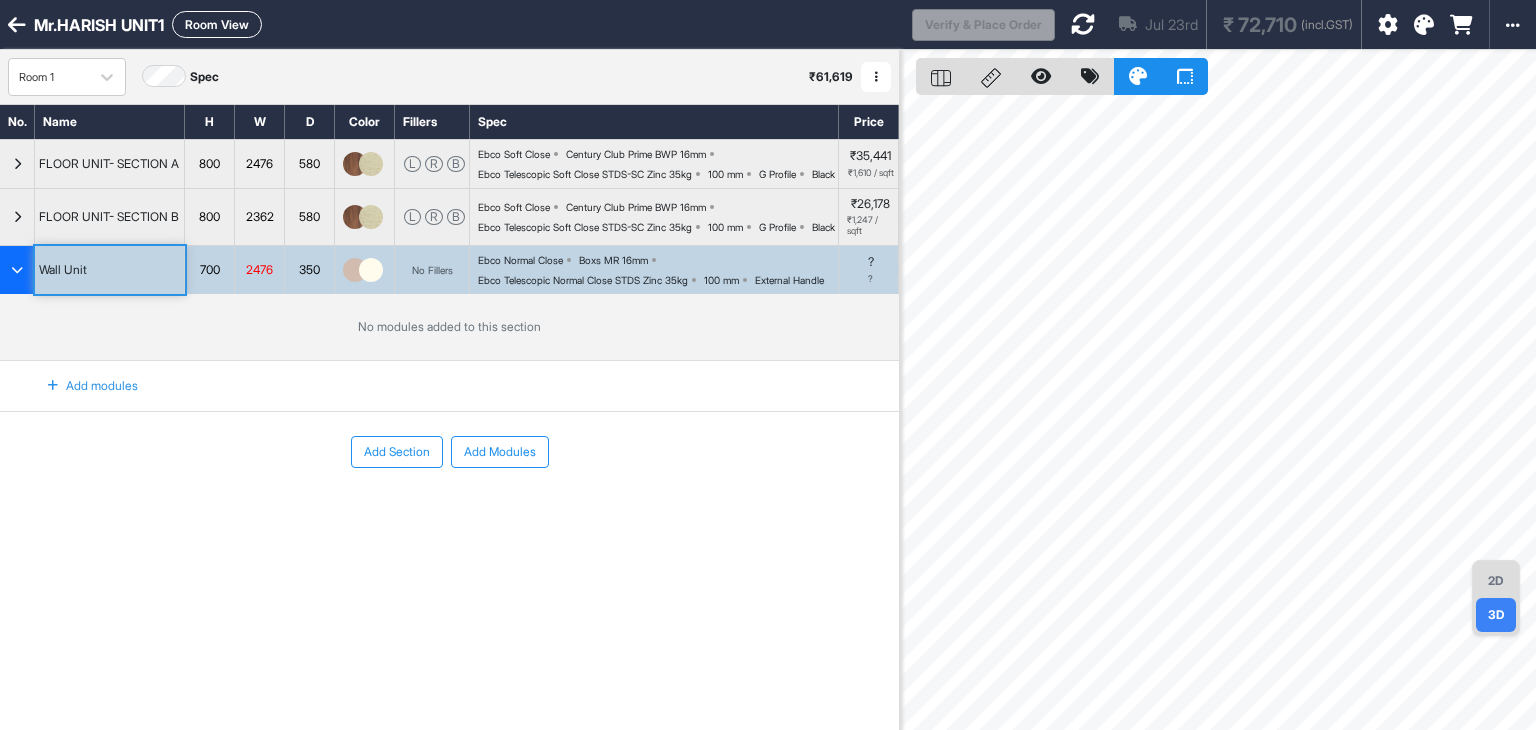 click on "Wall Unit" at bounding box center (110, 270) 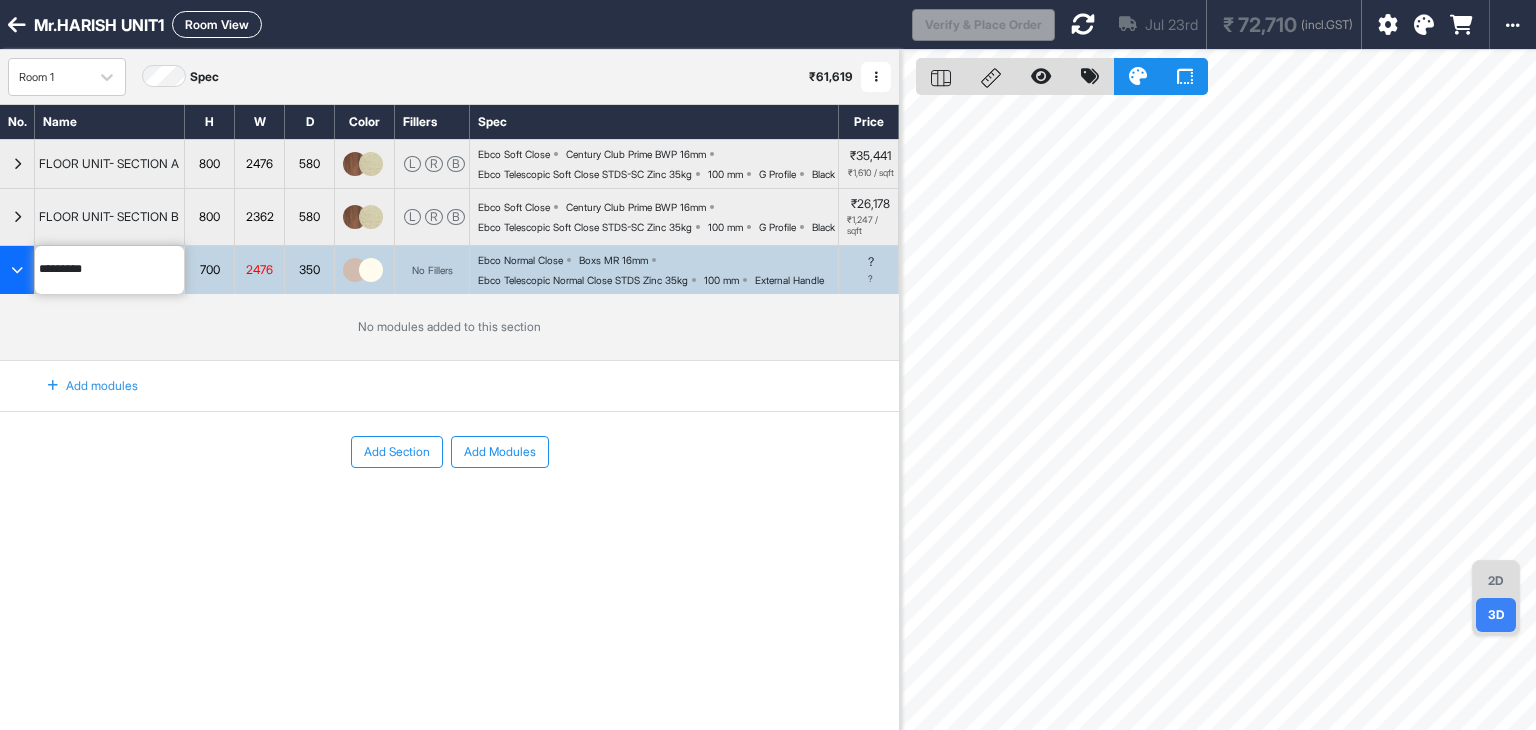 drag, startPoint x: 94, startPoint y: 313, endPoint x: 0, endPoint y: 293, distance: 96.10411 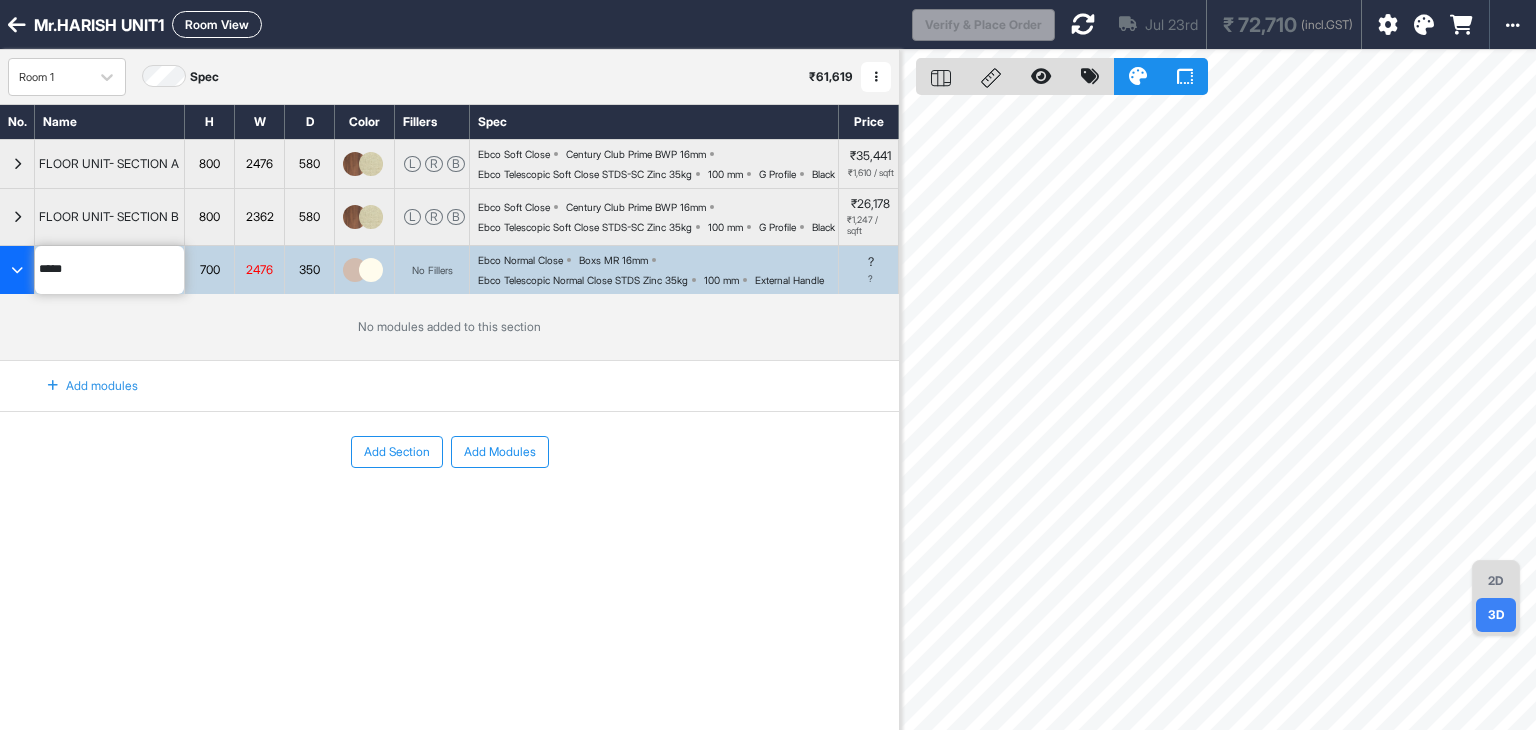 click on "**** 700 2476 350 No Fillers Ebco Normal Close Boxs MR 16mm Ebco Telescopic Normal Close STDS Zinc 35kg 100 mm External Handle ? ?" at bounding box center [449, 269] 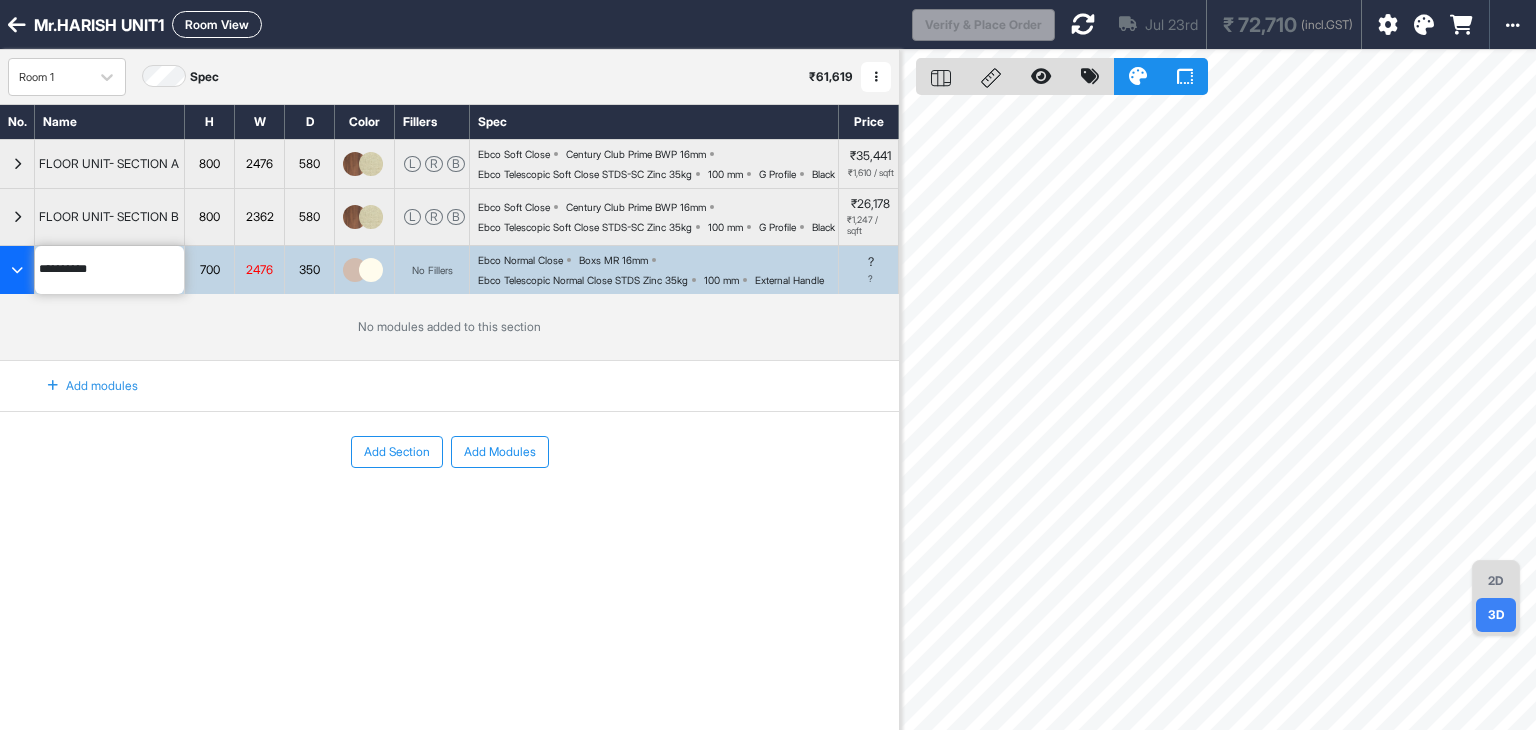 click on "********* 700 2476 350 No Fillers Ebco Normal Close Boxs MR 16mm Ebco Telescopic Normal Close STDS Zinc 35kg 100 mm External Handle ? ?" at bounding box center (449, 269) 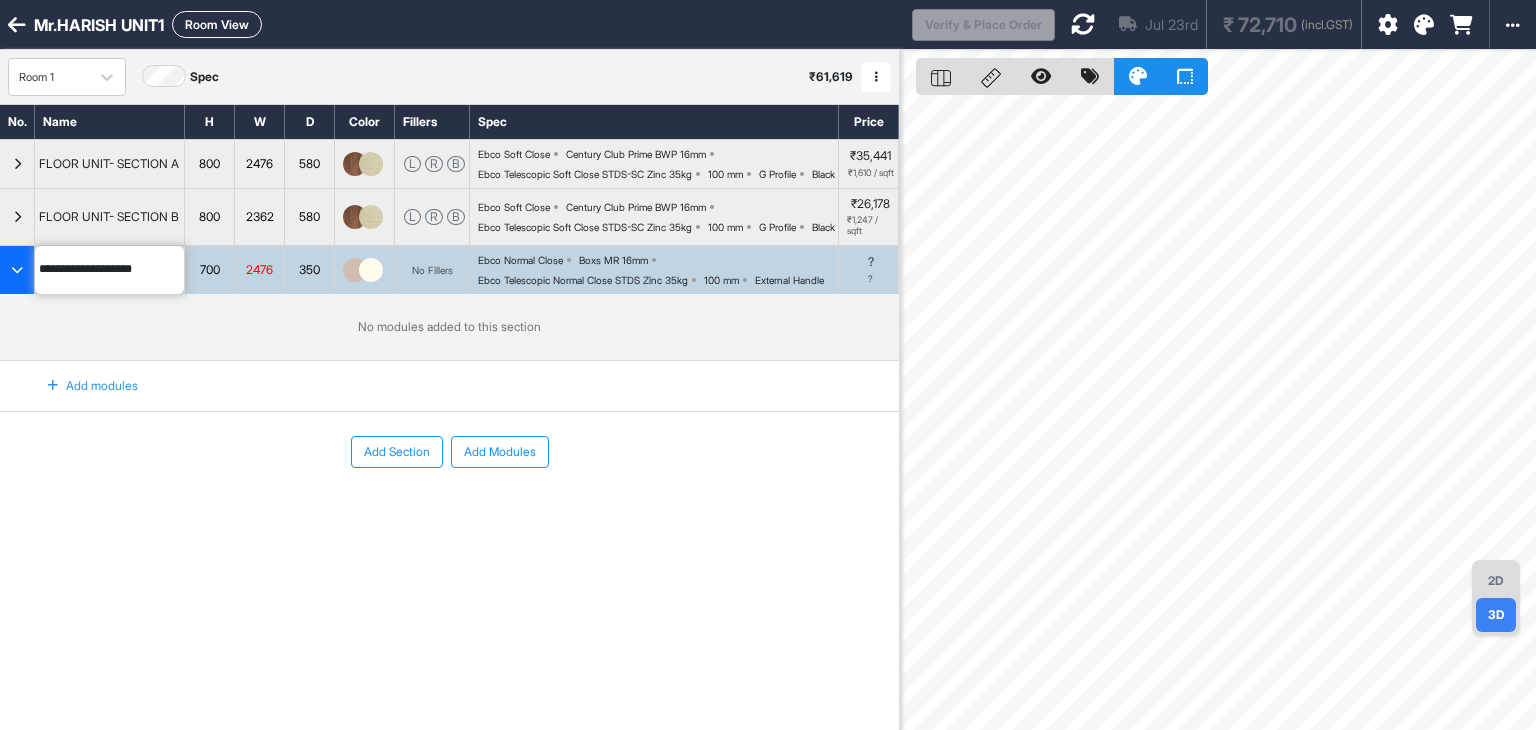 click on "**********" at bounding box center (449, 269) 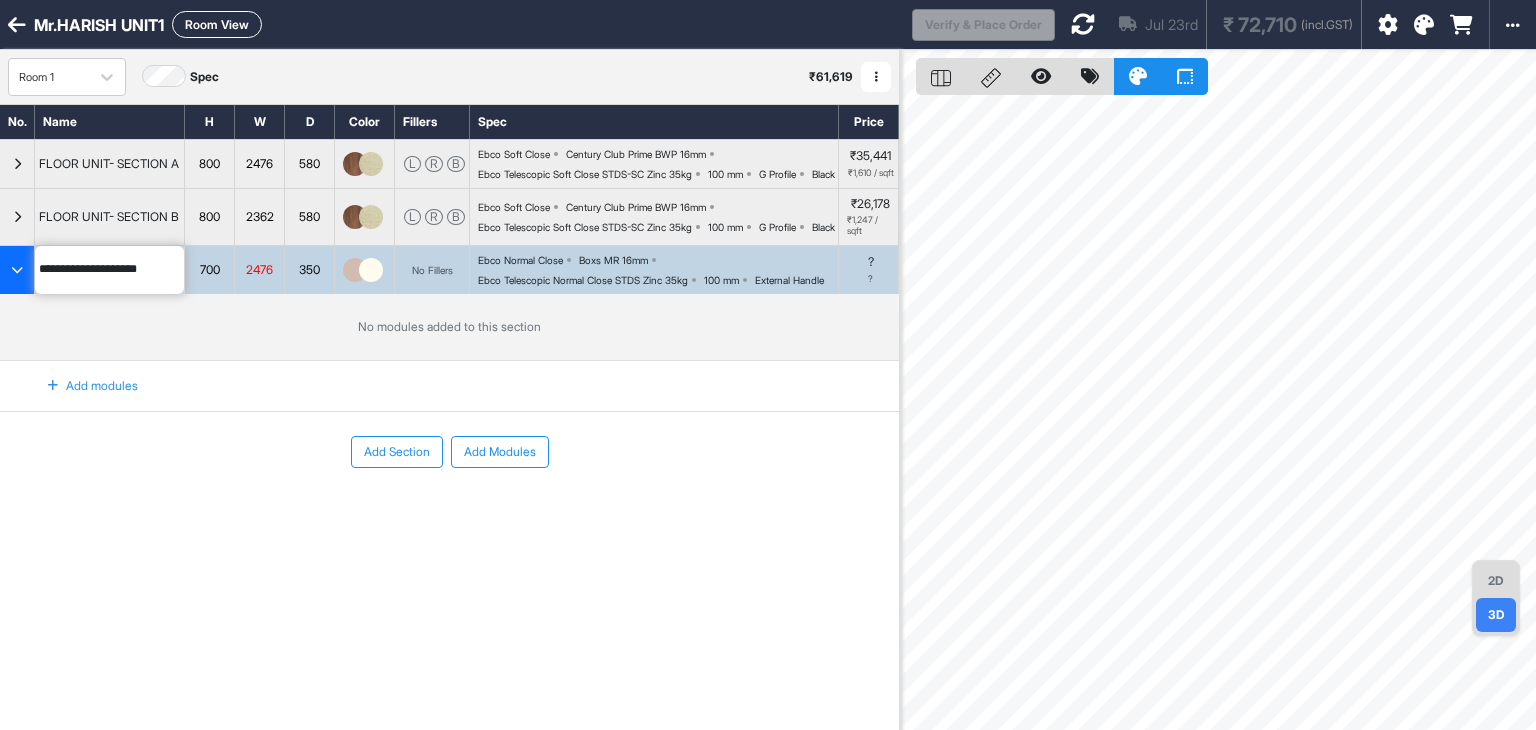 type on "**********" 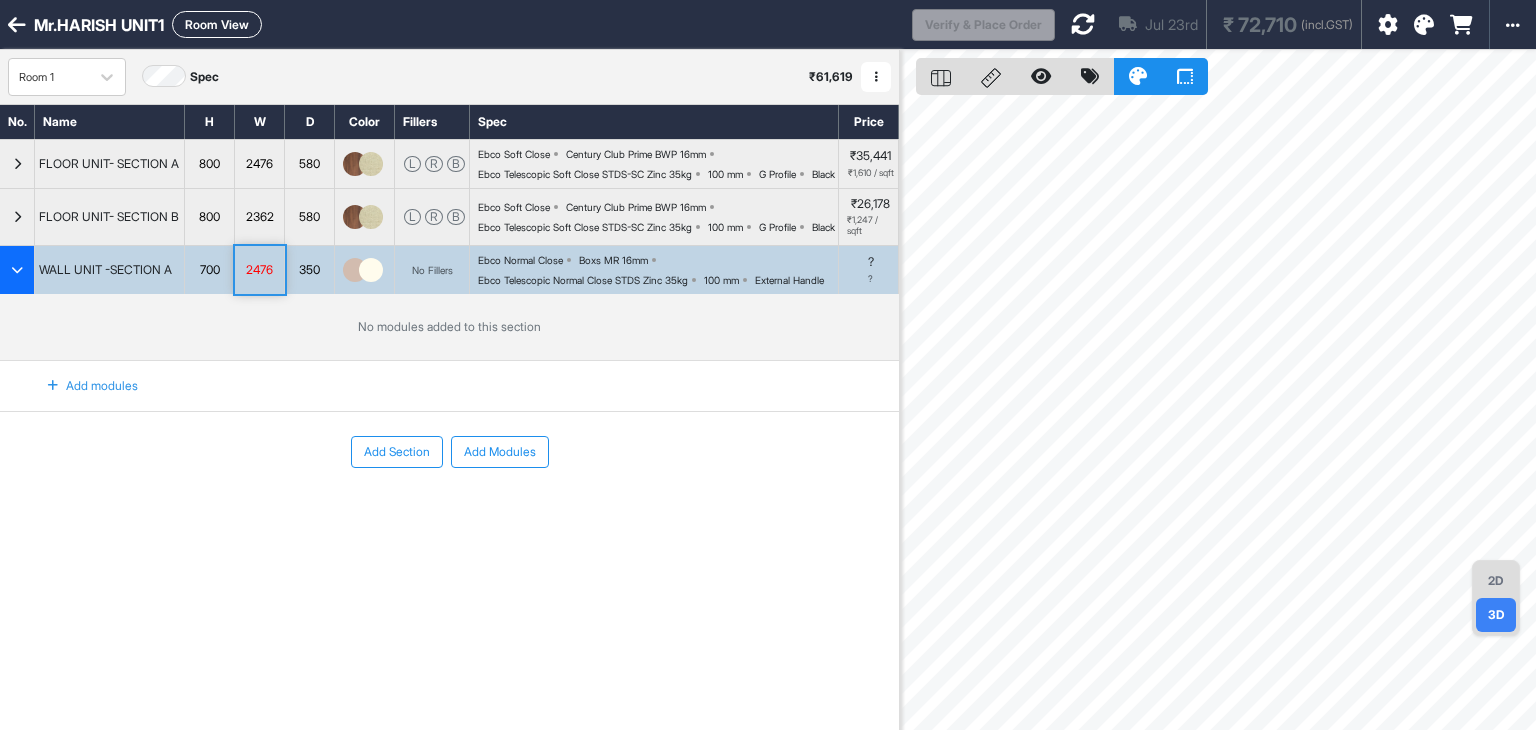click on "Ebco Normal Close Boxs MR 16mm Ebco Telescopic Normal Close STDS Zinc 35kg 100 mm External Handle" at bounding box center (658, 270) 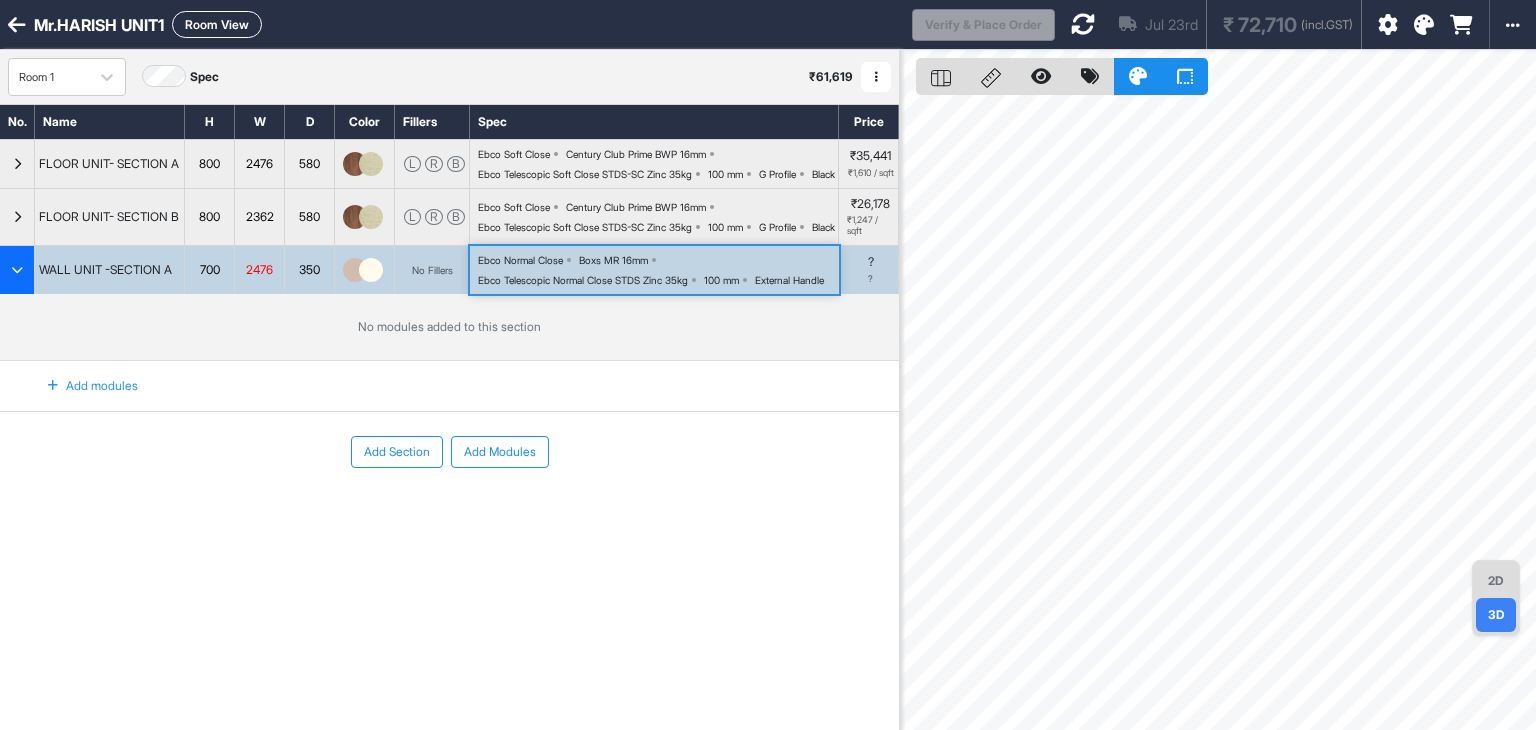 click on "Ebco Normal Close Boxs MR 16mm Ebco Telescopic Normal Close STDS Zinc 35kg 100 mm External Handle" at bounding box center (658, 270) 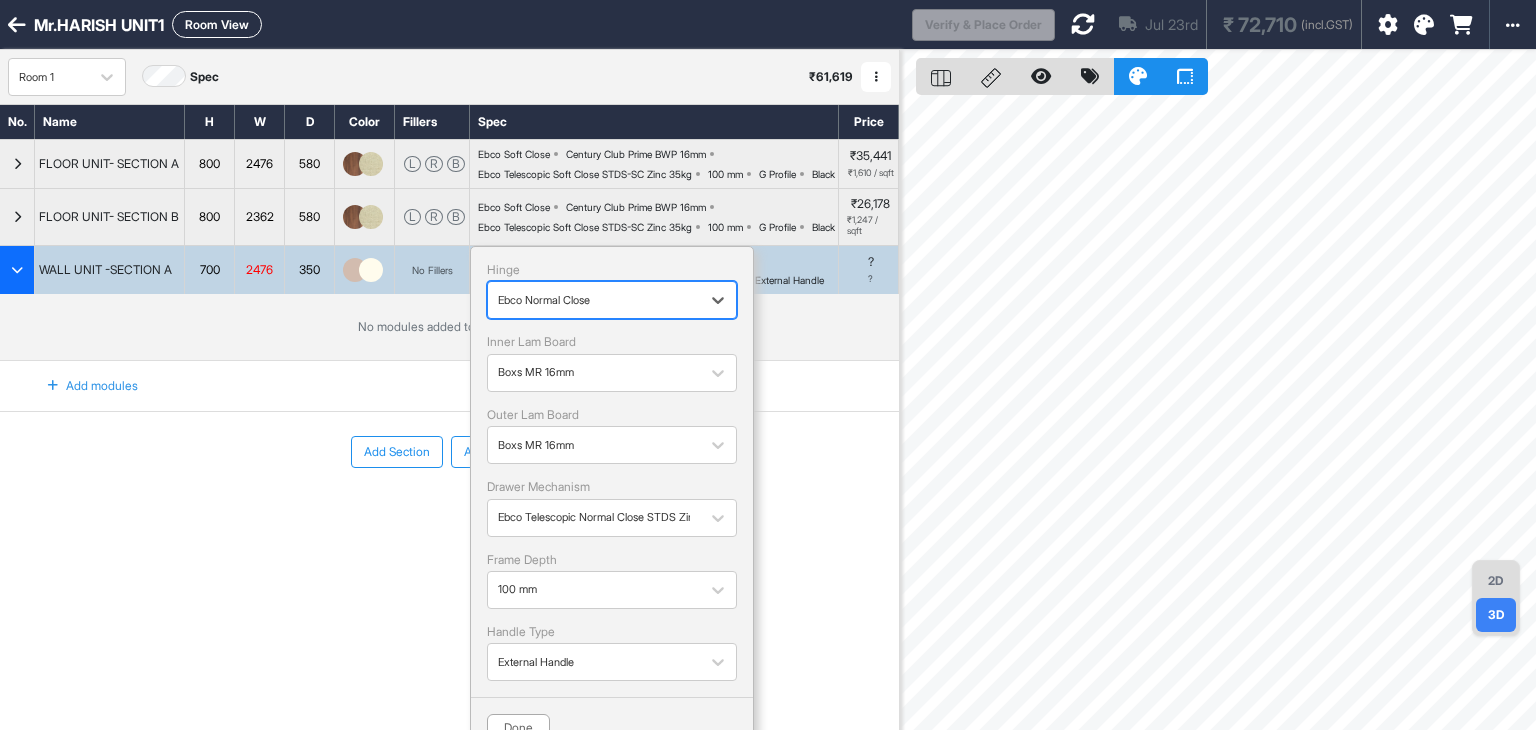 click on "Add modules" at bounding box center [449, 386] 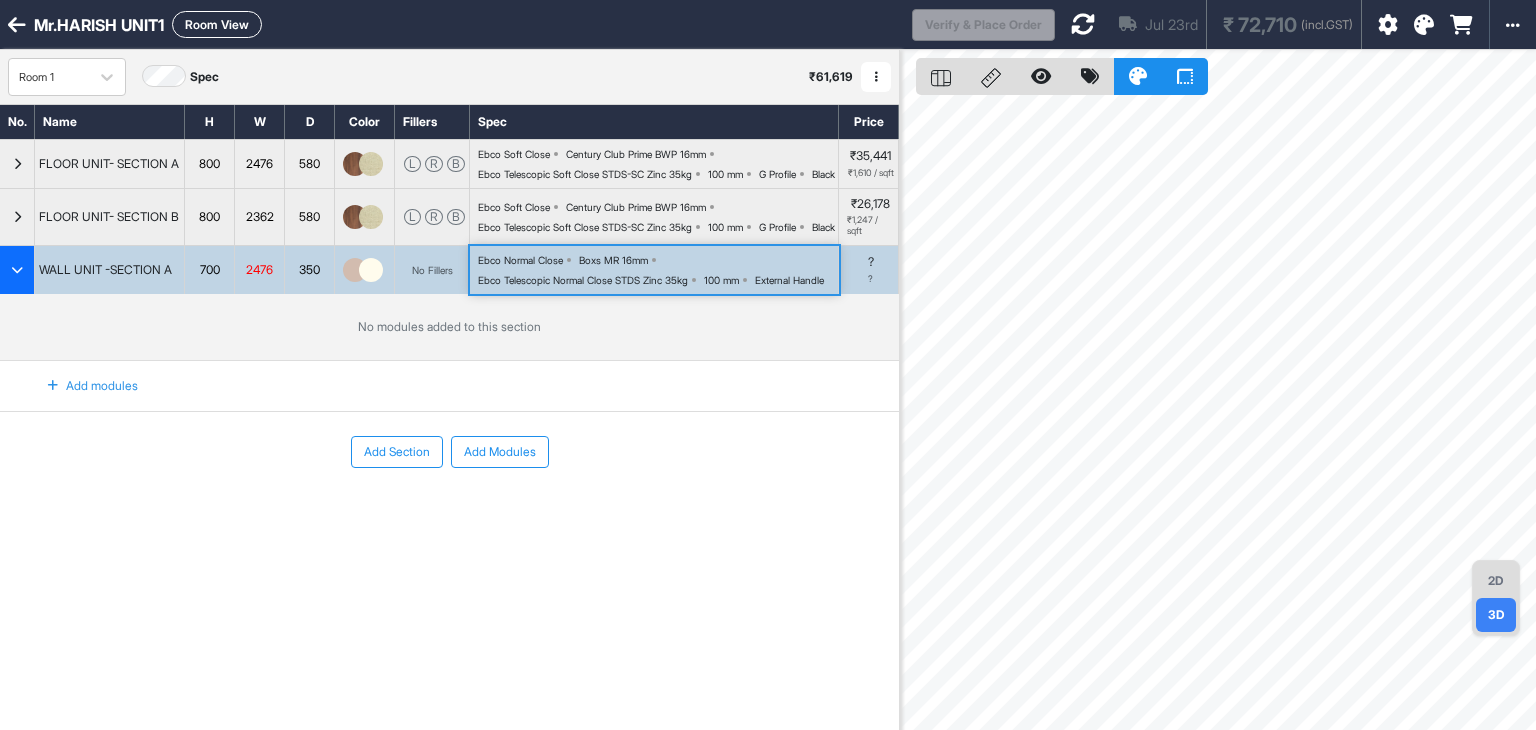 click on "No modules added to this section" at bounding box center [449, 327] 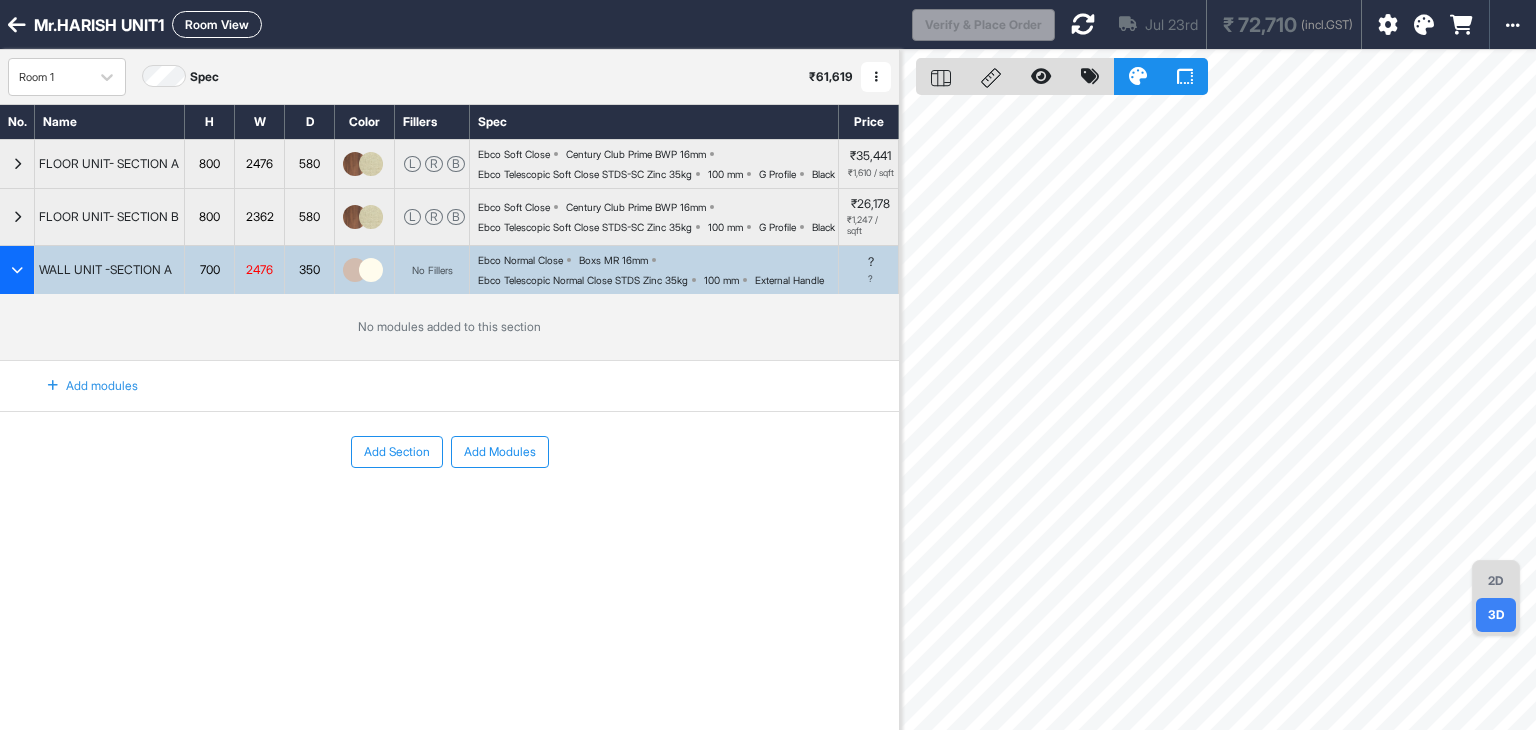 click at bounding box center [53, 386] 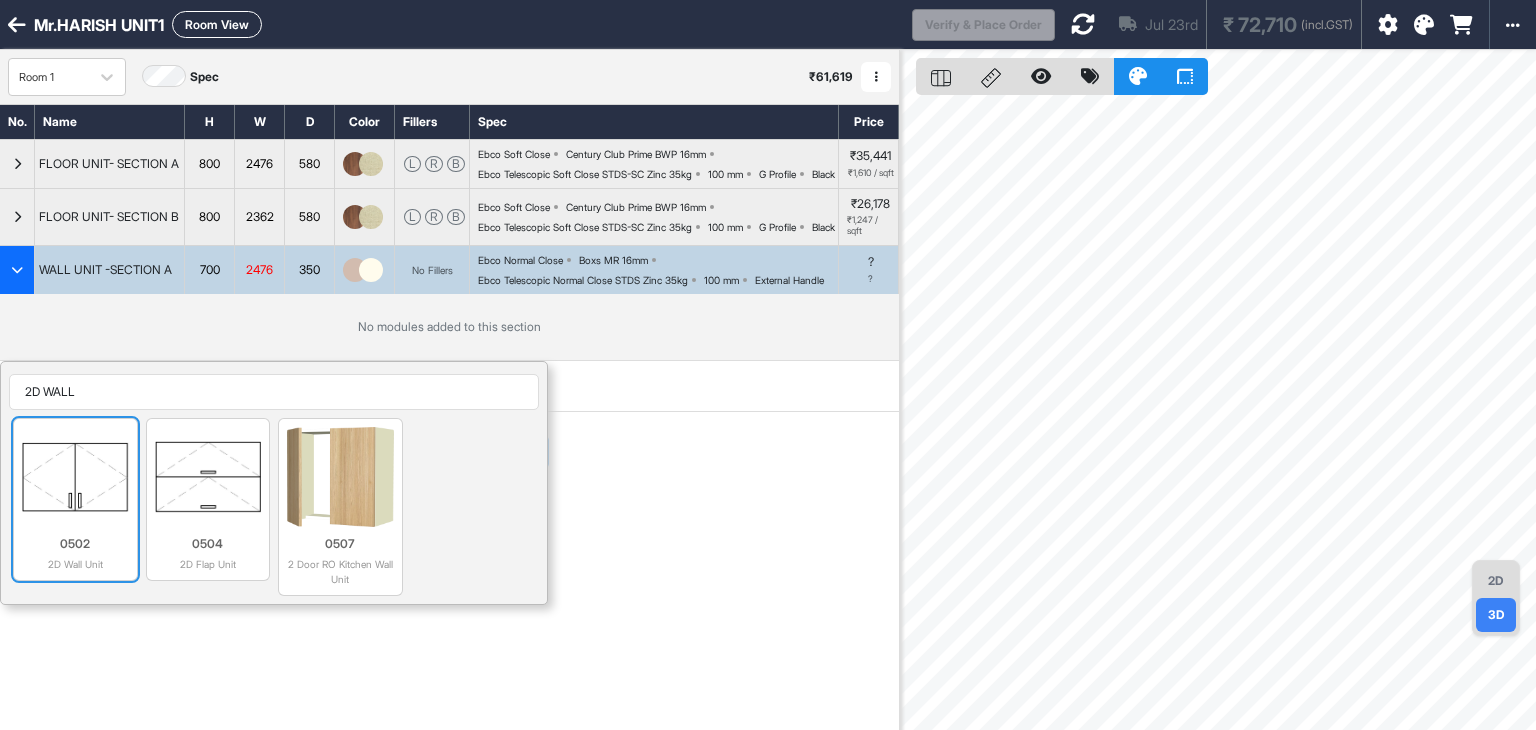 type on "2D WALL" 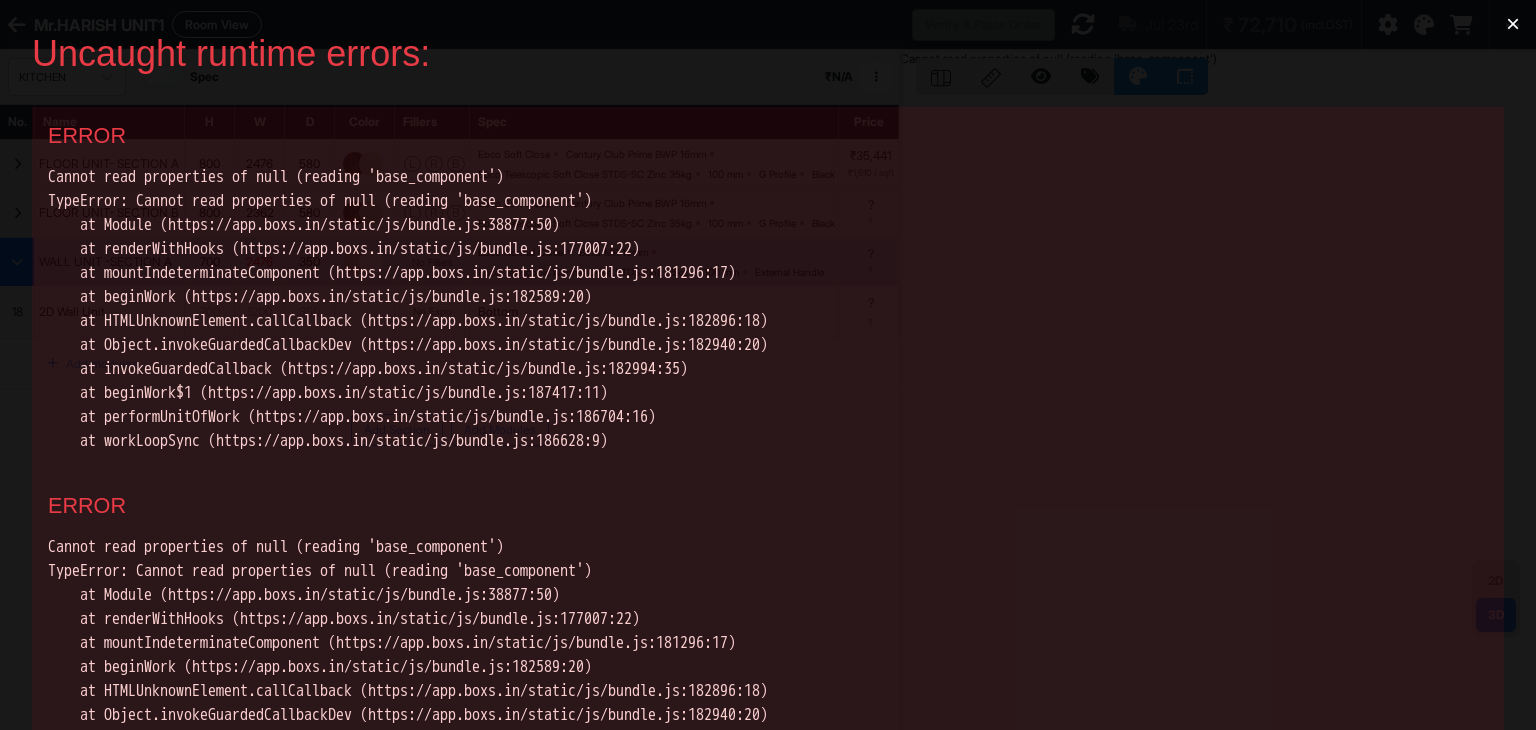 scroll, scrollTop: 0, scrollLeft: 0, axis: both 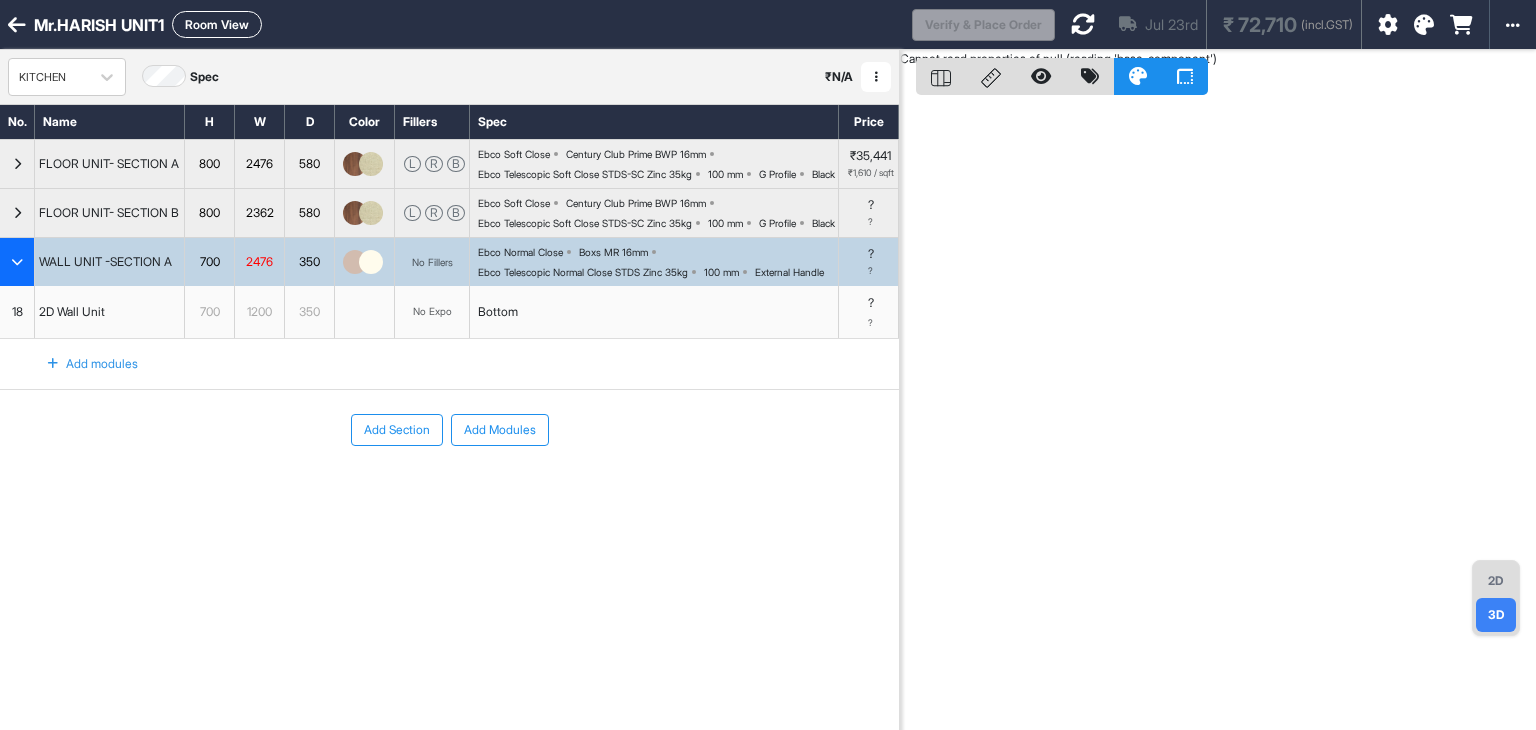 click on "1200" at bounding box center (259, 312) 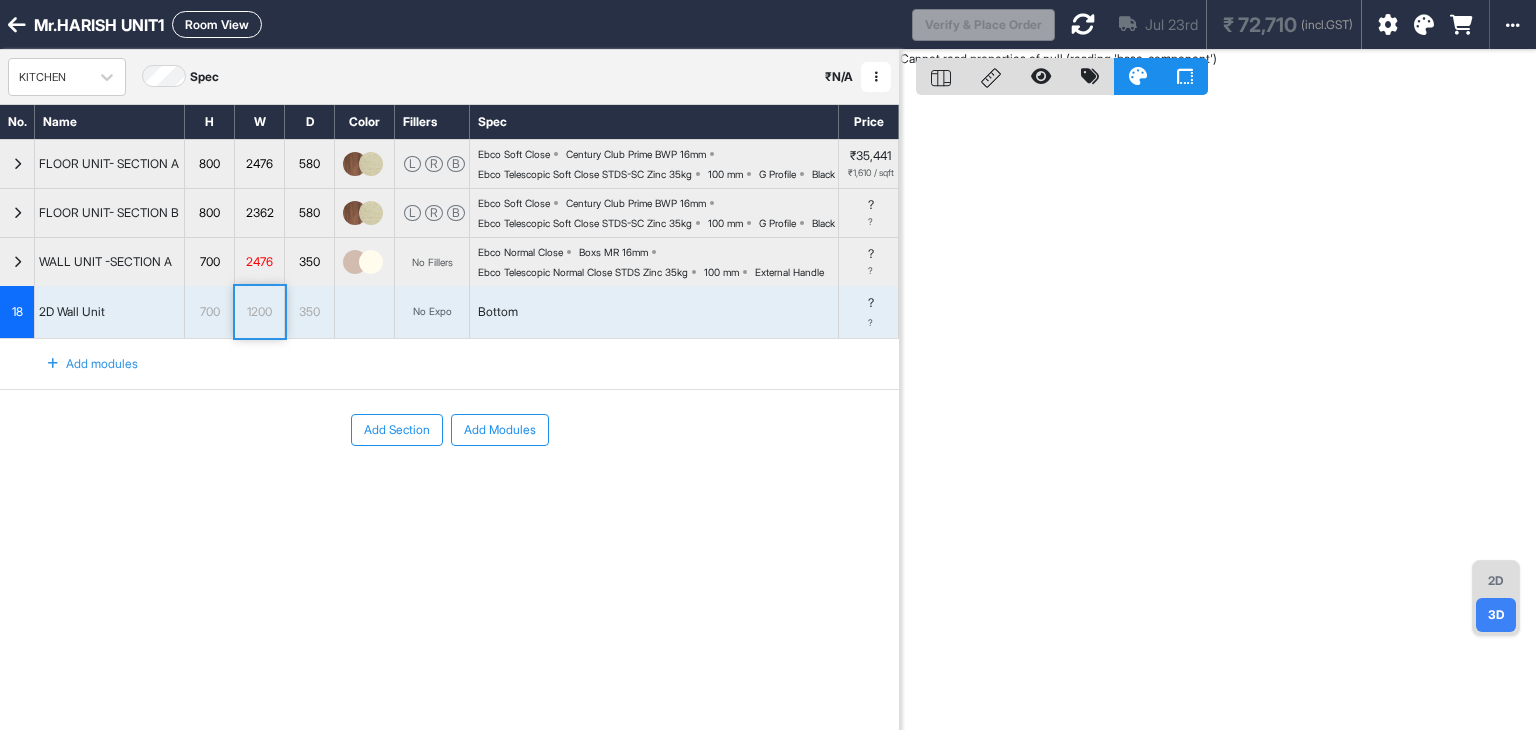 click on "350" at bounding box center (309, 312) 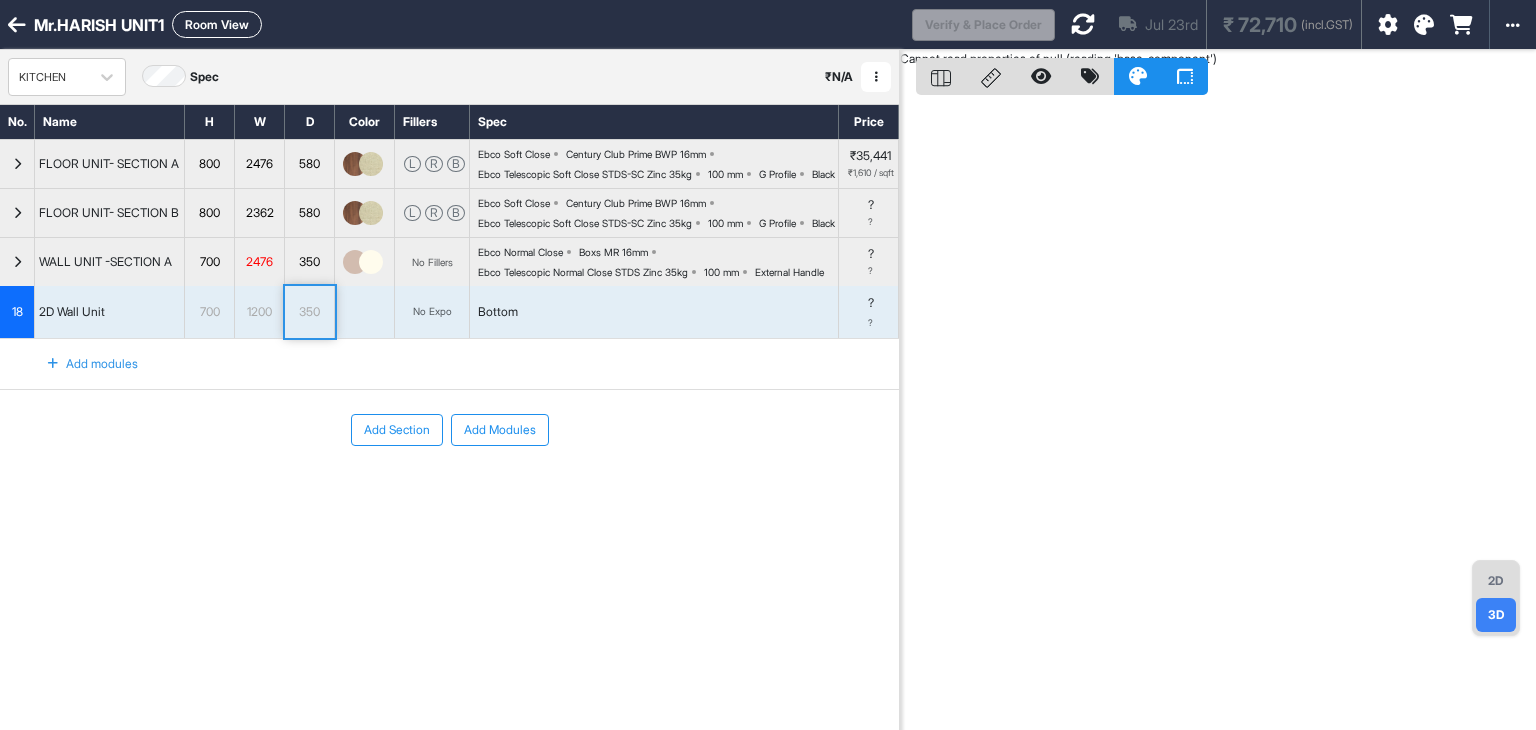 click on "2D Wall Unit" at bounding box center (110, 312) 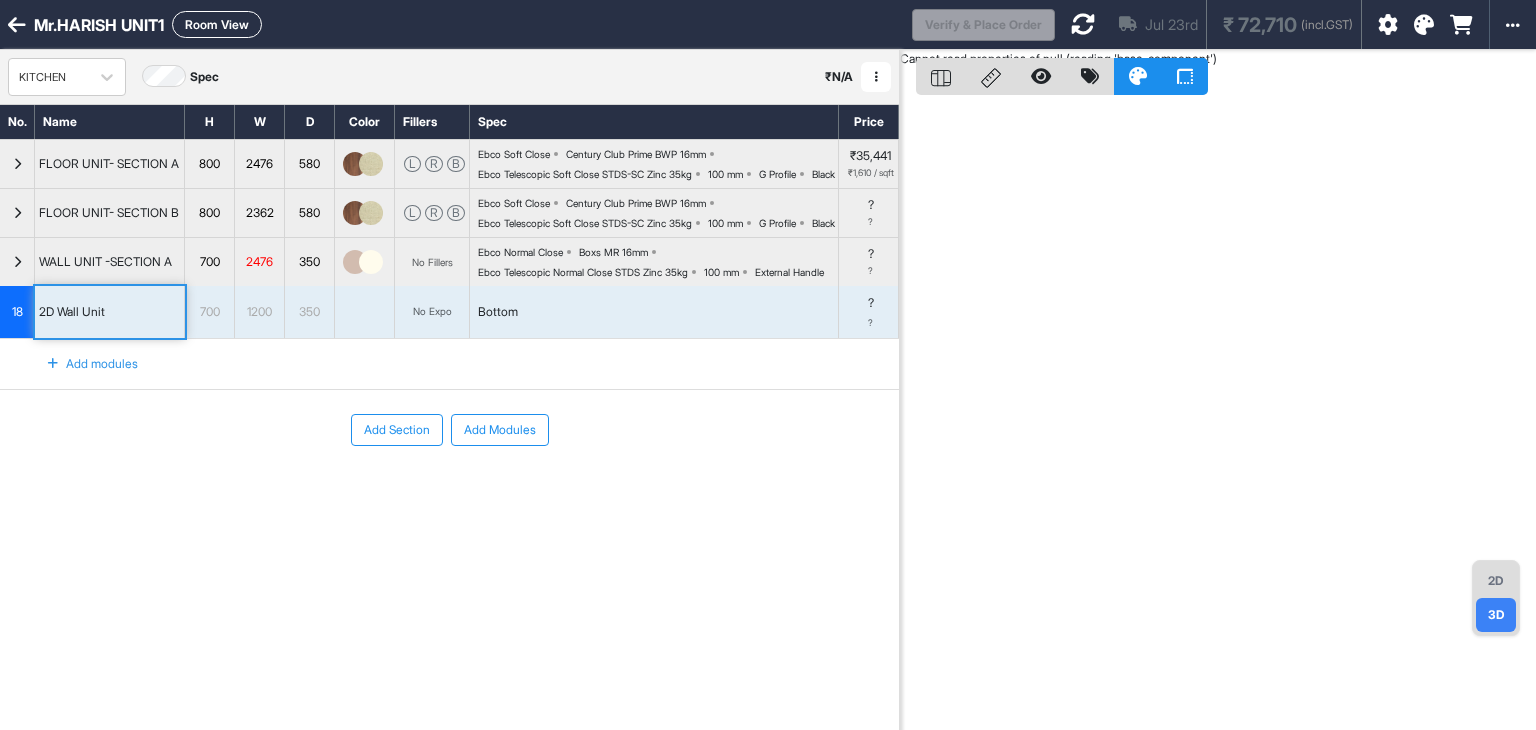 click on "18" at bounding box center (17, 312) 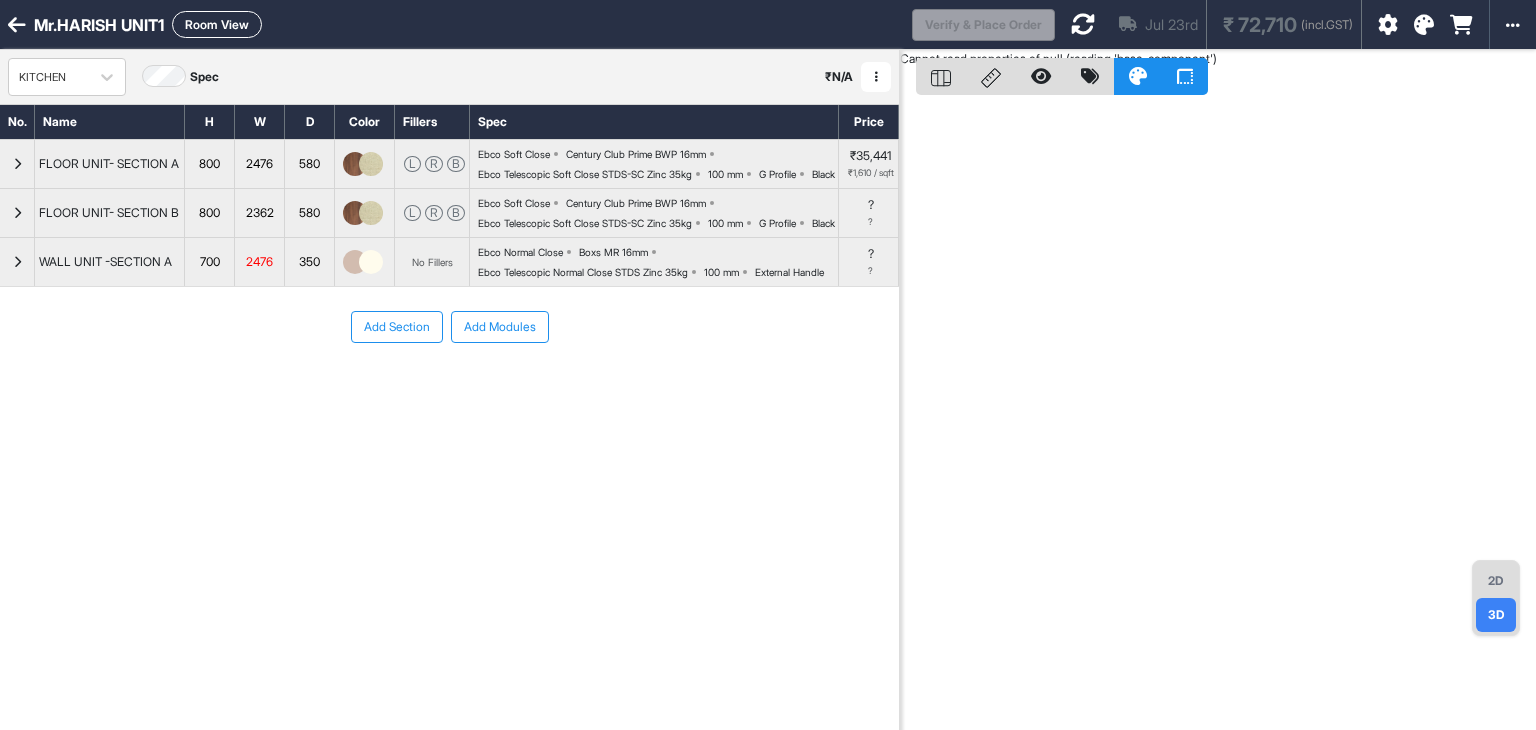 click at bounding box center (17, 262) 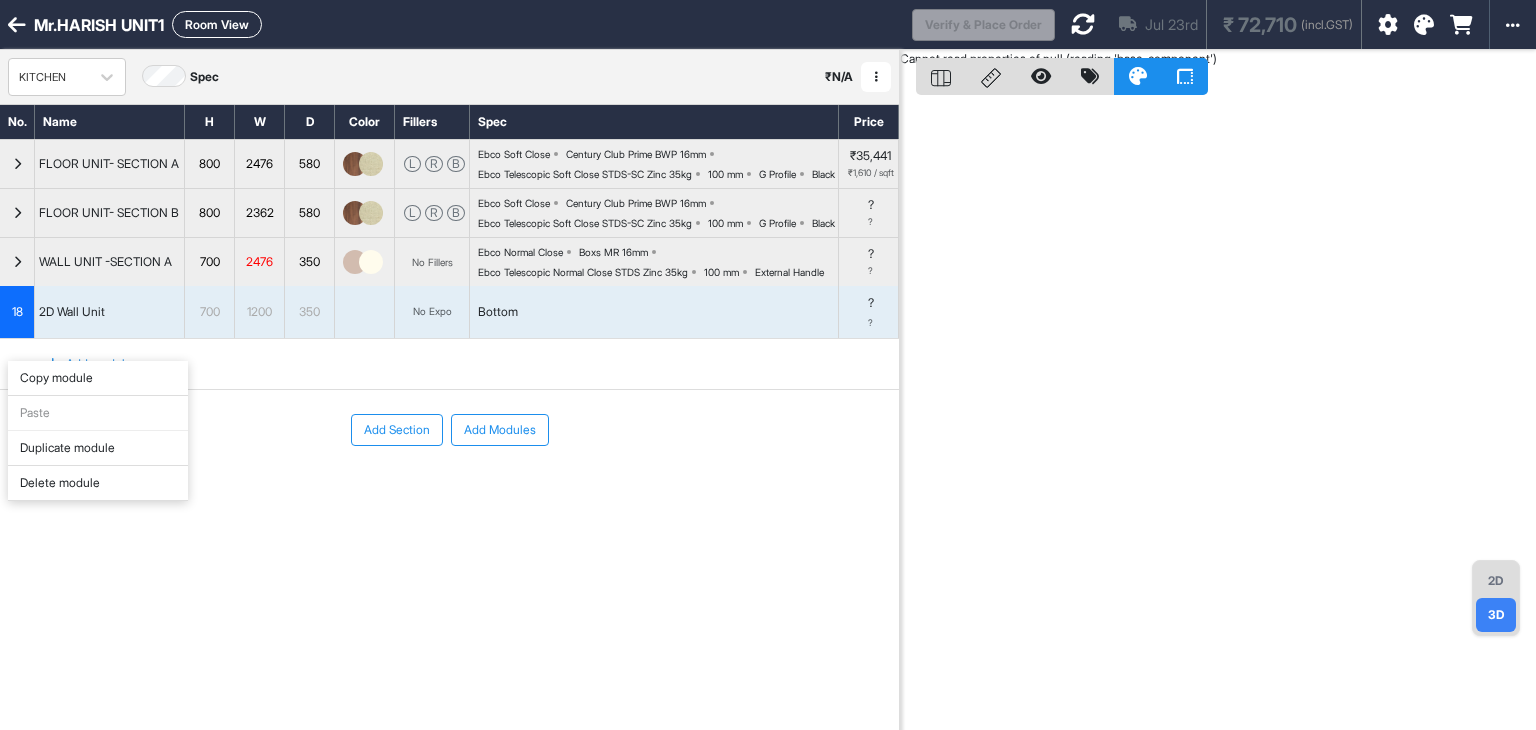 click on "Duplicate module" at bounding box center (98, 448) 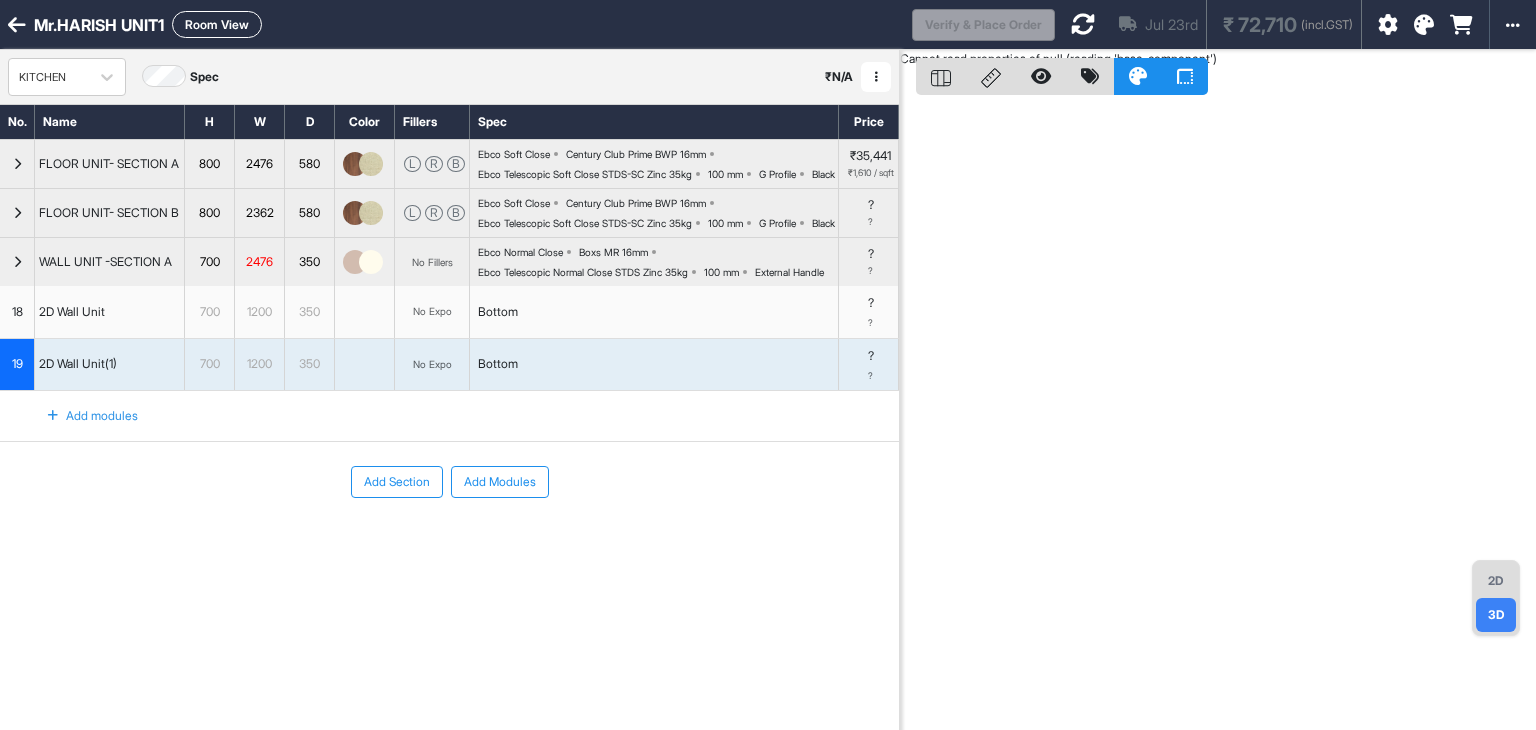 click at bounding box center (365, 312) 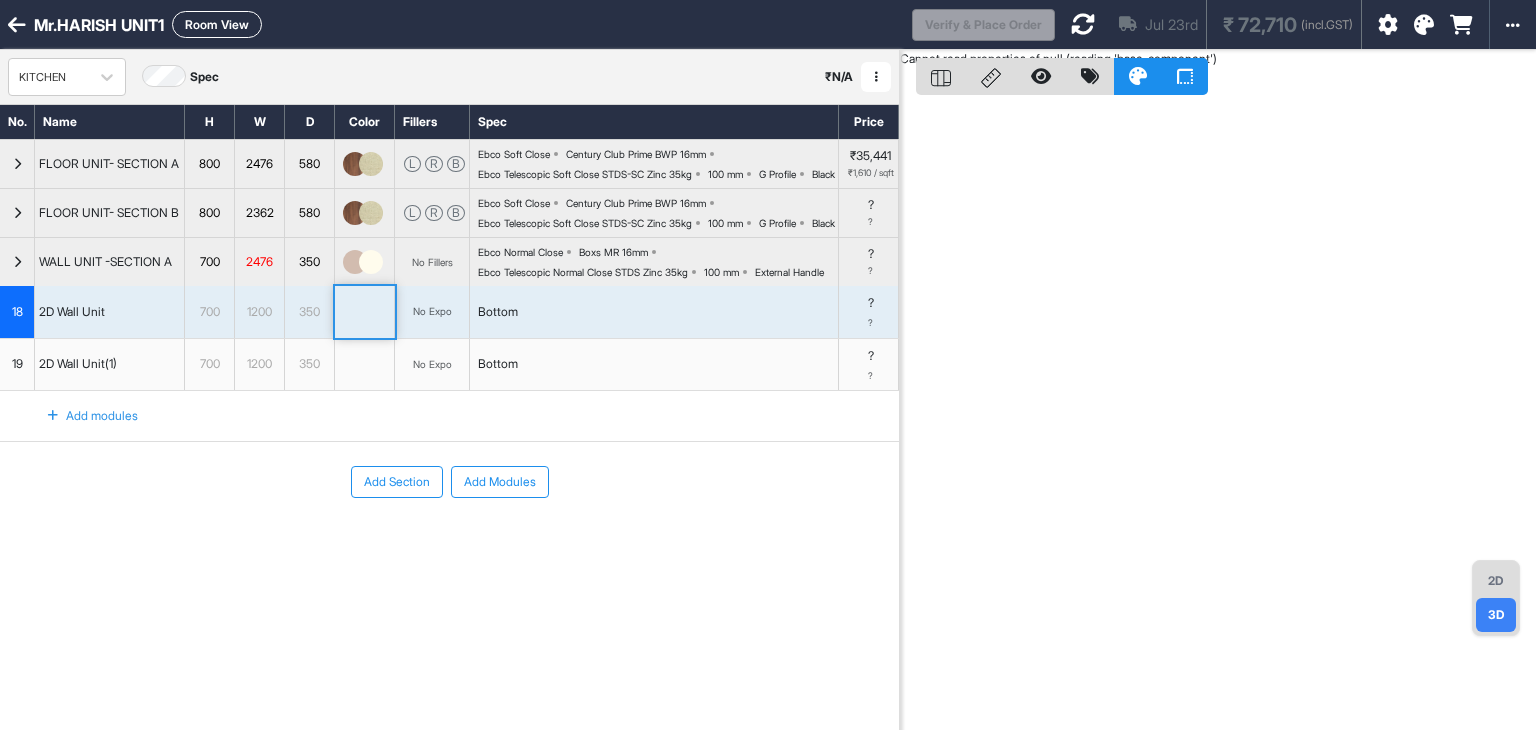click on "Add modules" at bounding box center (81, 416) 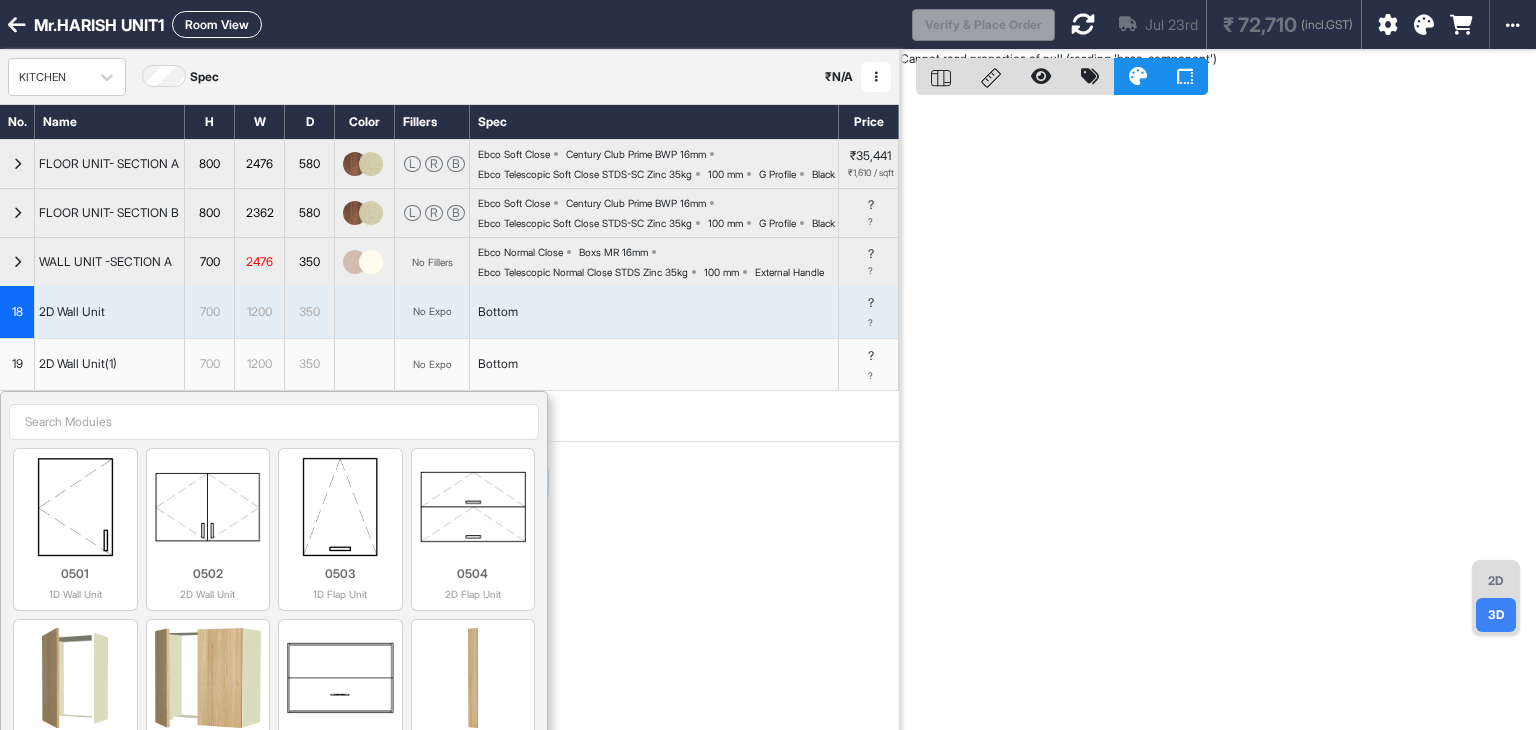 click at bounding box center [274, 422] 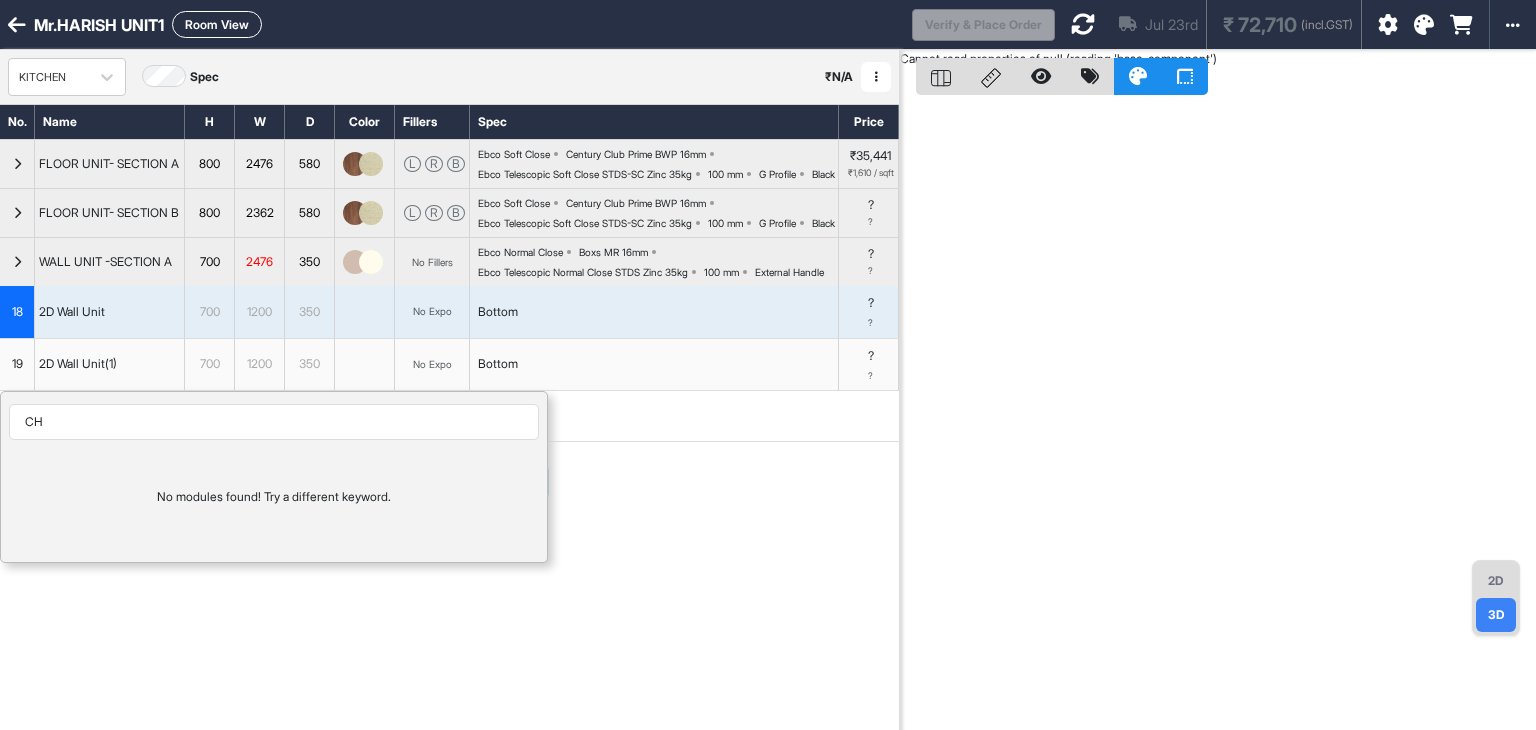type on "C" 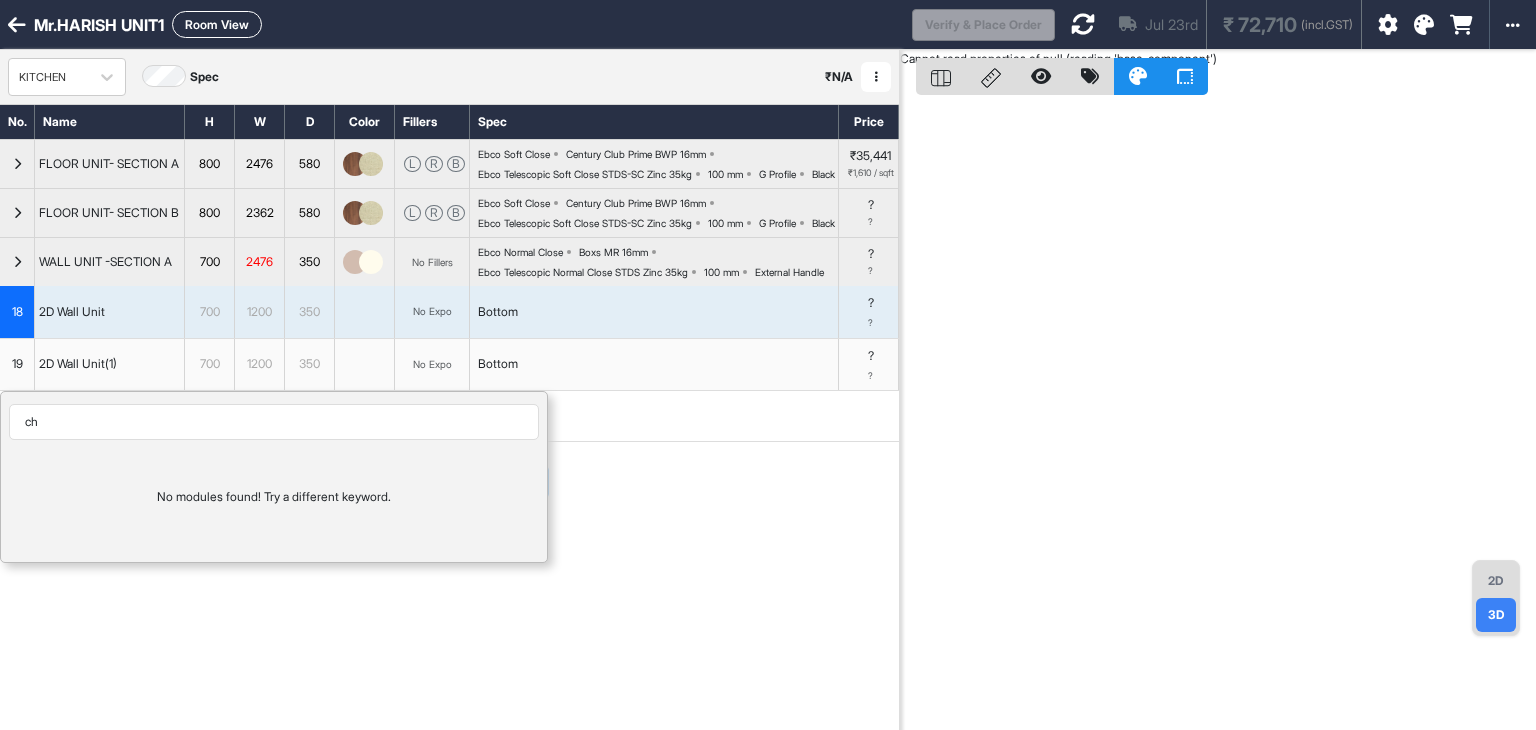 type on "c" 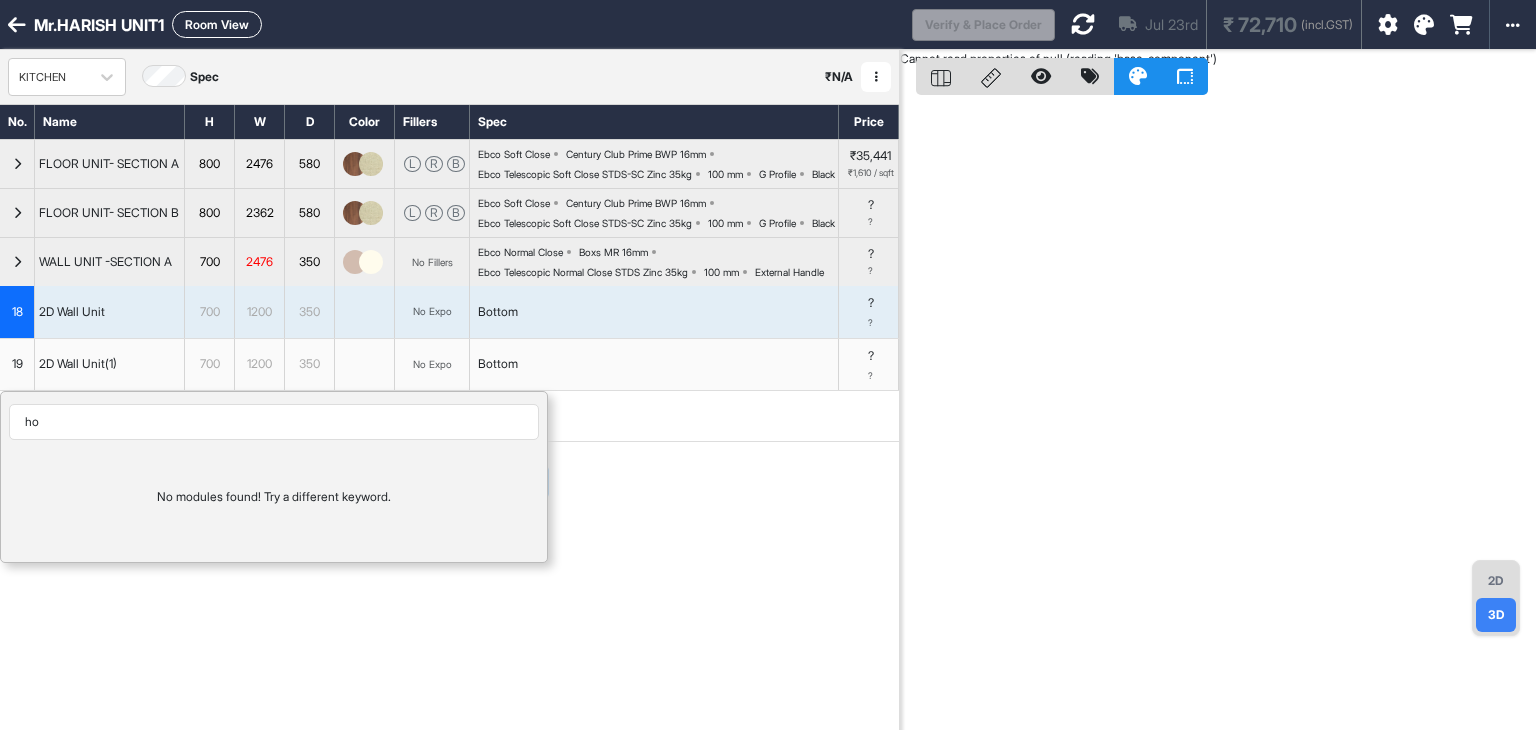 type on "h" 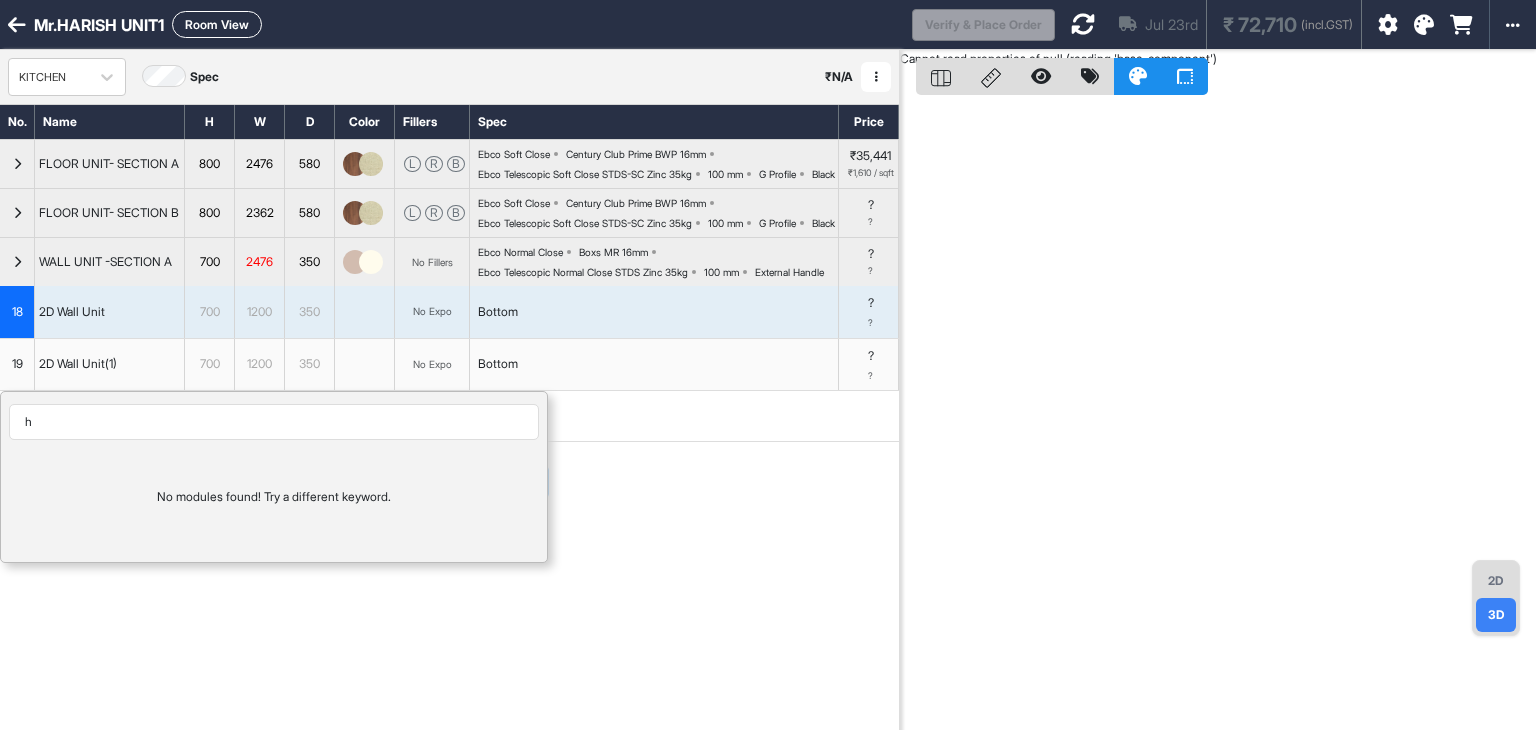 type 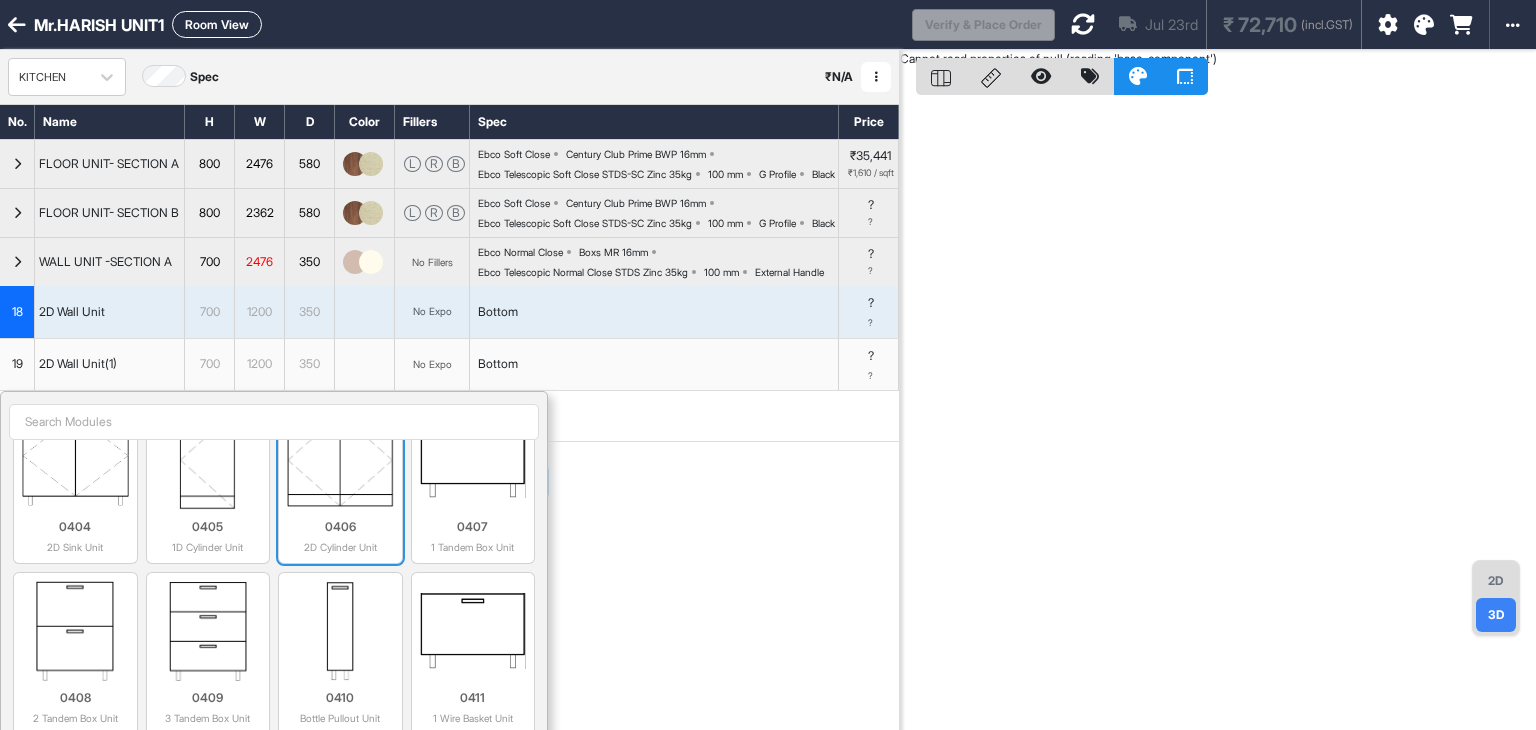 scroll, scrollTop: 5100, scrollLeft: 0, axis: vertical 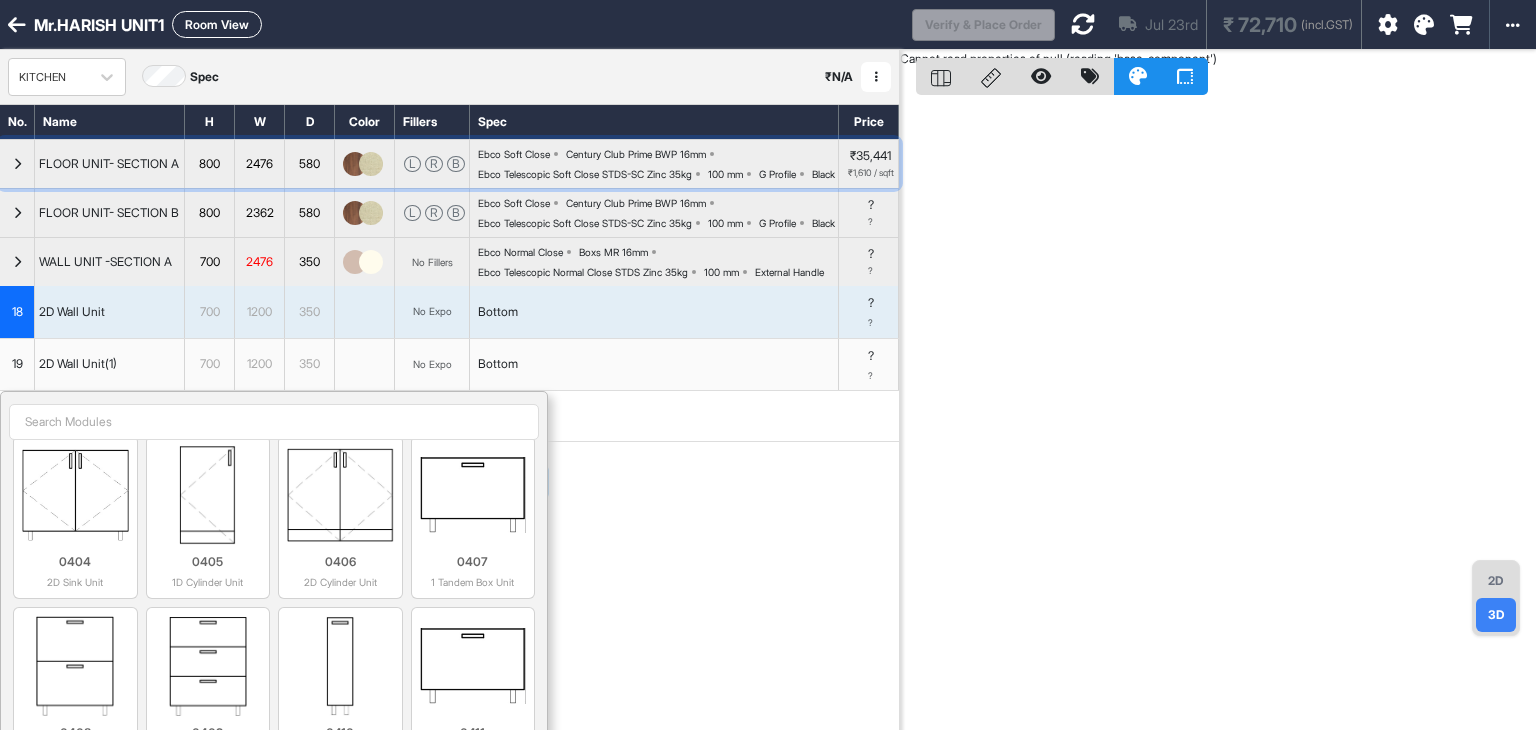 click at bounding box center [17, 164] 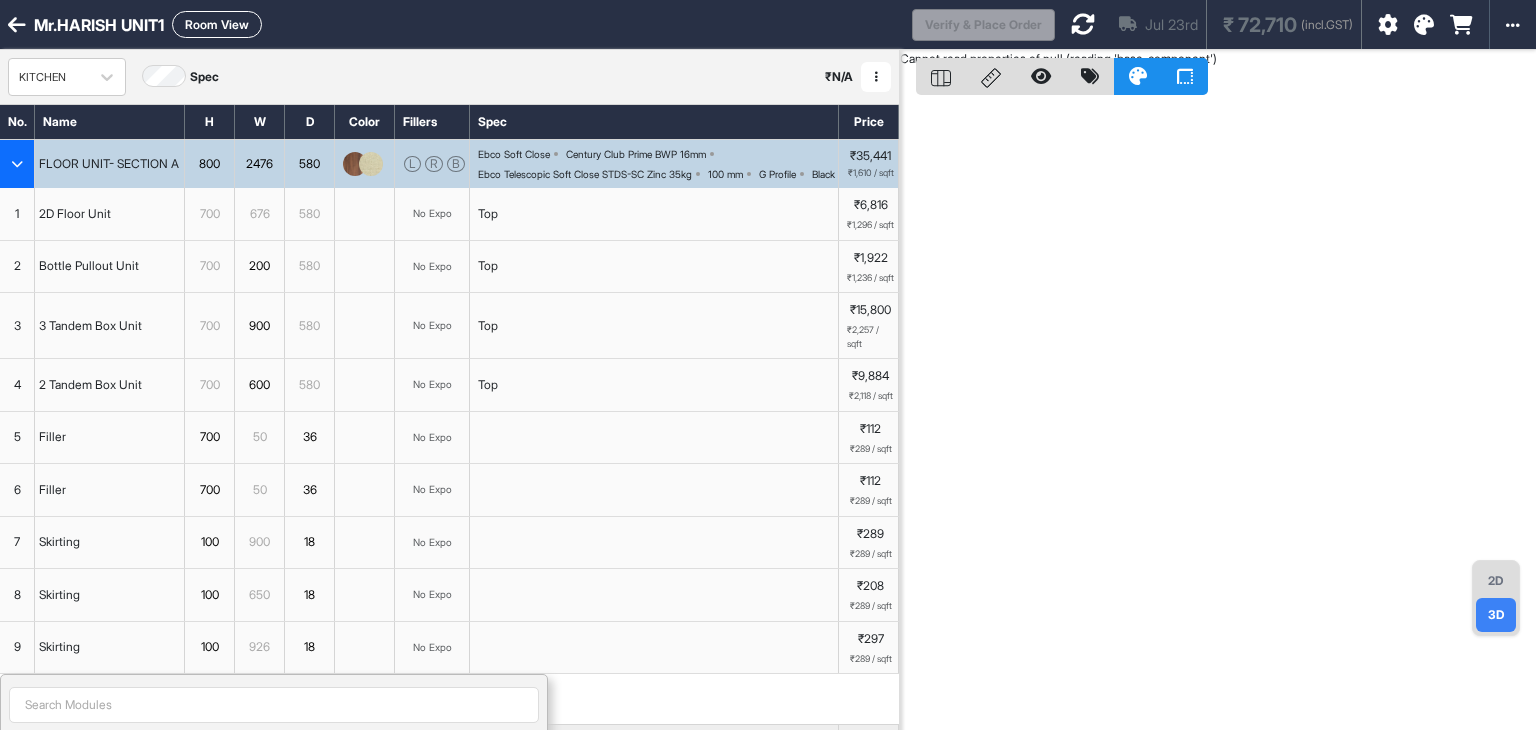 scroll, scrollTop: 391, scrollLeft: 0, axis: vertical 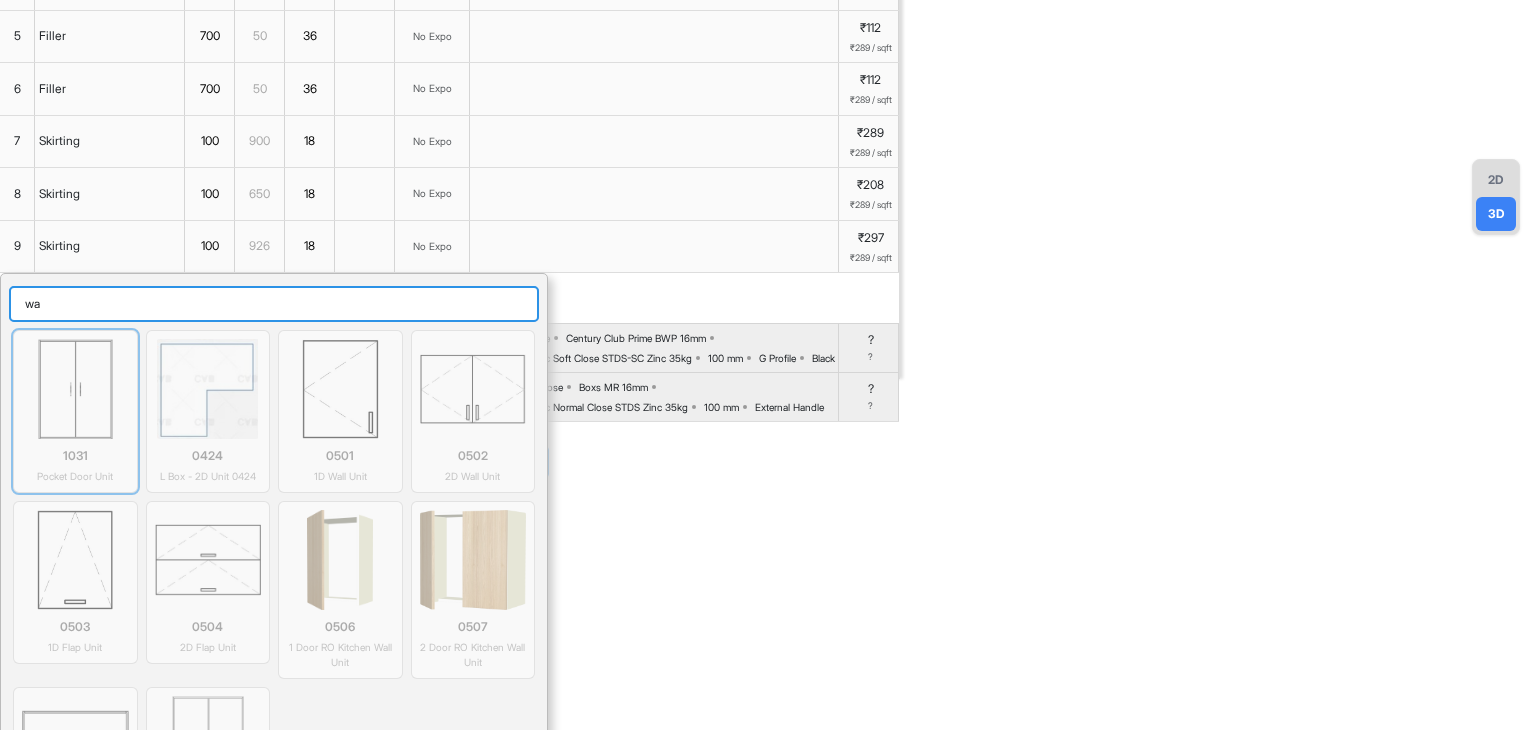 type on "w" 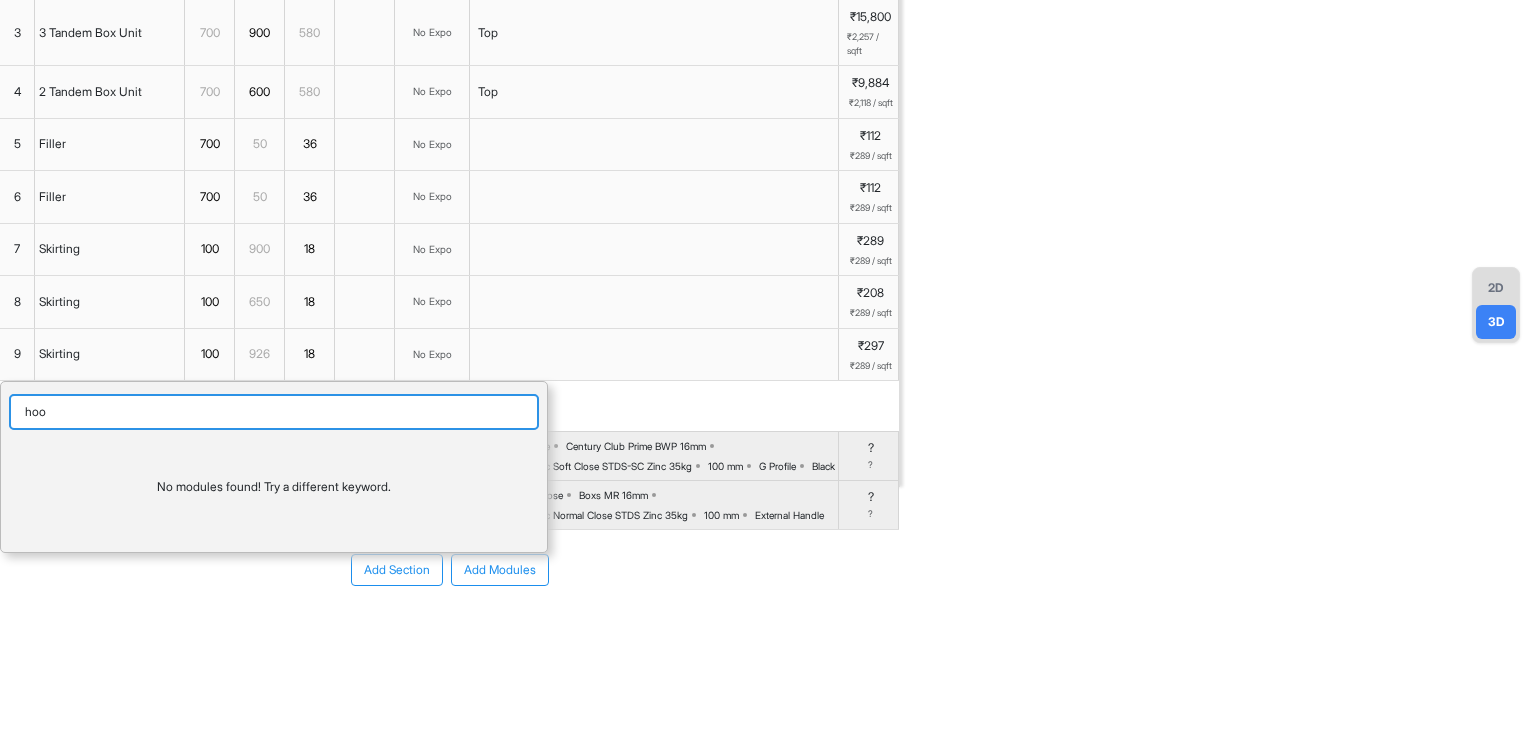 scroll, scrollTop: 391, scrollLeft: 0, axis: vertical 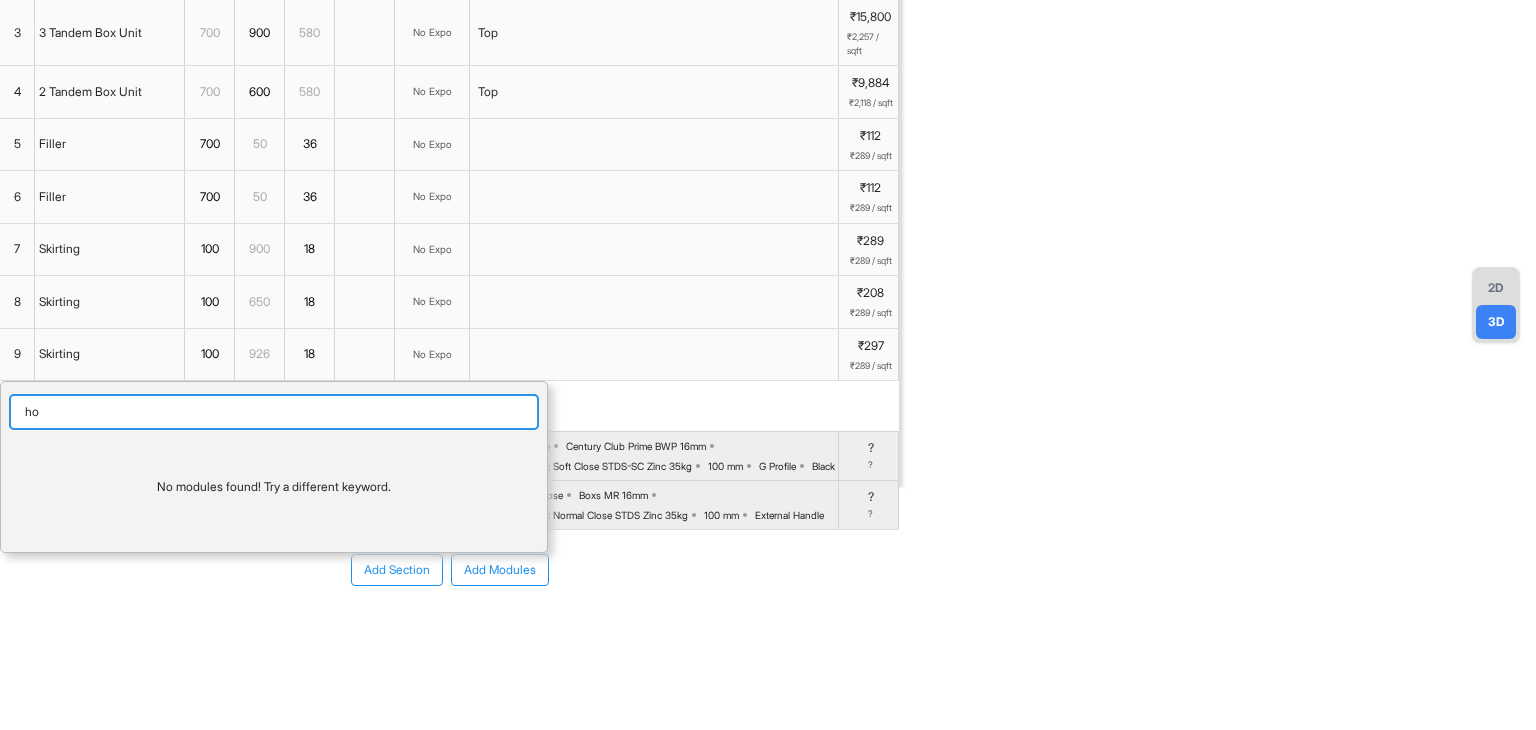 type on "h" 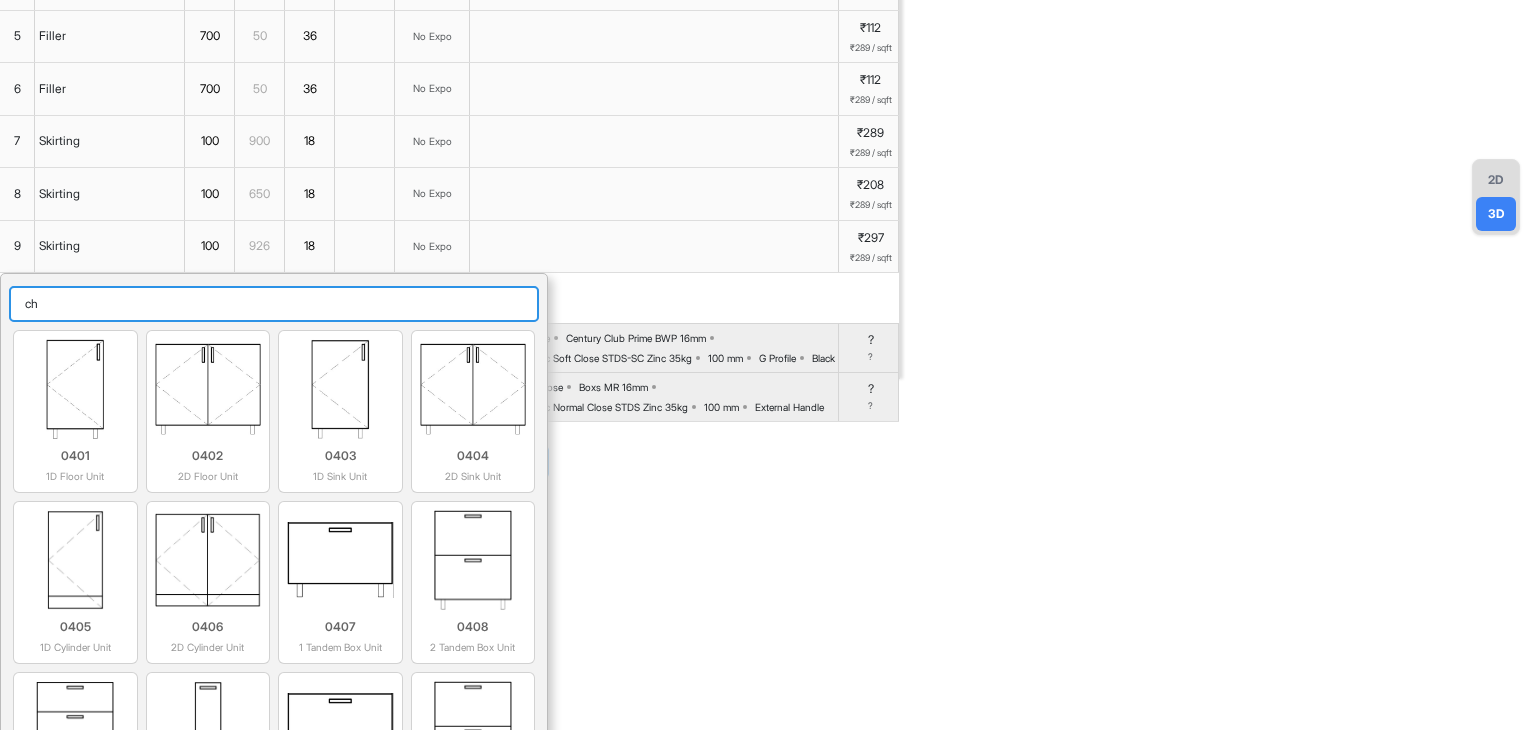 scroll, scrollTop: 391, scrollLeft: 0, axis: vertical 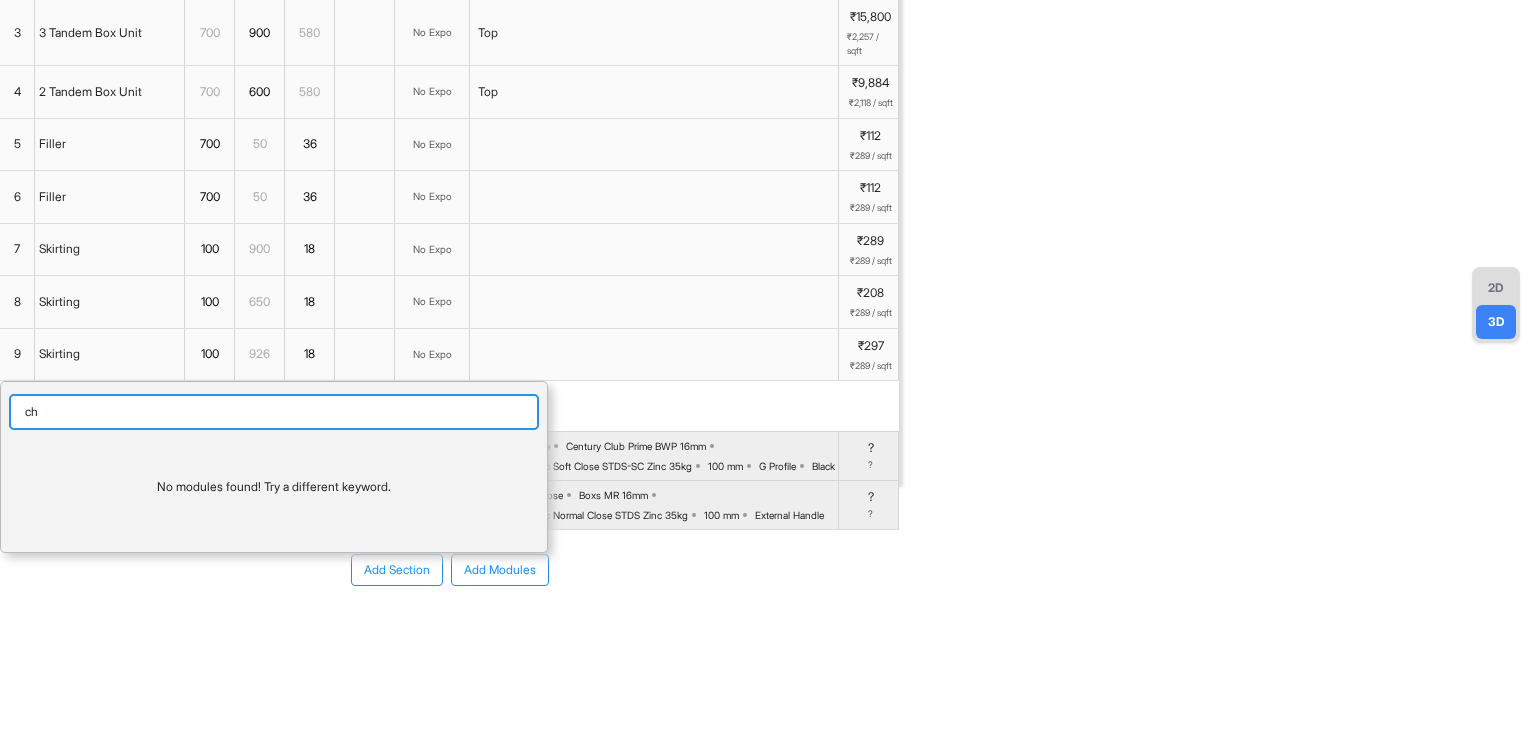 type on "c" 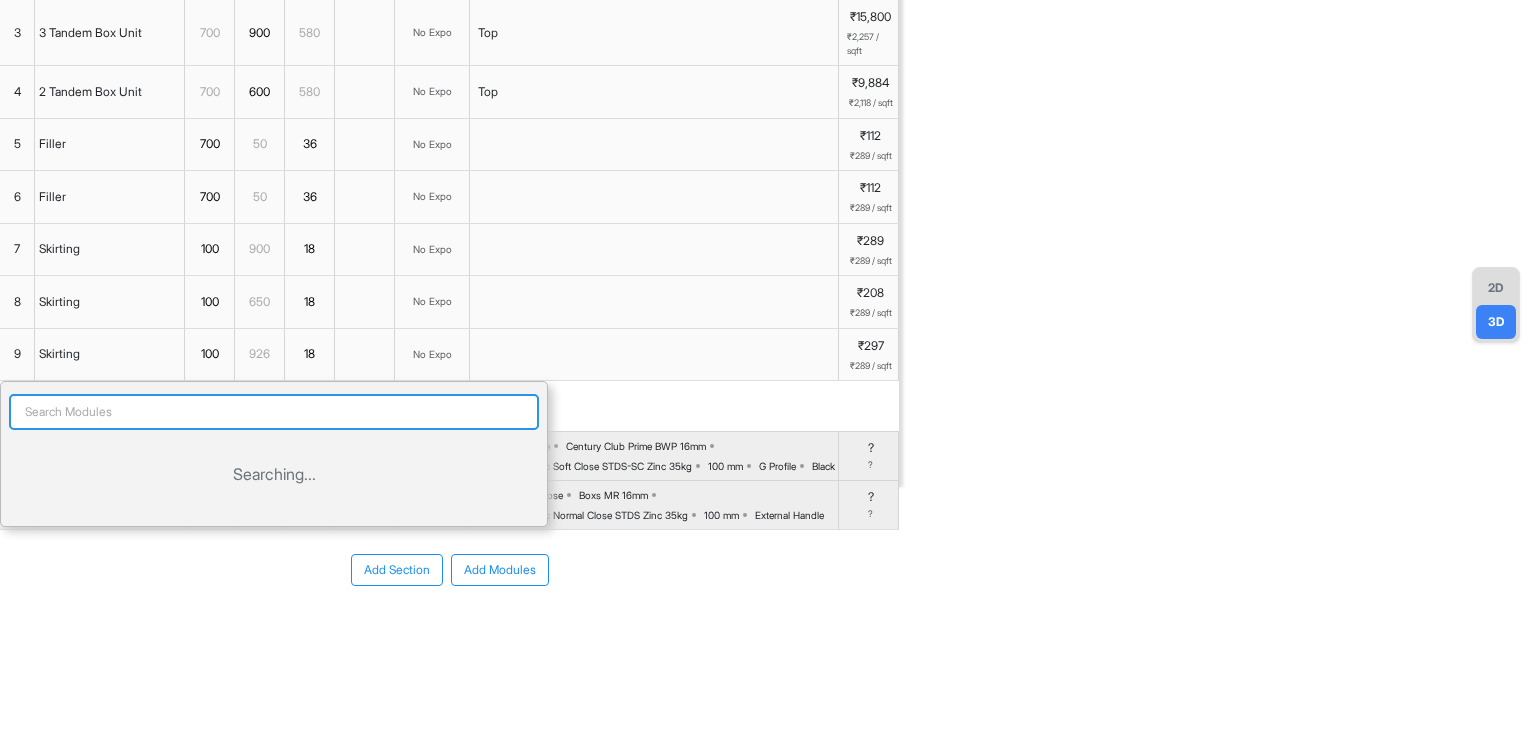scroll, scrollTop: 401, scrollLeft: 0, axis: vertical 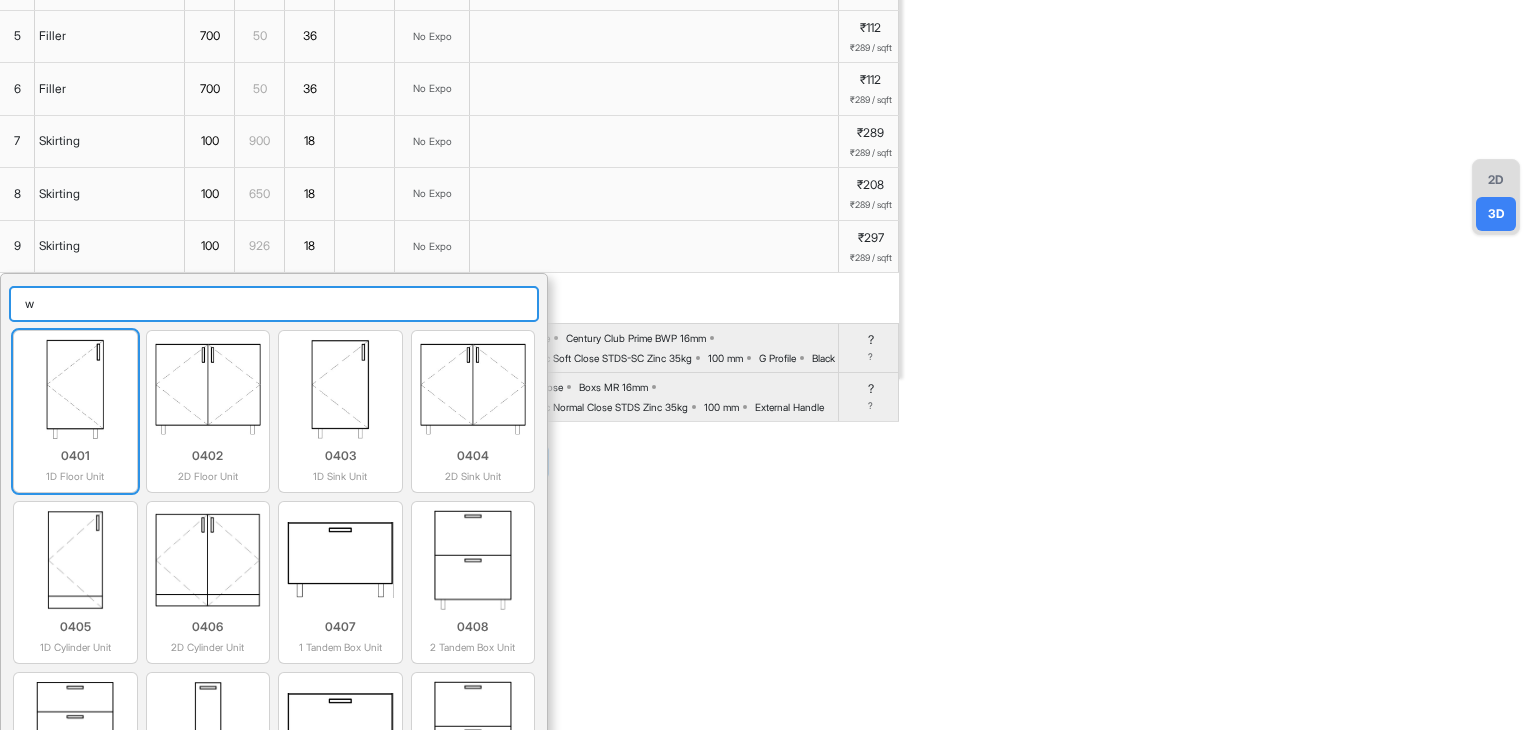 type on "wa" 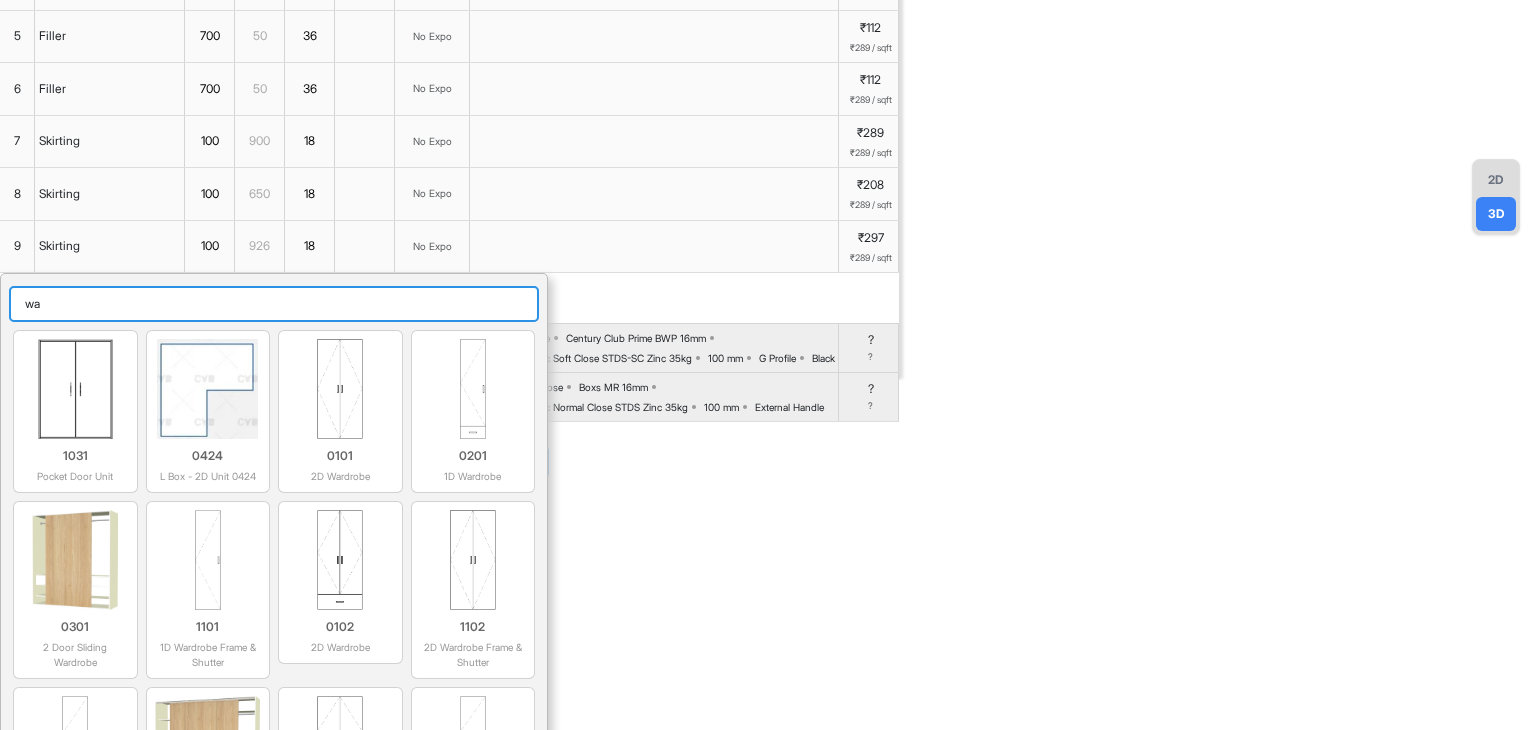 click on "wa" at bounding box center [274, 304] 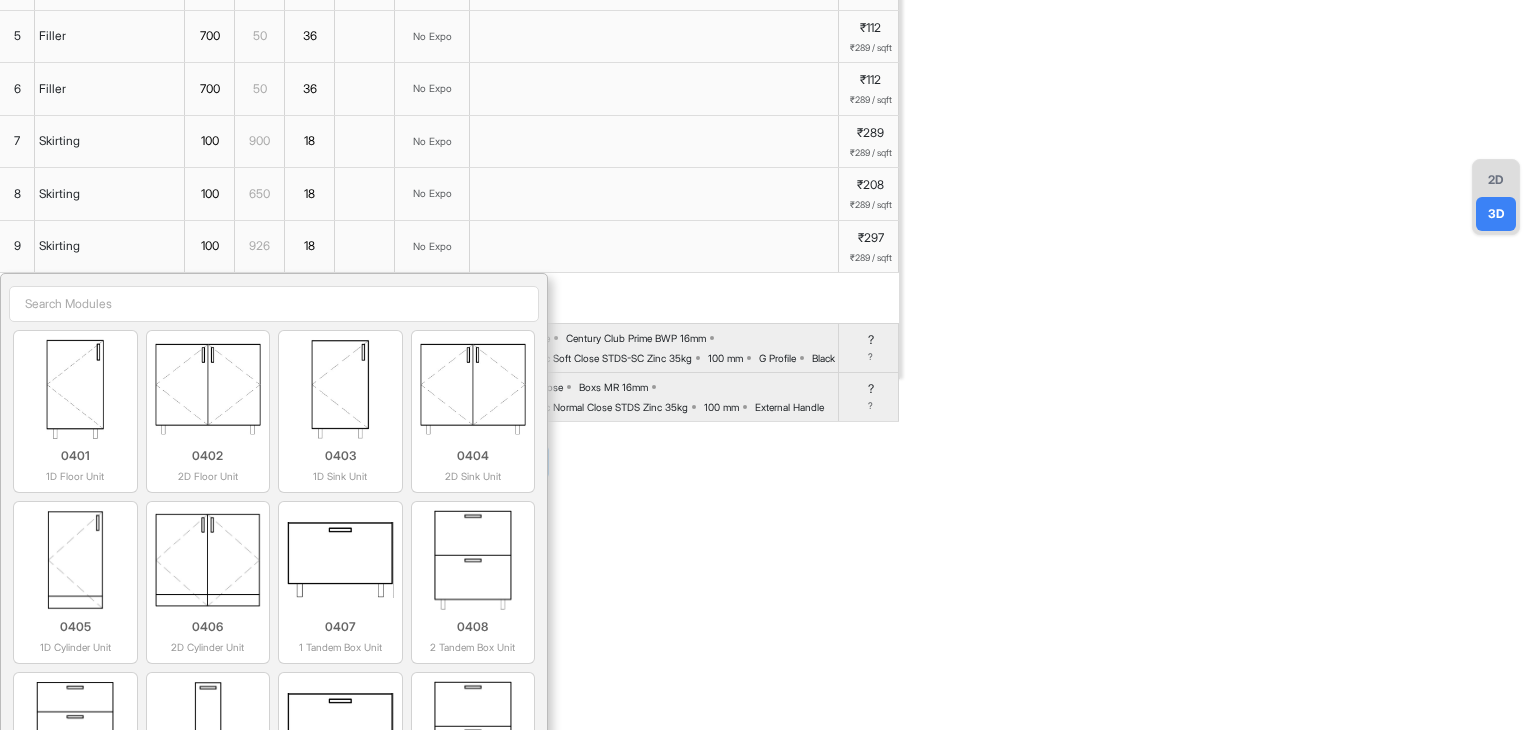 click on "Add modules 0401 1D Floor Unit 0402 2D Floor Unit 0403 1D Sink Unit 0404 2D Sink Unit 0405 1D Cylinder Unit 0406 2D Cylinder Unit 0407 1 Tandem Box Unit 0408 2 Tandem Box Unit 0409 3 Tandem Box Unit 0410 Bottle Pullout Unit 0411 1 Wire Basket Unit 0412 2 Wire Basket Unit 0413 3 Wire Basket Unit 0414 1 Wicker Basket Unit 0415 2 Wicker Basket Unit 0416 3 Wicker Basket Unit 0417 4 Wicker Basket Unit 0421 2D Kitchen Frame & Shutter 1031 Pocket Door Unit 0424 L Box - 2D Unit 0424 0425 Dishwasher Unit 0425 1311 Color Panel 1016 Skirting 1301 Left End Panel (18mm) 1001 1 Door Unit 1407 36mm Vertical Ledge - Left Exposed 1401 27mm Vertical Ledge - Left Exposed 1302 Right End Panel (18mm) 1017 U Skirting 1002 2 Door Unit 1408 36mm Vertical Ledge - Right Exposed 1402 27mm Vertical Ledge - Right Exposed 1303 Top Panel (18mm) 1018 L Skirting Left 1003 3 Door Unit 1403 27mm Ledge - Top Exposed 1203 Frame Carcass 1409 36mm Ledge - Top Exposed 0803 1D Loft - Left Exposed 1304 Bottom Panel (18mm) 1019 L Skirting Right 1410" at bounding box center [449, 298] 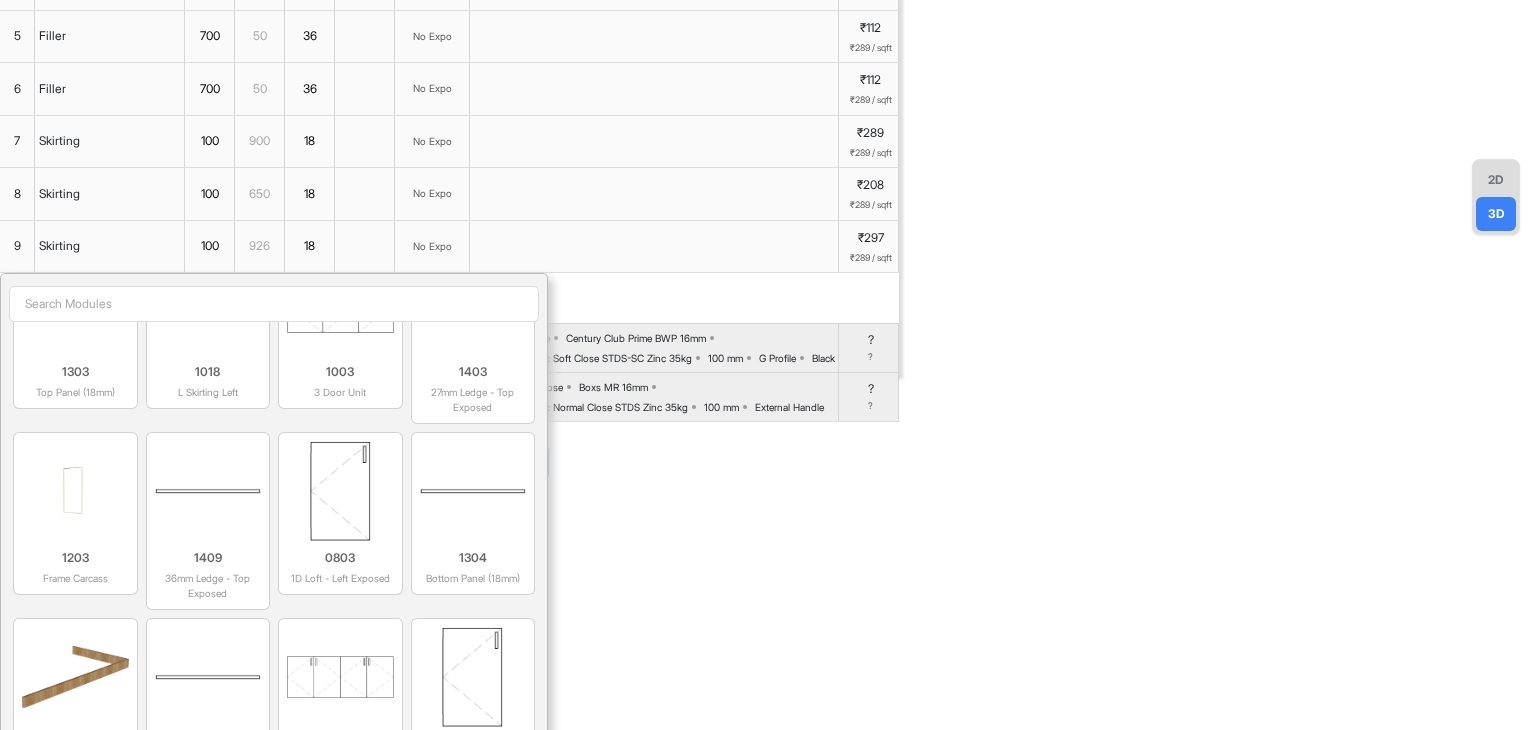 scroll, scrollTop: 2300, scrollLeft: 0, axis: vertical 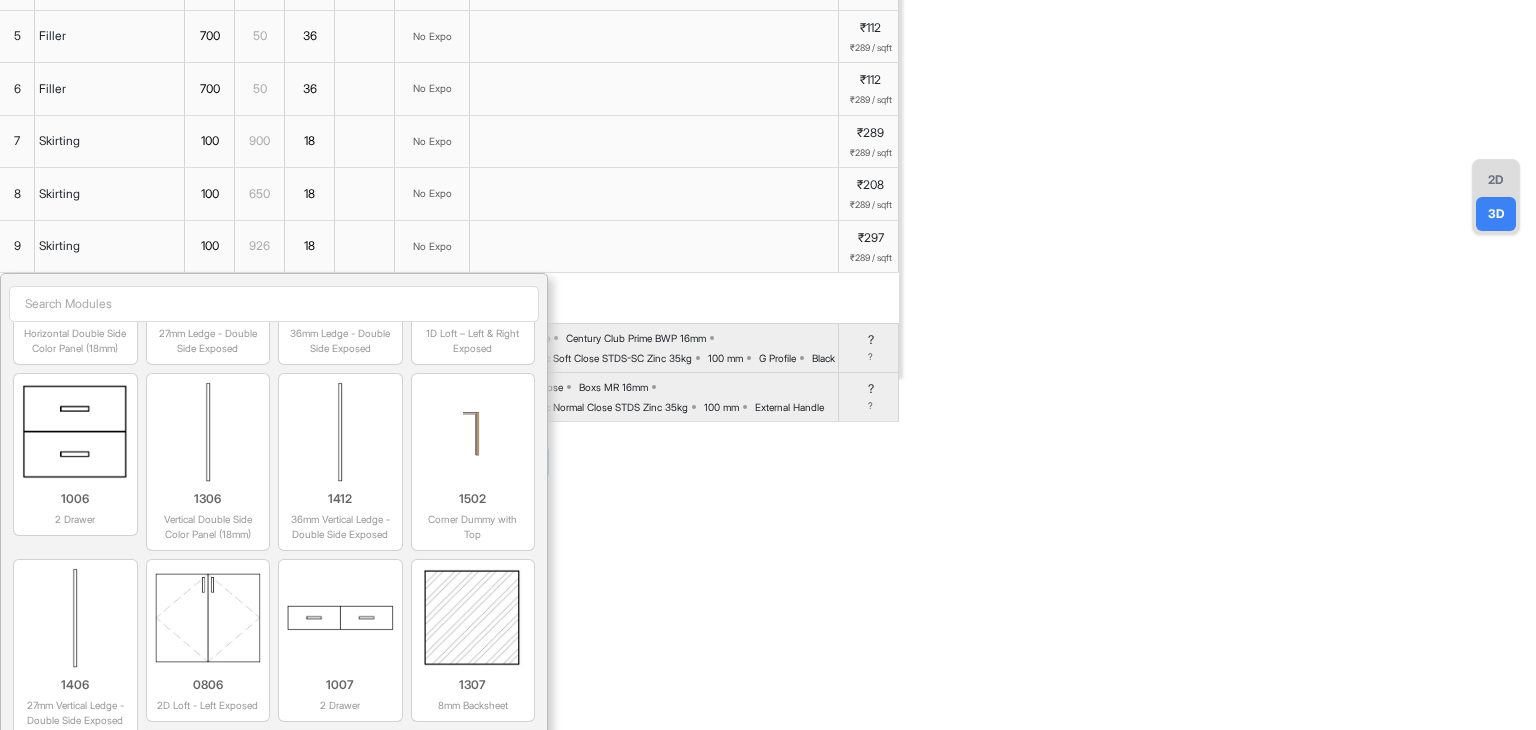 click on "Add Section Add Modules" at bounding box center [449, 462] 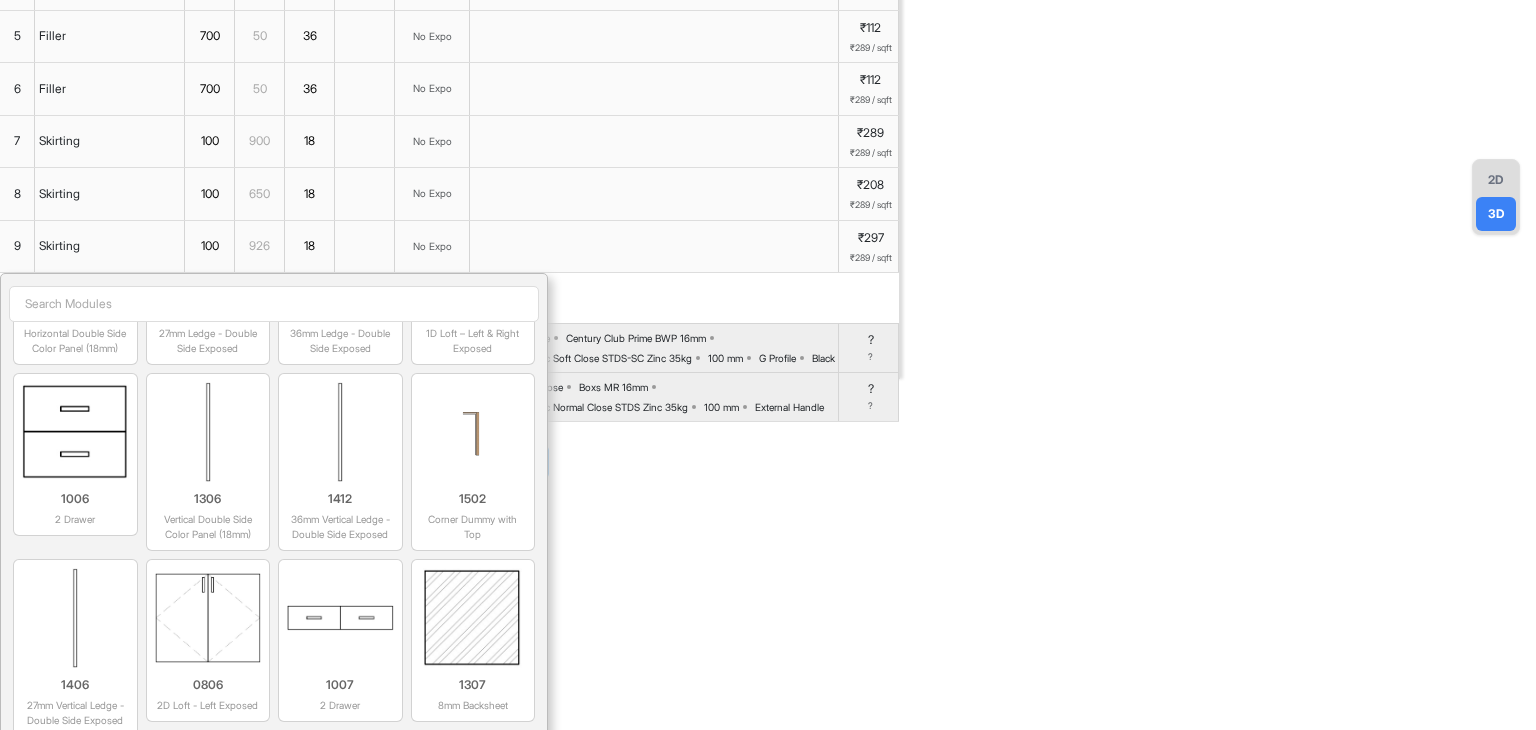 click at bounding box center (654, 194) 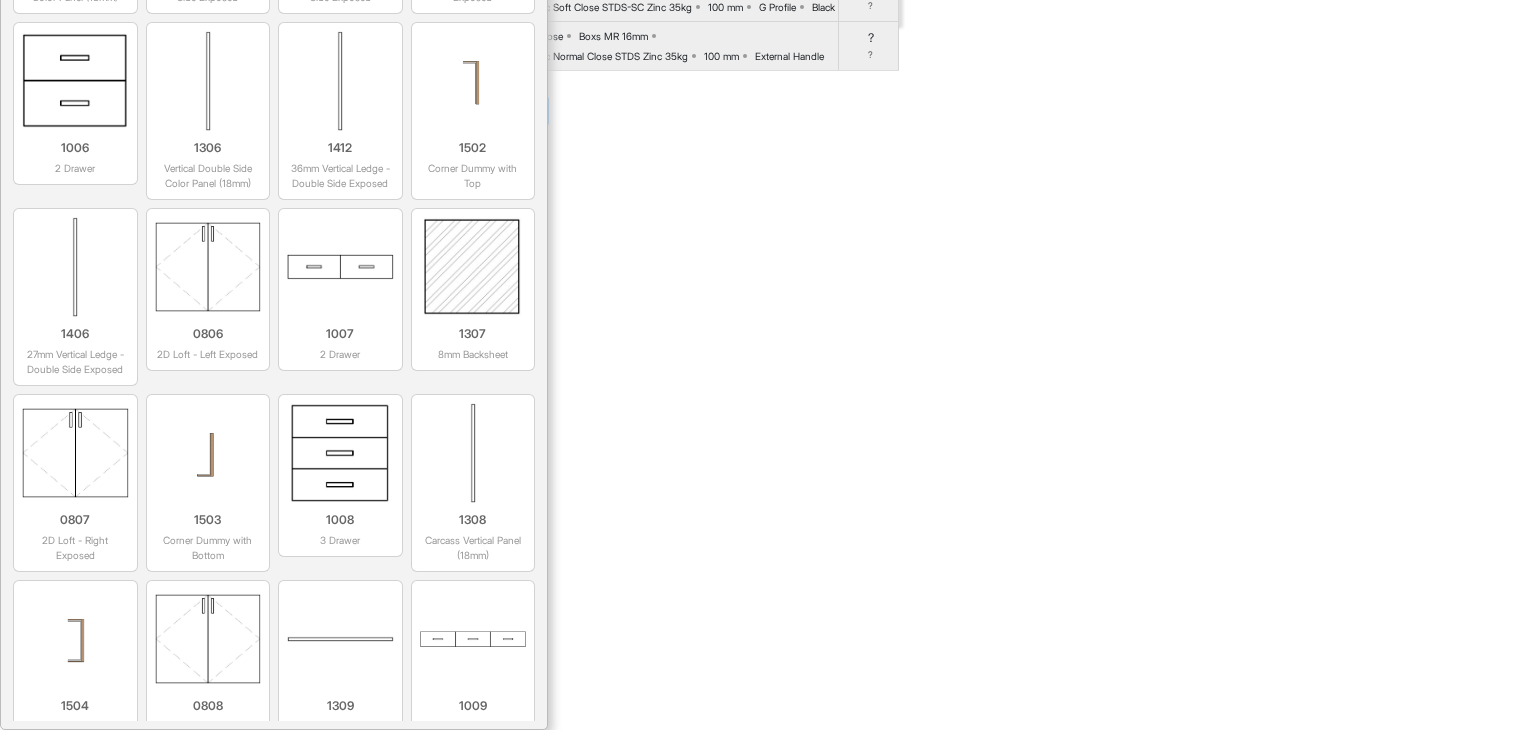 scroll, scrollTop: 809, scrollLeft: 0, axis: vertical 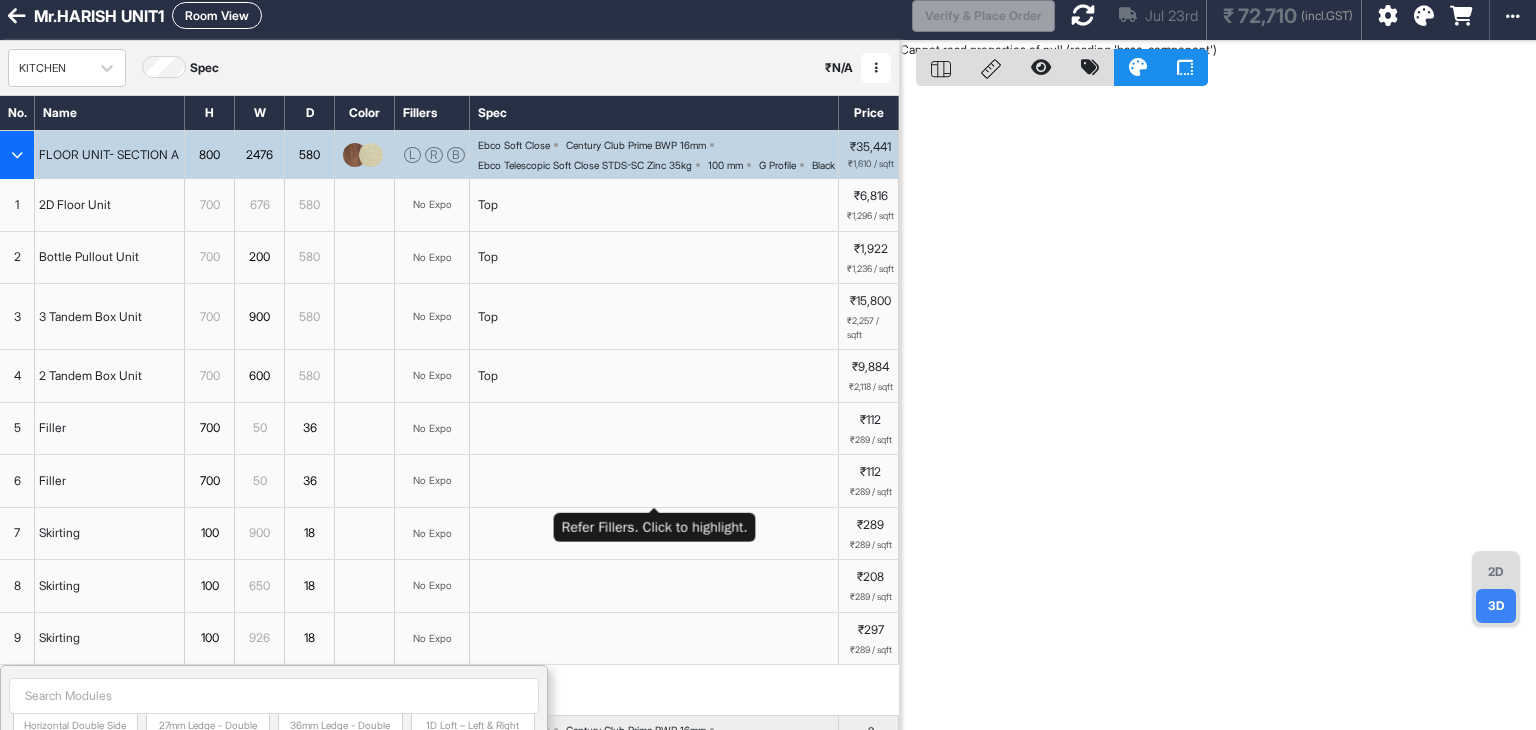 click at bounding box center (654, 429) 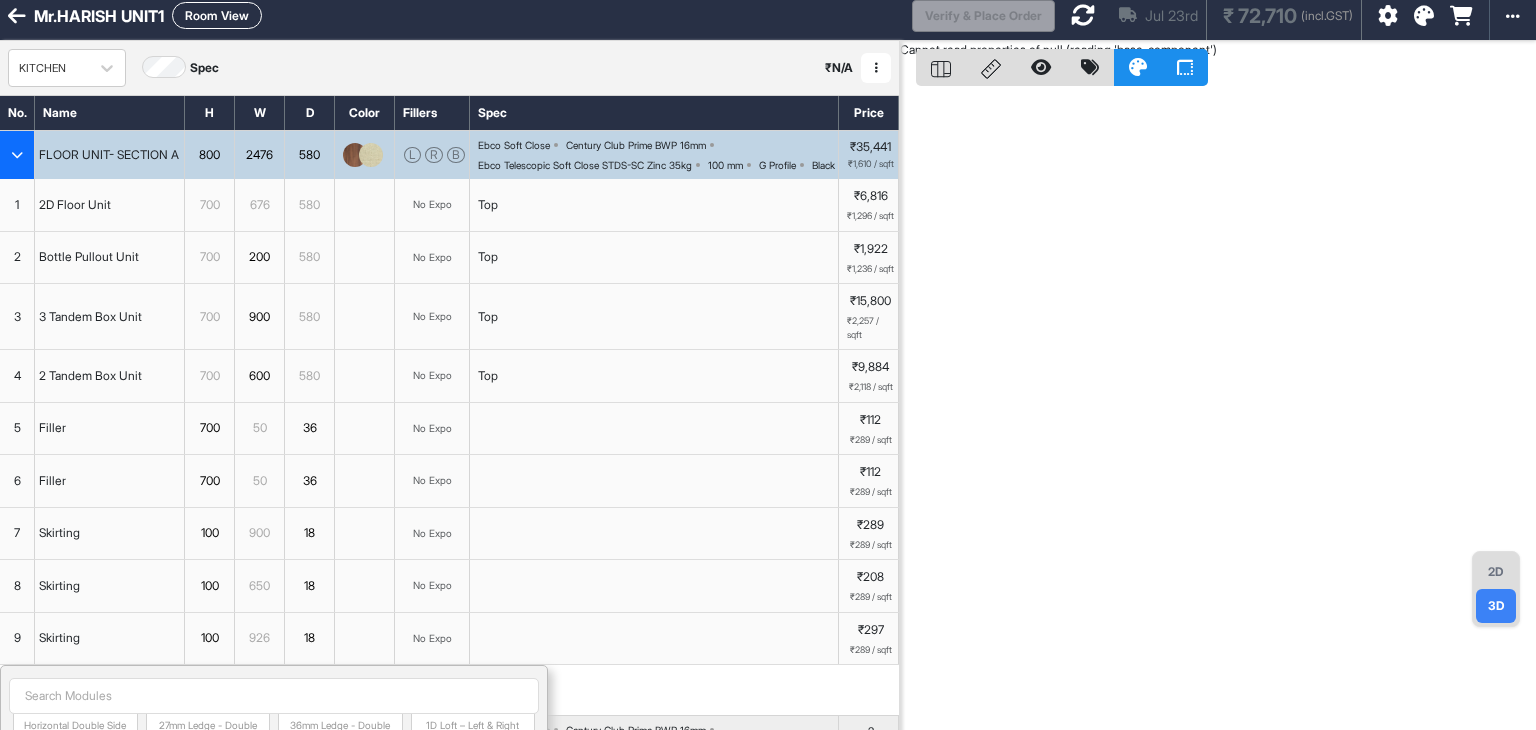 click at bounding box center [17, 155] 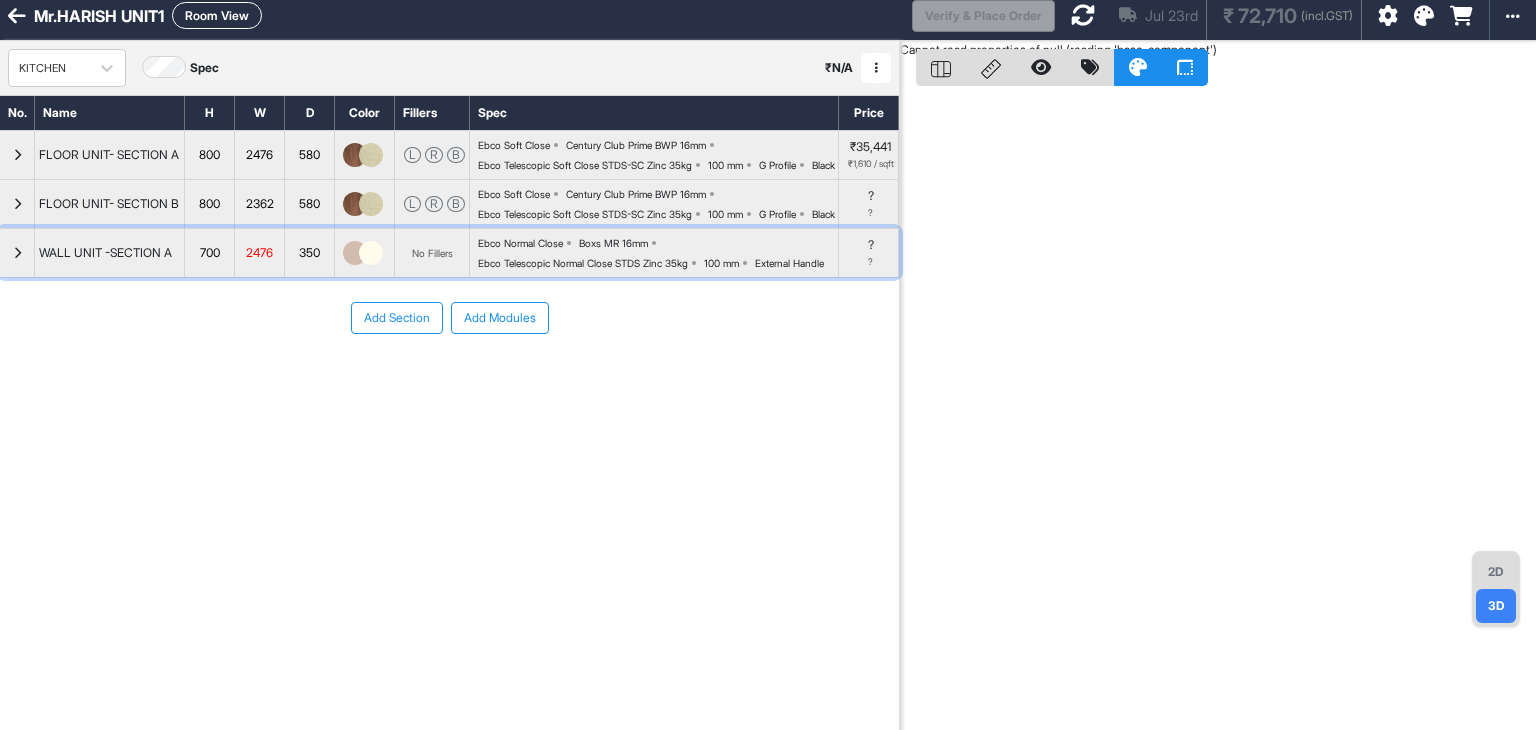 click at bounding box center (17, 253) 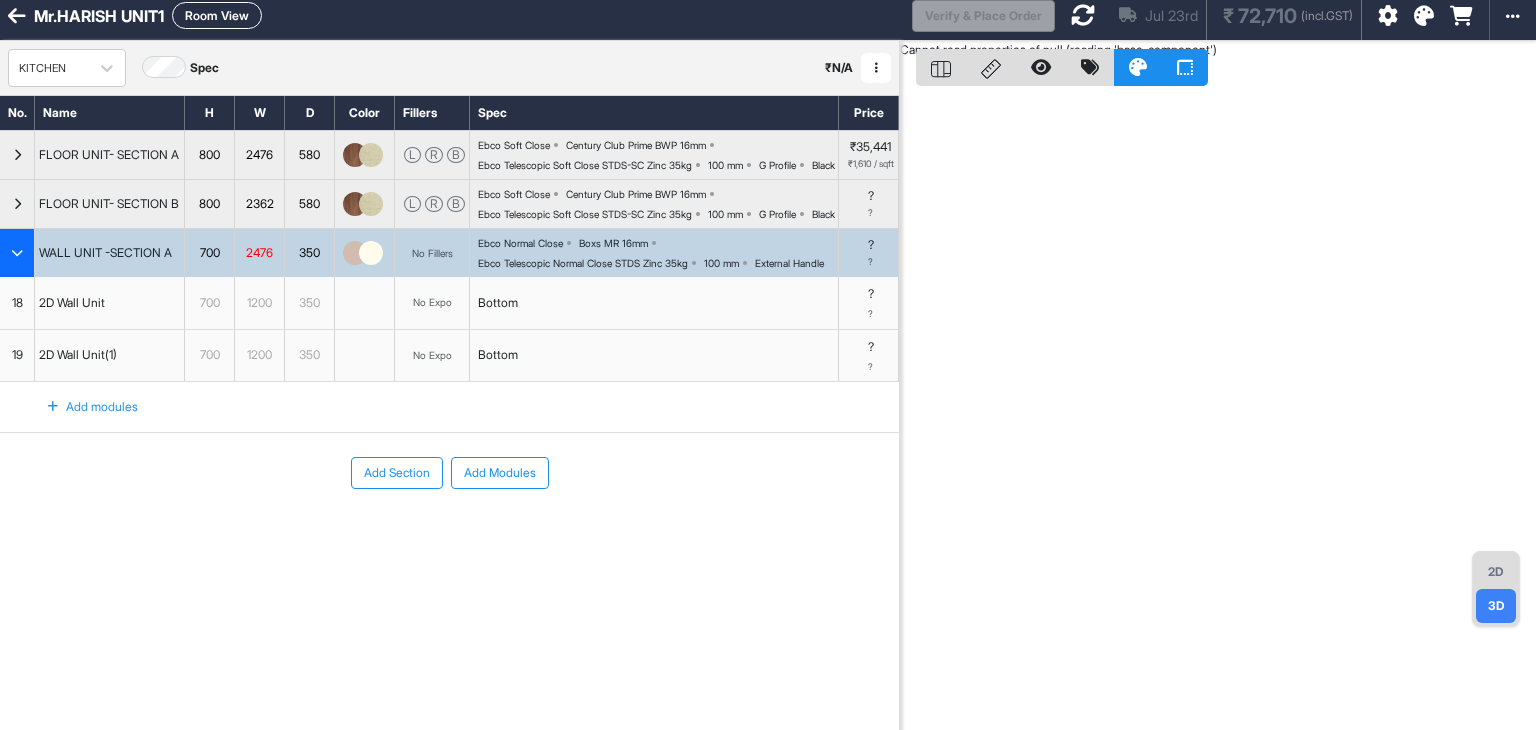 click on "18" at bounding box center (17, 303) 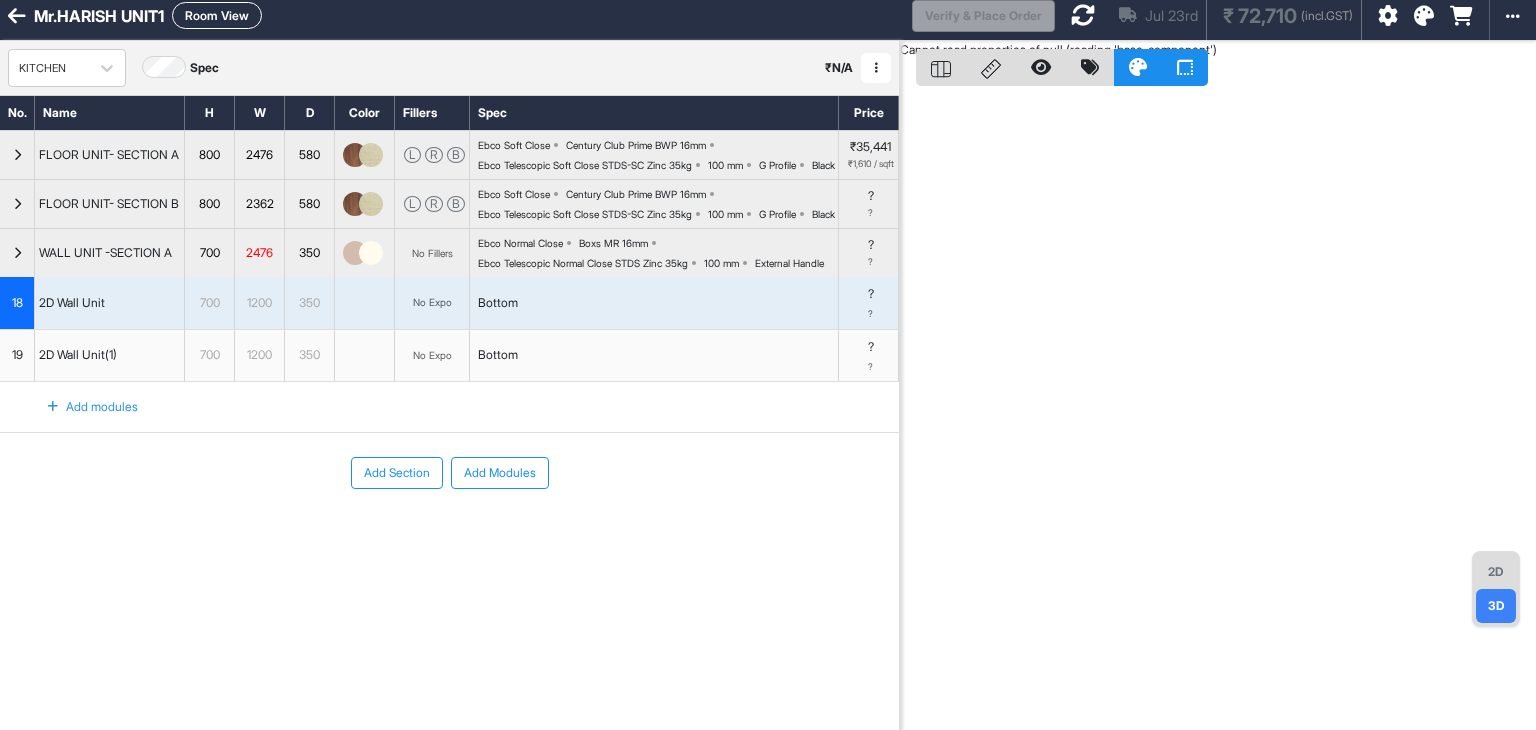 click on "19" at bounding box center [17, 356] 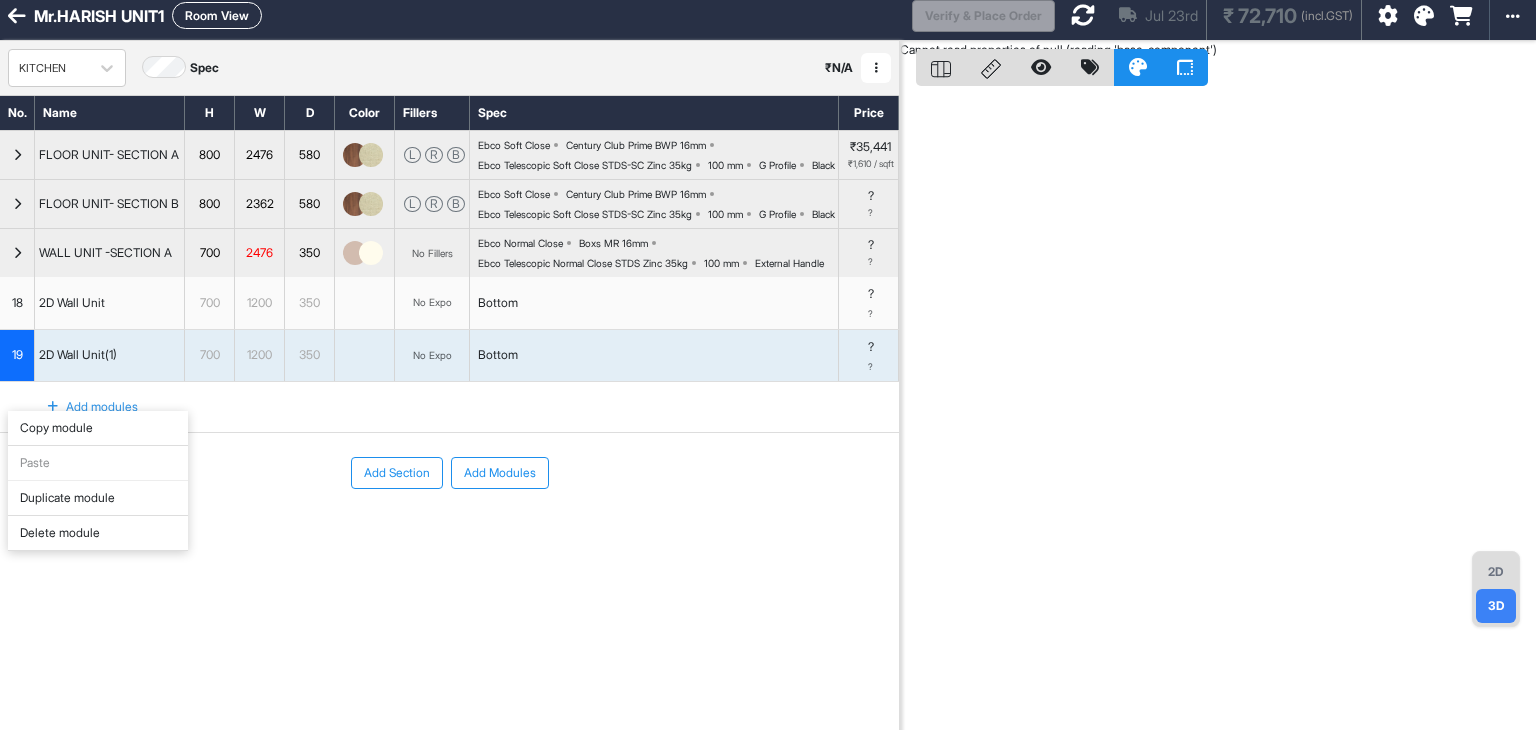 click on "Duplicate module" at bounding box center [98, 498] 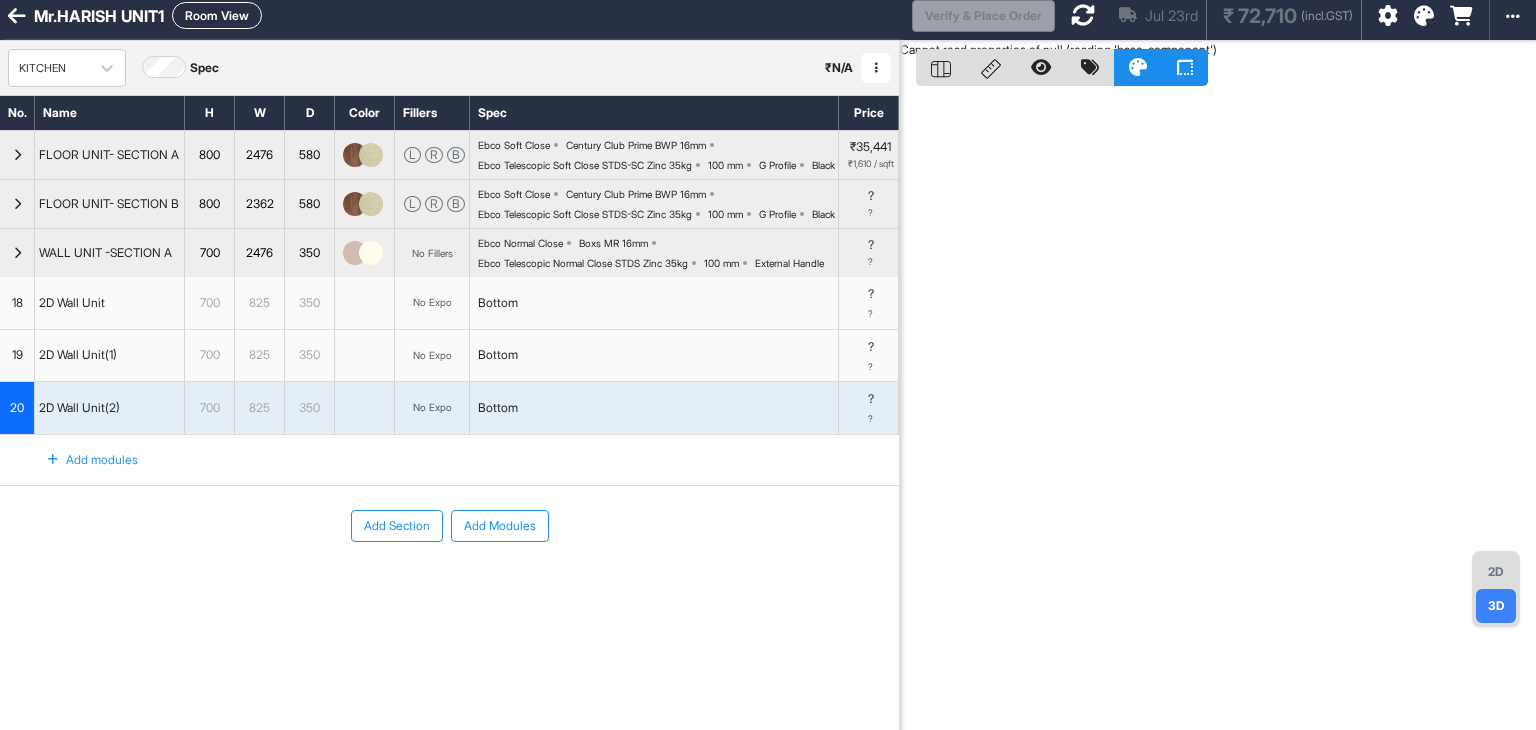 click on "No Expo" at bounding box center [432, 302] 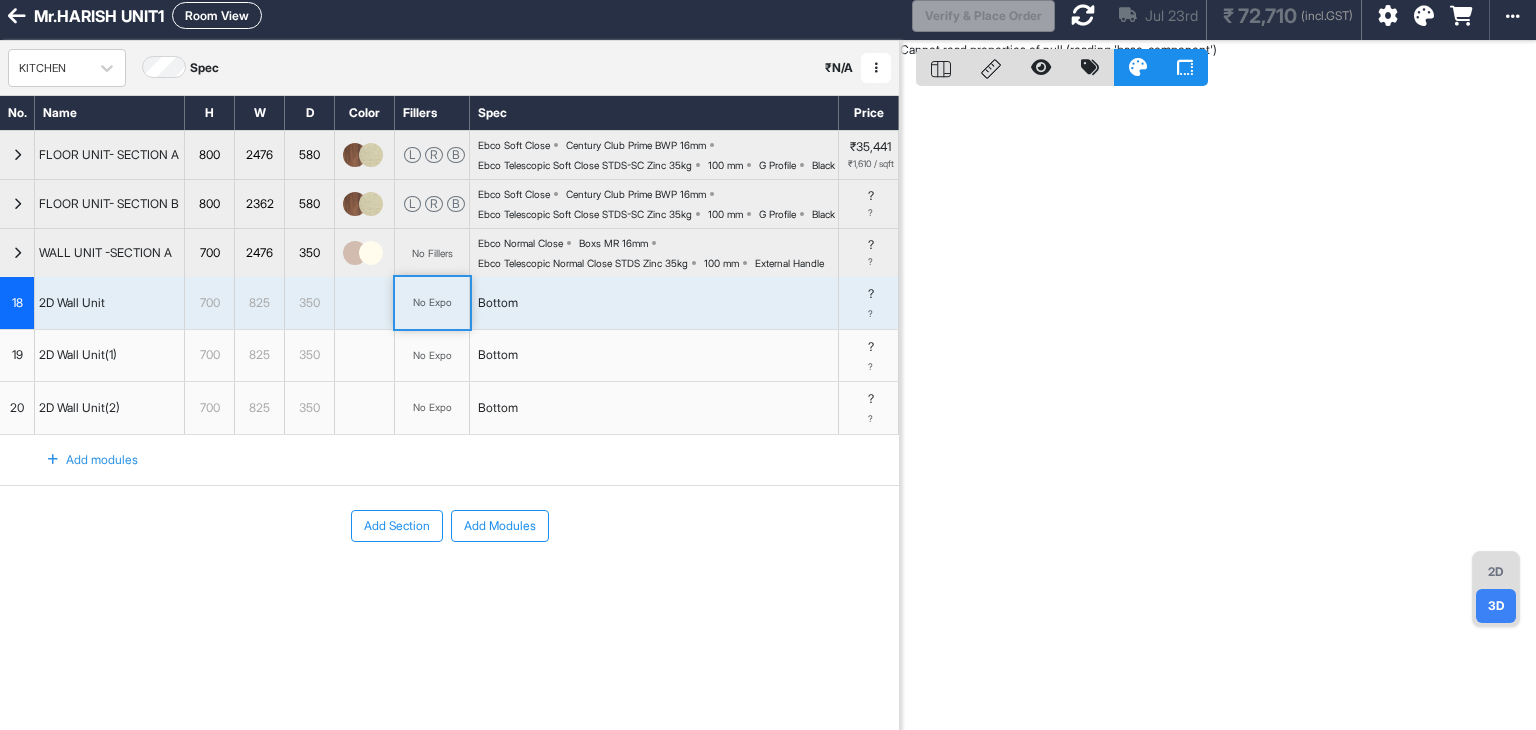 click on "350" at bounding box center (309, 303) 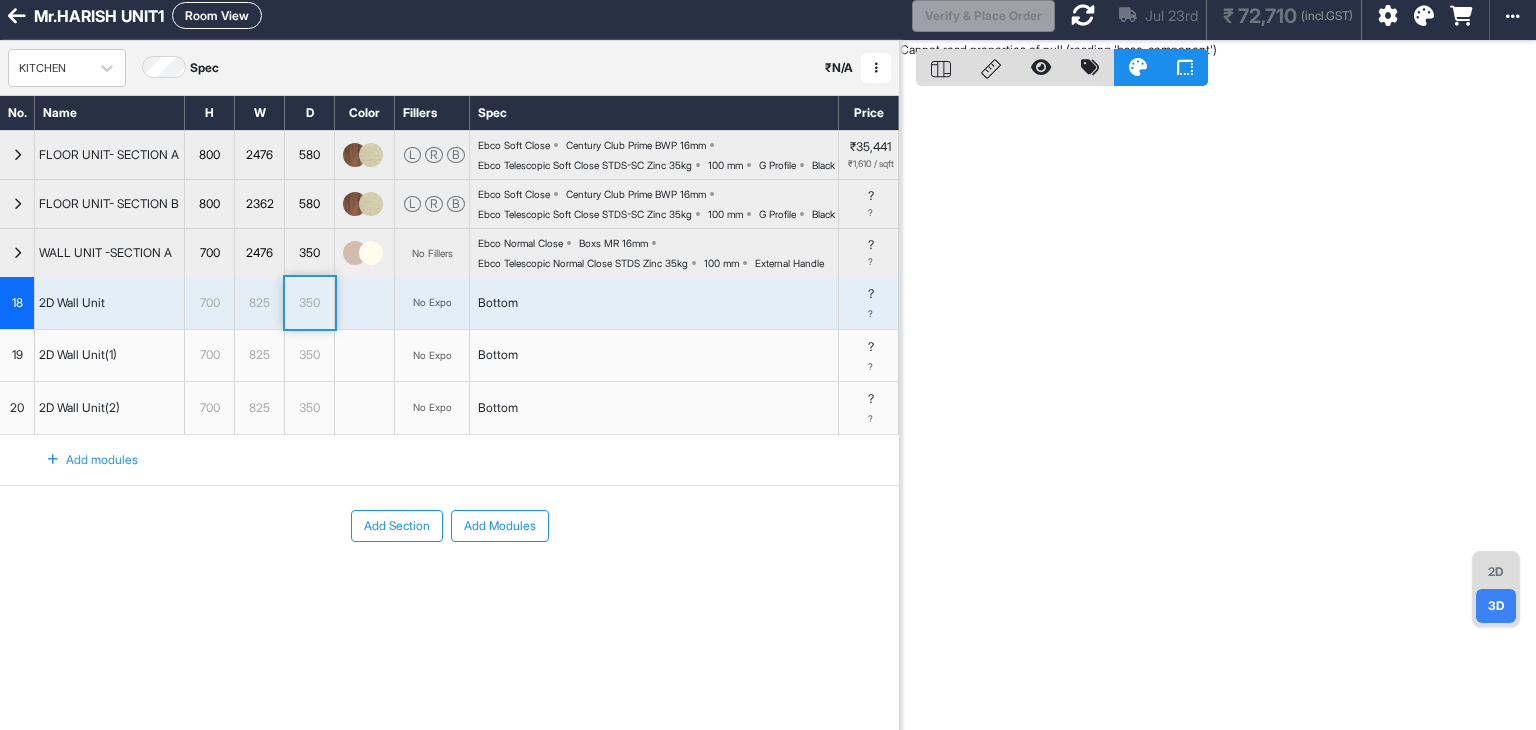 click on "2D Wall Unit" at bounding box center [110, 303] 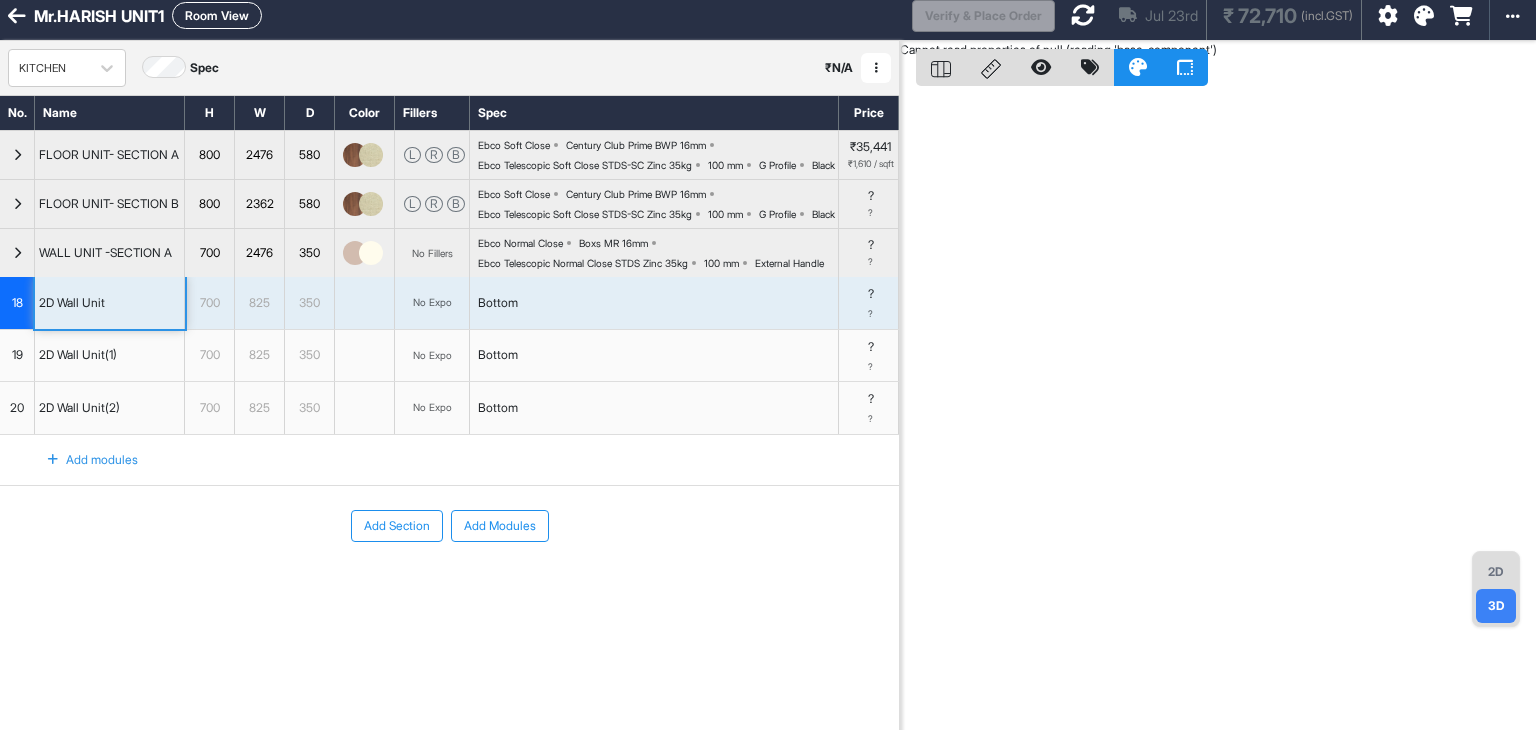 click on "2476" at bounding box center (259, 253) 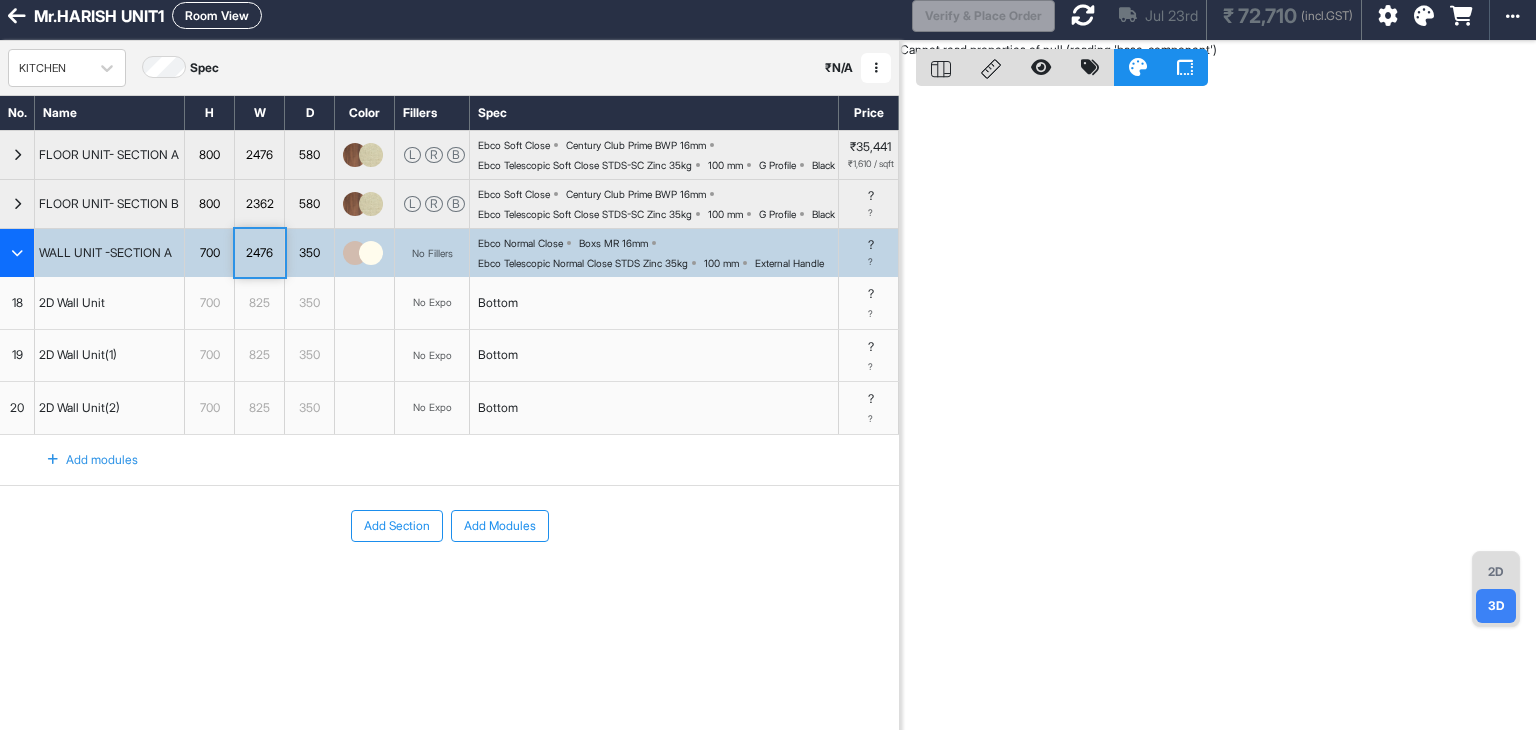 click on "350" at bounding box center [309, 303] 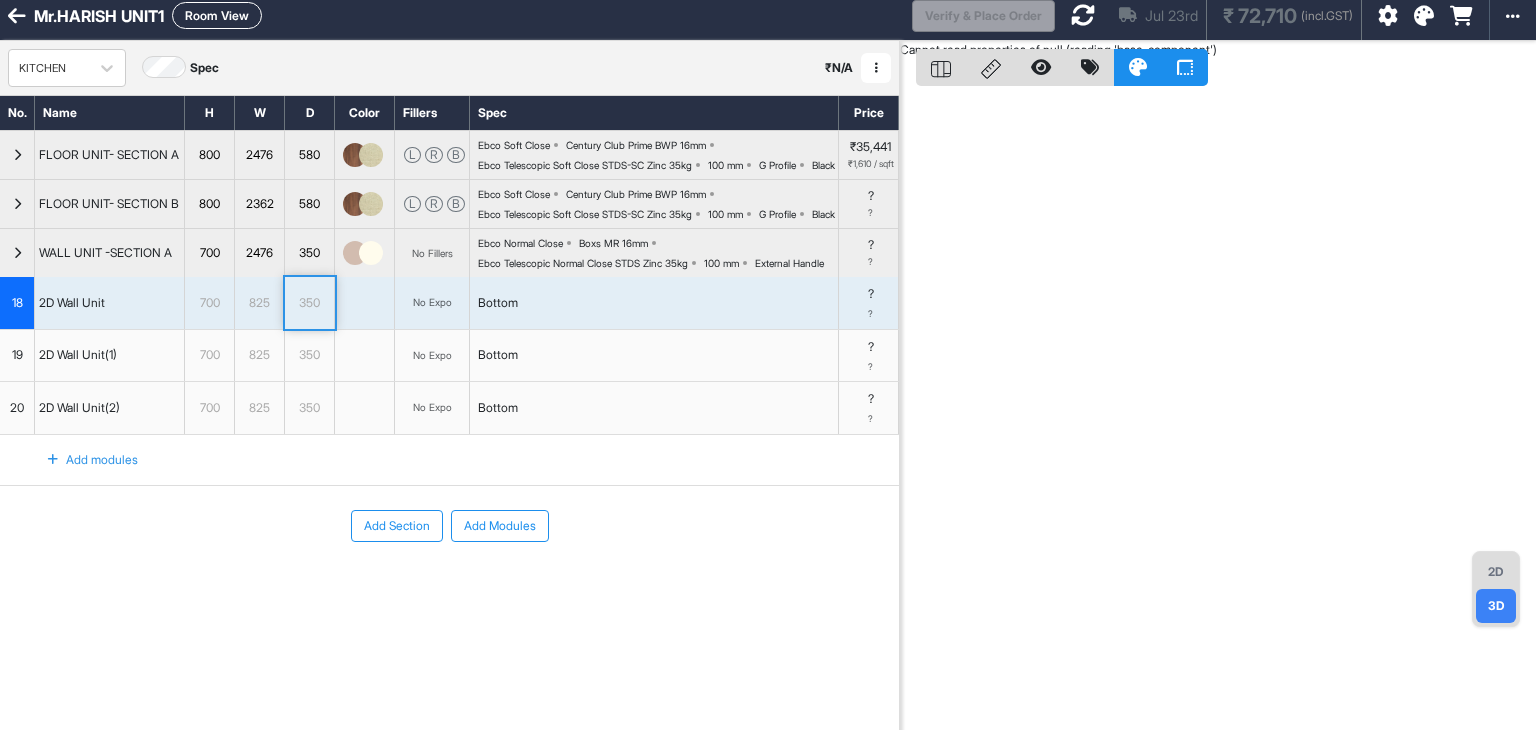 click on "825" at bounding box center (260, 303) 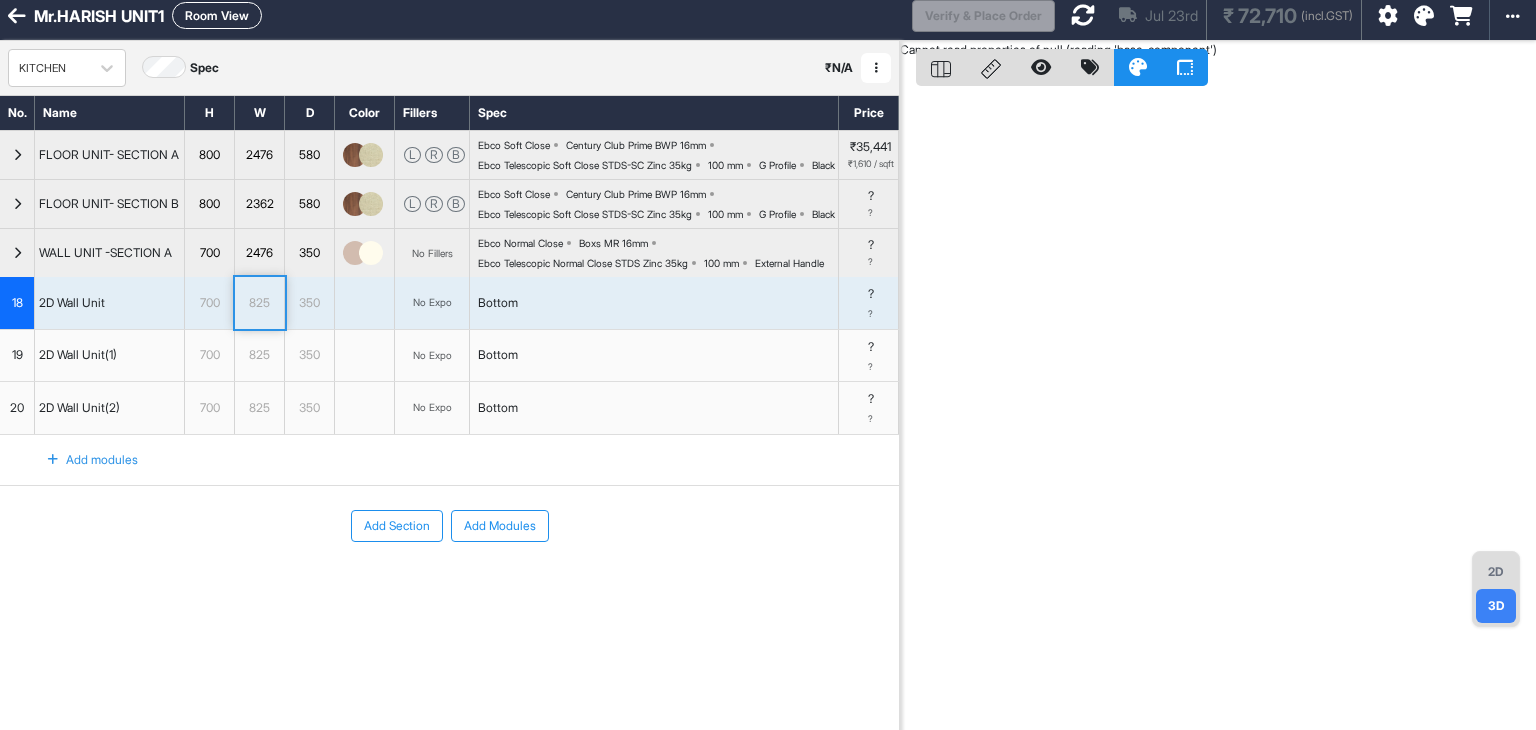 click on "825" at bounding box center [260, 303] 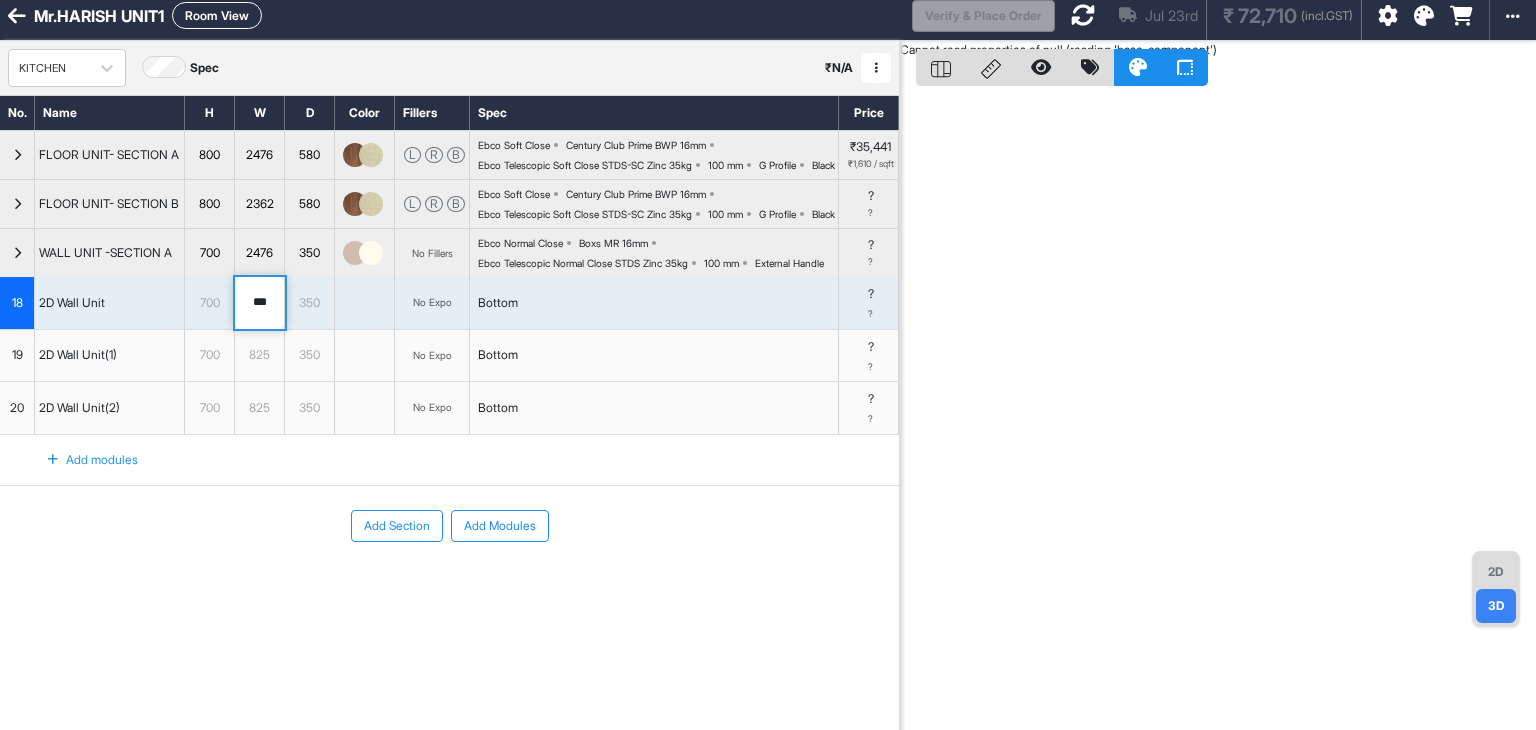 drag, startPoint x: 272, startPoint y: 369, endPoint x: 231, endPoint y: 367, distance: 41.04875 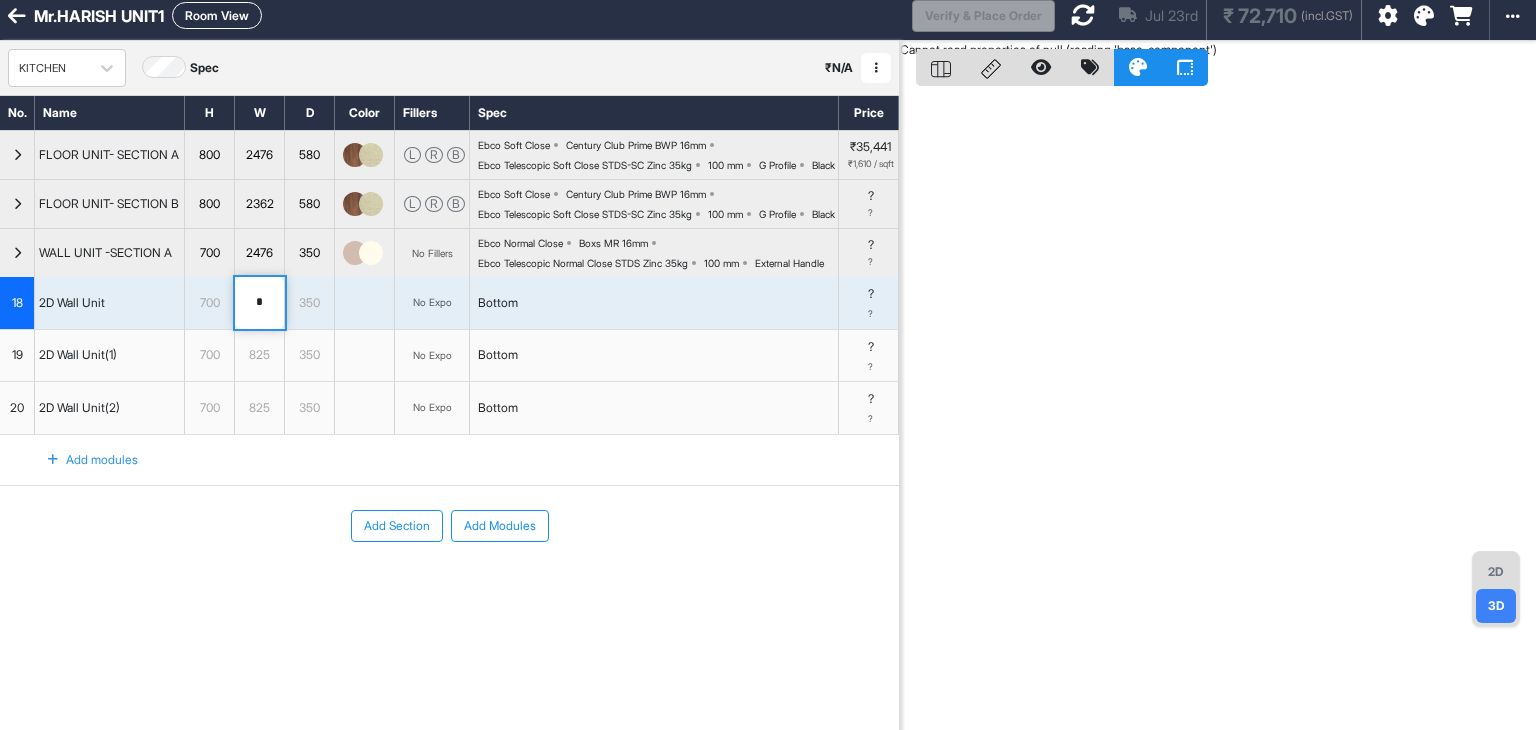 type on "***" 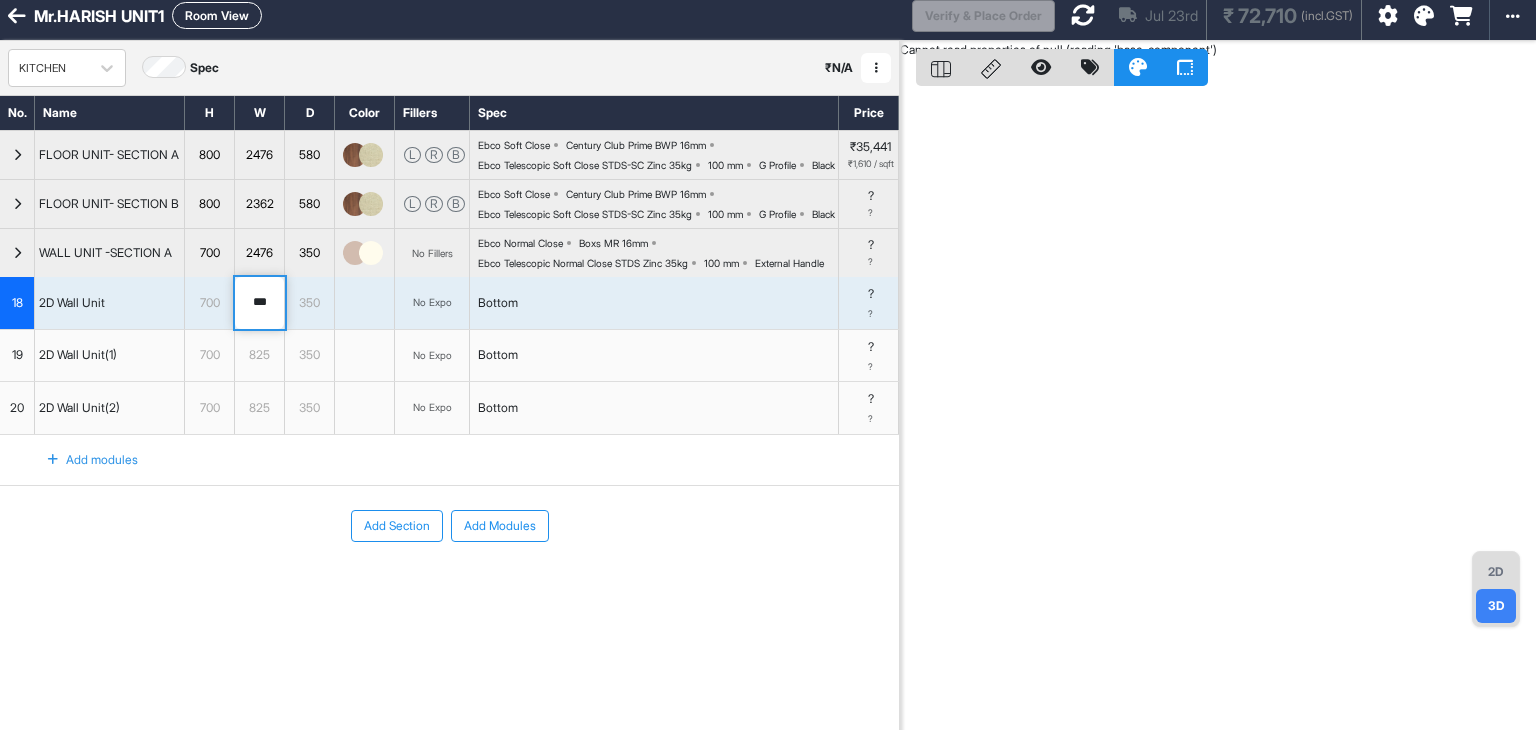 click at bounding box center (365, 408) 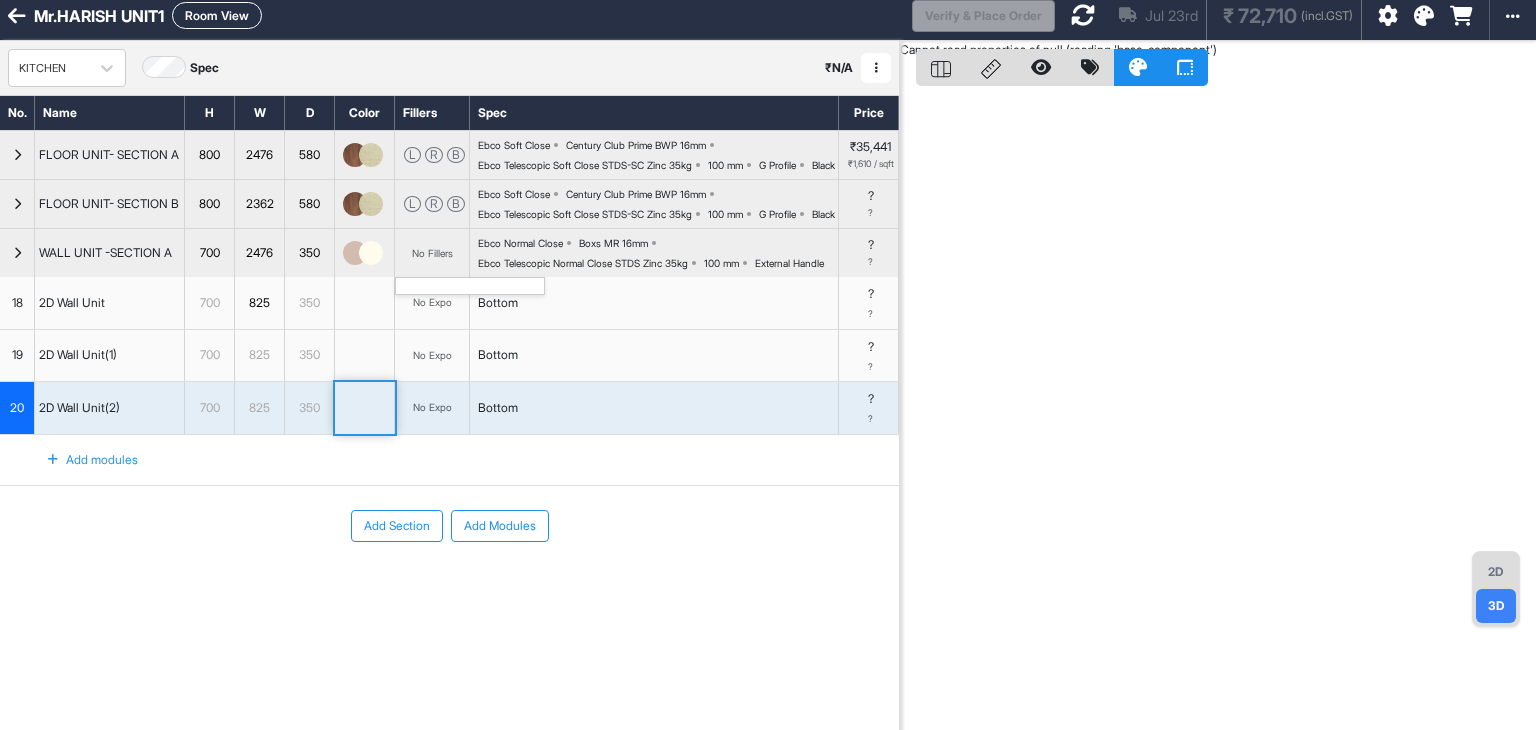 click on "No Fillers" at bounding box center [432, 253] 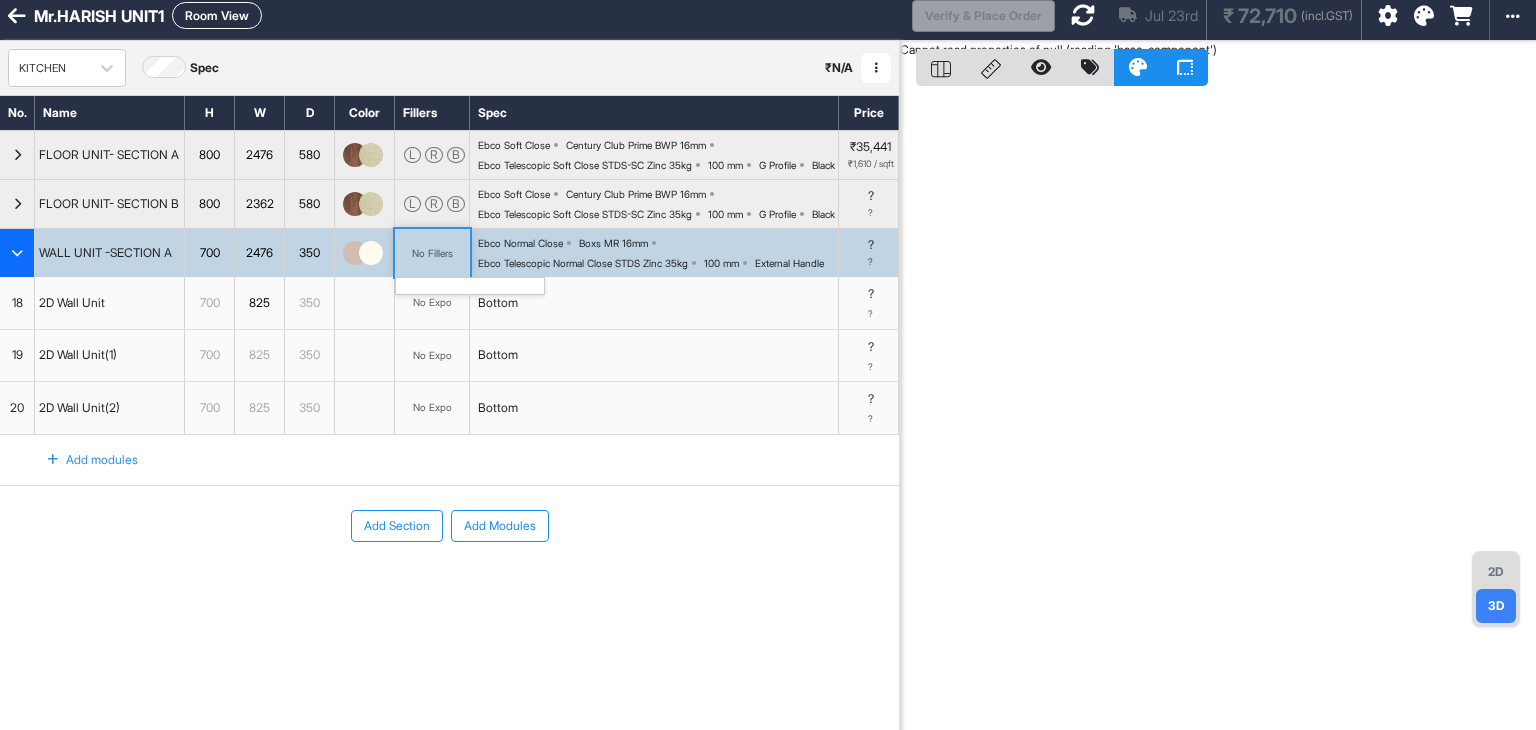 click on "No Fillers" at bounding box center [432, 253] 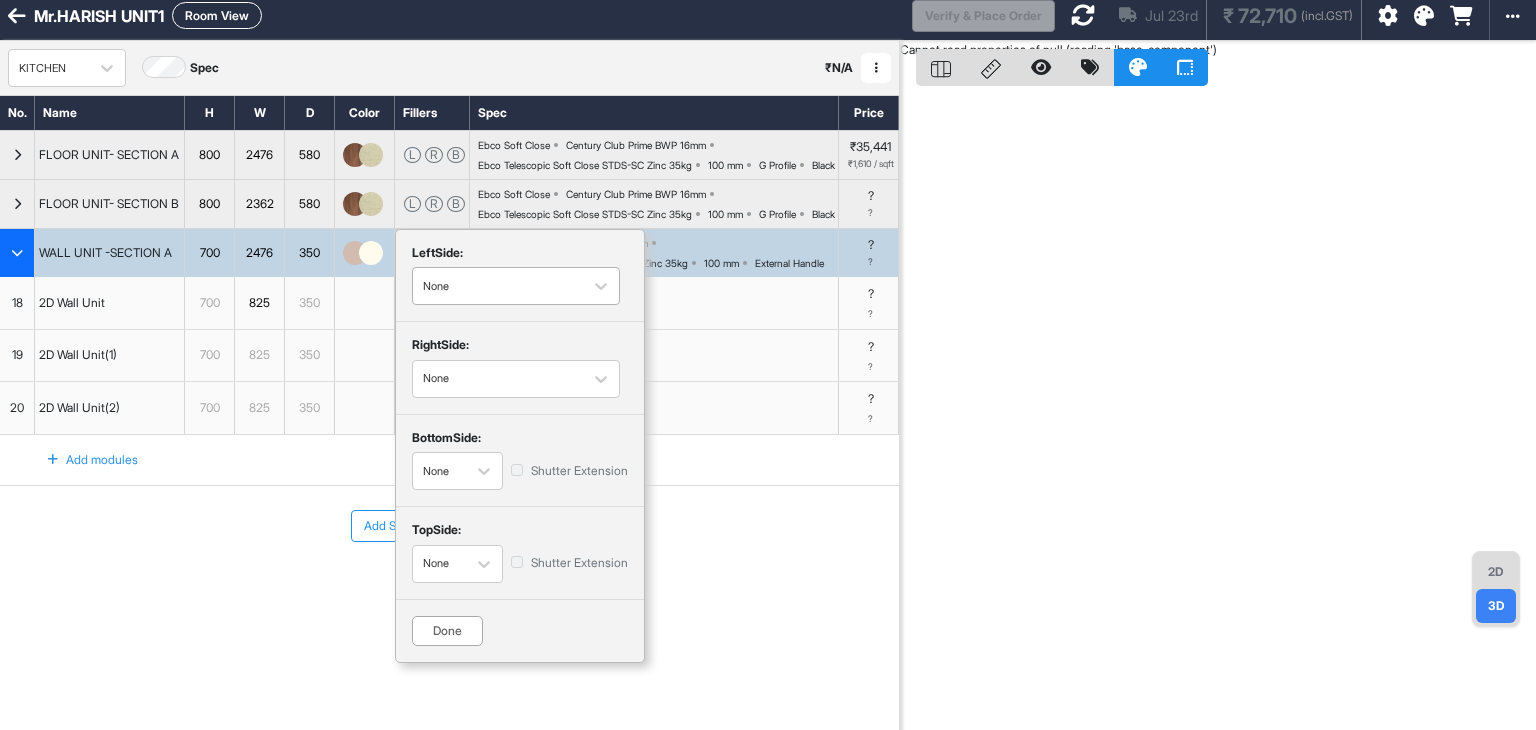click at bounding box center [498, 286] 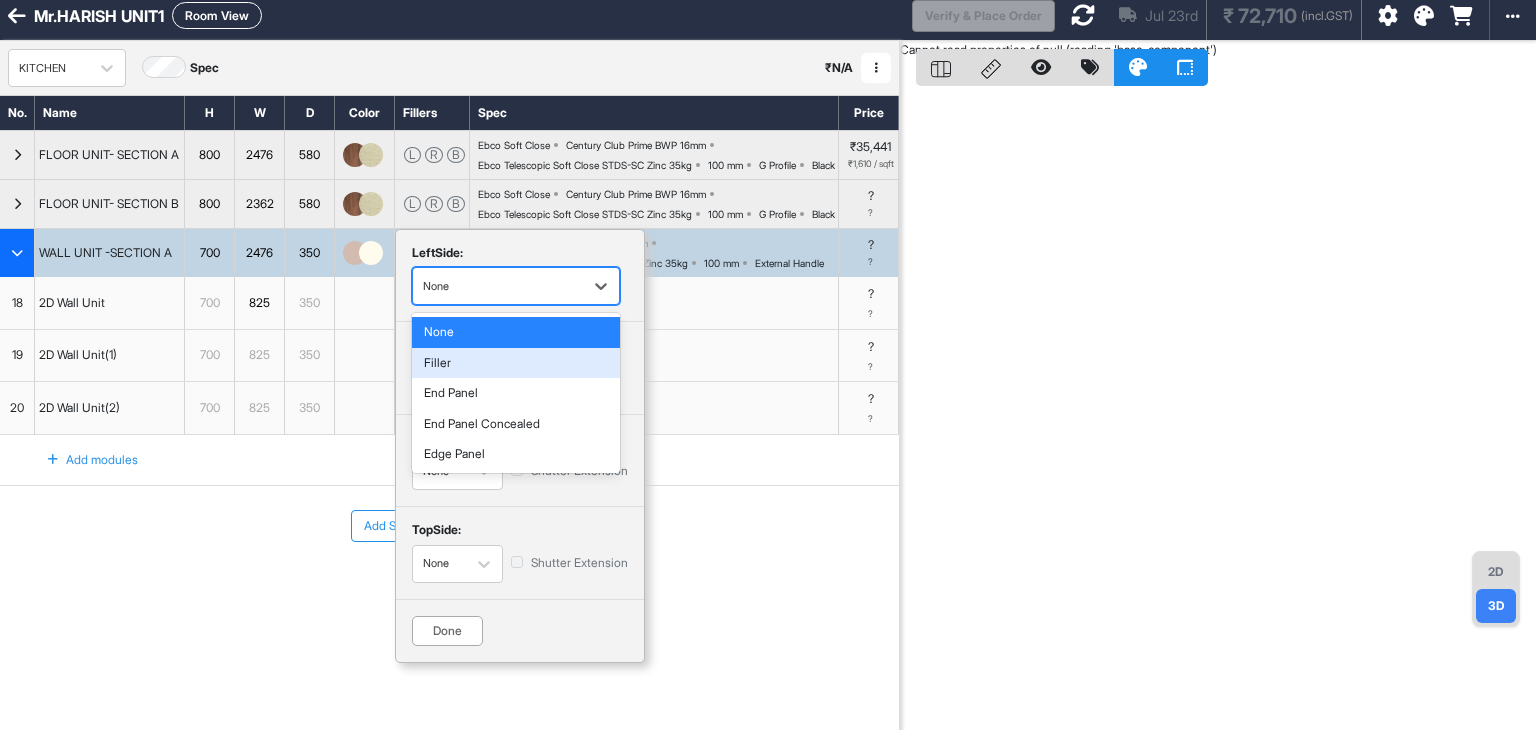 click on "Filler" at bounding box center [516, 363] 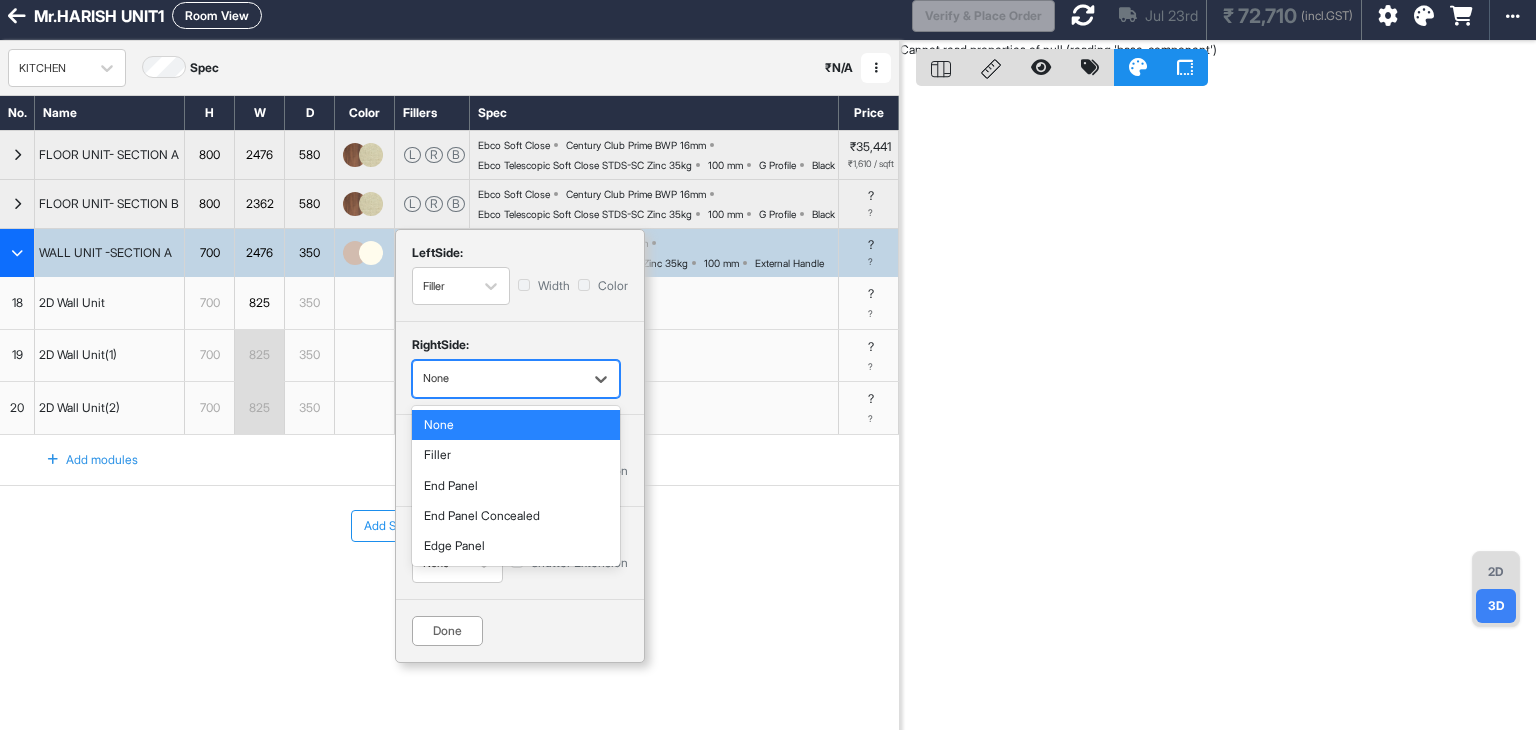click on "None" at bounding box center (516, 379) 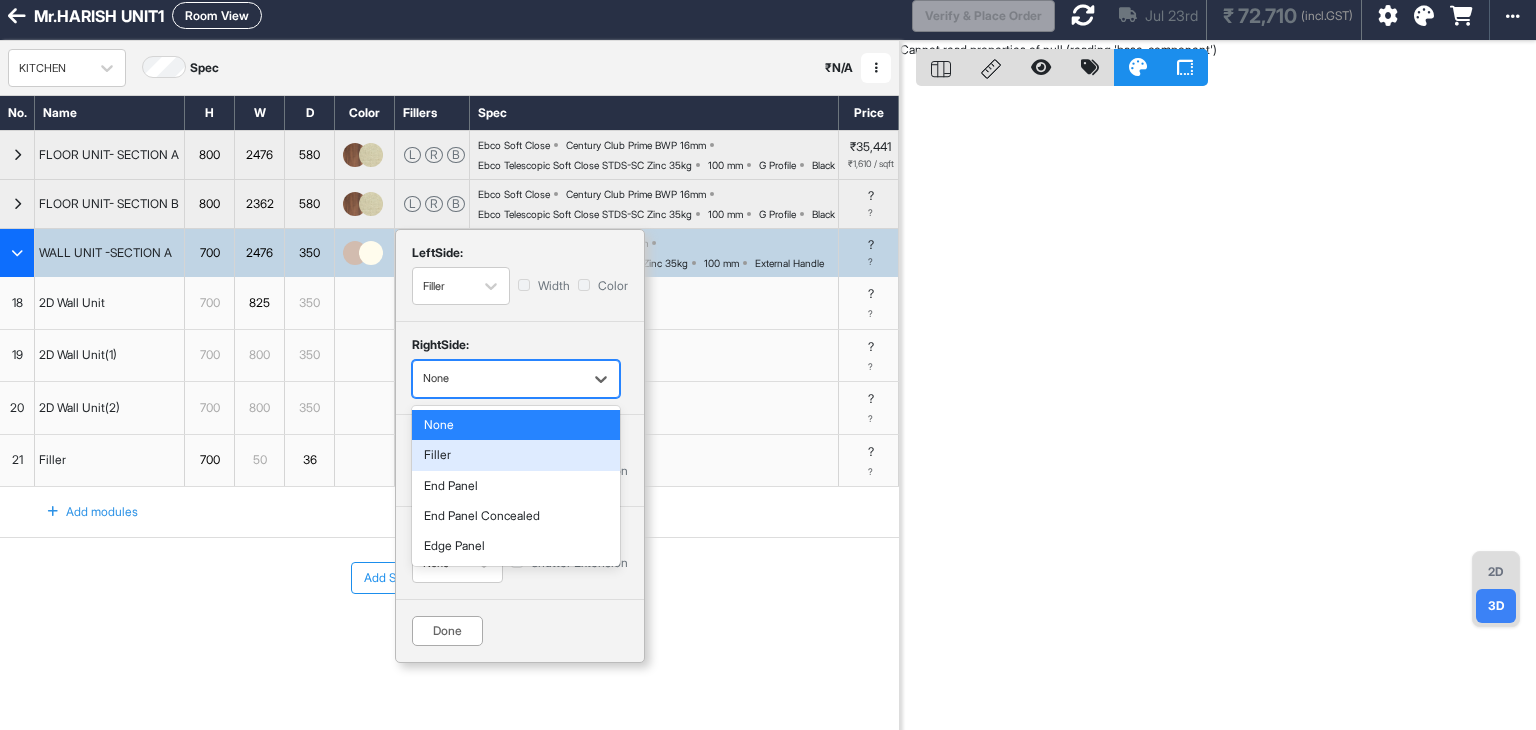 click on "Filler" at bounding box center (516, 455) 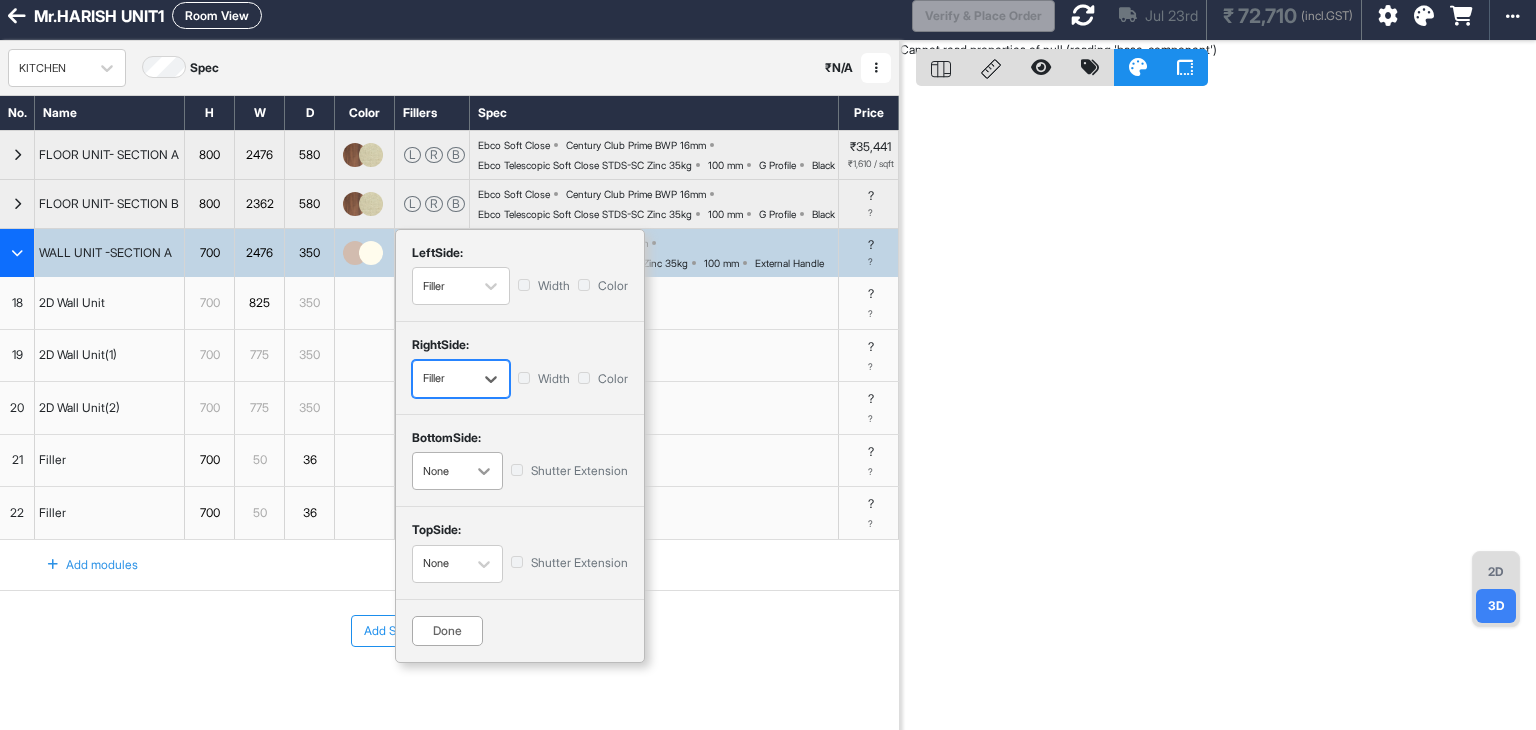 click 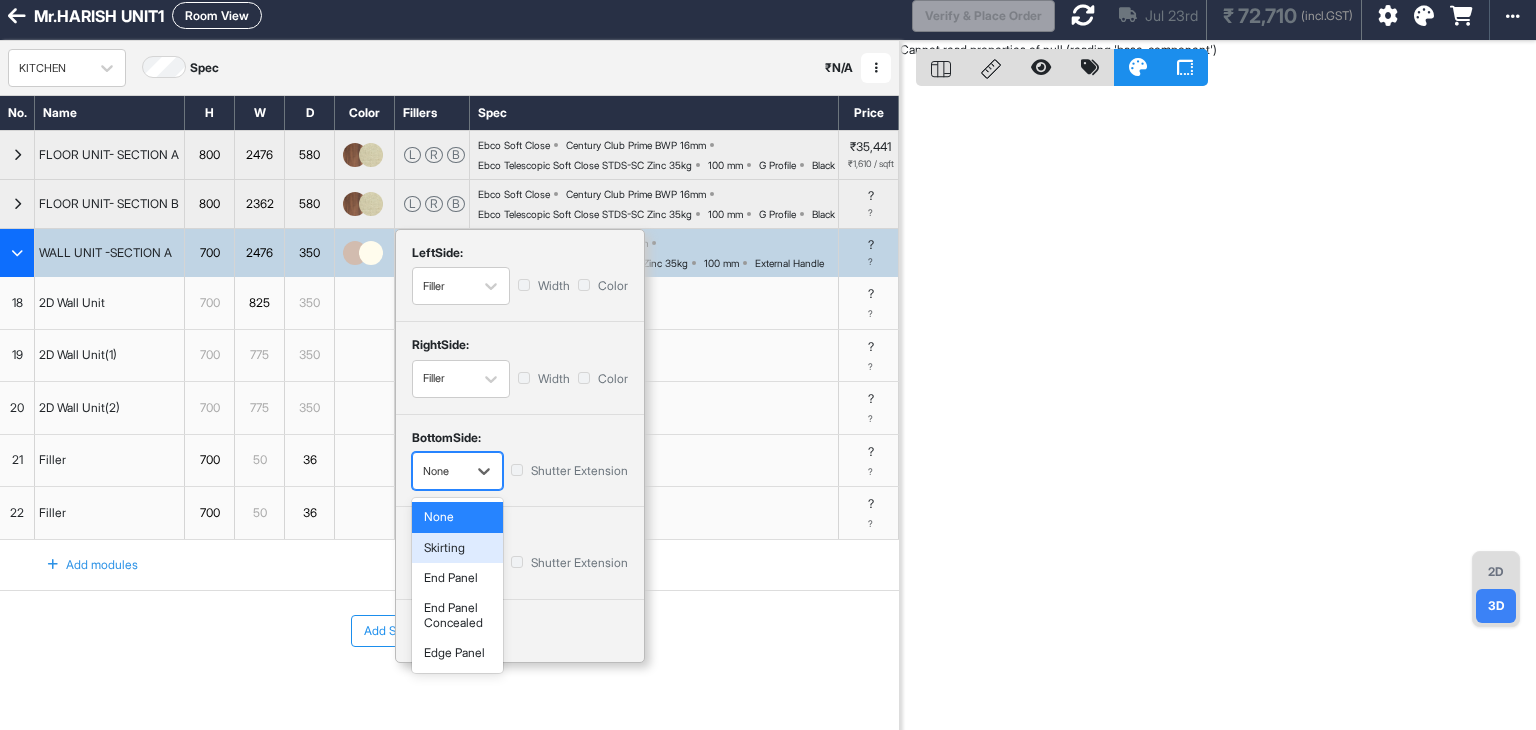 click on "Skirting" at bounding box center (457, 548) 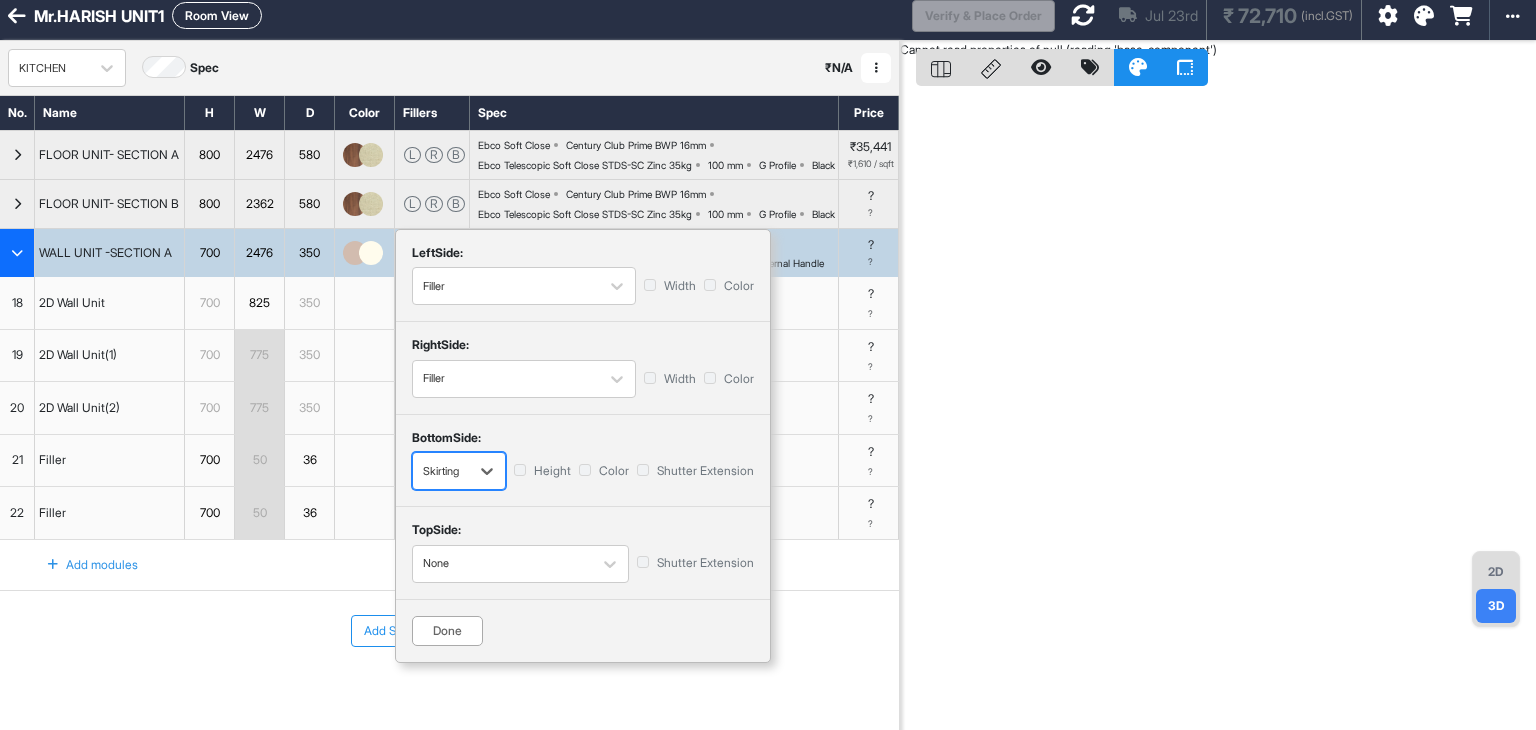 click on "Height" at bounding box center [542, 471] 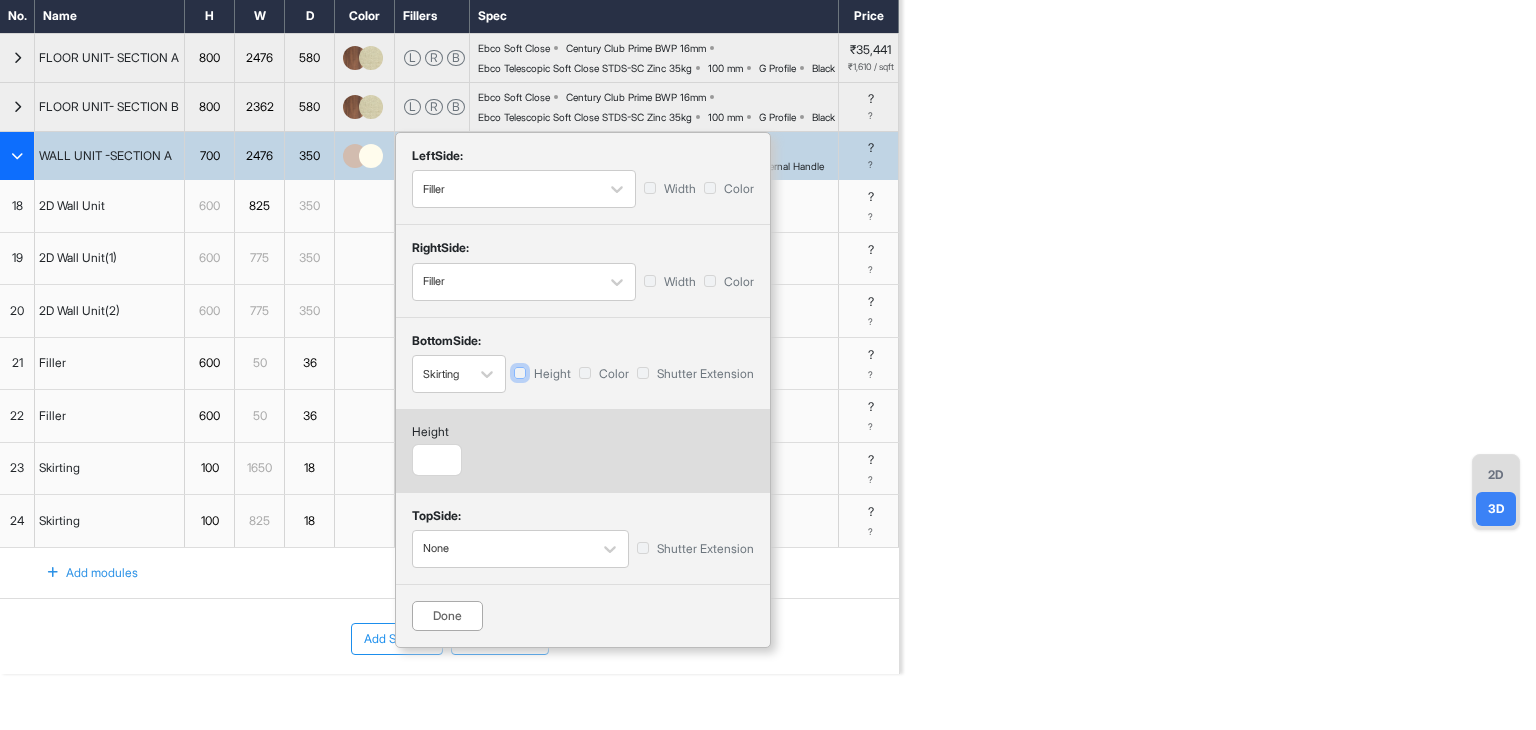 scroll, scrollTop: 209, scrollLeft: 0, axis: vertical 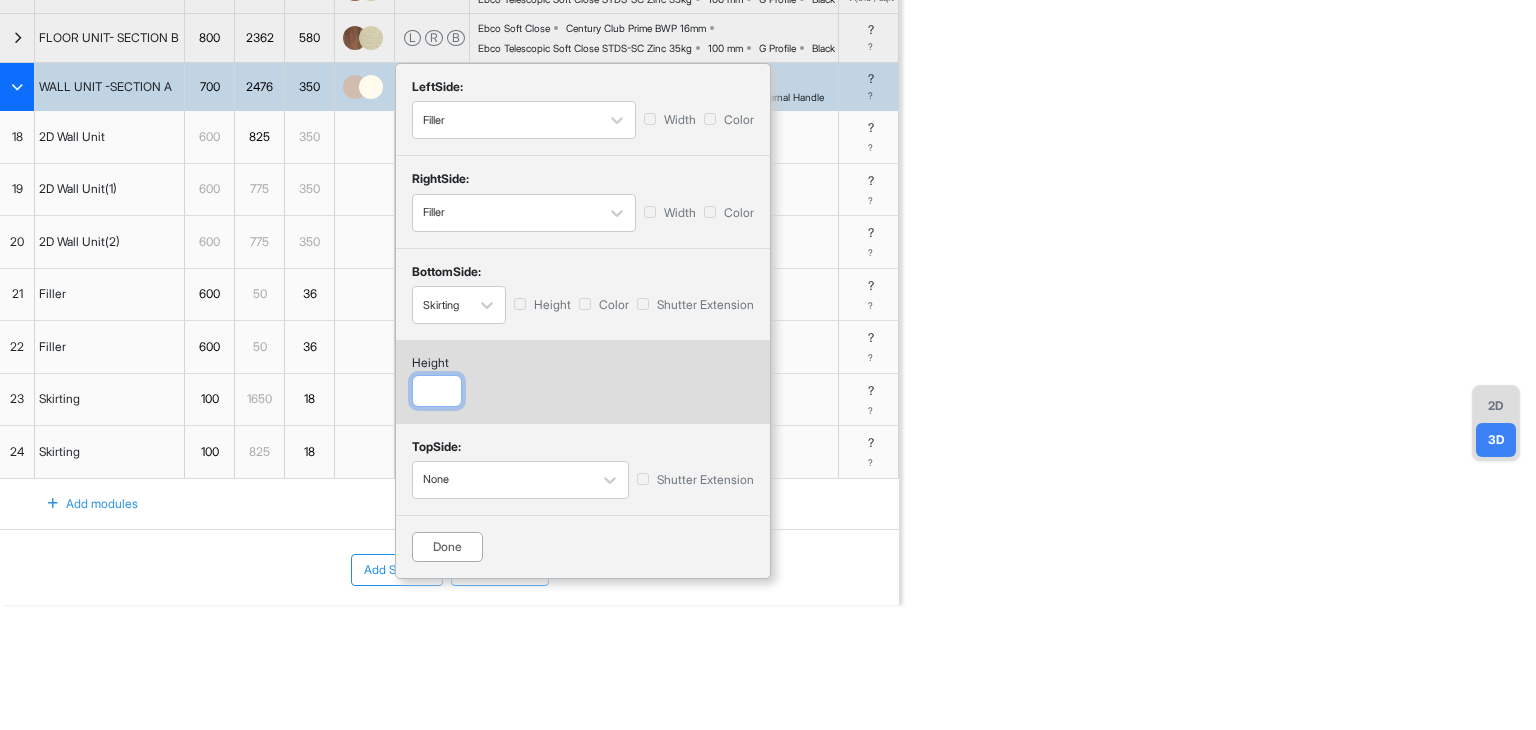 click at bounding box center (437, 391) 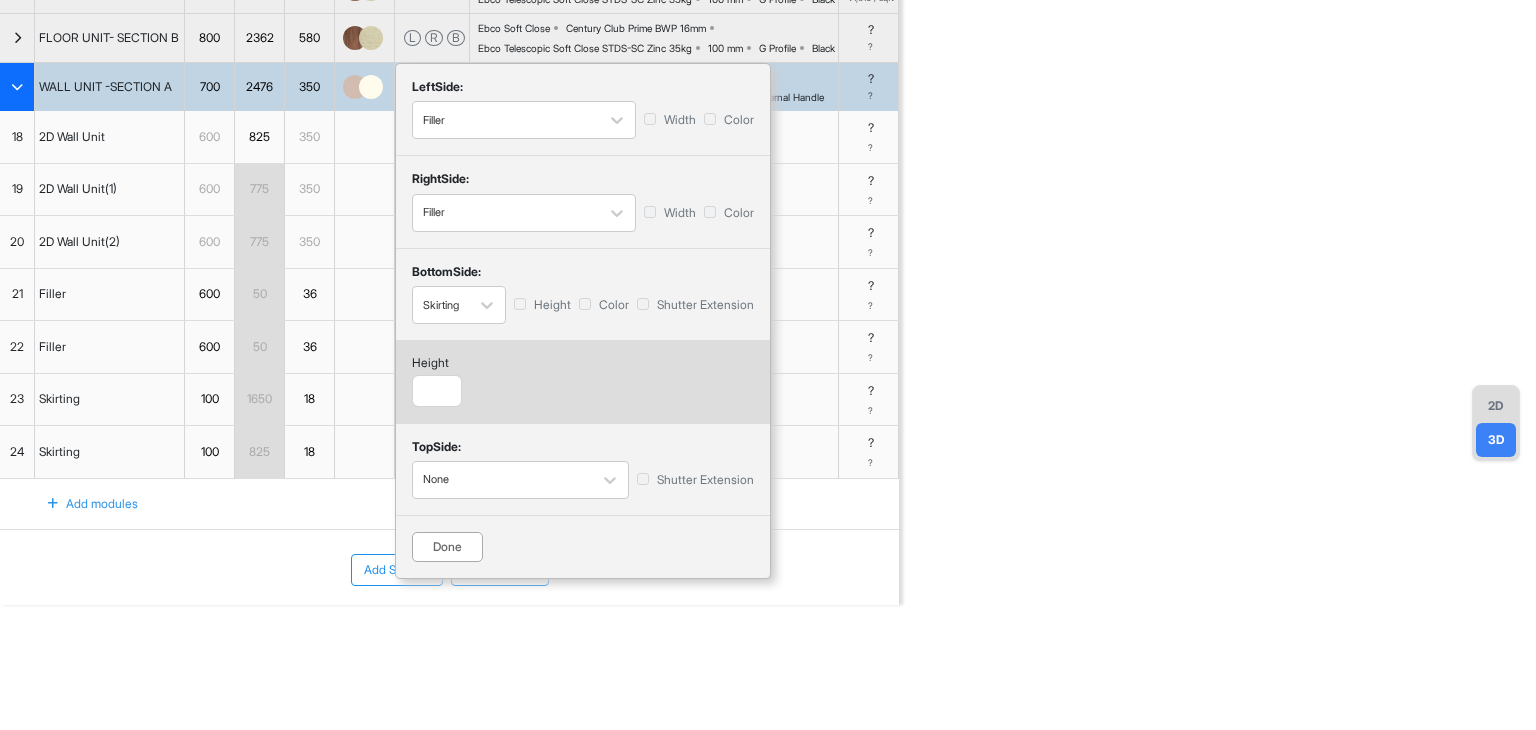 click on "Done" at bounding box center [447, 547] 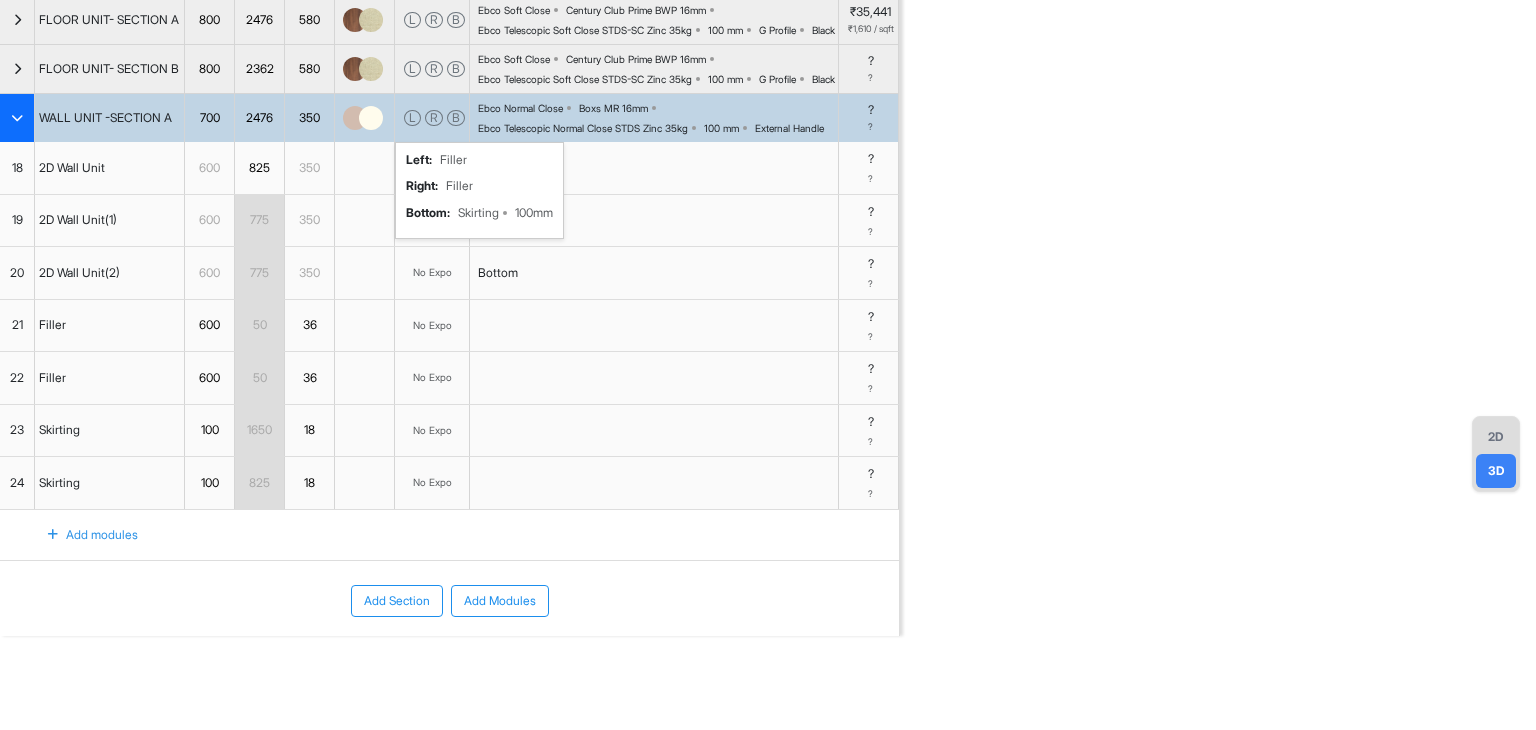 scroll, scrollTop: 109, scrollLeft: 0, axis: vertical 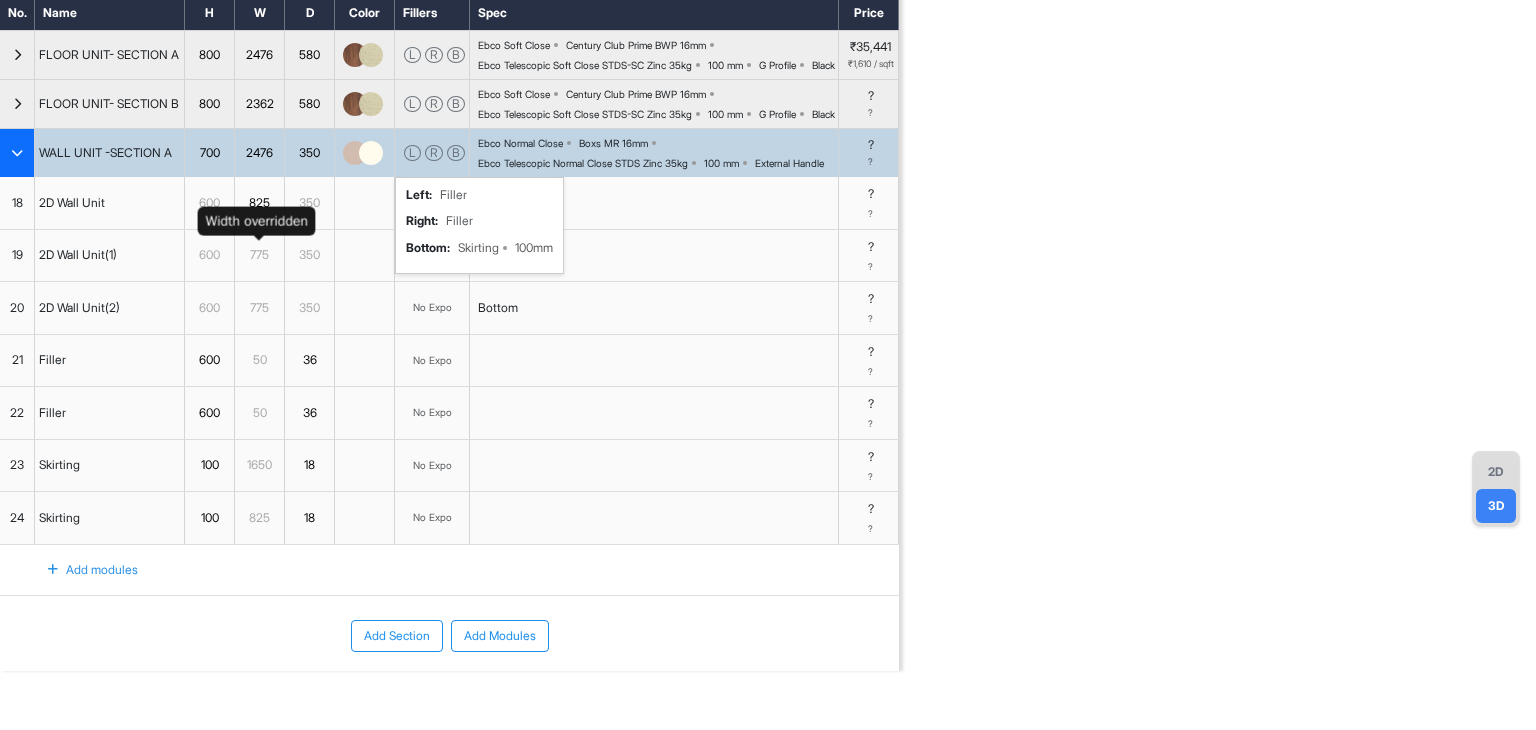 click on "825" at bounding box center (259, 203) 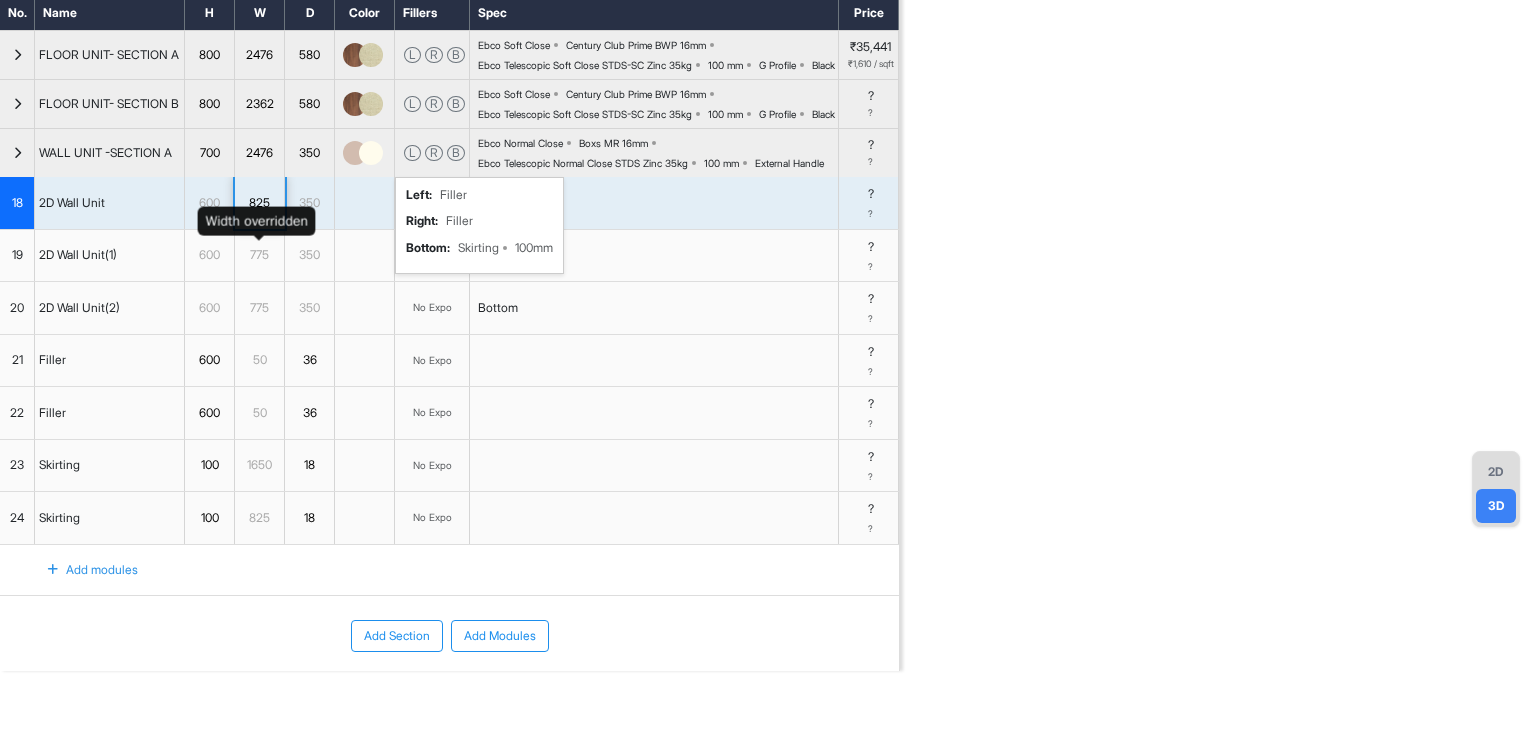 click on "825" at bounding box center [259, 203] 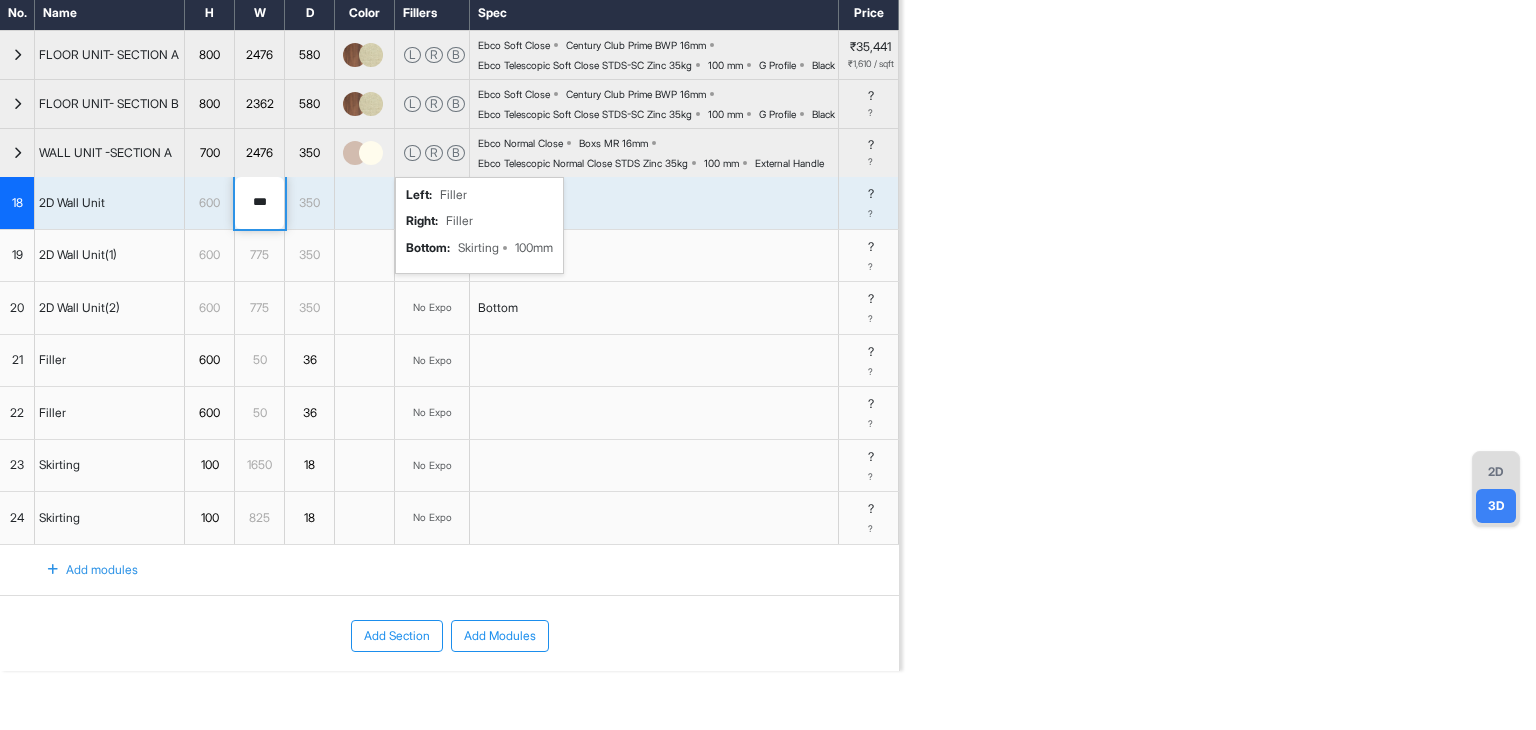 drag, startPoint x: 268, startPoint y: 261, endPoint x: 226, endPoint y: 260, distance: 42.0119 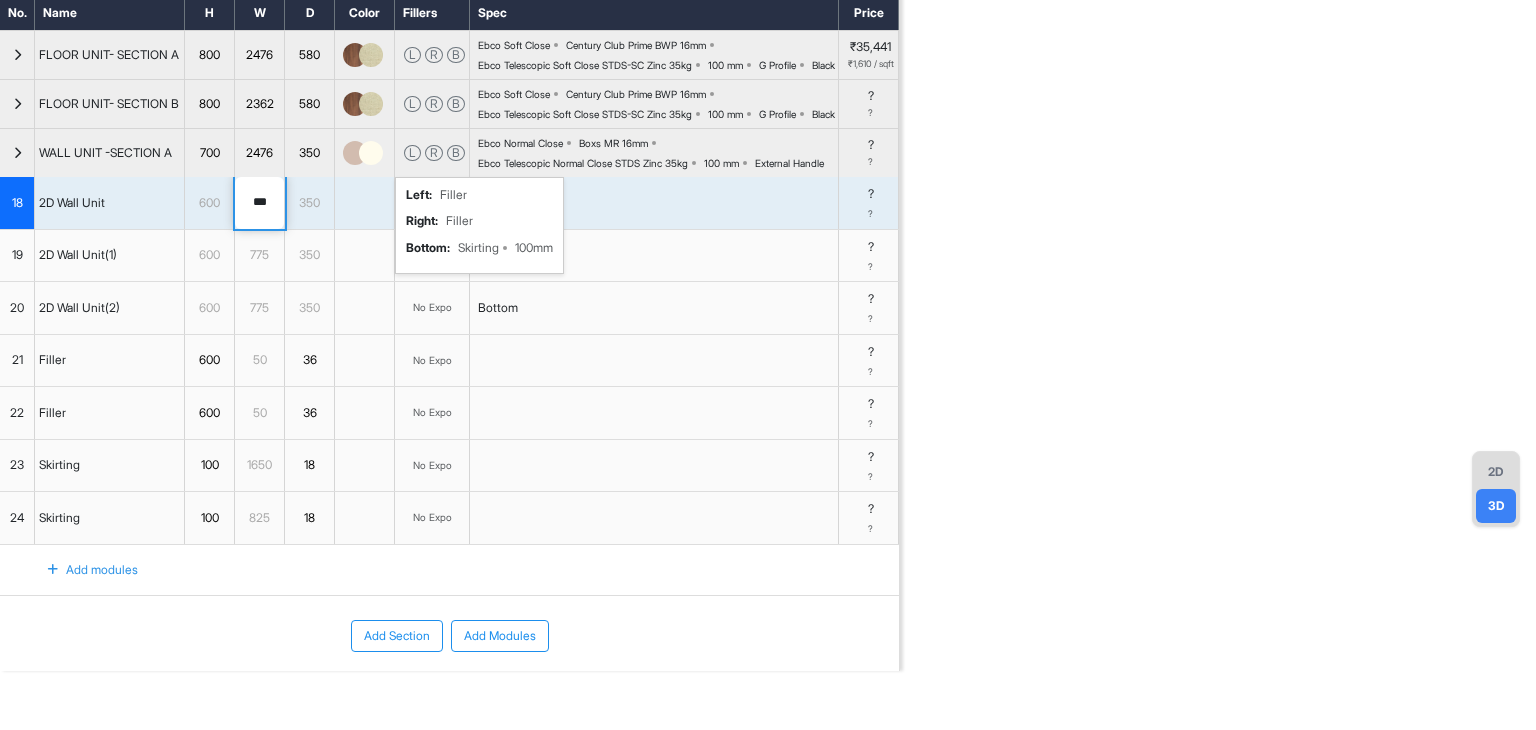type on "***" 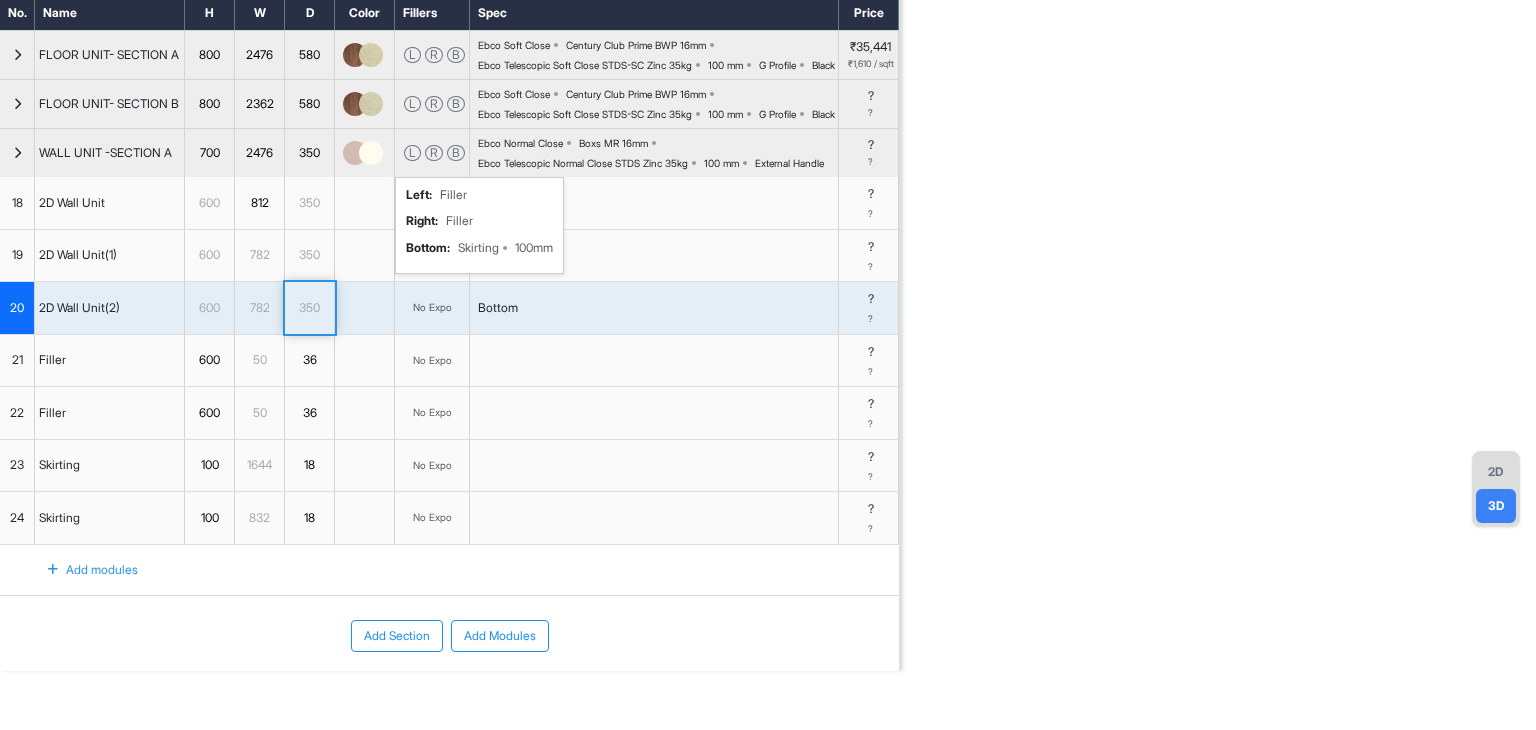 click on "782" at bounding box center [259, 255] 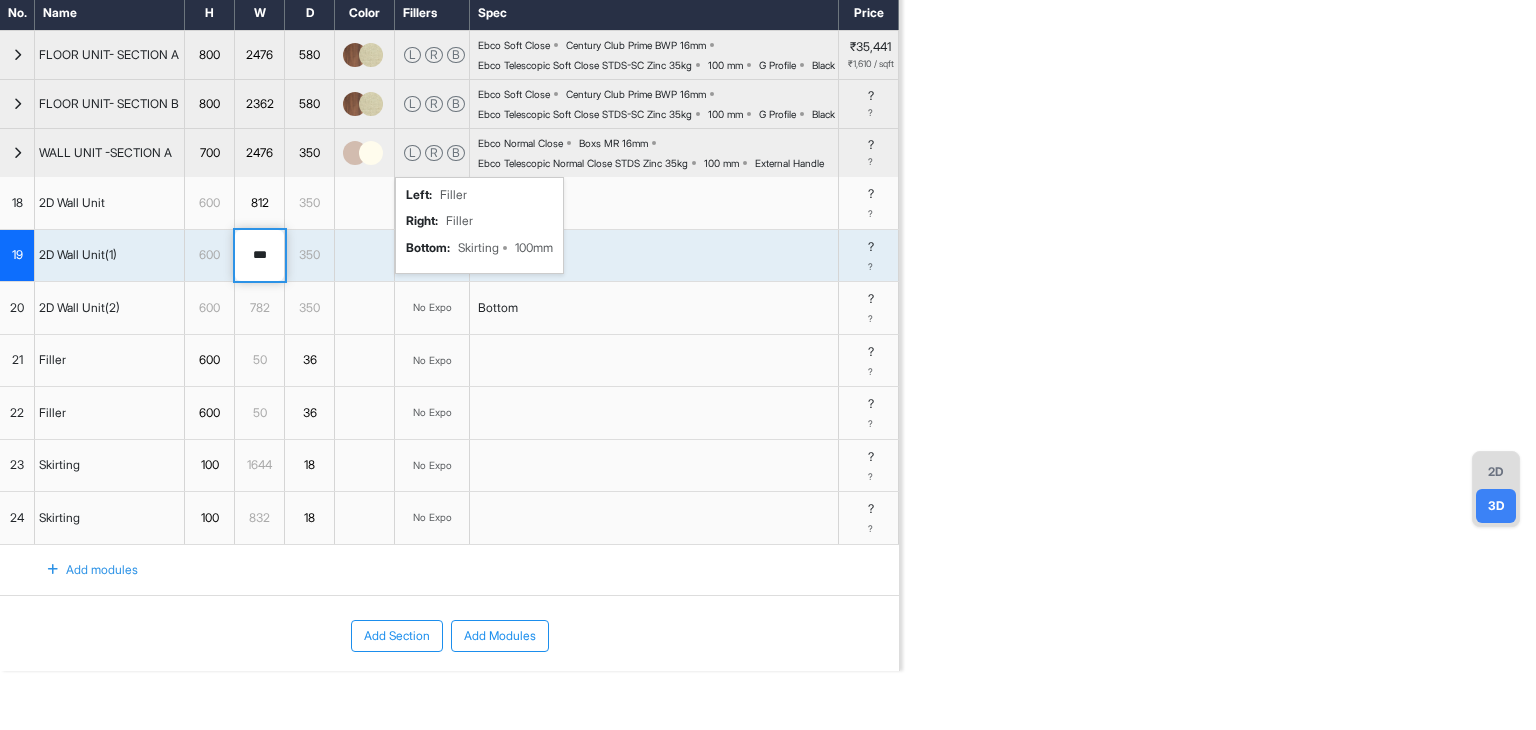 drag, startPoint x: 269, startPoint y: 317, endPoint x: 232, endPoint y: 320, distance: 37.12142 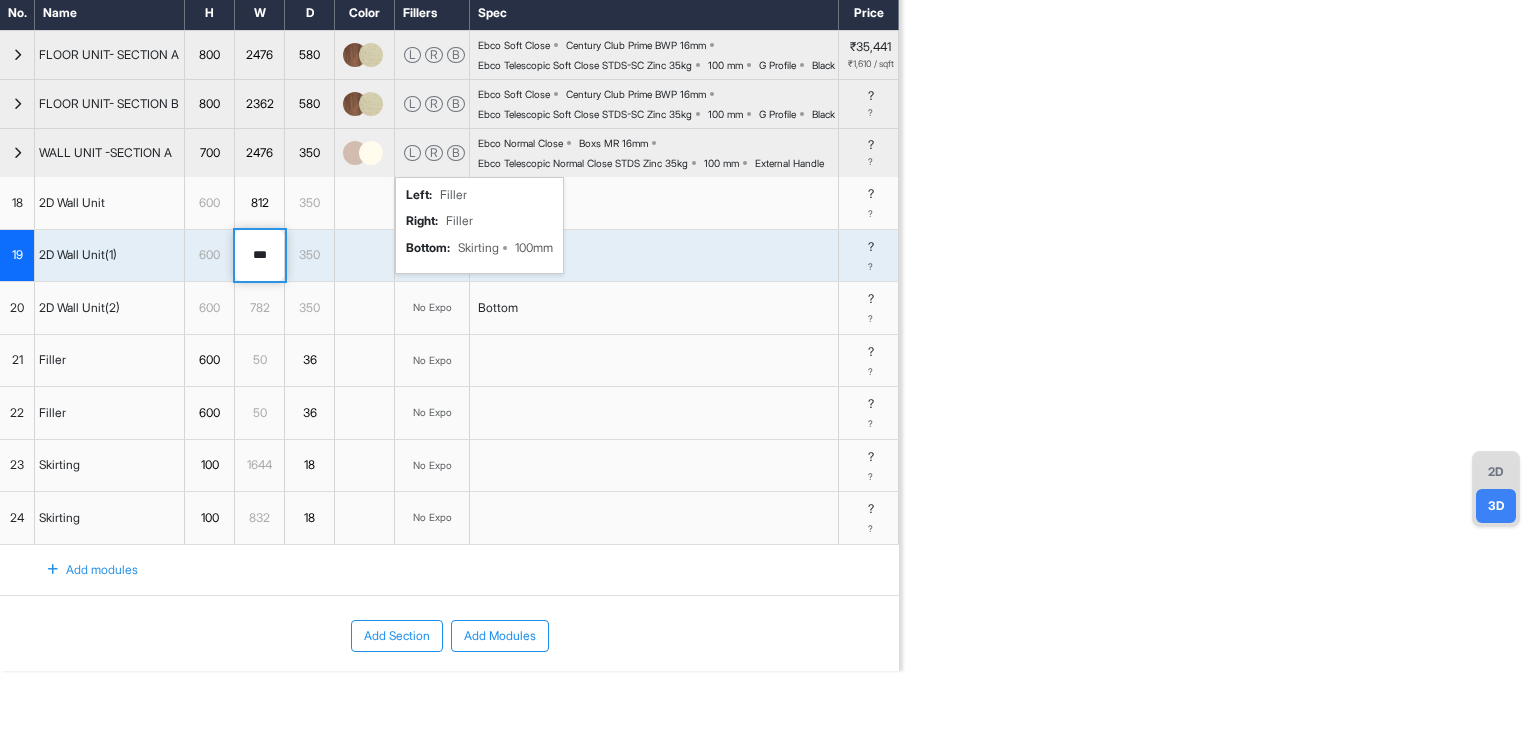 type on "***" 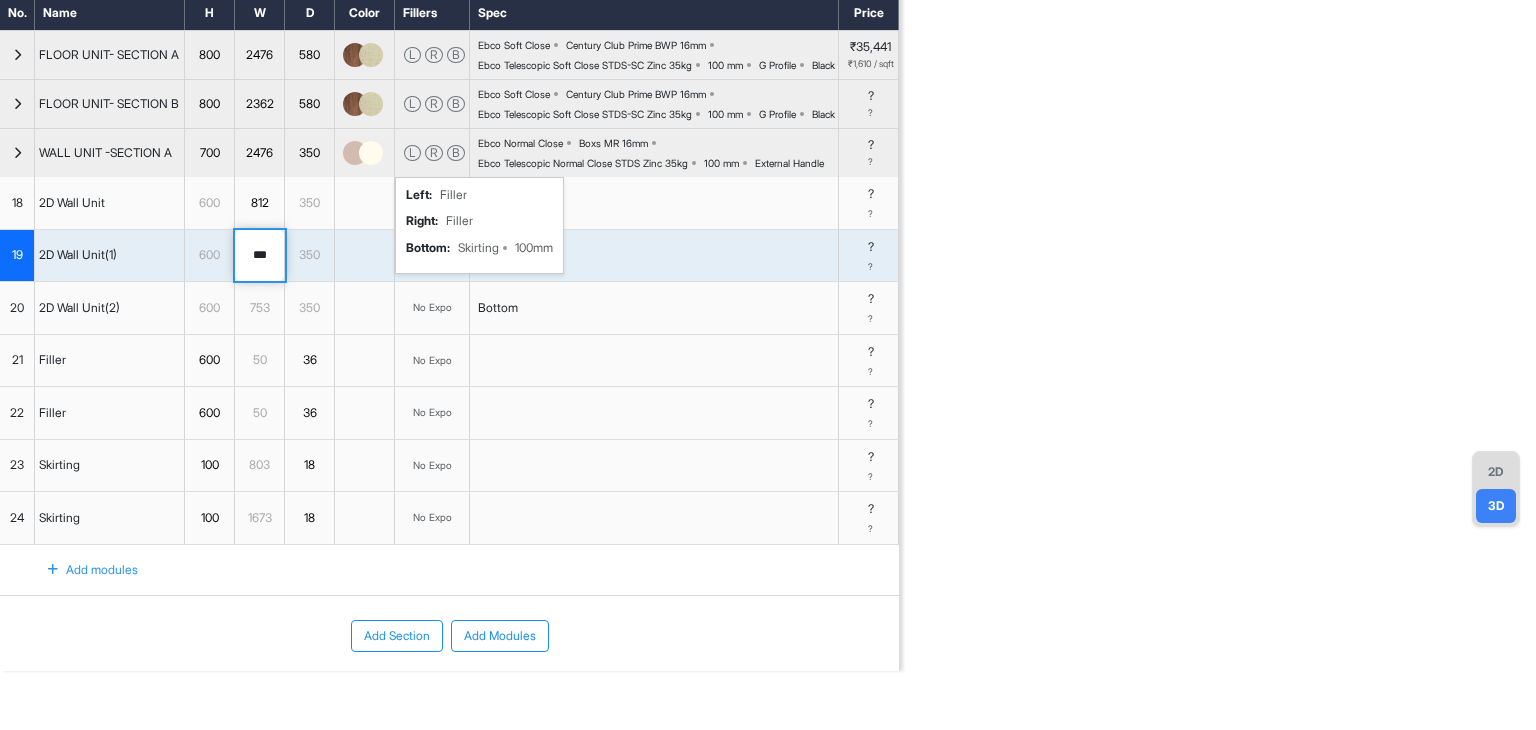 click on "753" at bounding box center (259, 308) 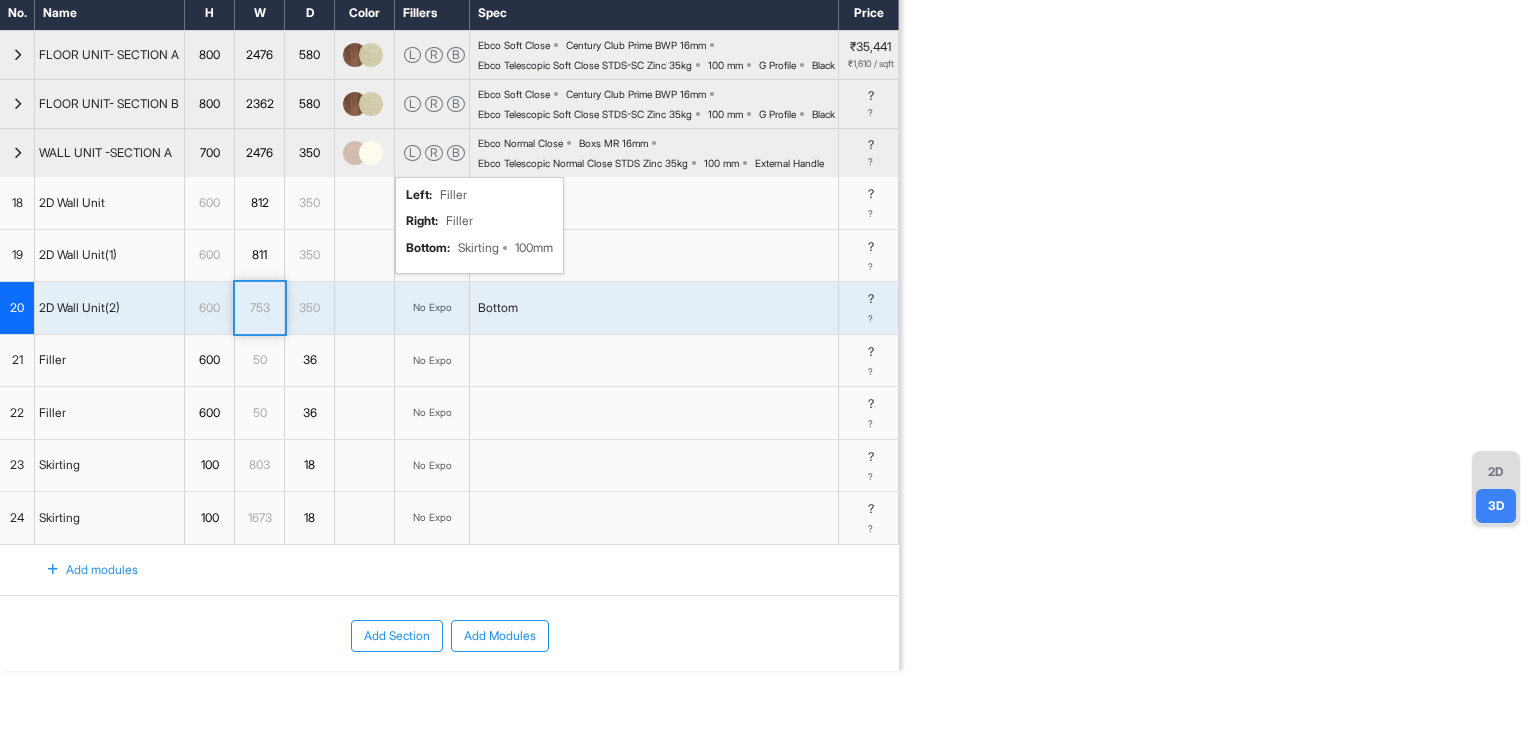 click on "No Expo" at bounding box center (432, 361) 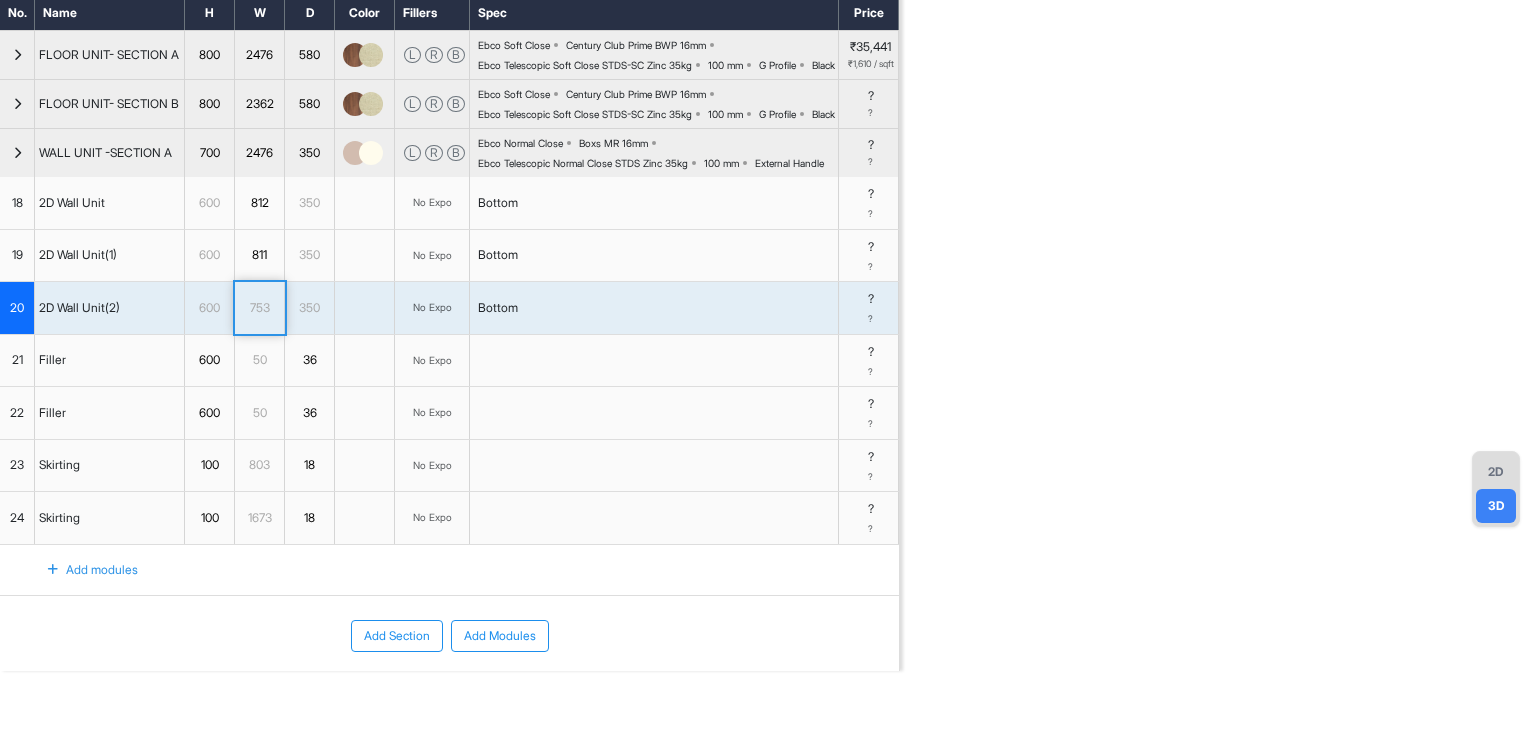 click on "753" at bounding box center (260, 308) 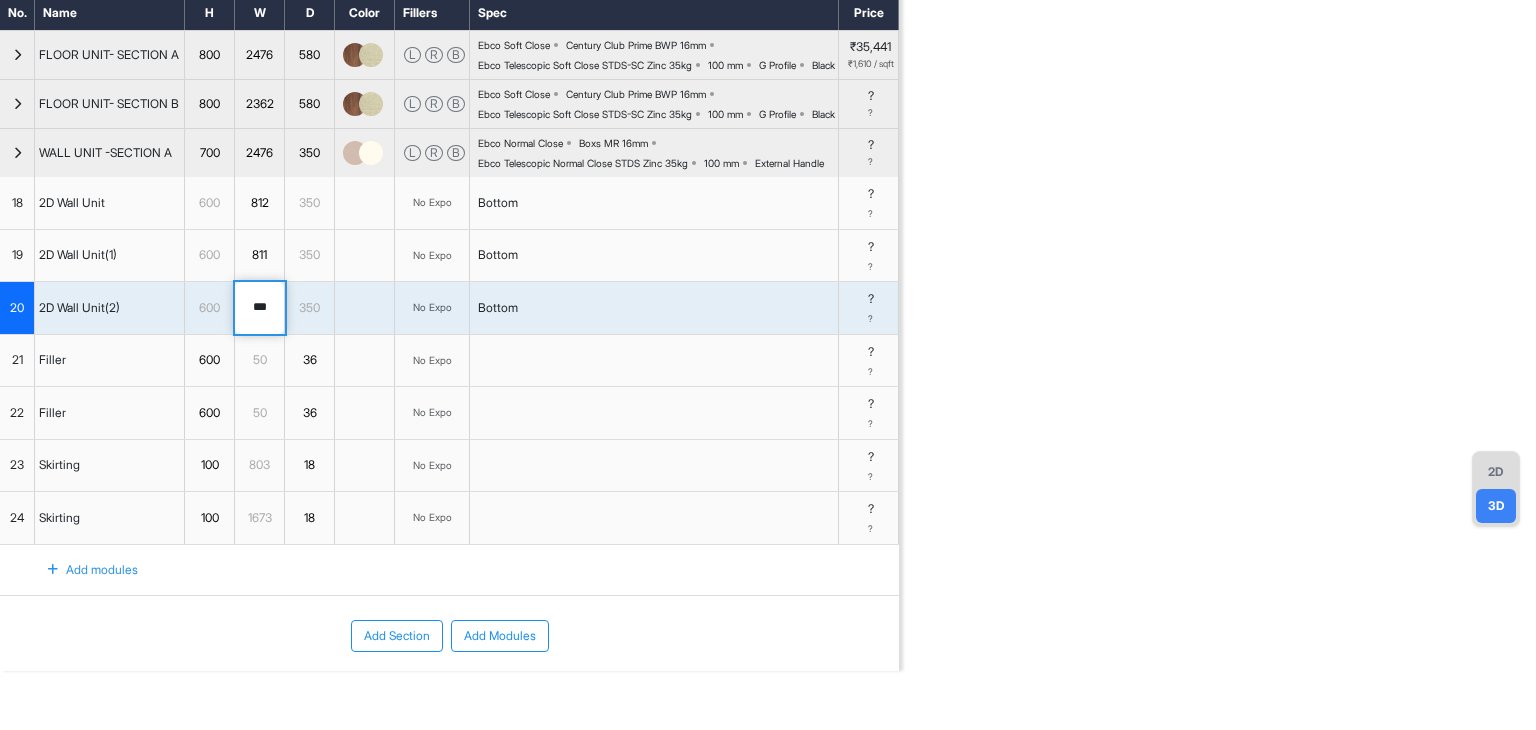 drag, startPoint x: 272, startPoint y: 371, endPoint x: 253, endPoint y: 369, distance: 19.104973 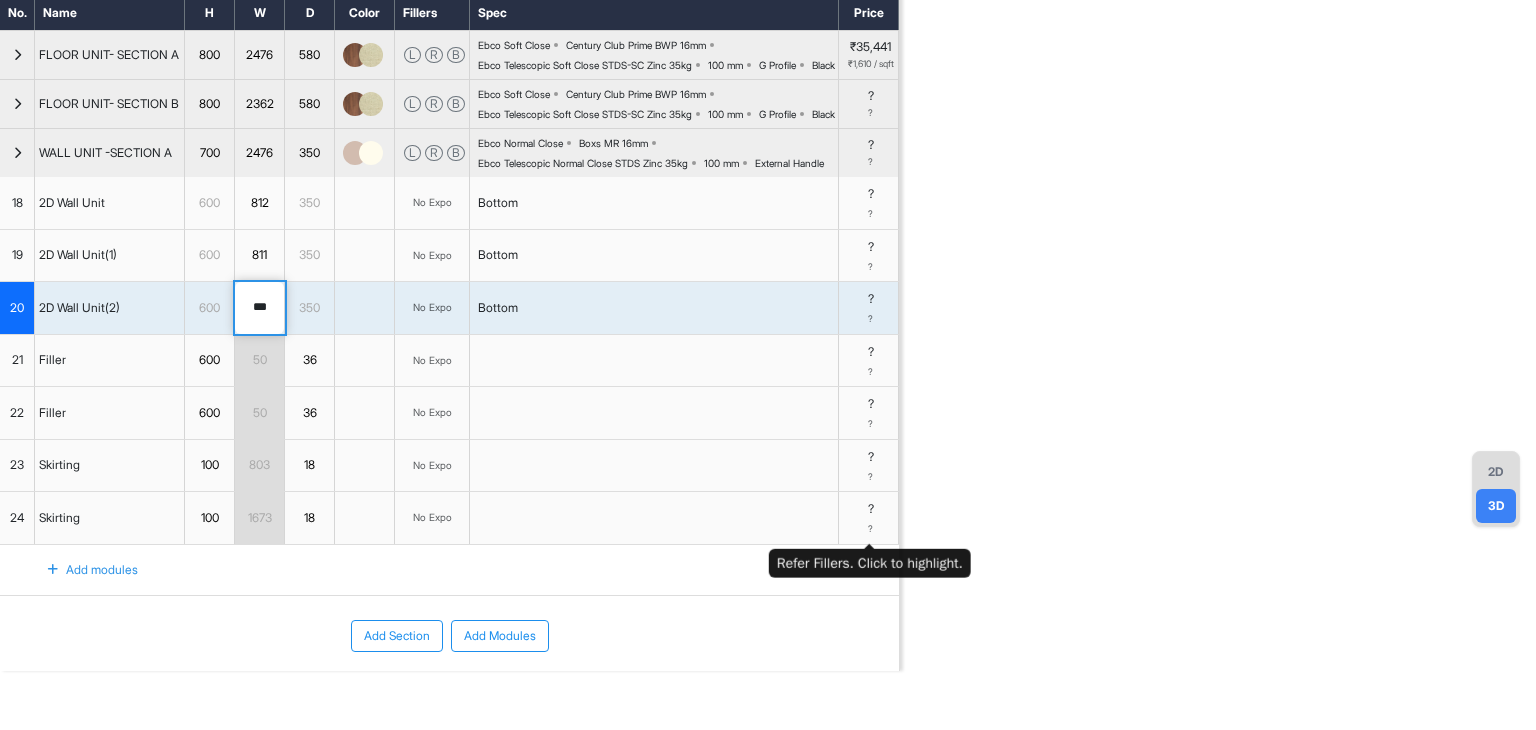 click on "? ?" at bounding box center (869, 466) 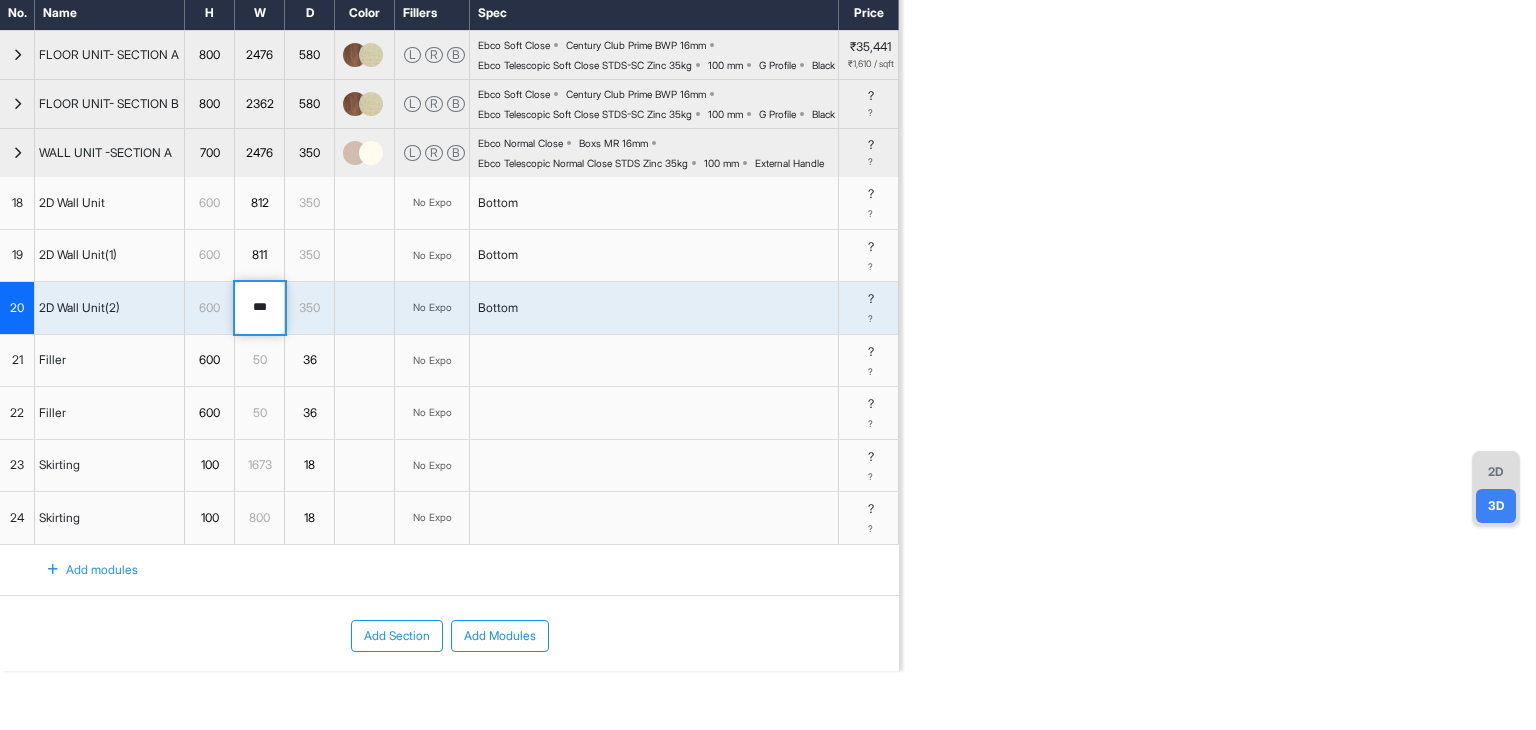 click on "2D 3D Cannot read properties of null (reading 'base_component')" at bounding box center (1218, 306) 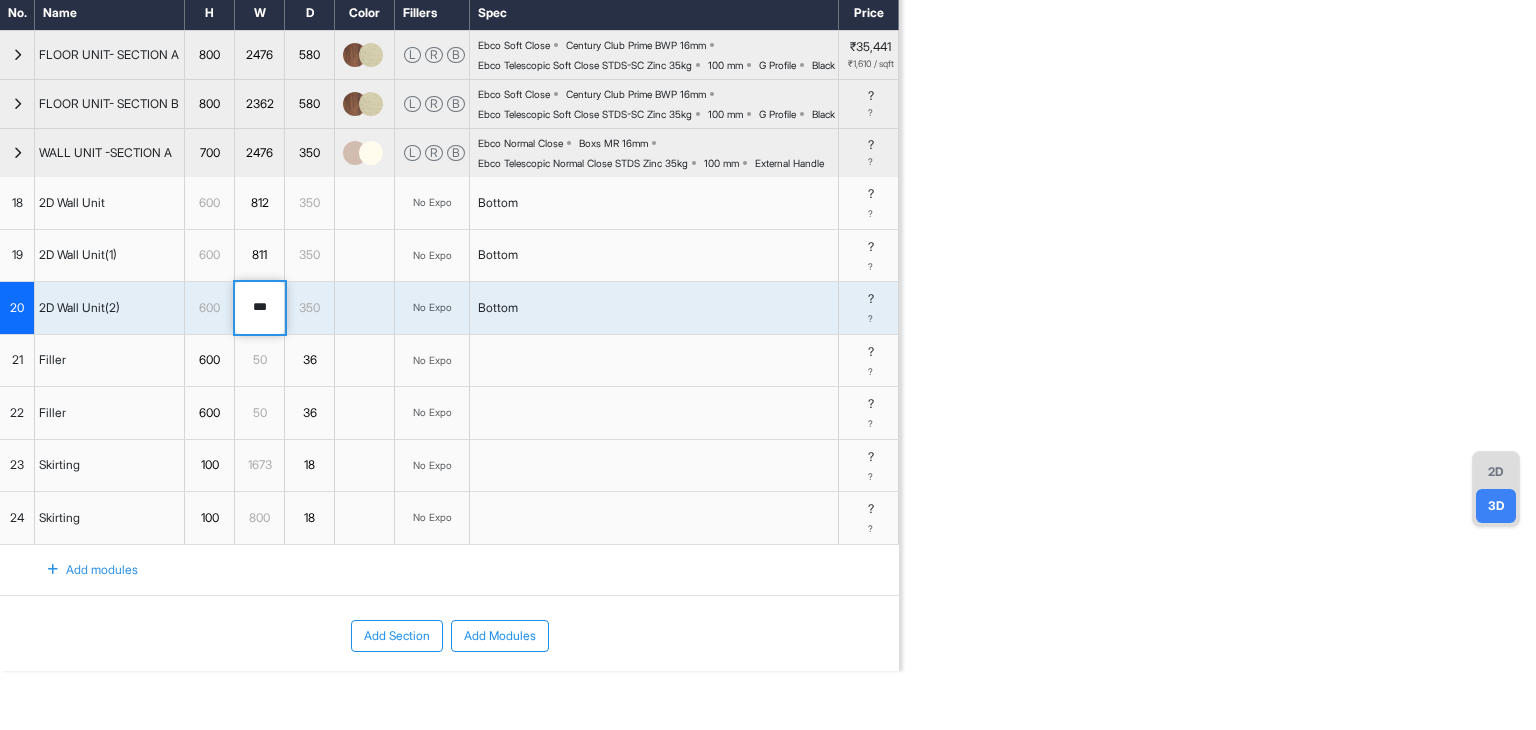 click on "1673" at bounding box center [259, 465] 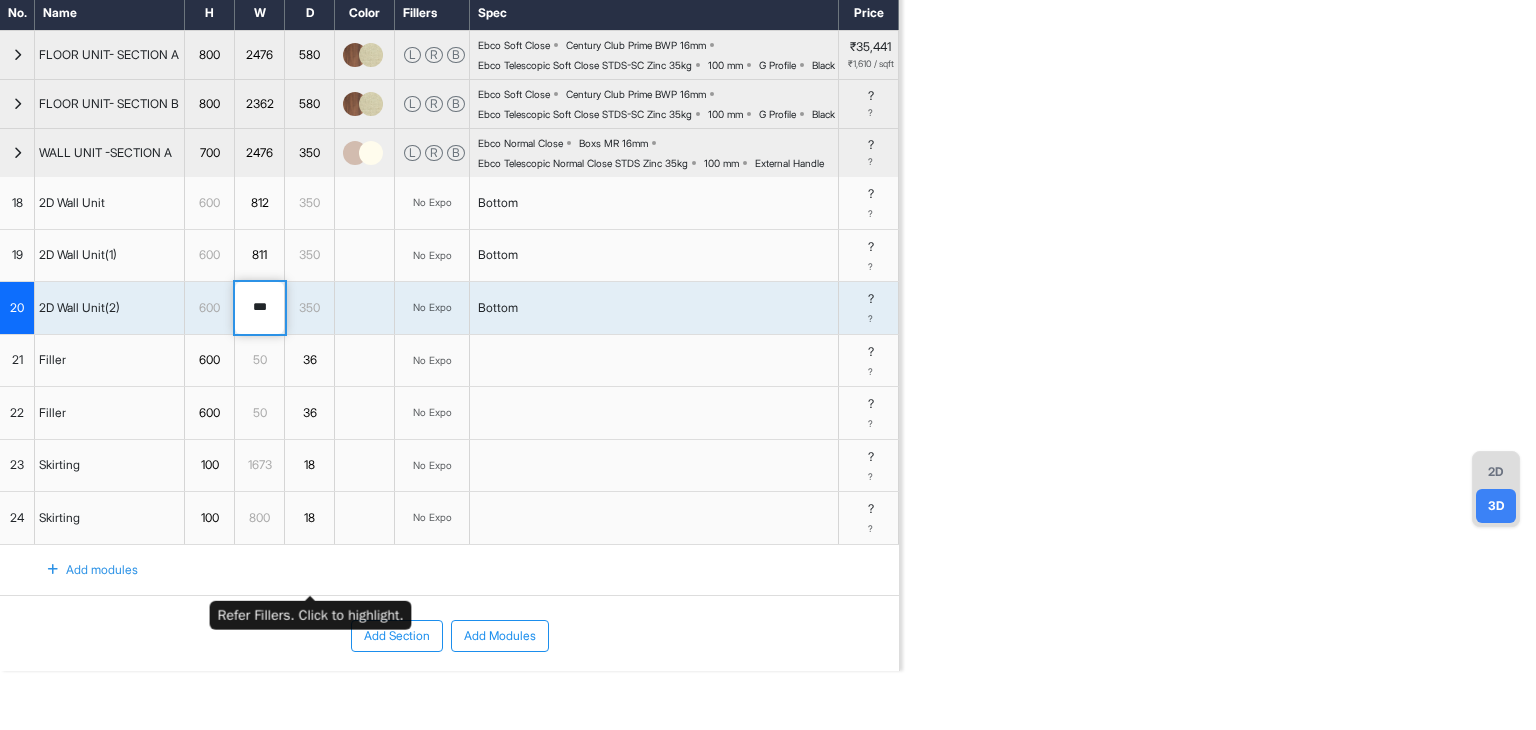 click on "18" at bounding box center [310, 518] 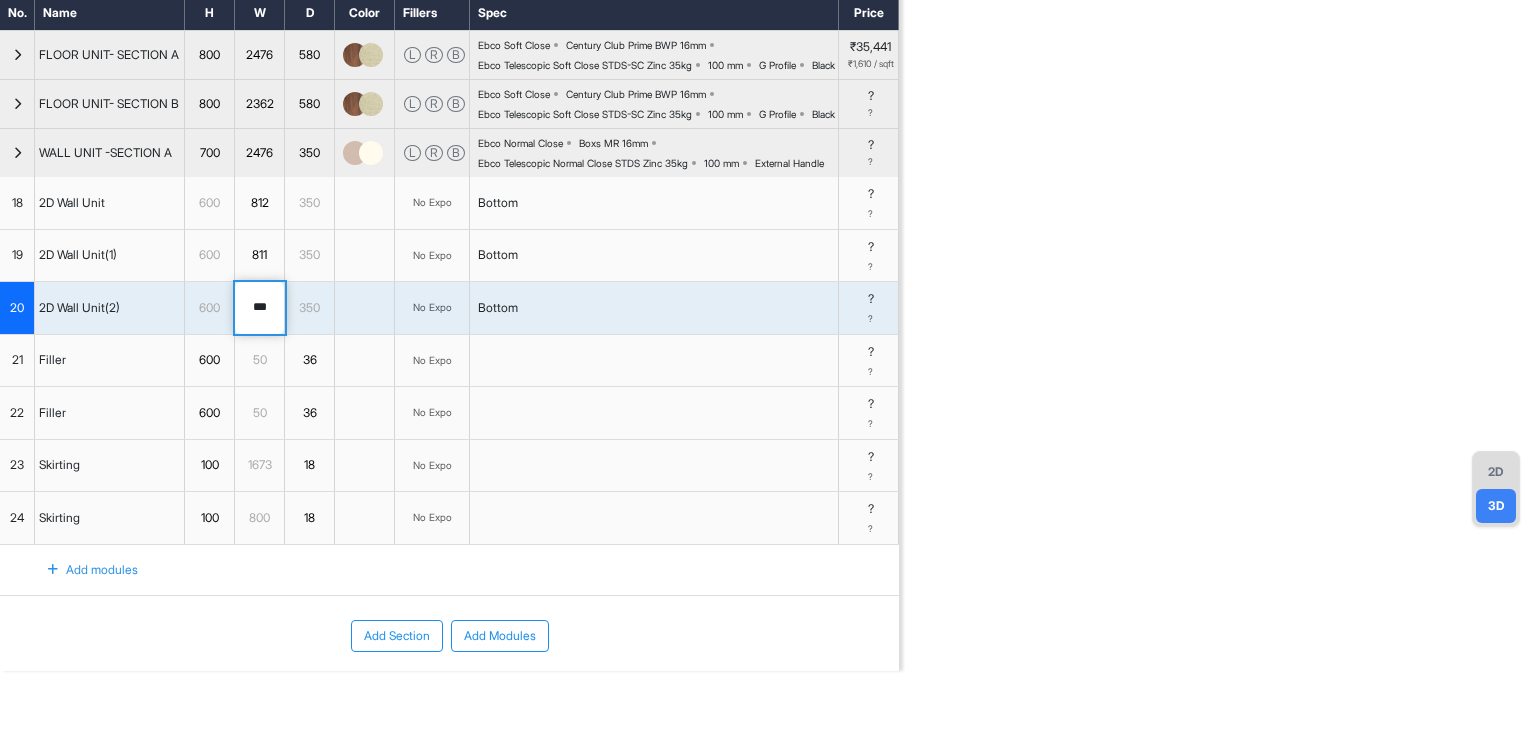 click on "19 2D Wall Unit(1) 600 811 350 No Expo Bottom ? ?" at bounding box center (449, 256) 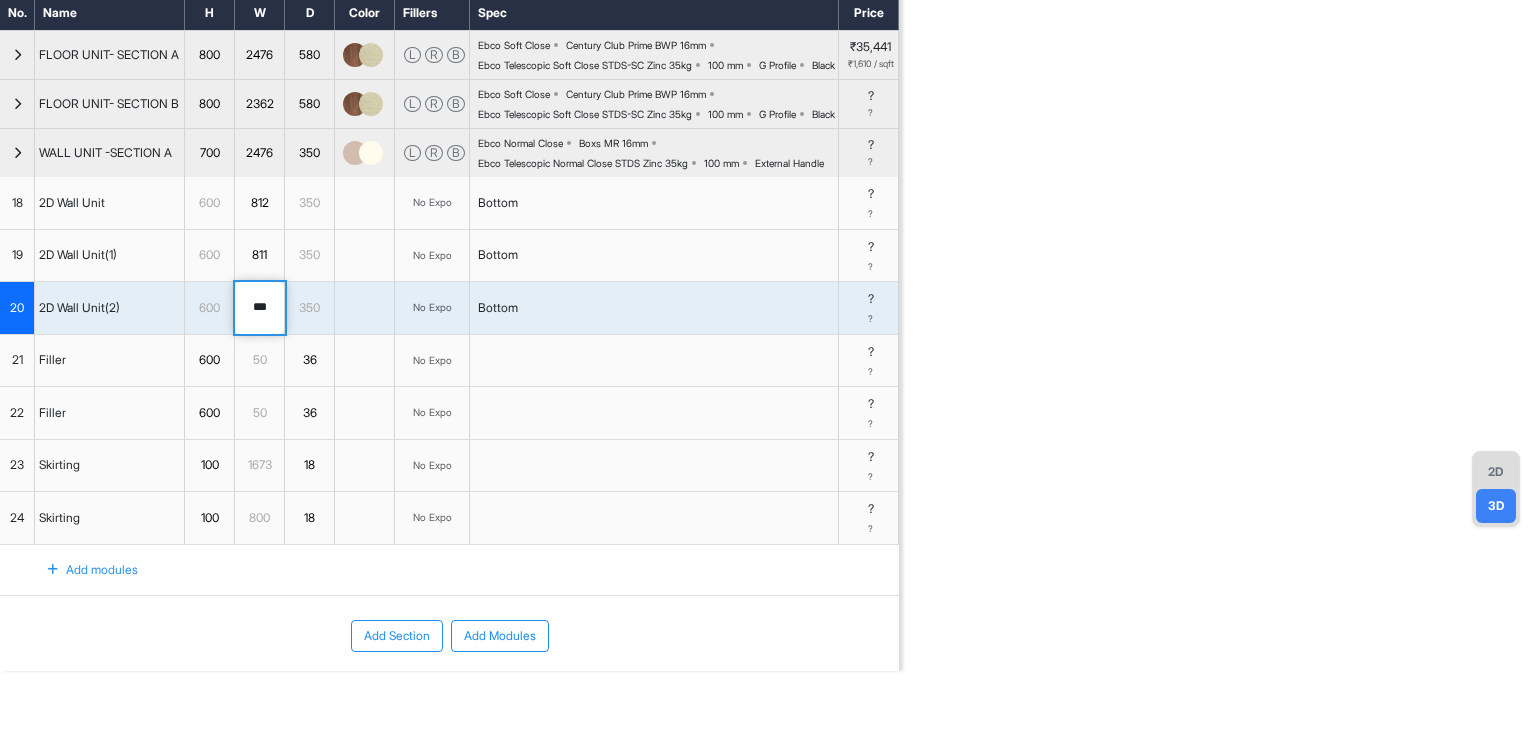 click on "2D Wall Unit(1)" at bounding box center [110, 256] 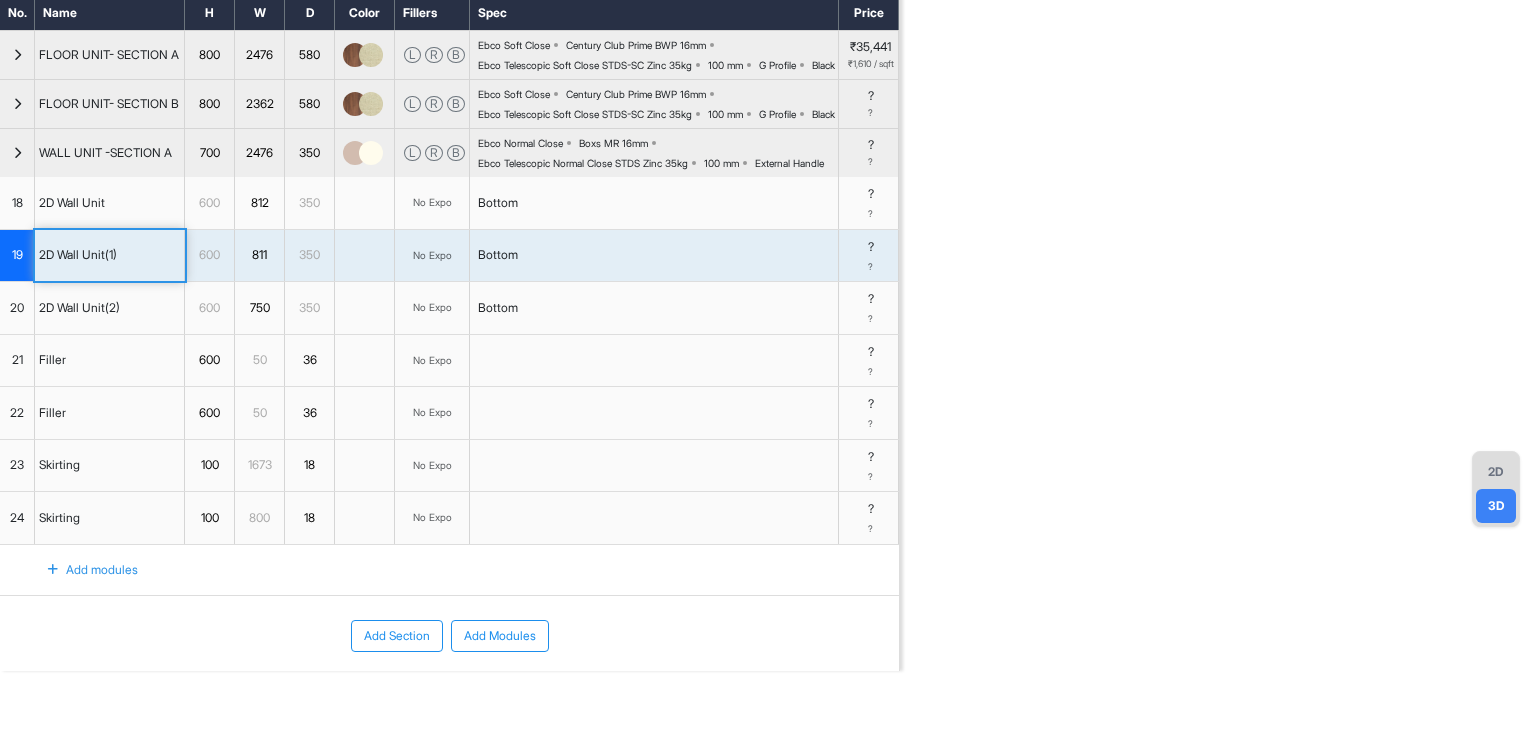 click on "2D Wall Unit(2)" at bounding box center [110, 308] 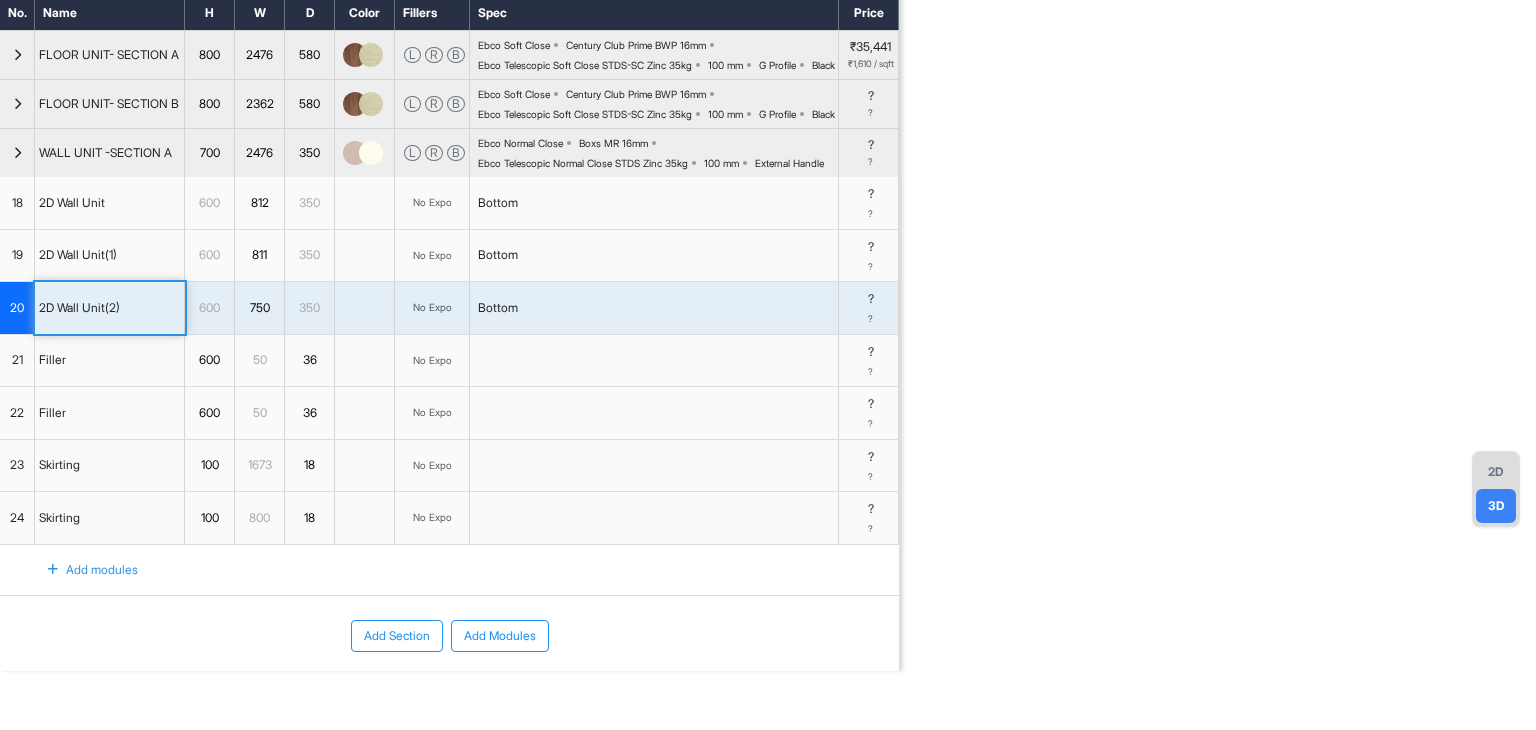 click on "2D Wall Unit(1)" at bounding box center (110, 256) 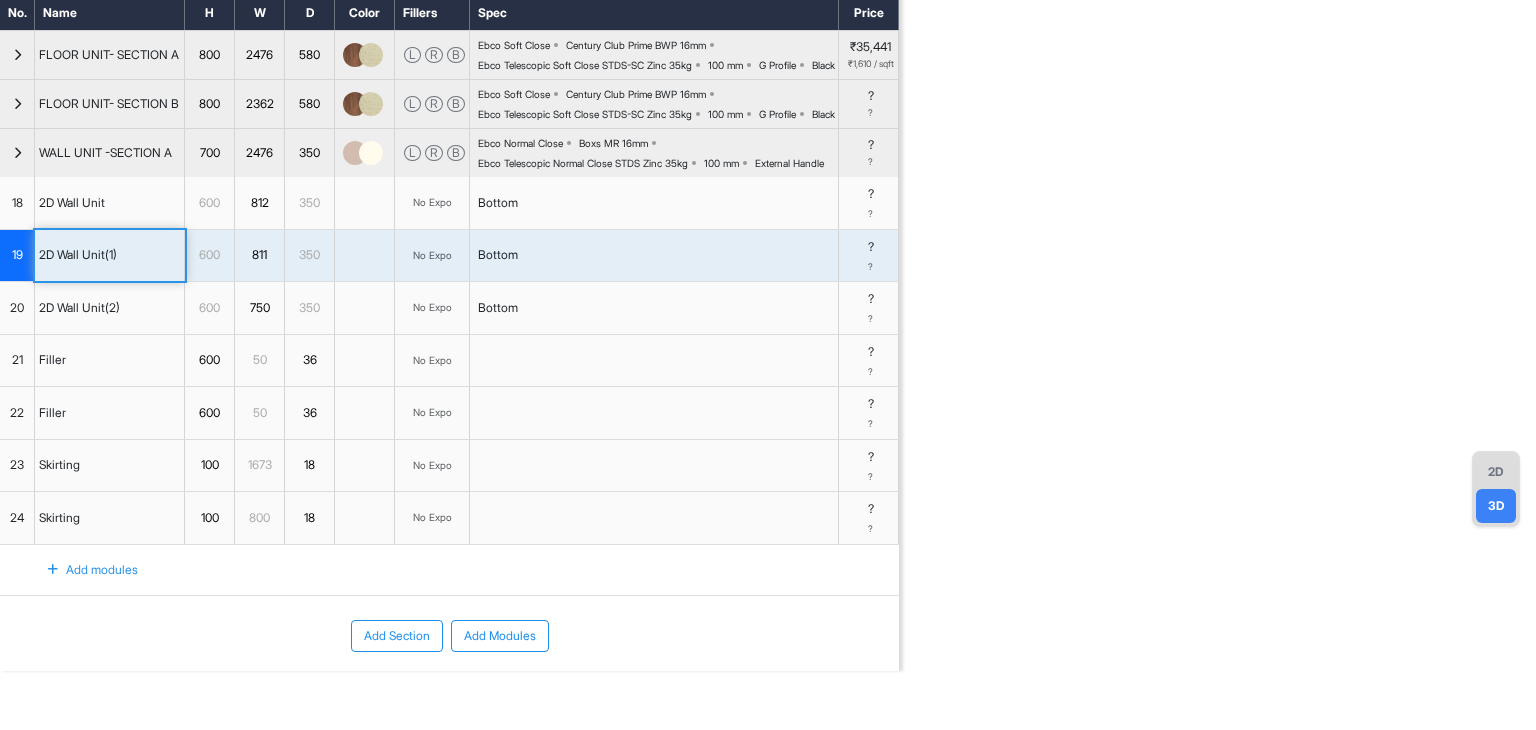 click on "2D Wall Unit(2)" at bounding box center (110, 308) 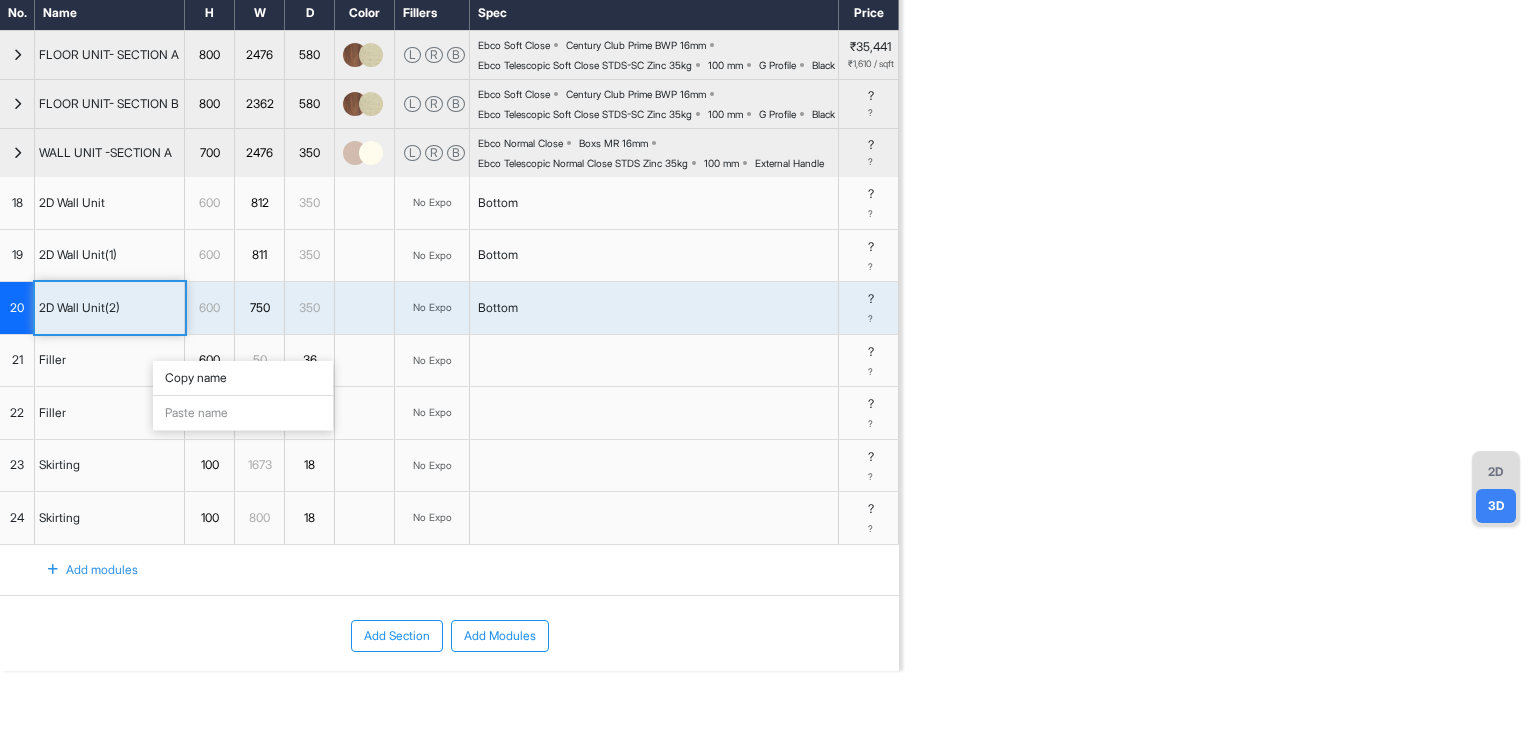 click on "Copy name" at bounding box center (243, 378) 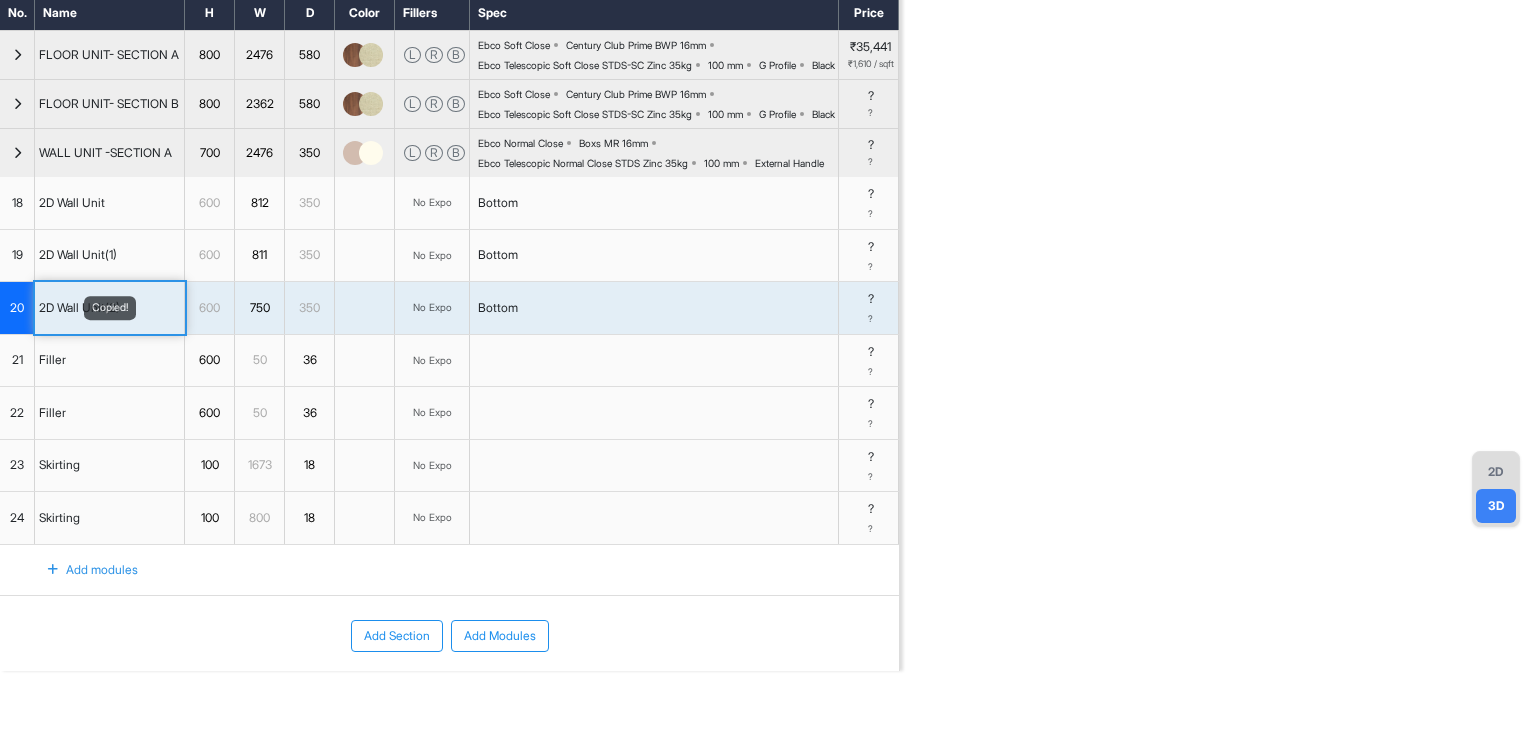 click on "Copied! 2D Wall Unit(2)" at bounding box center [110, 308] 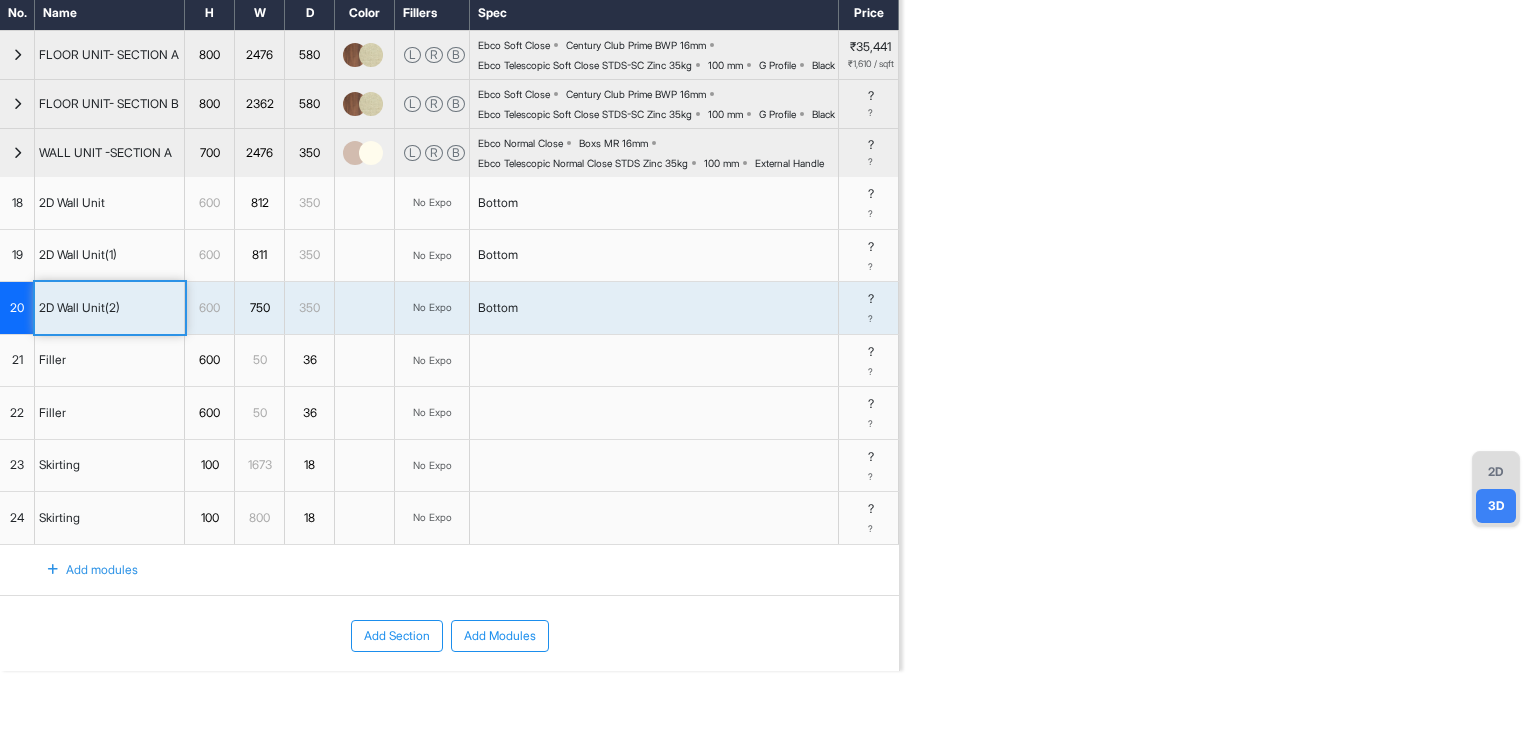 click on "2D Wall Unit(1)" at bounding box center [110, 256] 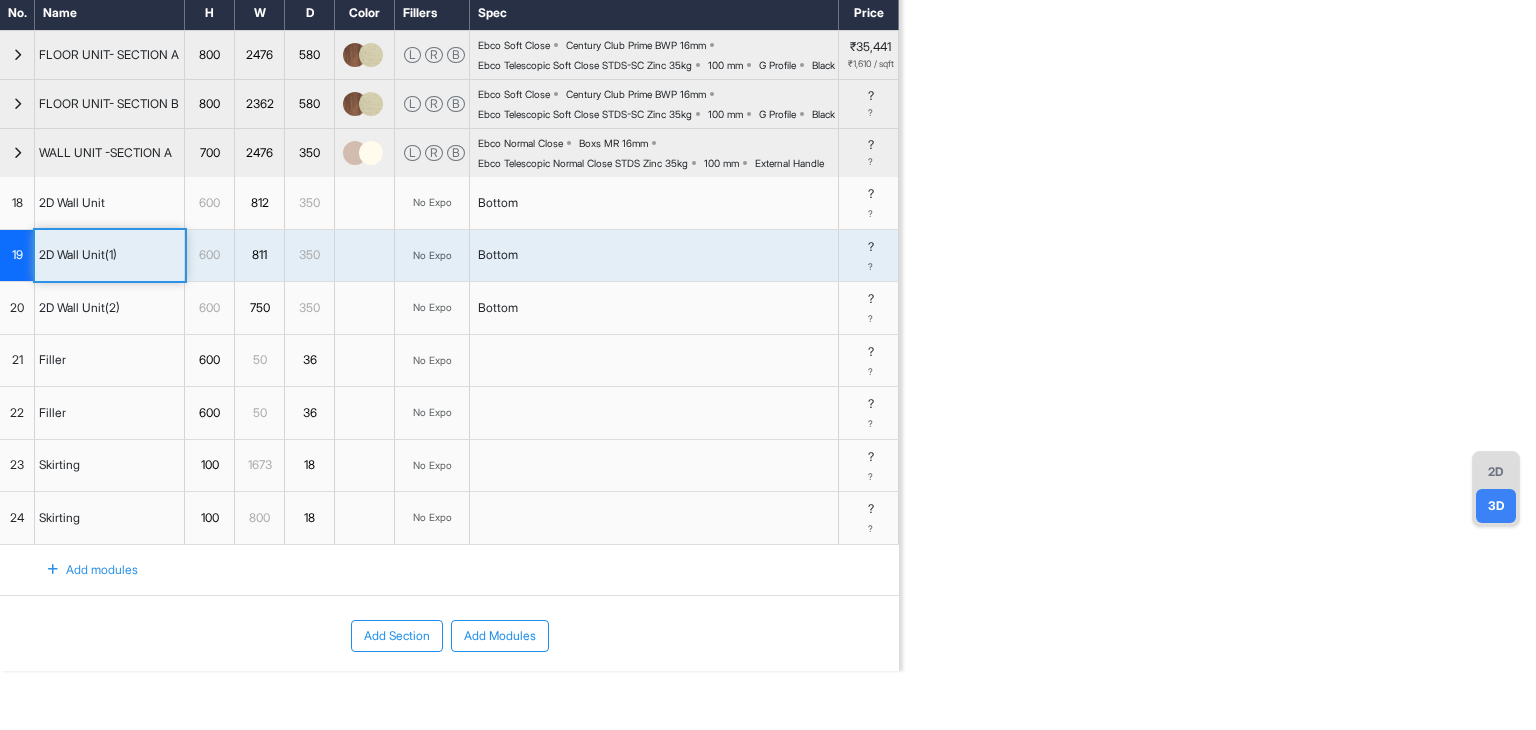 click on "2D Wall Unit" at bounding box center [110, 203] 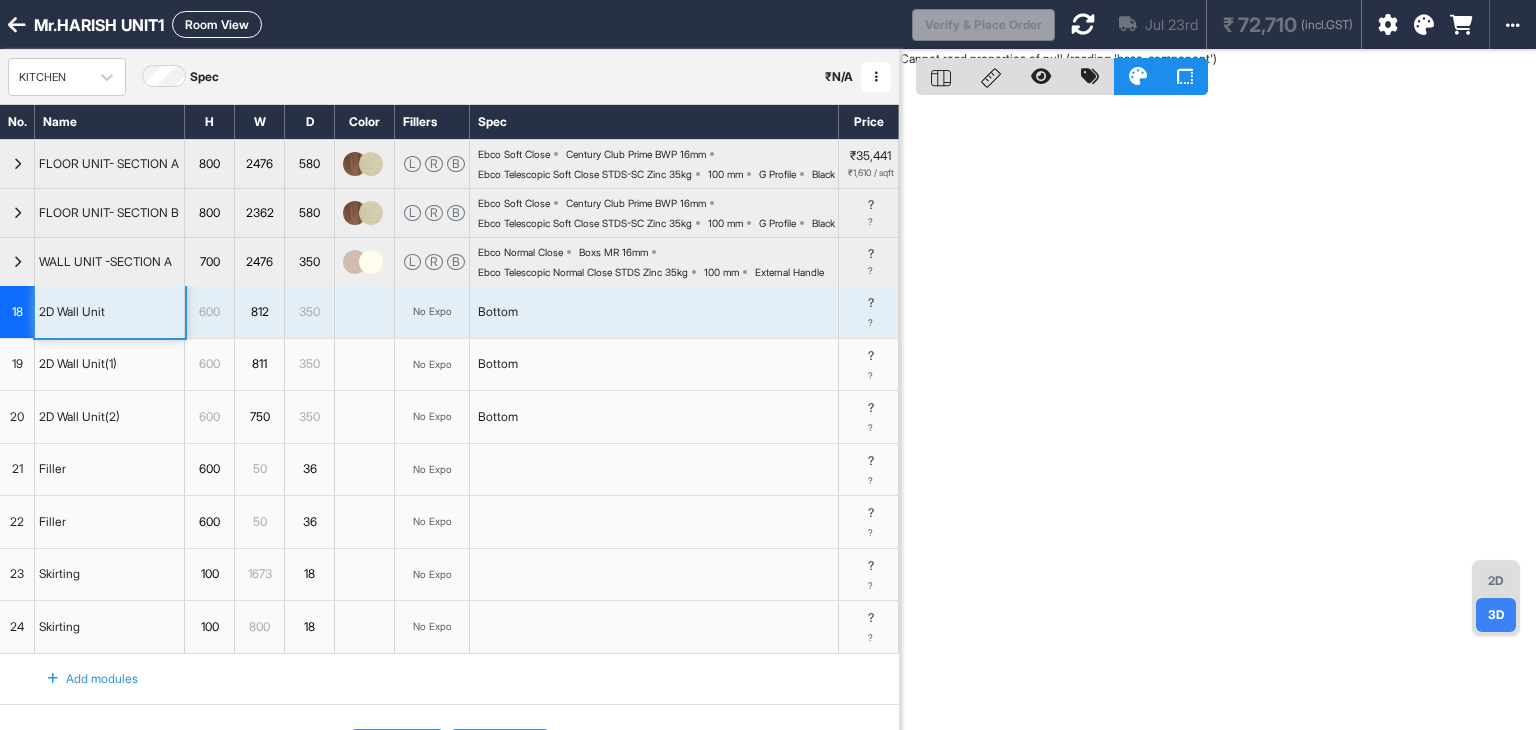 scroll, scrollTop: 0, scrollLeft: 0, axis: both 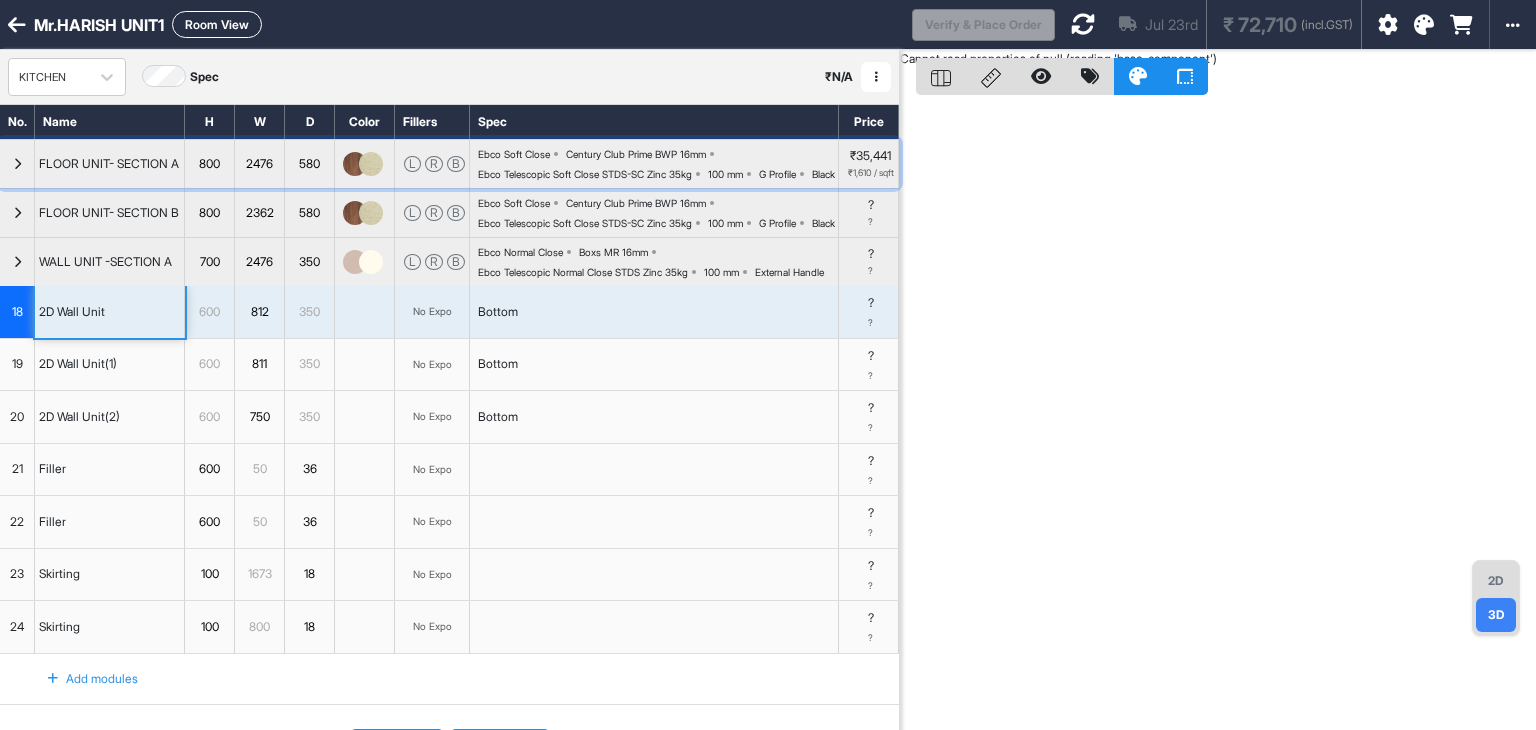 click at bounding box center [17, 164] 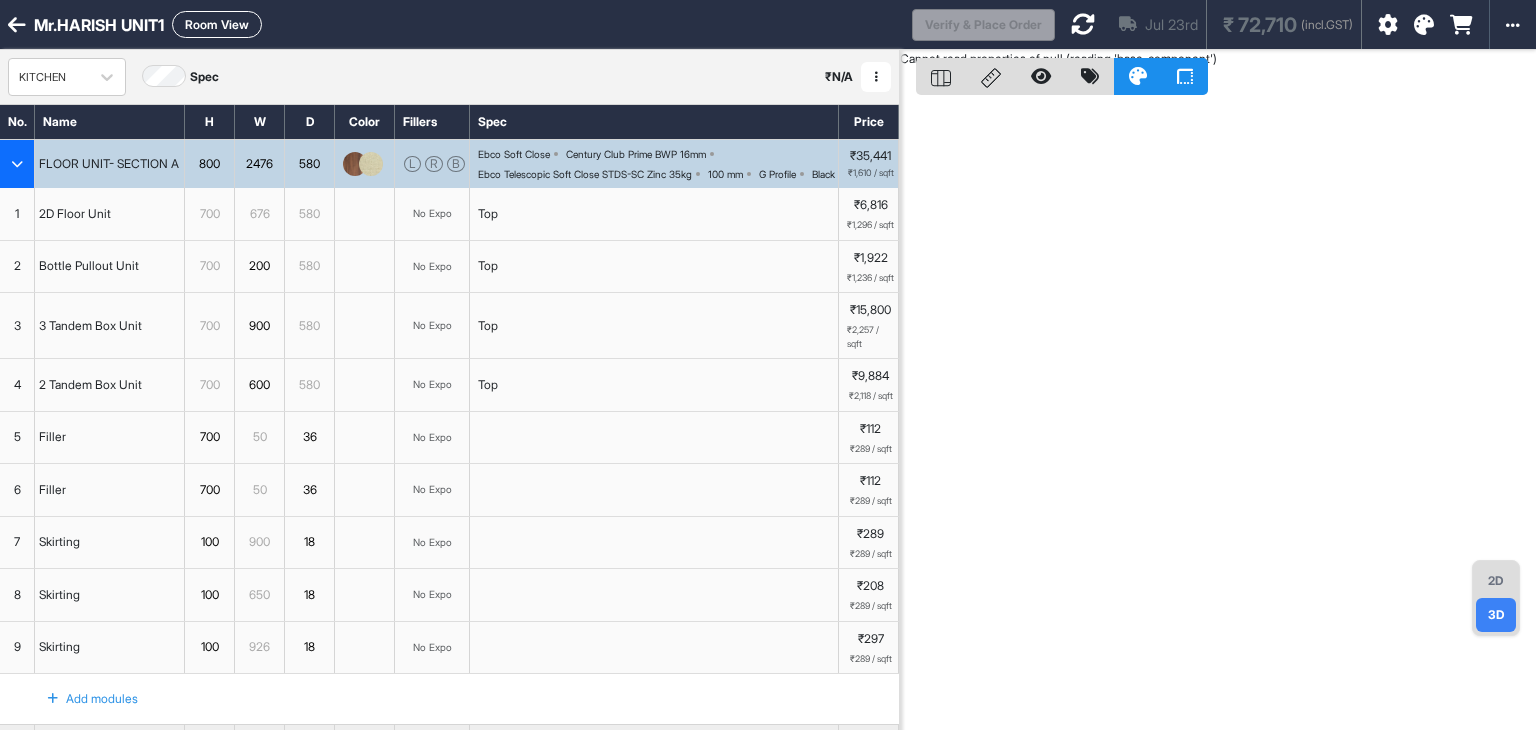 click at bounding box center (17, 164) 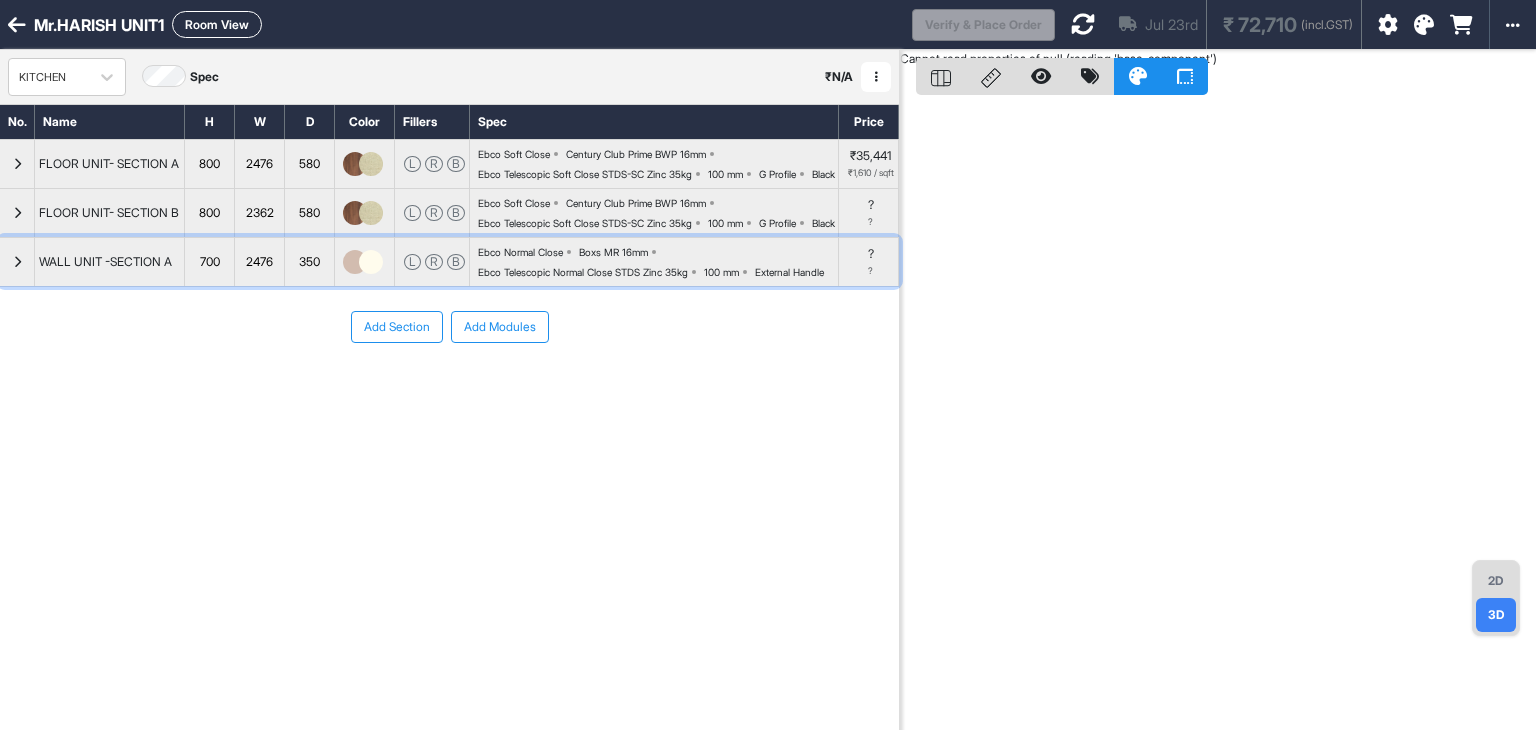 click at bounding box center (17, 262) 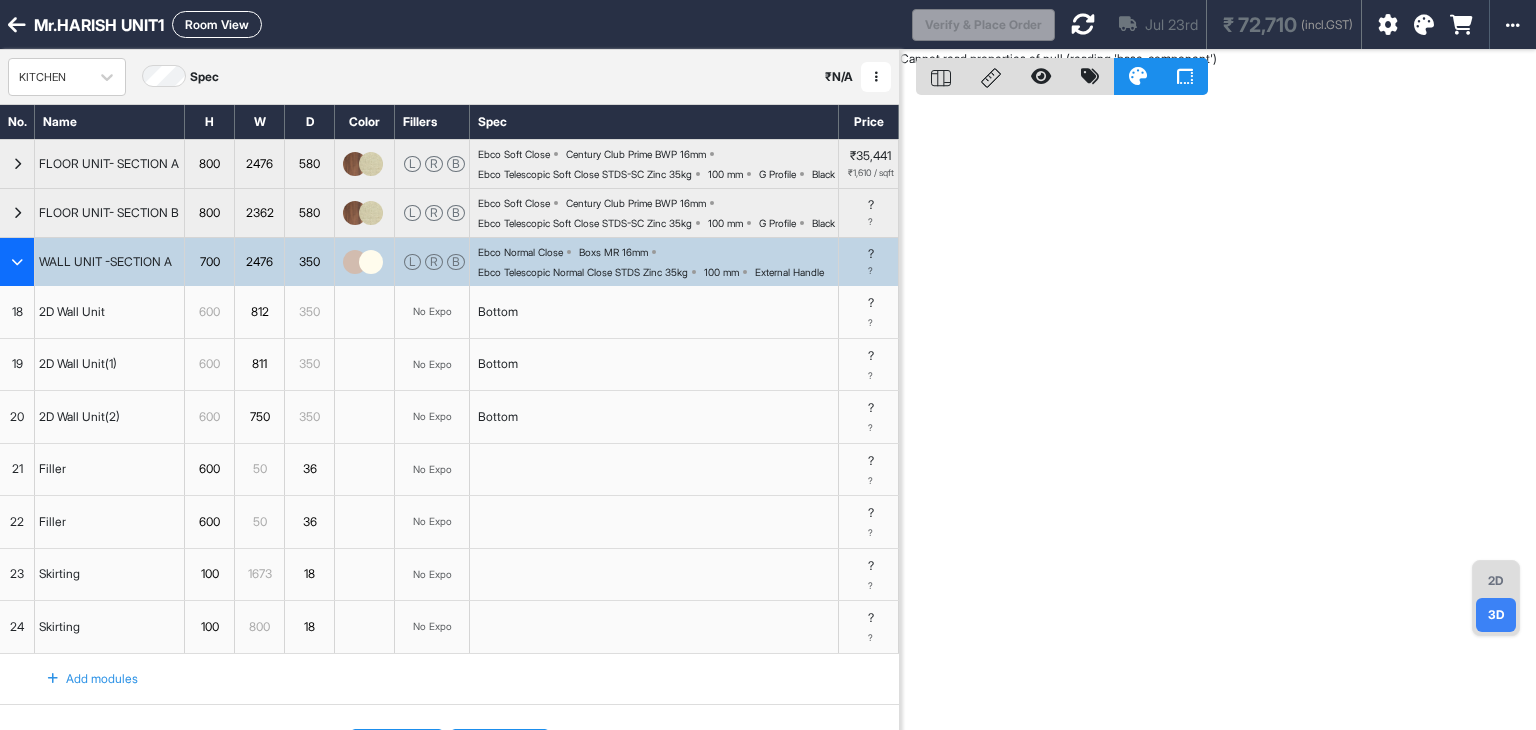 click on "2D Wall Unit" at bounding box center (110, 312) 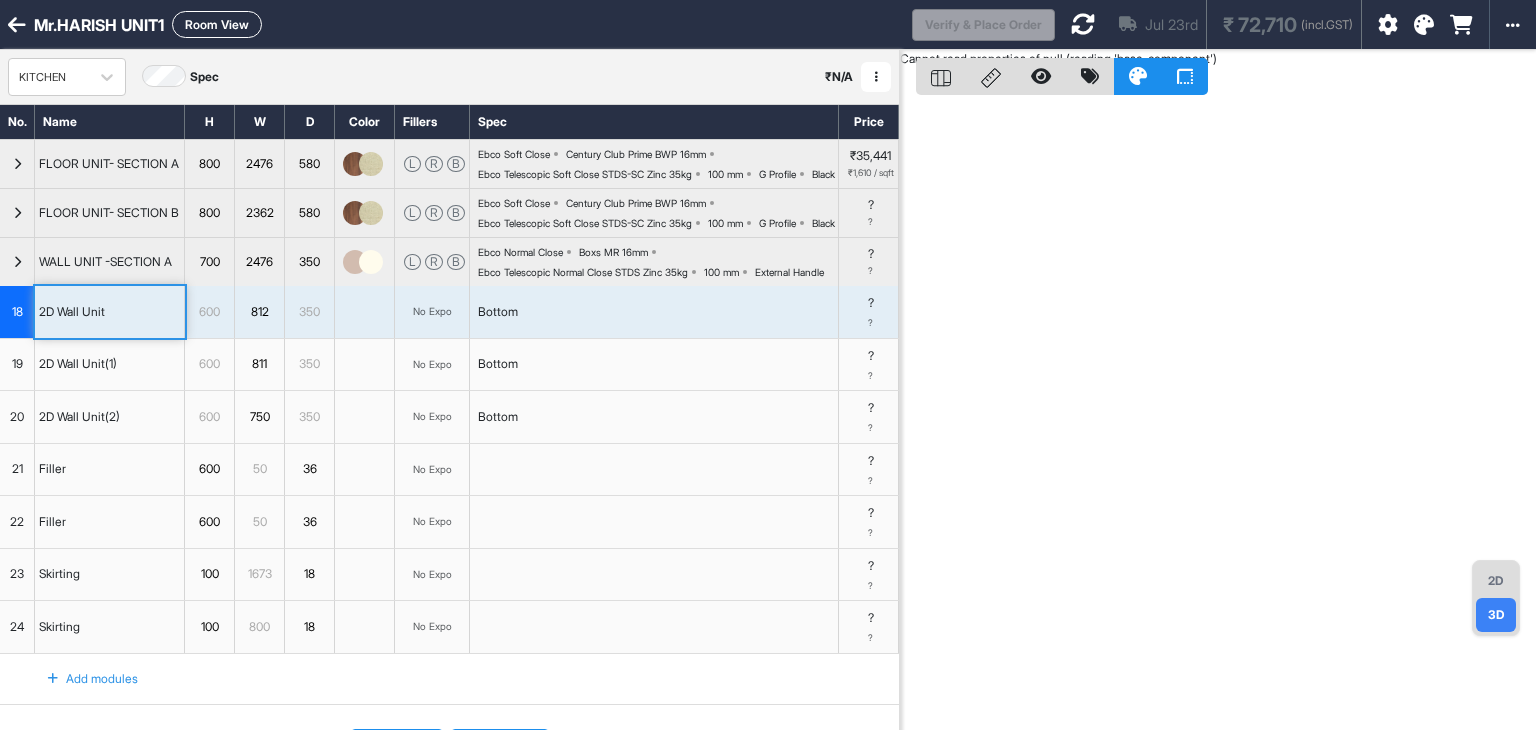 click on "2D Wall Unit" at bounding box center [110, 312] 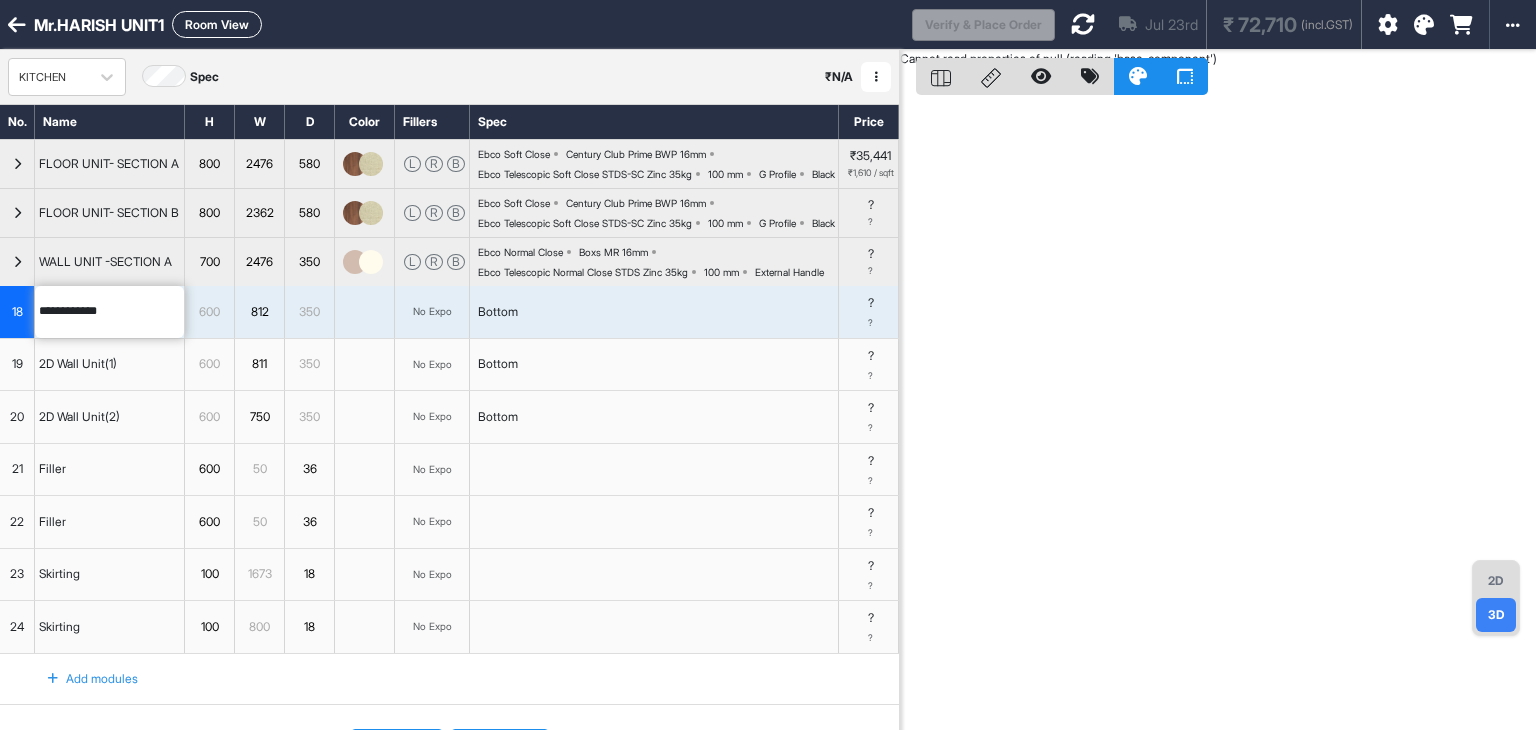 drag, startPoint x: 301, startPoint y: 371, endPoint x: 387, endPoint y: 376, distance: 86.145226 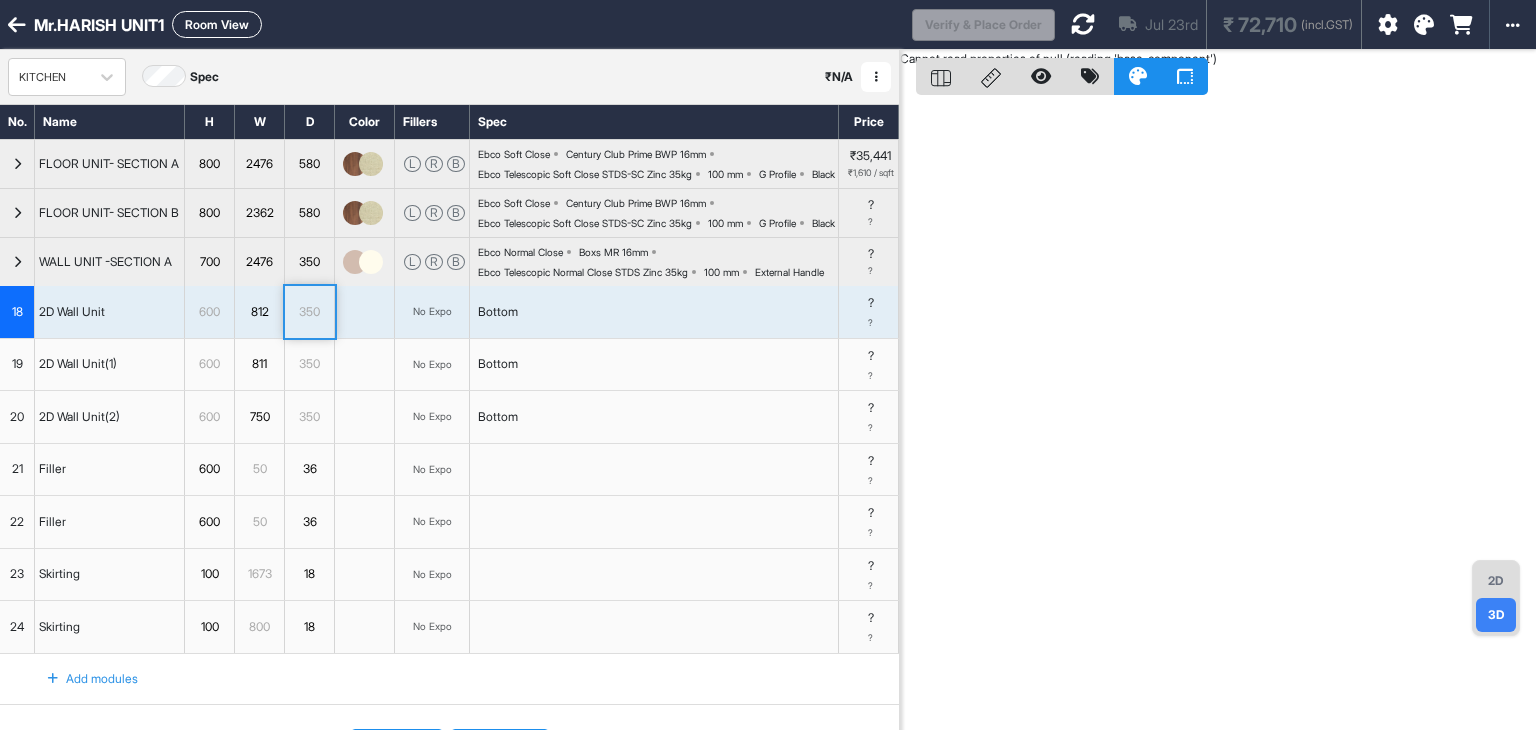 click on "Bottom" at bounding box center (654, 312) 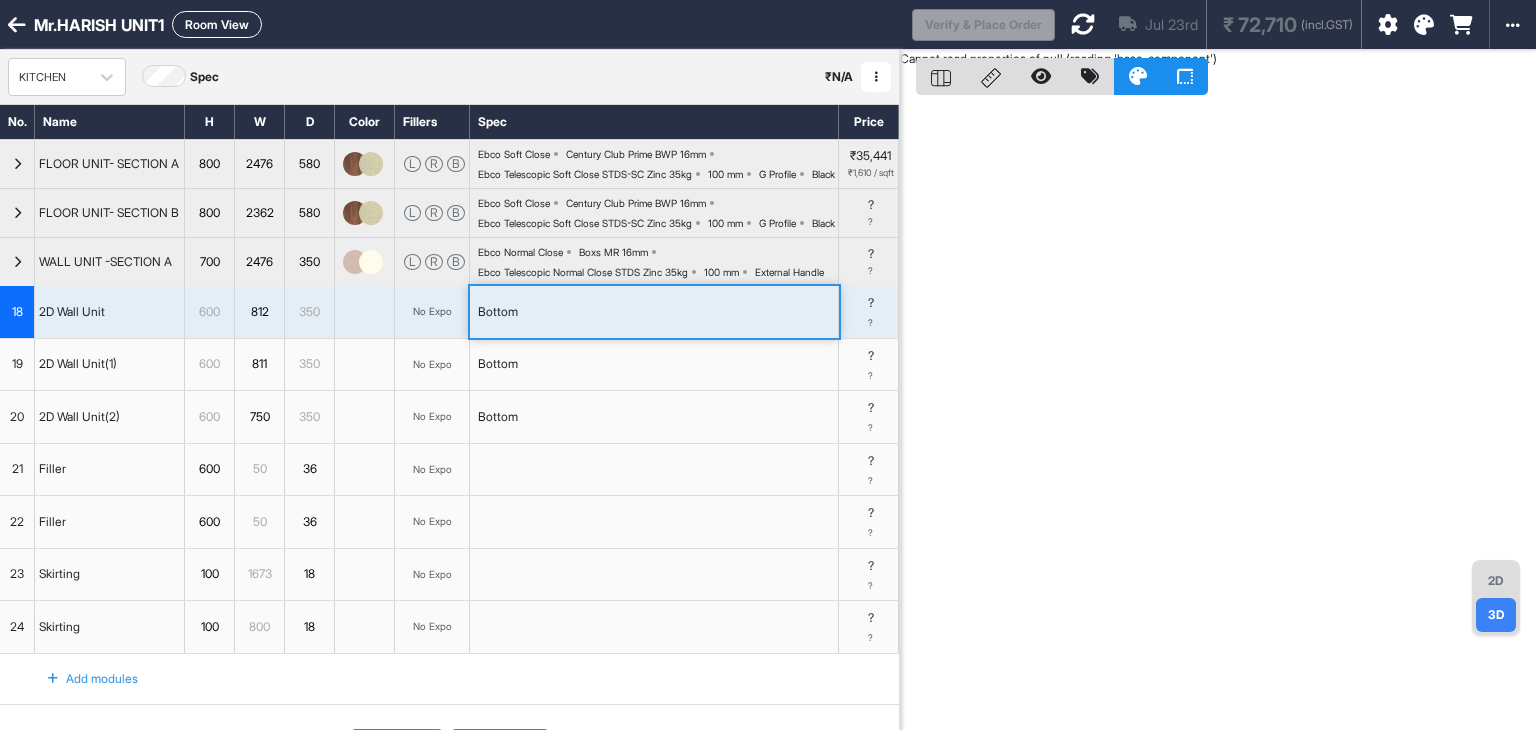 click on "Bottom" at bounding box center (654, 312) 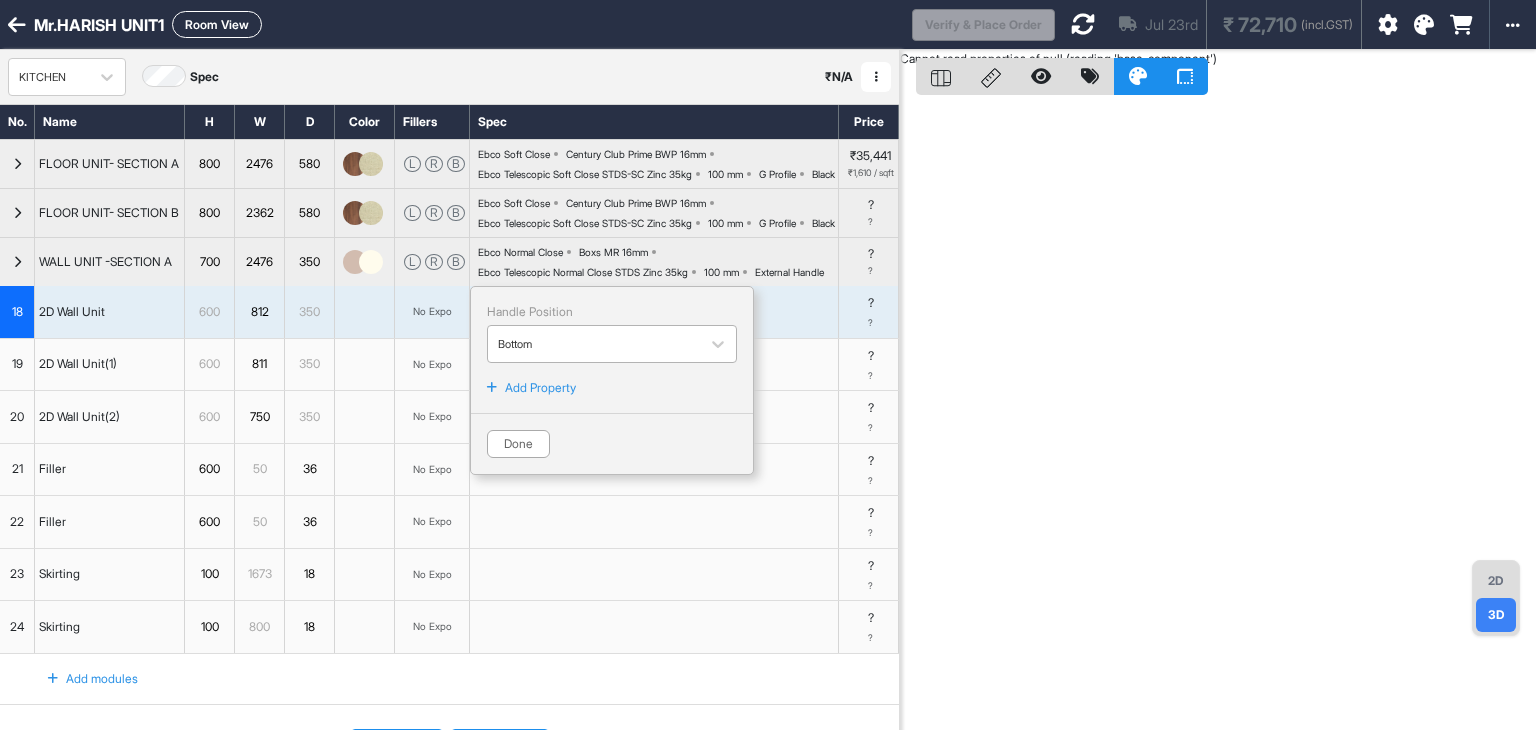 click at bounding box center [594, 344] 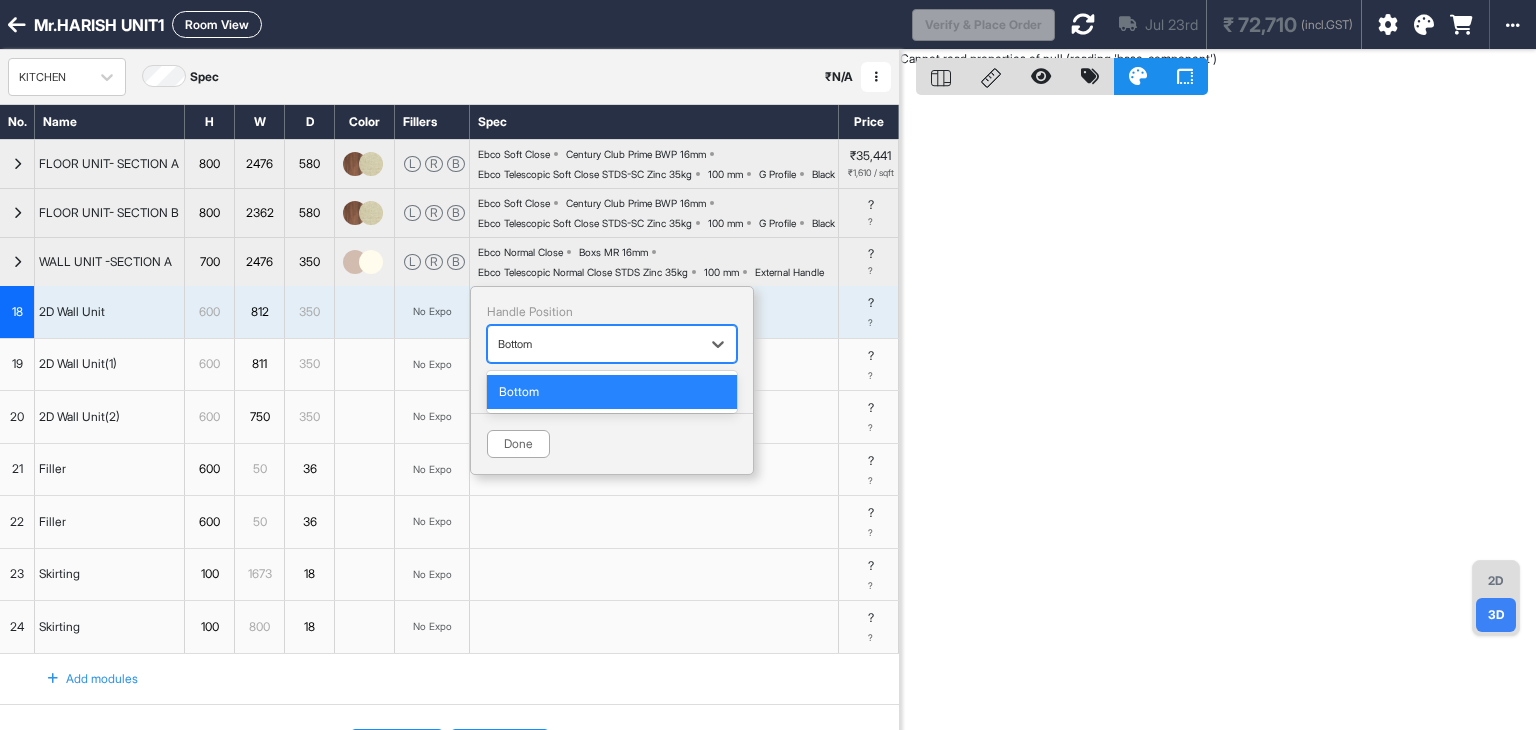 click on "Bottom" at bounding box center (654, 417) 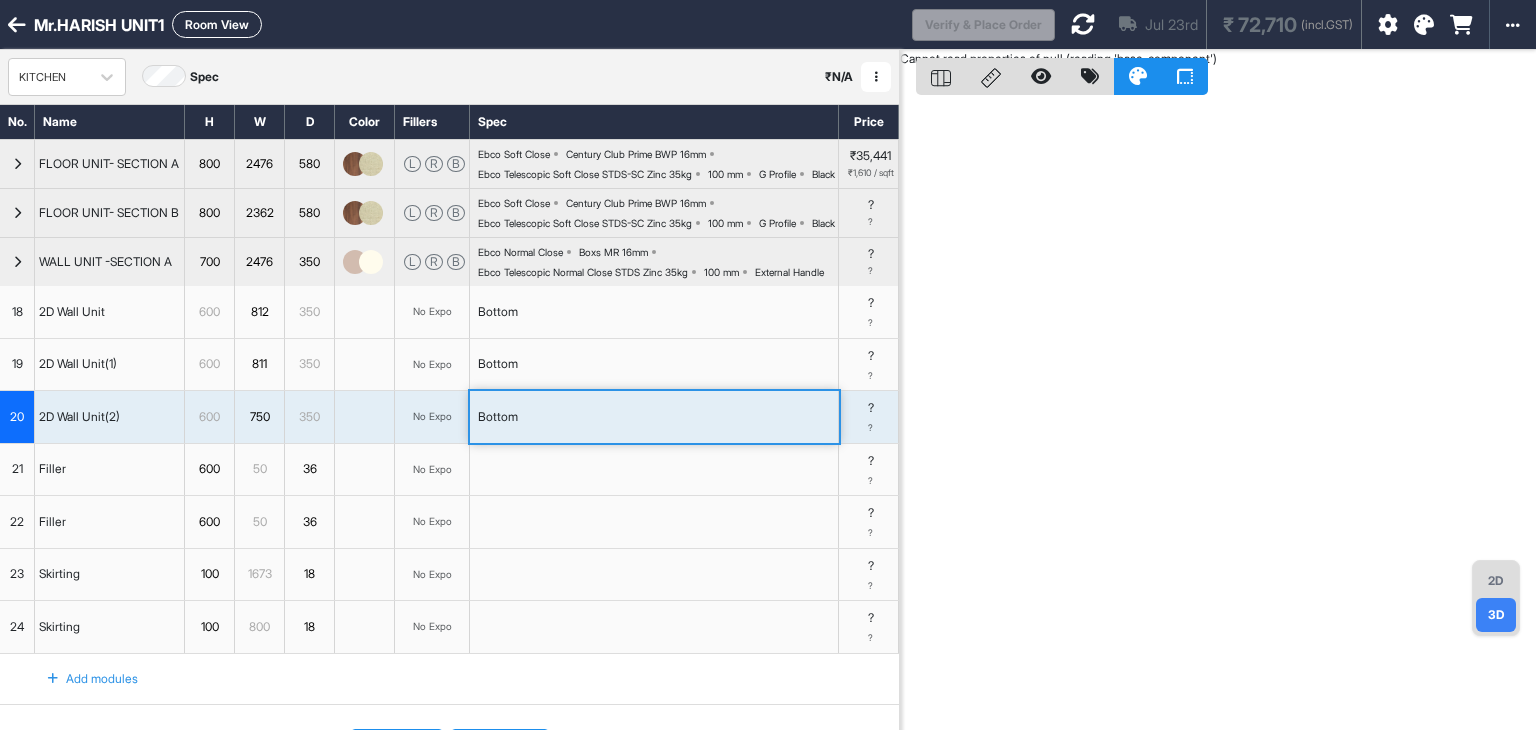 click on "812" at bounding box center [259, 312] 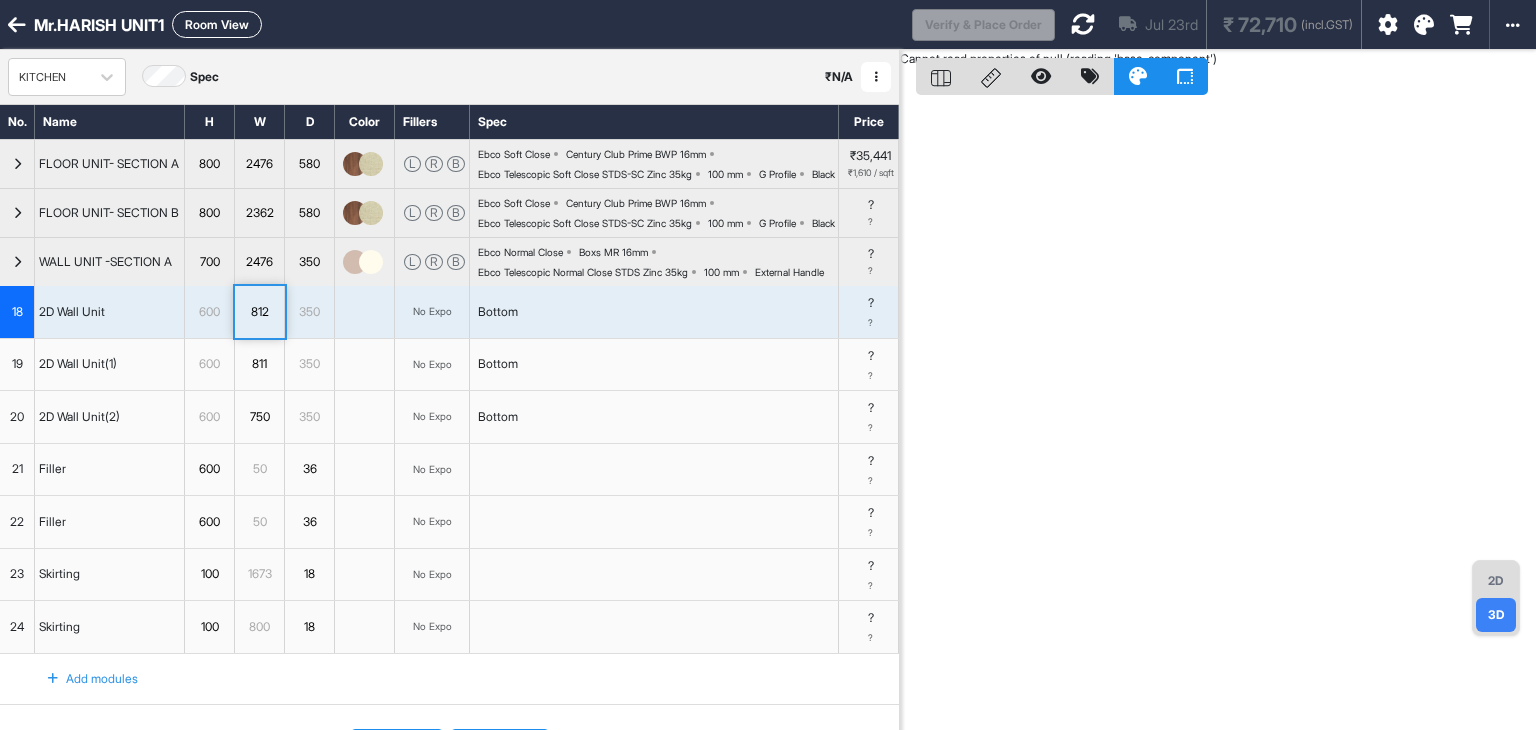 click on "No Expo" at bounding box center [432, 311] 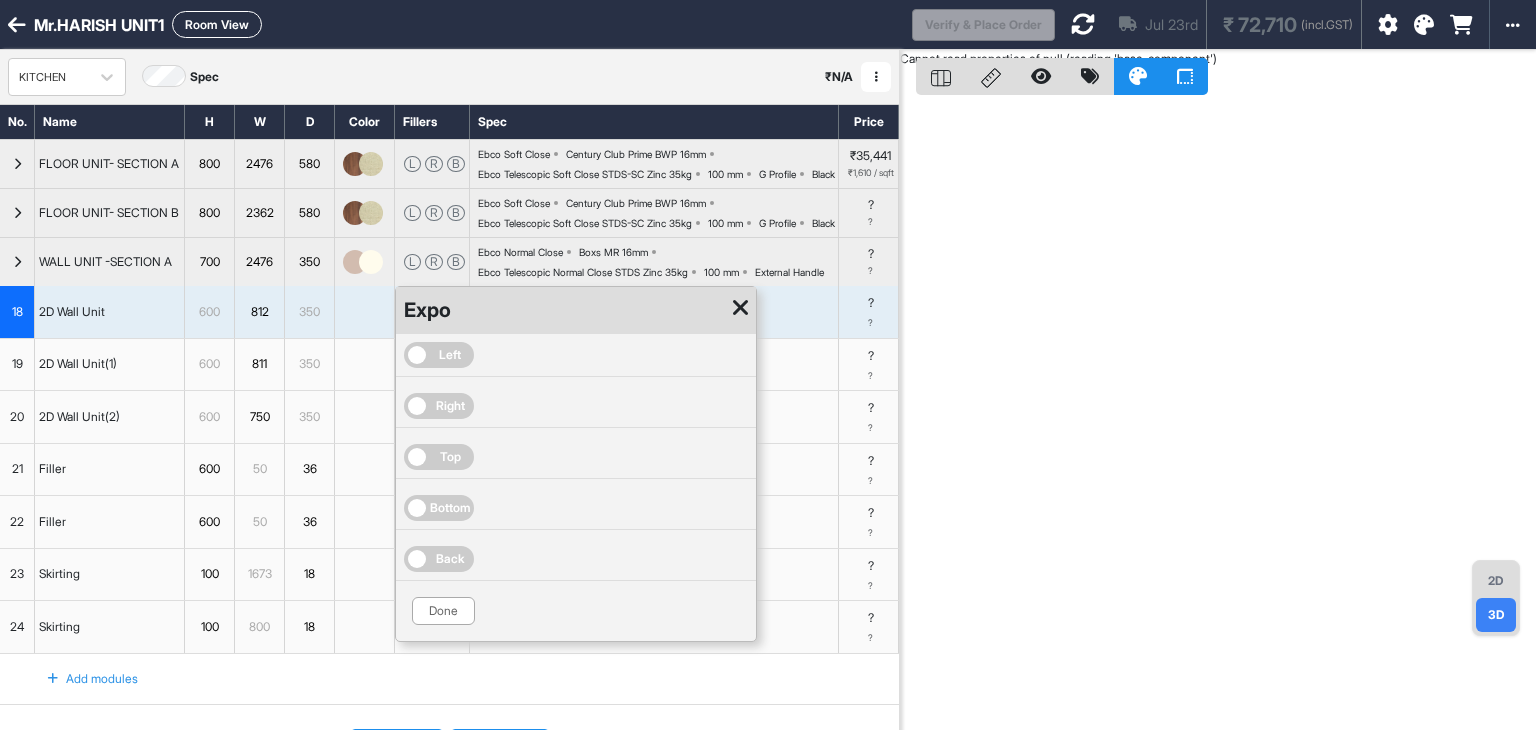 click at bounding box center (740, 308) 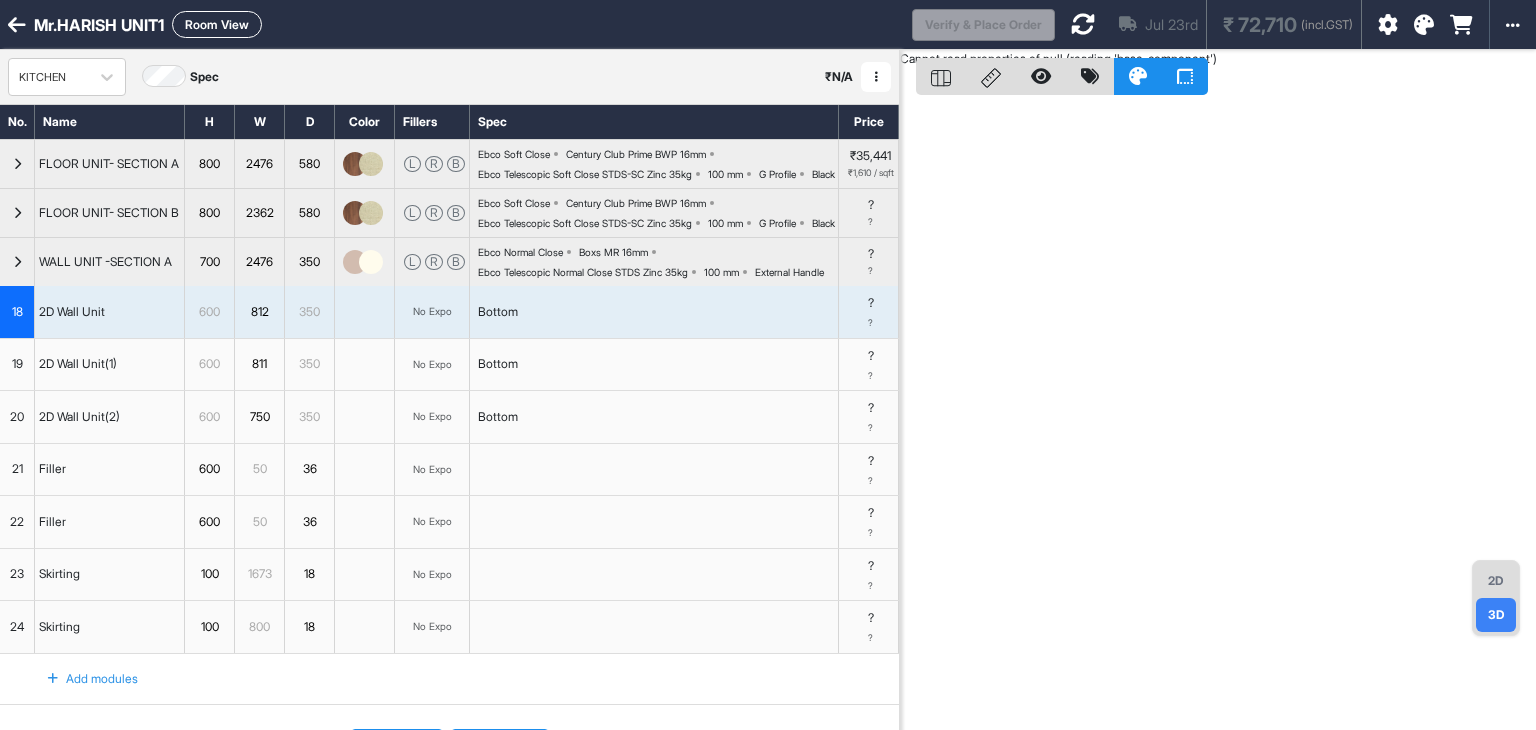 click on "2D Wall Unit" at bounding box center [110, 312] 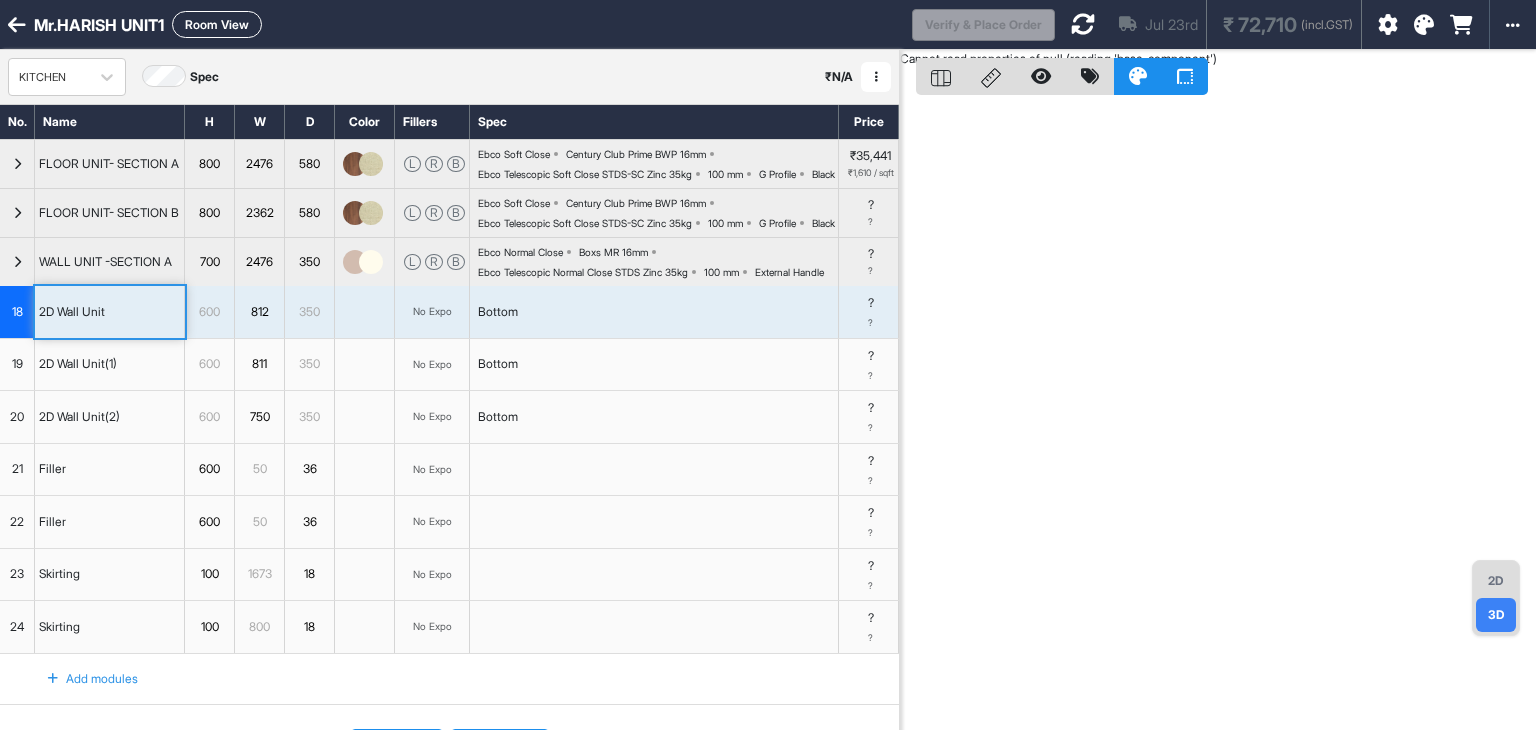 click on "350" at bounding box center [309, 312] 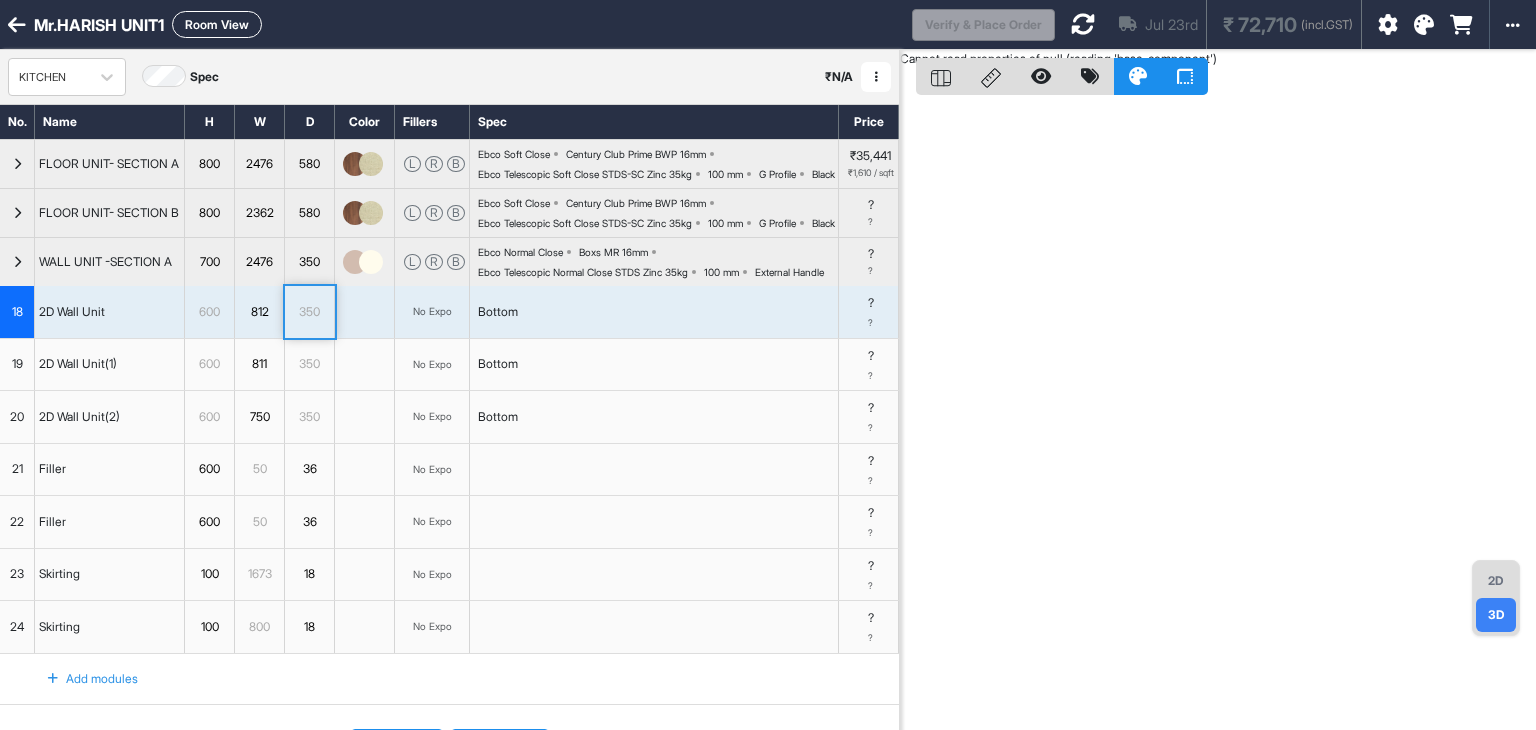 click on "No Expo" at bounding box center [432, 311] 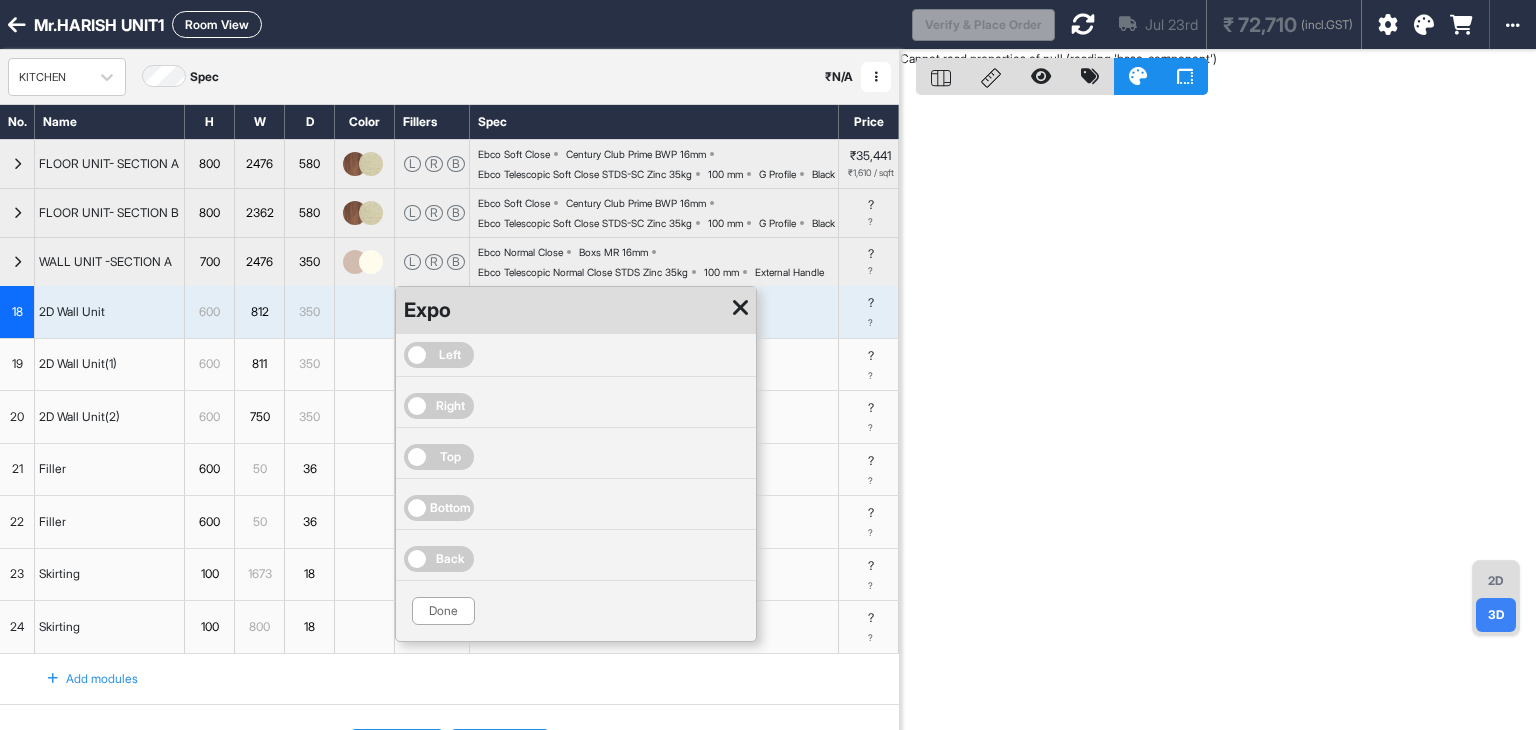 click at bounding box center (740, 308) 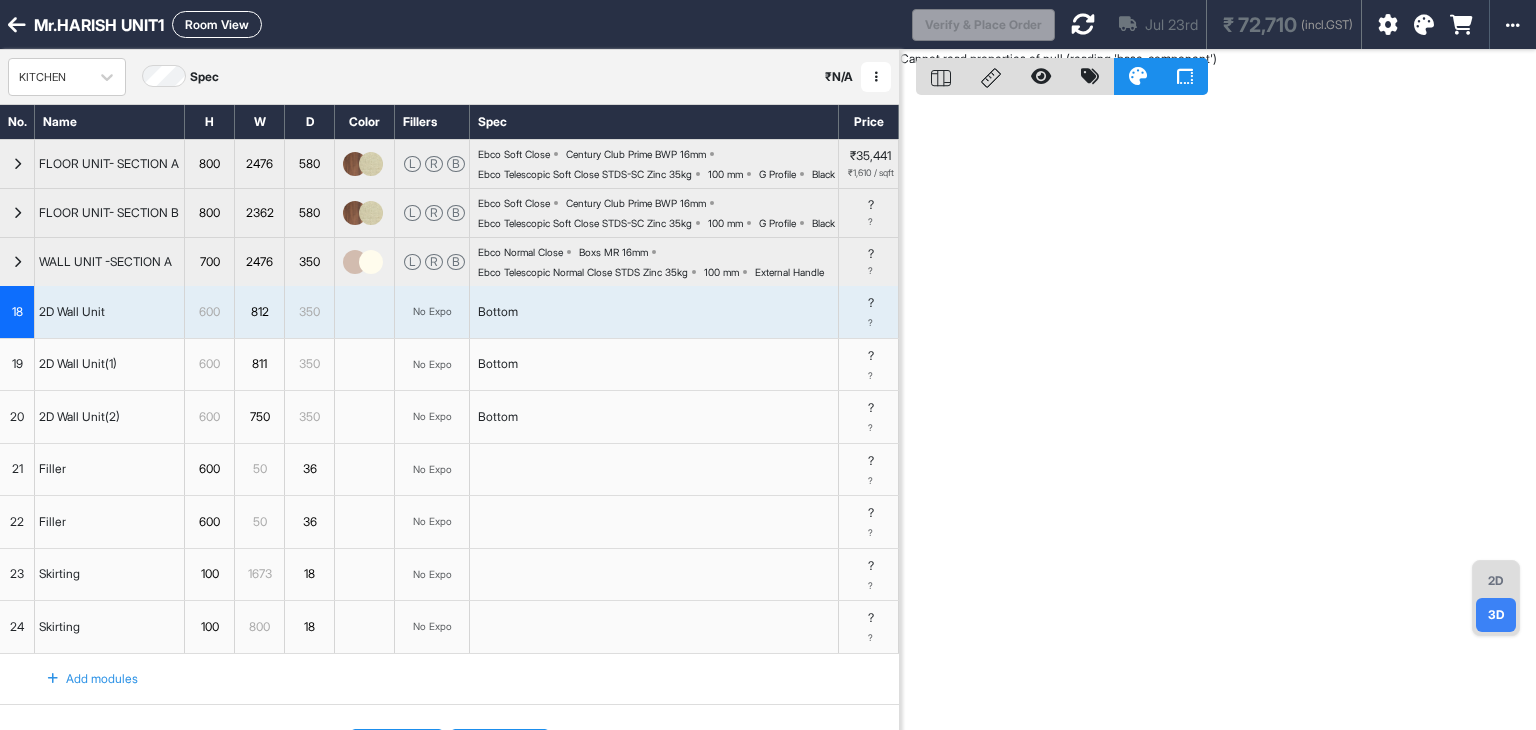 click on "No Expo" at bounding box center [432, 311] 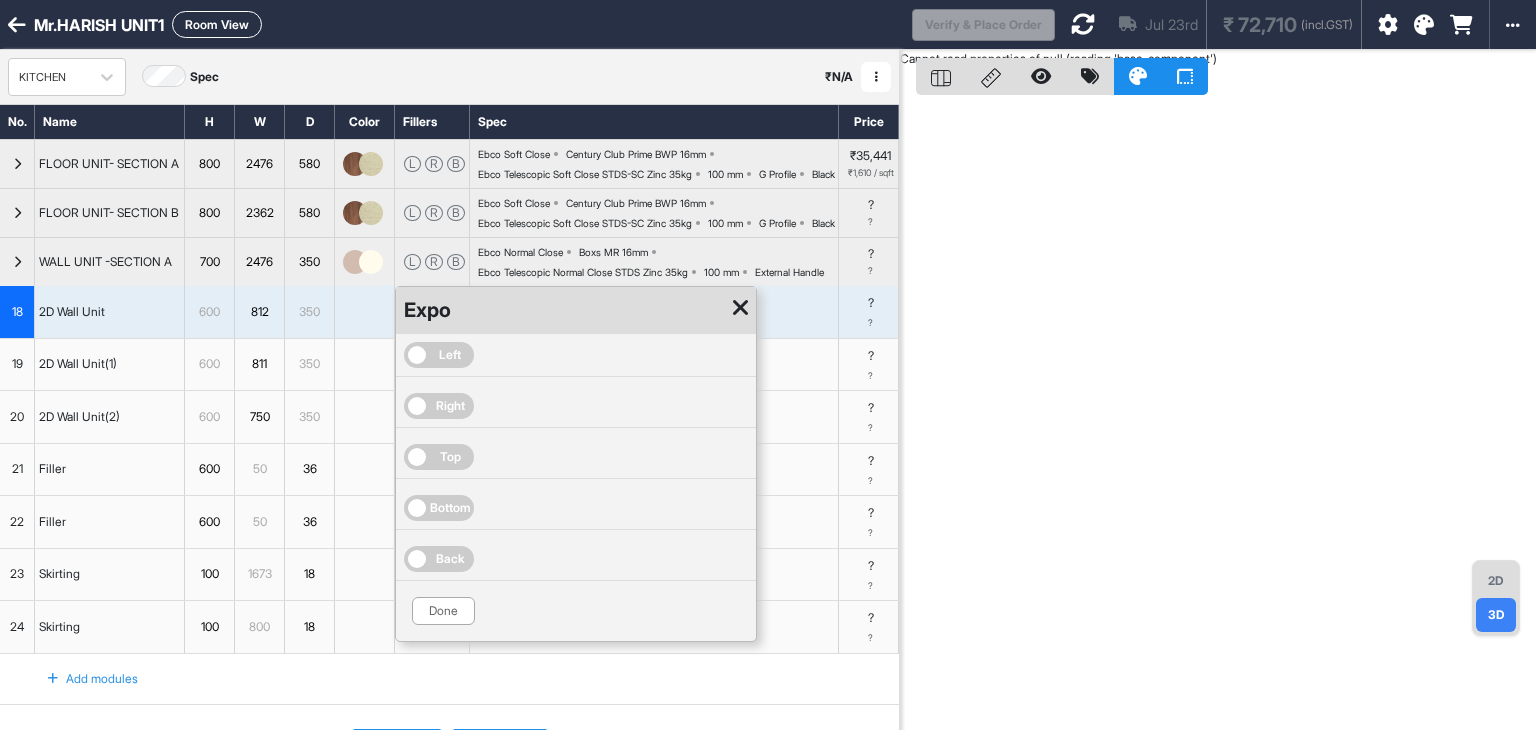 click on "Bottom" at bounding box center (450, 508) 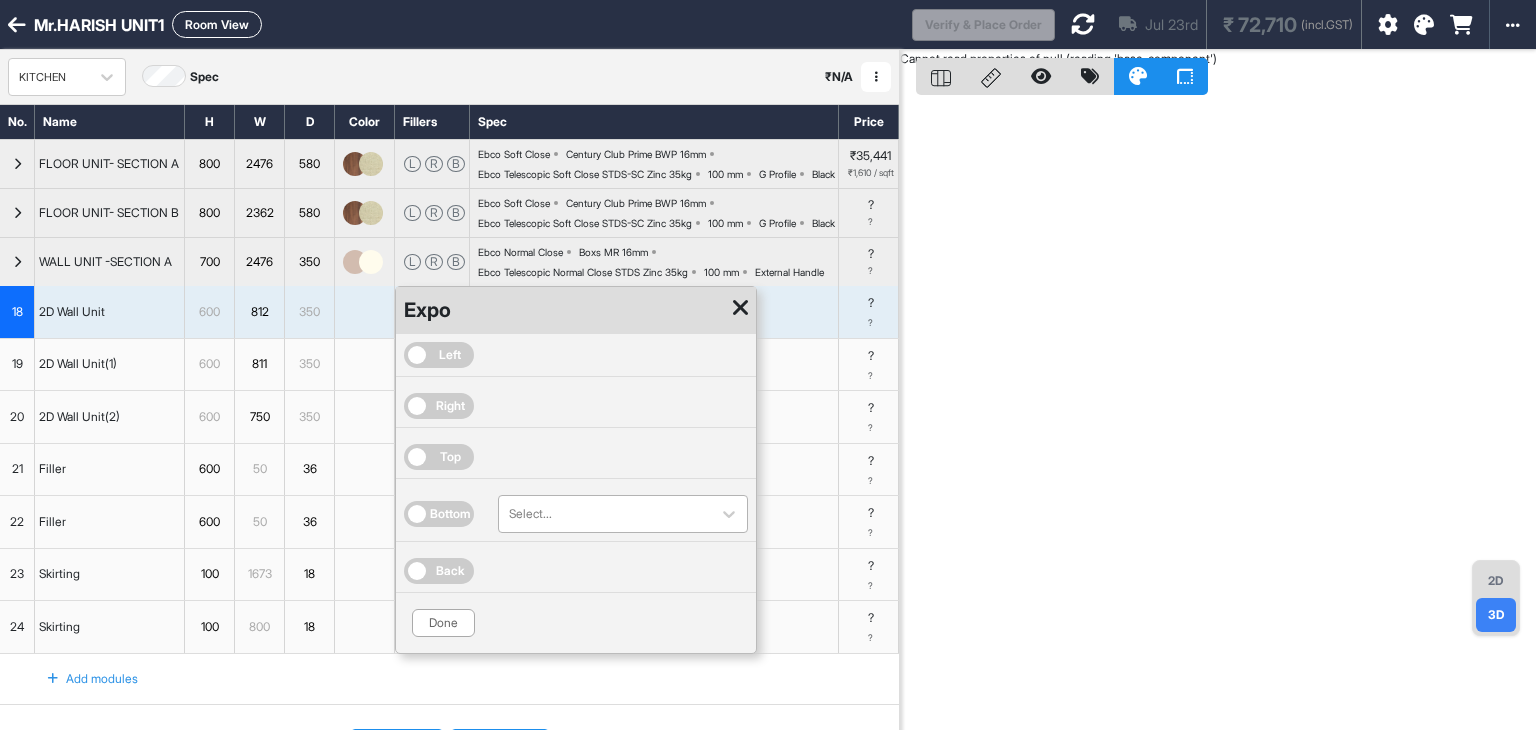 click at bounding box center (605, 514) 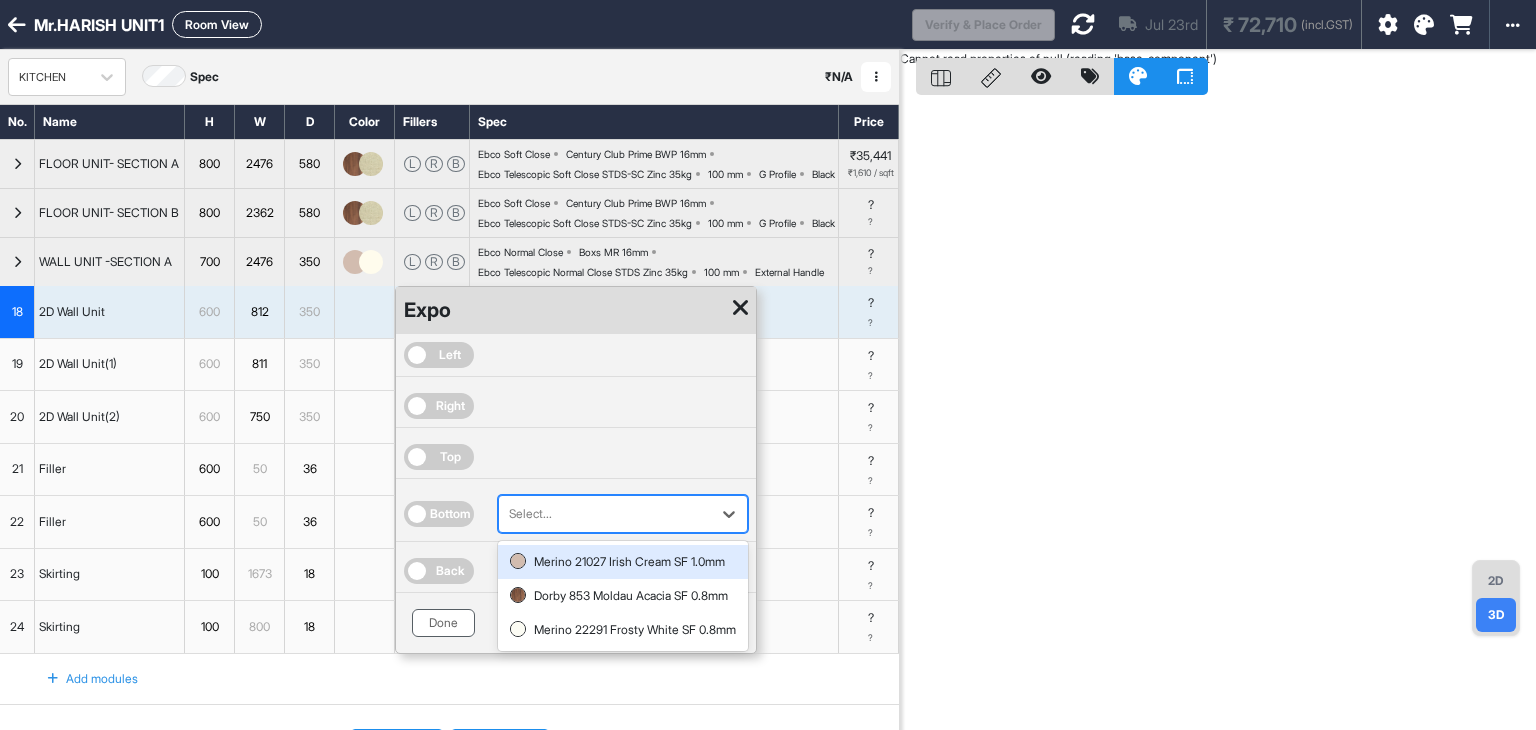 click on "Done" at bounding box center (443, 623) 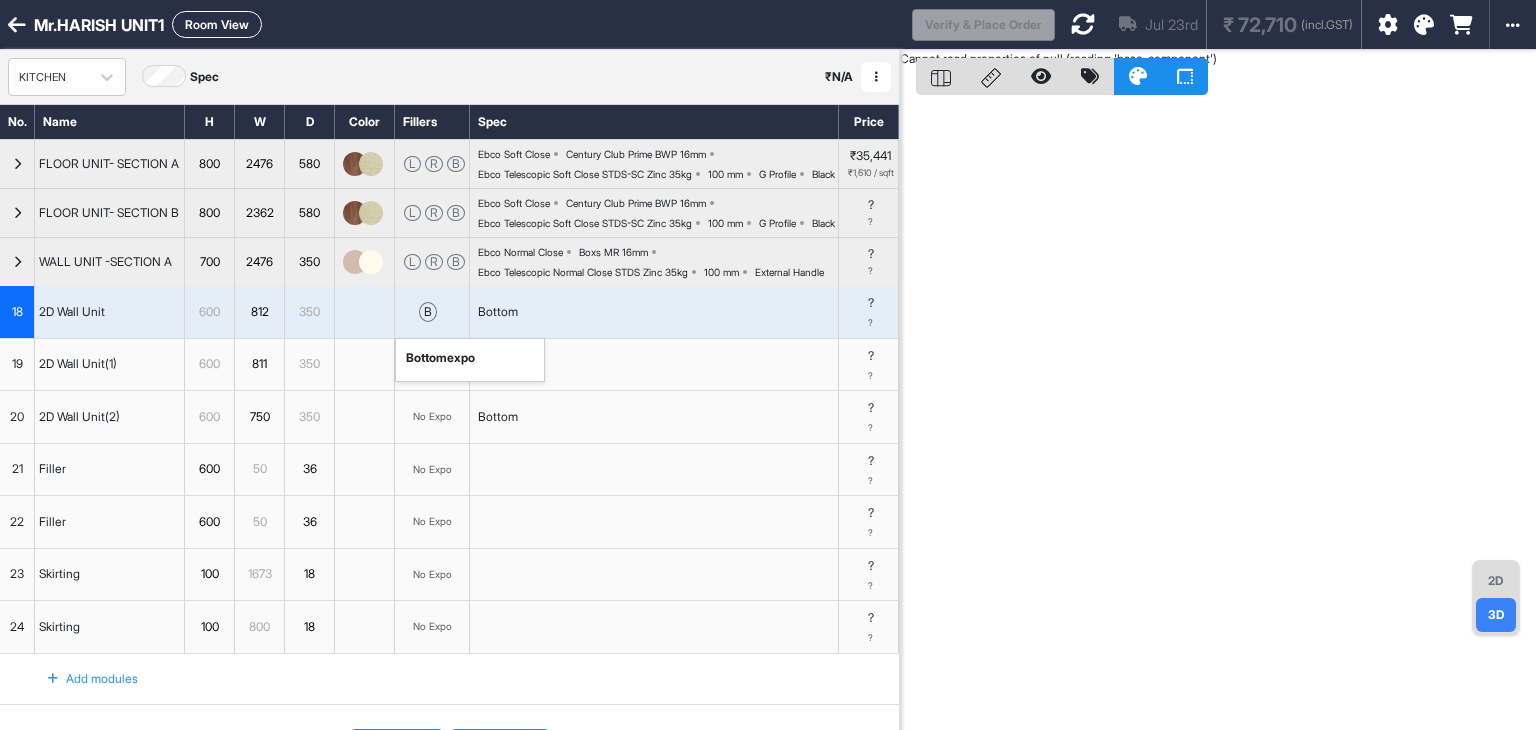drag, startPoint x: 390, startPoint y: 504, endPoint x: 391, endPoint y: 481, distance: 23.021729 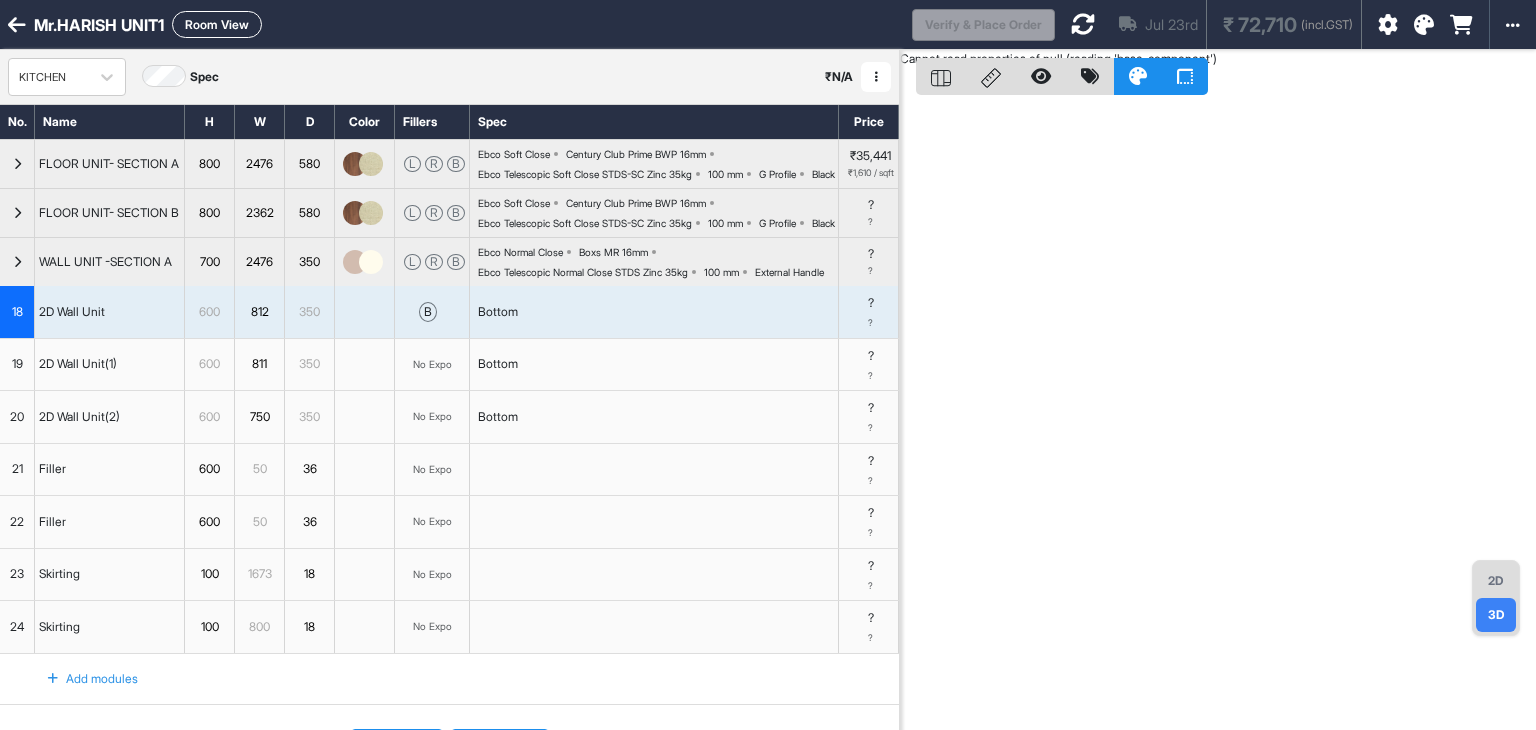 click on "Bottom" at bounding box center [654, 312] 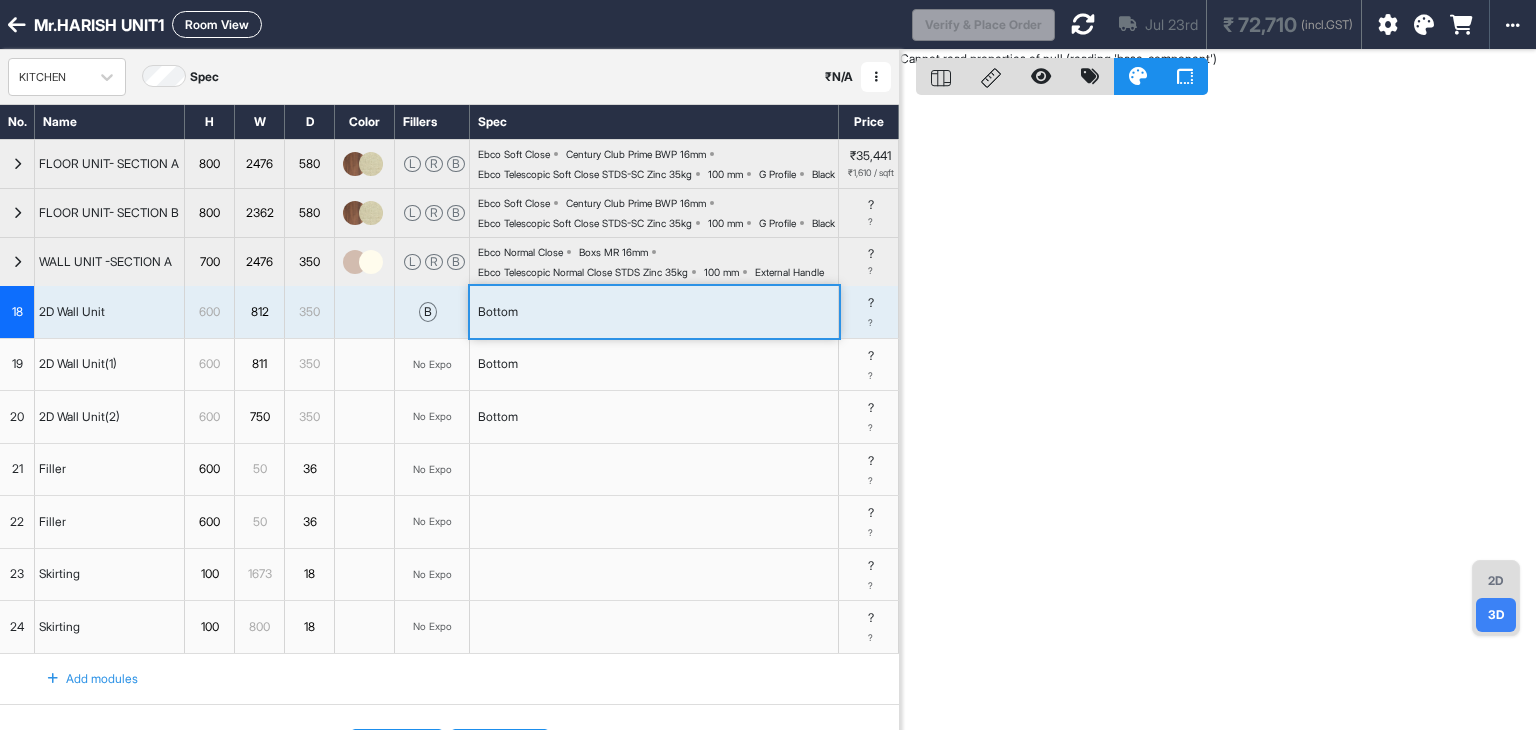 click on "No Expo" at bounding box center [432, 365] 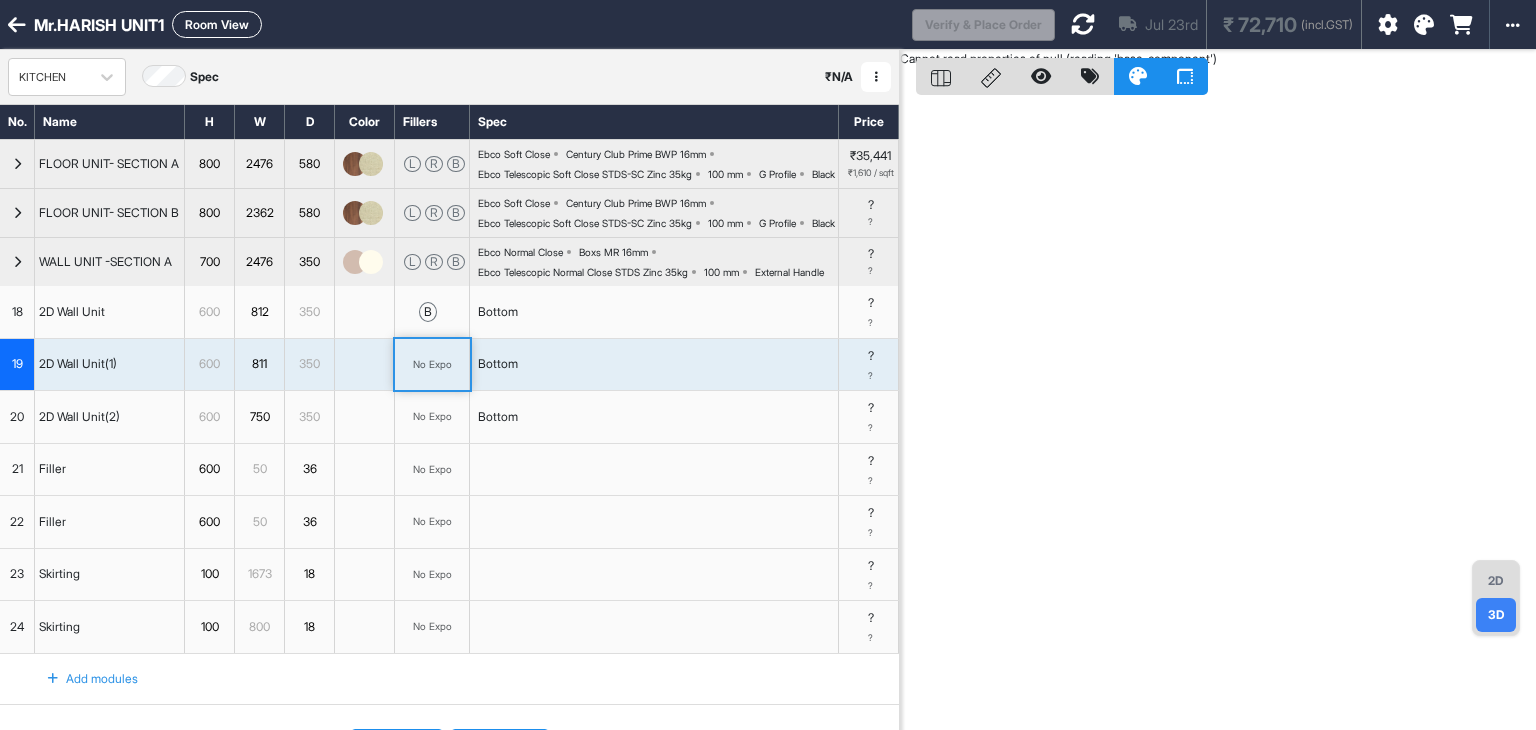 click on "No Expo" at bounding box center [432, 364] 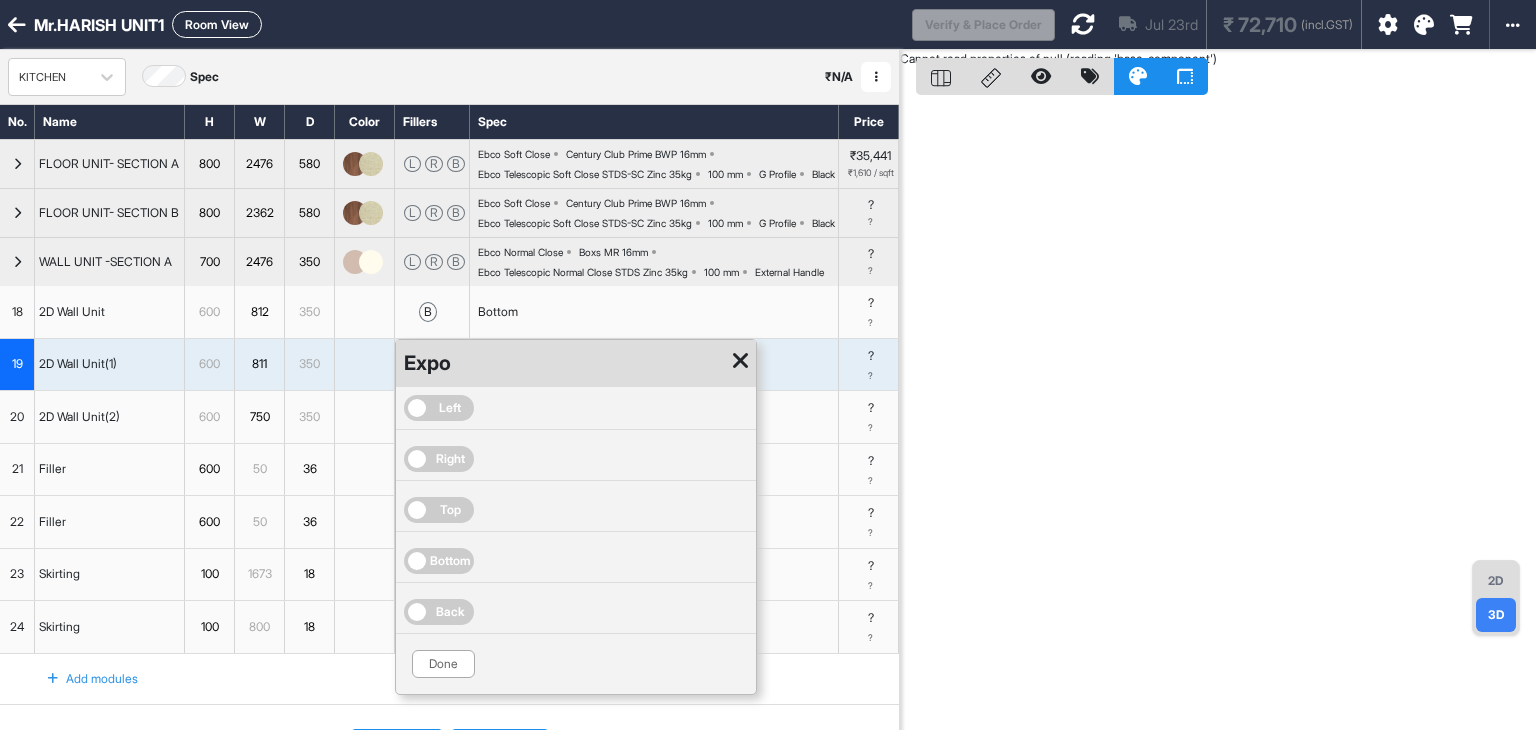 click on "Back" at bounding box center [450, 612] 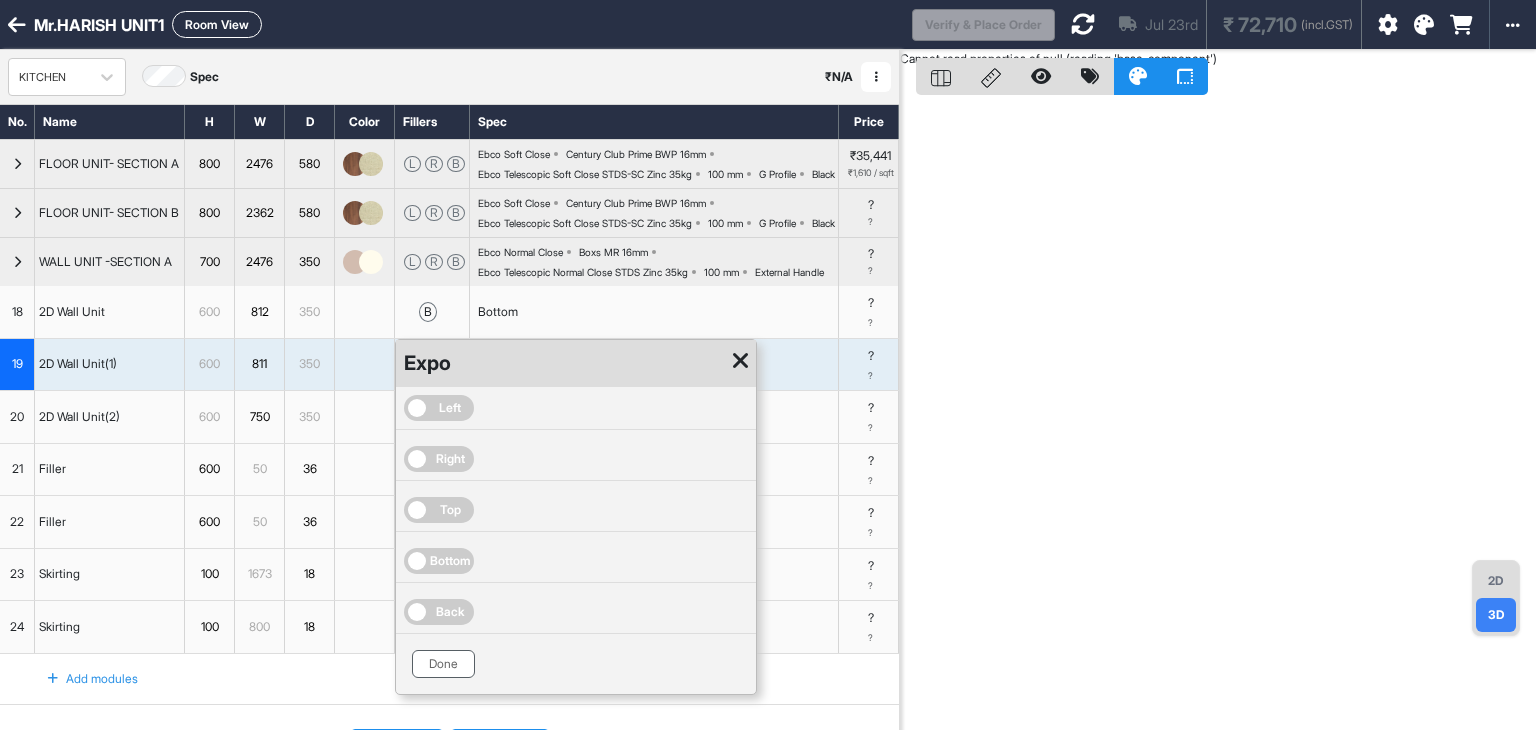 click on "Done" at bounding box center (576, 664) 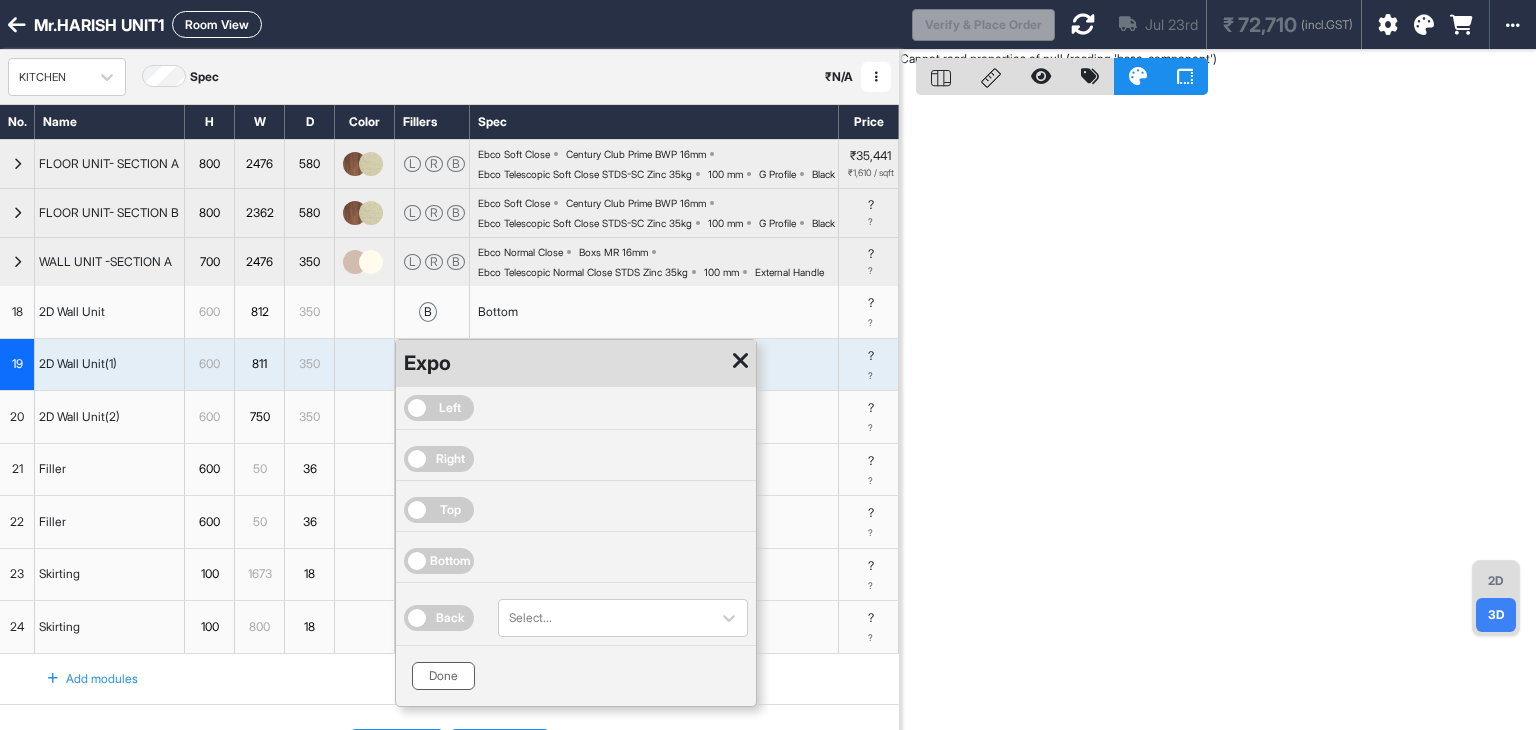 click on "Done" at bounding box center [443, 676] 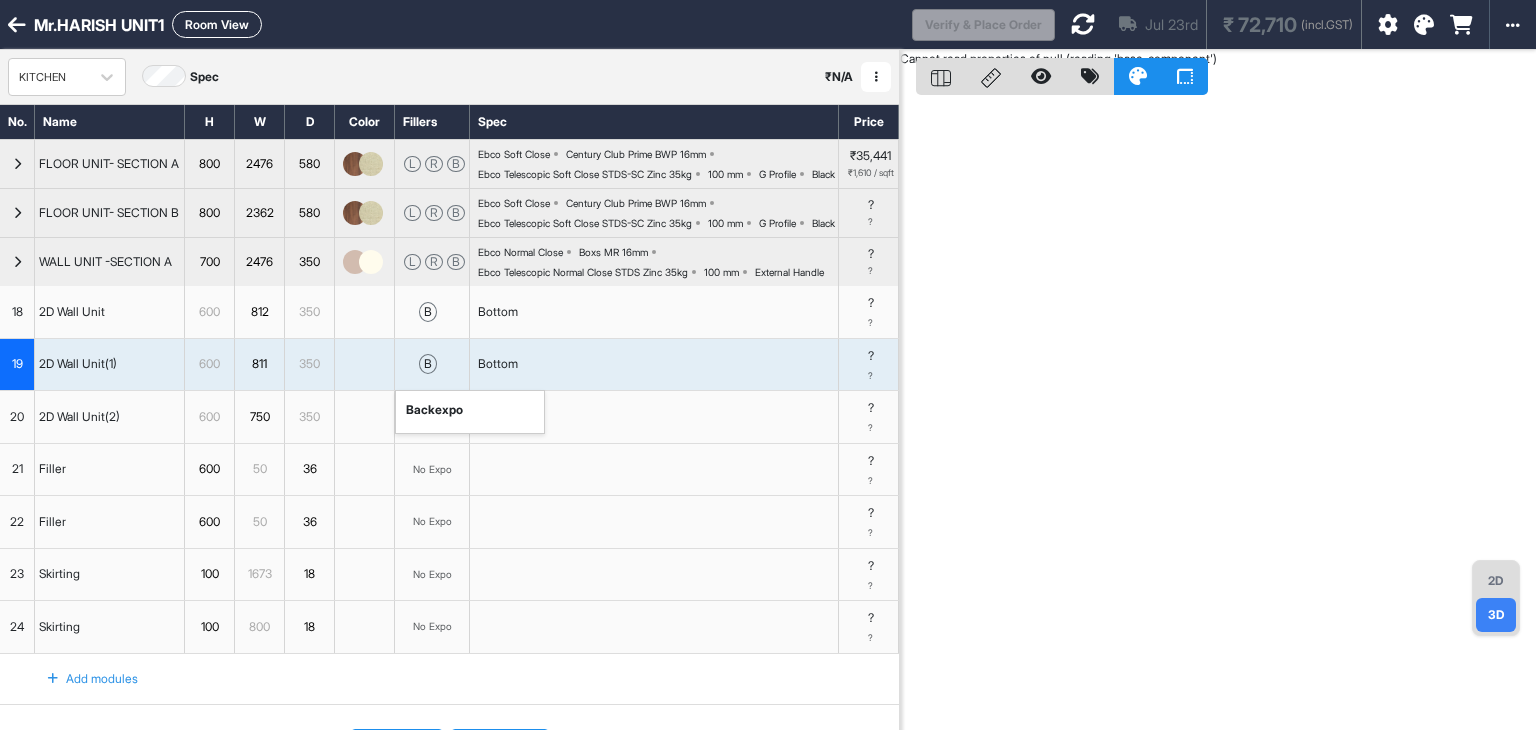 click on "back  expo" at bounding box center (470, 412) 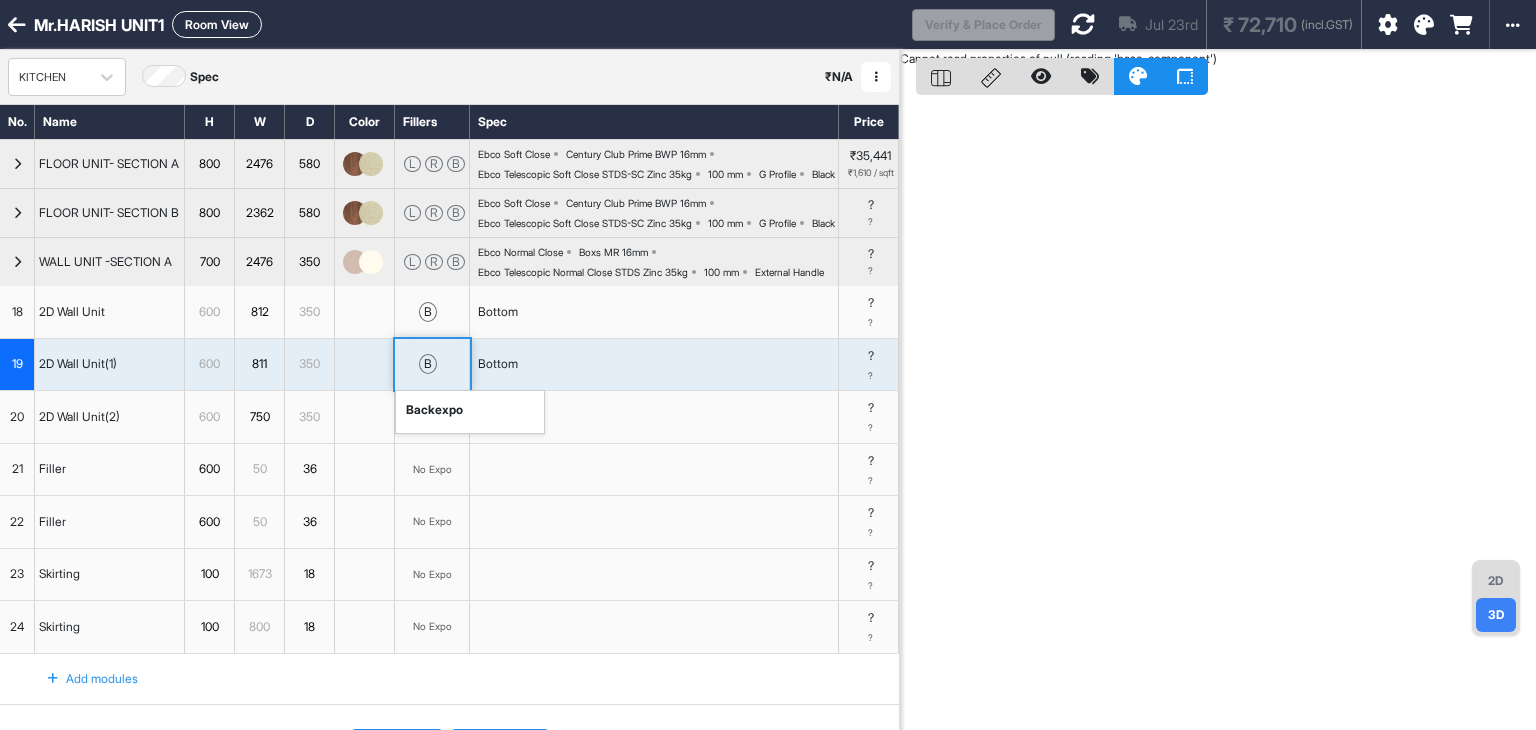 click on "back  expo" at bounding box center (470, 412) 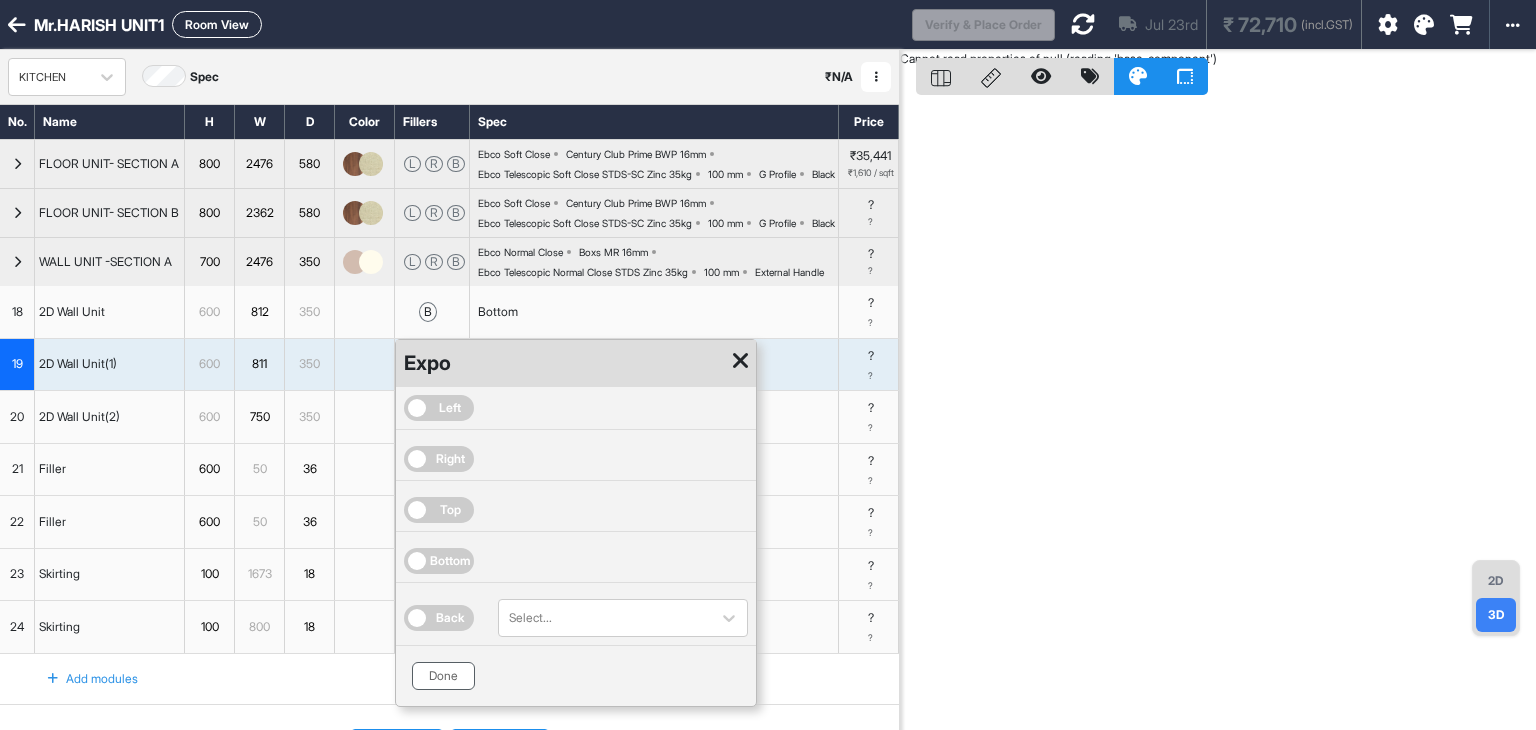 click on "Done" at bounding box center [443, 676] 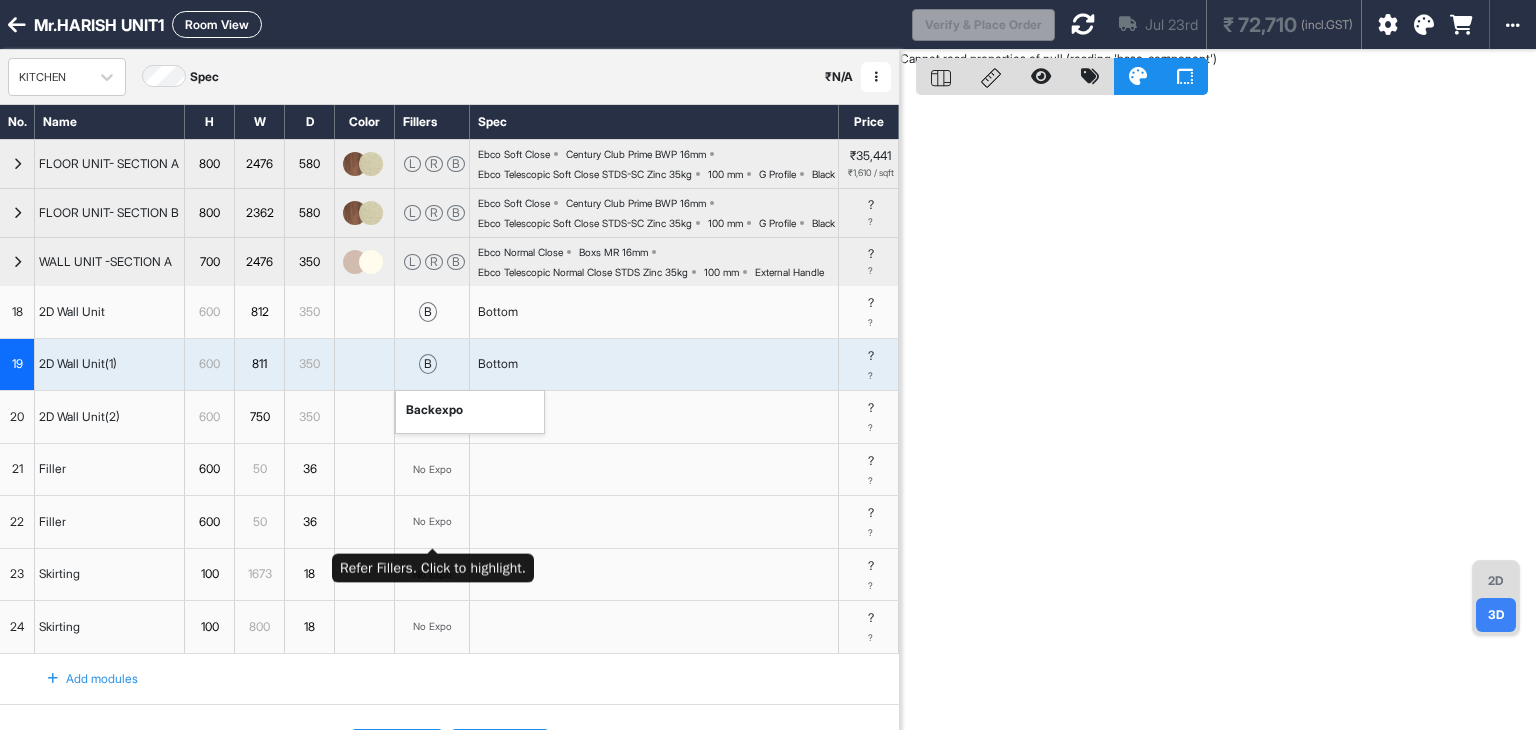 click on "No Expo" at bounding box center [432, 470] 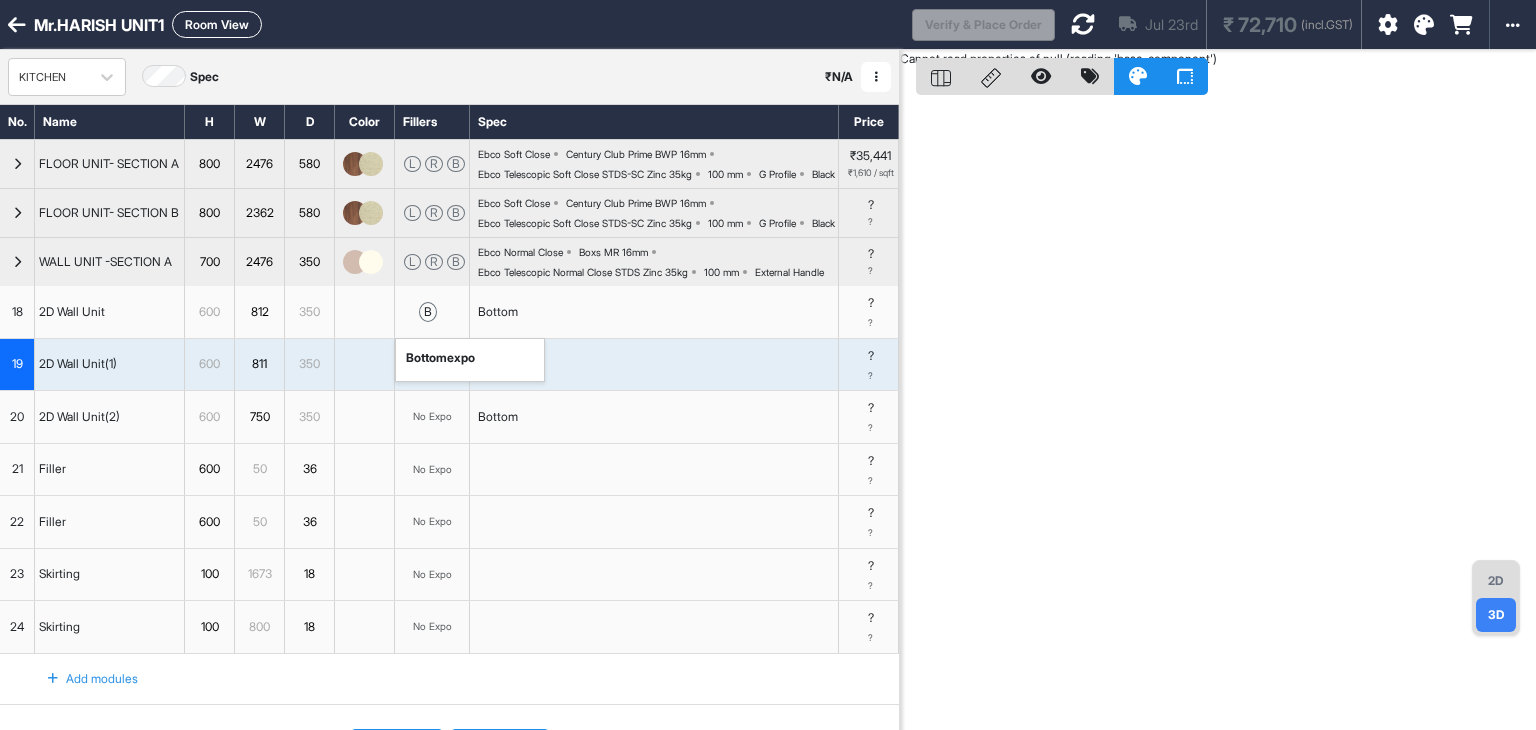 click on "b" at bounding box center [428, 312] 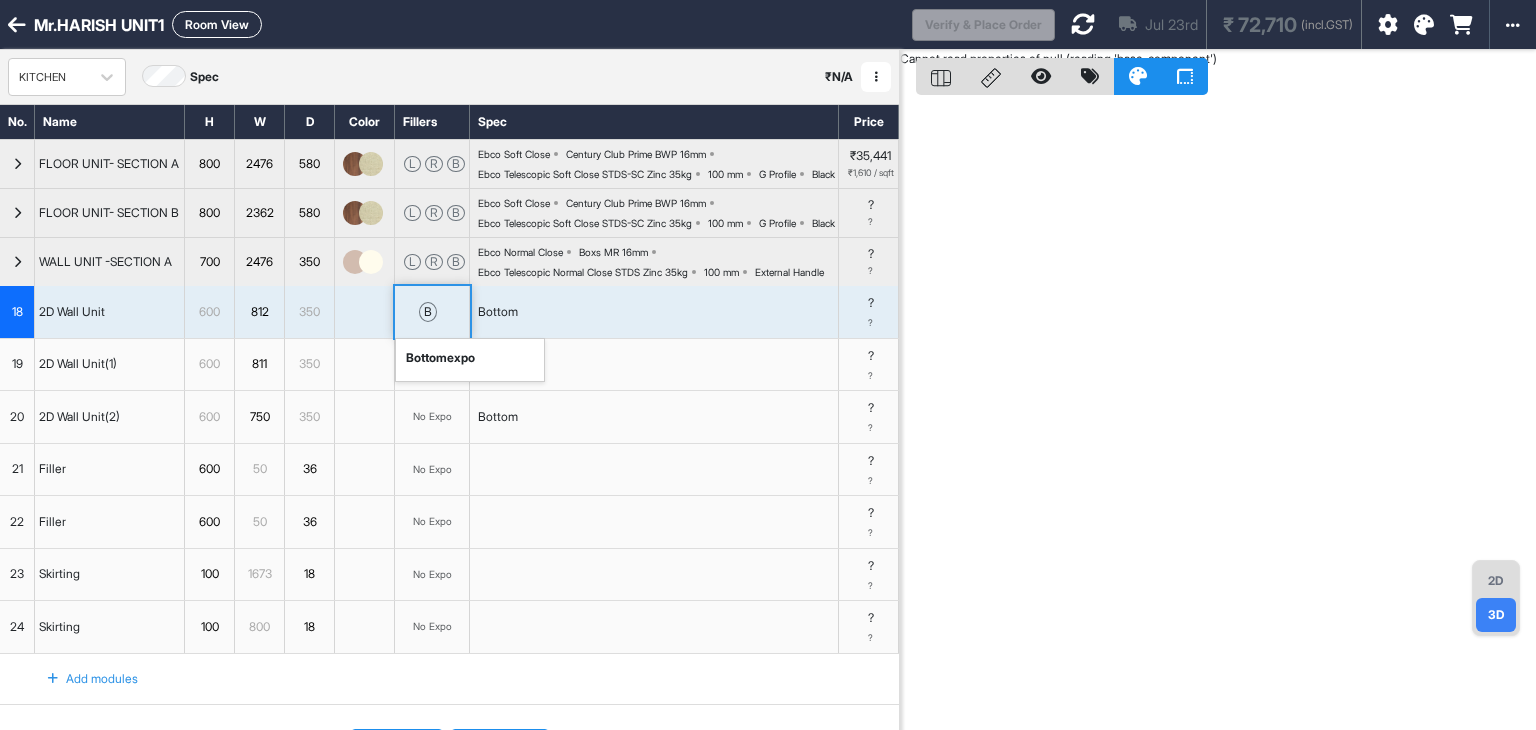 click on "b" at bounding box center [428, 312] 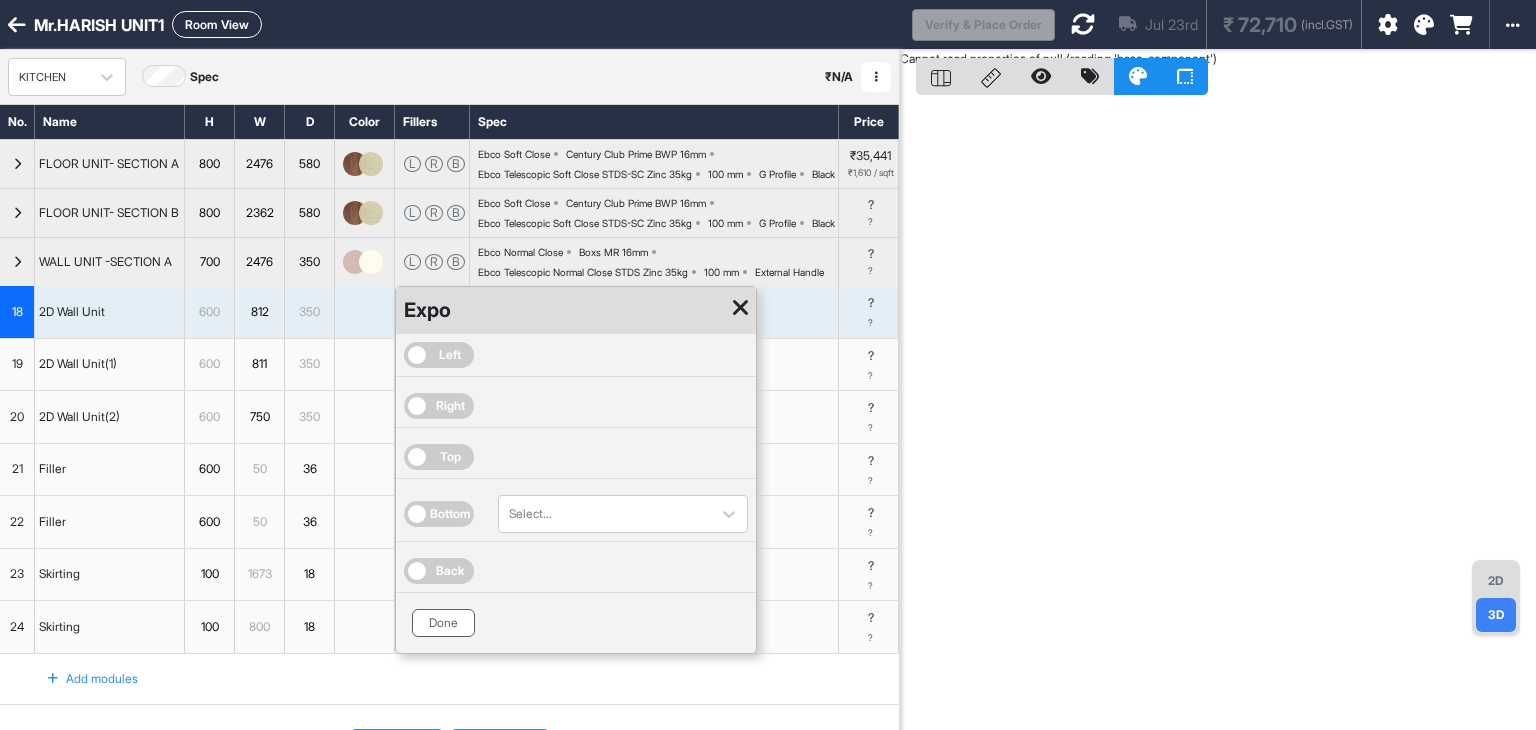click on "Done" at bounding box center [443, 623] 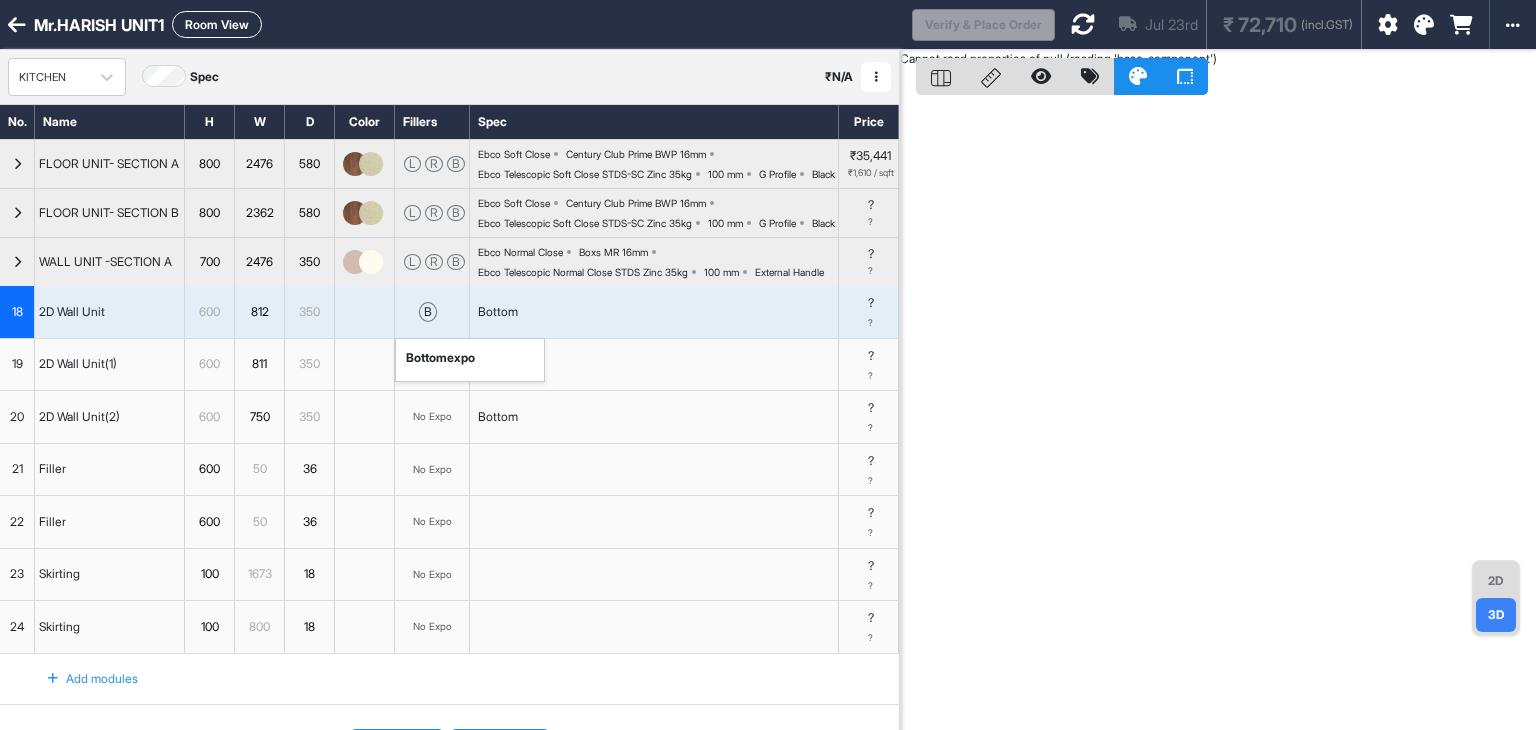 click on "bottom  expo" at bounding box center (440, 358) 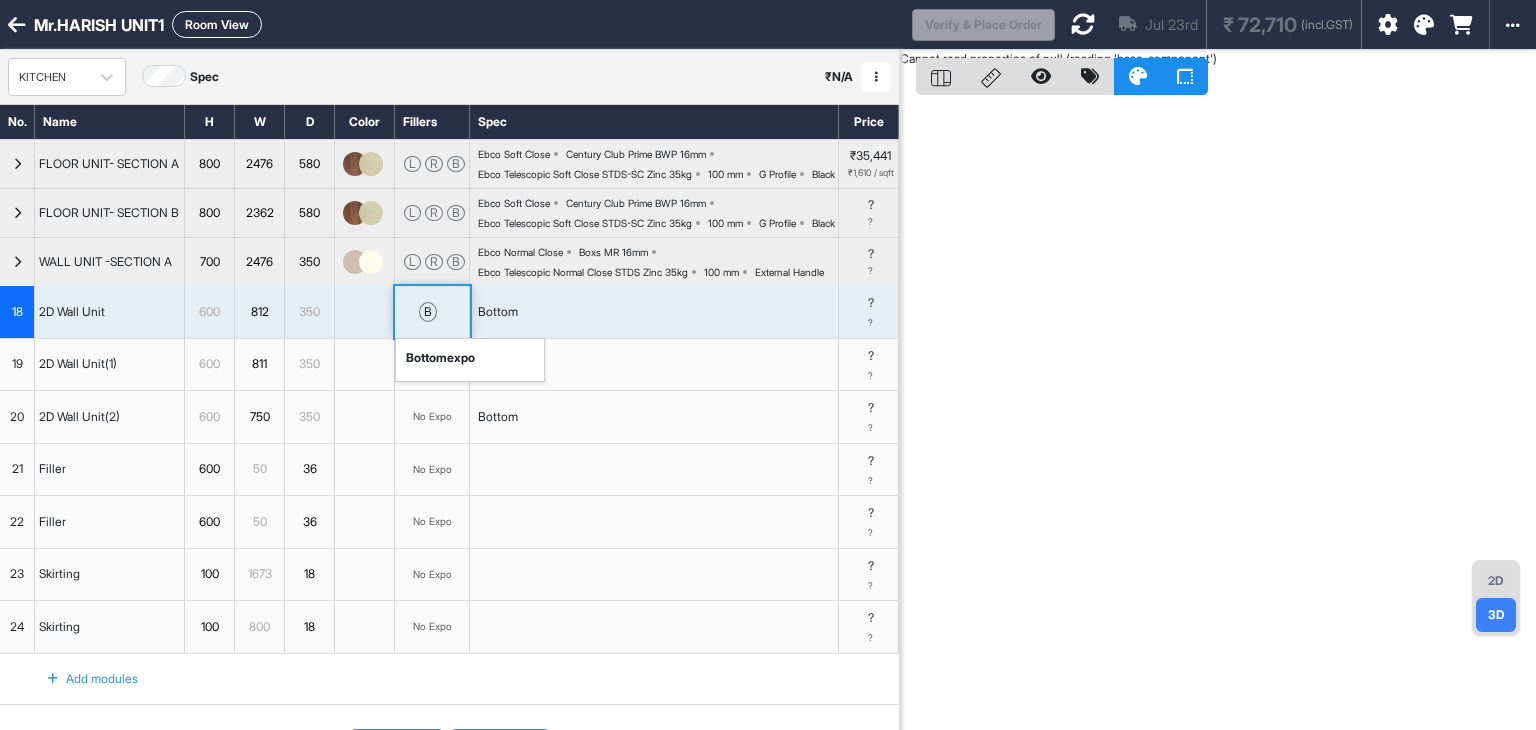 click on "bottom  expo" at bounding box center [440, 358] 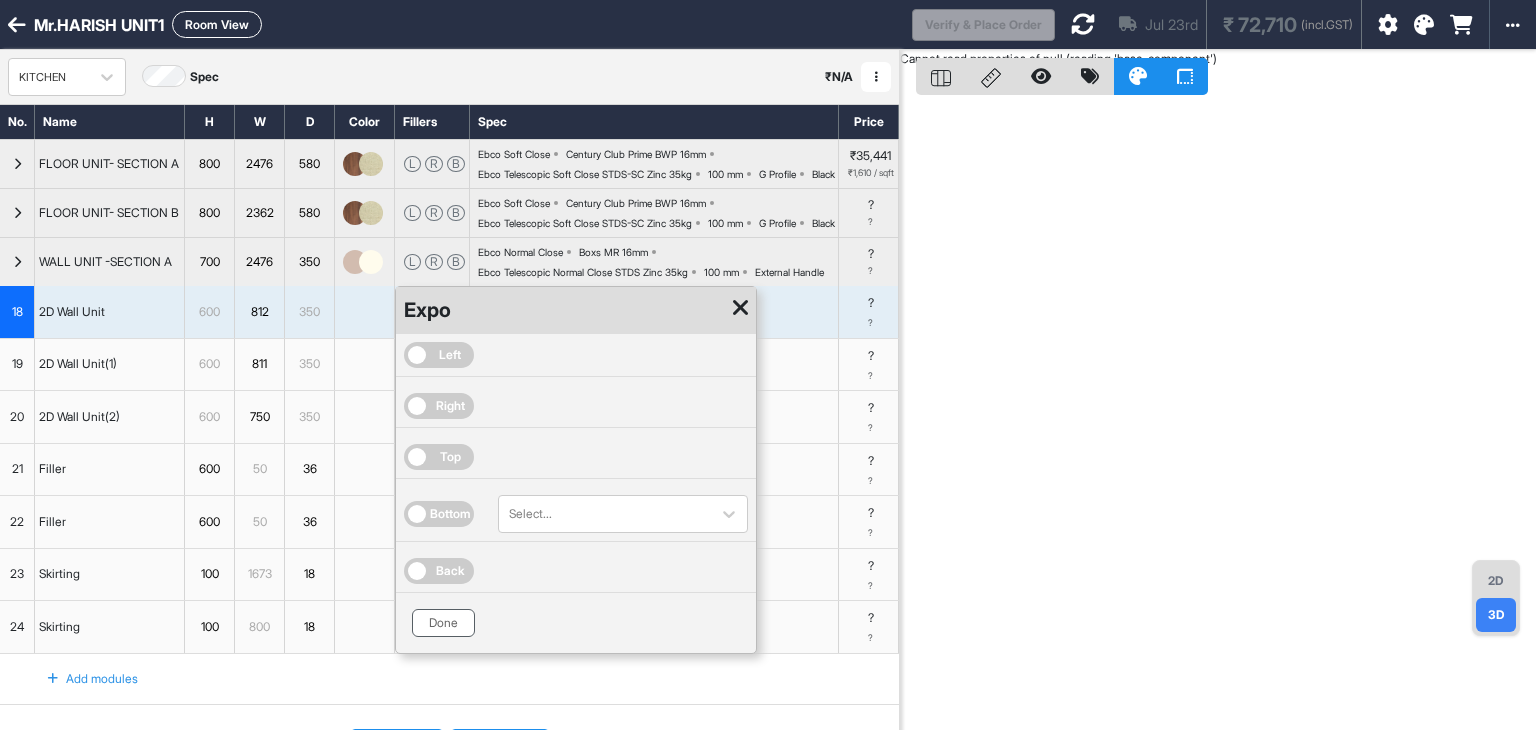 click on "Done" at bounding box center (443, 623) 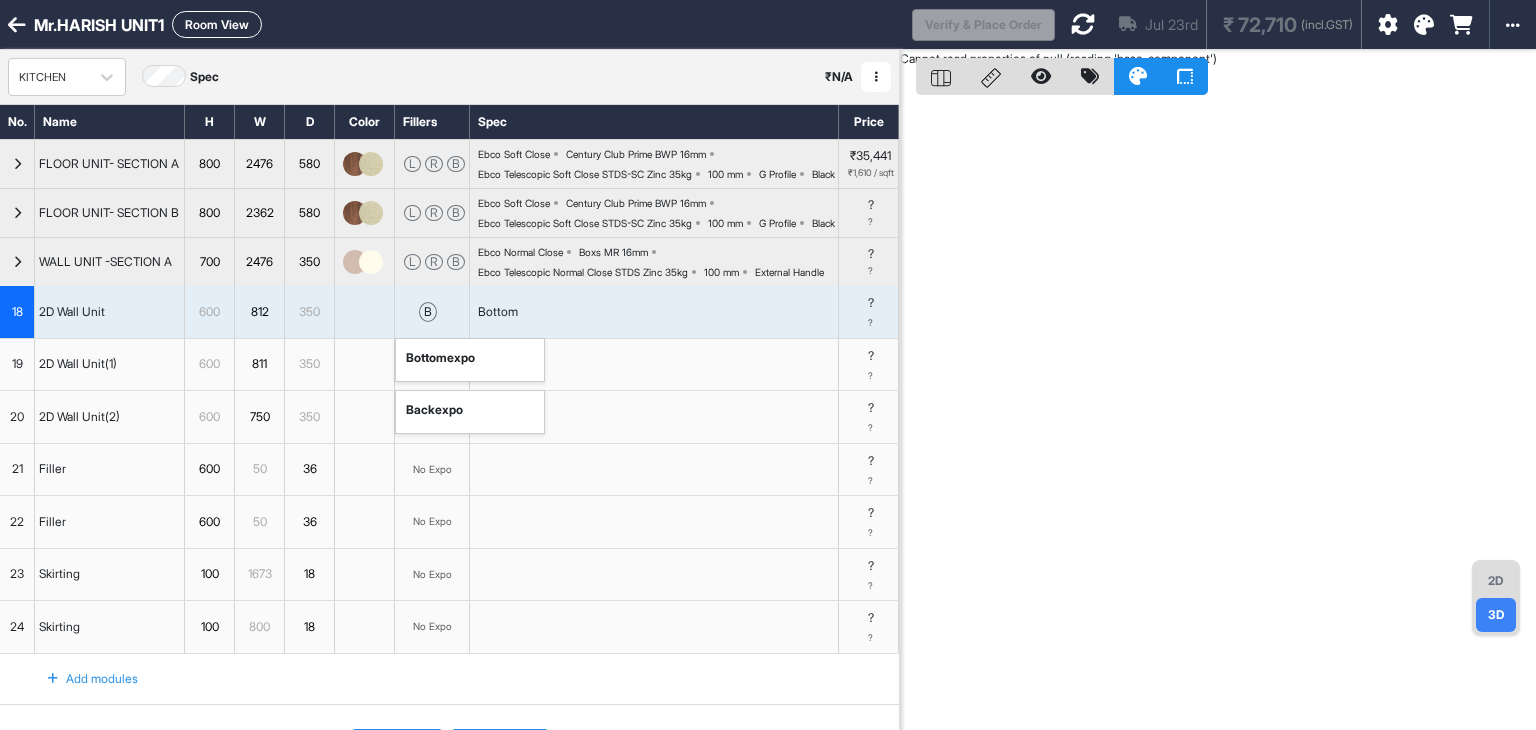 click on "b back  expo" at bounding box center [432, 365] 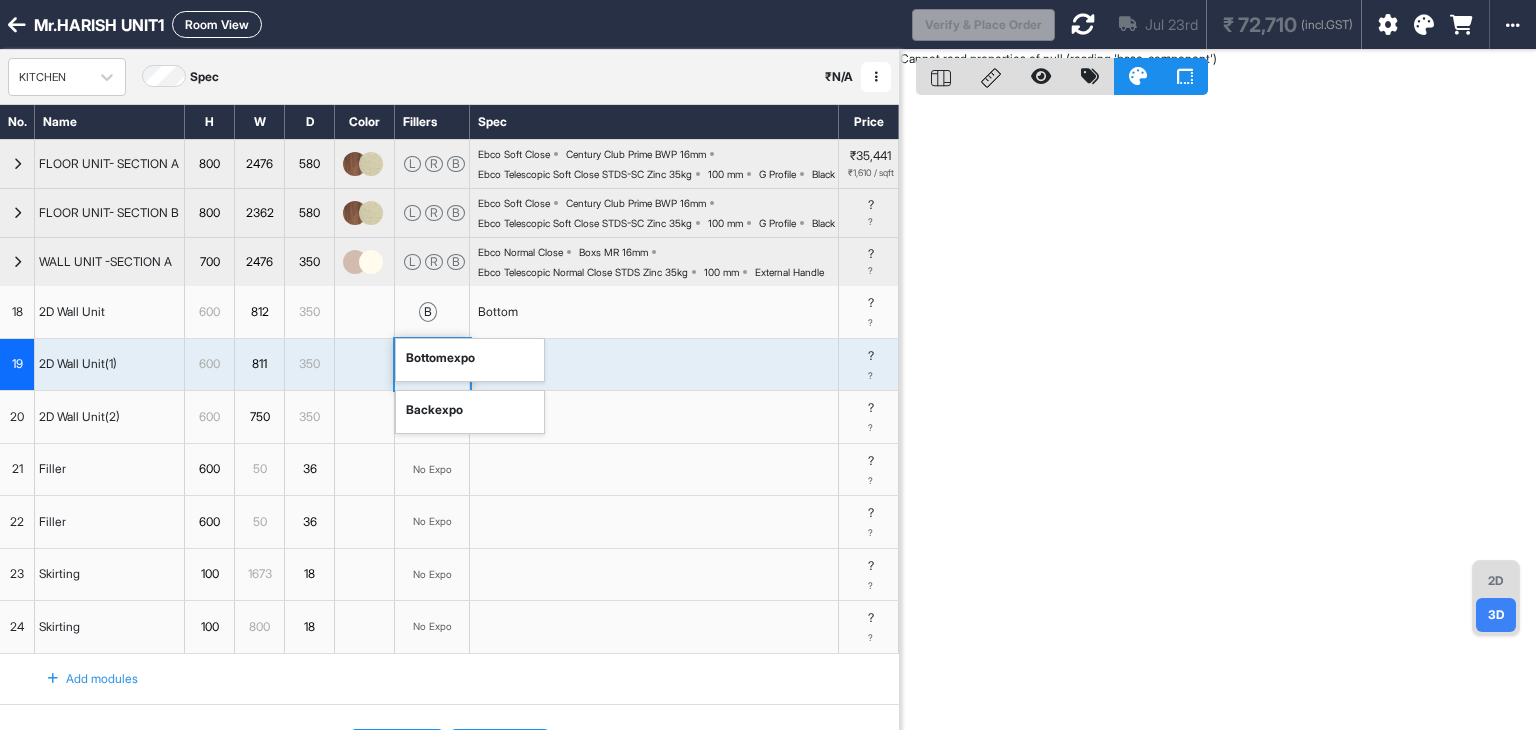 click on "back  expo" at bounding box center [434, 410] 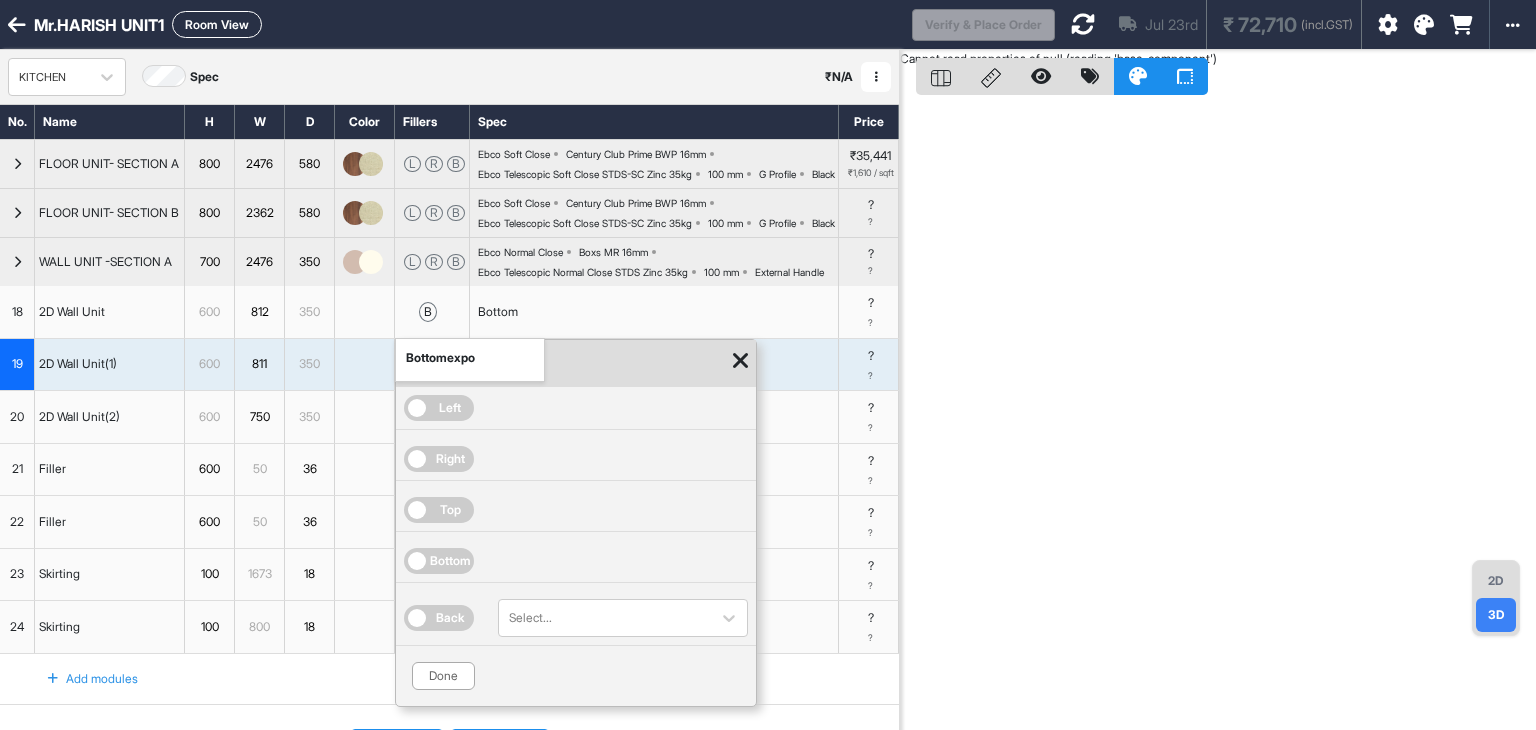 click on "Bottom" at bounding box center [450, 561] 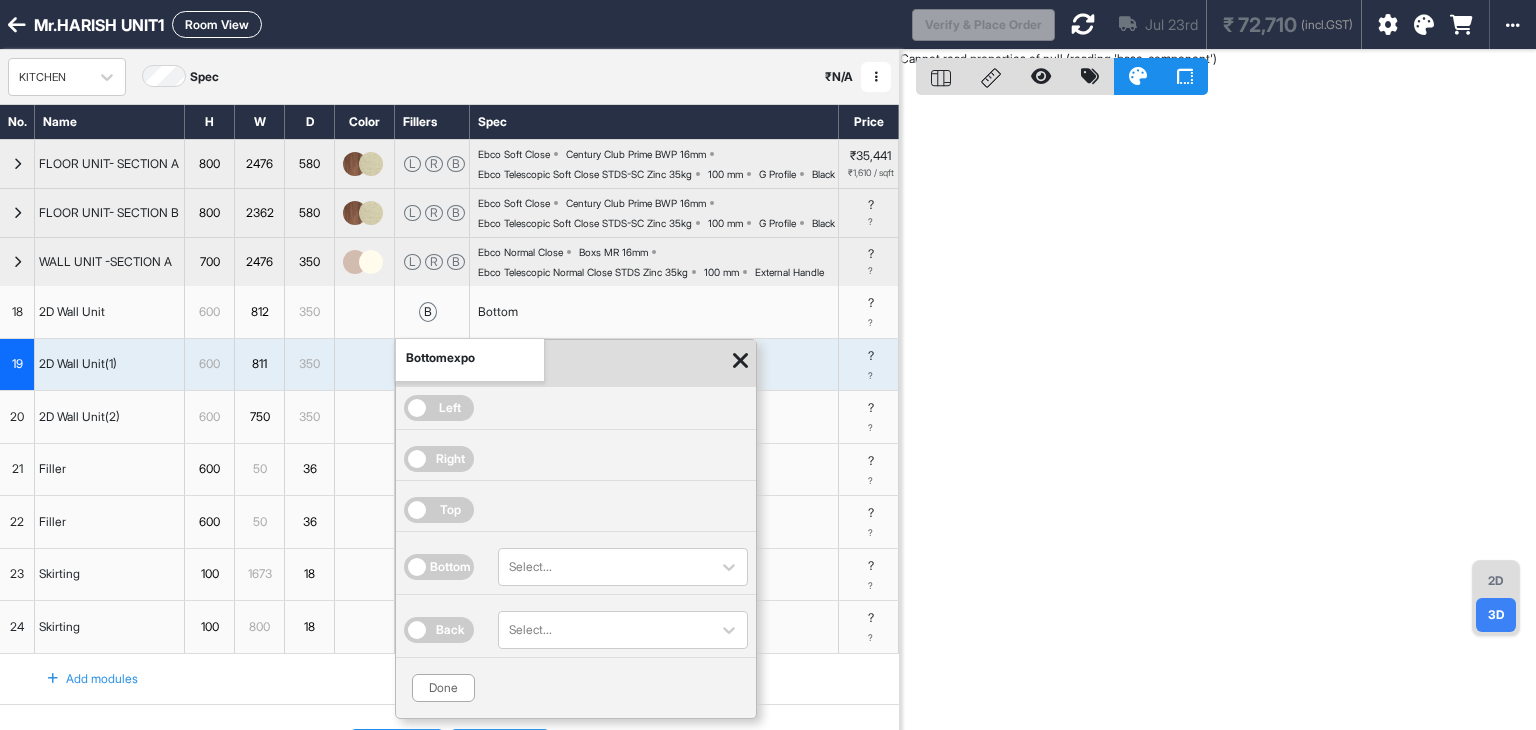 click on "Back Select..." at bounding box center (576, 630) 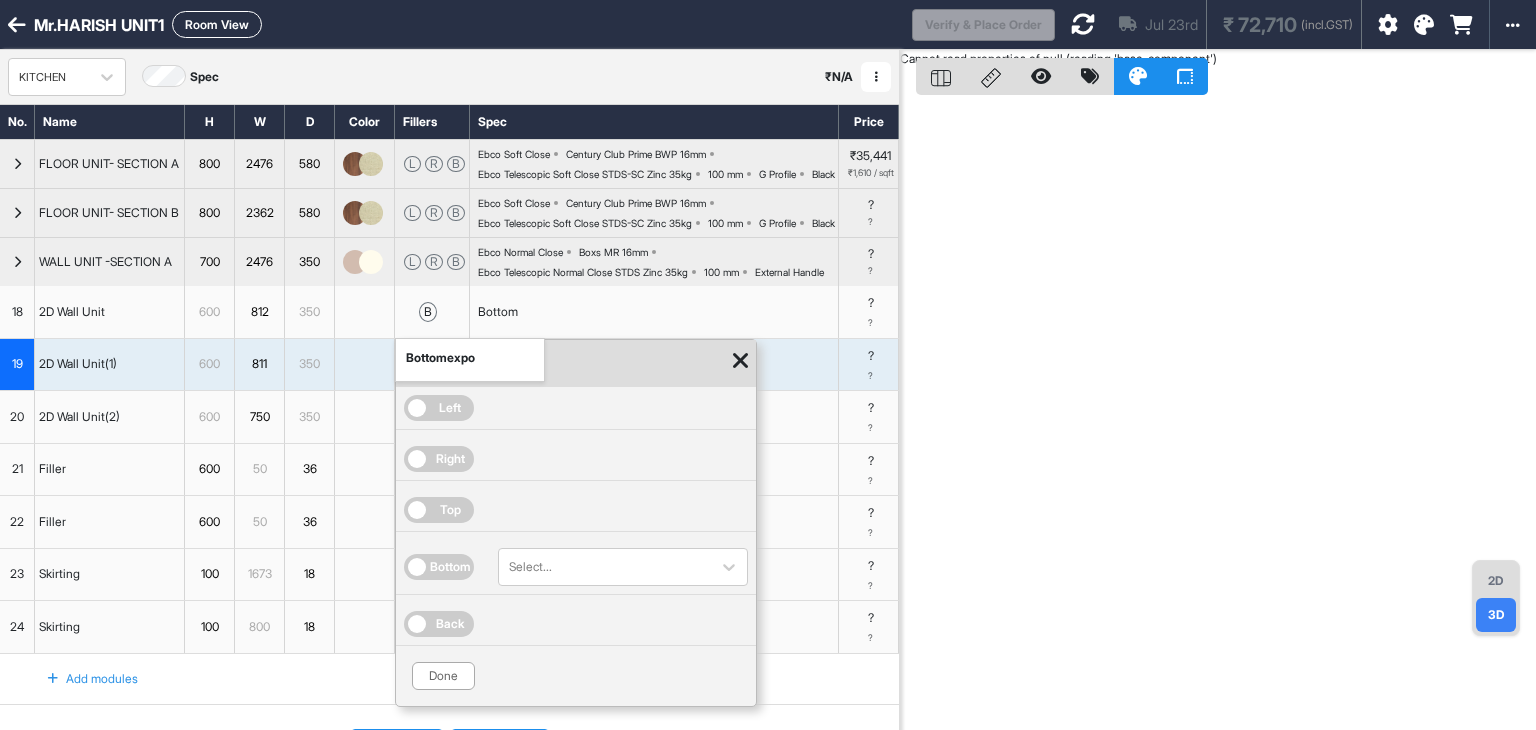 scroll, scrollTop: 200, scrollLeft: 0, axis: vertical 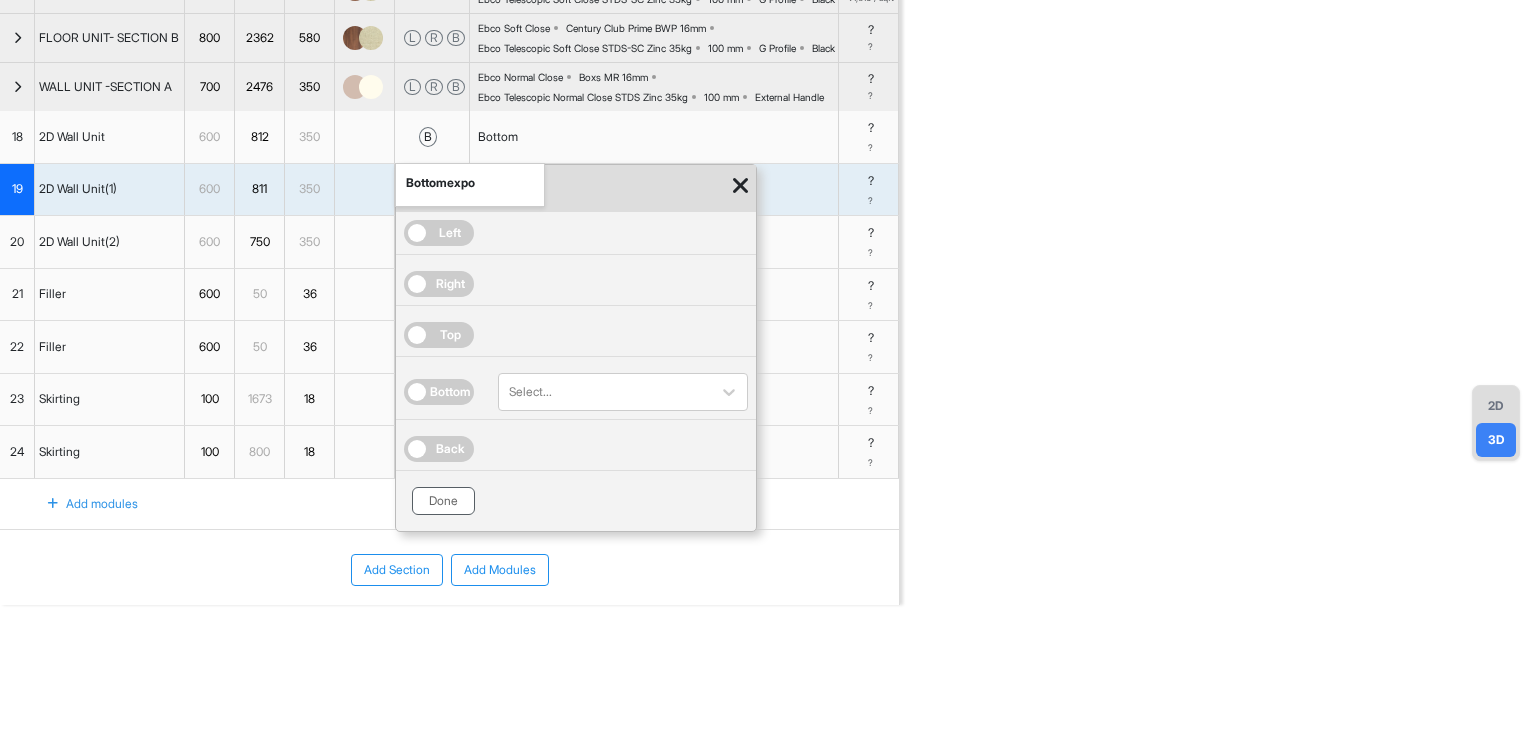 click on "Done" at bounding box center [443, 501] 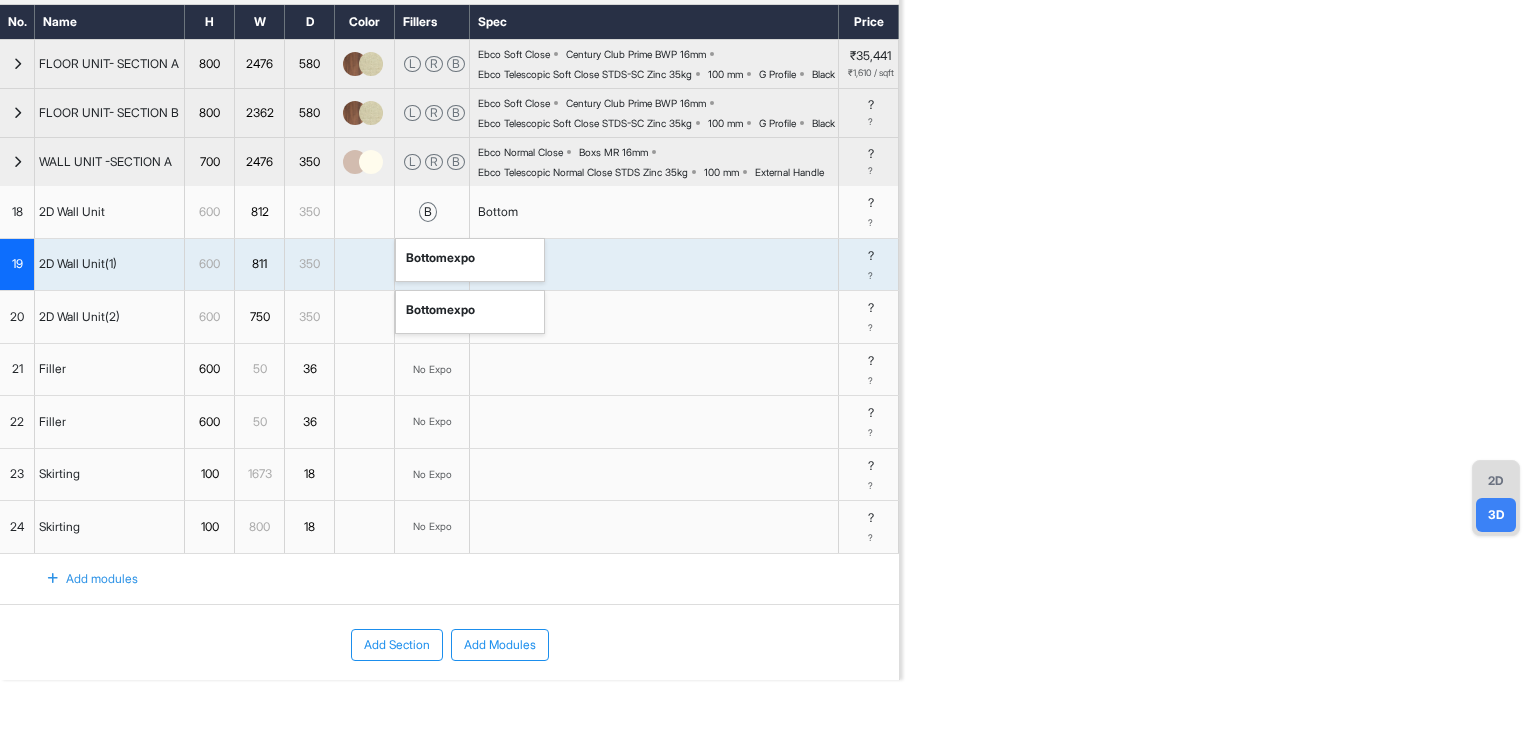 scroll, scrollTop: 100, scrollLeft: 0, axis: vertical 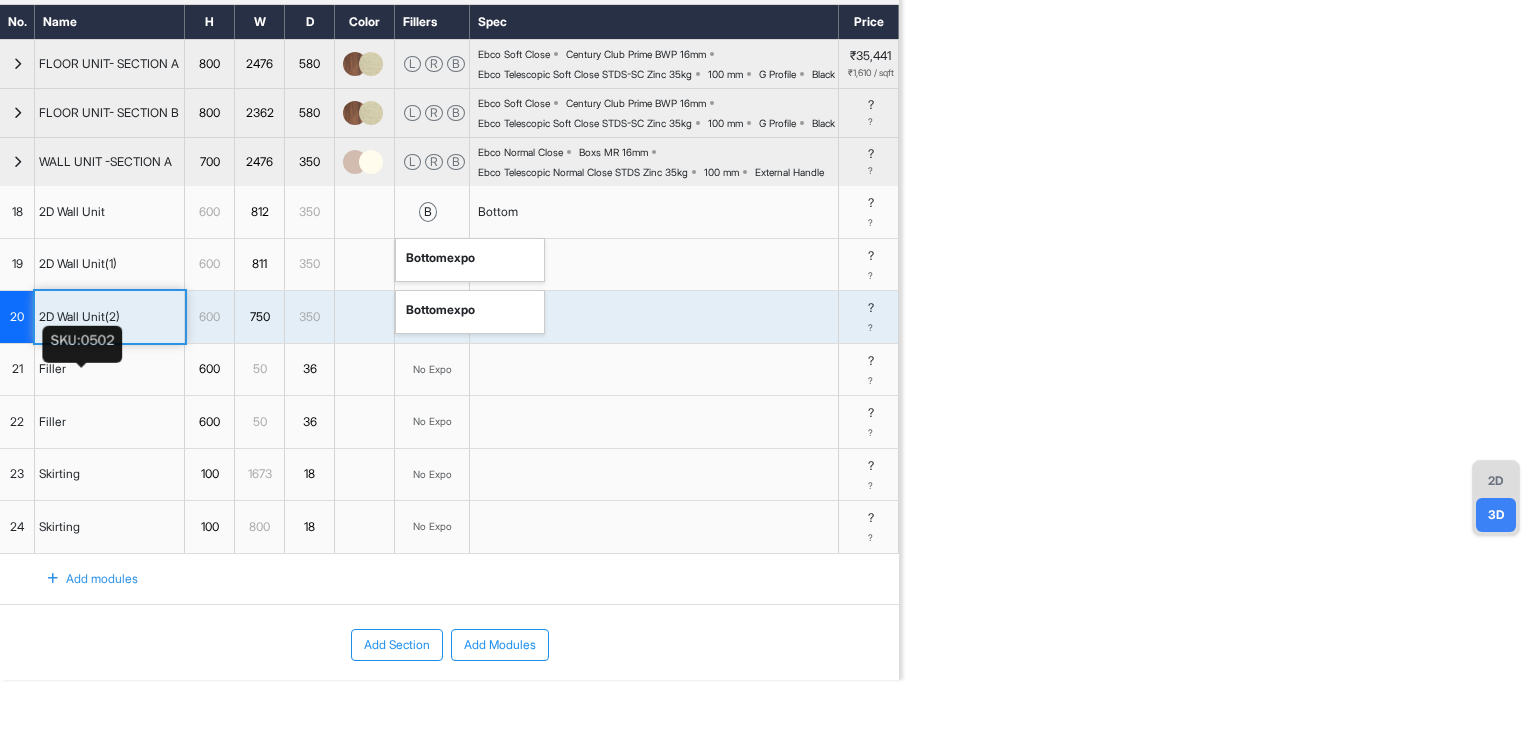 click on "2D Wall Unit(2)" at bounding box center (79, 317) 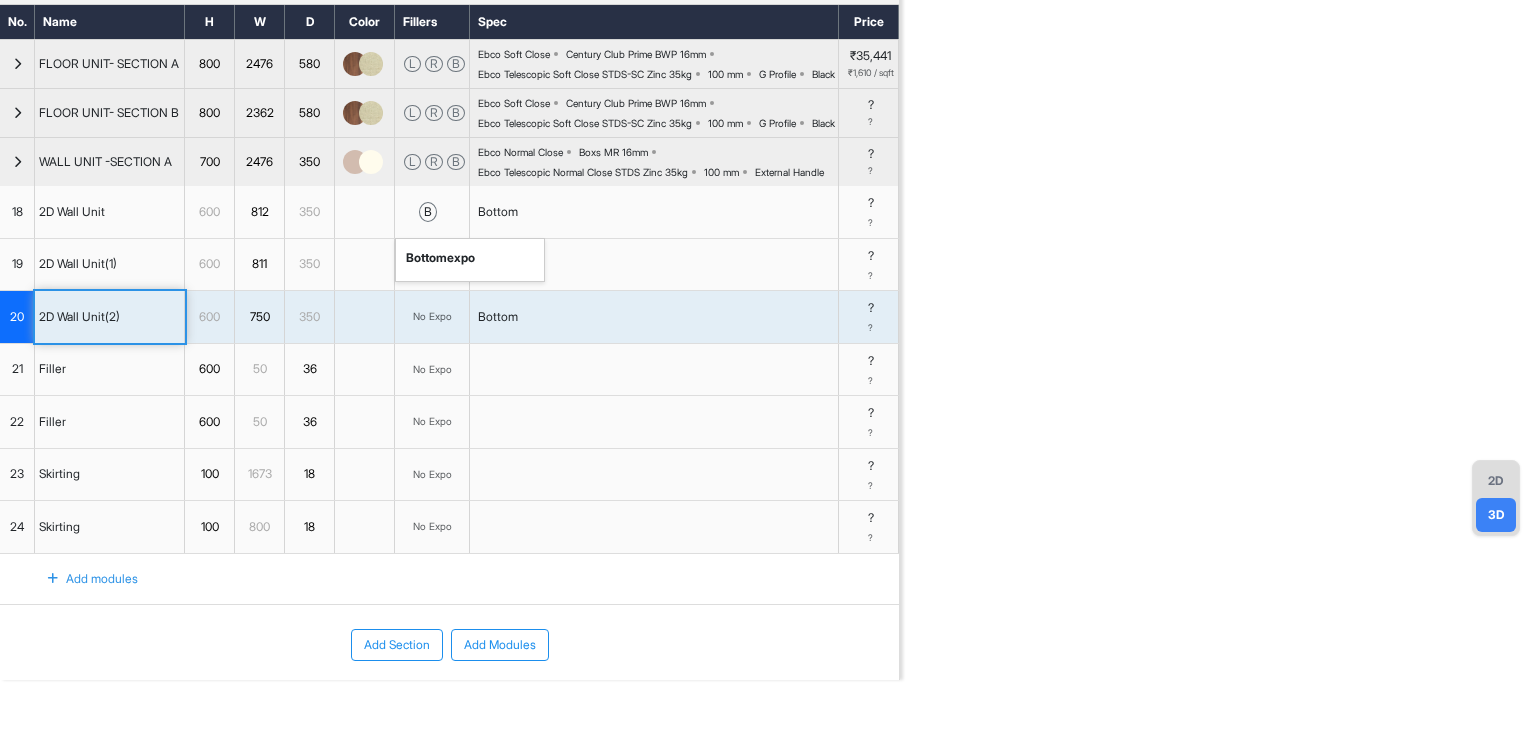 click on "No Expo" at bounding box center (432, 317) 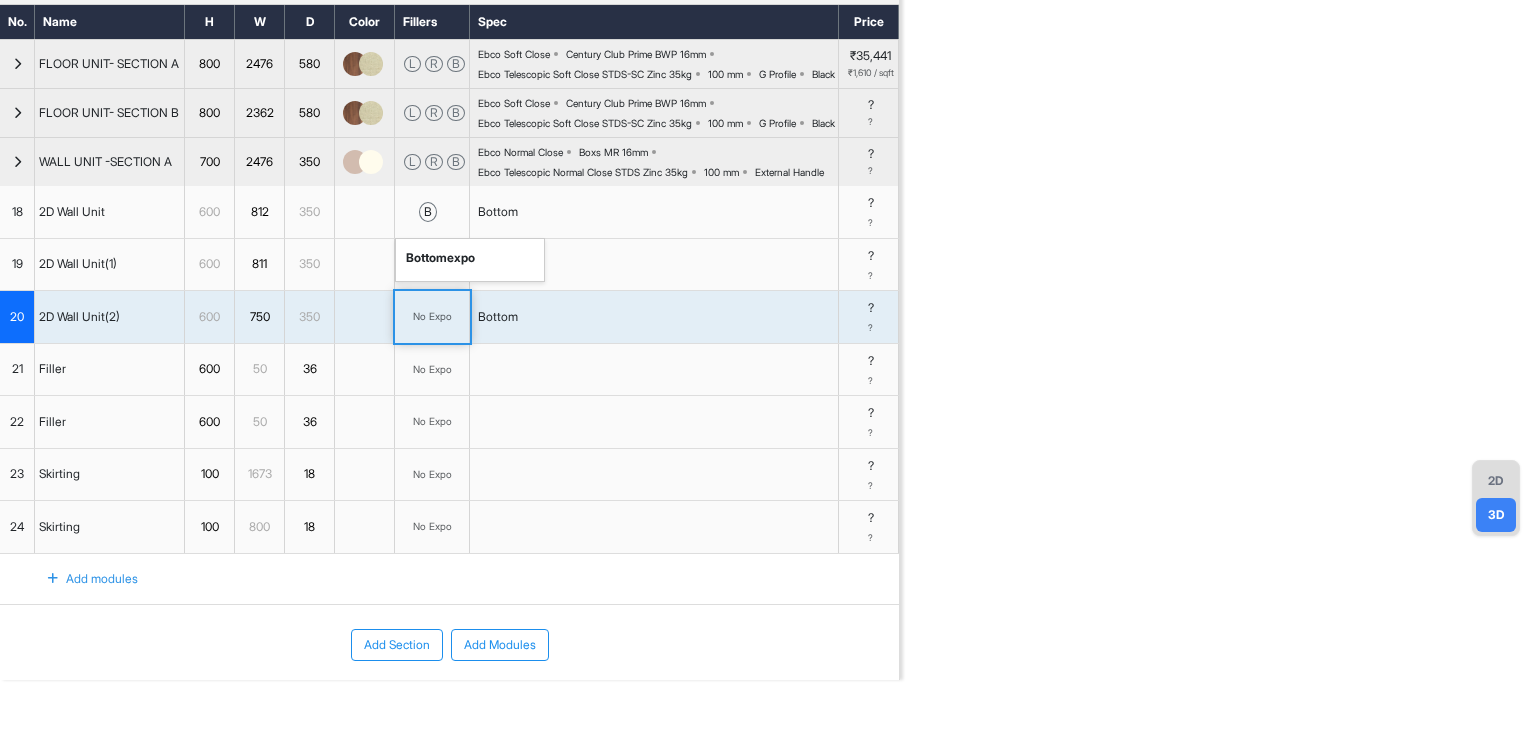 click on "No Expo" at bounding box center [432, 317] 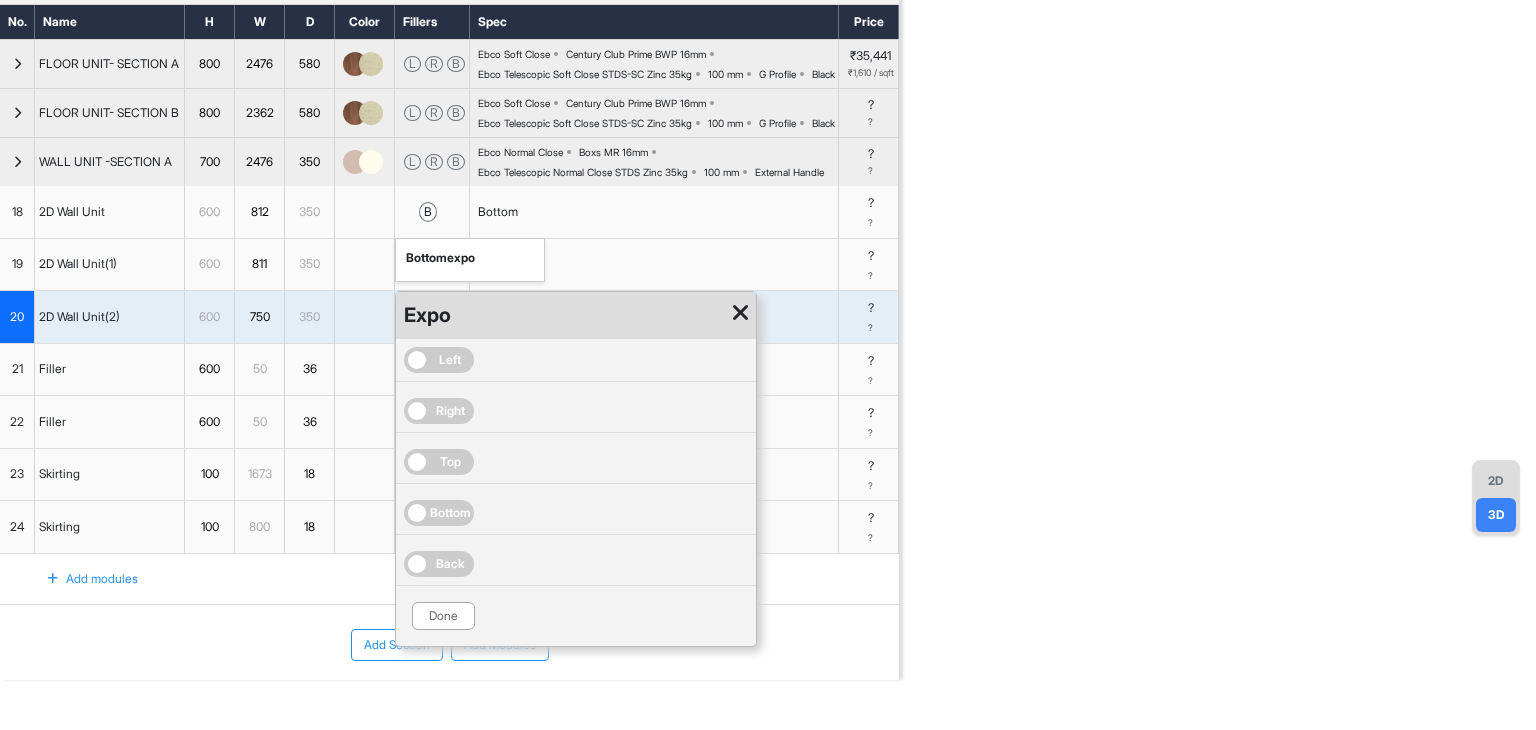 click on "Bottom" at bounding box center [450, 513] 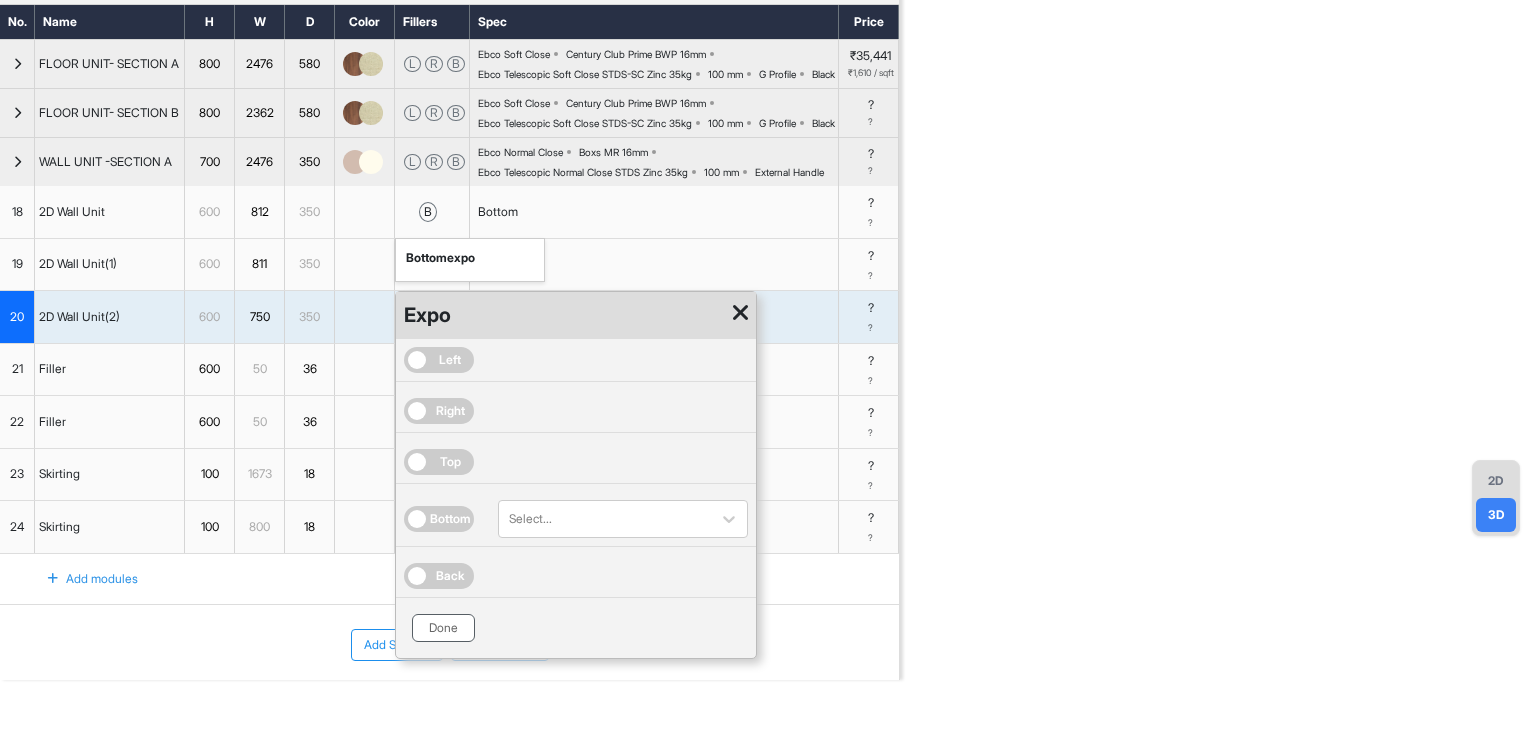 click on "Done" at bounding box center [443, 628] 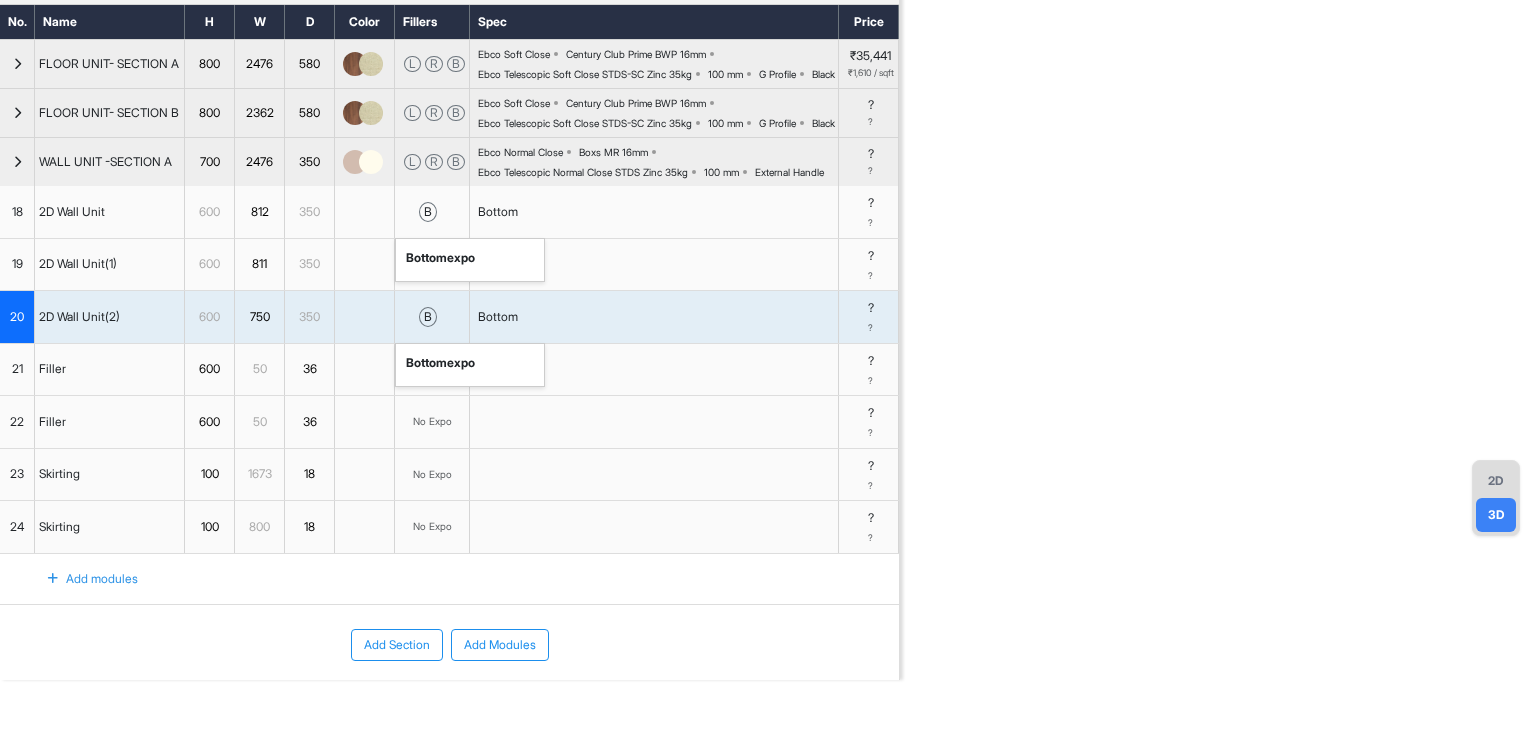 click on "350" at bounding box center (309, 317) 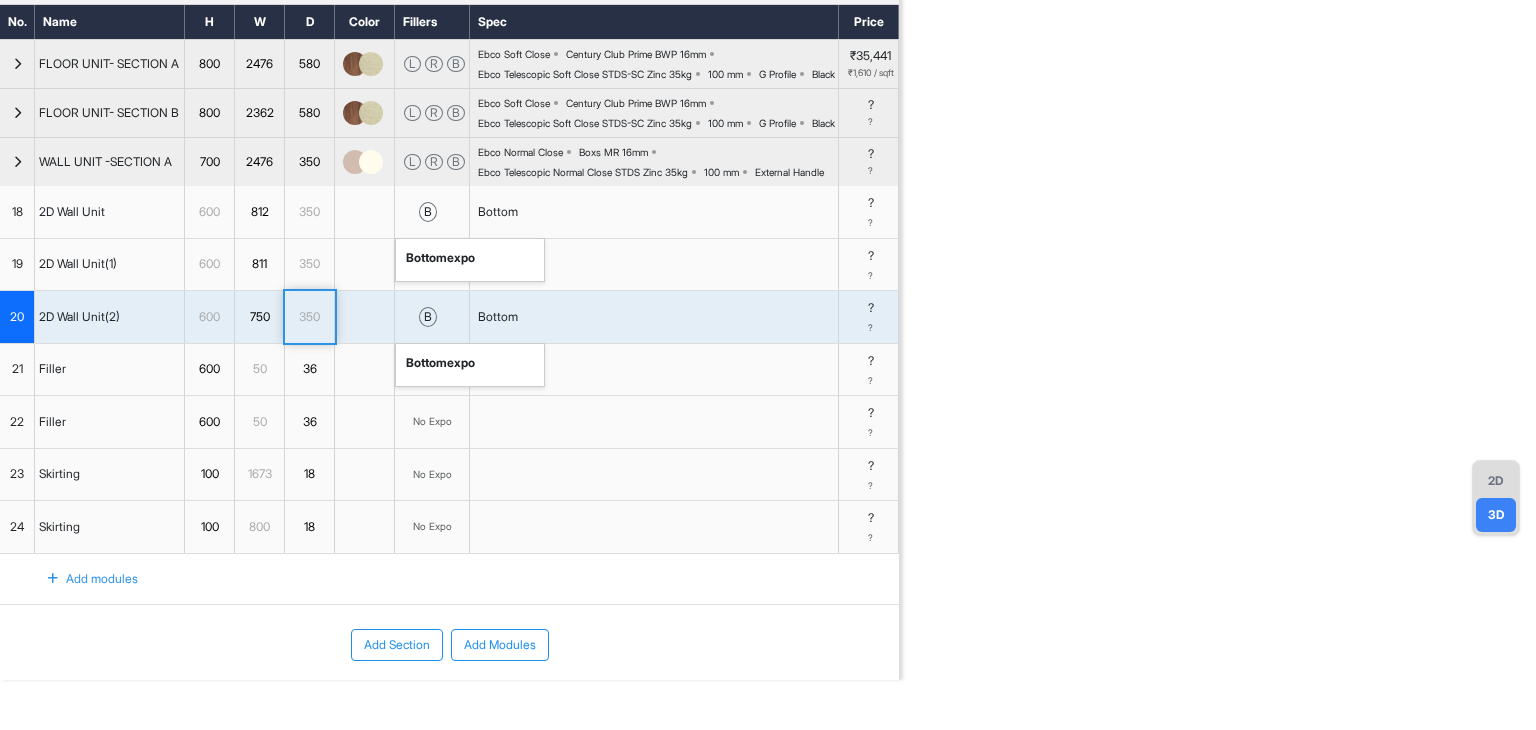 click on "812" at bounding box center [259, 212] 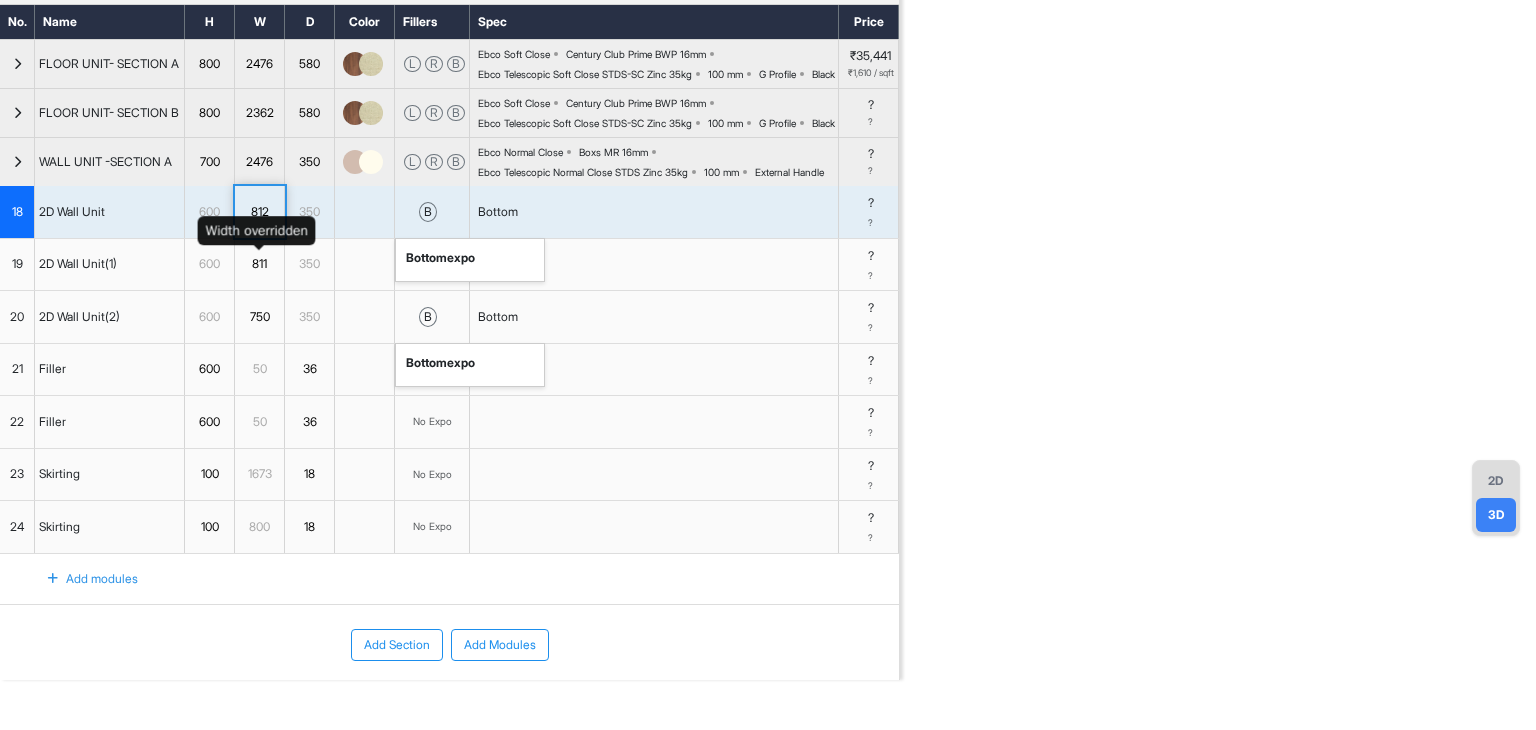 click on "812" at bounding box center [259, 212] 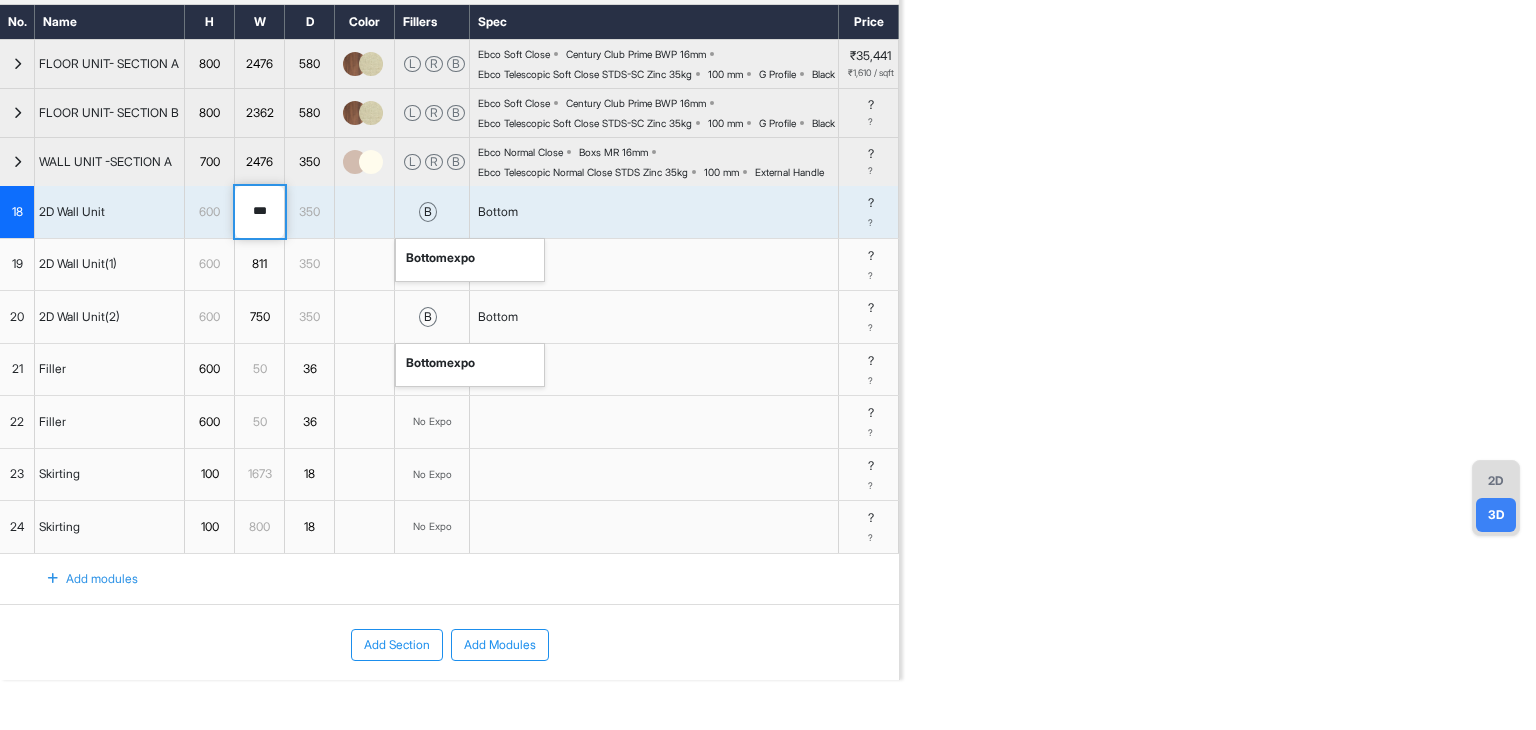 click on "350" at bounding box center [309, 212] 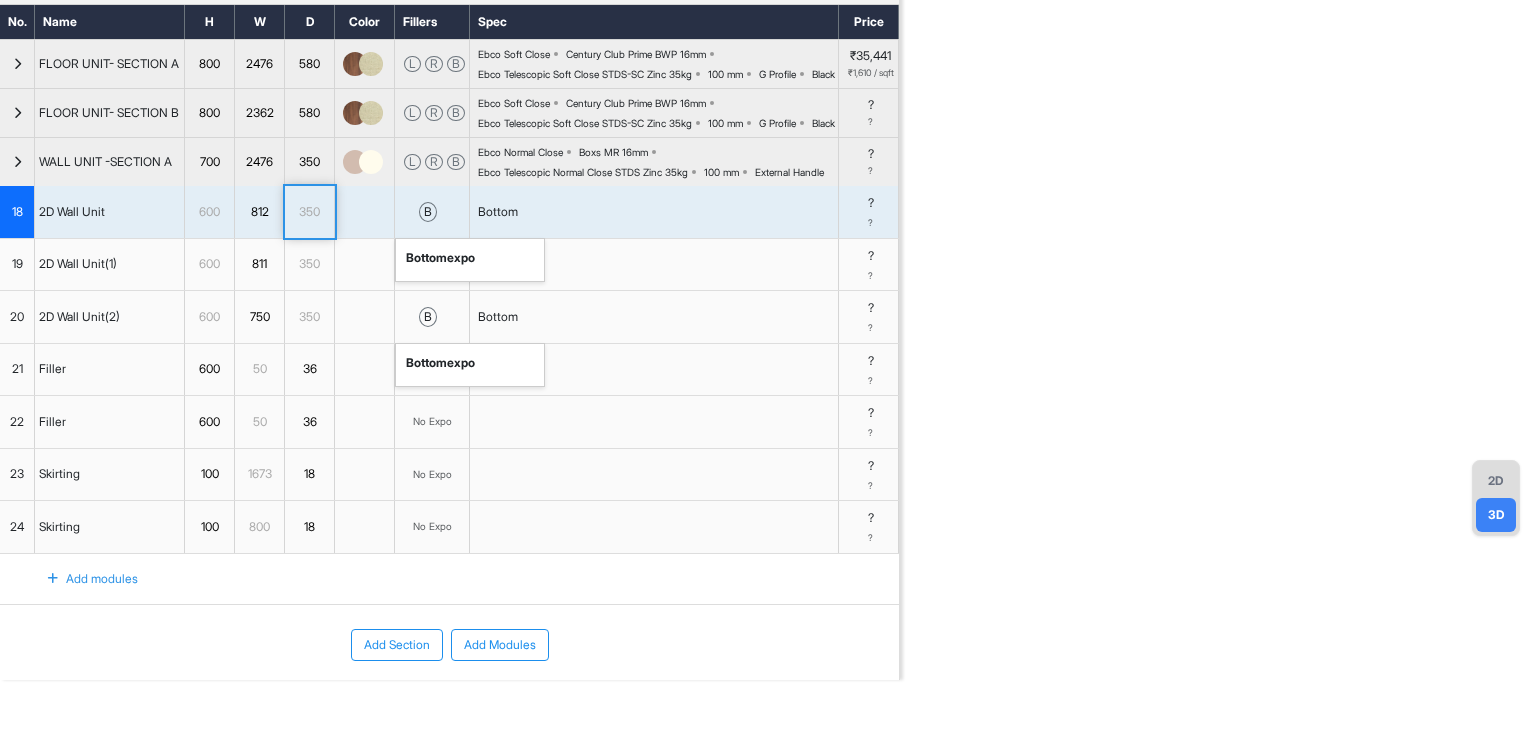 click at bounding box center [365, 212] 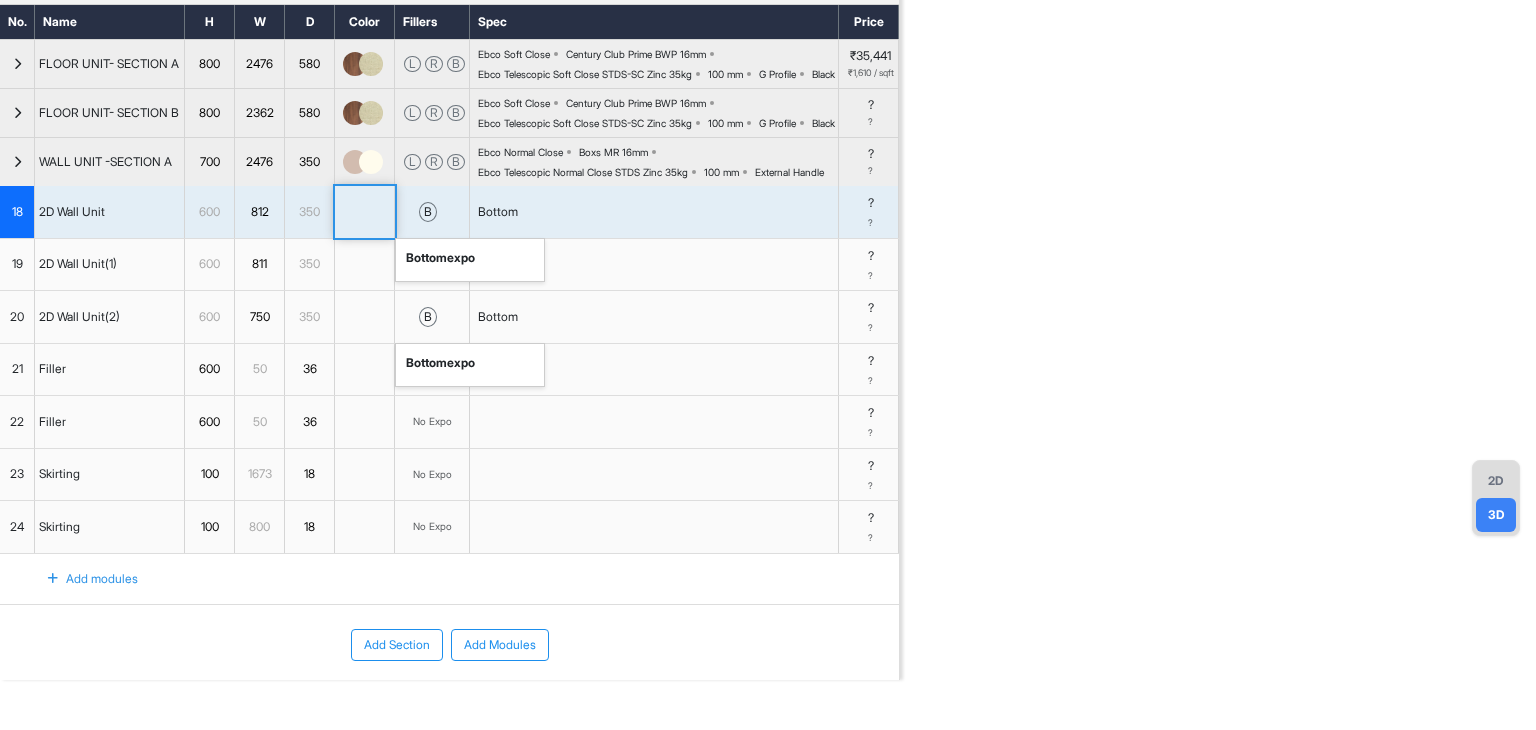 click at bounding box center [365, 212] 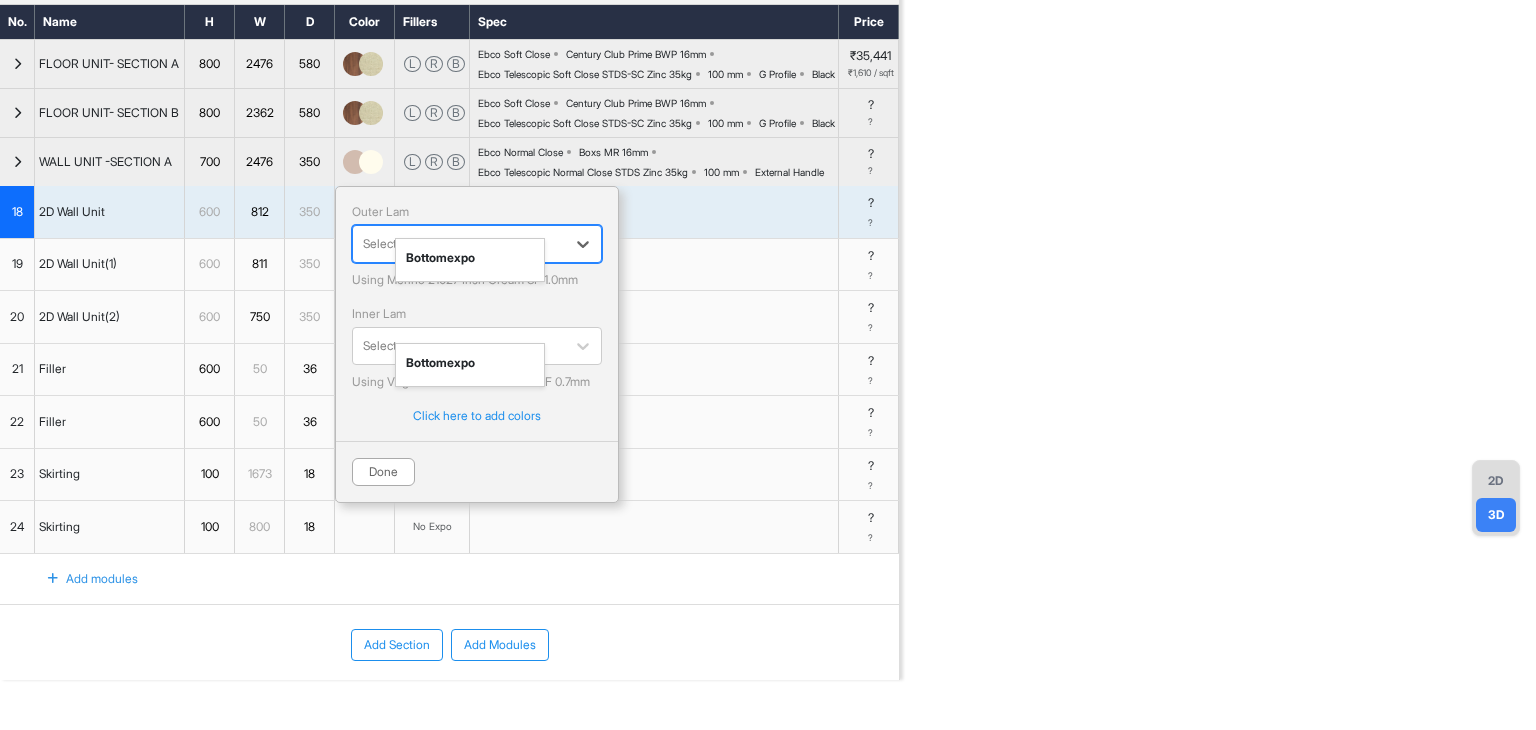 click on "Bottom" at bounding box center [654, 265] 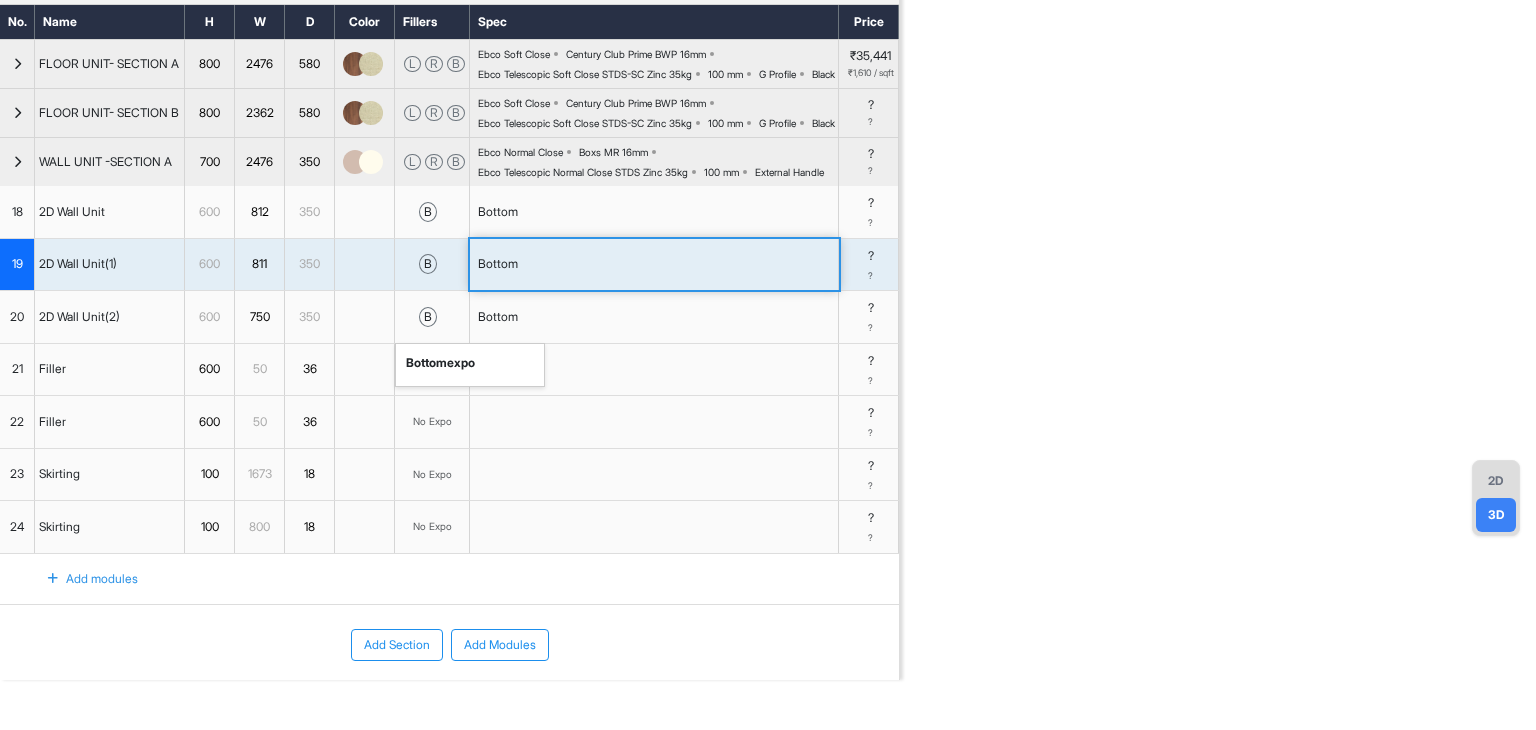 click at bounding box center (17, 162) 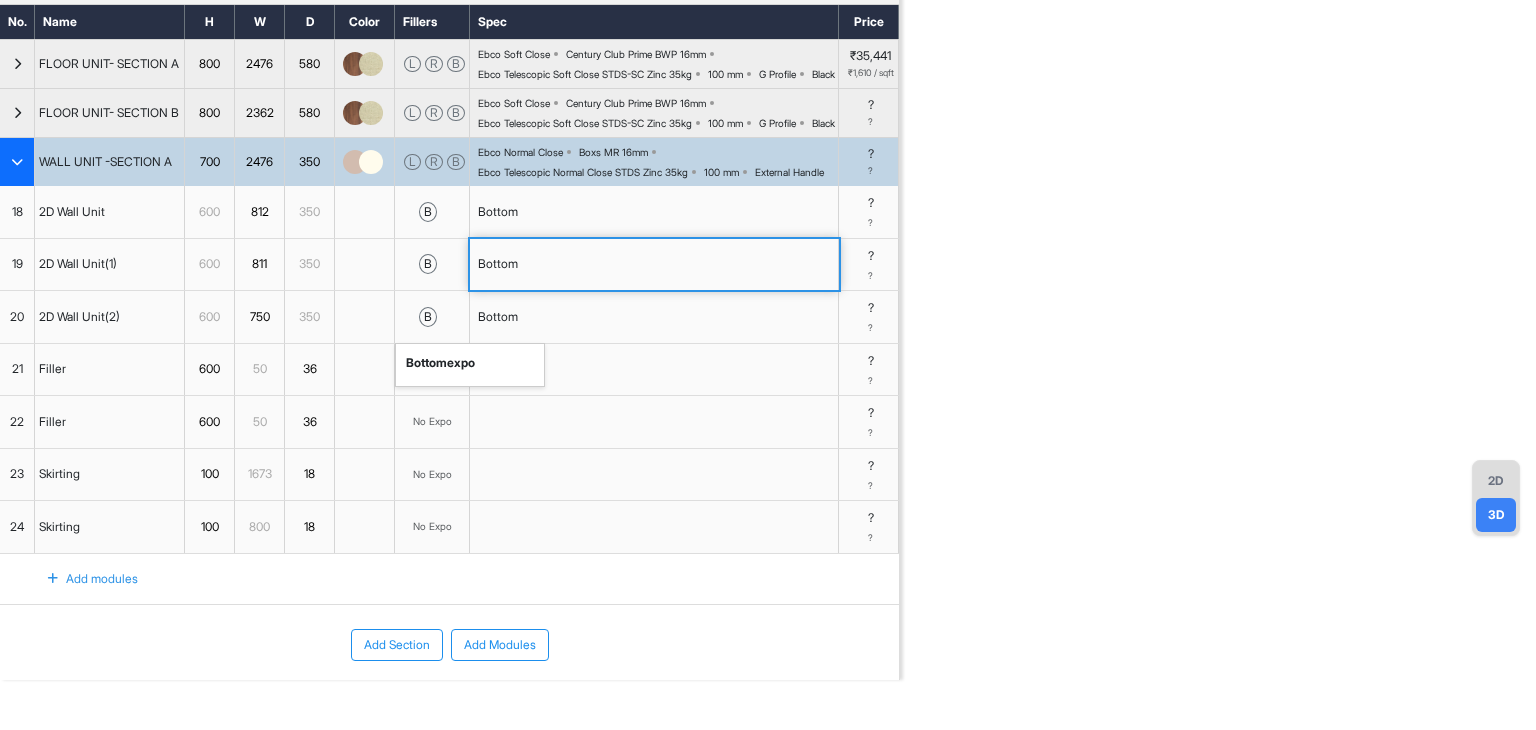 click at bounding box center (17, 162) 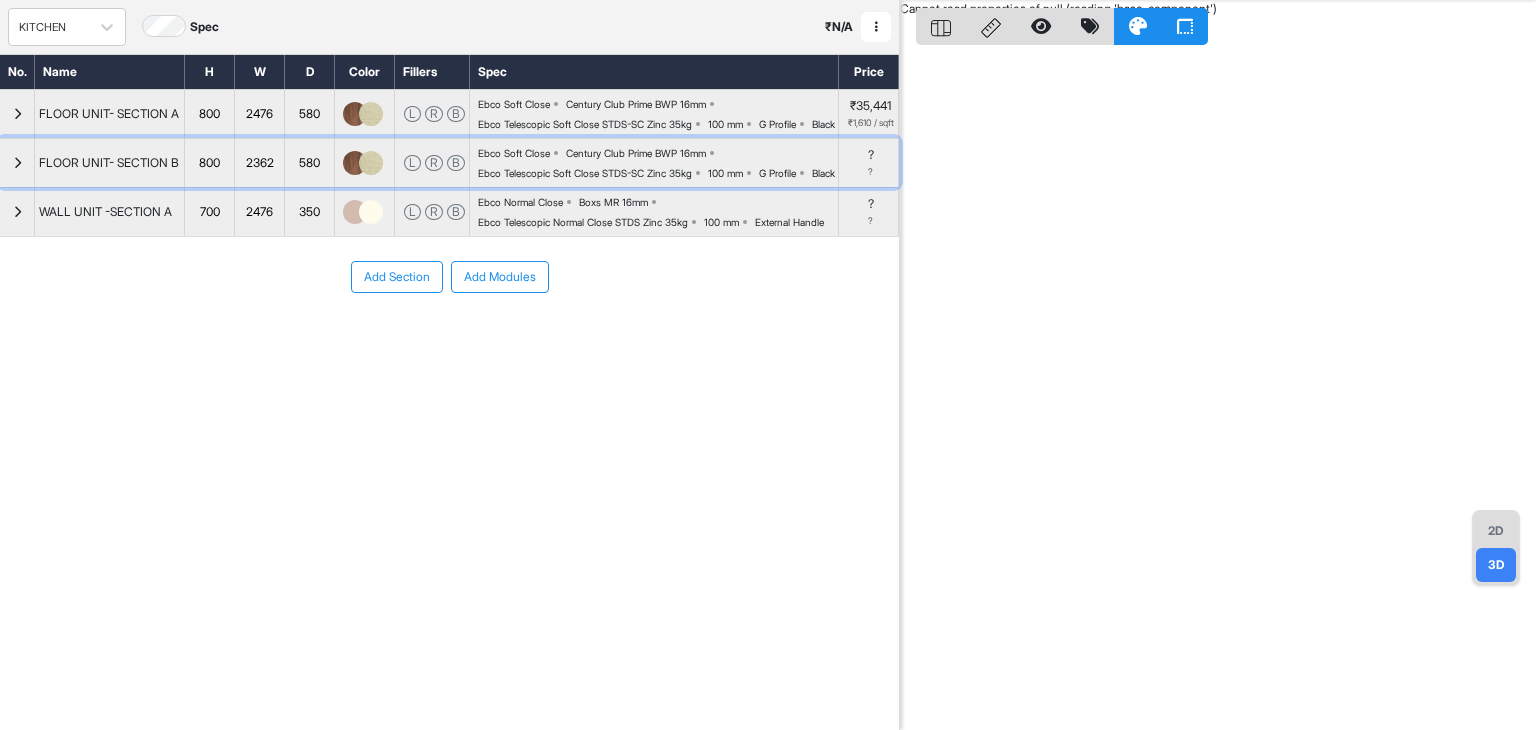 click at bounding box center (17, 163) 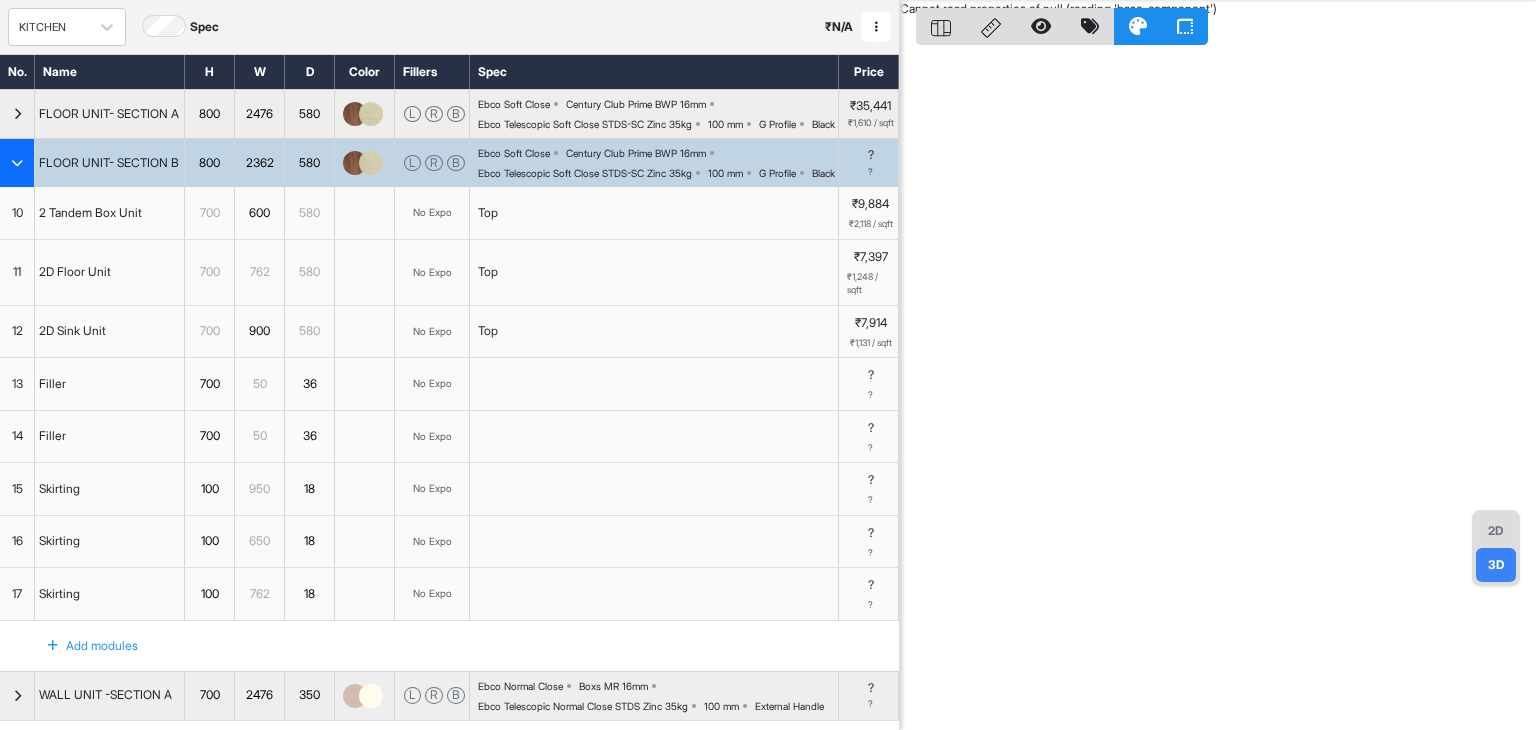 click at bounding box center (17, 163) 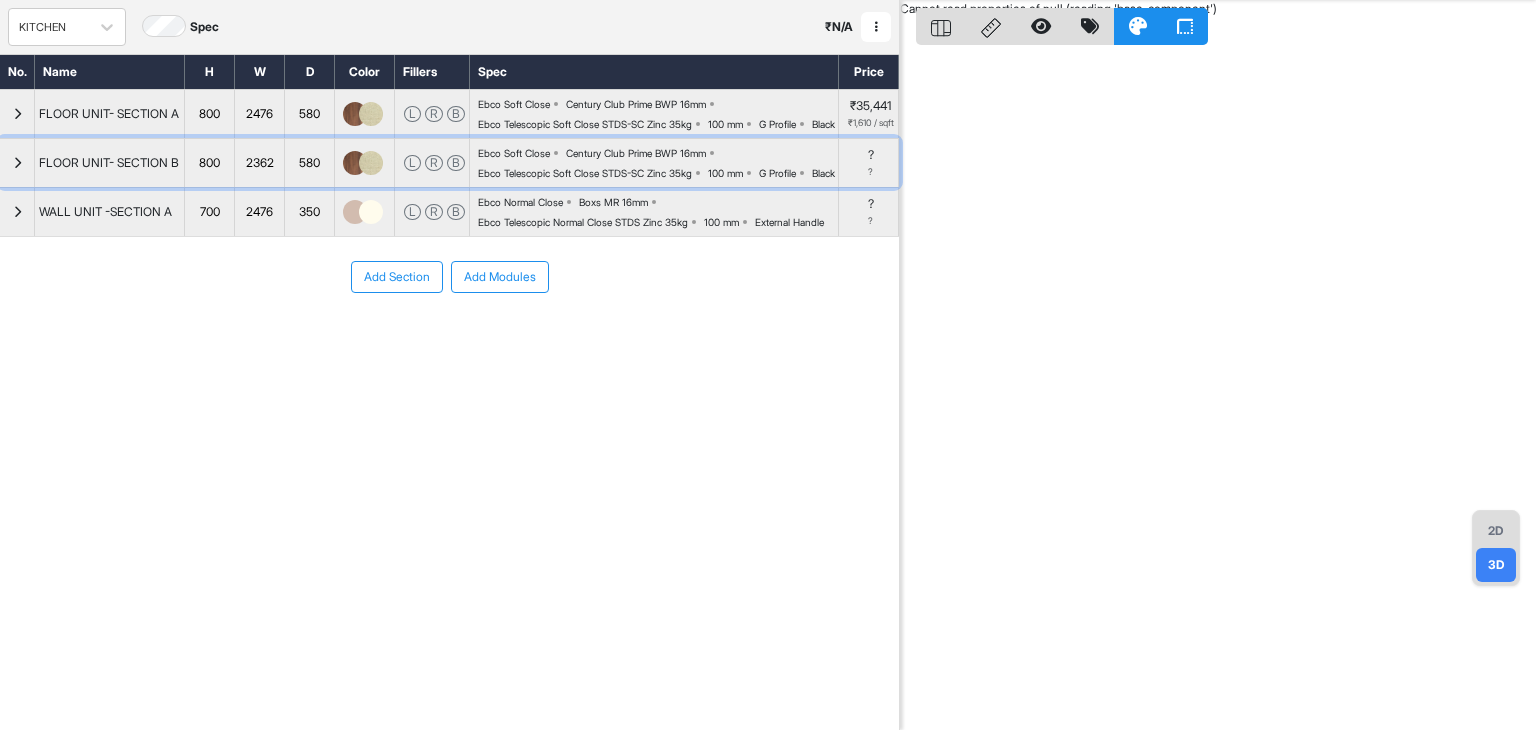click at bounding box center [17, 163] 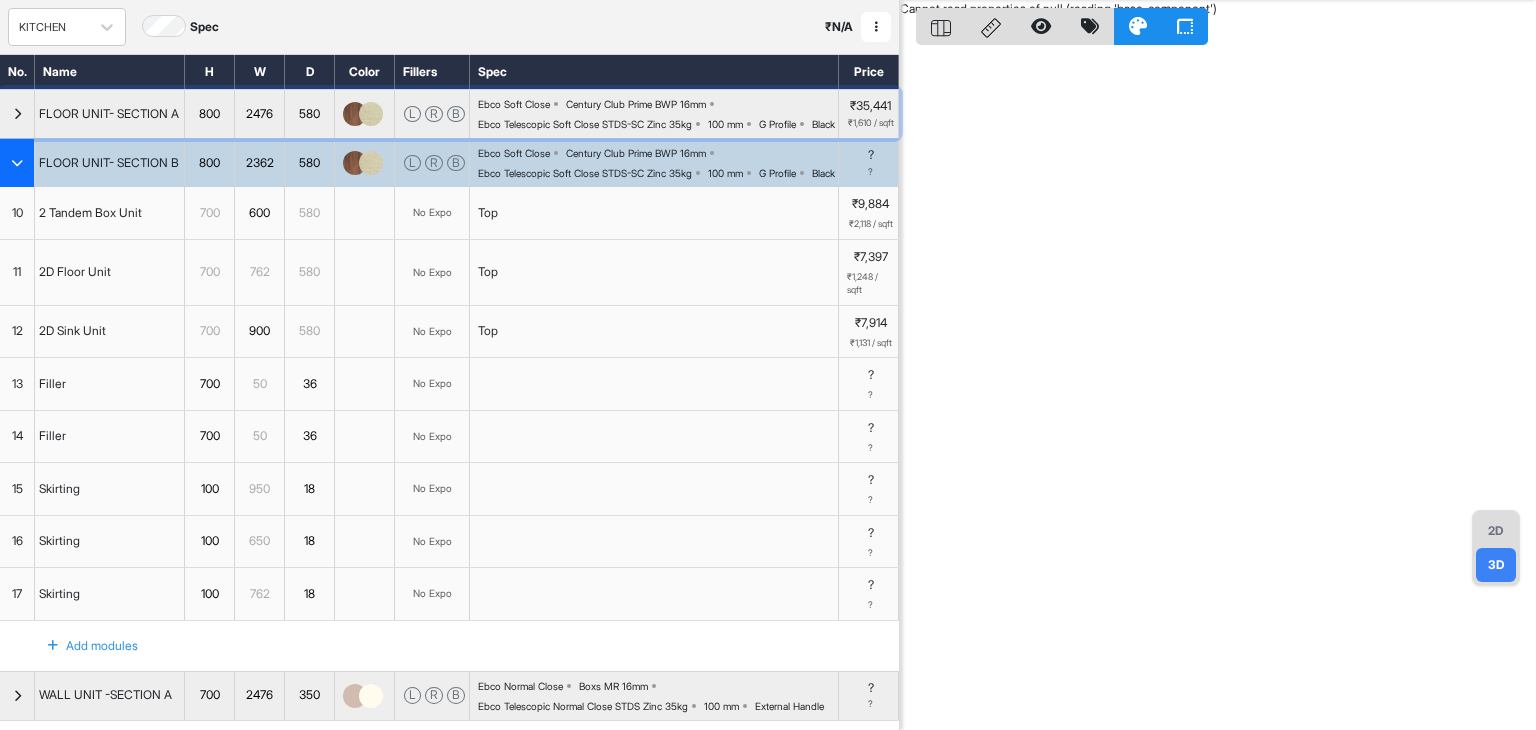 click at bounding box center [17, 114] 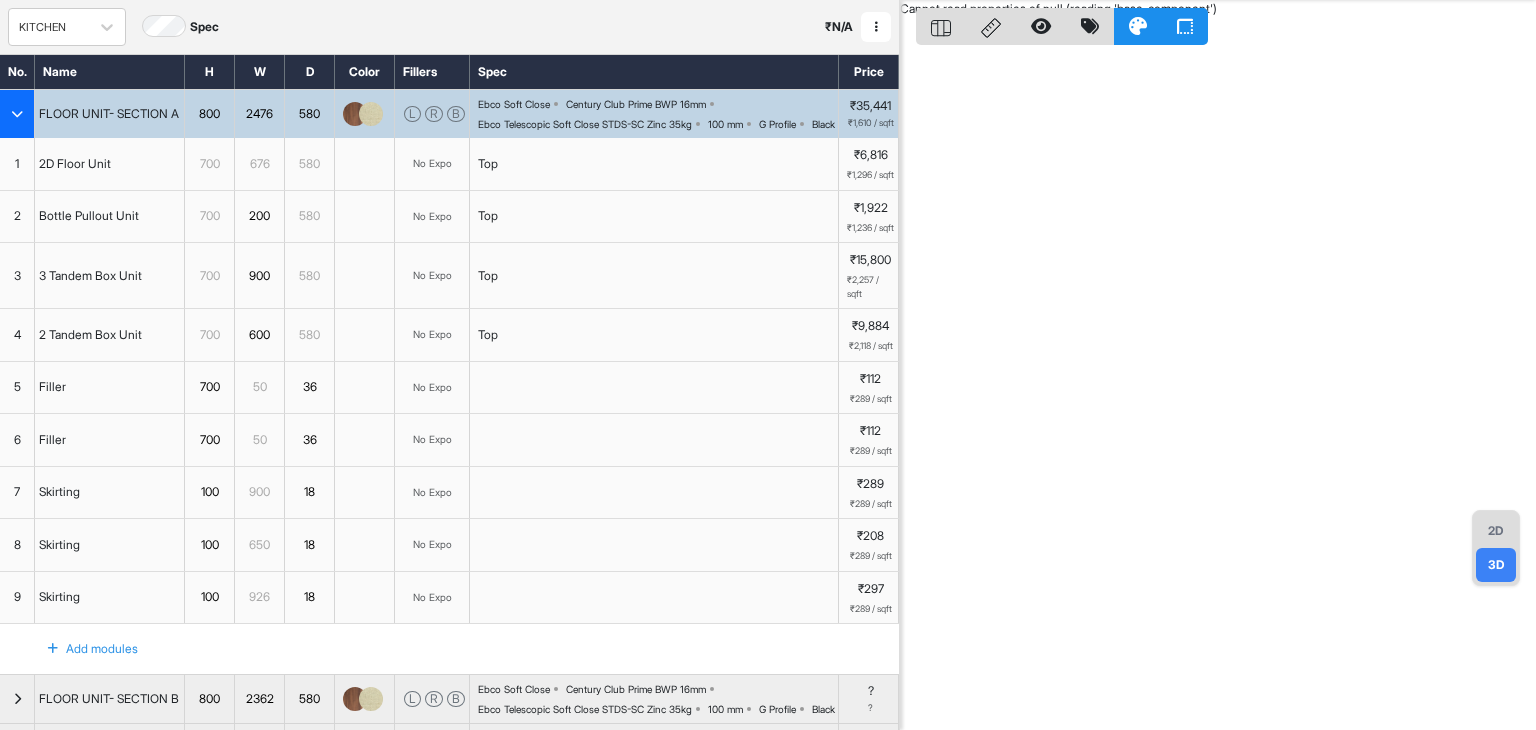 click at bounding box center [17, 114] 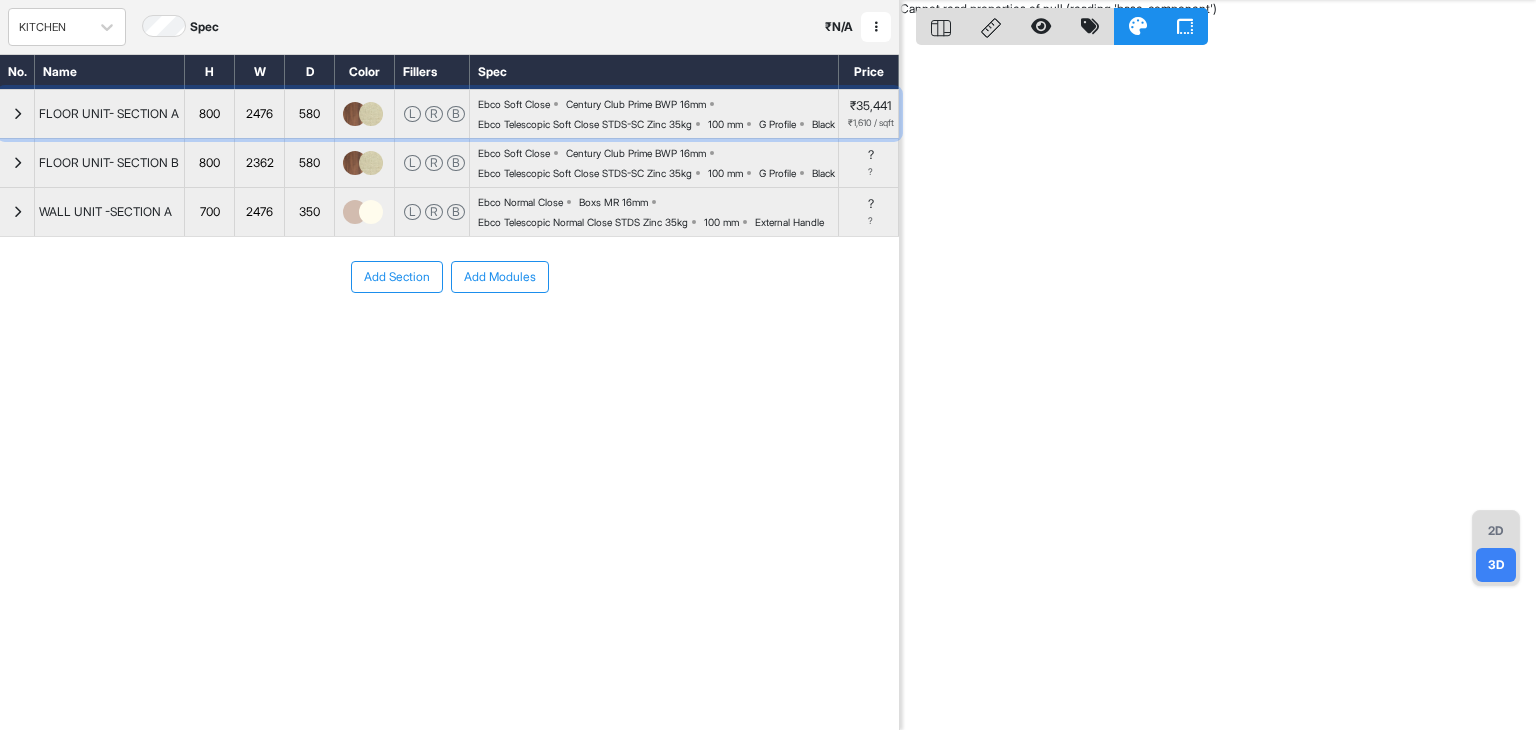 click at bounding box center (17, 114) 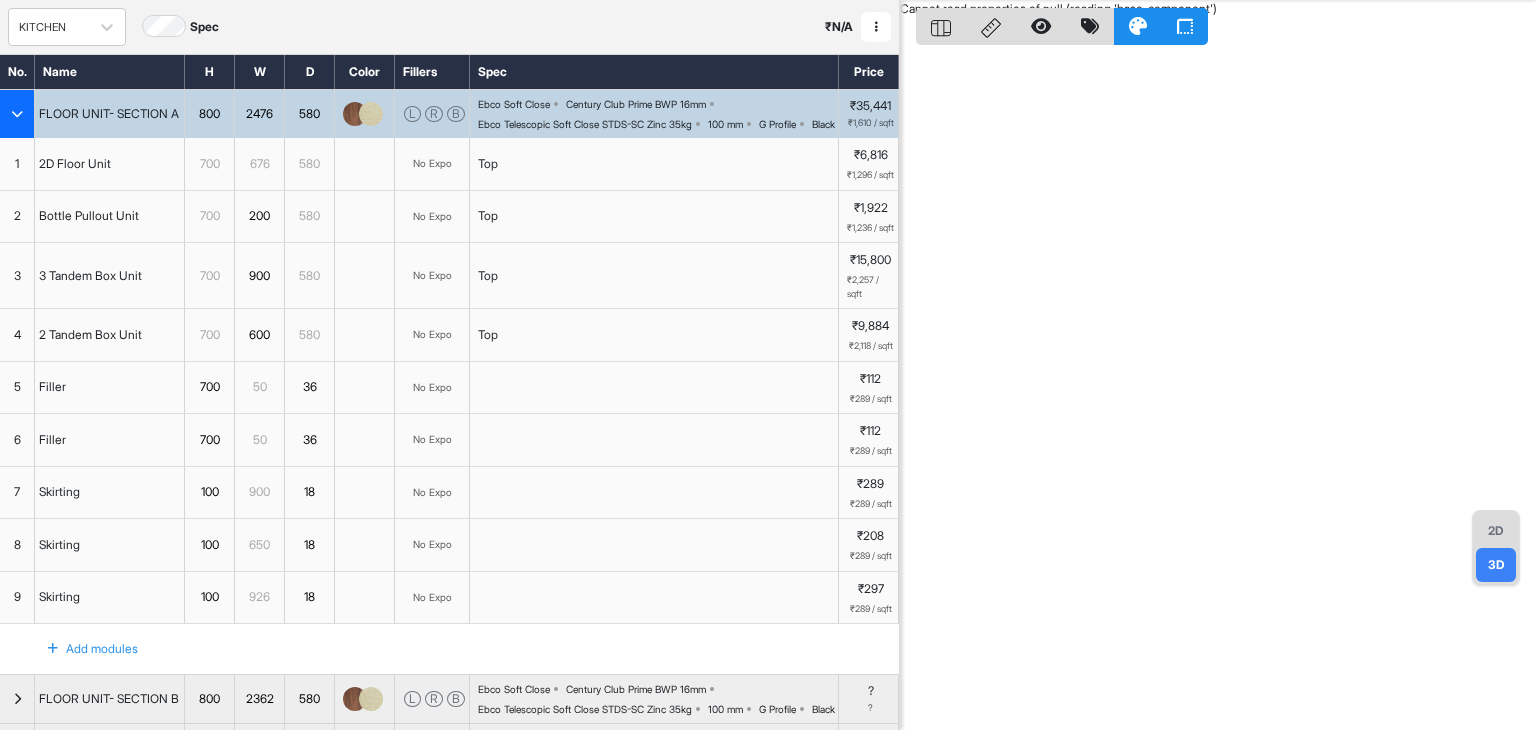 click at bounding box center (17, 114) 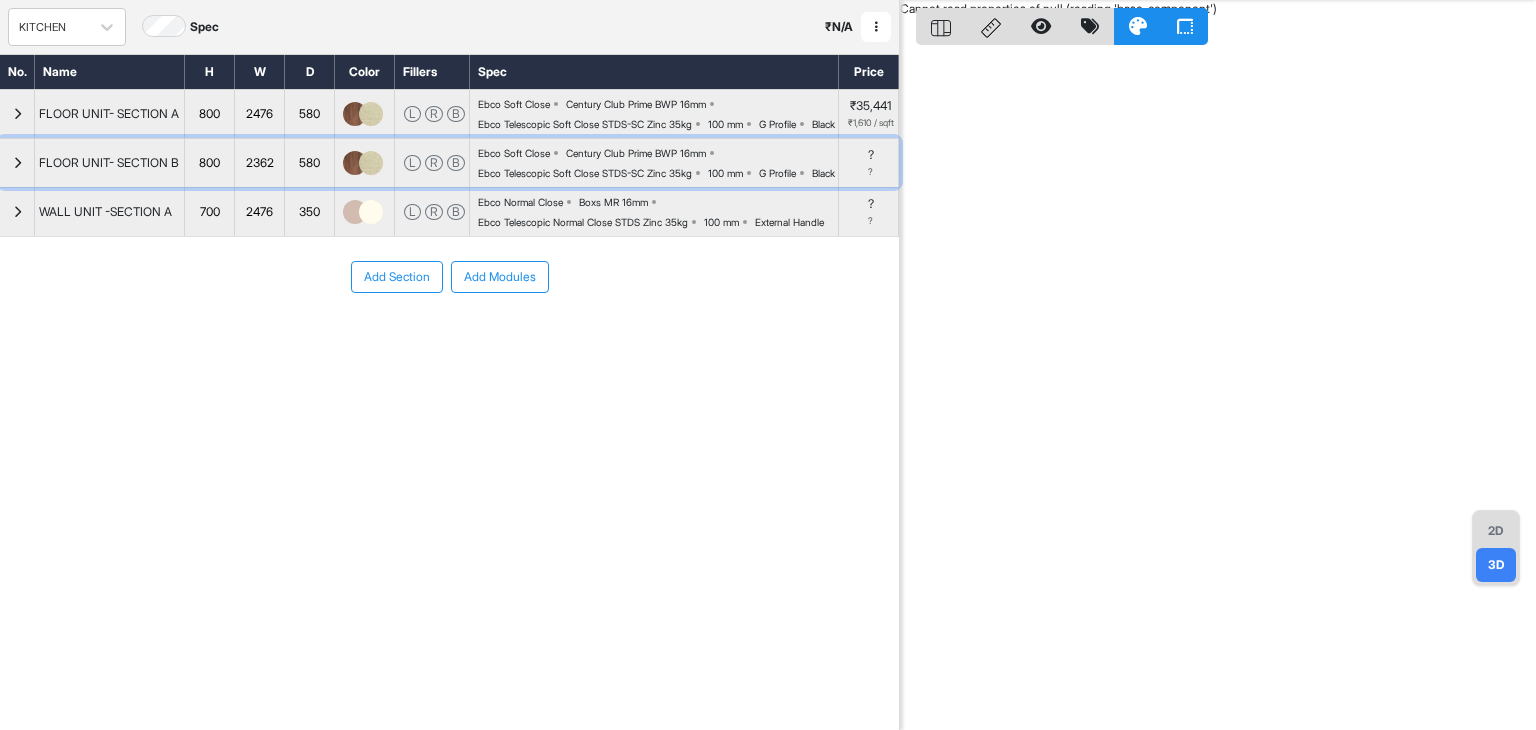 click at bounding box center (17, 163) 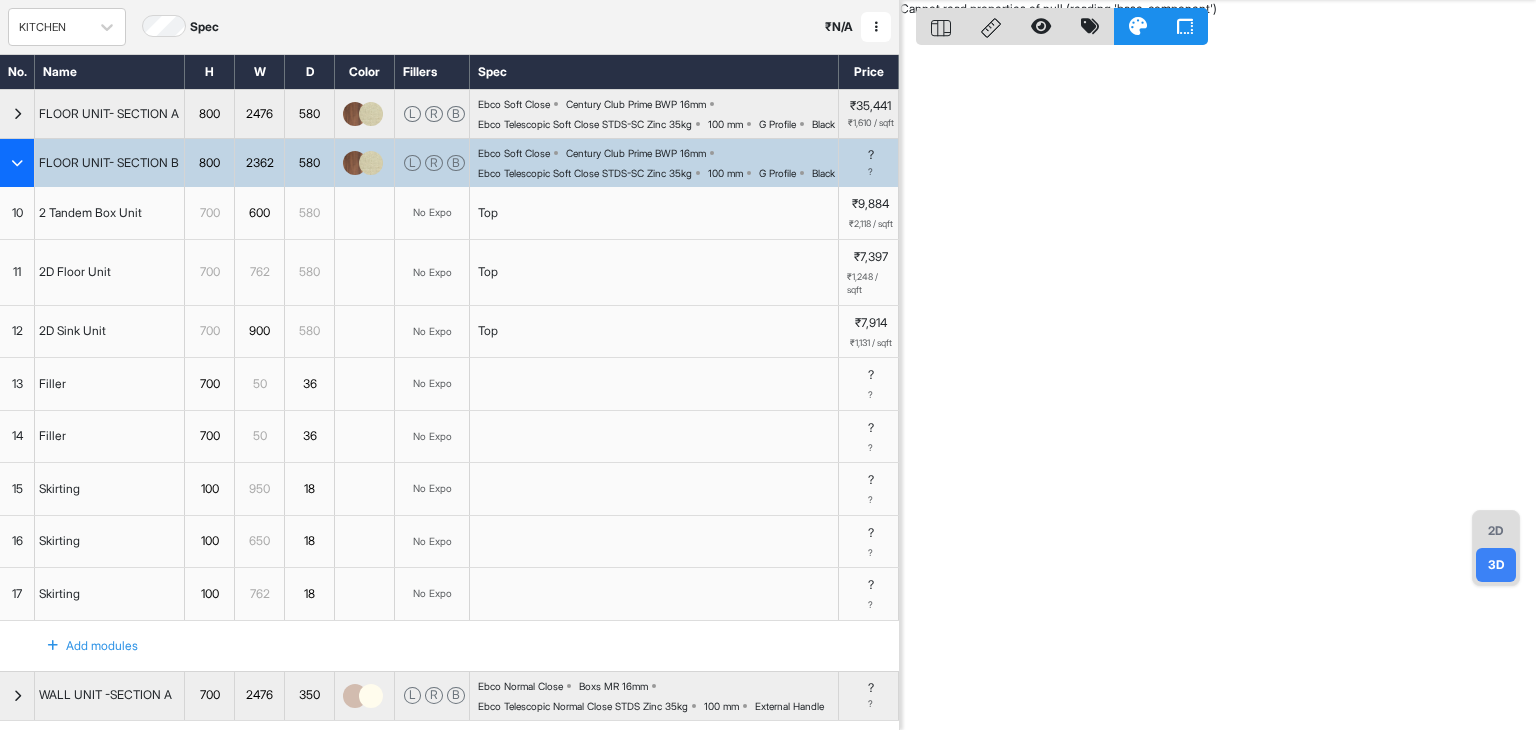 click at bounding box center [17, 163] 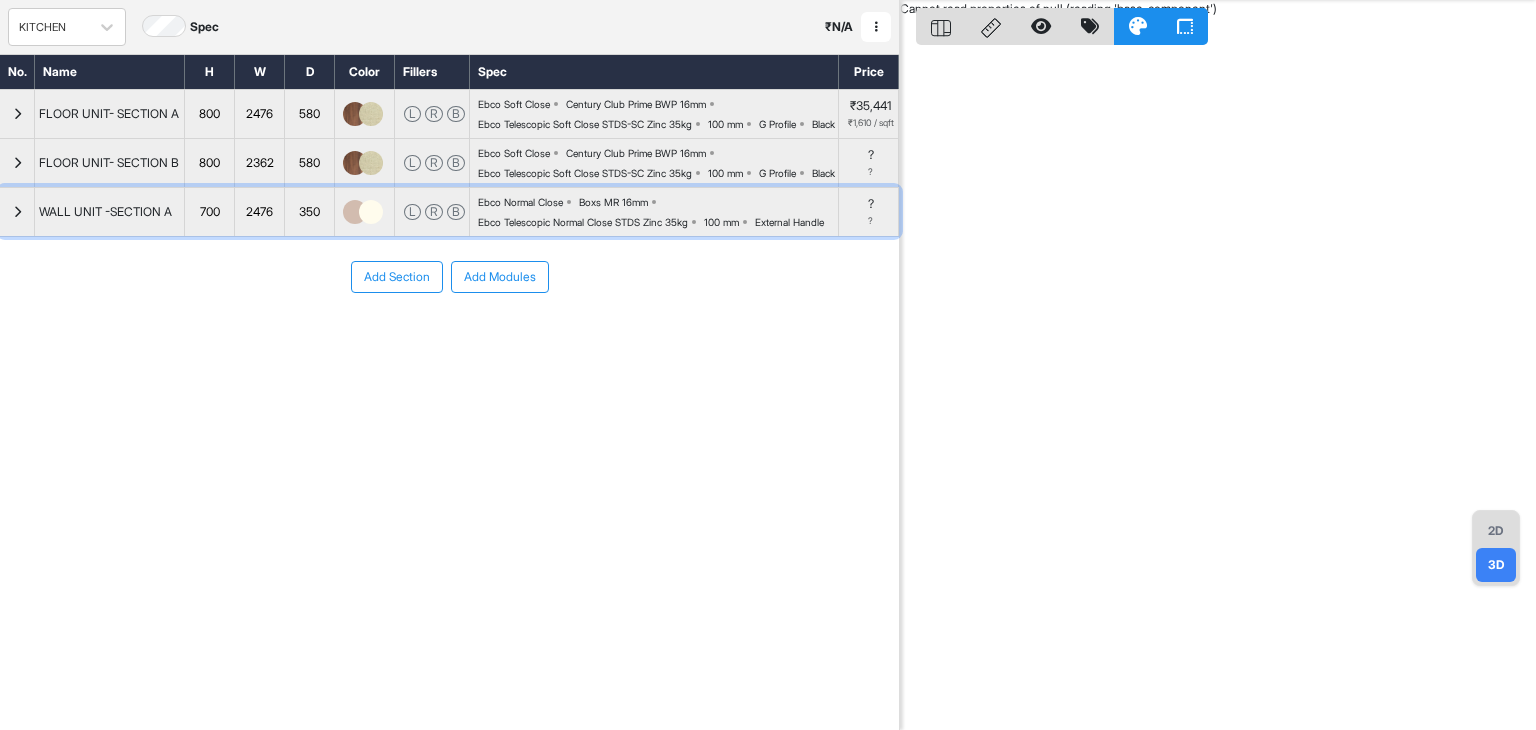 click at bounding box center (17, 212) 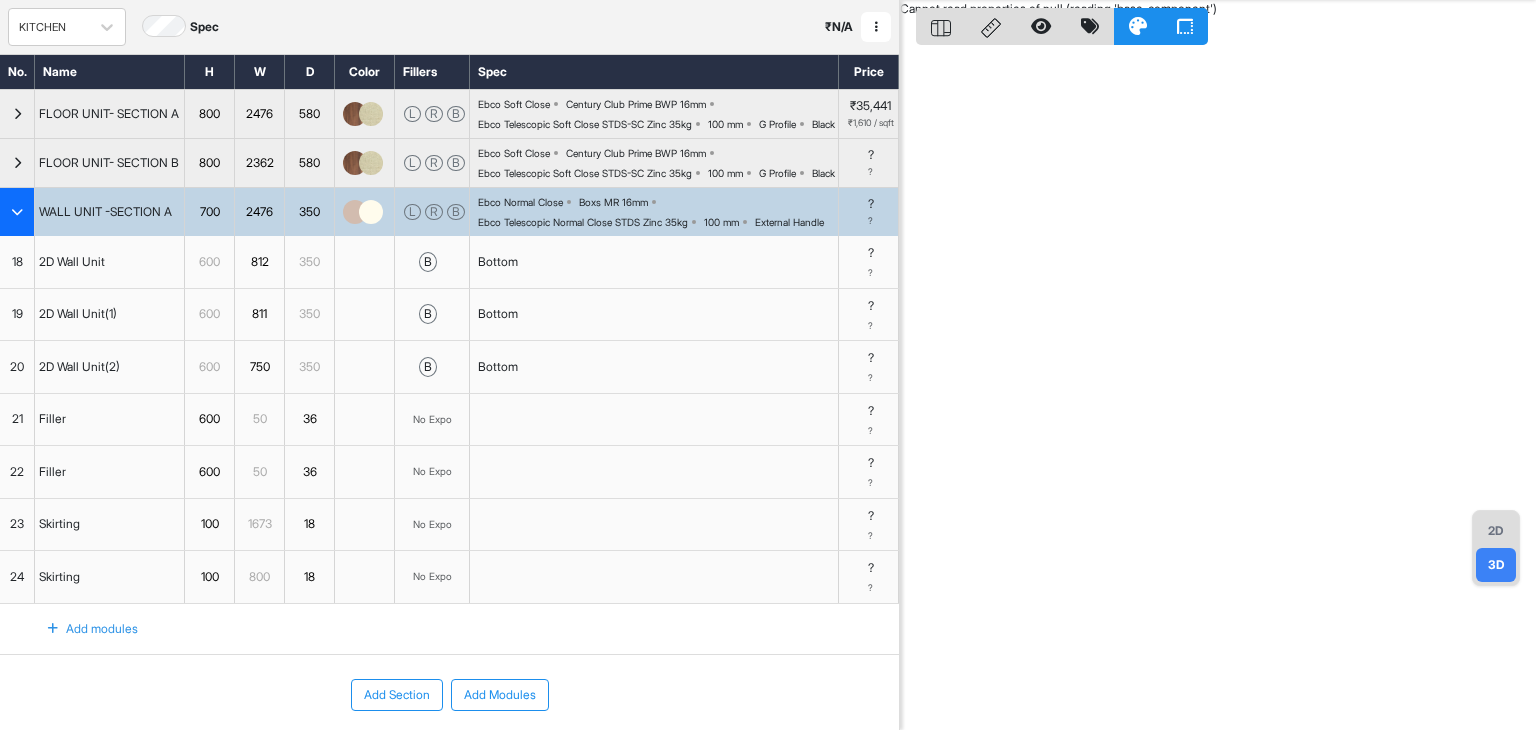 click on "2D Wall Unit" at bounding box center [110, 262] 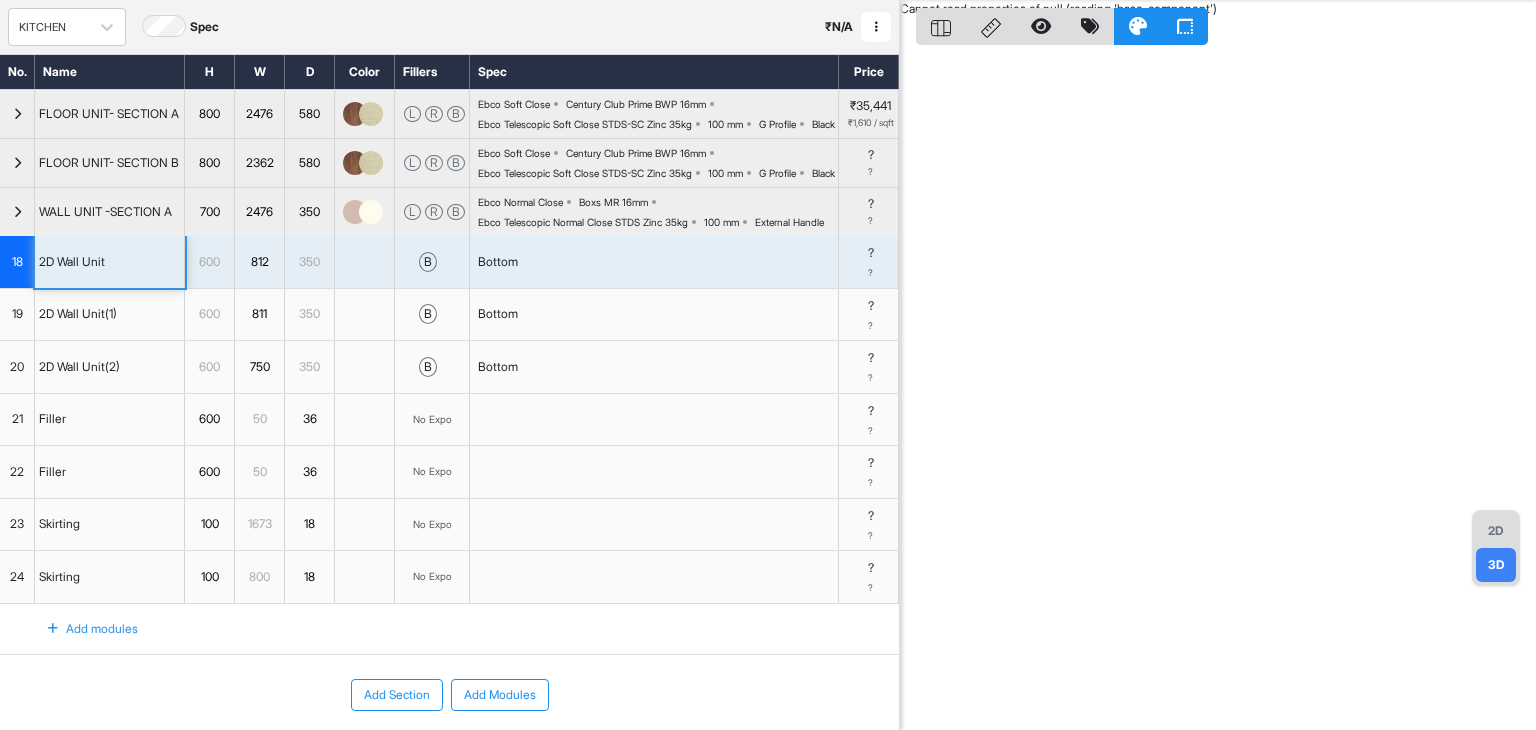 click on "WALL UNIT -SECTION A" at bounding box center (110, 212) 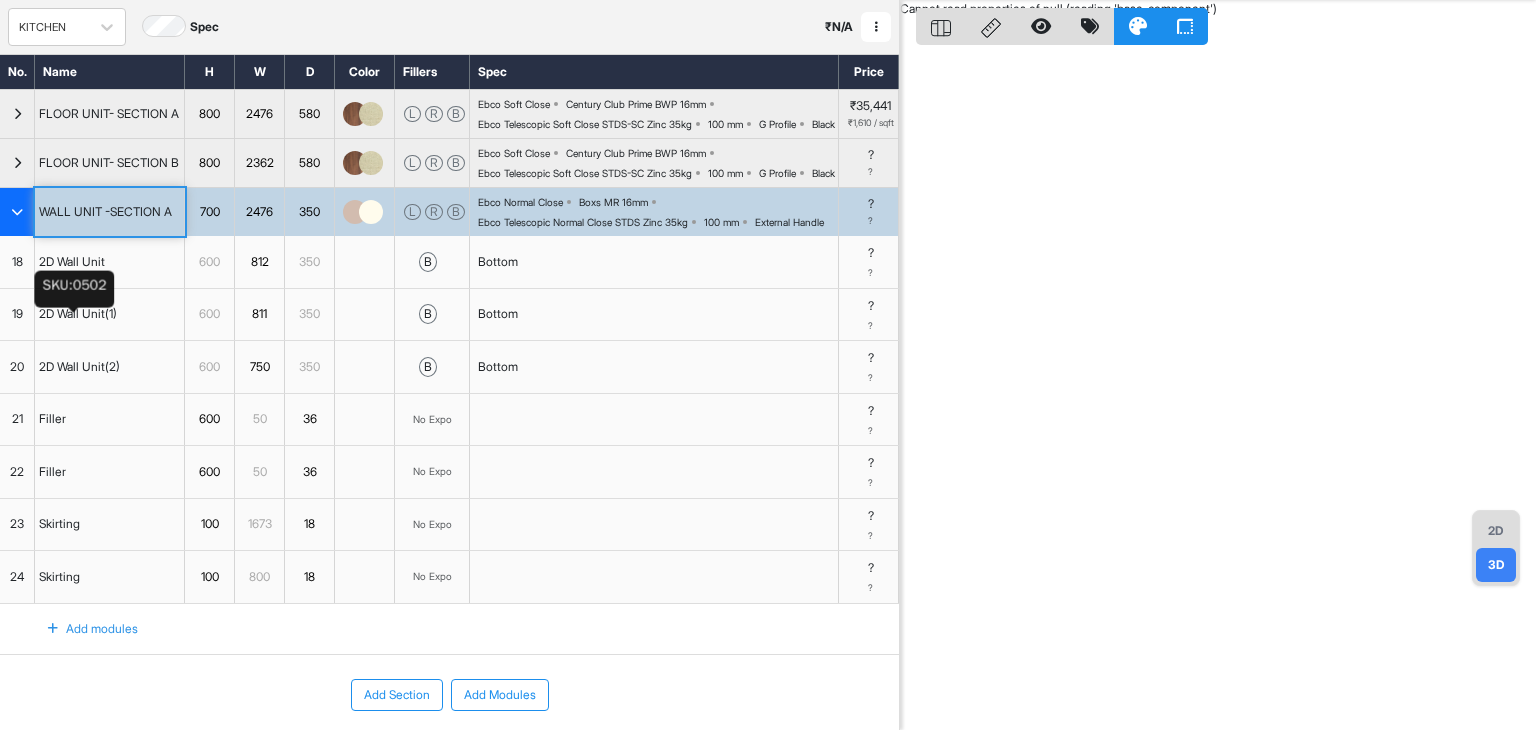 click on "2D Wall Unit" at bounding box center [72, 262] 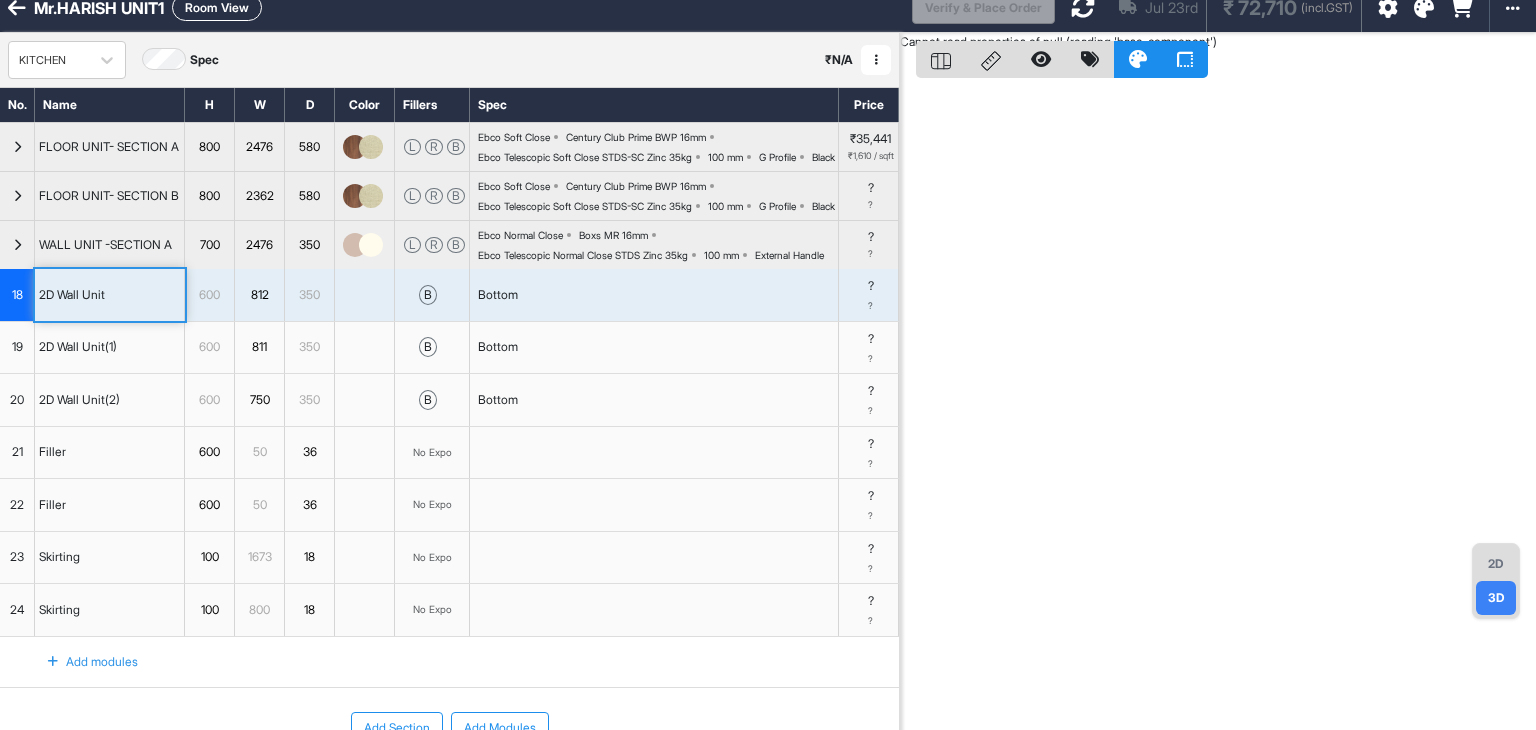 scroll, scrollTop: 0, scrollLeft: 0, axis: both 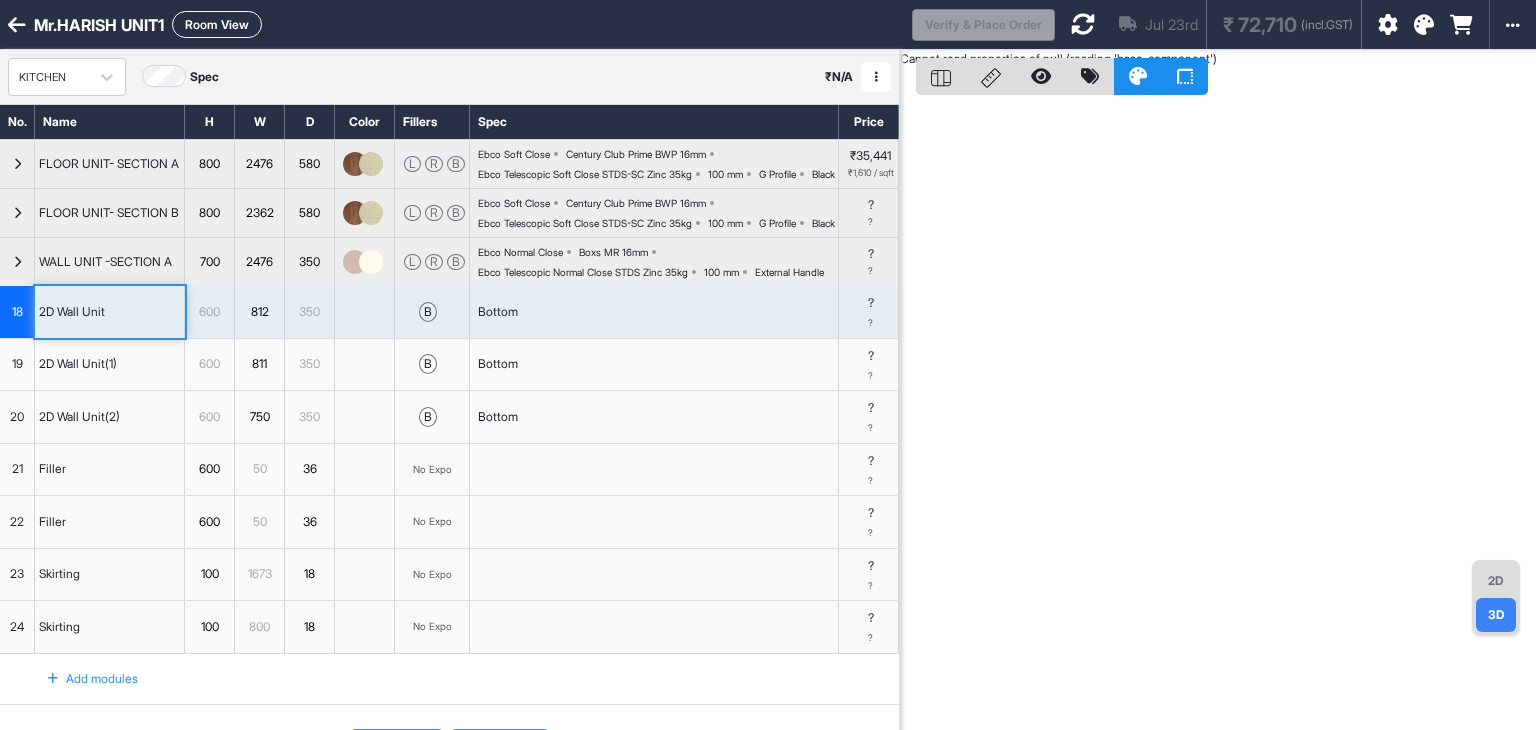 click at bounding box center (365, 312) 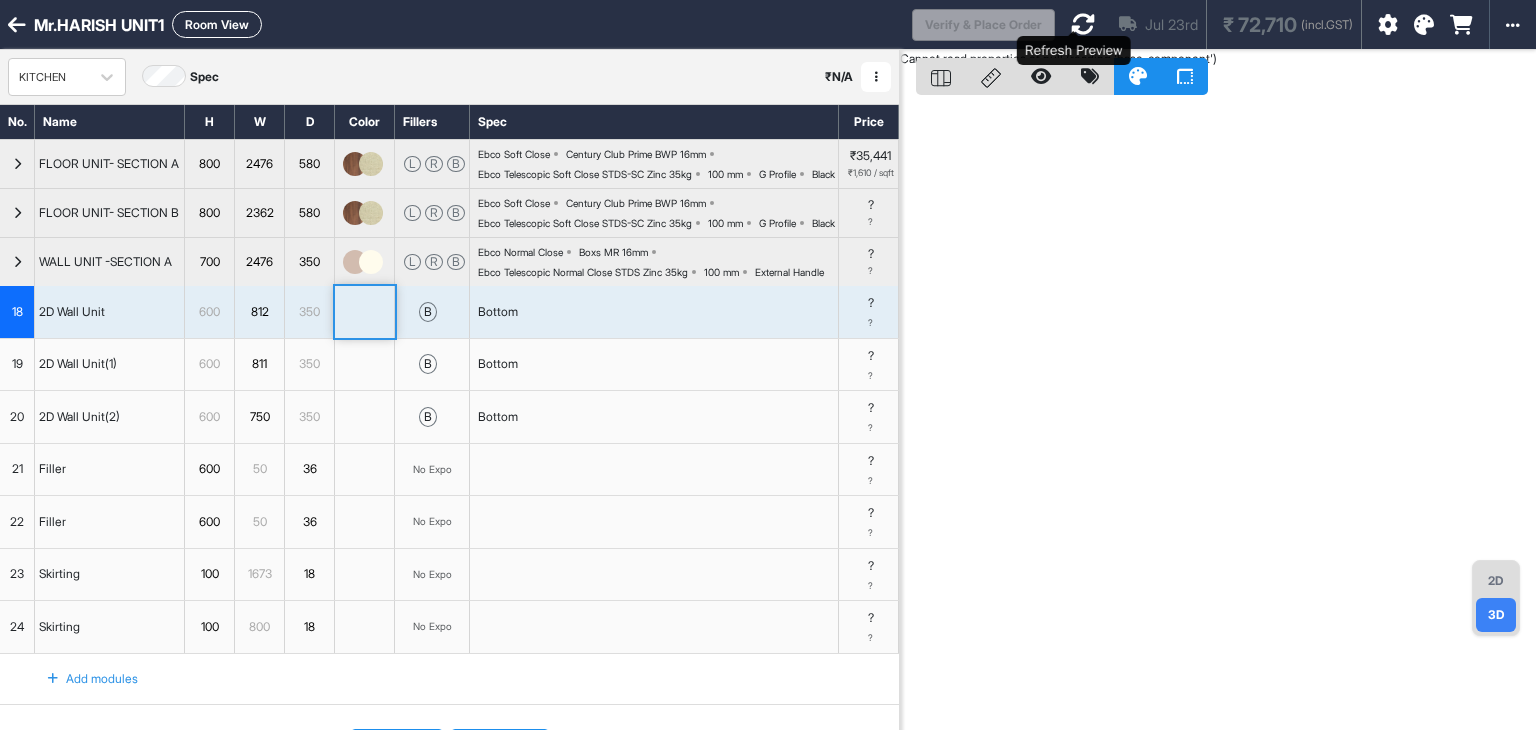 click at bounding box center (1083, 24) 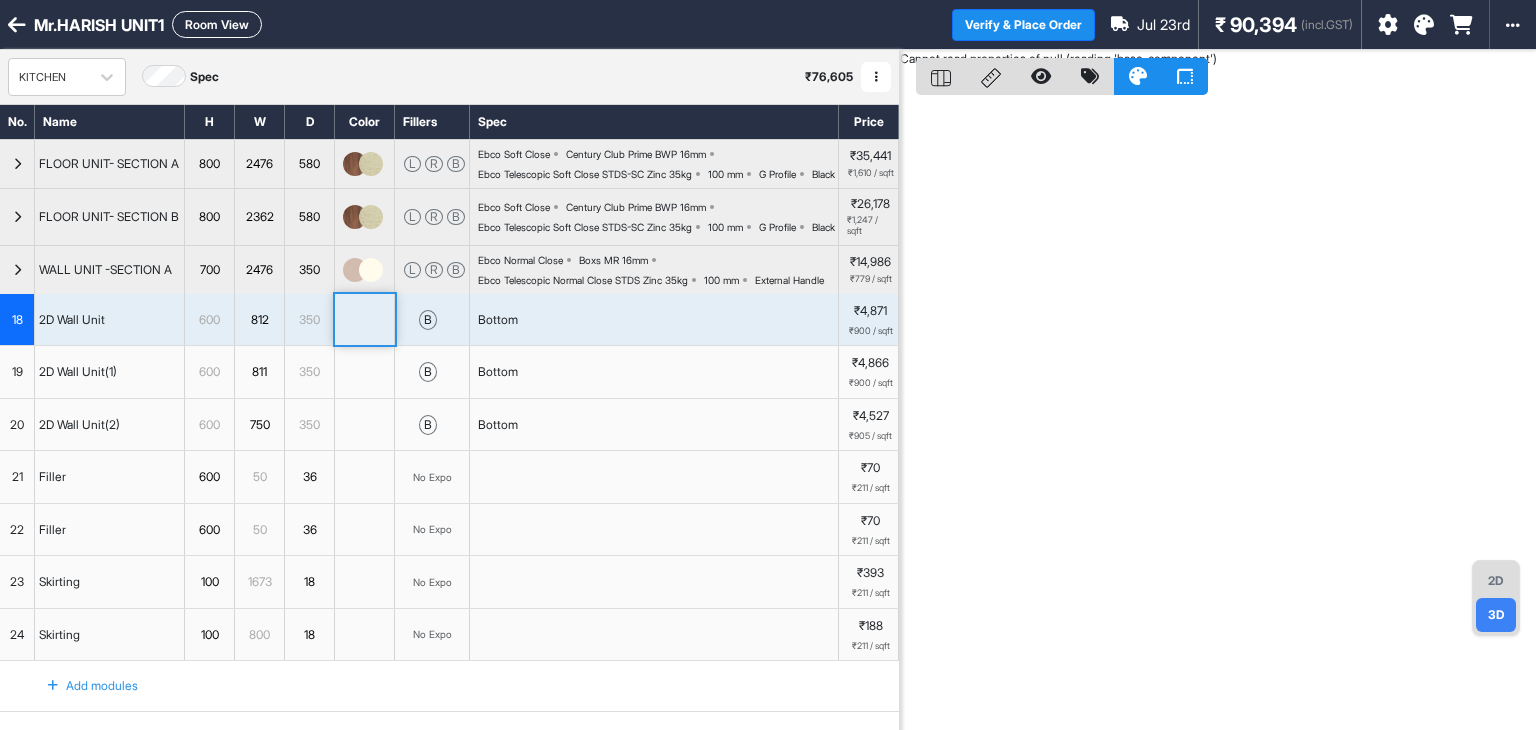 click on "2D Wall Unit" at bounding box center [110, 320] 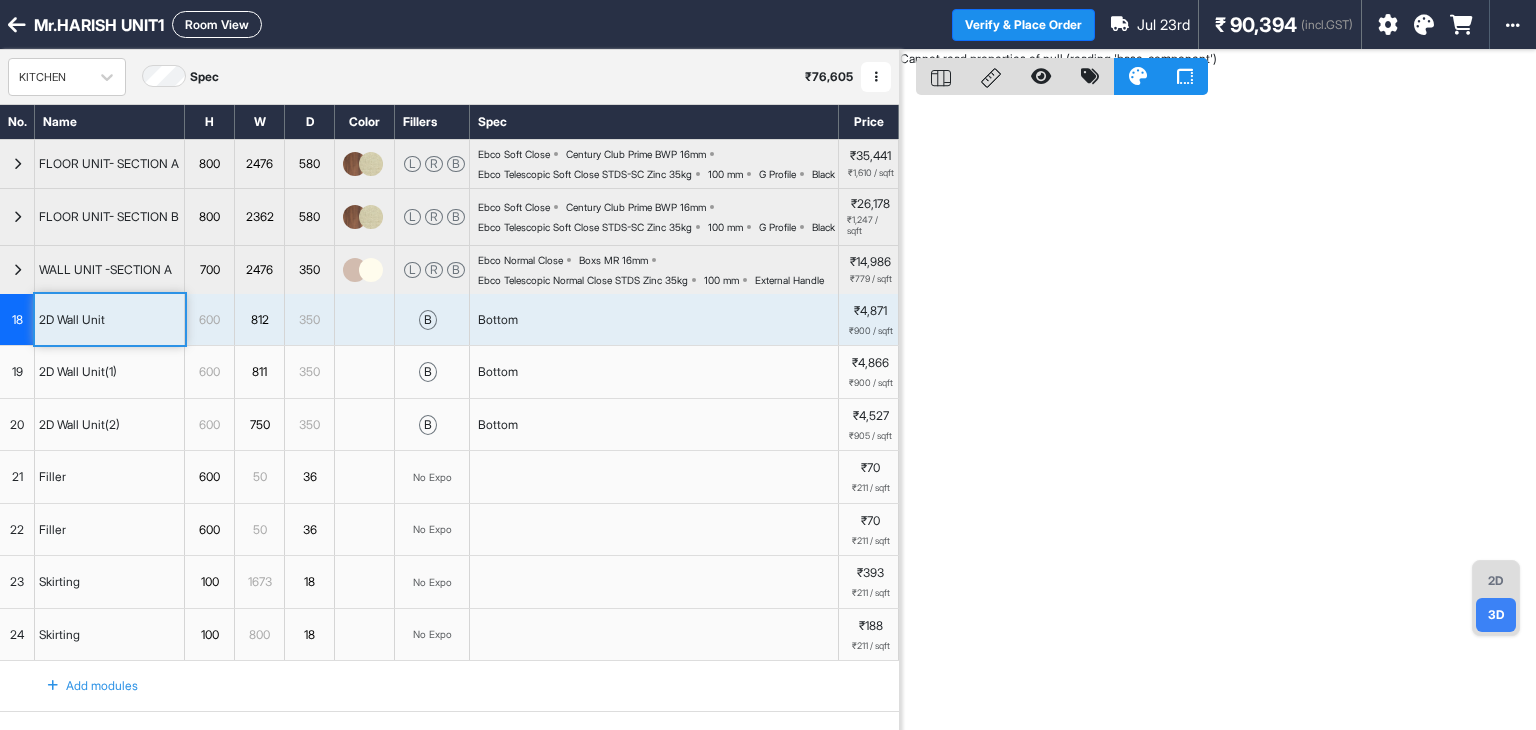 click on "2D Wall Unit" at bounding box center [110, 320] 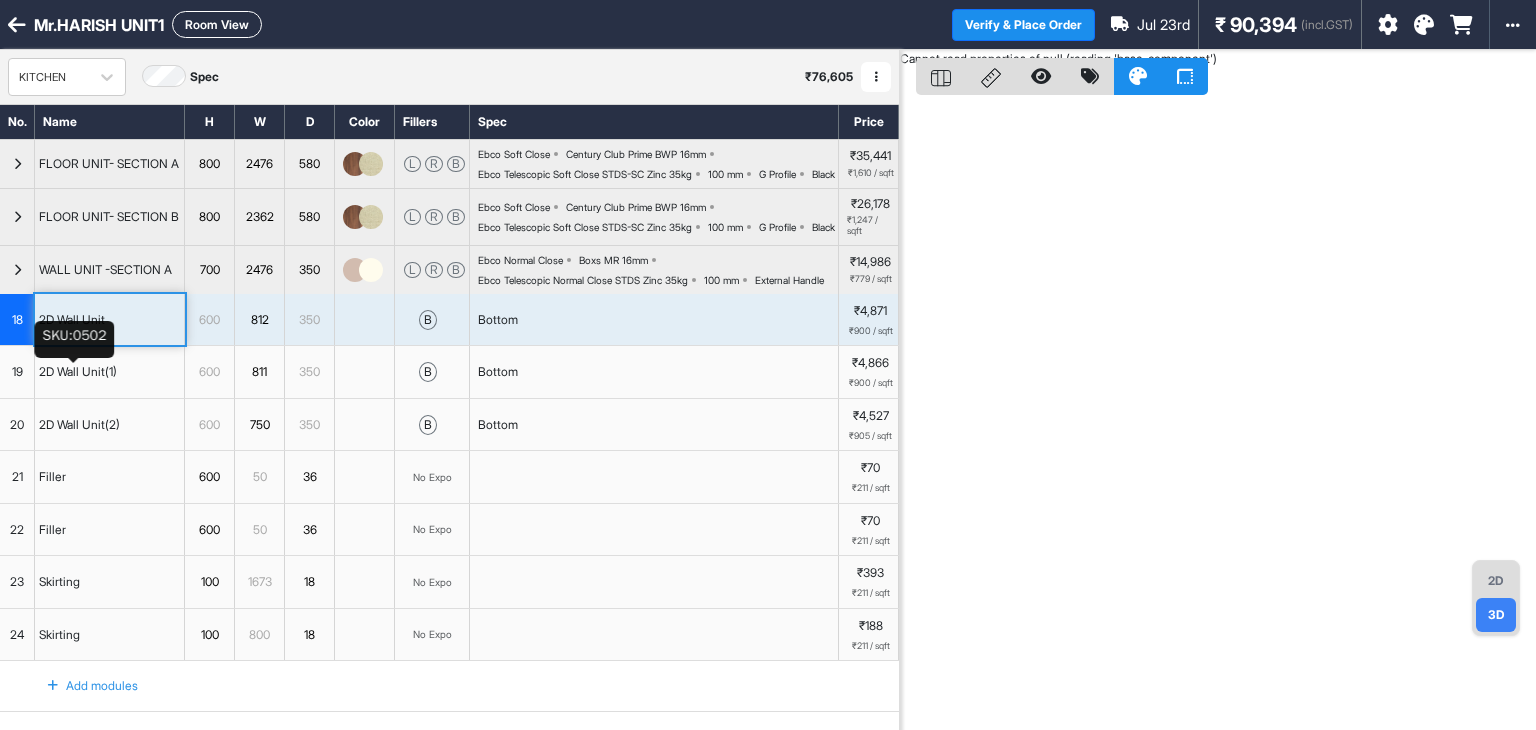 click on "2D Wall Unit" at bounding box center (72, 320) 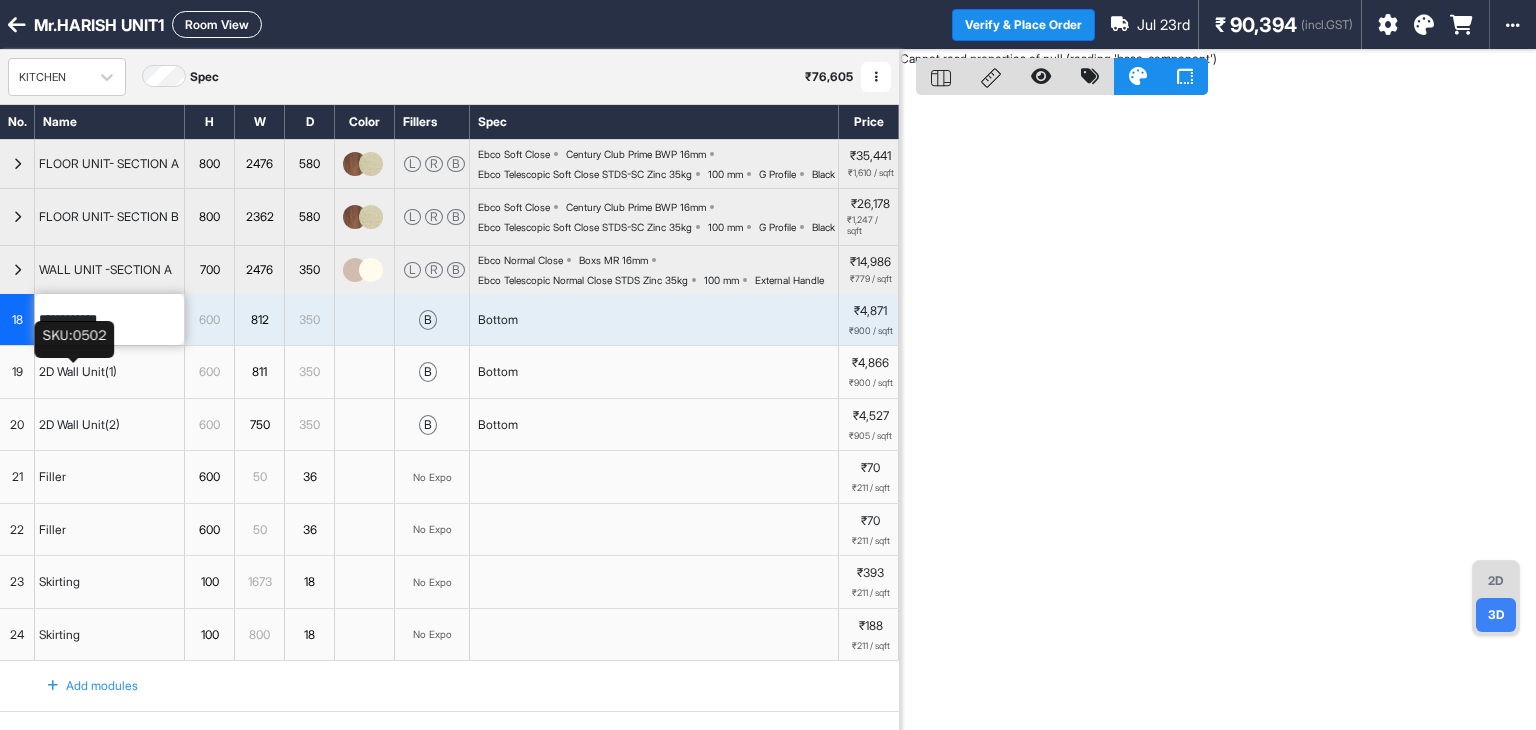 drag, startPoint x: 112, startPoint y: 377, endPoint x: 60, endPoint y: 372, distance: 52.23983 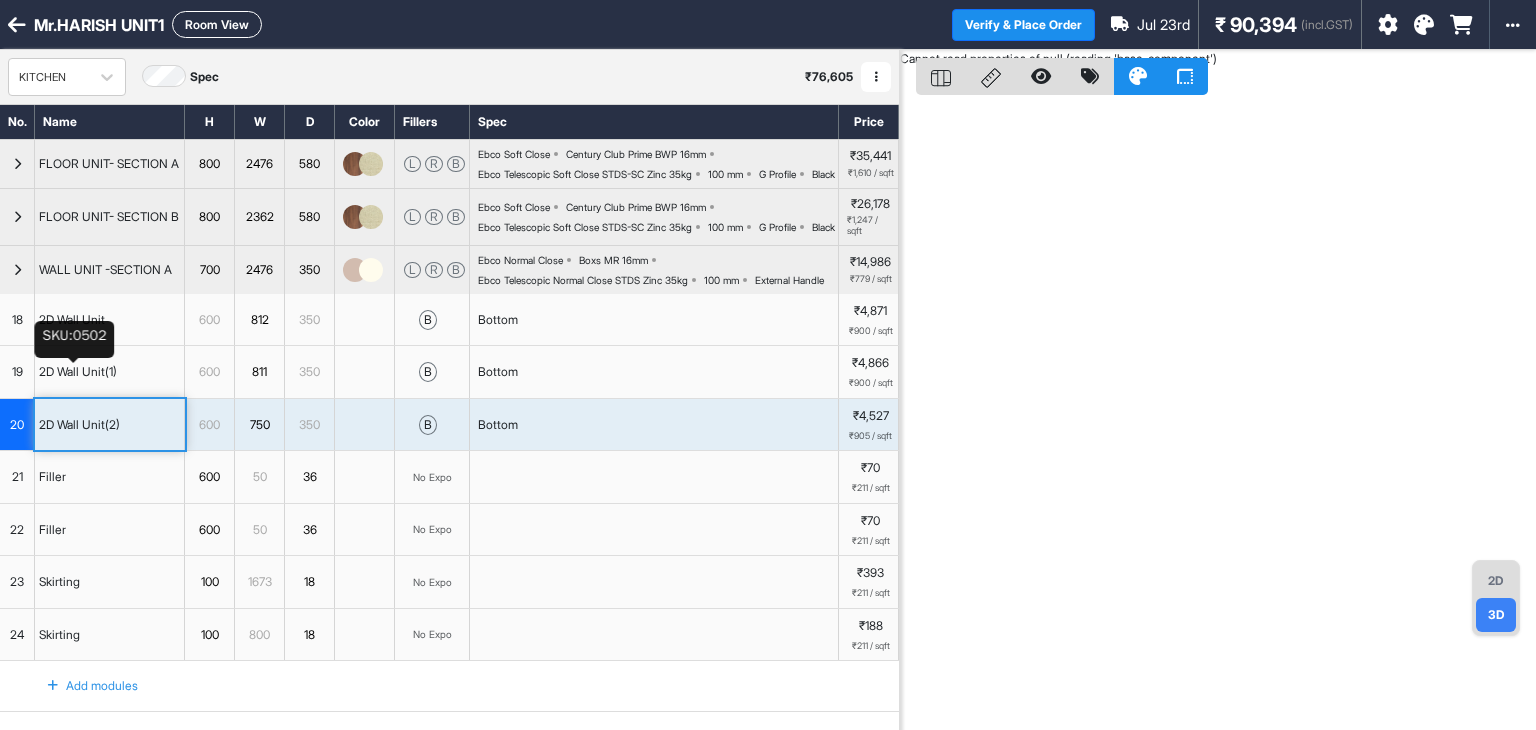 click on "2D Wall Unit" at bounding box center [110, 320] 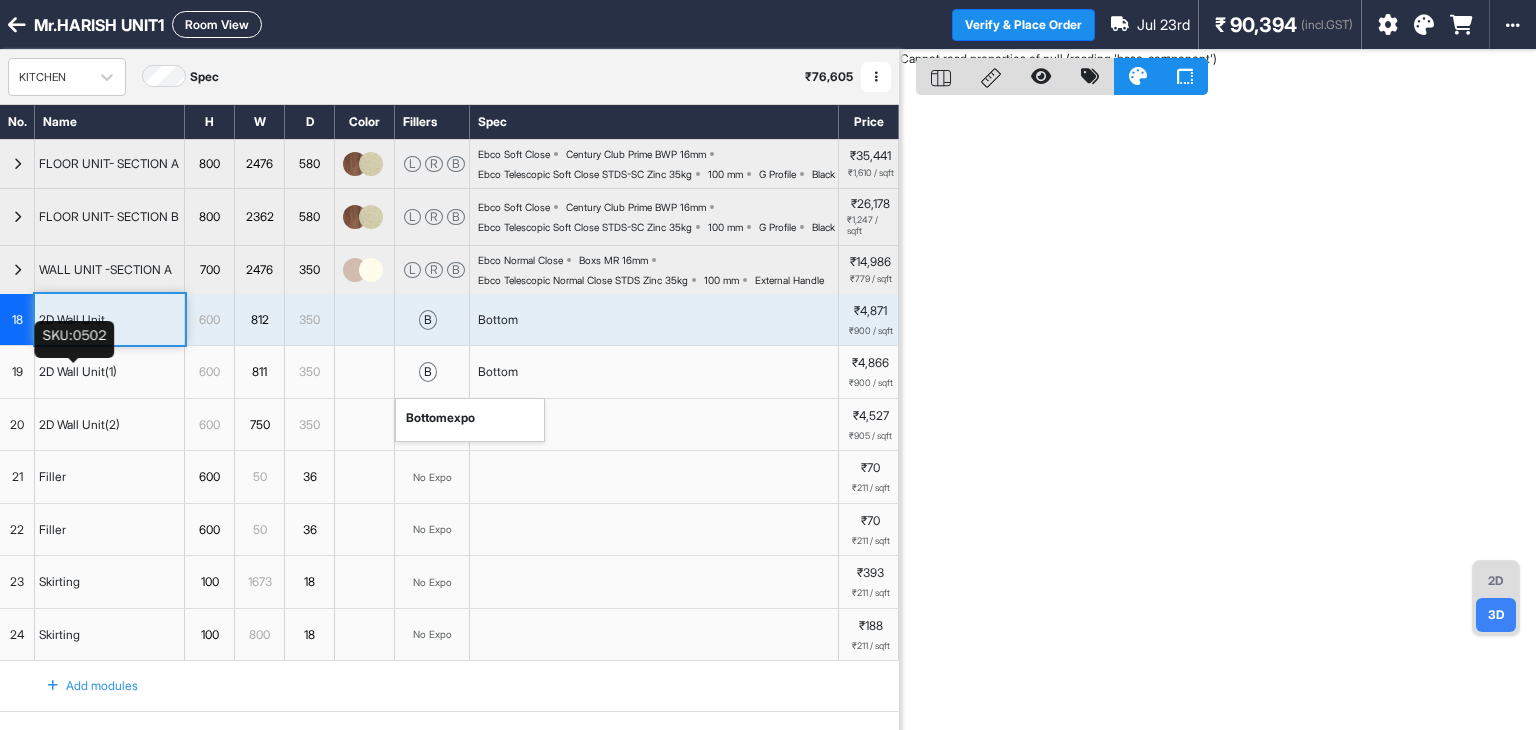 click on "b bottom  expo" at bounding box center [432, 372] 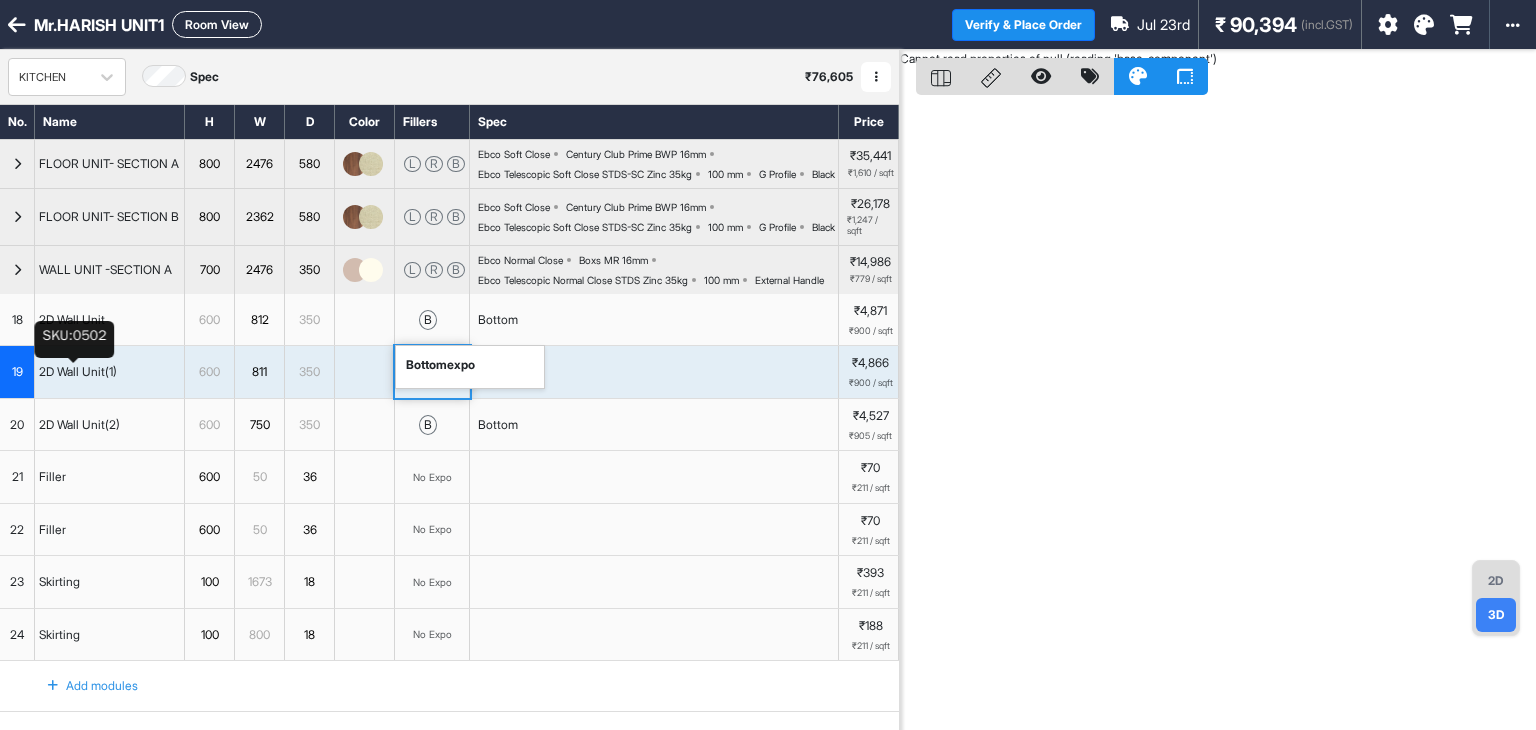 click on "b bottom  expo" at bounding box center (432, 320) 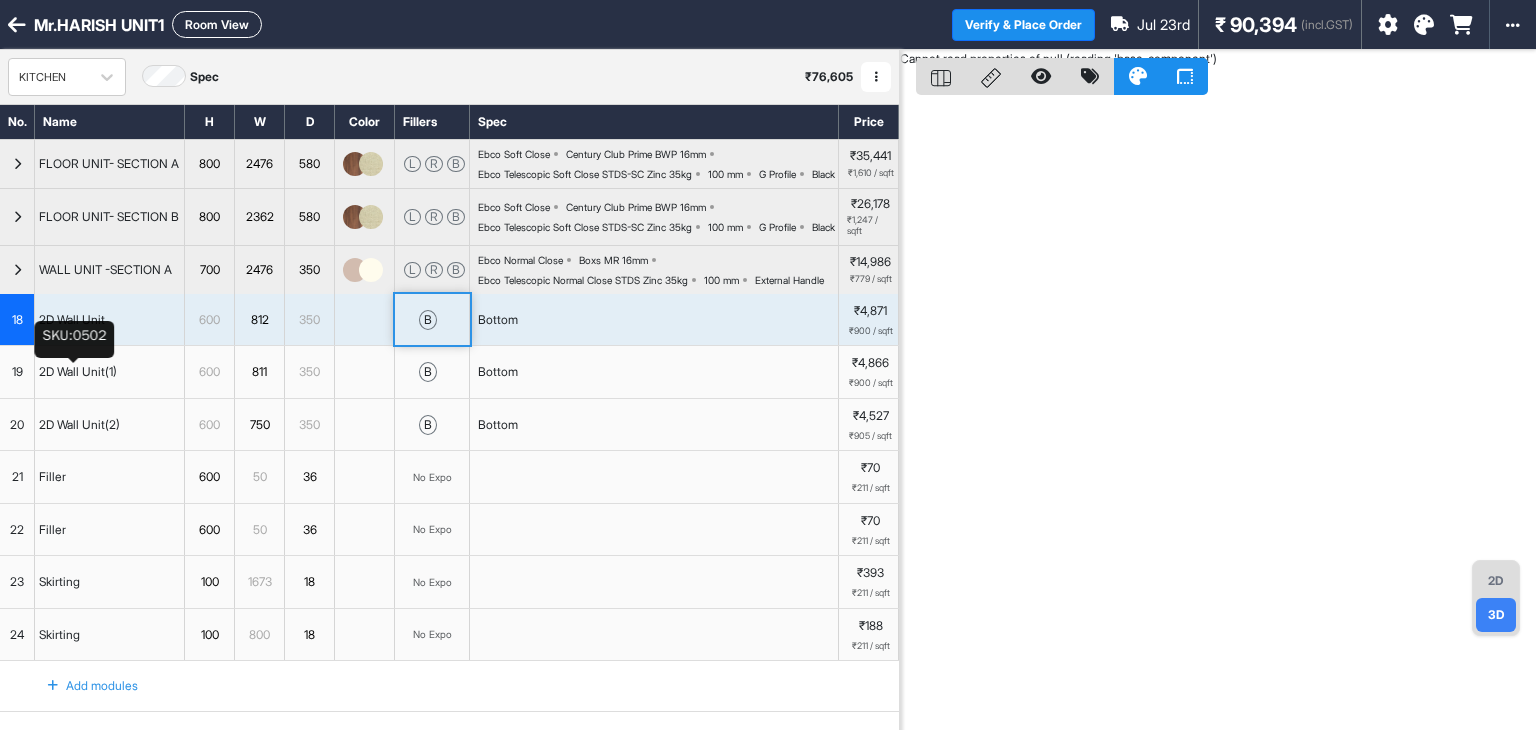 click on "Bottom" at bounding box center (654, 320) 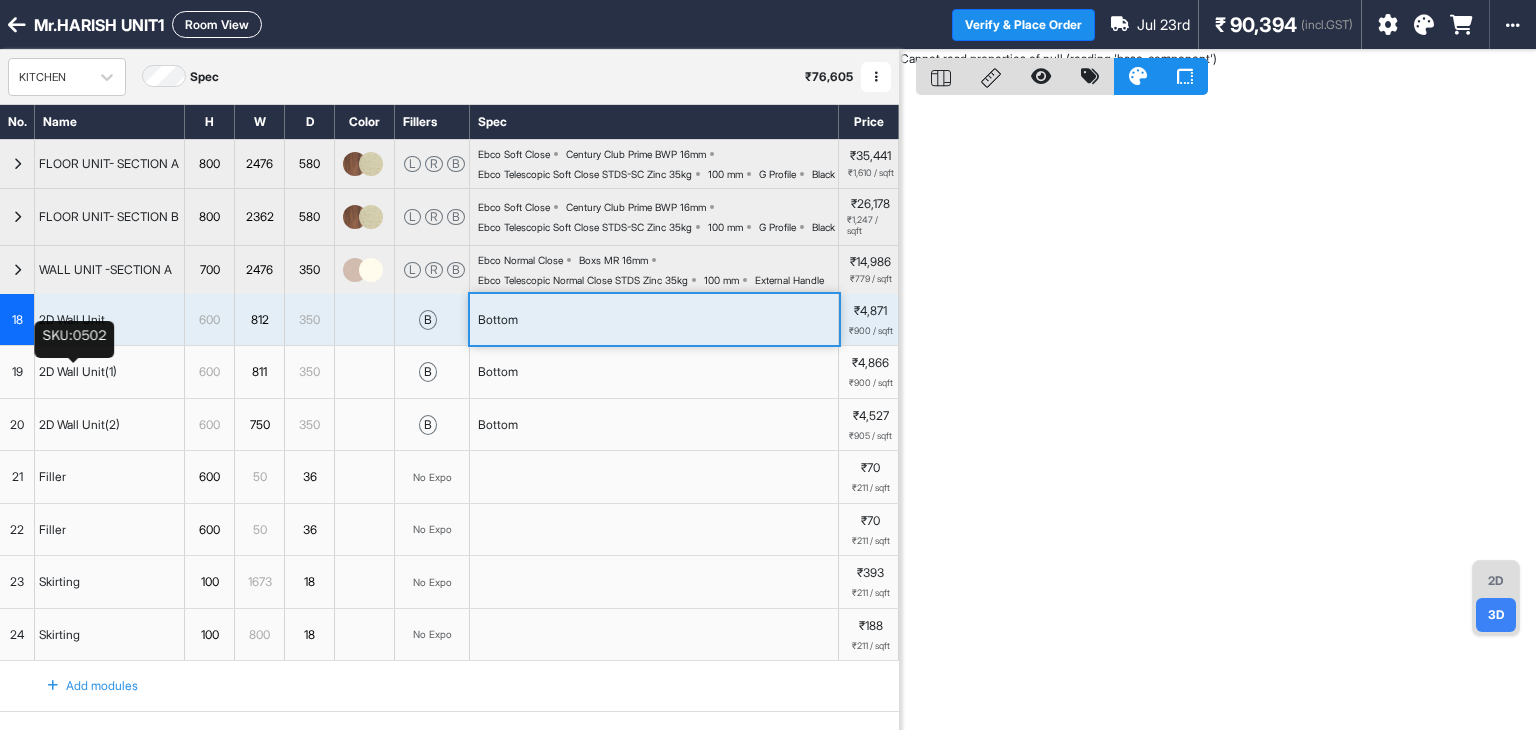 click on "Bottom" at bounding box center [654, 320] 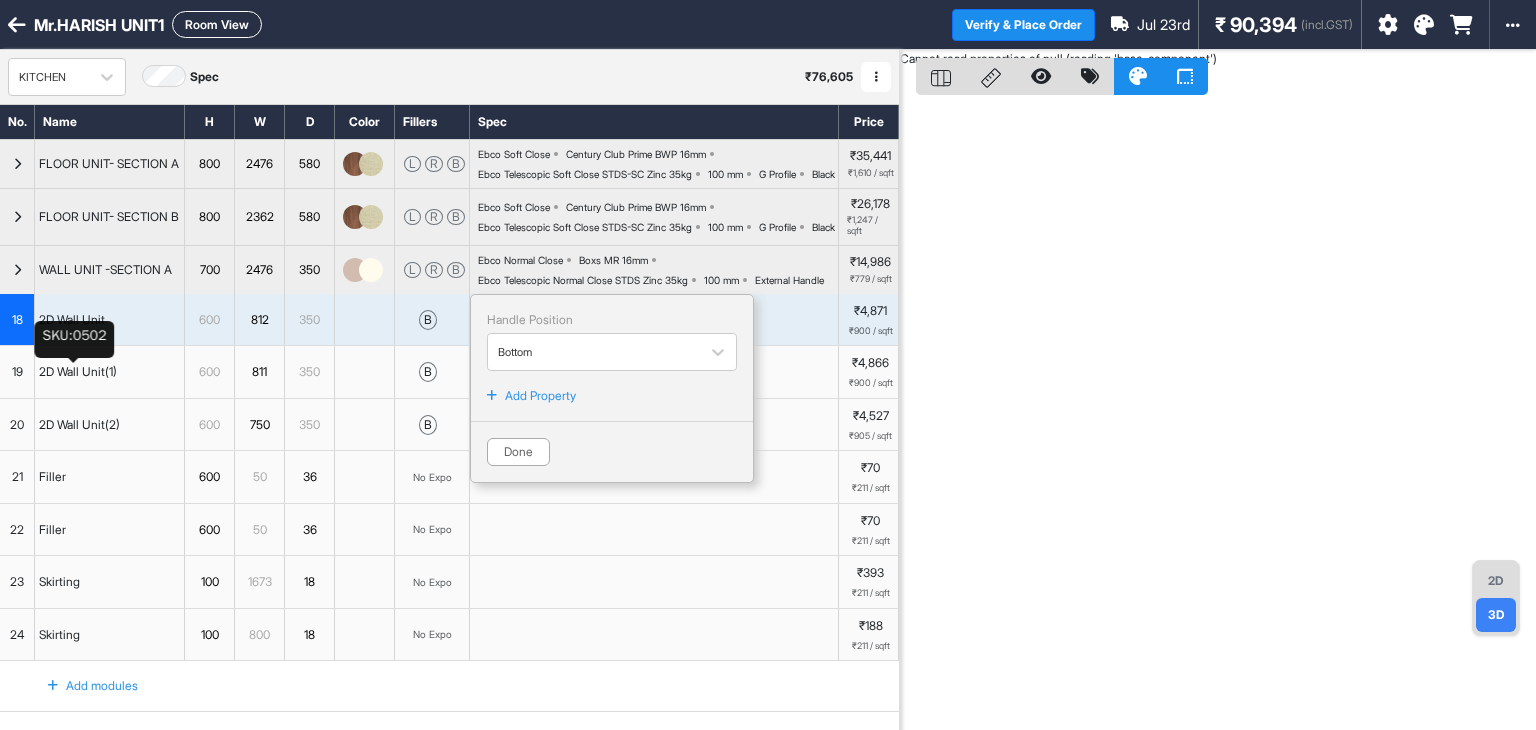 drag, startPoint x: 377, startPoint y: 429, endPoint x: 357, endPoint y: 409, distance: 28.284271 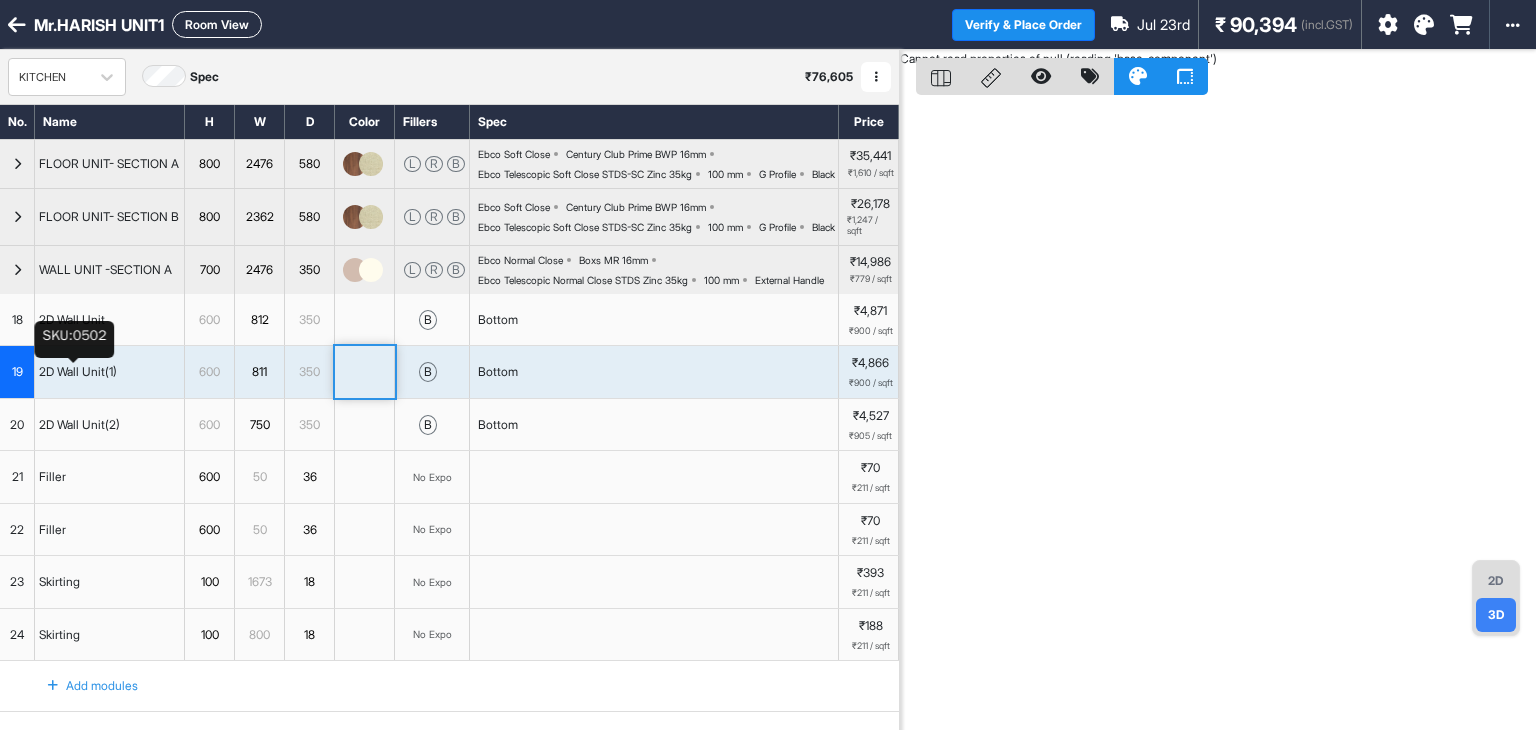 click on "350" at bounding box center (309, 320) 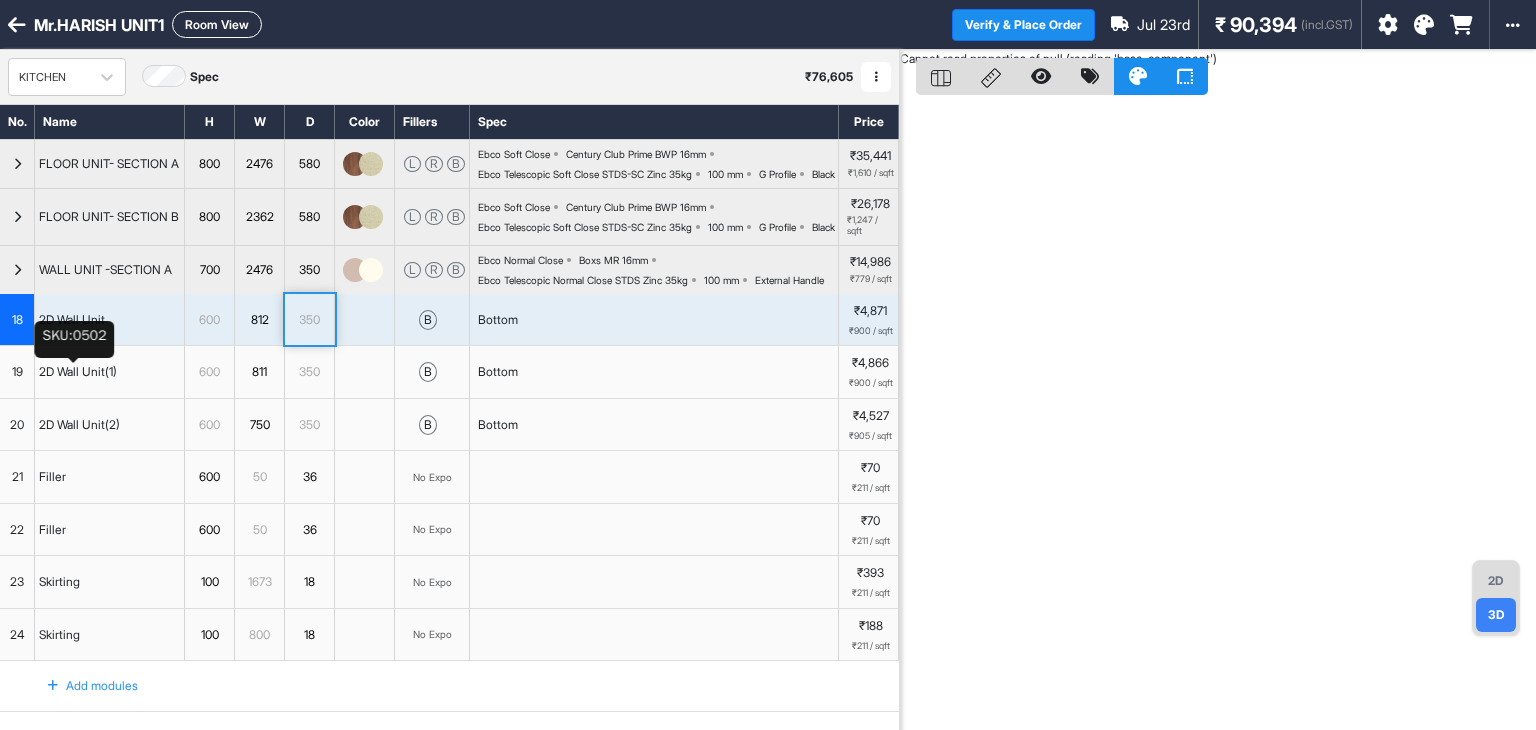 click on "350" at bounding box center [309, 372] 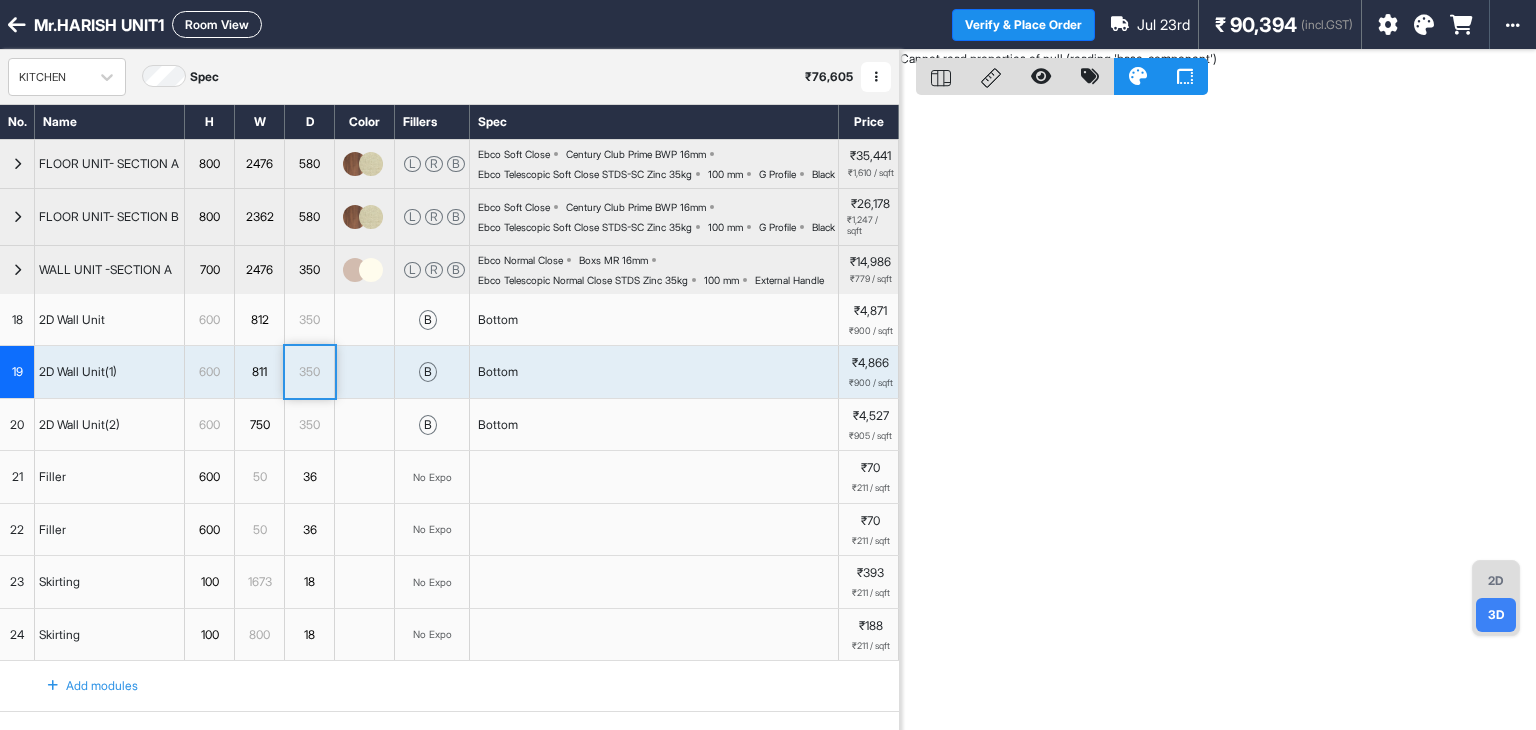 click on "2D Wall Unit(1)" at bounding box center [110, 372] 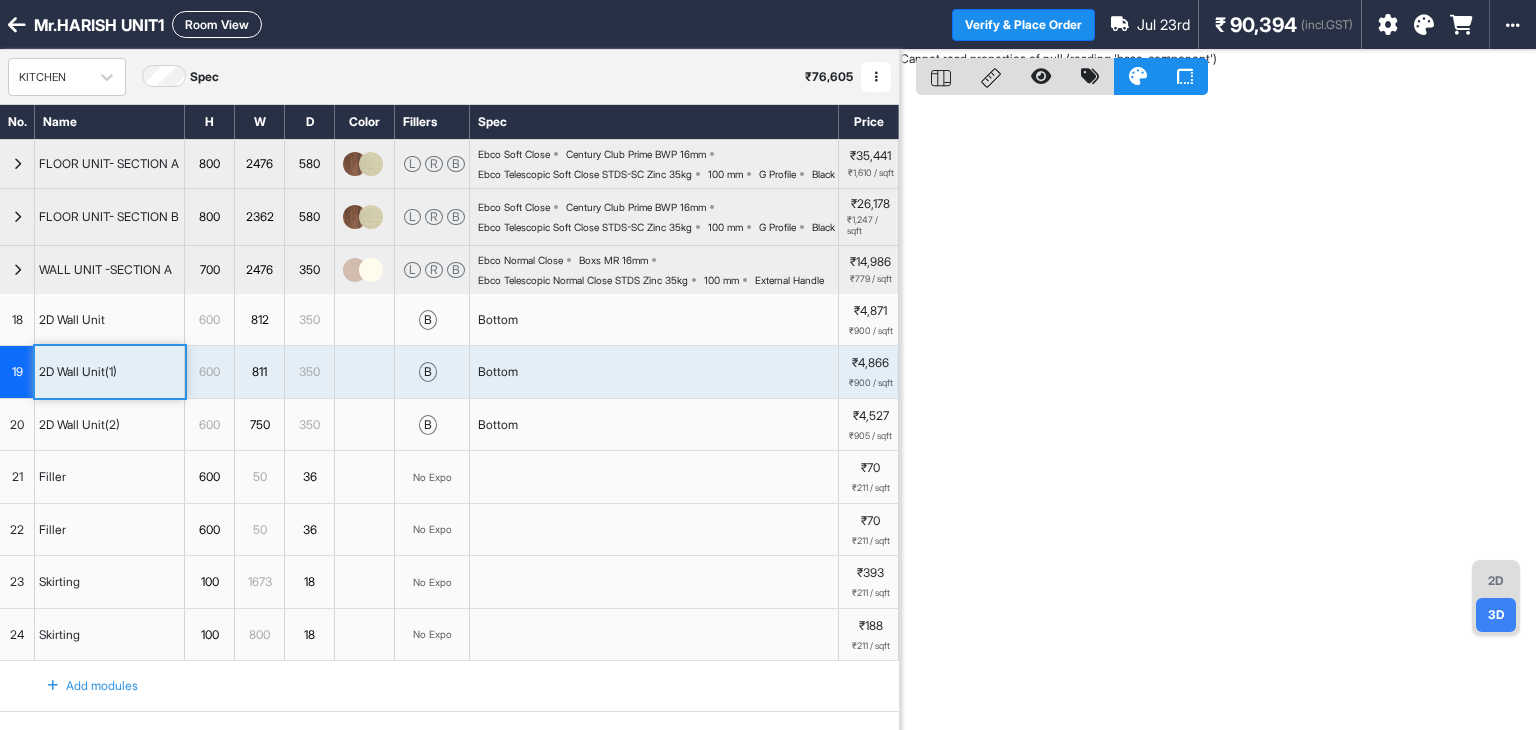click on "2D Wall Unit(1)" at bounding box center [110, 372] 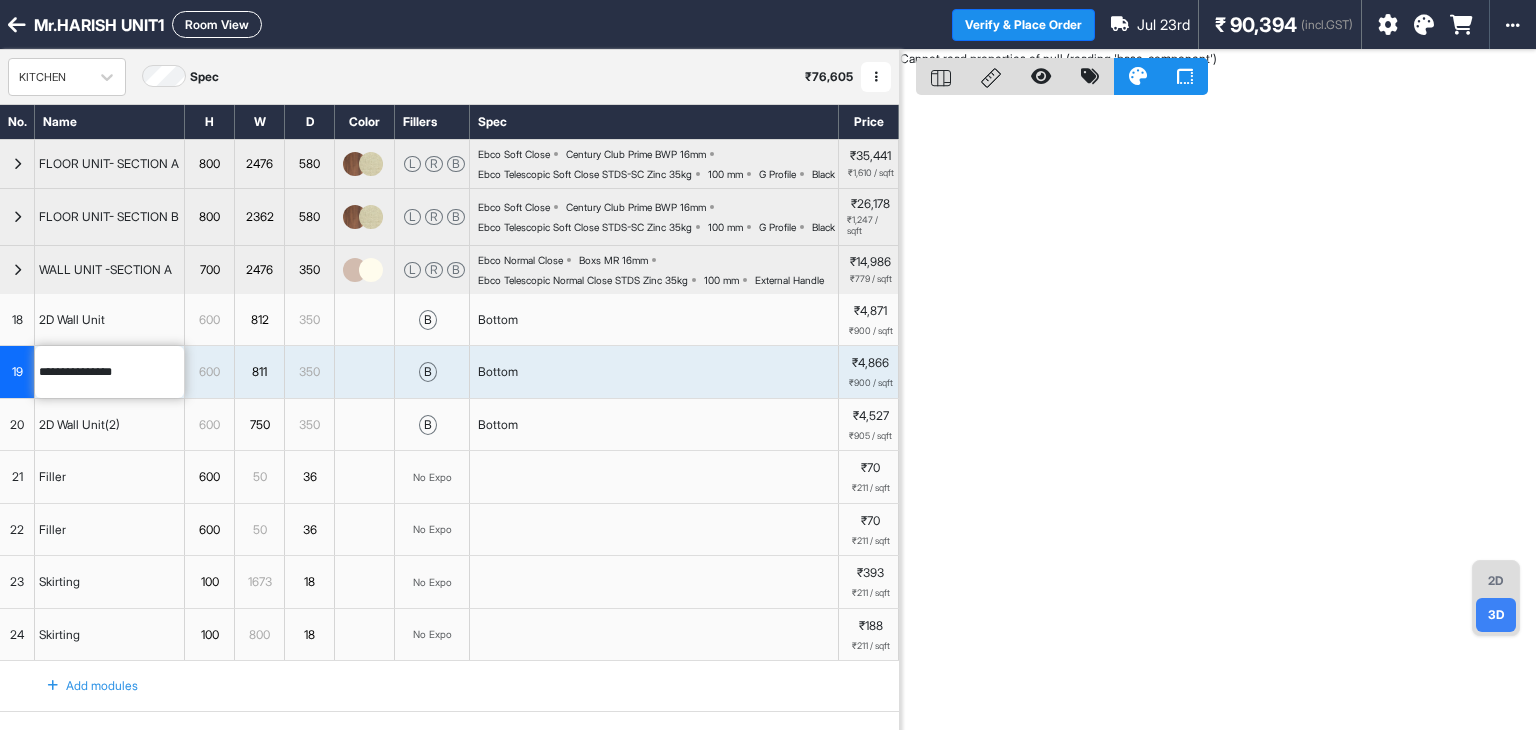 click on "2D Wall Unit(2)" at bounding box center [110, 425] 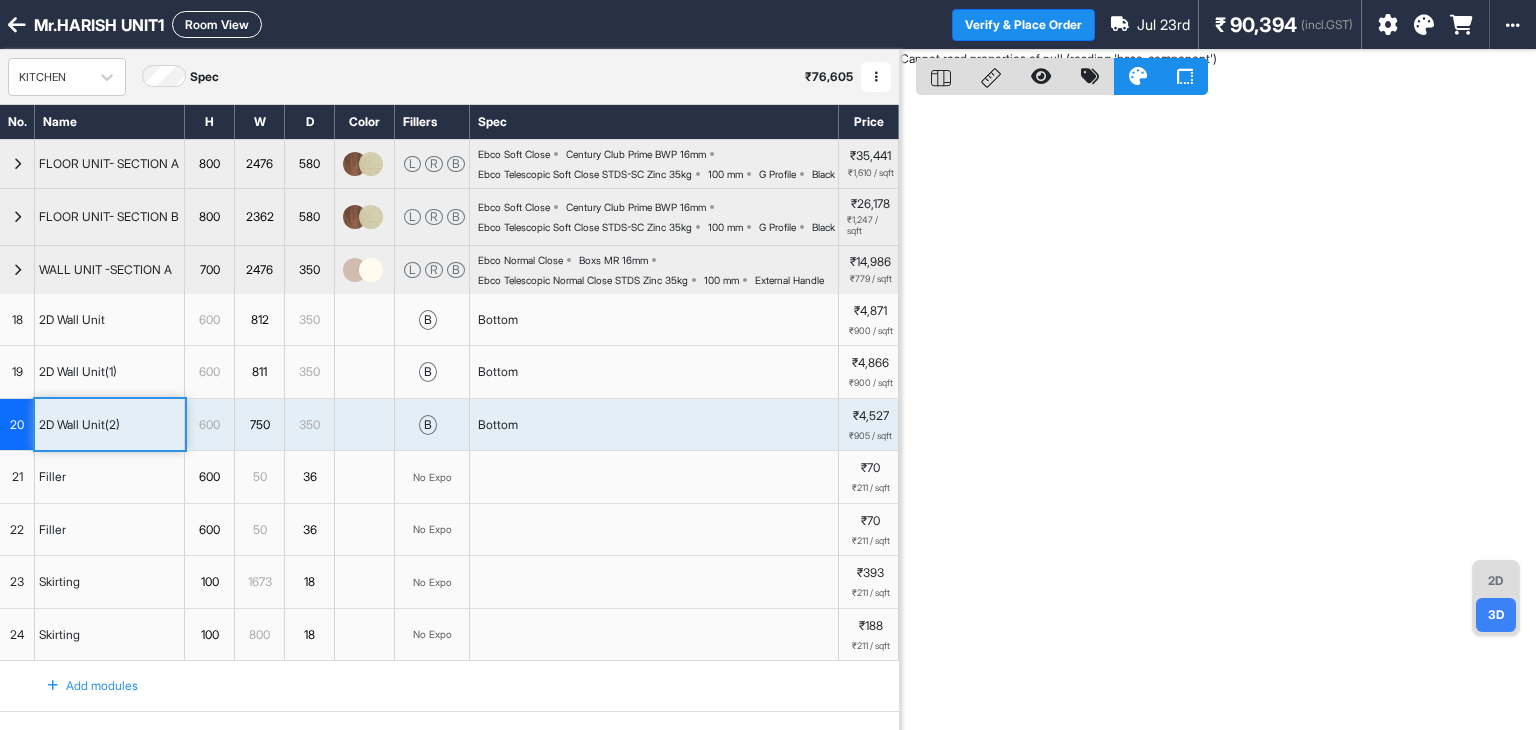 click on "2D Wall Unit(2)" at bounding box center (110, 425) 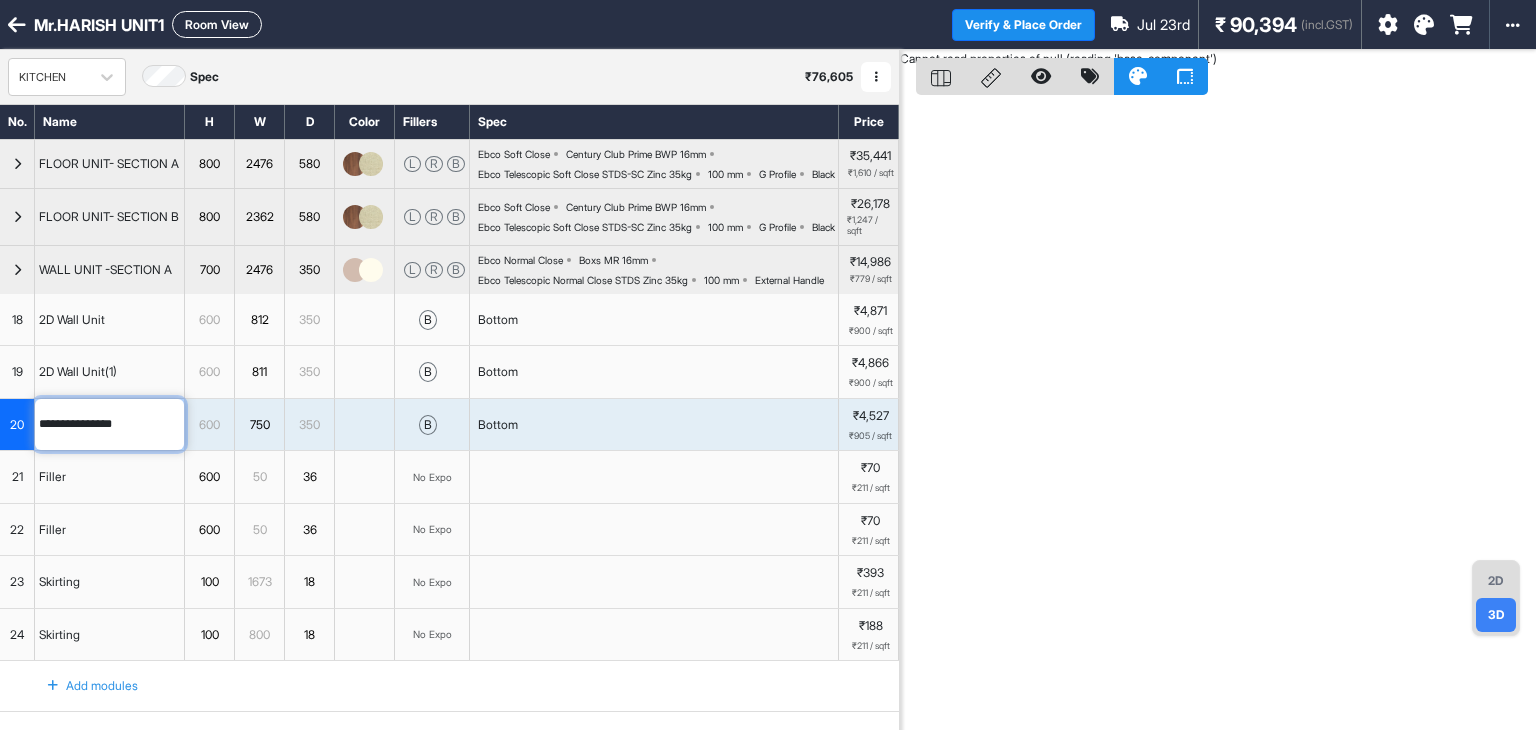drag, startPoint x: 138, startPoint y: 469, endPoint x: 0, endPoint y: 470, distance: 138.00362 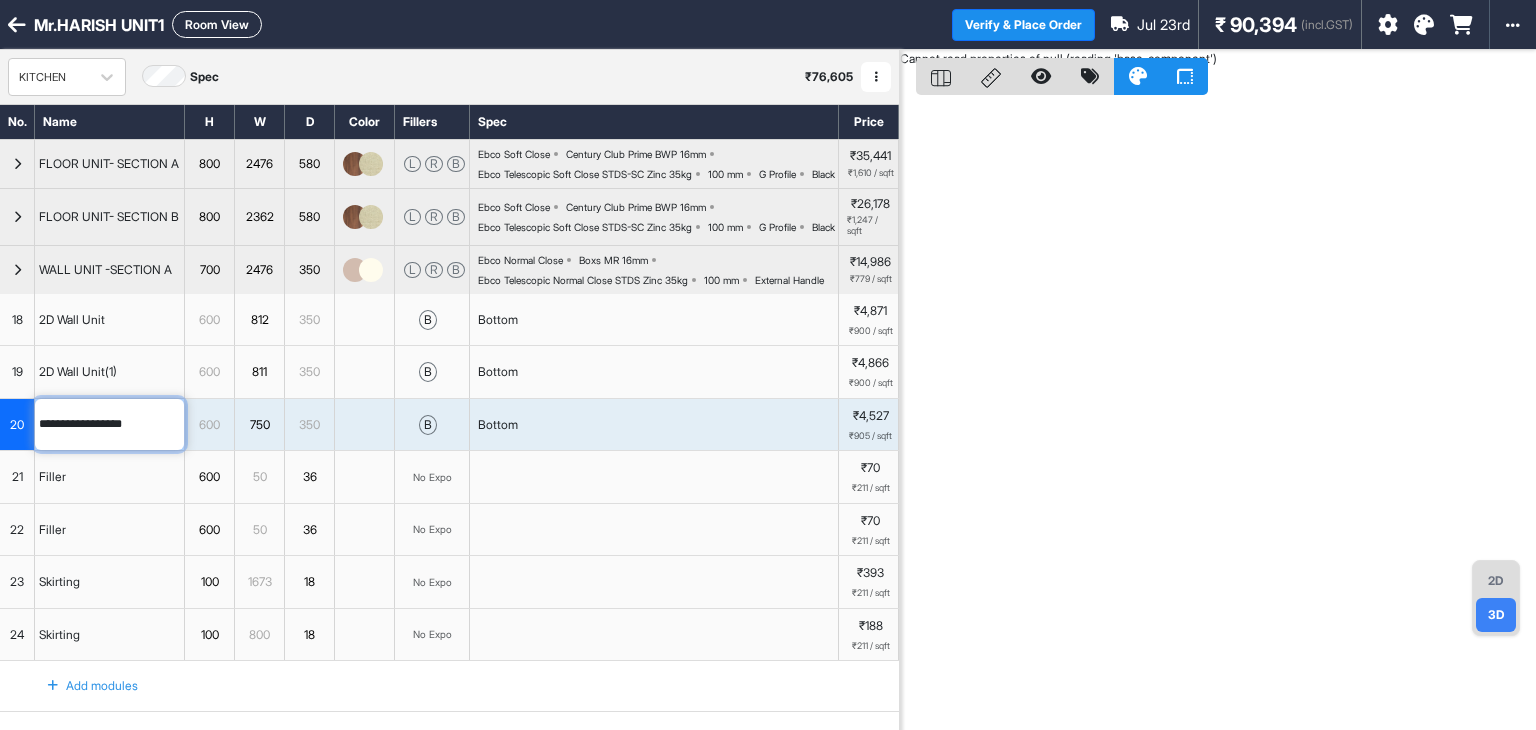 type on "**********" 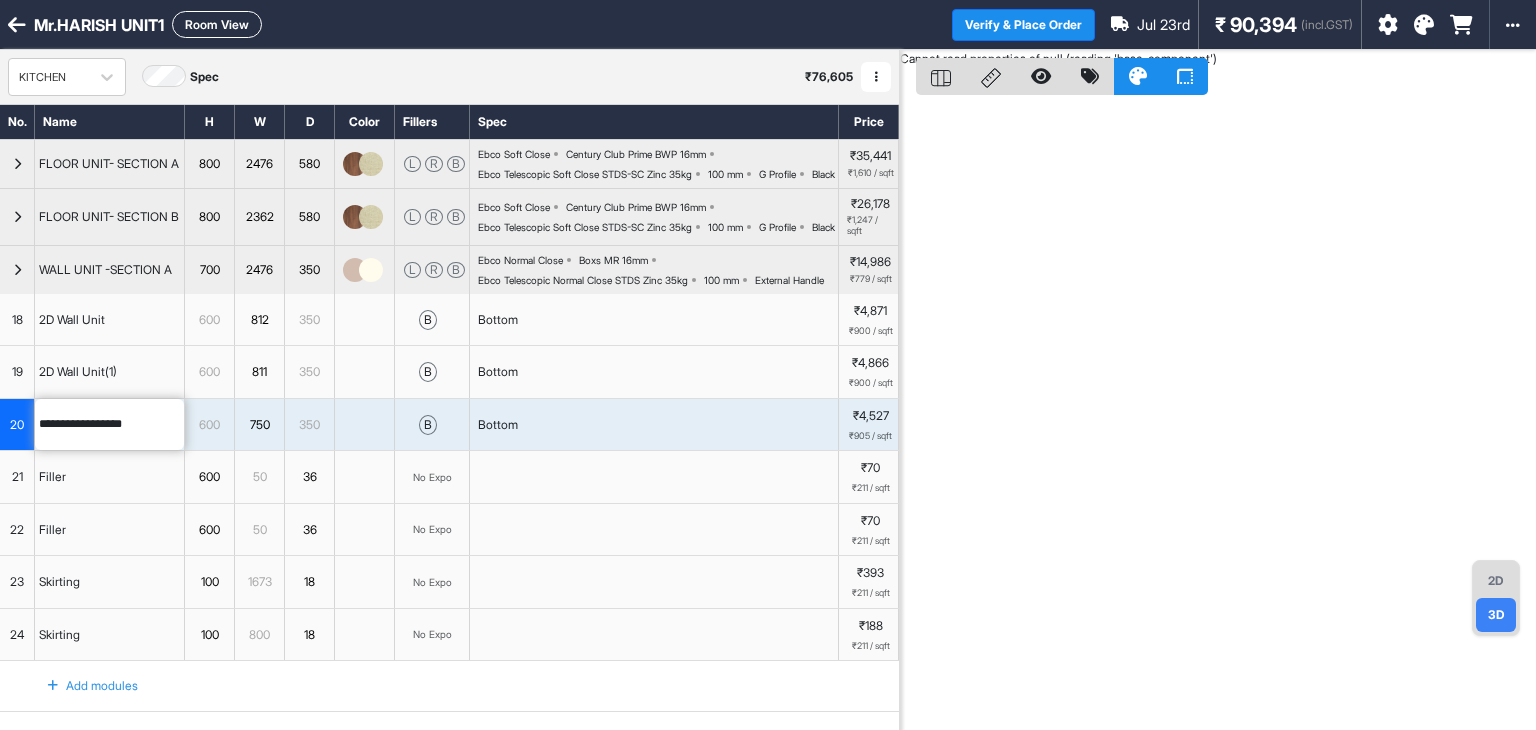 click on "2D 3D Cannot read properties of null (reading 'base_component')" at bounding box center [1218, 415] 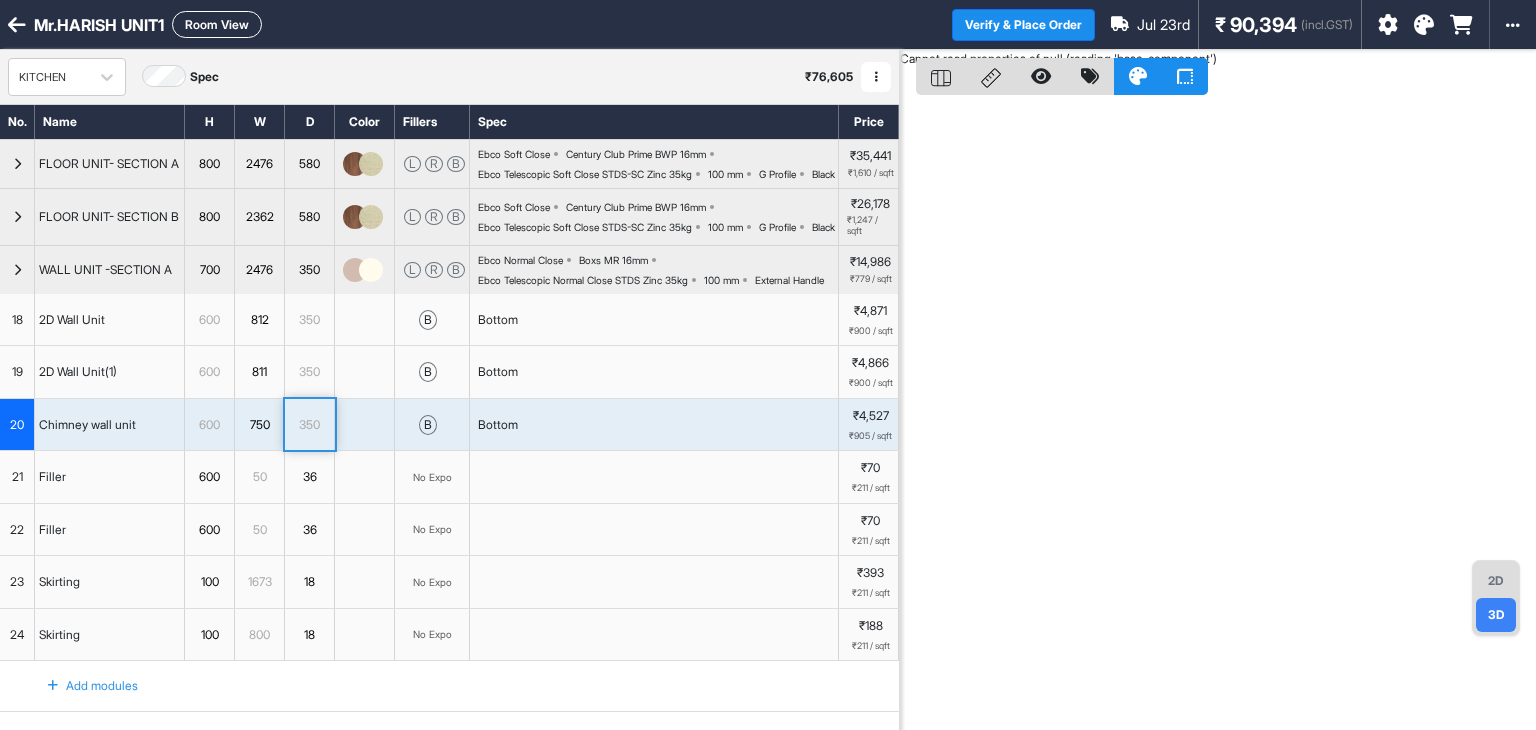 click on "2D Wall Unit" at bounding box center (110, 320) 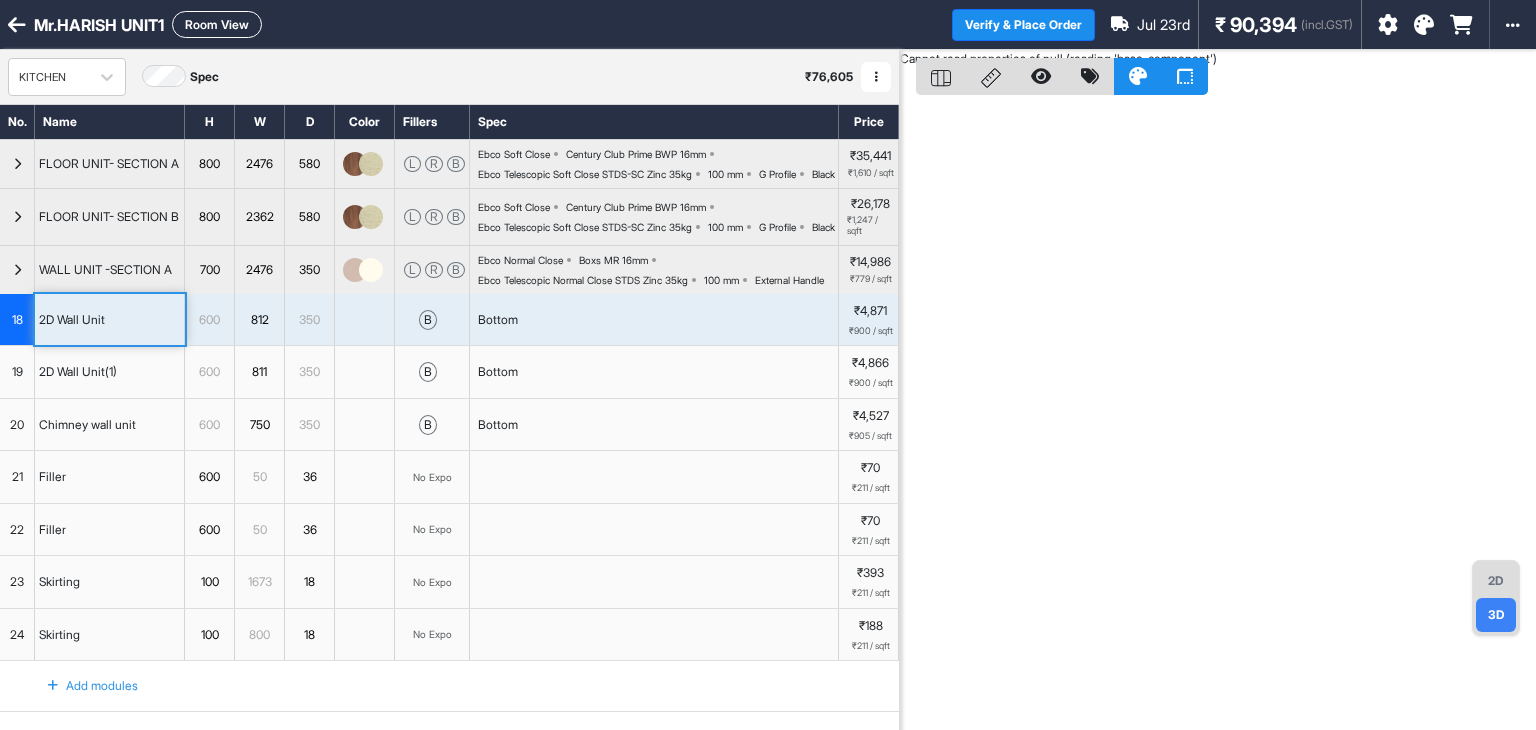 click on "3D" at bounding box center [1496, 615] 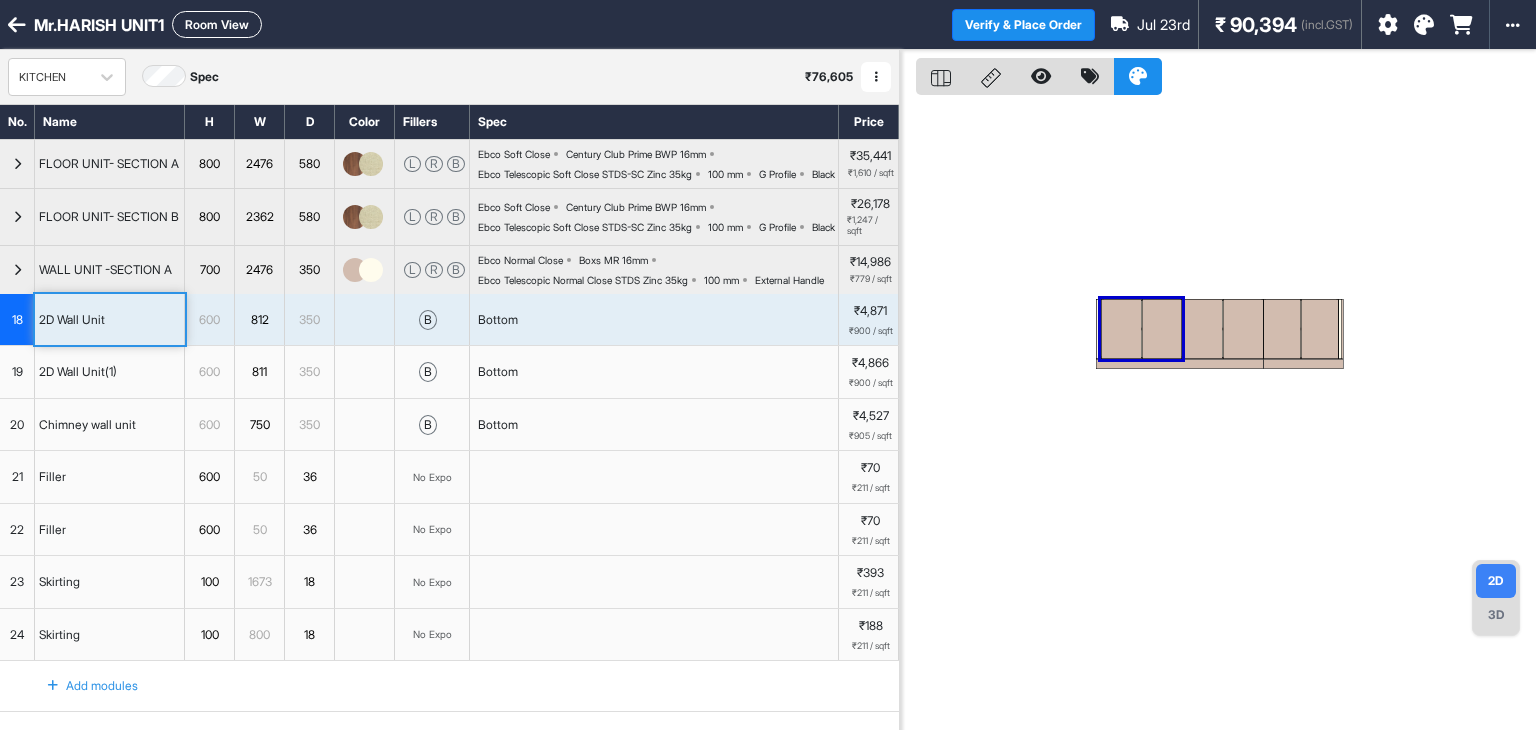click at bounding box center [1218, 415] 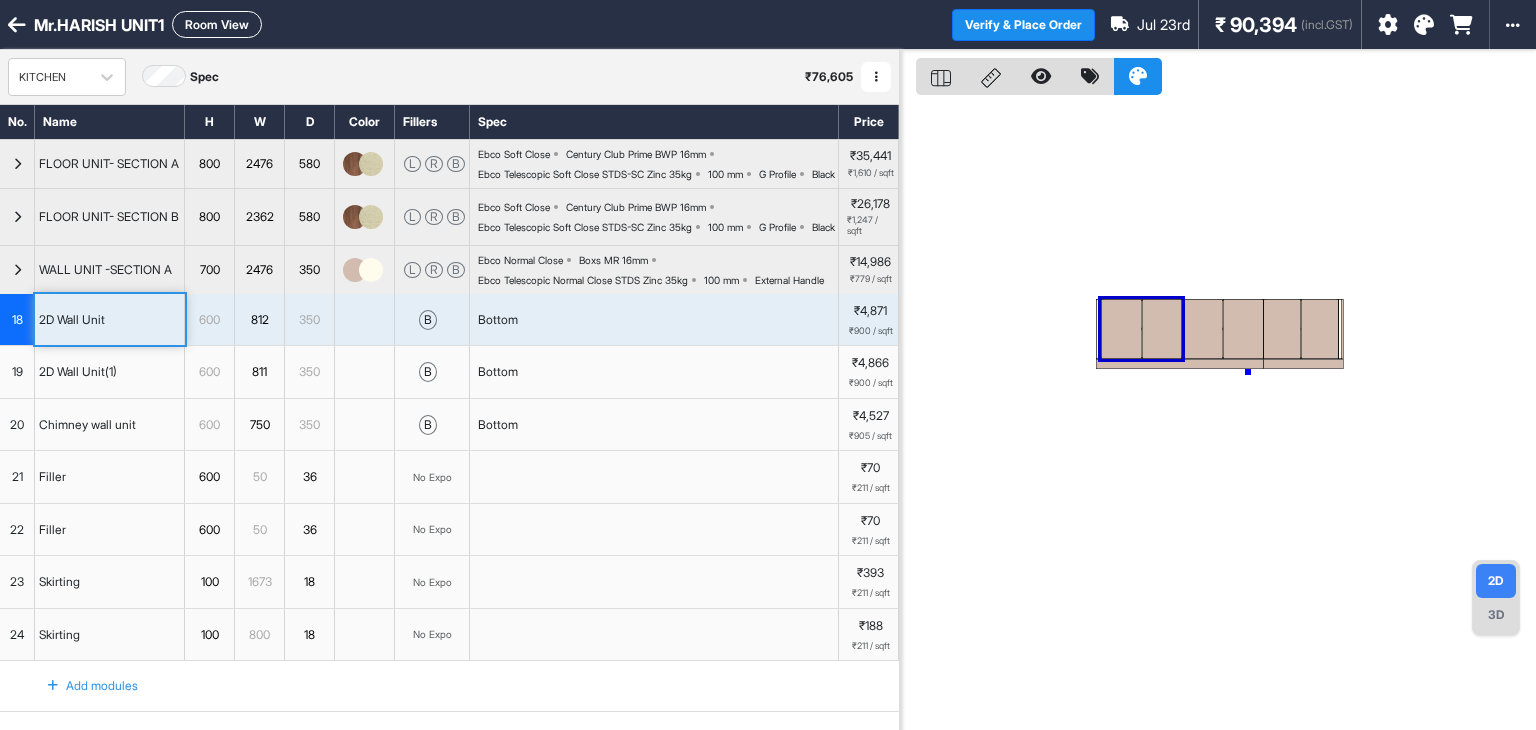 click at bounding box center (1218, 415) 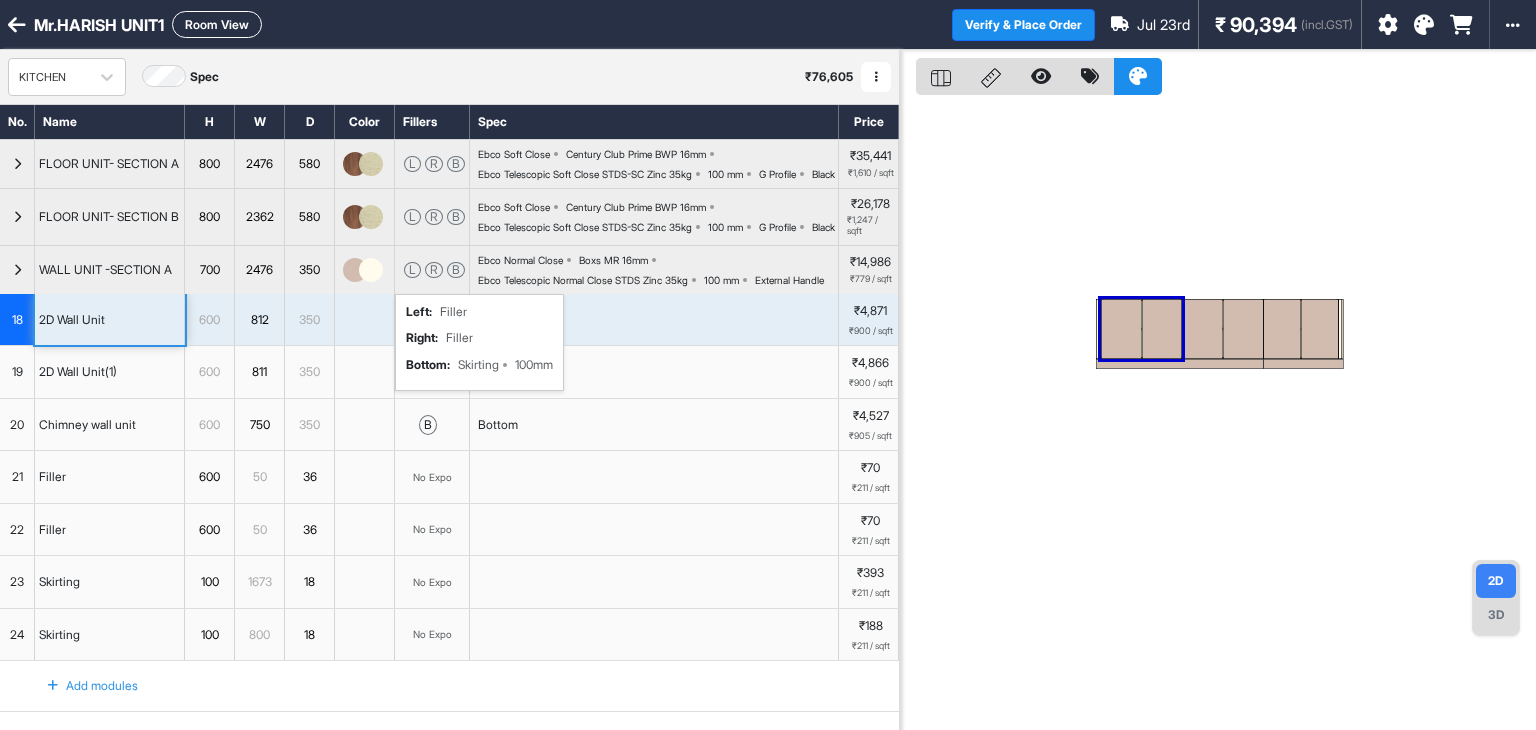 click on "R" at bounding box center (434, 270) 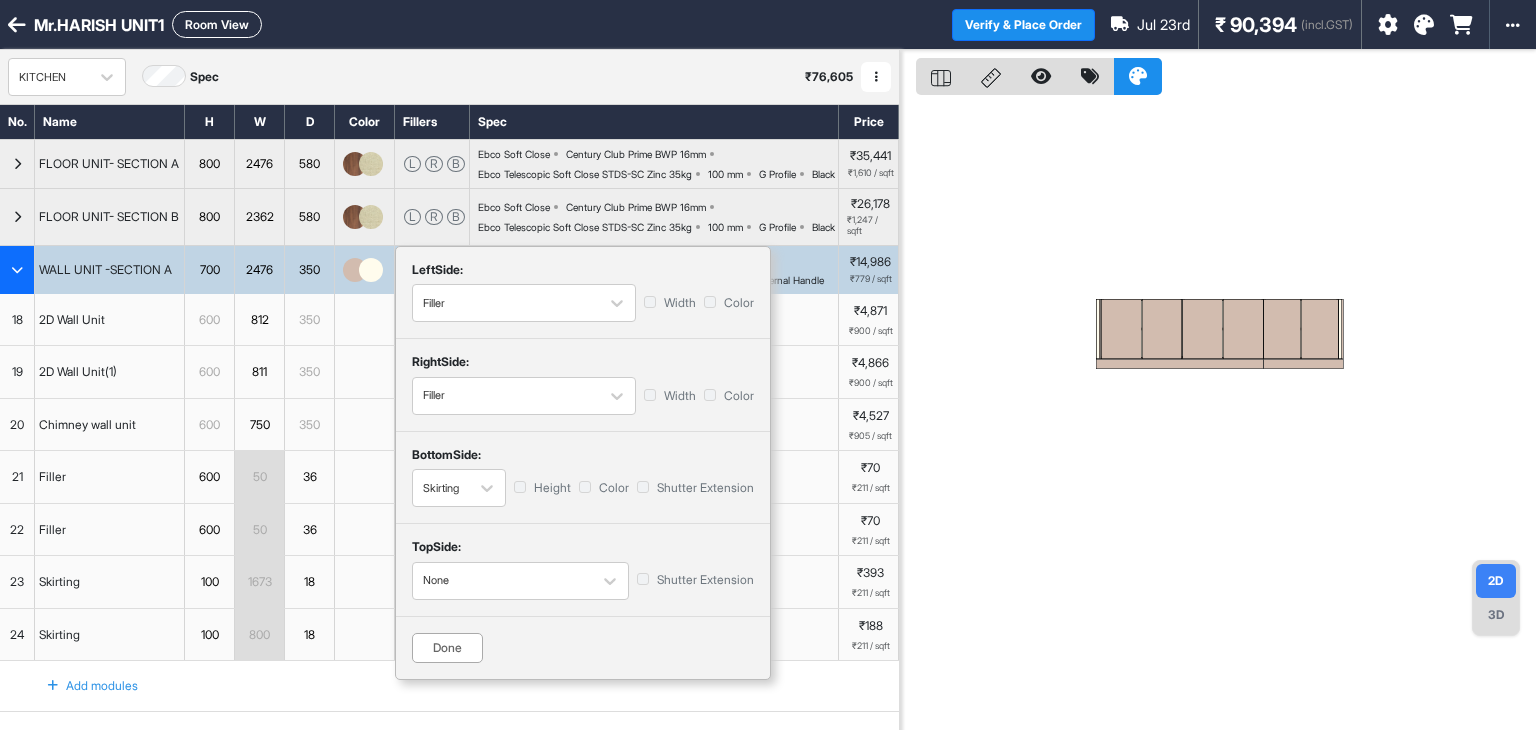 click on "Done" at bounding box center (447, 648) 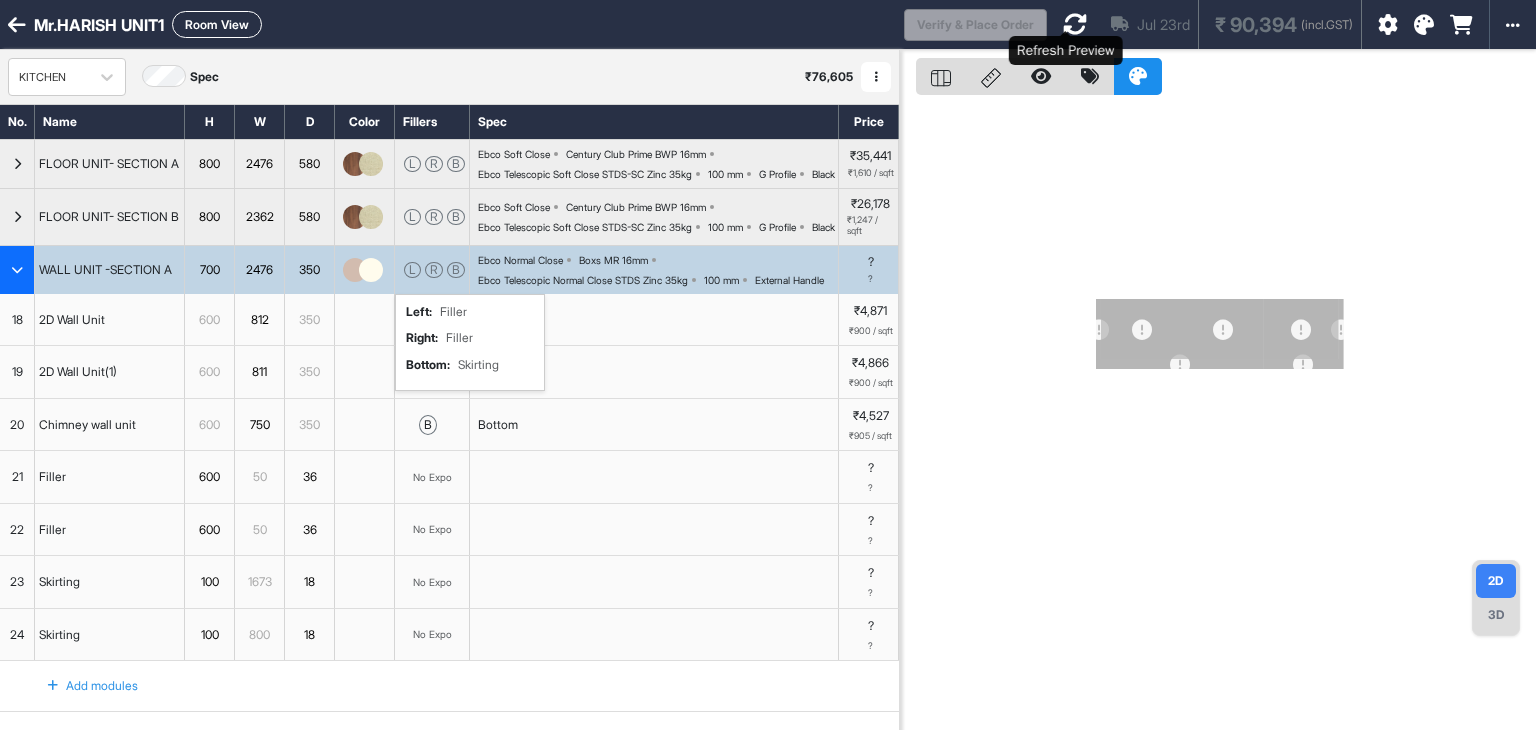 click at bounding box center [1075, 24] 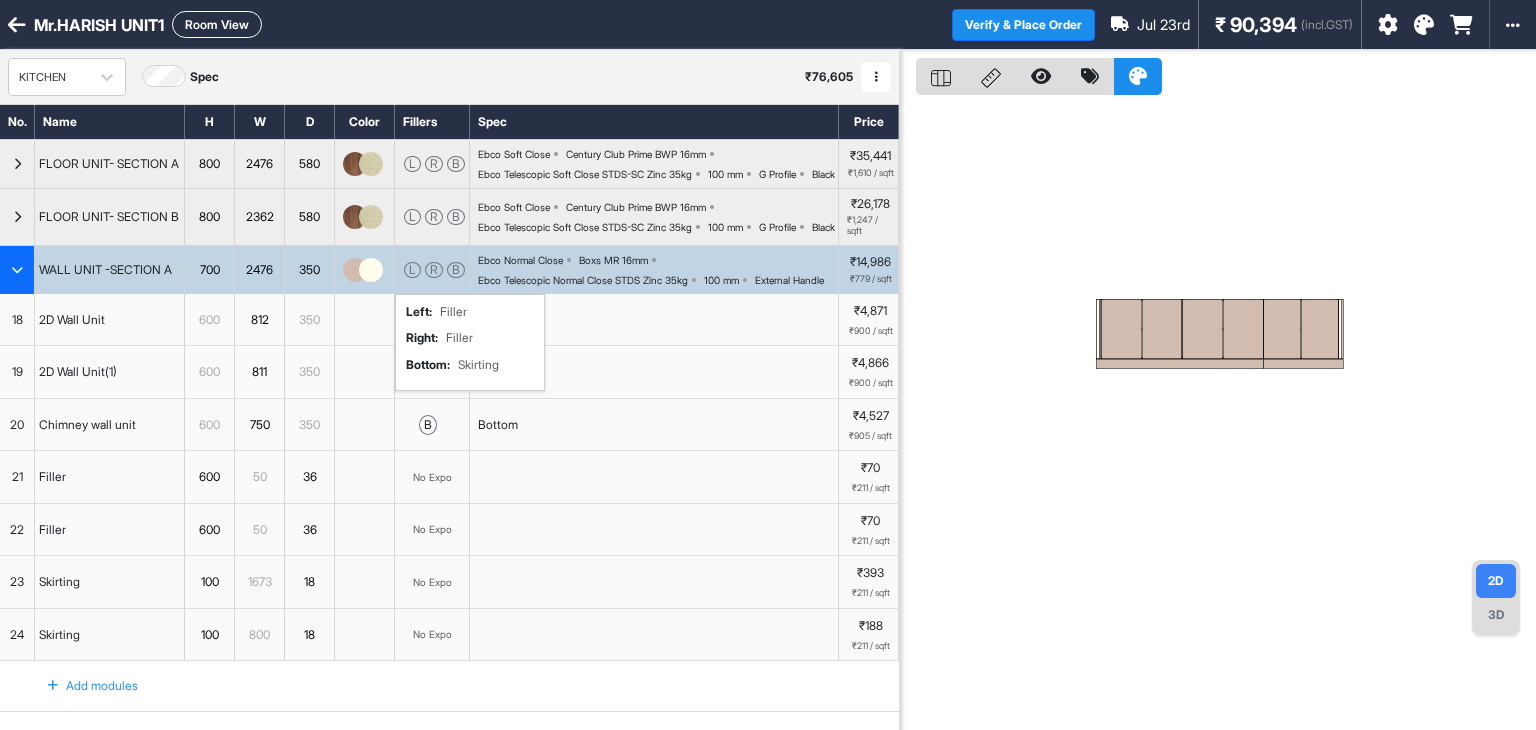 click on "R" at bounding box center [434, 270] 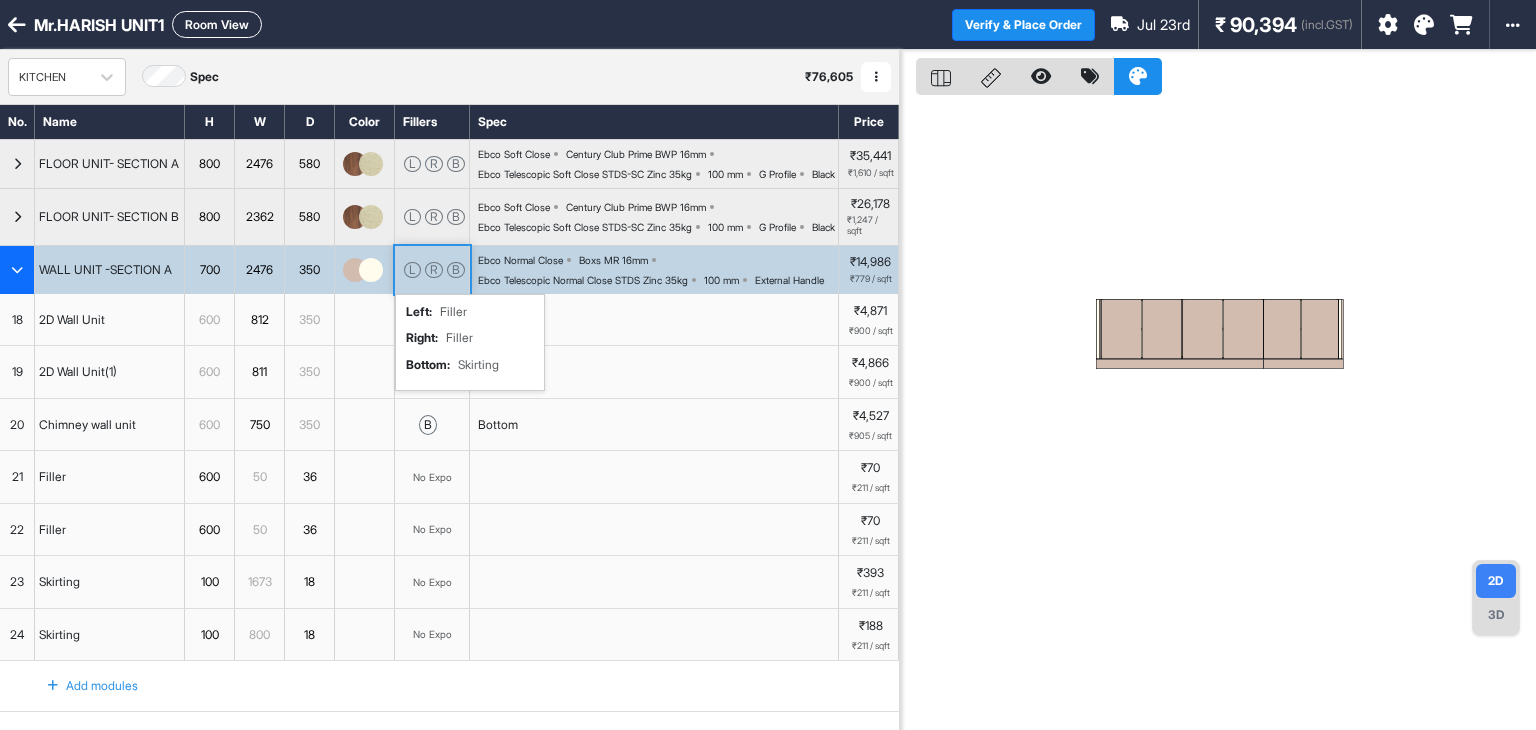 click on "R" at bounding box center (434, 270) 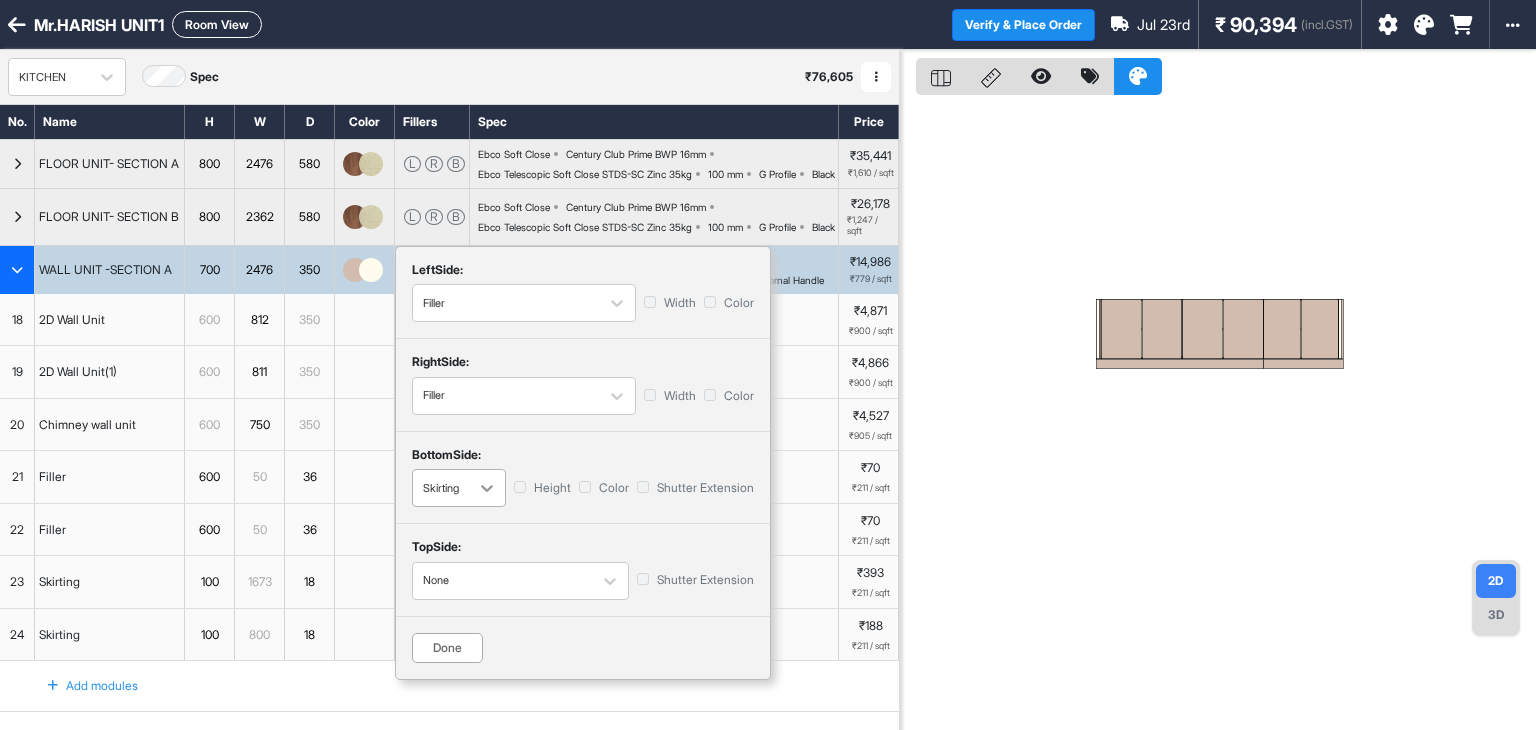 click 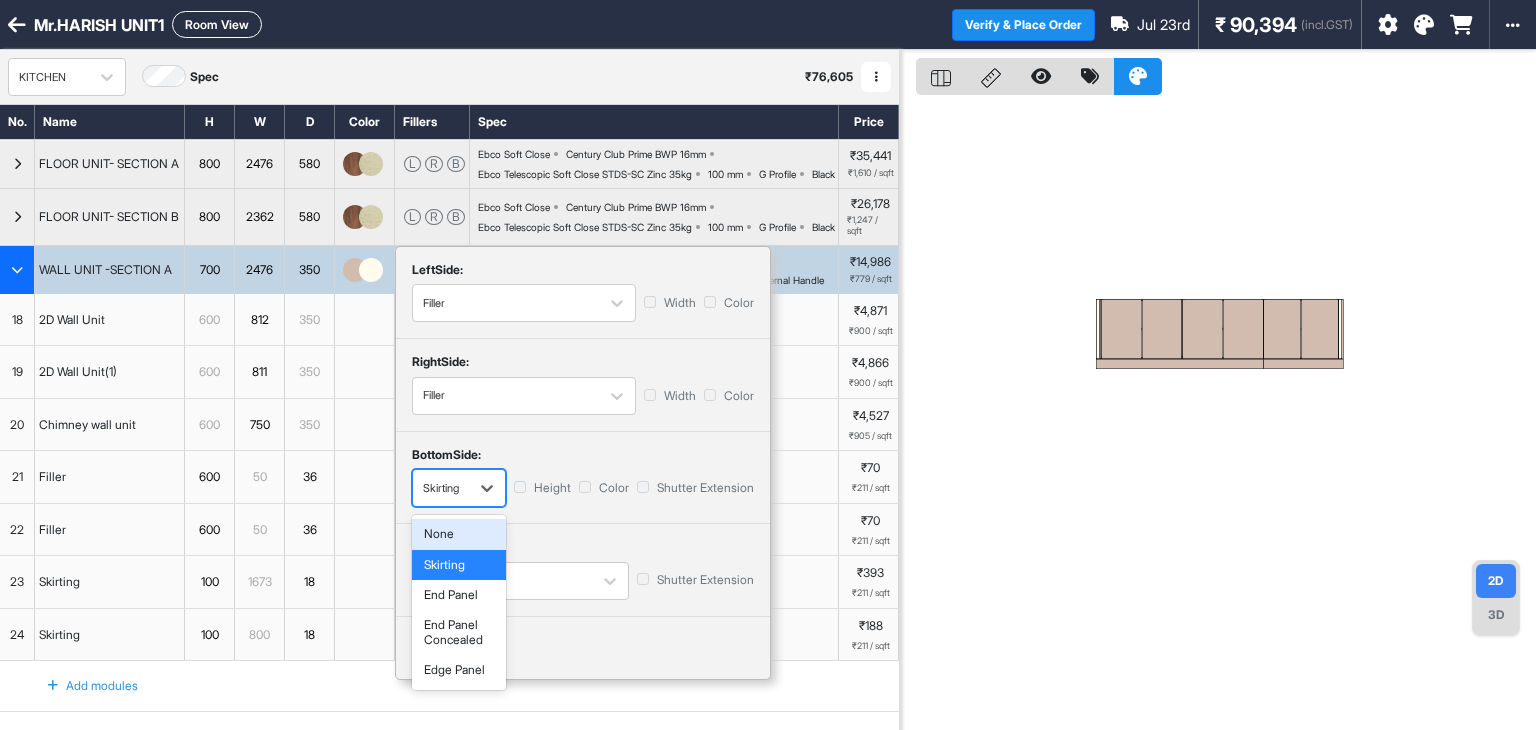 click on "None" at bounding box center [459, 534] 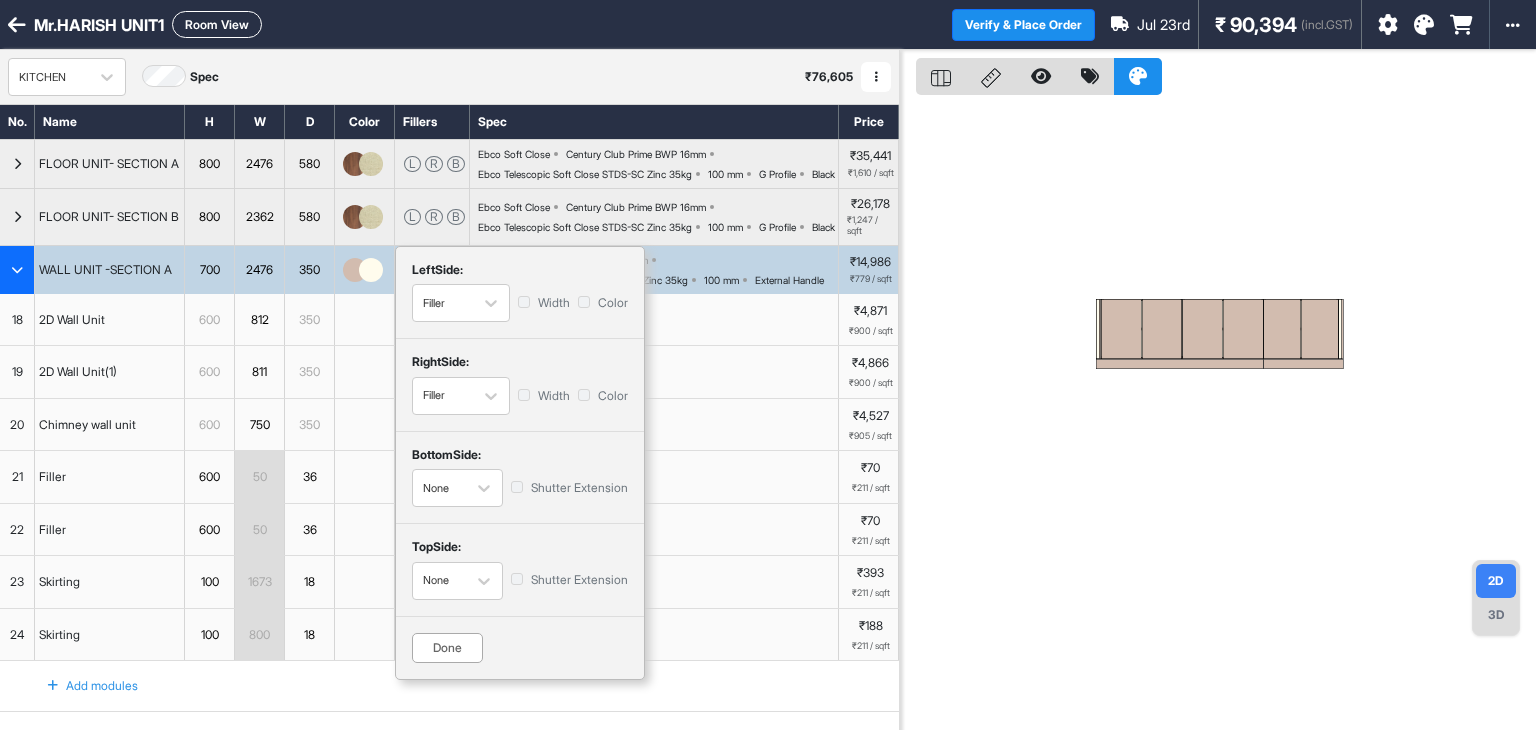 click on "Done" at bounding box center [447, 648] 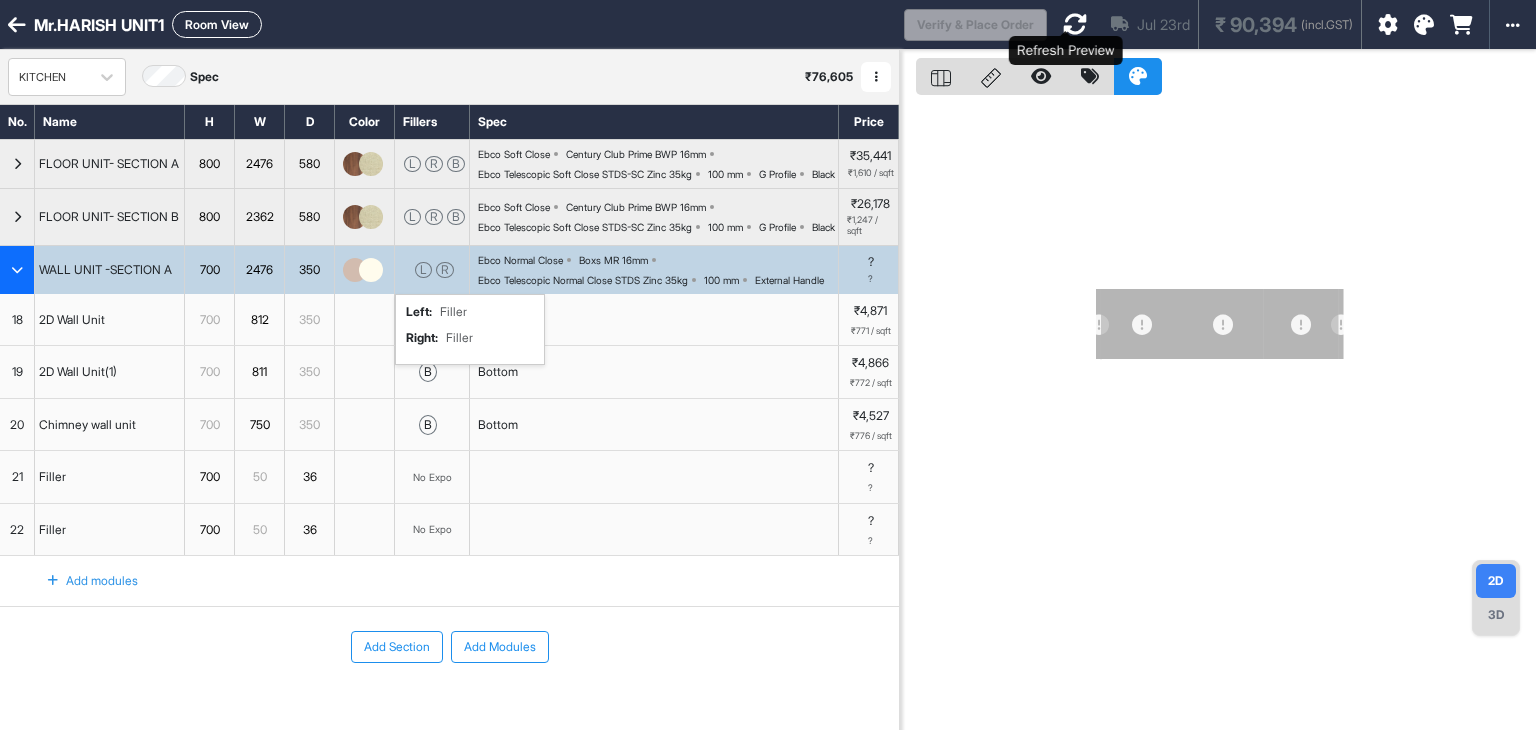click at bounding box center [1075, 24] 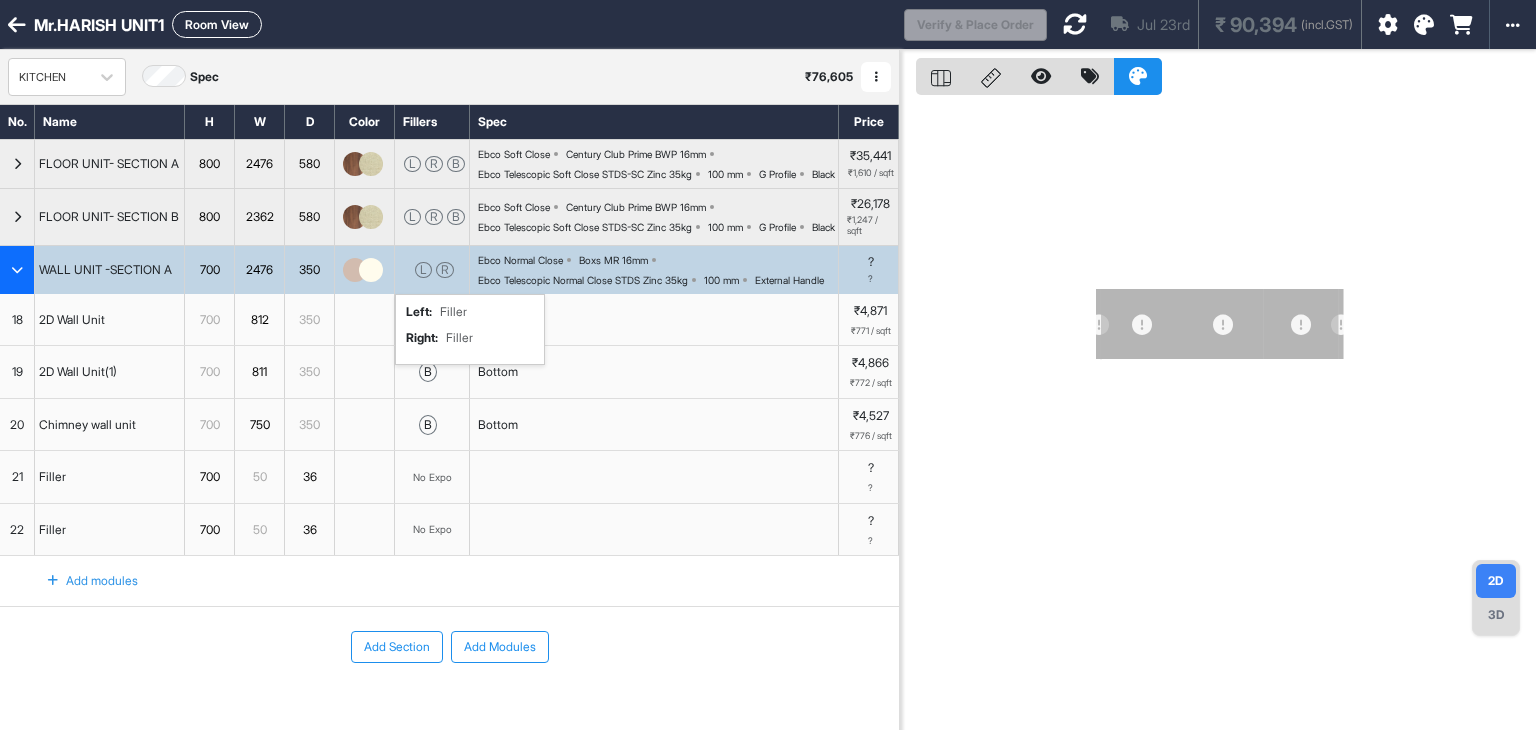 click at bounding box center (1218, 415) 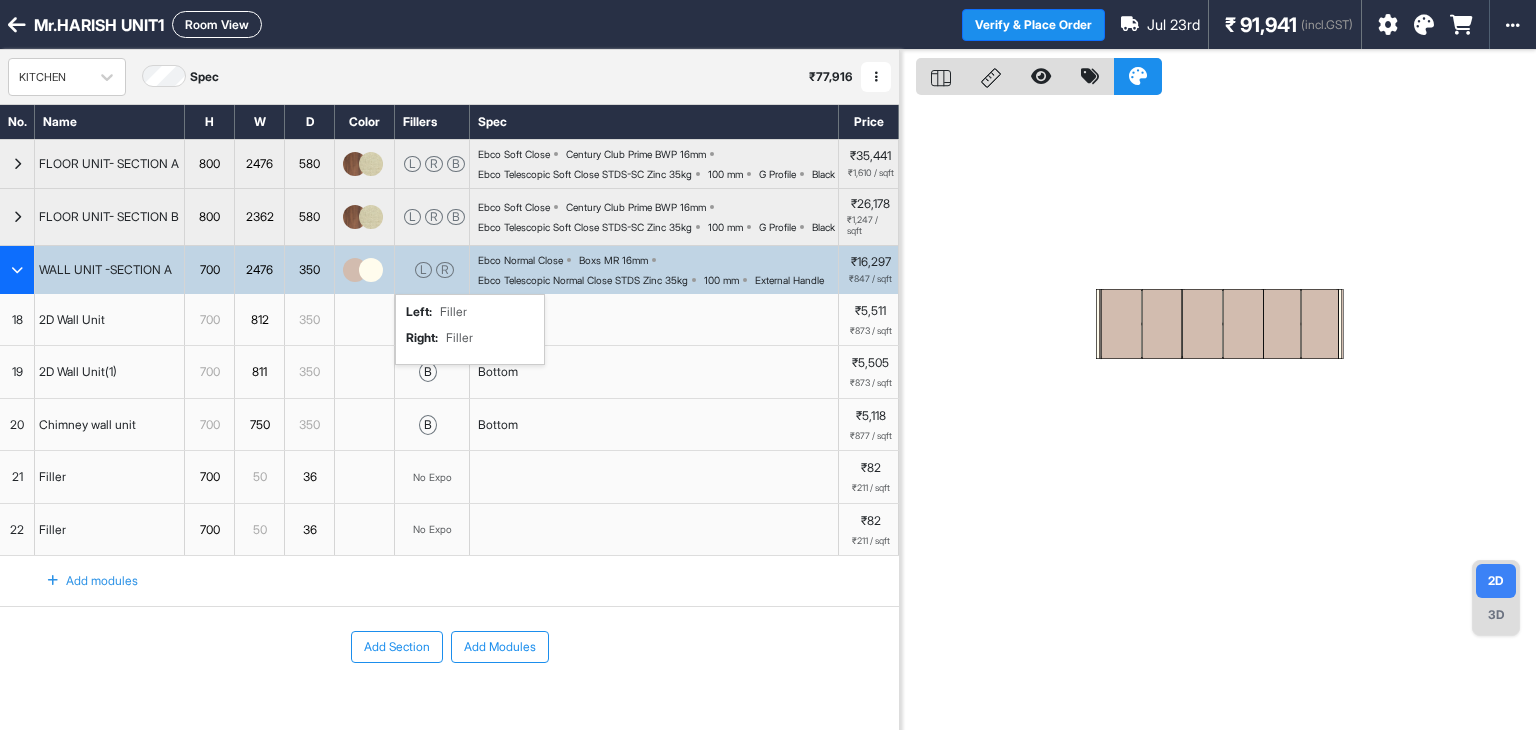 click at bounding box center (1162, 324) 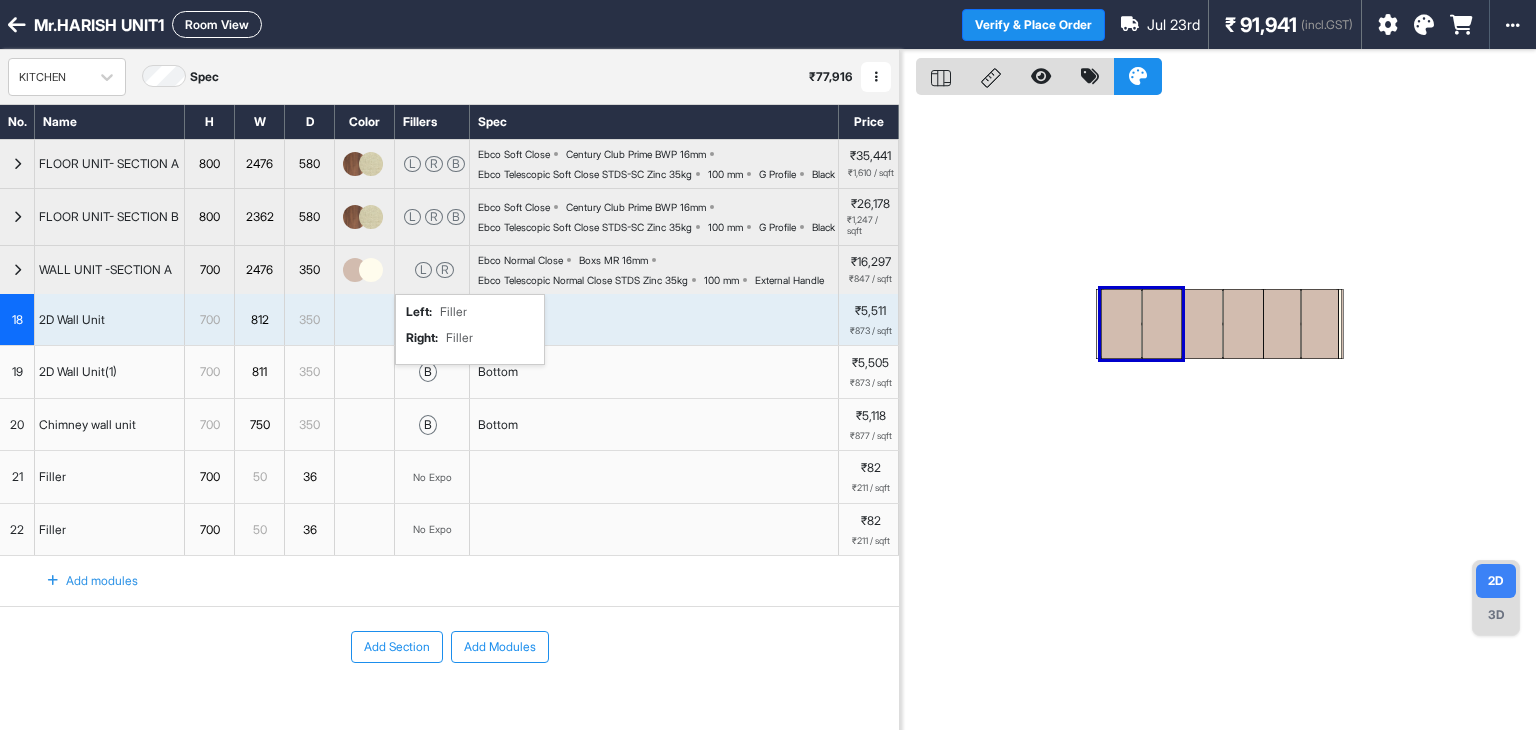 click at bounding box center (1202, 324) 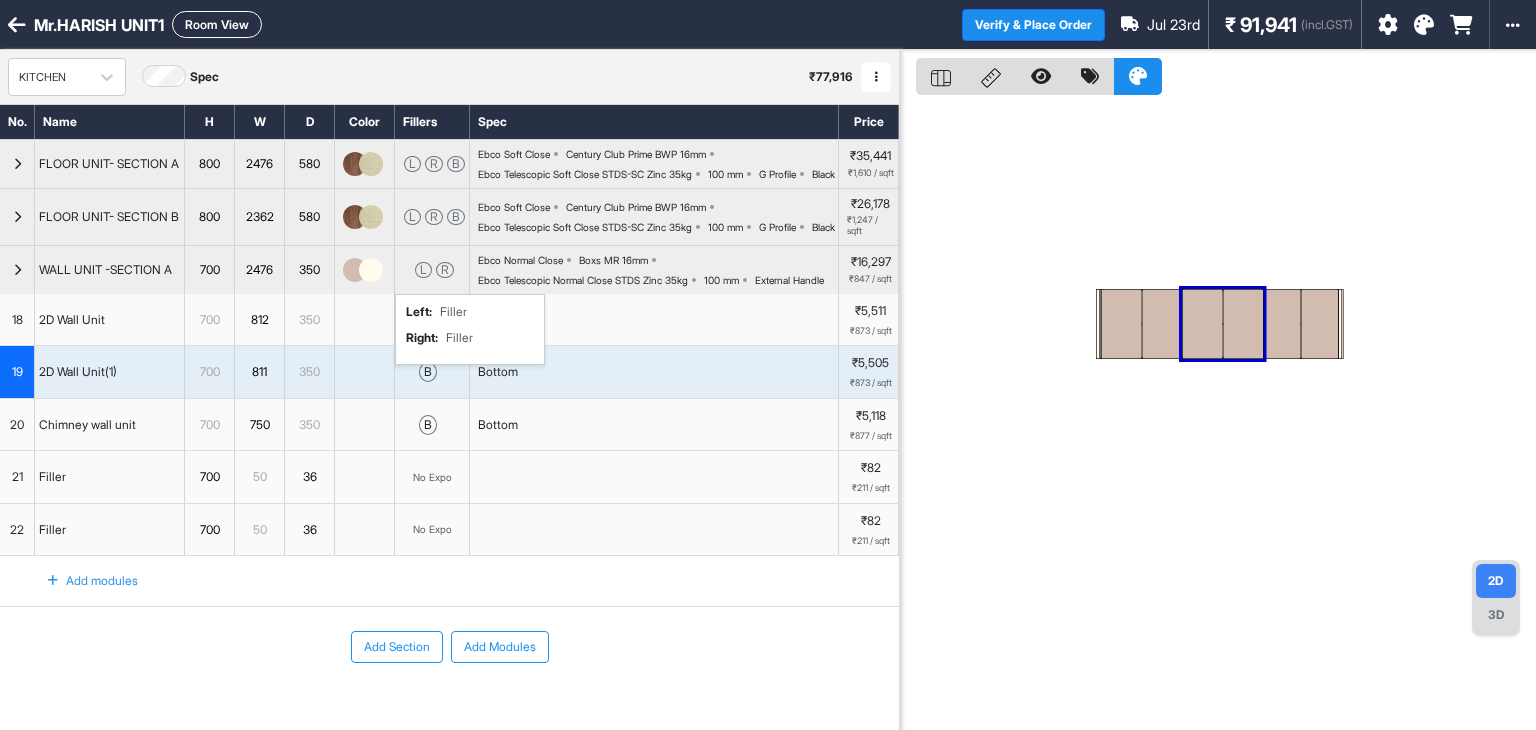 click at bounding box center (1202, 324) 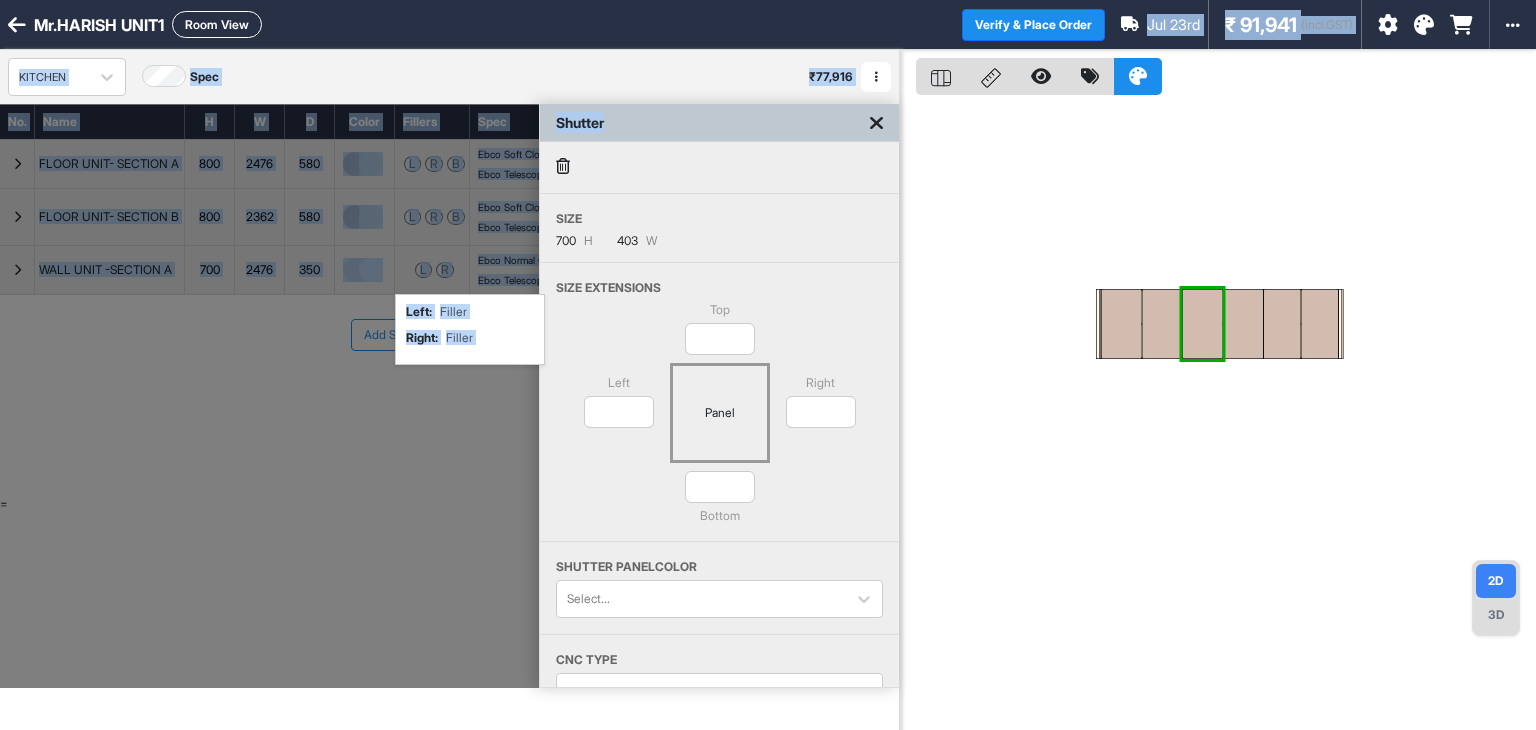 drag, startPoint x: 703, startPoint y: 121, endPoint x: 734, endPoint y: 7, distance: 118.13975 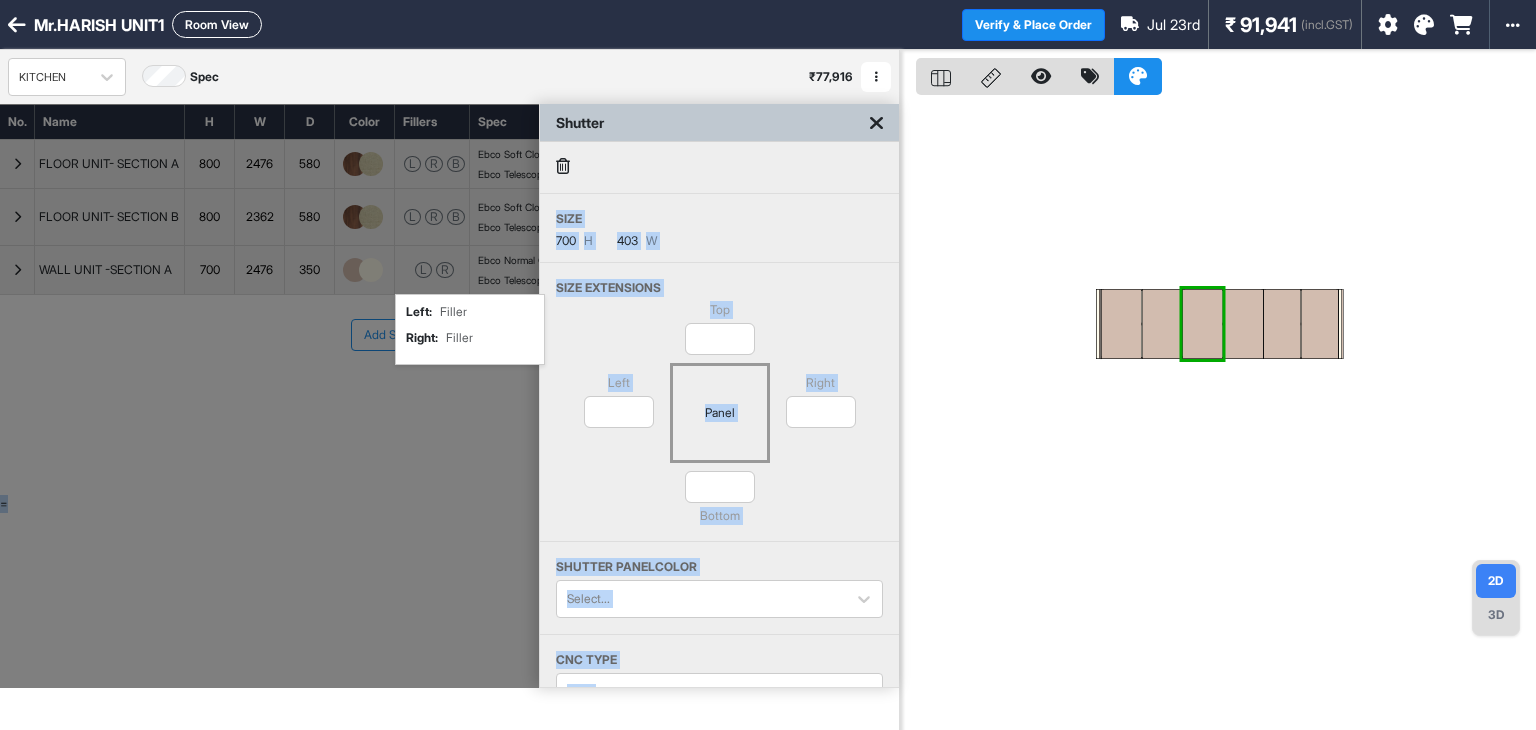 drag, startPoint x: 760, startPoint y: 116, endPoint x: 959, endPoint y: 49, distance: 209.9762 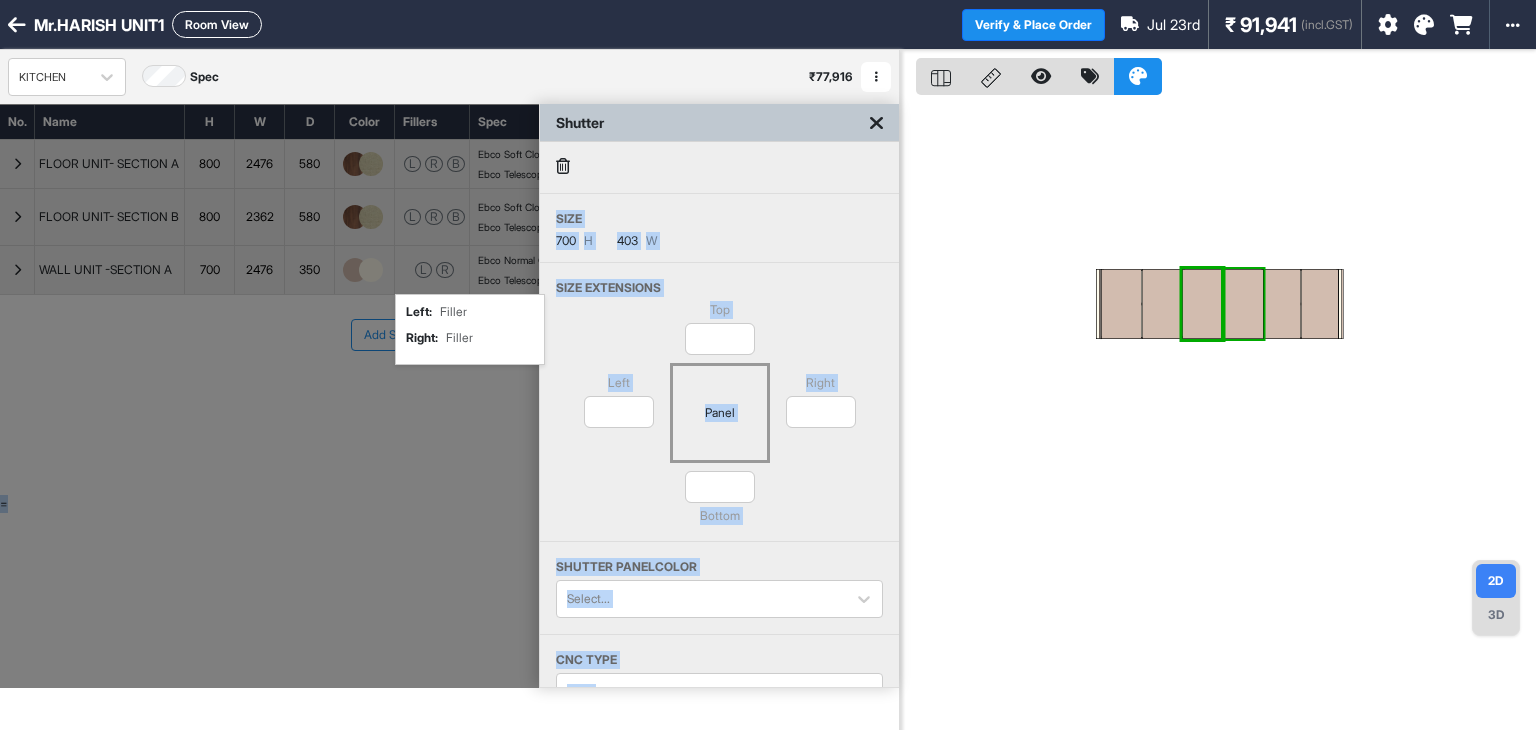 scroll, scrollTop: 146, scrollLeft: 0, axis: vertical 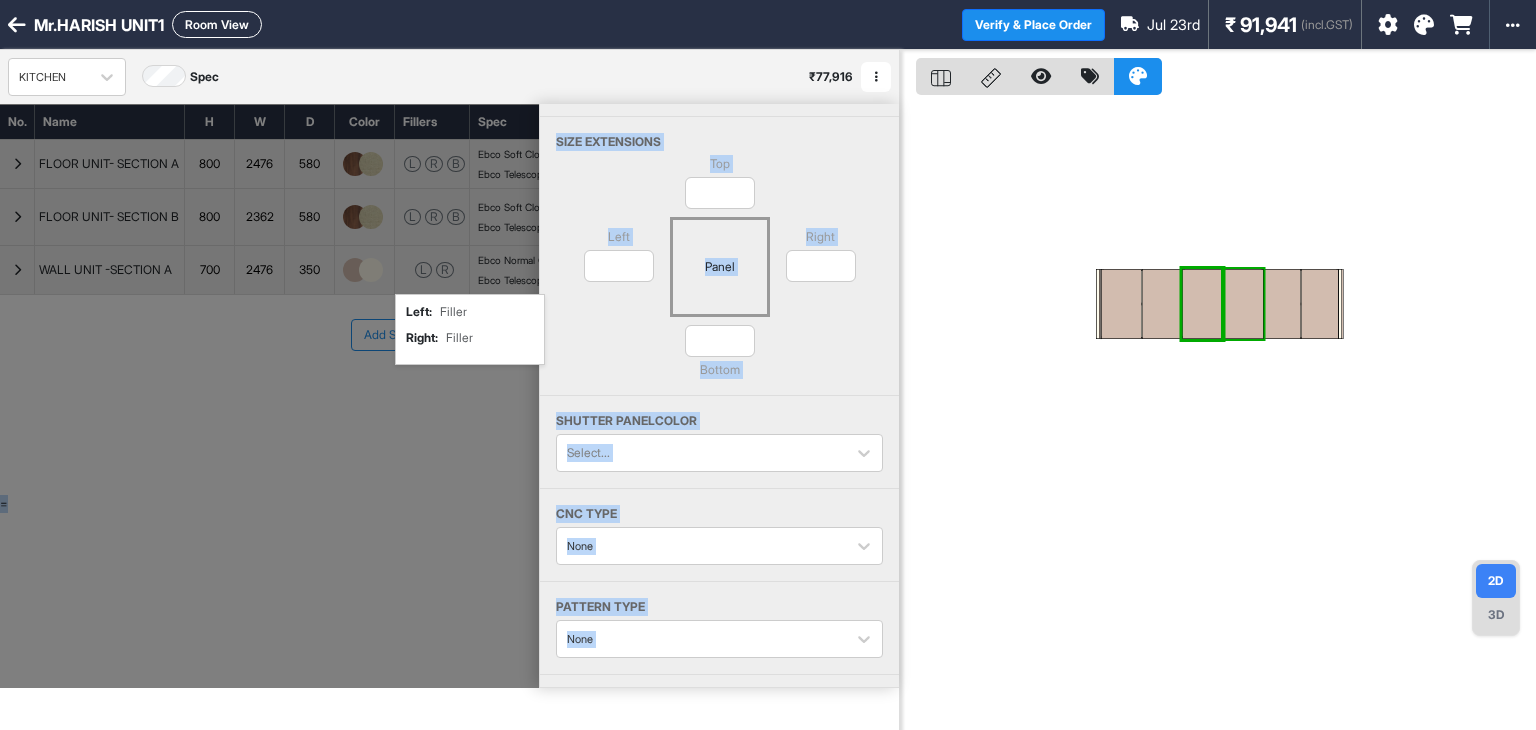 click at bounding box center [1218, 415] 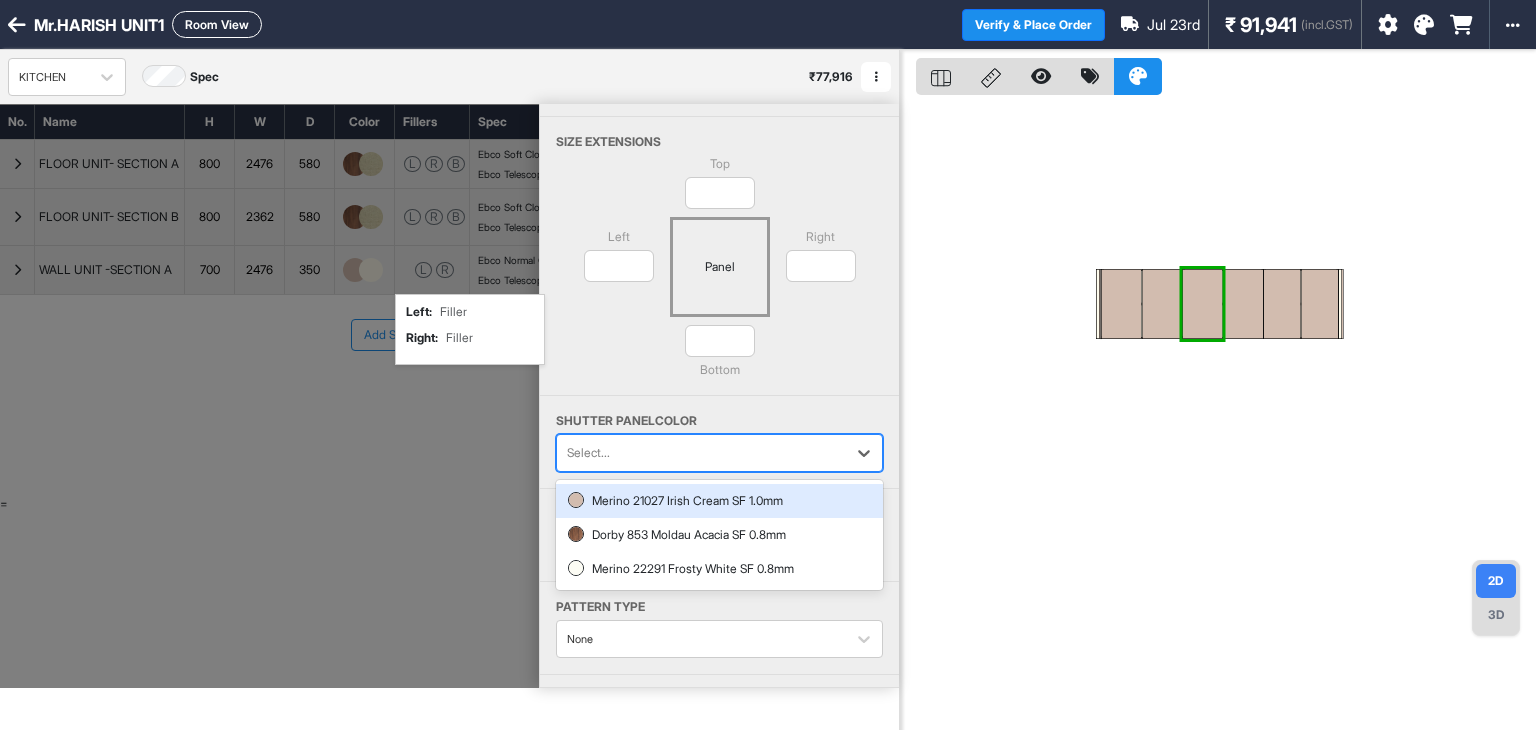 click at bounding box center [701, 453] 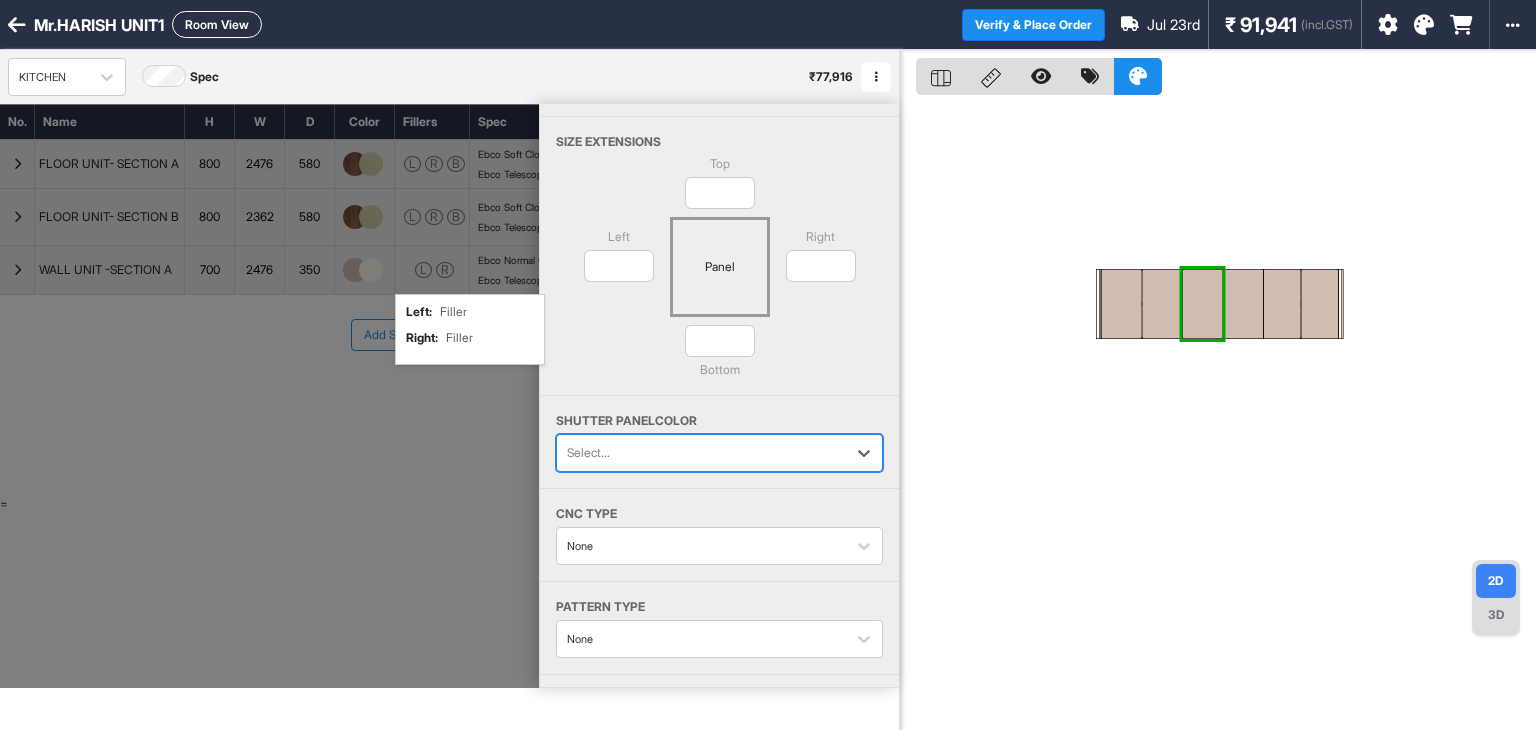 click at bounding box center (1218, 415) 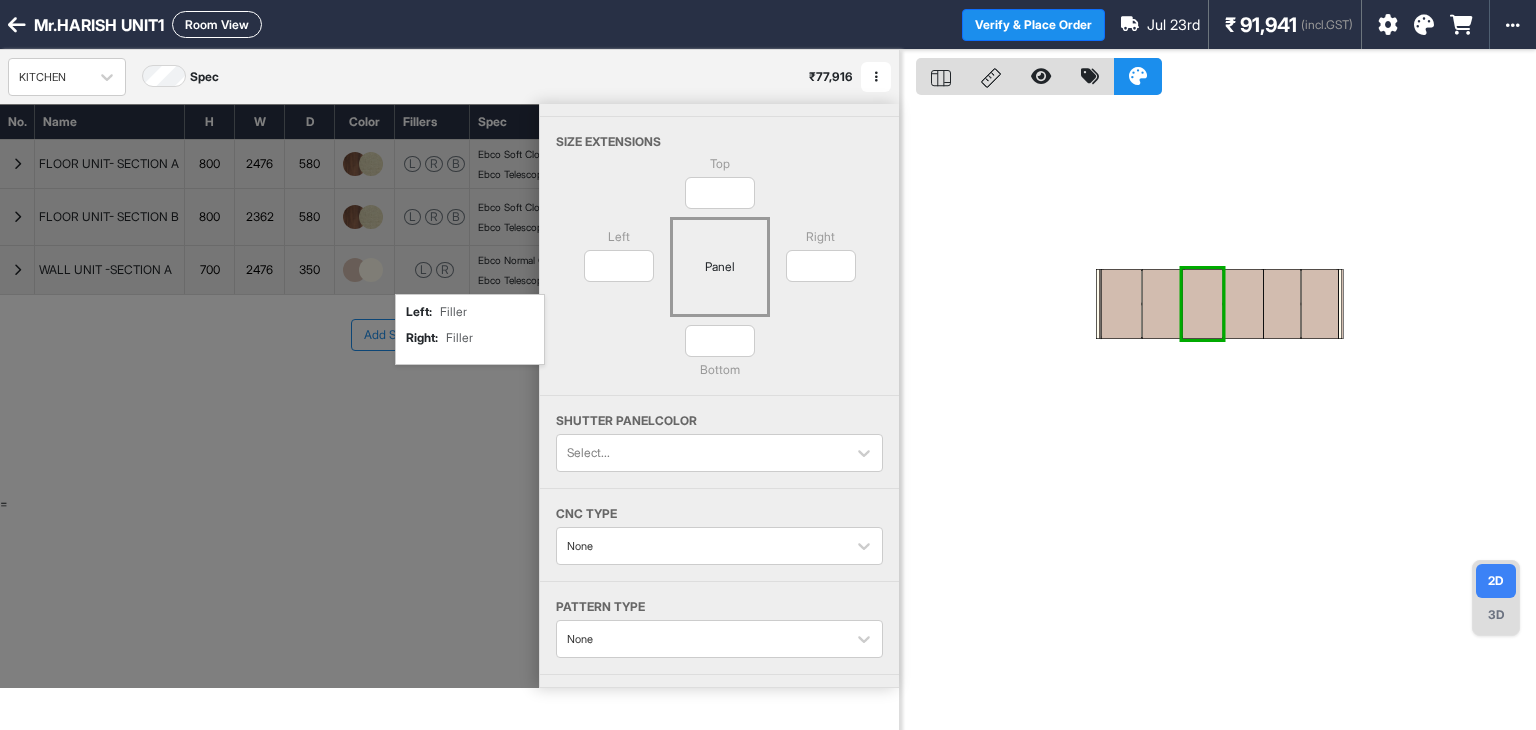 drag, startPoint x: 1105, startPoint y: 274, endPoint x: 1192, endPoint y: 299, distance: 90.52071 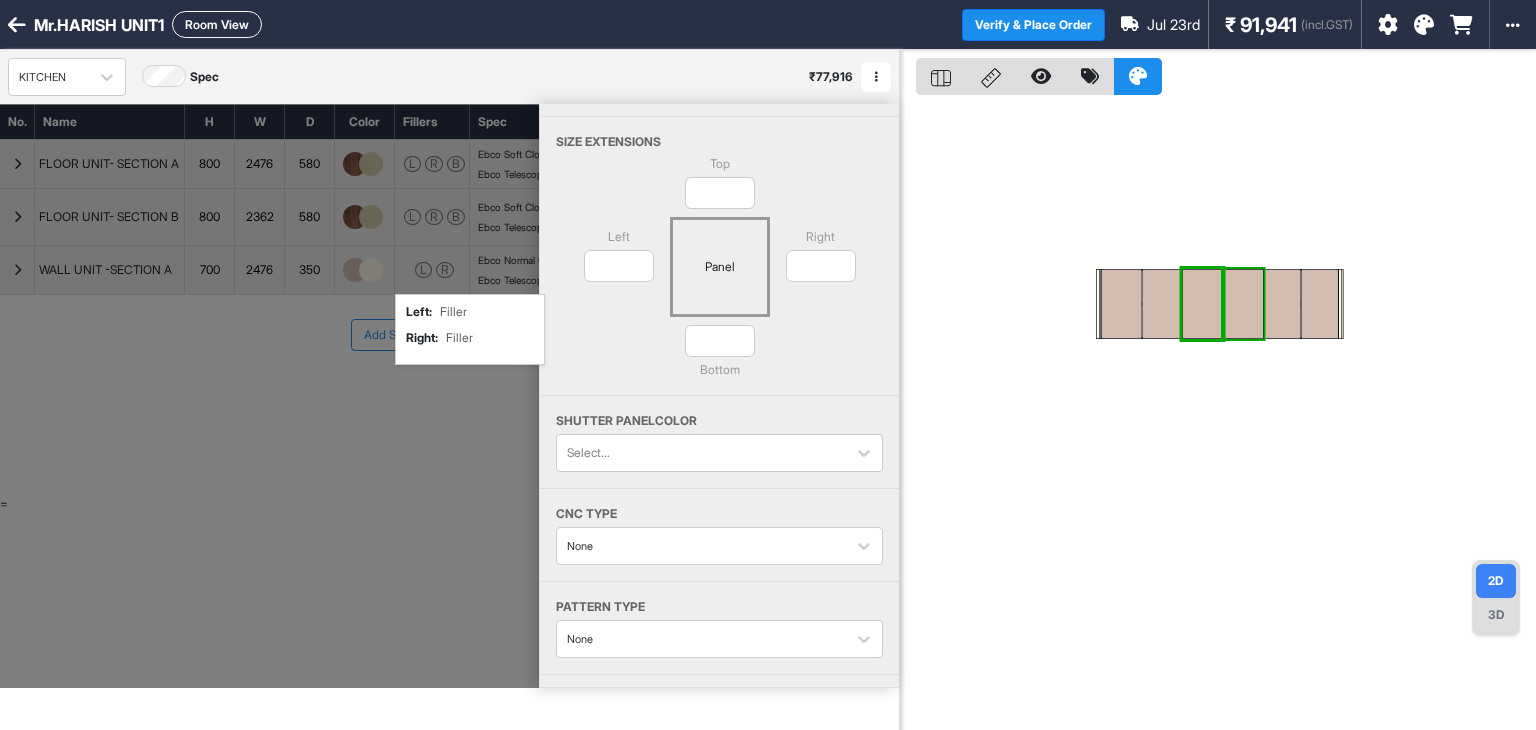 click at bounding box center (1243, 304) 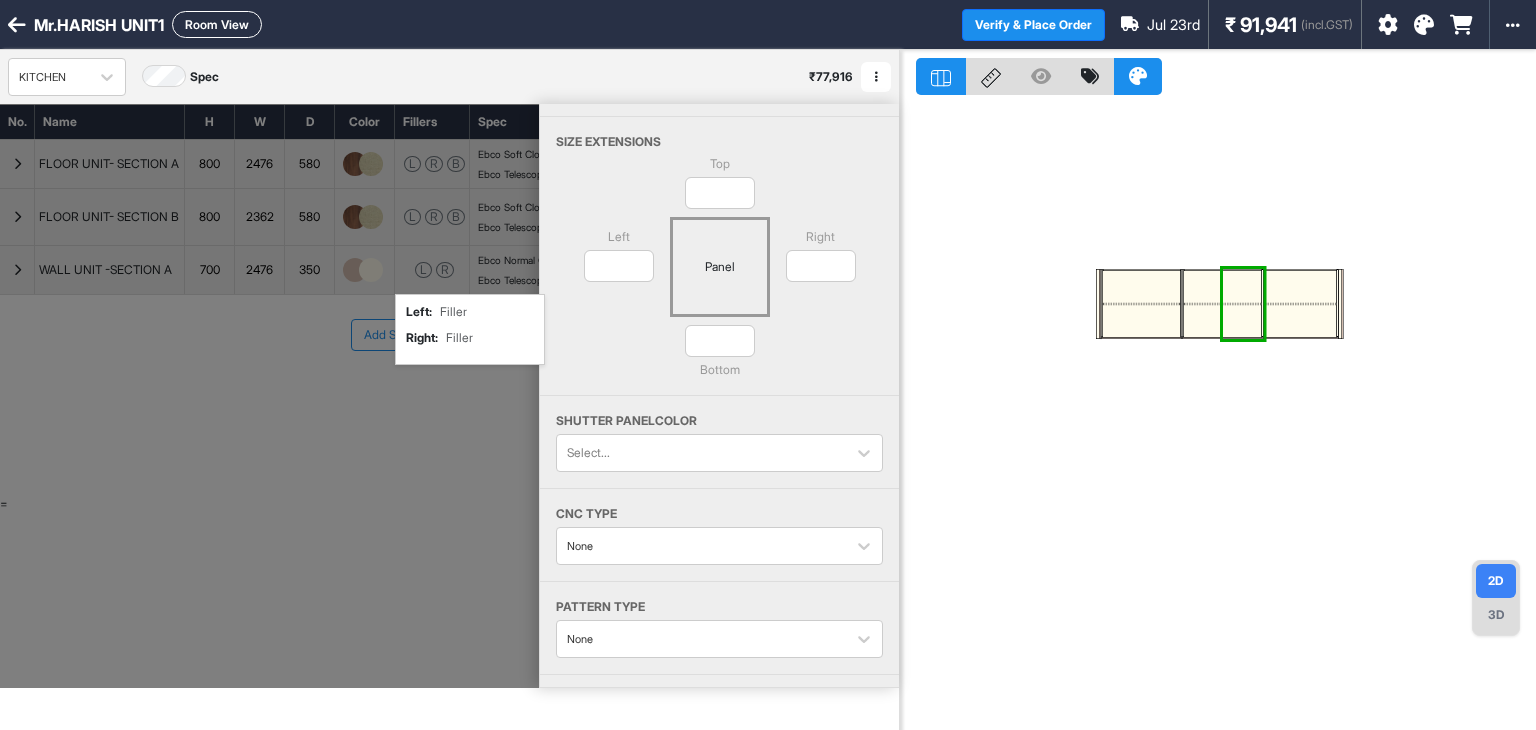 click at bounding box center [1218, 415] 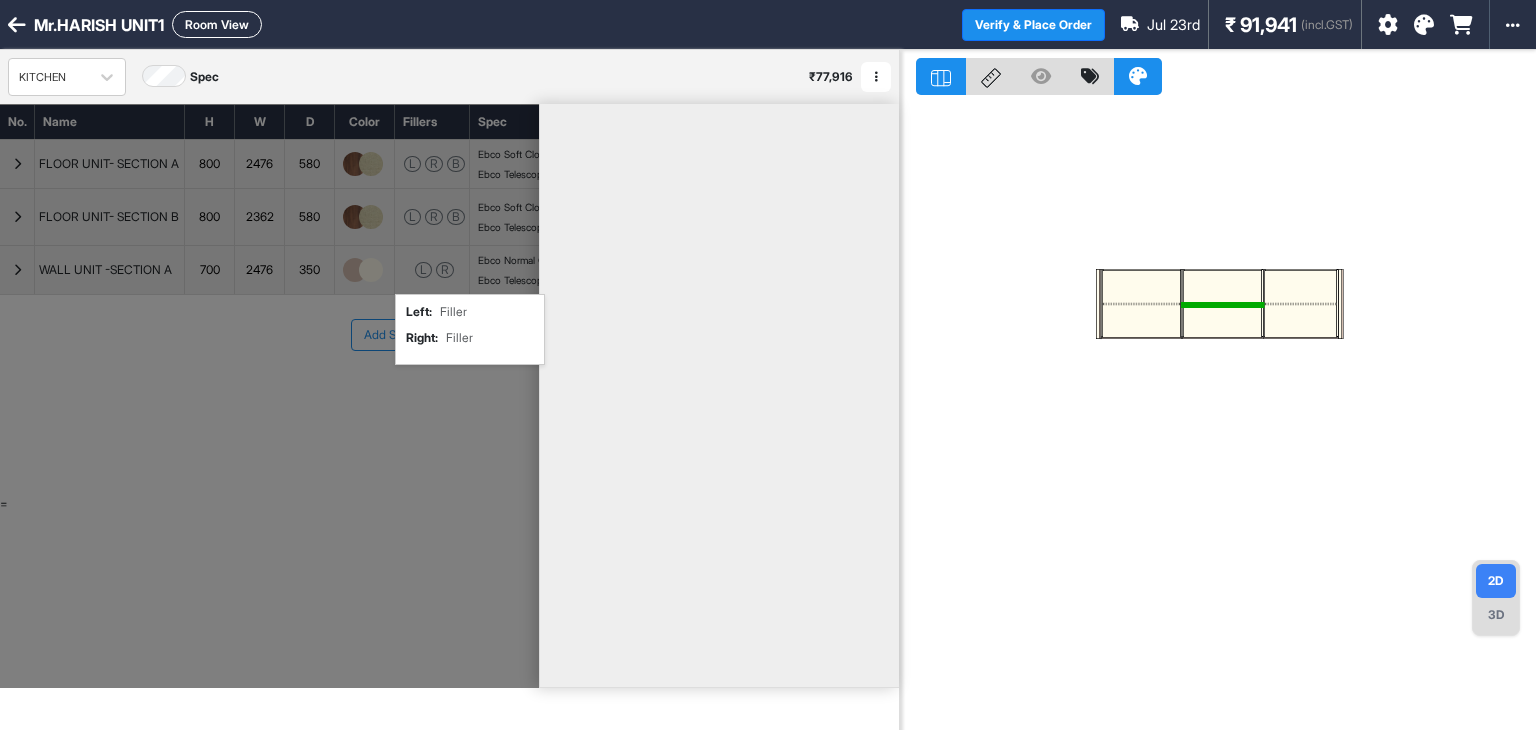 click at bounding box center (1223, 287) 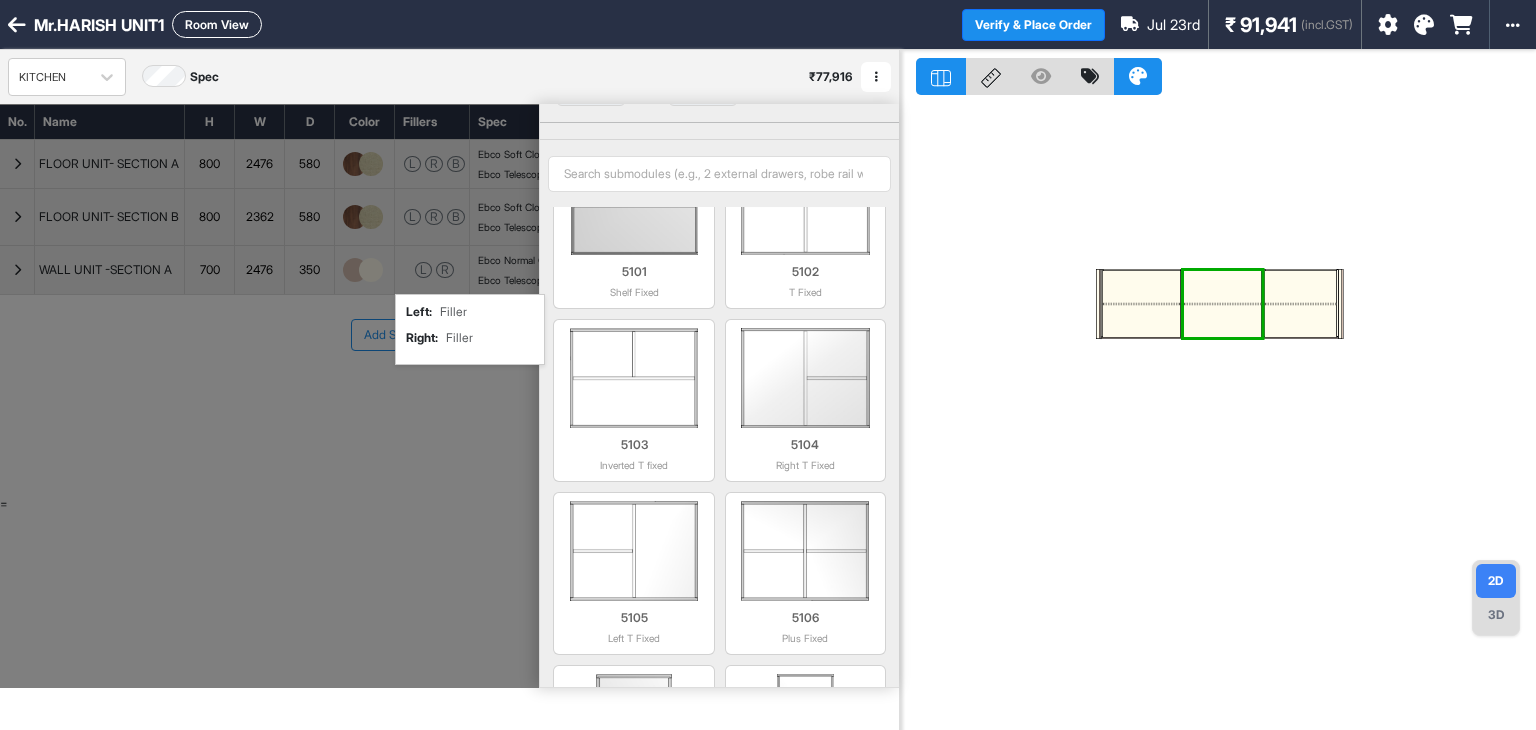 scroll, scrollTop: 0, scrollLeft: 0, axis: both 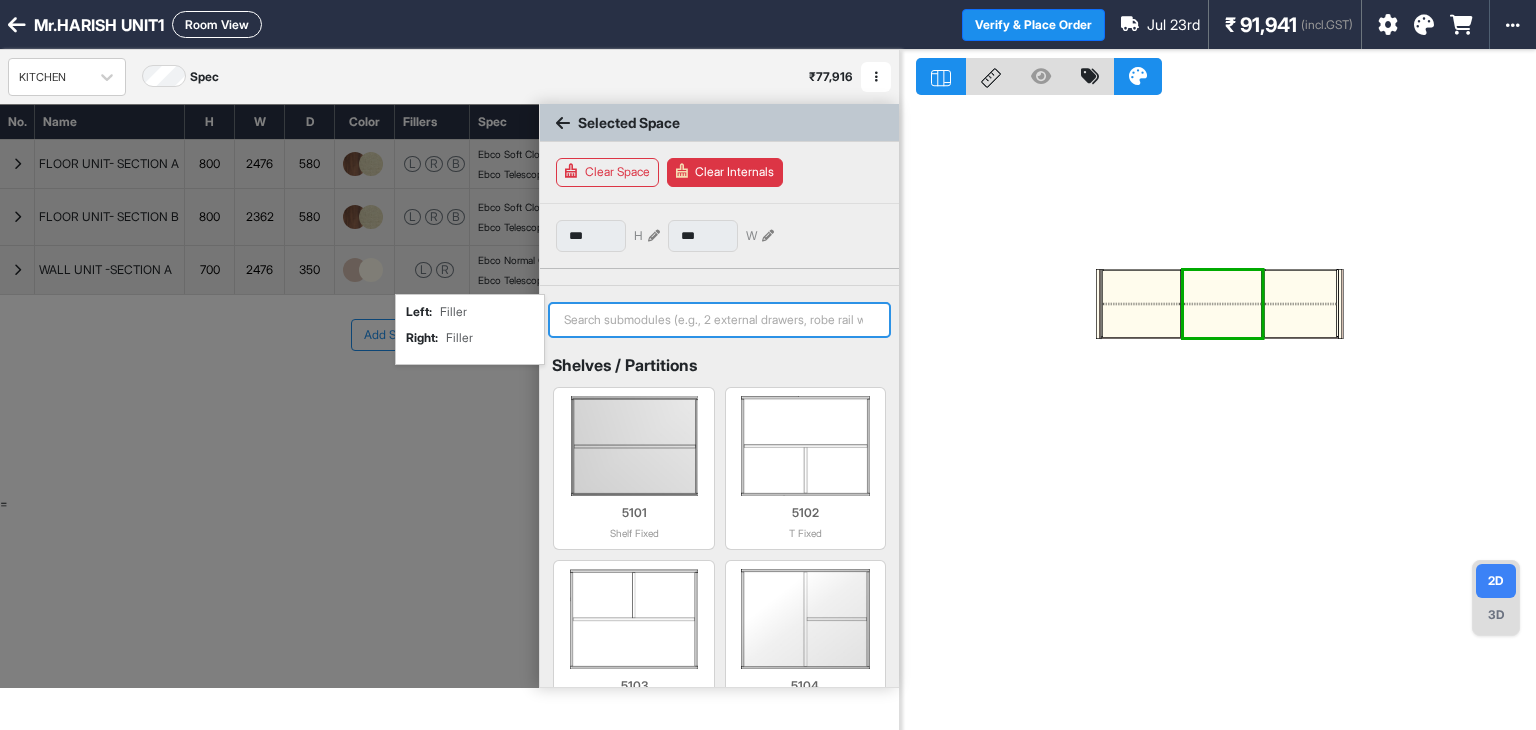 click at bounding box center (719, 320) 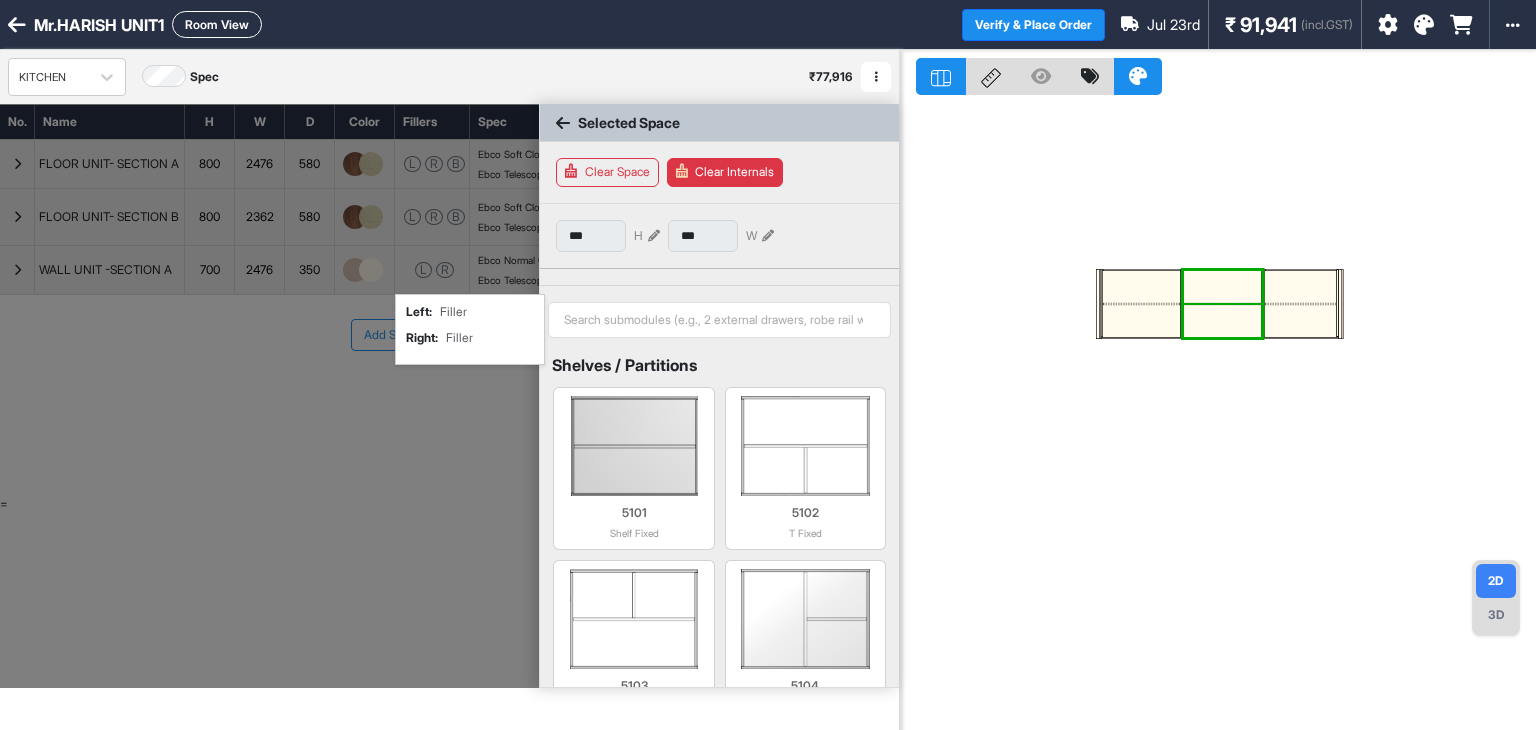 click at bounding box center (1222, 338) 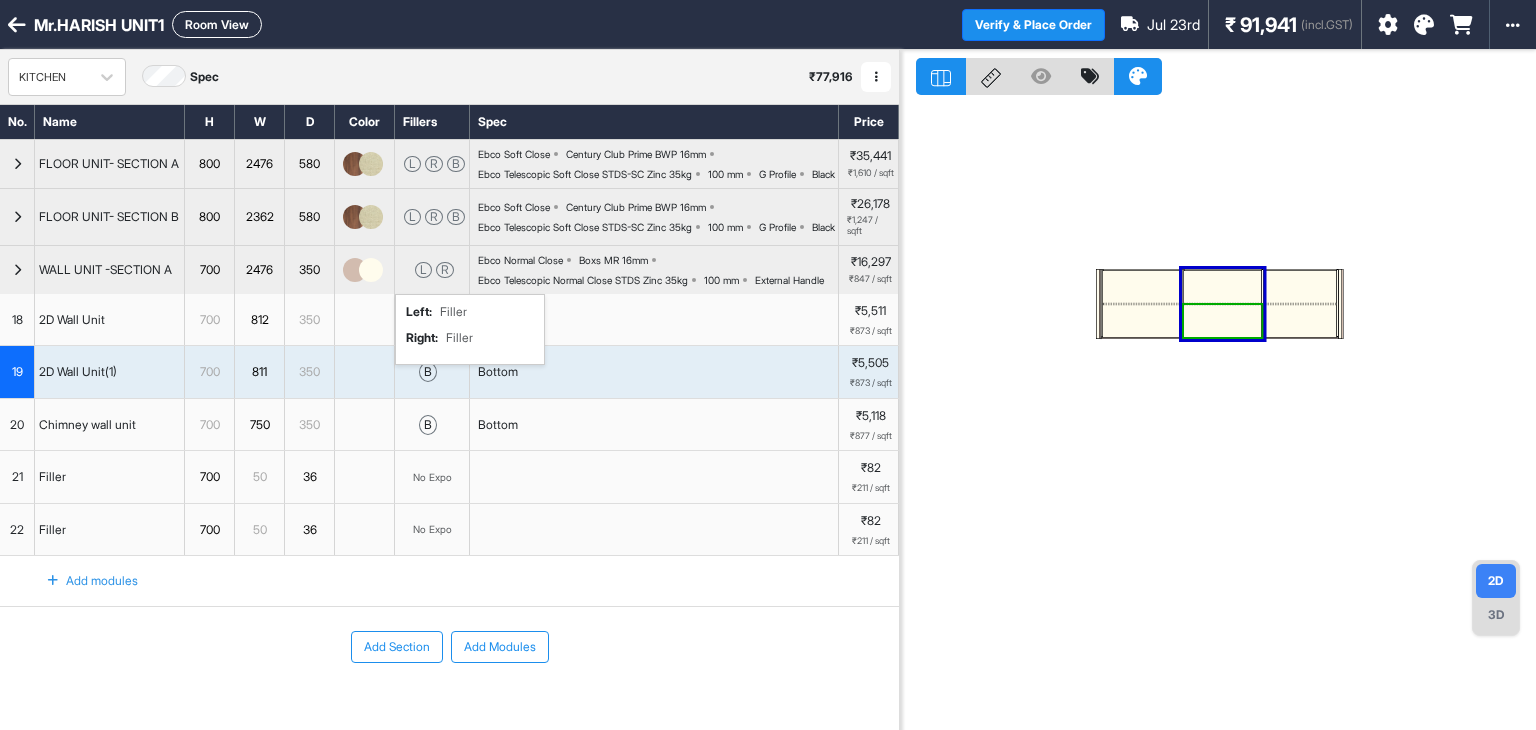 click at bounding box center [1222, 338] 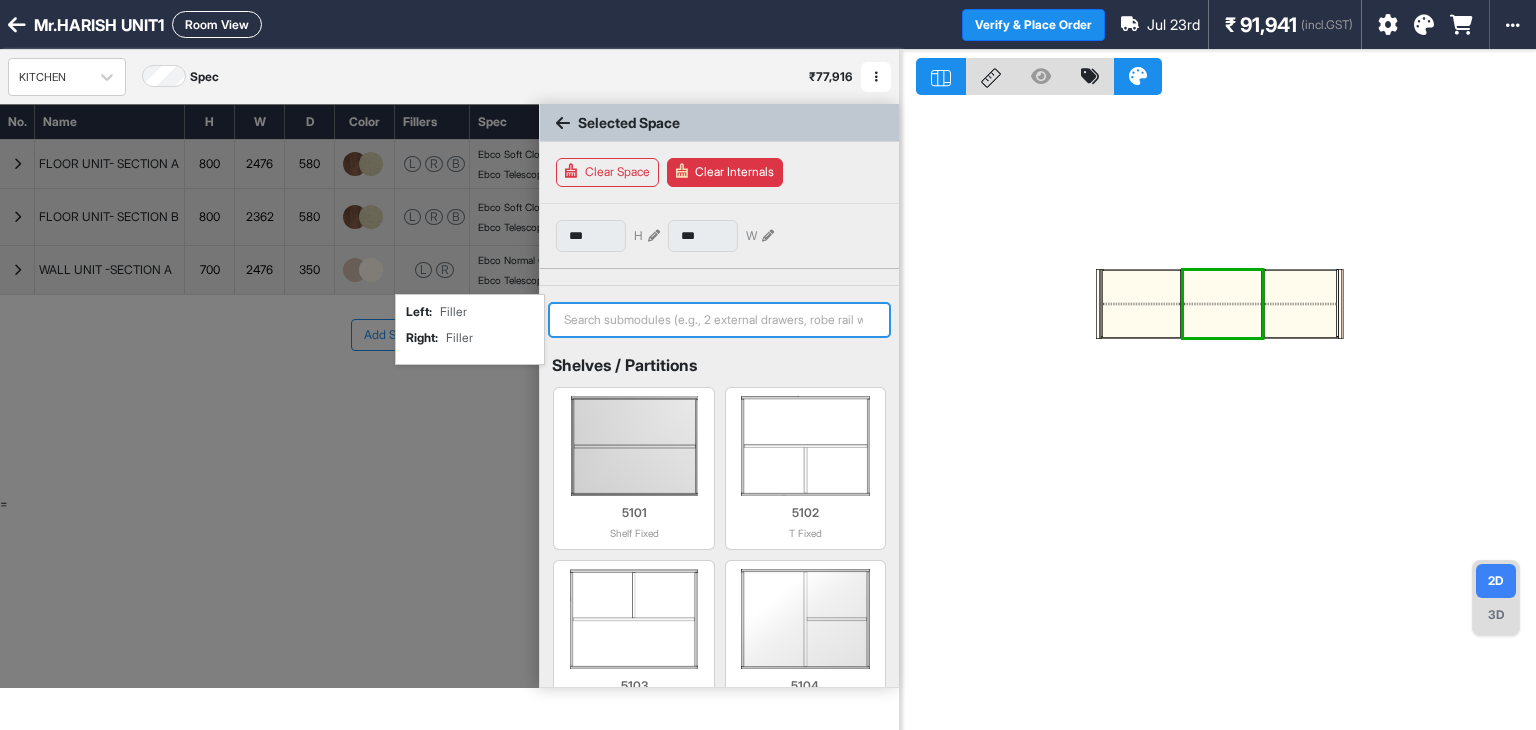 click at bounding box center (719, 320) 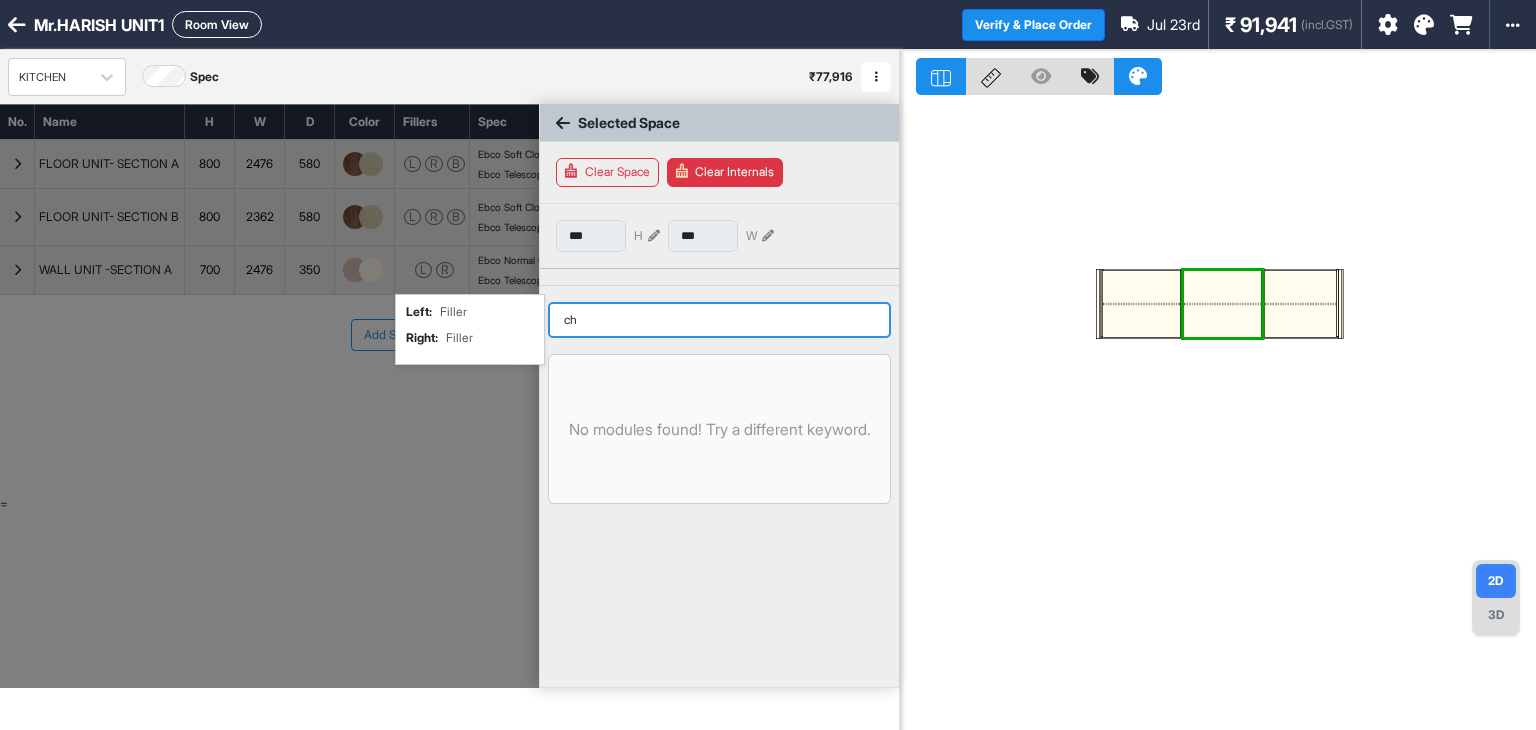 type on "c" 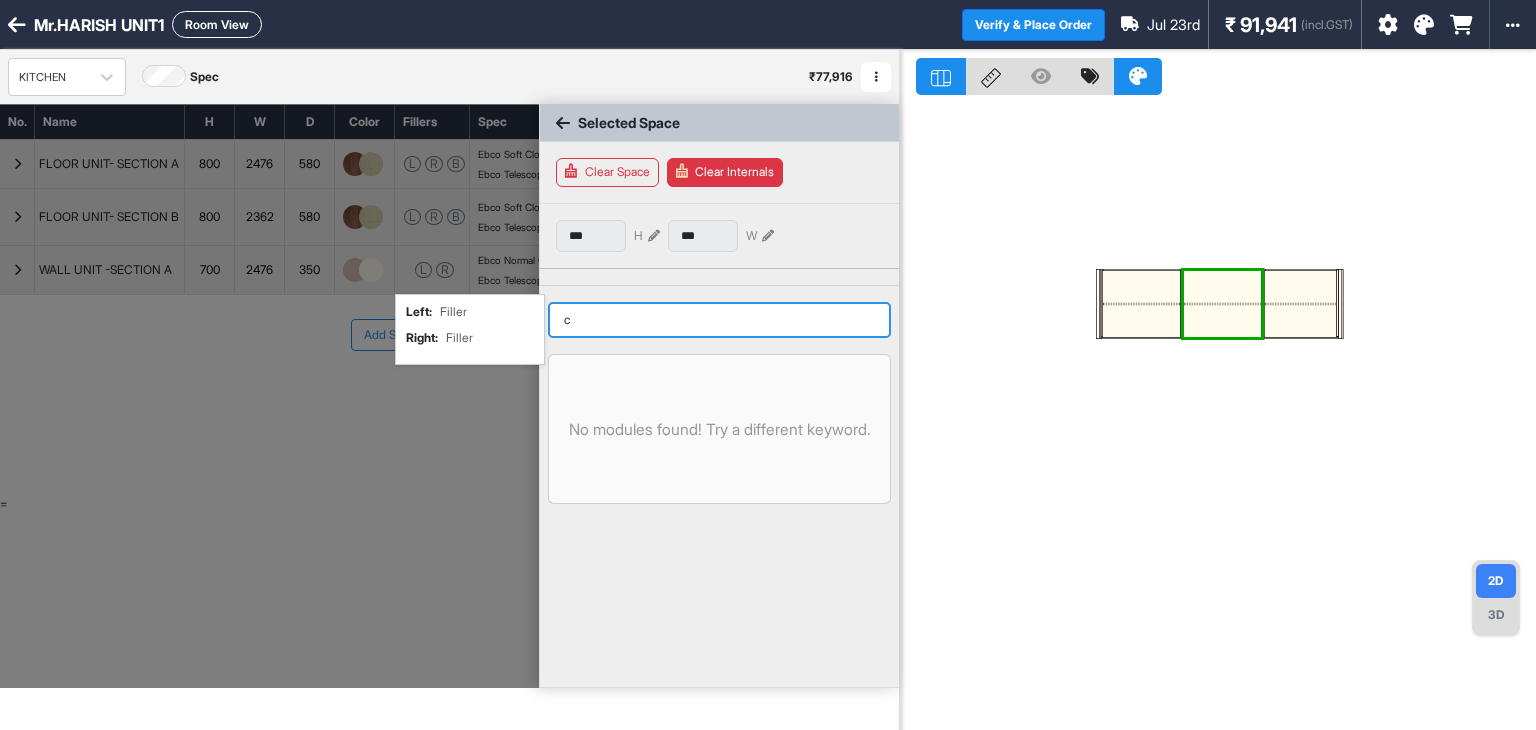 type 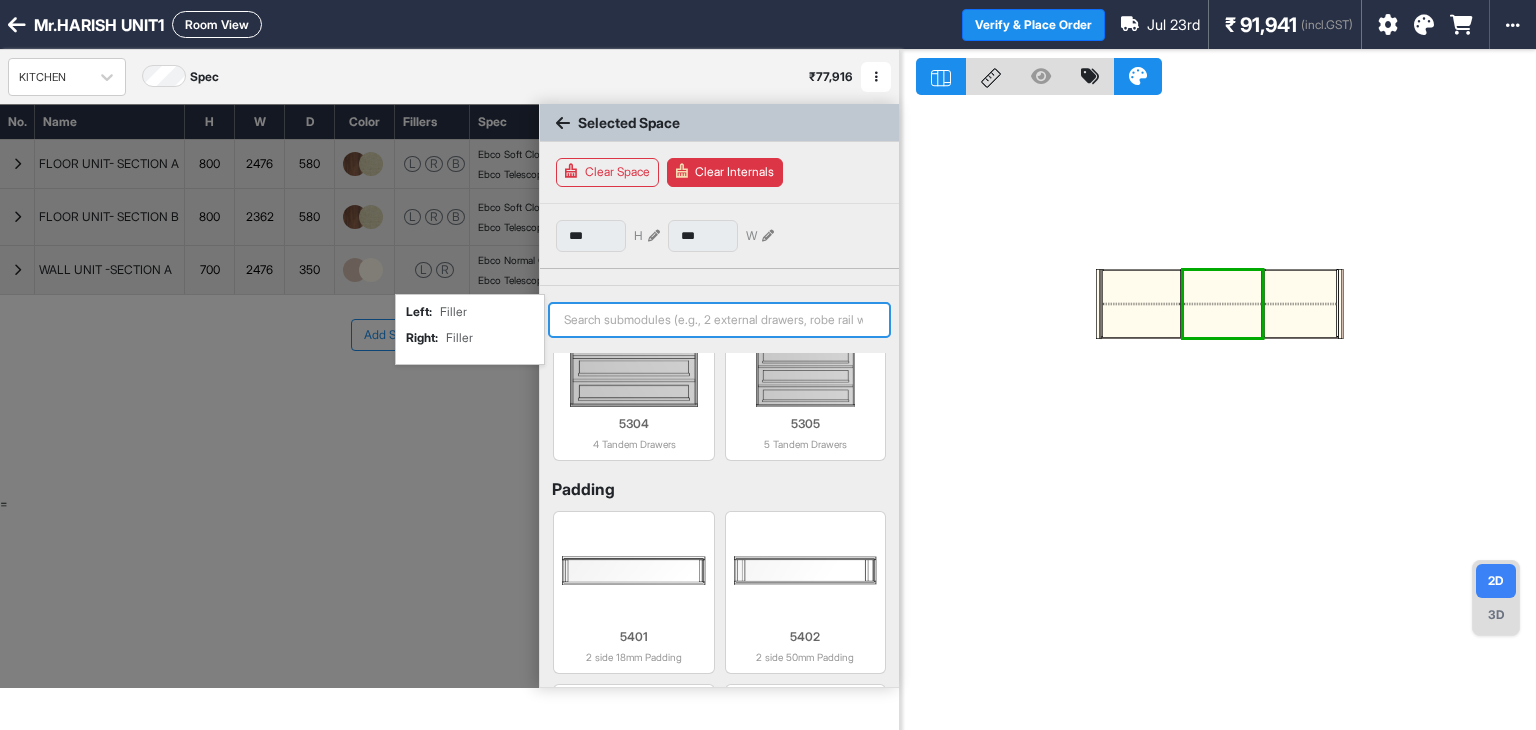 scroll, scrollTop: 3221, scrollLeft: 0, axis: vertical 